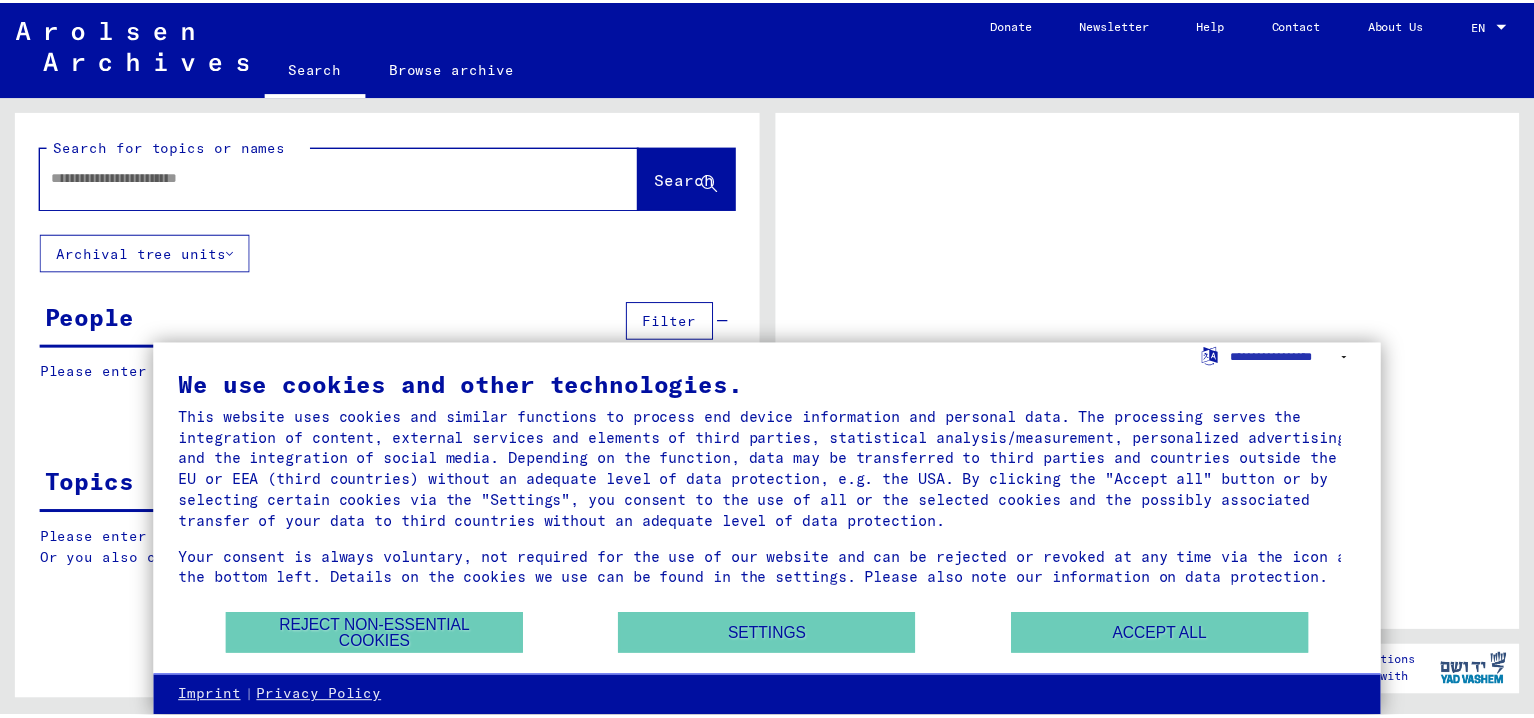scroll, scrollTop: 0, scrollLeft: 0, axis: both 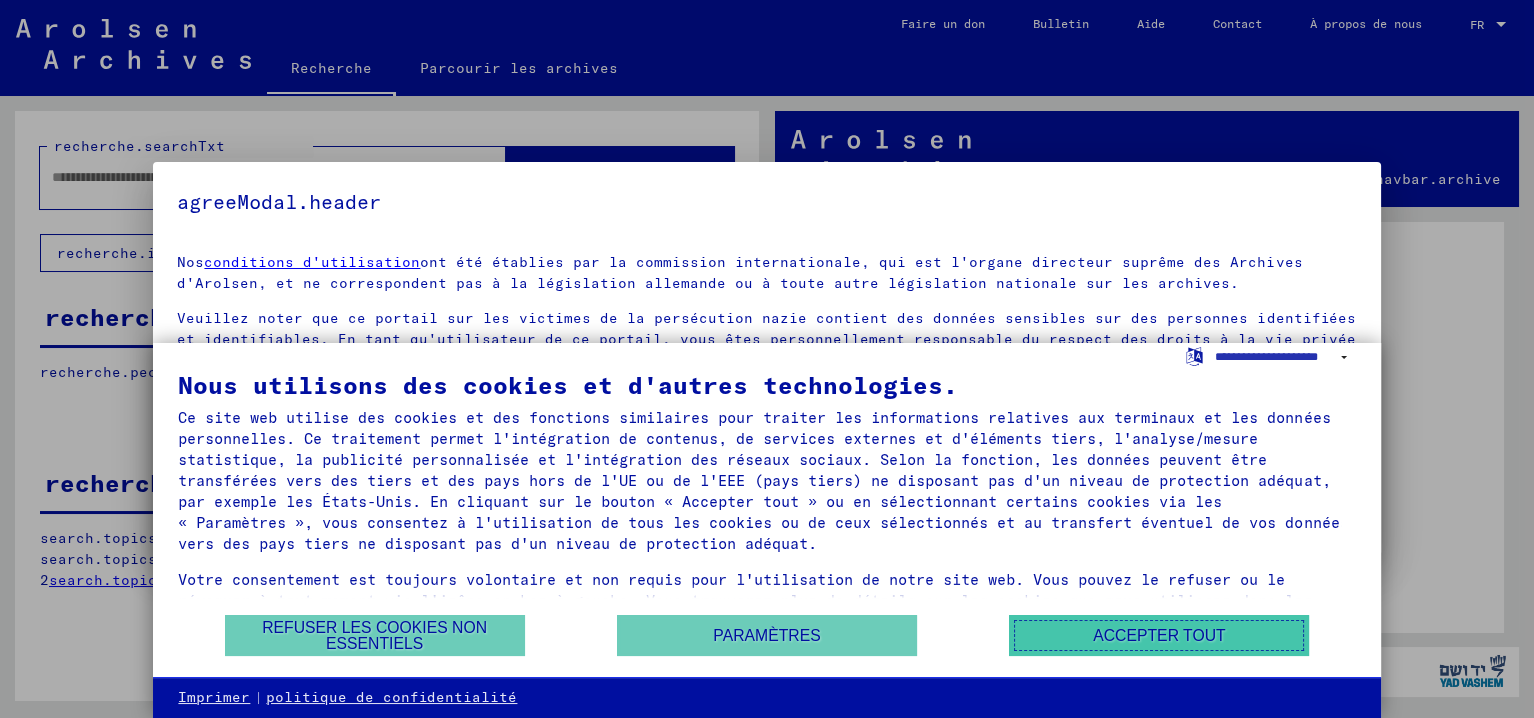 click on "Accepter tout" at bounding box center [1159, 635] 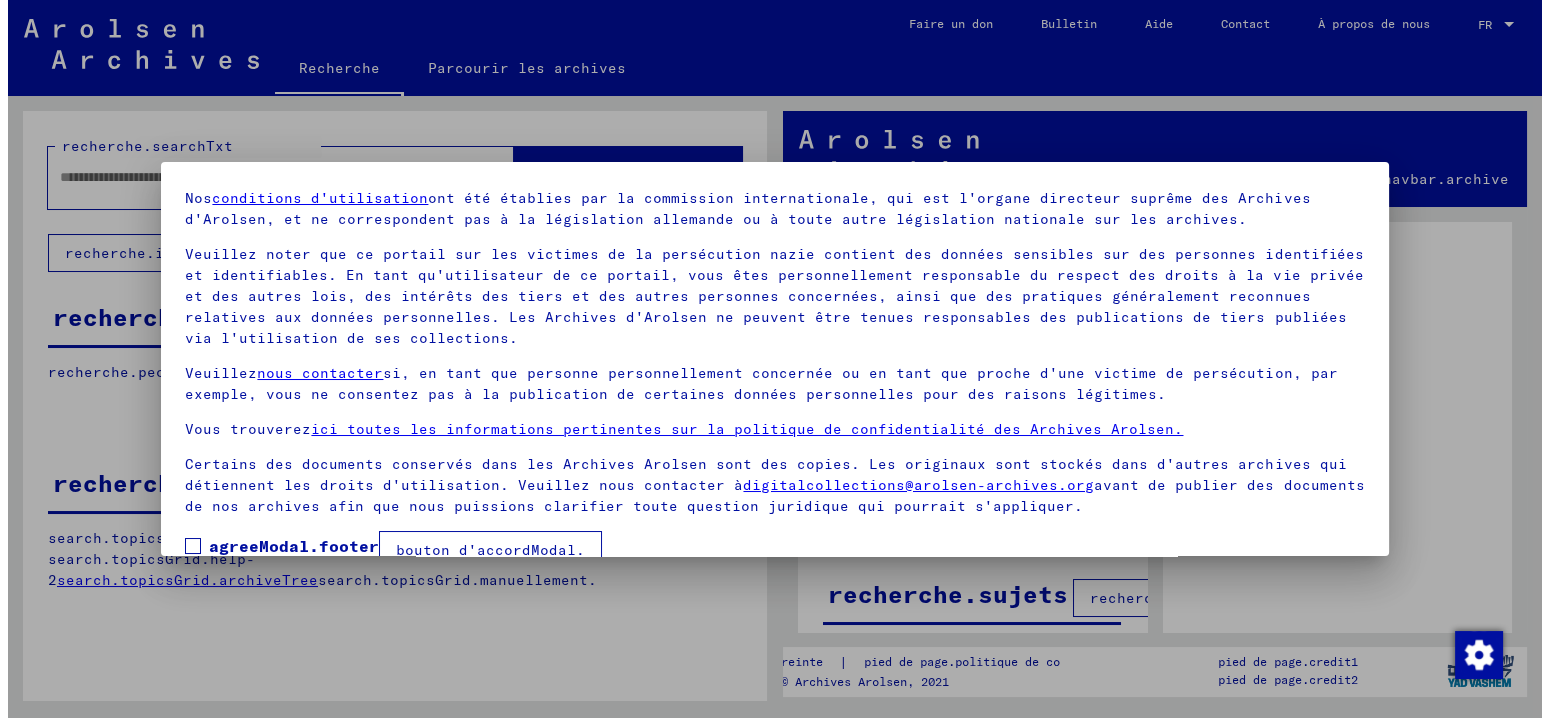 scroll, scrollTop: 99, scrollLeft: 0, axis: vertical 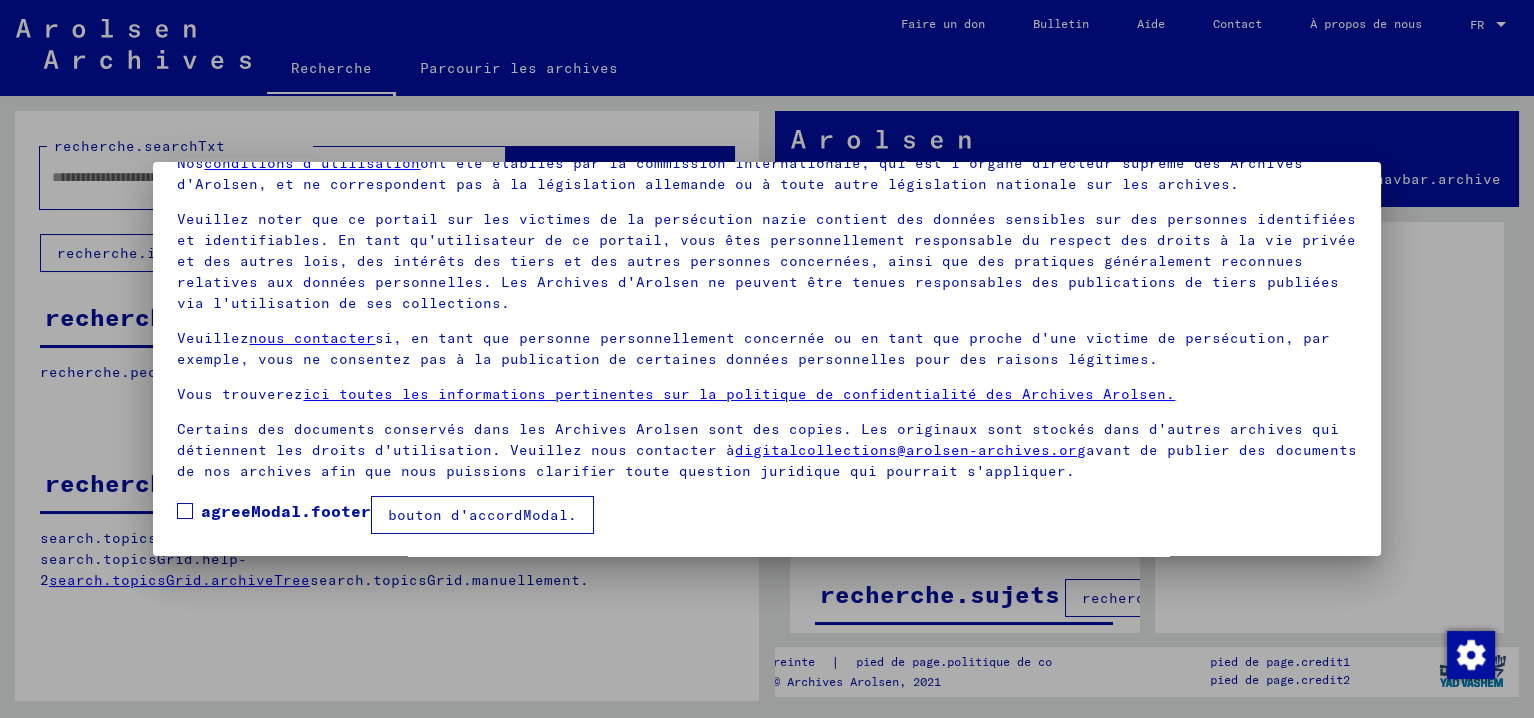 click at bounding box center [185, 511] 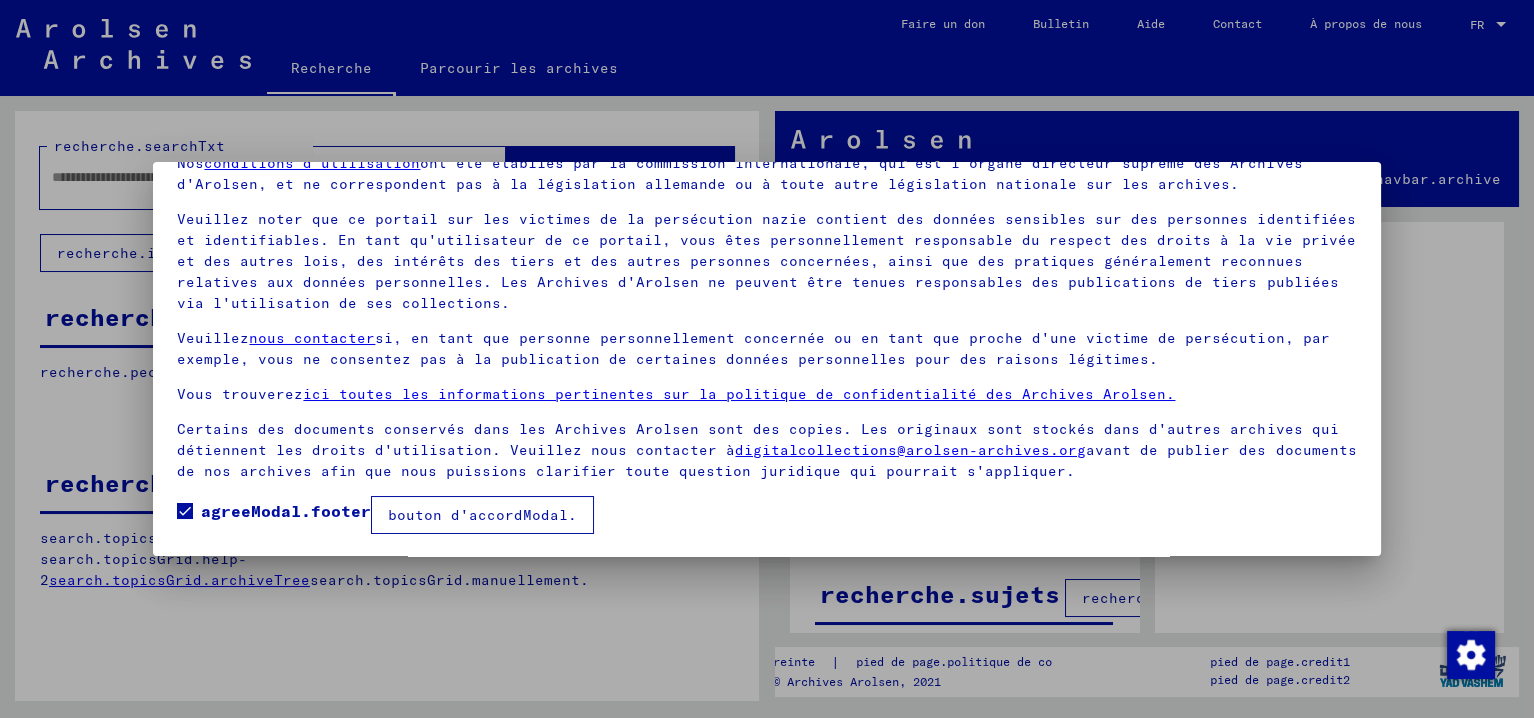 click on "bouton d'accordModal." at bounding box center (482, 515) 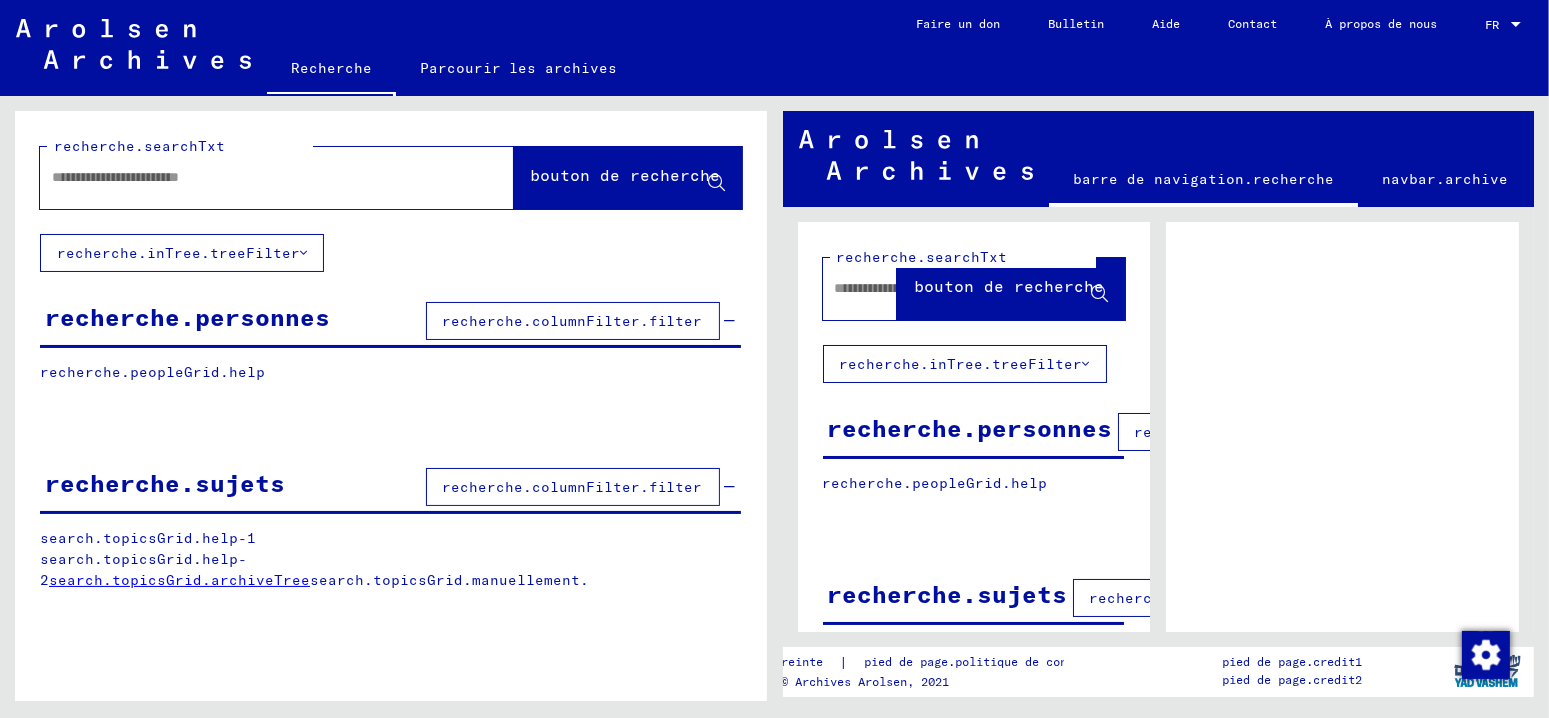 click at bounding box center (259, 177) 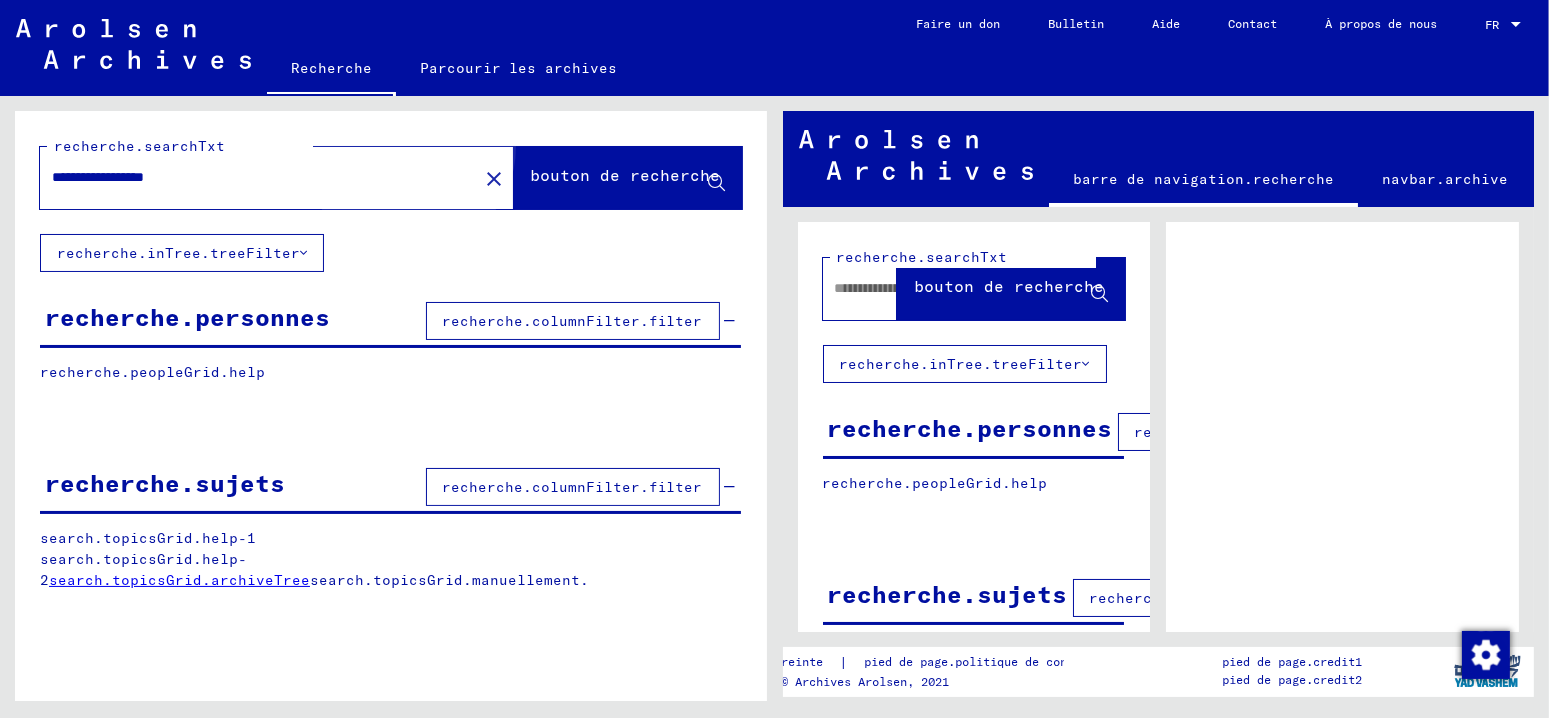 click on "bouton de recherche" 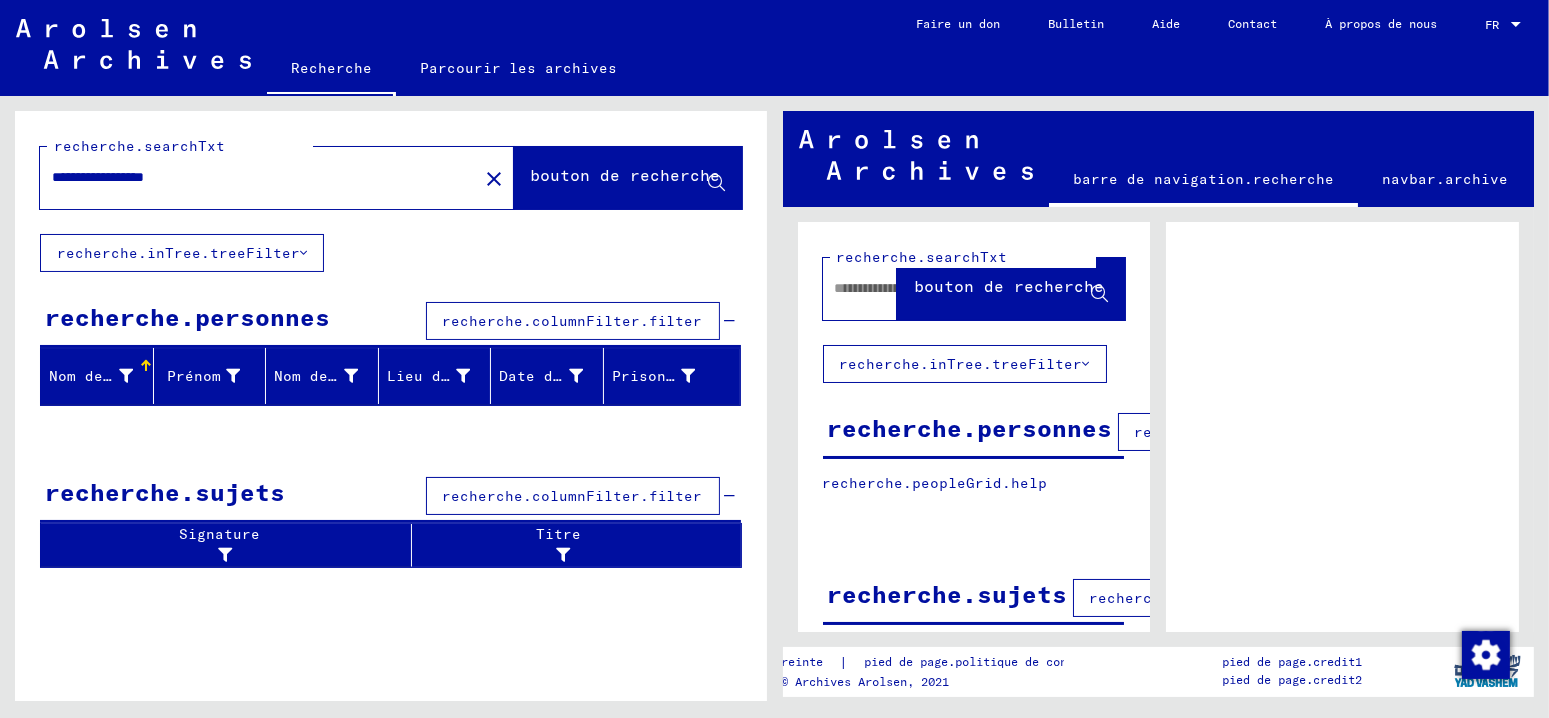 drag, startPoint x: 87, startPoint y: 177, endPoint x: 50, endPoint y: 170, distance: 37.65634 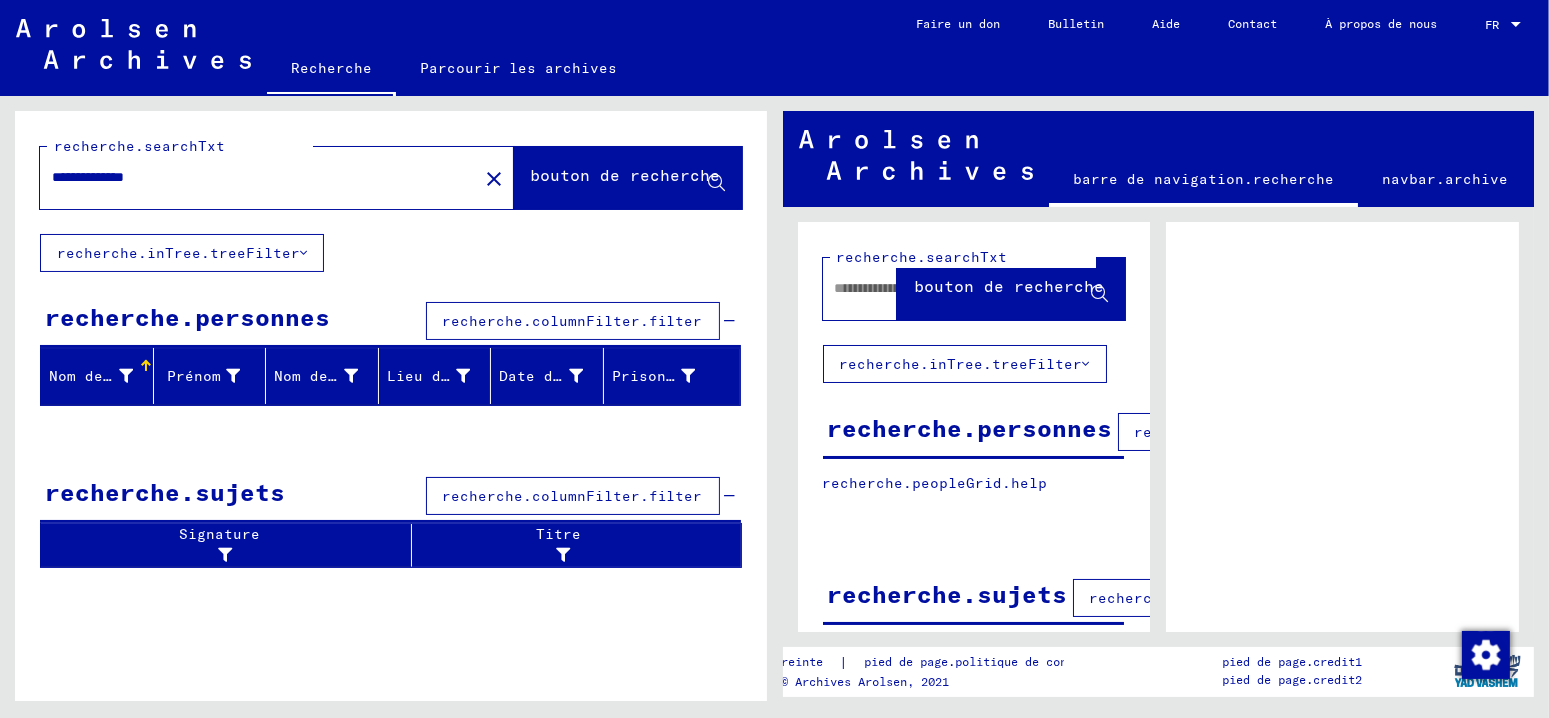 click on "**********" at bounding box center (259, 177) 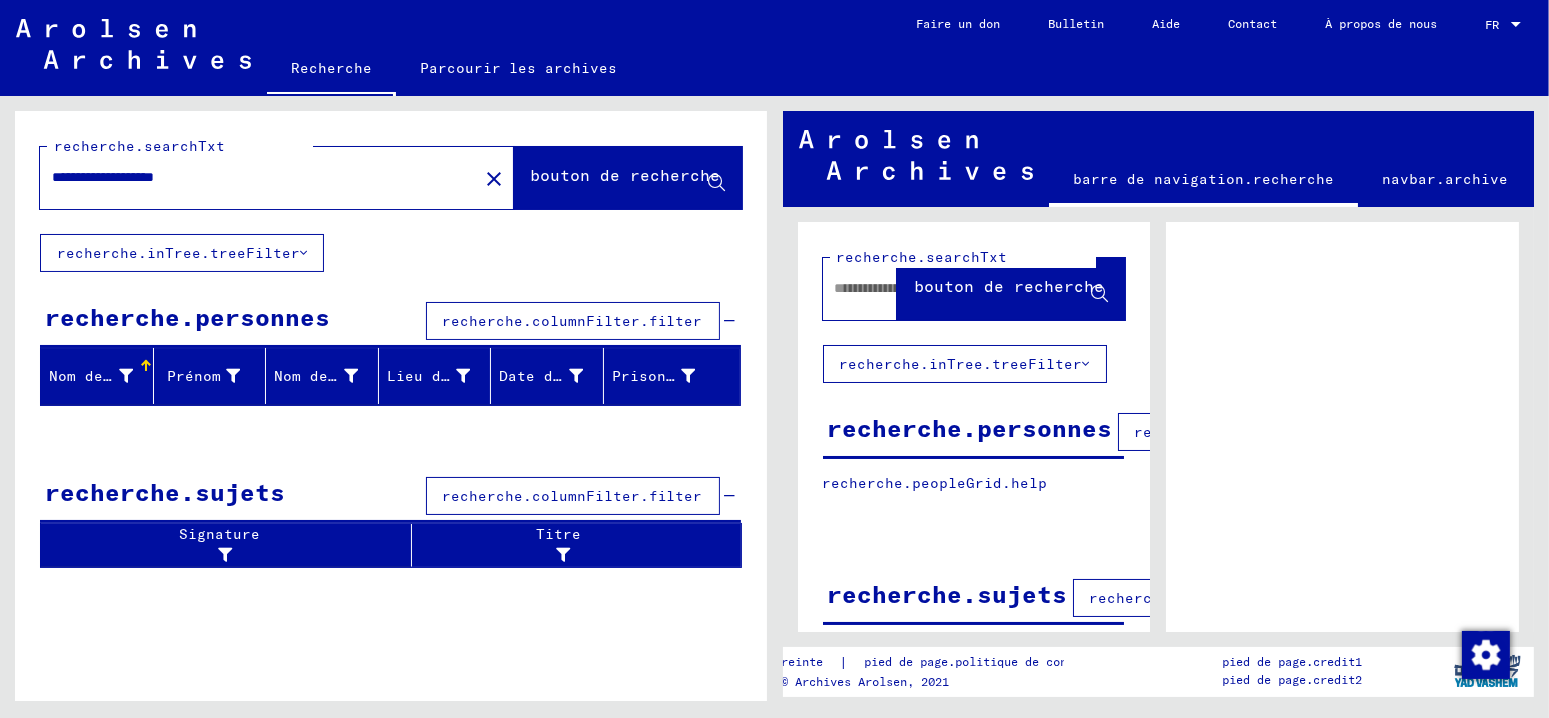 type on "**********" 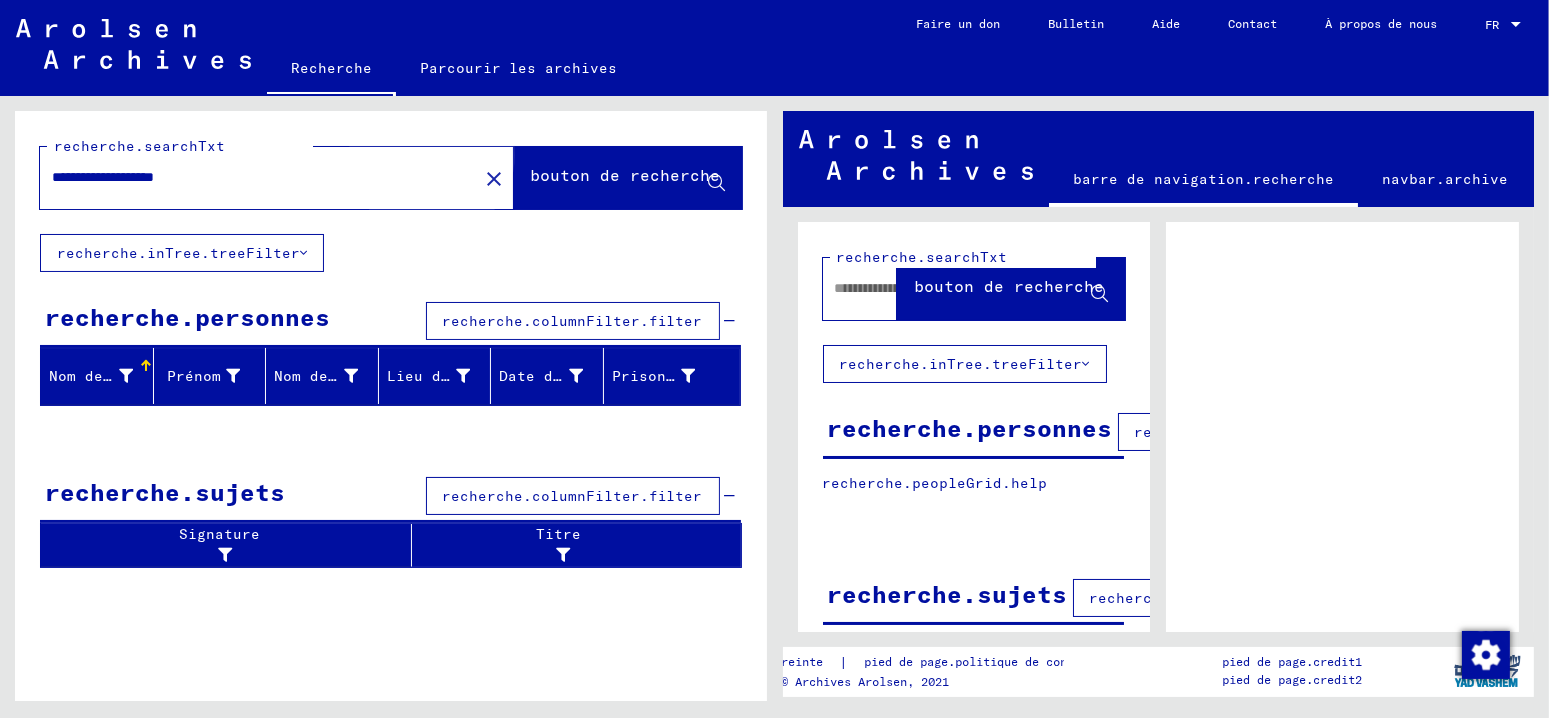 click on "bouton de recherche" 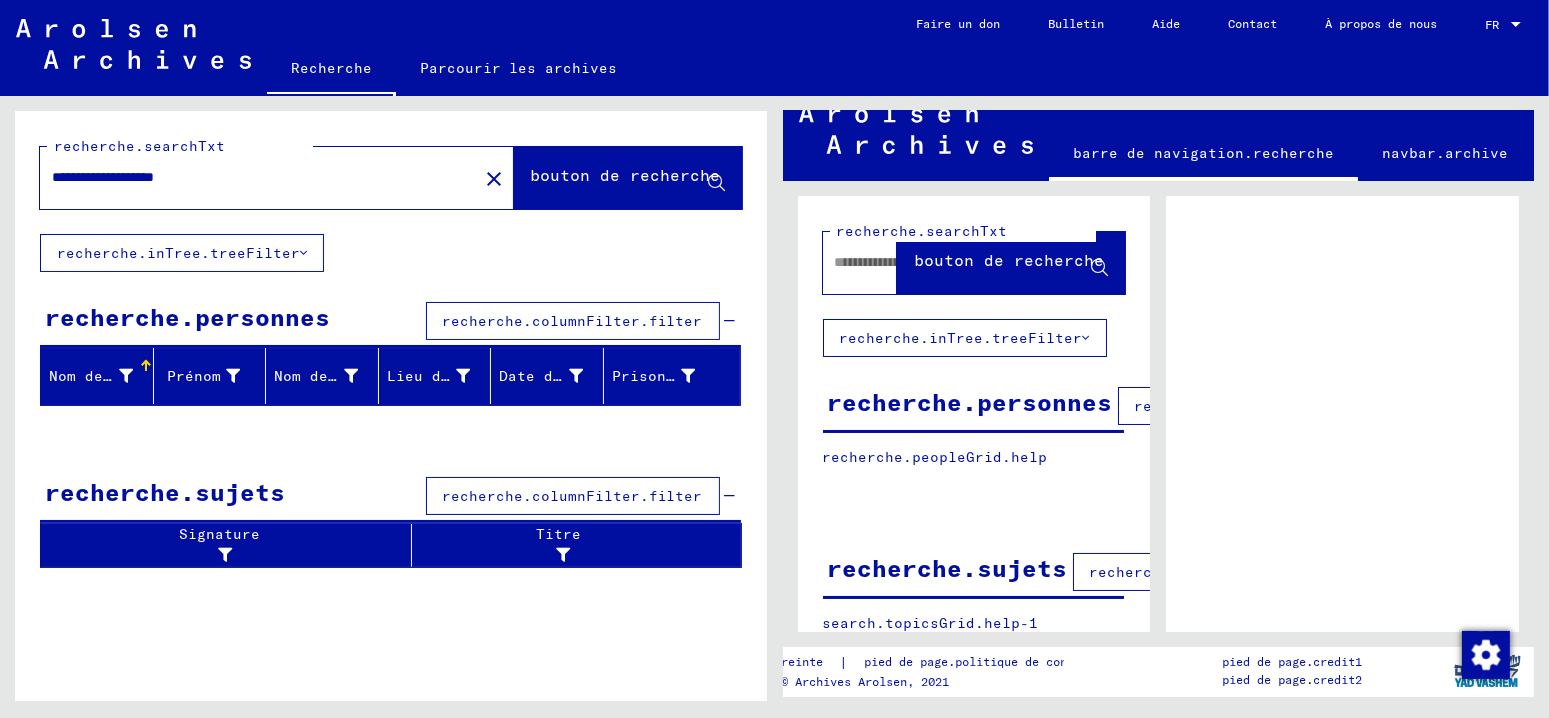 scroll, scrollTop: 0, scrollLeft: 0, axis: both 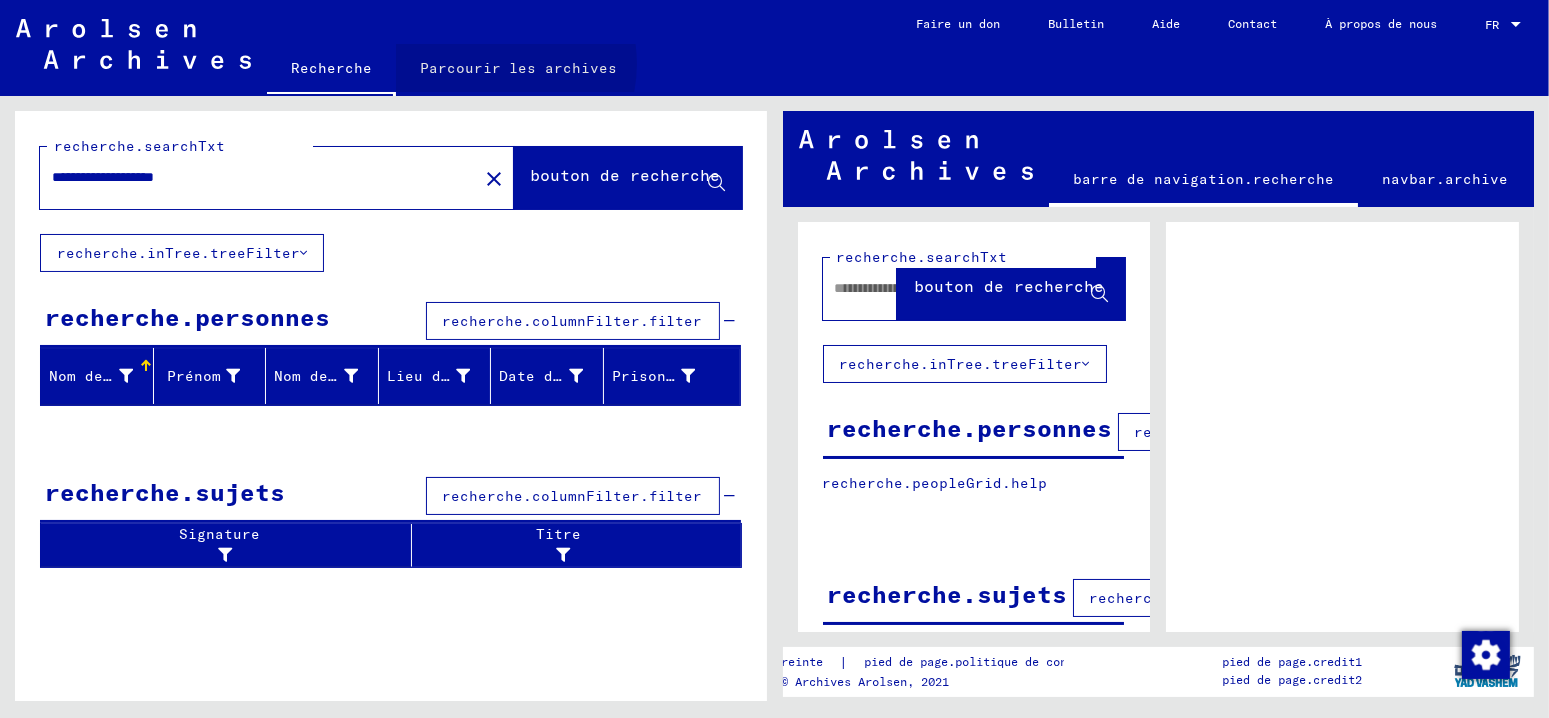 click on "Parcourir les archives" 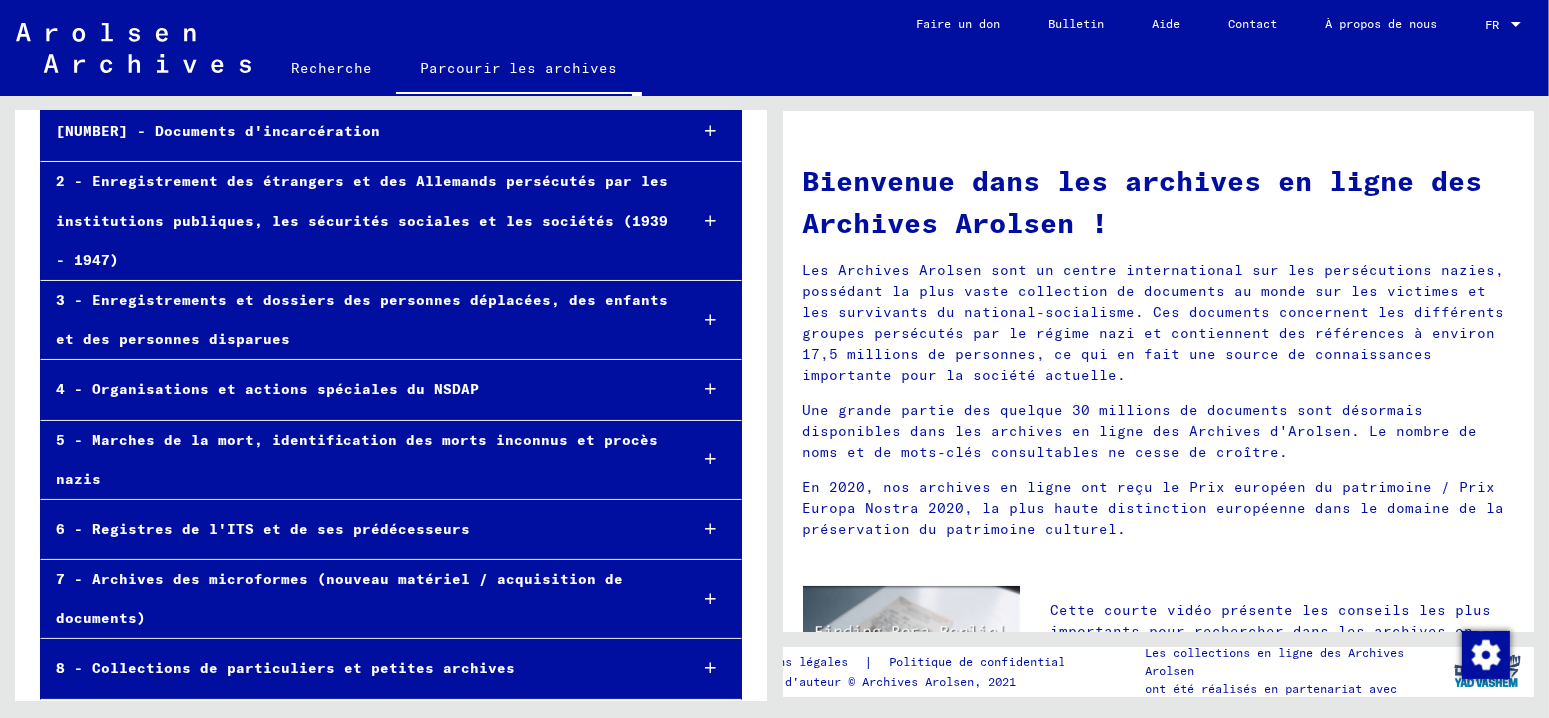 scroll, scrollTop: 225, scrollLeft: 0, axis: vertical 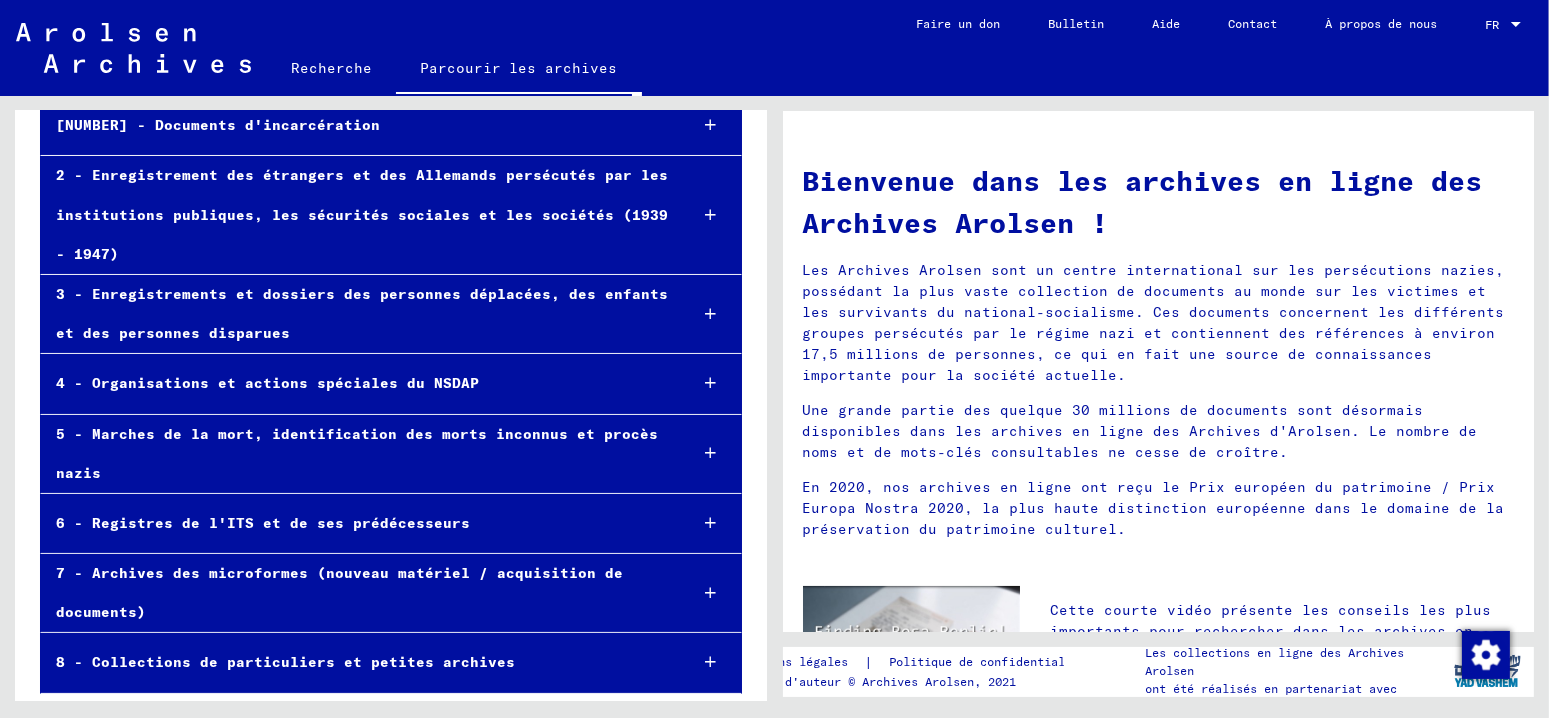 click at bounding box center (710, 662) 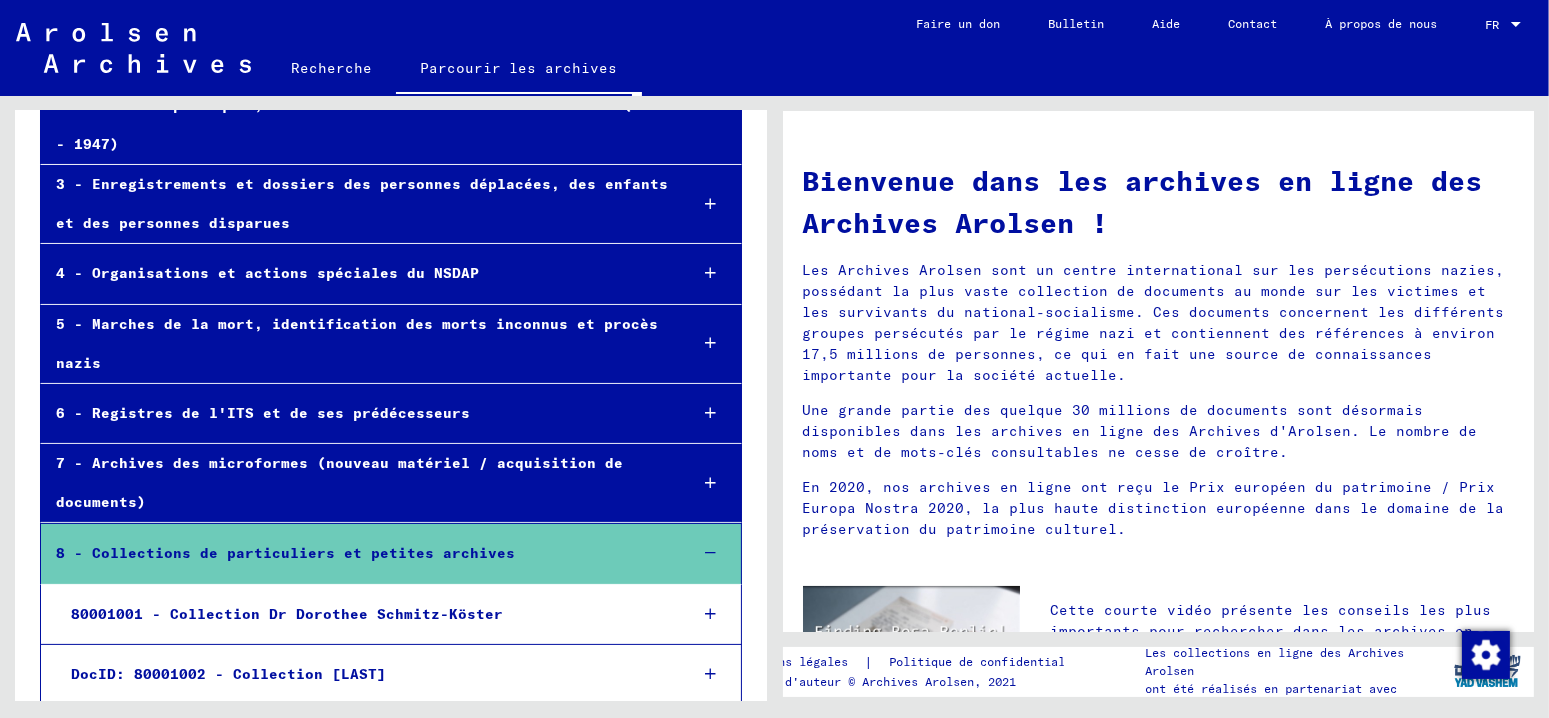 scroll, scrollTop: 345, scrollLeft: 0, axis: vertical 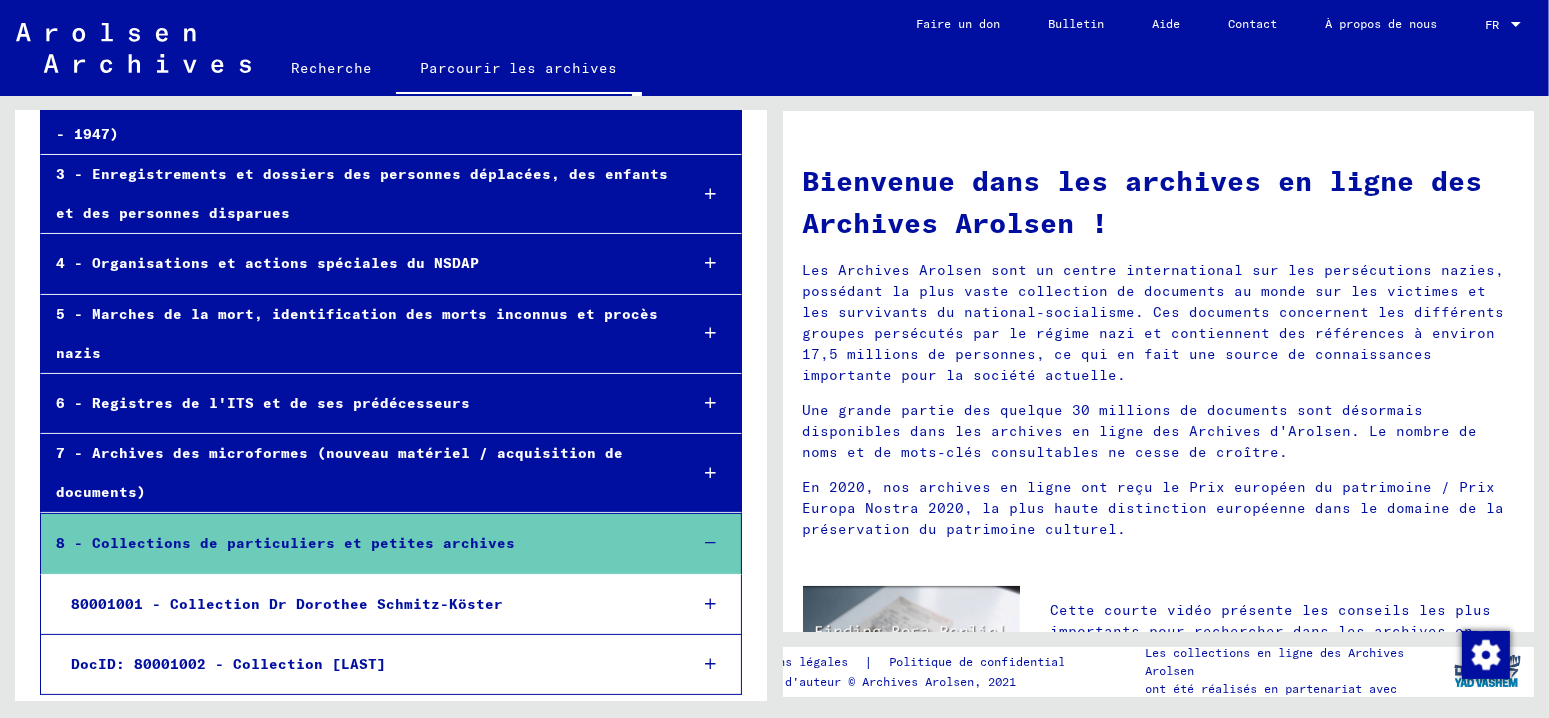 click at bounding box center (710, 604) 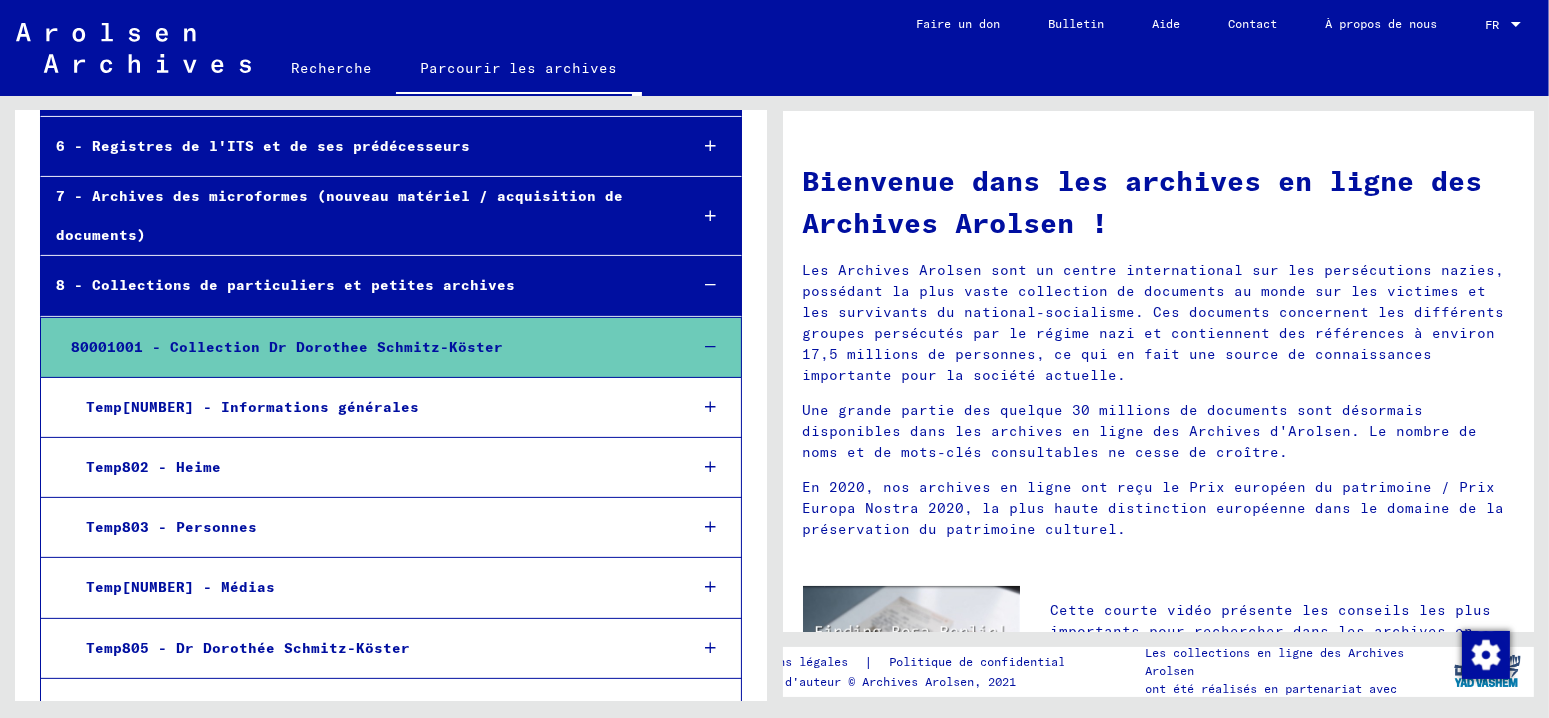 scroll, scrollTop: 645, scrollLeft: 0, axis: vertical 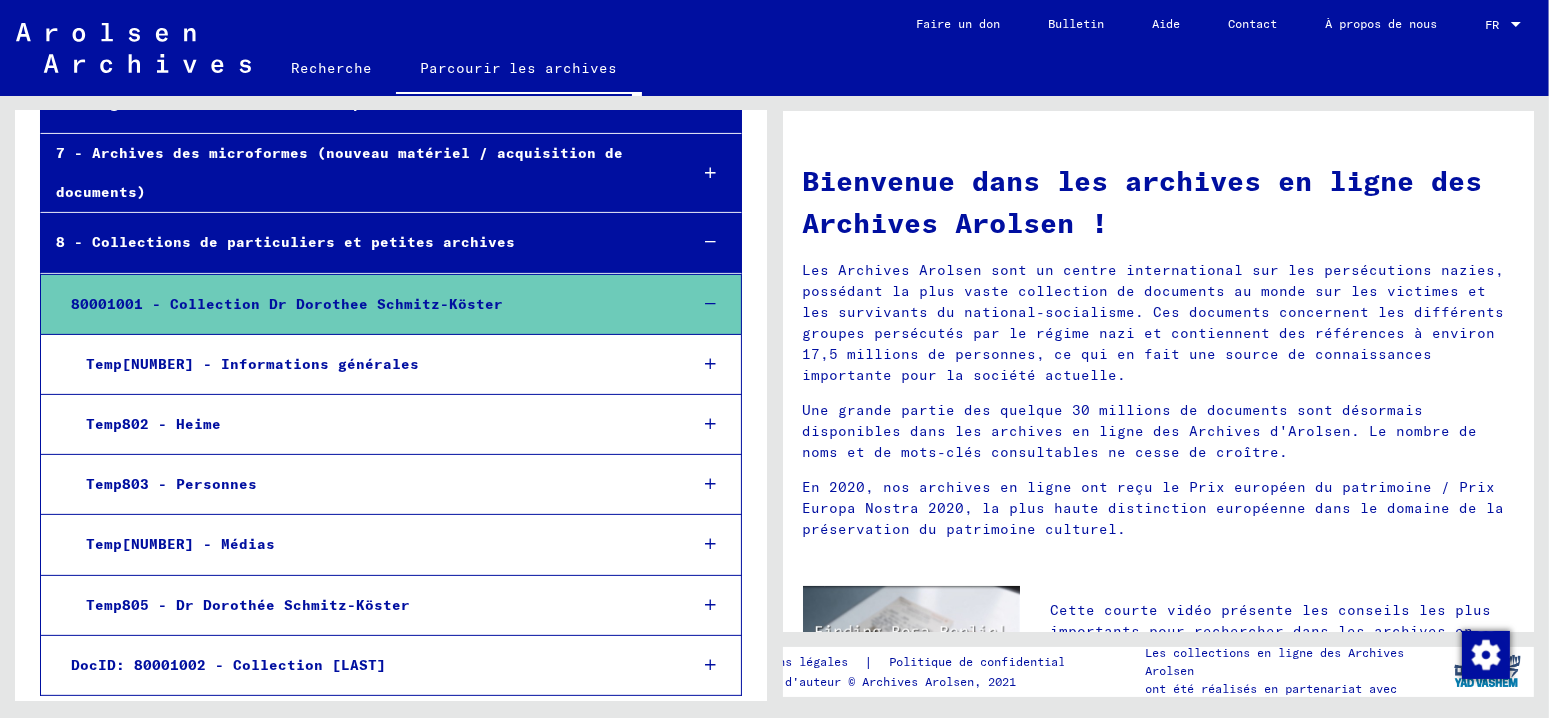 click at bounding box center [710, 544] 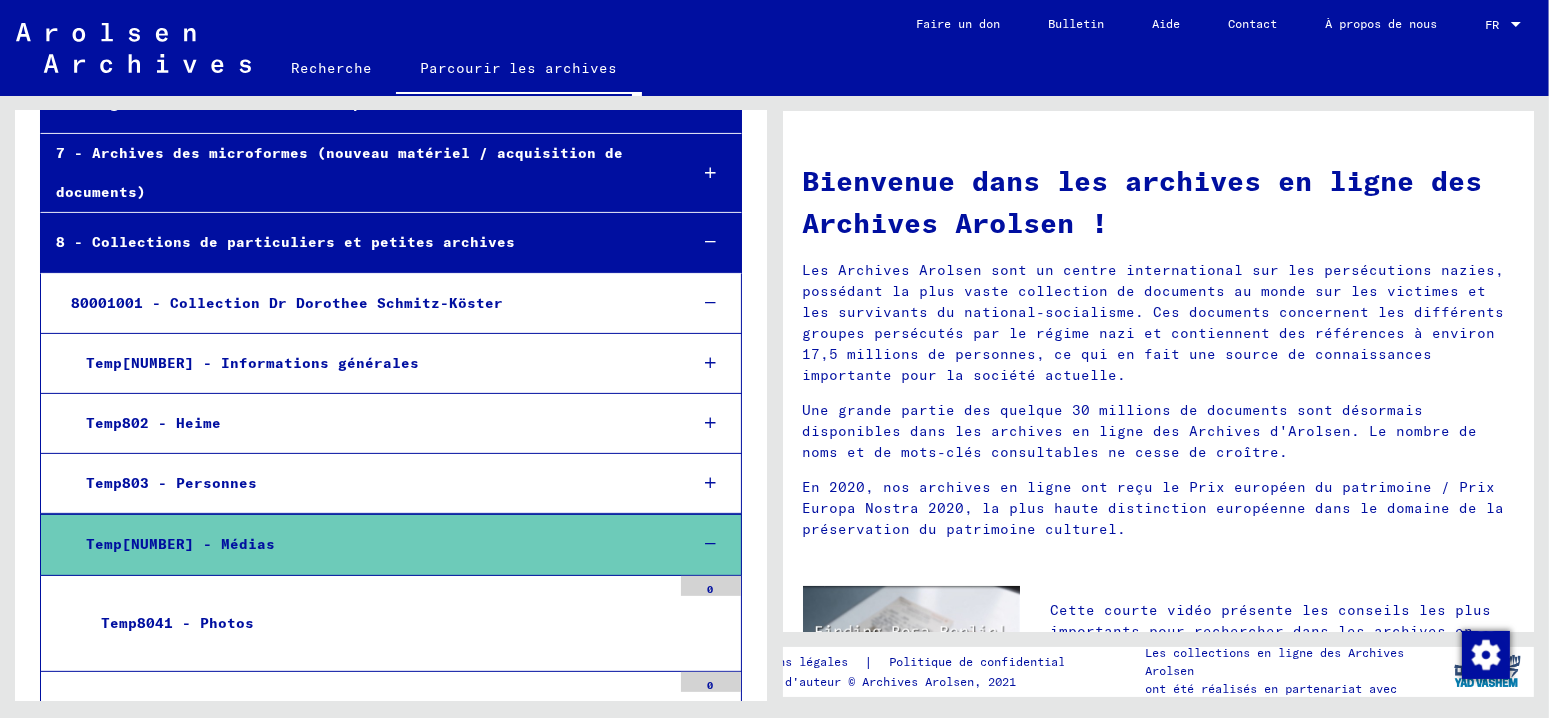click on "Temp8041 - Photos" at bounding box center [177, 623] 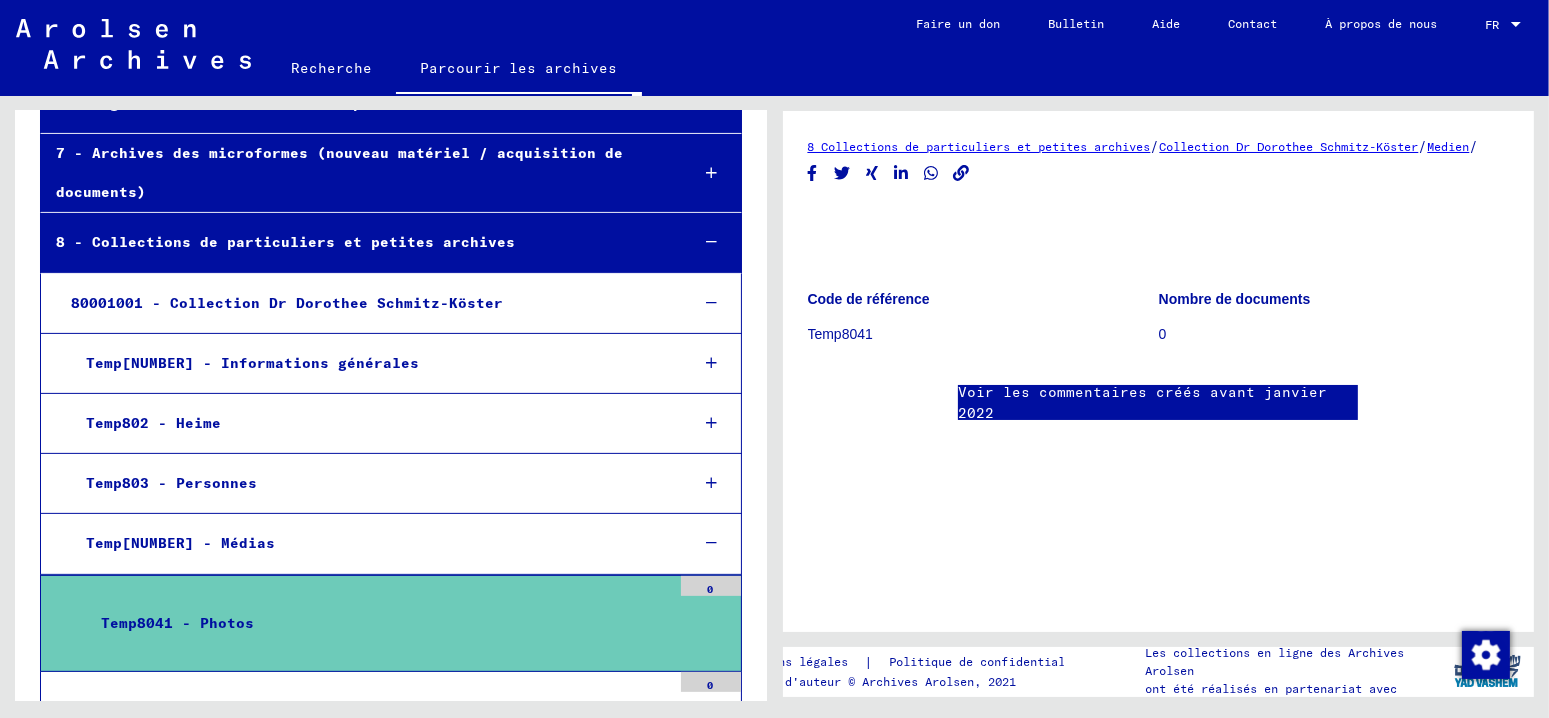 scroll, scrollTop: 300, scrollLeft: 0, axis: vertical 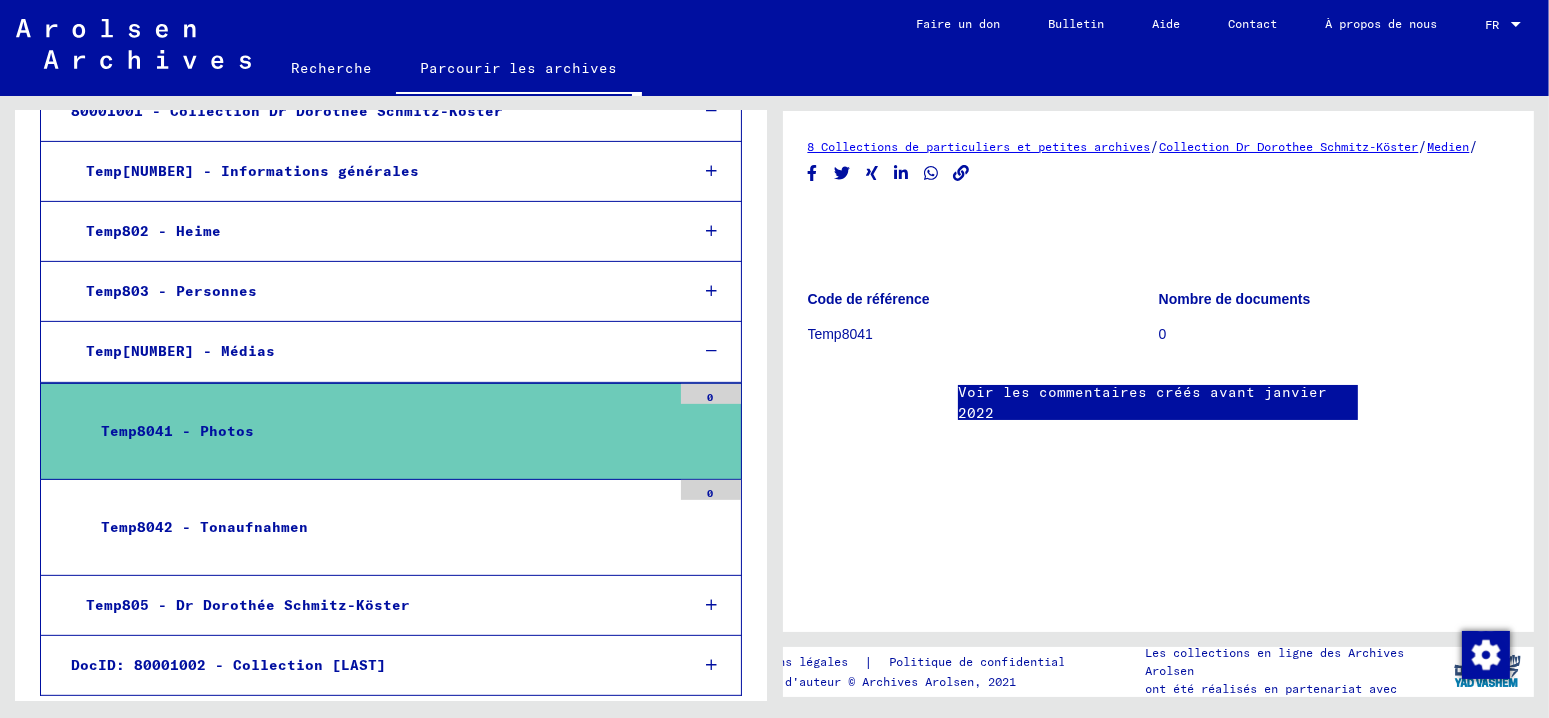 click at bounding box center [712, 665] 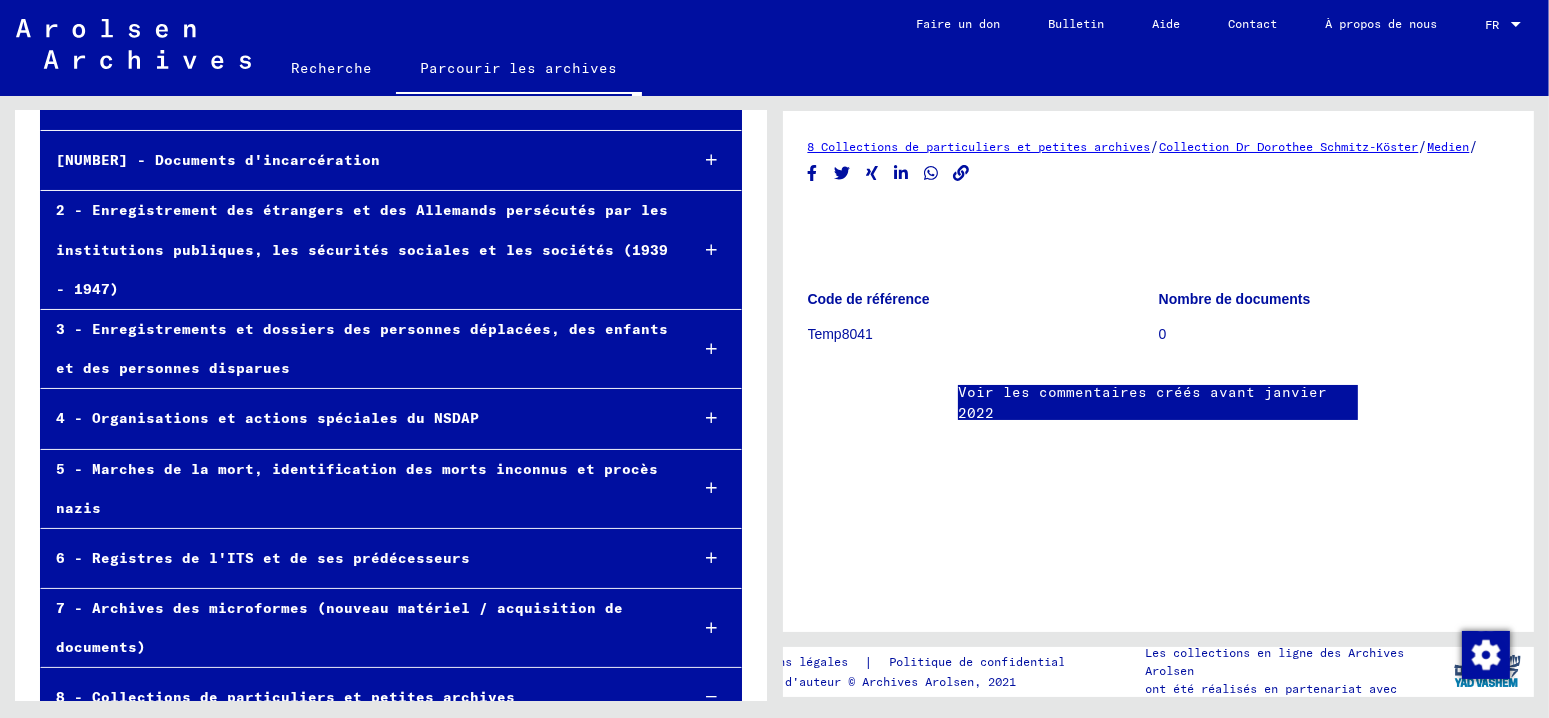 scroll, scrollTop: 155, scrollLeft: 0, axis: vertical 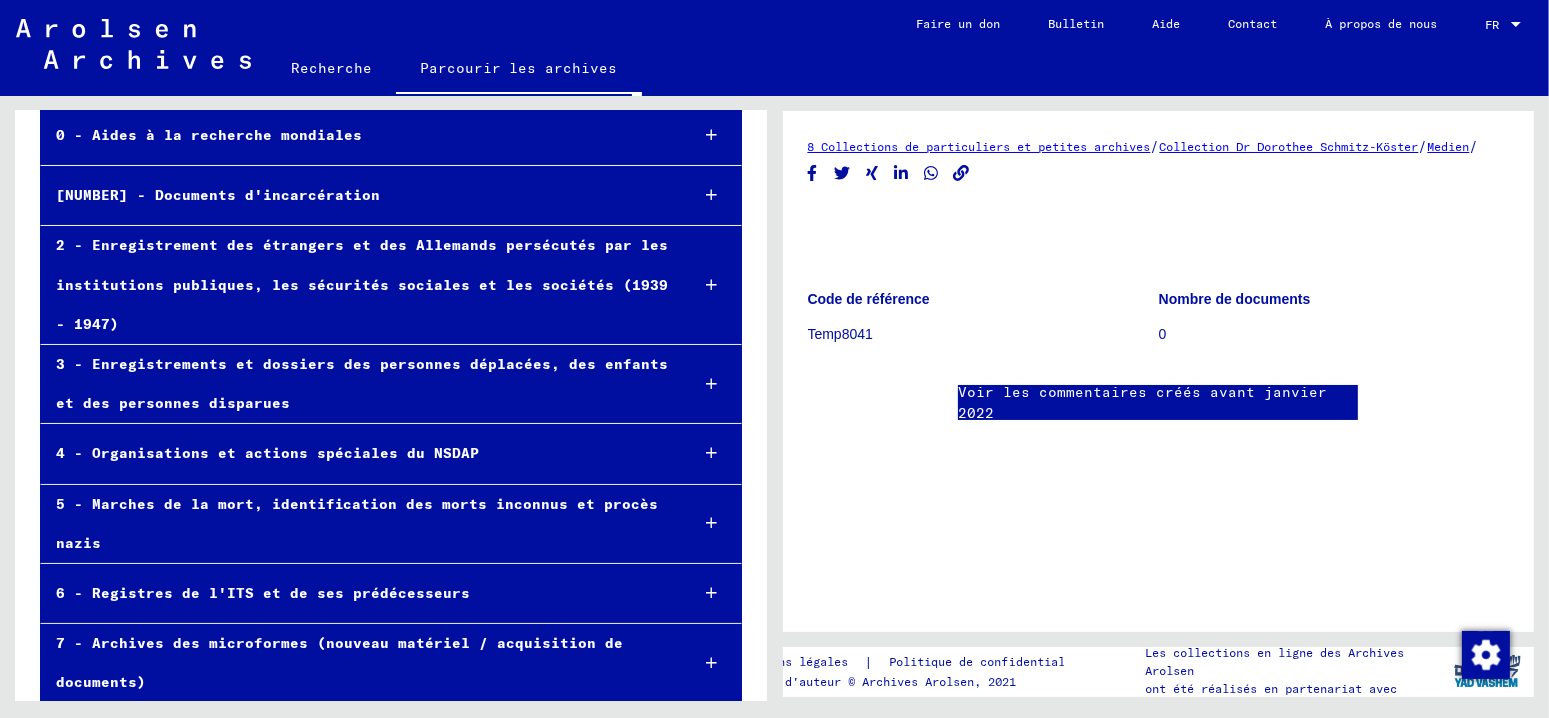 click at bounding box center (711, 384) 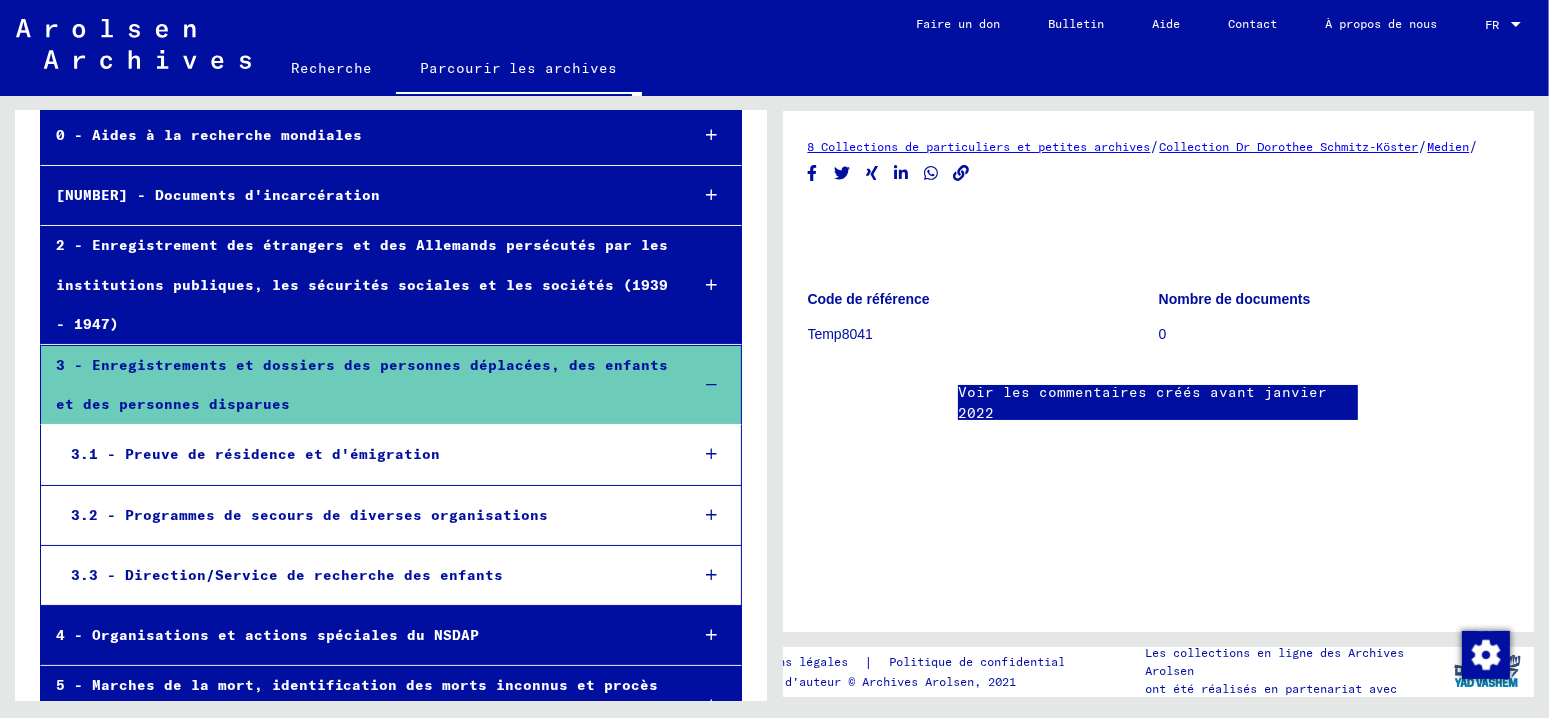 click at bounding box center (711, 454) 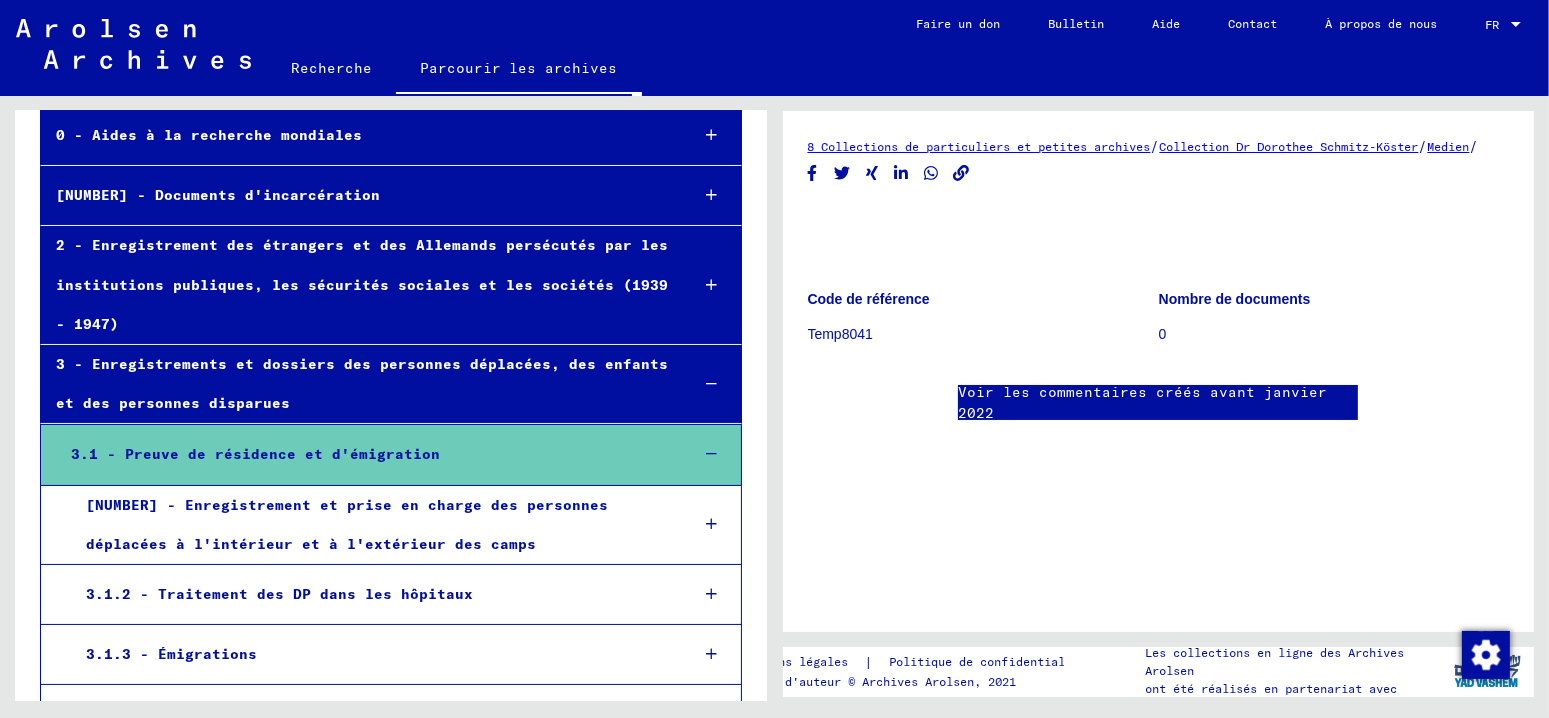 click at bounding box center (711, 524) 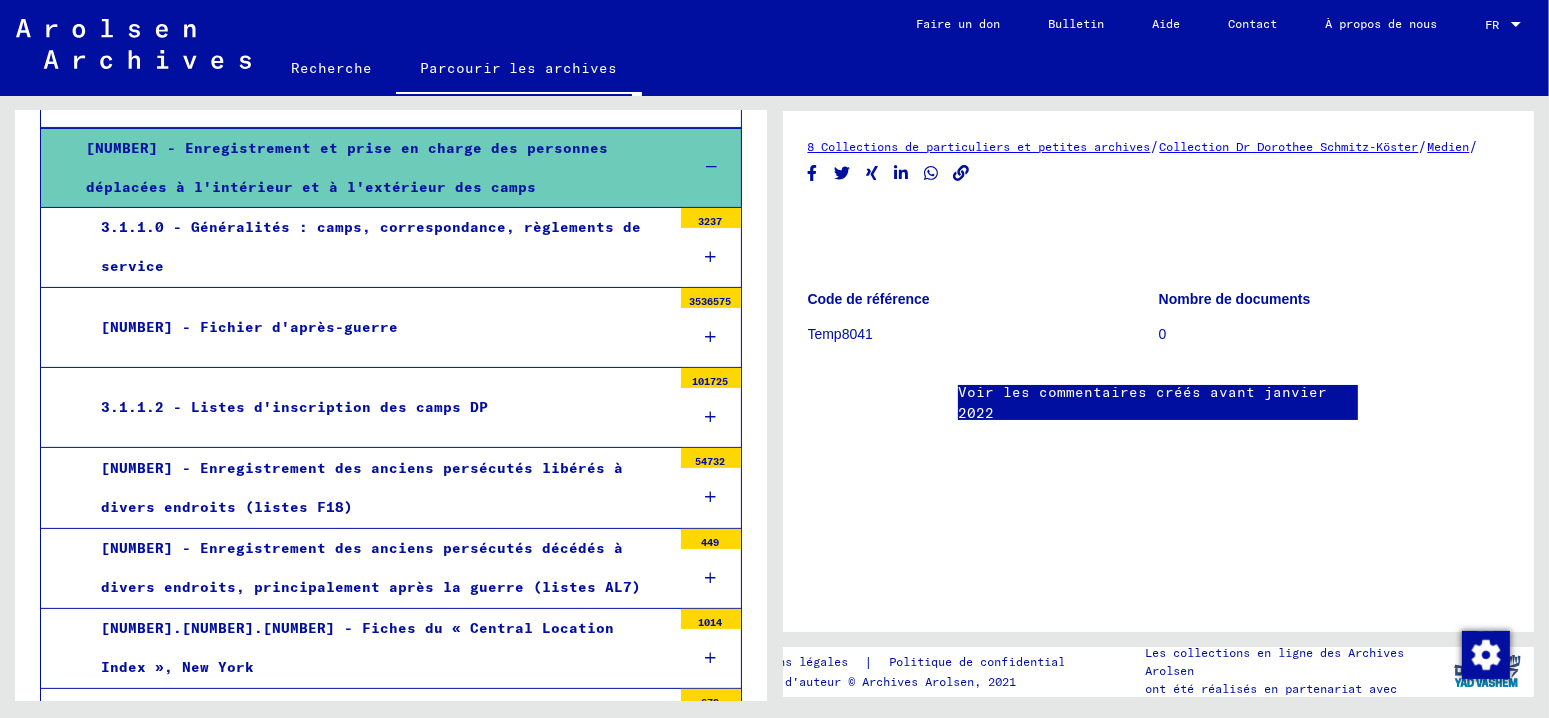 scroll, scrollTop: 555, scrollLeft: 0, axis: vertical 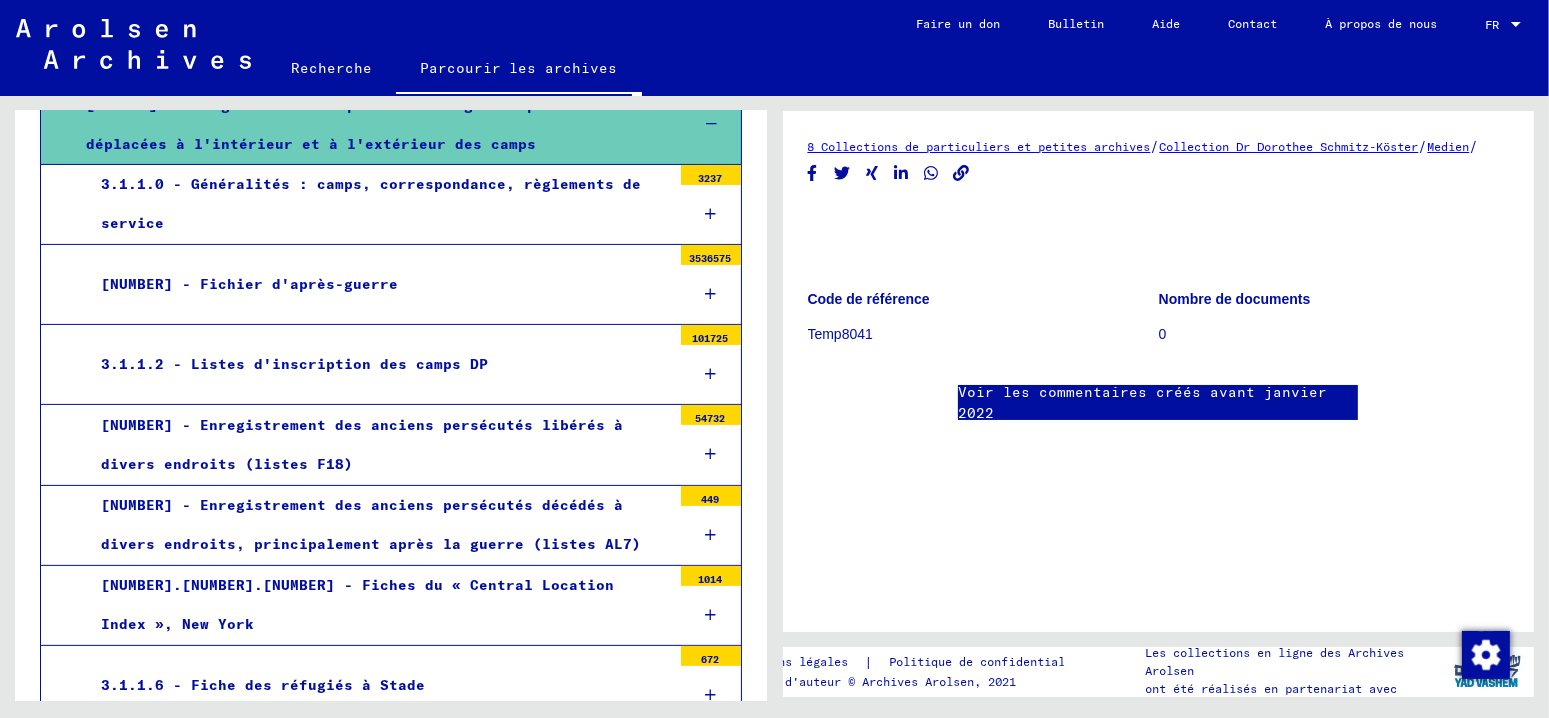 click at bounding box center (711, 374) 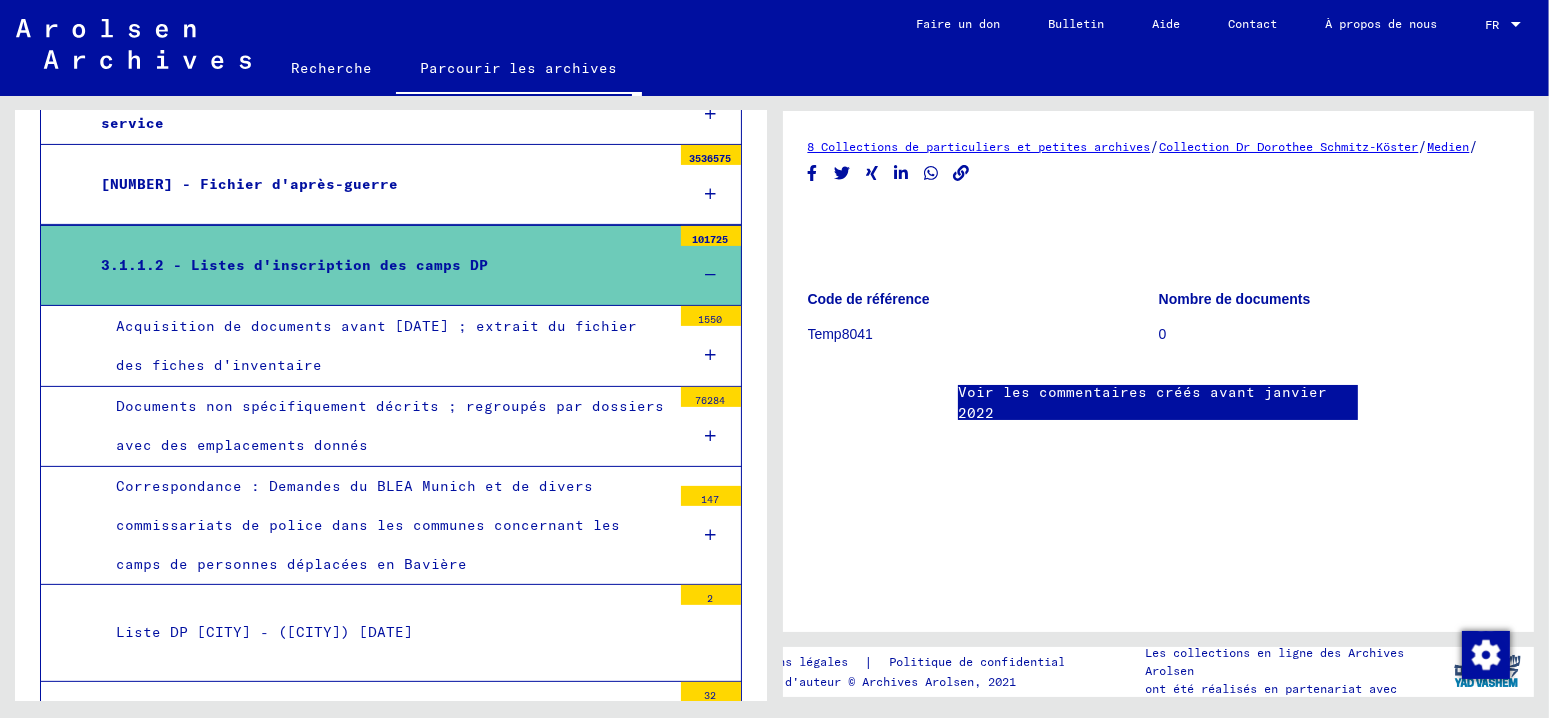 scroll, scrollTop: 754, scrollLeft: 0, axis: vertical 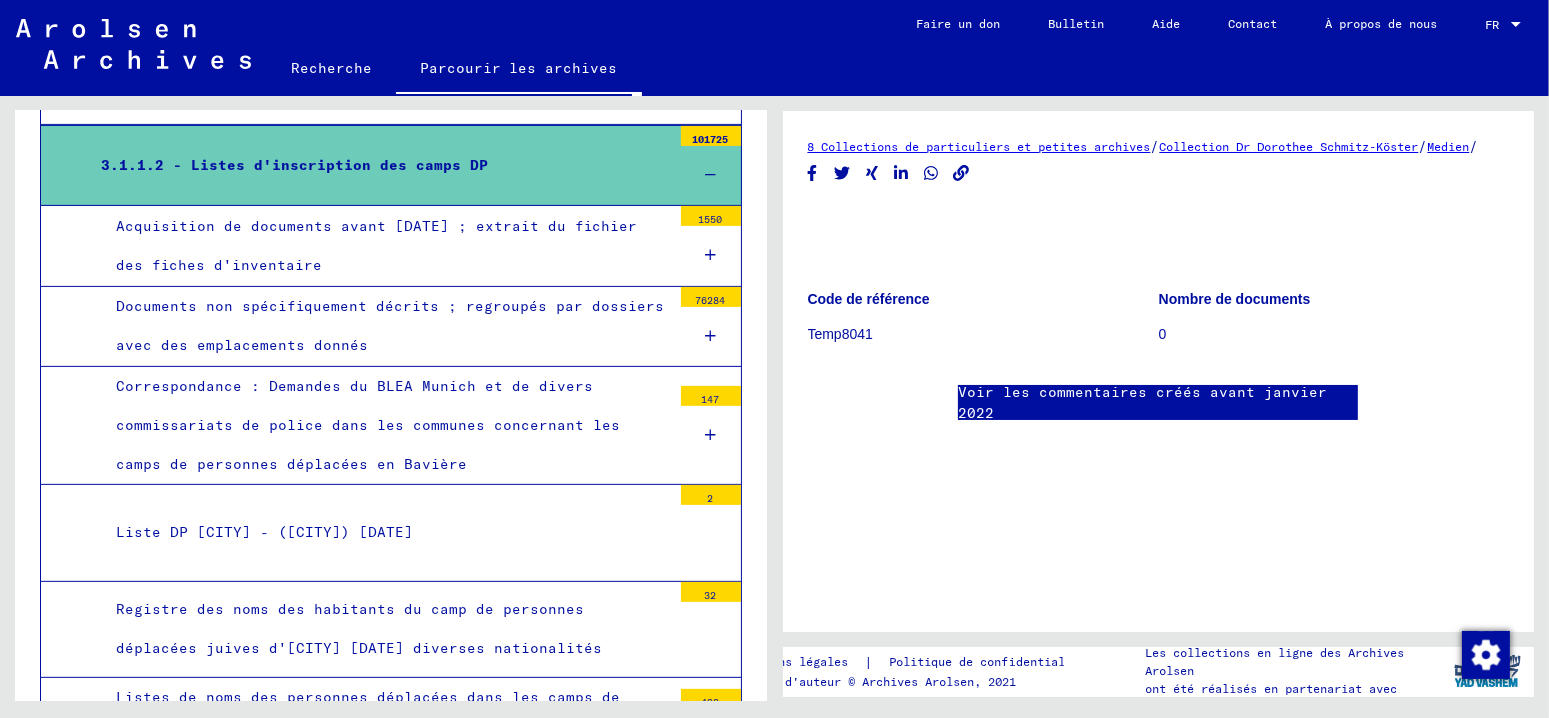 click at bounding box center (710, 435) 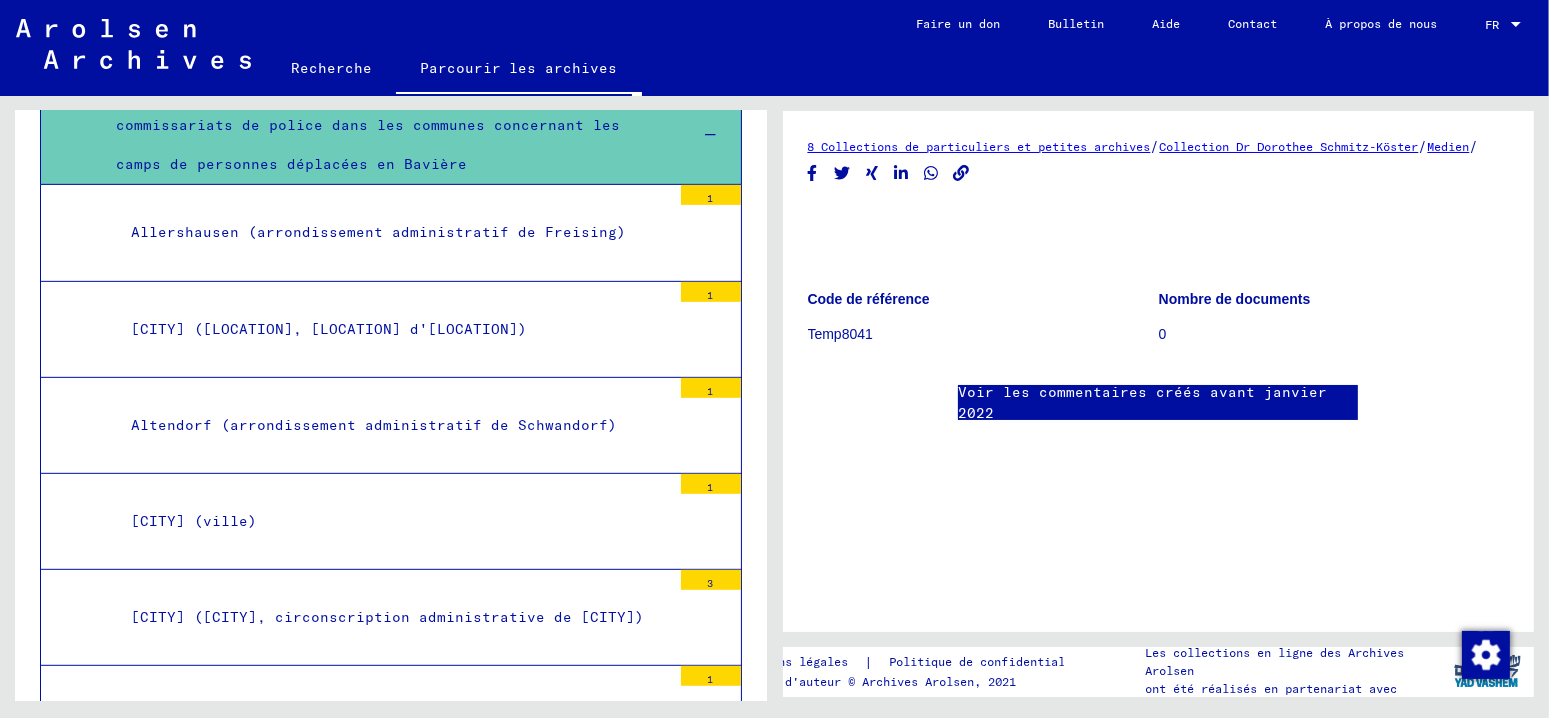 scroll, scrollTop: 1054, scrollLeft: 0, axis: vertical 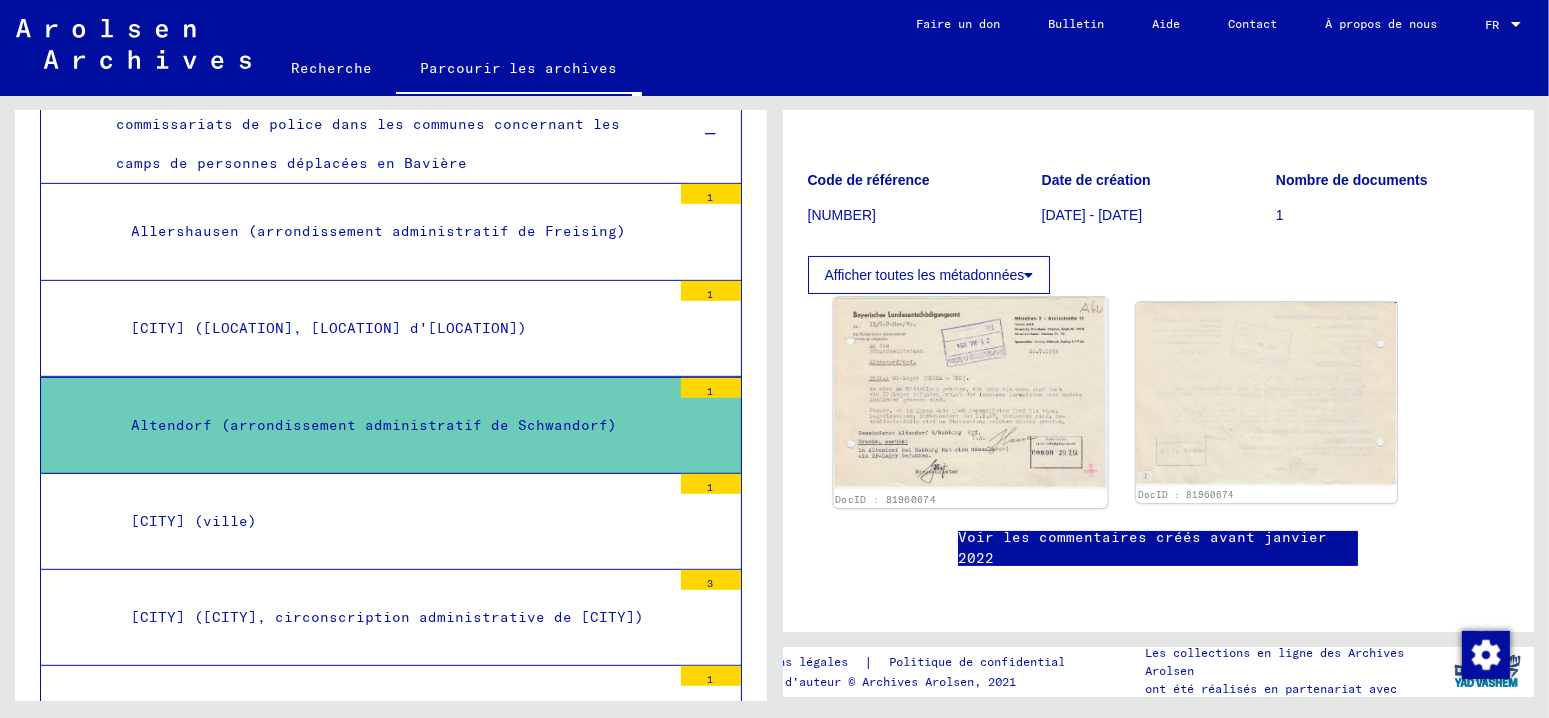 click 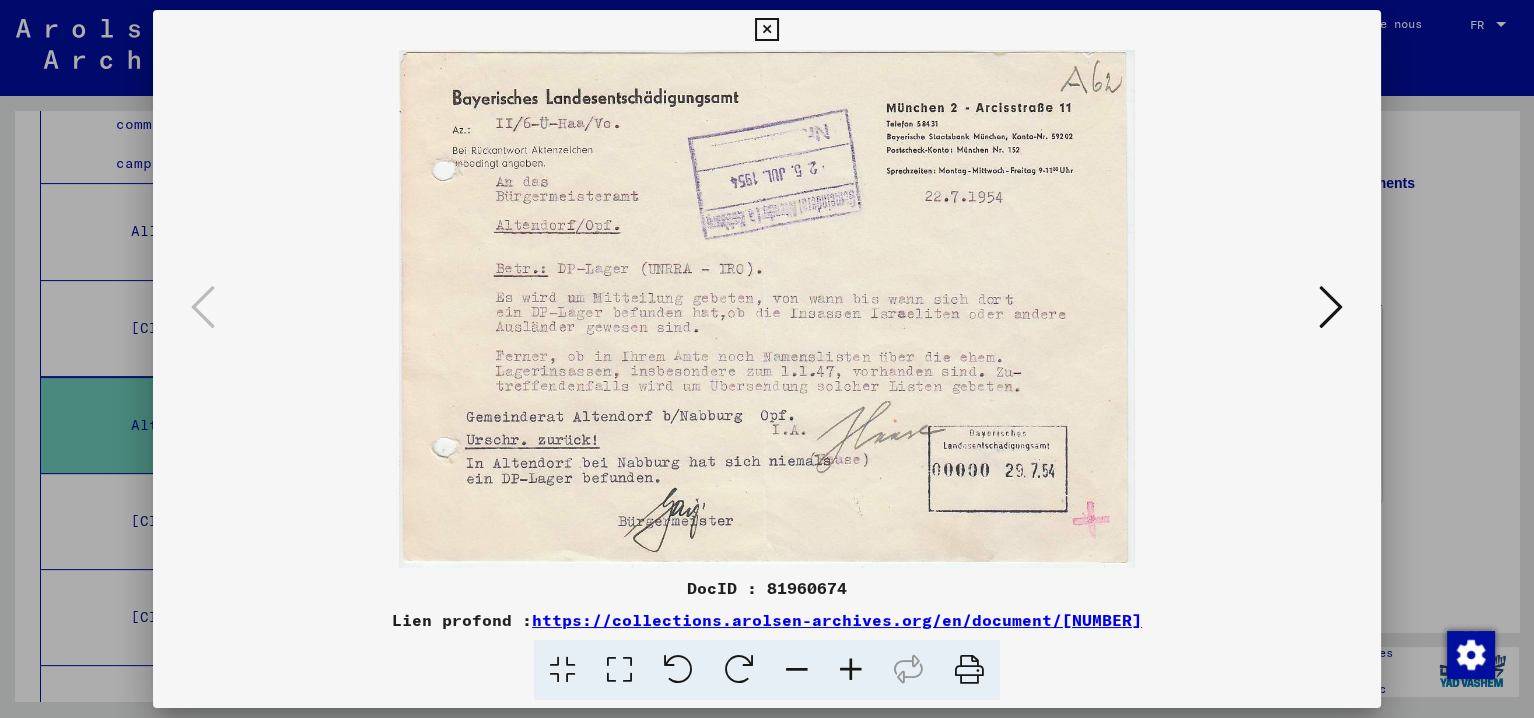 click at bounding box center (1331, 307) 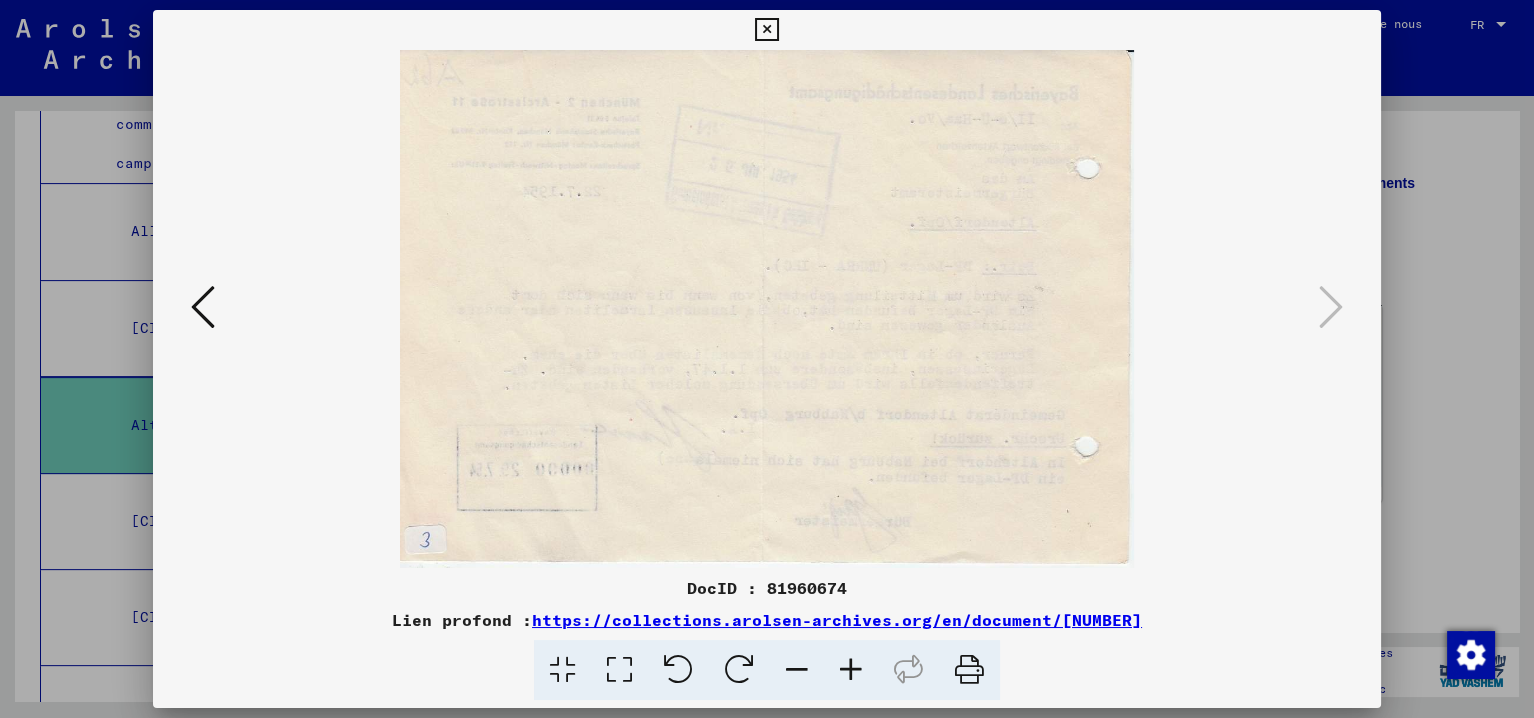 click at bounding box center [203, 307] 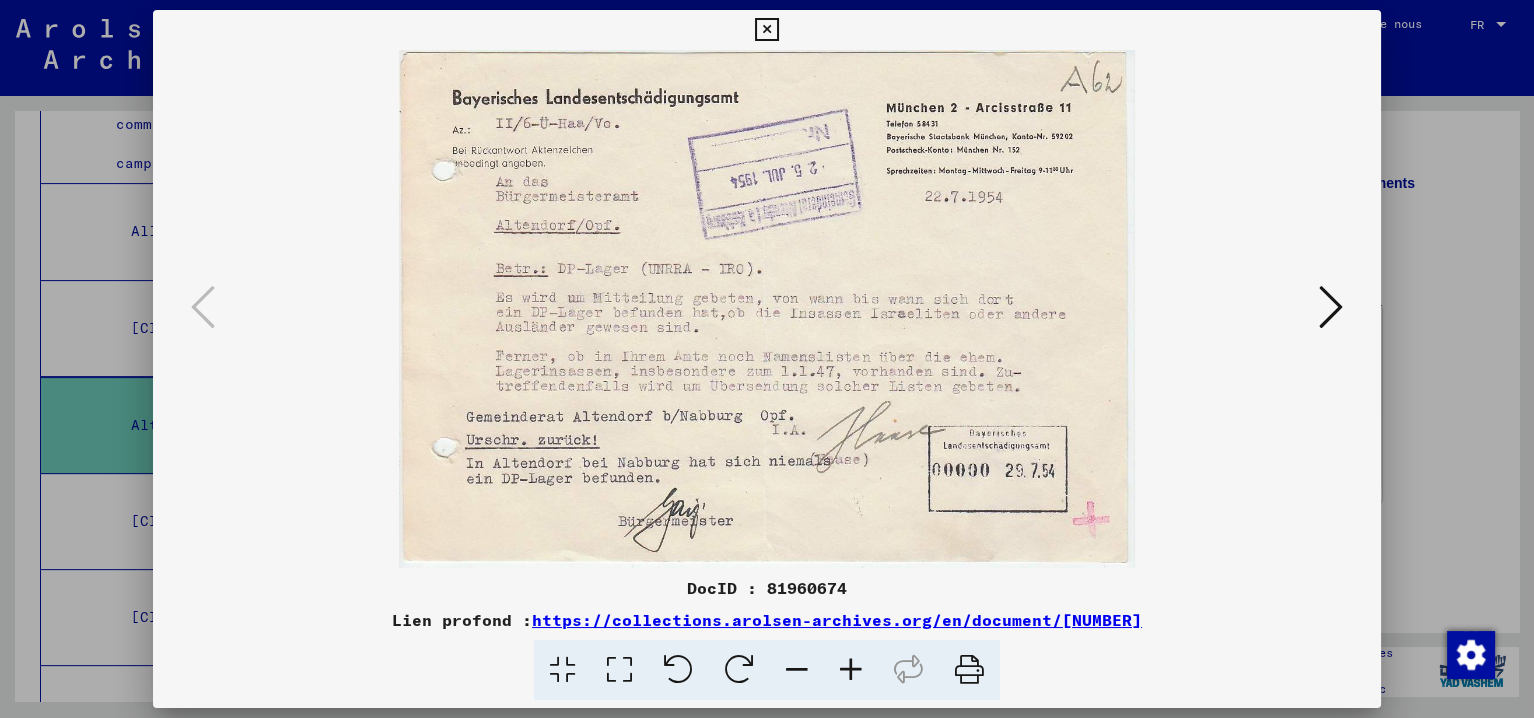 click at bounding box center [766, 30] 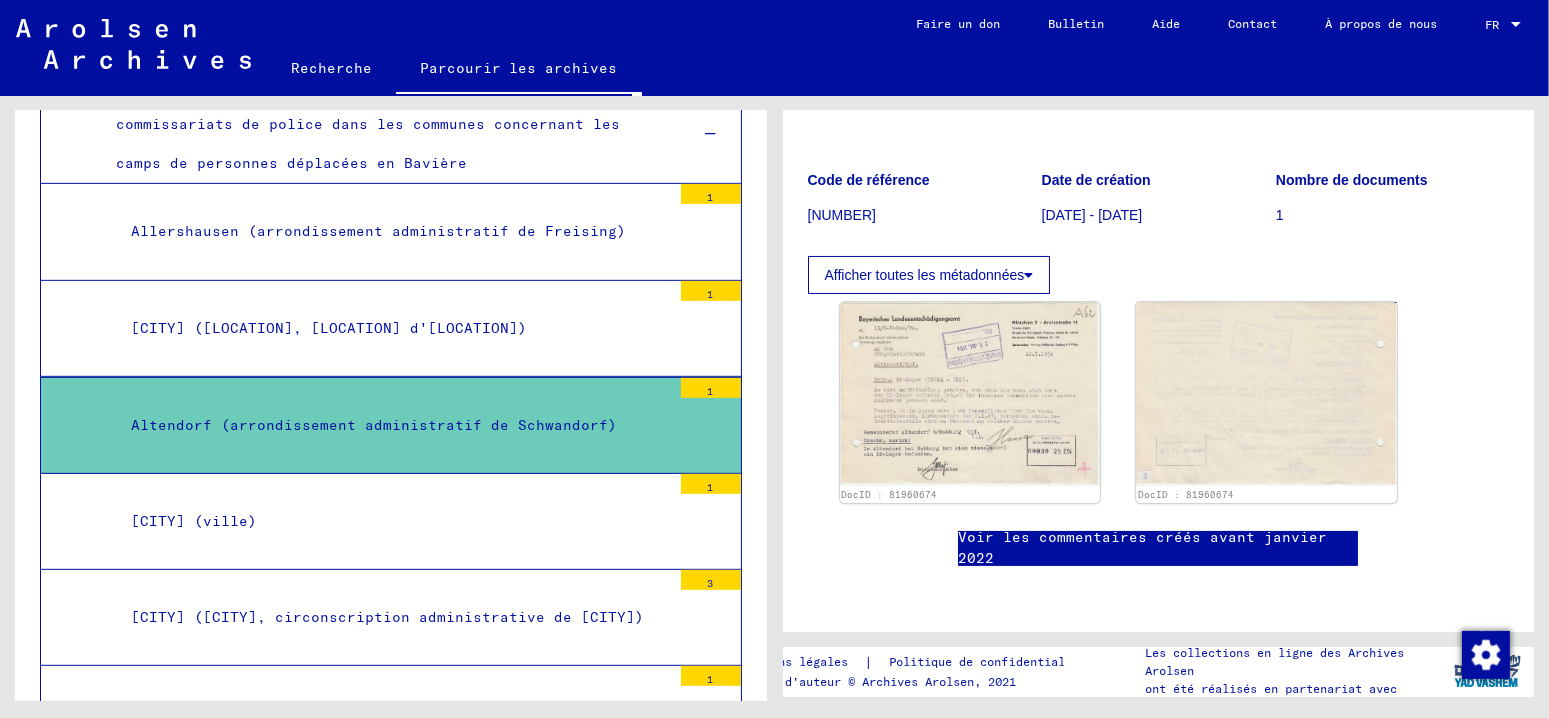 scroll, scrollTop: 500, scrollLeft: 0, axis: vertical 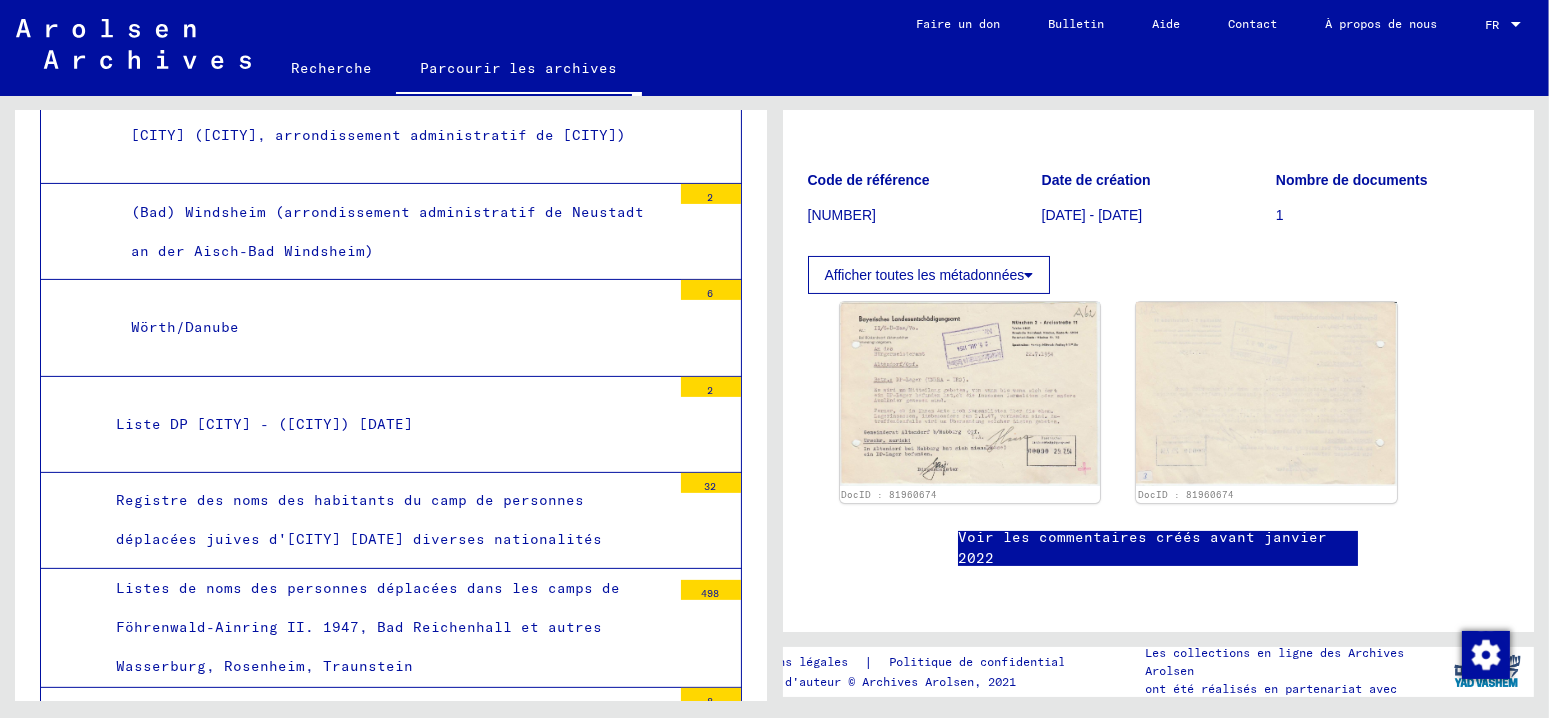 click on "Registre des noms des habitants du camp de personnes déplacées juives d'[CITY] [DATE] diverses nationalités" at bounding box center (359, 519) 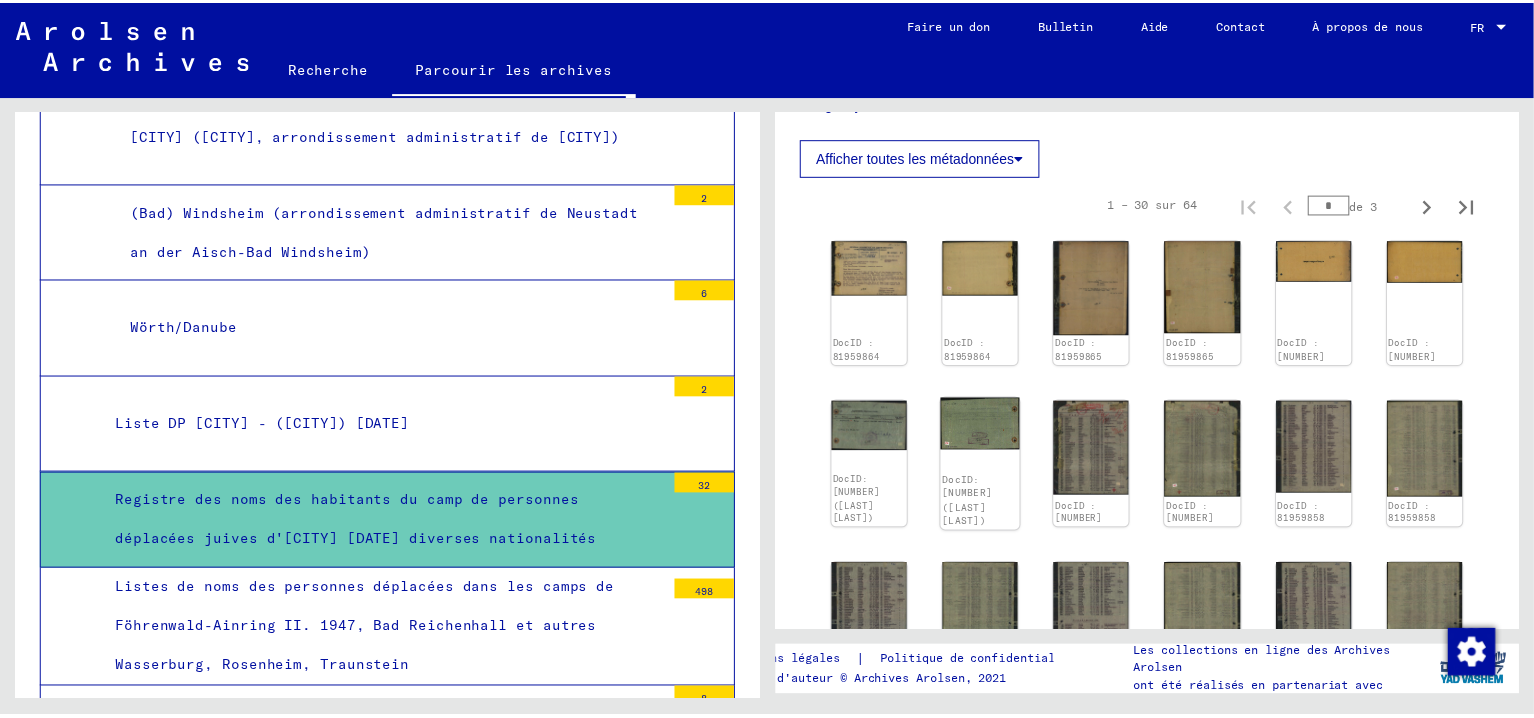 scroll, scrollTop: 600, scrollLeft: 0, axis: vertical 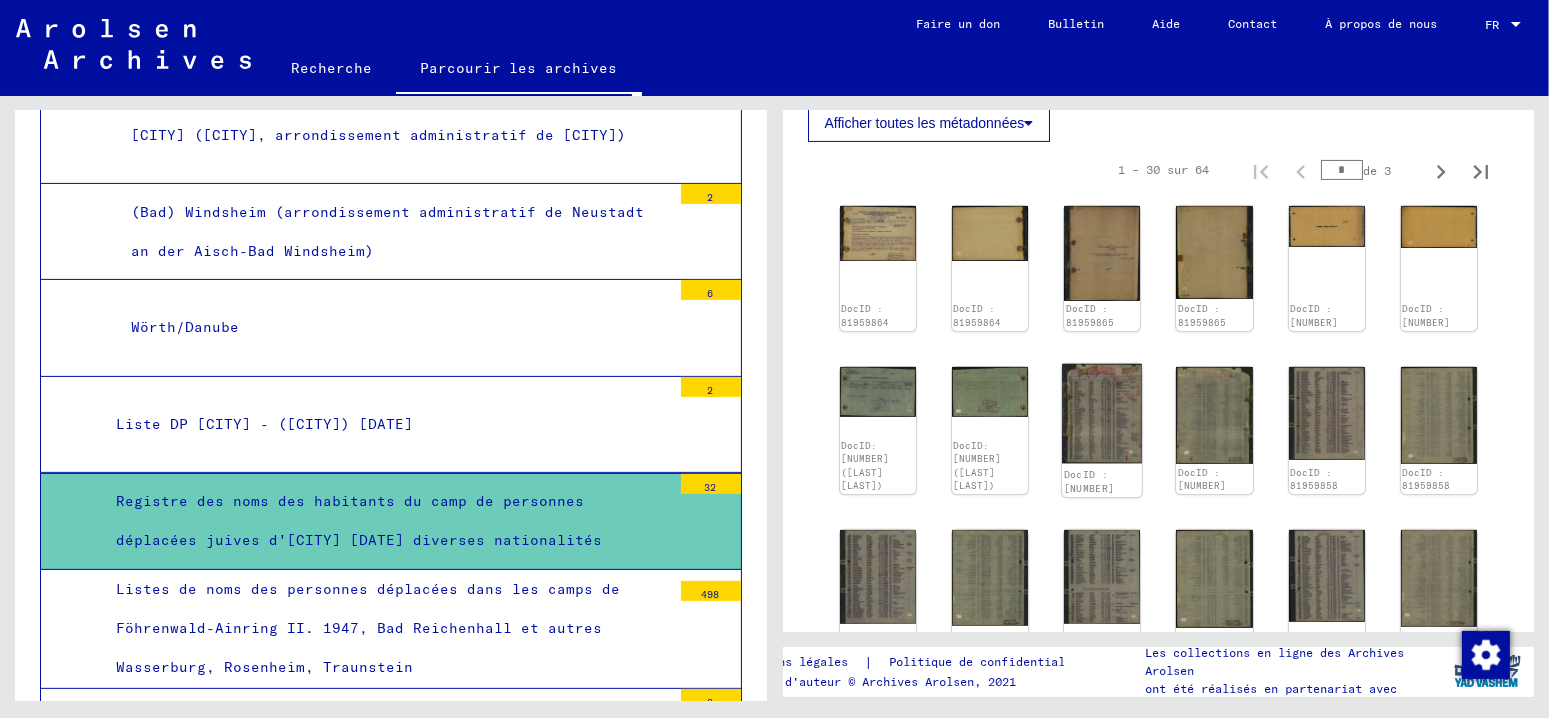 click 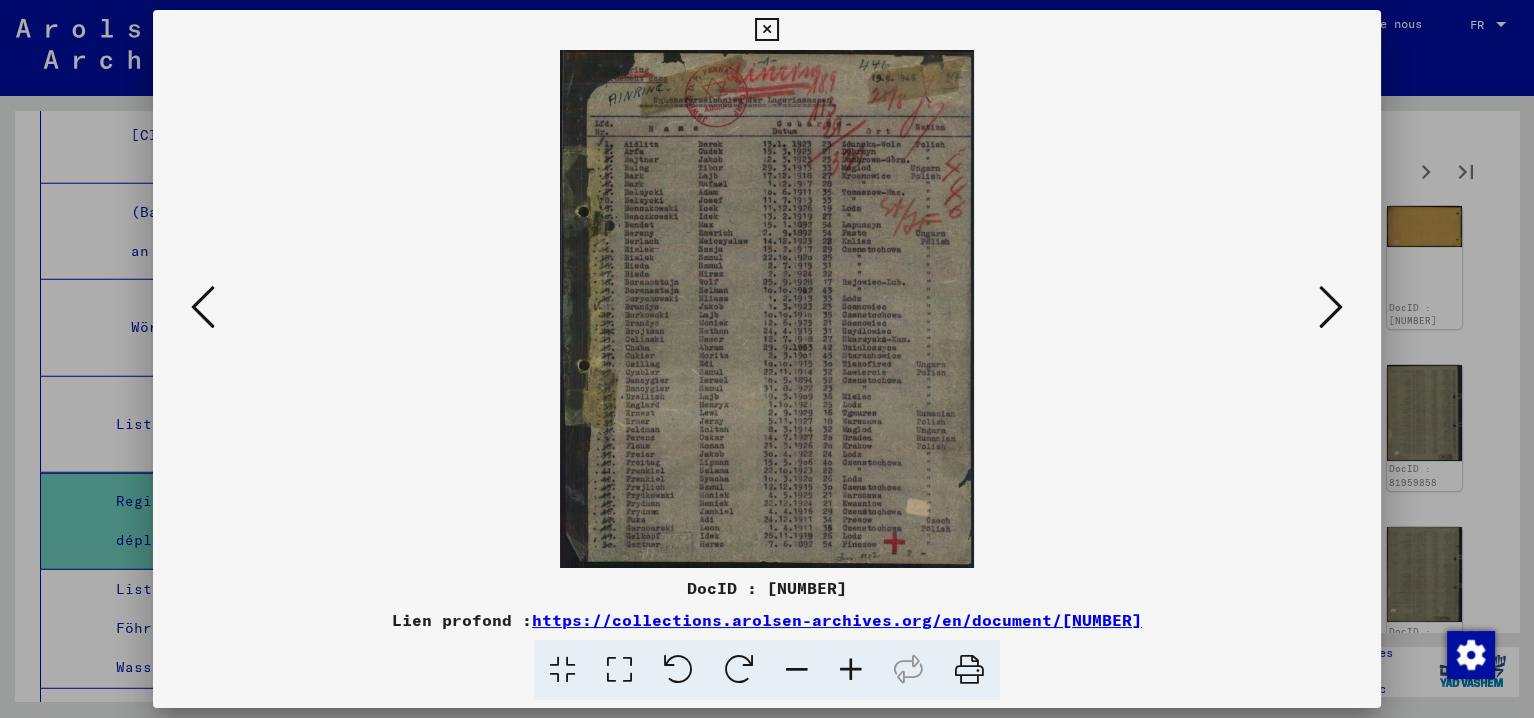 click at bounding box center (851, 670) 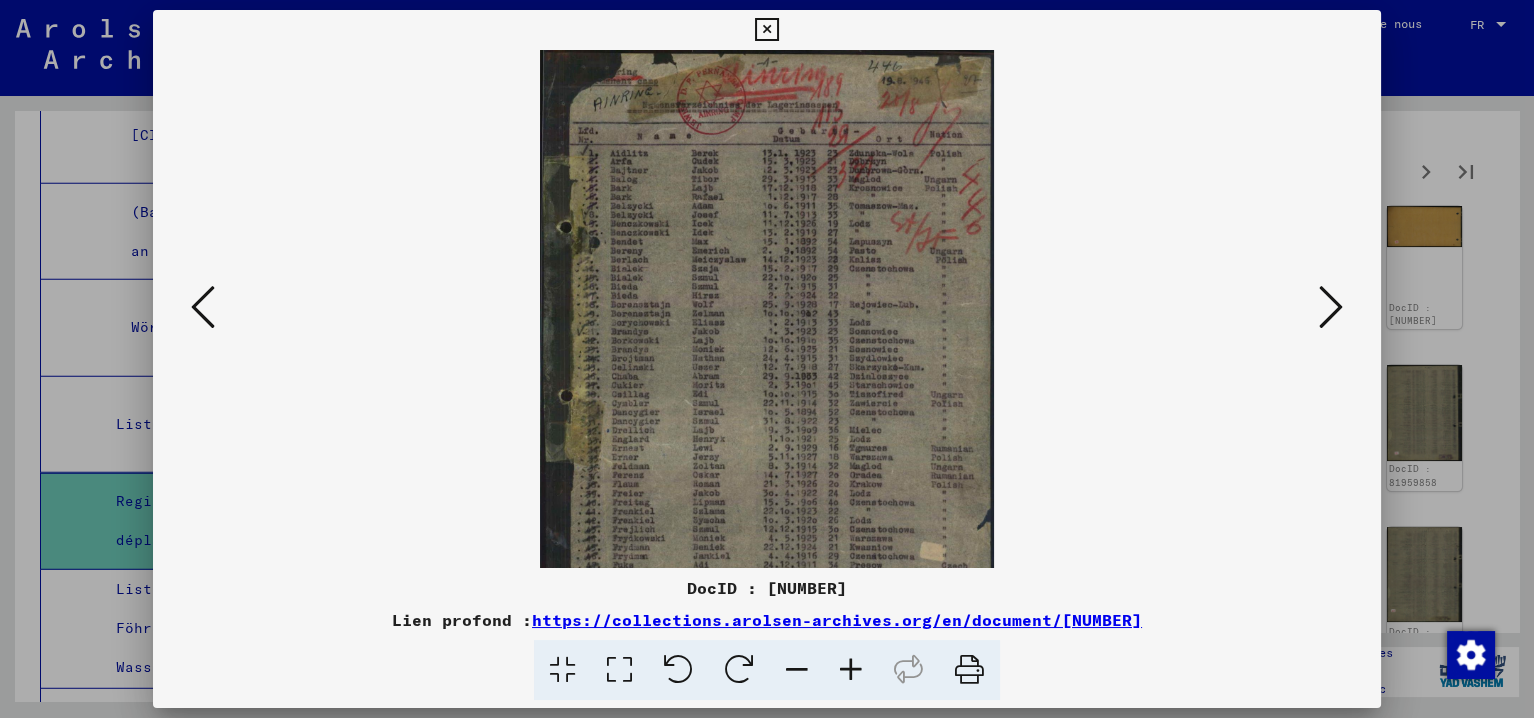 click at bounding box center (851, 670) 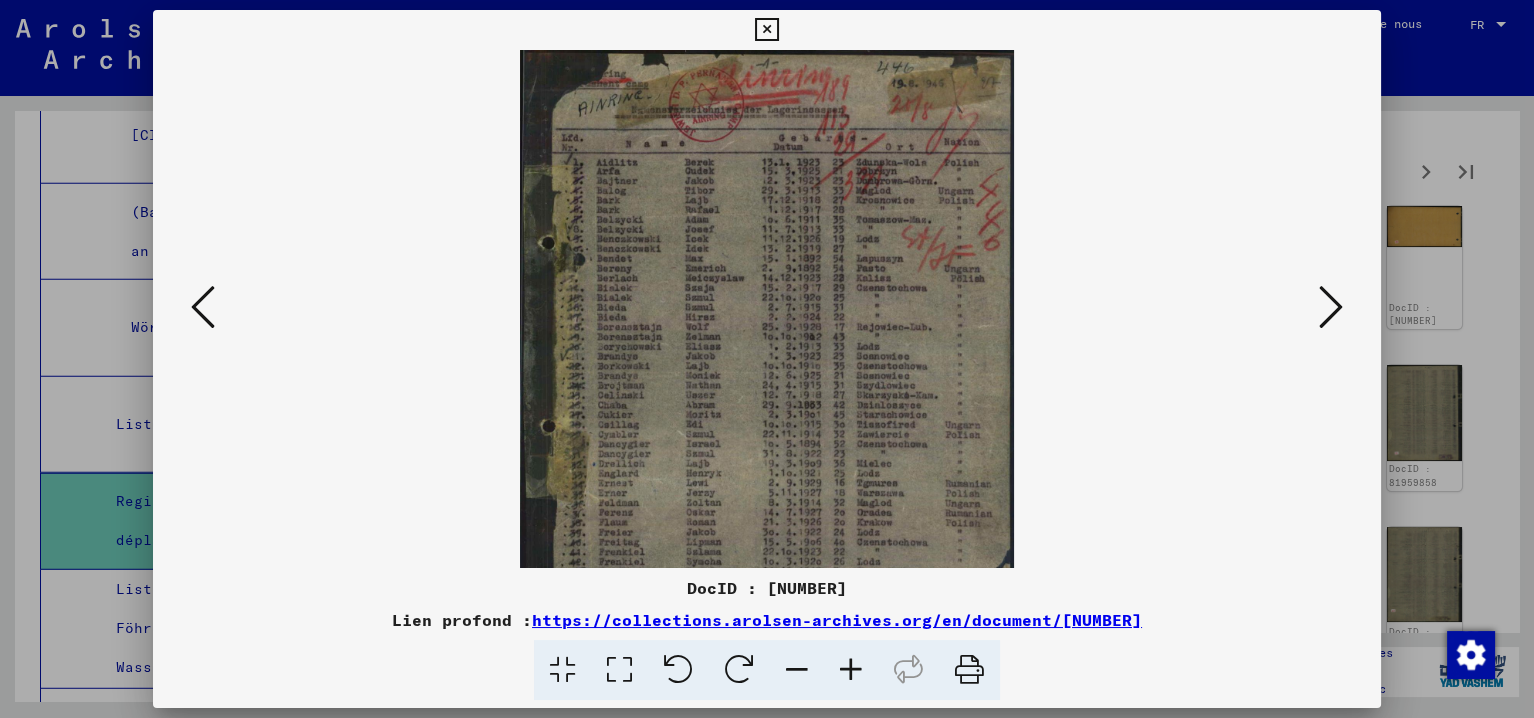 click at bounding box center (851, 670) 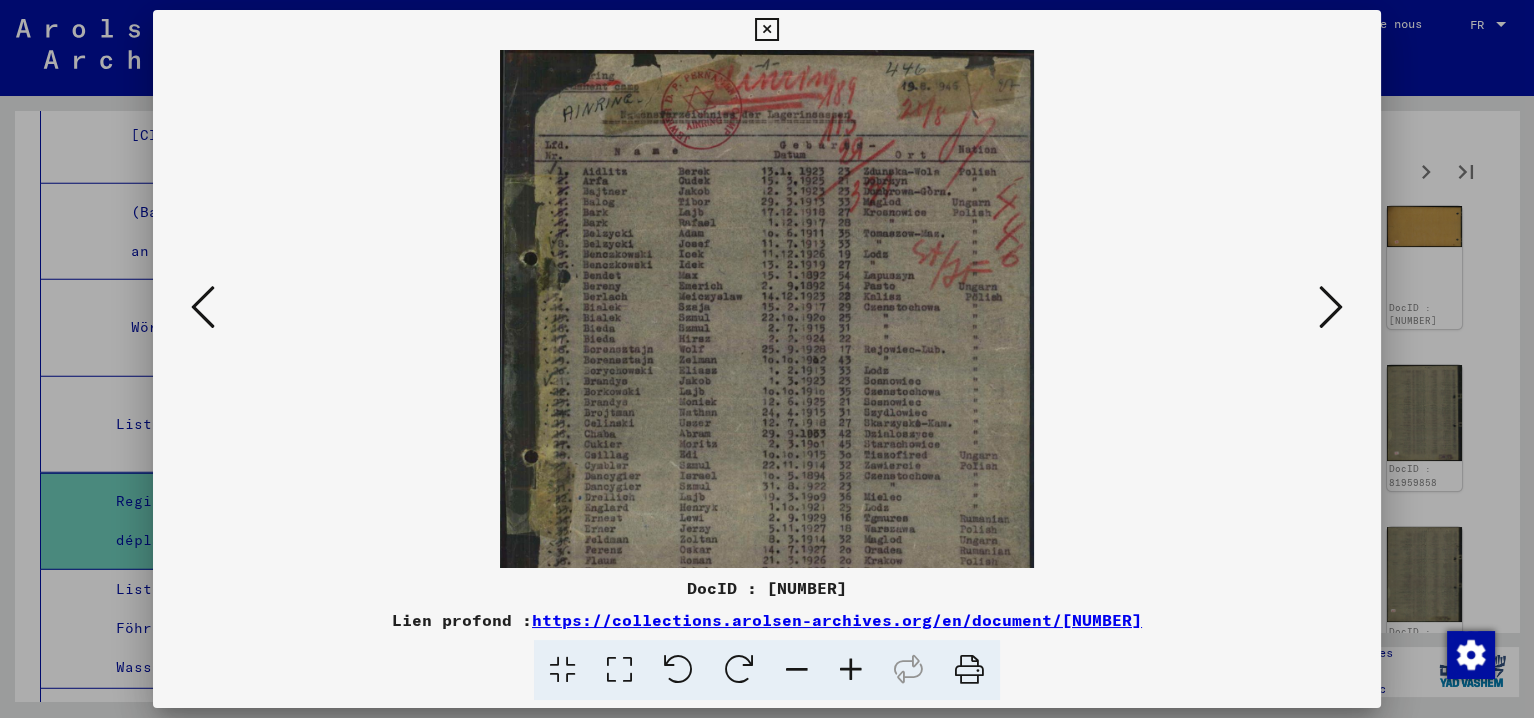 click at bounding box center [851, 670] 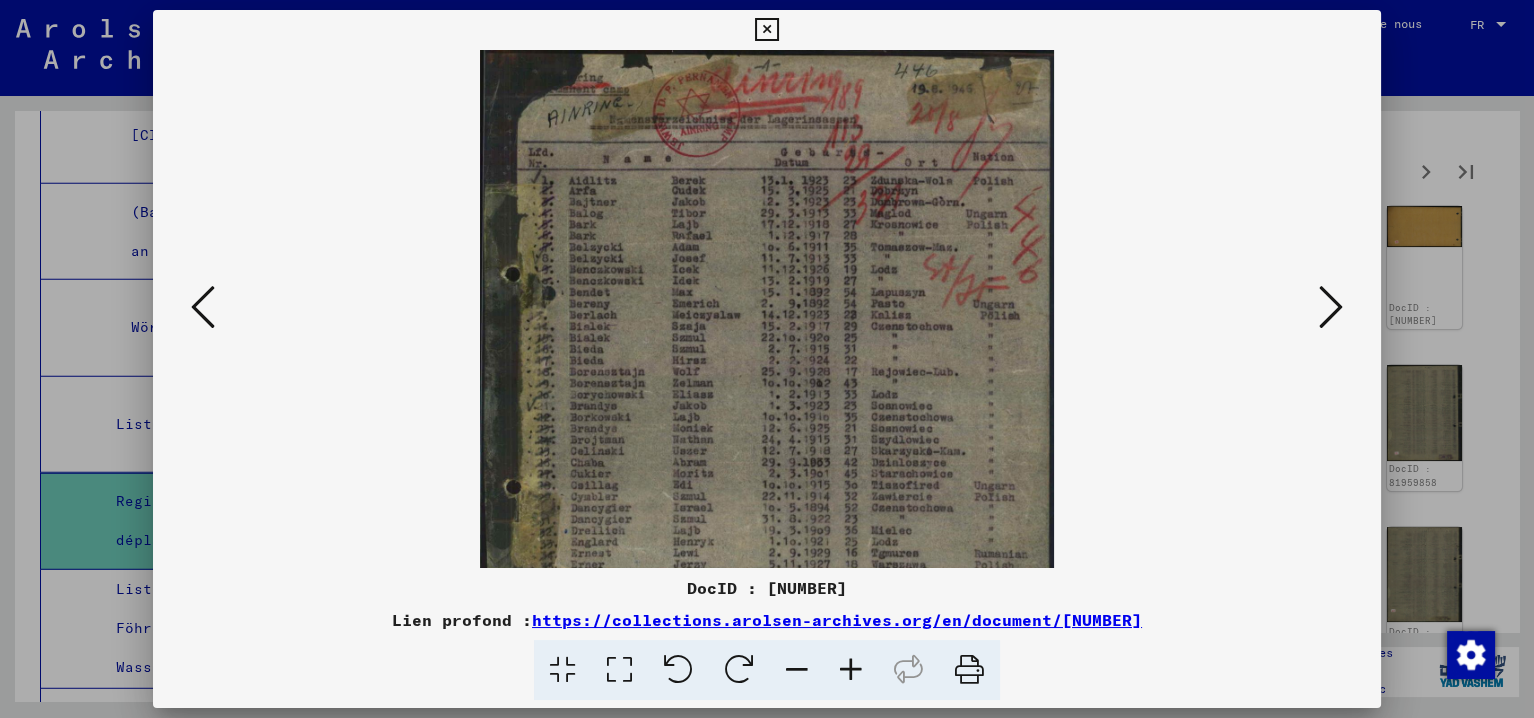 click at bounding box center [851, 670] 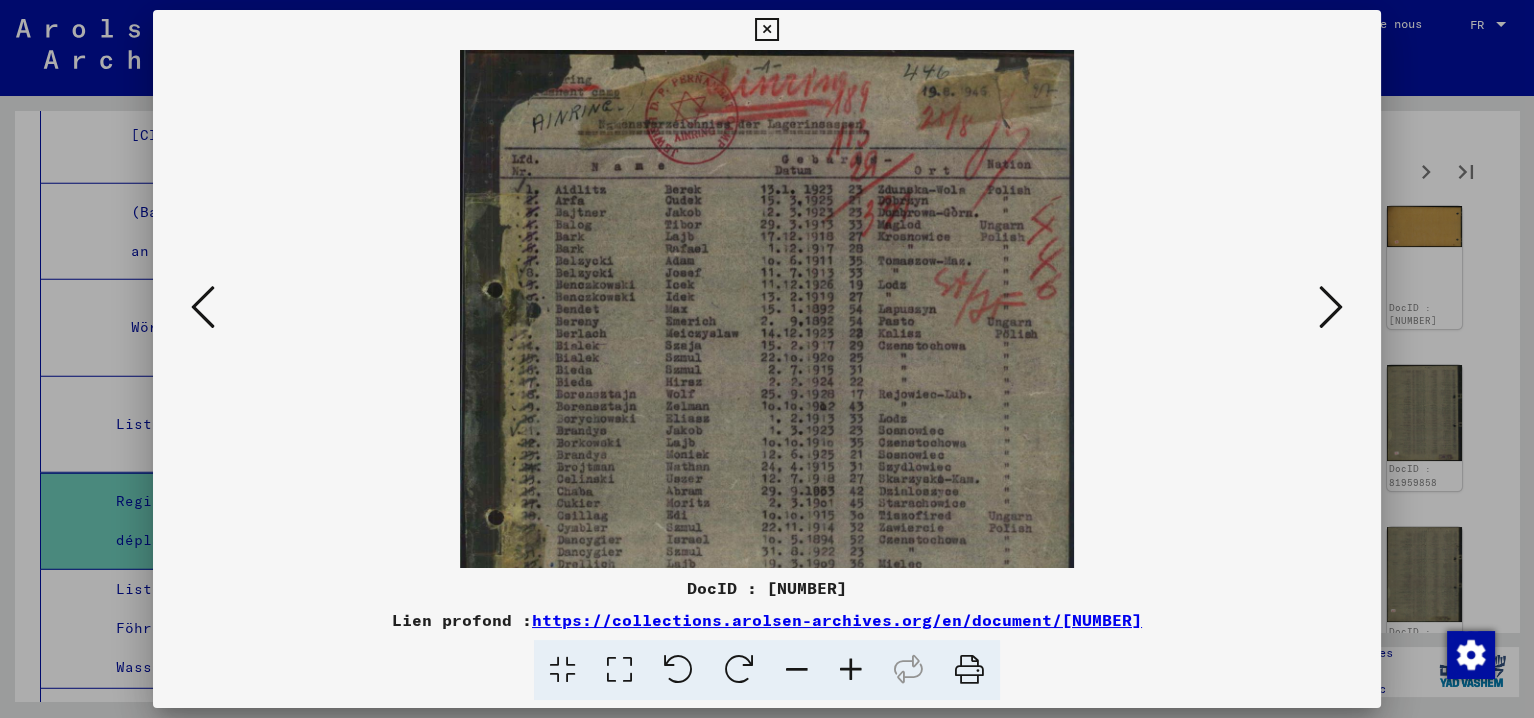 click at bounding box center (851, 670) 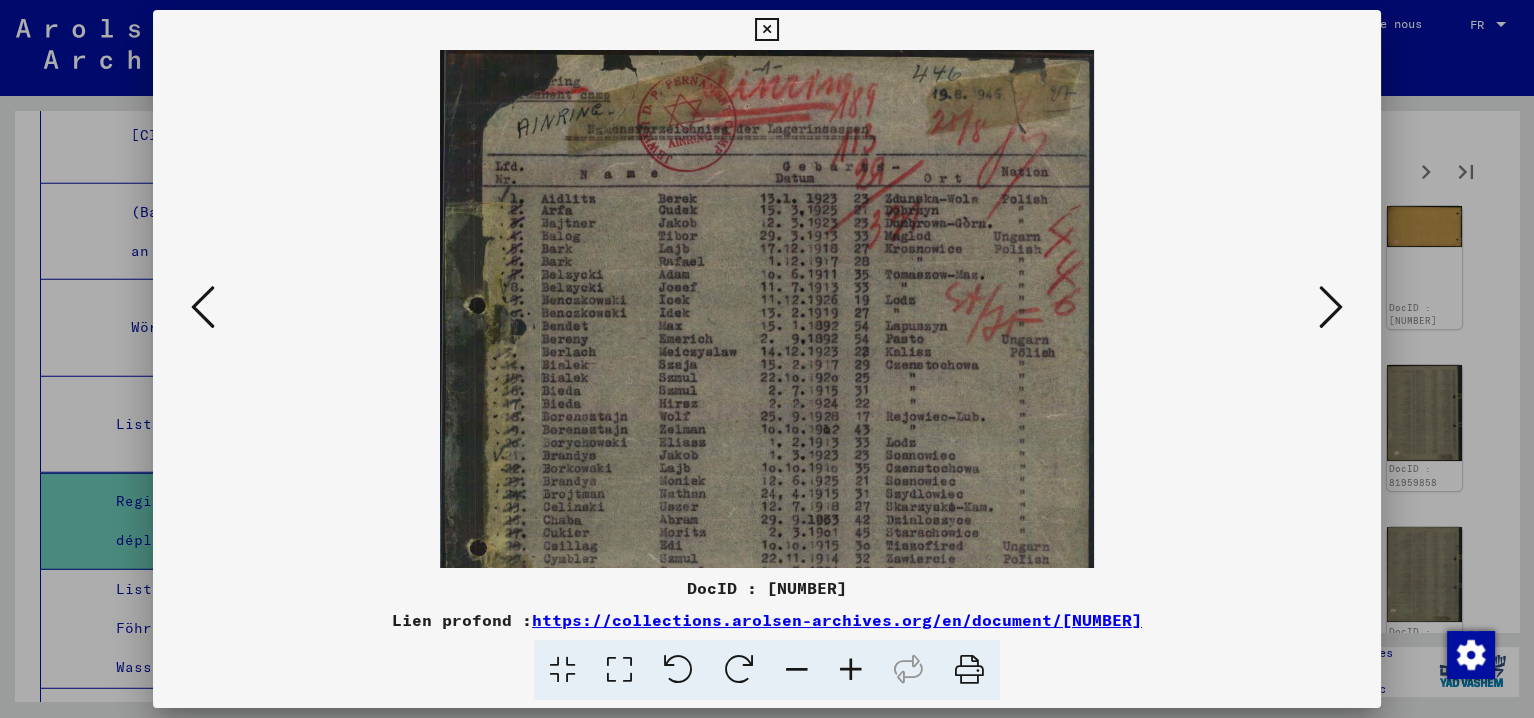 click at bounding box center [851, 670] 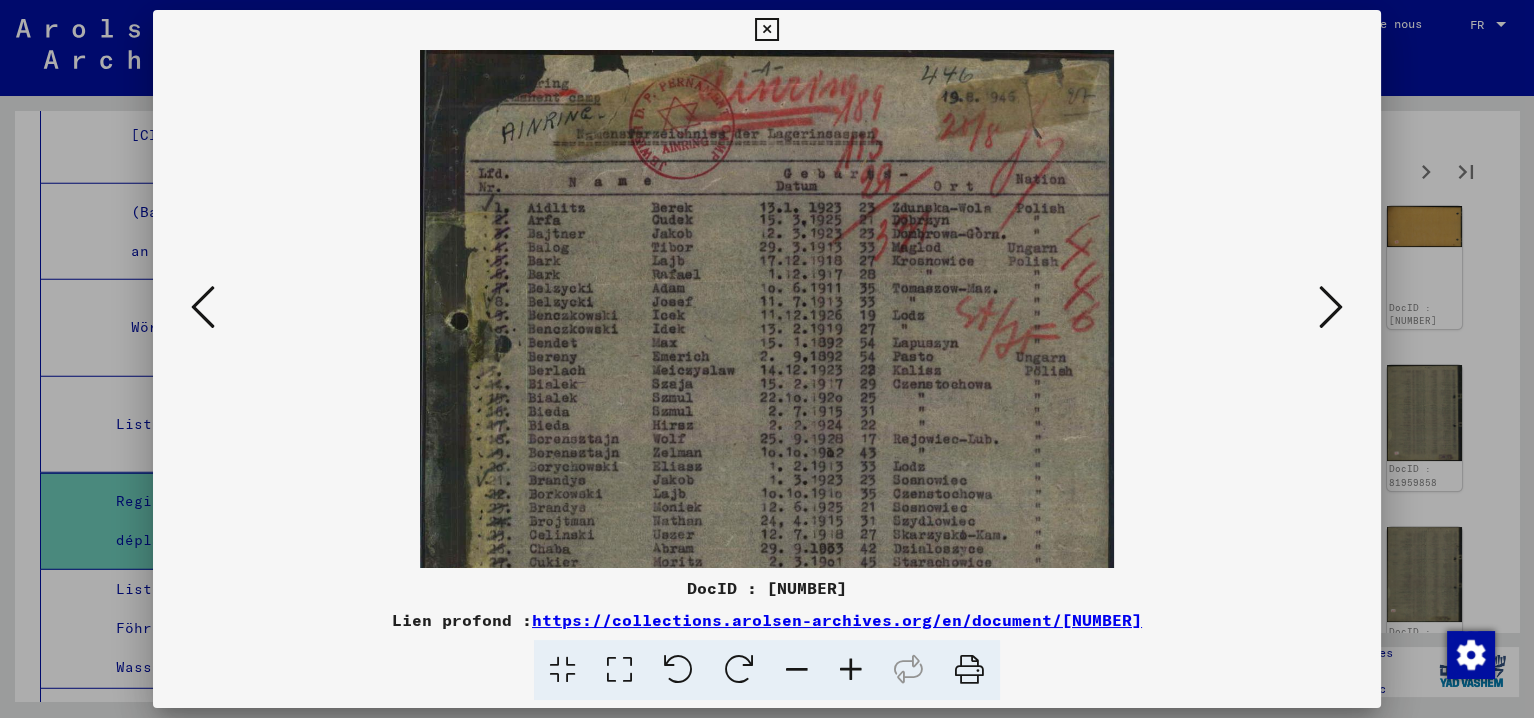 click at bounding box center [851, 670] 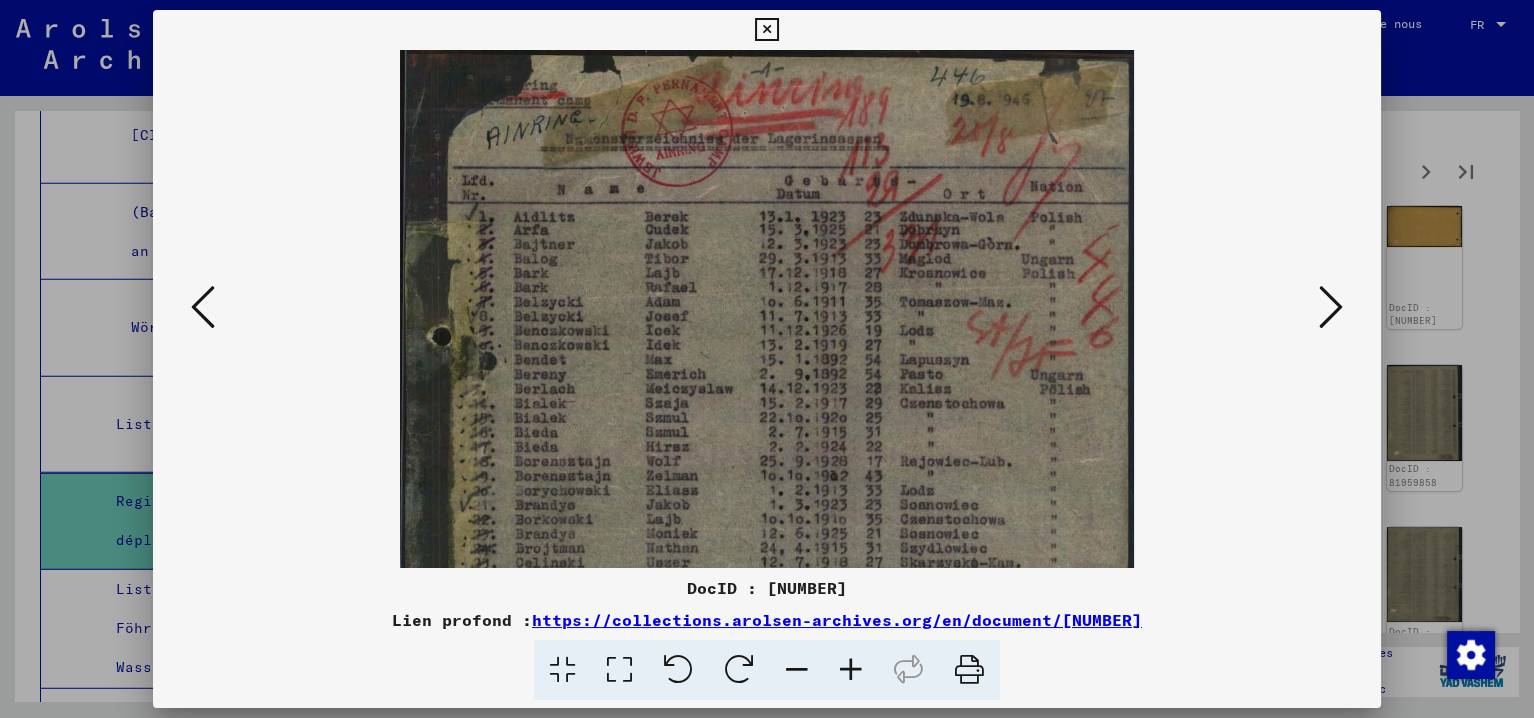 click at bounding box center [851, 670] 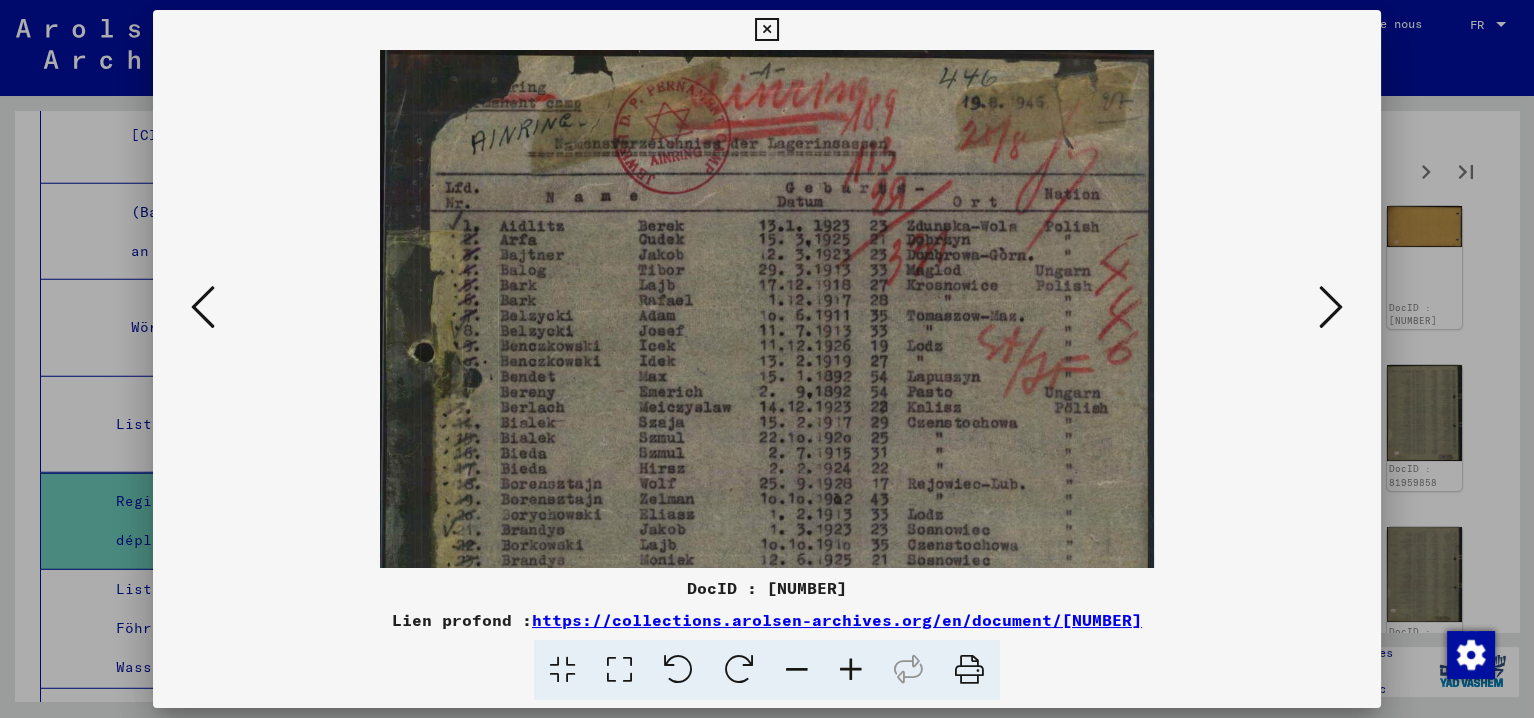 click at bounding box center [851, 670] 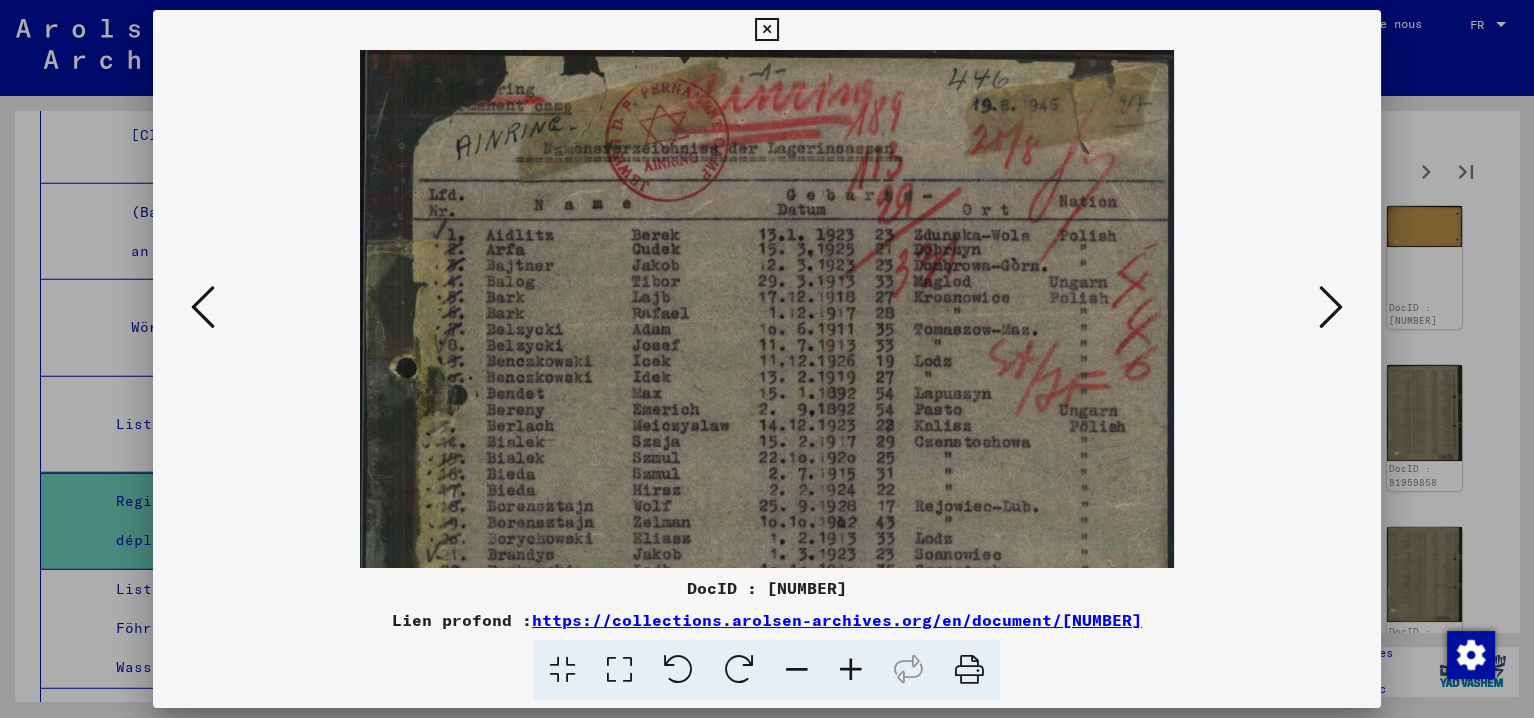 click at bounding box center [851, 670] 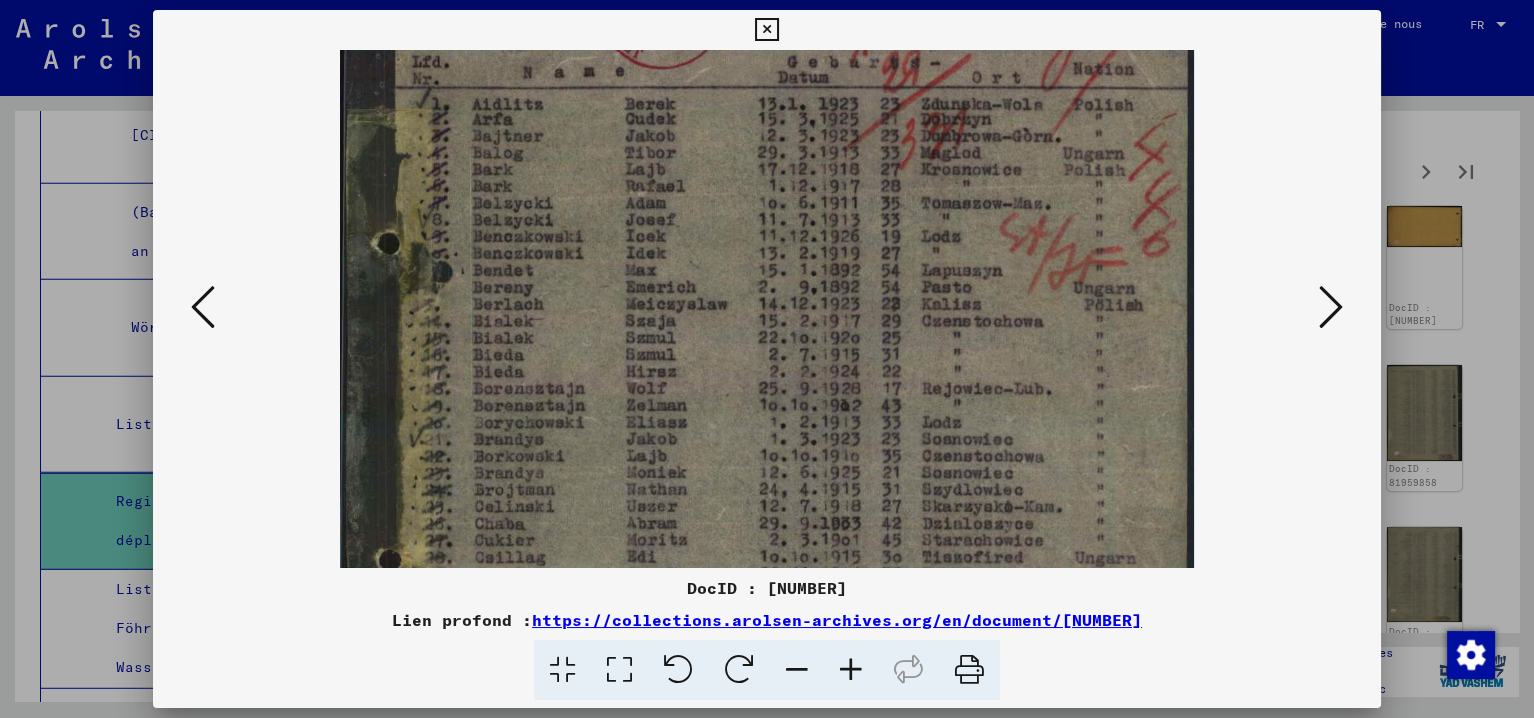 scroll, scrollTop: 145, scrollLeft: 0, axis: vertical 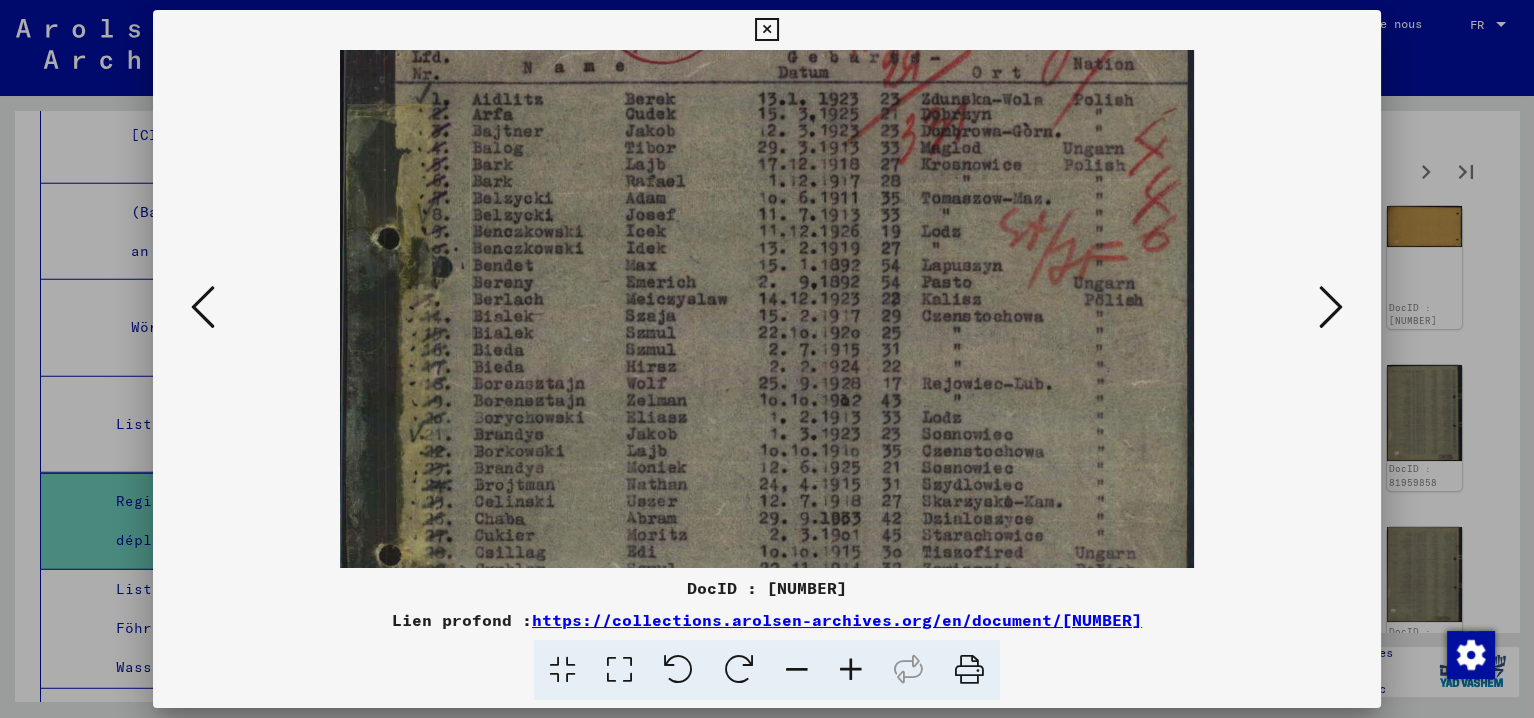 drag, startPoint x: 749, startPoint y: 466, endPoint x: 754, endPoint y: 312, distance: 154.08115 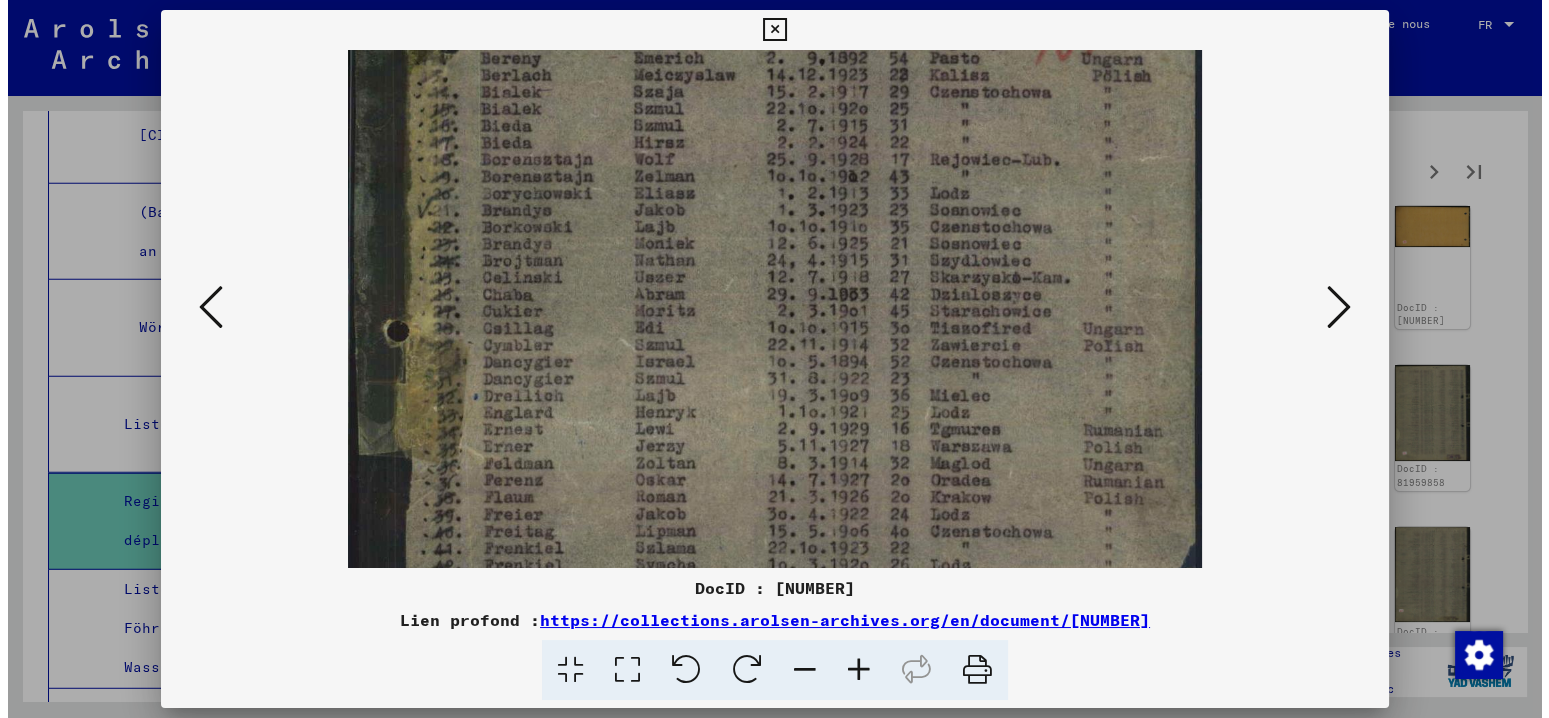 scroll, scrollTop: 370, scrollLeft: 0, axis: vertical 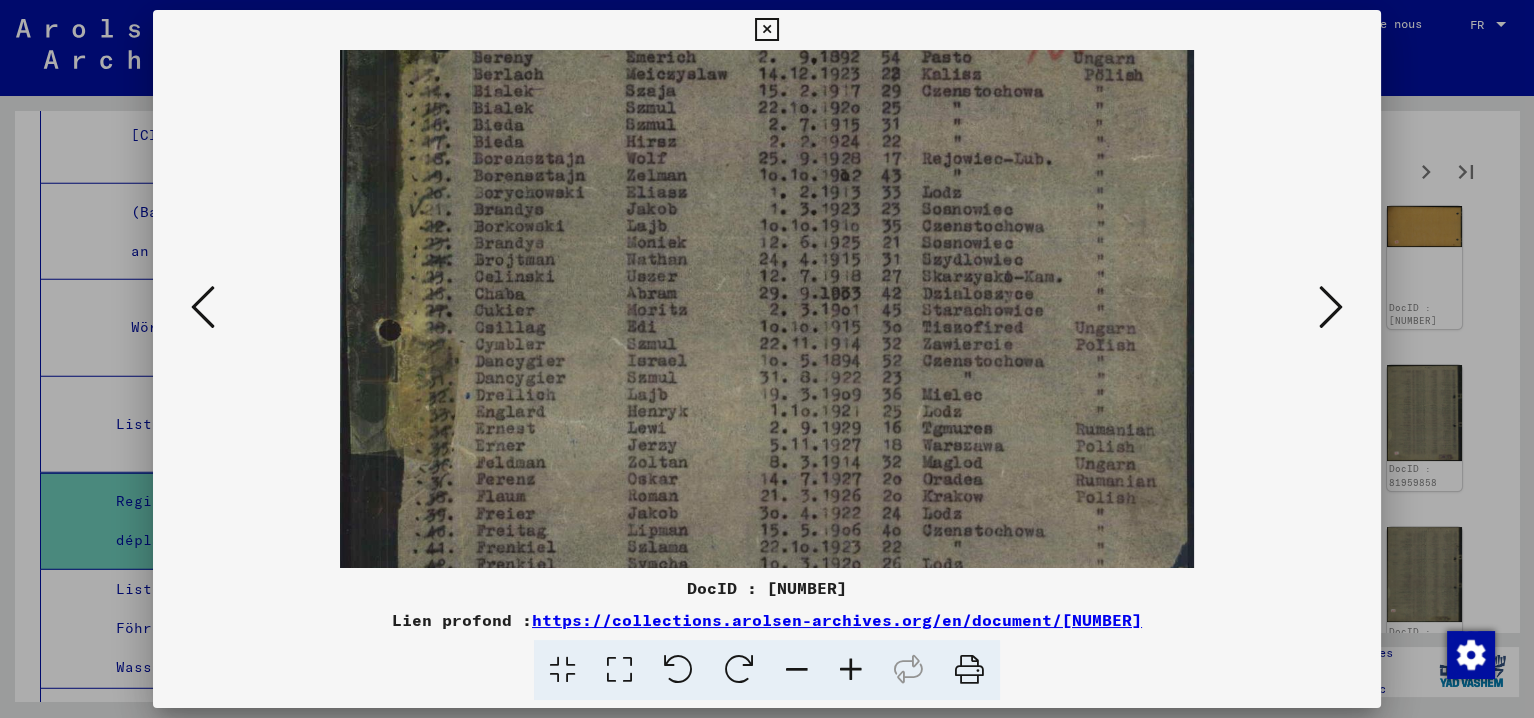 drag, startPoint x: 667, startPoint y: 501, endPoint x: 683, endPoint y: 274, distance: 227.56317 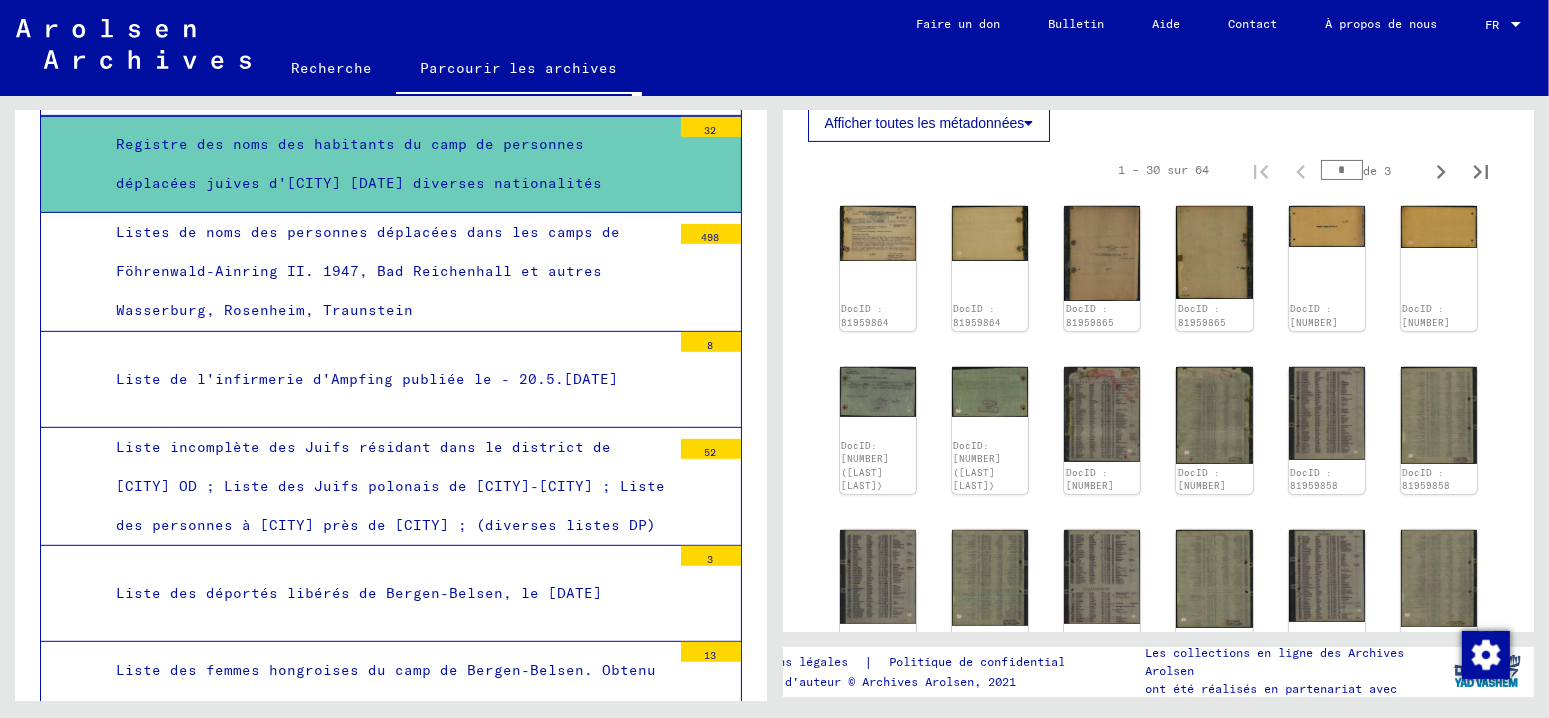 scroll, scrollTop: 9053, scrollLeft: 0, axis: vertical 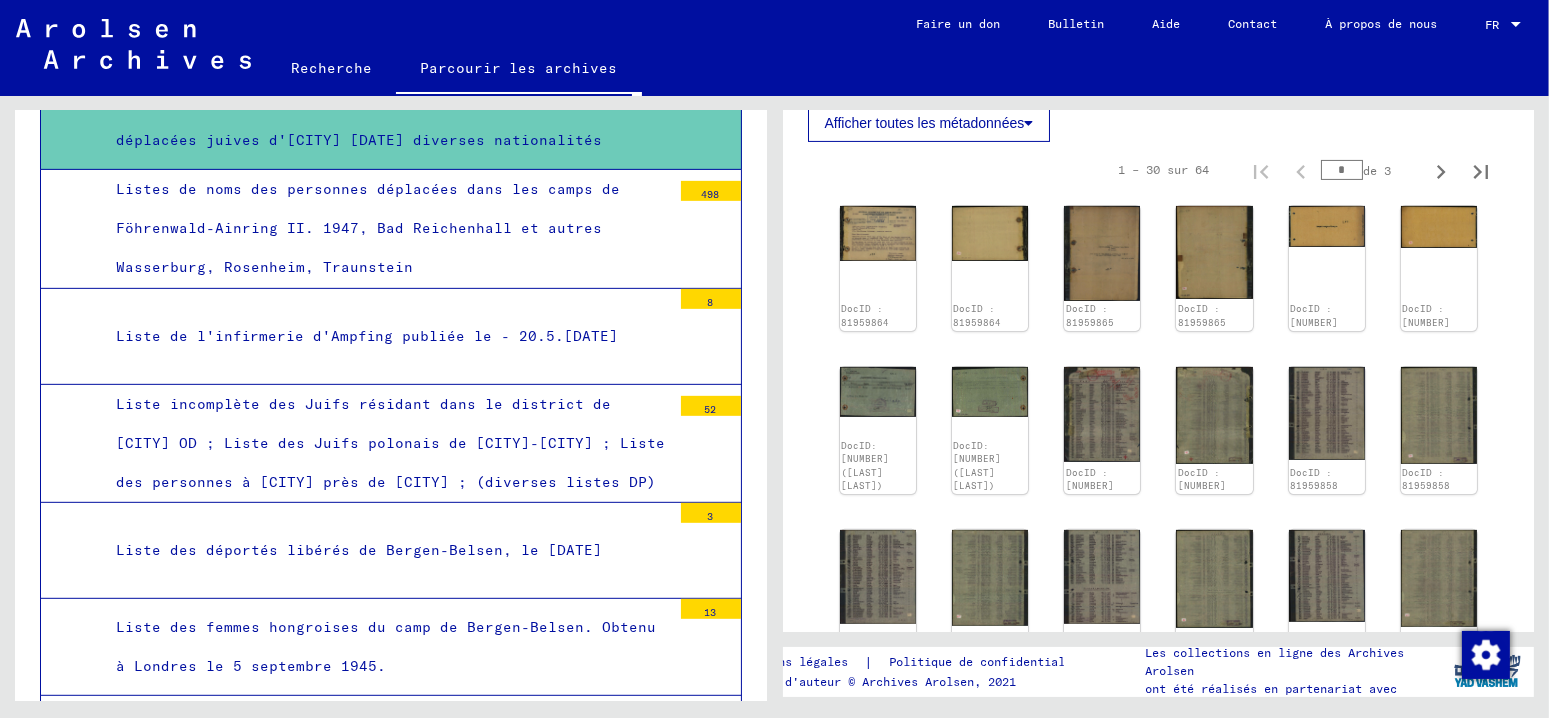 click on "Liste des déportés libérés de Bergen-Belsen, le [DATE]" at bounding box center (359, 550) 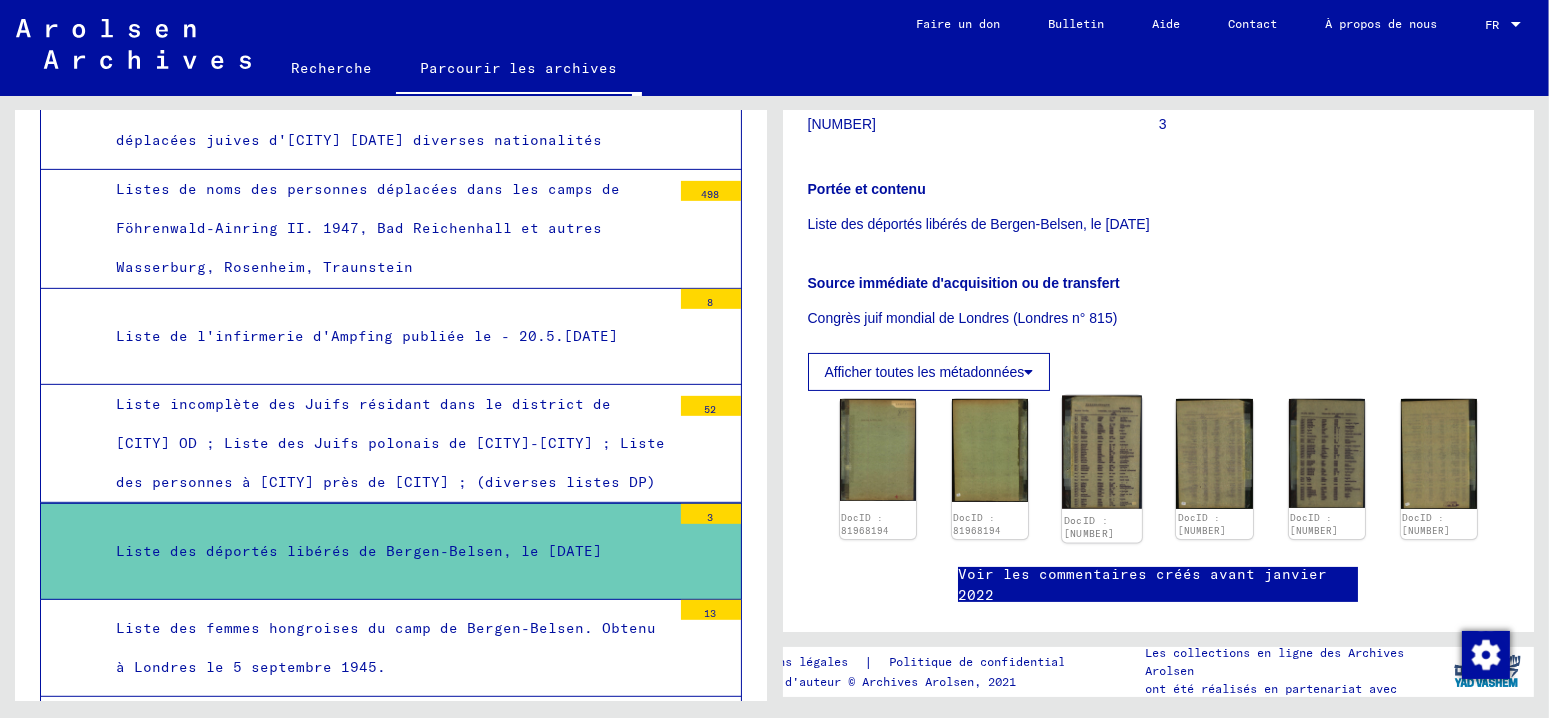scroll, scrollTop: 400, scrollLeft: 0, axis: vertical 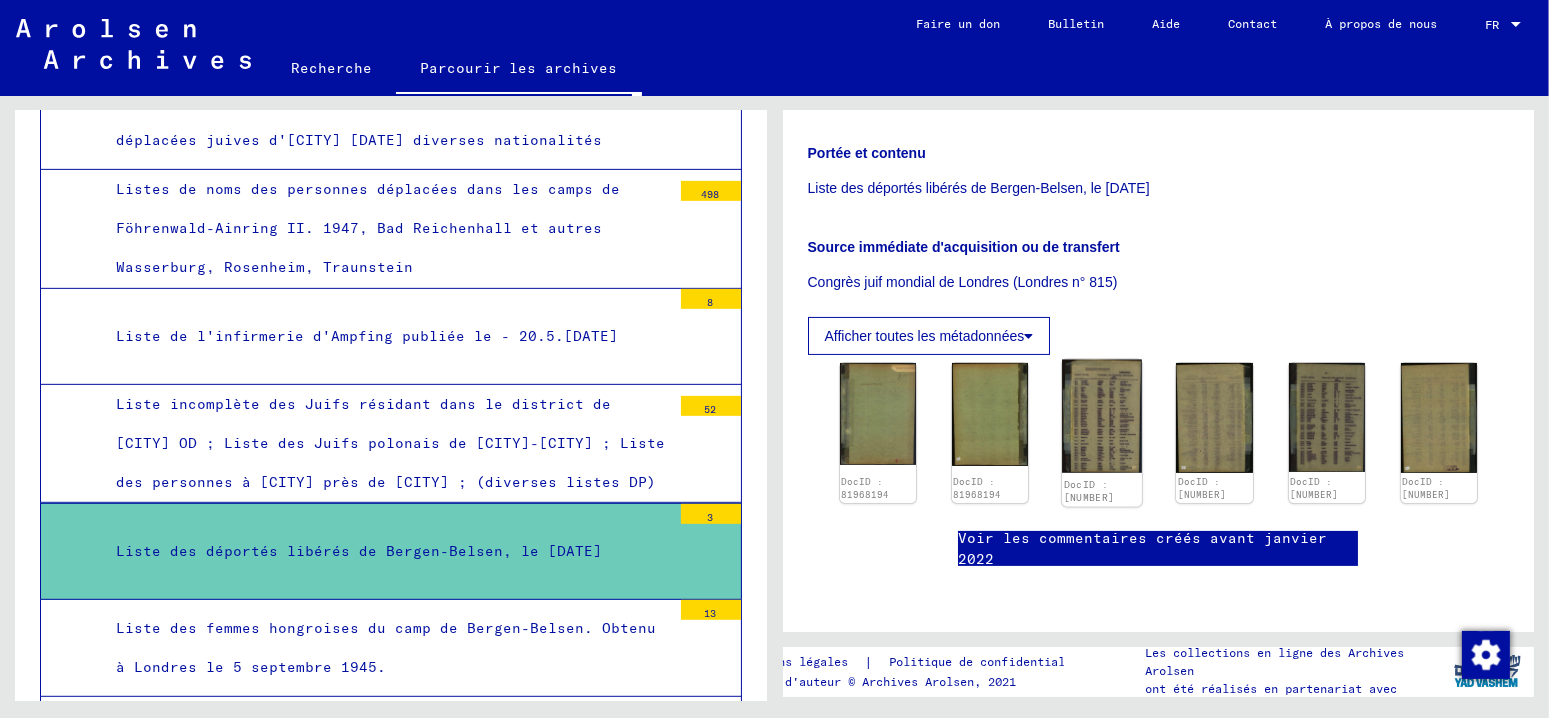 click 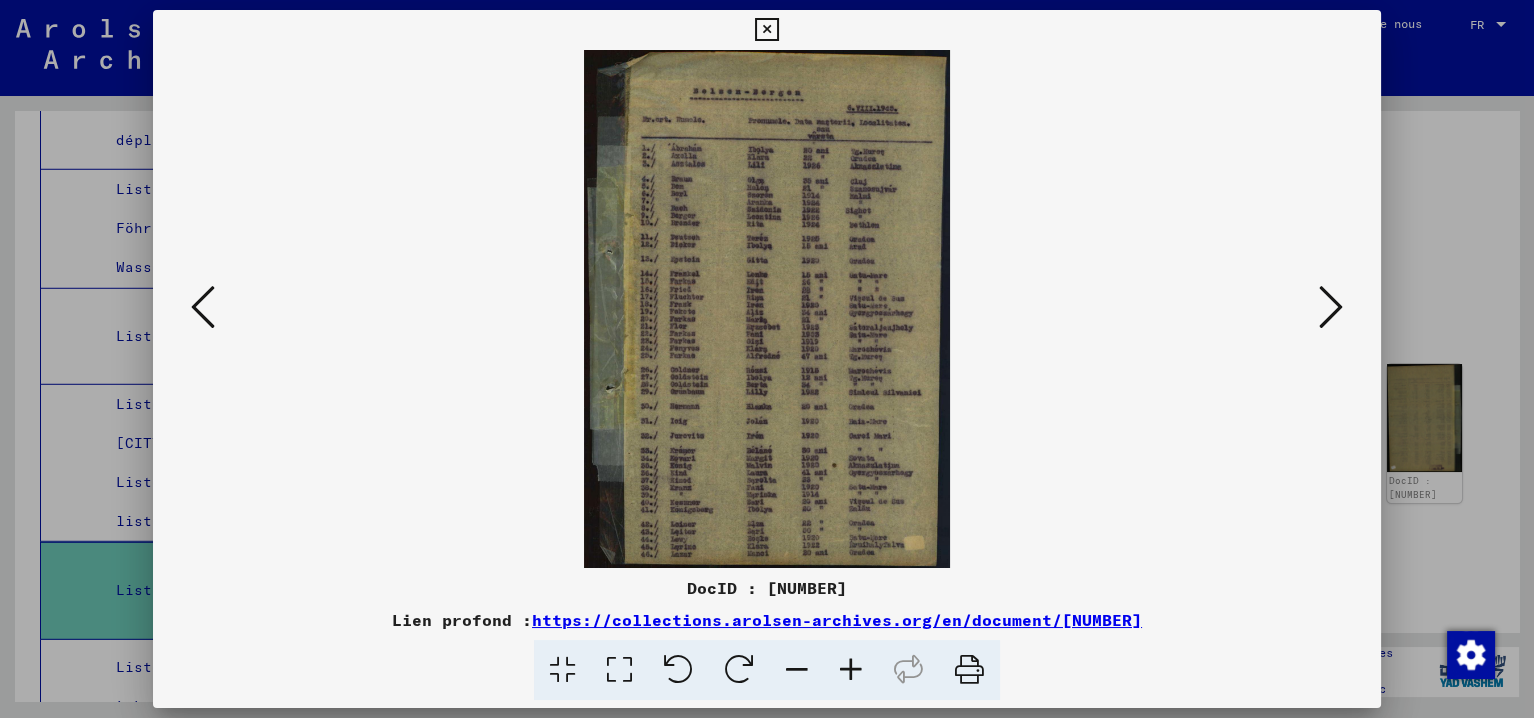 click at bounding box center (851, 670) 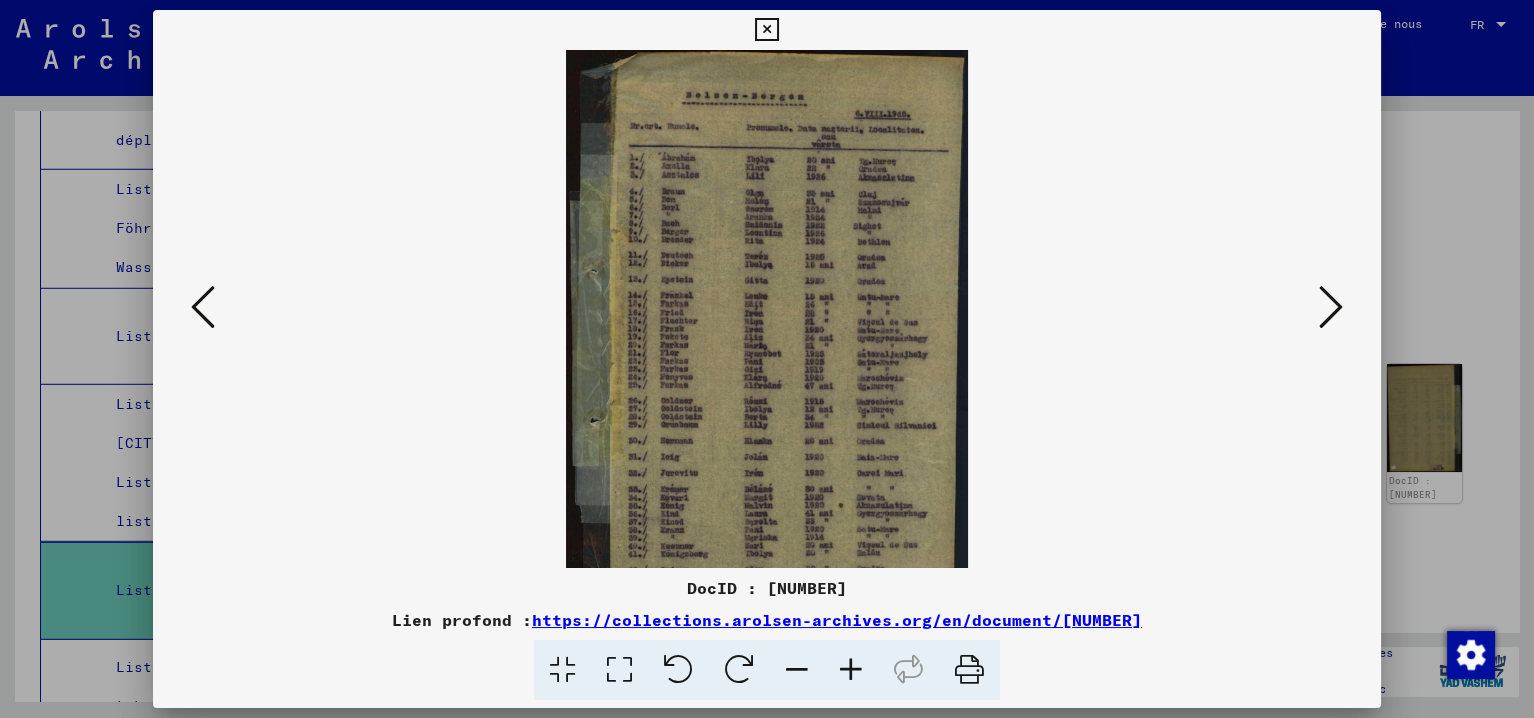 click at bounding box center (851, 670) 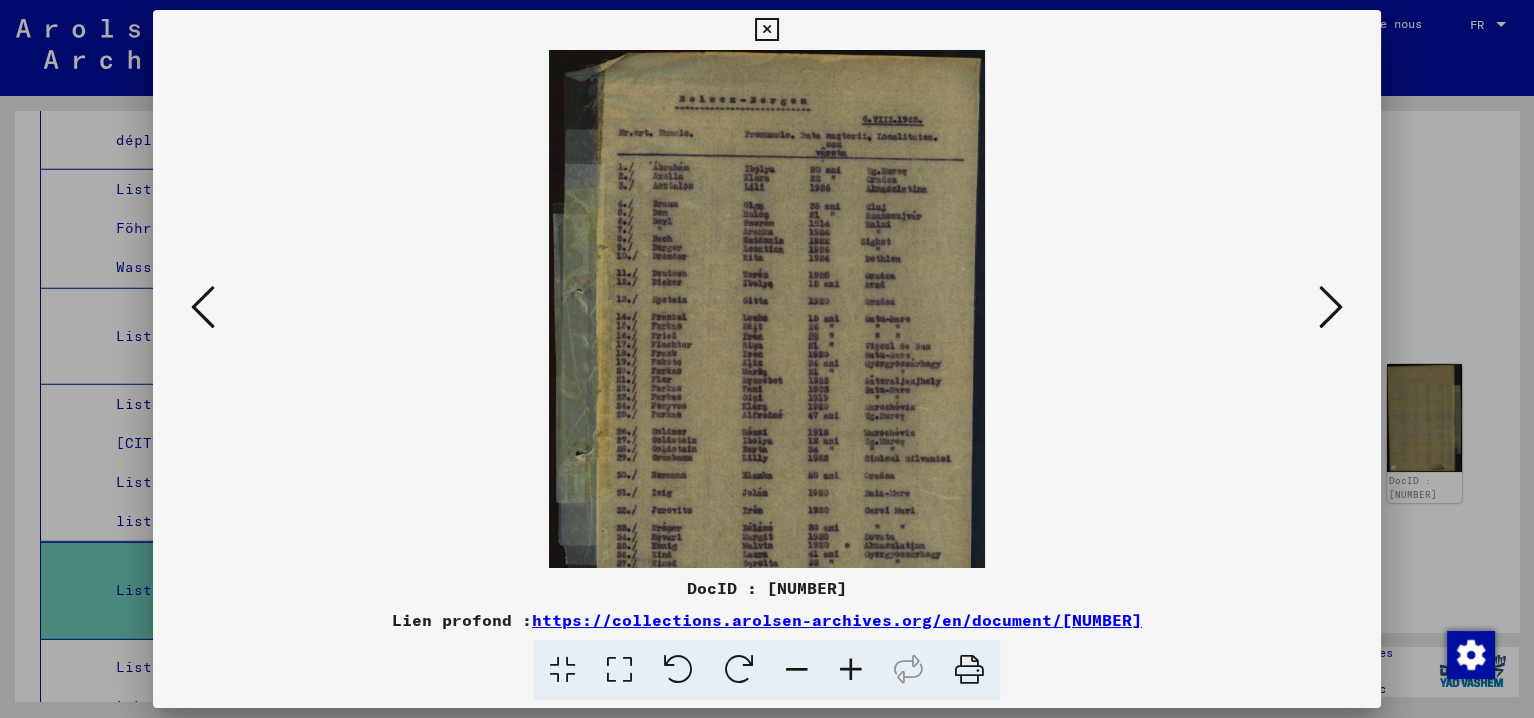 click at bounding box center (851, 670) 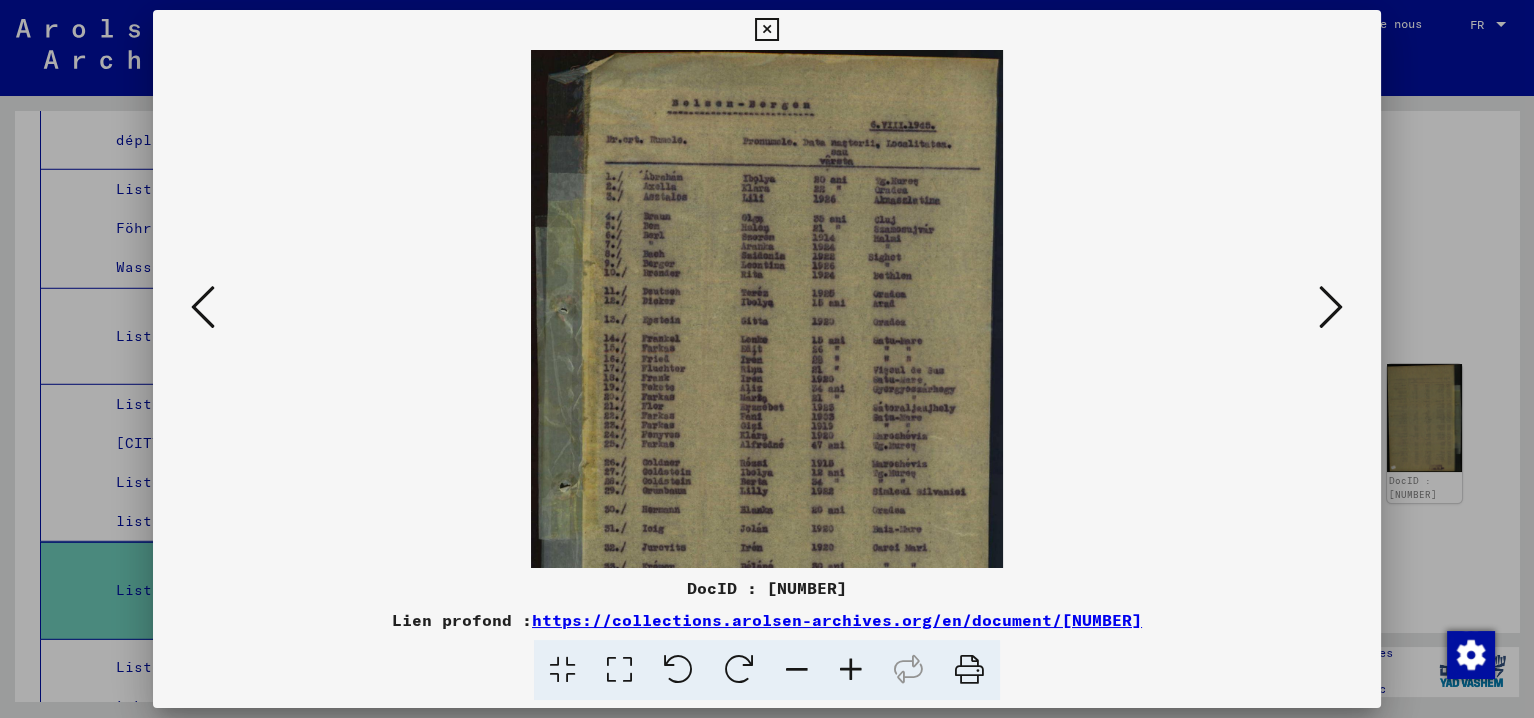 click at bounding box center [851, 670] 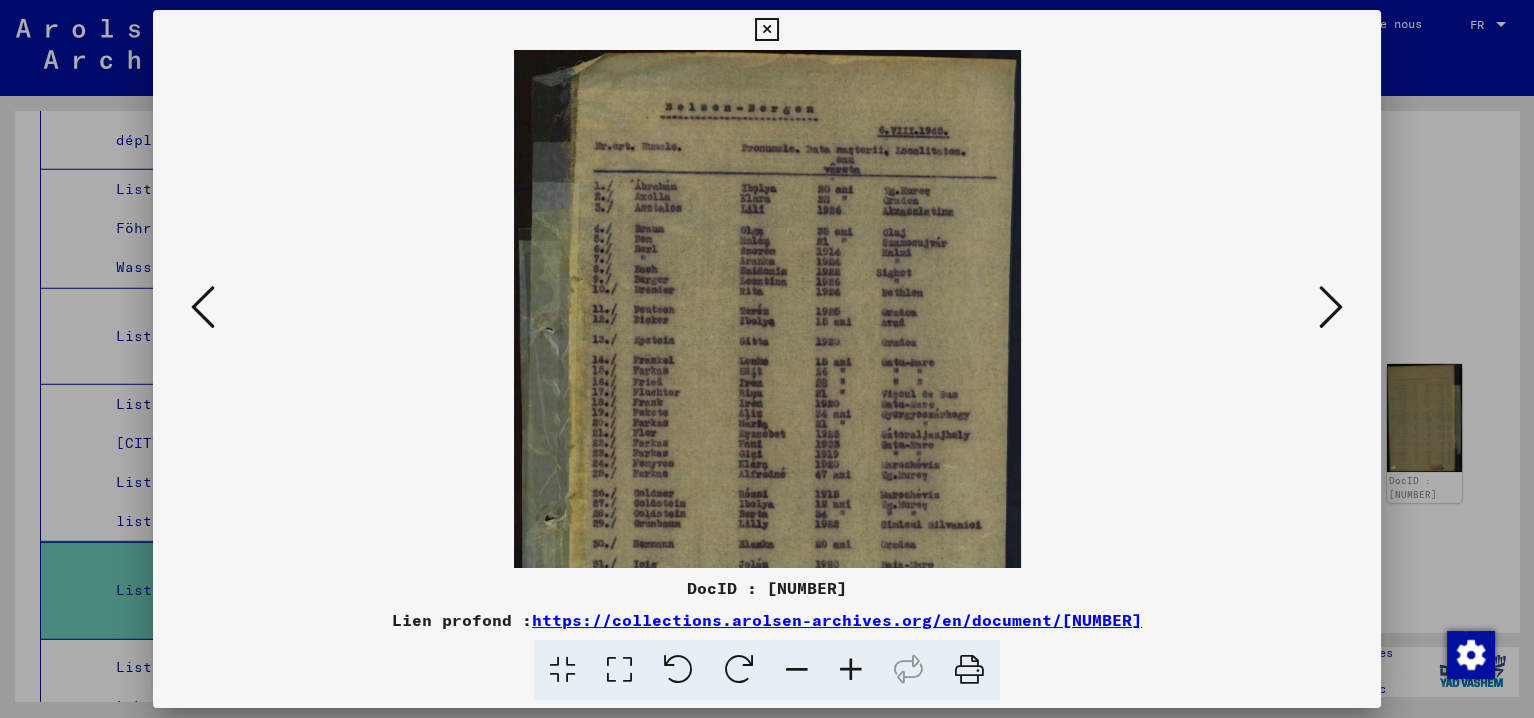 click at bounding box center [851, 670] 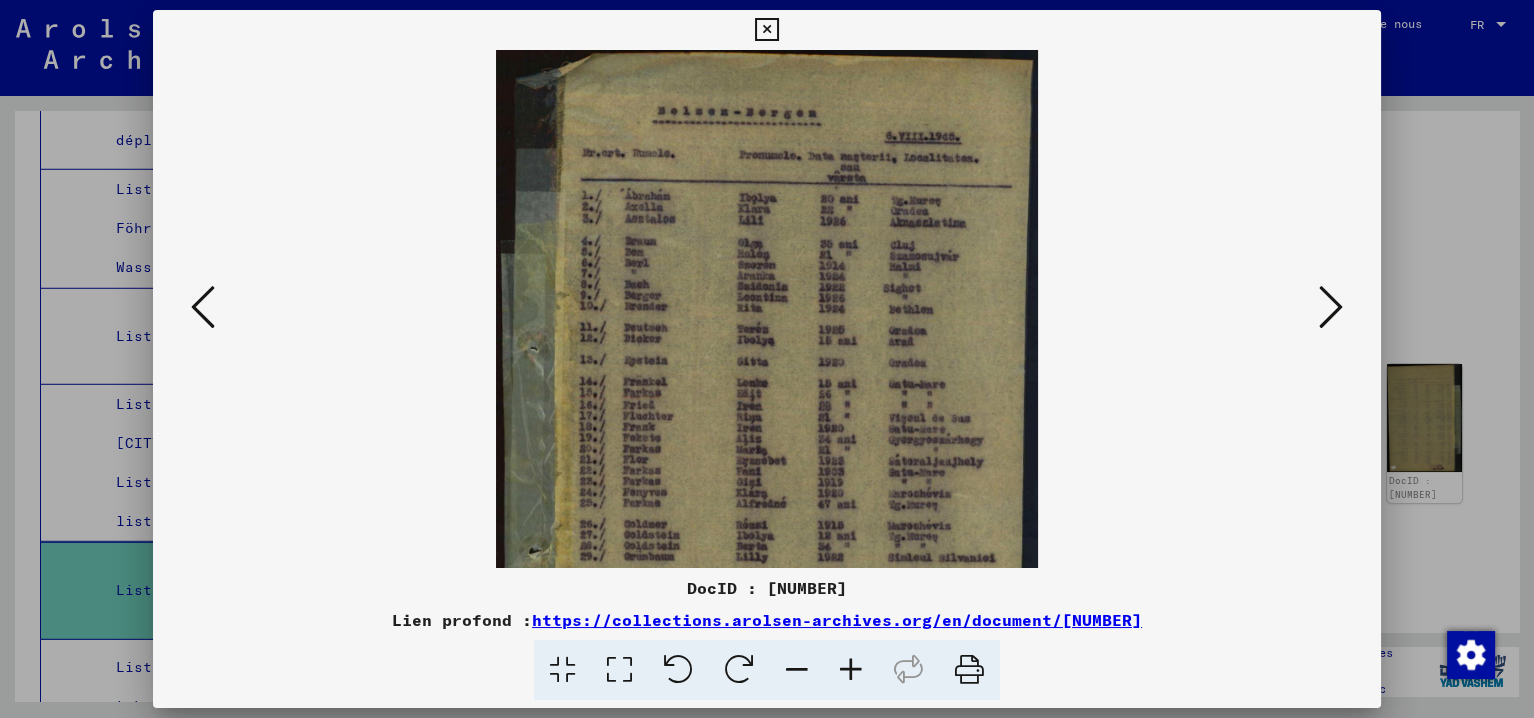click at bounding box center [851, 670] 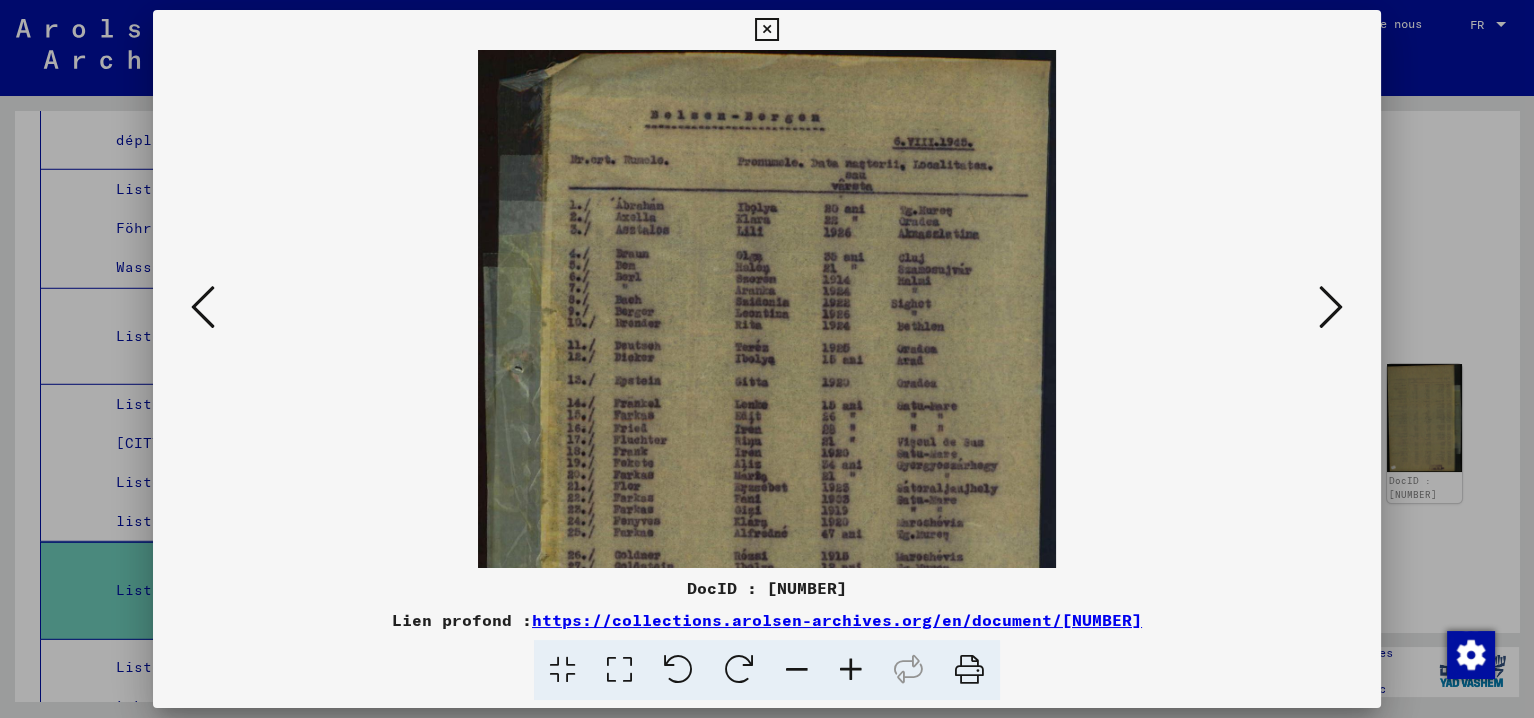 click at bounding box center [851, 670] 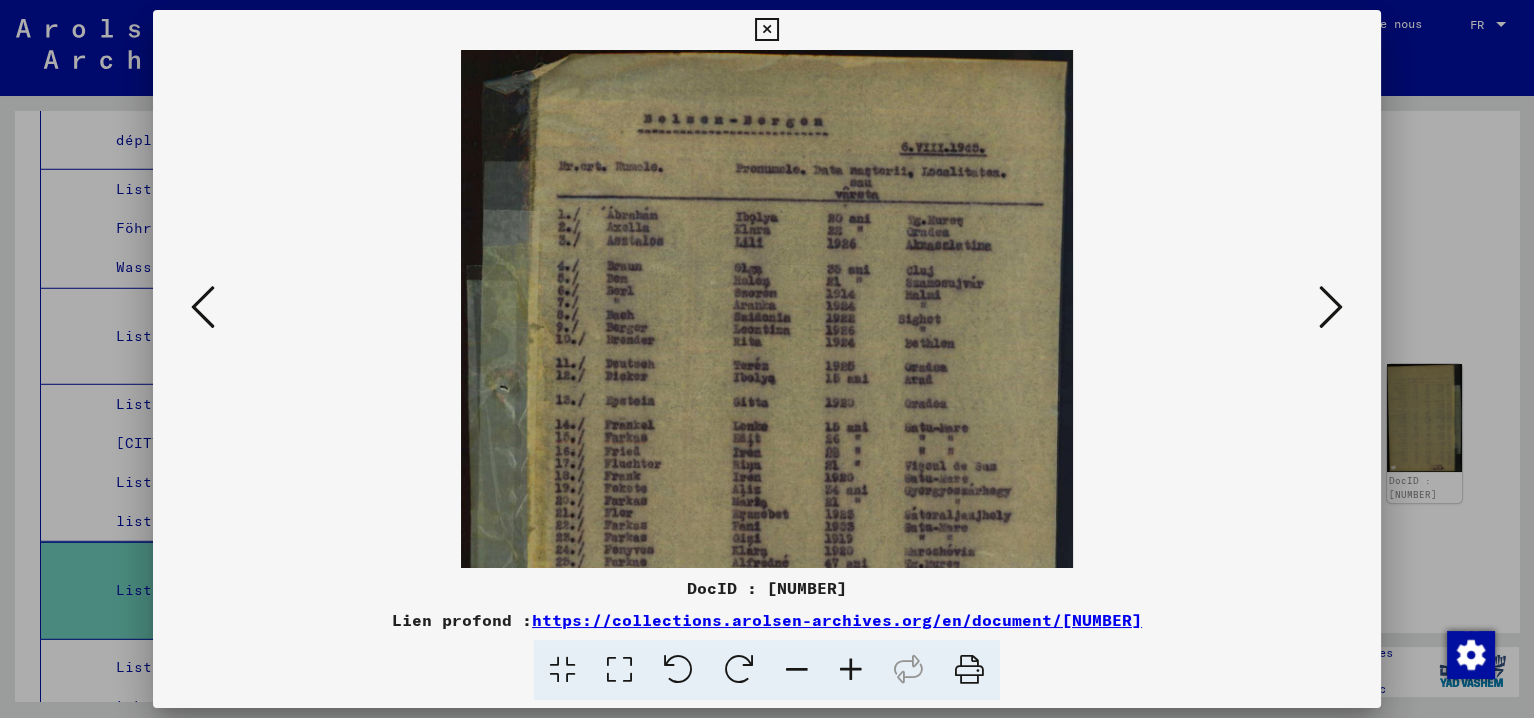 click at bounding box center [851, 670] 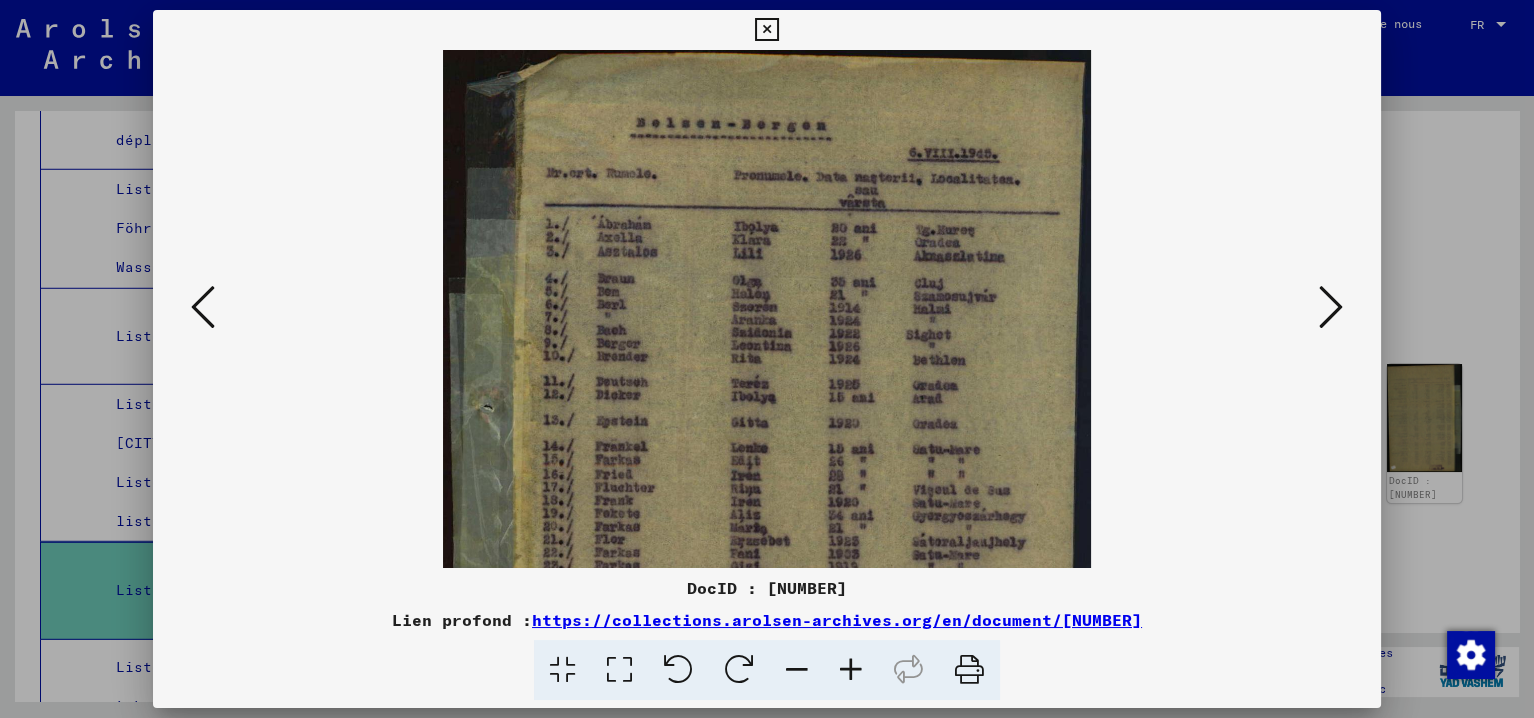 click at bounding box center [851, 670] 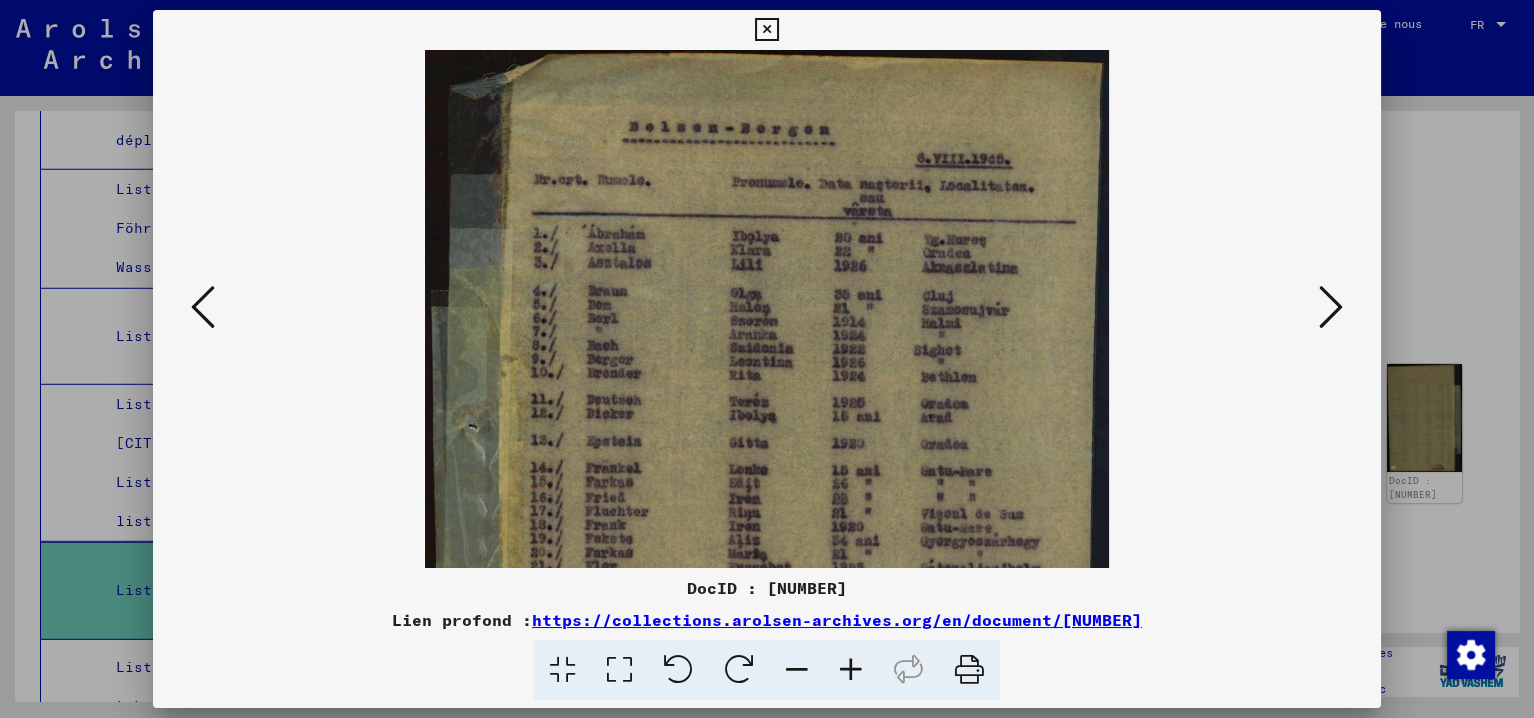 click at bounding box center [851, 670] 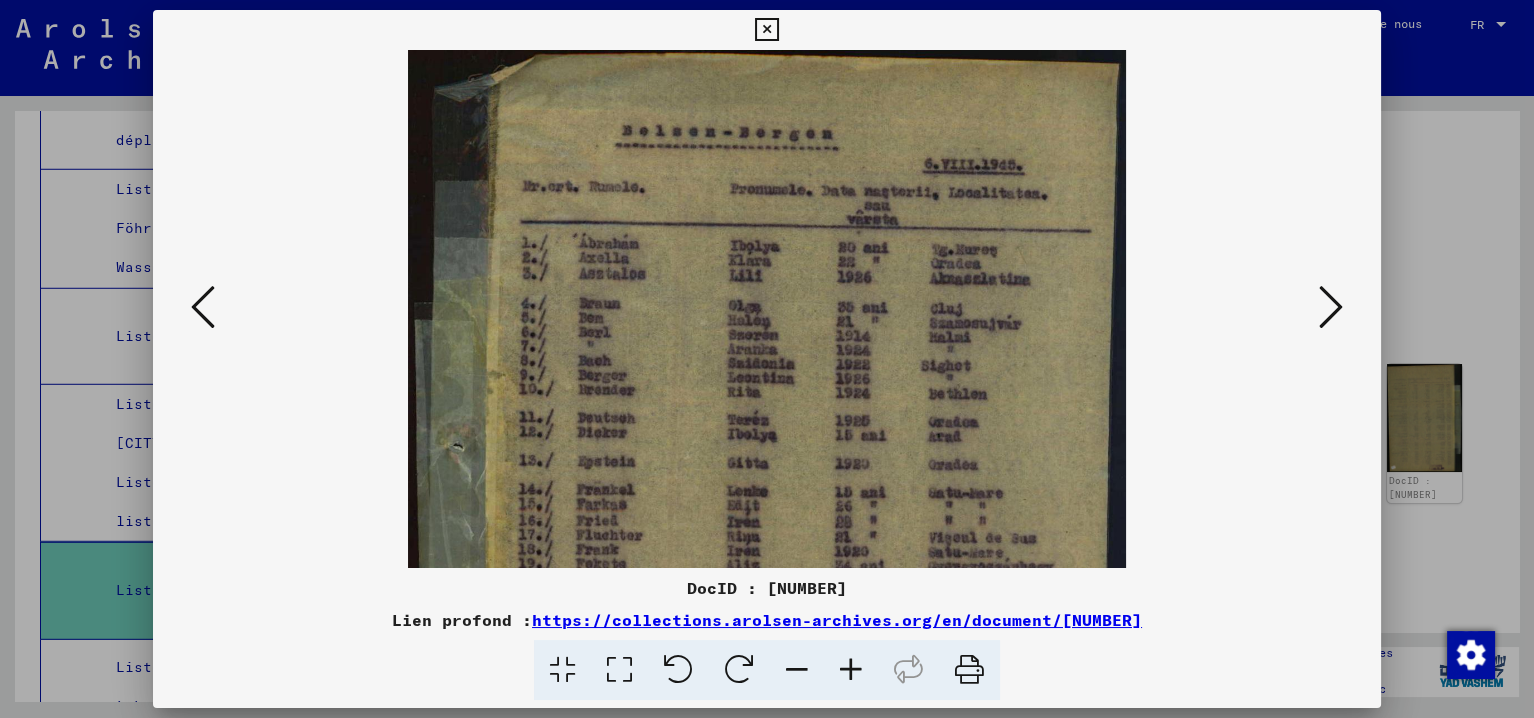 click at bounding box center (851, 670) 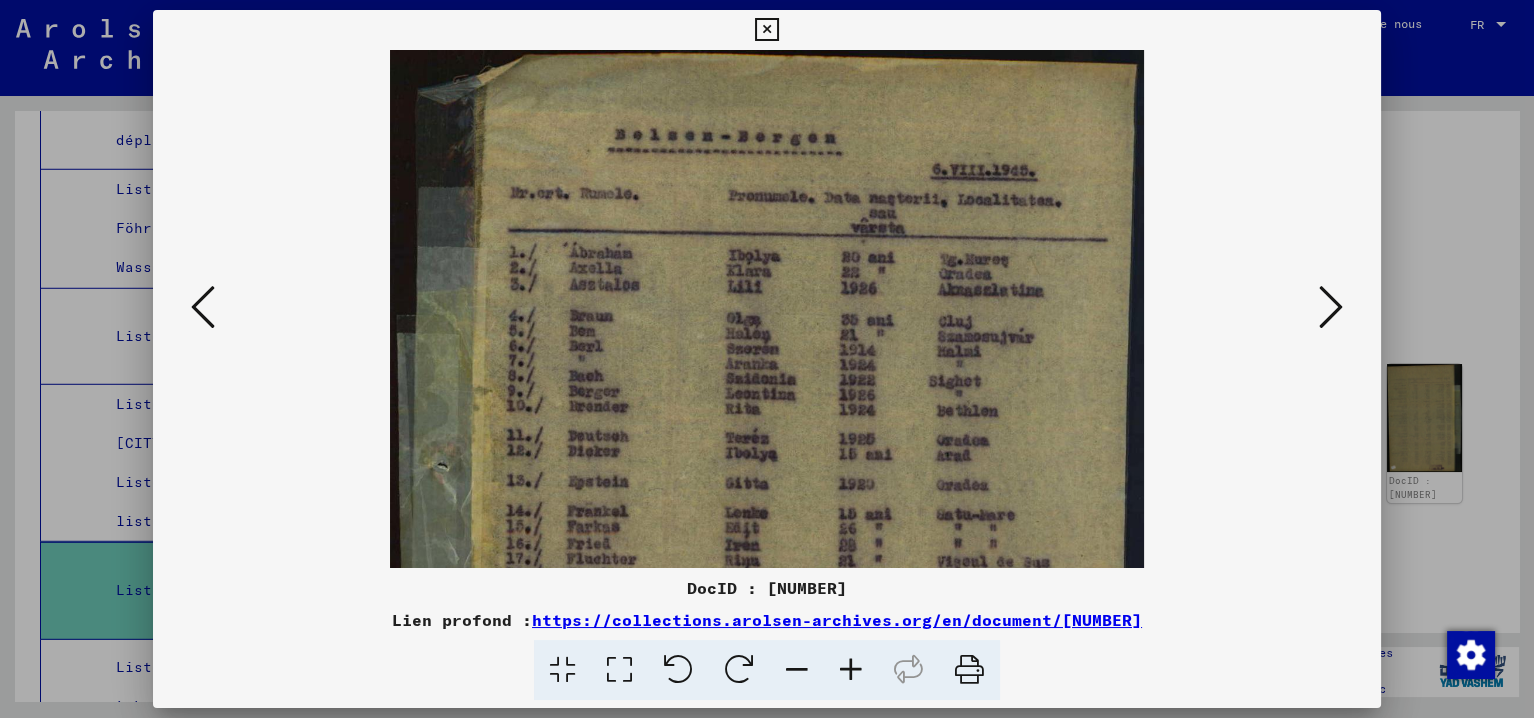 click at bounding box center [851, 670] 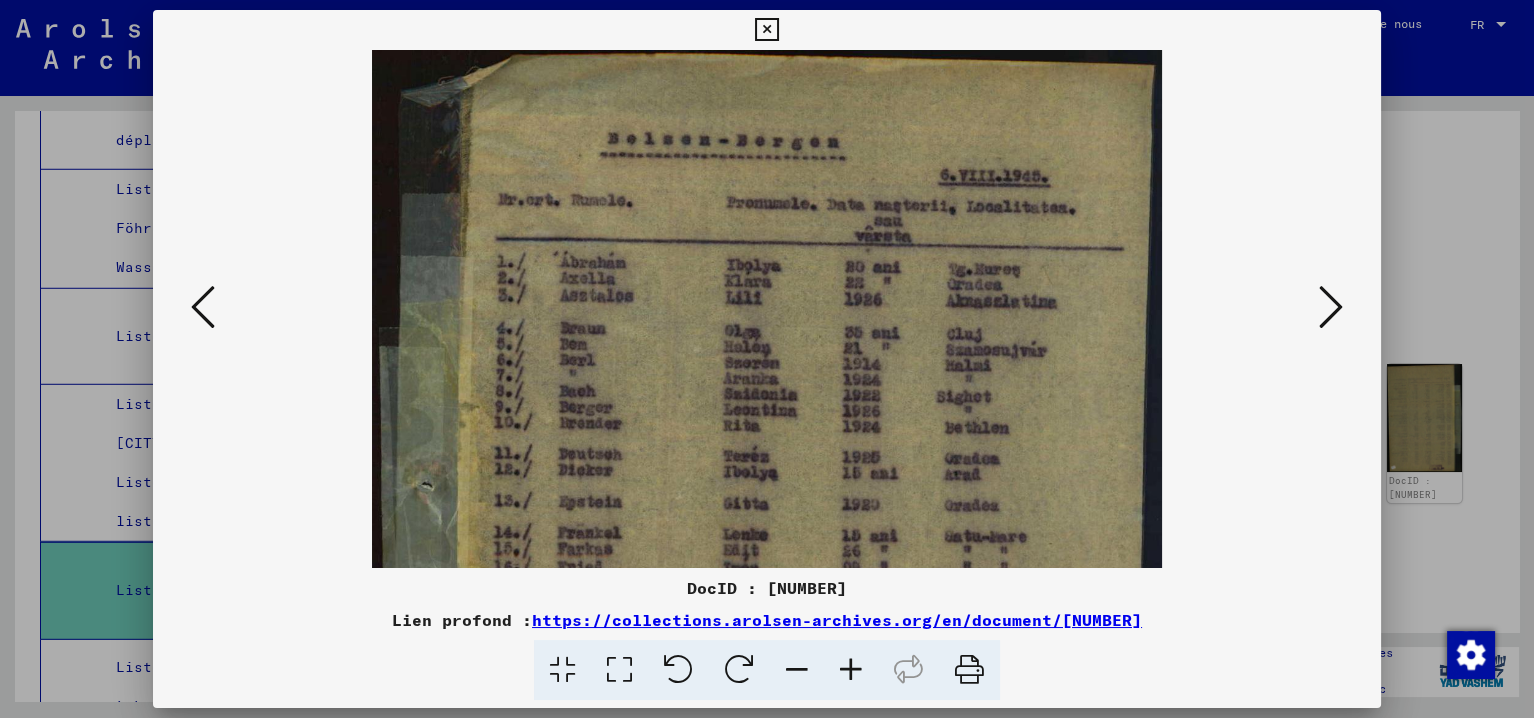 click at bounding box center (766, 30) 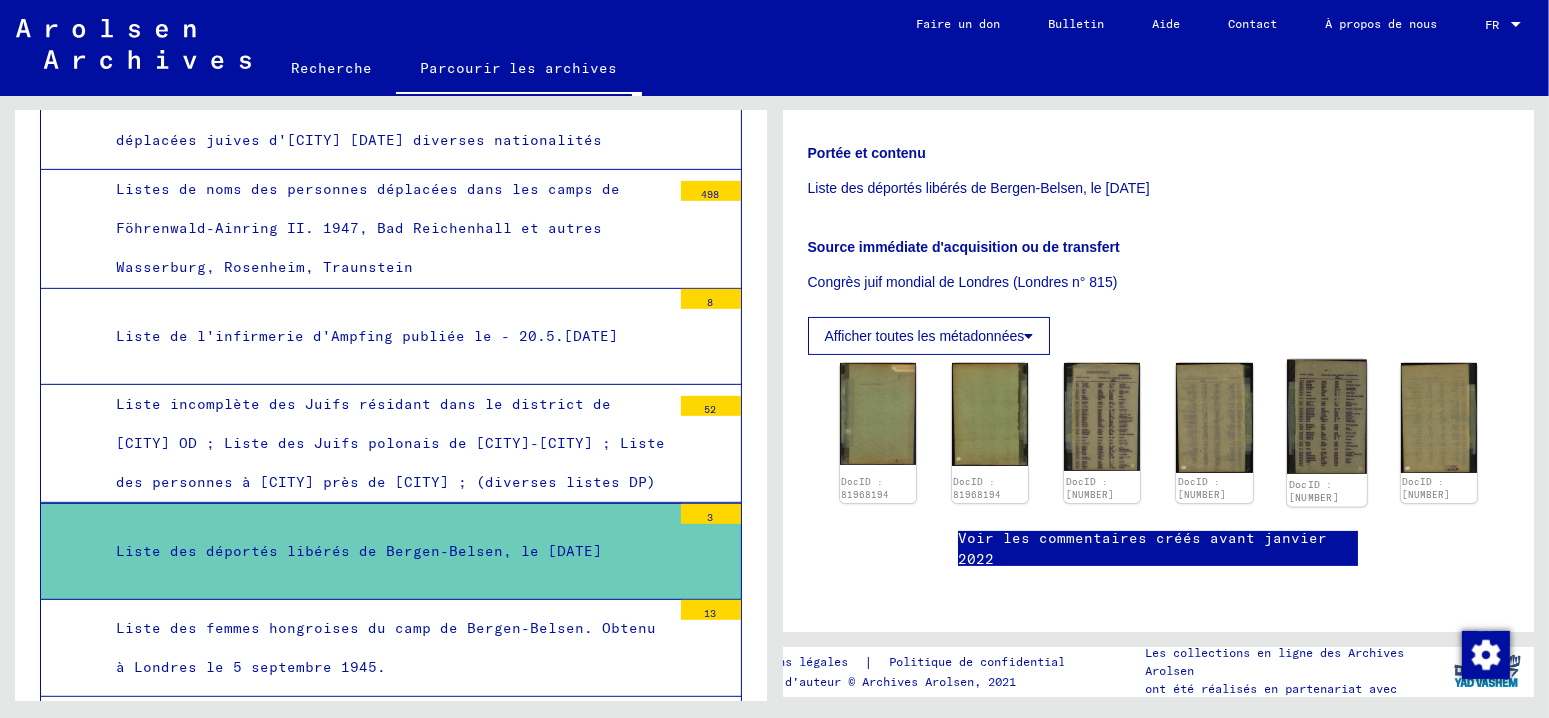 click 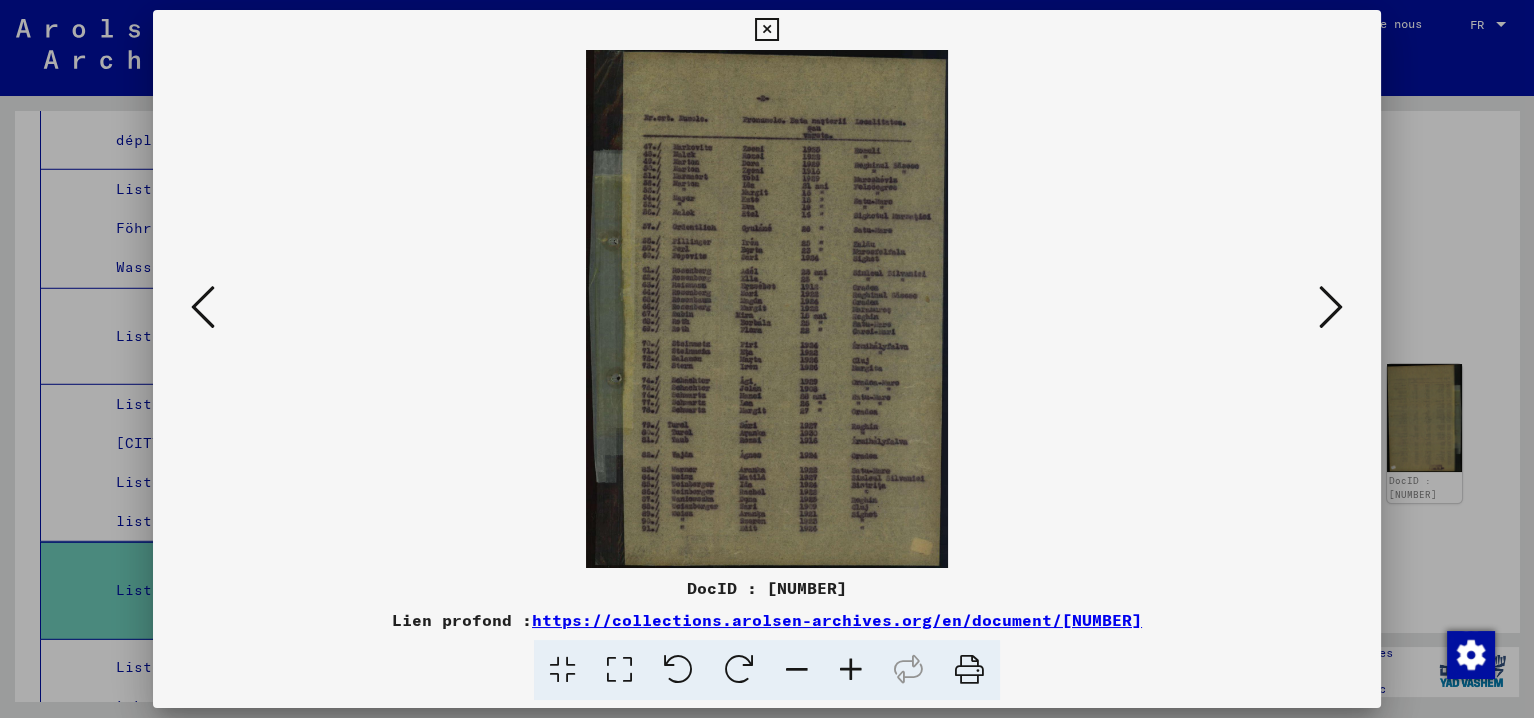 click at bounding box center [851, 670] 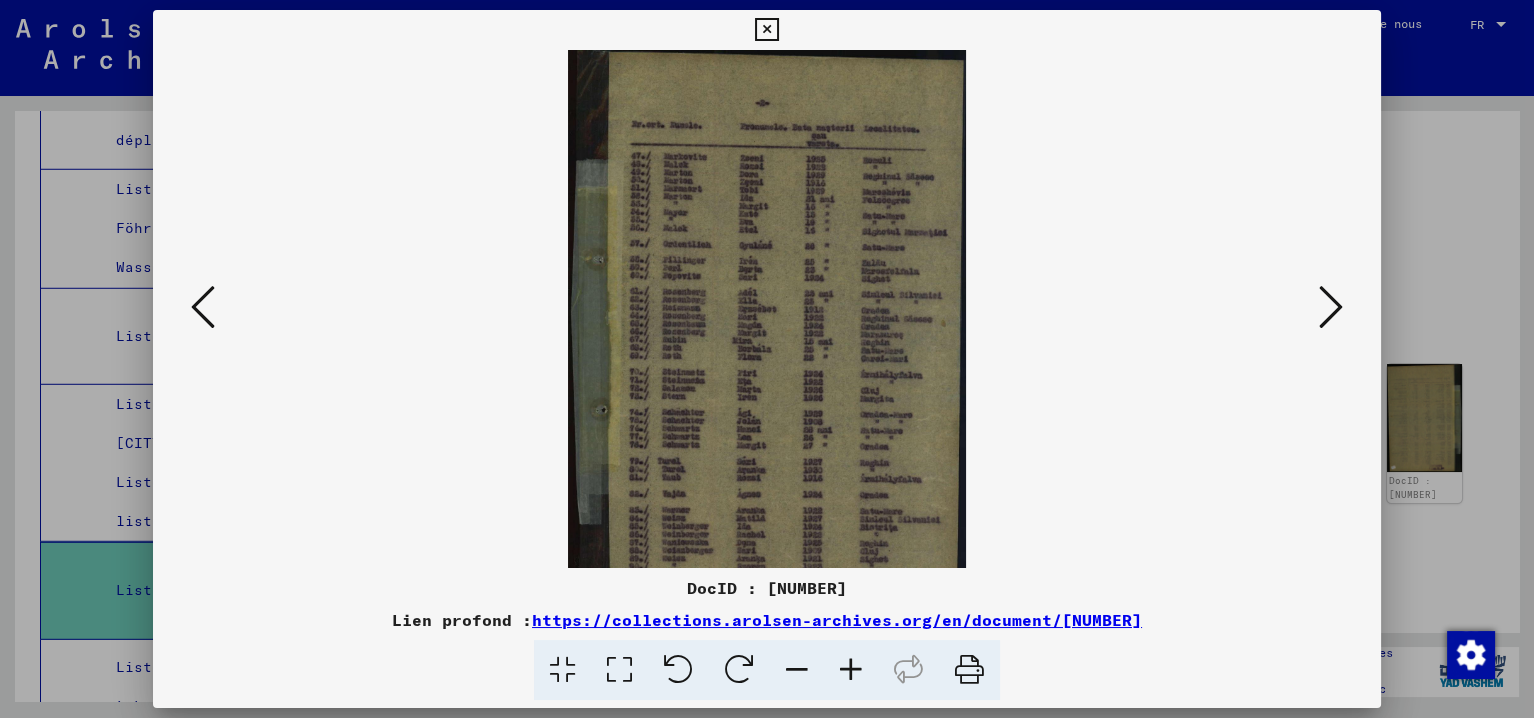 click at bounding box center [851, 670] 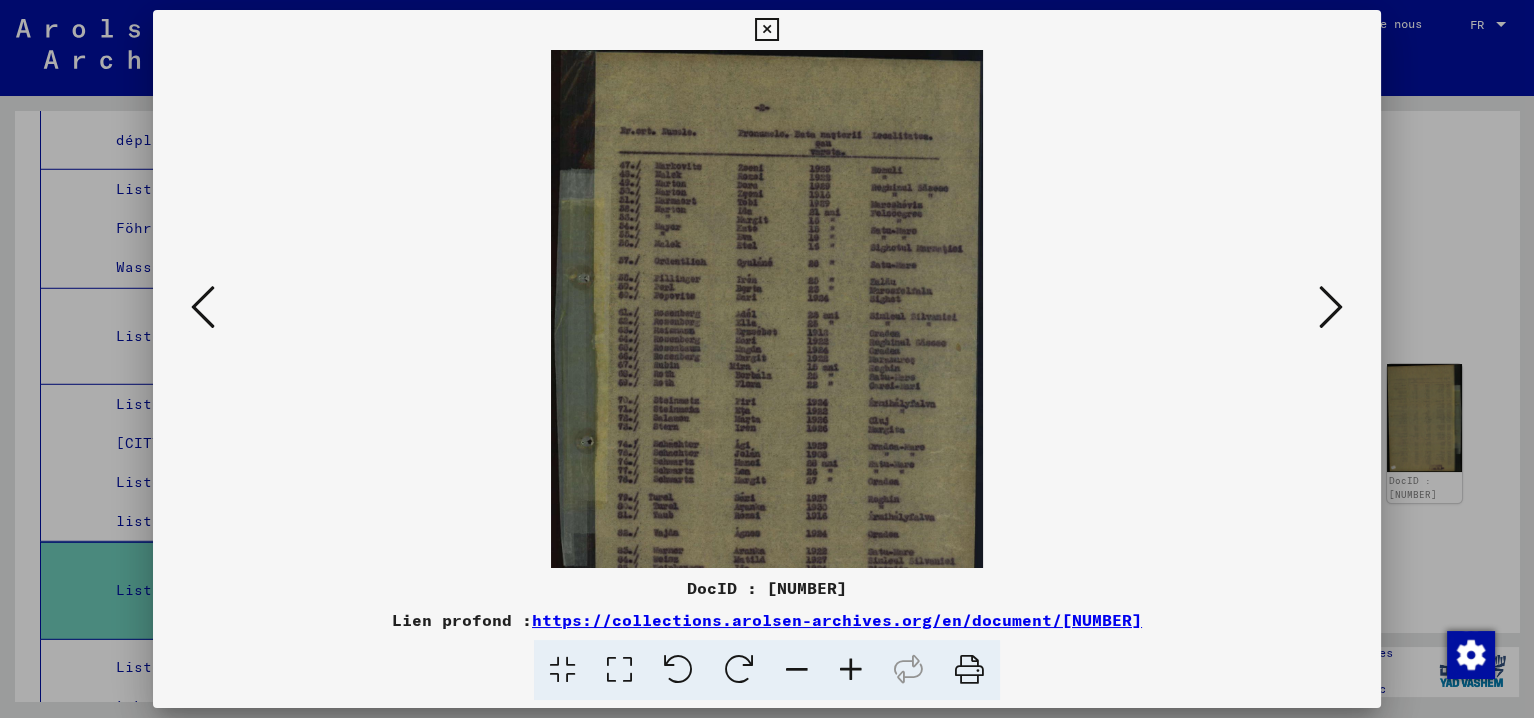click at bounding box center [851, 670] 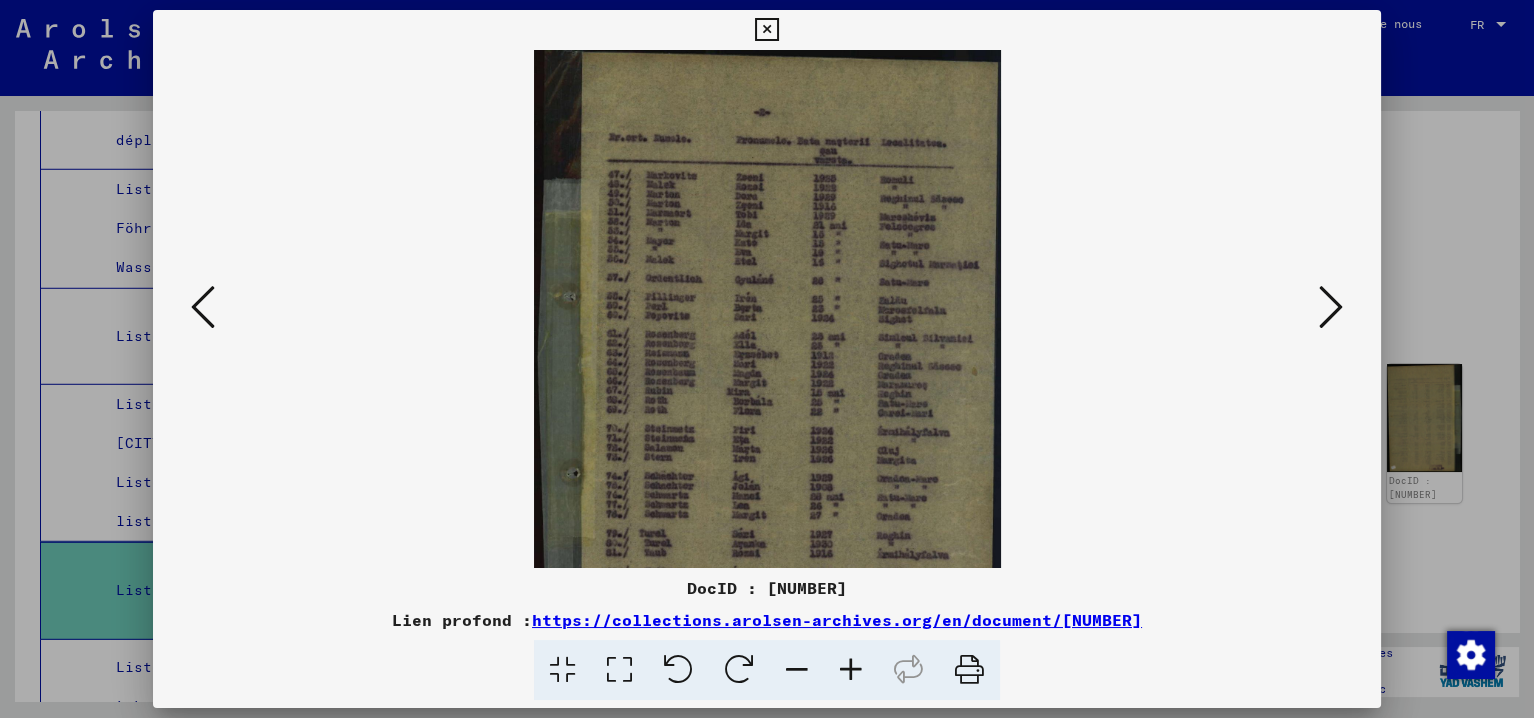 click at bounding box center (851, 670) 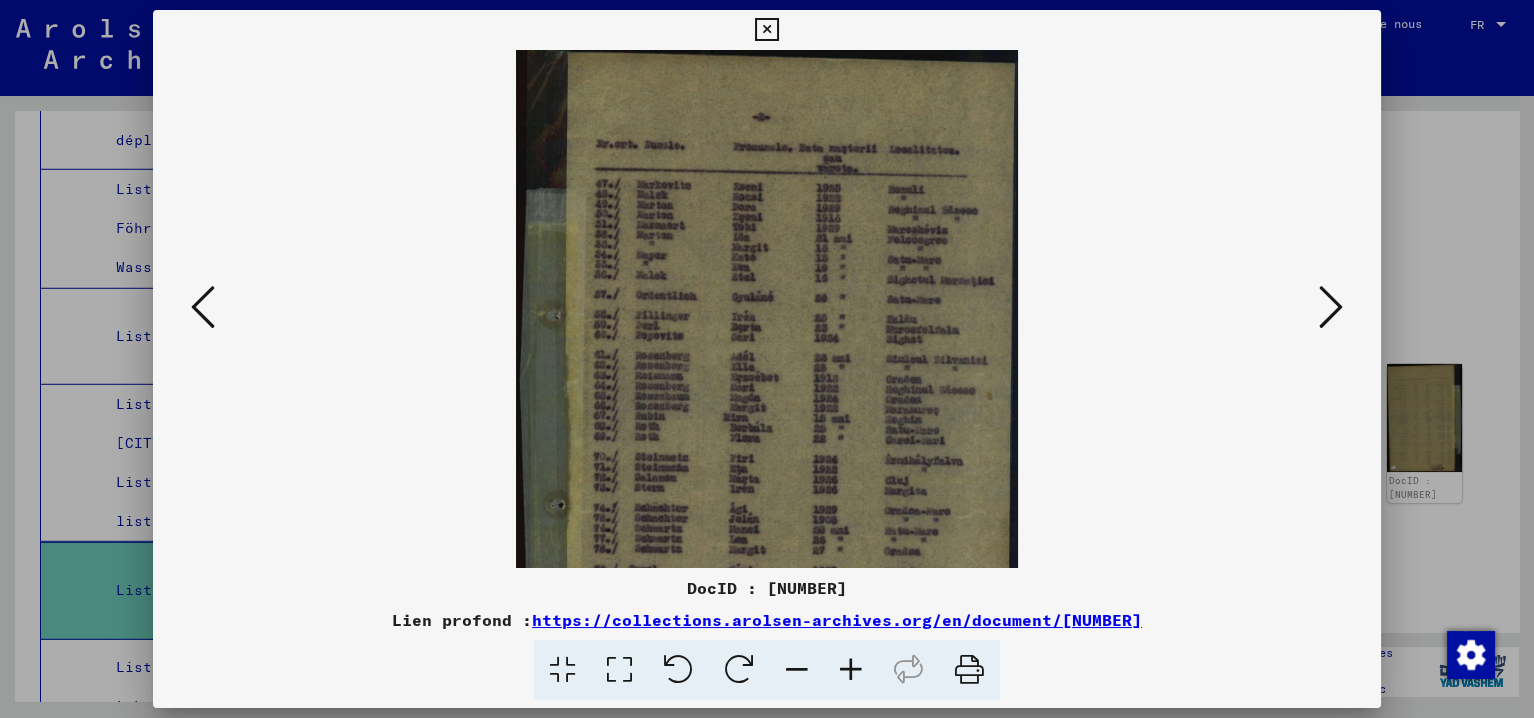click at bounding box center (851, 670) 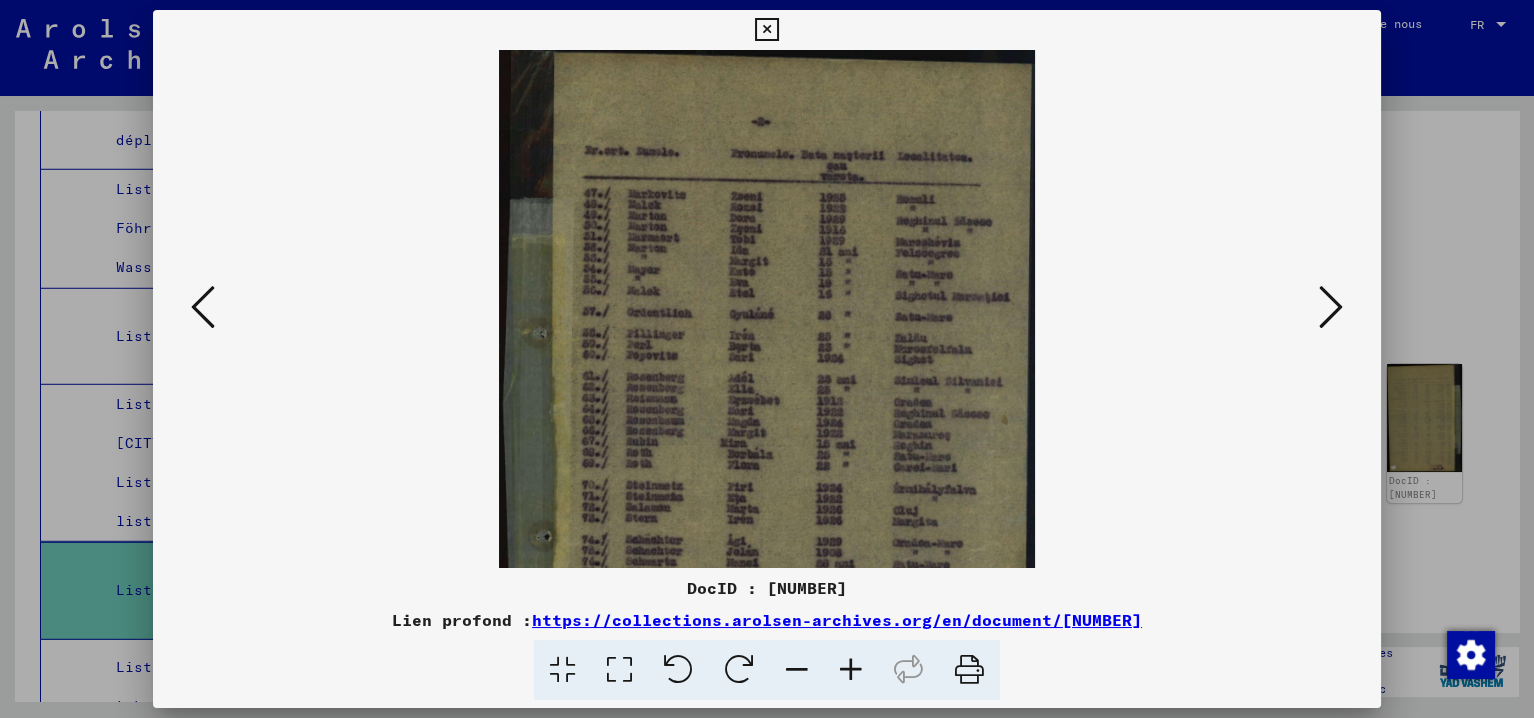 click at bounding box center [851, 670] 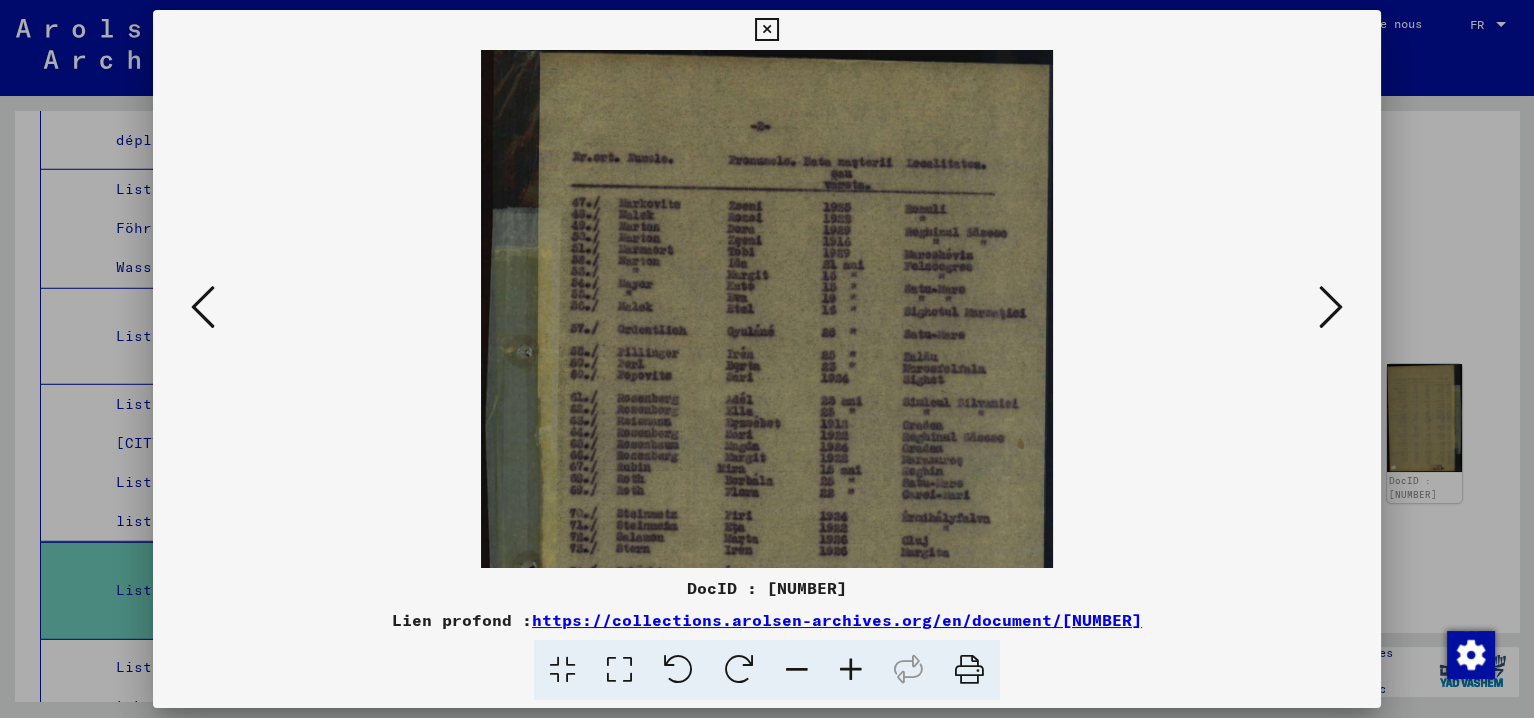click at bounding box center [851, 670] 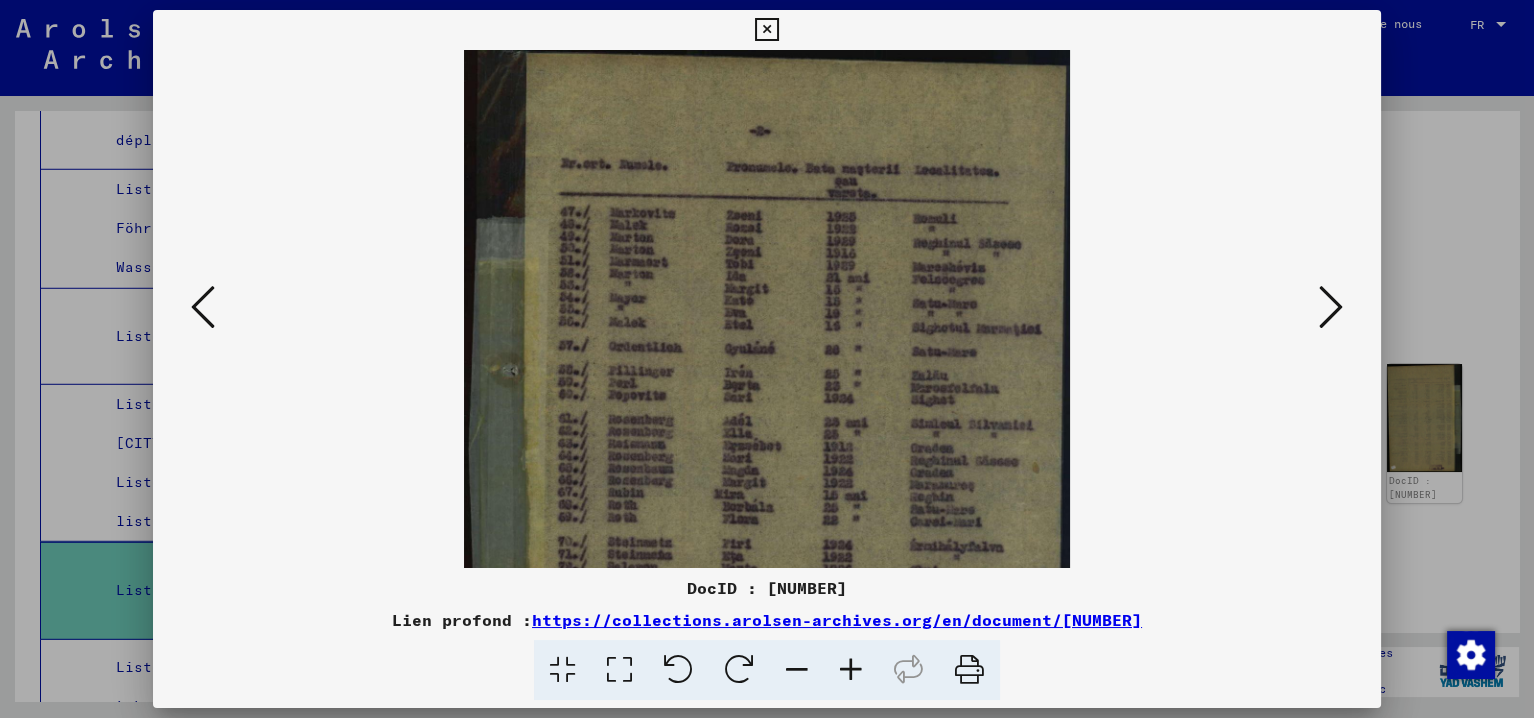 click at bounding box center (851, 670) 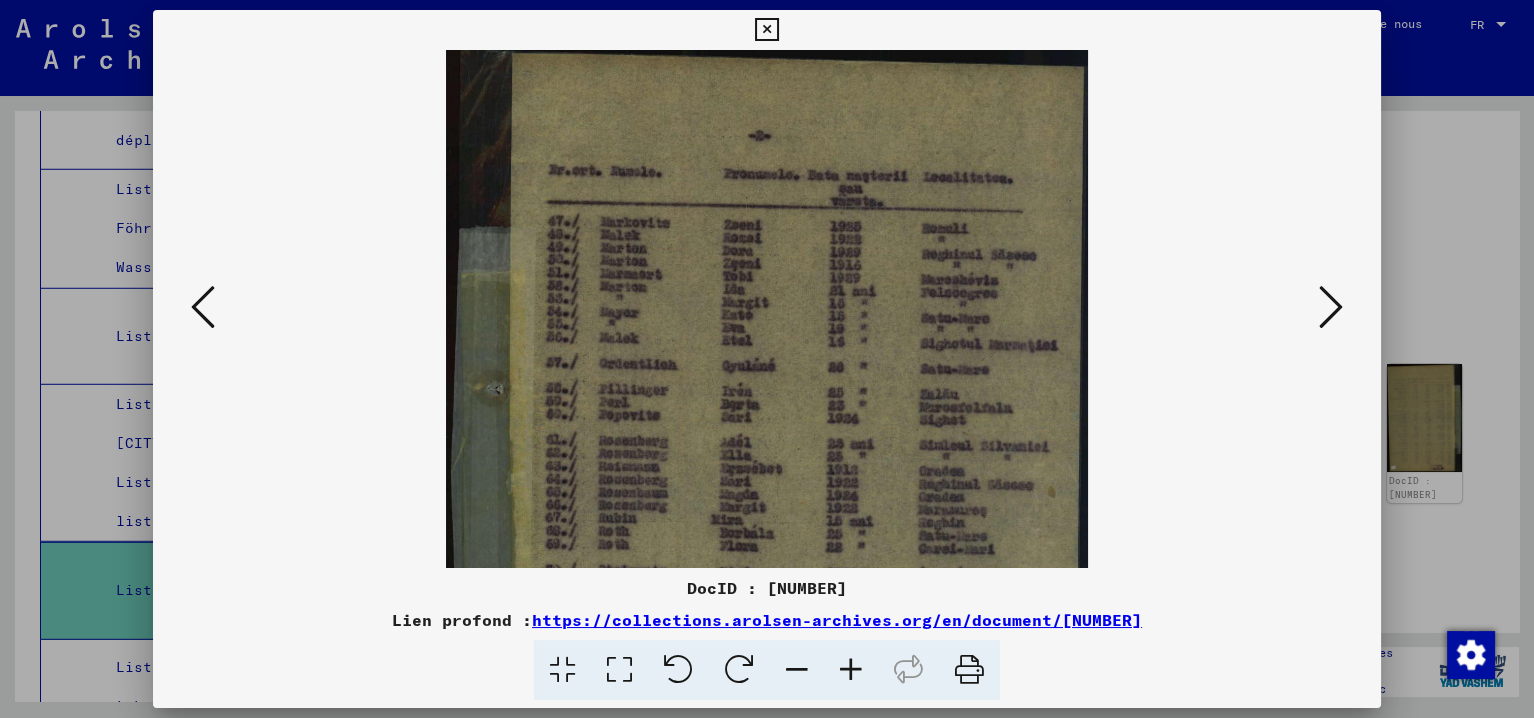 click at bounding box center [851, 670] 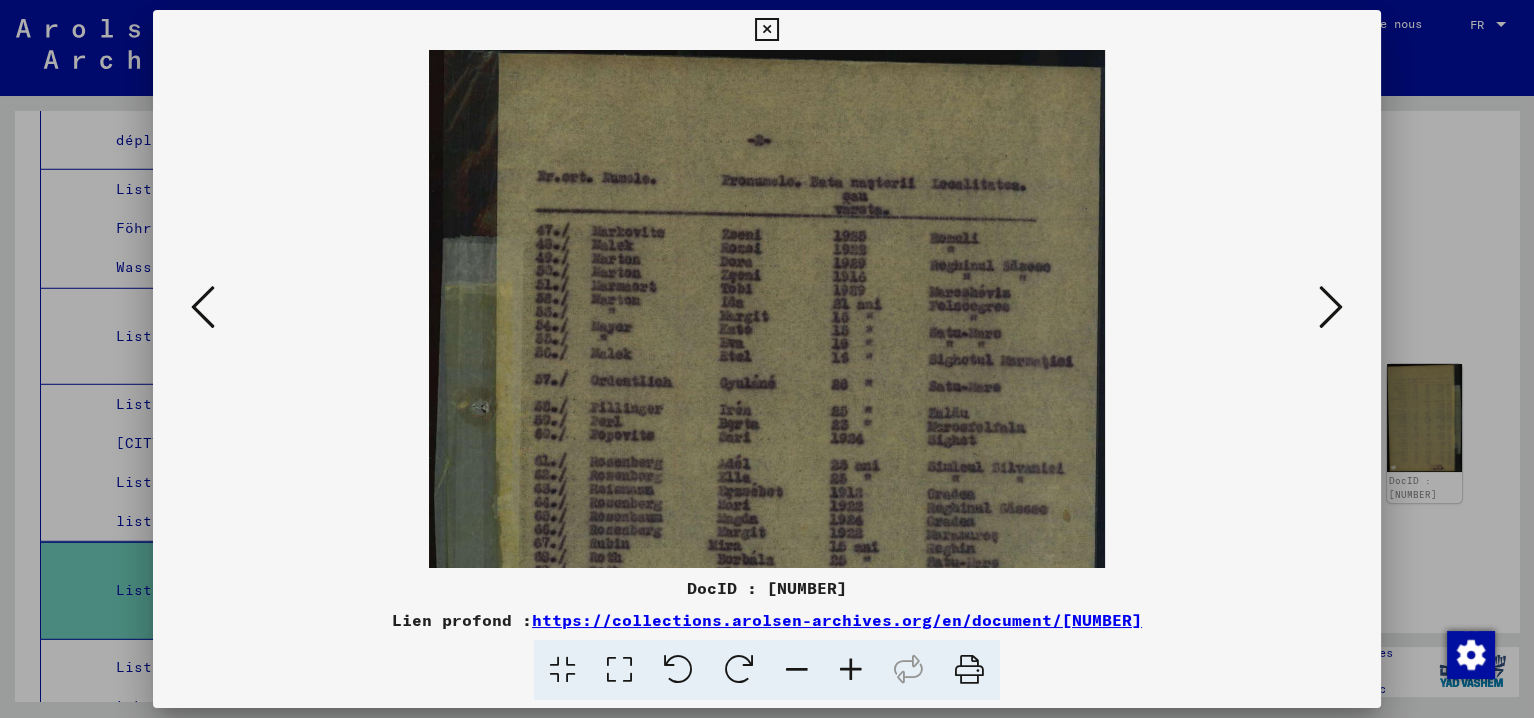 click at bounding box center (766, 30) 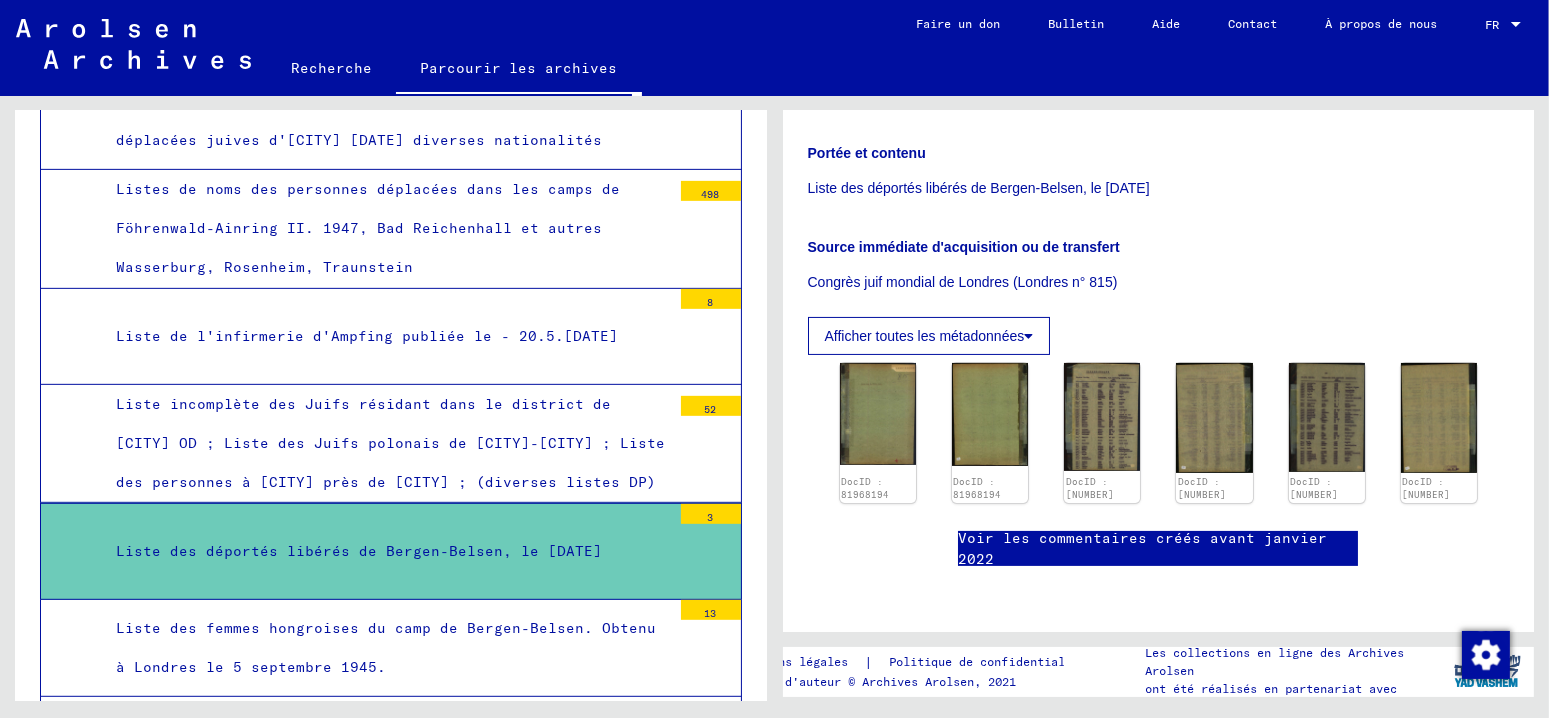 scroll, scrollTop: 700, scrollLeft: 0, axis: vertical 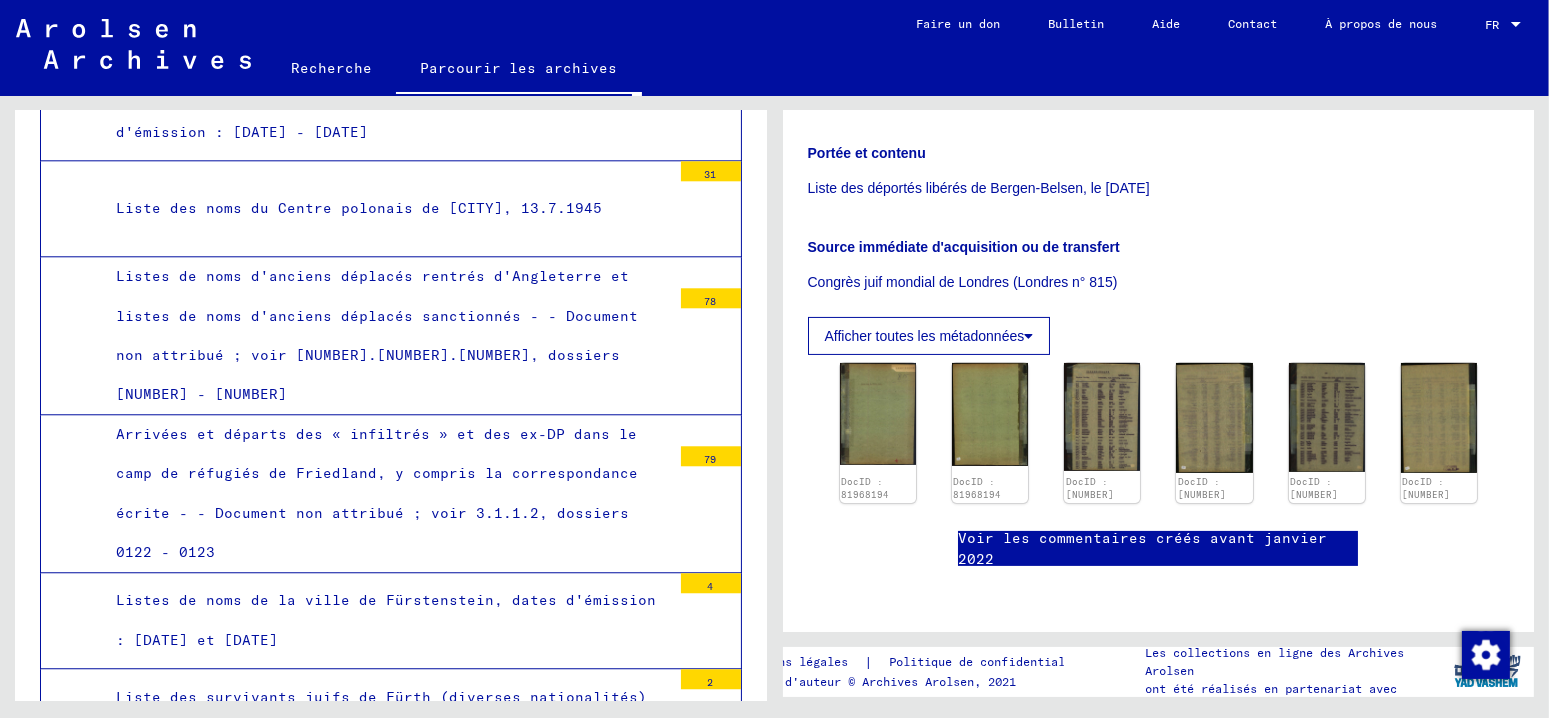 click on "Listes de noms d'anciens déplacés rentrés d'Angleterre et listes de noms d'anciens déplacés sanctionnés - - Document non attribué ; voir [NUMBER].[NUMBER].[NUMBER], dossiers [NUMBER] - [NUMBER]" at bounding box center [377, 335] 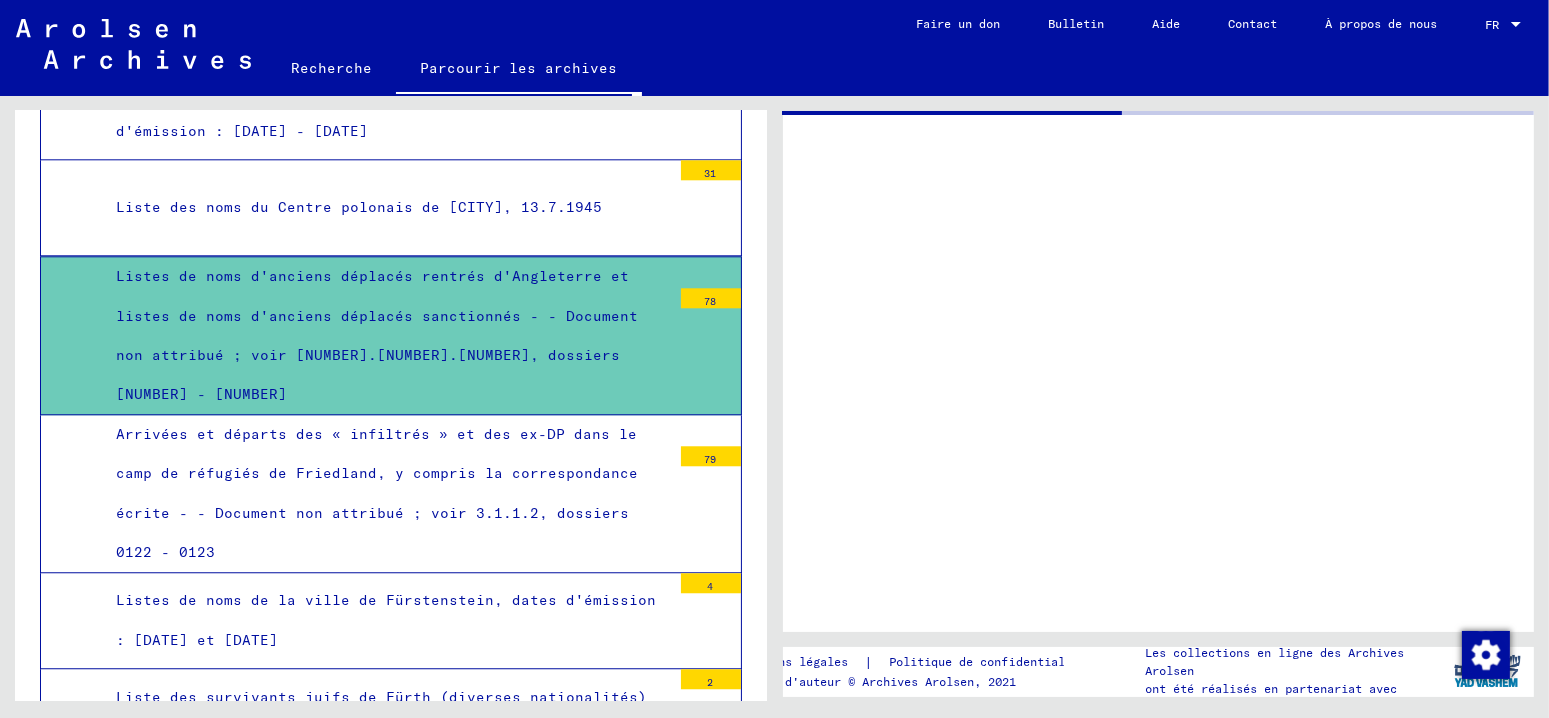 scroll, scrollTop: 0, scrollLeft: 0, axis: both 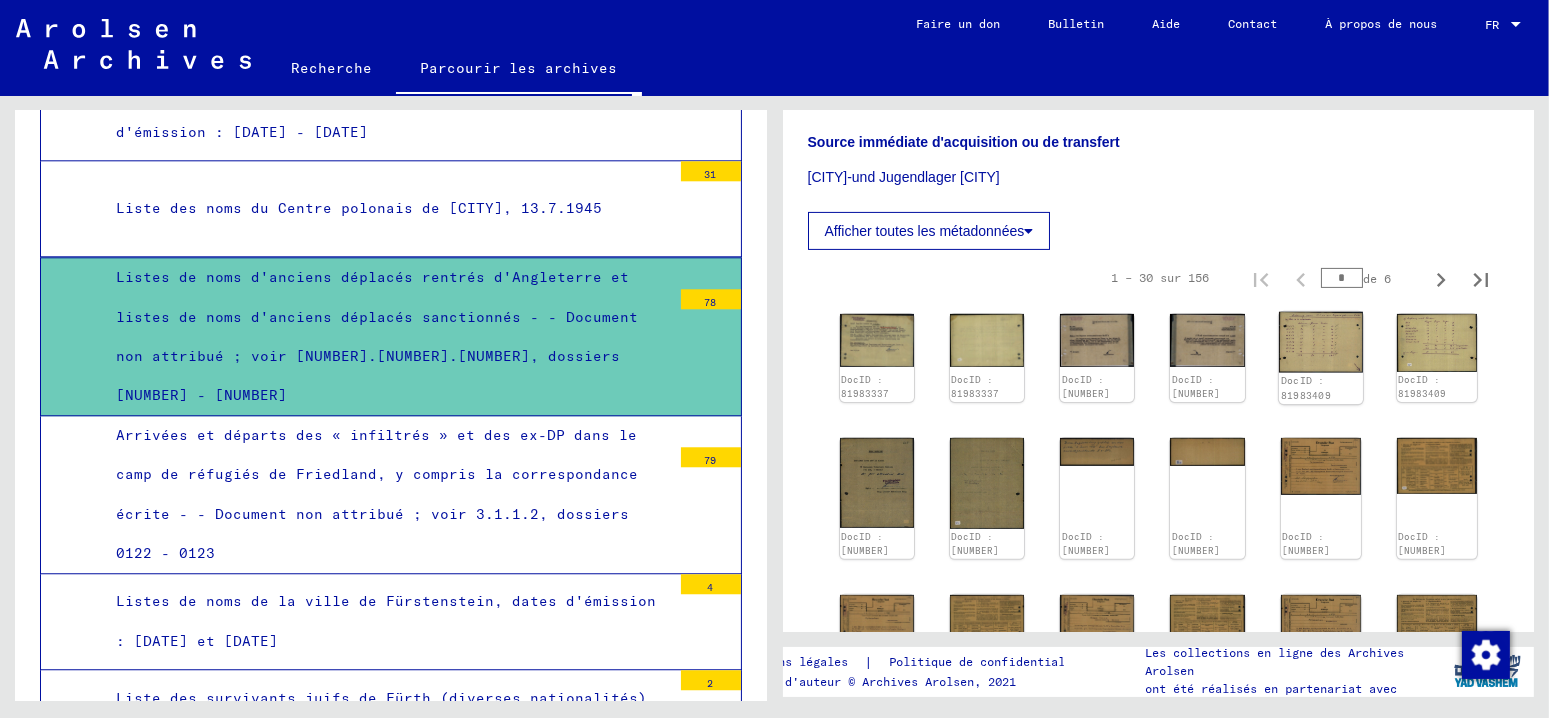 click 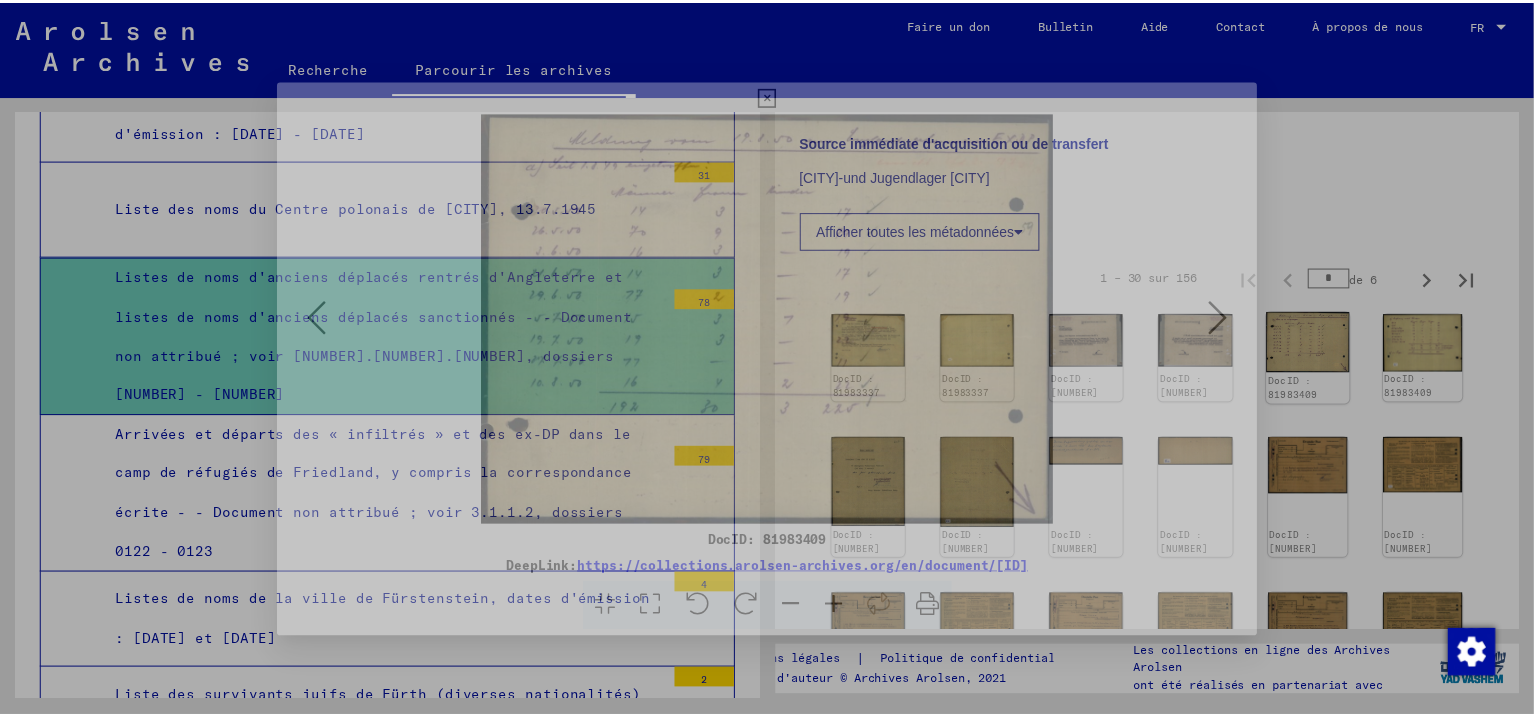 scroll, scrollTop: 13474, scrollLeft: 0, axis: vertical 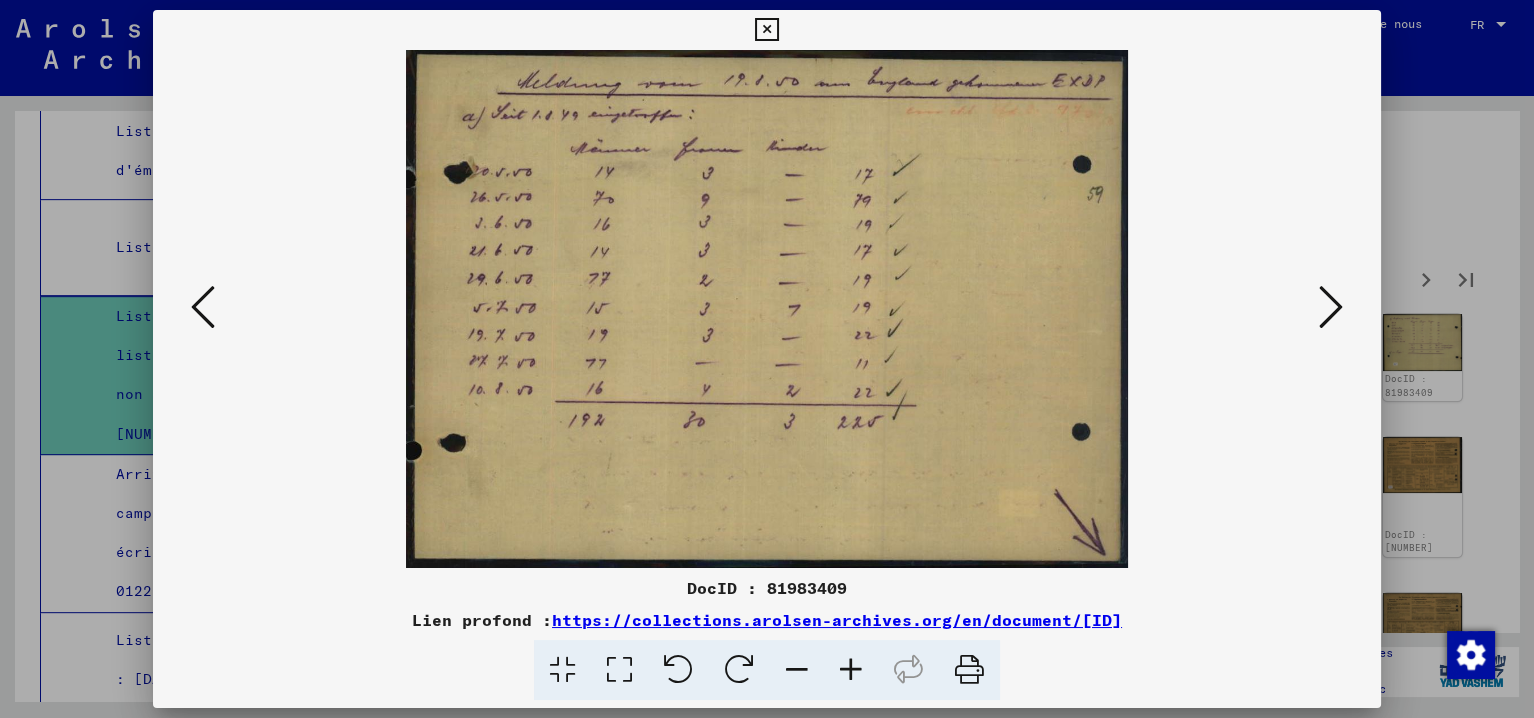 click at bounding box center (1331, 307) 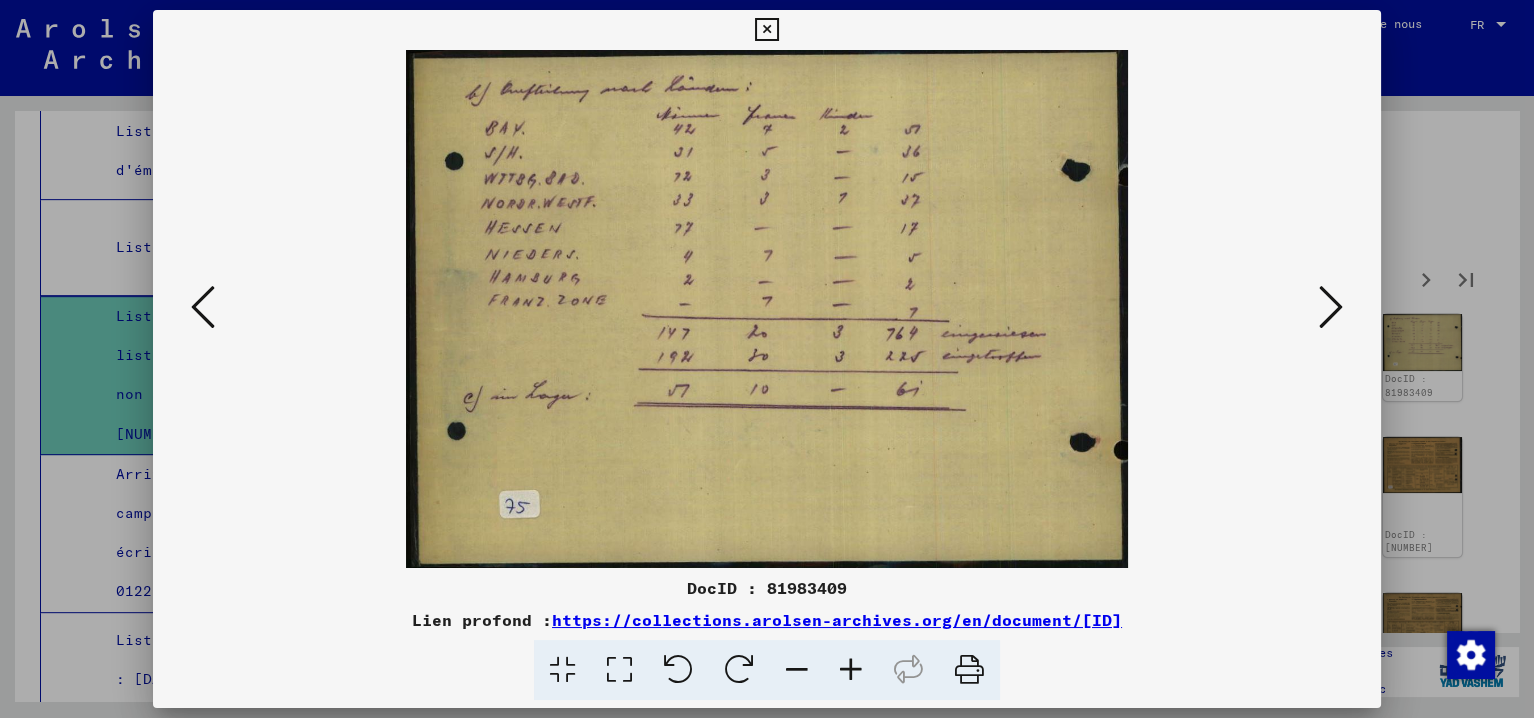 click at bounding box center [1331, 307] 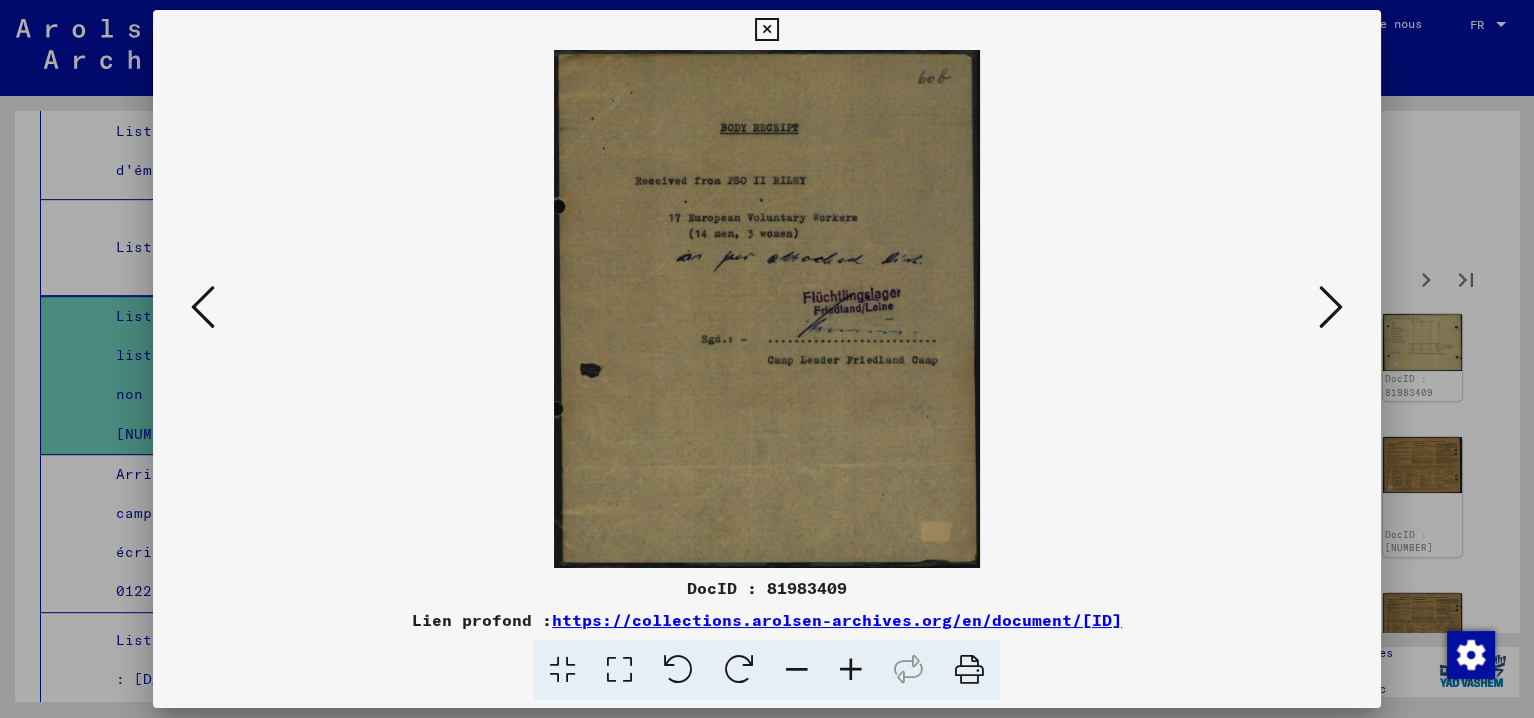 click at bounding box center [1331, 307] 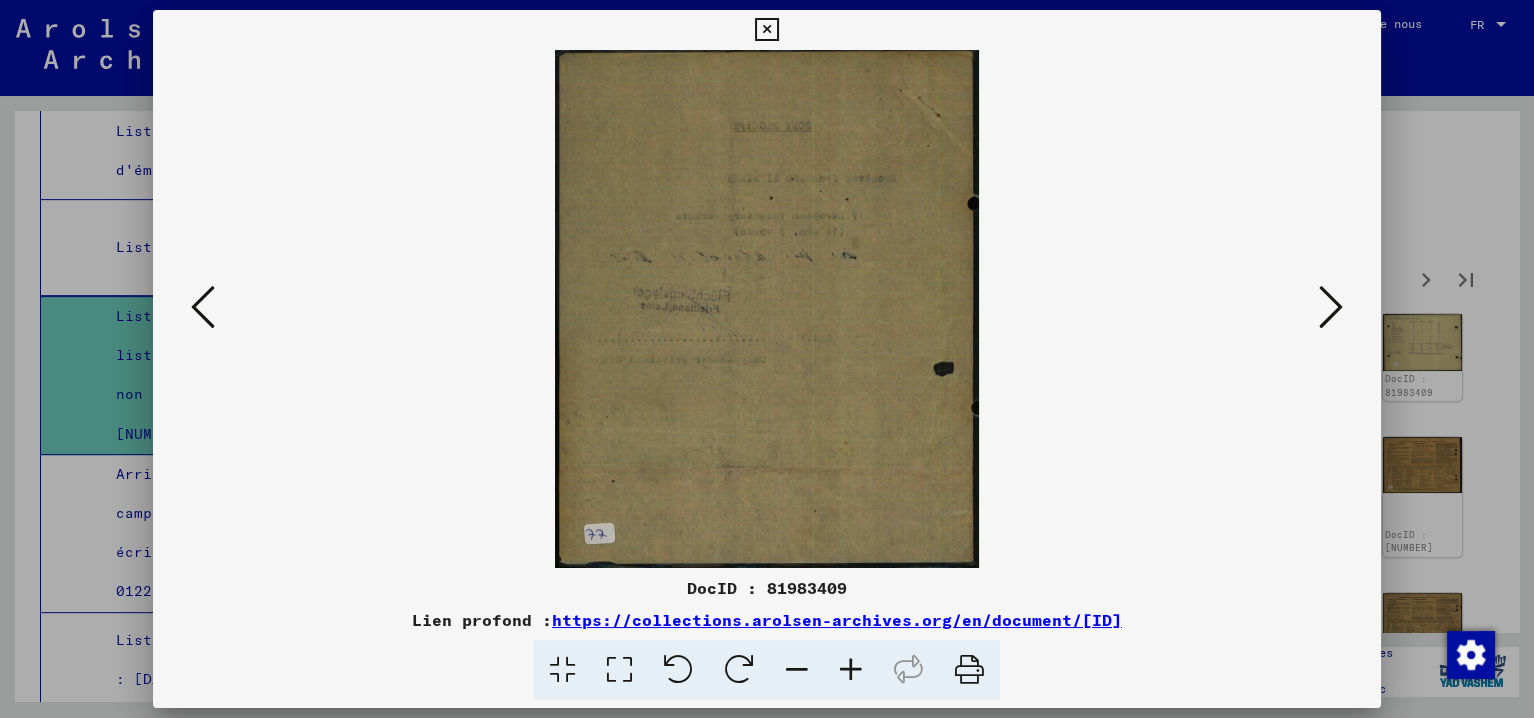 click at bounding box center [1331, 307] 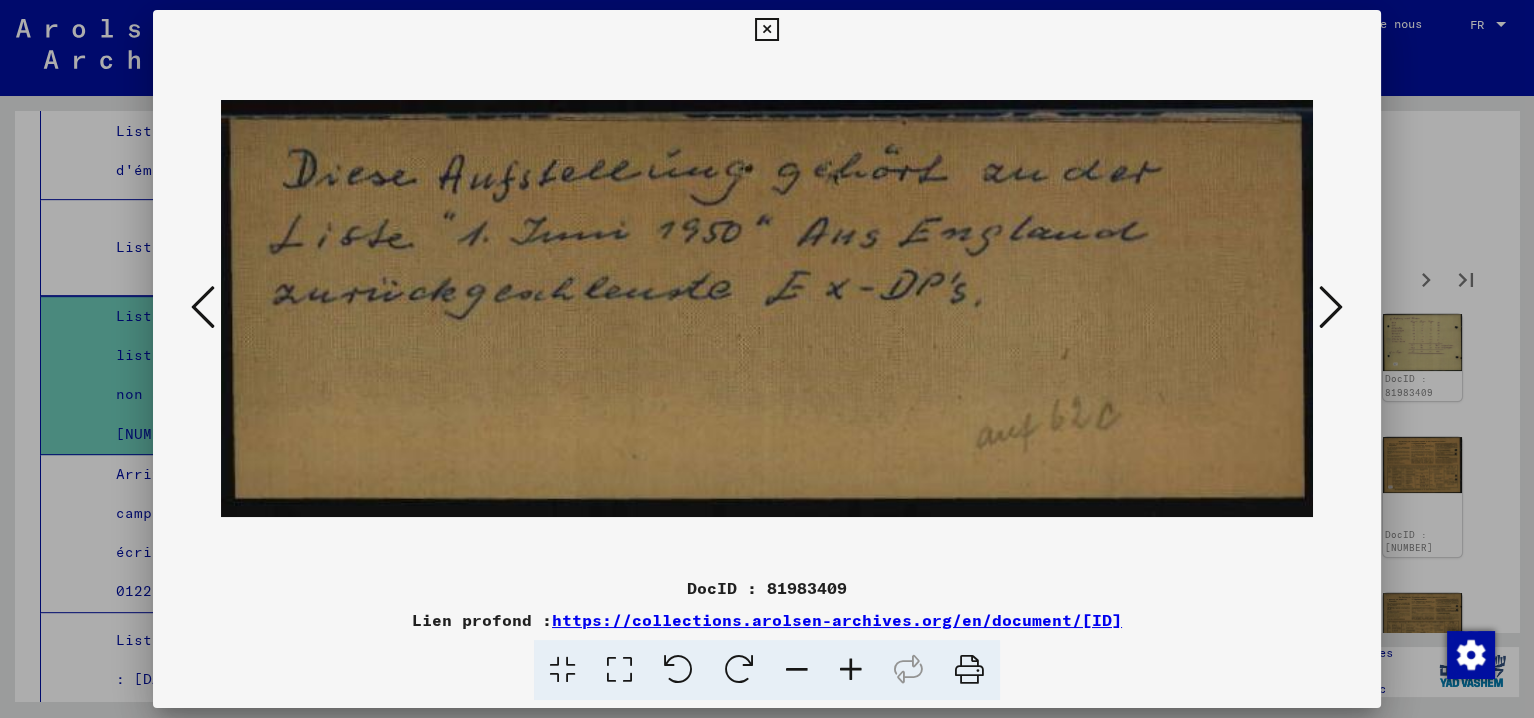 click at bounding box center (1331, 307) 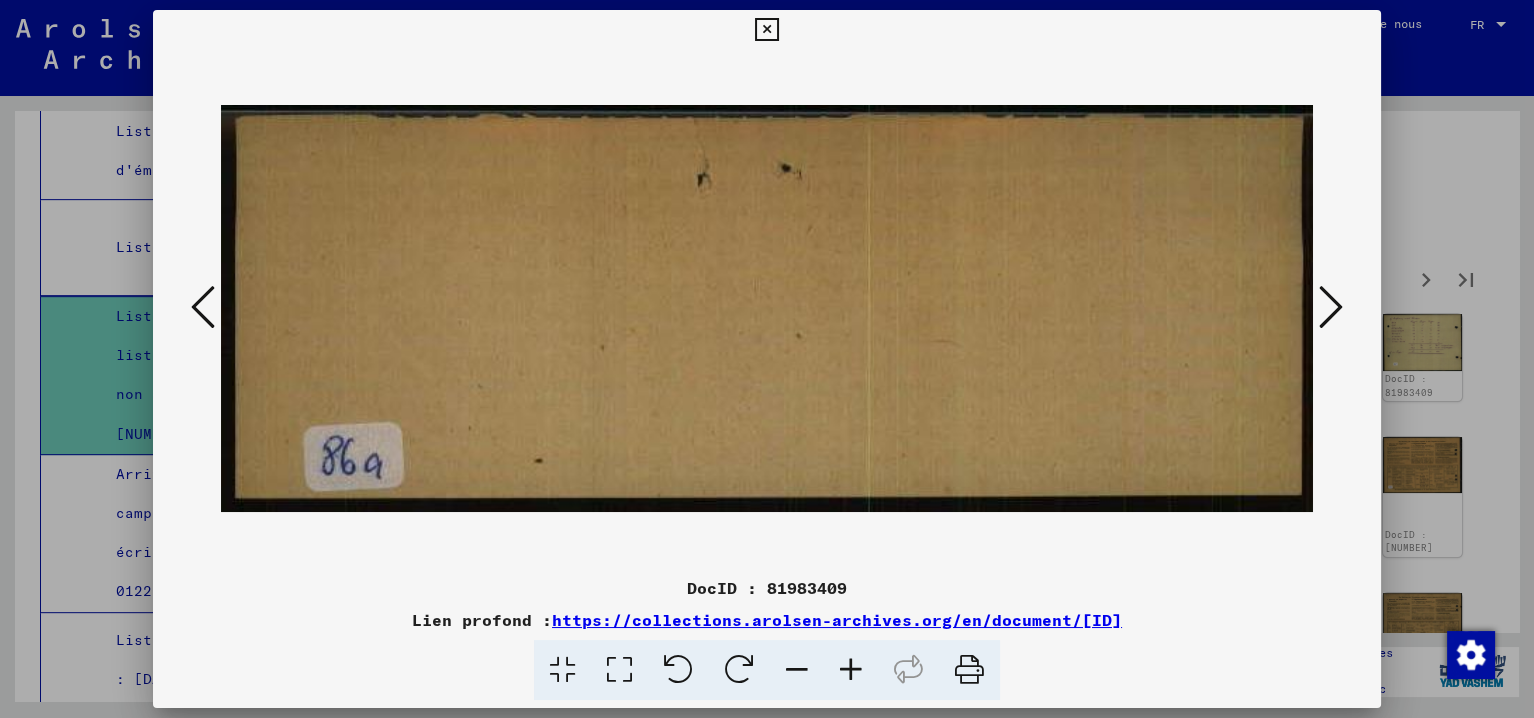 click at bounding box center (1331, 307) 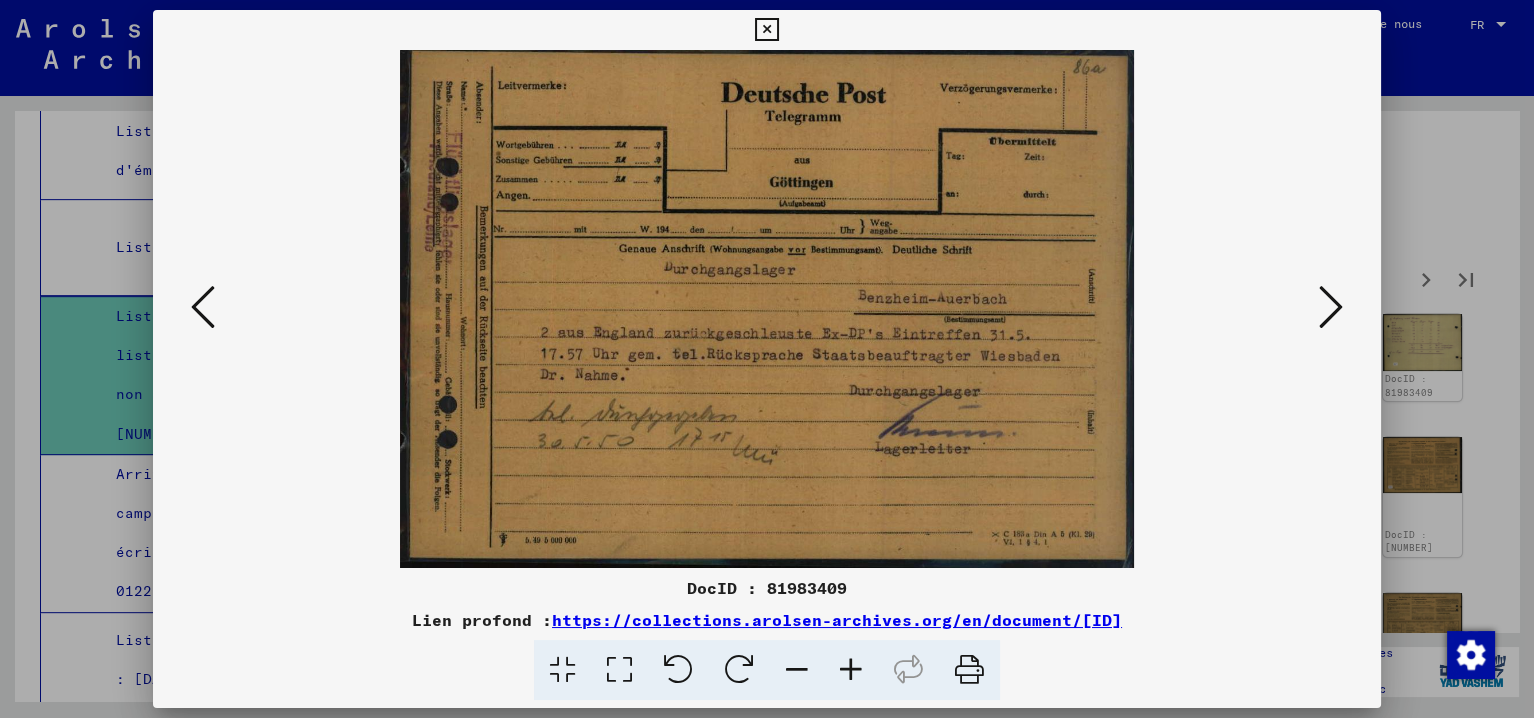 click at bounding box center [1331, 307] 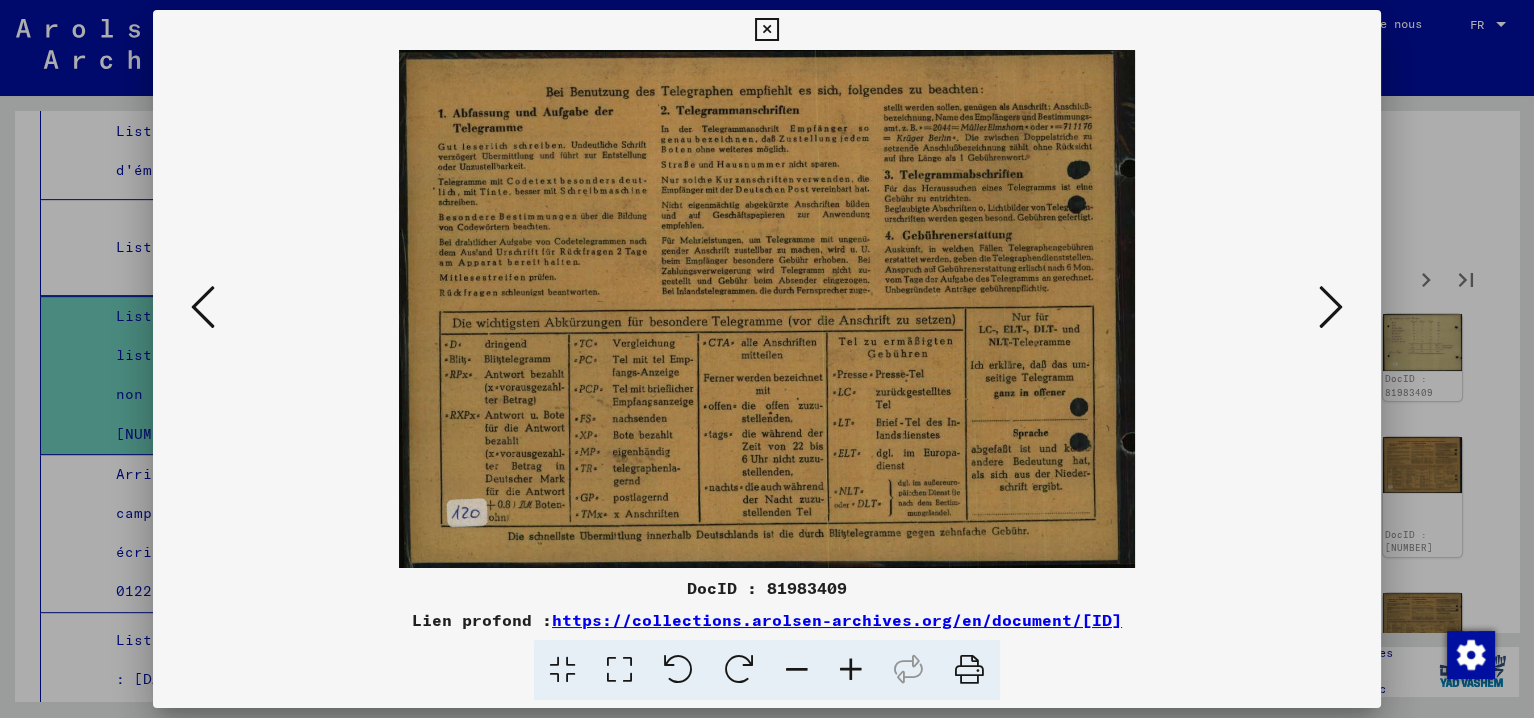 click at bounding box center (1331, 307) 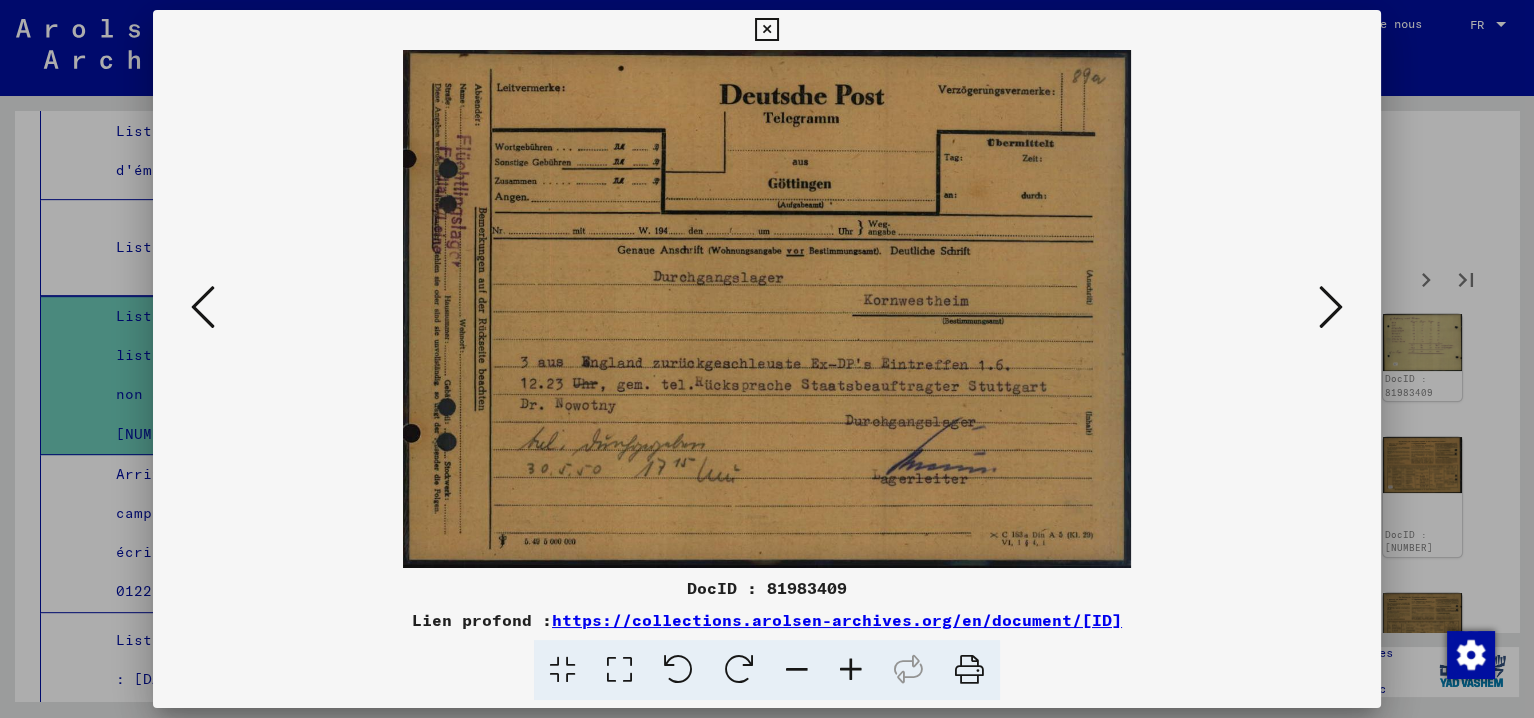 click at bounding box center (766, 309) 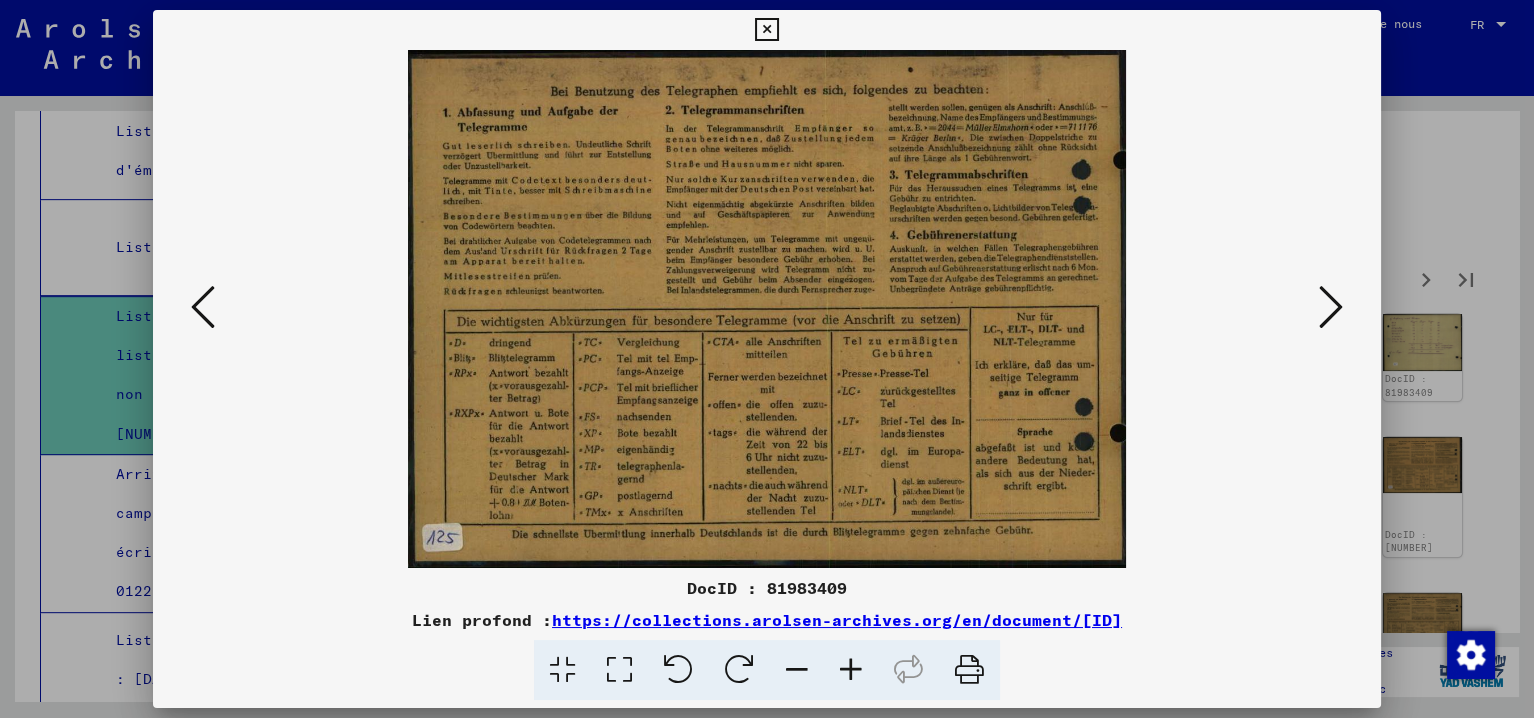 click at bounding box center (1331, 307) 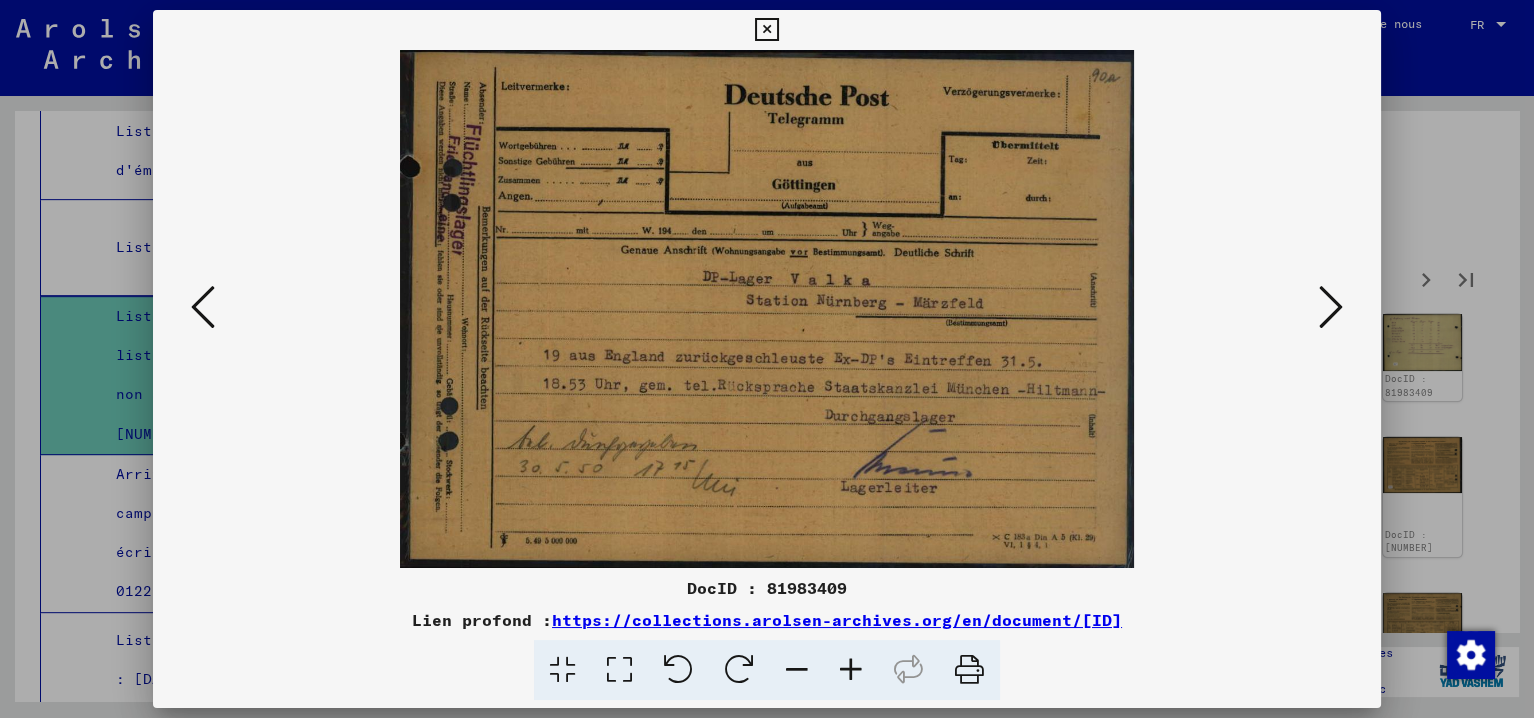 click at bounding box center [1331, 307] 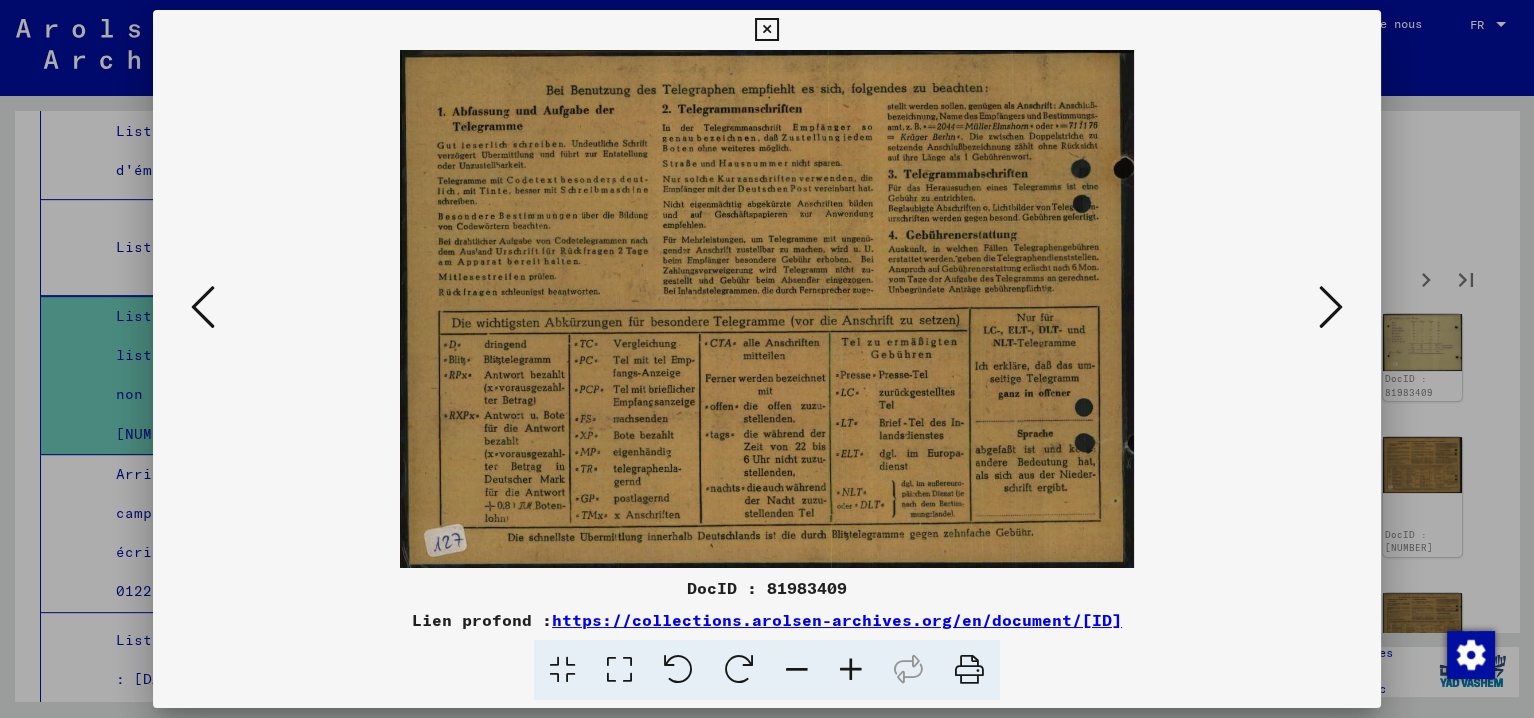 click at bounding box center (1331, 307) 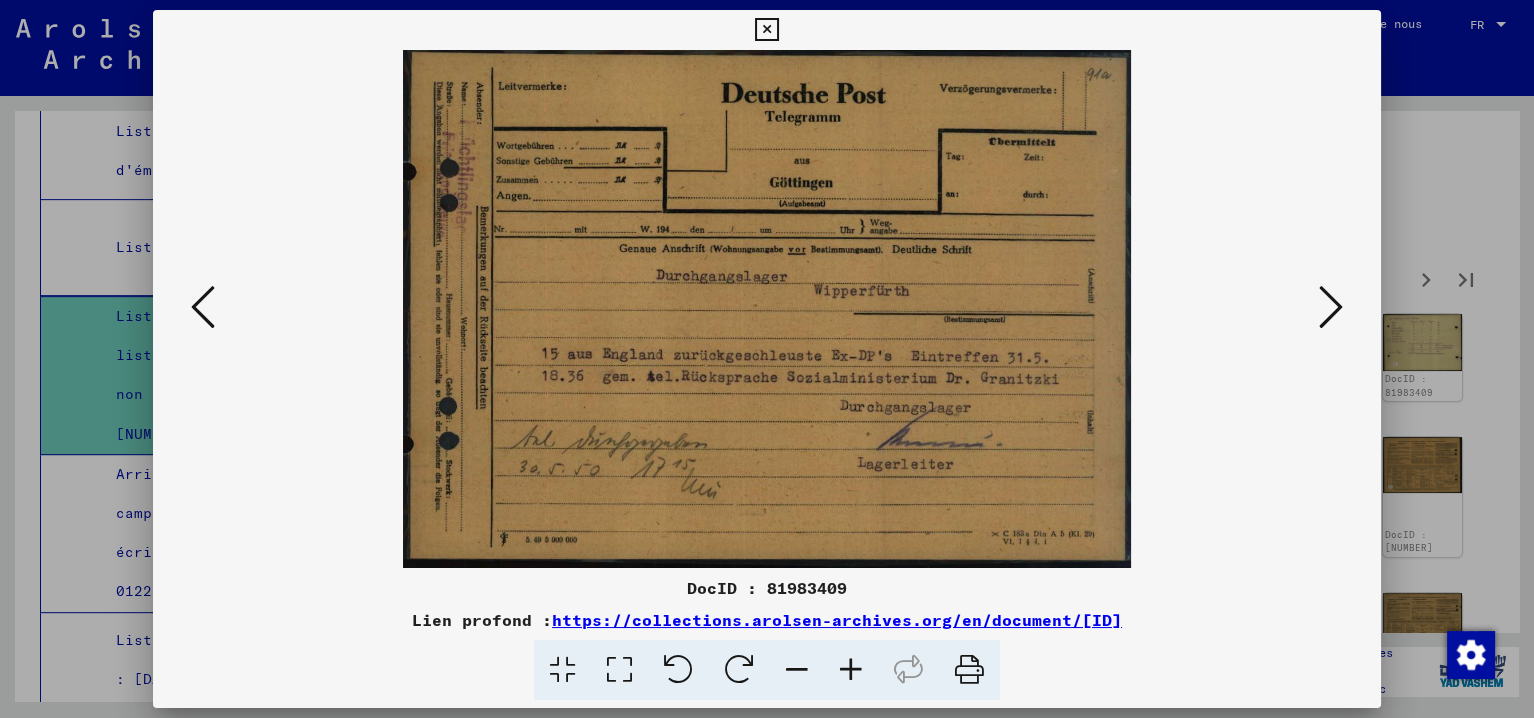 click at bounding box center [1331, 307] 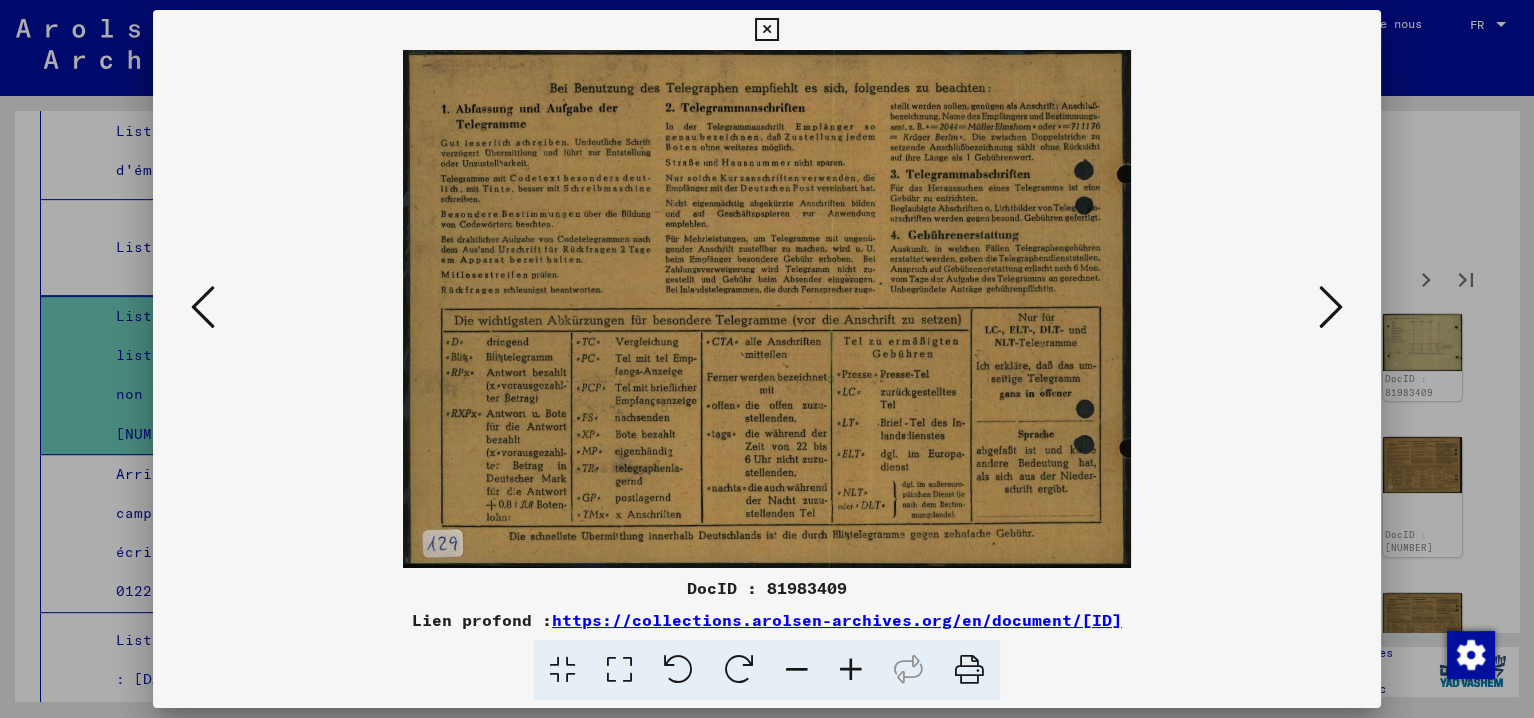 click at bounding box center [1331, 307] 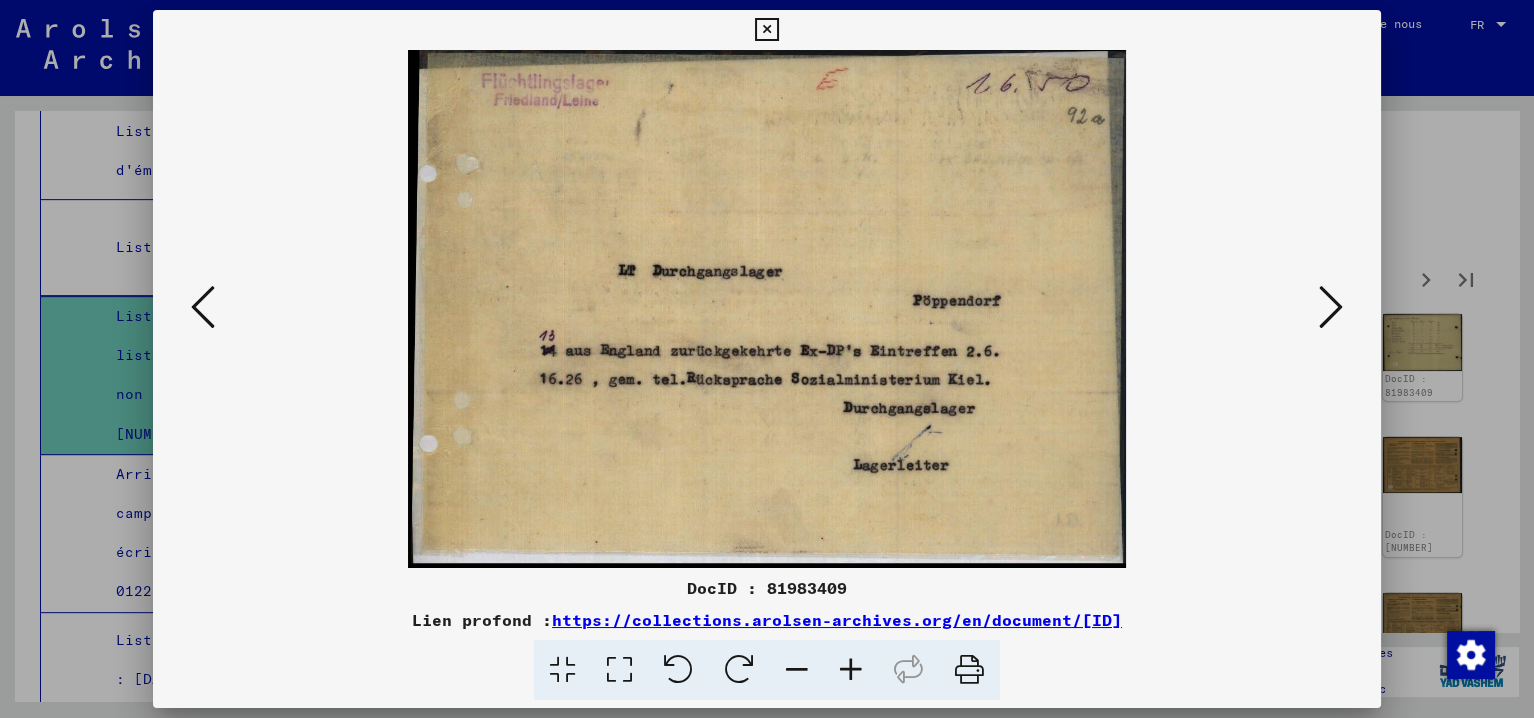 click at bounding box center (1331, 307) 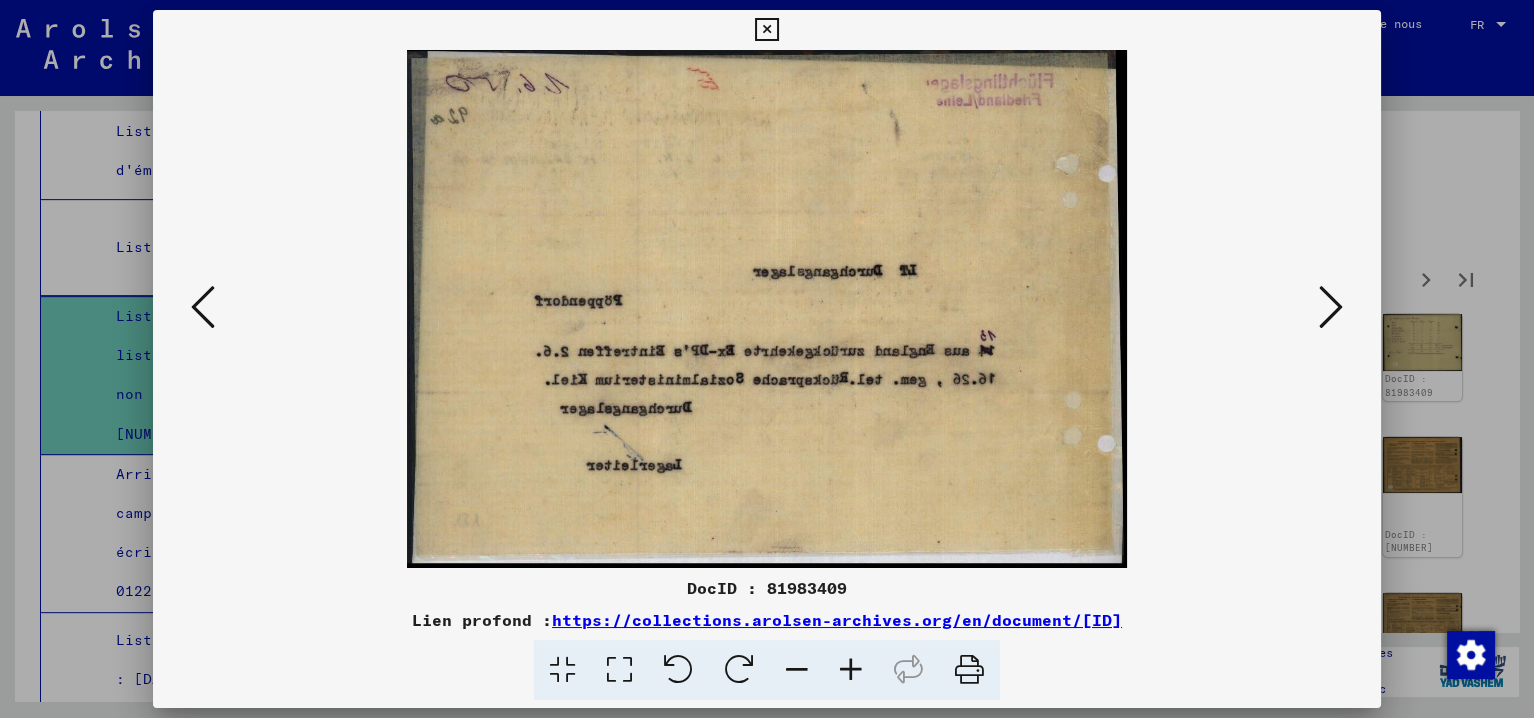 click at bounding box center (1331, 307) 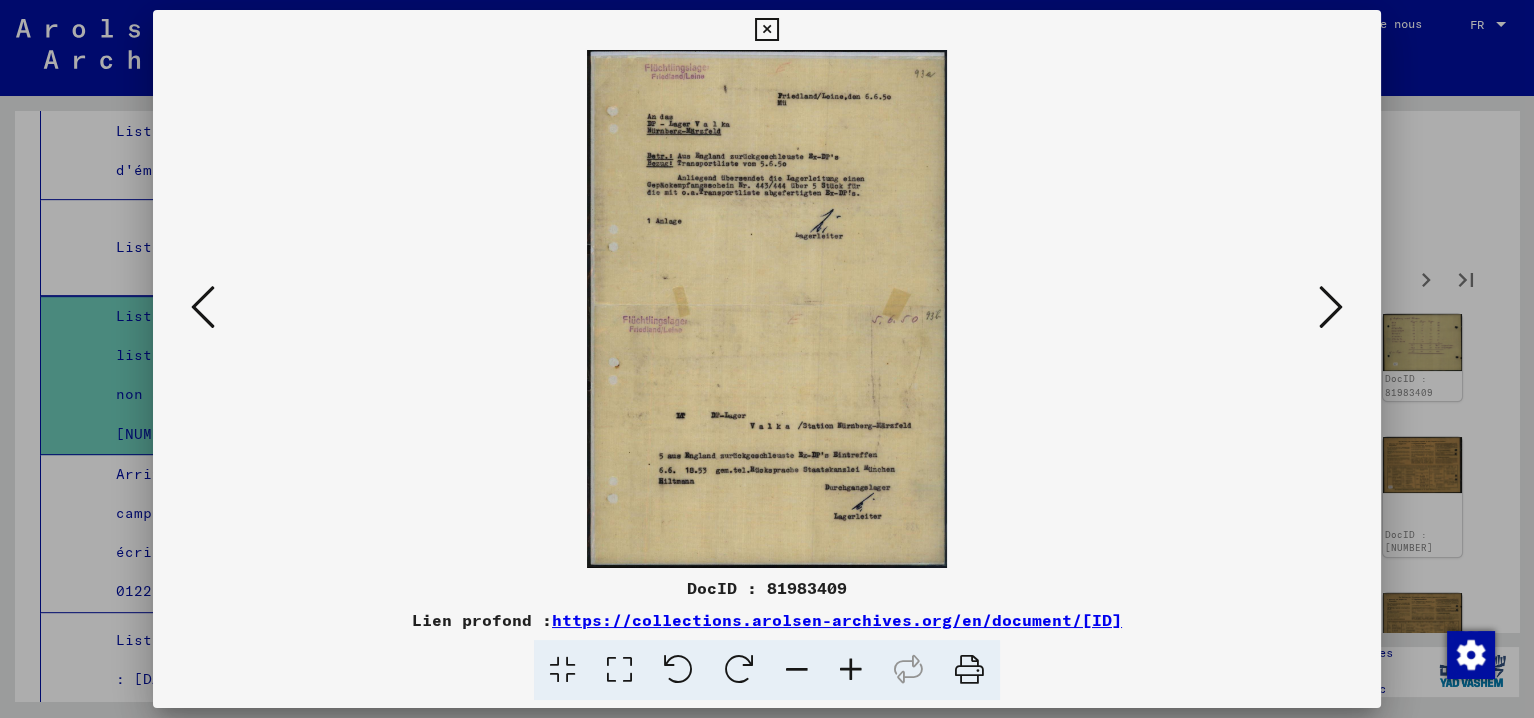 click at bounding box center (1331, 307) 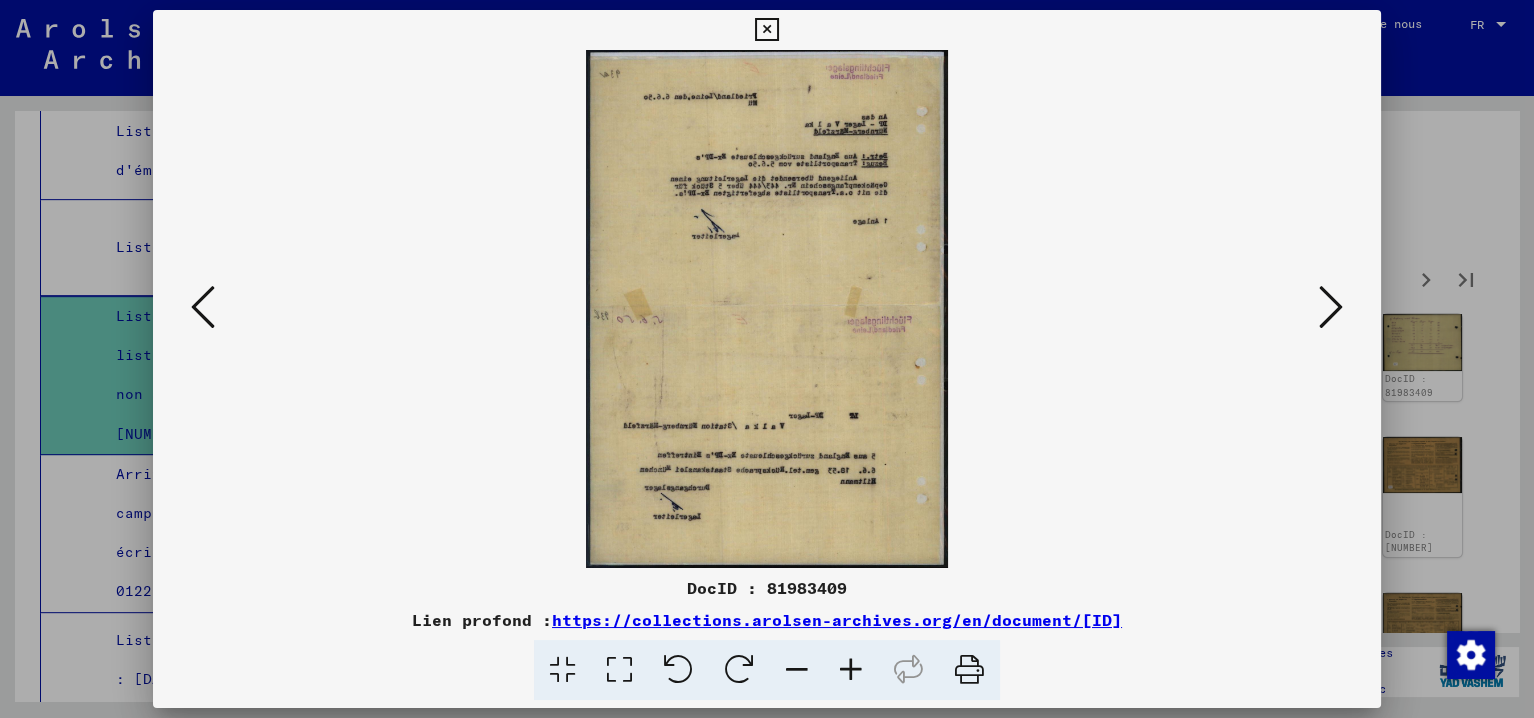 click at bounding box center (1331, 307) 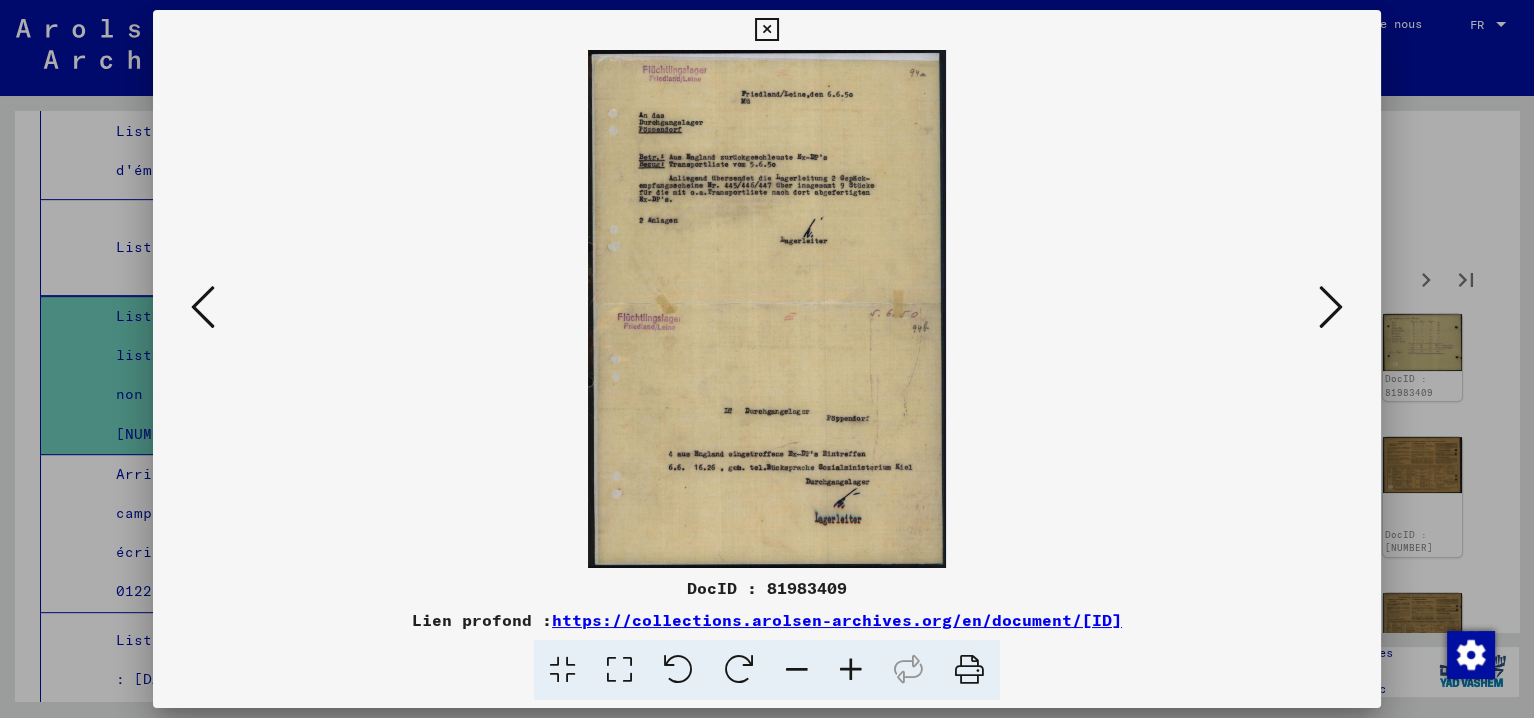 click at bounding box center (1331, 307) 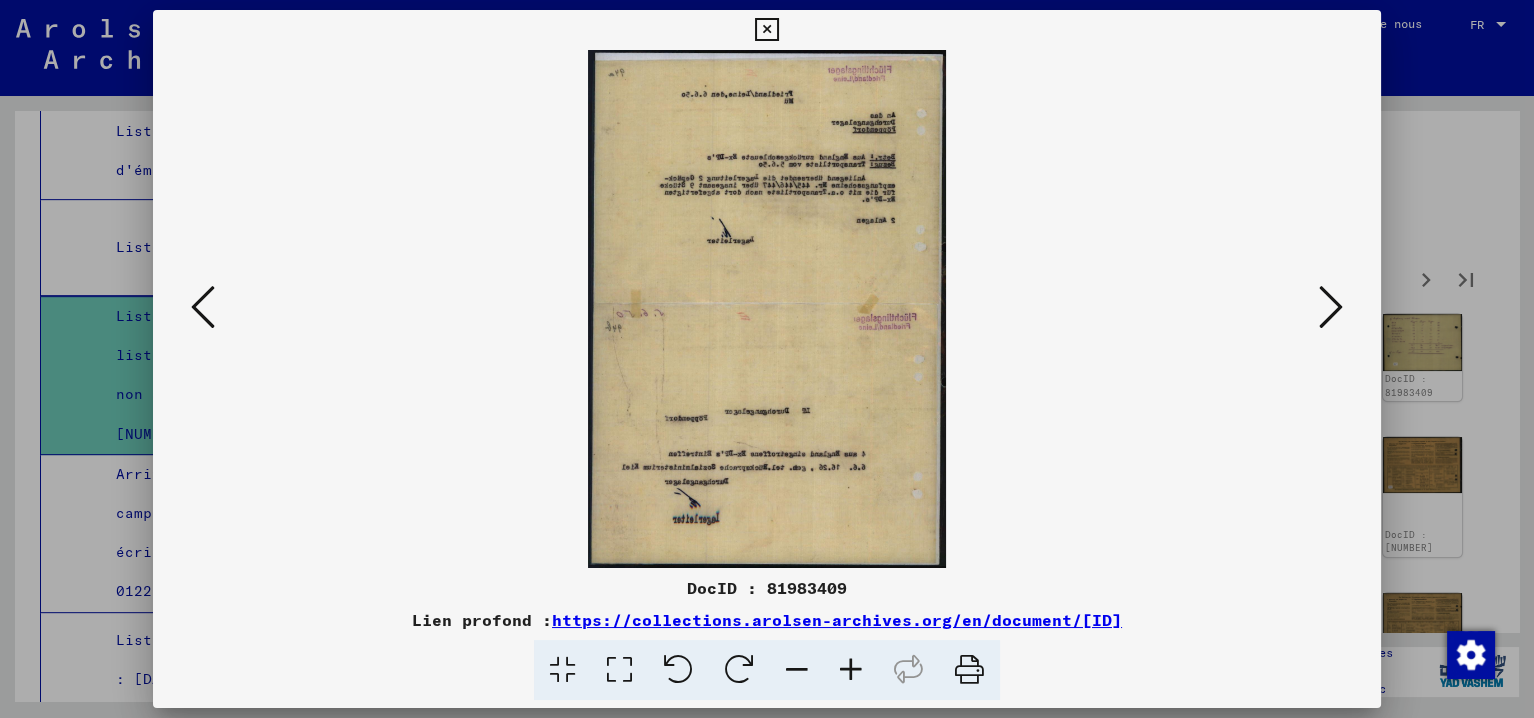 click at bounding box center (1331, 307) 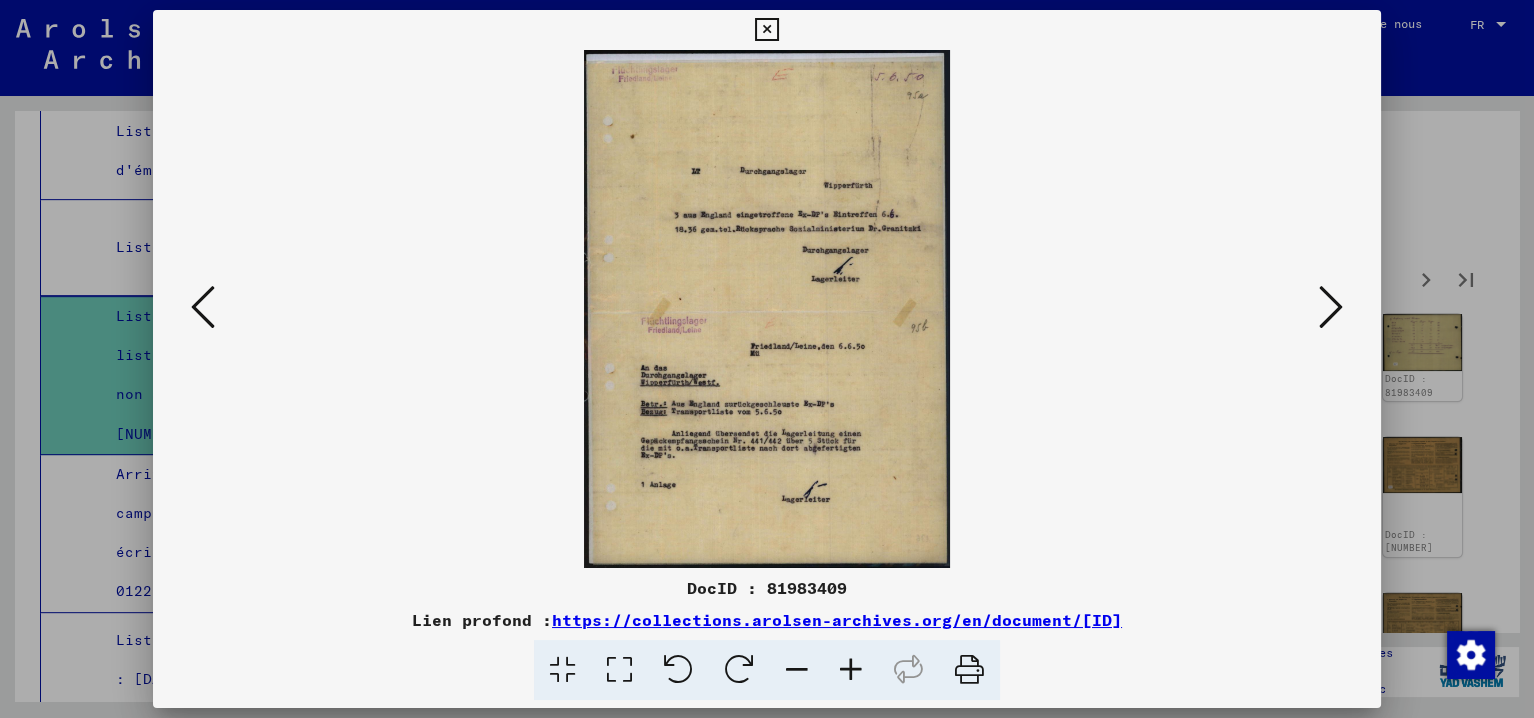 click at bounding box center (851, 670) 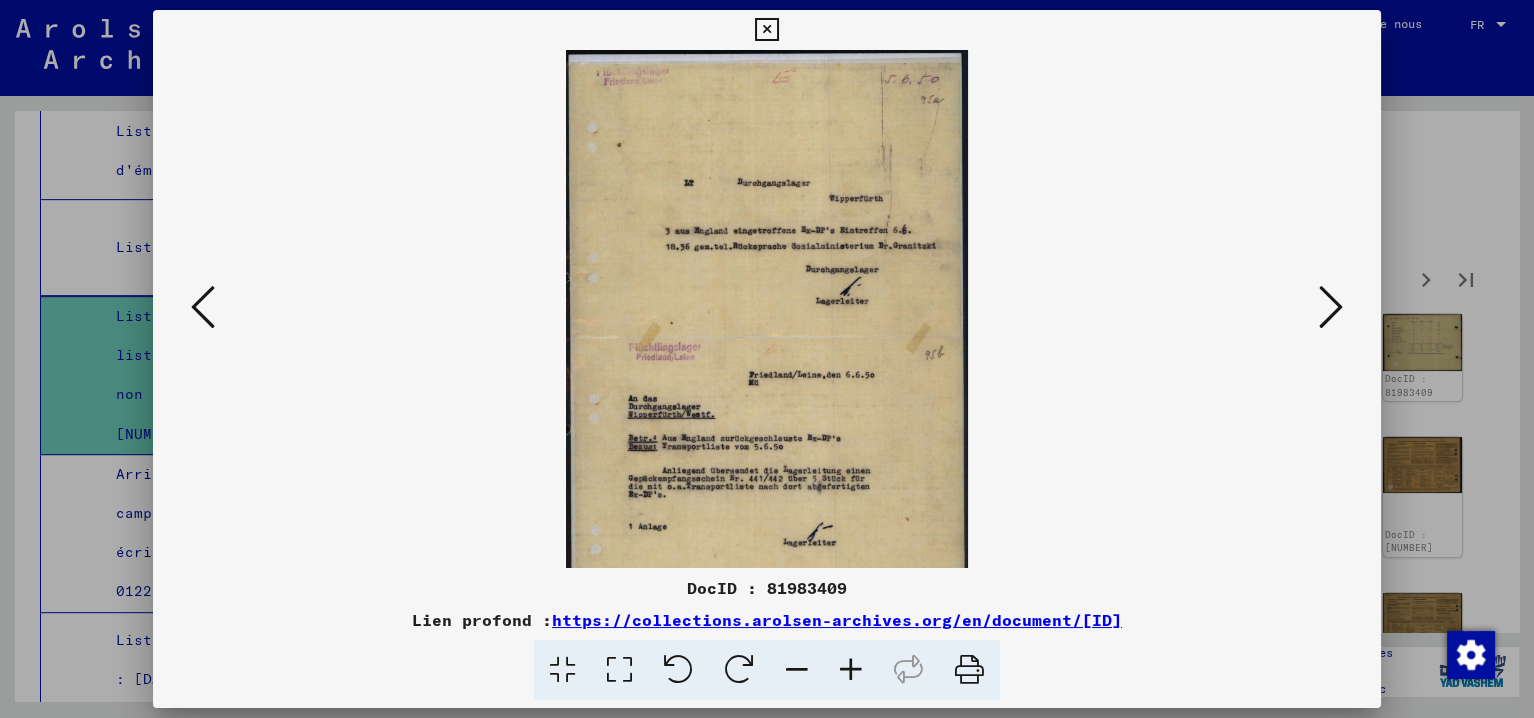 click at bounding box center (851, 670) 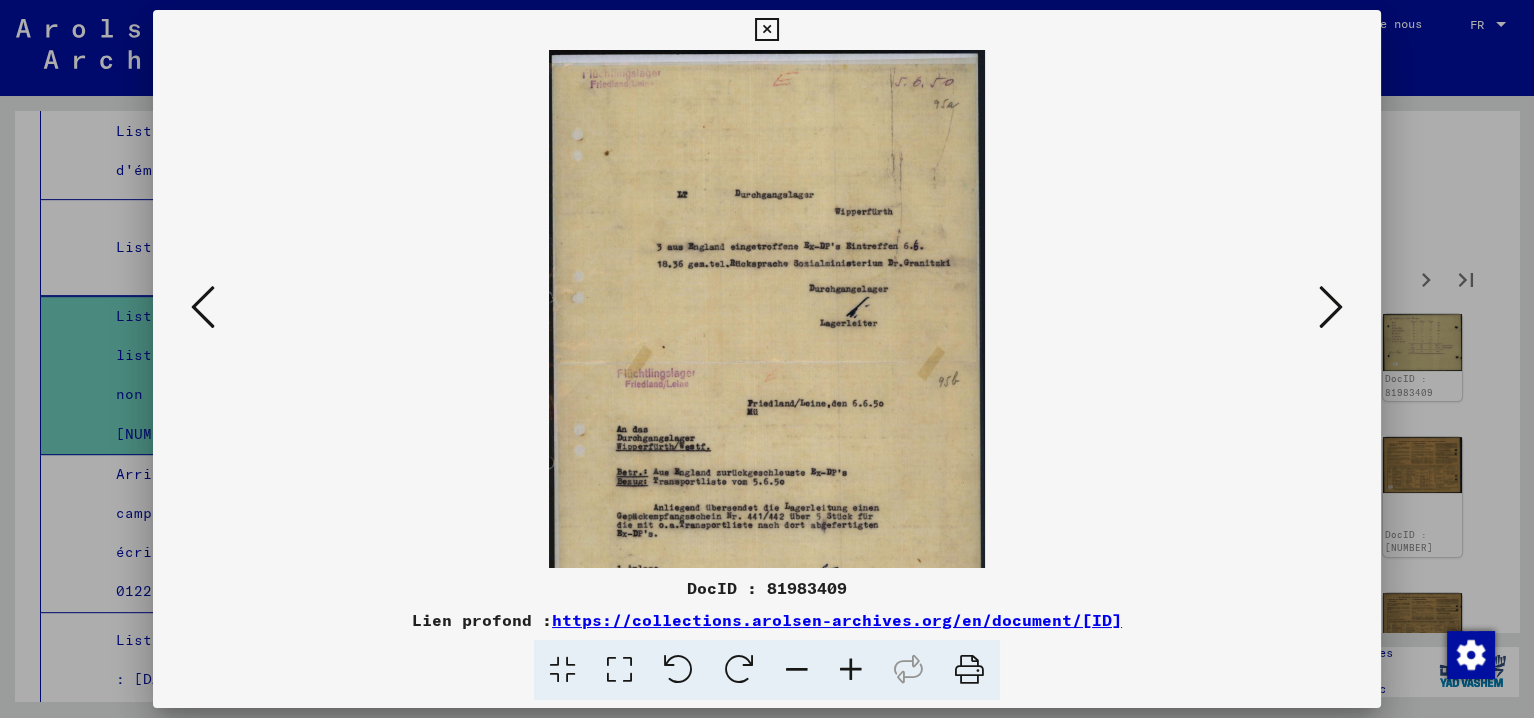 click at bounding box center [851, 670] 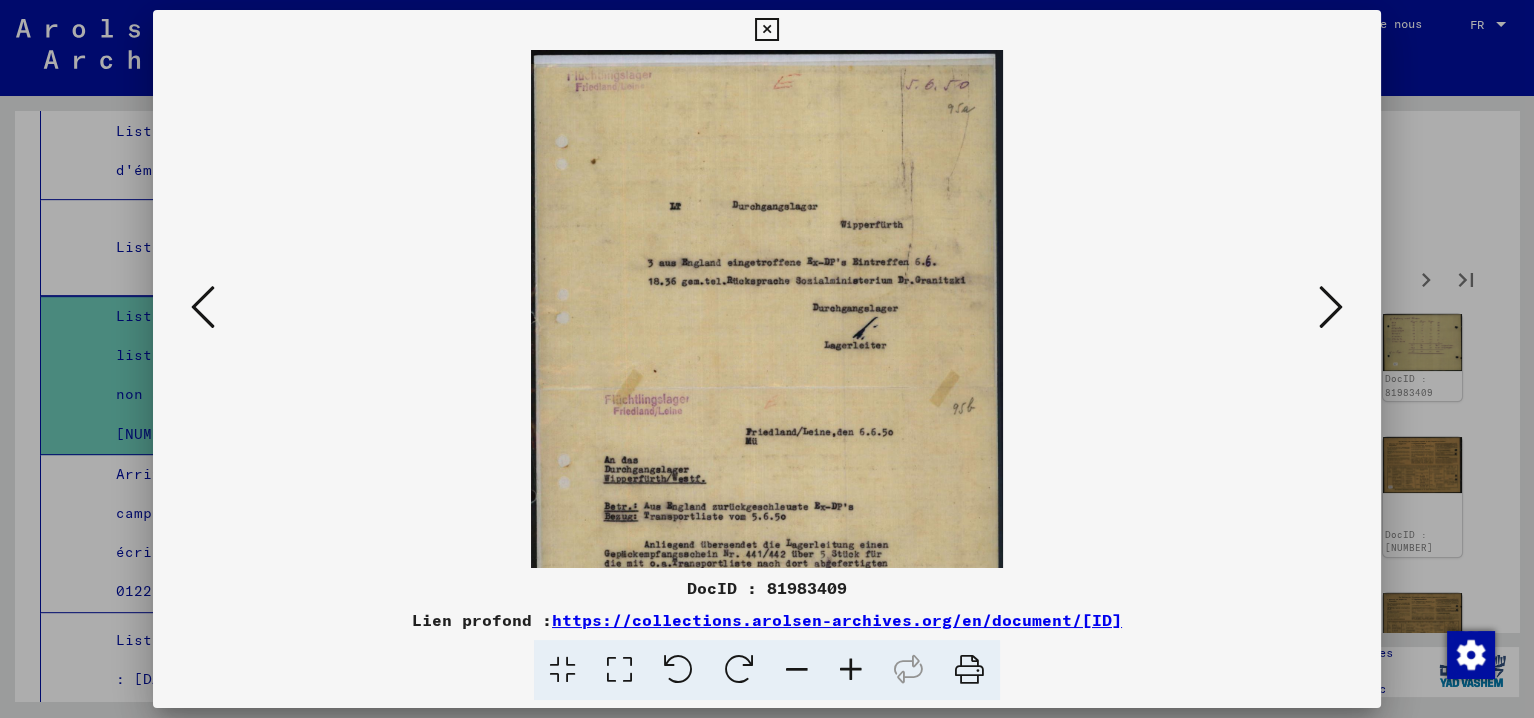 click at bounding box center [851, 670] 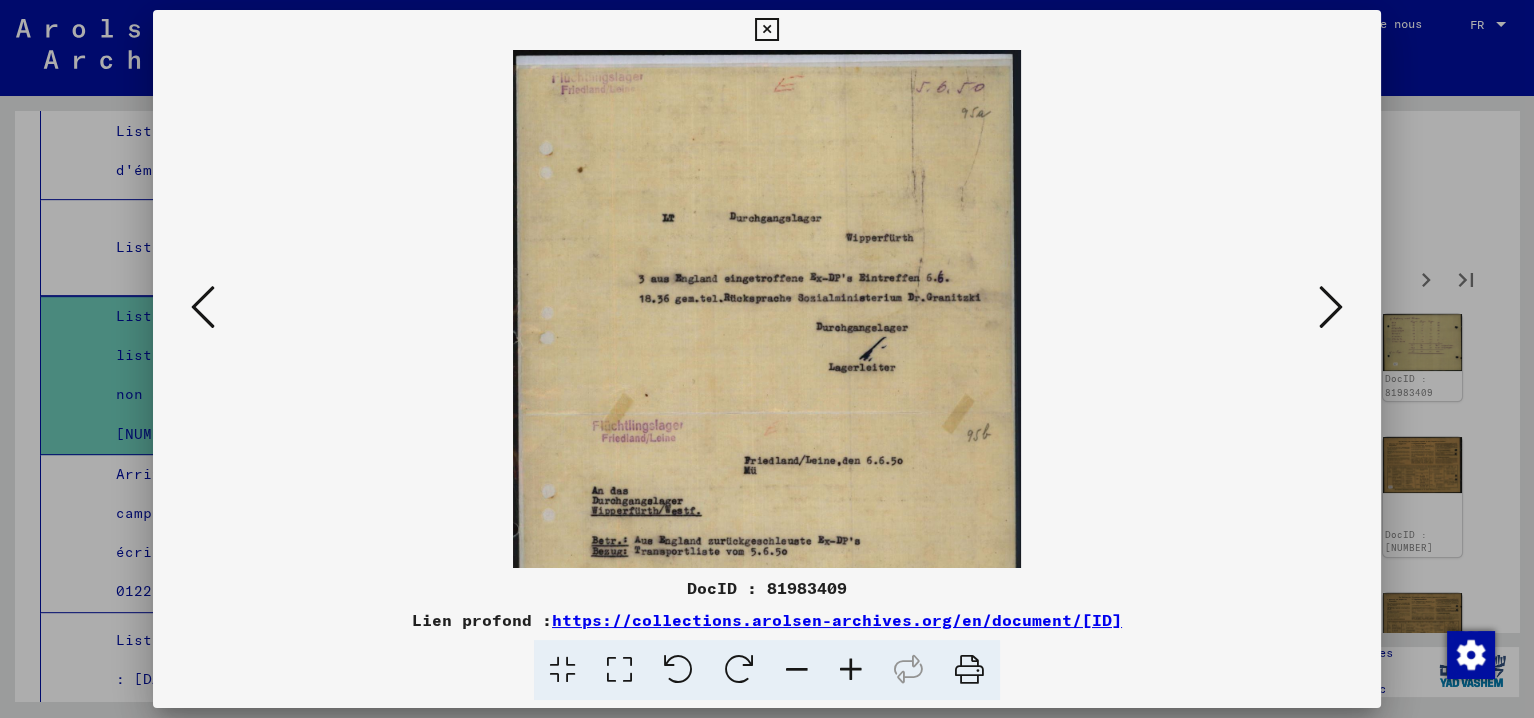 click at bounding box center [851, 670] 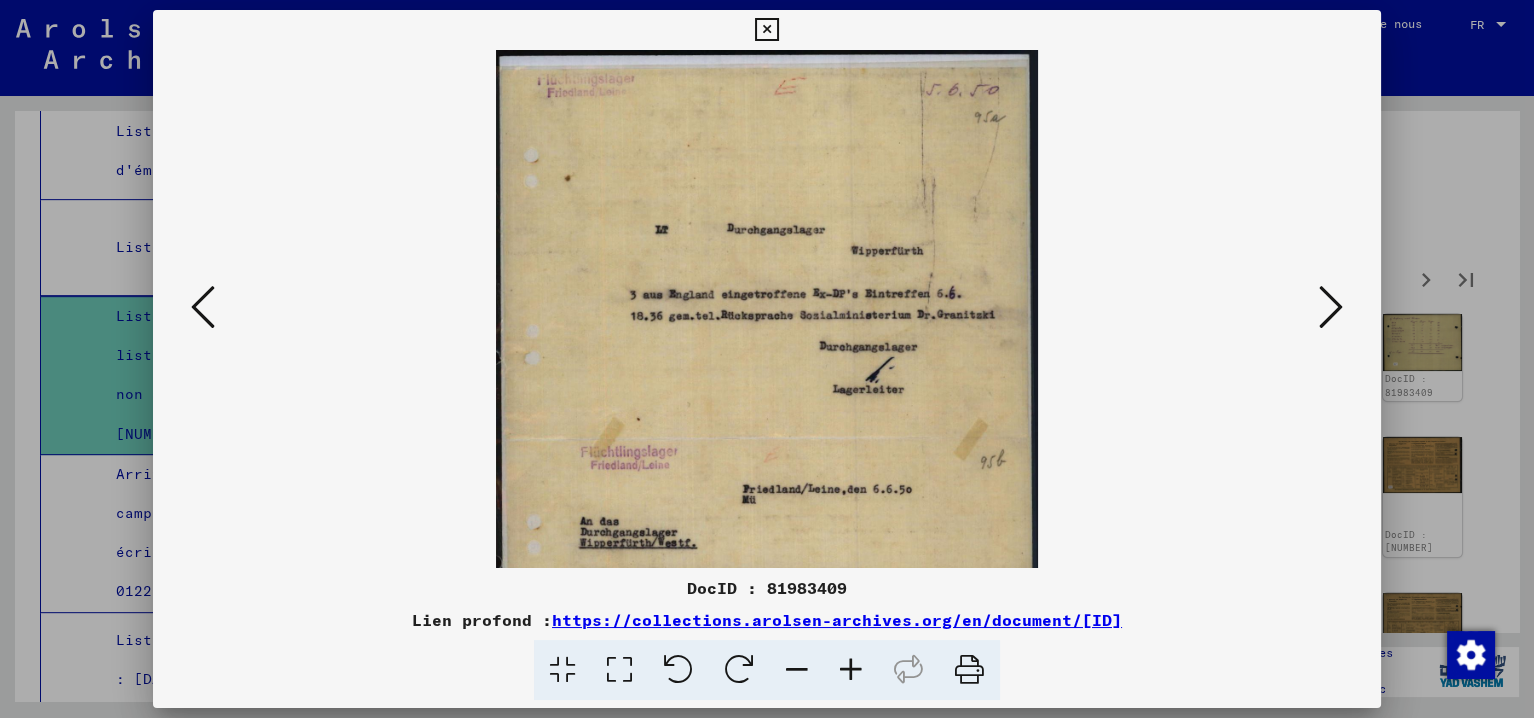 click at bounding box center (851, 670) 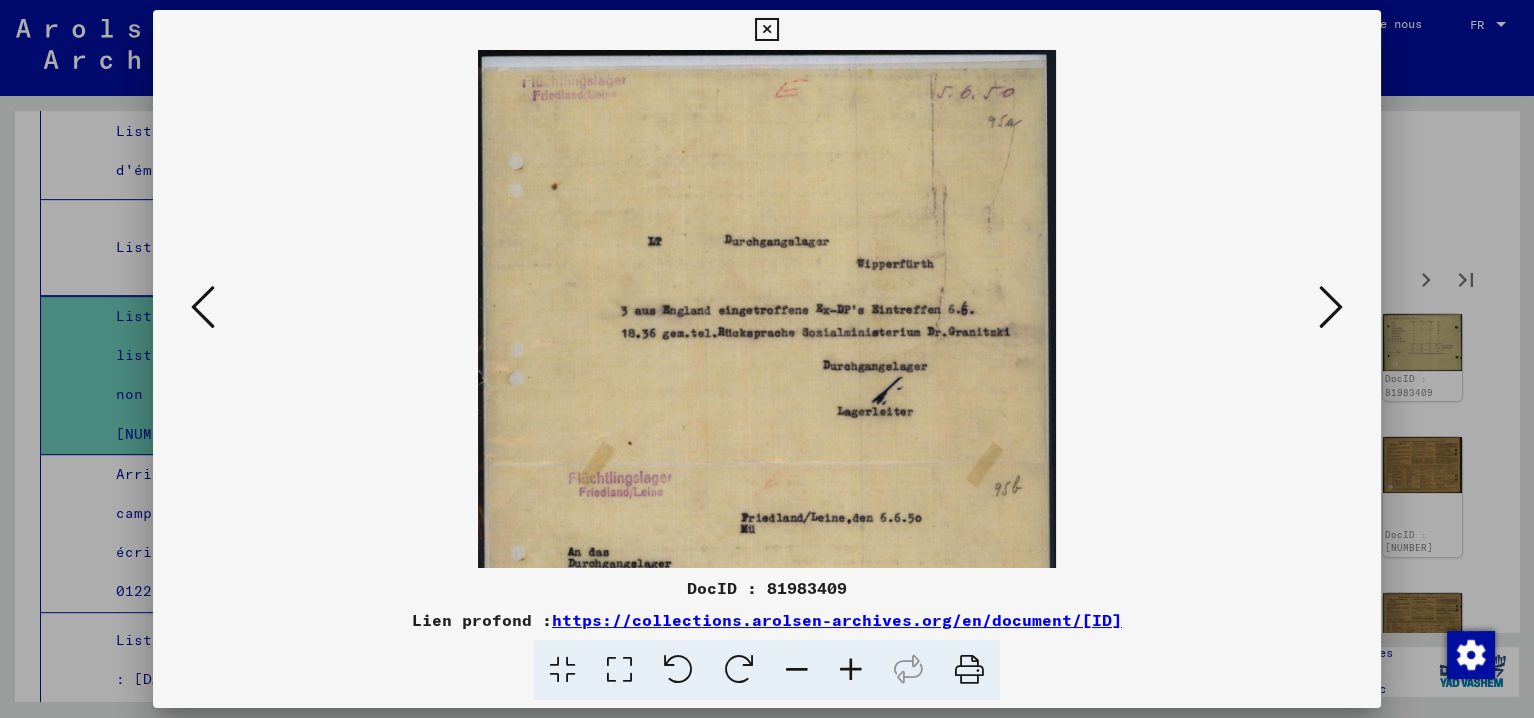 click at bounding box center [851, 670] 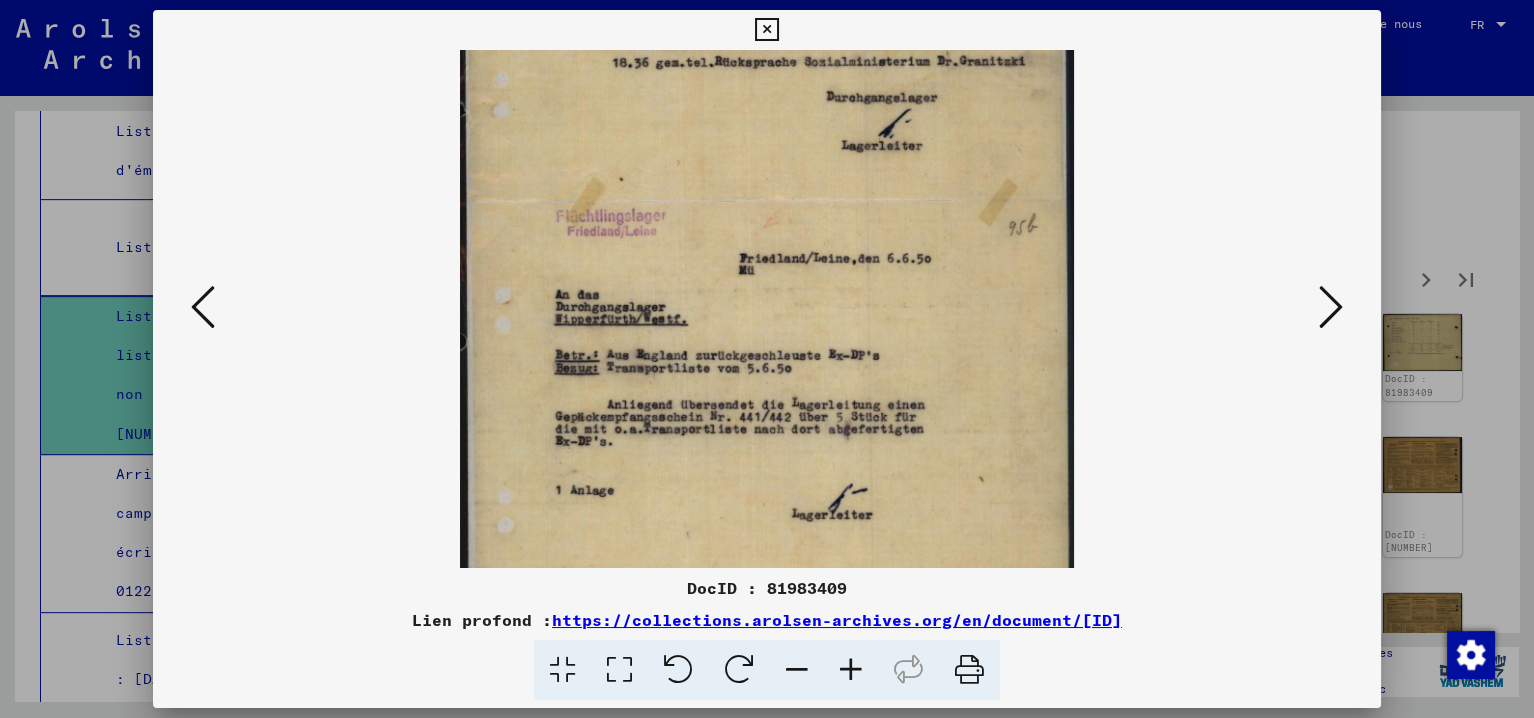 drag, startPoint x: 800, startPoint y: 474, endPoint x: 785, endPoint y: 170, distance: 304.36984 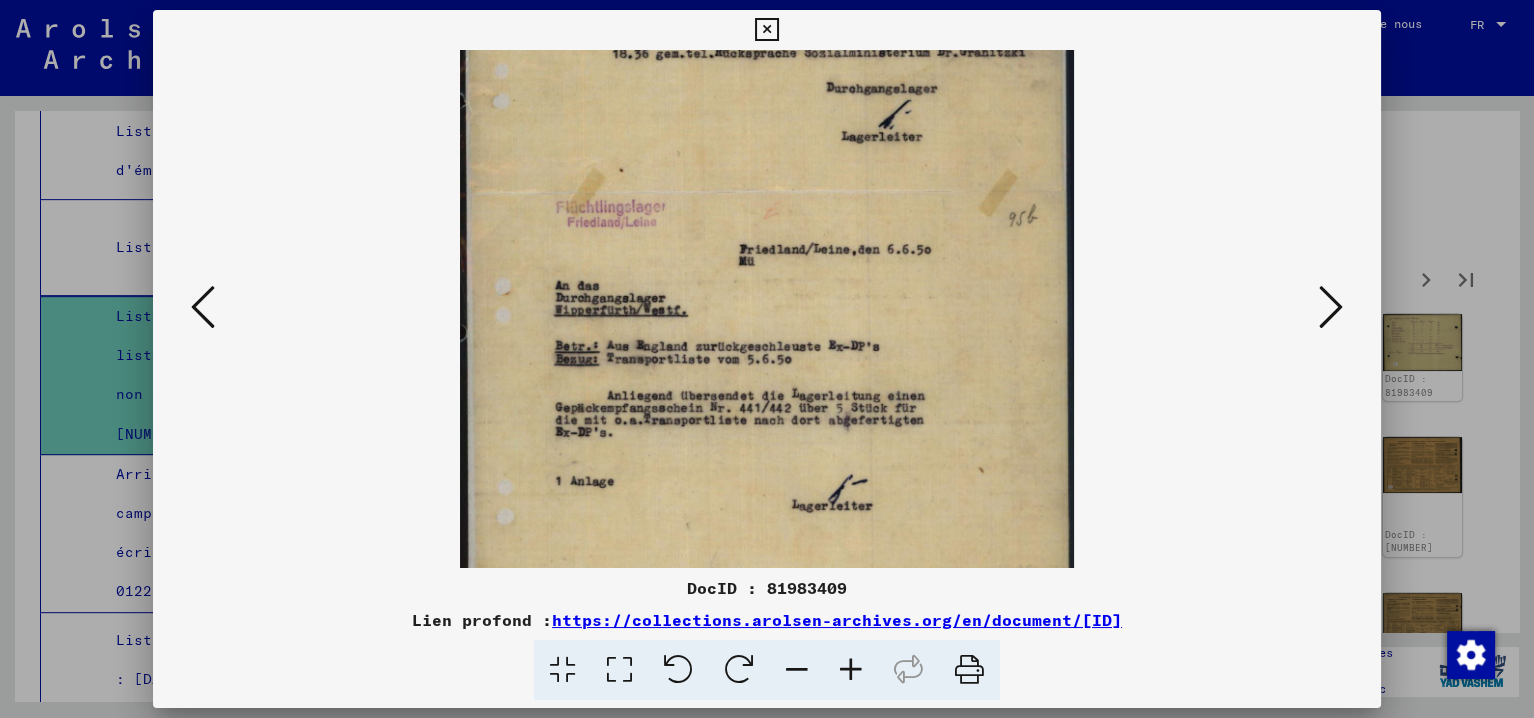 click at bounding box center (1331, 307) 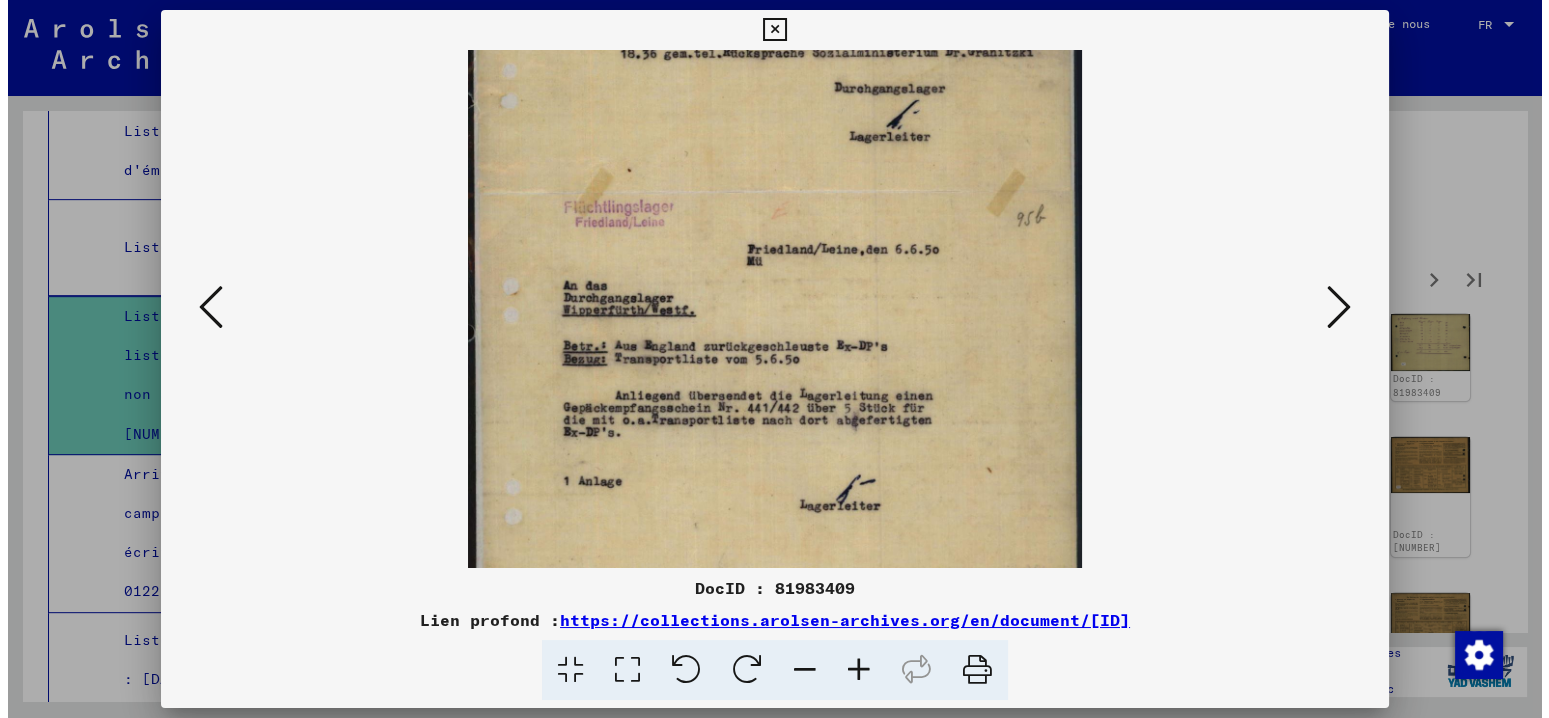 scroll, scrollTop: 0, scrollLeft: 0, axis: both 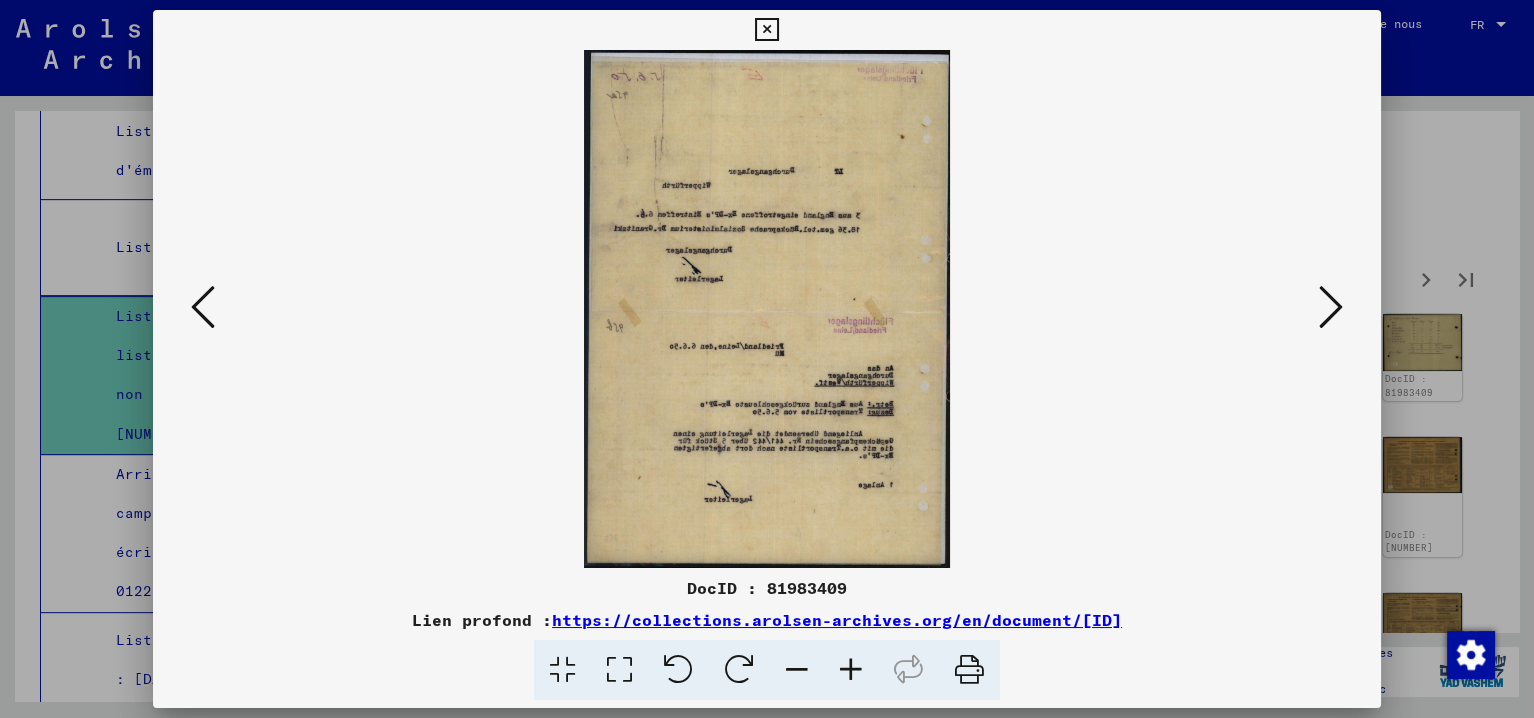 click at bounding box center (1331, 307) 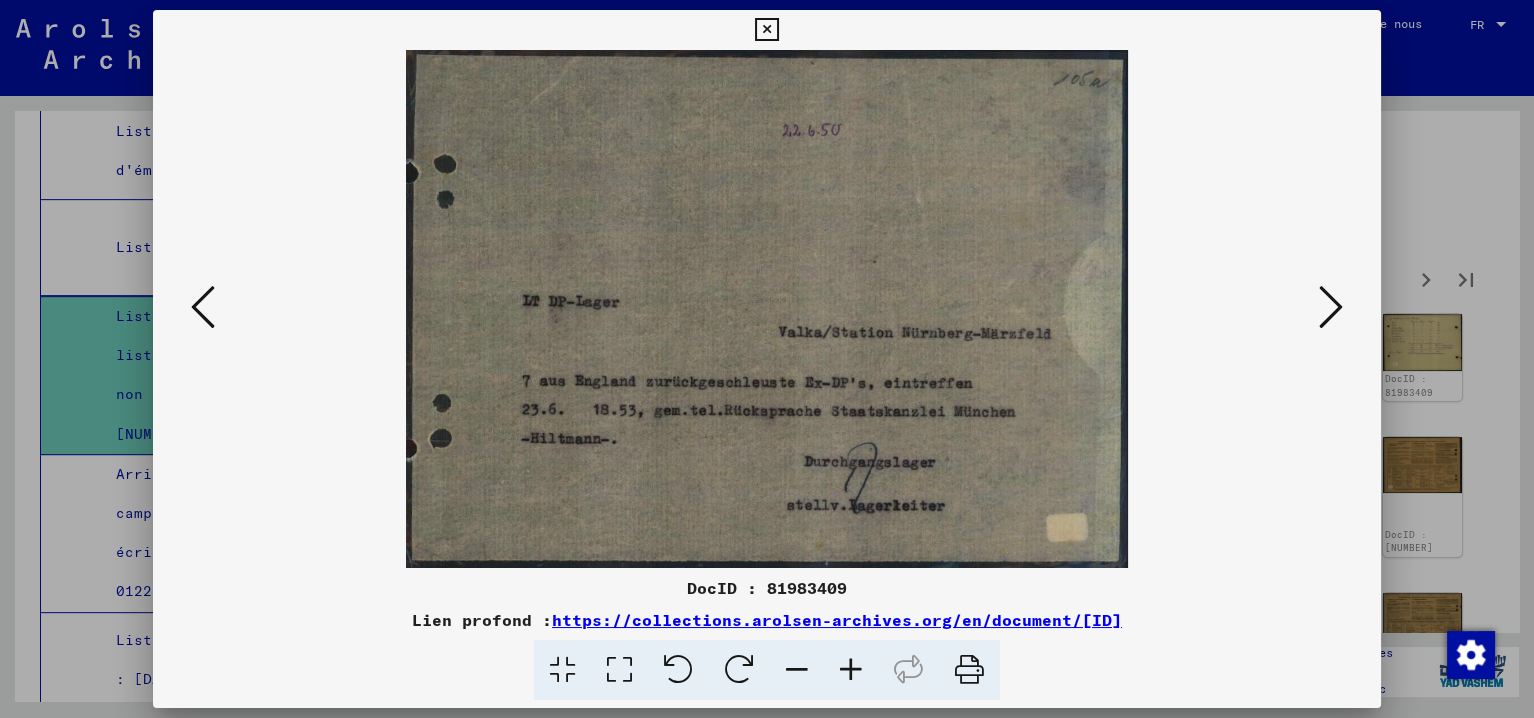 click at bounding box center [1331, 307] 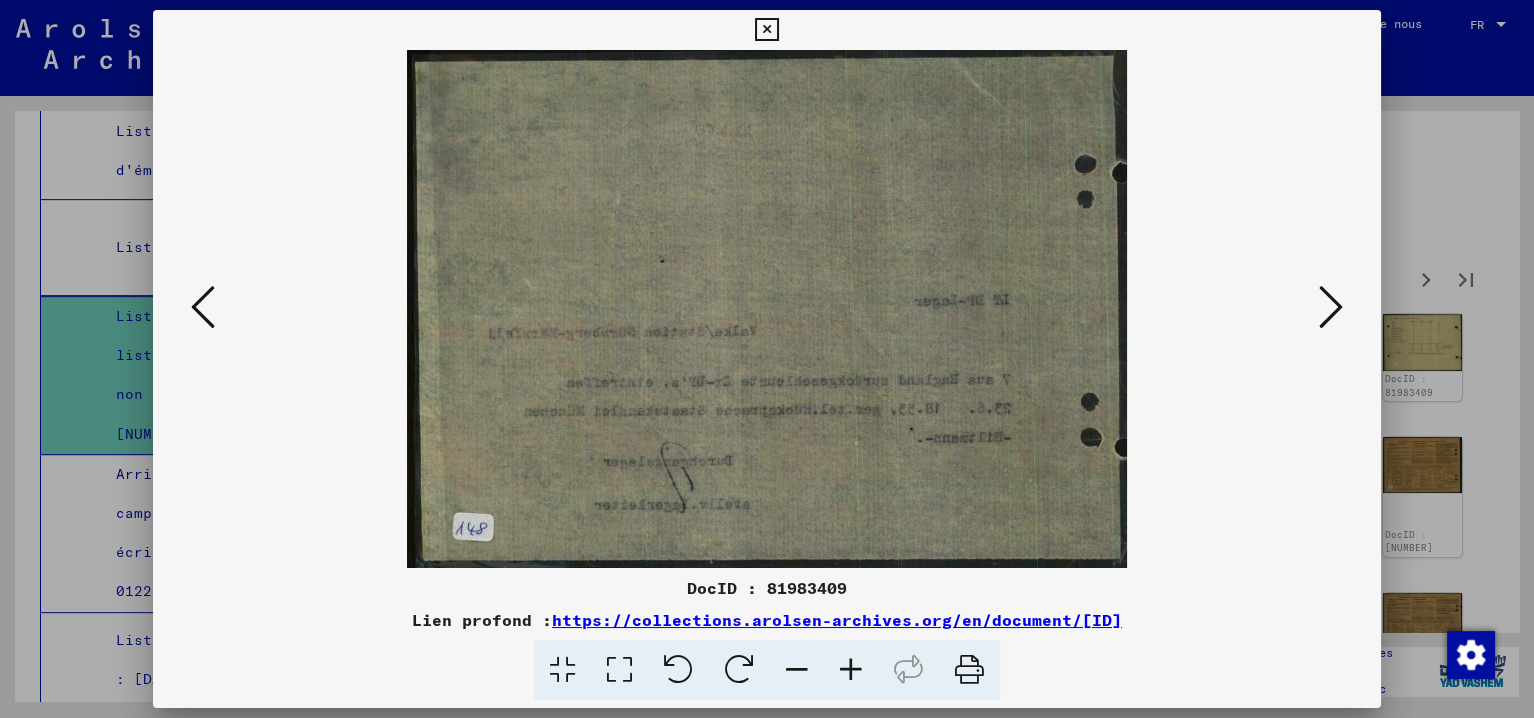 click at bounding box center [1331, 307] 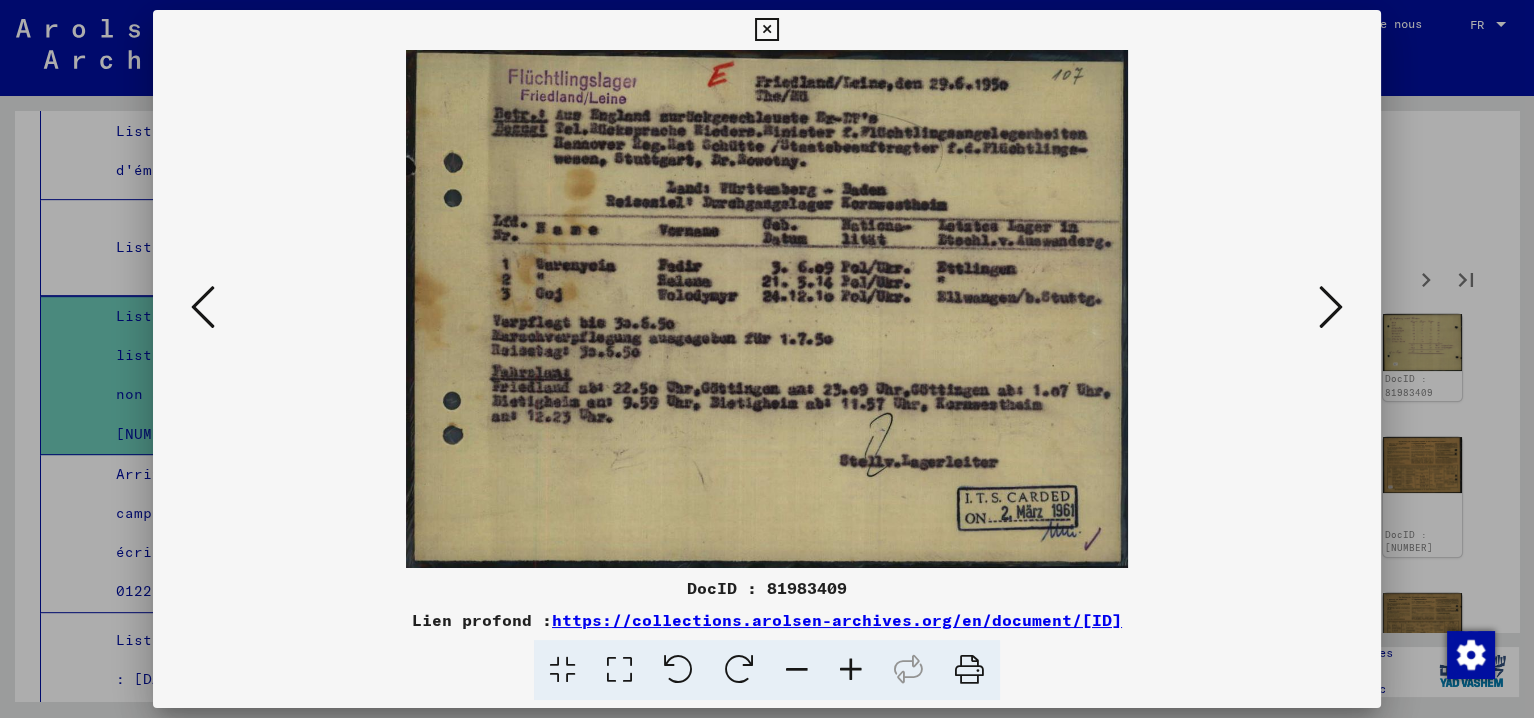 click at bounding box center (1331, 307) 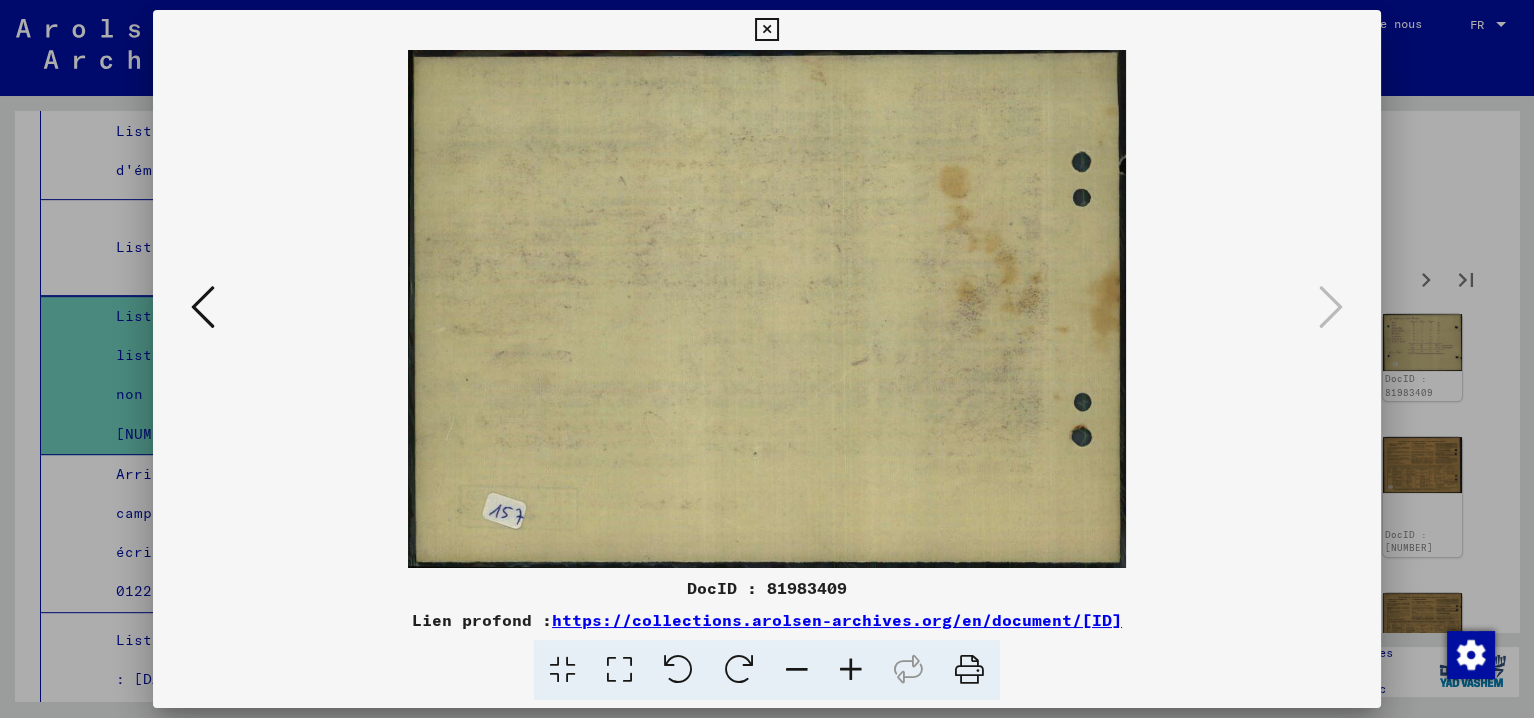 click at bounding box center [766, 30] 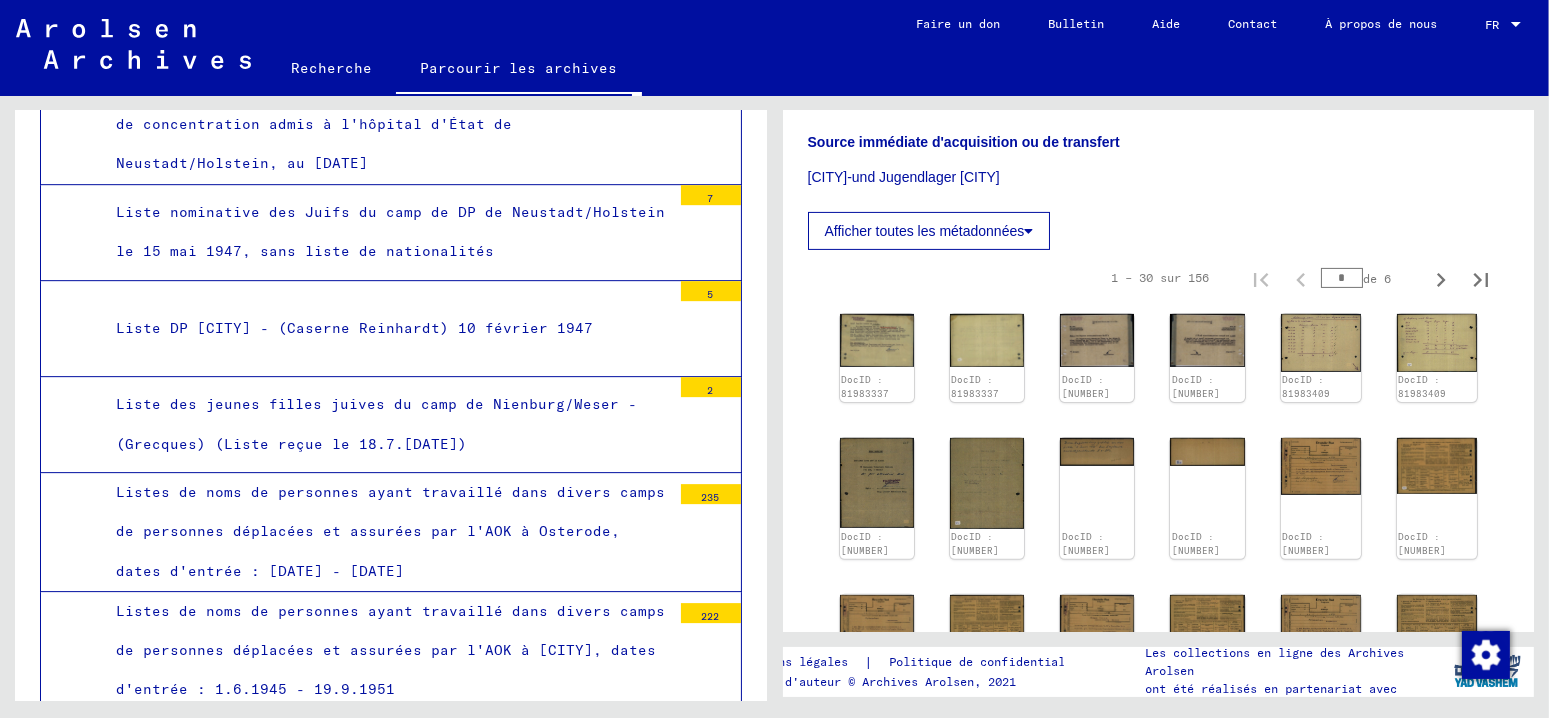 scroll, scrollTop: 22651, scrollLeft: 0, axis: vertical 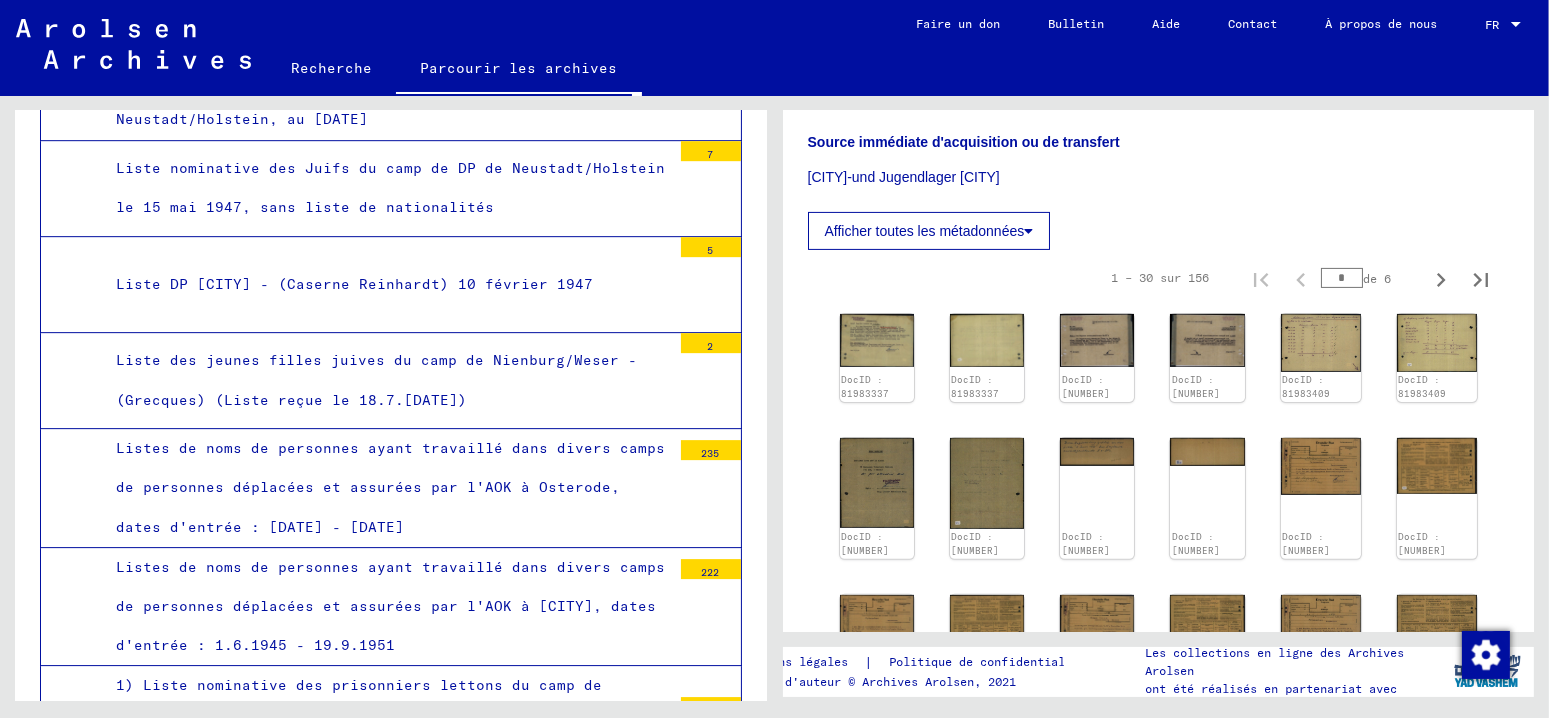 click on "Listes de noms de personnes ayant travaillé dans divers camps de personnes déplacées et assurées par l'AOK à Osterode, dates d'entrée : [DATE] - [DATE]" at bounding box center [390, 487] 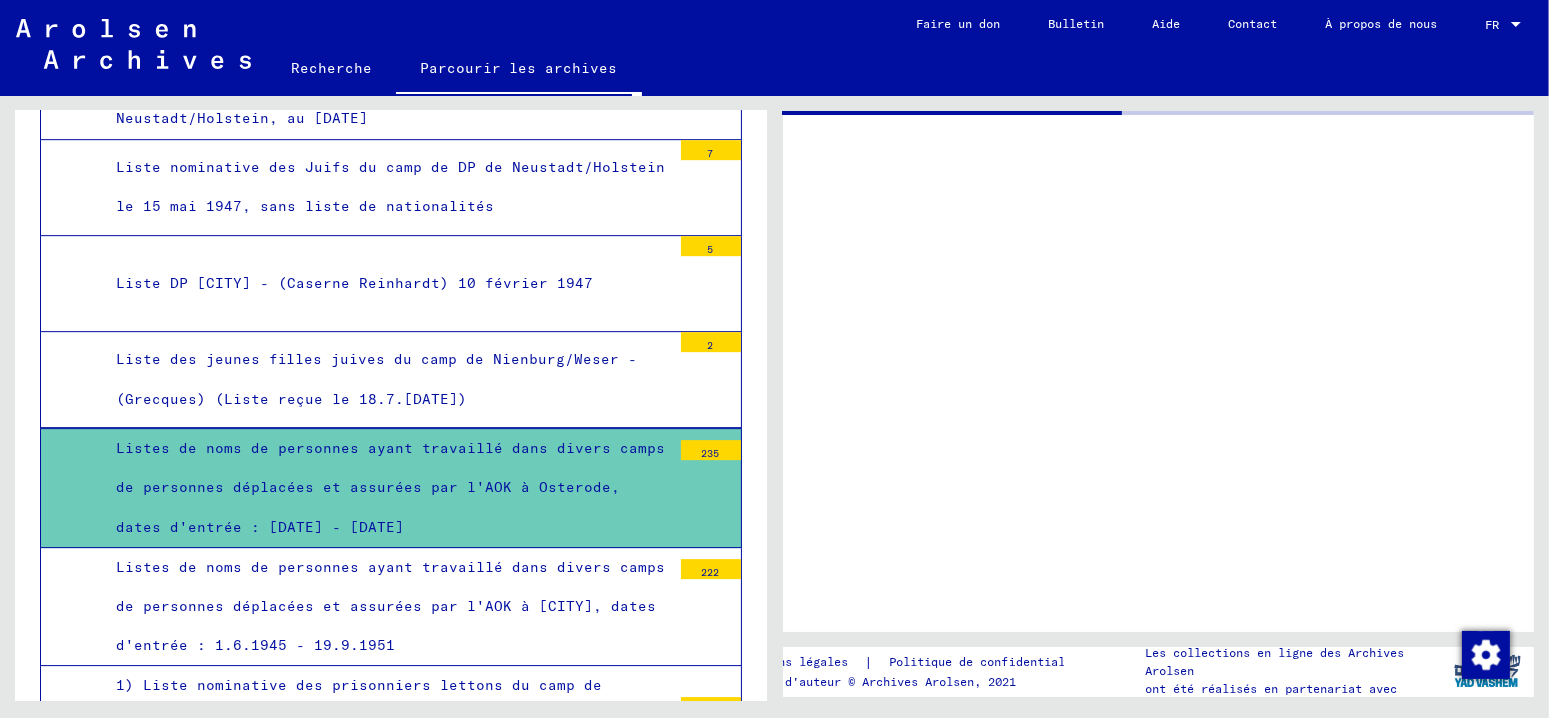 scroll, scrollTop: 0, scrollLeft: 0, axis: both 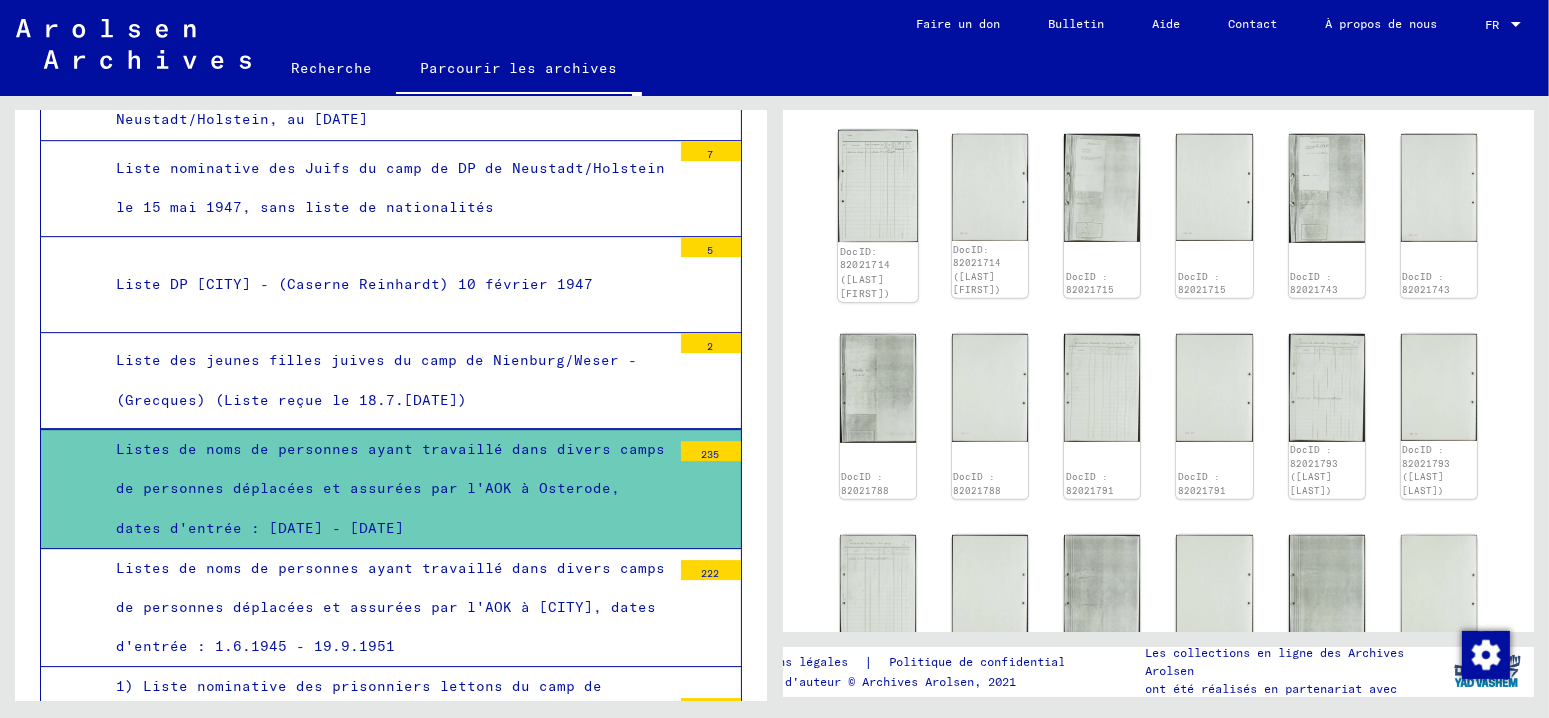 click 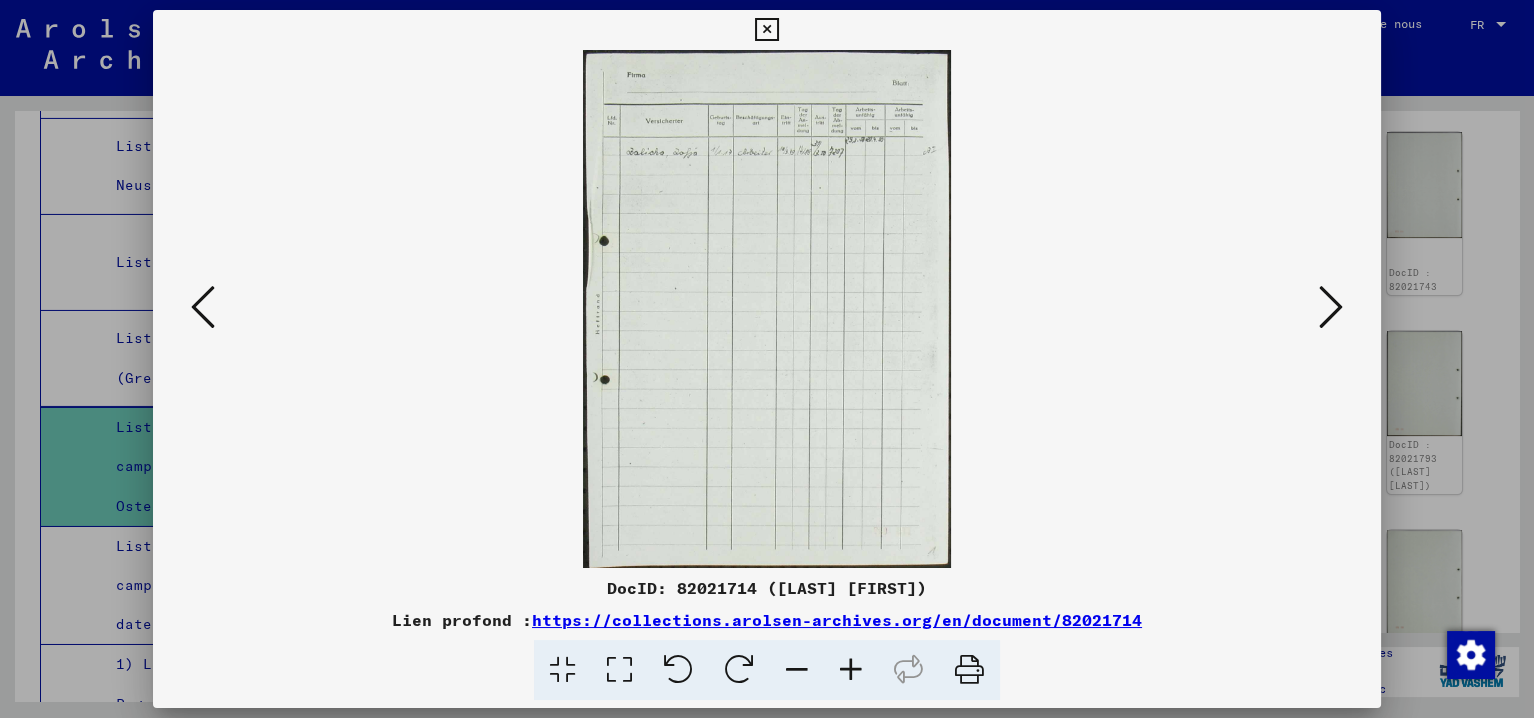 click at bounding box center (851, 670) 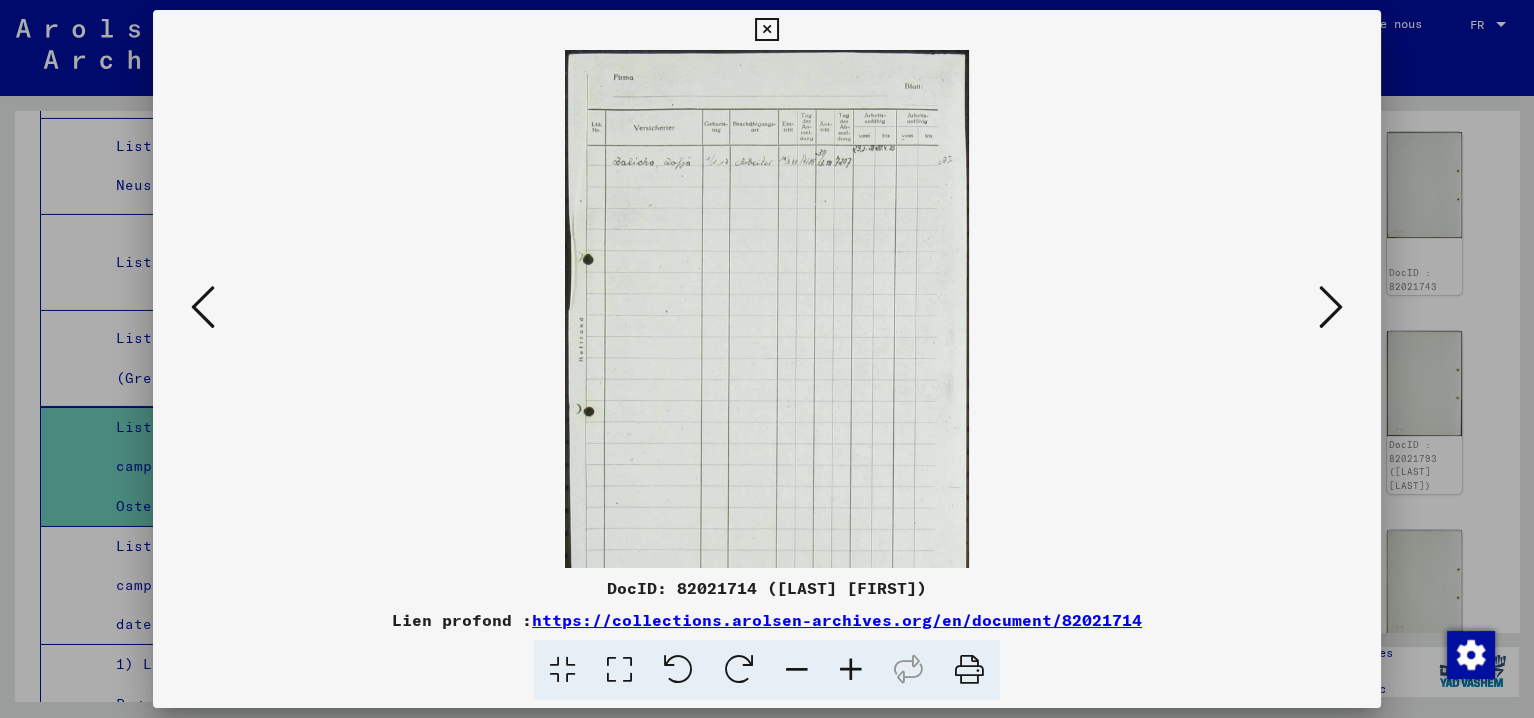 click at bounding box center (851, 670) 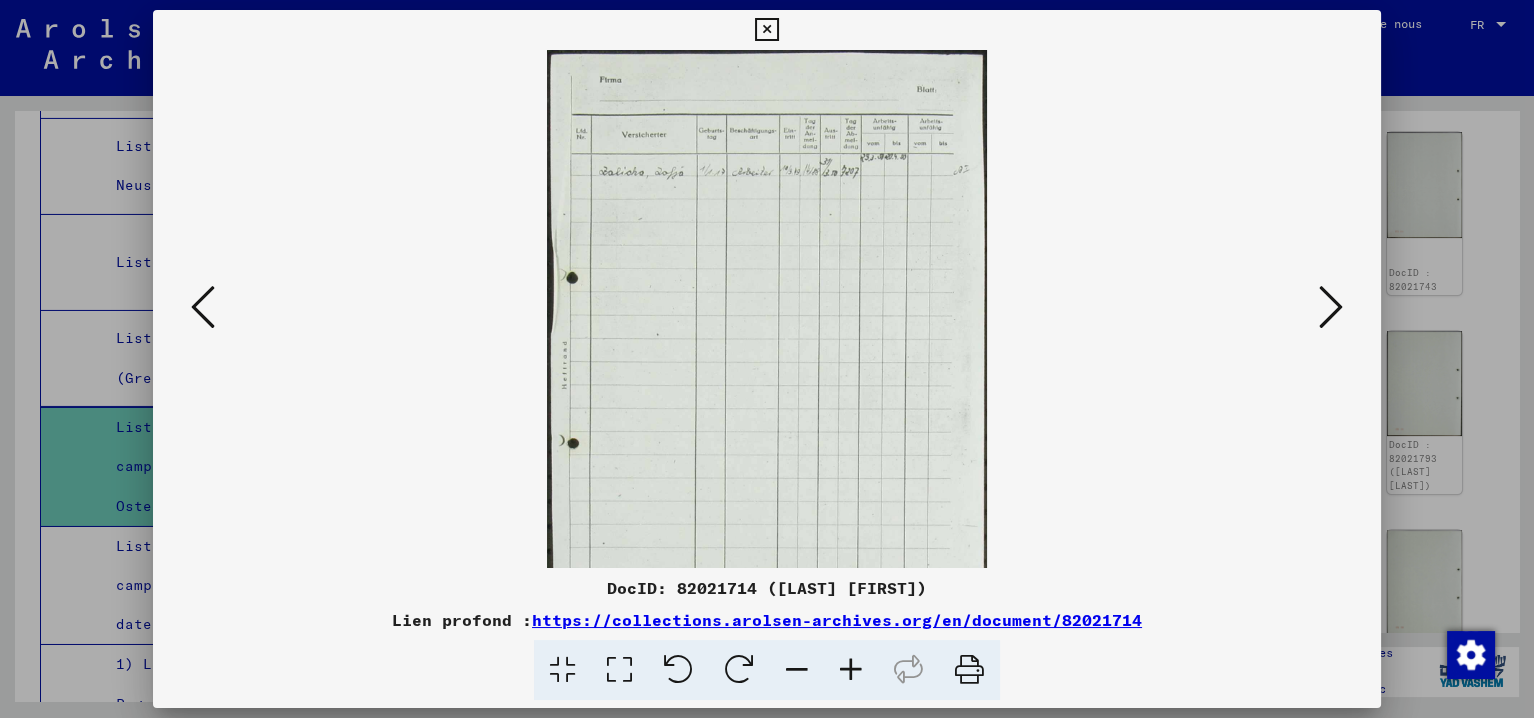 click at bounding box center [851, 670] 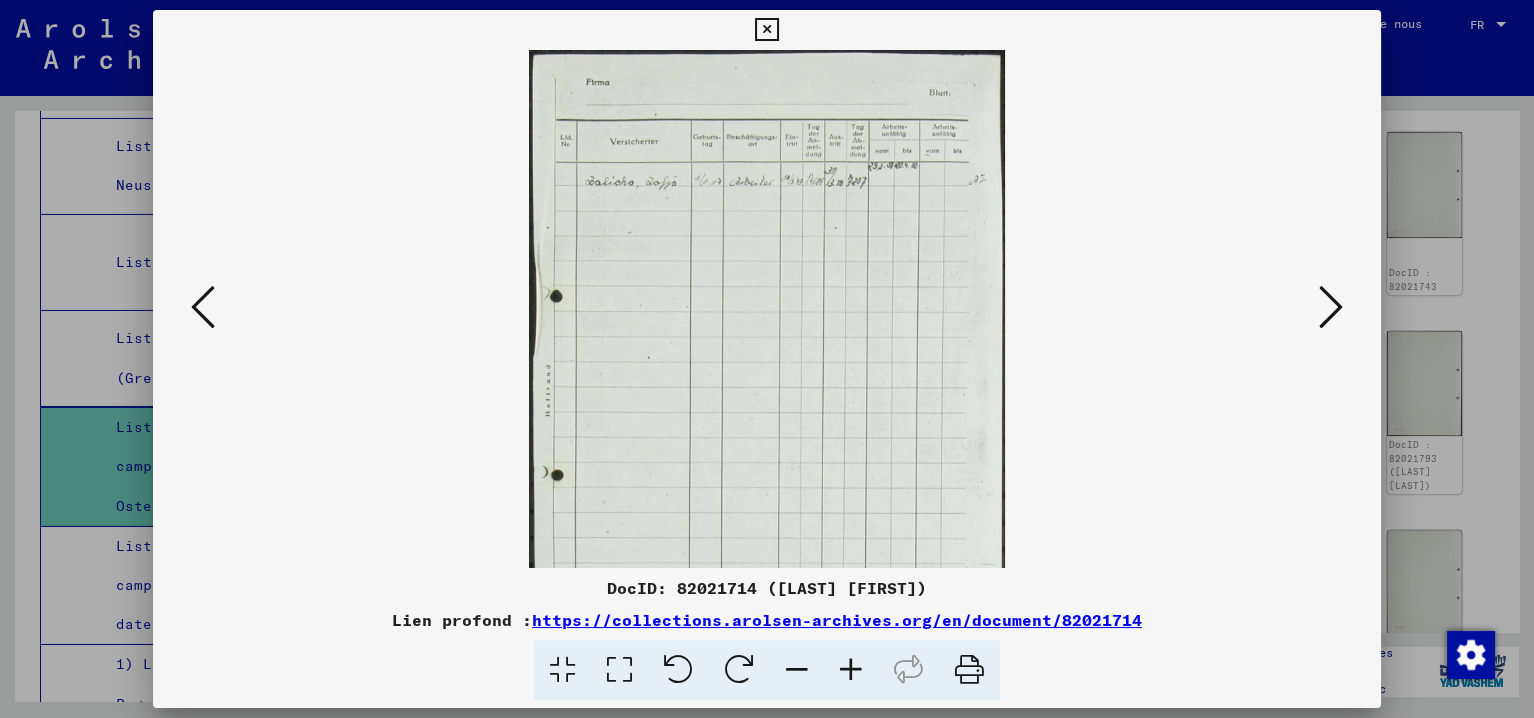 click at bounding box center [851, 670] 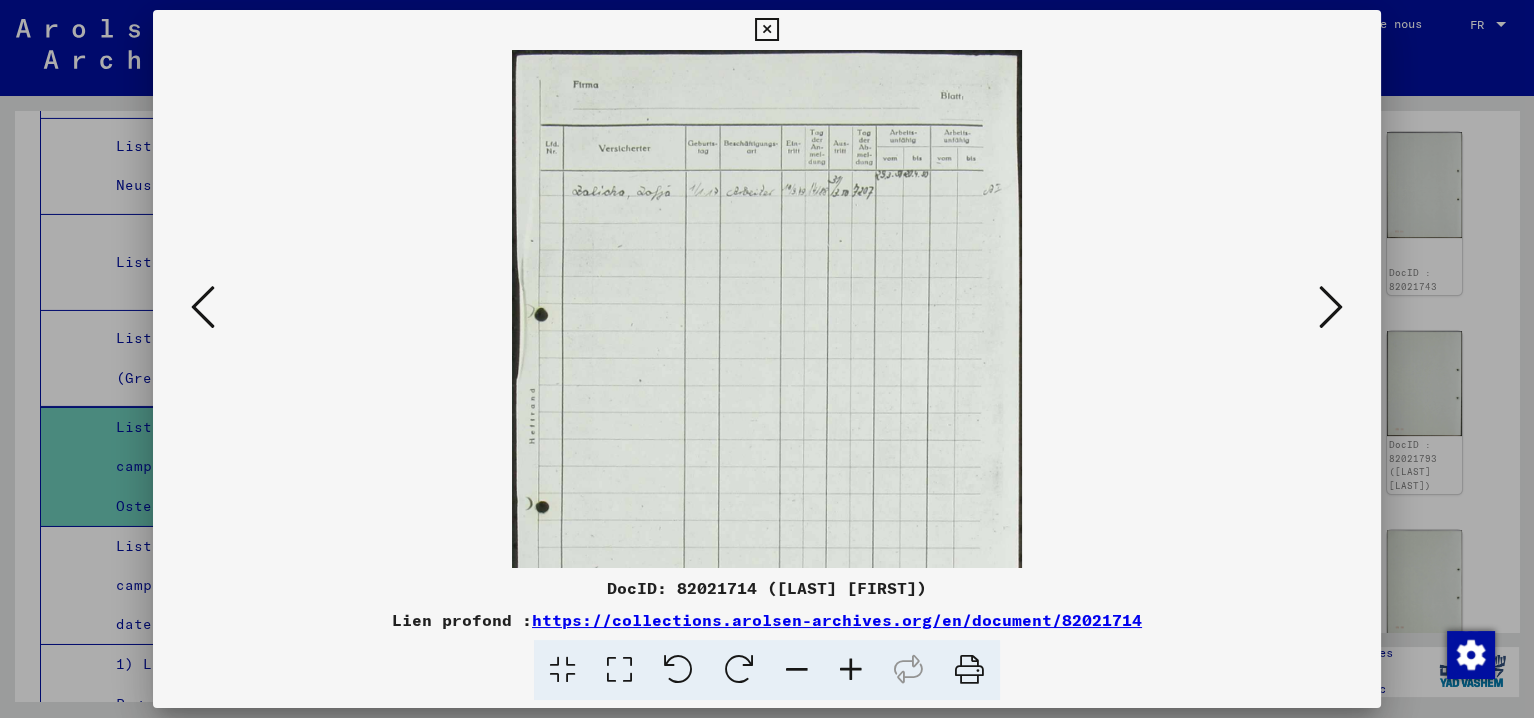 click at bounding box center (851, 670) 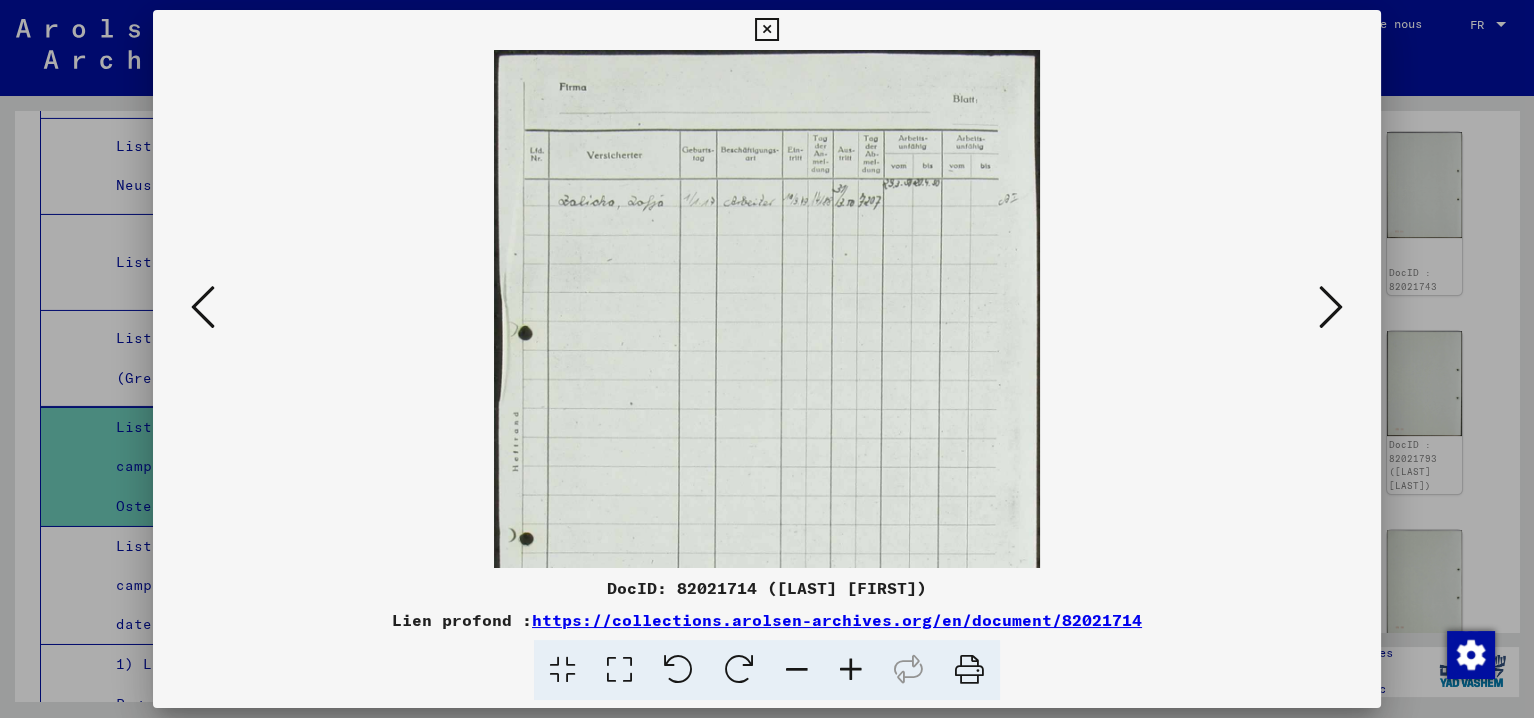click at bounding box center (851, 670) 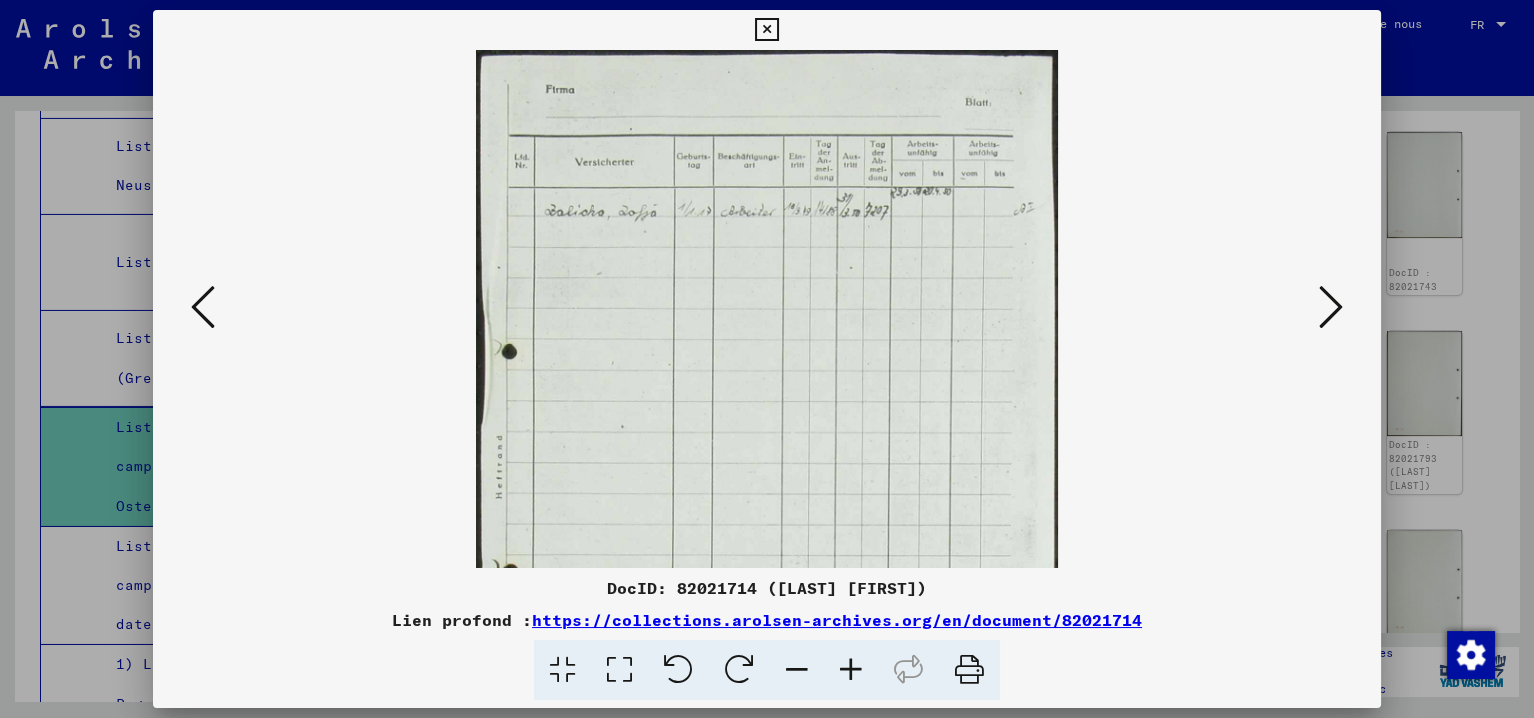 click at bounding box center (851, 670) 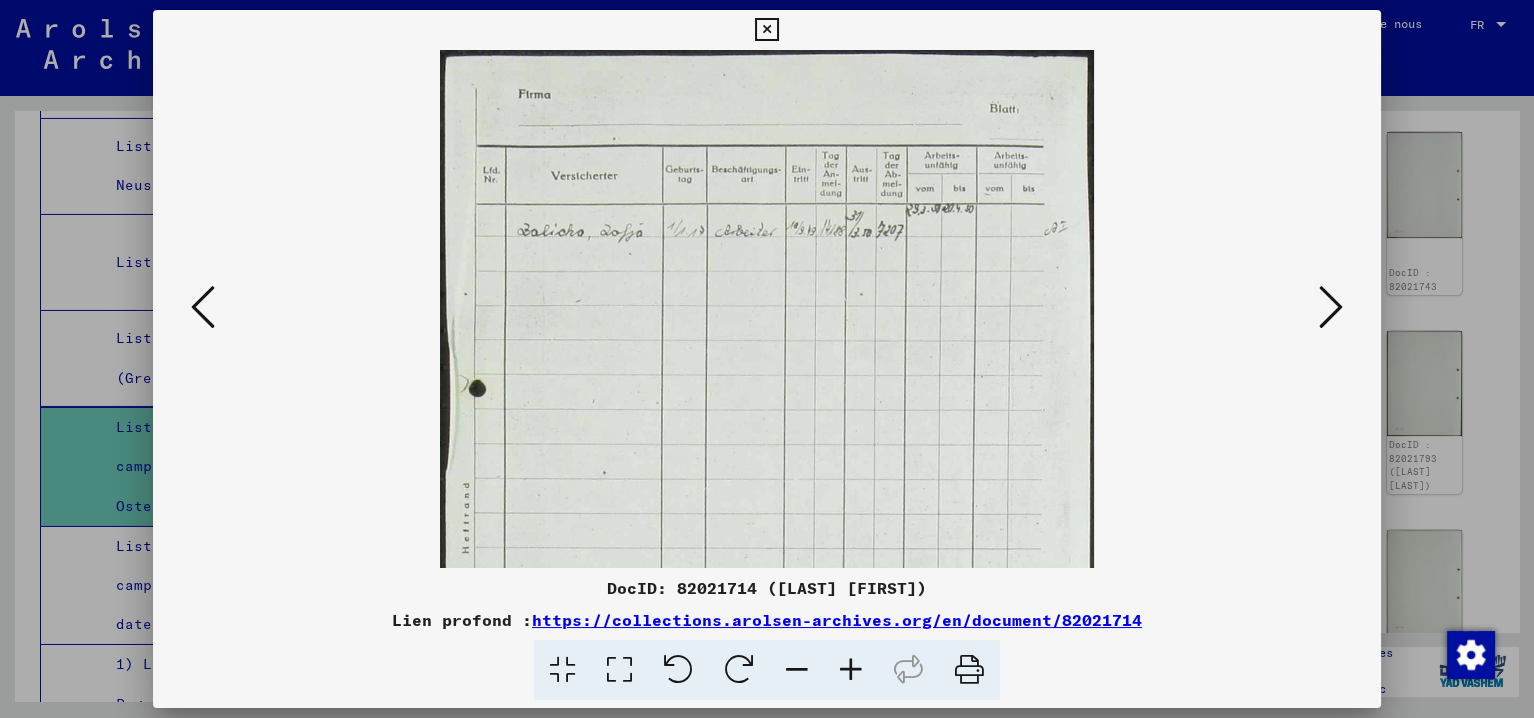 click at bounding box center [851, 670] 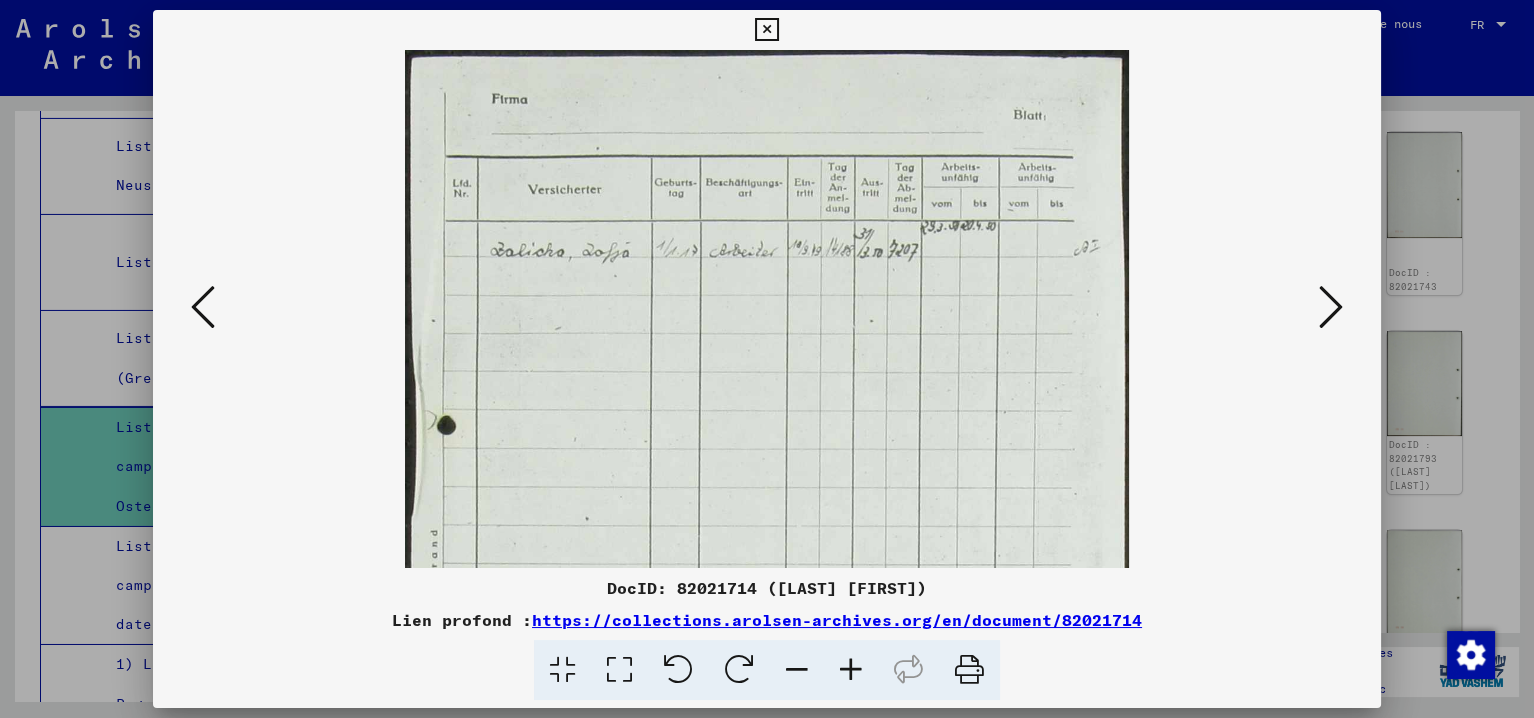 click at bounding box center [766, 309] 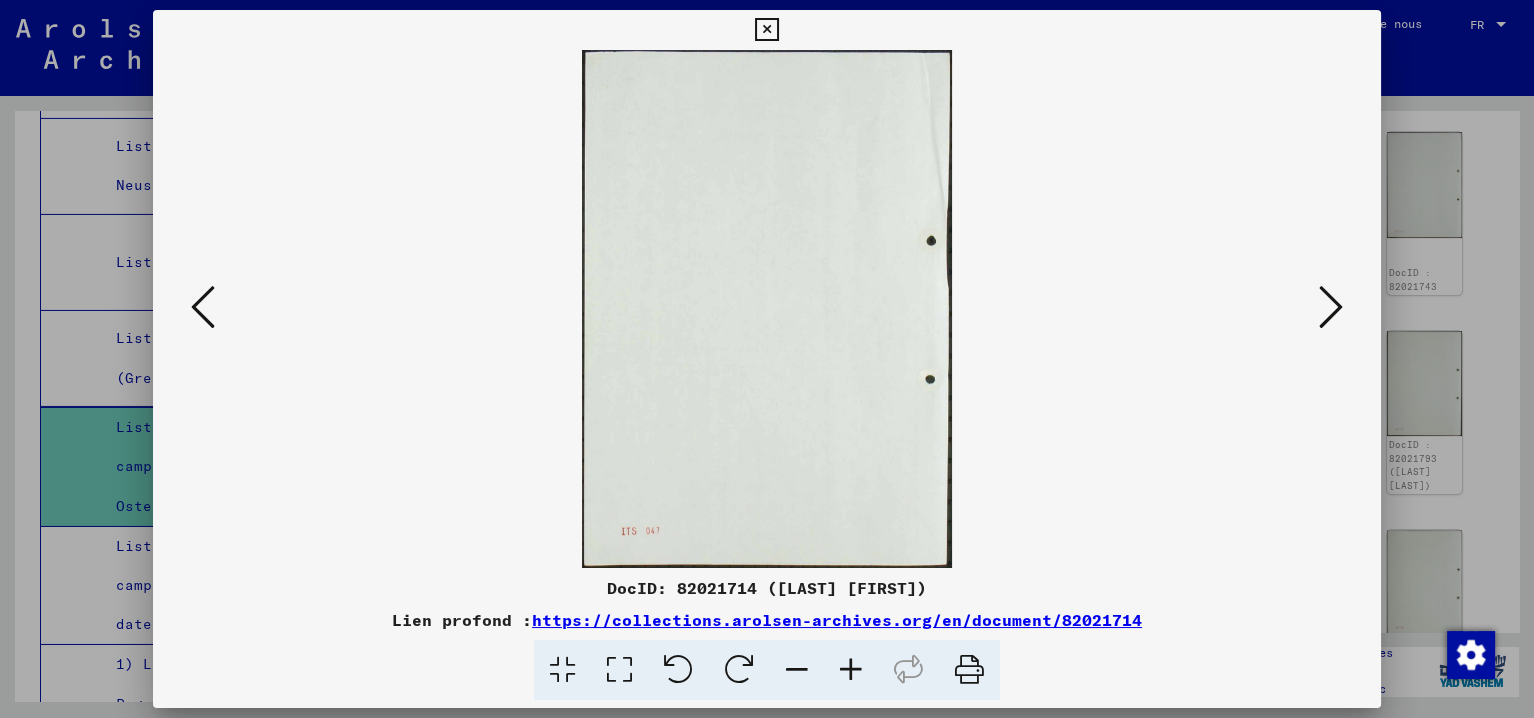 click at bounding box center (1331, 307) 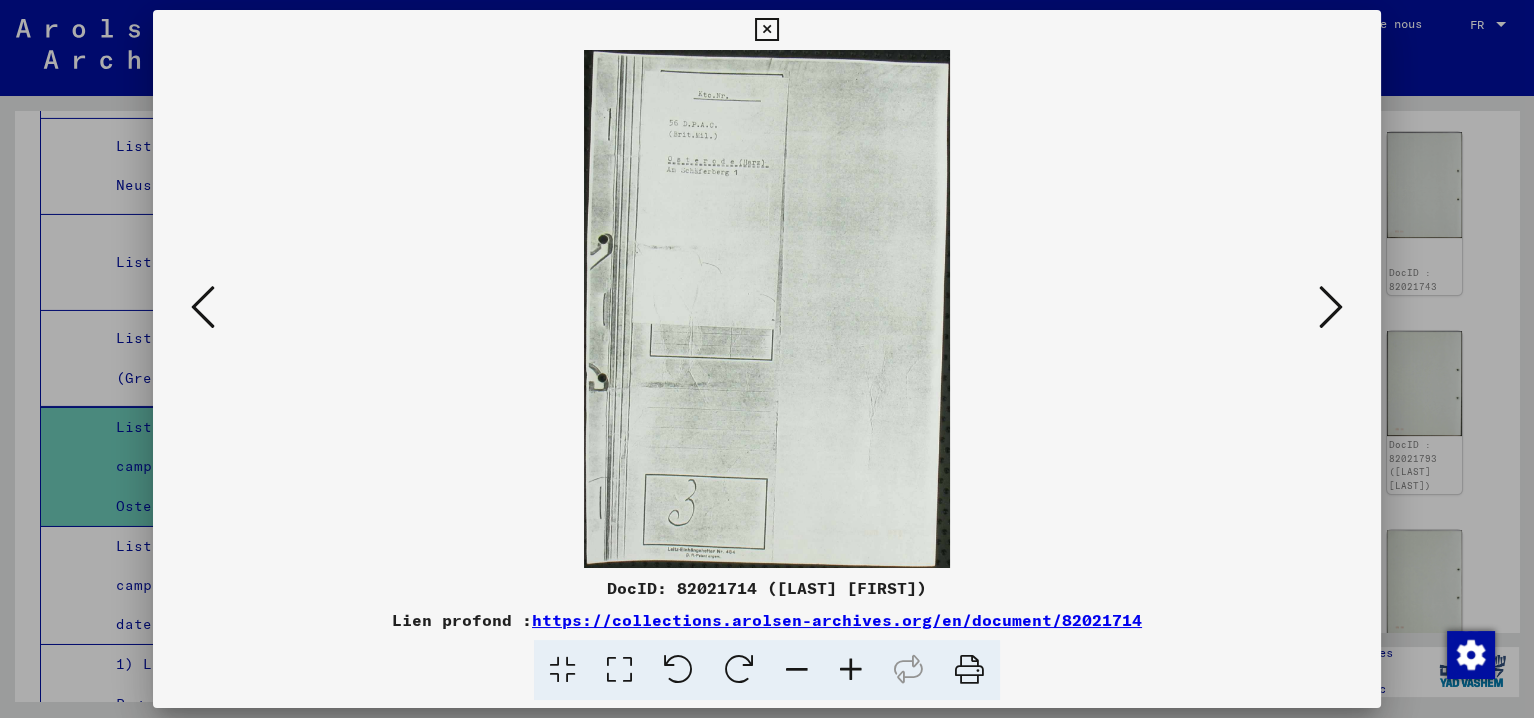 click at bounding box center [1331, 307] 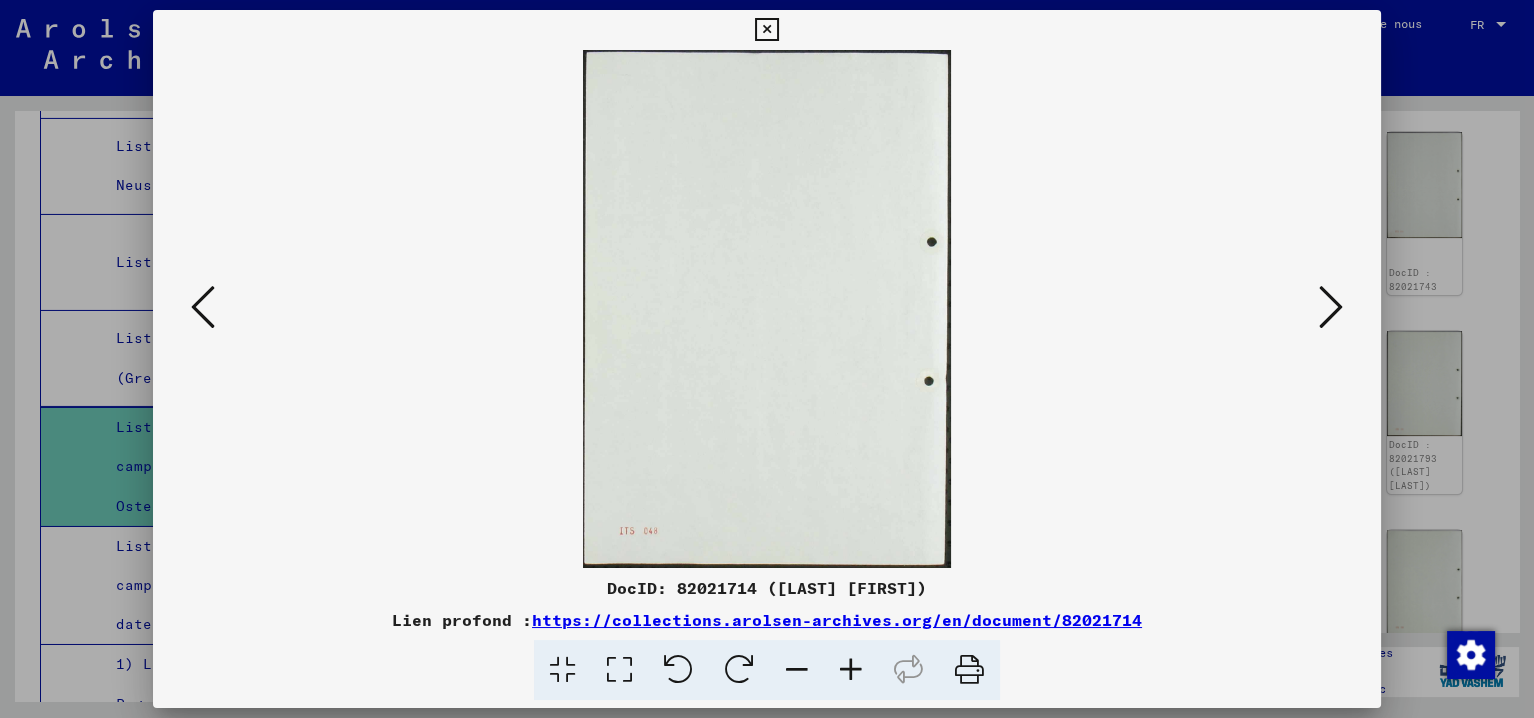 click at bounding box center [1331, 307] 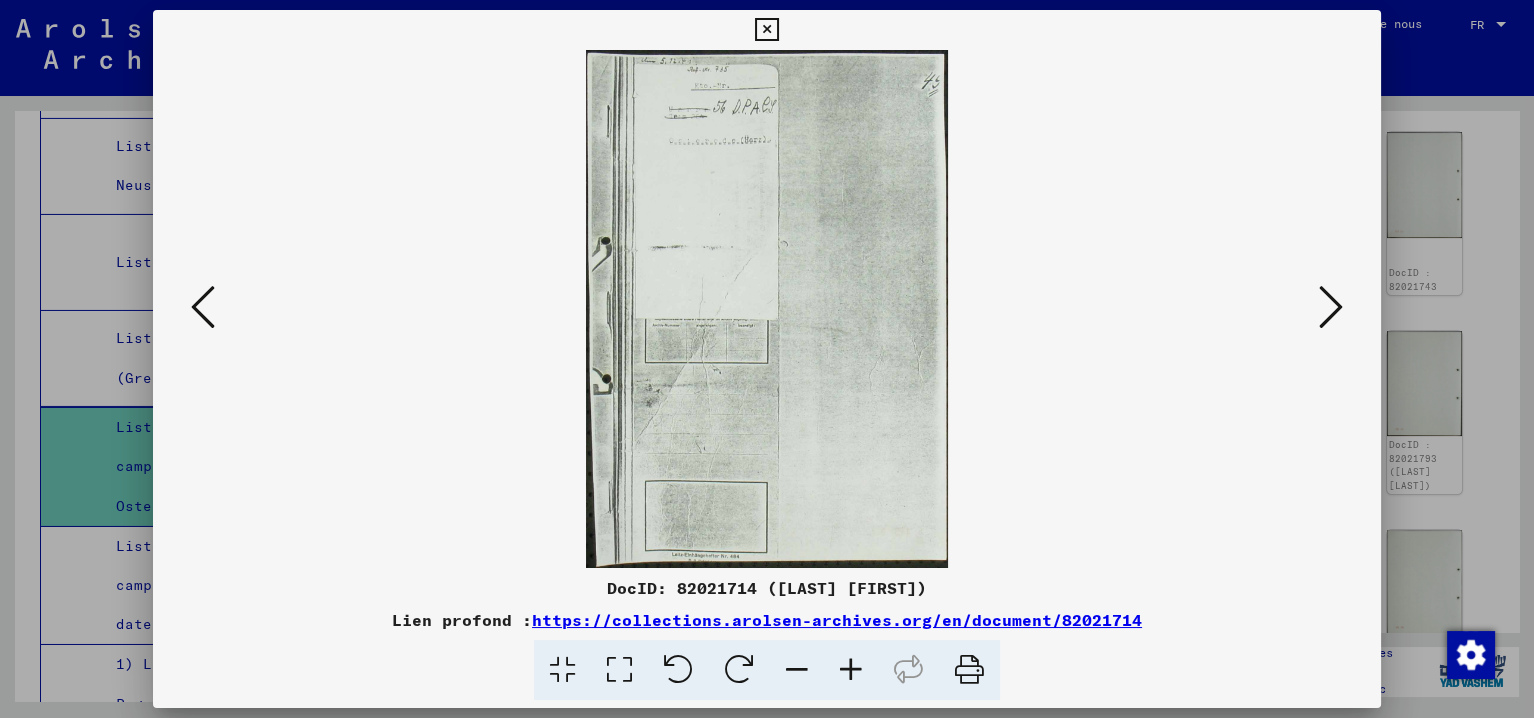 click at bounding box center [1331, 307] 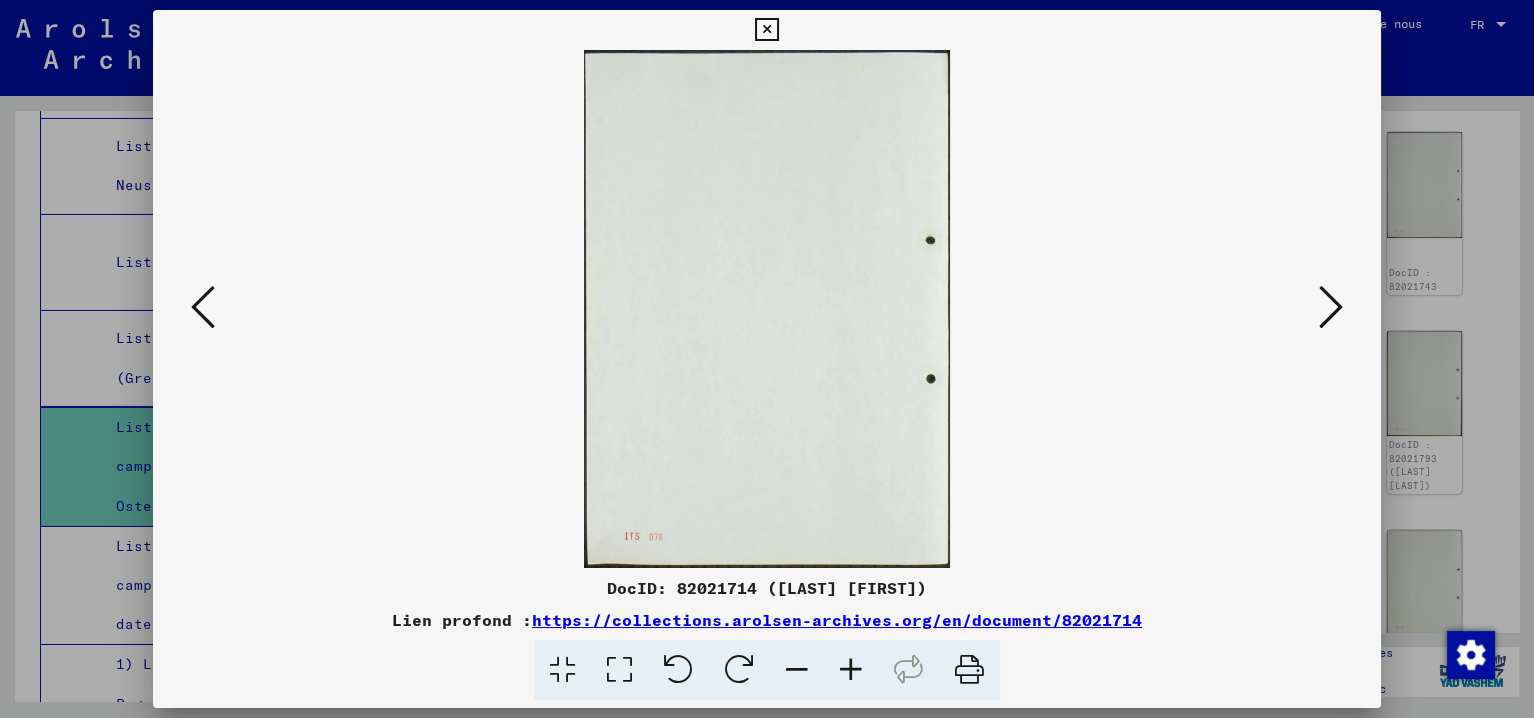 click at bounding box center (1331, 307) 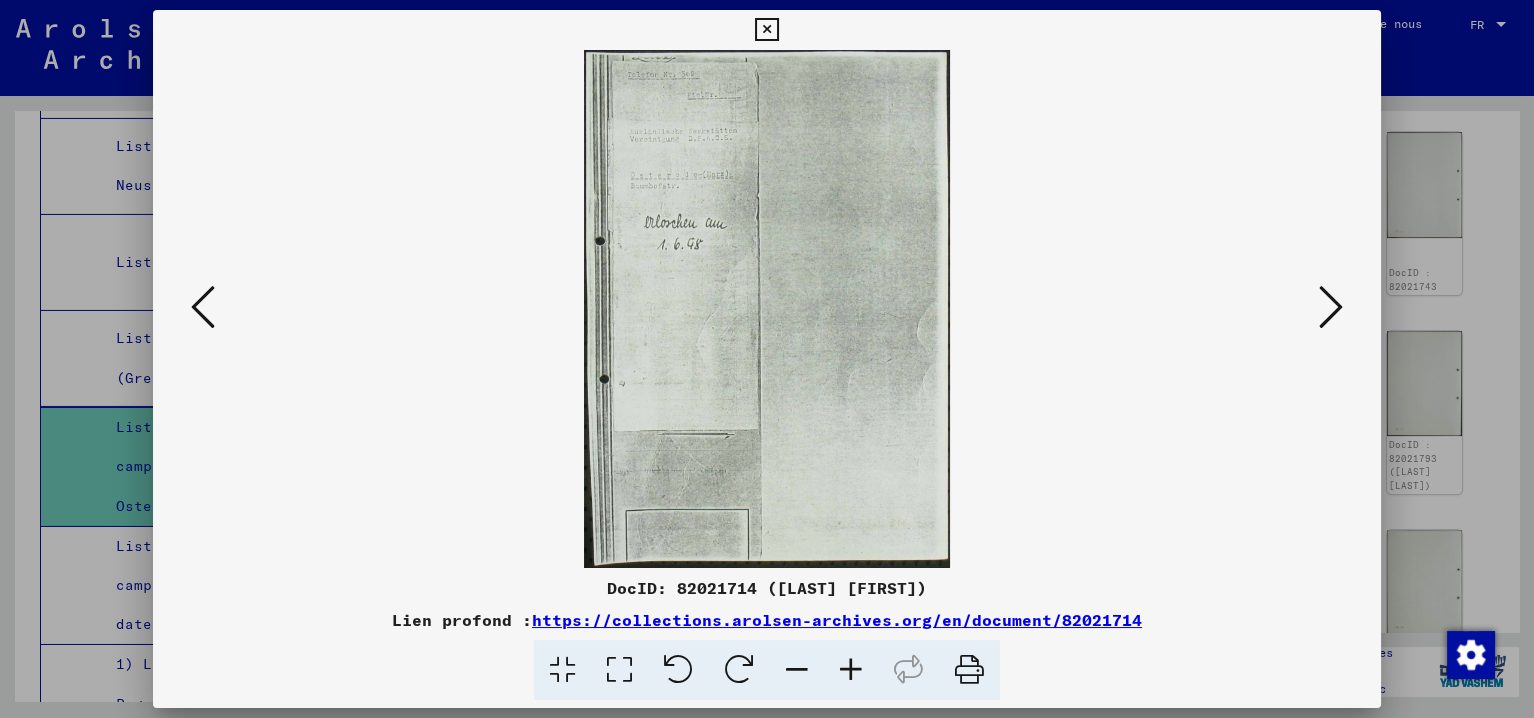 click at bounding box center (1331, 307) 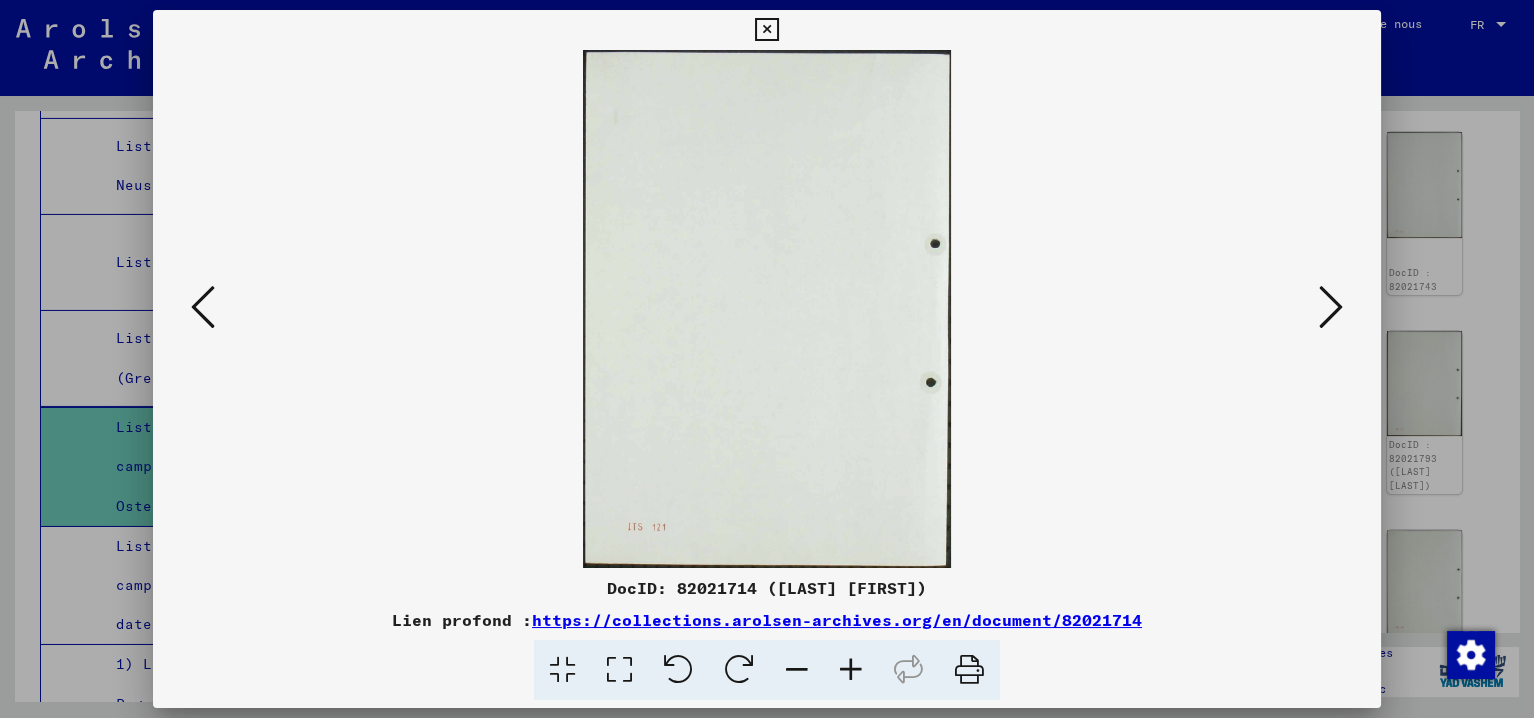 click at bounding box center [1331, 307] 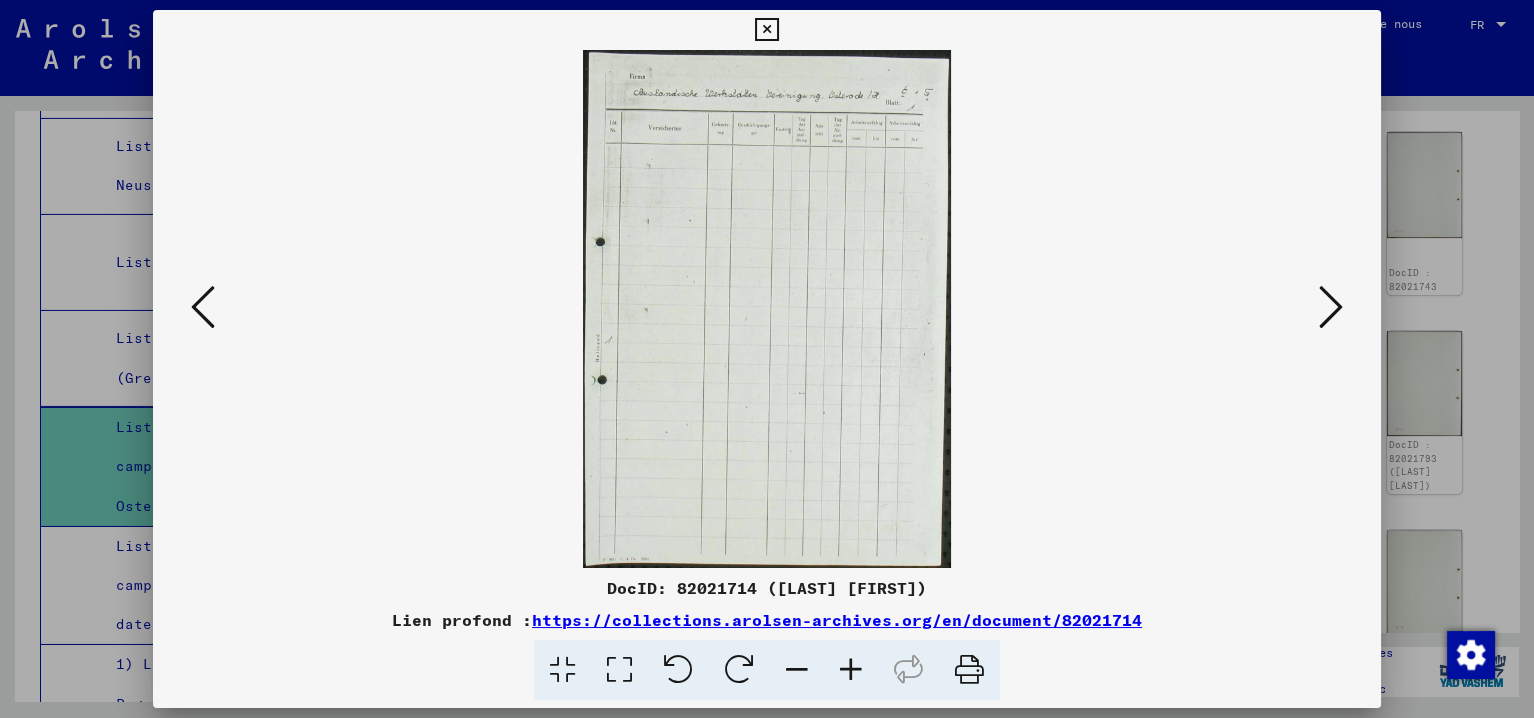 click at bounding box center (1331, 307) 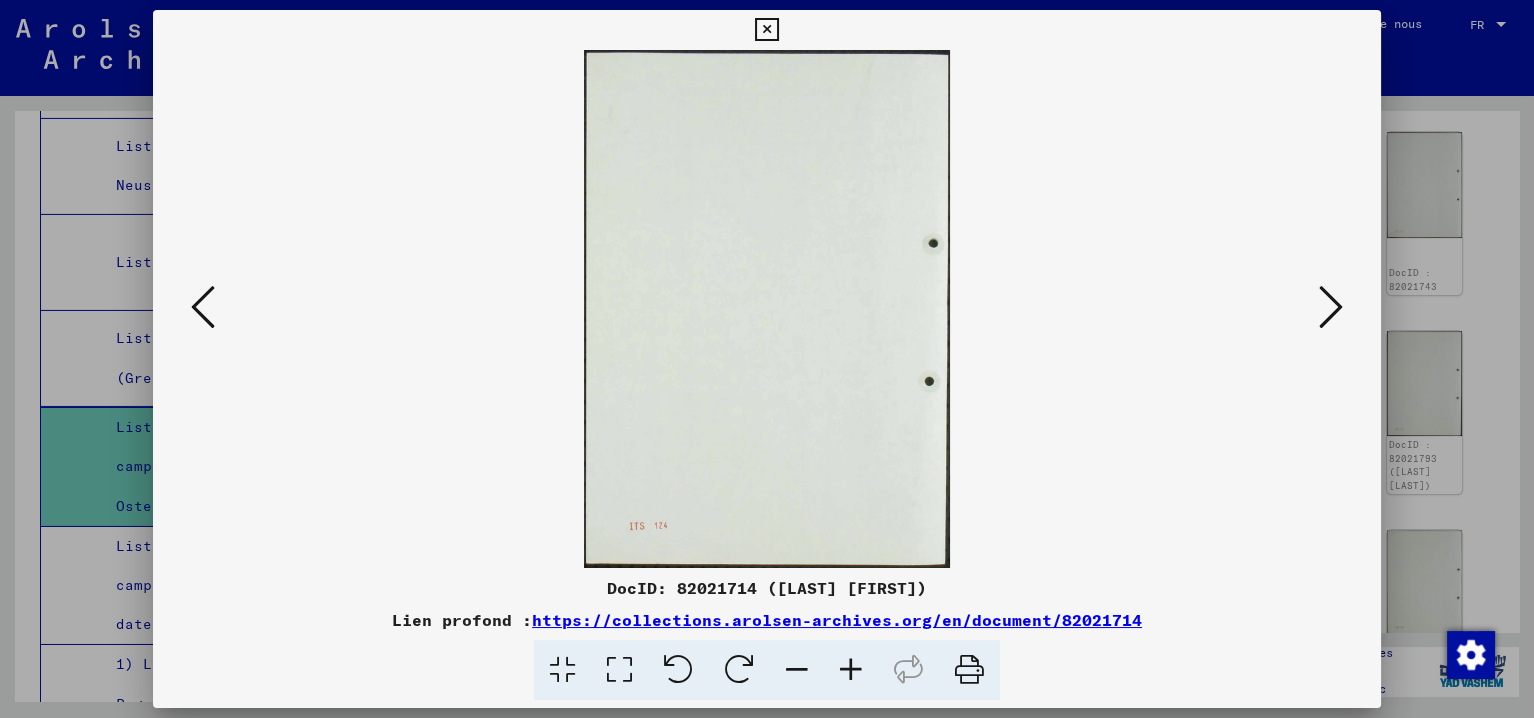 click at bounding box center [1331, 307] 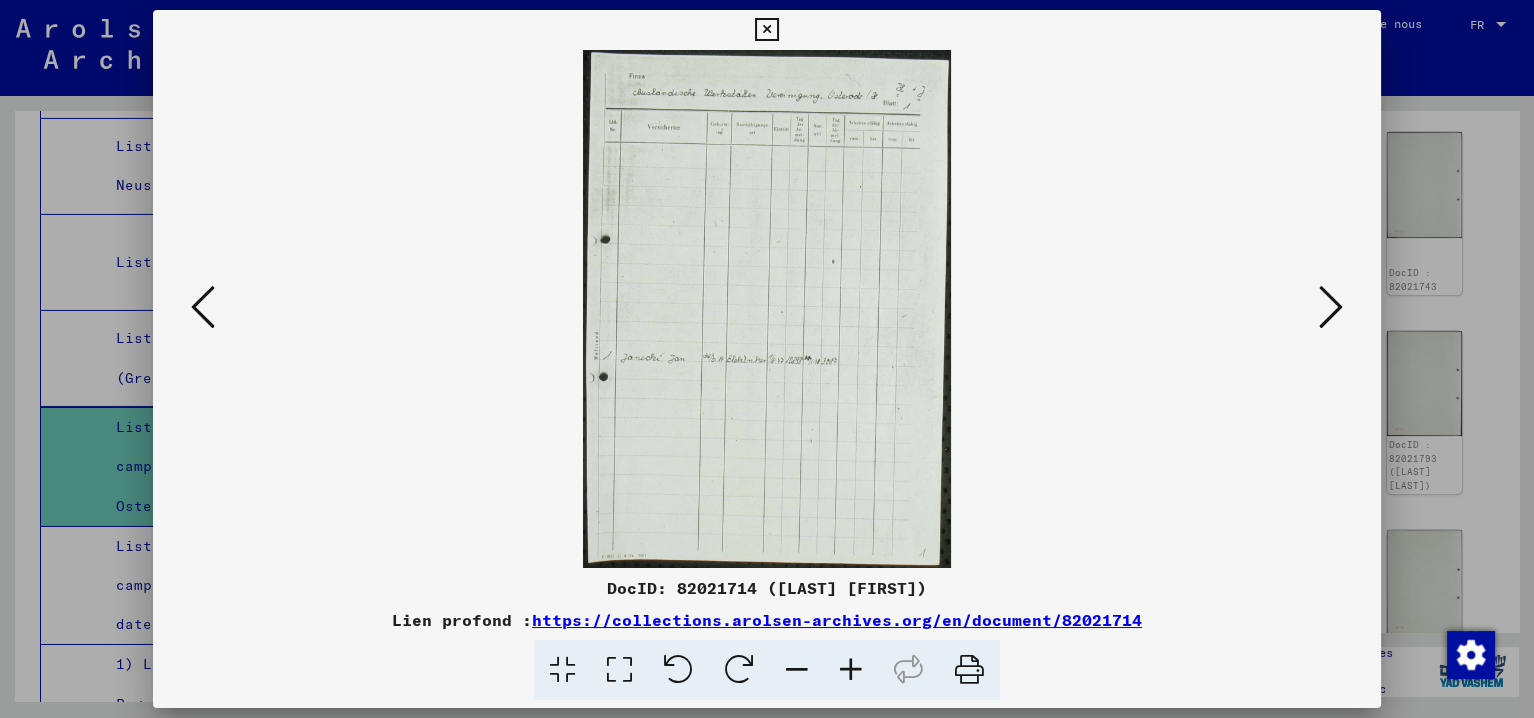 click at bounding box center [1331, 307] 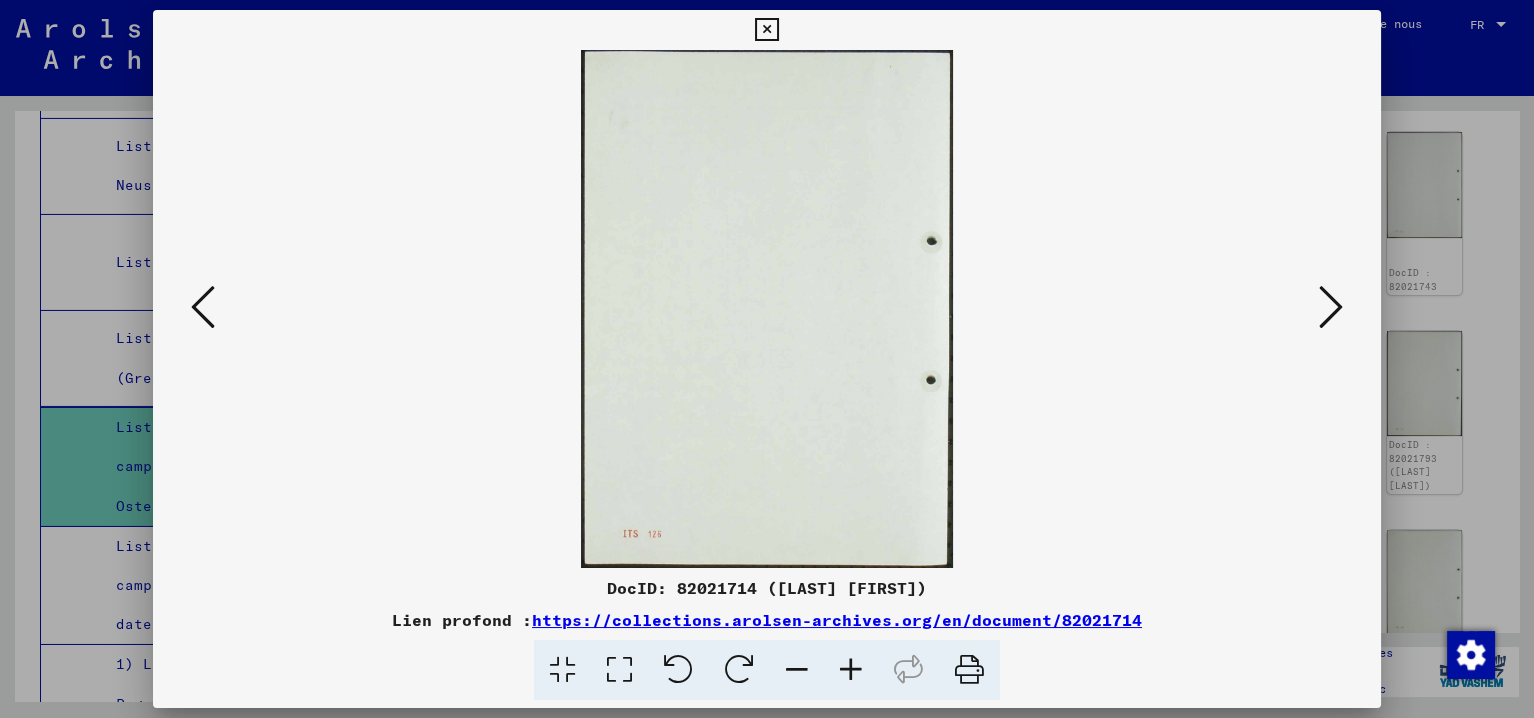 click at bounding box center (1331, 307) 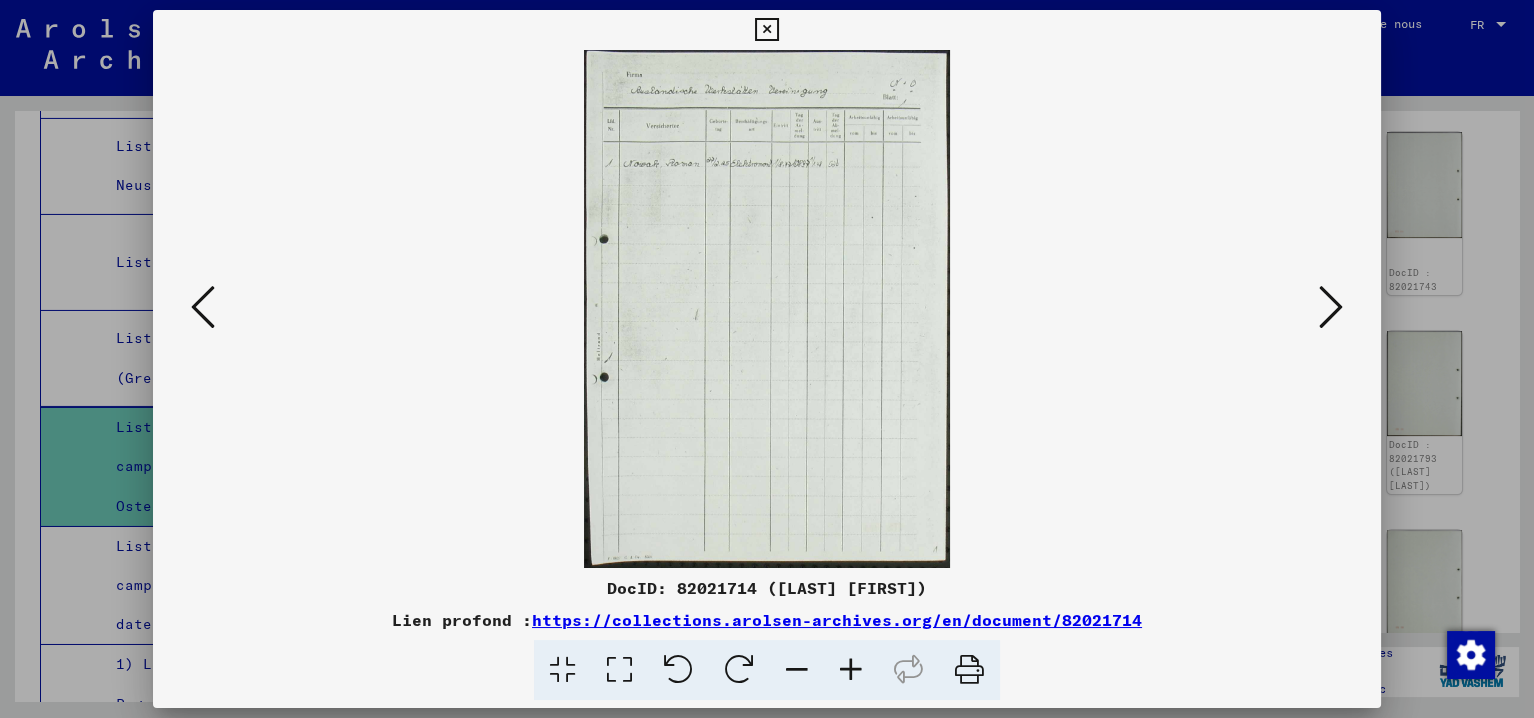 click at bounding box center [1331, 308] 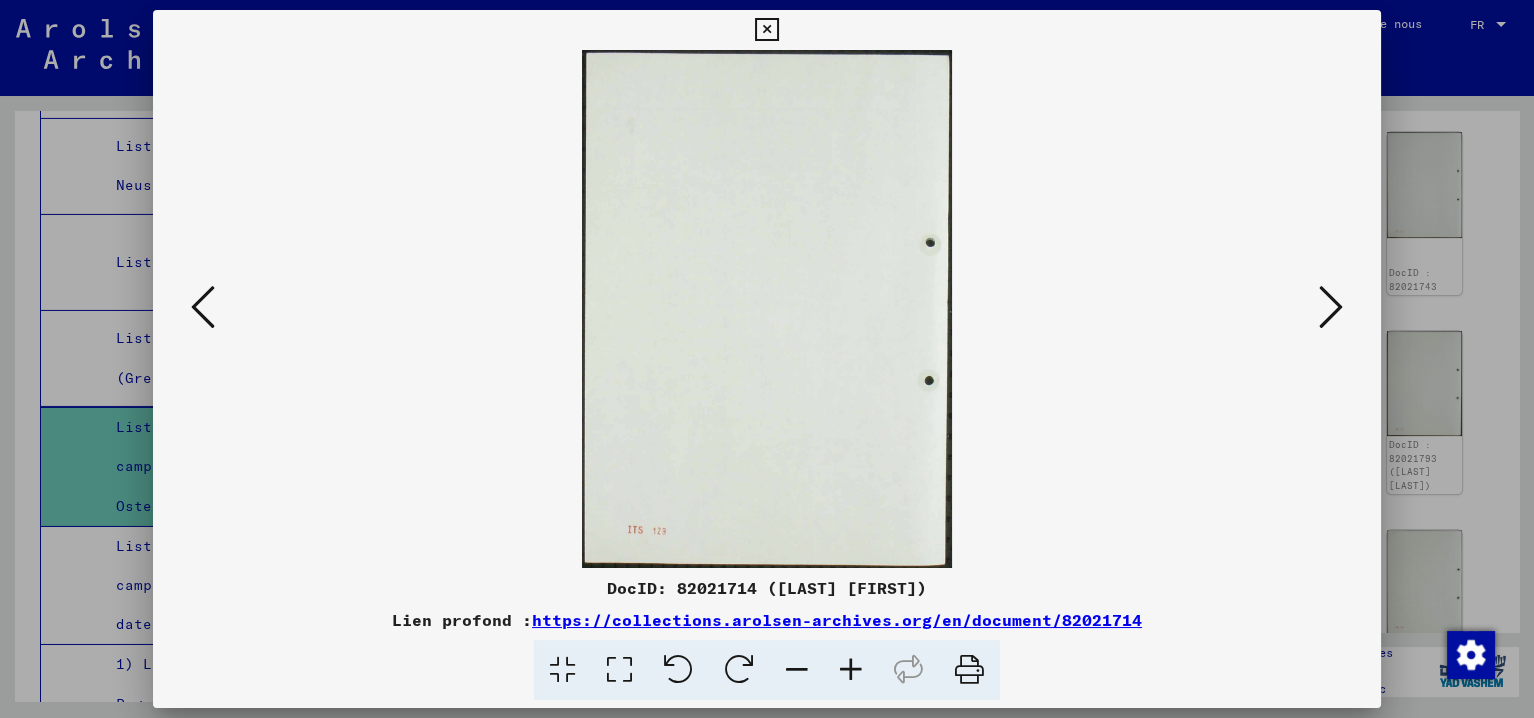 click at bounding box center (1331, 308) 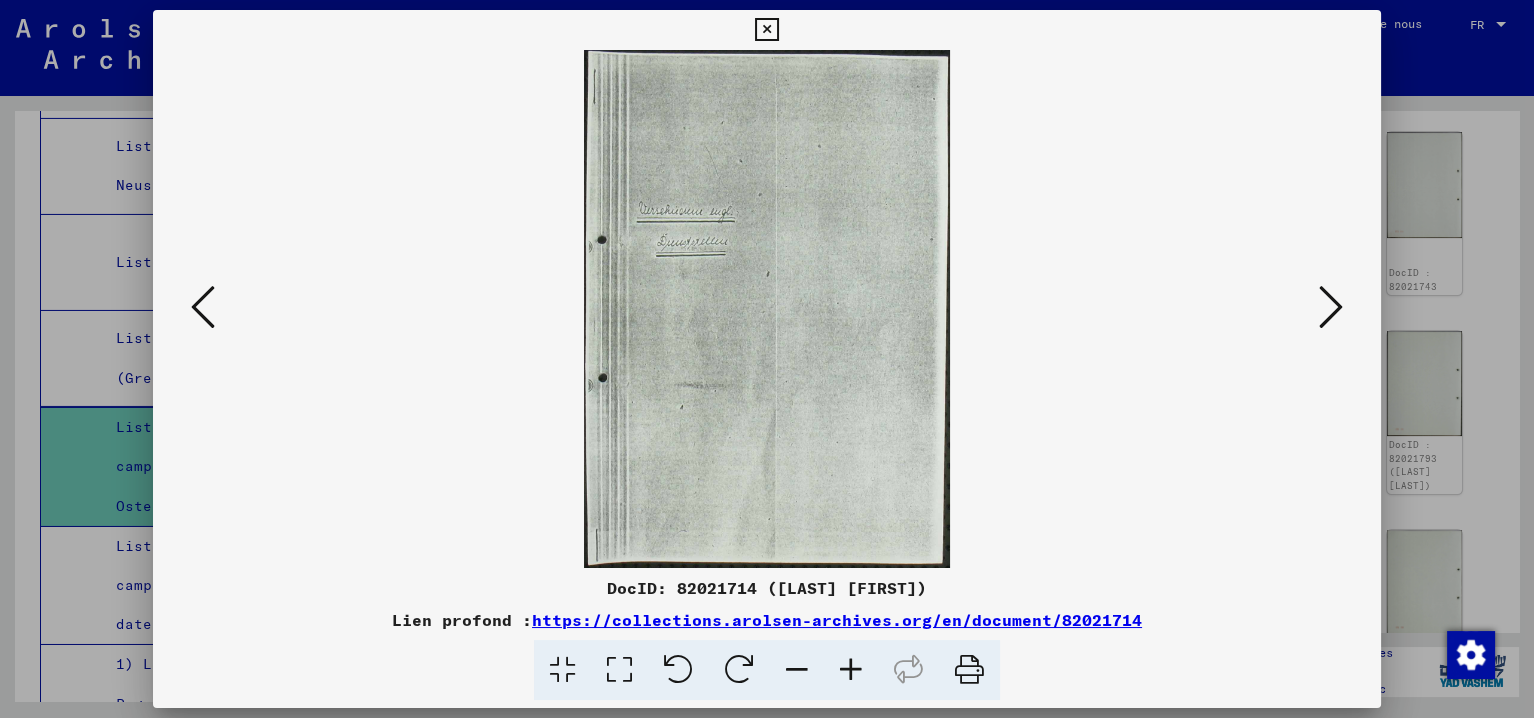 click at bounding box center (1331, 308) 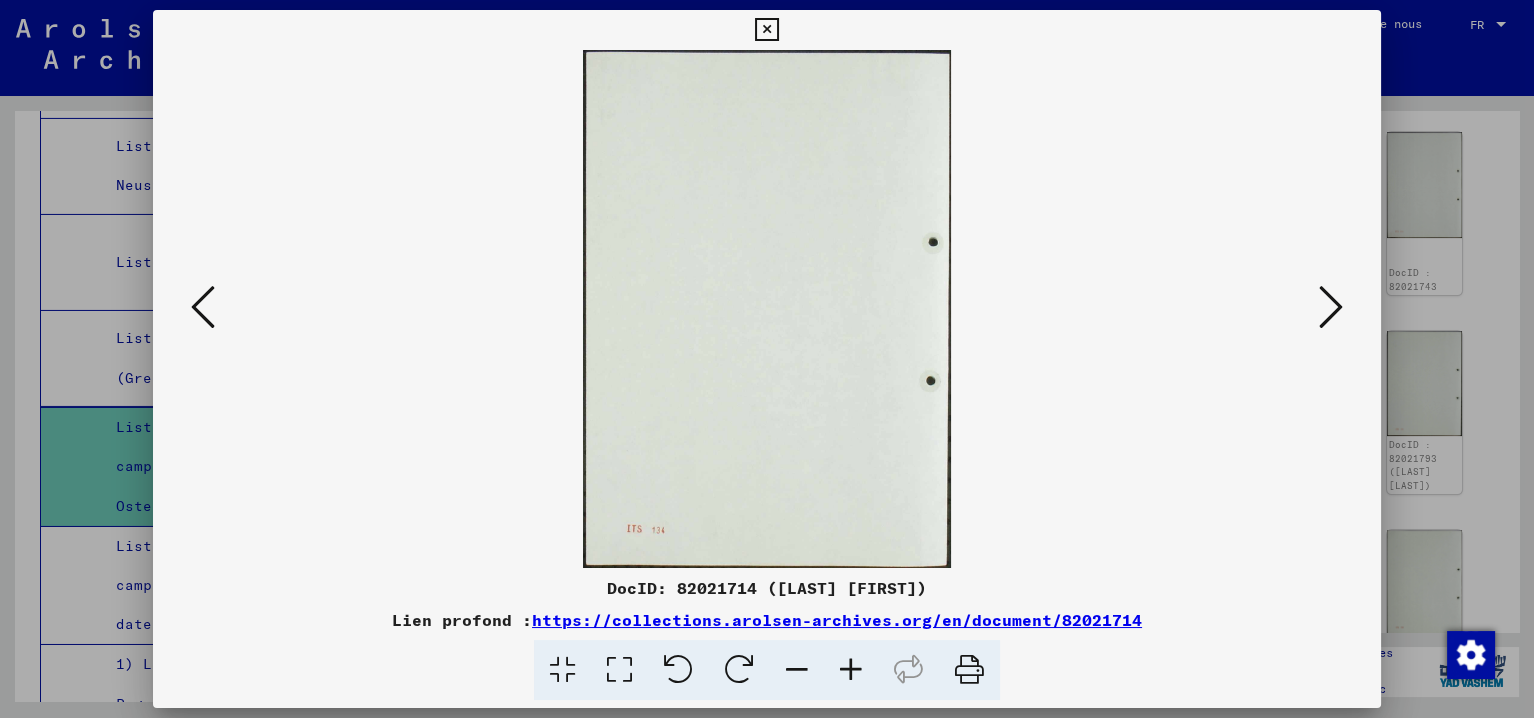 click at bounding box center [1331, 308] 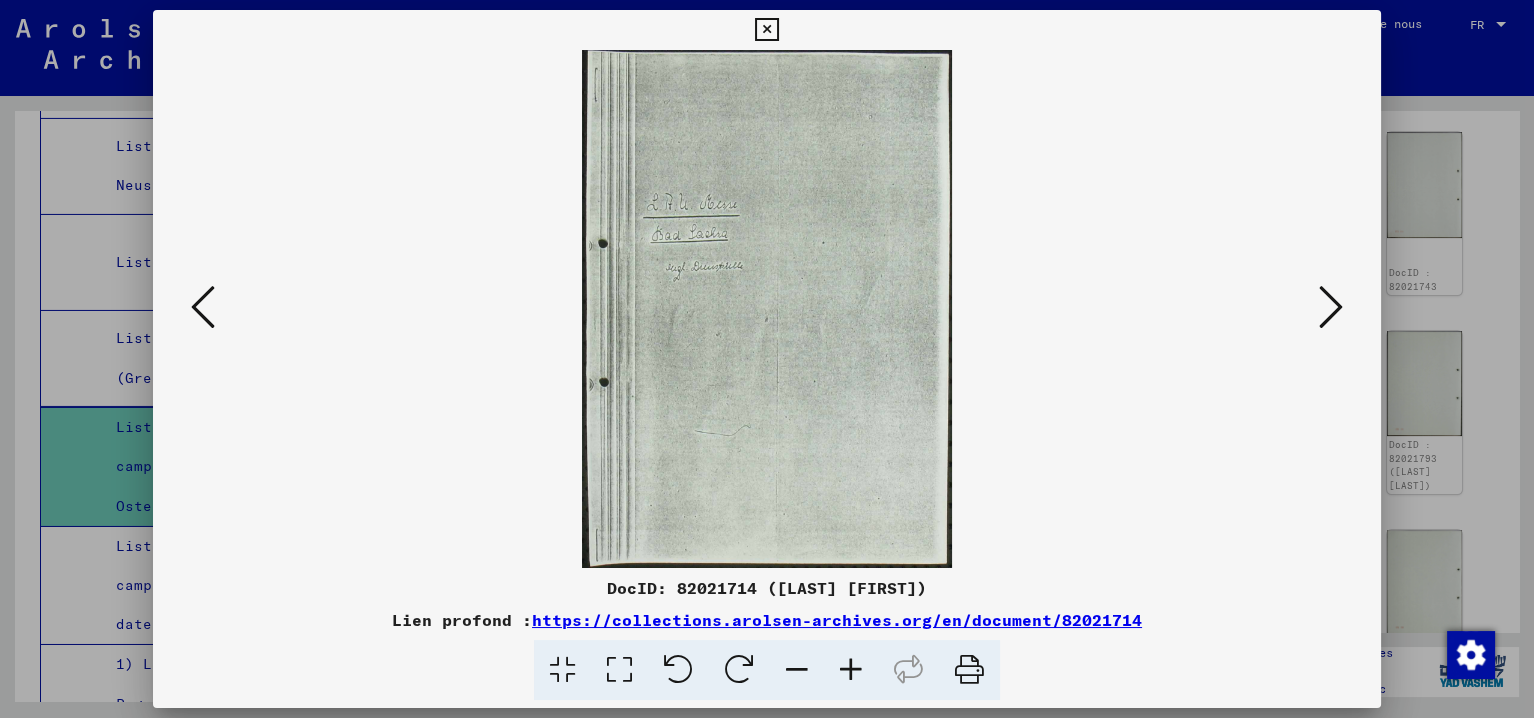 click at bounding box center (1331, 308) 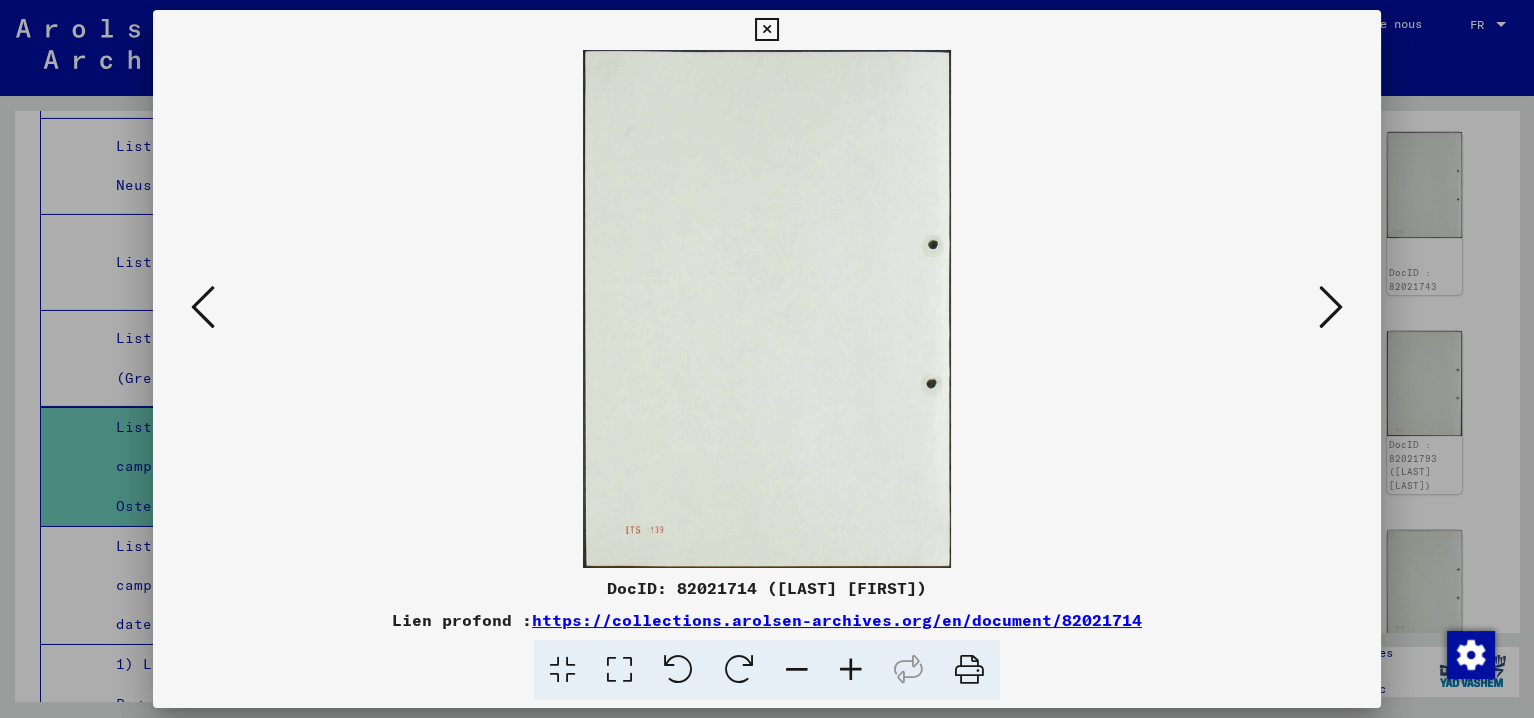 click at bounding box center [1331, 308] 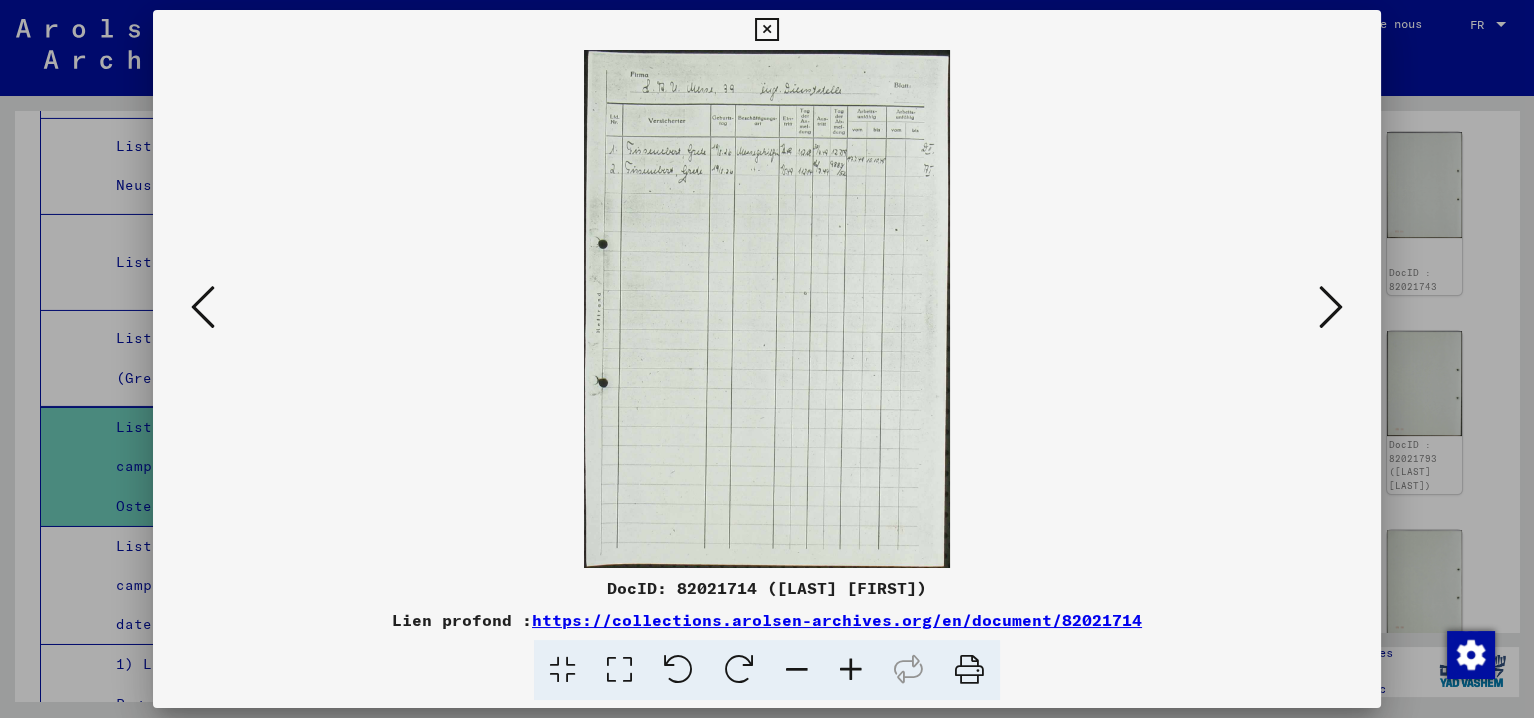 click at bounding box center (1331, 308) 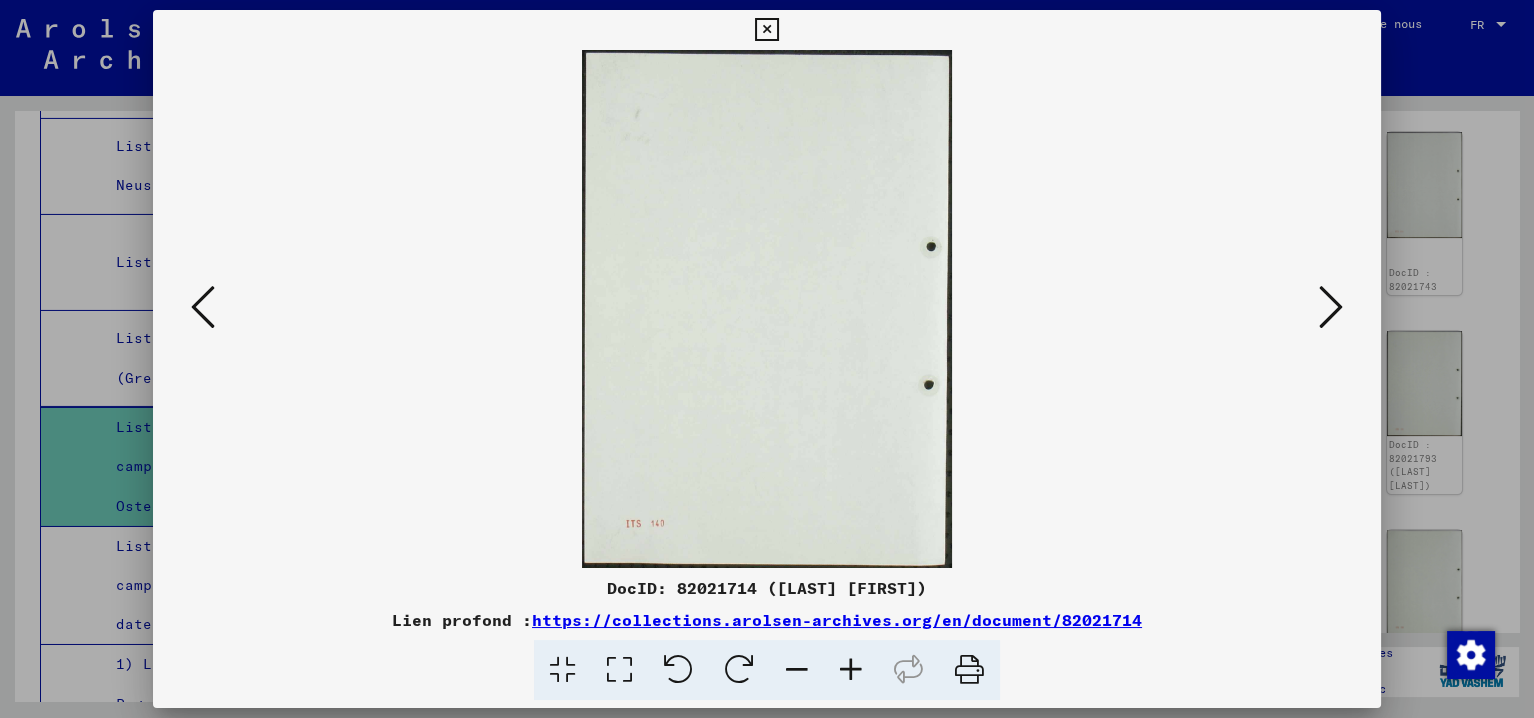 click at bounding box center (1331, 308) 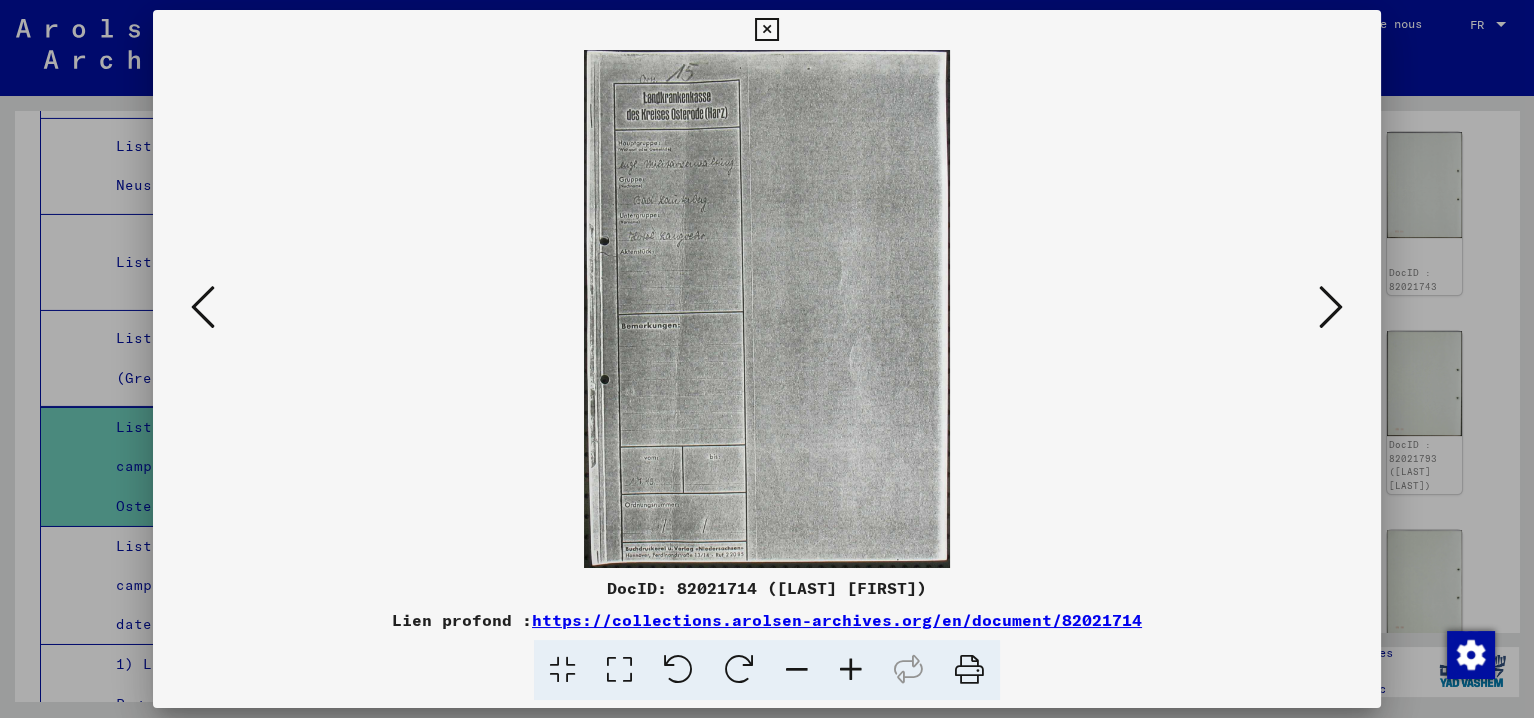 click at bounding box center [766, 309] 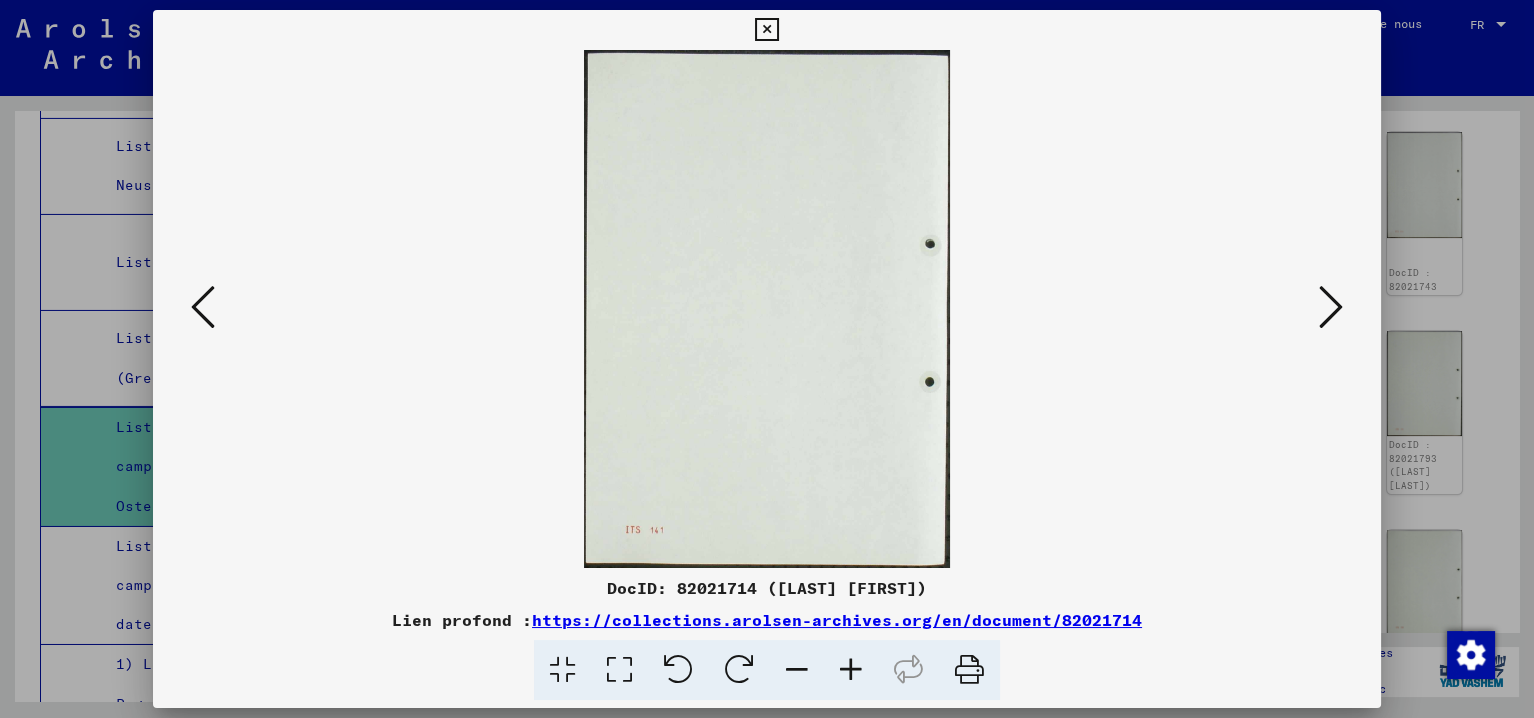 click at bounding box center (1331, 307) 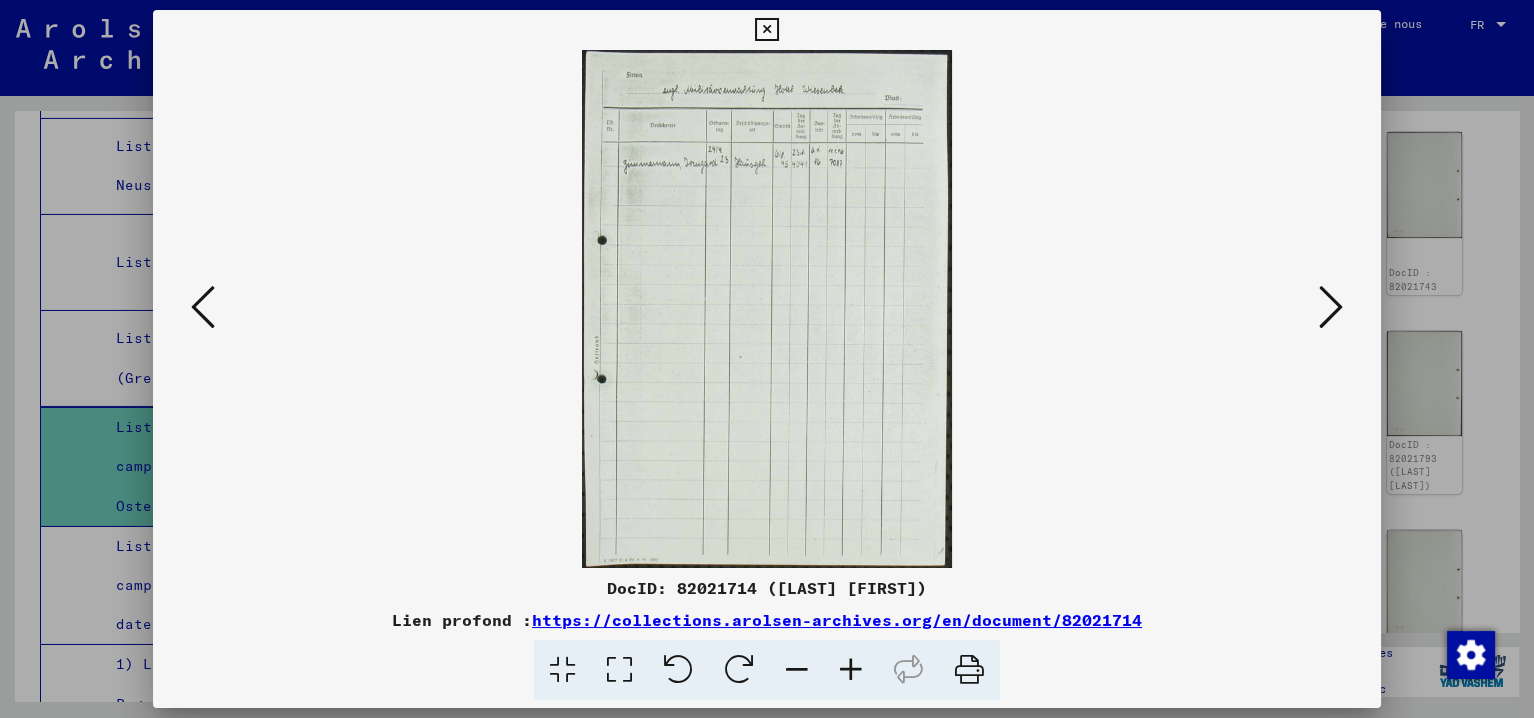 click at bounding box center [1331, 307] 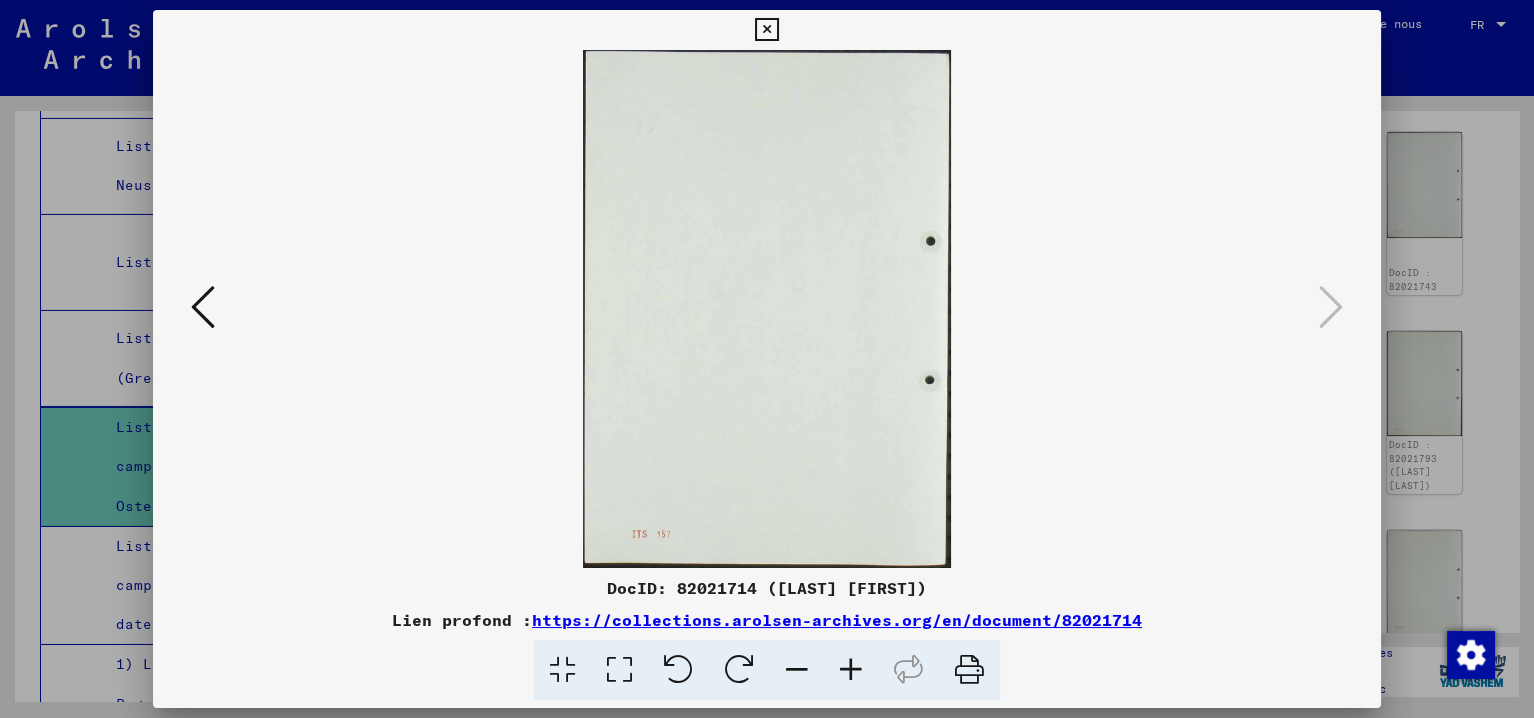 click at bounding box center (766, 30) 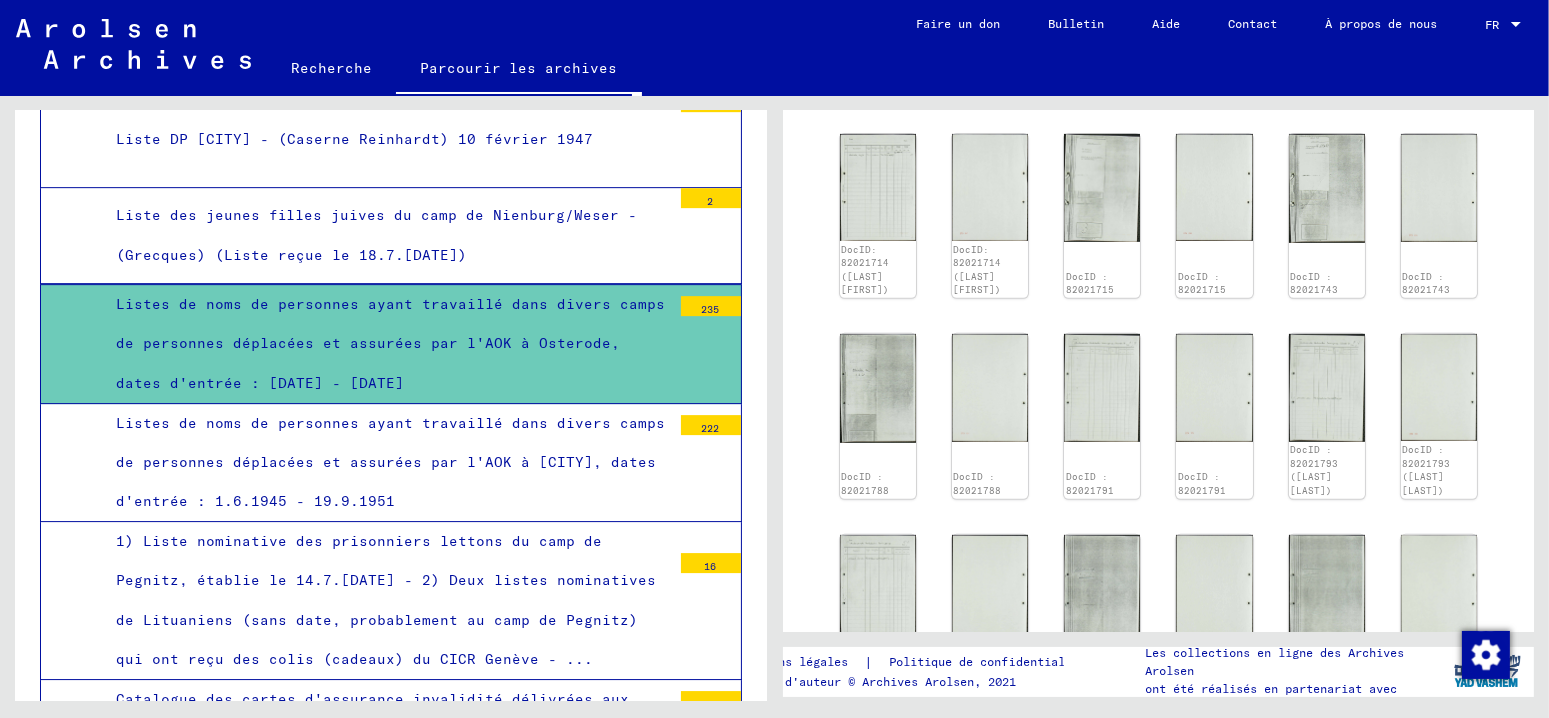 scroll, scrollTop: 22650, scrollLeft: 0, axis: vertical 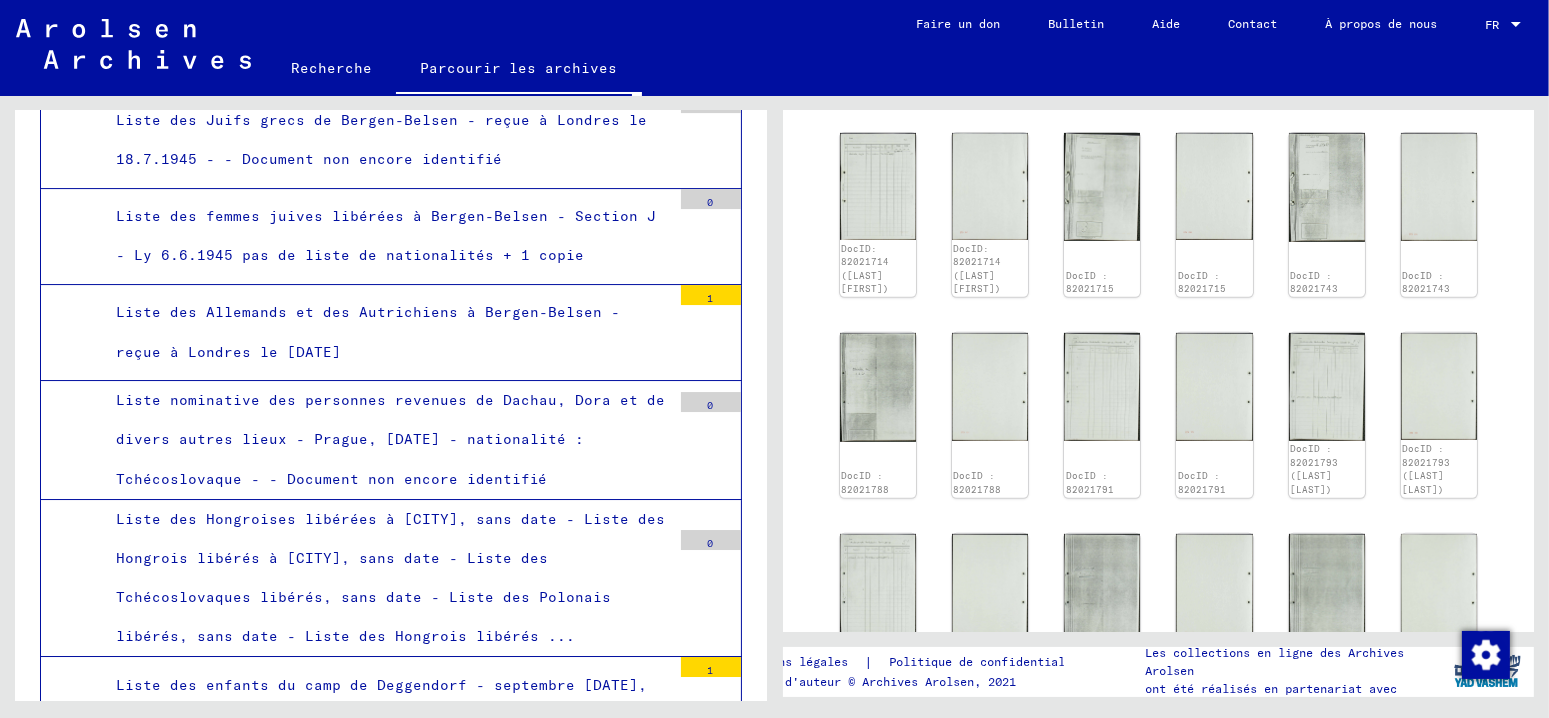 click on "Liste nominative des personnes revenues de Dachau, Dora et de divers autres lieux - Prague, [DATE] - nationalité : Tchécoslovaque - - Document non encore identifié" at bounding box center [390, 439] 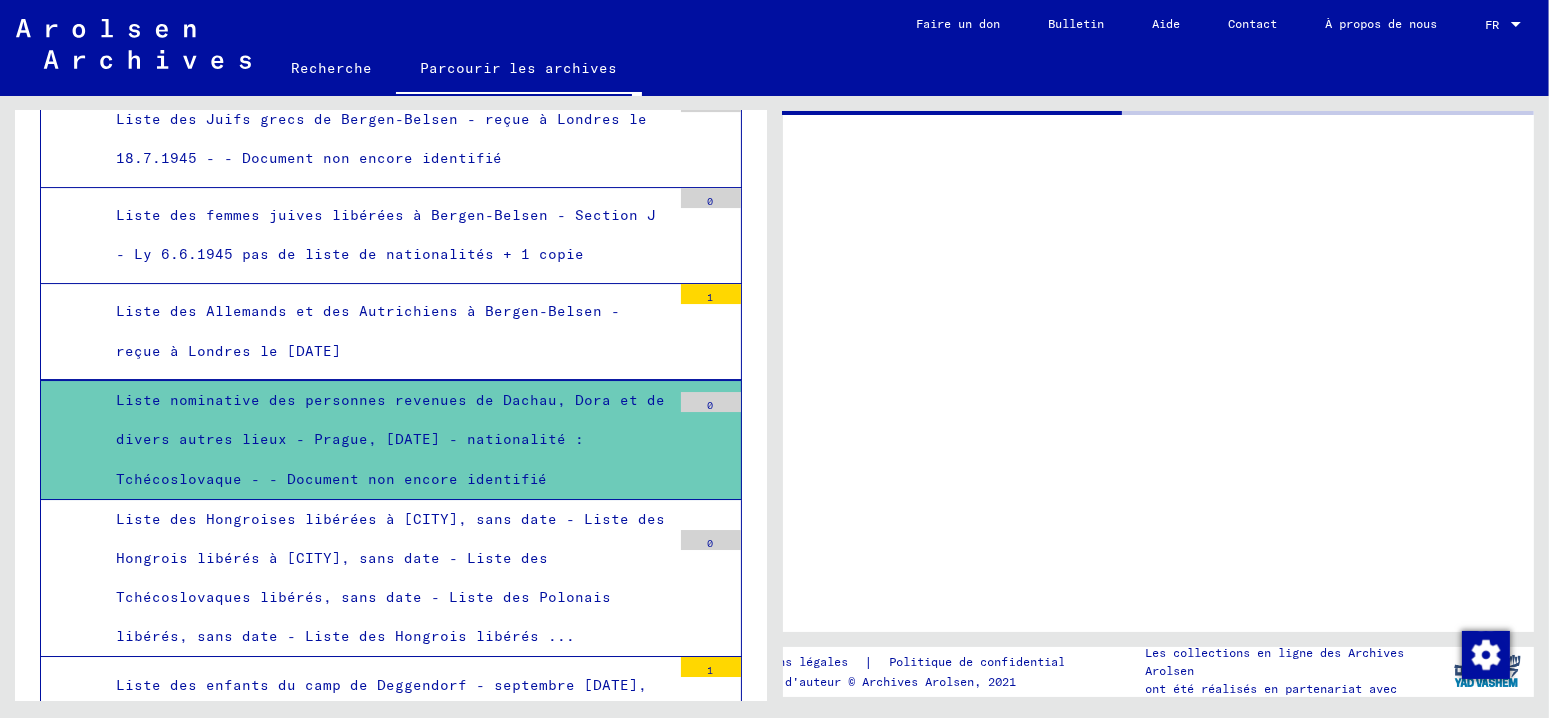 scroll, scrollTop: 0, scrollLeft: 0, axis: both 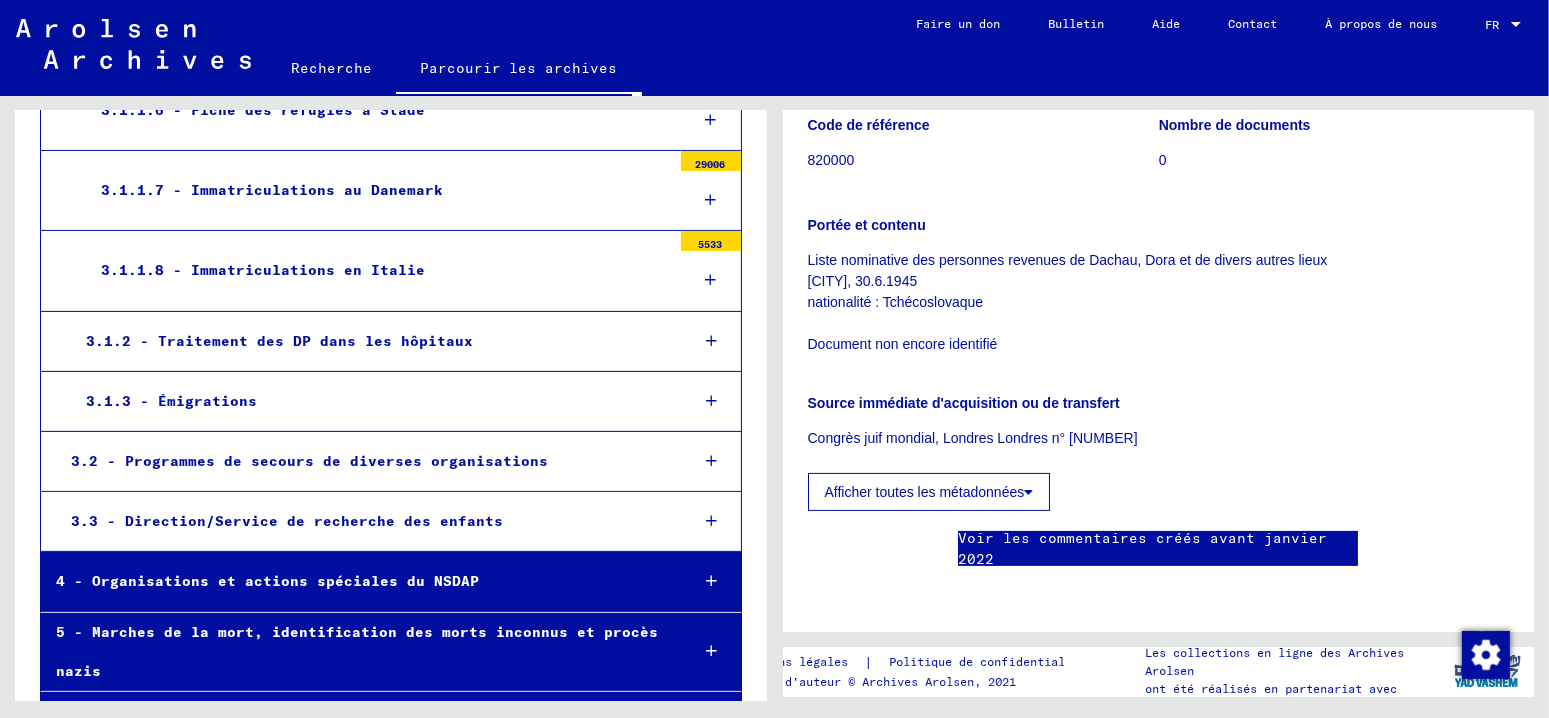 click at bounding box center (711, 581) 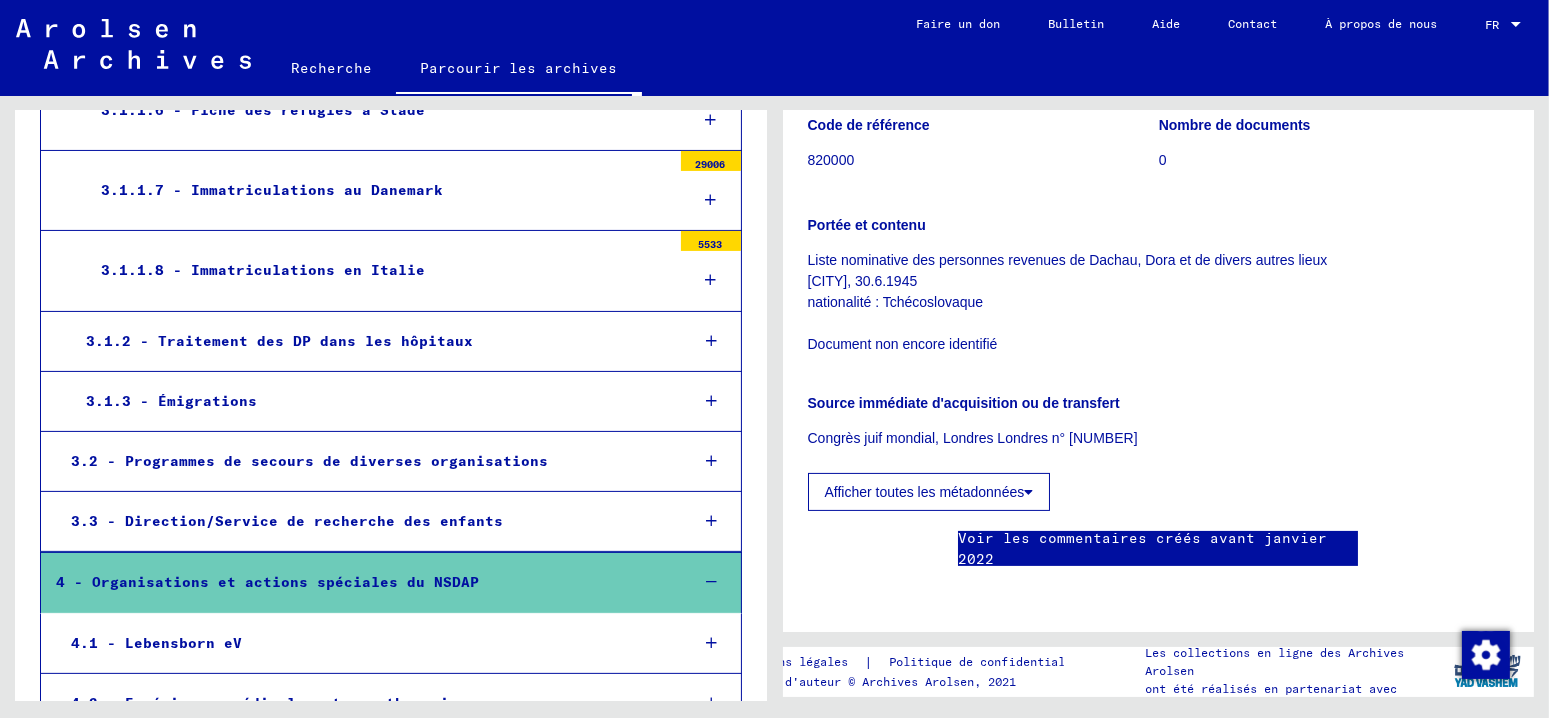 click at bounding box center (711, 772) 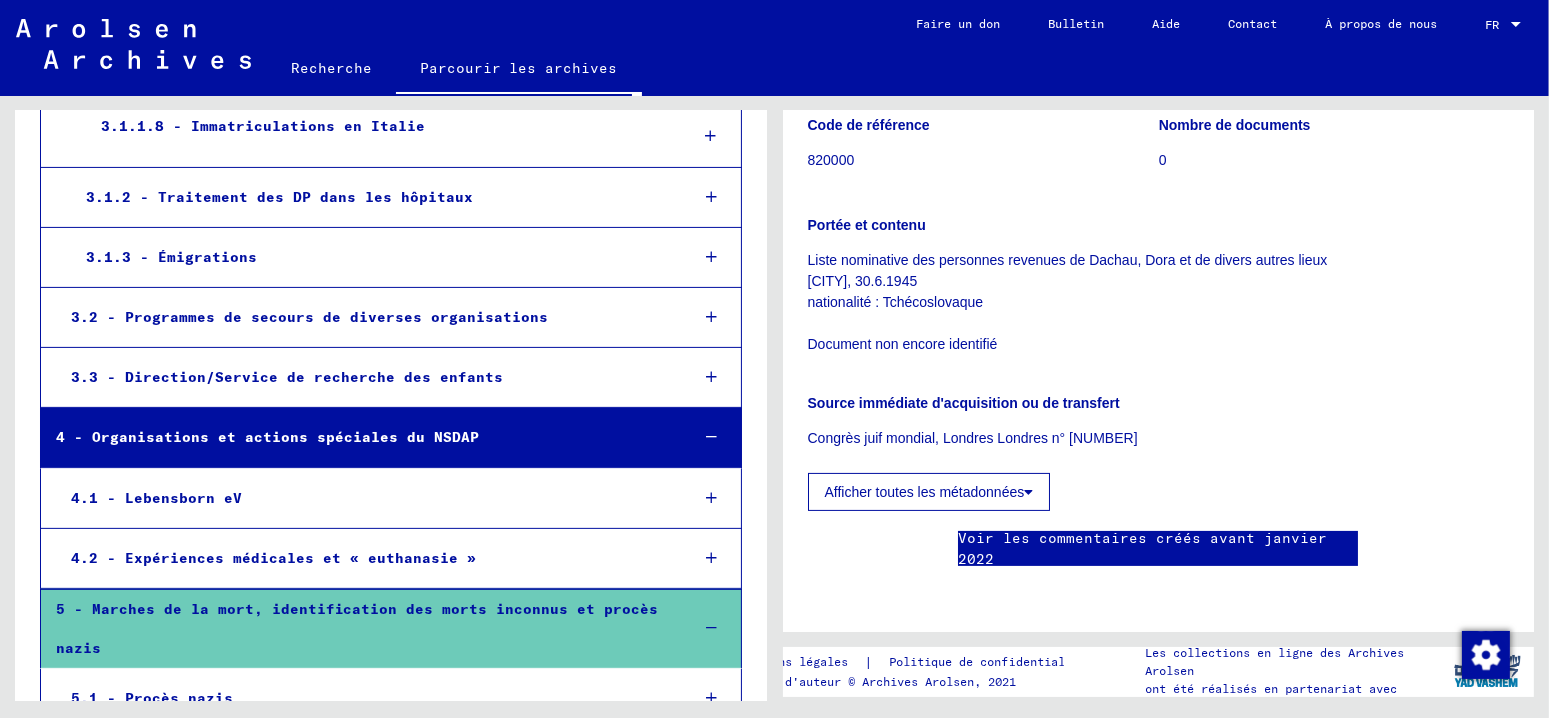 scroll, scrollTop: 48749, scrollLeft: 0, axis: vertical 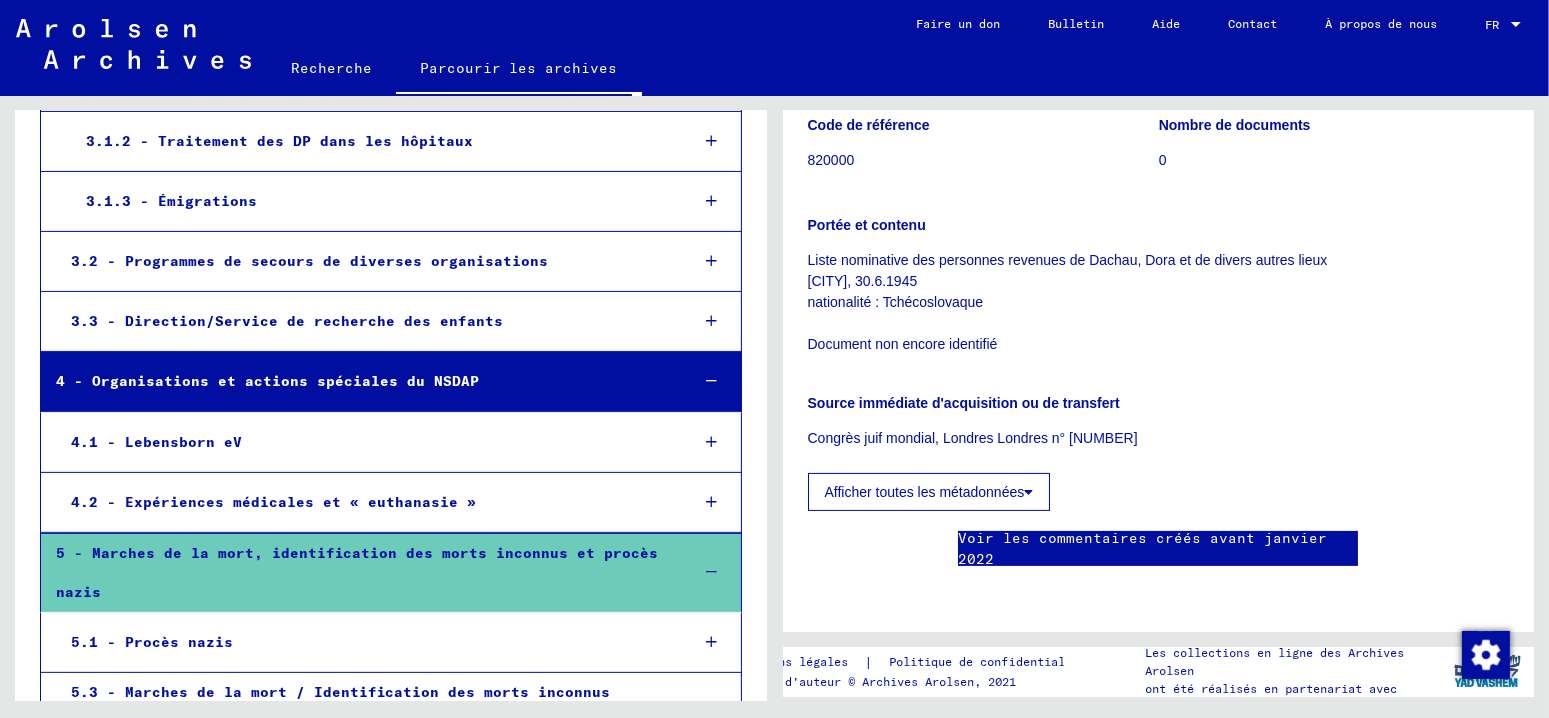 click at bounding box center (711, 782) 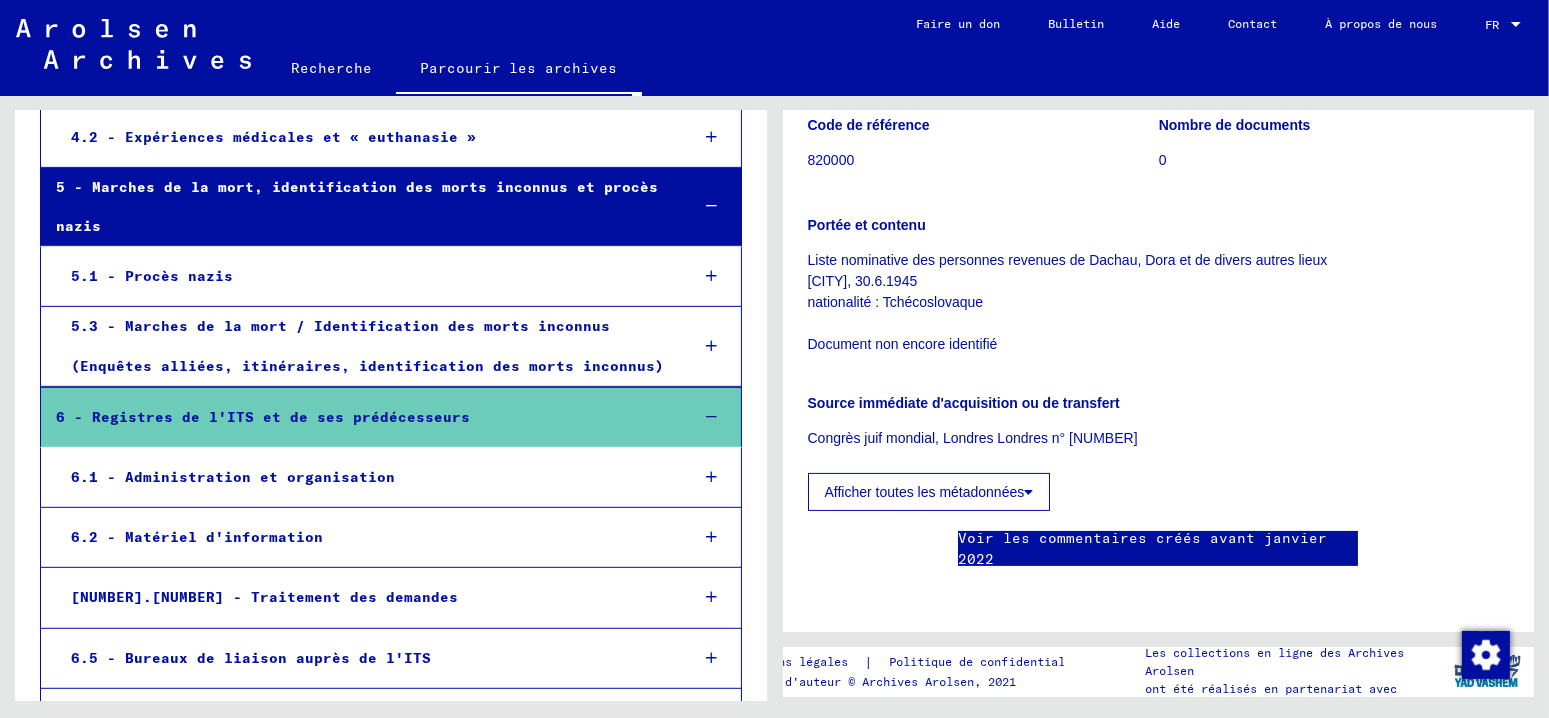 scroll, scrollTop: 49149, scrollLeft: 0, axis: vertical 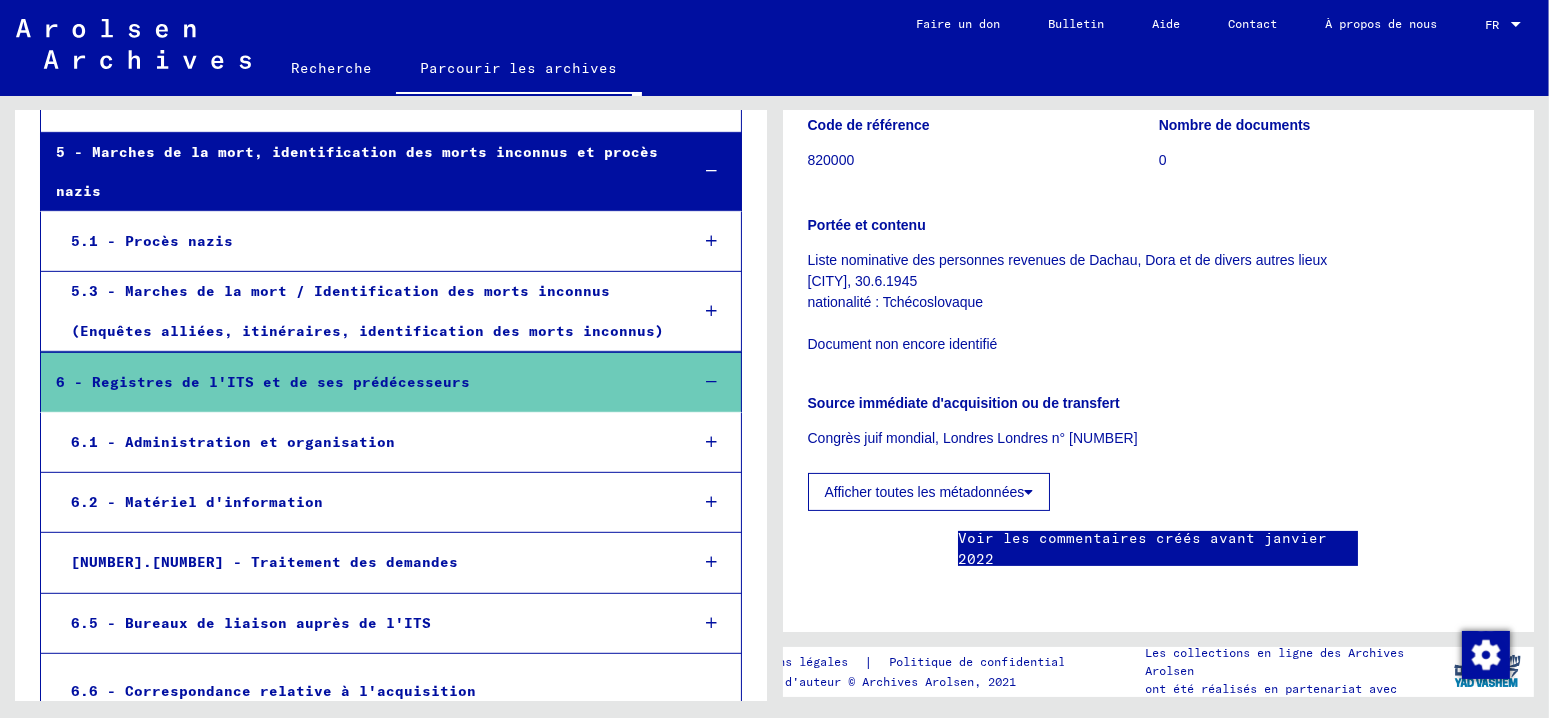 click at bounding box center (711, 442) 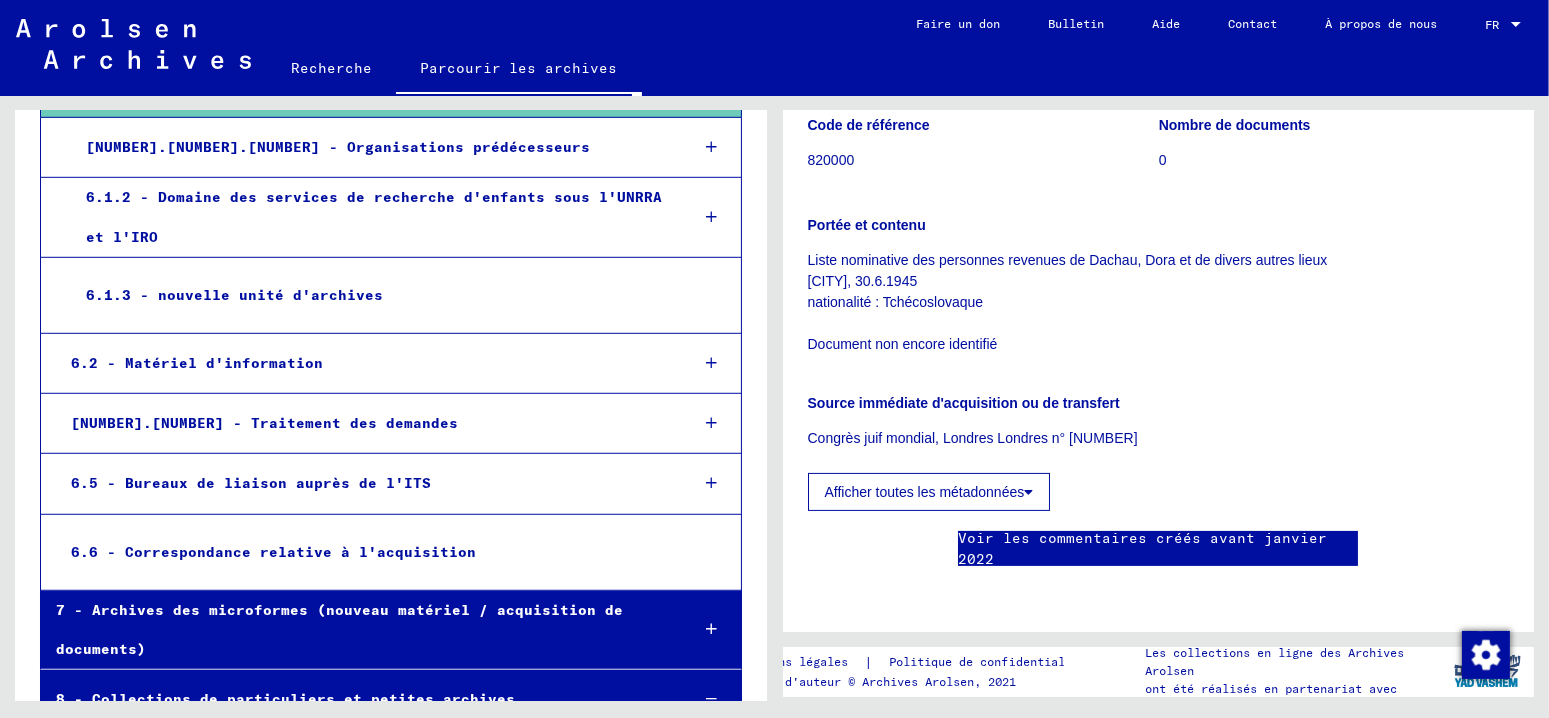 scroll, scrollTop: 49549, scrollLeft: 0, axis: vertical 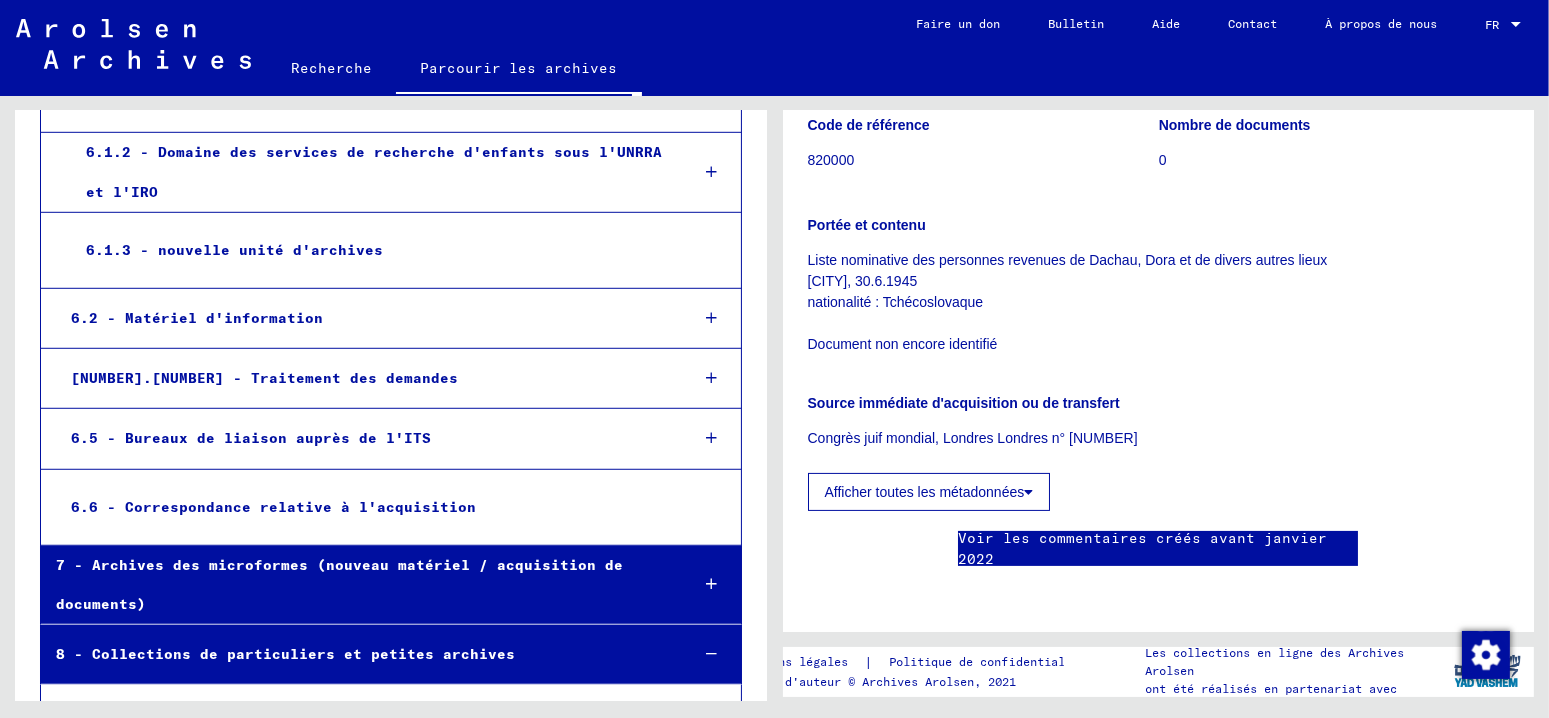 click at bounding box center (711, 584) 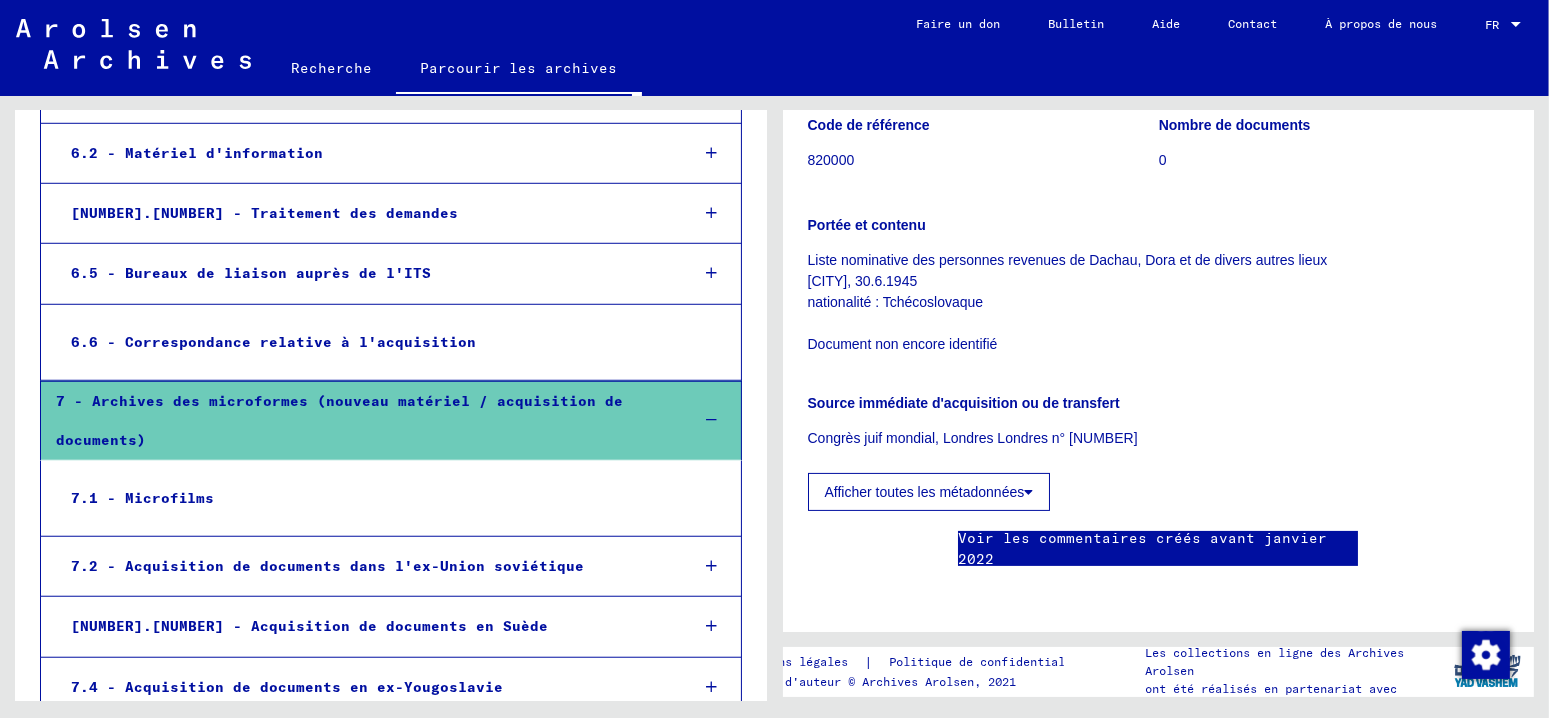 scroll, scrollTop: 49748, scrollLeft: 0, axis: vertical 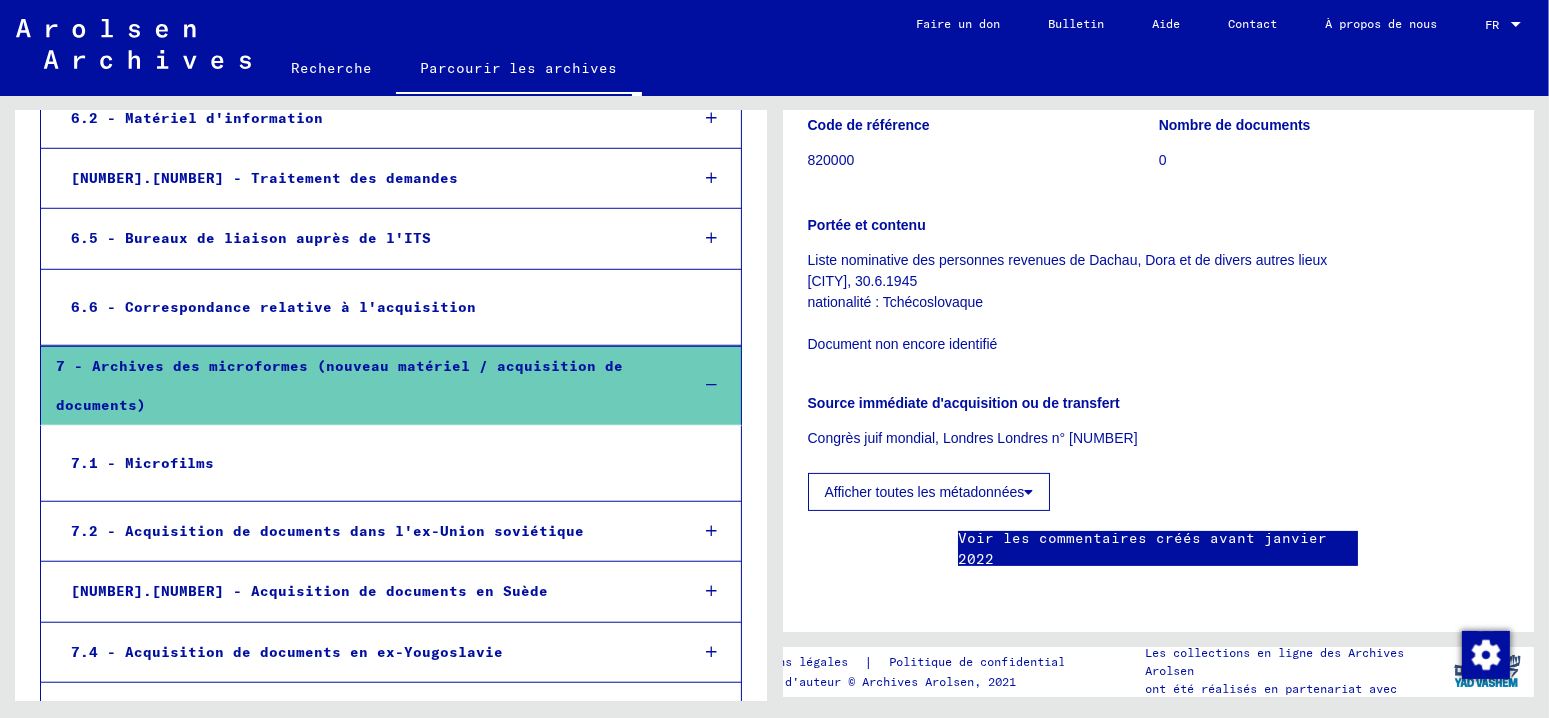 click at bounding box center (711, 712) 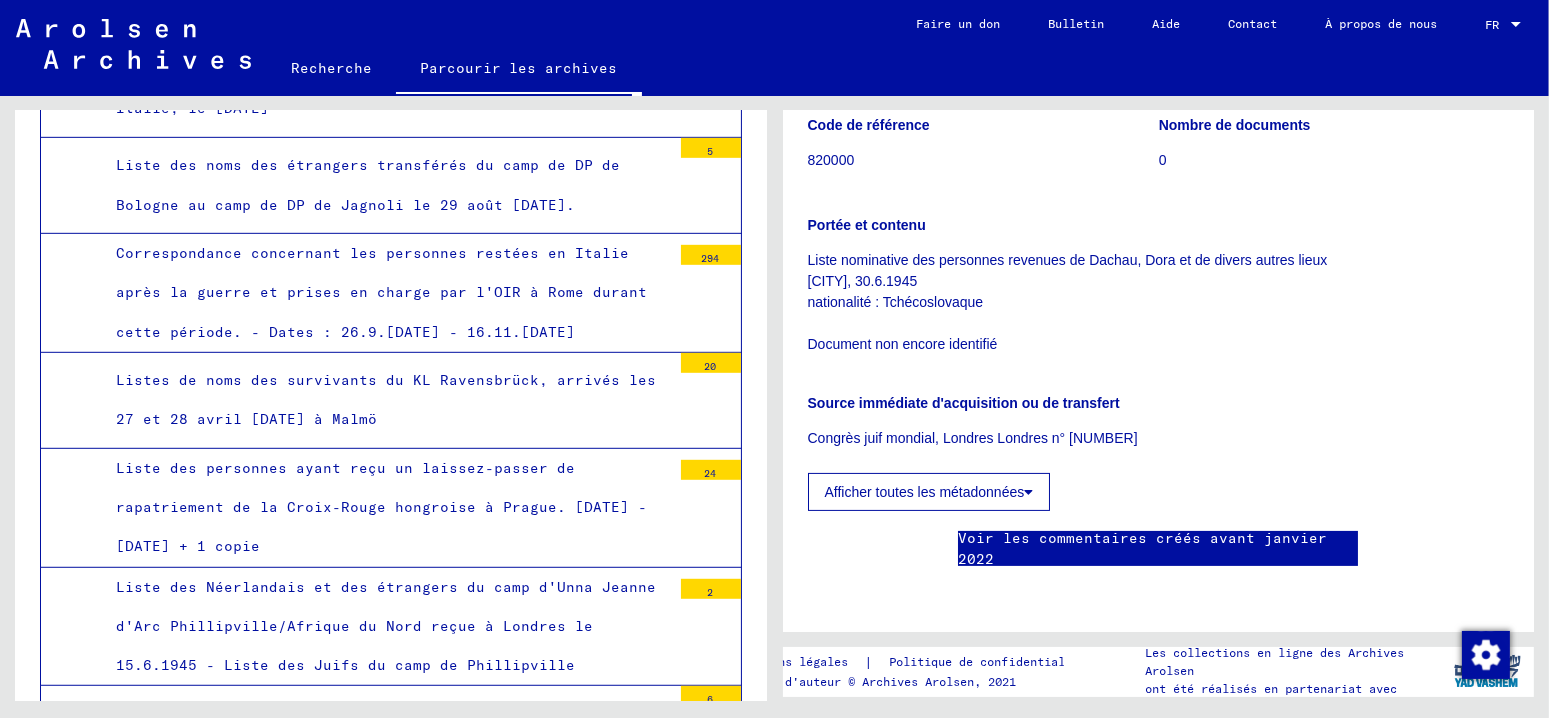 scroll, scrollTop: 33007, scrollLeft: 0, axis: vertical 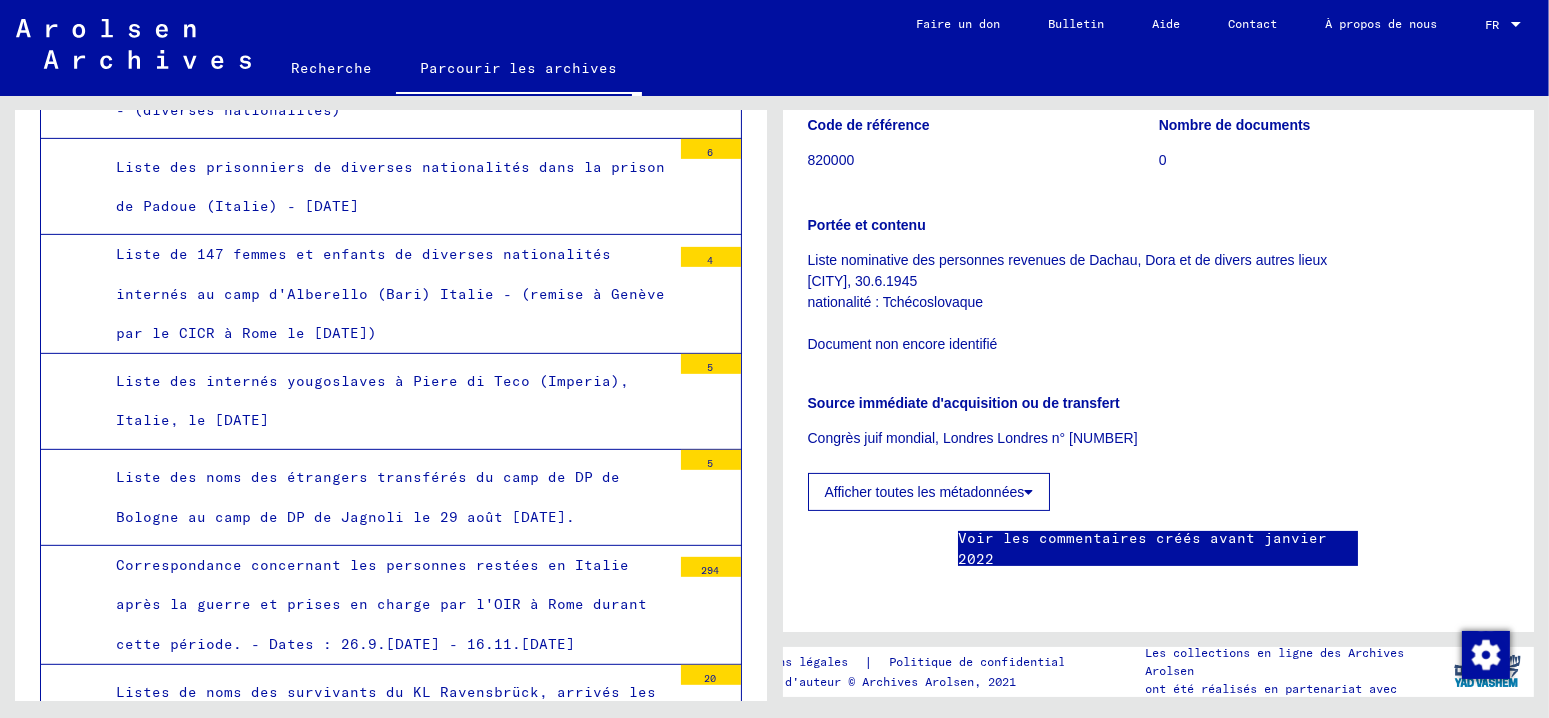 click on "Recherche" 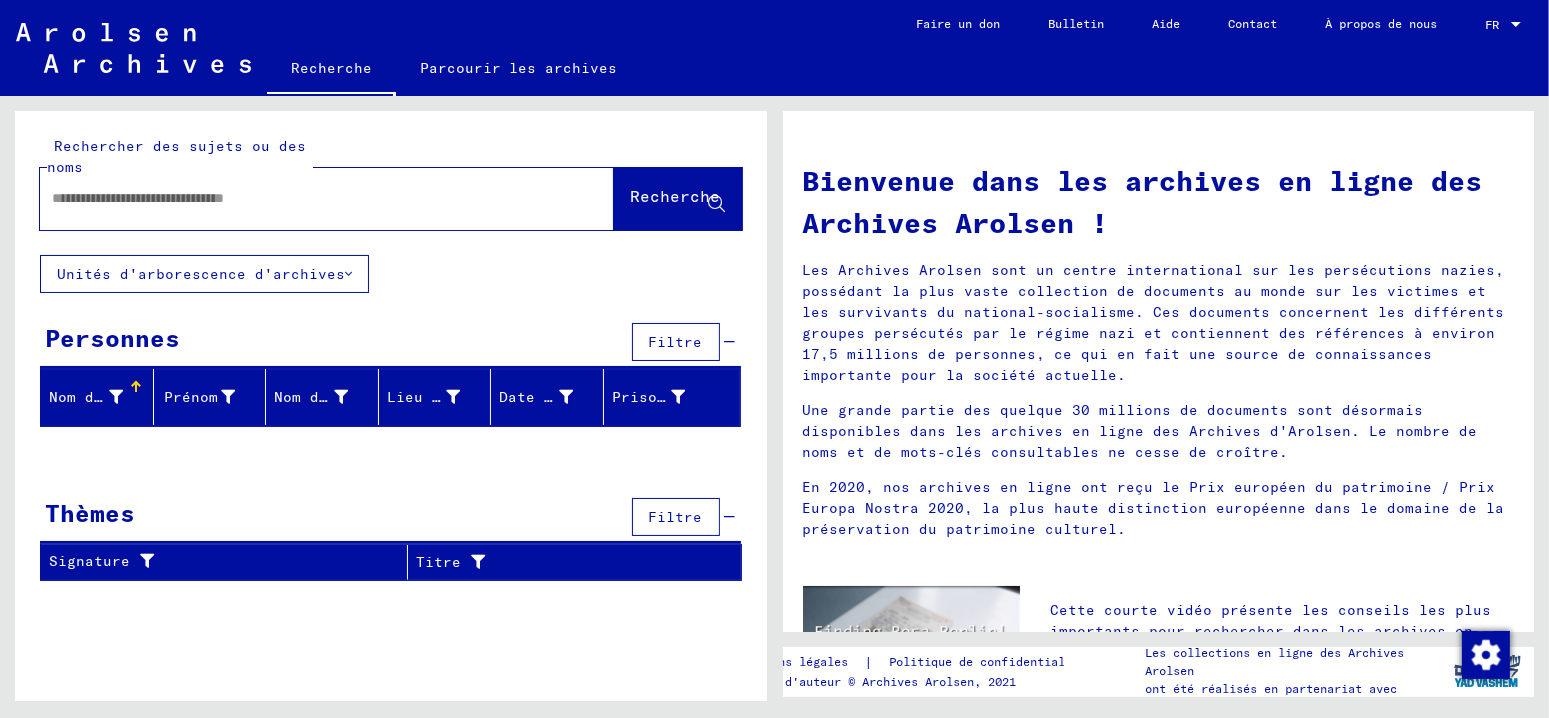 click at bounding box center (303, 198) 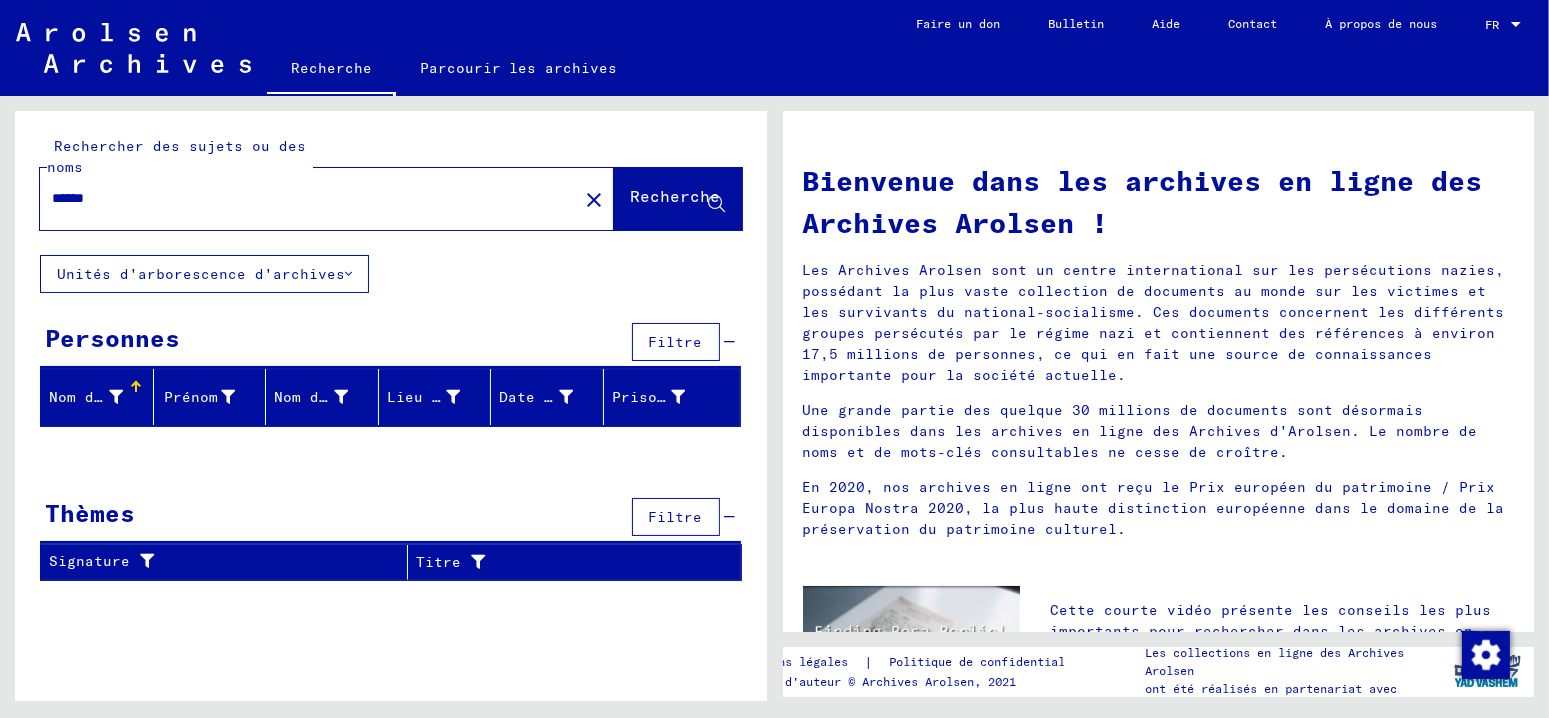 type on "******" 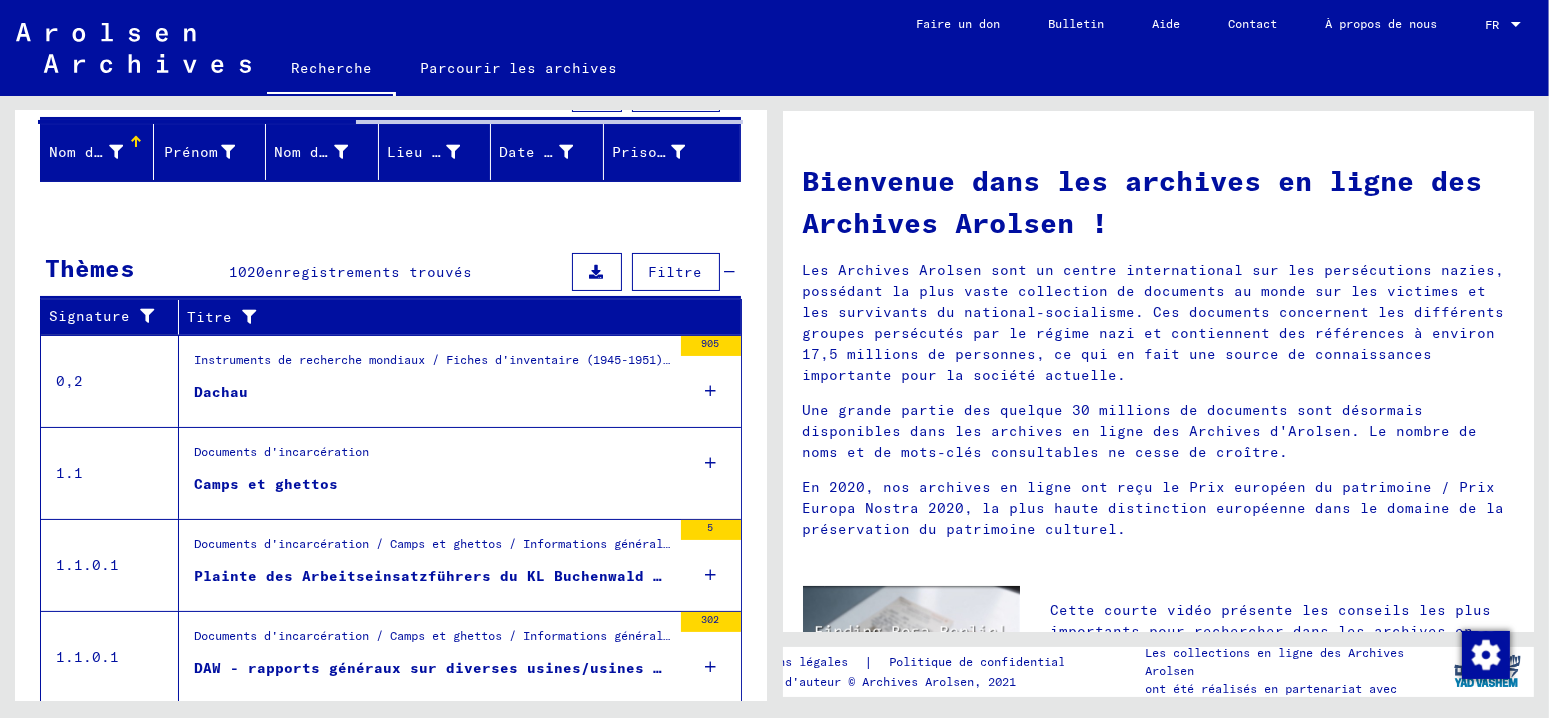 scroll, scrollTop: 300, scrollLeft: 0, axis: vertical 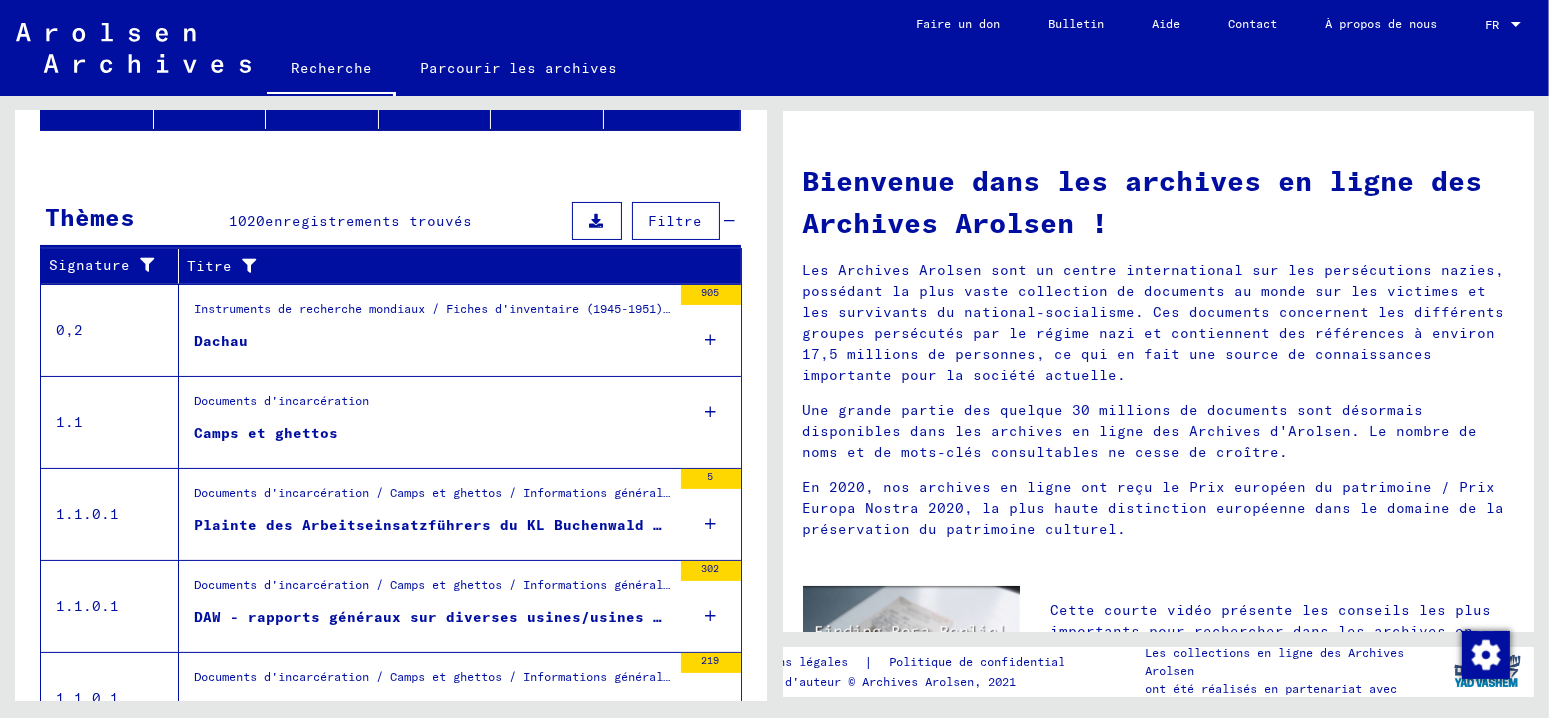 click on "Dachau" at bounding box center [221, 341] 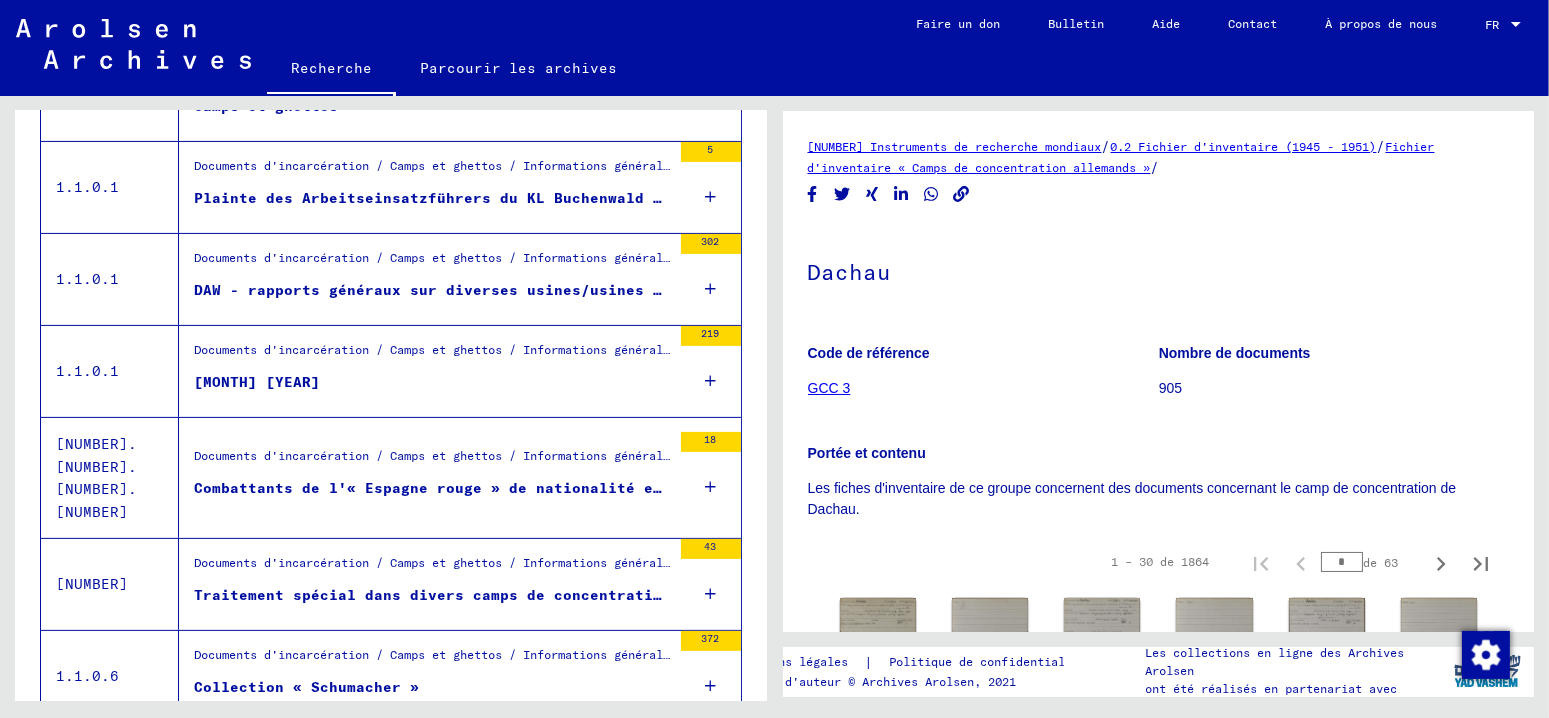 scroll, scrollTop: 600, scrollLeft: 0, axis: vertical 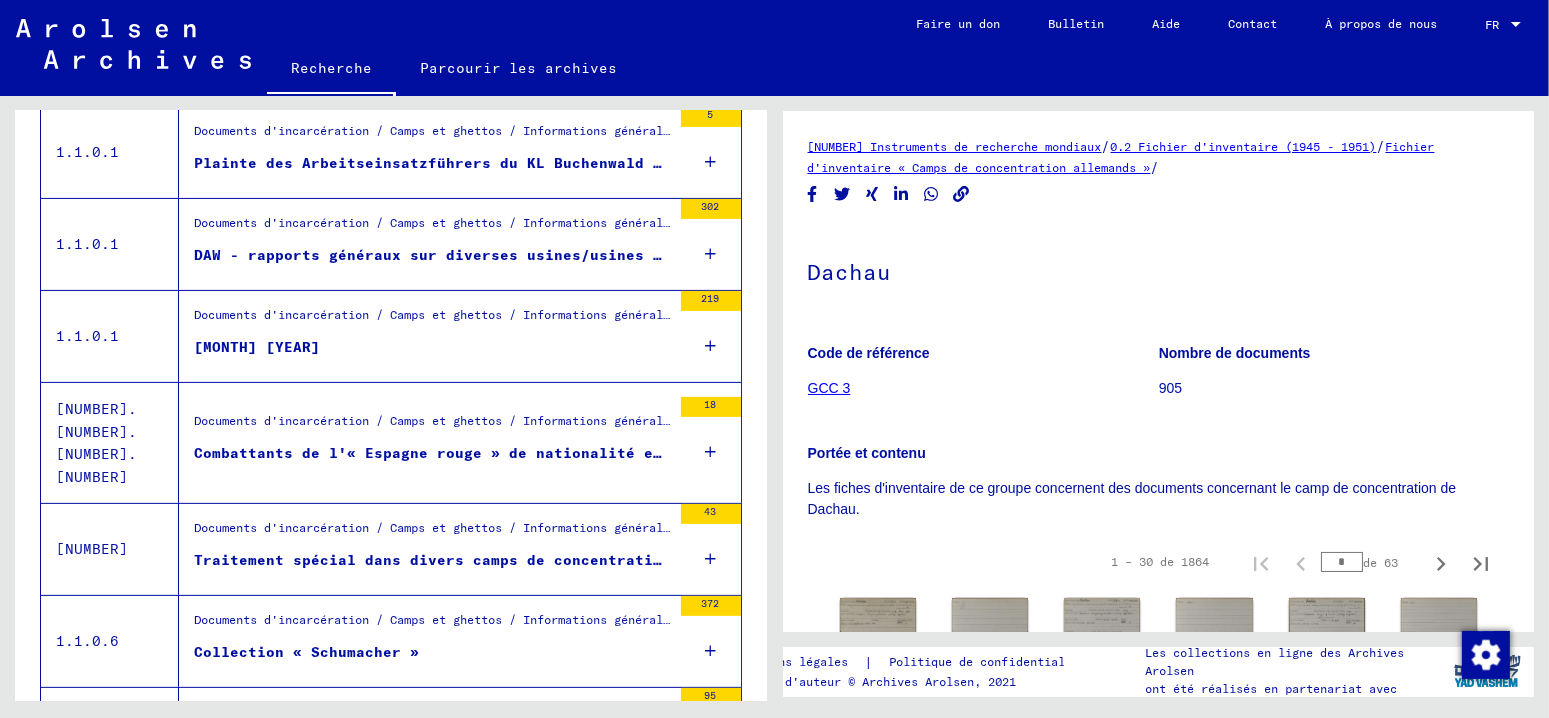 click at bounding box center [710, 559] 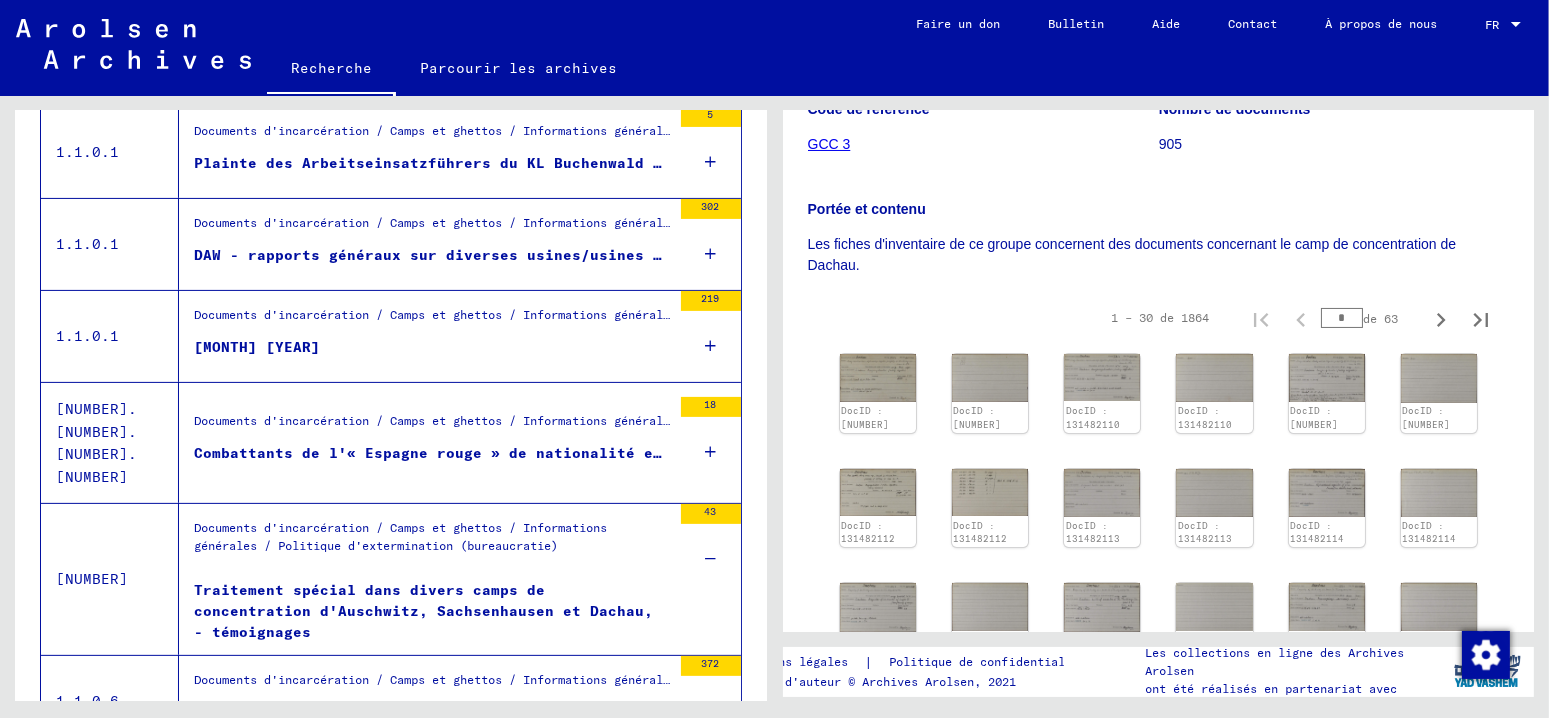 scroll, scrollTop: 200, scrollLeft: 0, axis: vertical 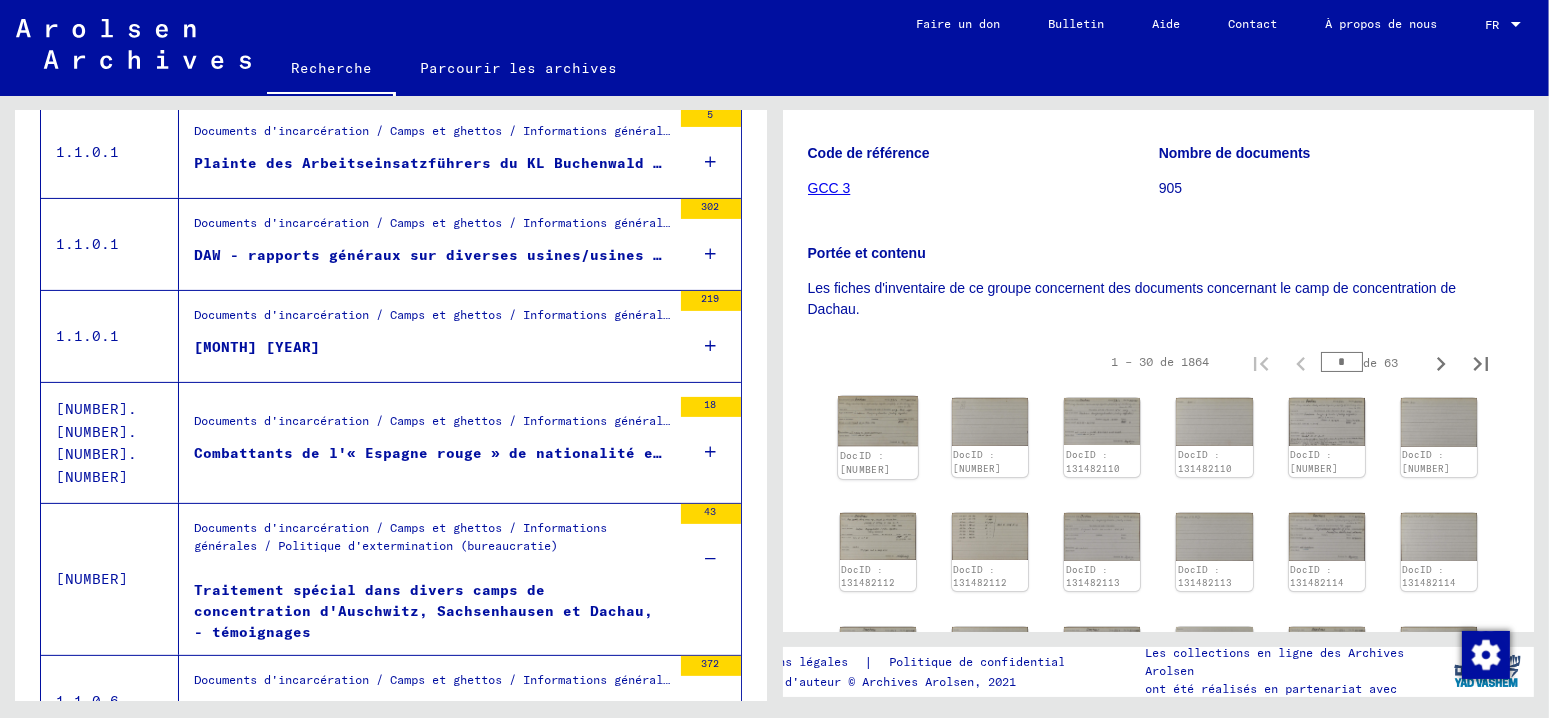 click 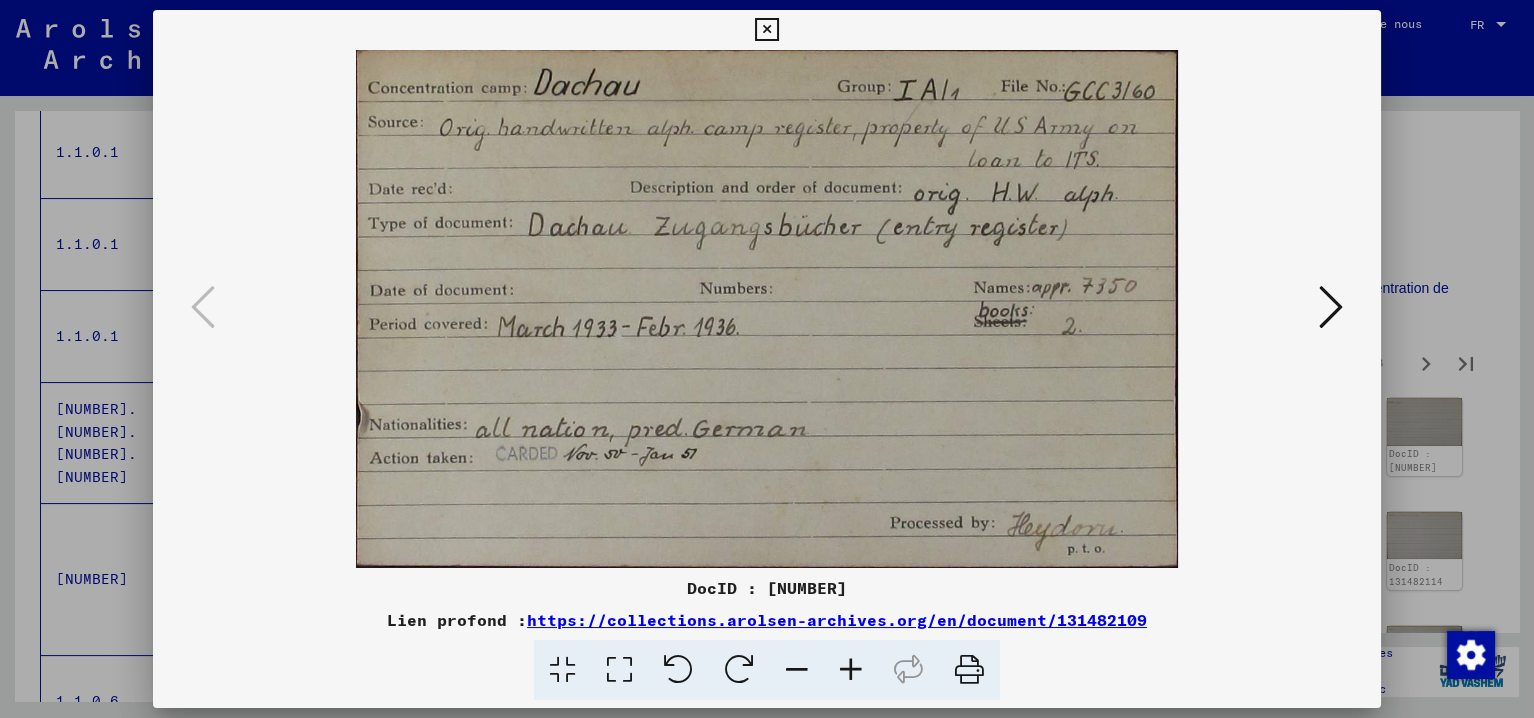 click at bounding box center (1331, 307) 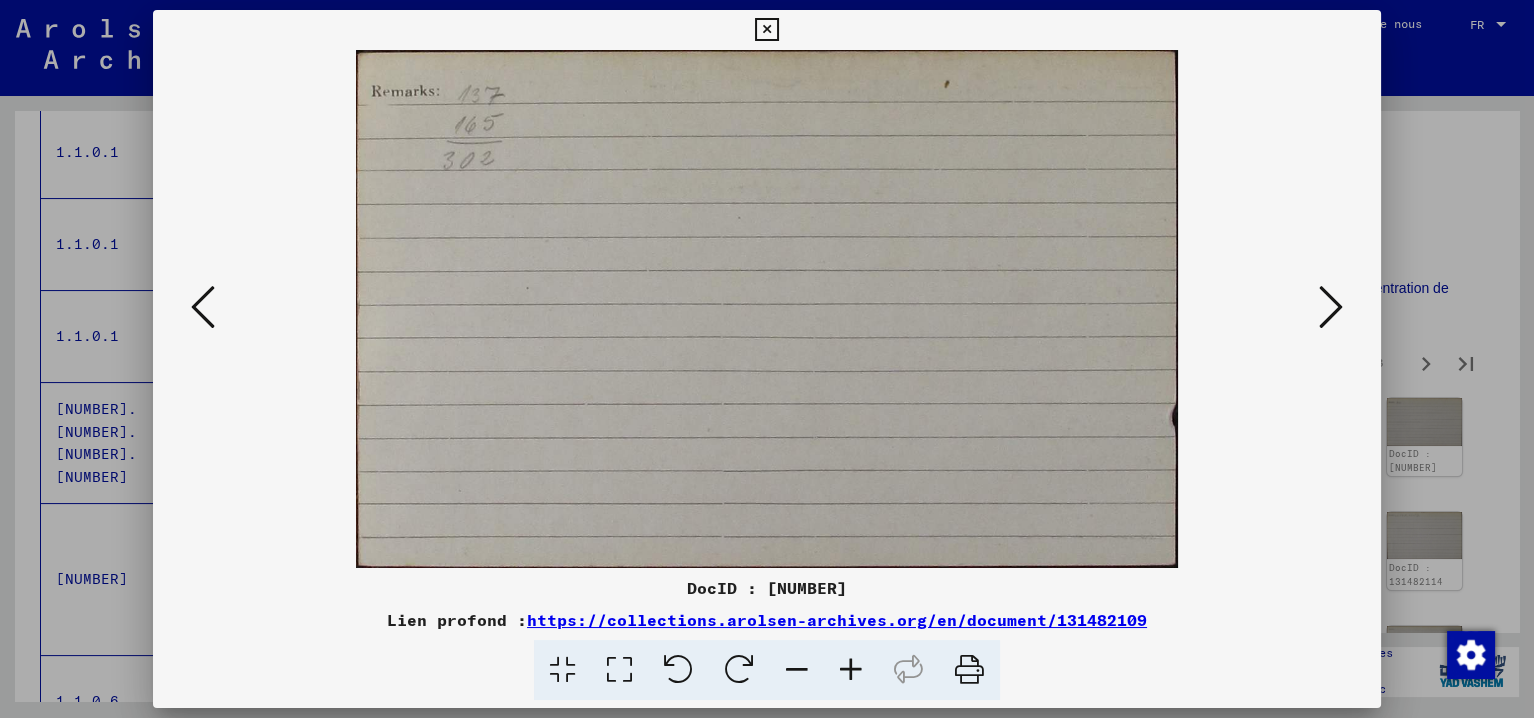 click at bounding box center [1331, 307] 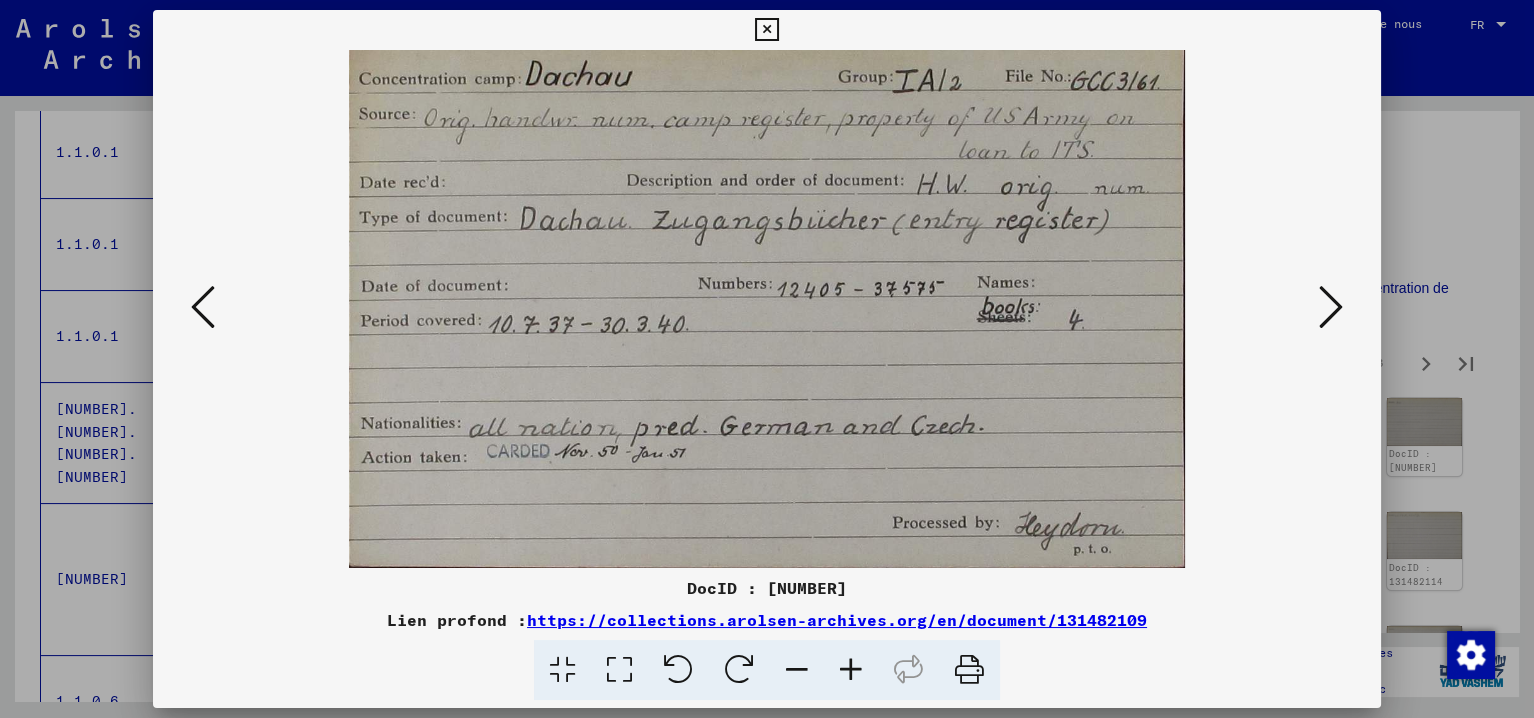 click at bounding box center (1331, 307) 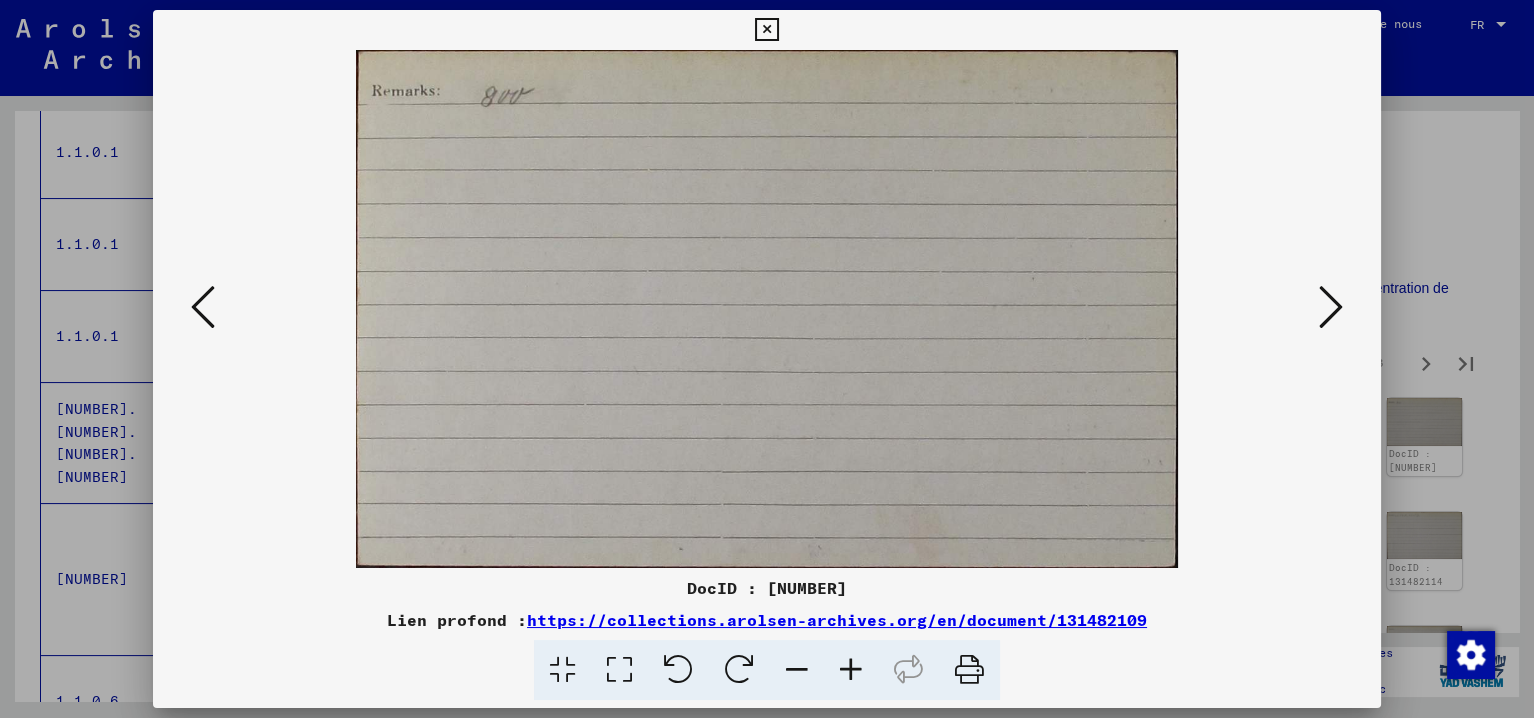 click at bounding box center (1331, 307) 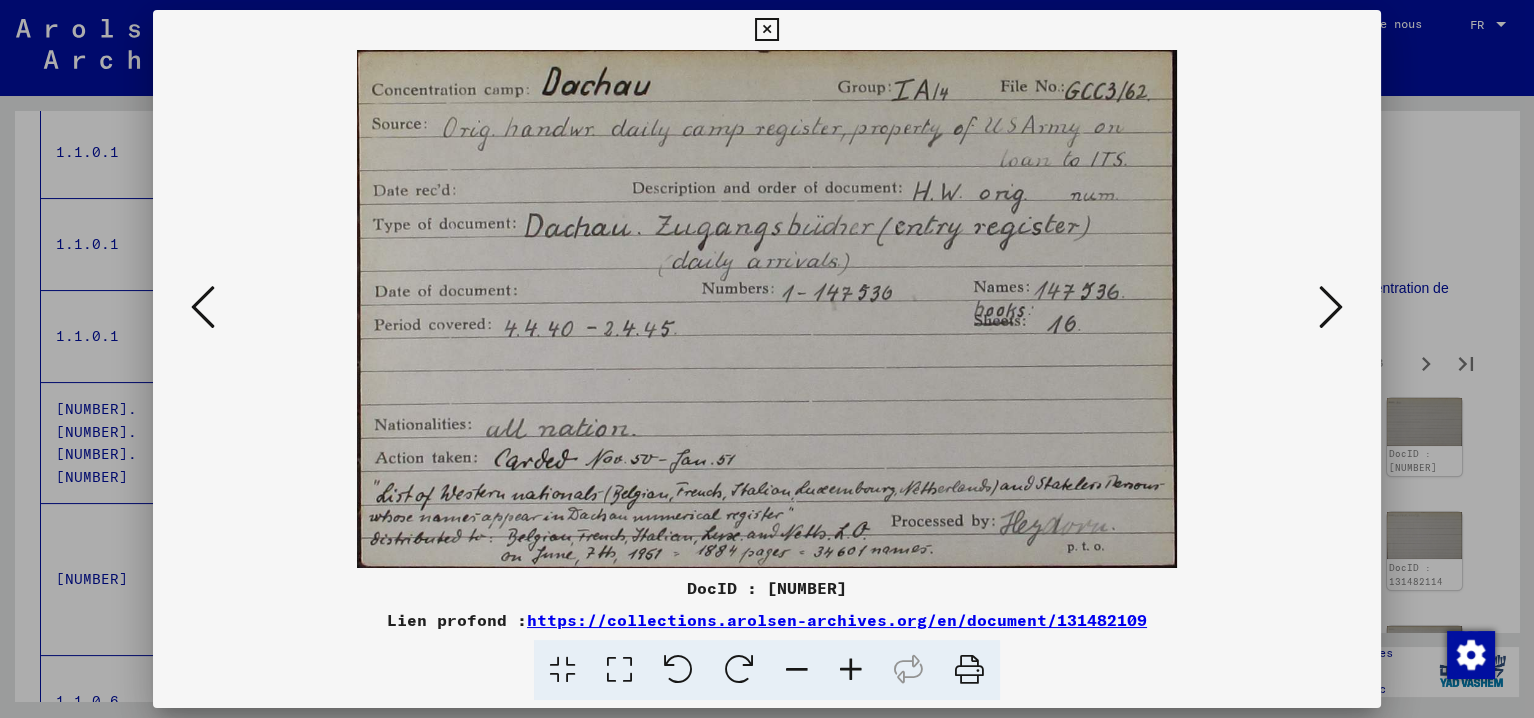 click at bounding box center (1331, 308) 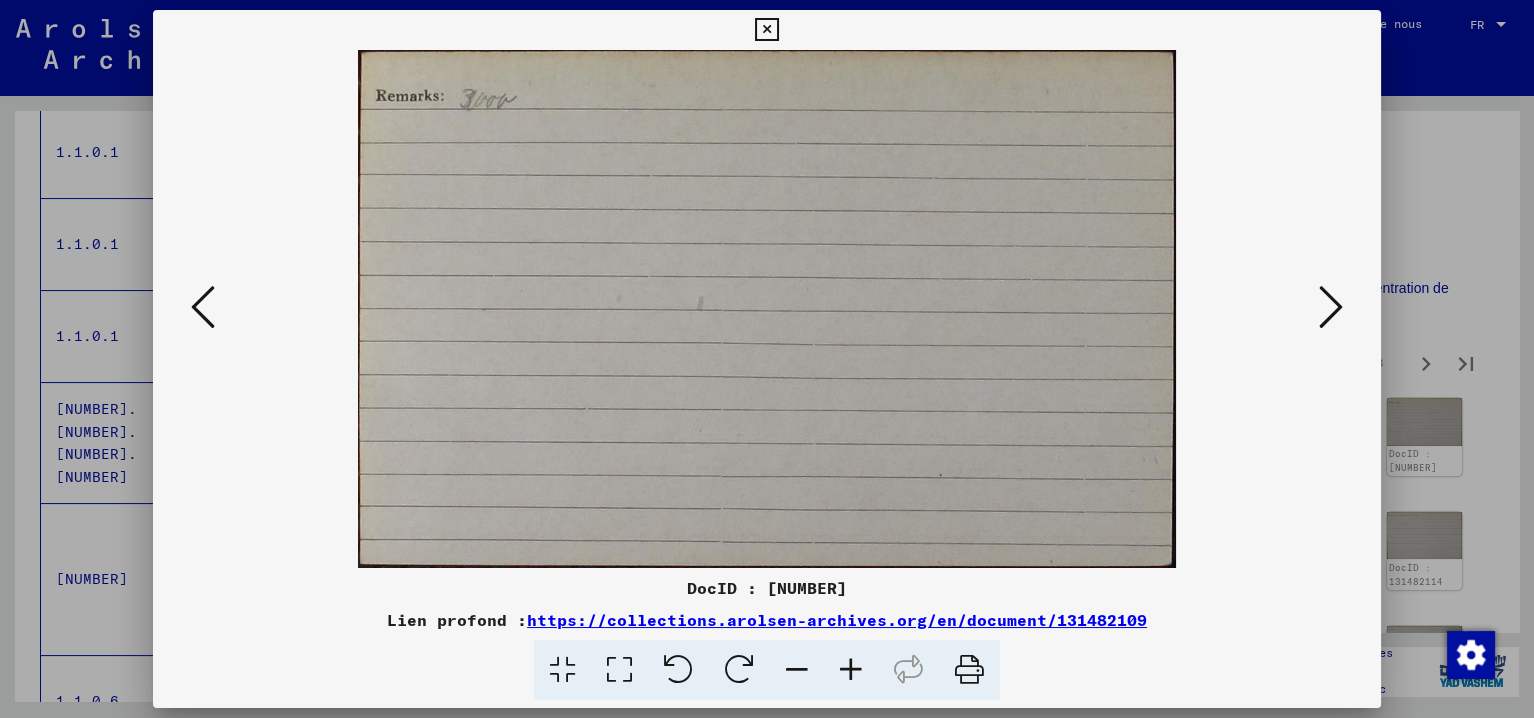 click at bounding box center [1331, 307] 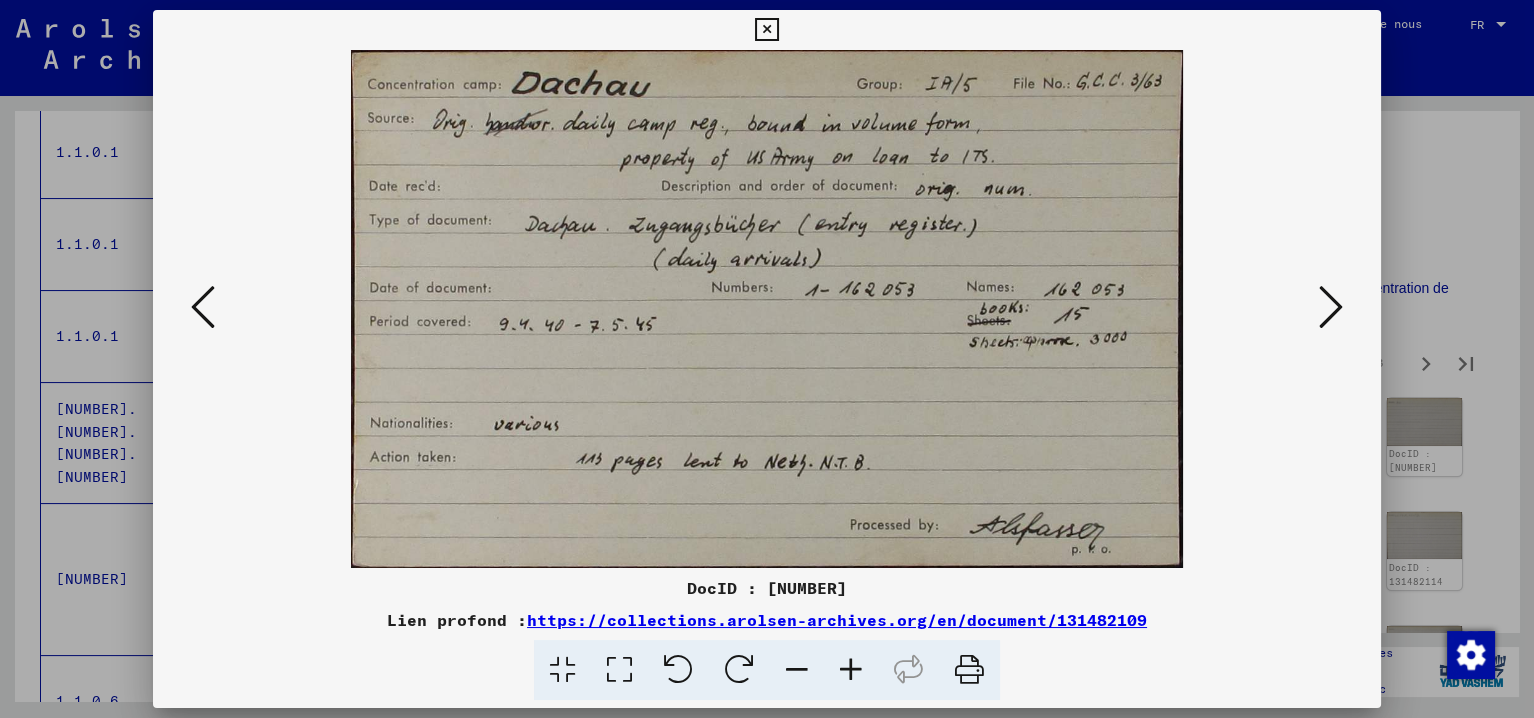click at bounding box center [1331, 307] 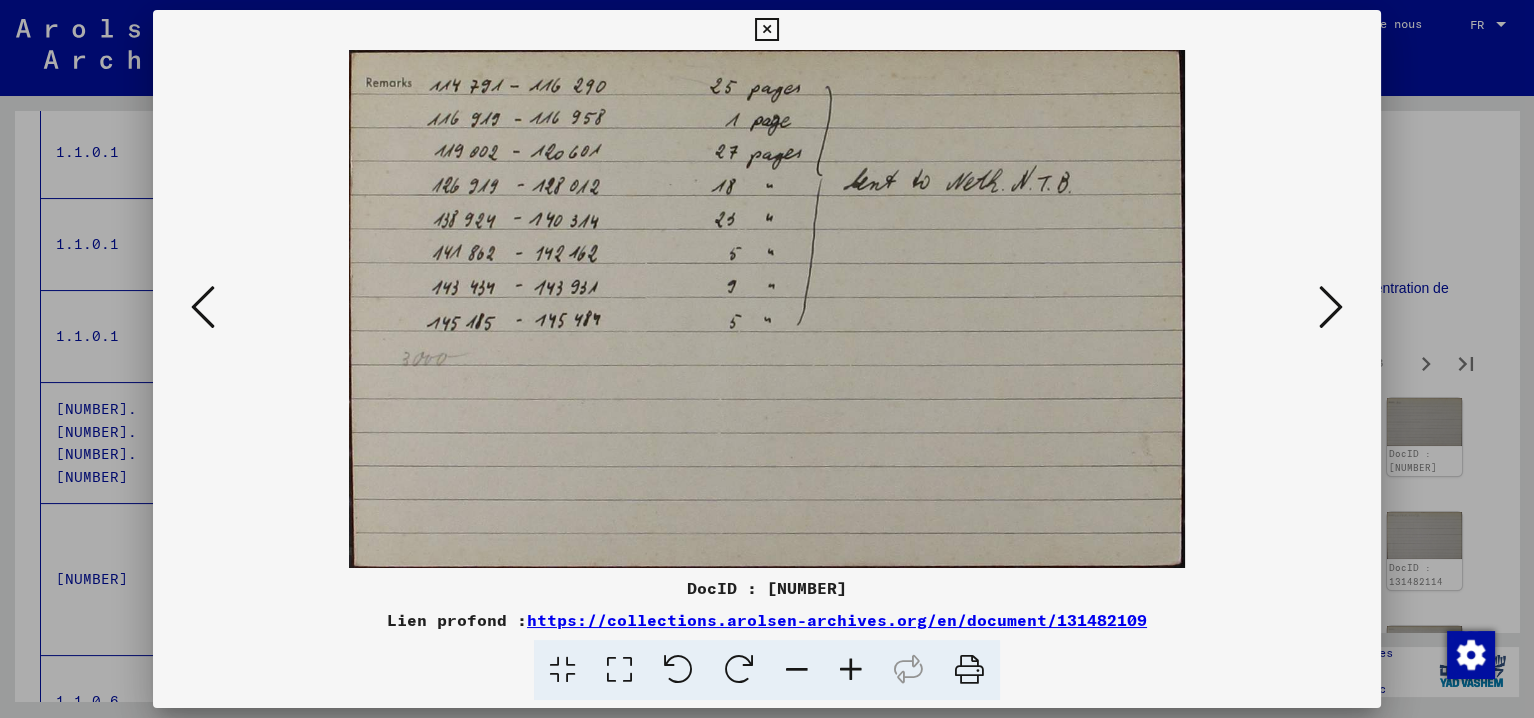 click at bounding box center (1331, 307) 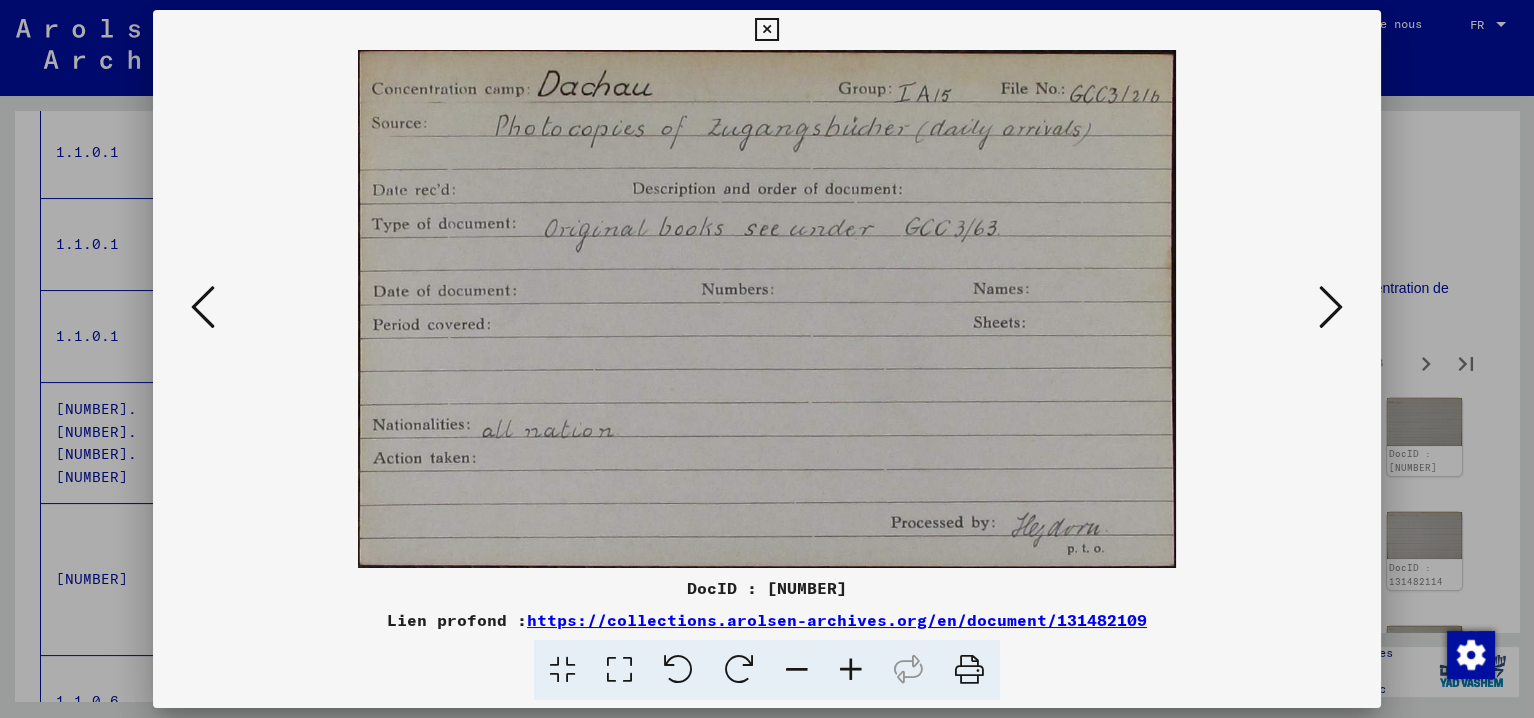 click at bounding box center (1331, 307) 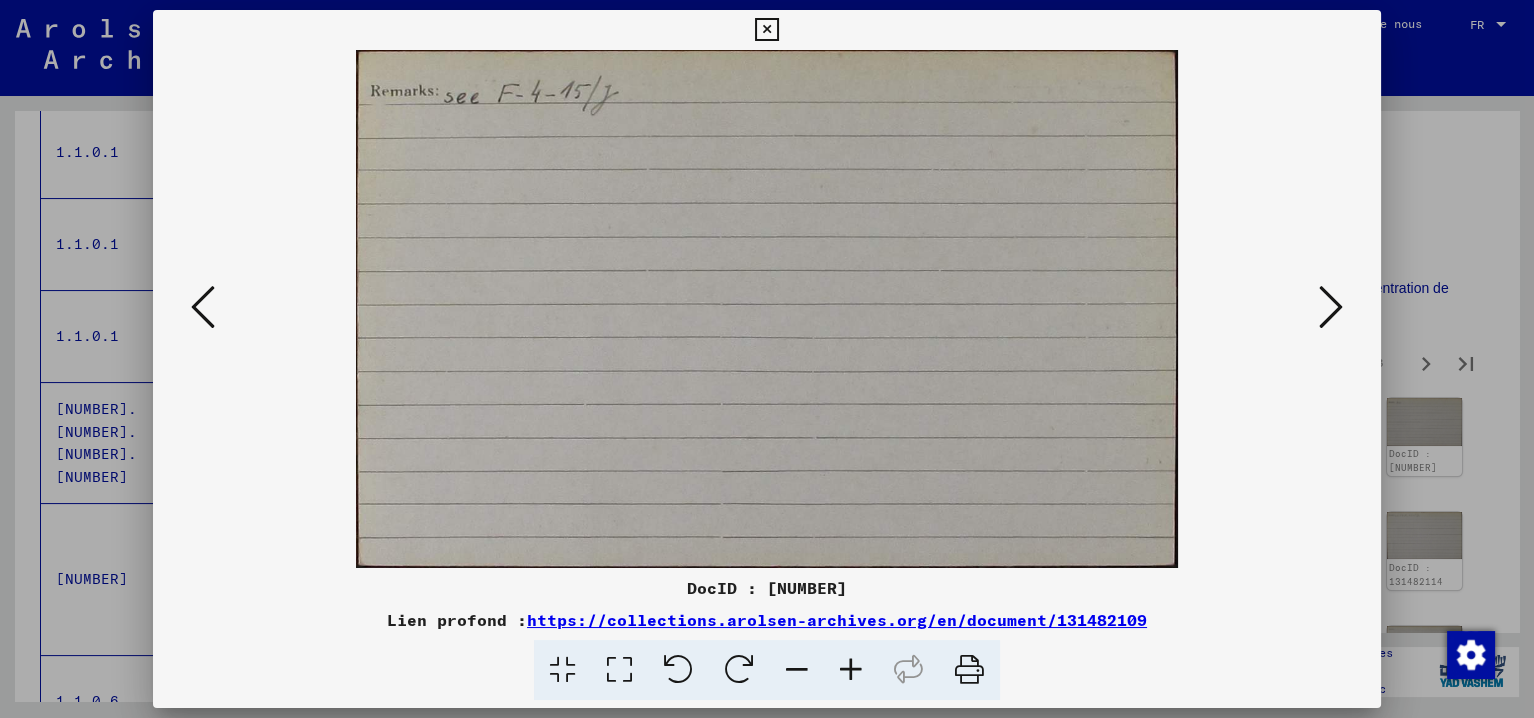 click at bounding box center (1331, 307) 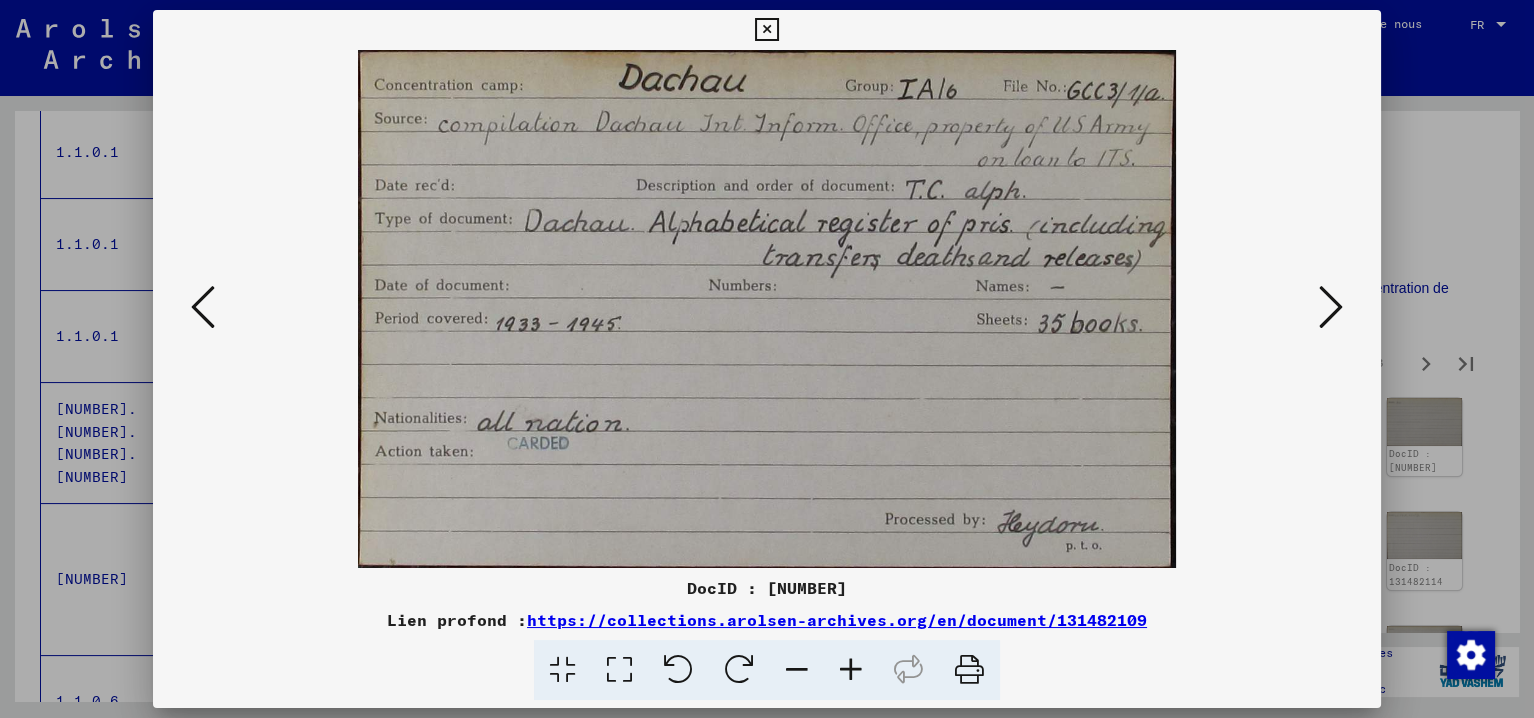 click at bounding box center (1331, 307) 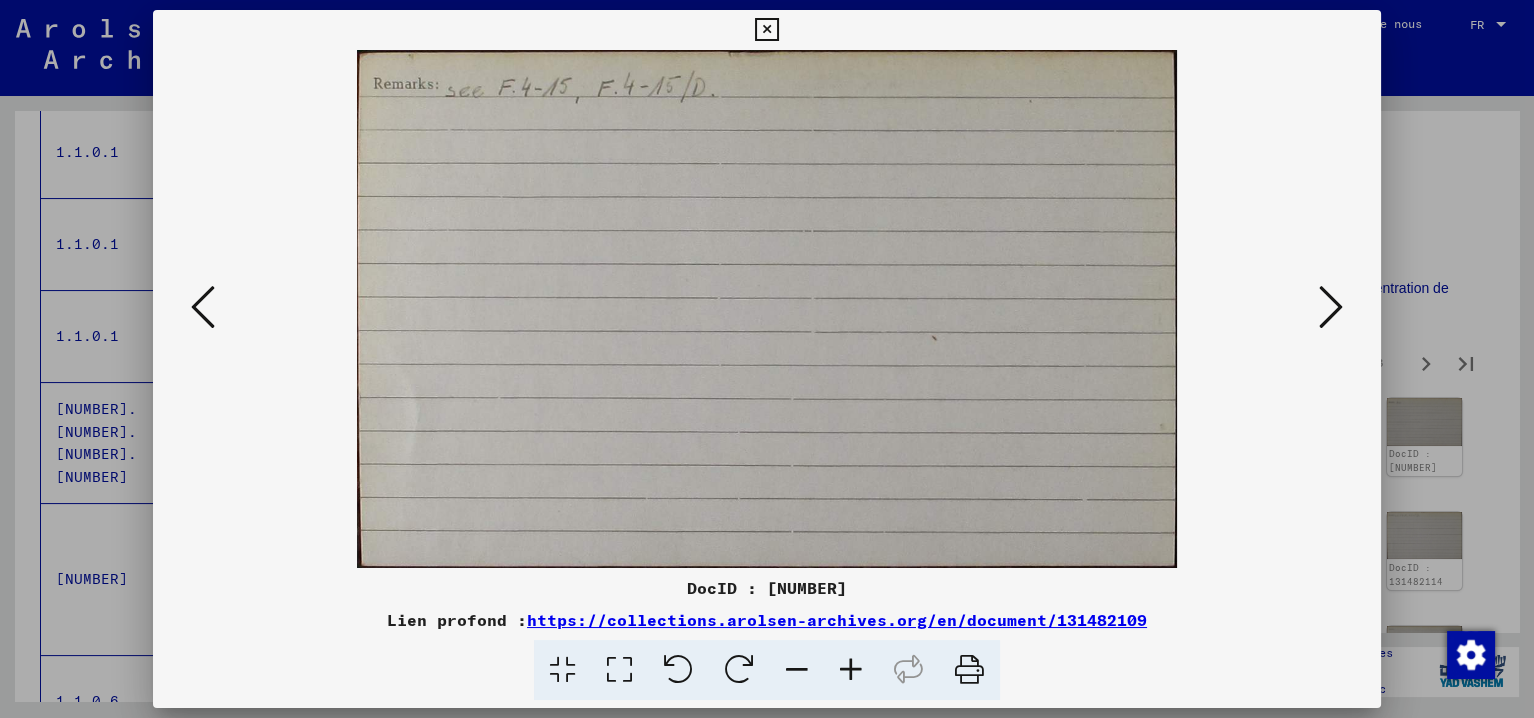 click at bounding box center (1331, 307) 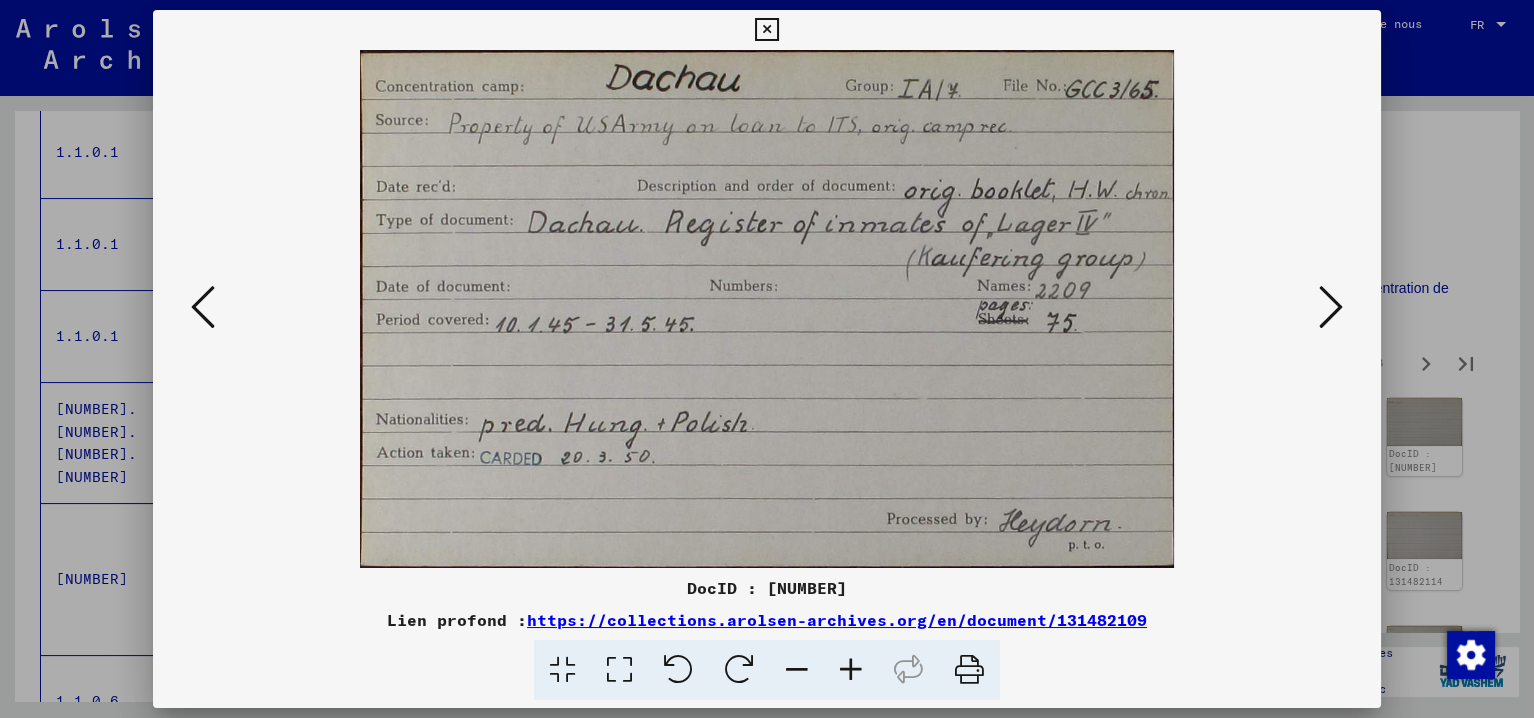 click at bounding box center [1331, 307] 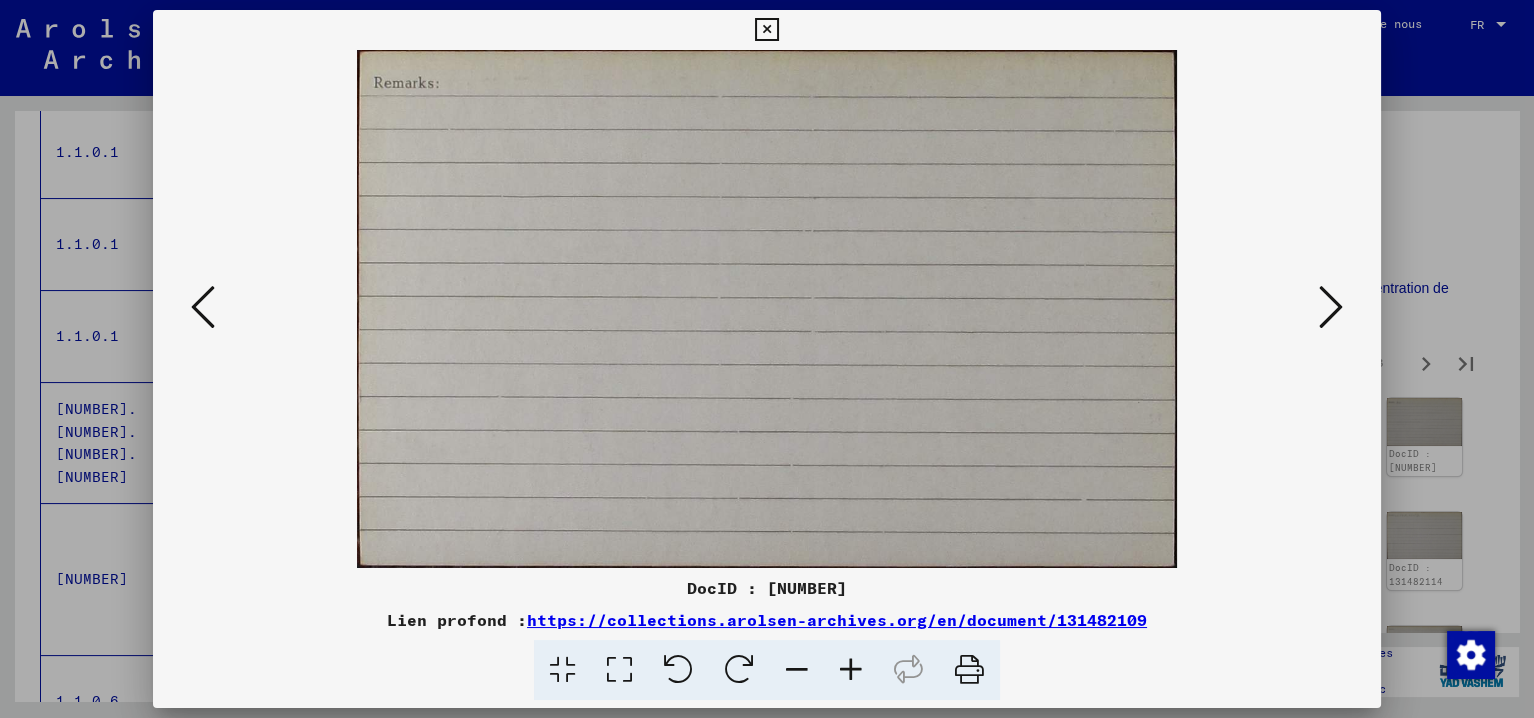 click at bounding box center [1331, 307] 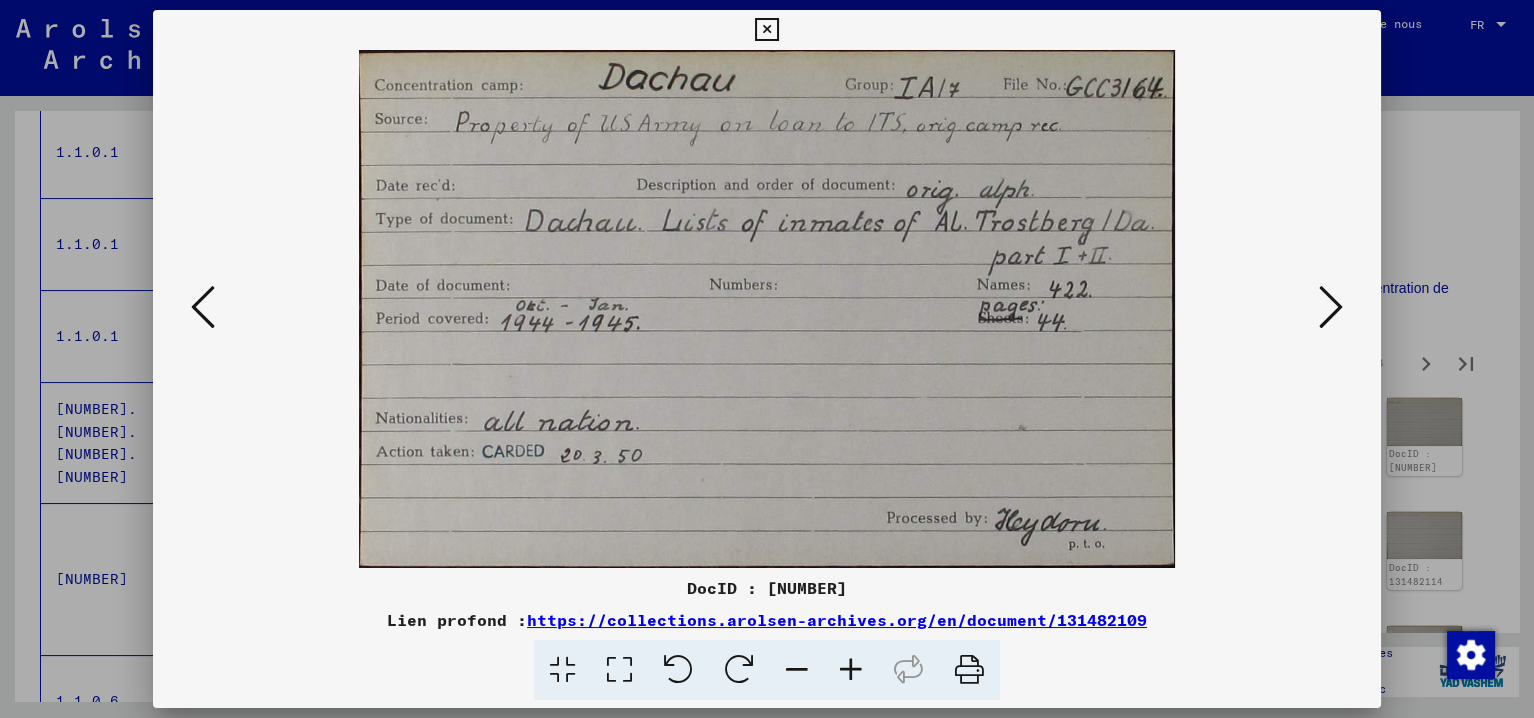 click at bounding box center [1331, 307] 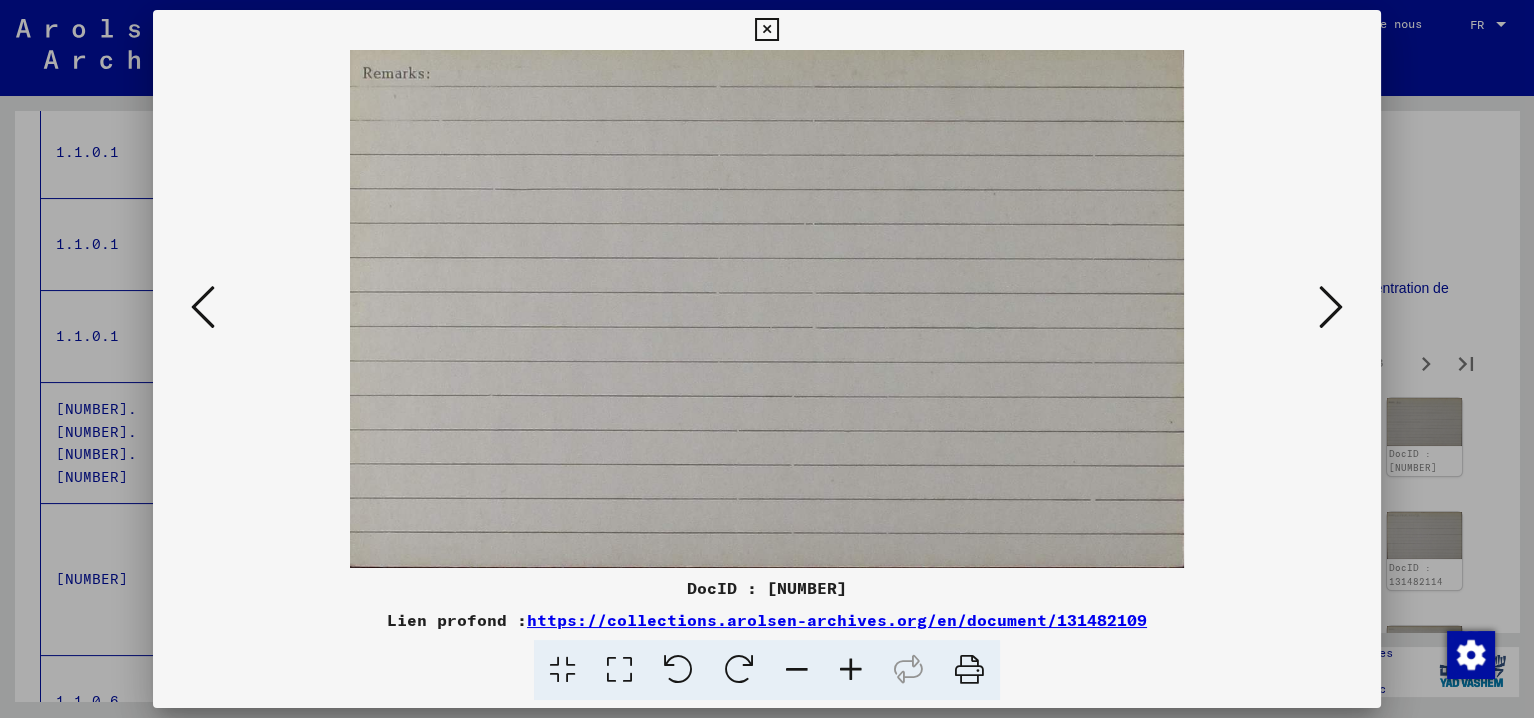 click at bounding box center (1331, 307) 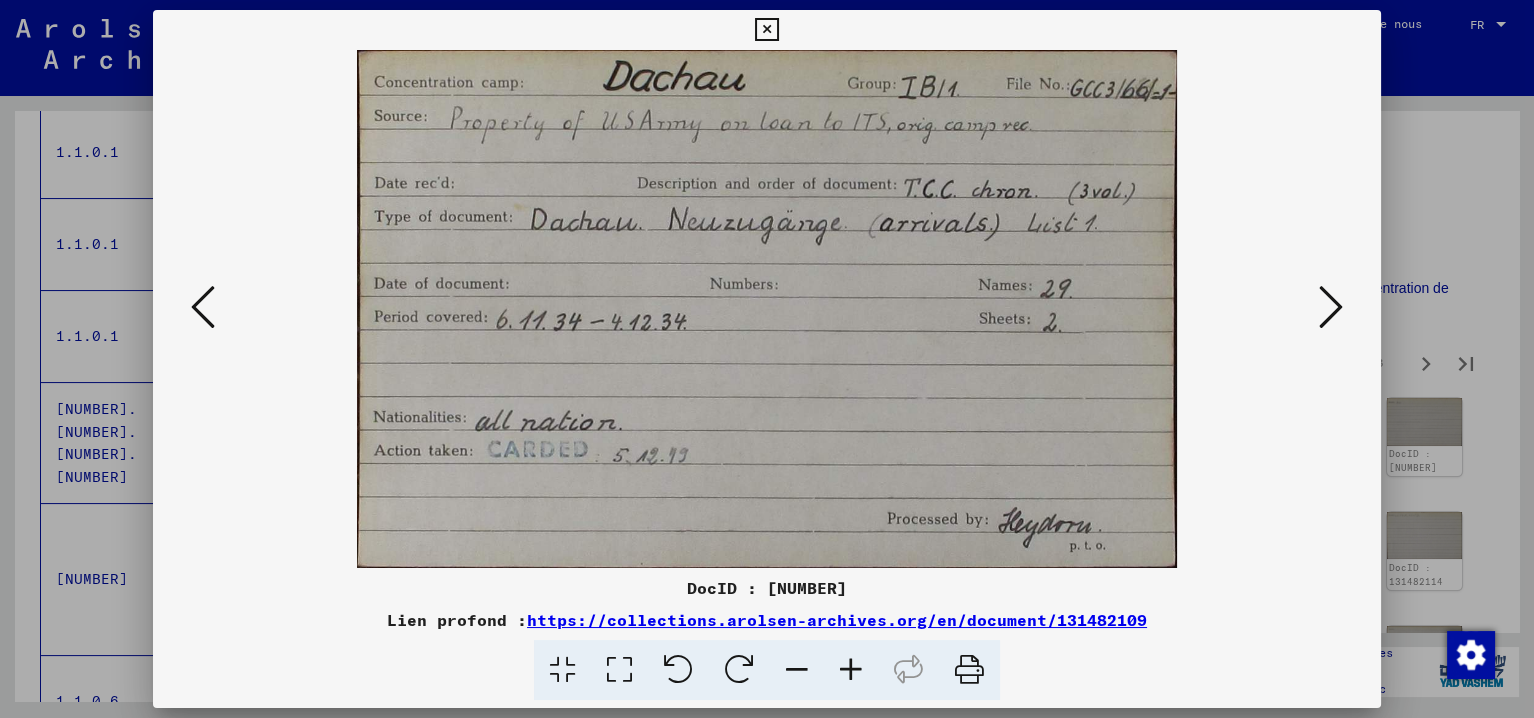 click at bounding box center (1331, 307) 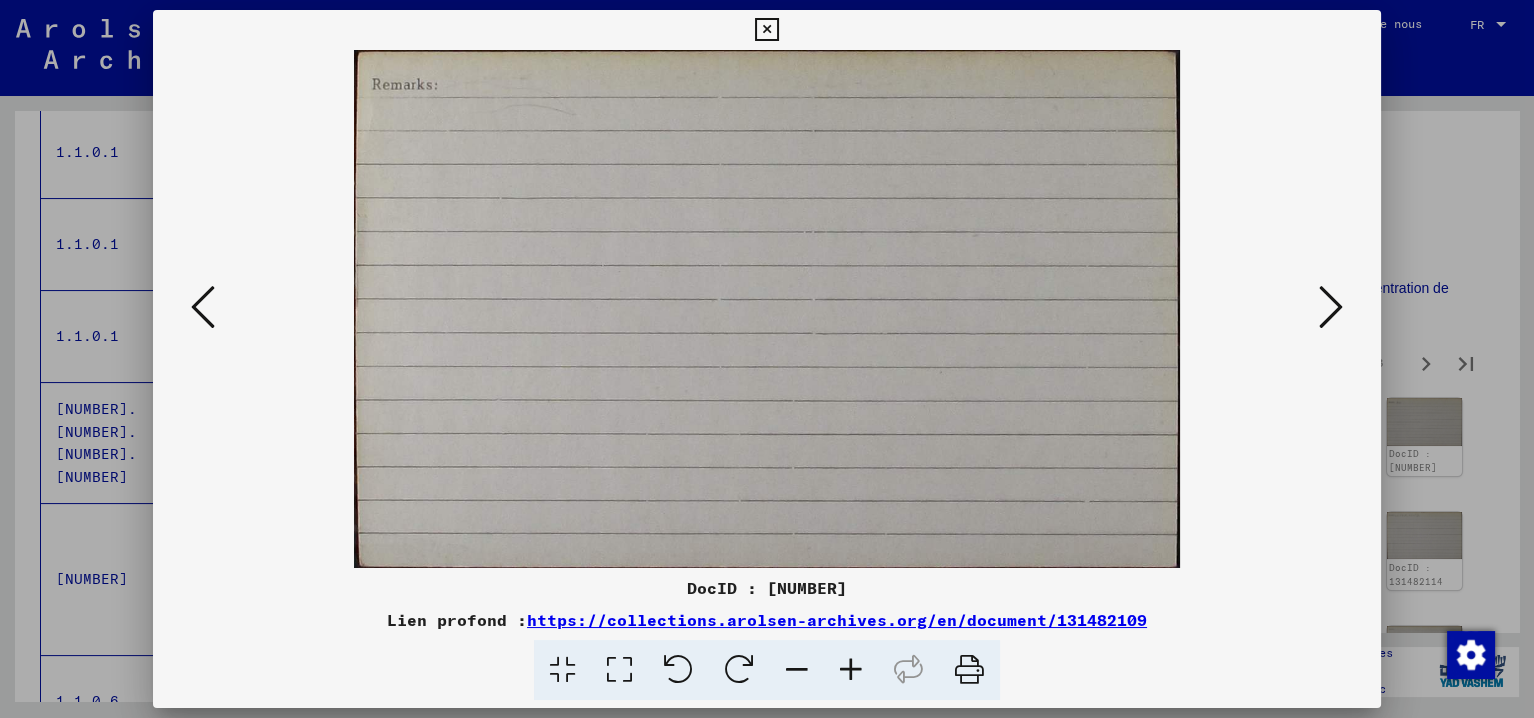 click at bounding box center [1331, 307] 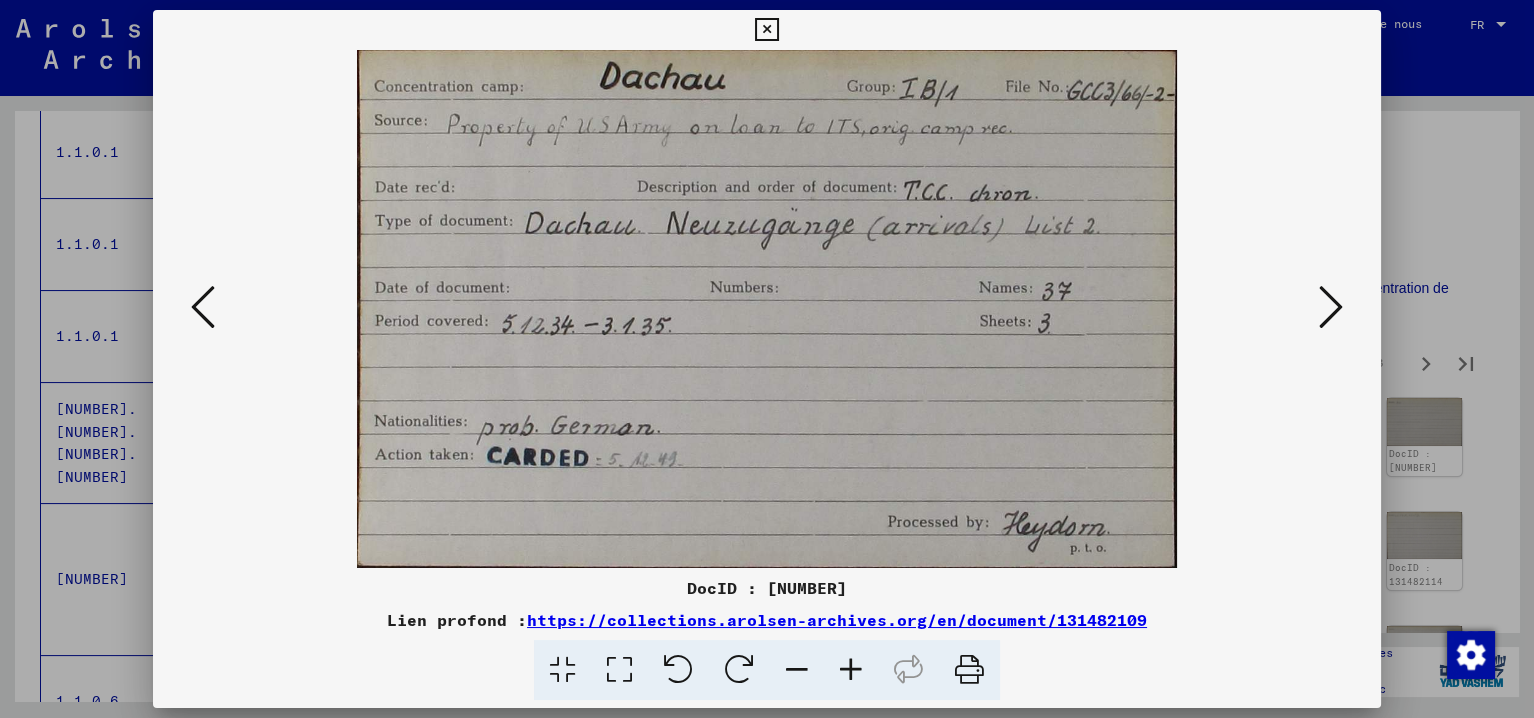 click at bounding box center (1331, 307) 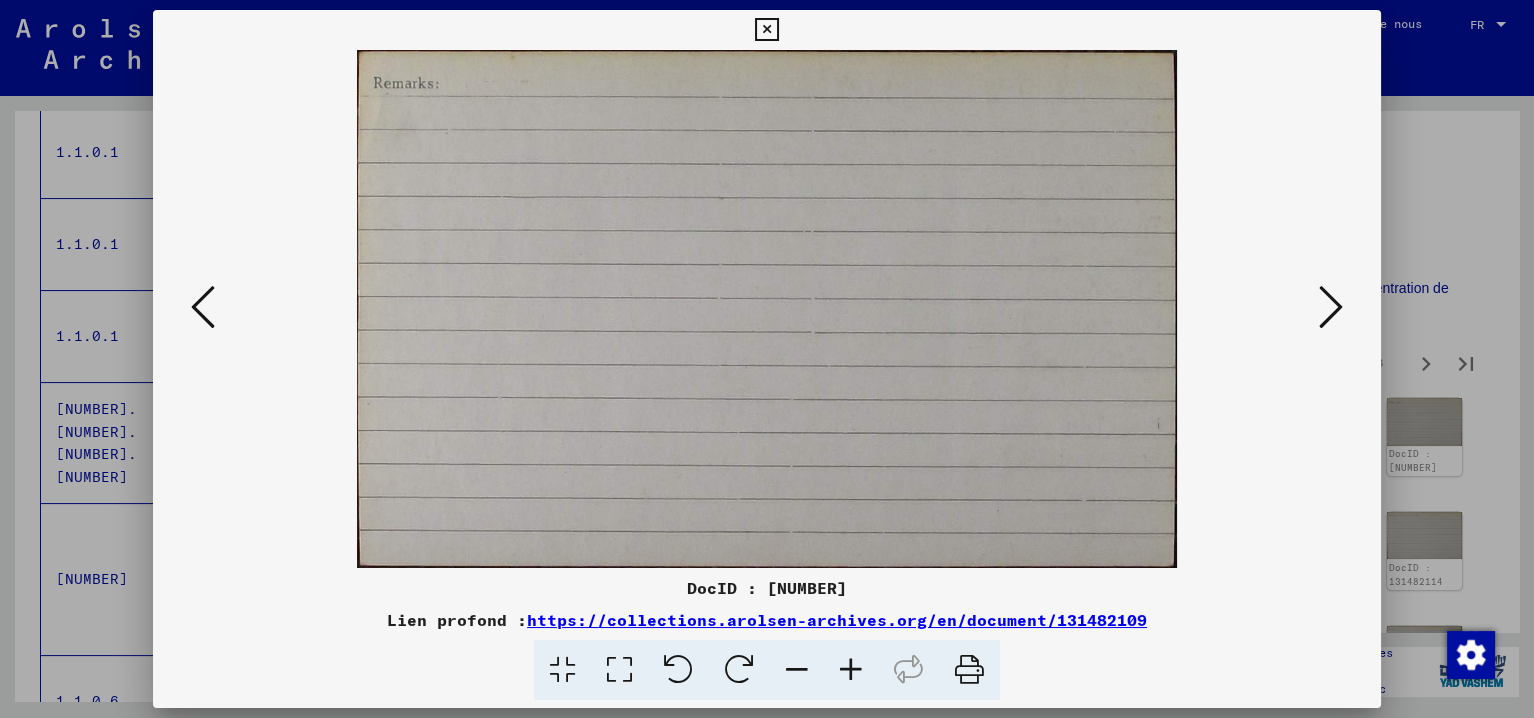 click at bounding box center (1331, 307) 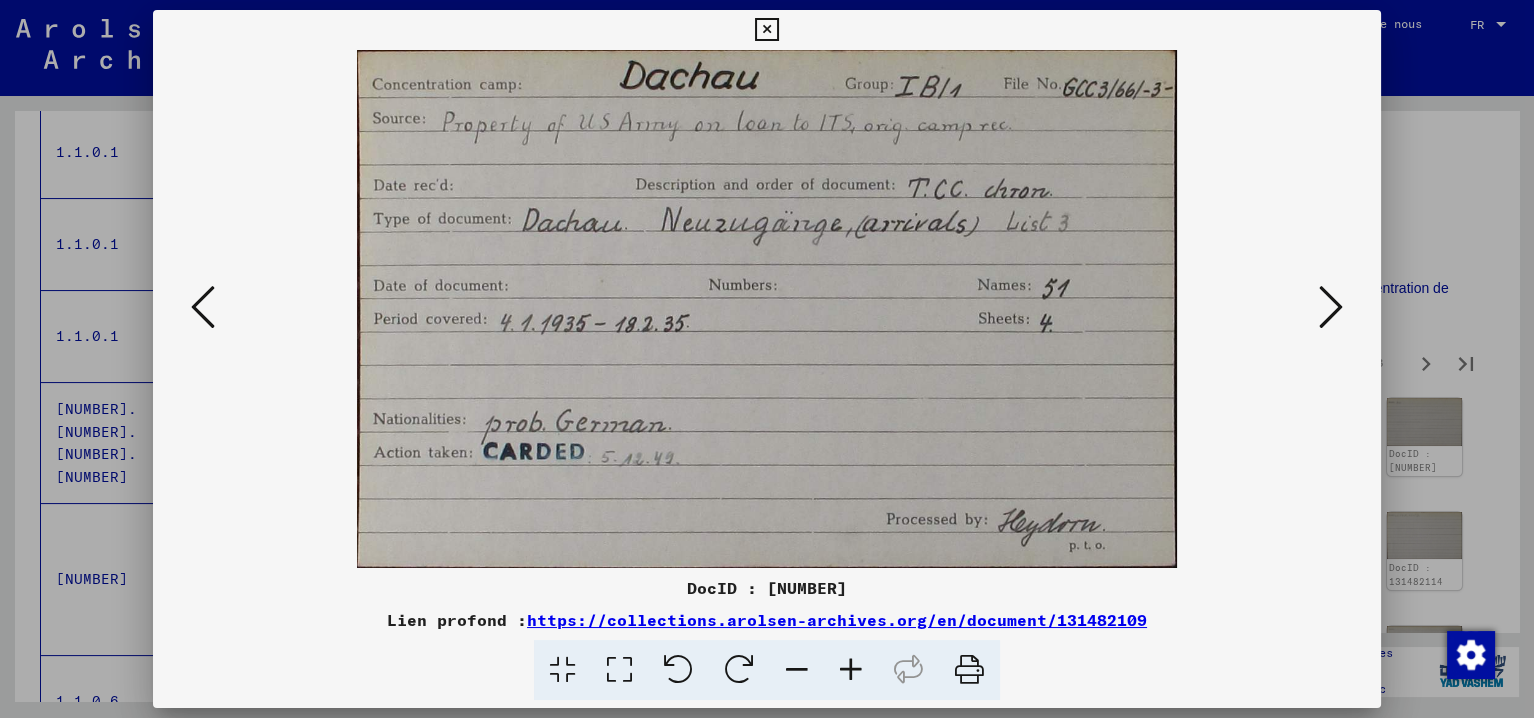 click at bounding box center [1331, 307] 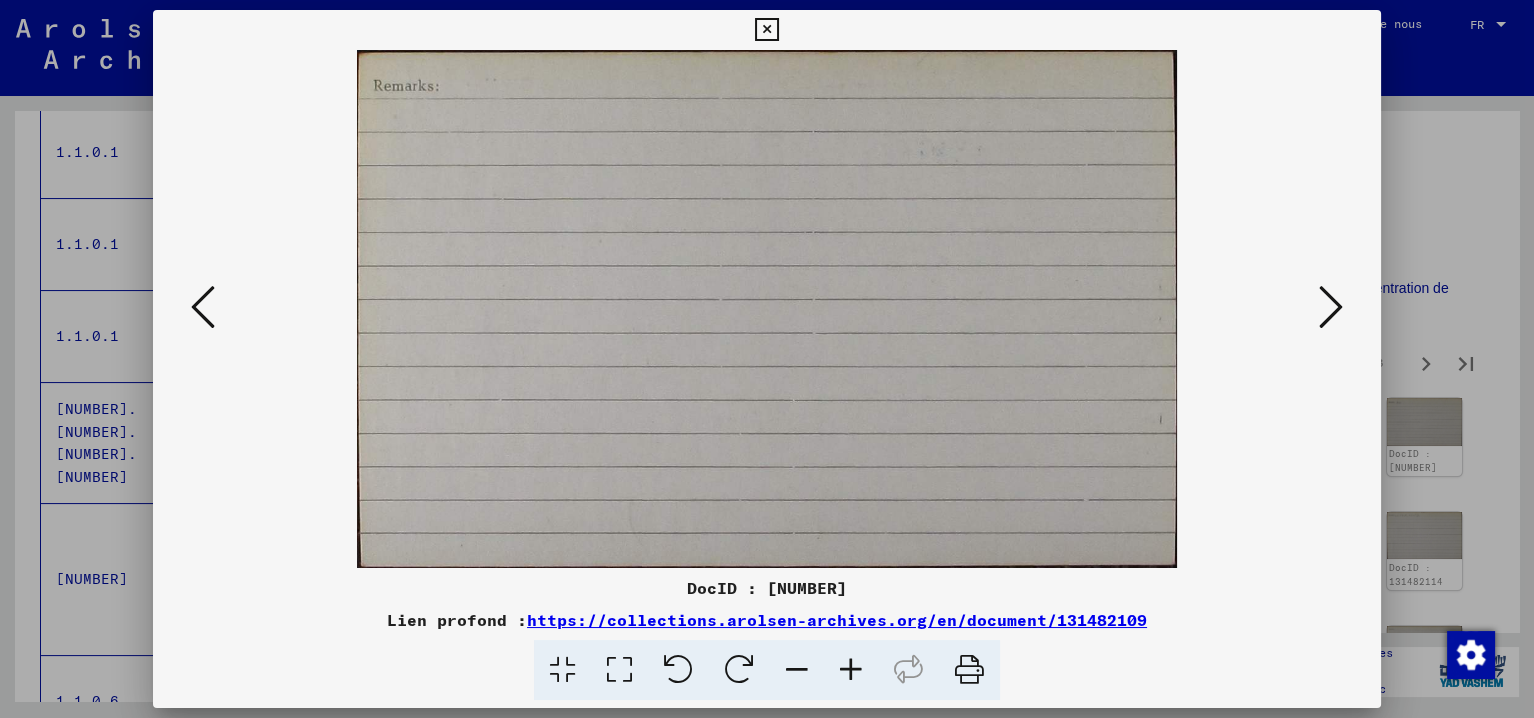 click at bounding box center (1331, 307) 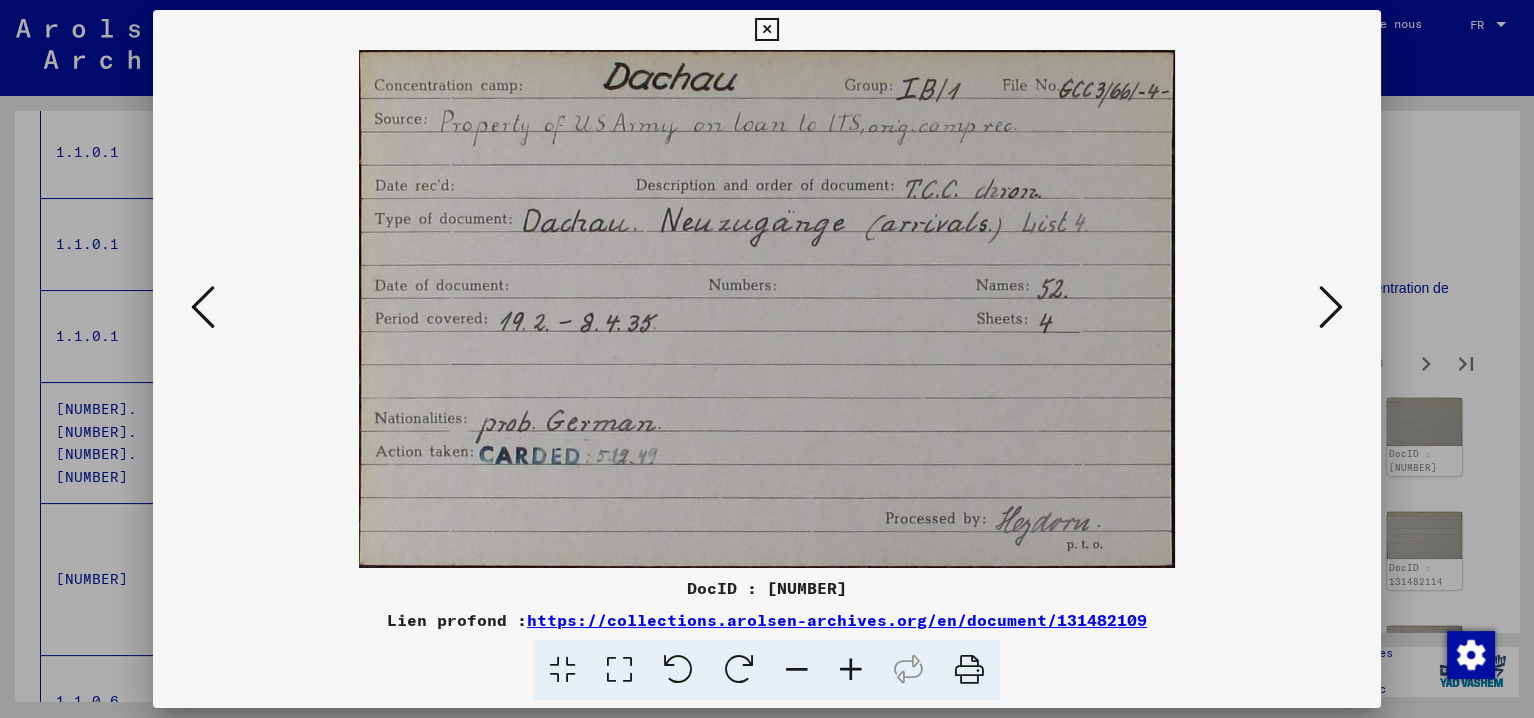 click at bounding box center [1331, 307] 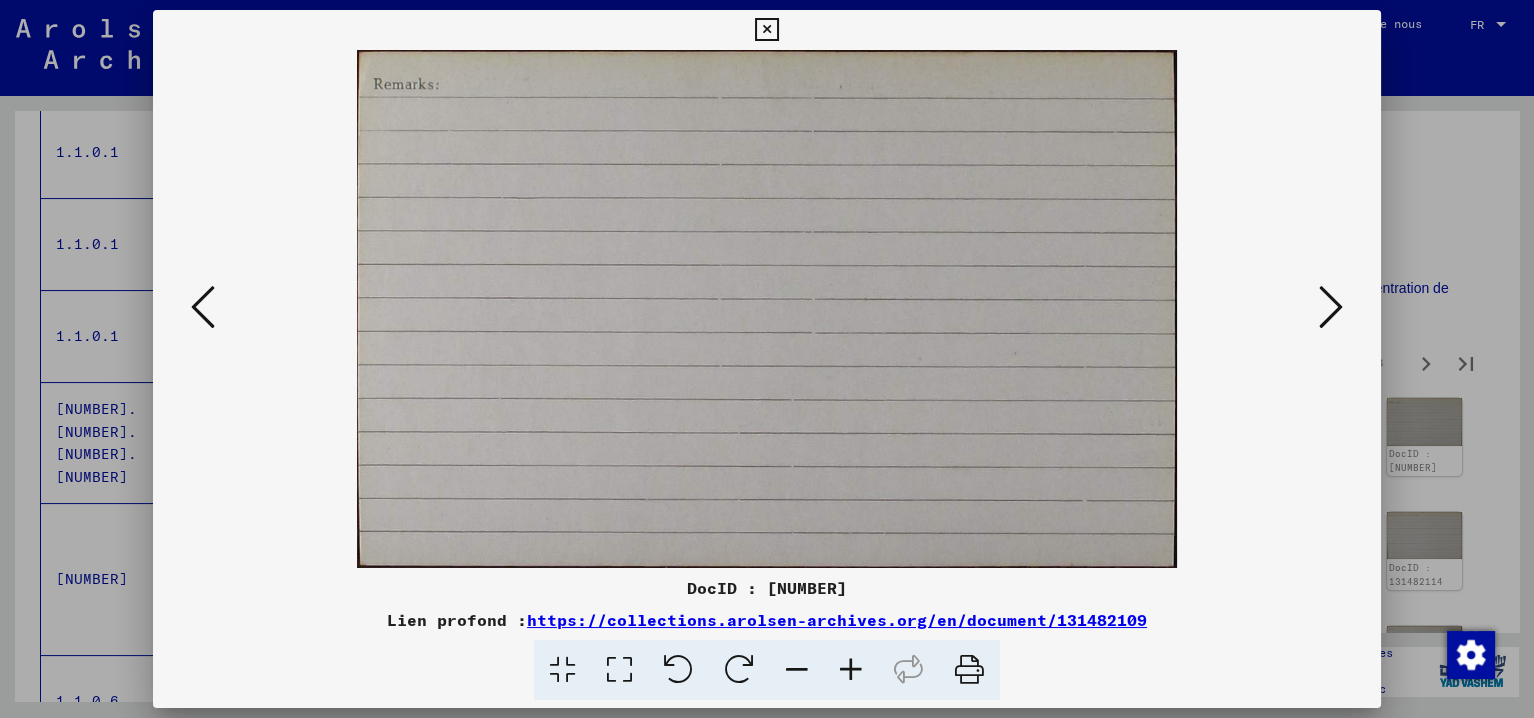 click at bounding box center (1331, 307) 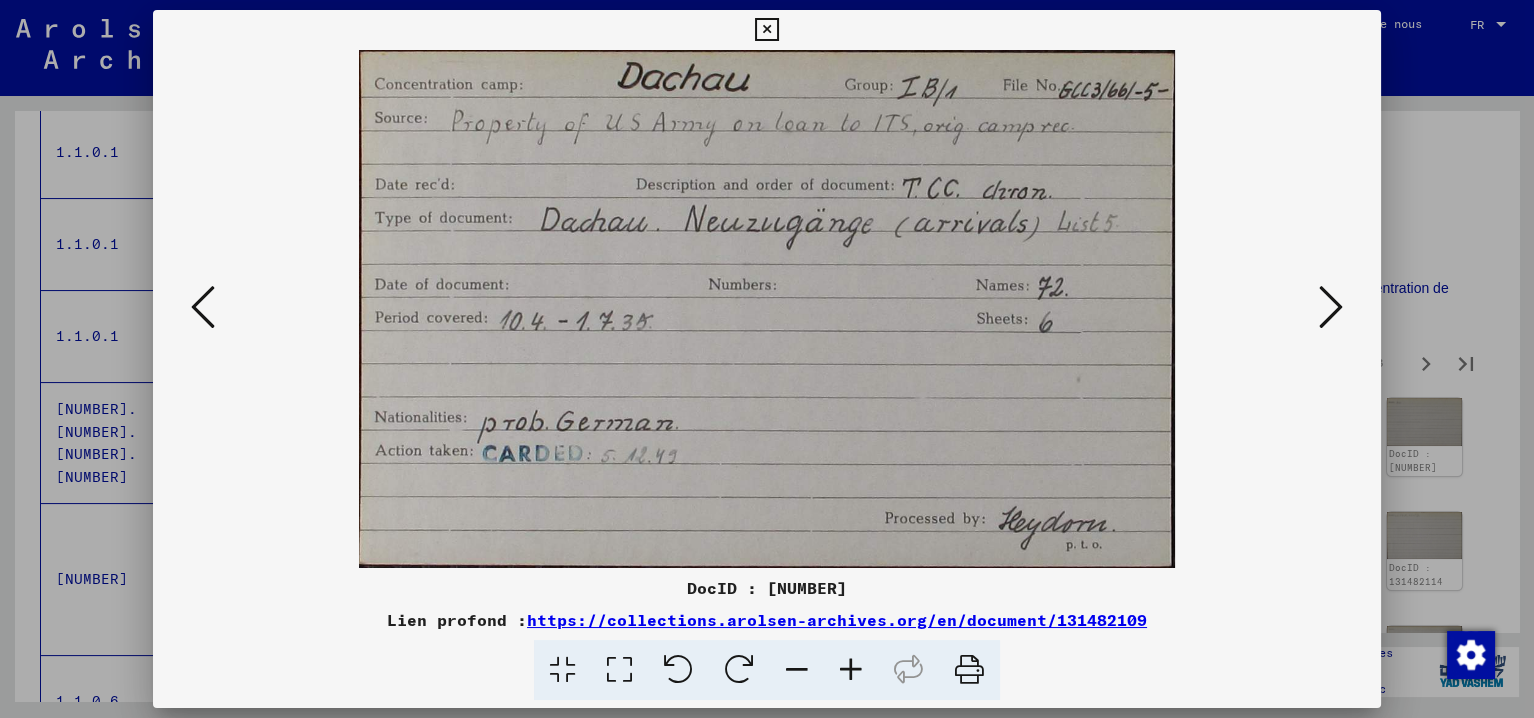 click at bounding box center (1331, 307) 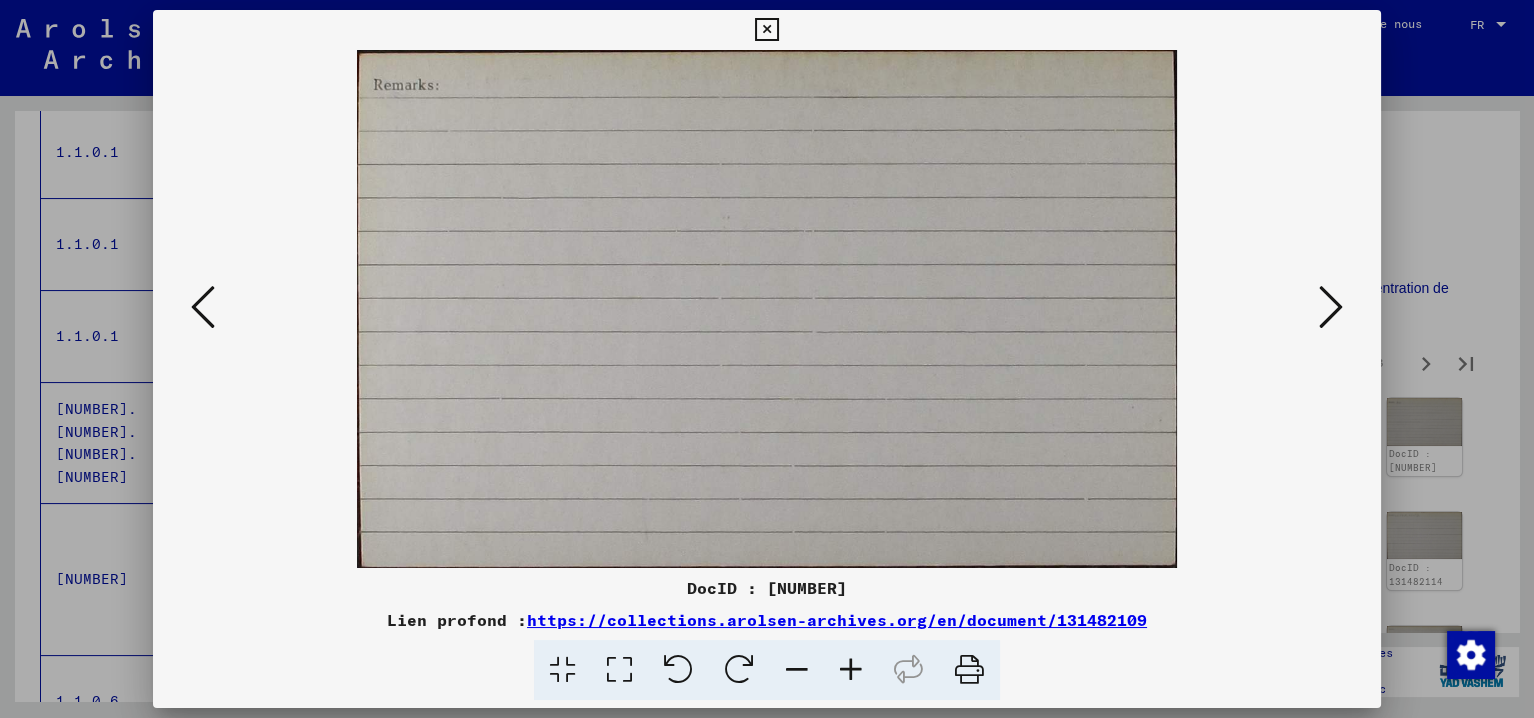 click at bounding box center (1331, 307) 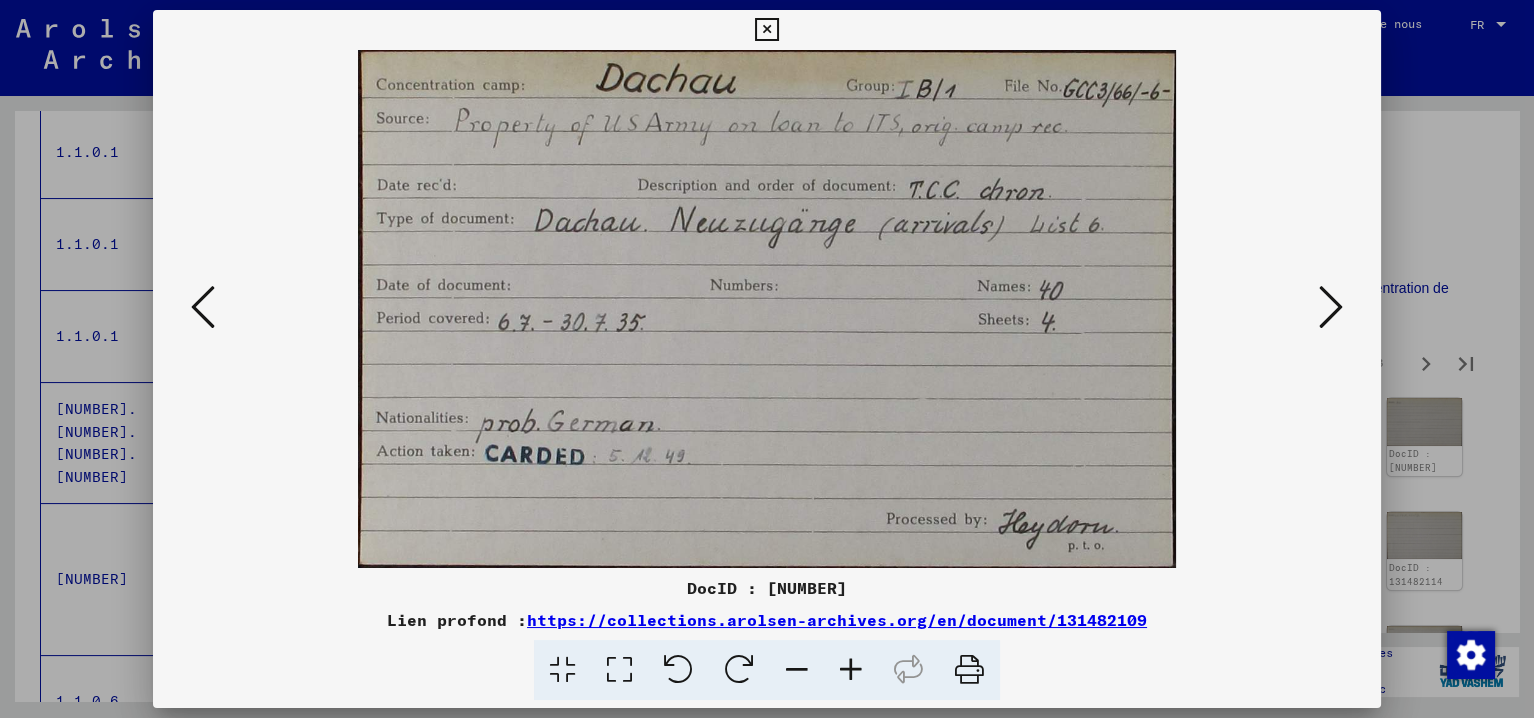 click at bounding box center [1331, 307] 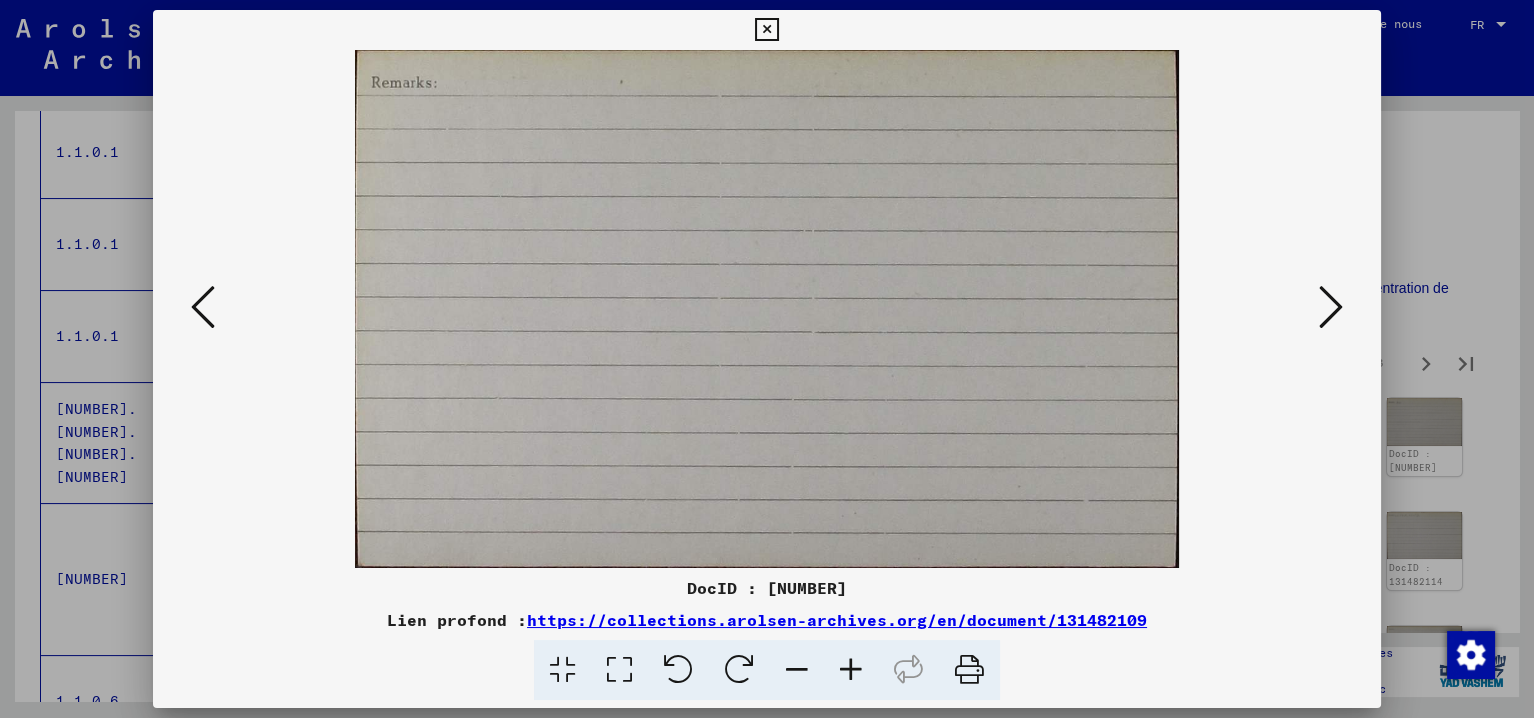 click at bounding box center (1331, 307) 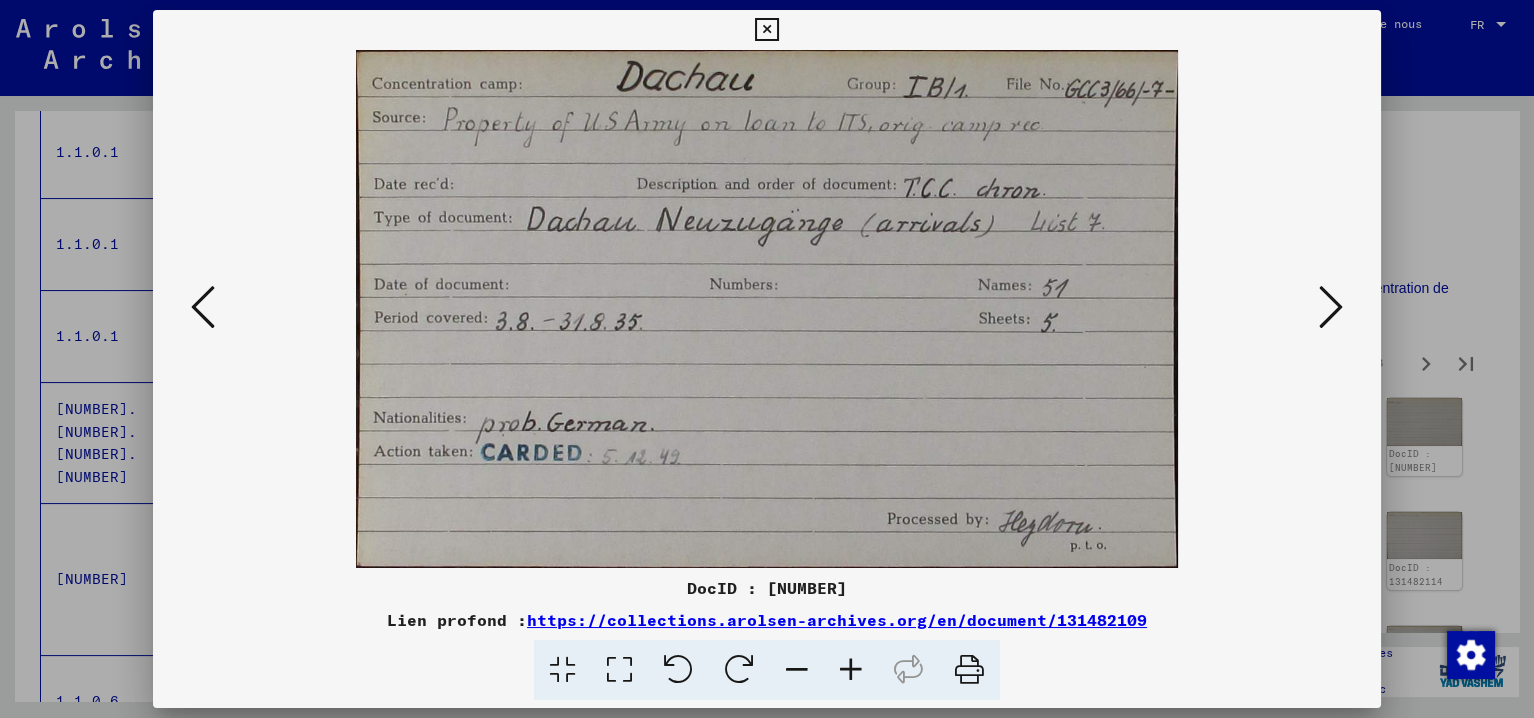 click at bounding box center (1331, 307) 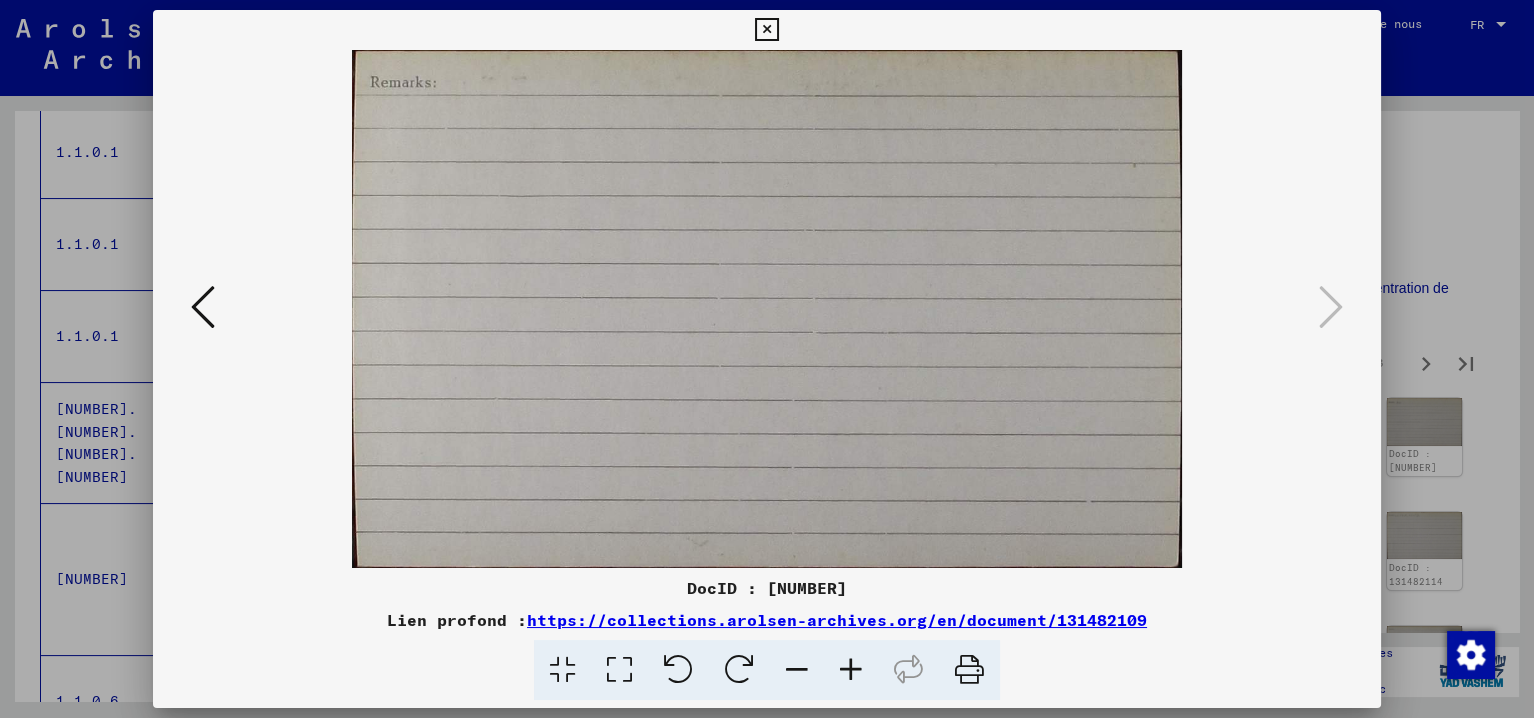 click at bounding box center (766, 30) 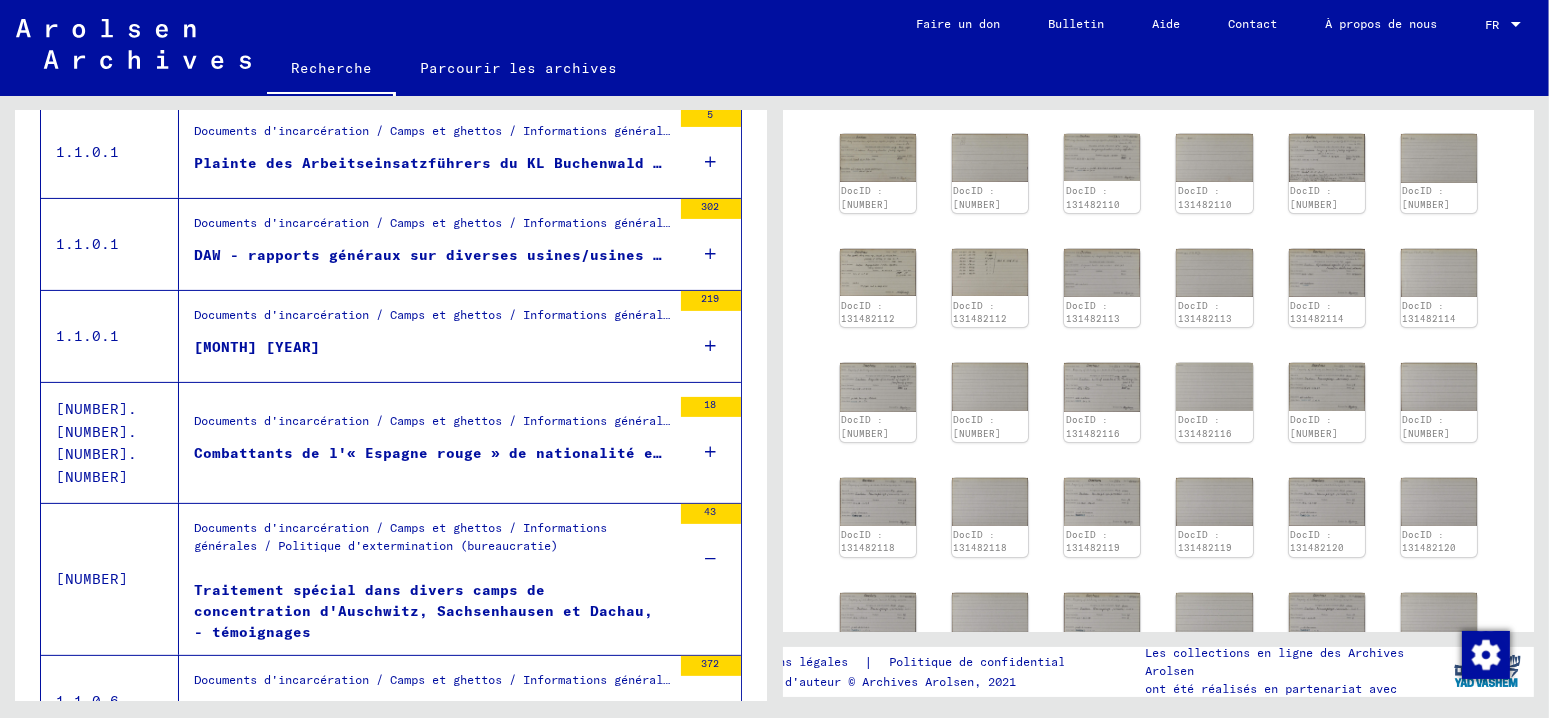 scroll, scrollTop: 500, scrollLeft: 0, axis: vertical 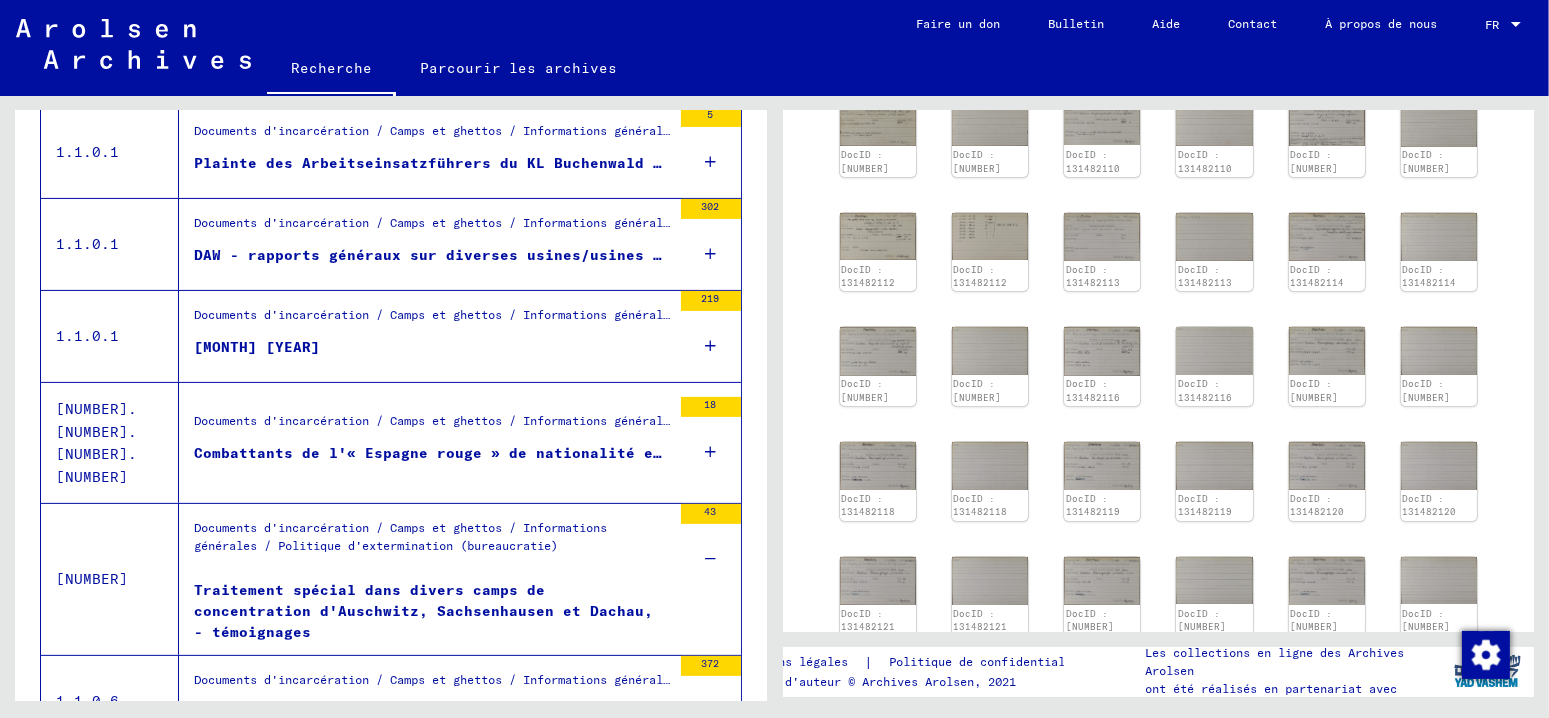 click on "302" at bounding box center (711, 244) 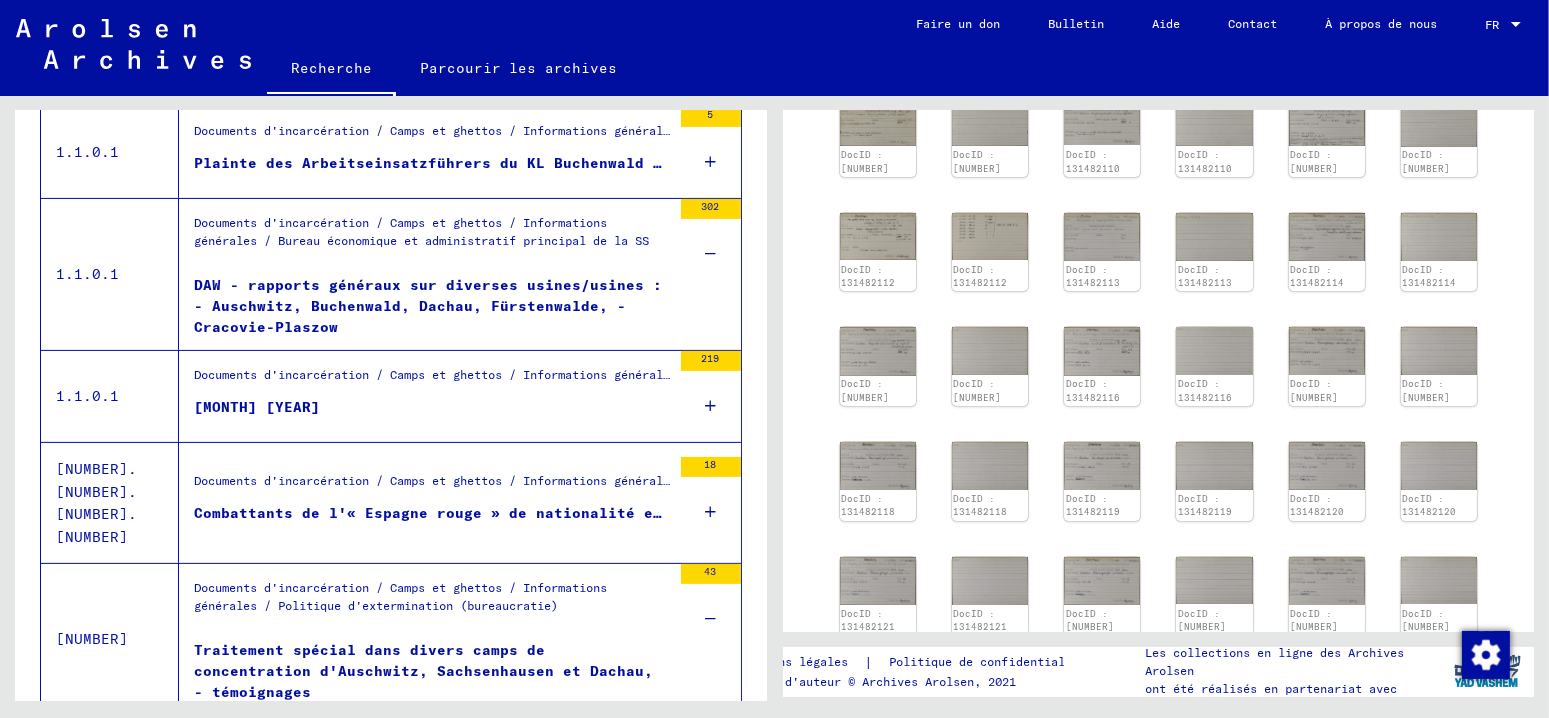 click on "DAW - rapports généraux sur diverses usines/usines : - Auschwitz, Buchenwald, Dachau, Fürstenwalde, - Cracovie-Plaszow" at bounding box center (428, 306) 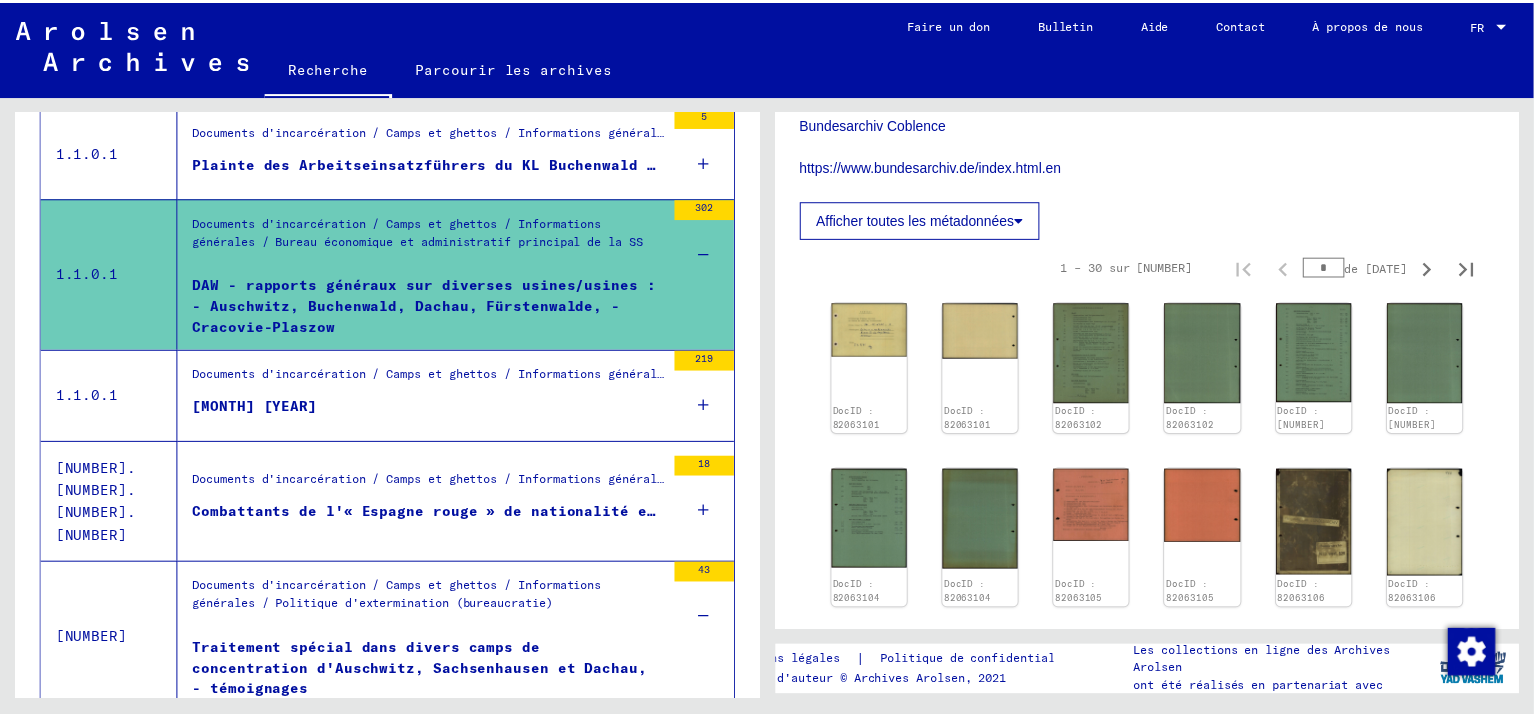 scroll, scrollTop: 800, scrollLeft: 0, axis: vertical 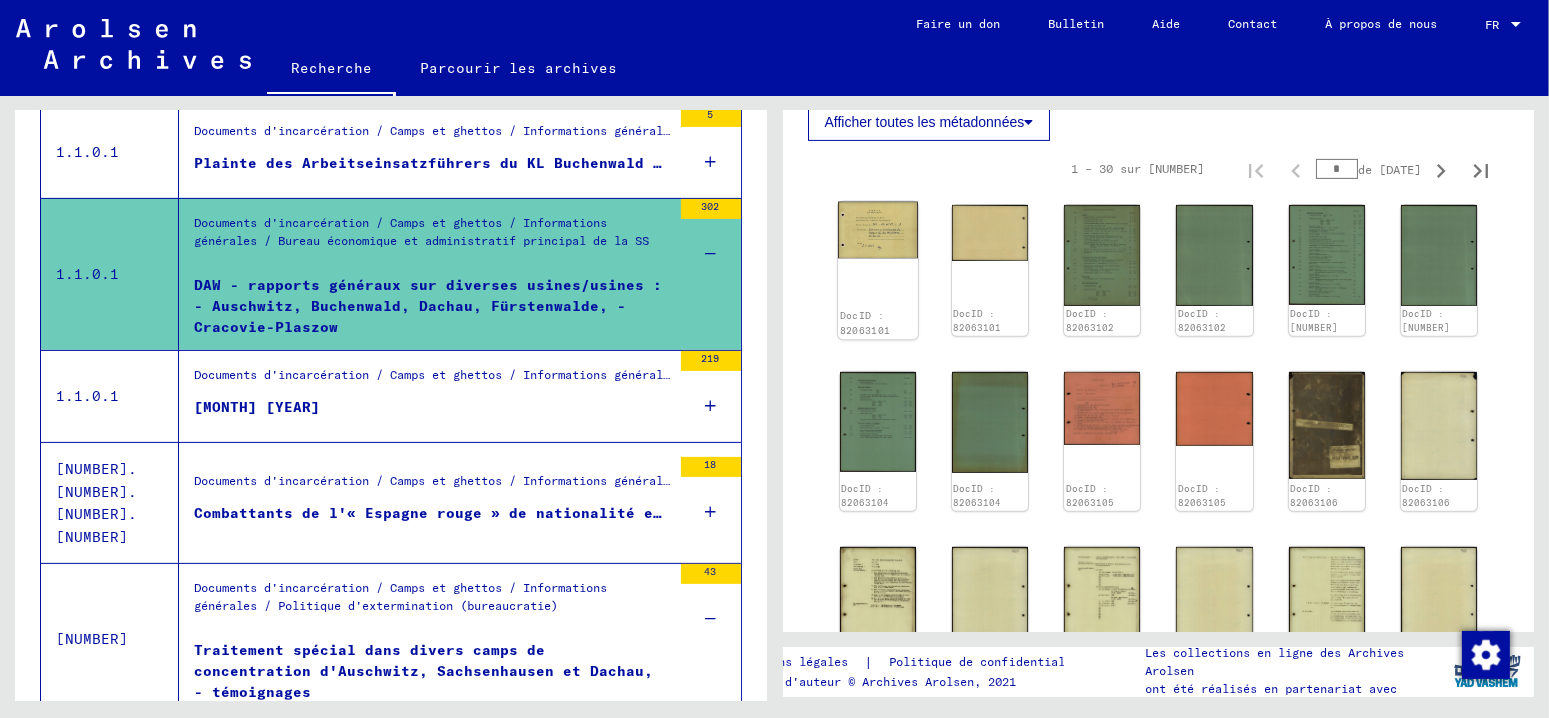 click on "DocID : 82063101" 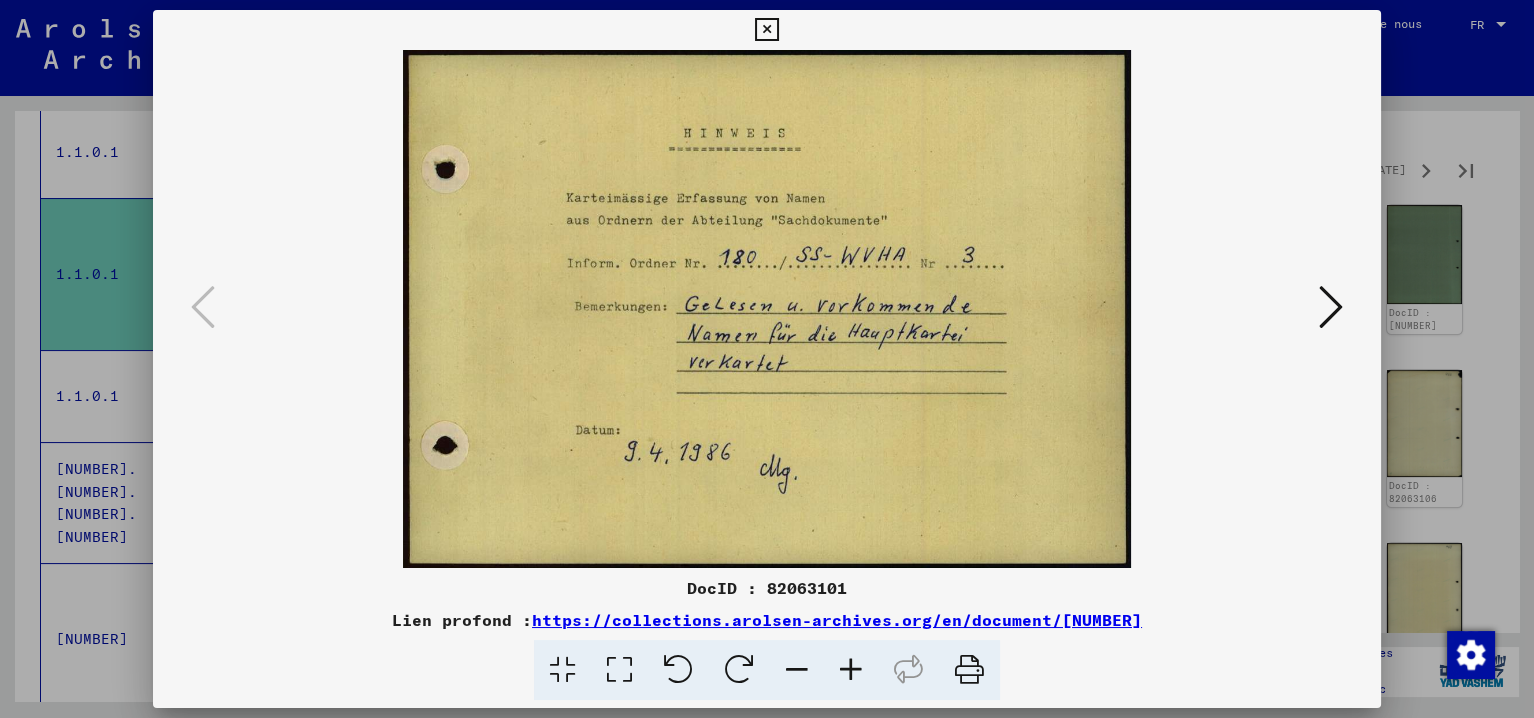 click at bounding box center [1331, 308] 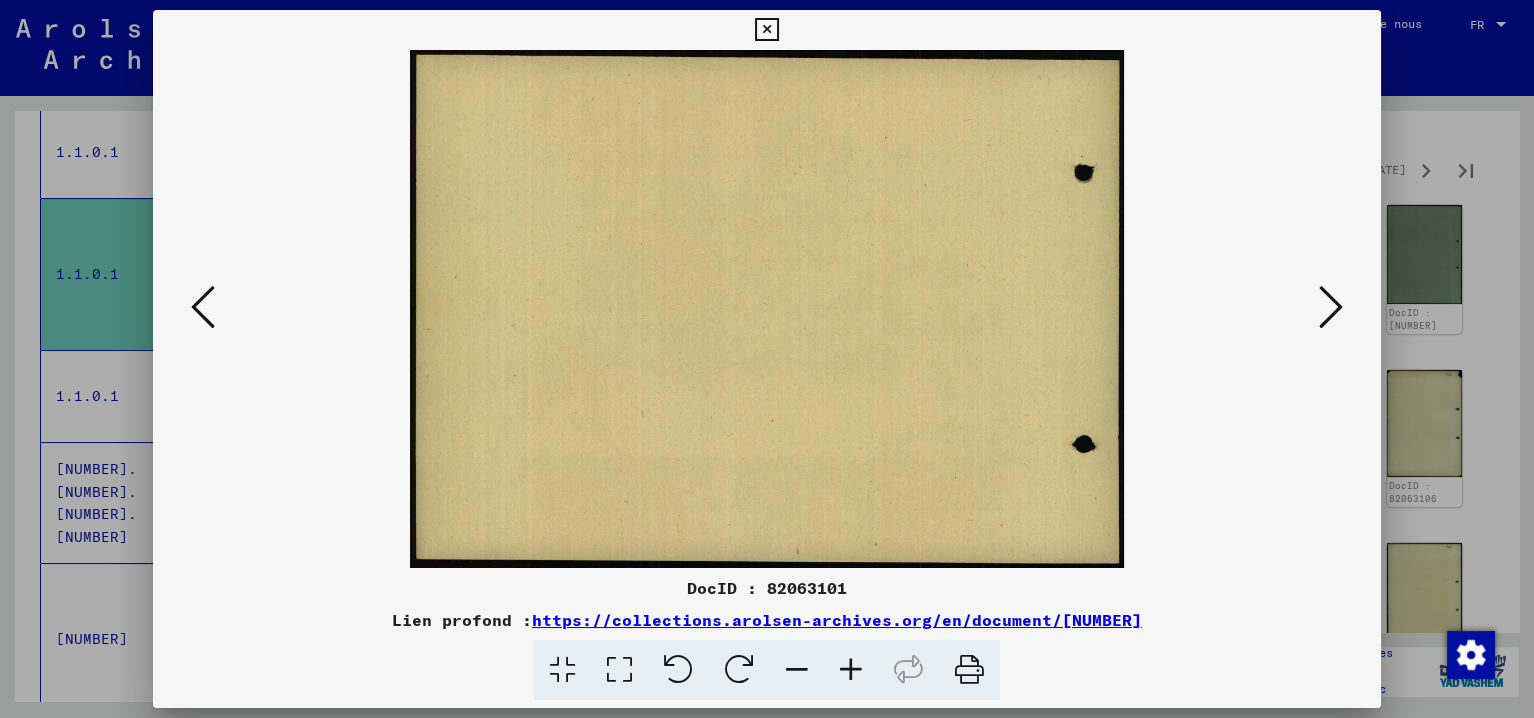 click at bounding box center [1331, 307] 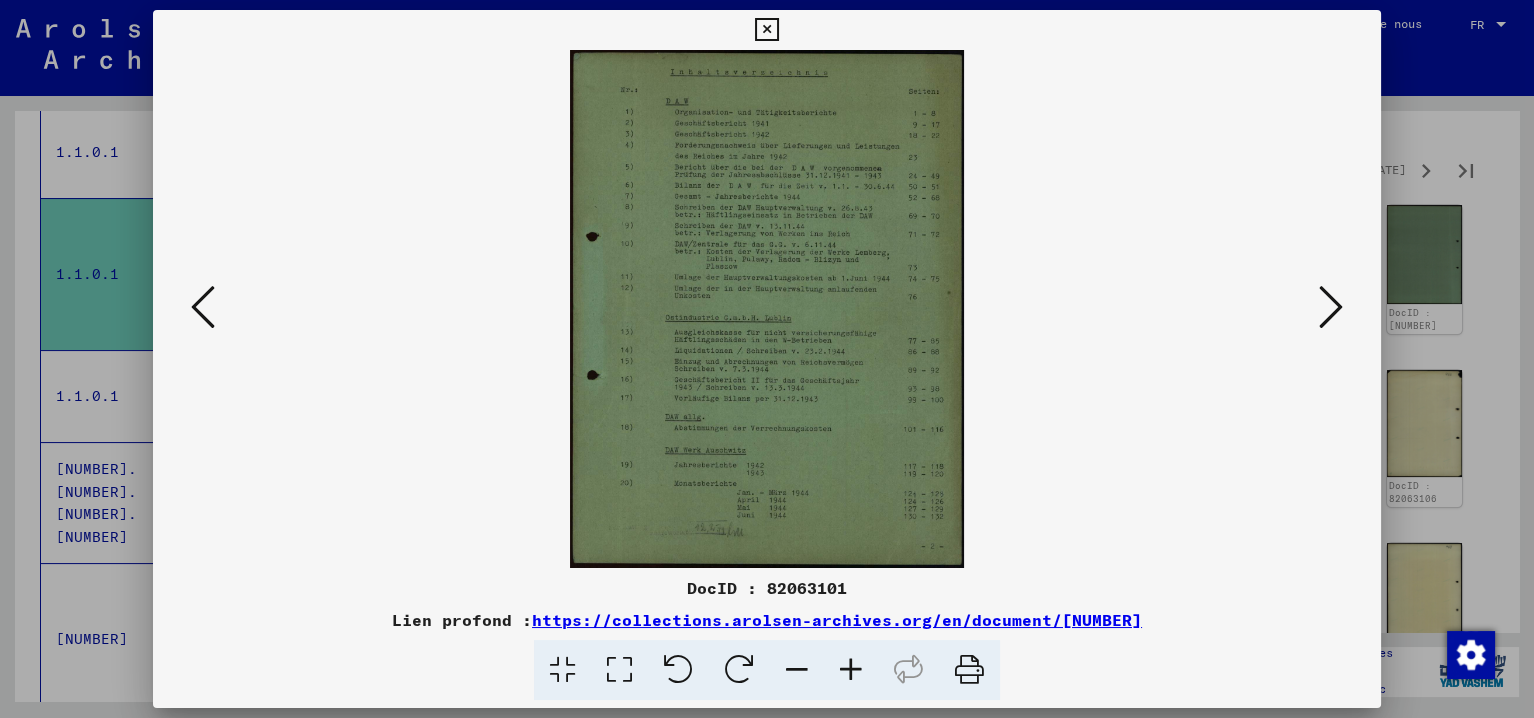 click at bounding box center [851, 670] 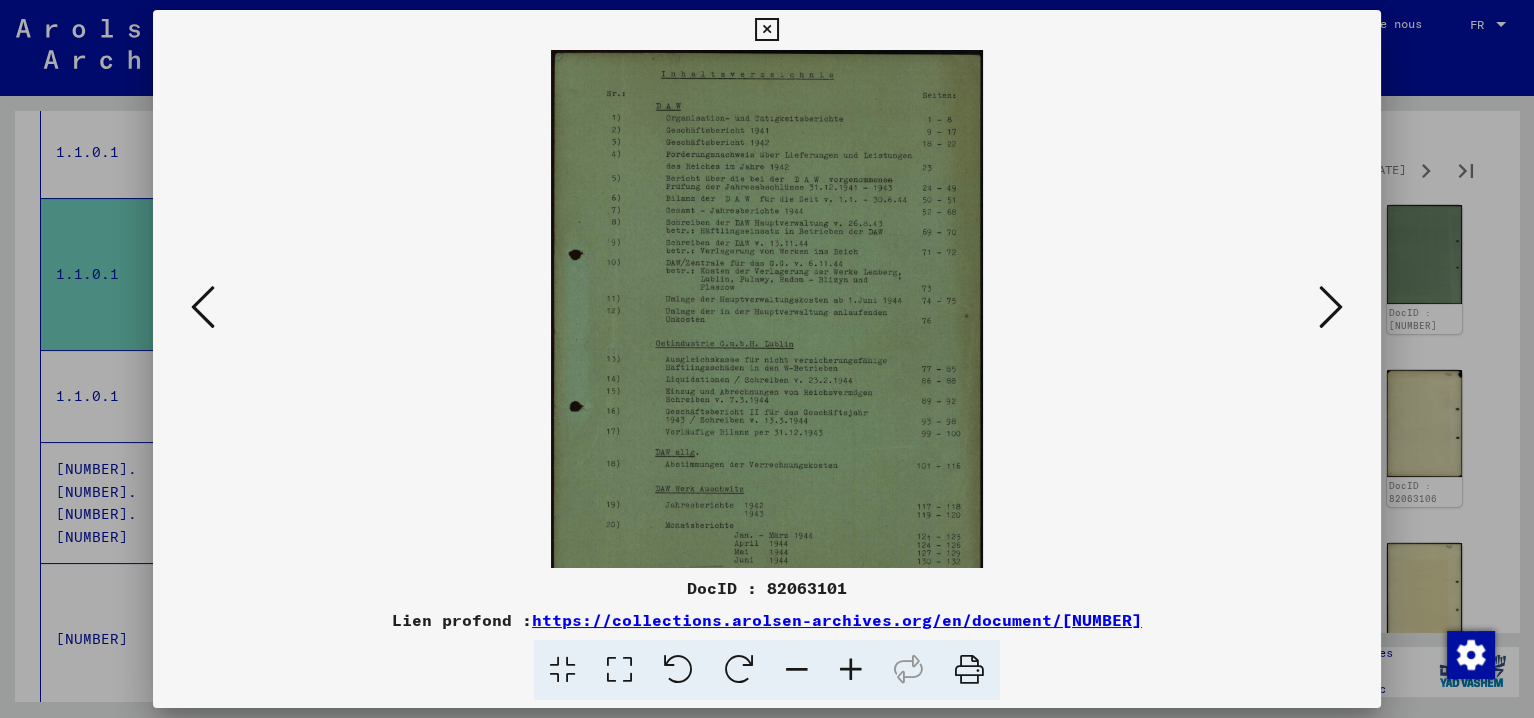 click at bounding box center (851, 670) 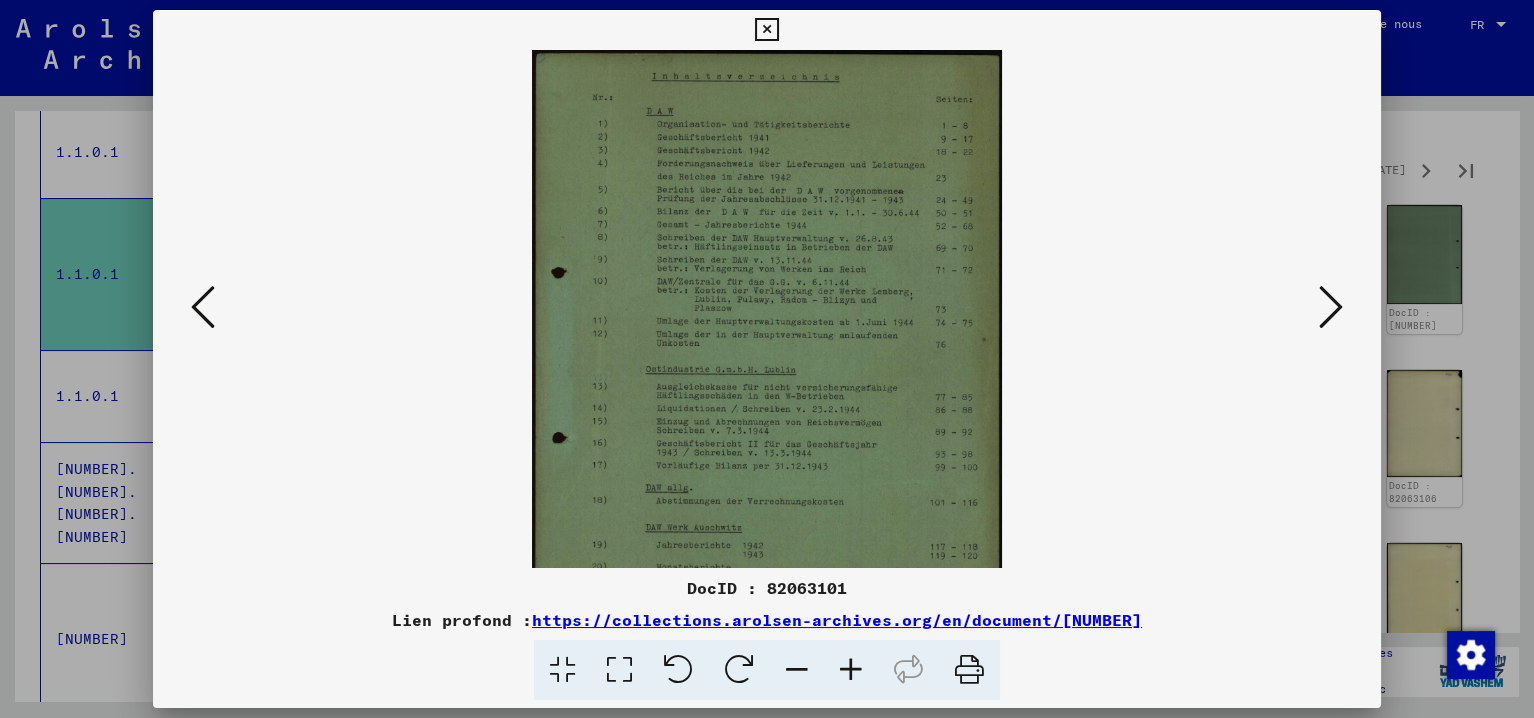 click at bounding box center [851, 670] 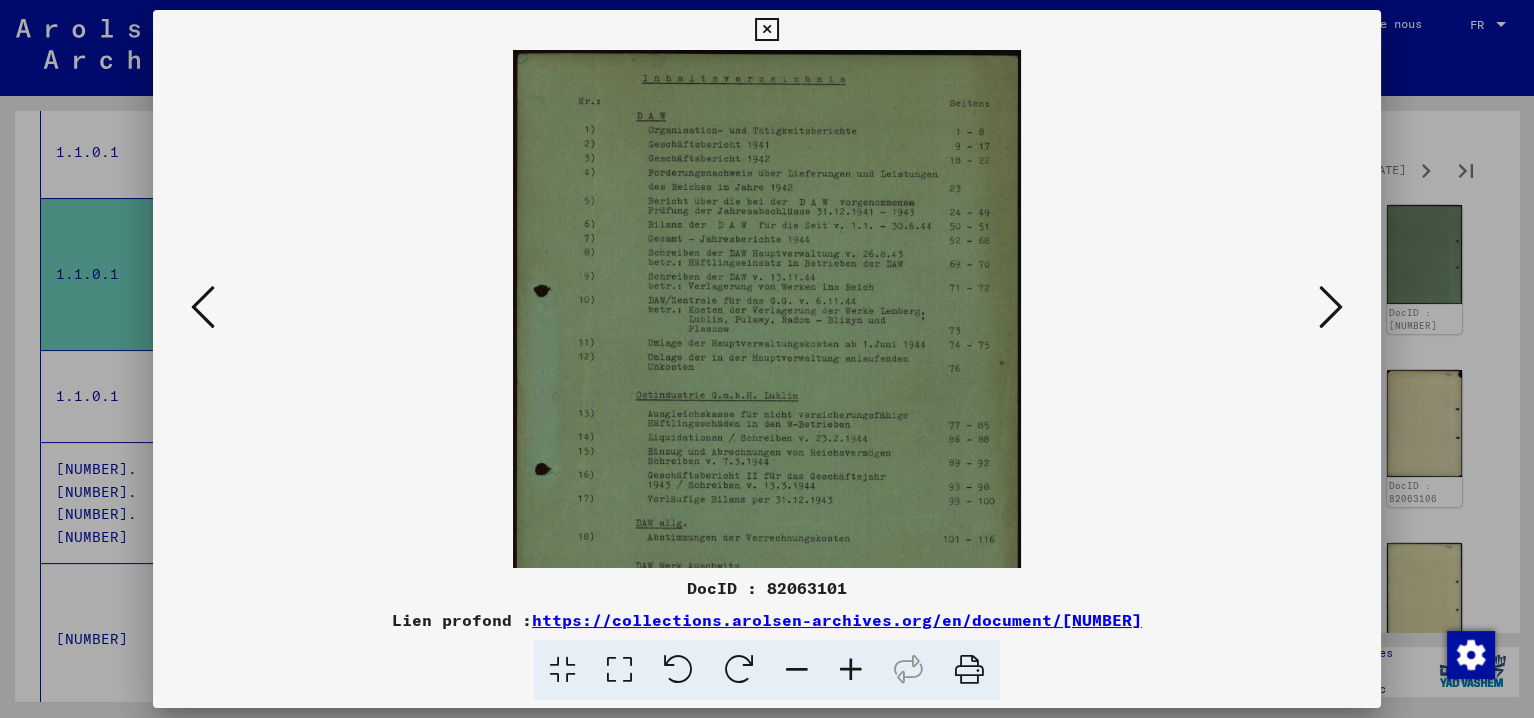 click at bounding box center [851, 670] 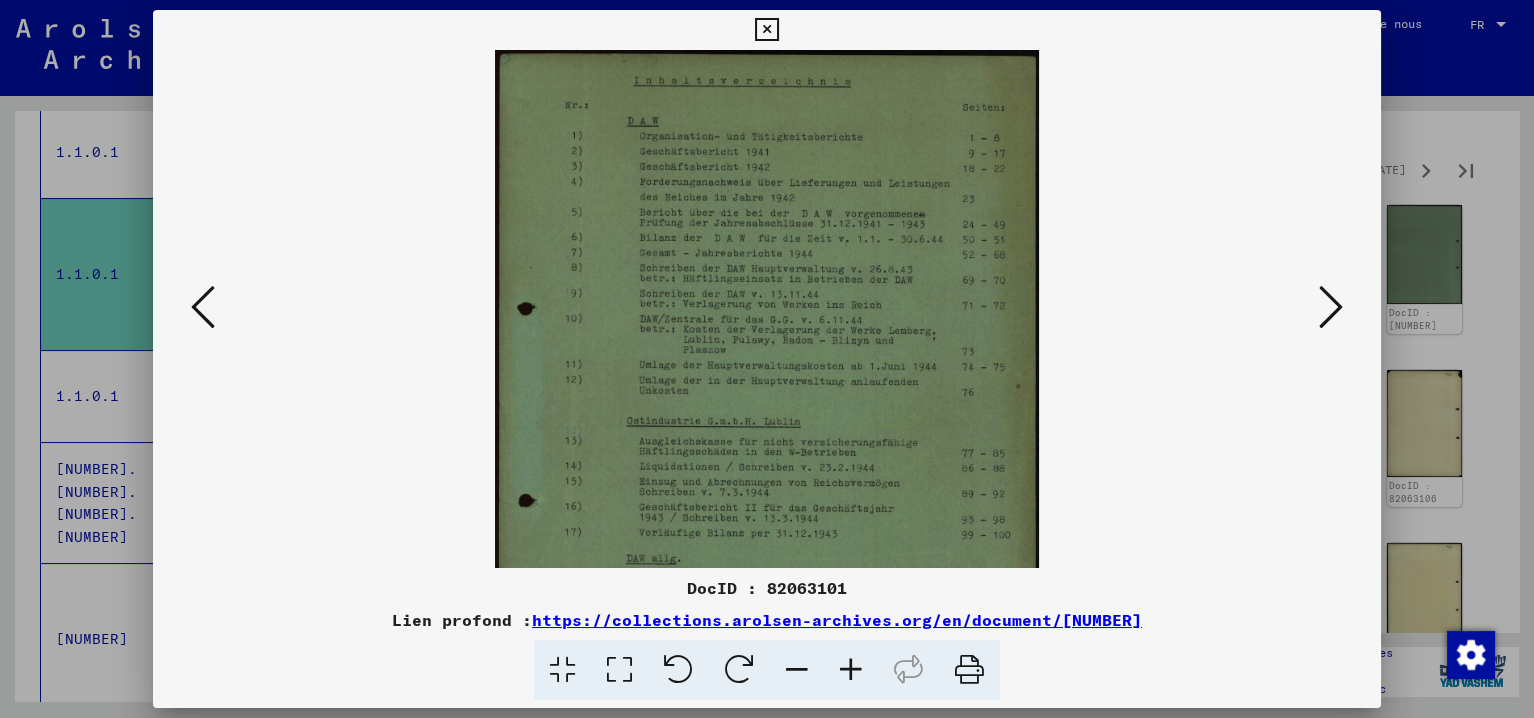 click at bounding box center [851, 670] 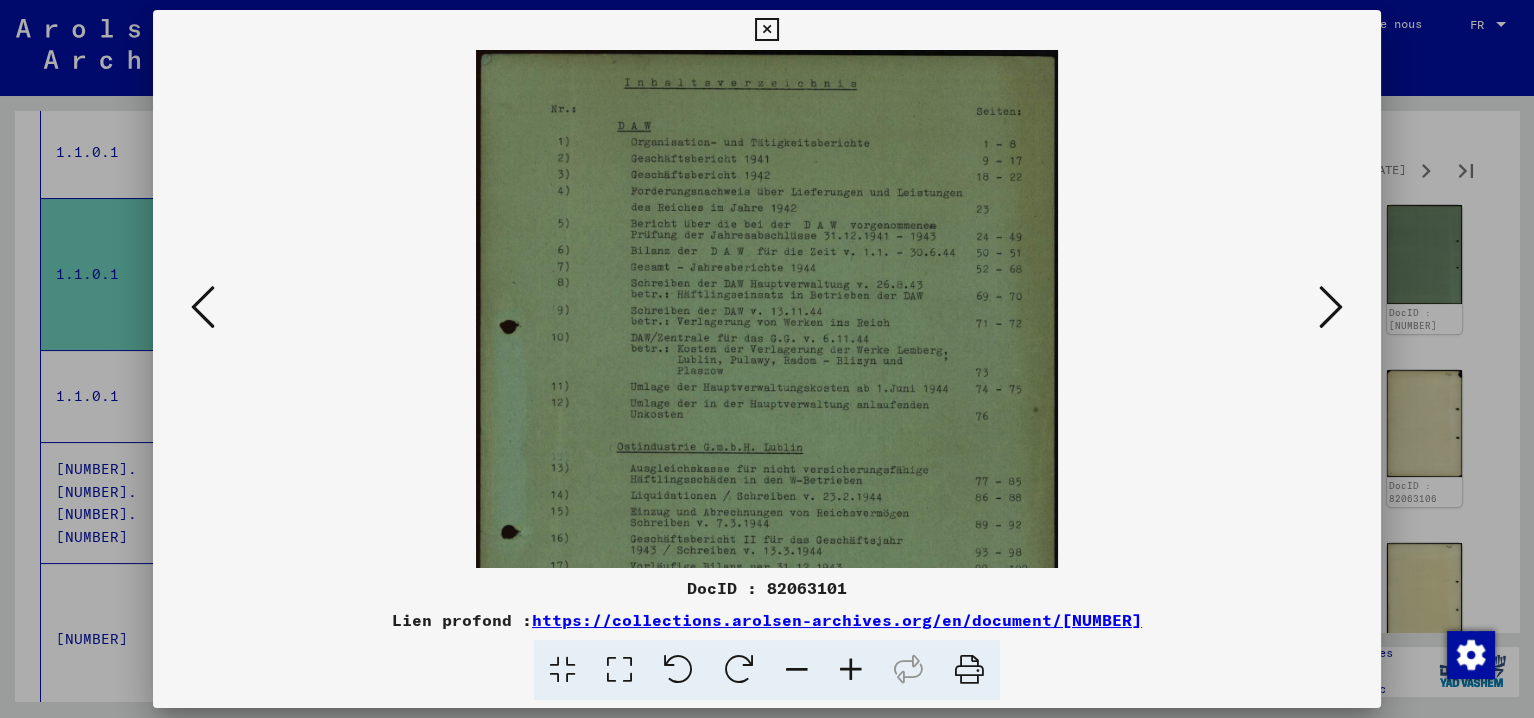 click at bounding box center [851, 670] 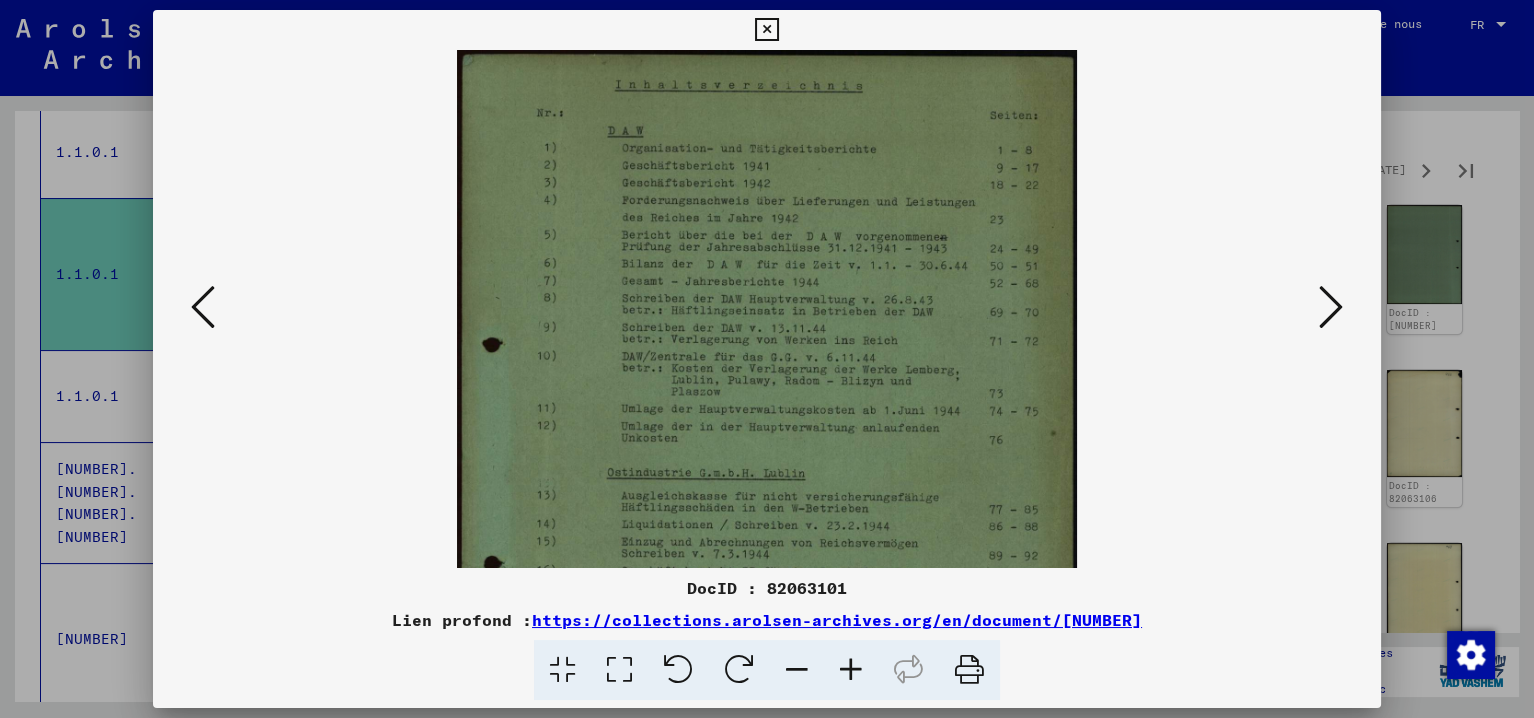 click at bounding box center (851, 670) 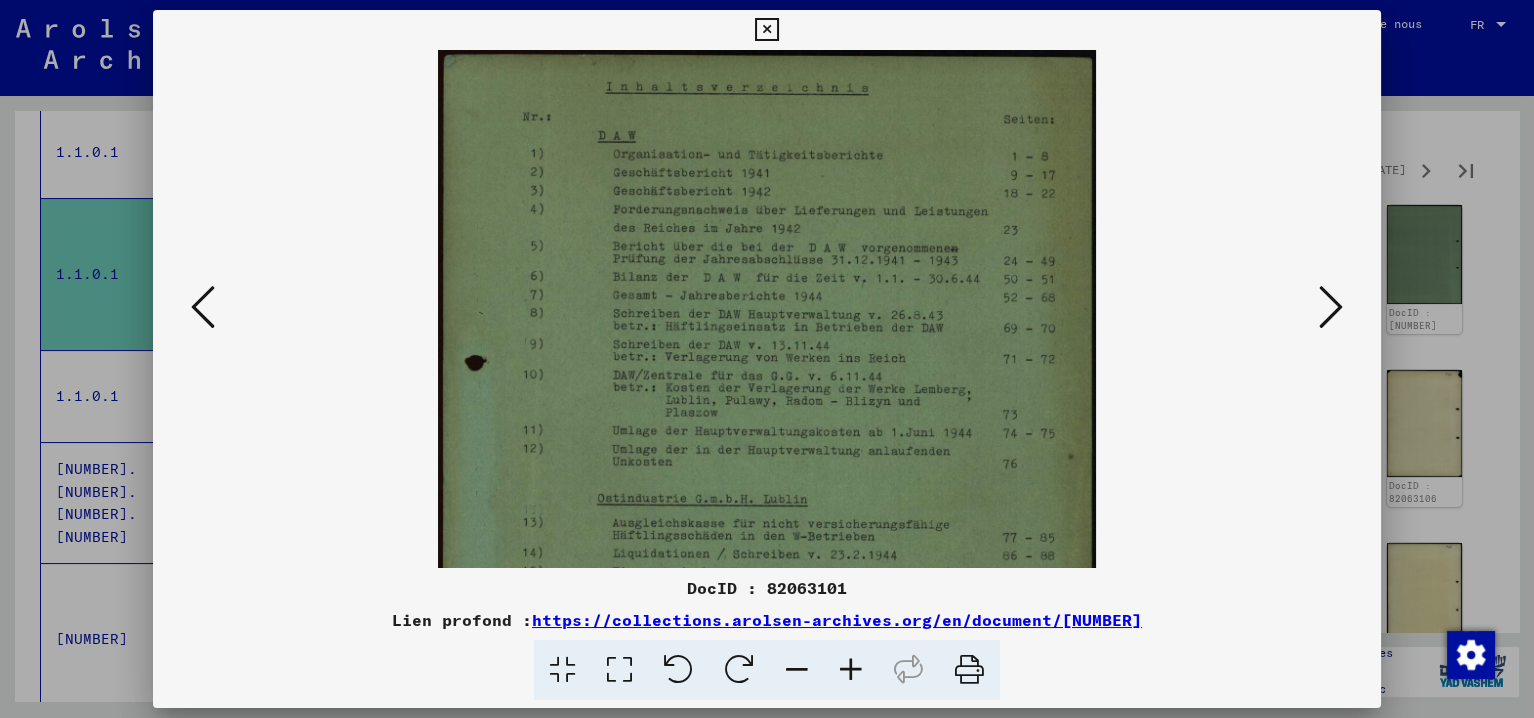 click at bounding box center (851, 670) 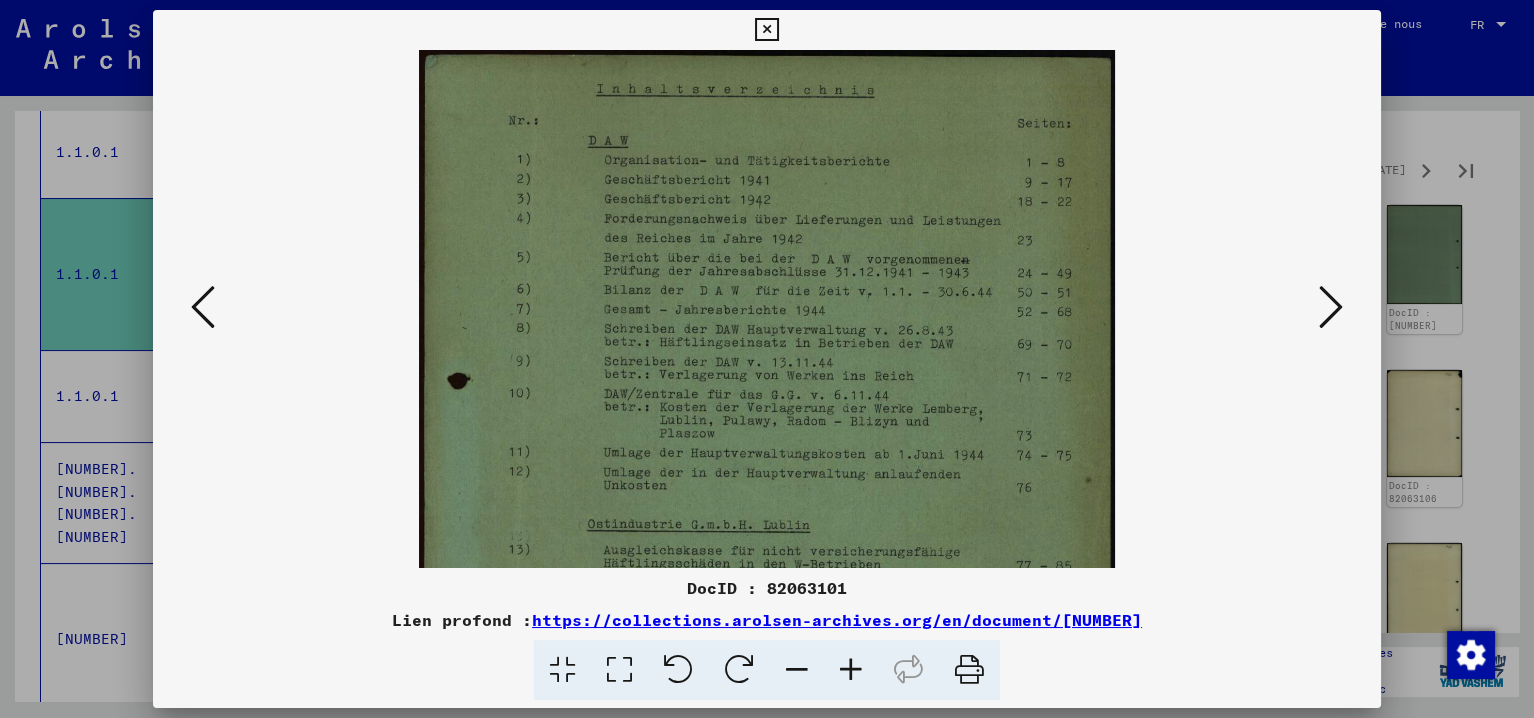 click at bounding box center (851, 670) 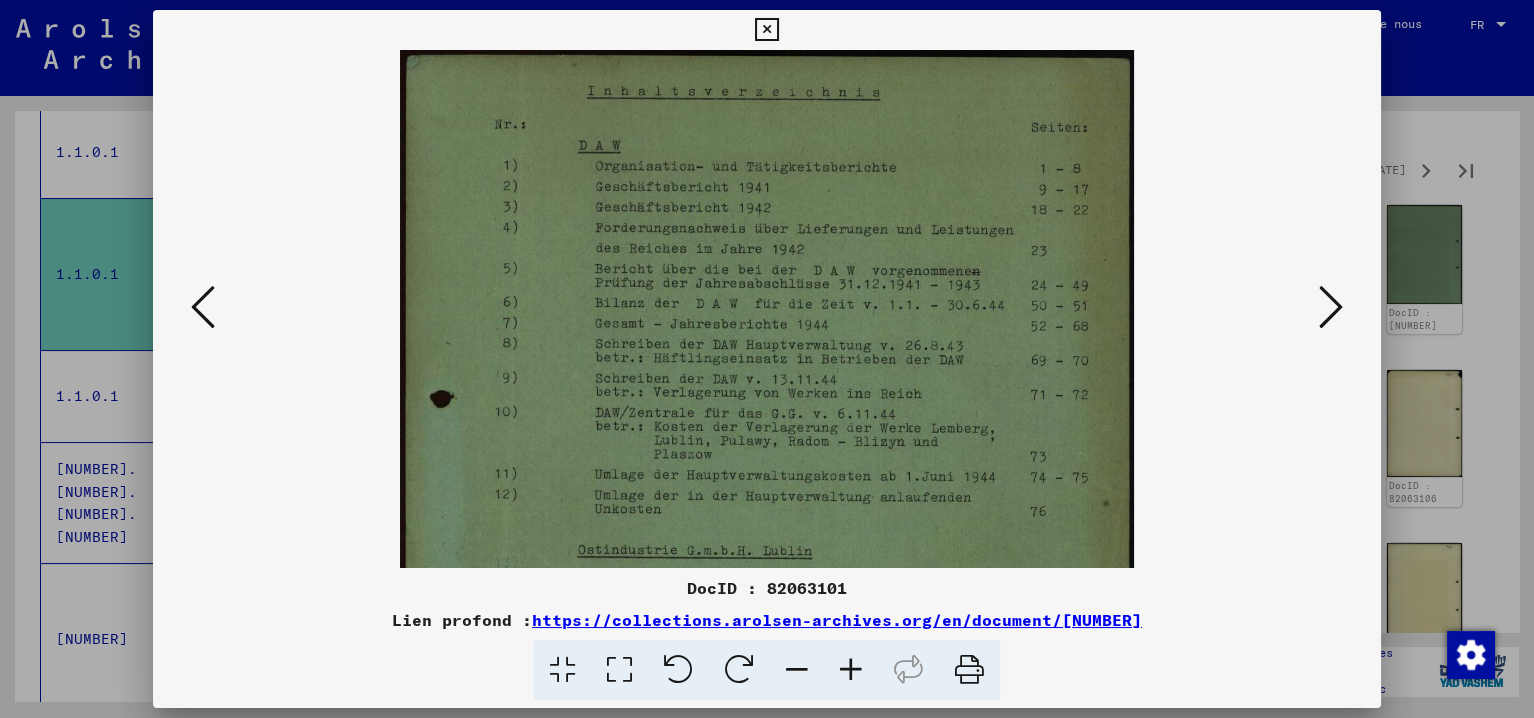 click at bounding box center [1331, 307] 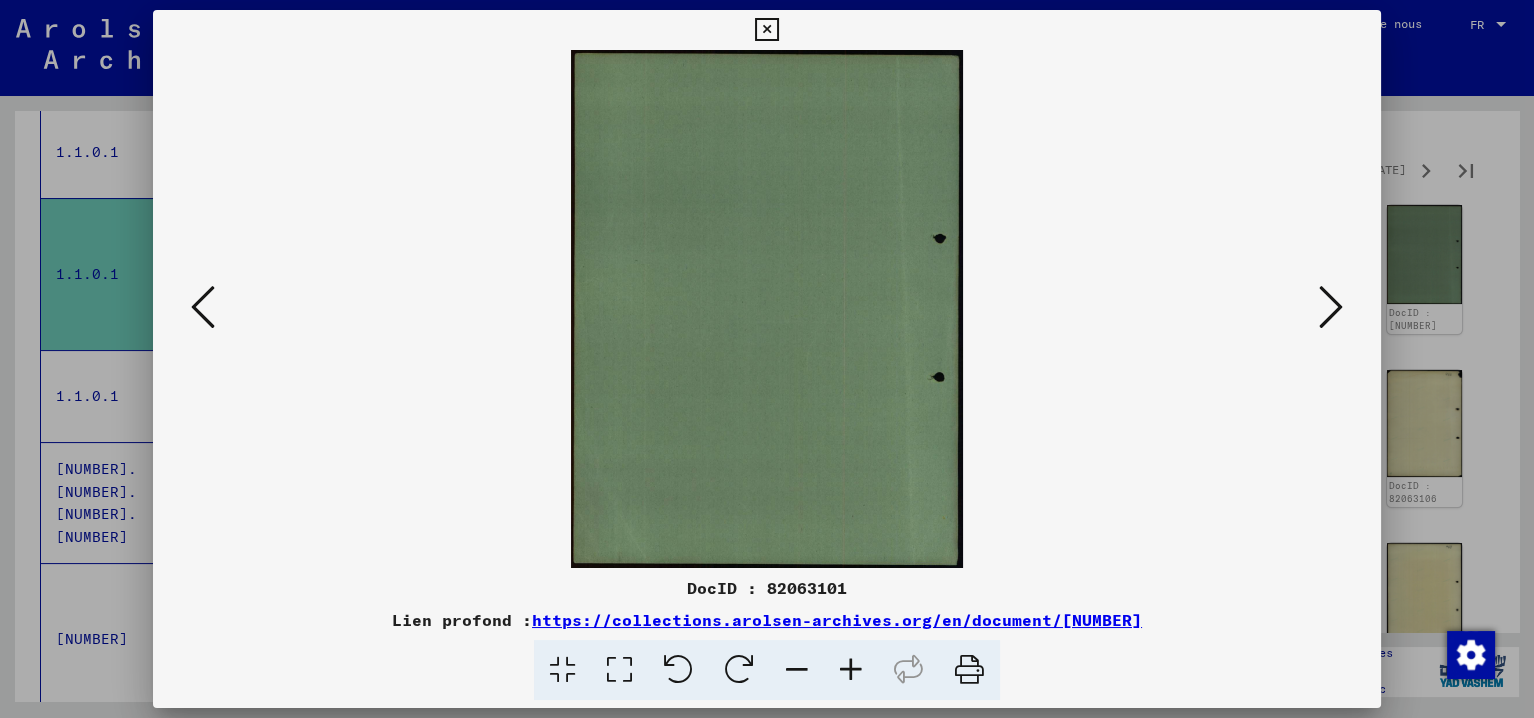 click at bounding box center [1331, 307] 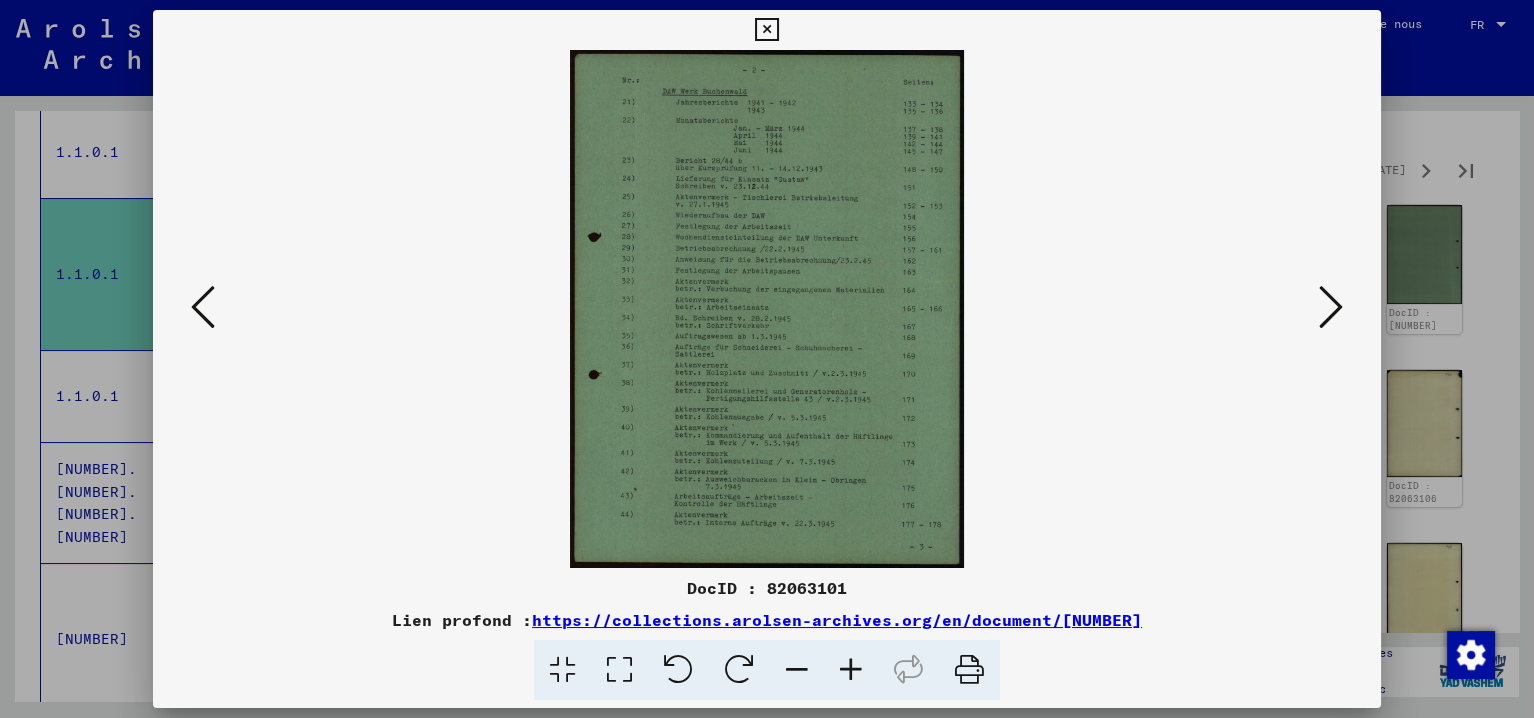 click at bounding box center [851, 670] 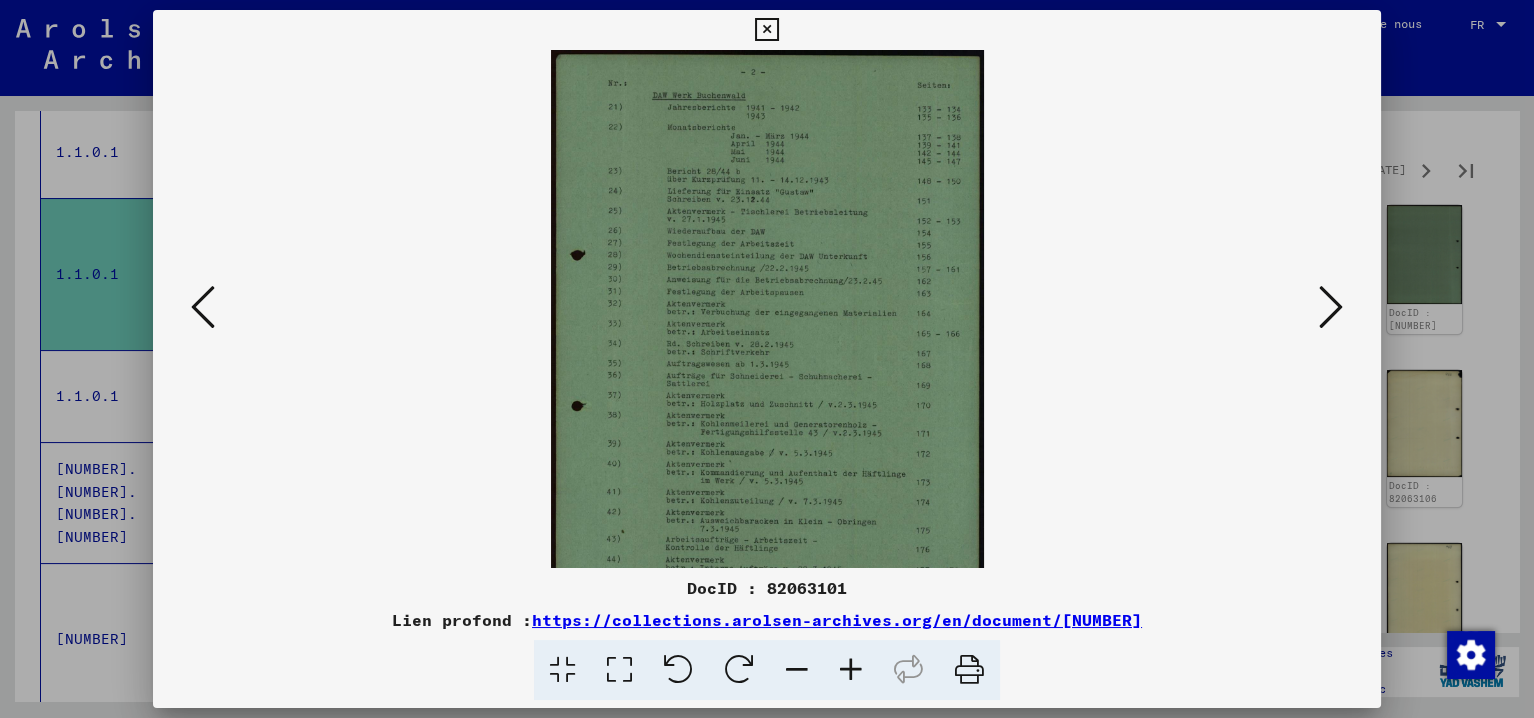 click at bounding box center [851, 670] 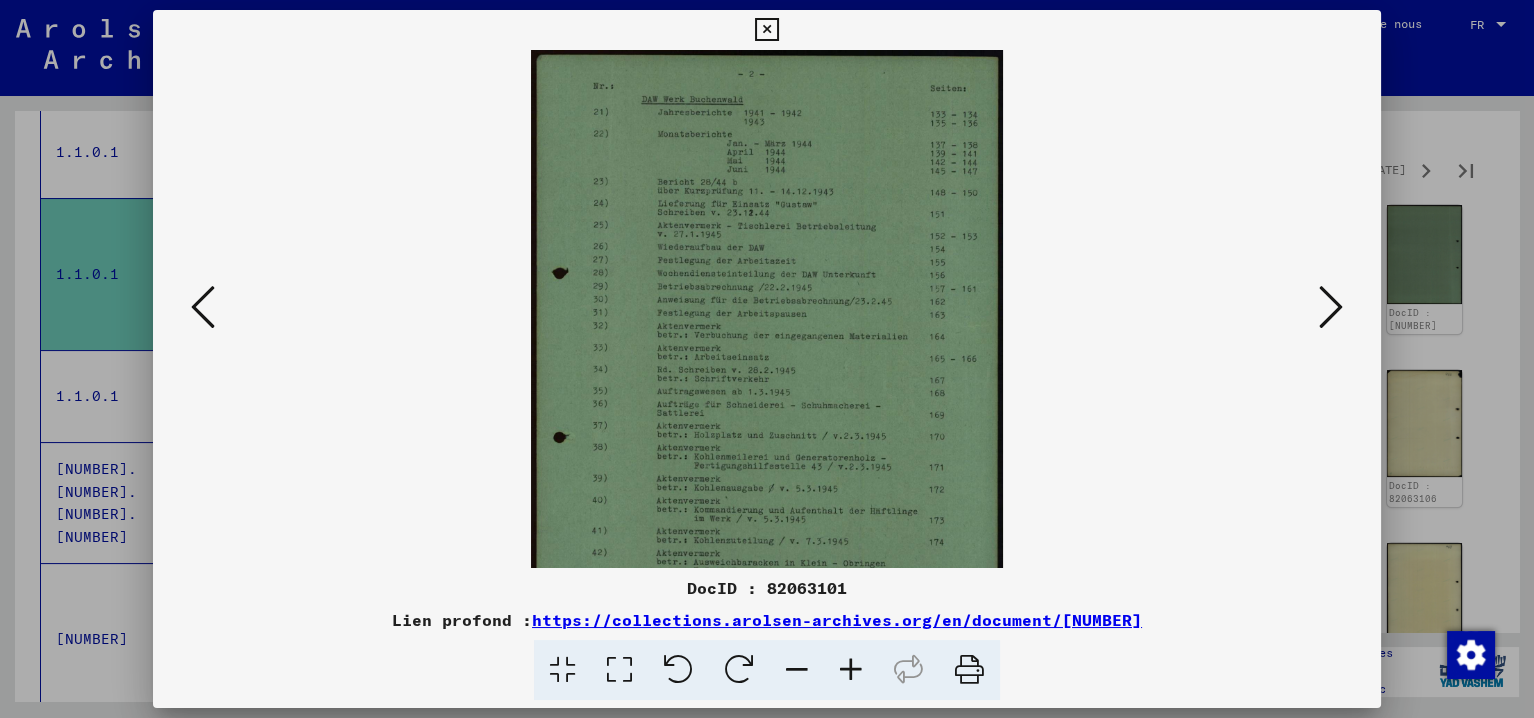 click at bounding box center [851, 670] 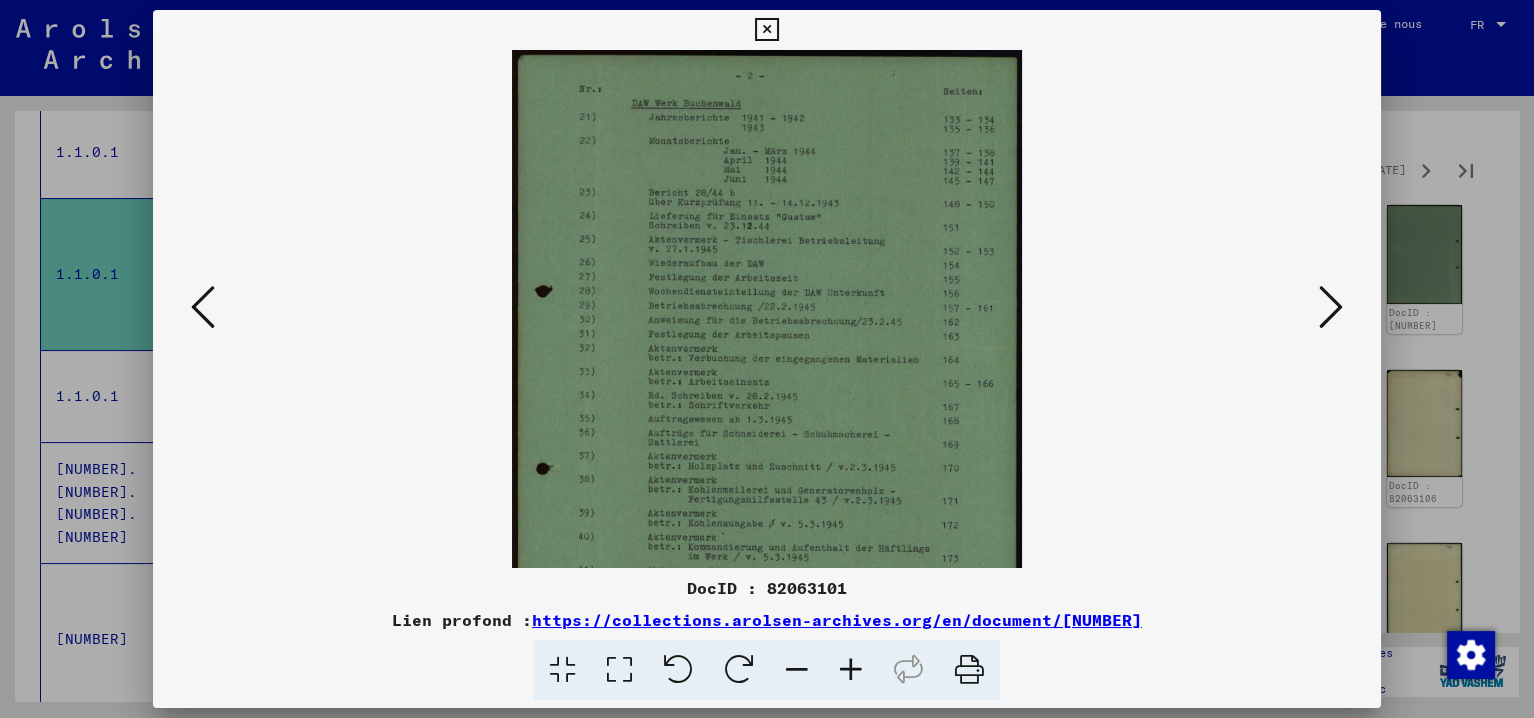 click at bounding box center (851, 670) 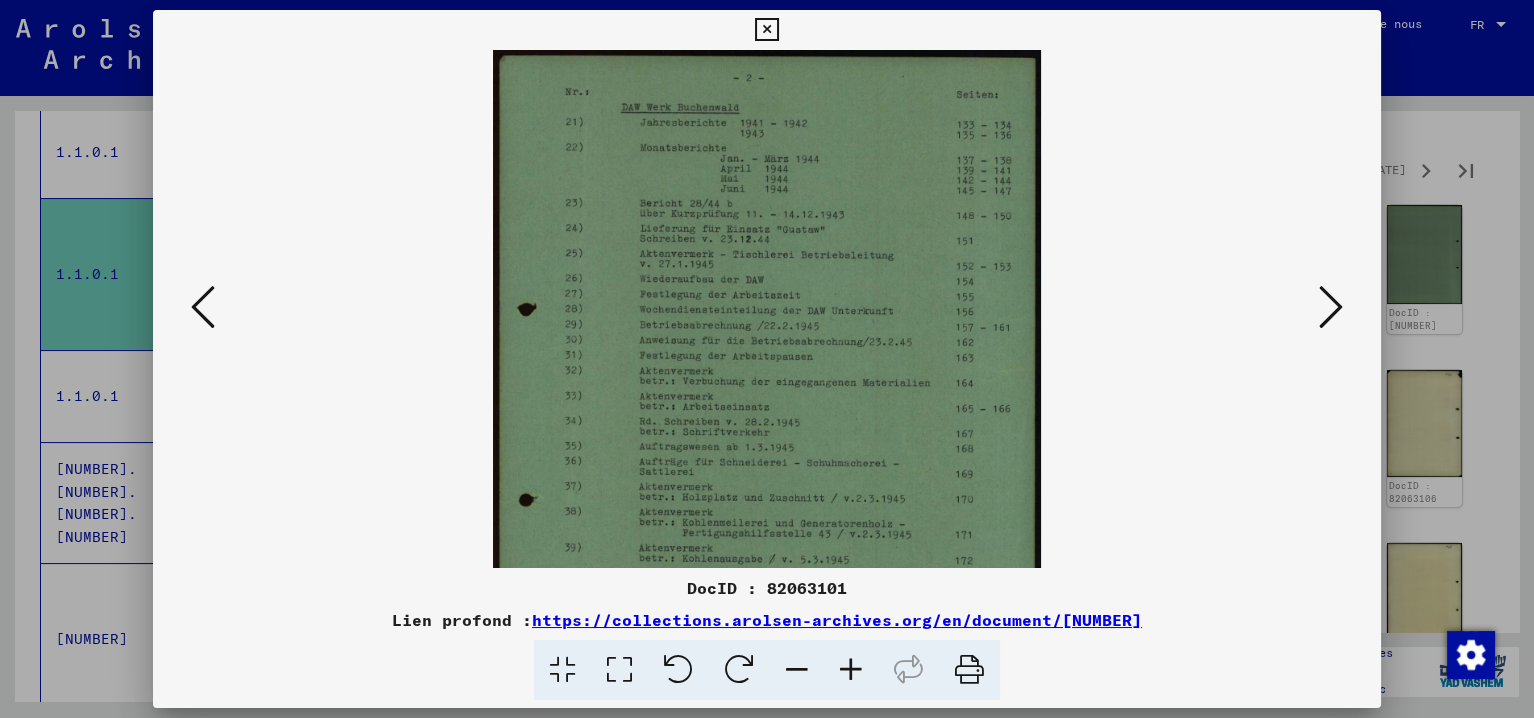 click at bounding box center (851, 670) 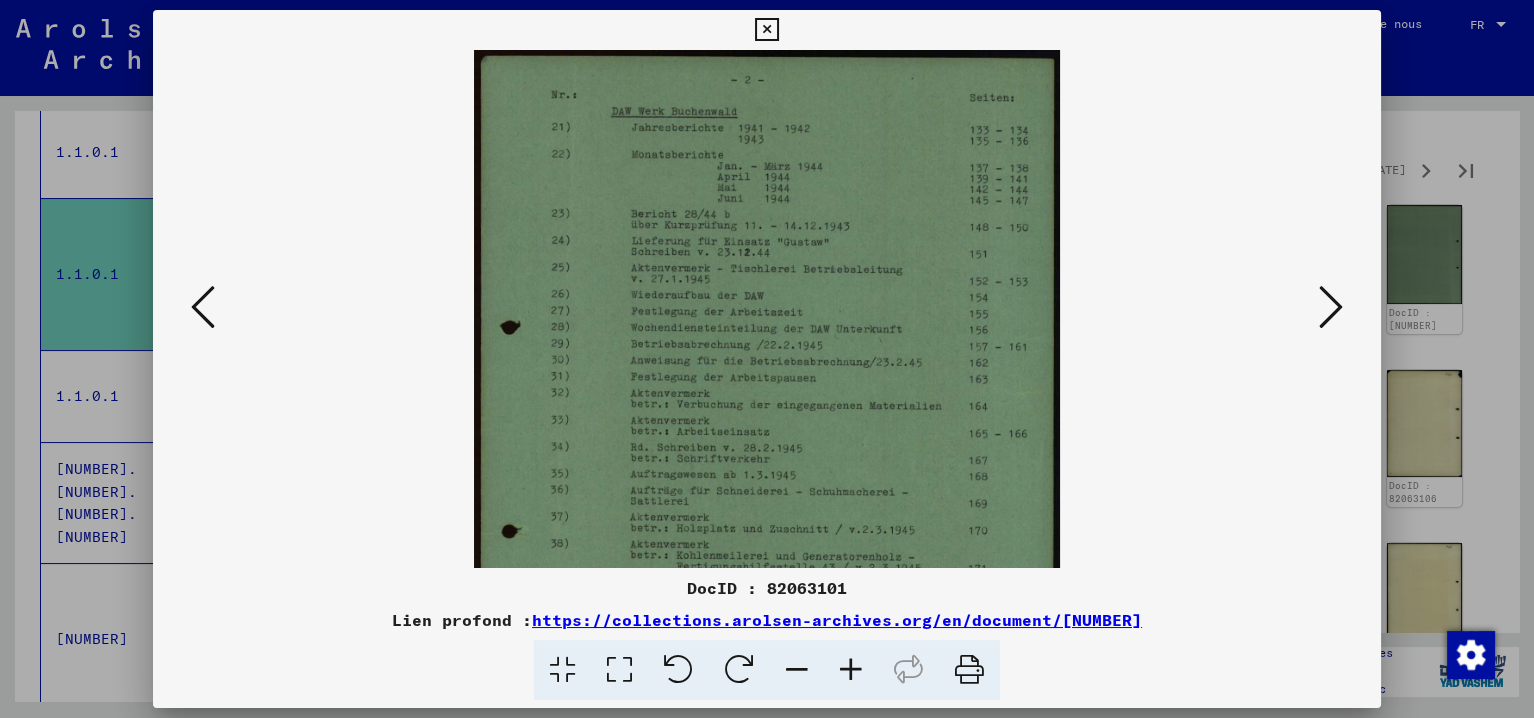 click at bounding box center (851, 670) 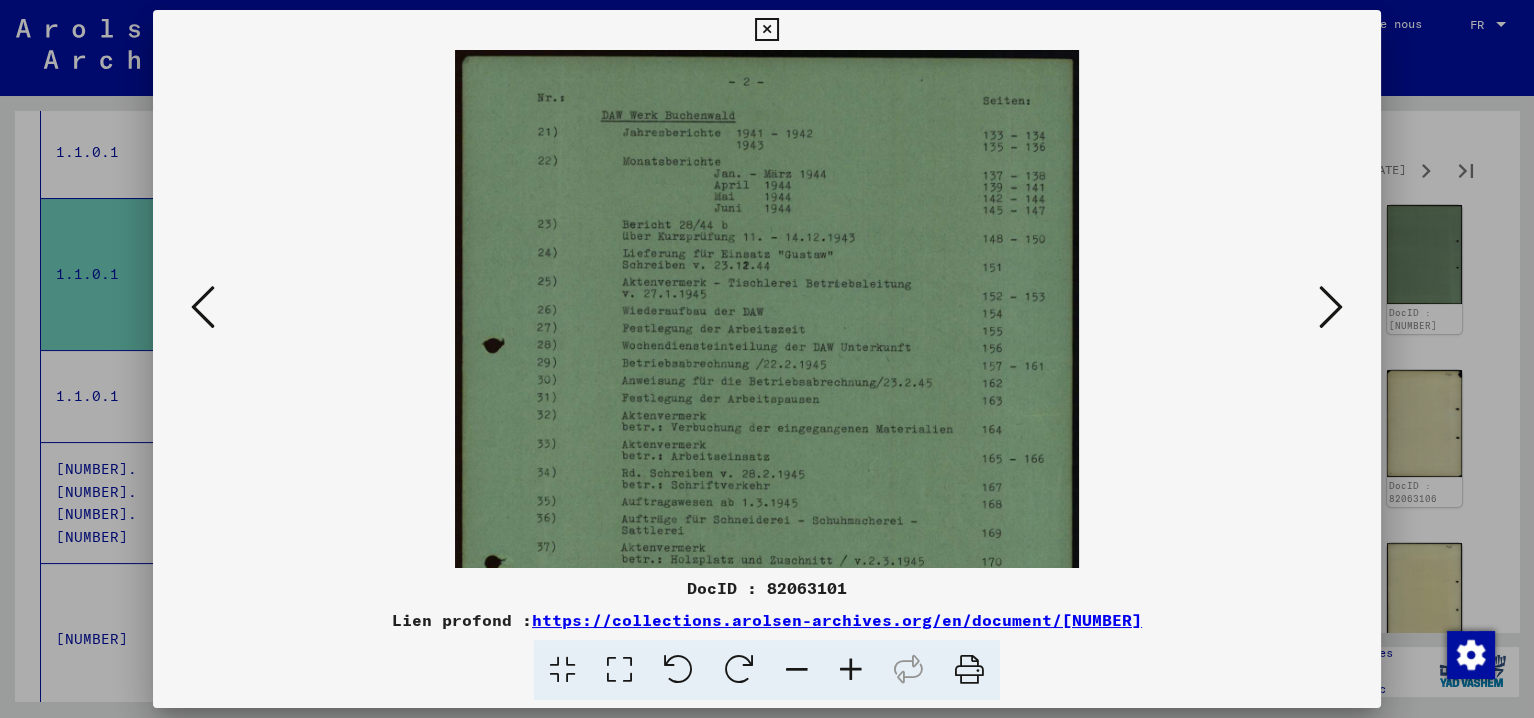 click at bounding box center (851, 670) 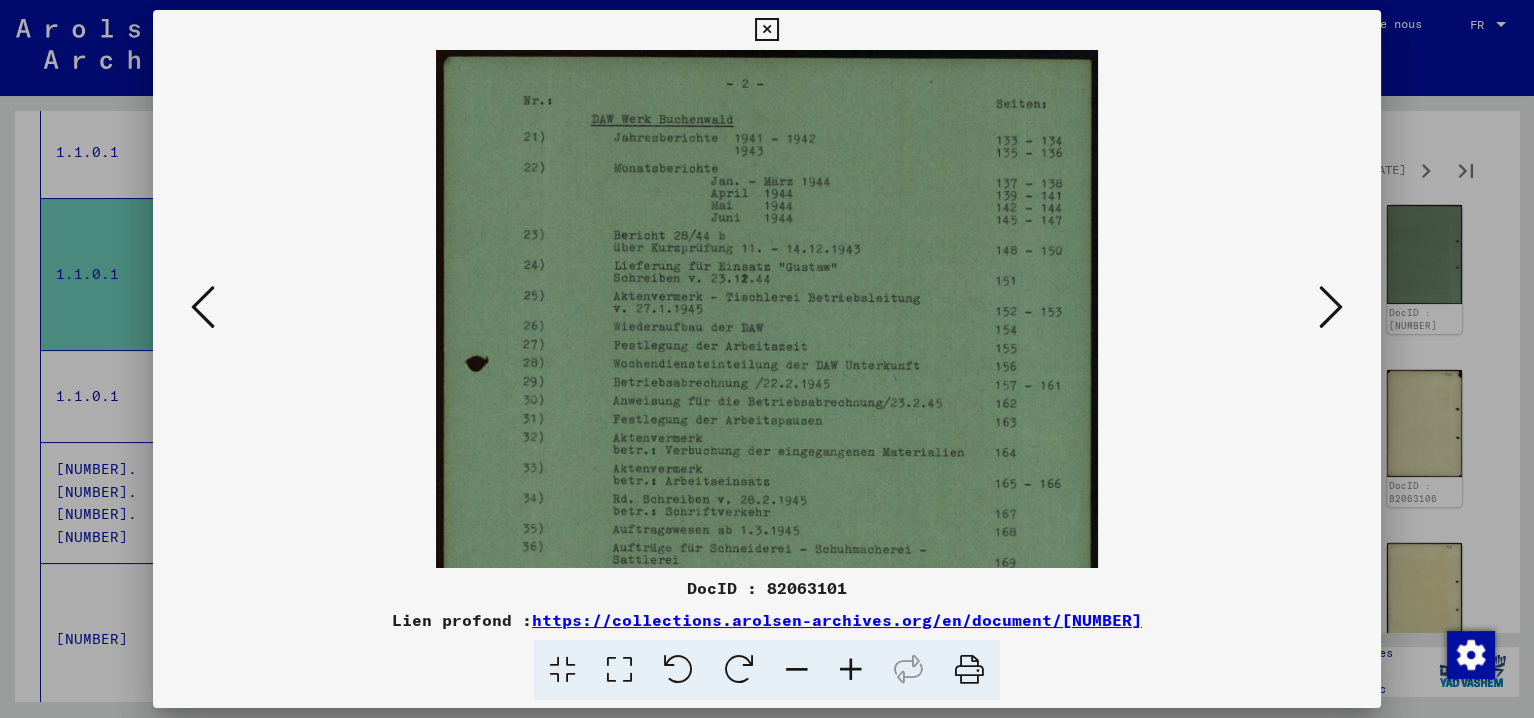 click at bounding box center [851, 670] 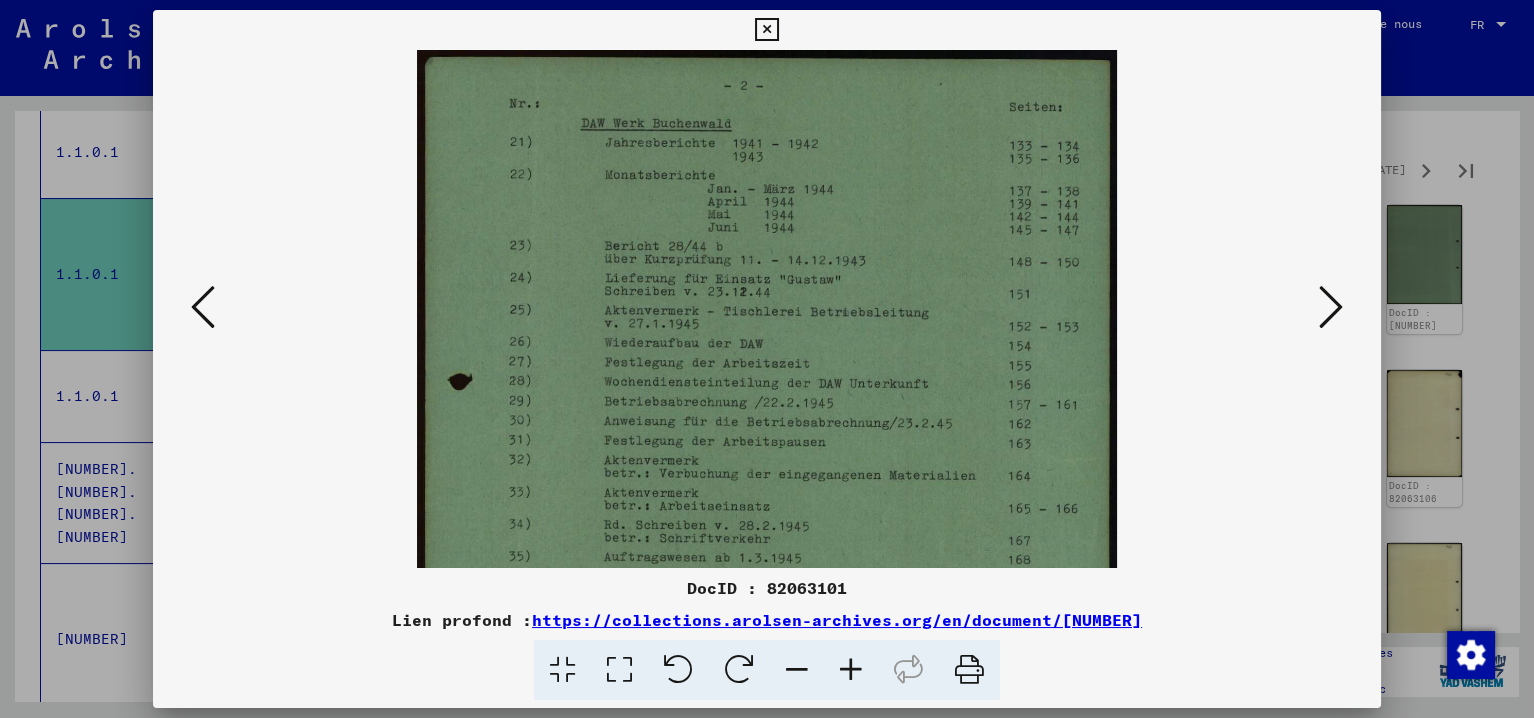 click at bounding box center (851, 670) 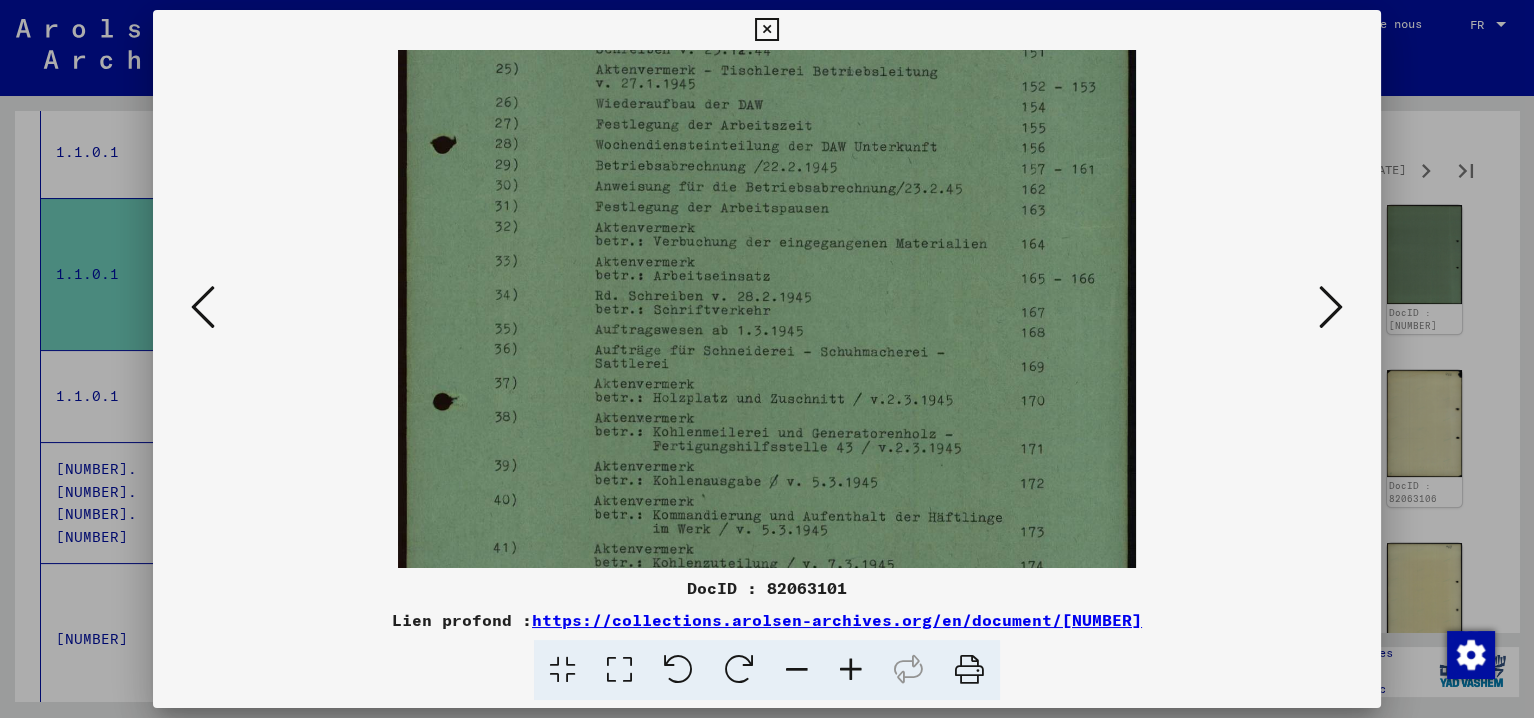 scroll, scrollTop: 290, scrollLeft: 0, axis: vertical 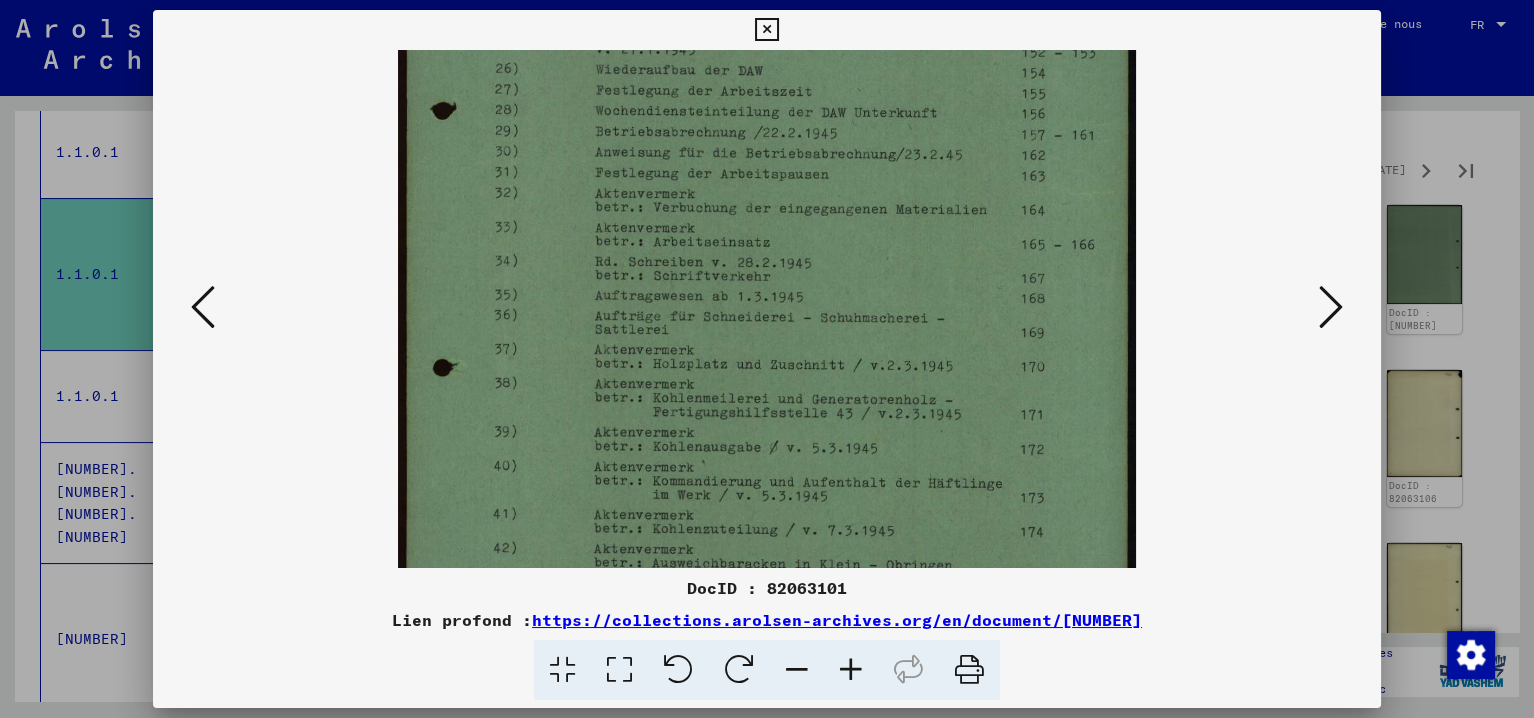 drag, startPoint x: 734, startPoint y: 468, endPoint x: 729, endPoint y: 172, distance: 296.04224 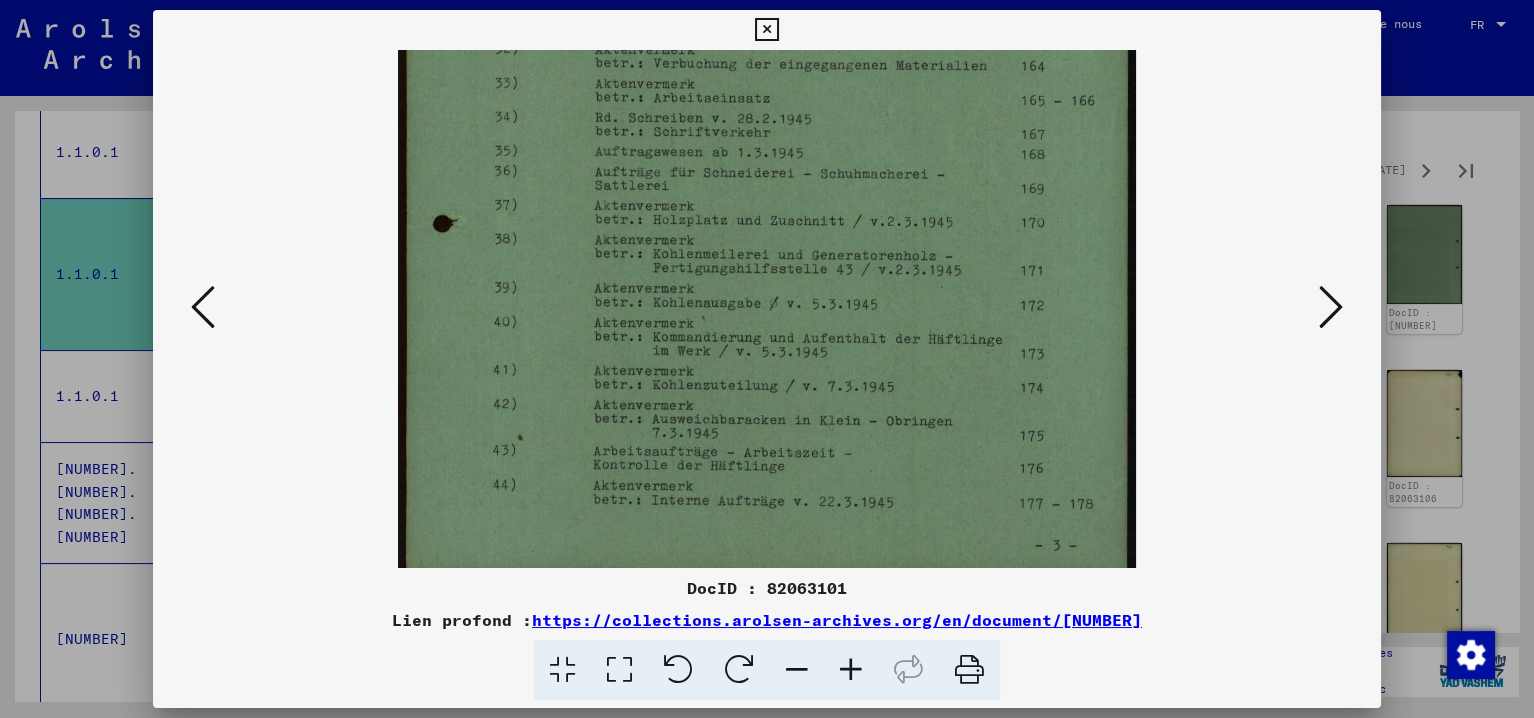 scroll, scrollTop: 450, scrollLeft: 0, axis: vertical 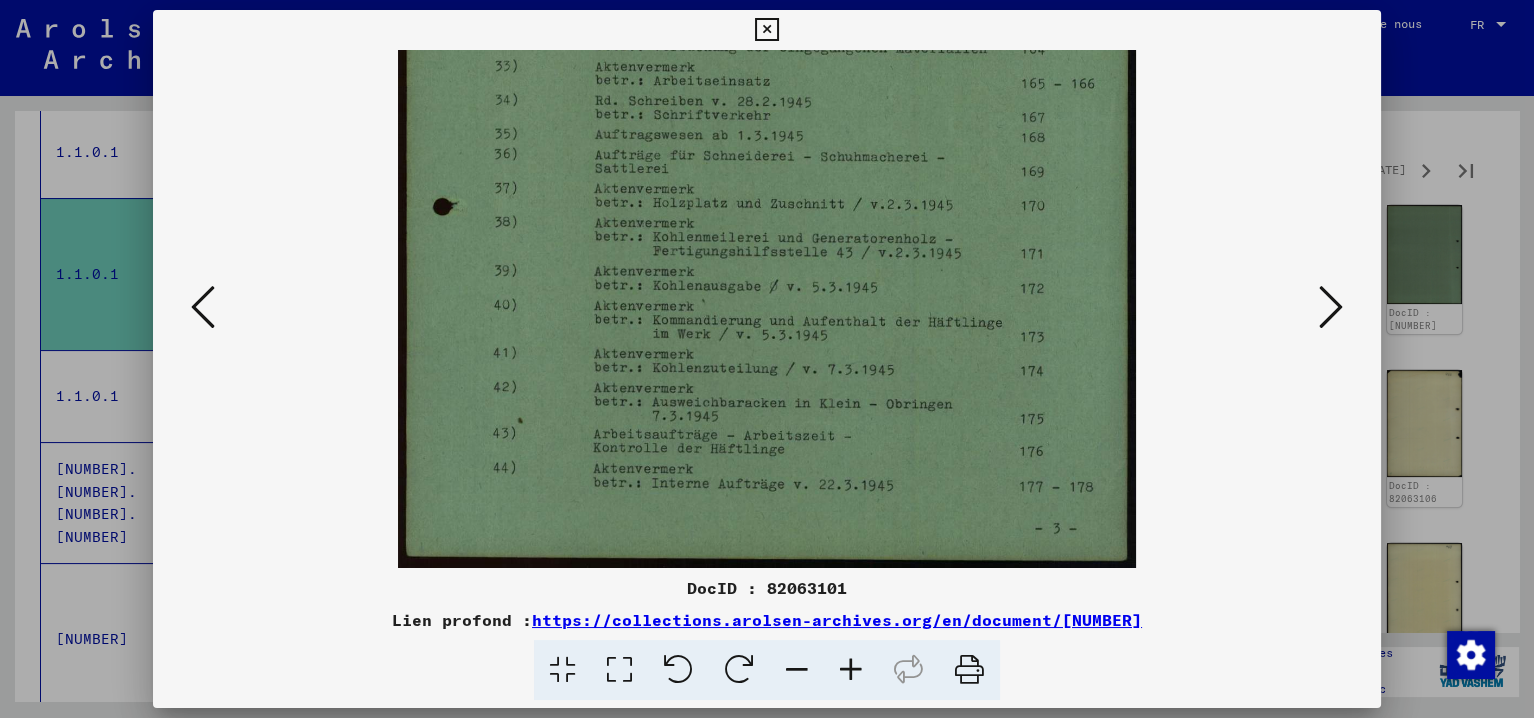 drag, startPoint x: 736, startPoint y: 459, endPoint x: 737, endPoint y: 266, distance: 193.0026 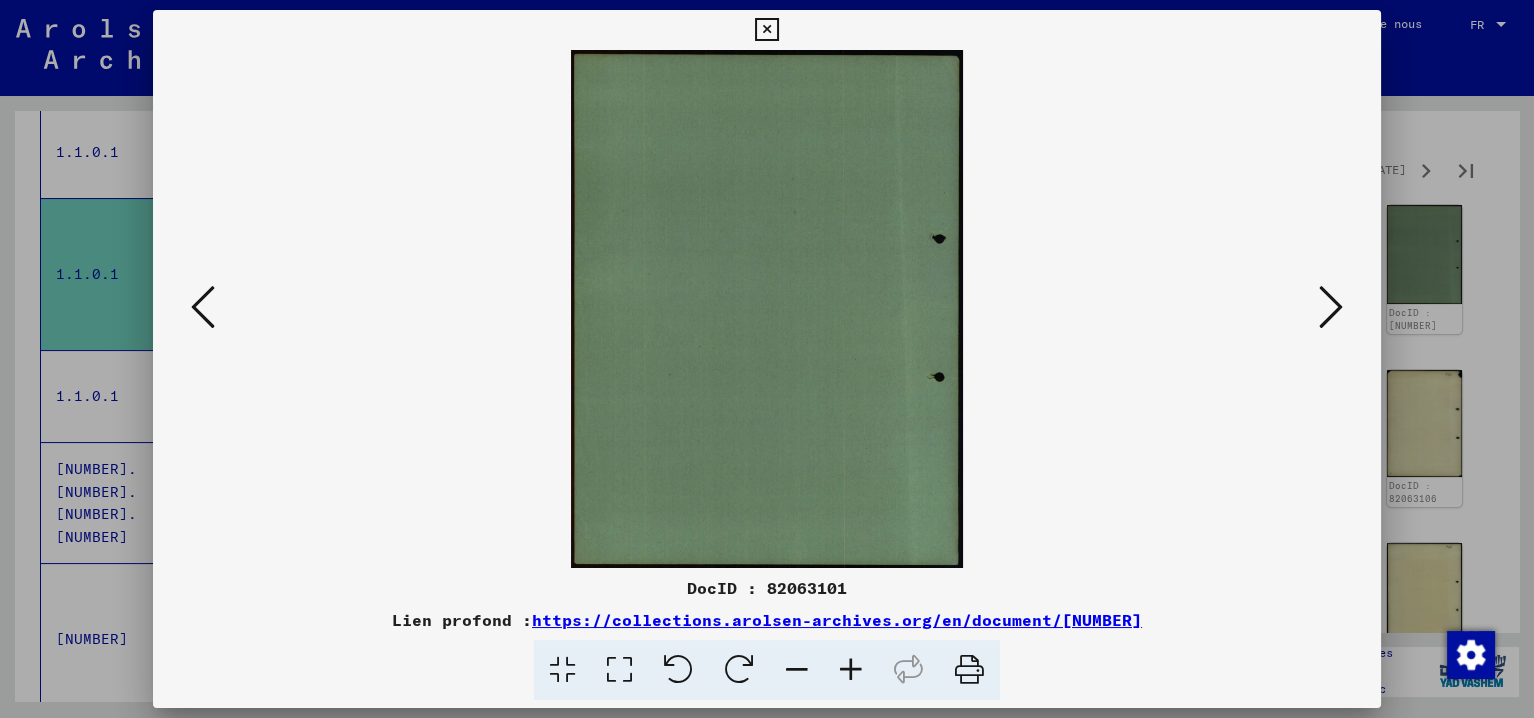 click at bounding box center [1331, 307] 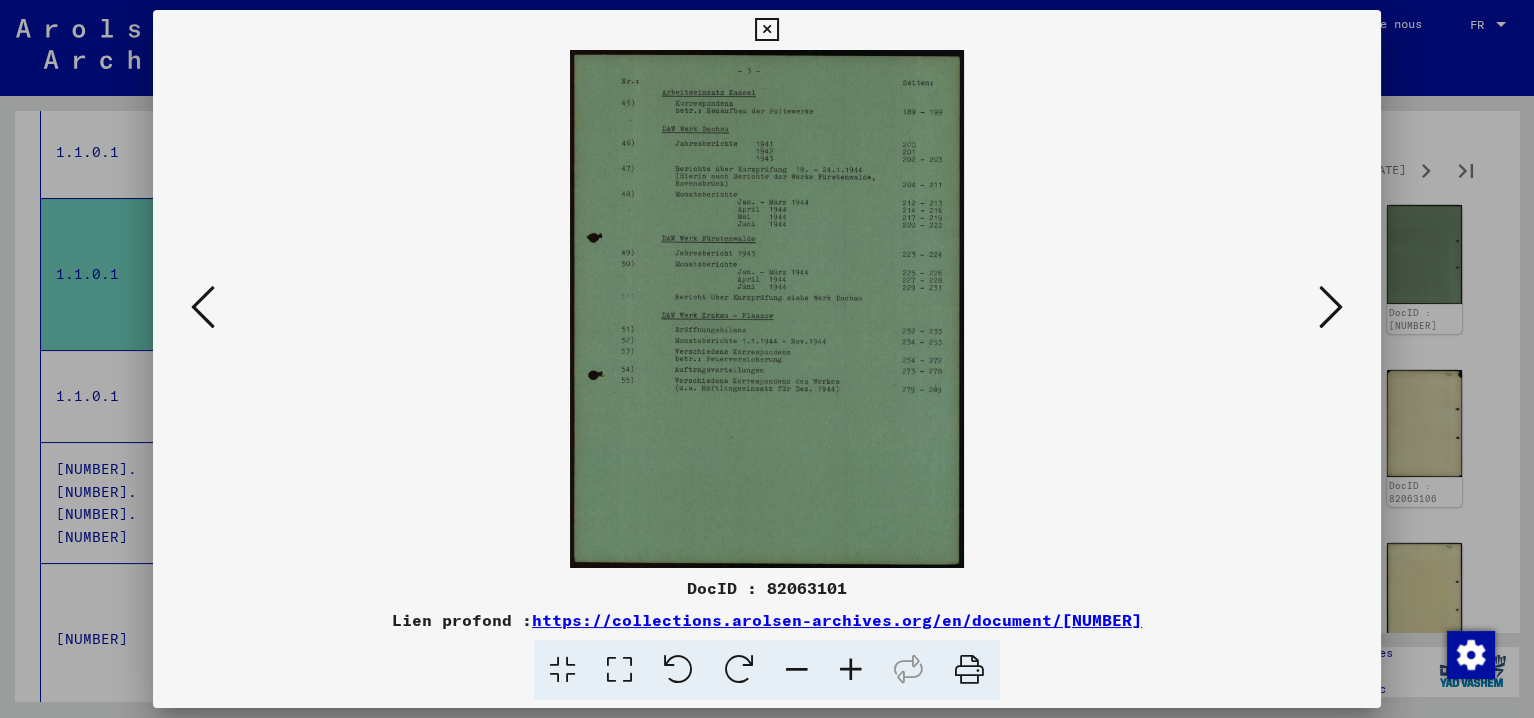 click at bounding box center [851, 670] 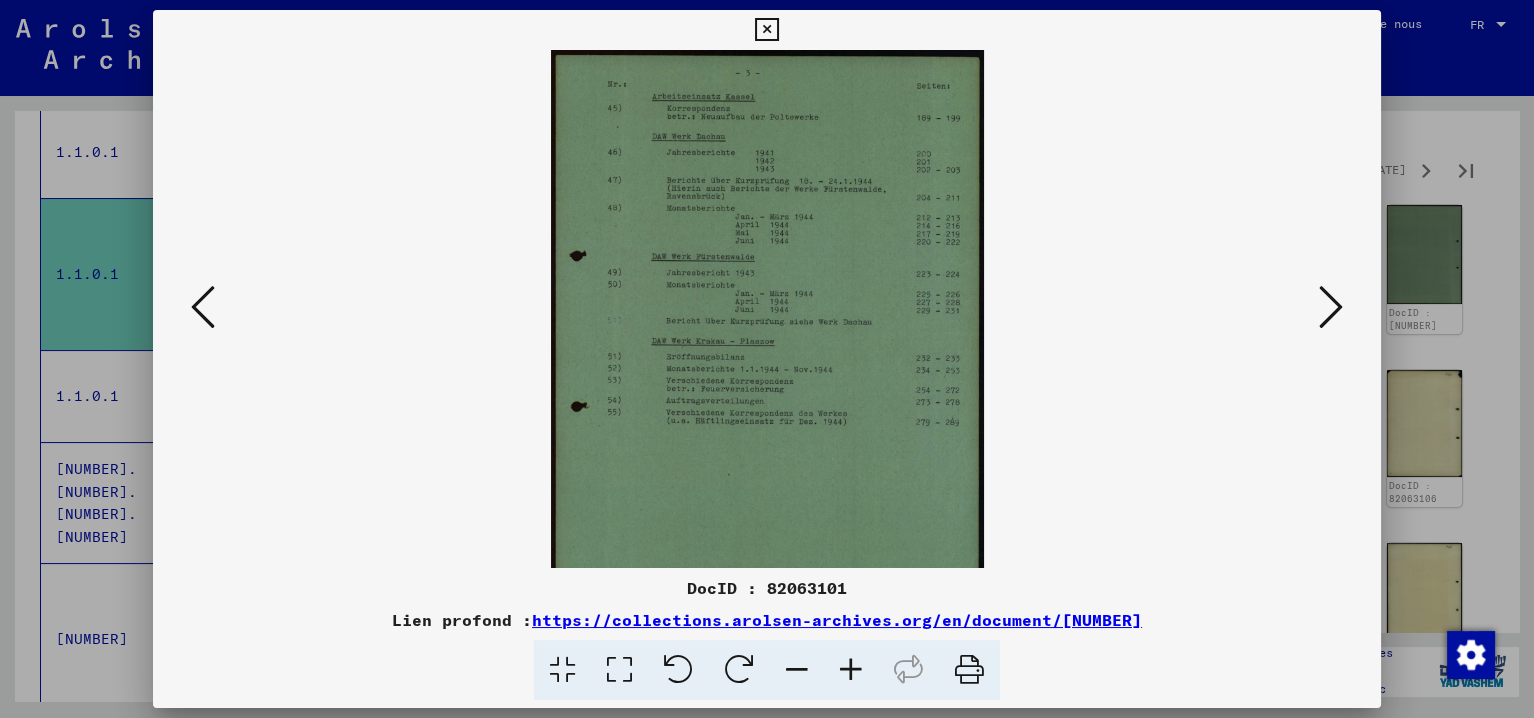 click at bounding box center (851, 670) 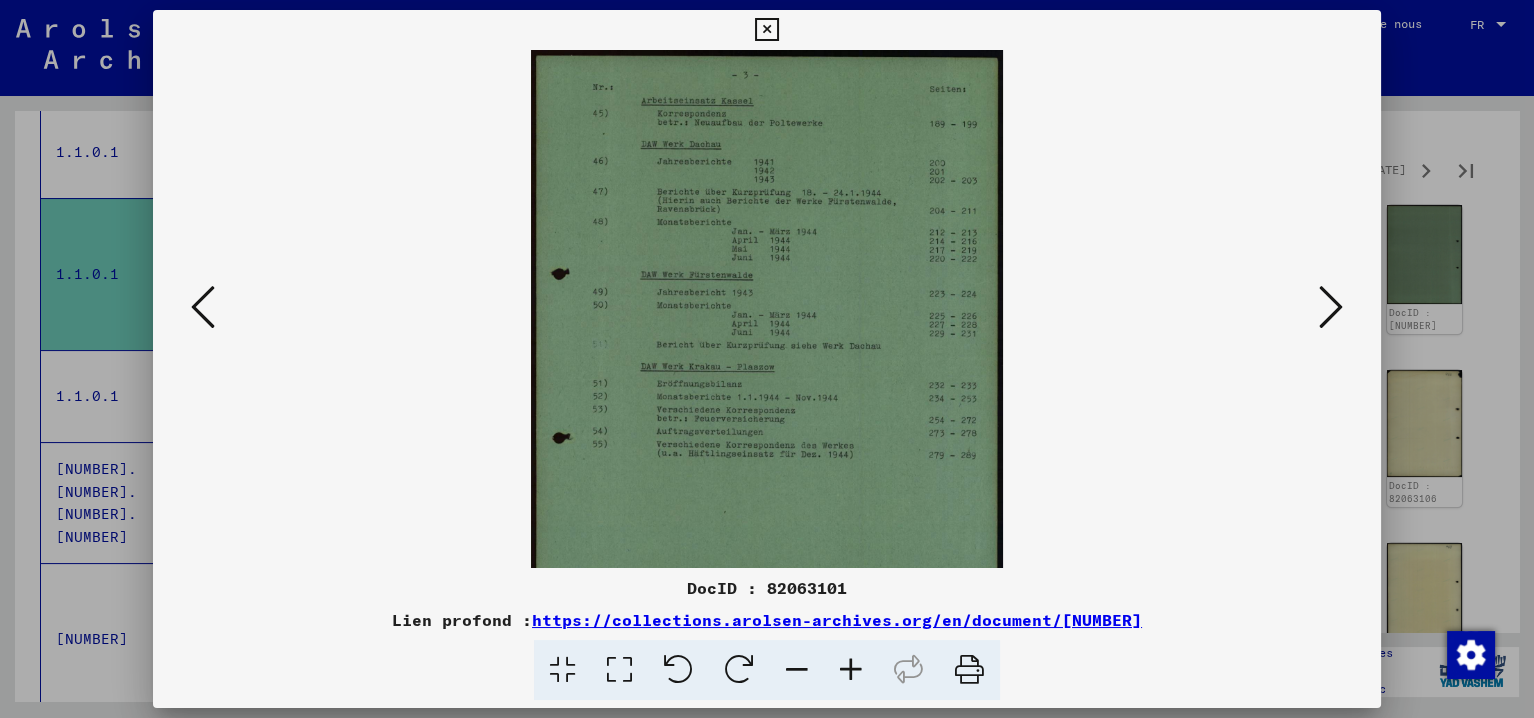 click at bounding box center (851, 670) 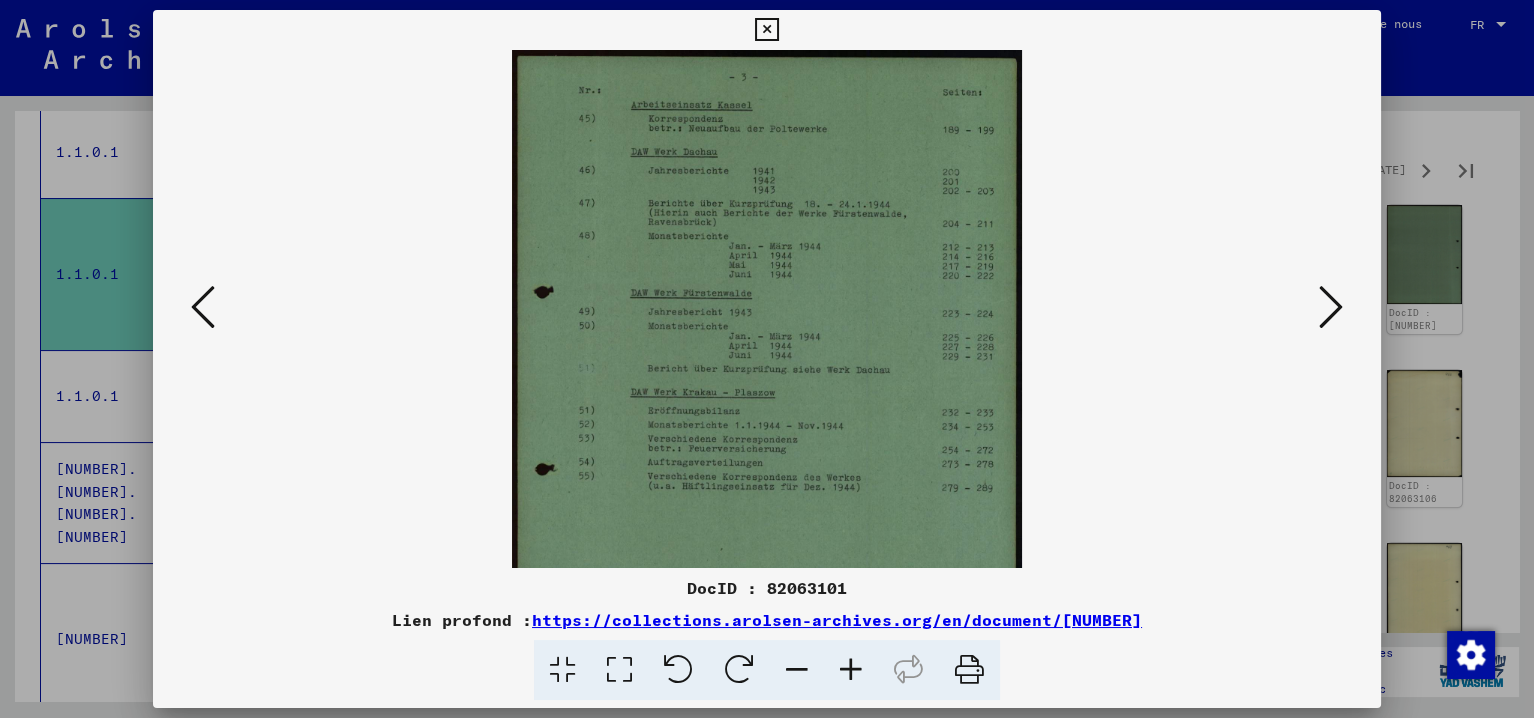 click at bounding box center (851, 670) 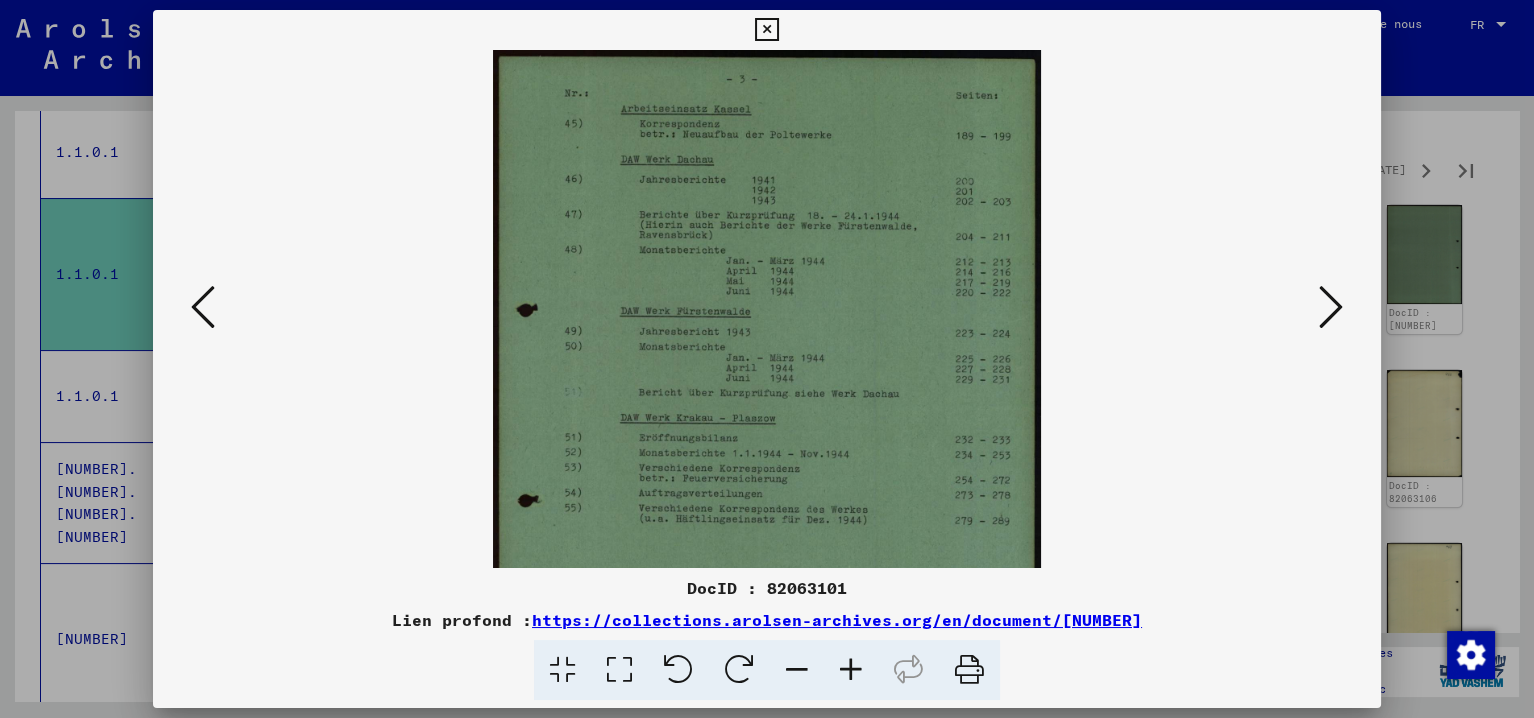 click at bounding box center (851, 670) 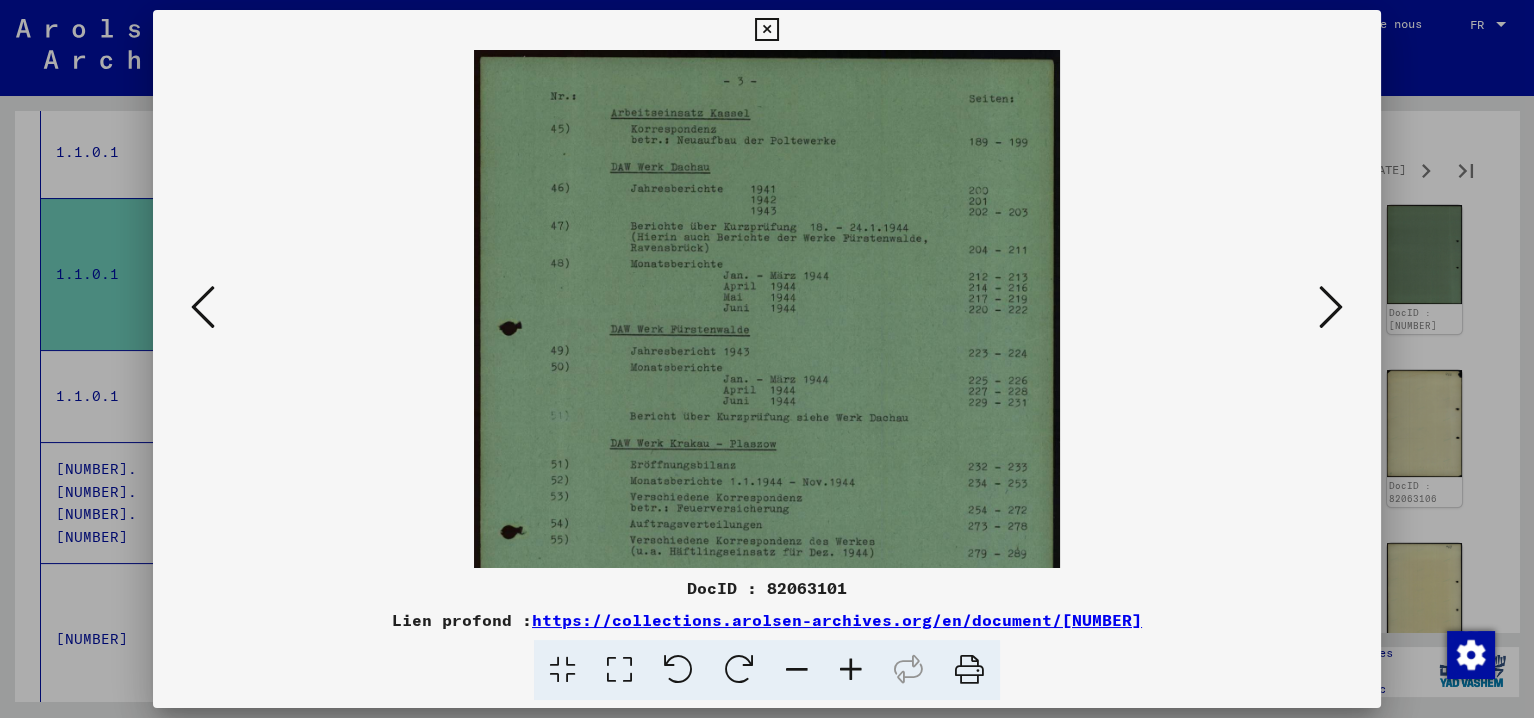 click at bounding box center [851, 670] 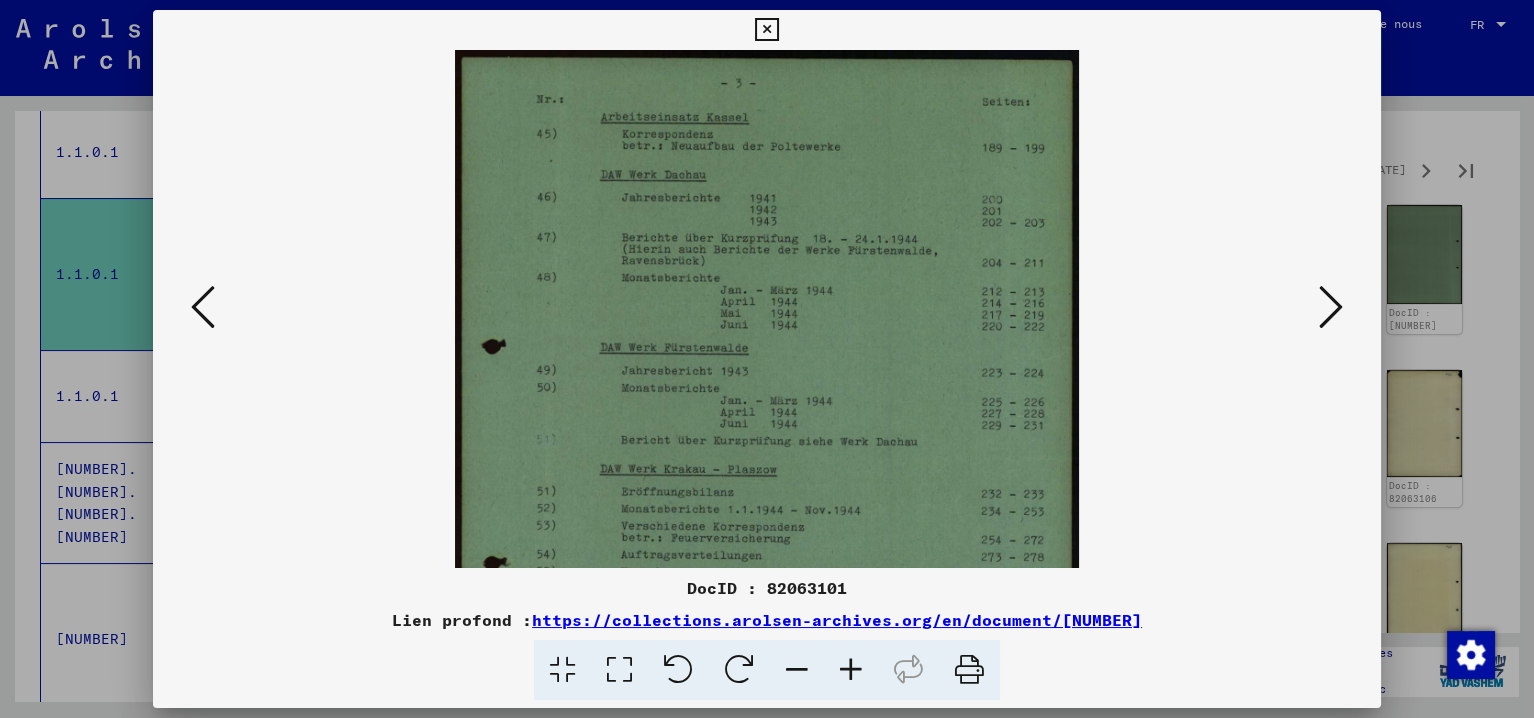 click at bounding box center [851, 670] 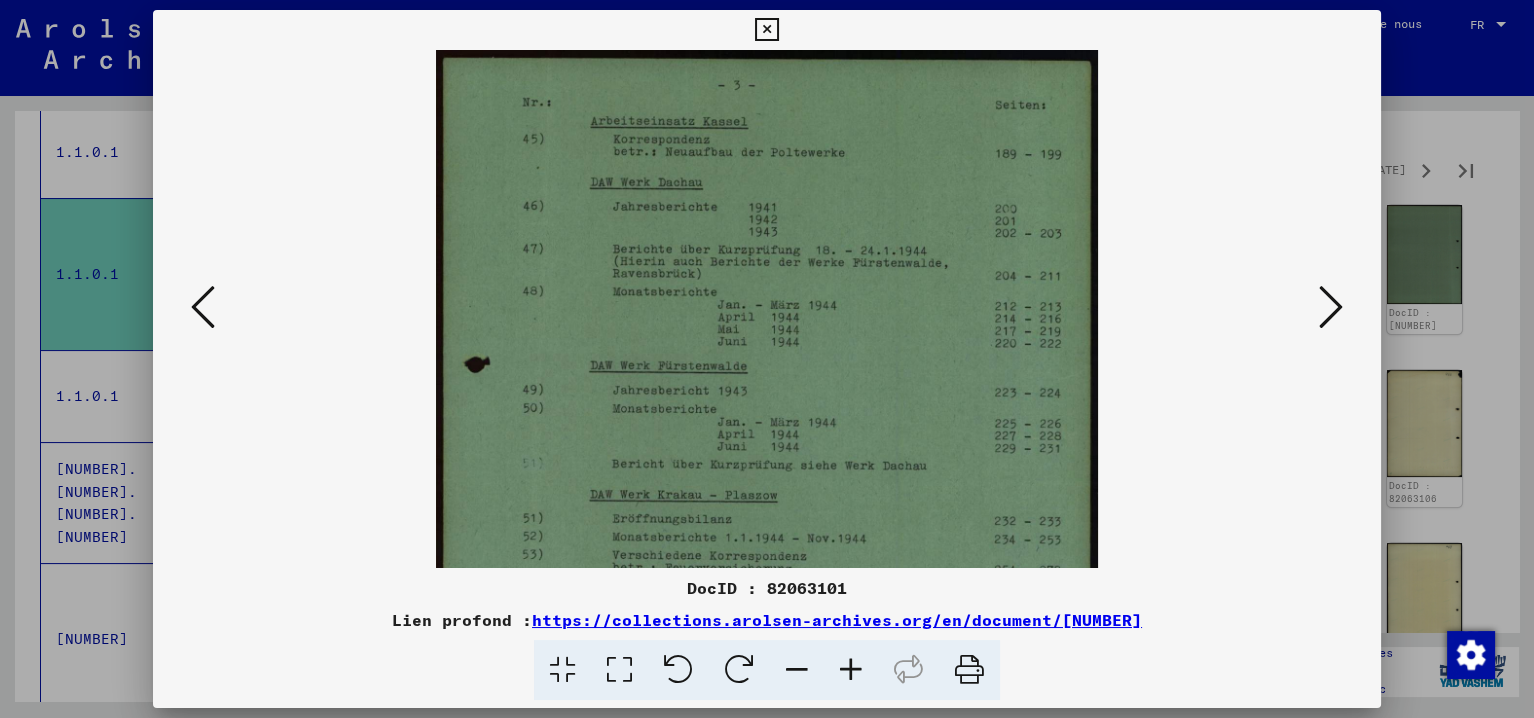 click at bounding box center [1331, 307] 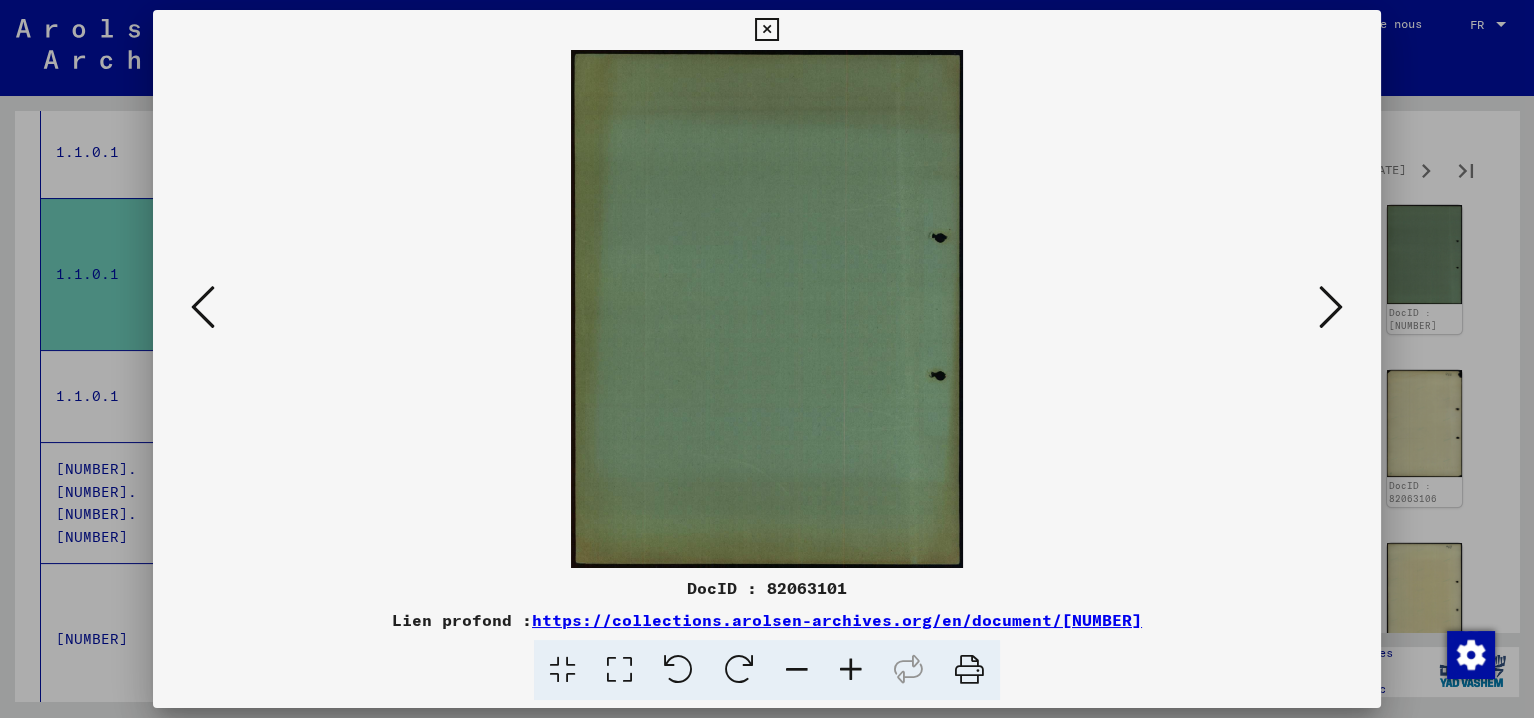 click at bounding box center [1331, 307] 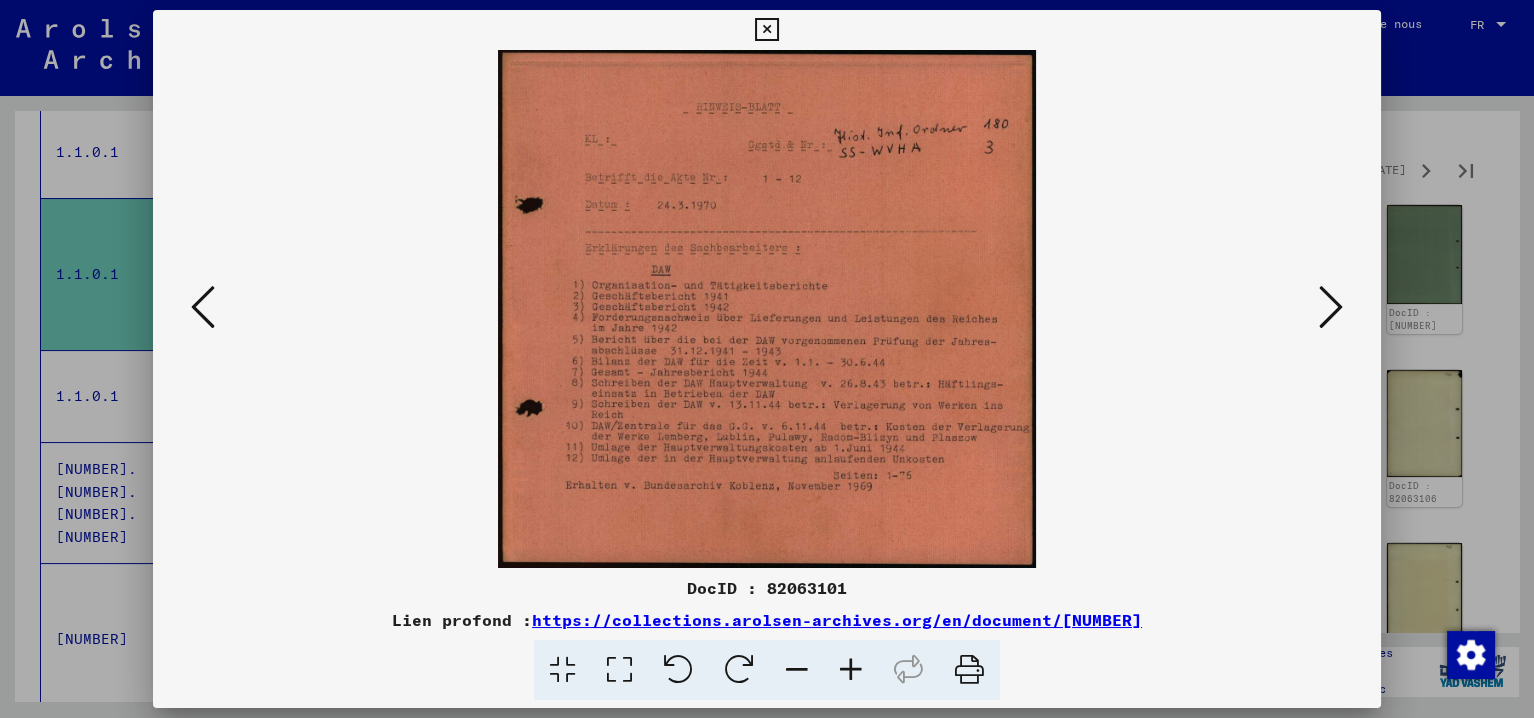 click at bounding box center [1331, 307] 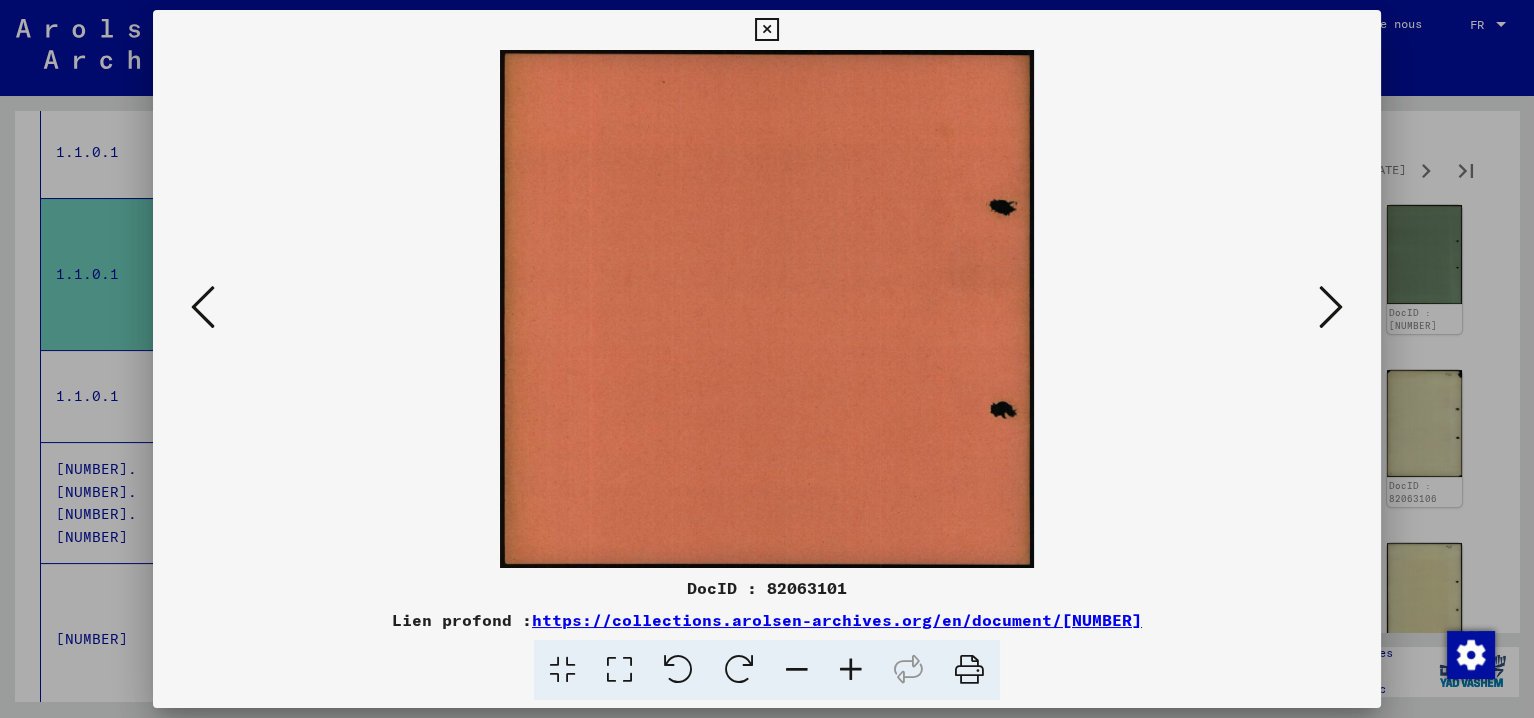 click at bounding box center [1331, 307] 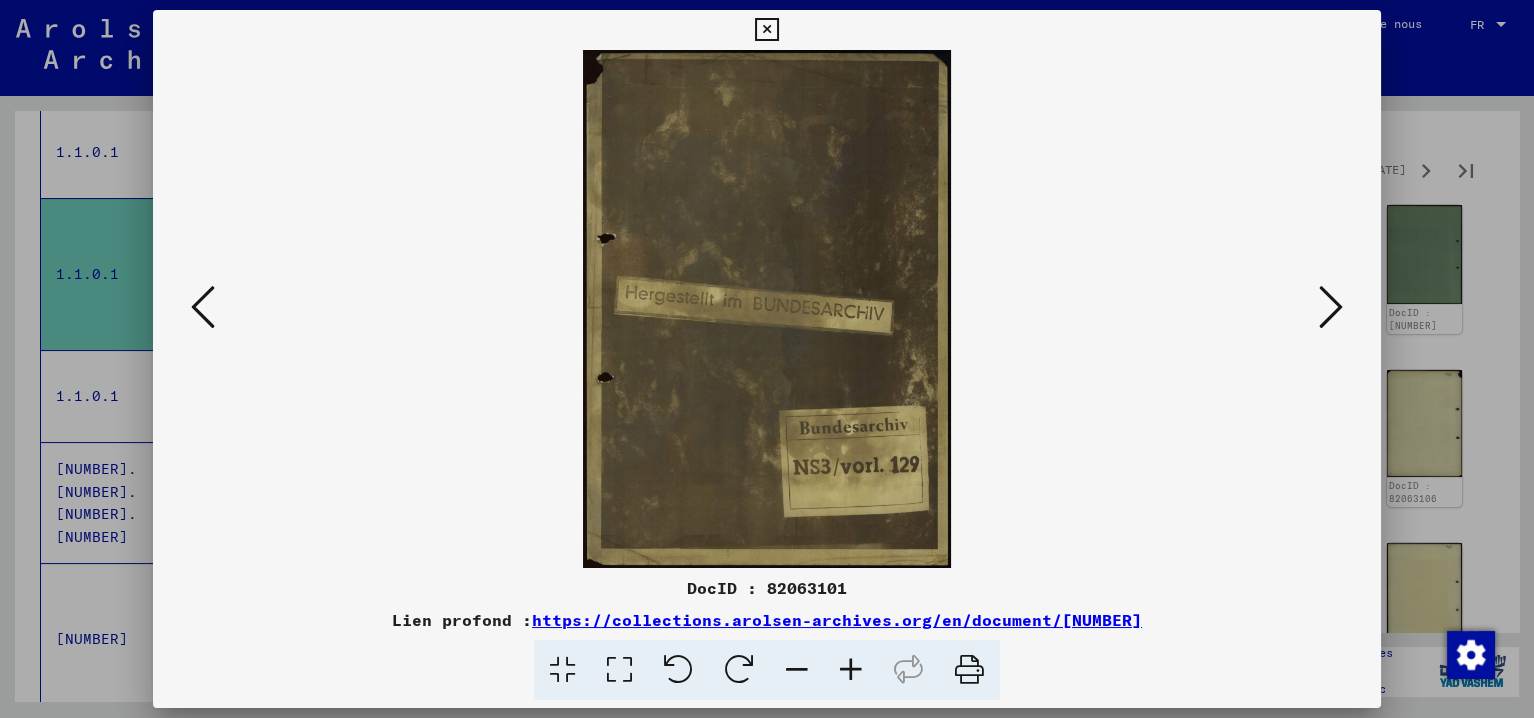 click at bounding box center [1331, 307] 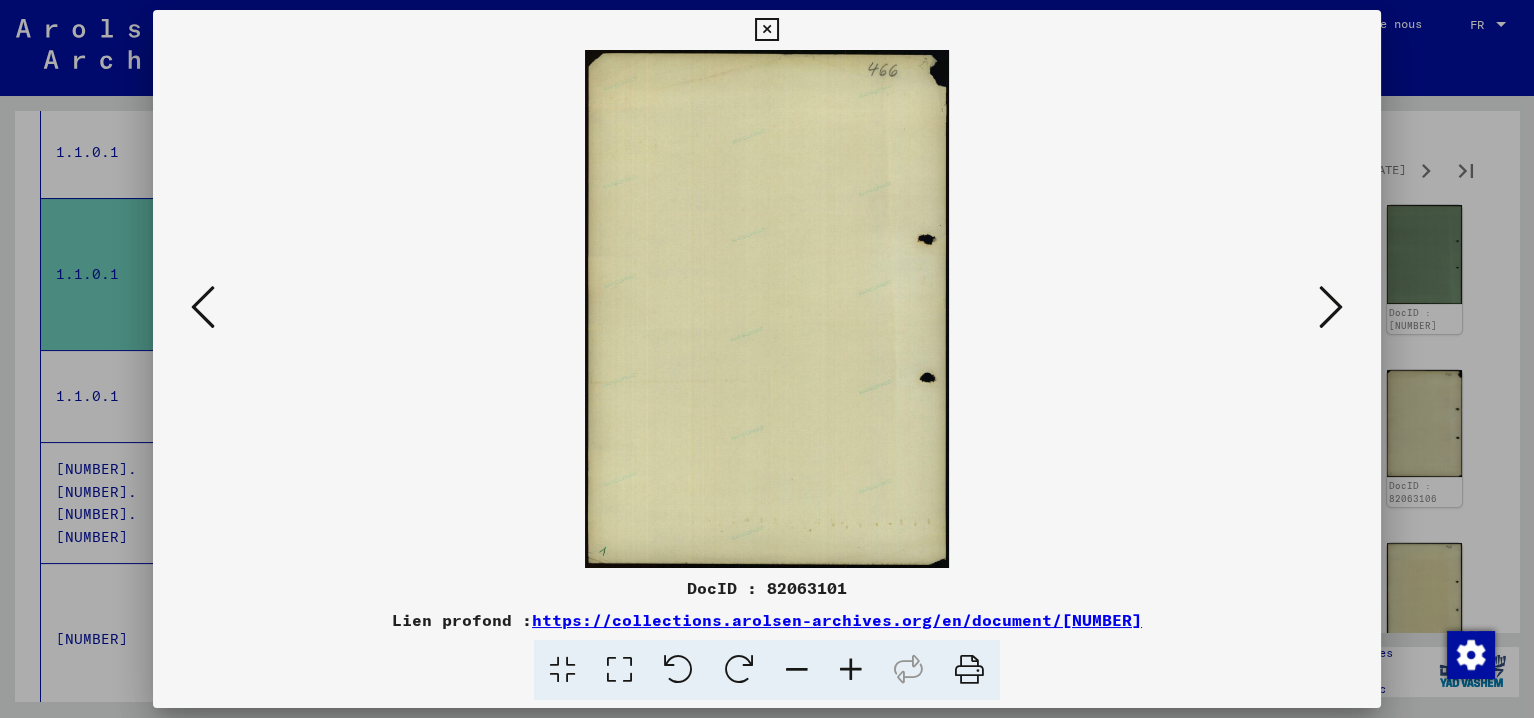 click at bounding box center [1331, 307] 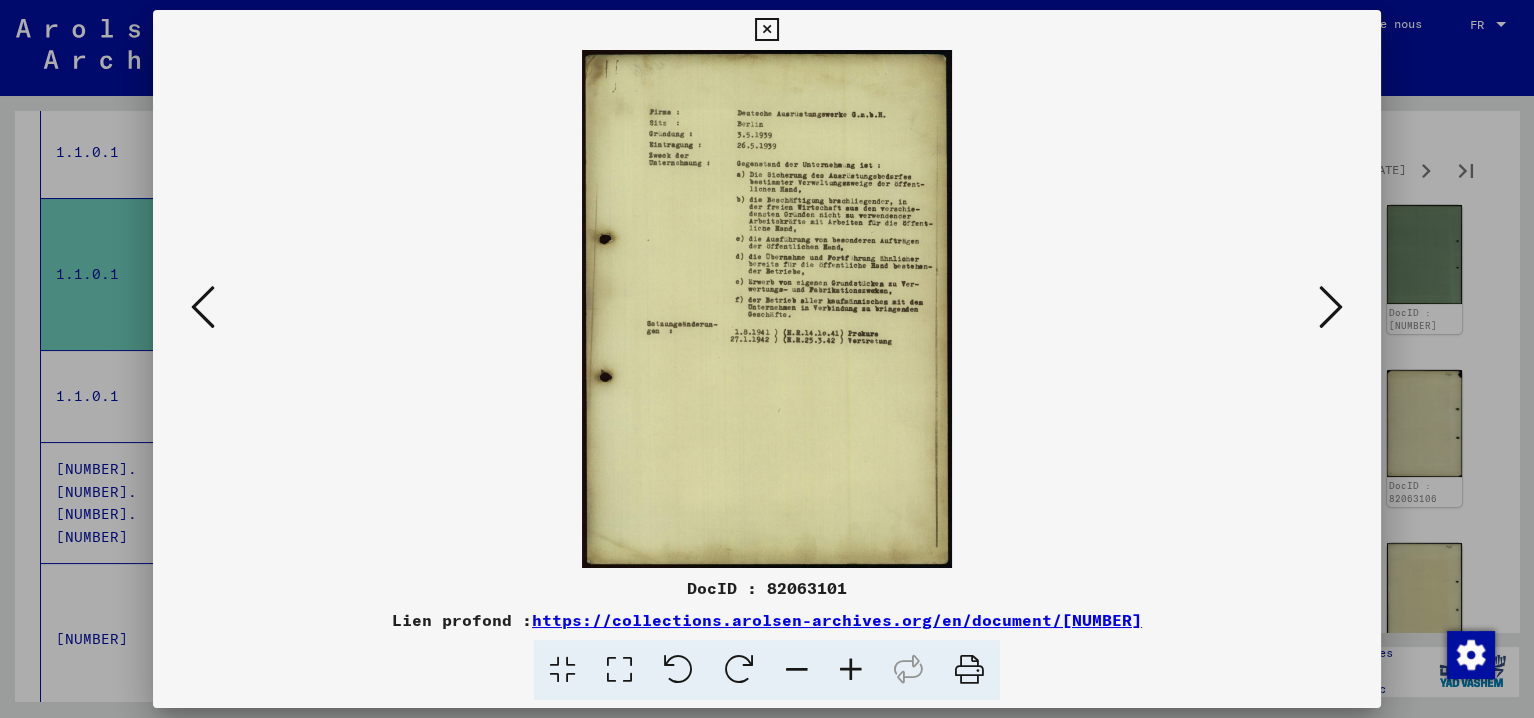 click at bounding box center (1331, 308) 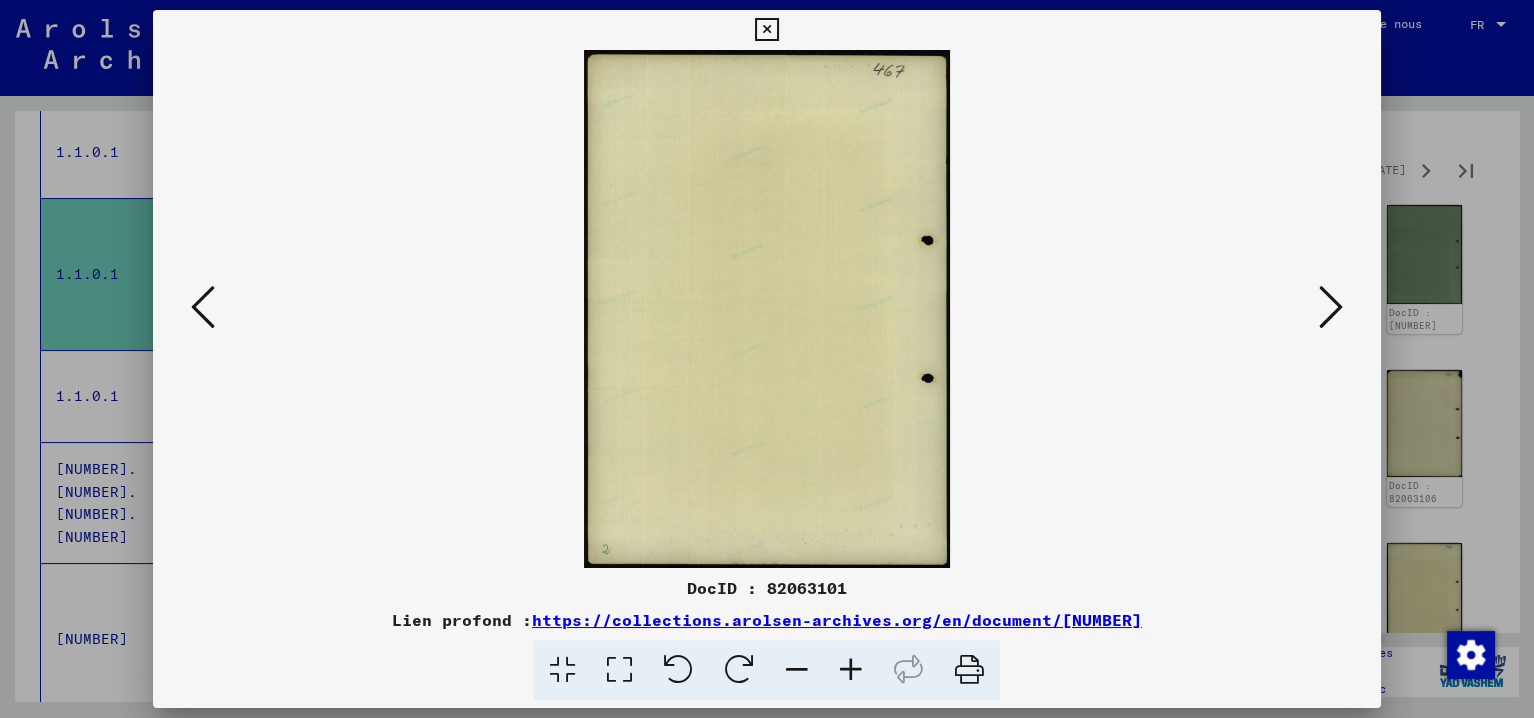 click at bounding box center (1331, 308) 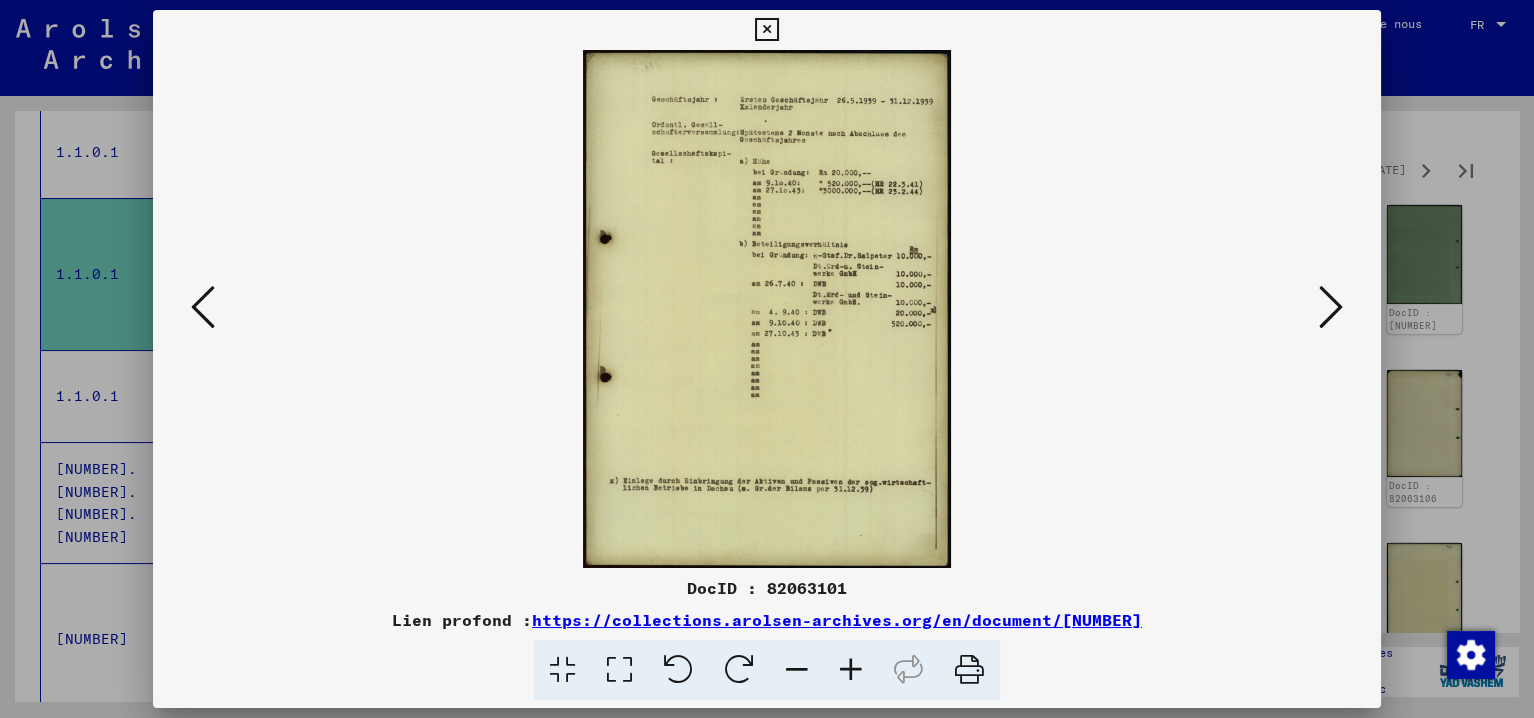 click at bounding box center [1331, 308] 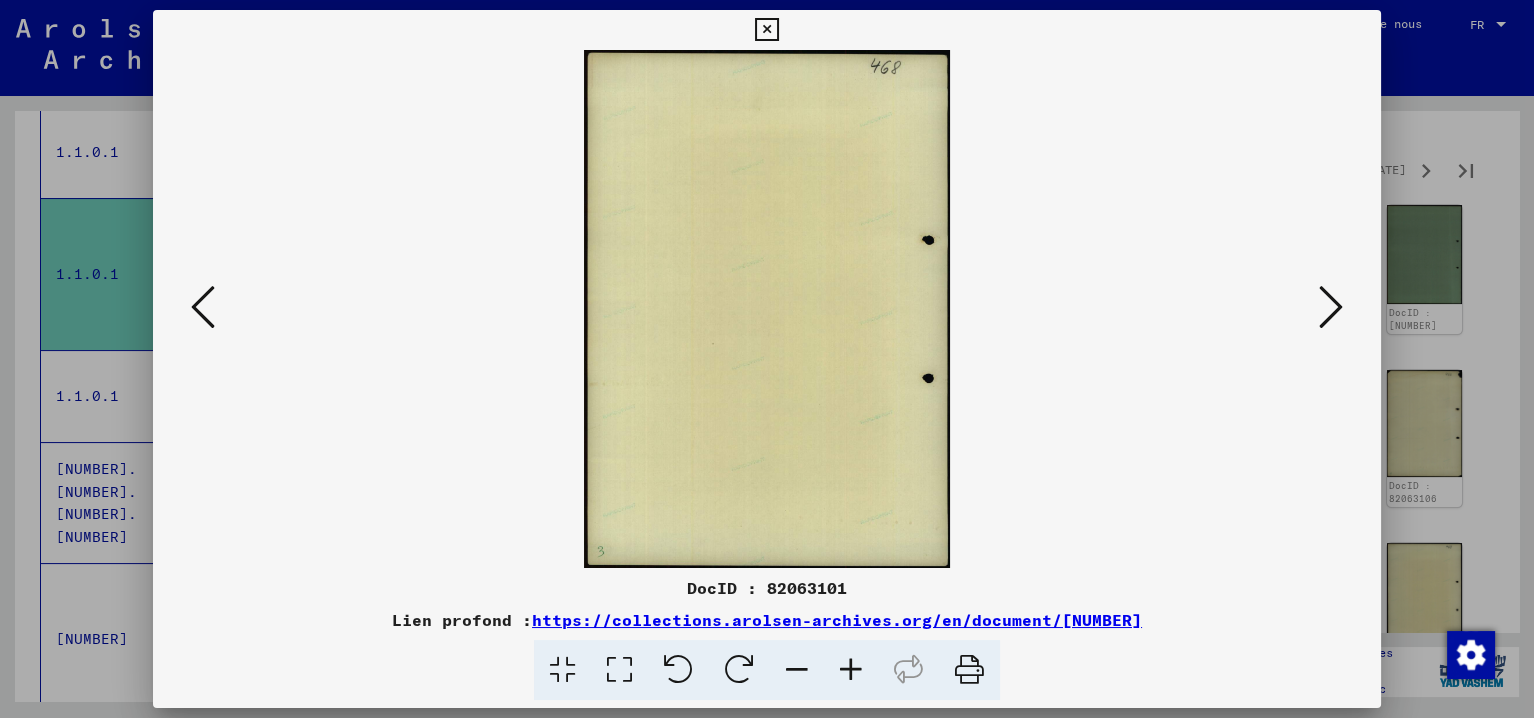 click at bounding box center [1331, 308] 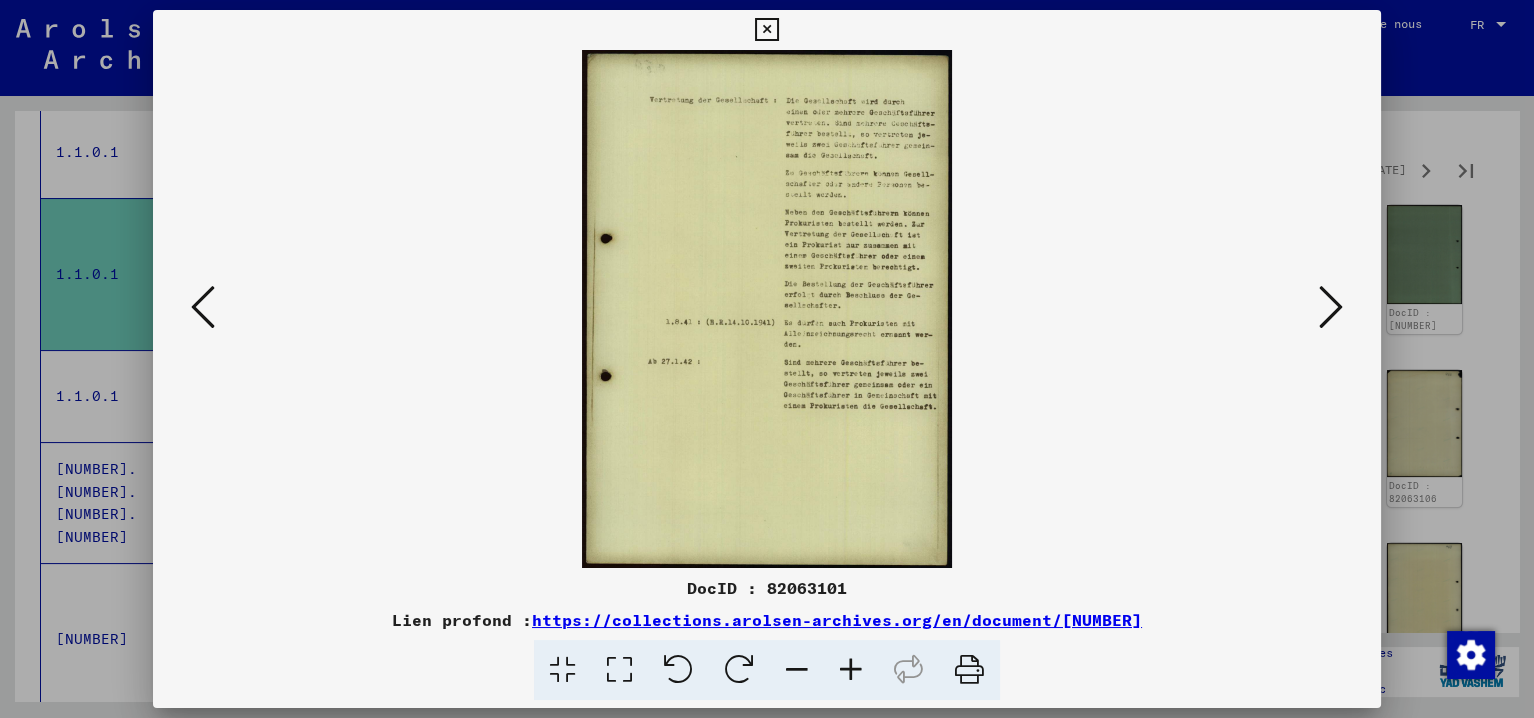 click at bounding box center [851, 670] 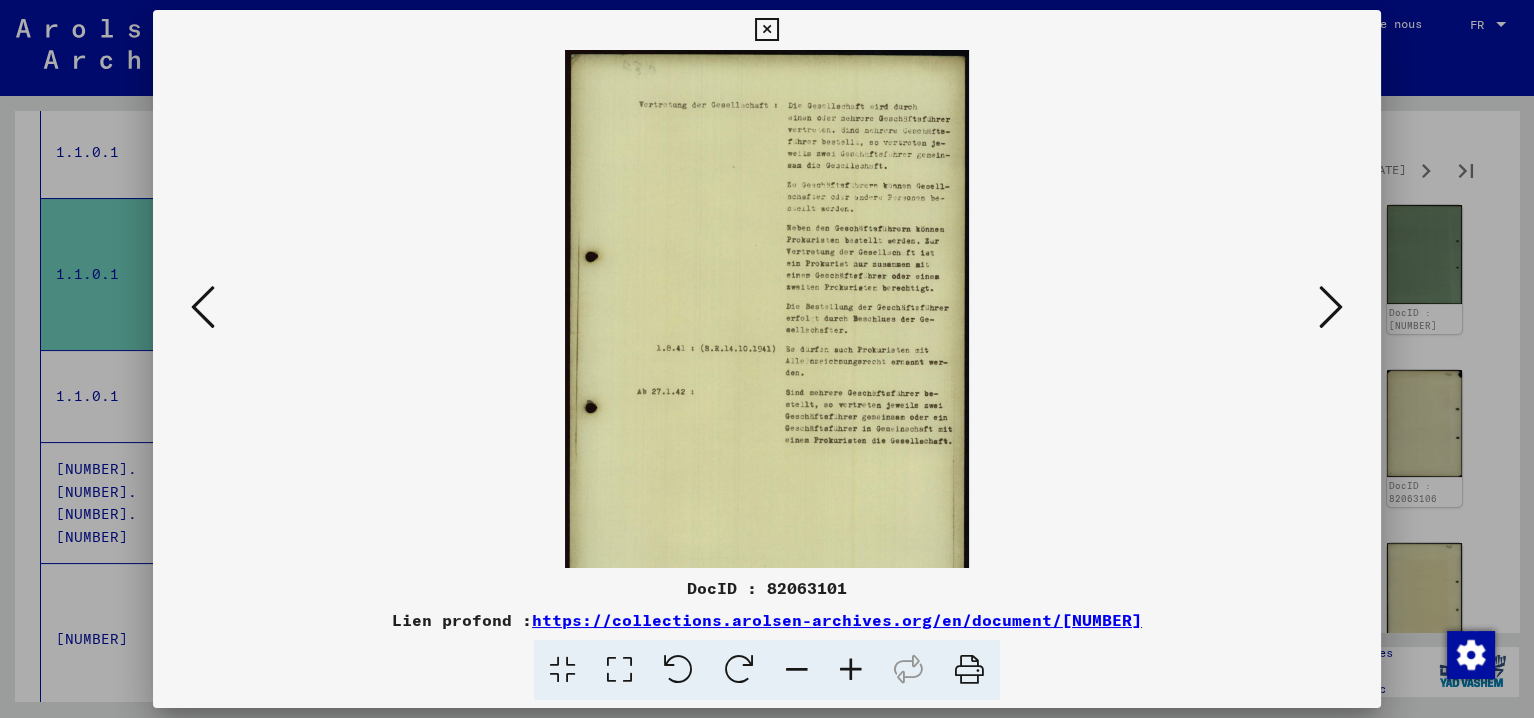 click at bounding box center [851, 670] 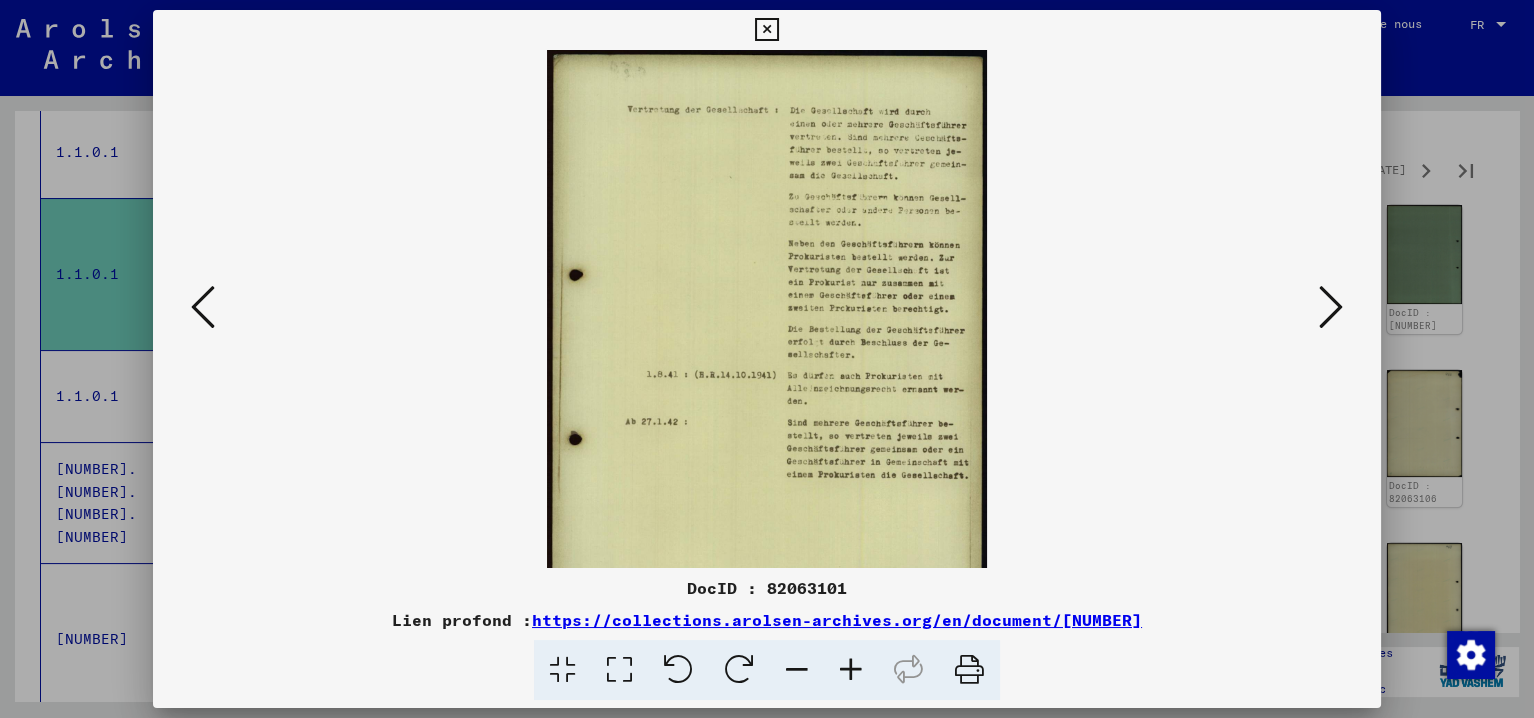 click at bounding box center (851, 670) 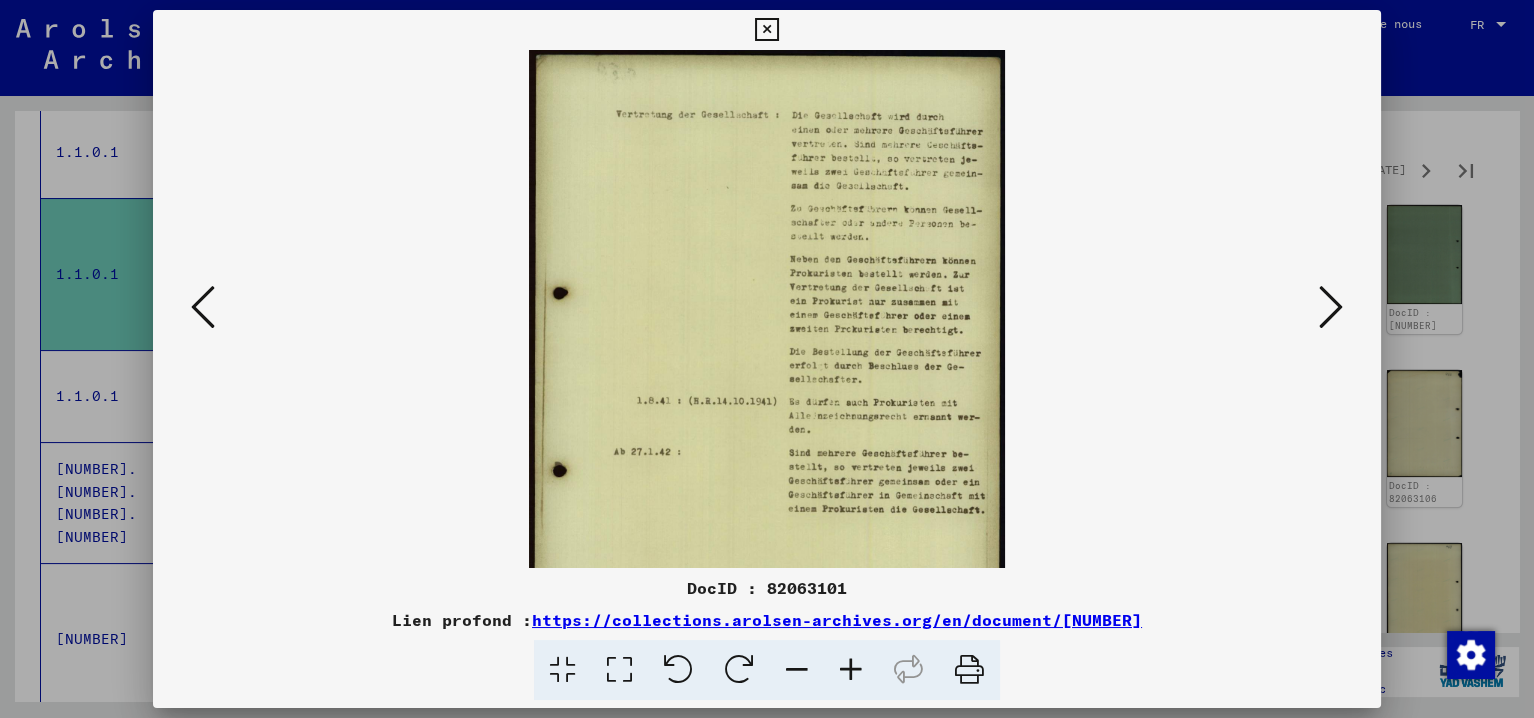 click at bounding box center (851, 670) 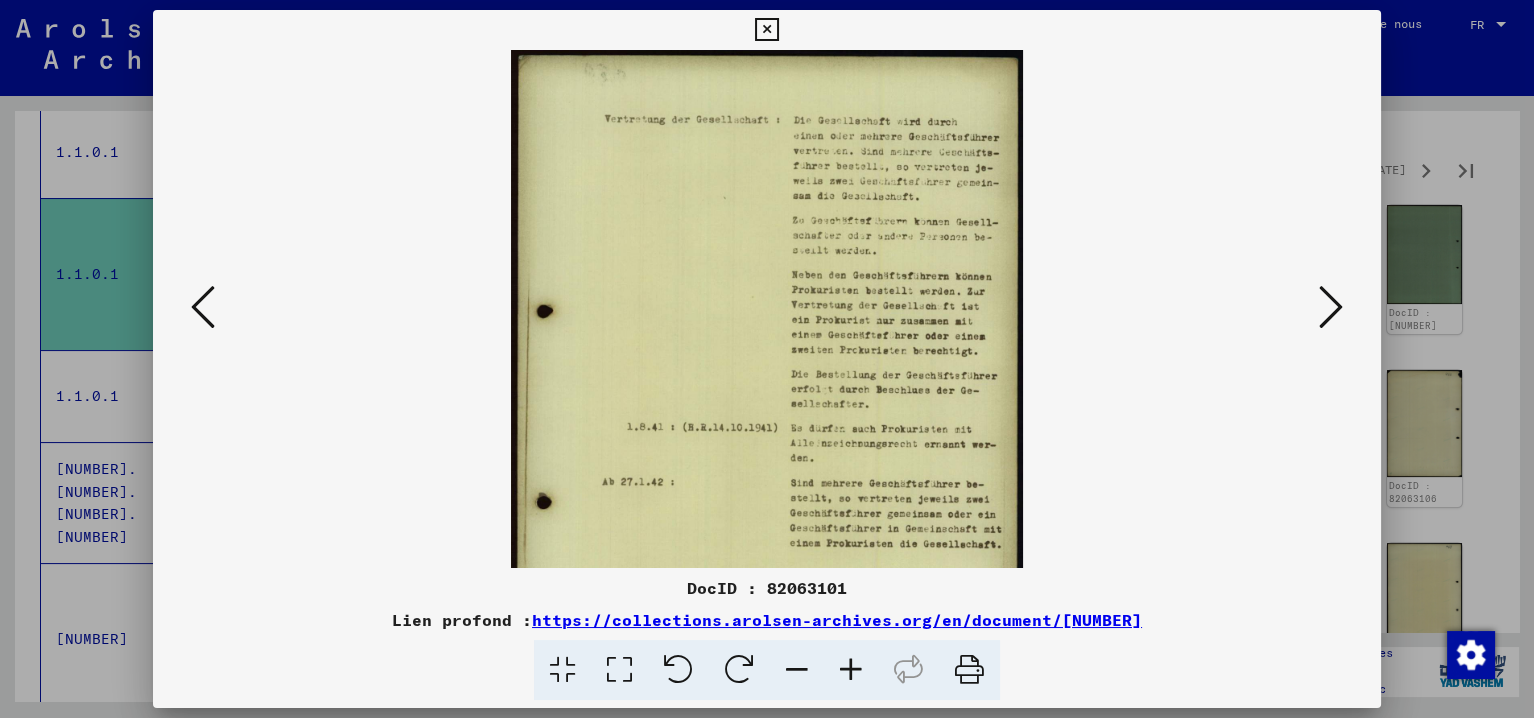 click at bounding box center (851, 670) 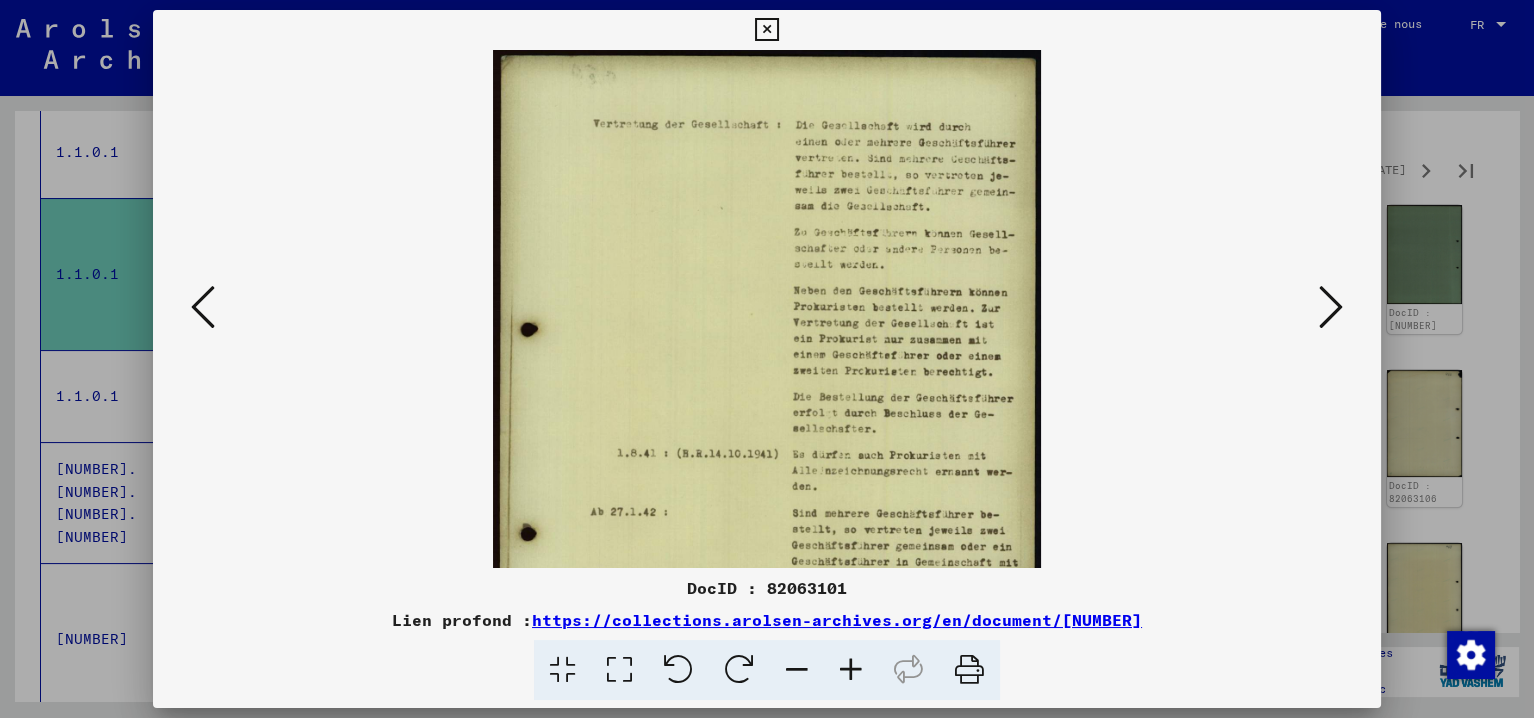 click at bounding box center [851, 670] 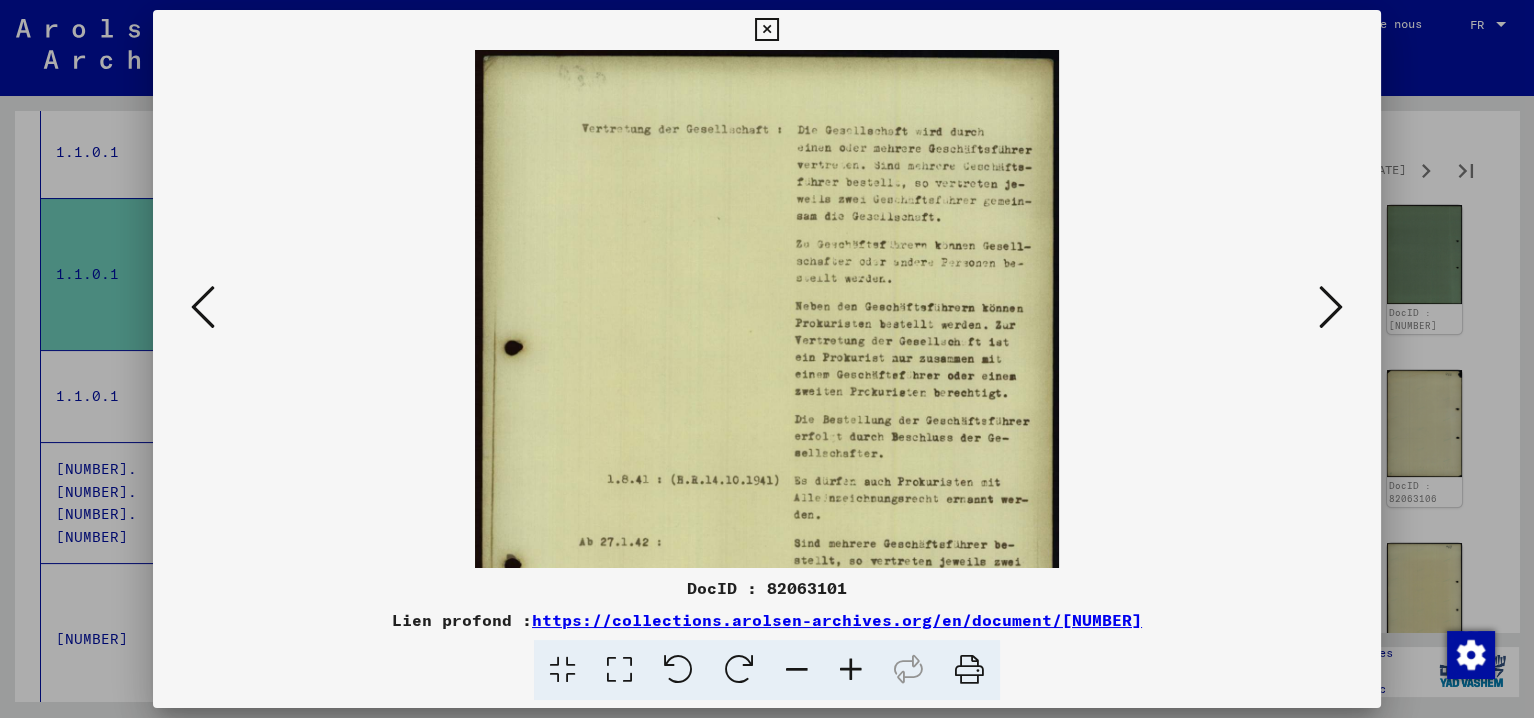 click at bounding box center [851, 670] 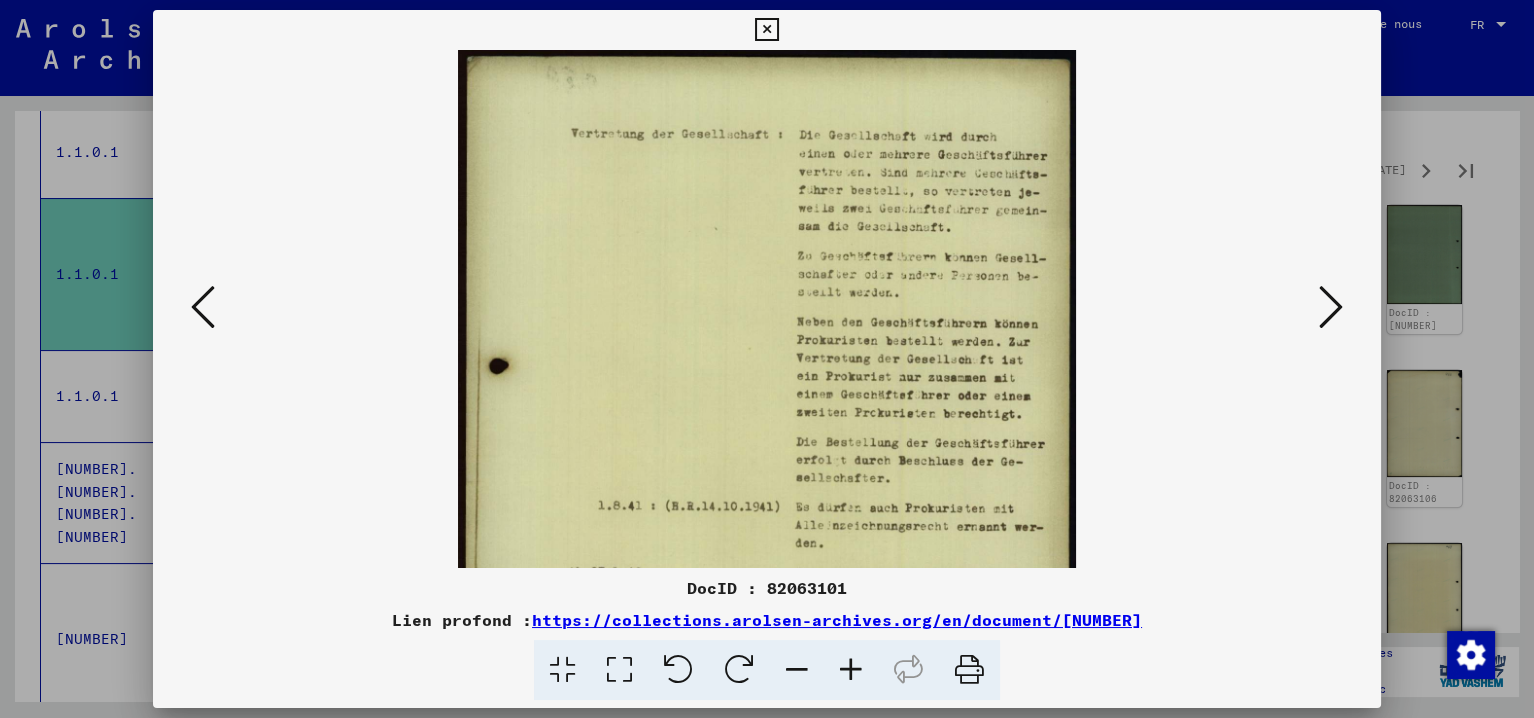 click at bounding box center (851, 670) 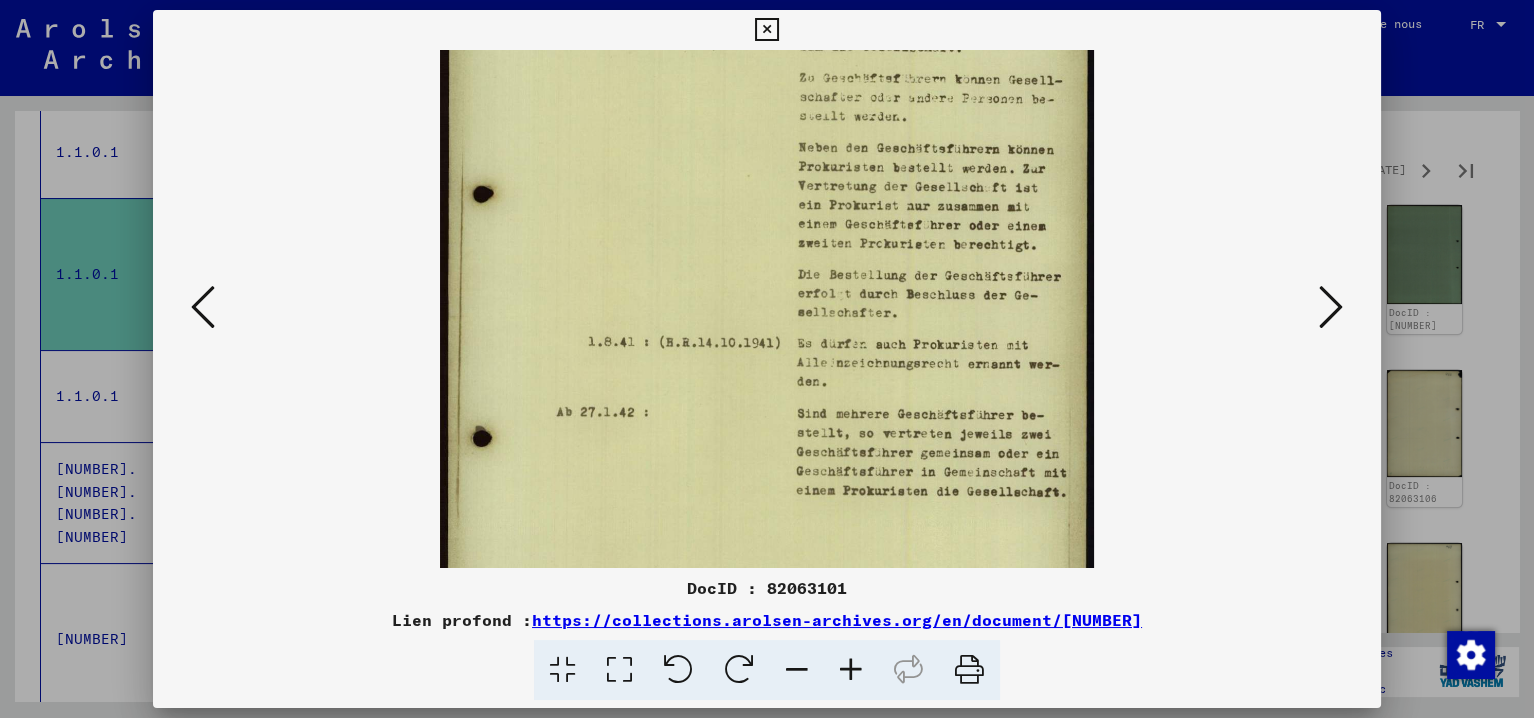 drag, startPoint x: 964, startPoint y: 399, endPoint x: 930, endPoint y: 173, distance: 228.54321 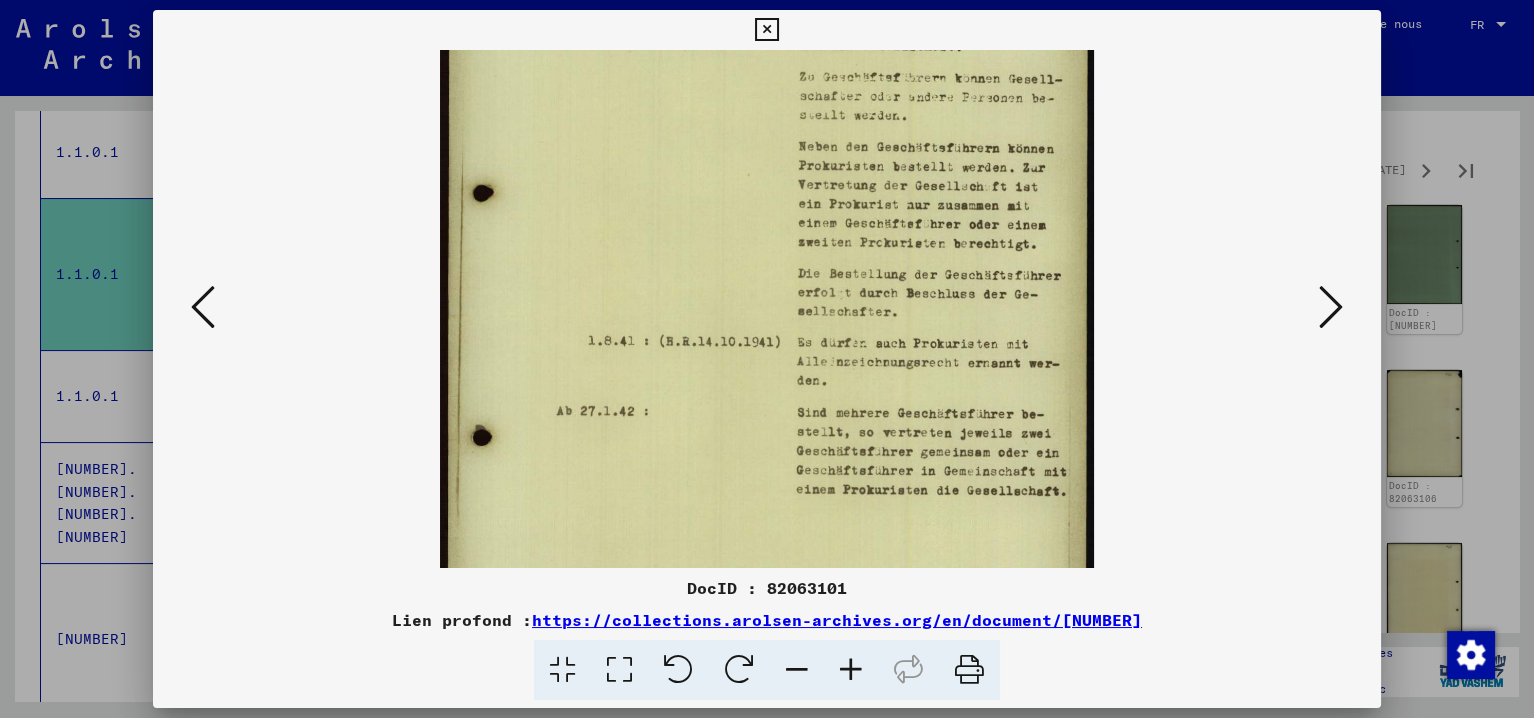 click at bounding box center [1331, 307] 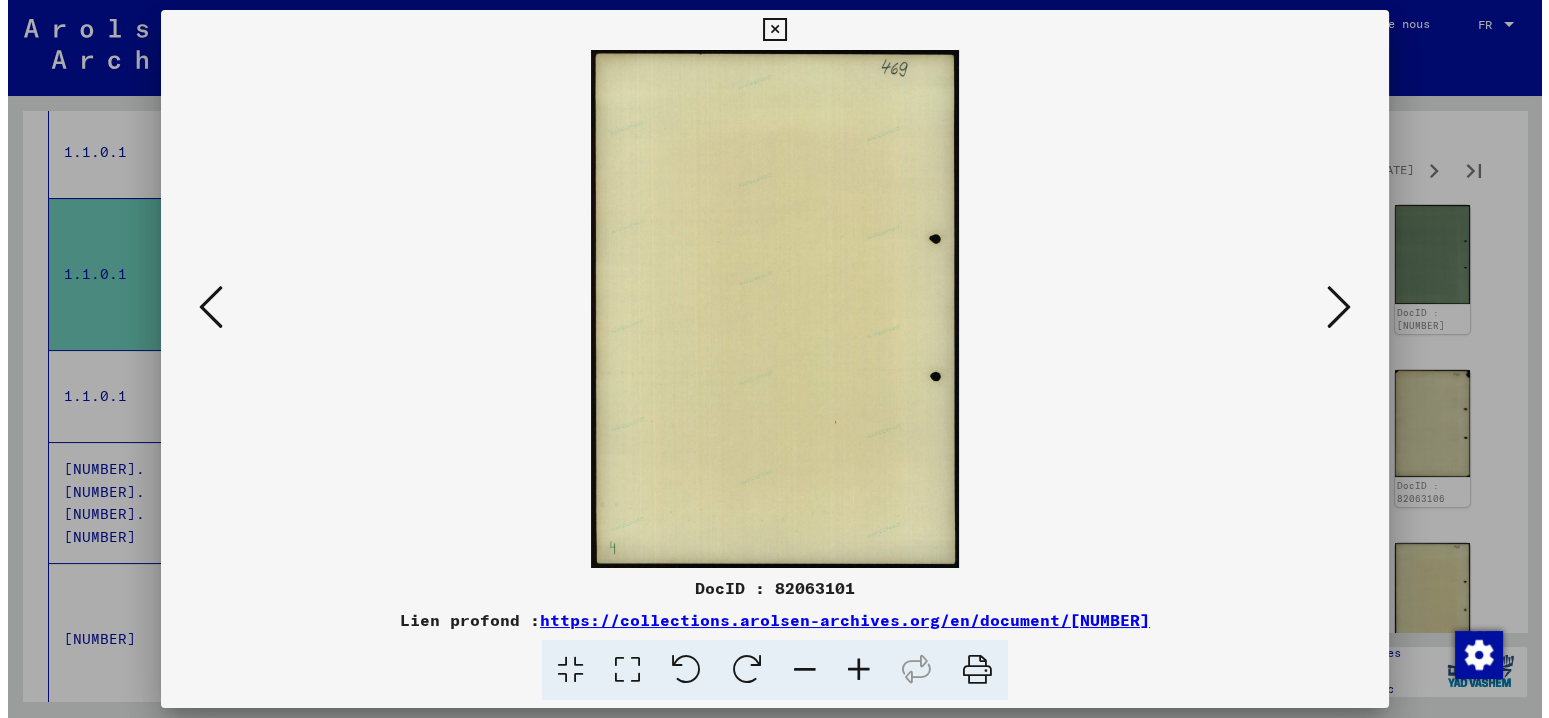 scroll, scrollTop: 0, scrollLeft: 0, axis: both 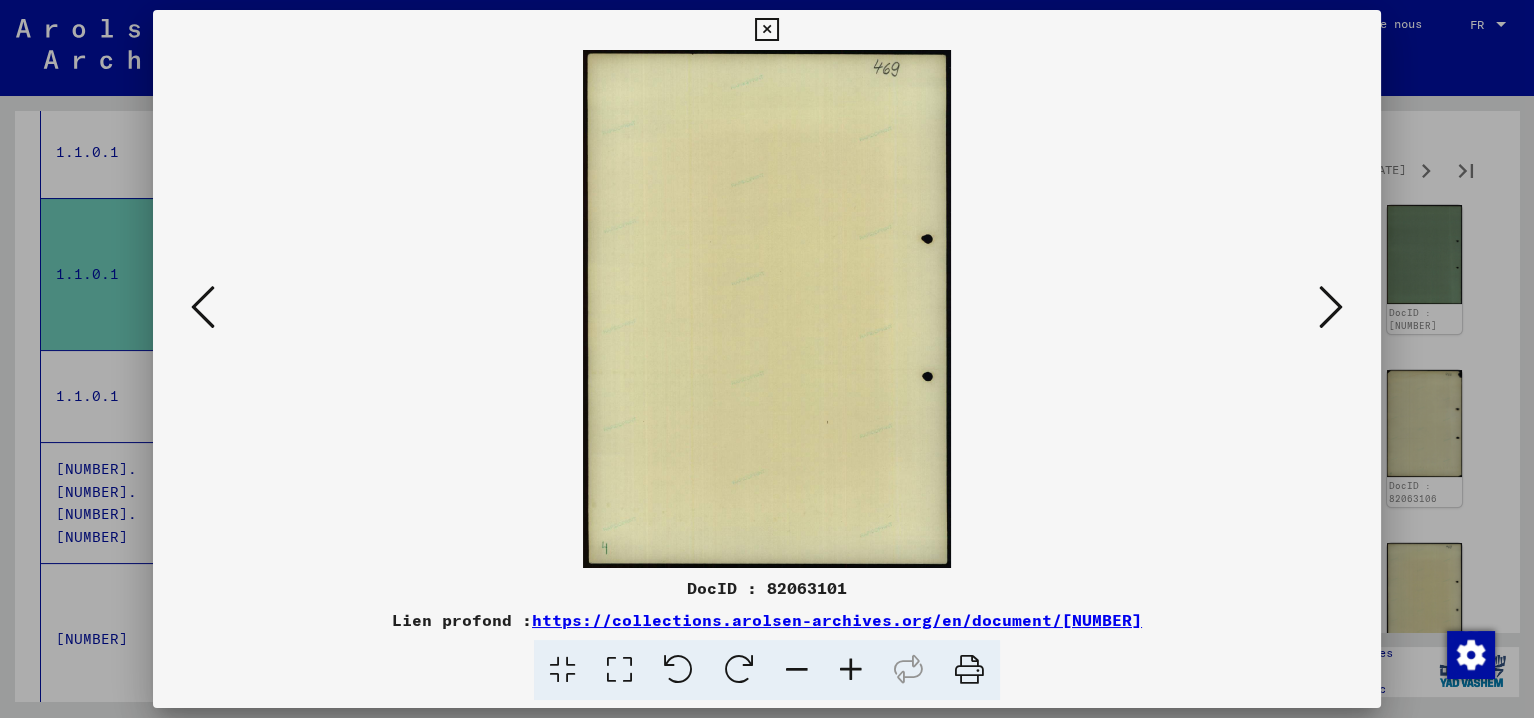 click at bounding box center (1331, 307) 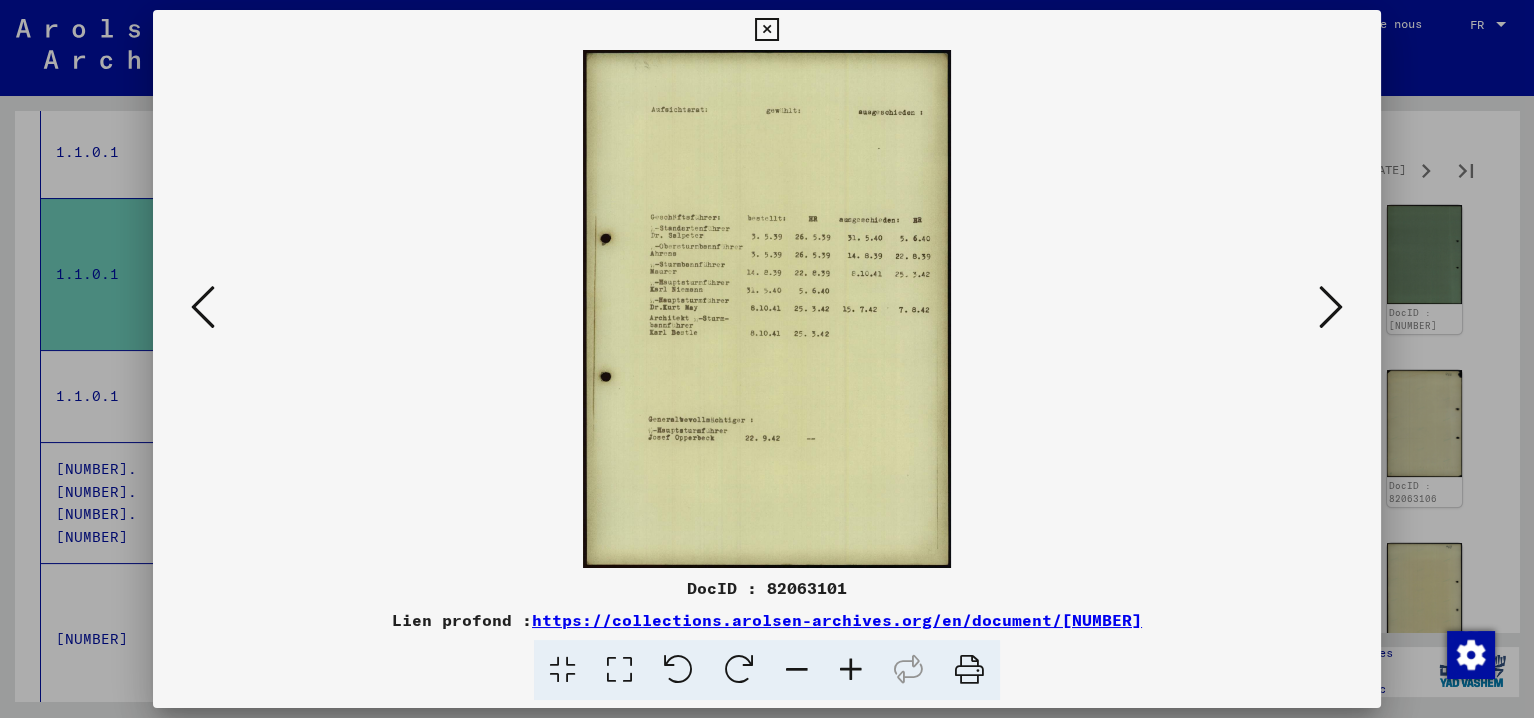 click at bounding box center (851, 670) 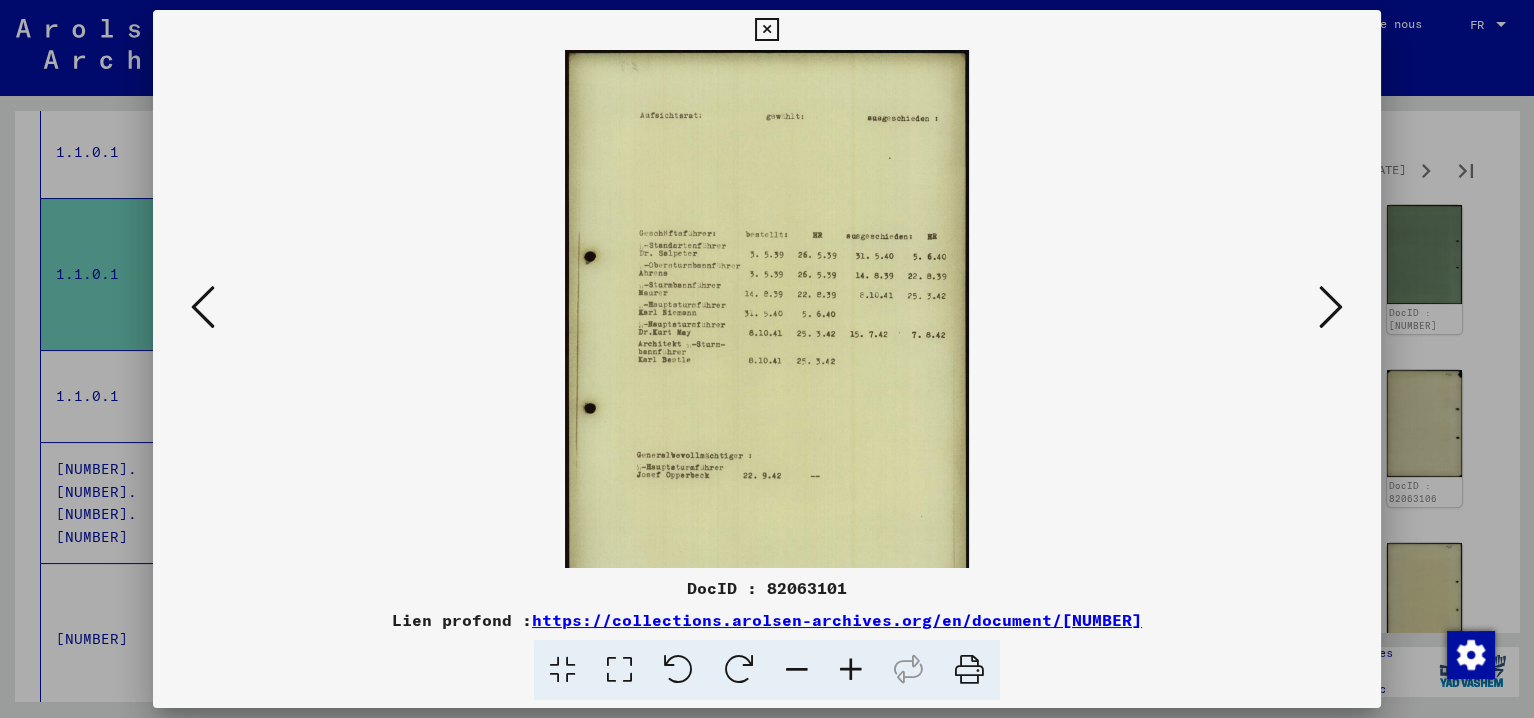 click at bounding box center [851, 670] 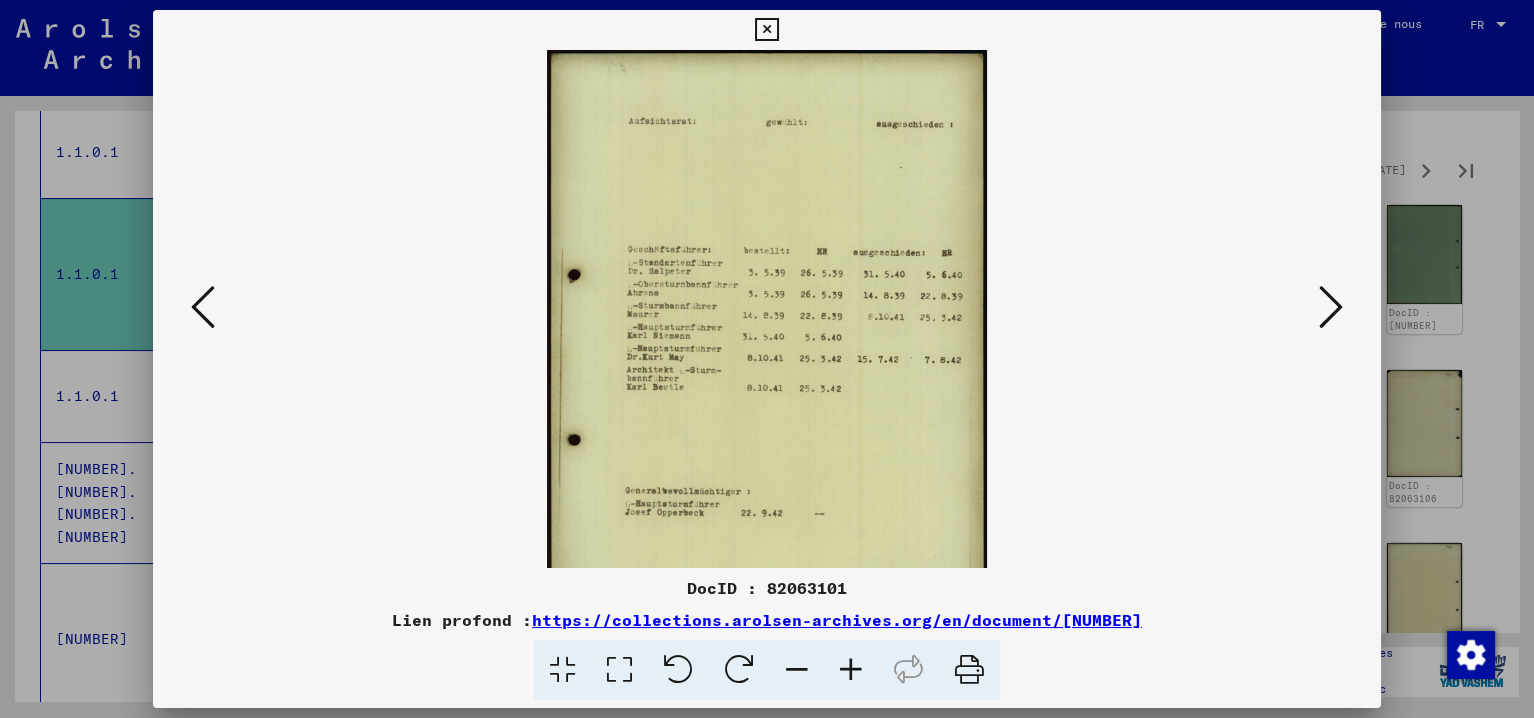 click at bounding box center (851, 670) 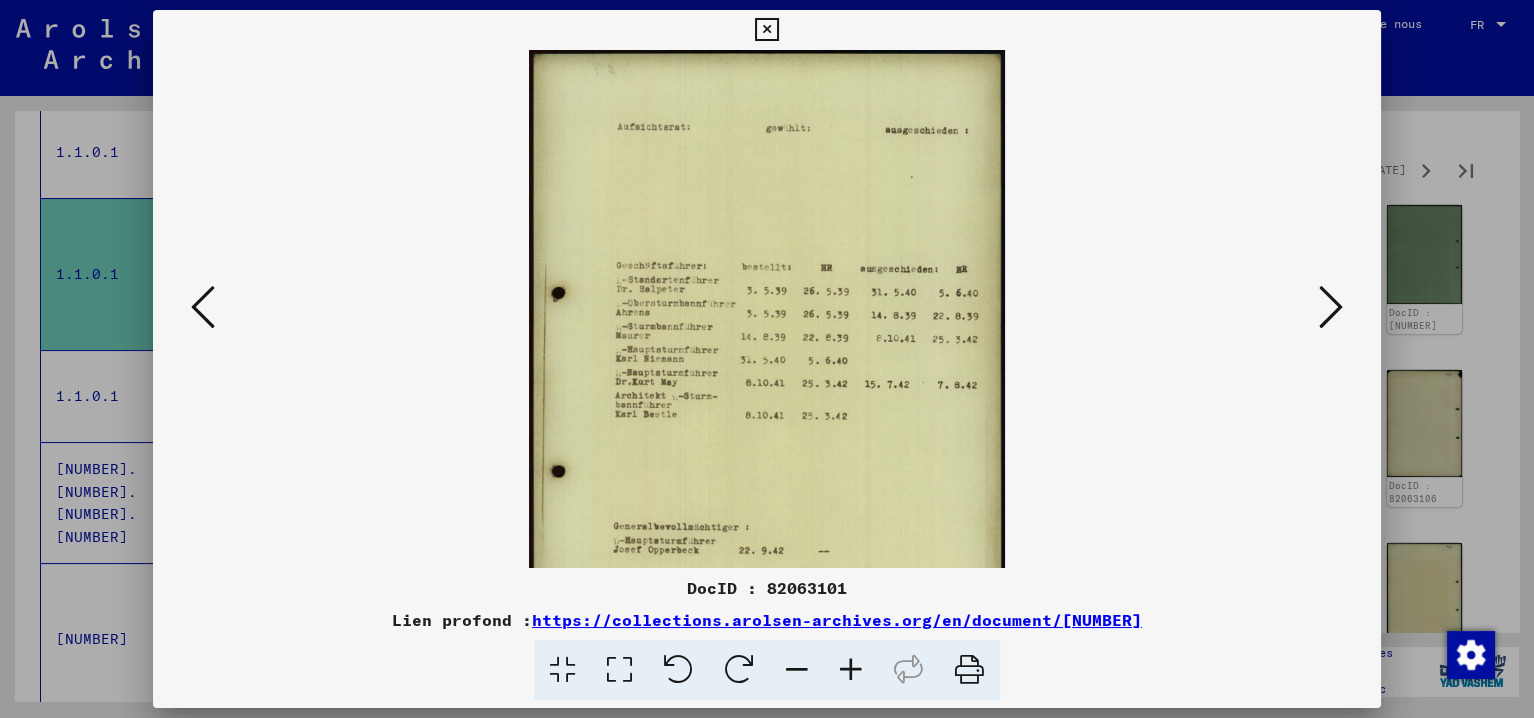 click at bounding box center [851, 670] 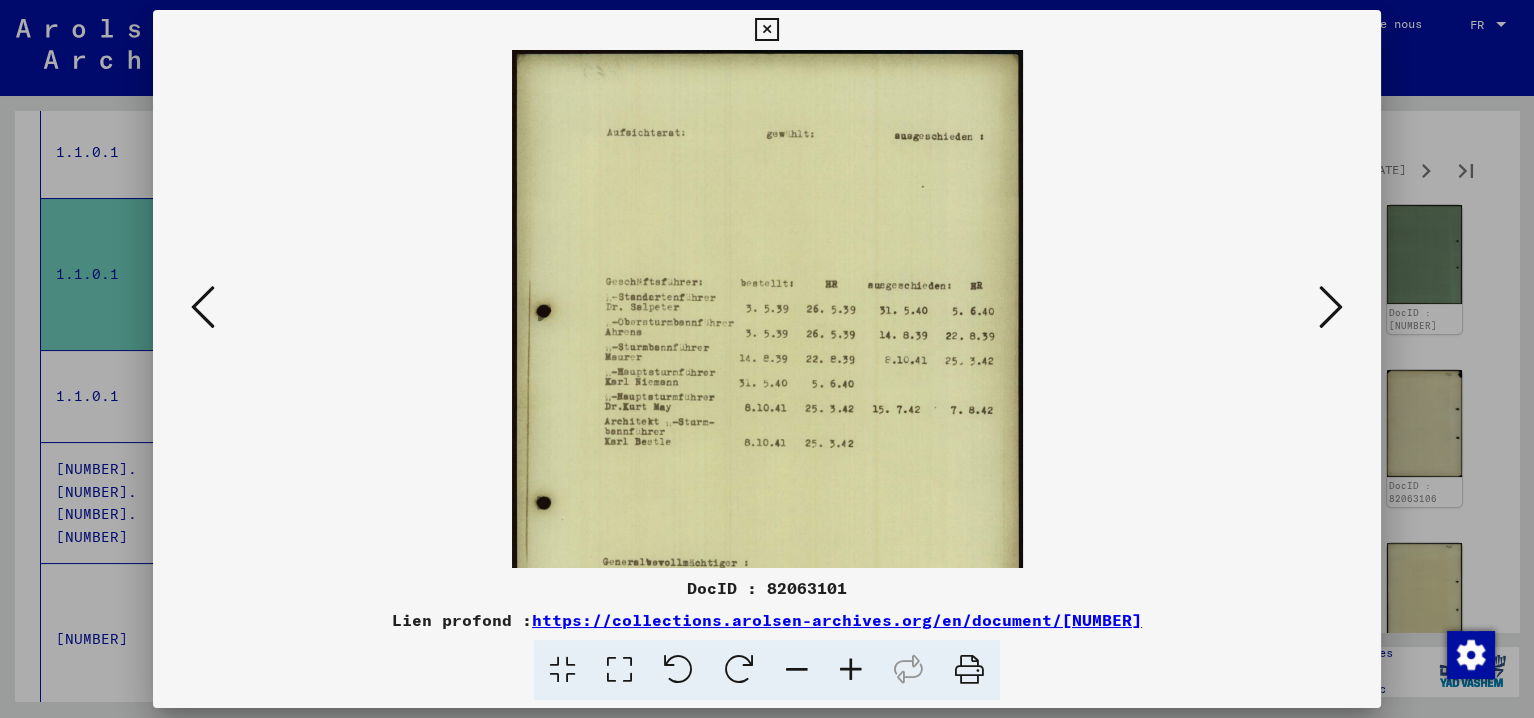 click at bounding box center [851, 670] 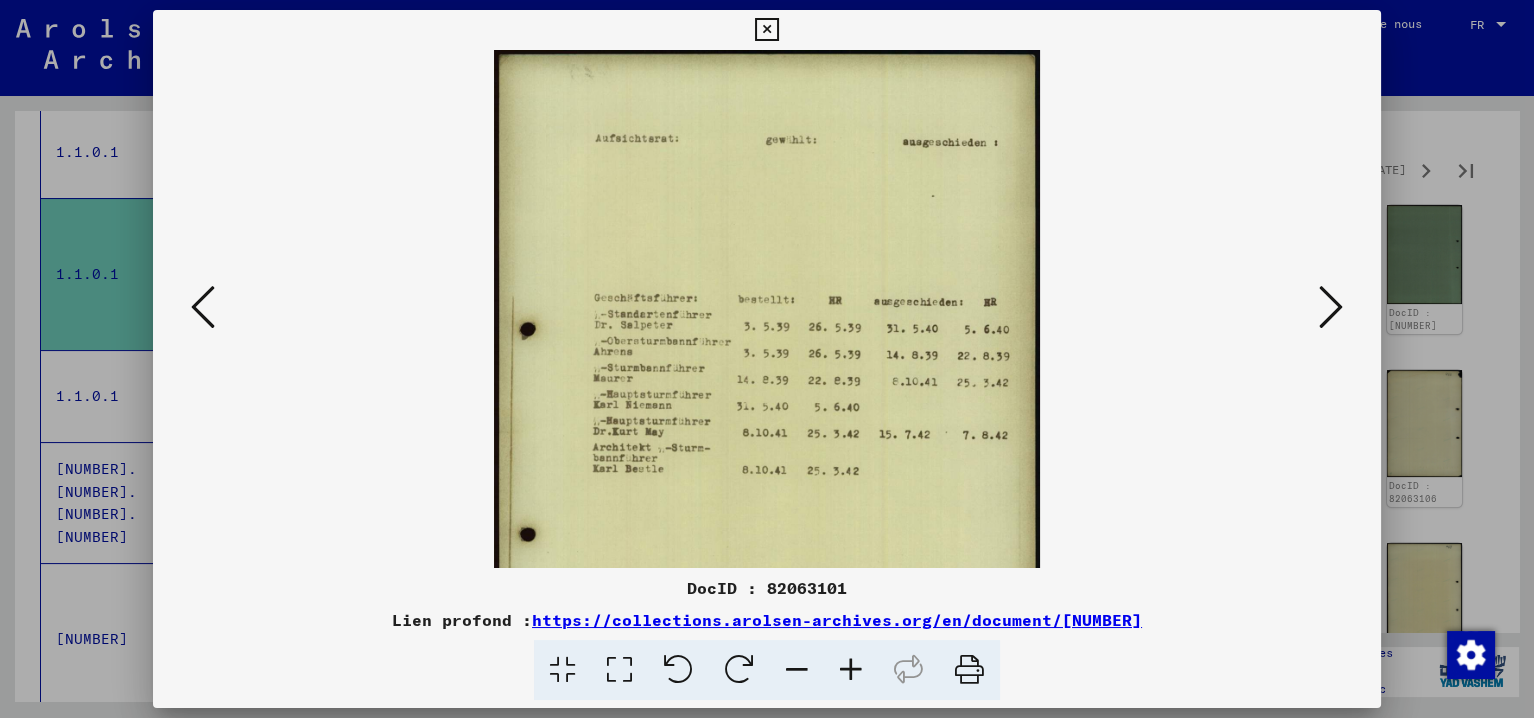 click at bounding box center (851, 670) 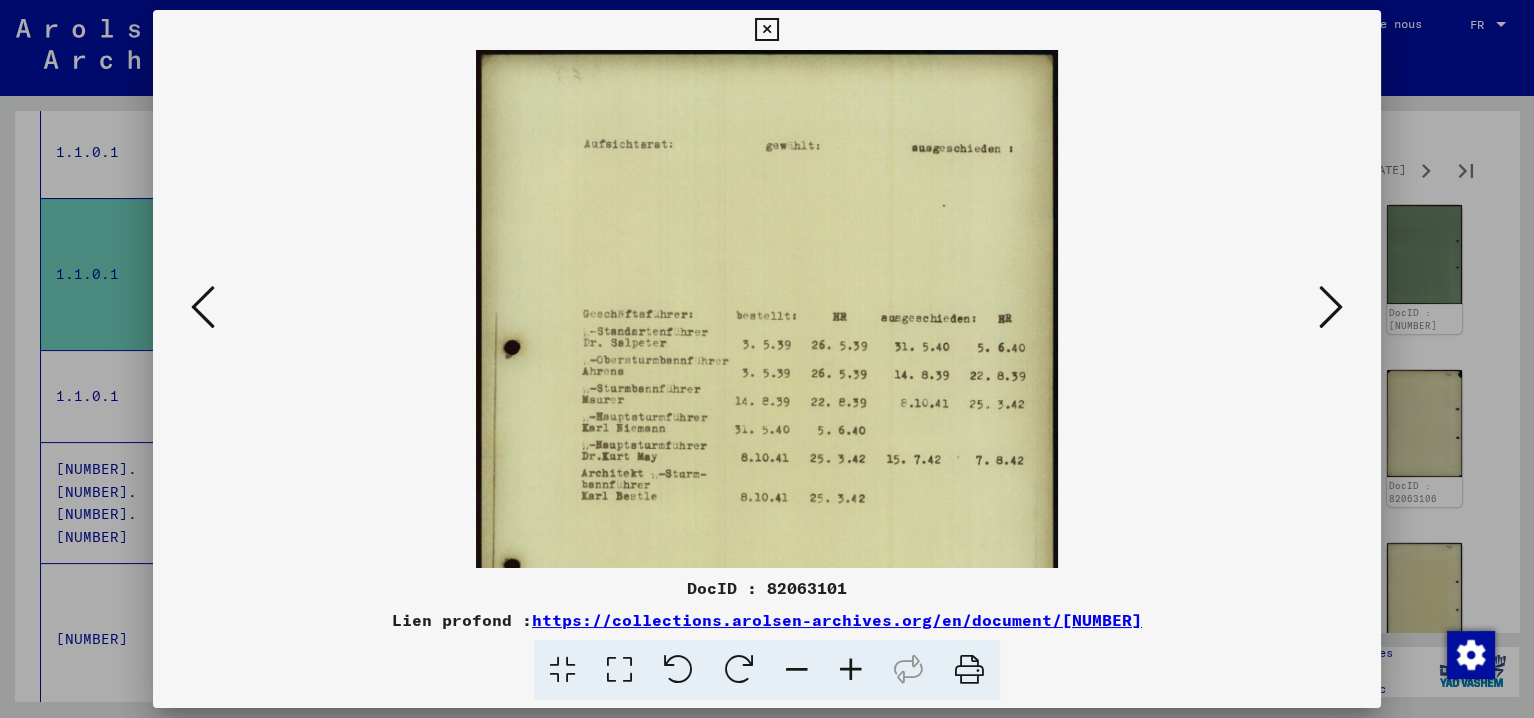 click at bounding box center (851, 670) 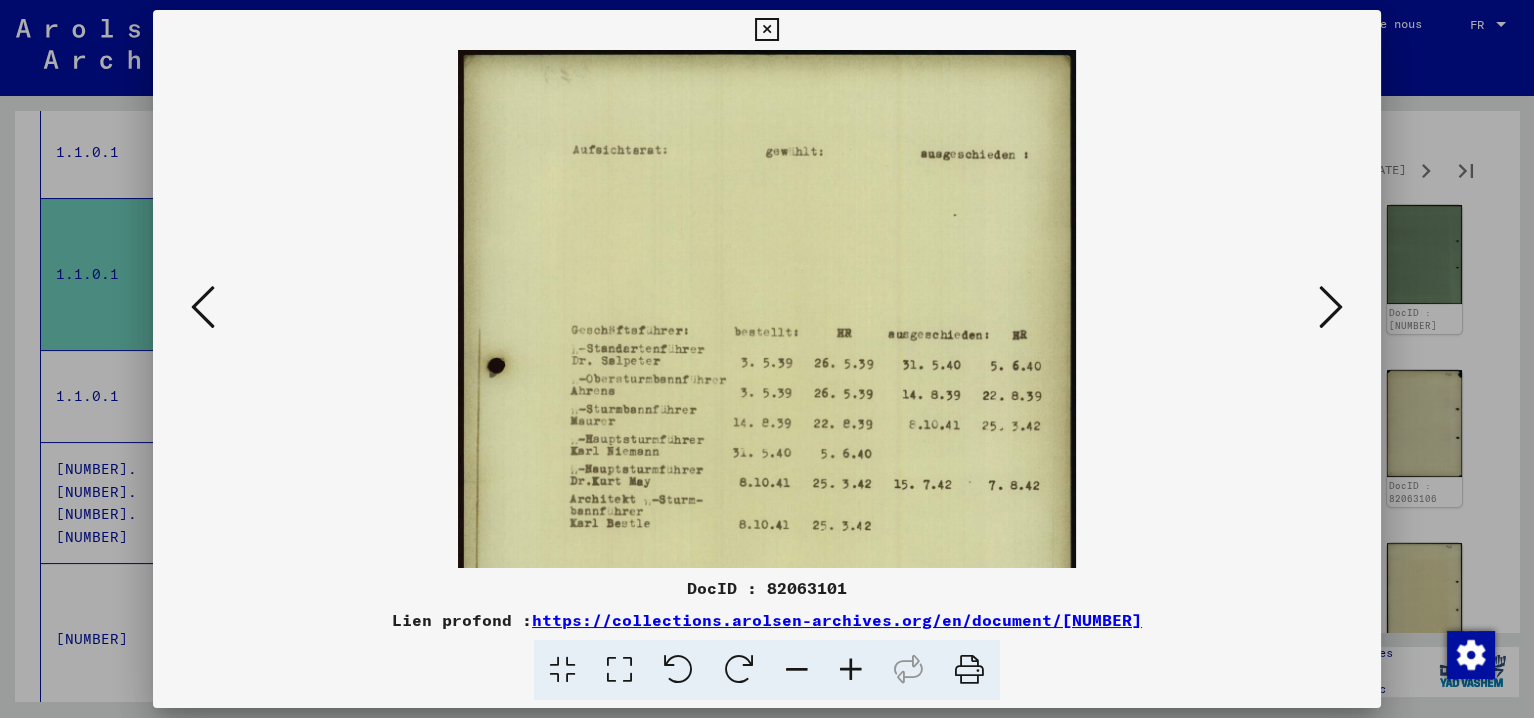 click at bounding box center (1331, 308) 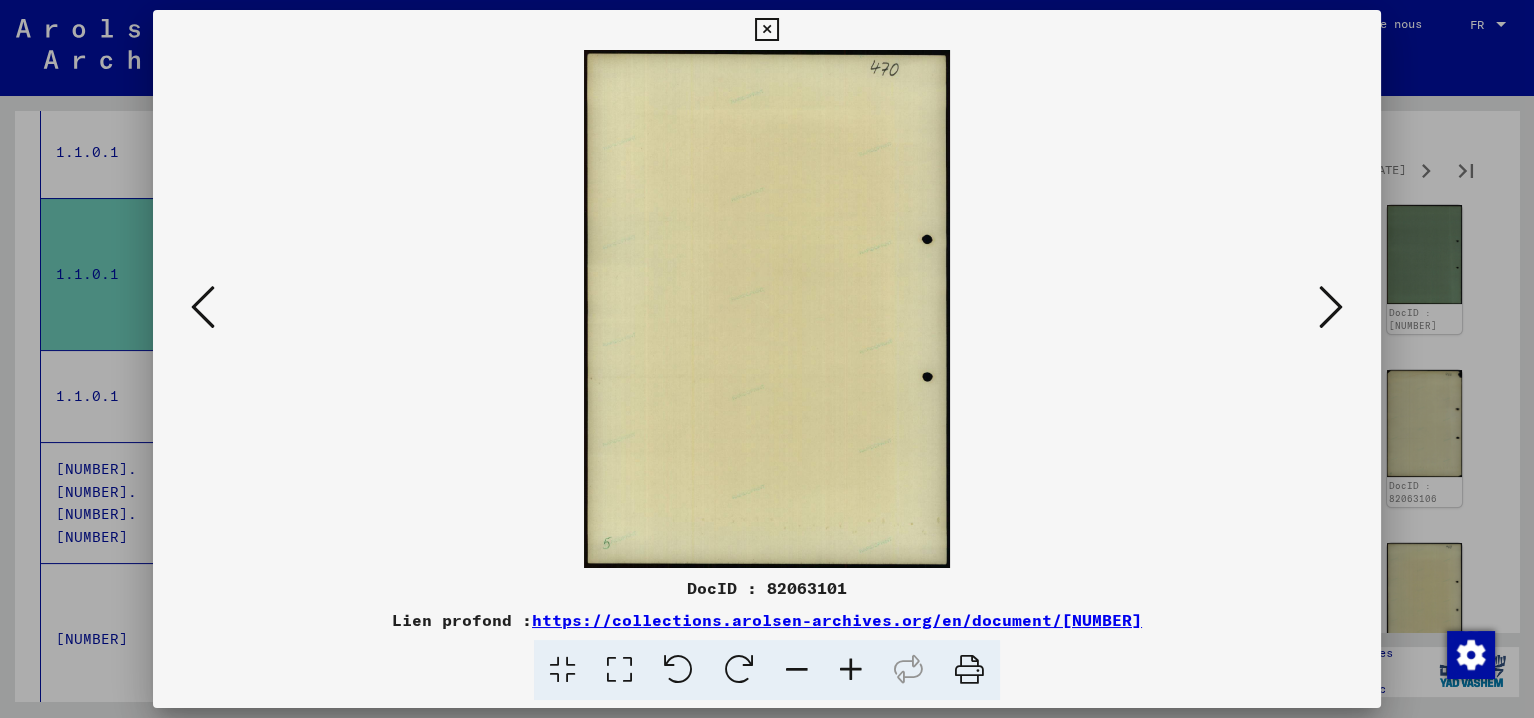 click at bounding box center (1331, 308) 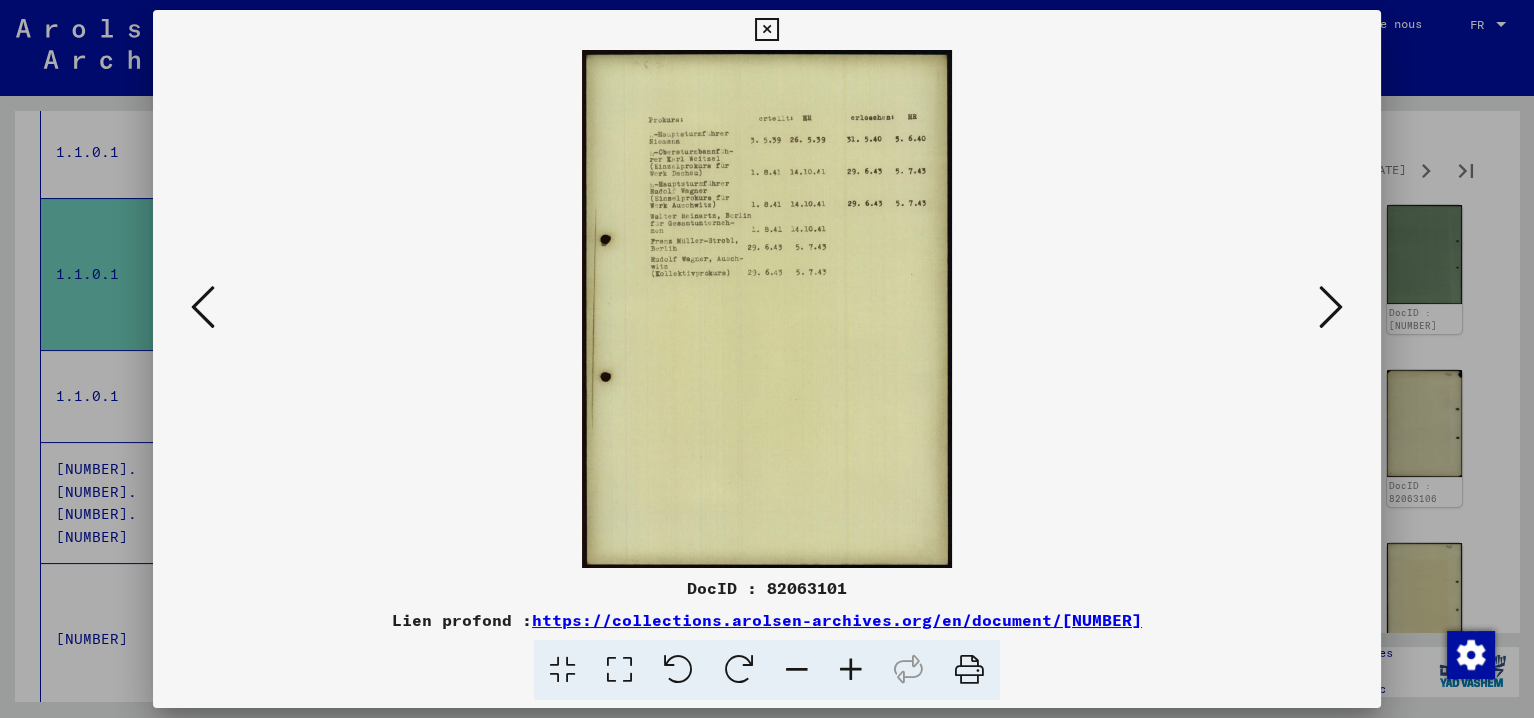 click at bounding box center [851, 670] 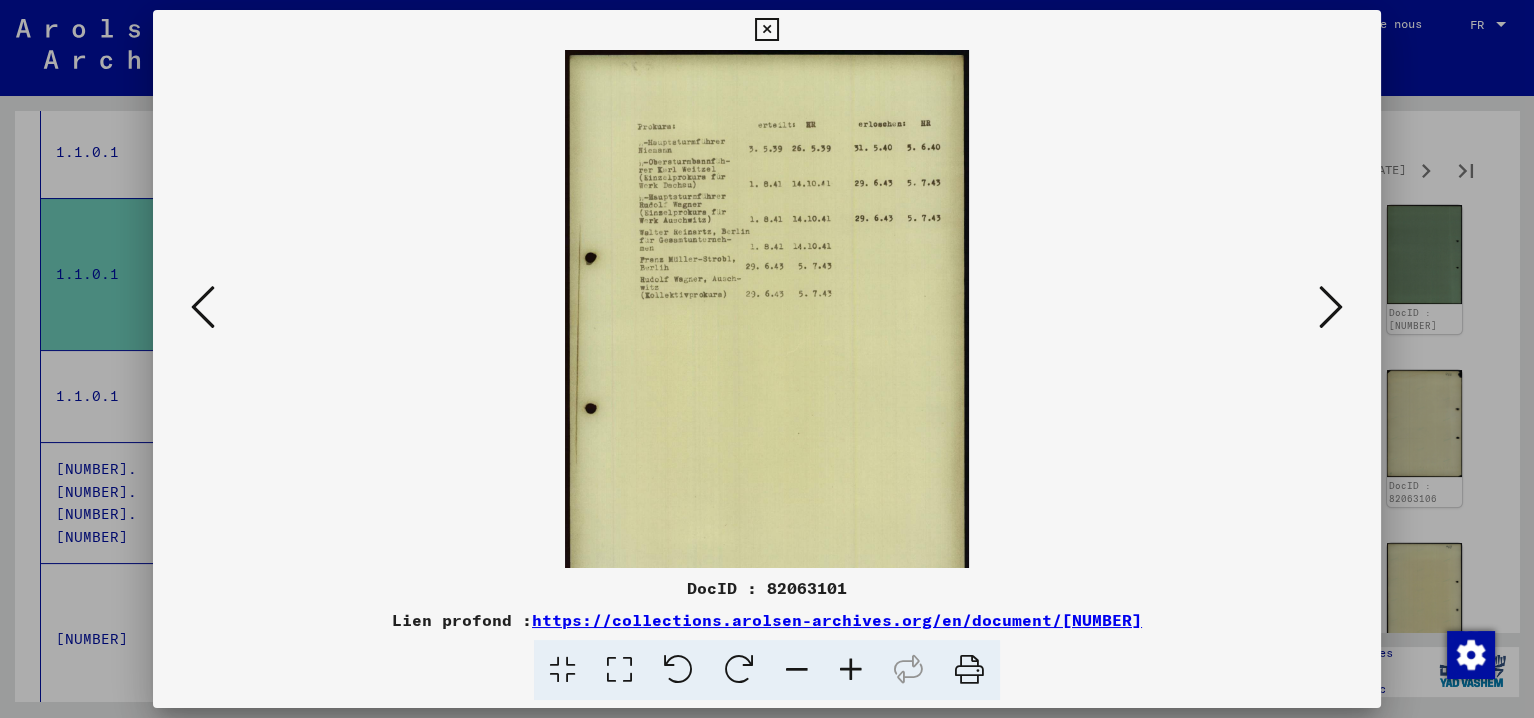 click at bounding box center (851, 670) 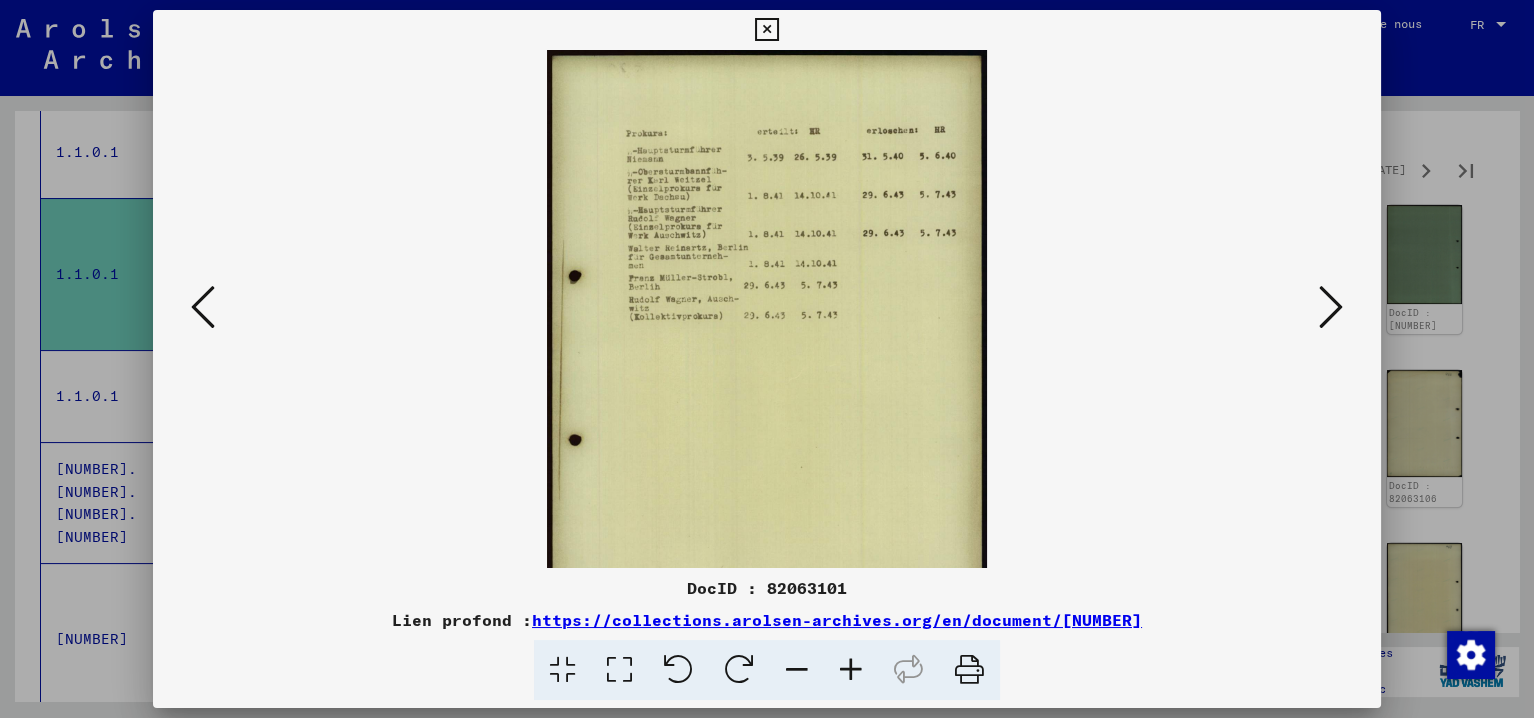 click at bounding box center [851, 670] 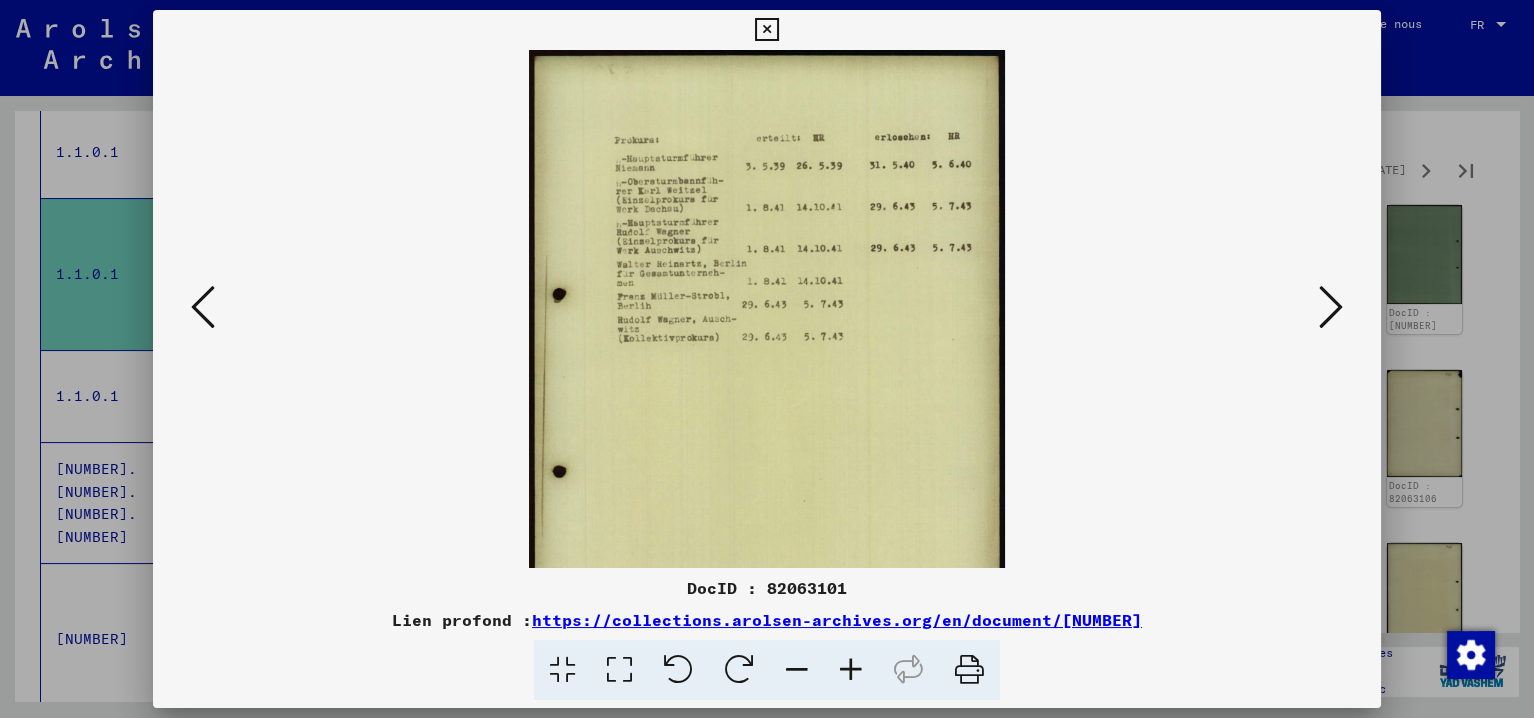 click at bounding box center [851, 670] 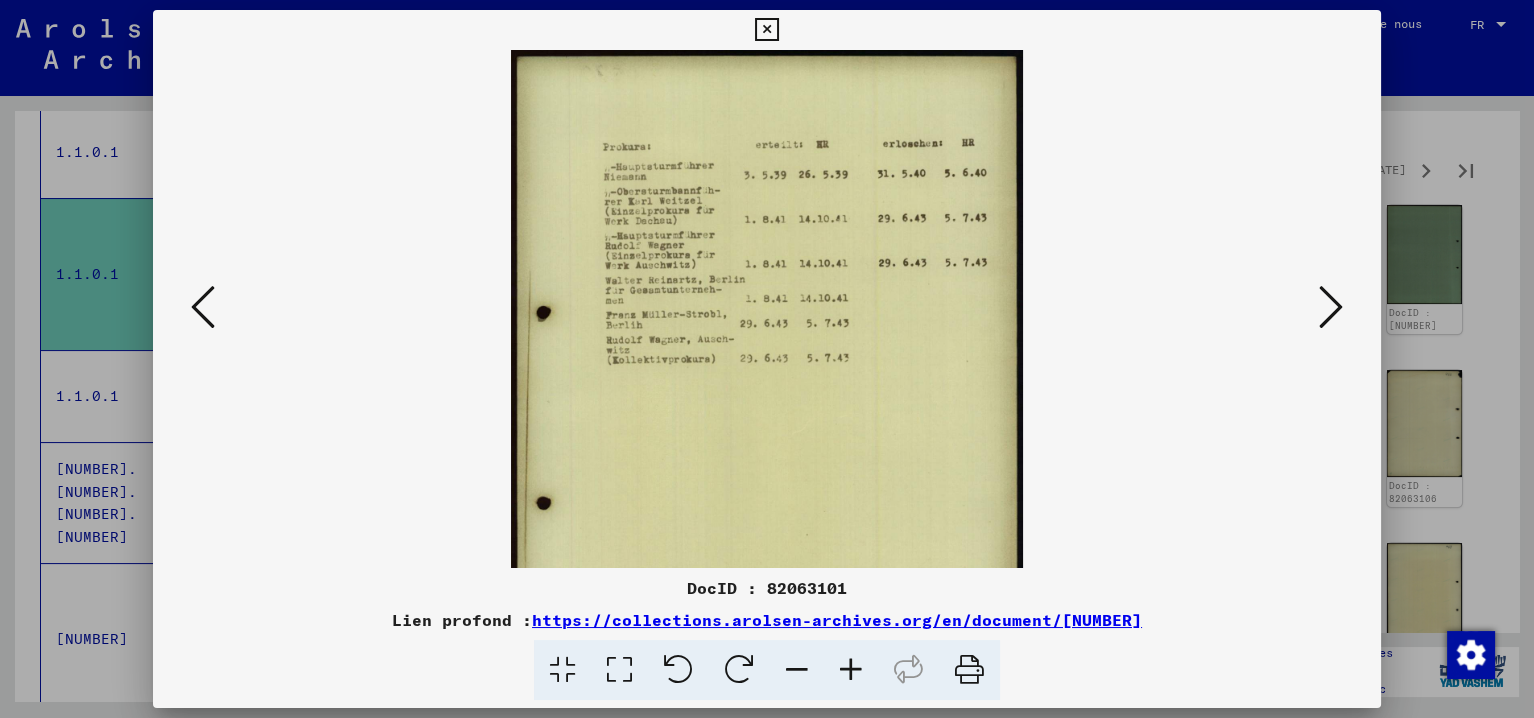 click at bounding box center (851, 670) 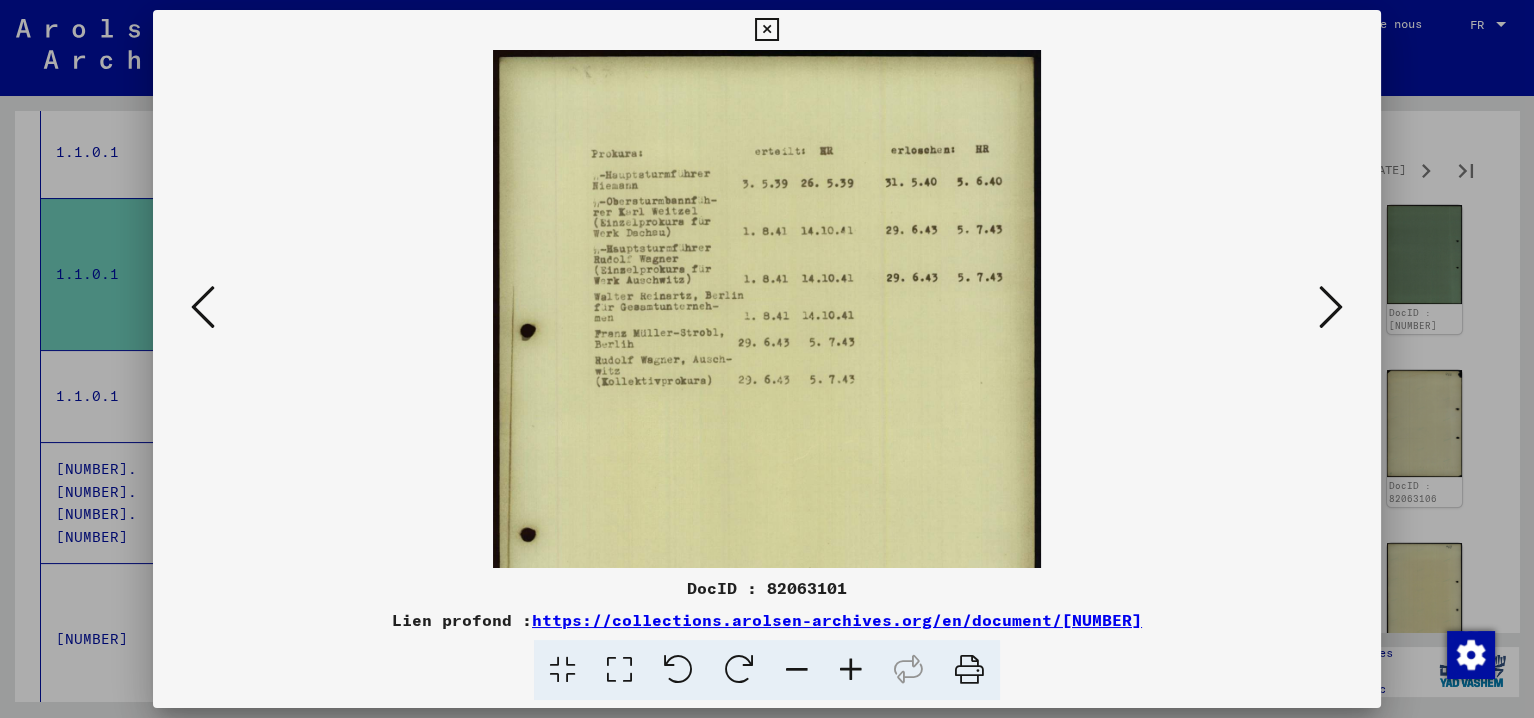 click at bounding box center (851, 670) 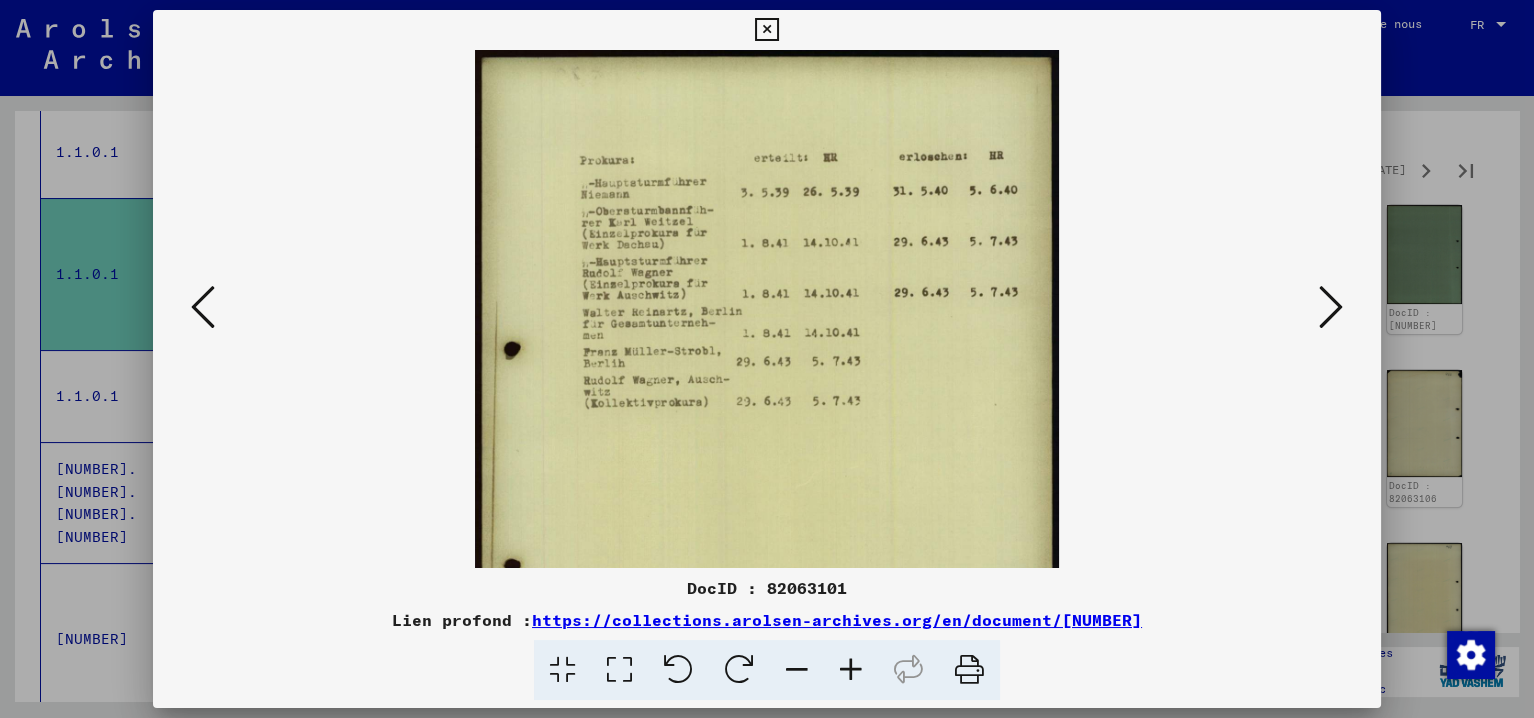 click at bounding box center (851, 670) 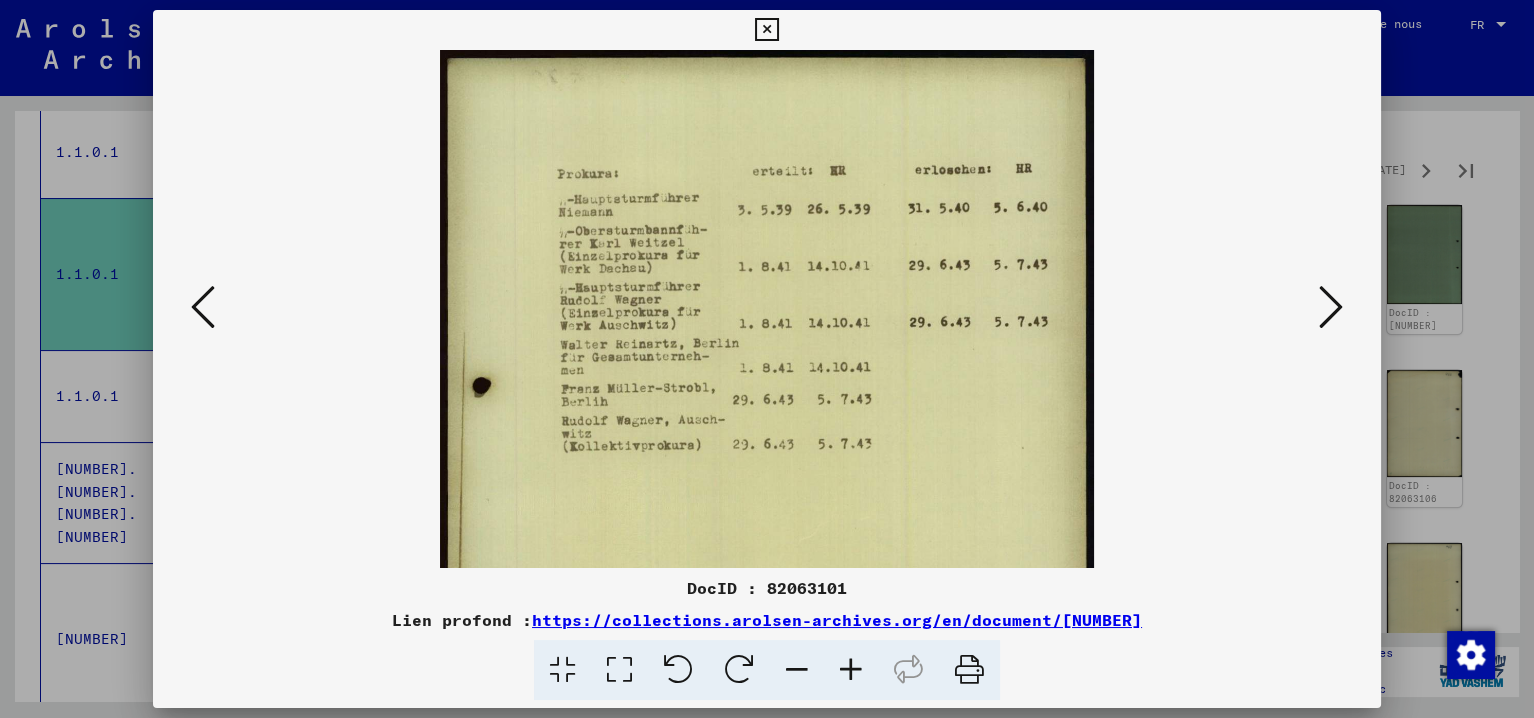 click at bounding box center (1331, 307) 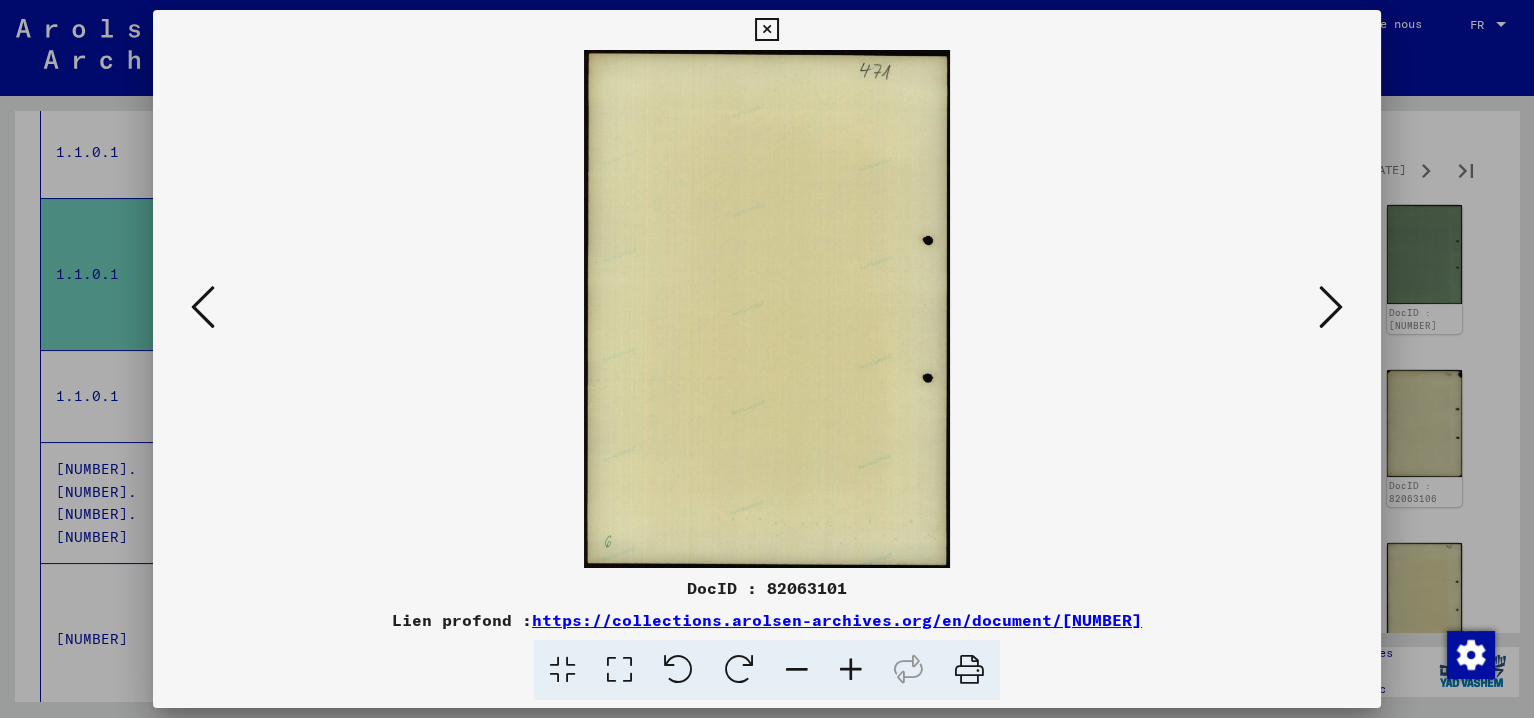 click at bounding box center (1331, 307) 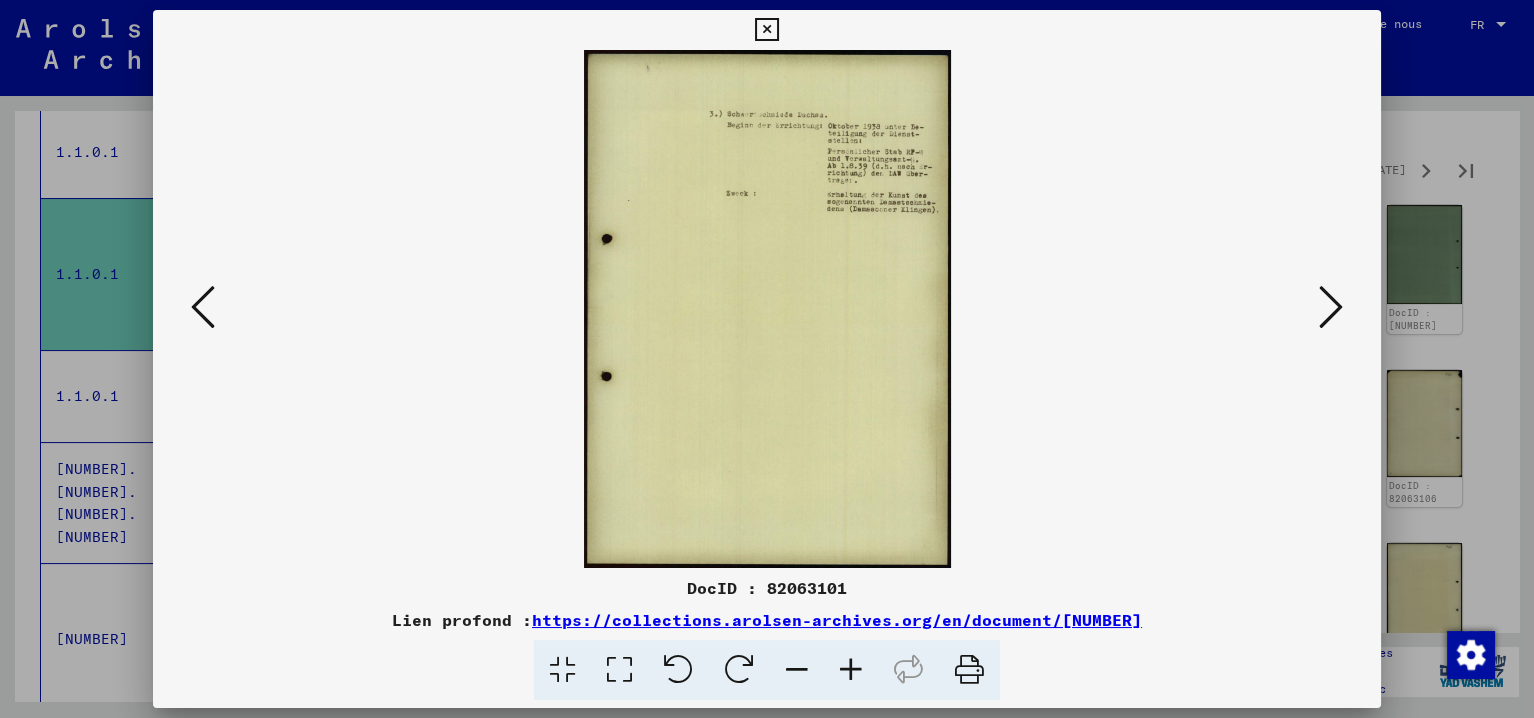 click at bounding box center [851, 670] 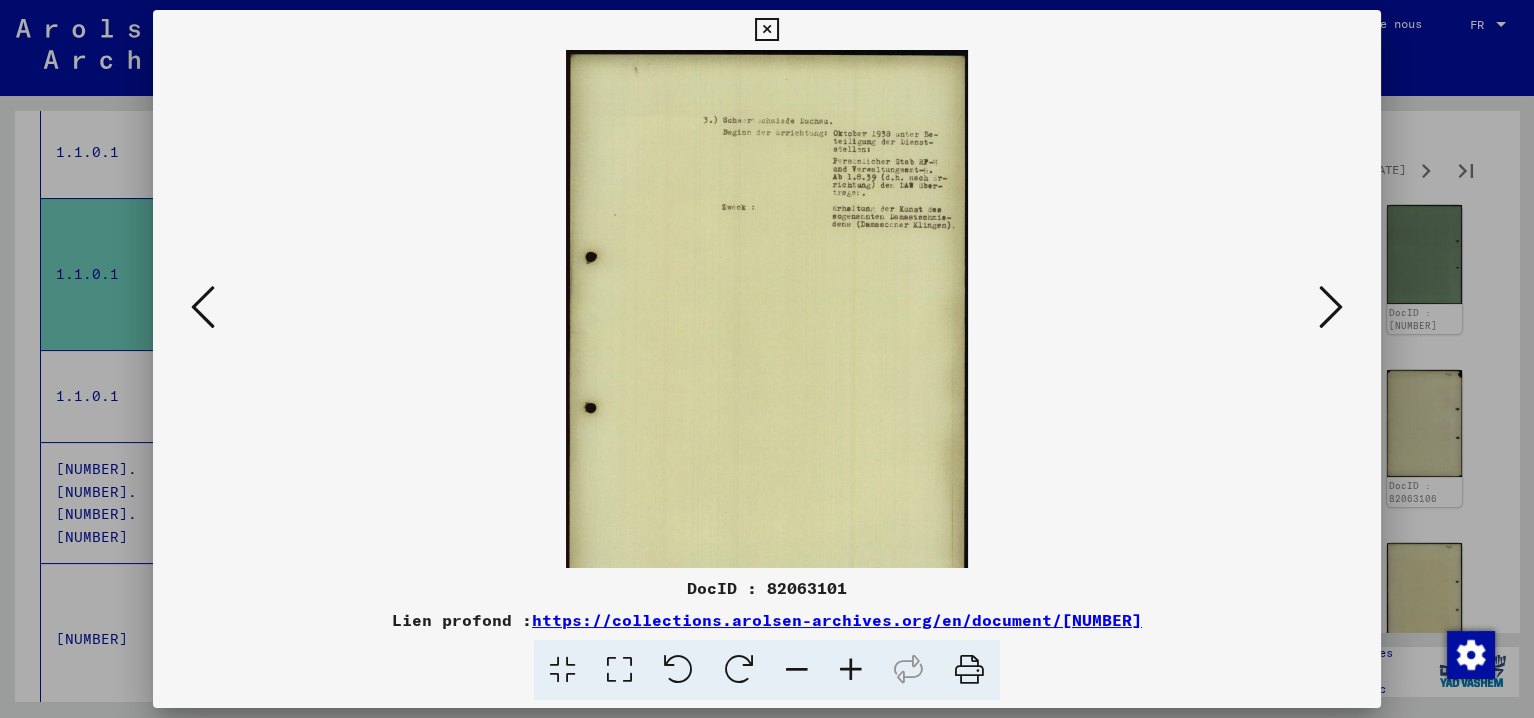 click at bounding box center (851, 670) 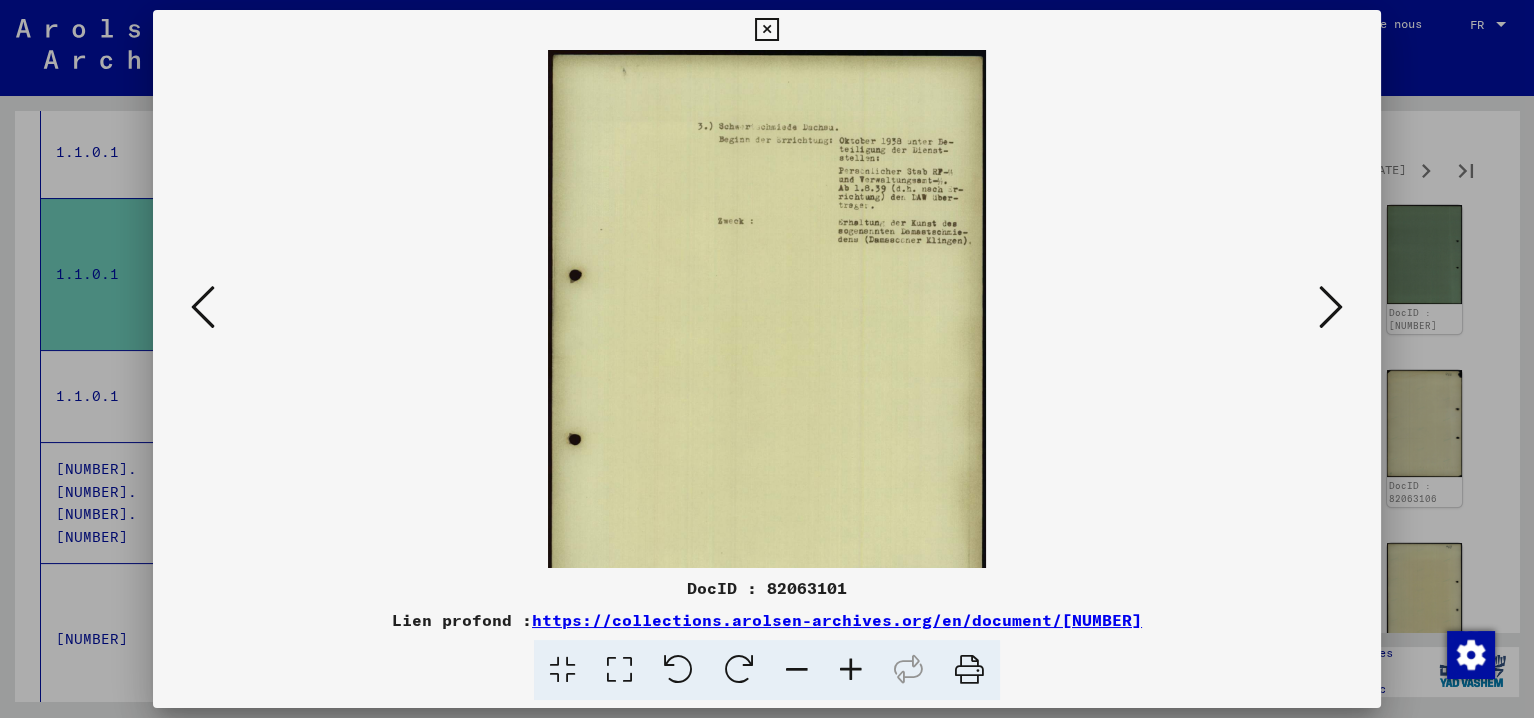 click at bounding box center [851, 670] 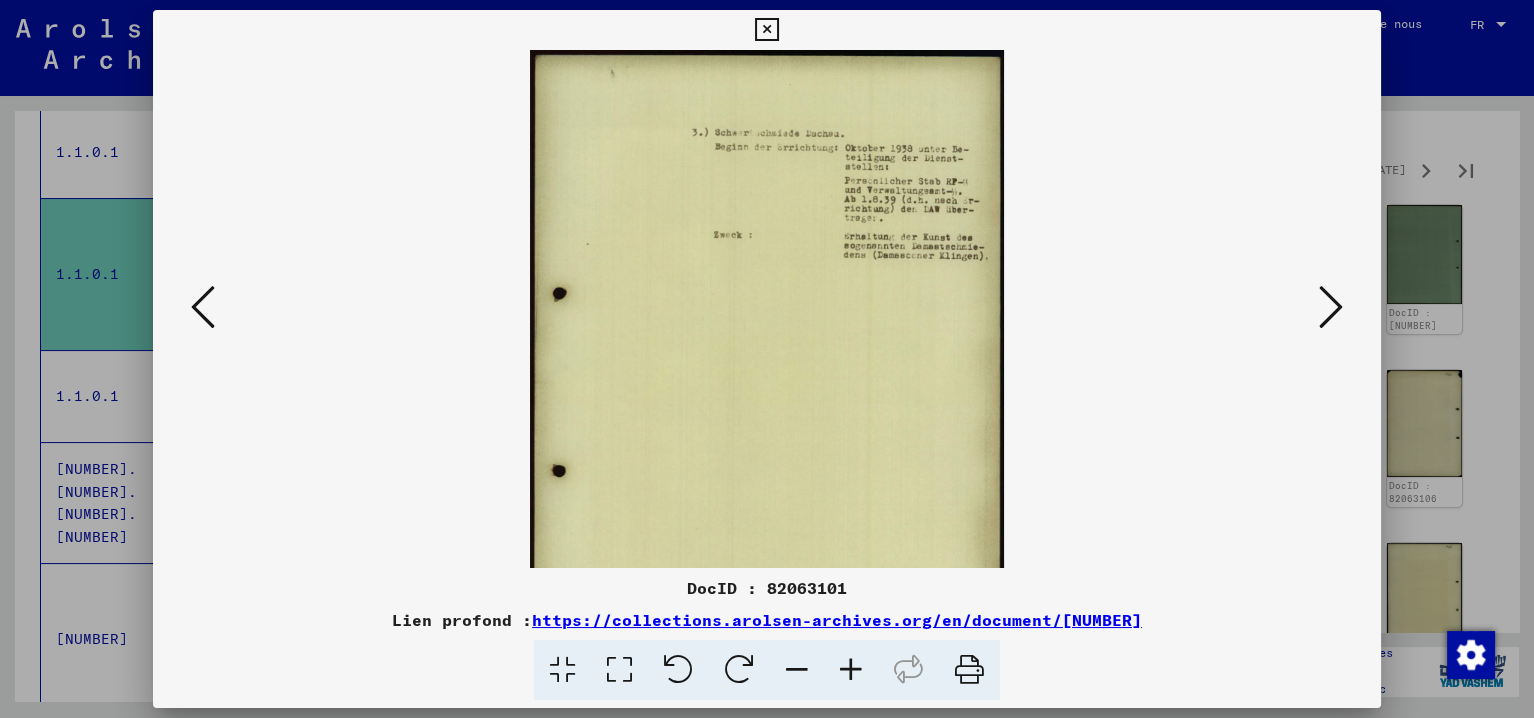 click at bounding box center (851, 670) 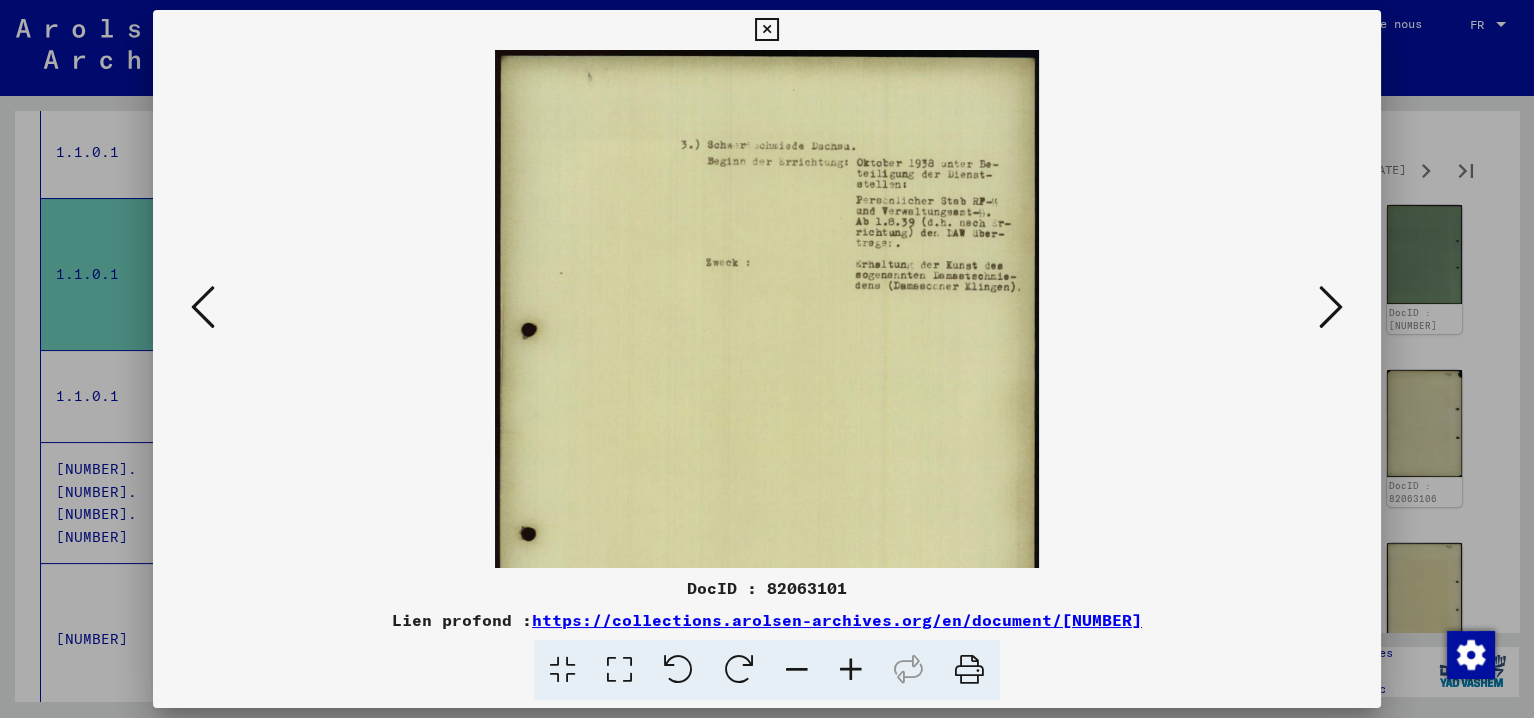 click at bounding box center [851, 670] 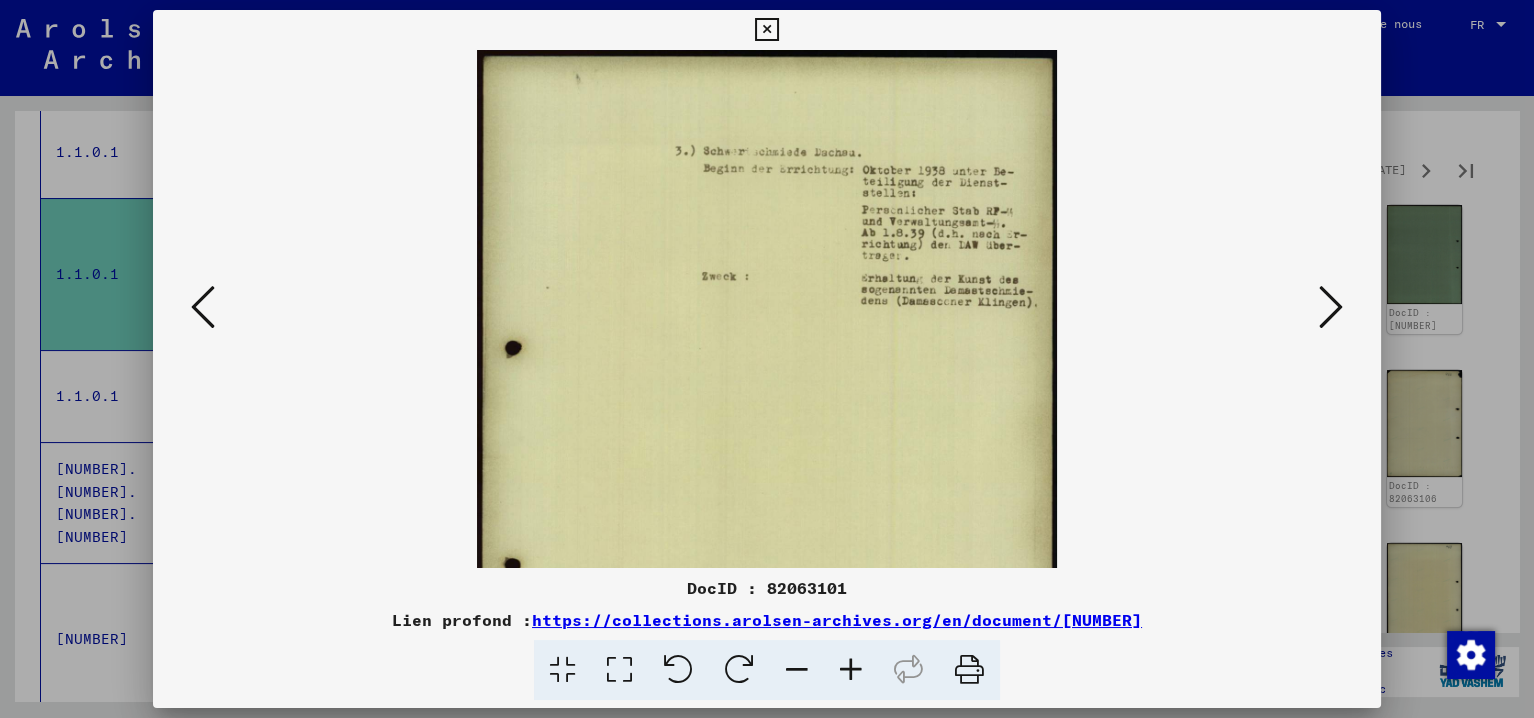 click at bounding box center (851, 670) 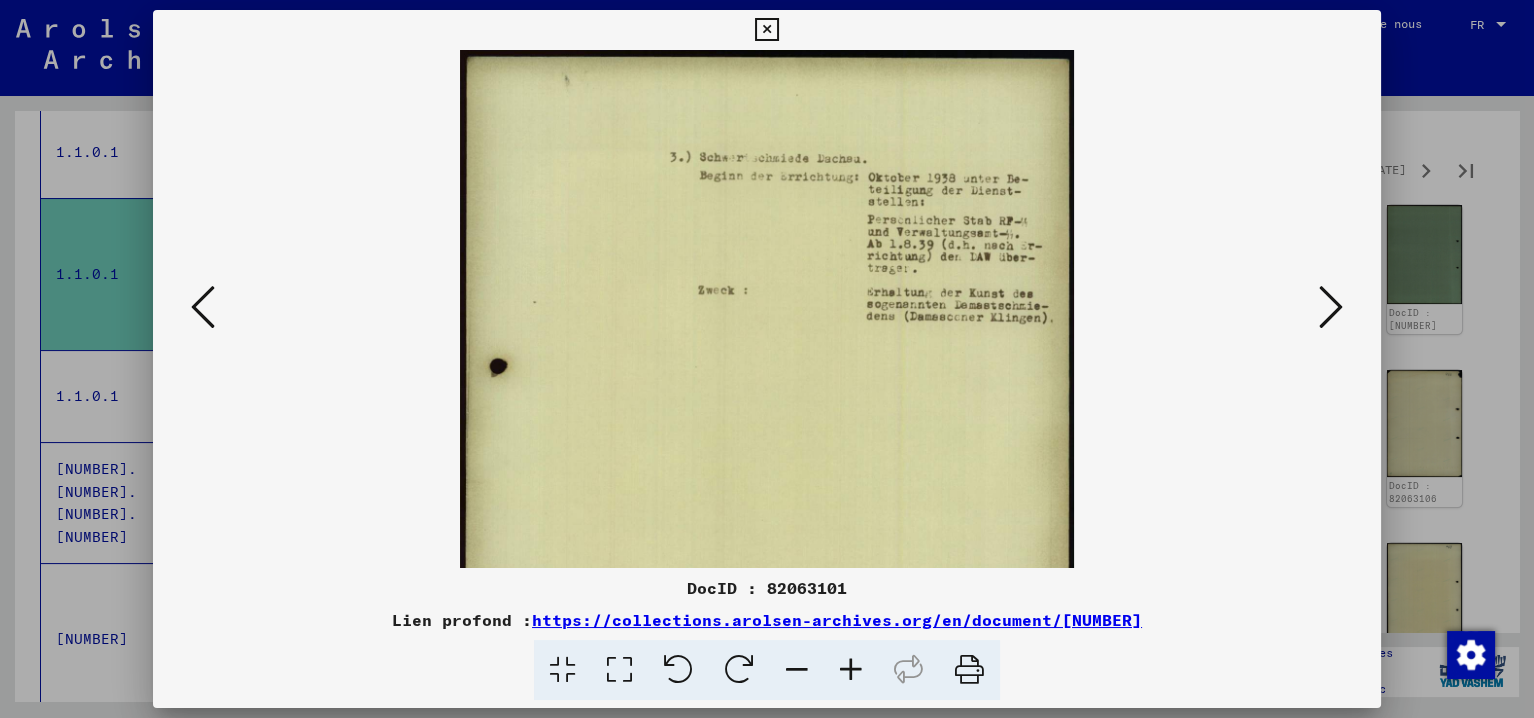 click at bounding box center (851, 670) 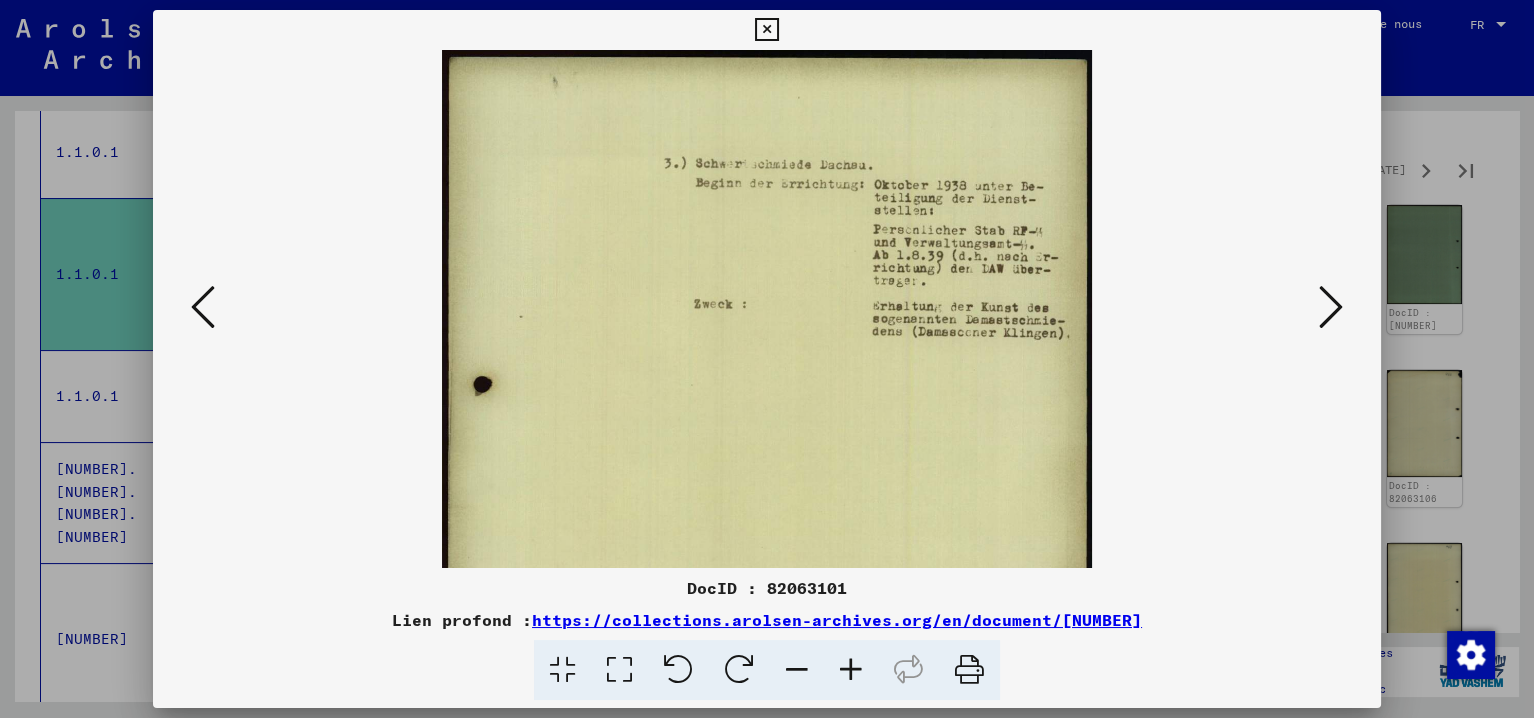 click at bounding box center [1331, 307] 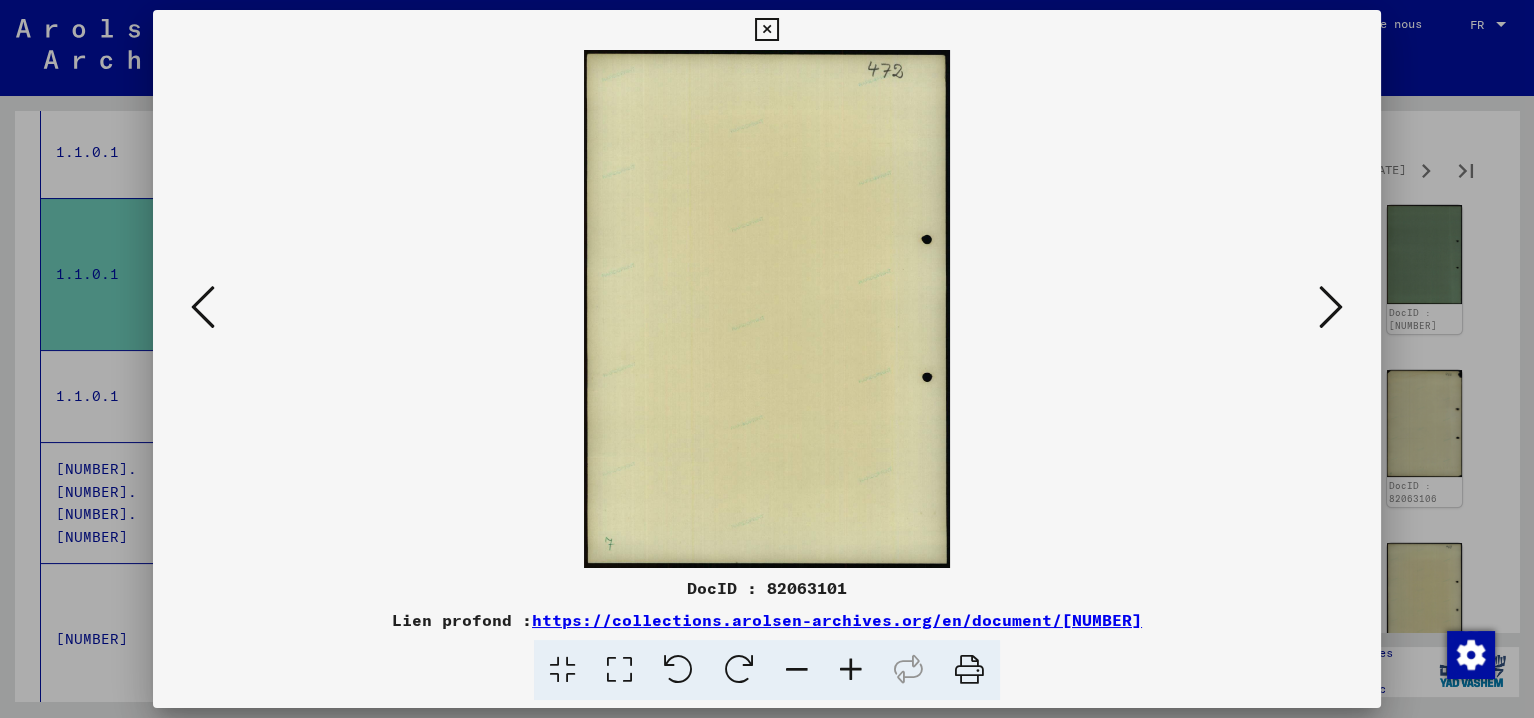 click at bounding box center (1331, 307) 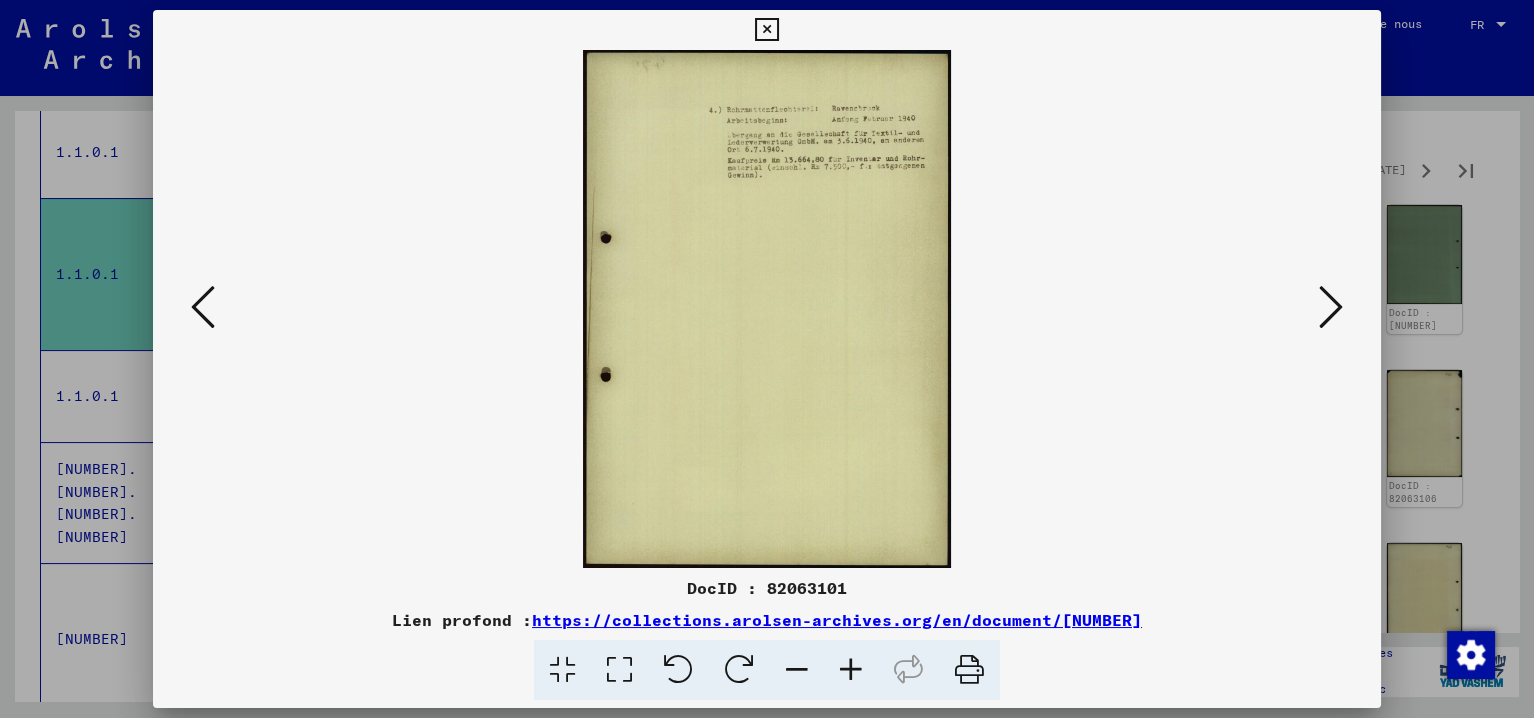 click at bounding box center (851, 670) 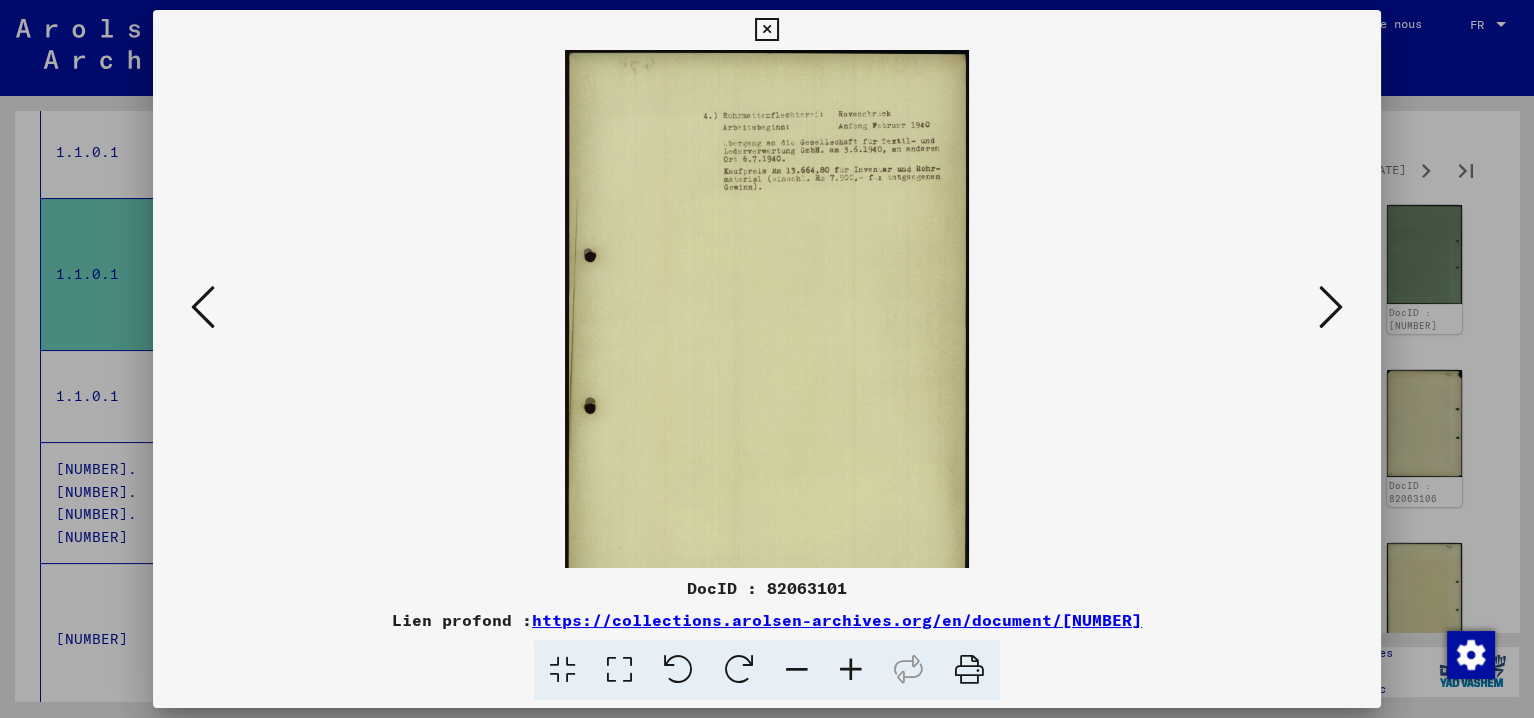click at bounding box center [851, 670] 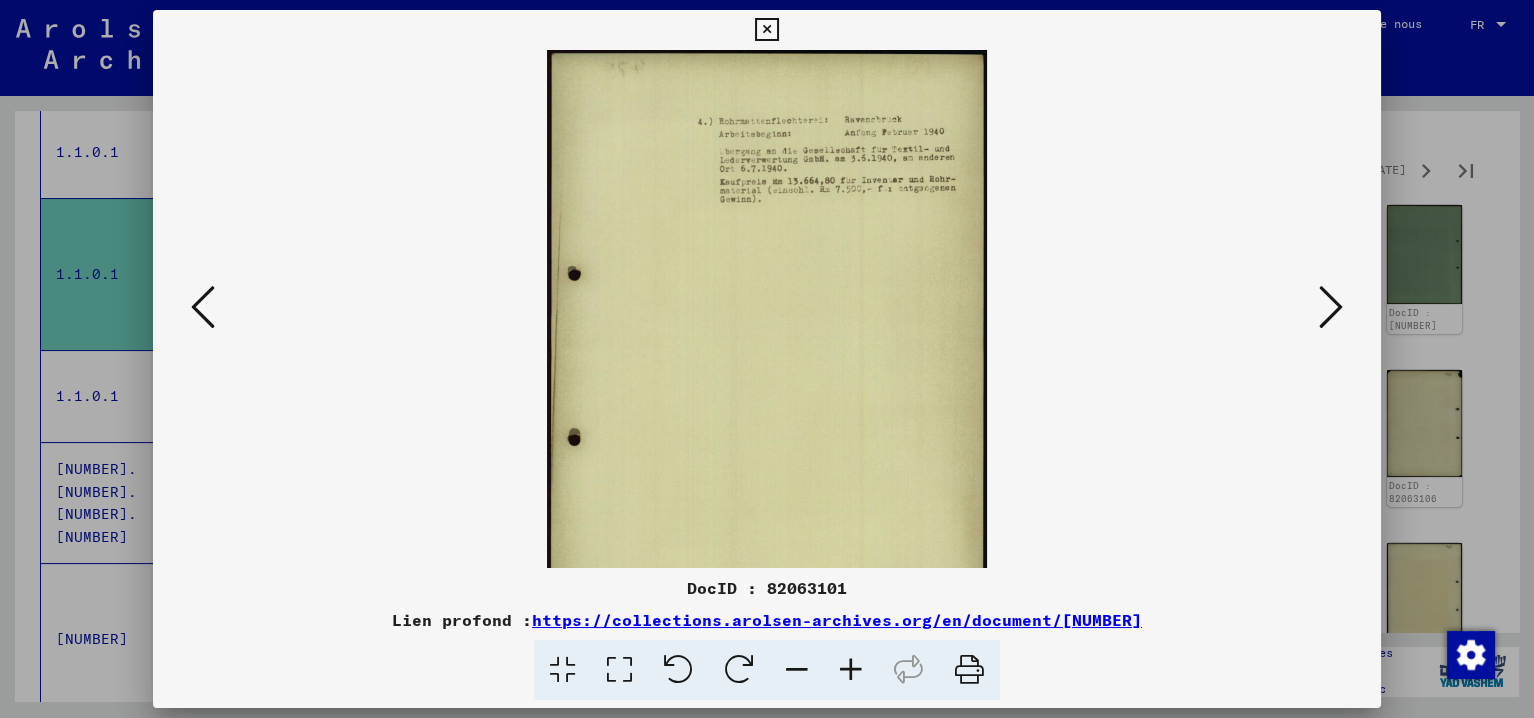 click at bounding box center [851, 670] 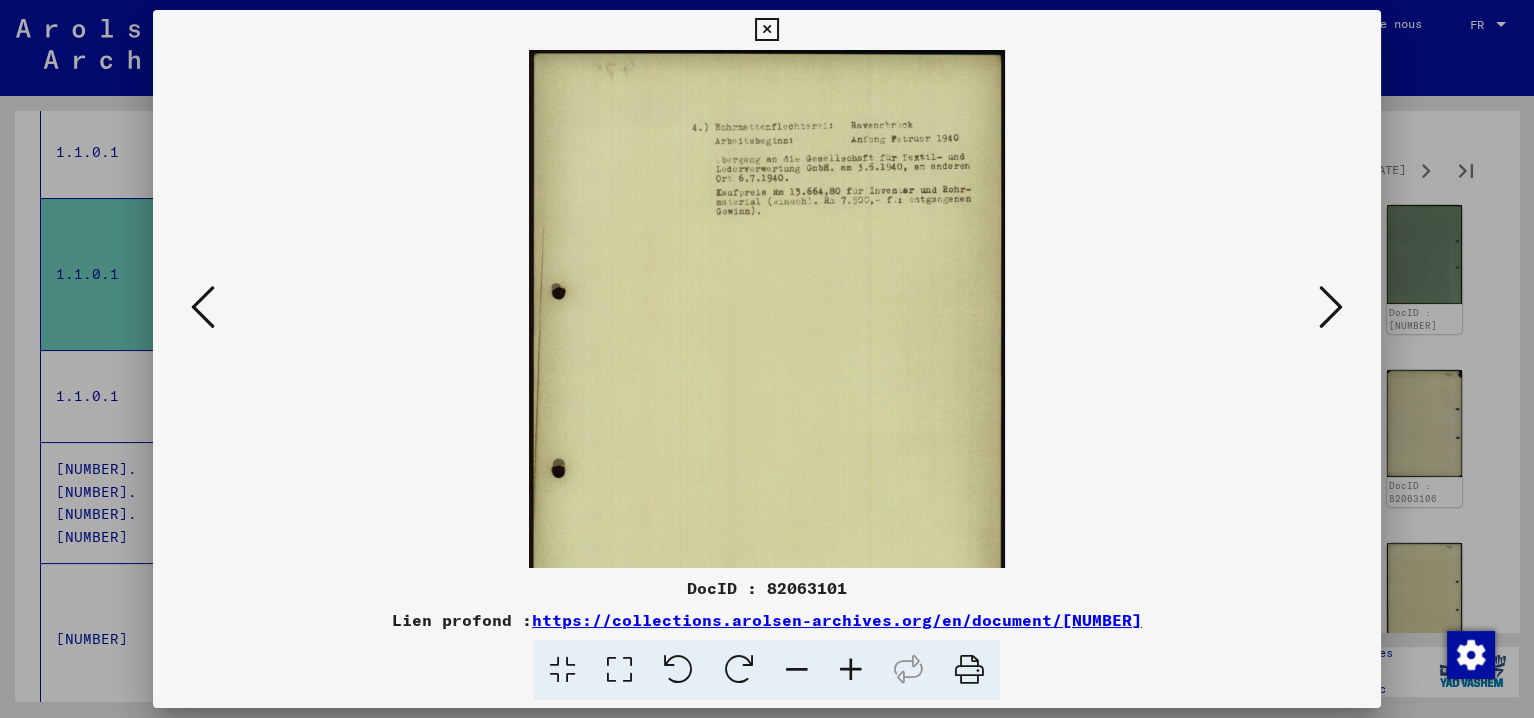 click at bounding box center (851, 670) 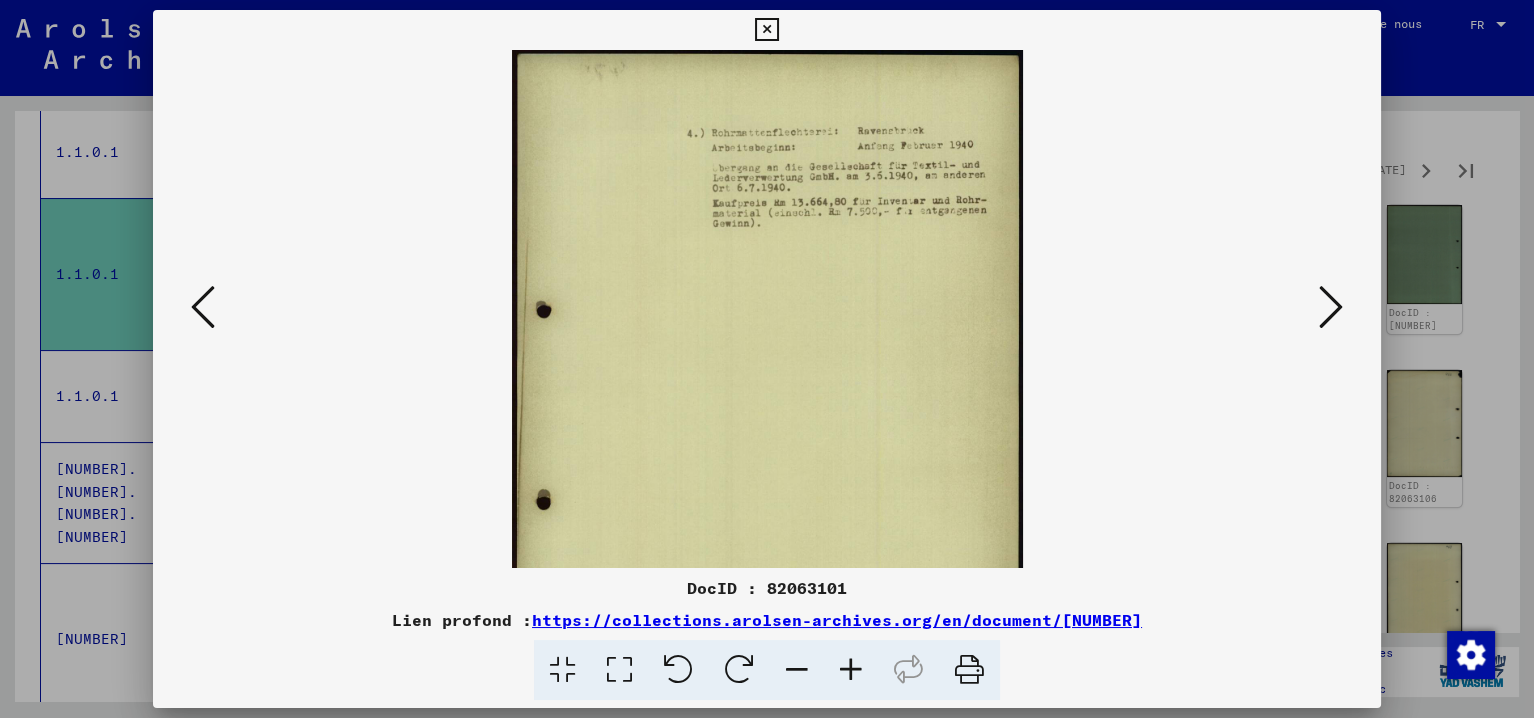 click at bounding box center (851, 670) 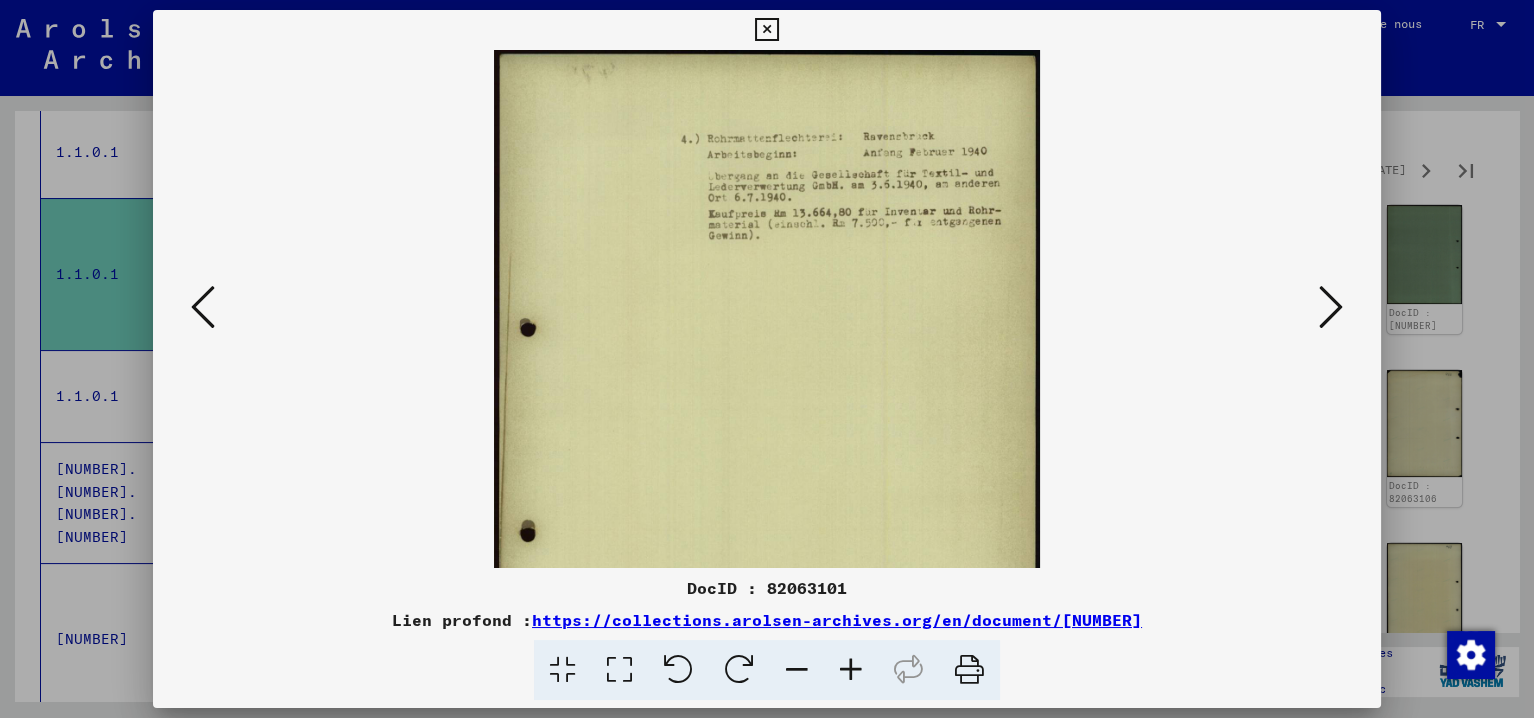 click at bounding box center (851, 670) 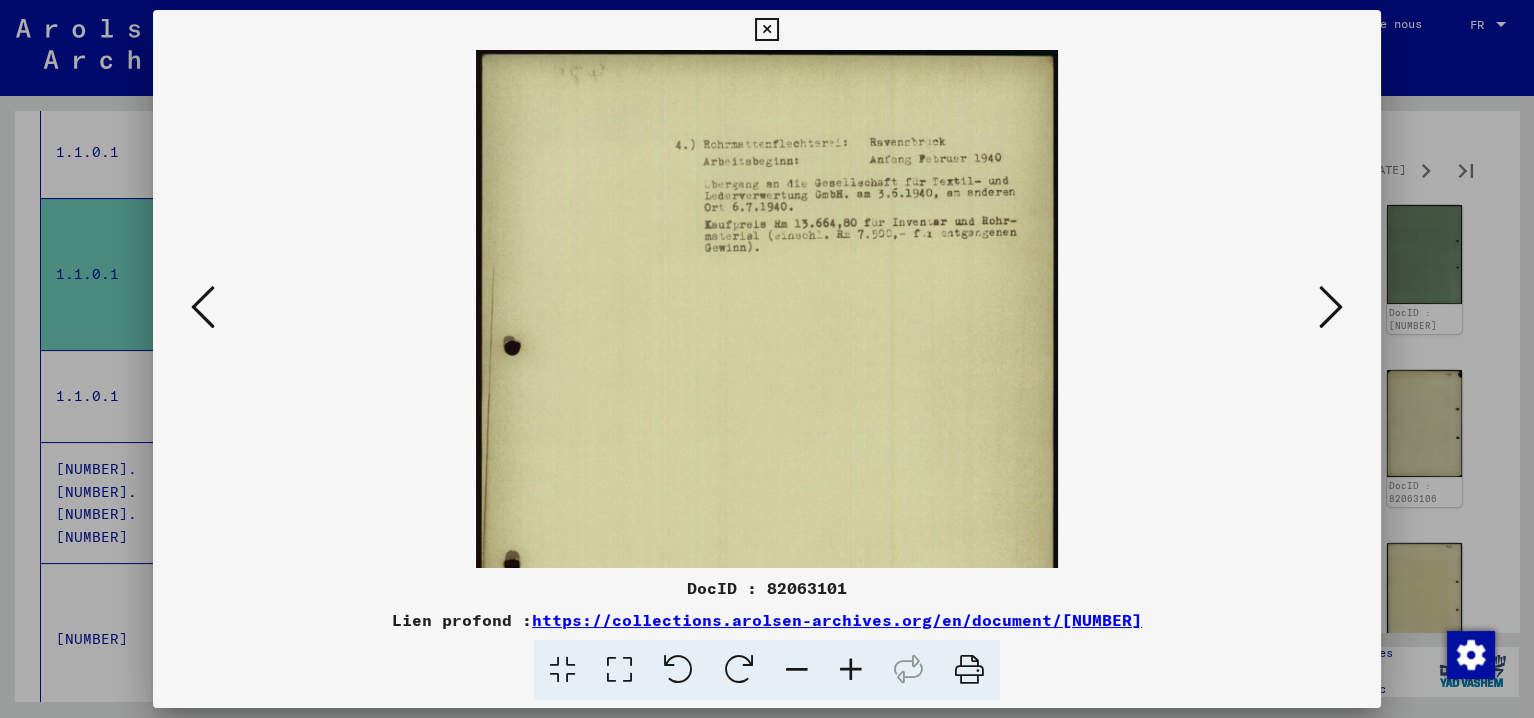 click at bounding box center [851, 670] 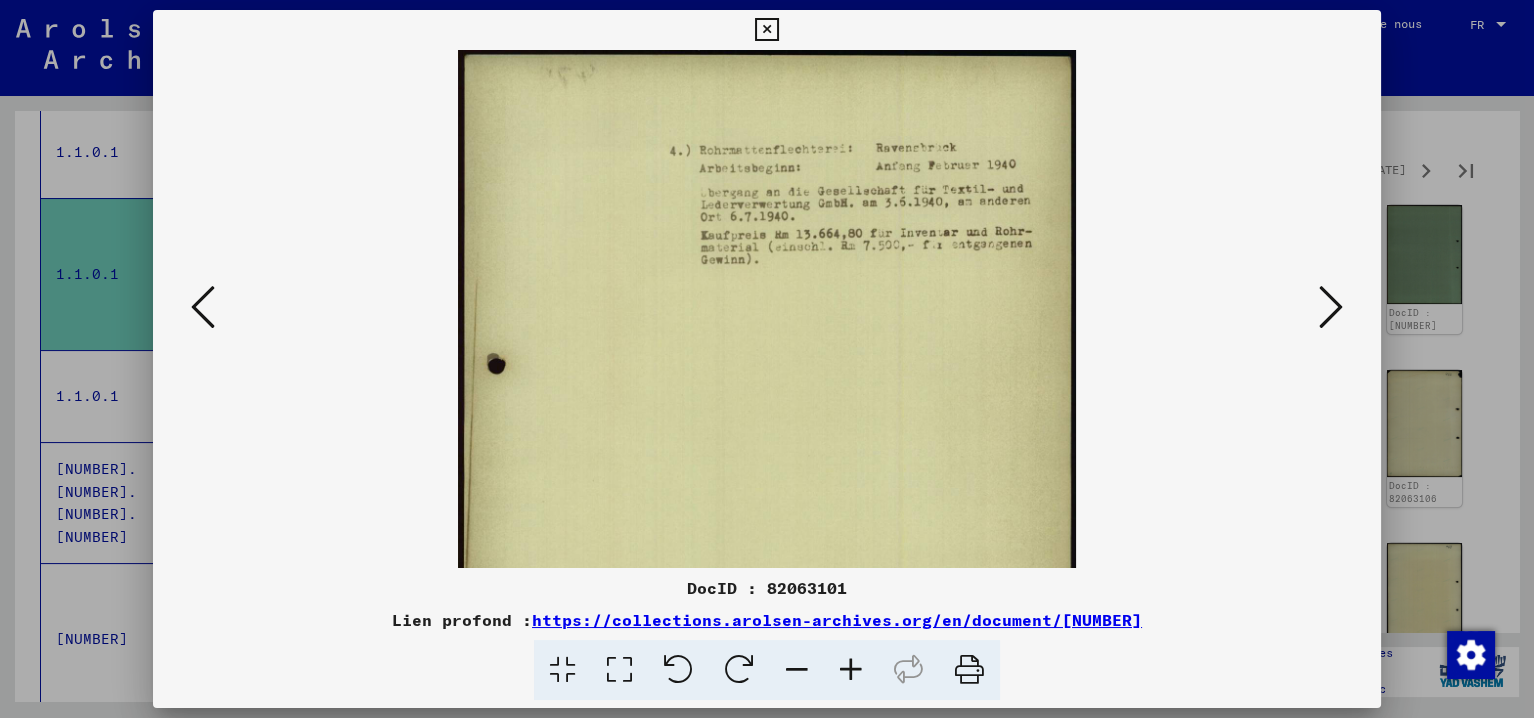 click at bounding box center (851, 670) 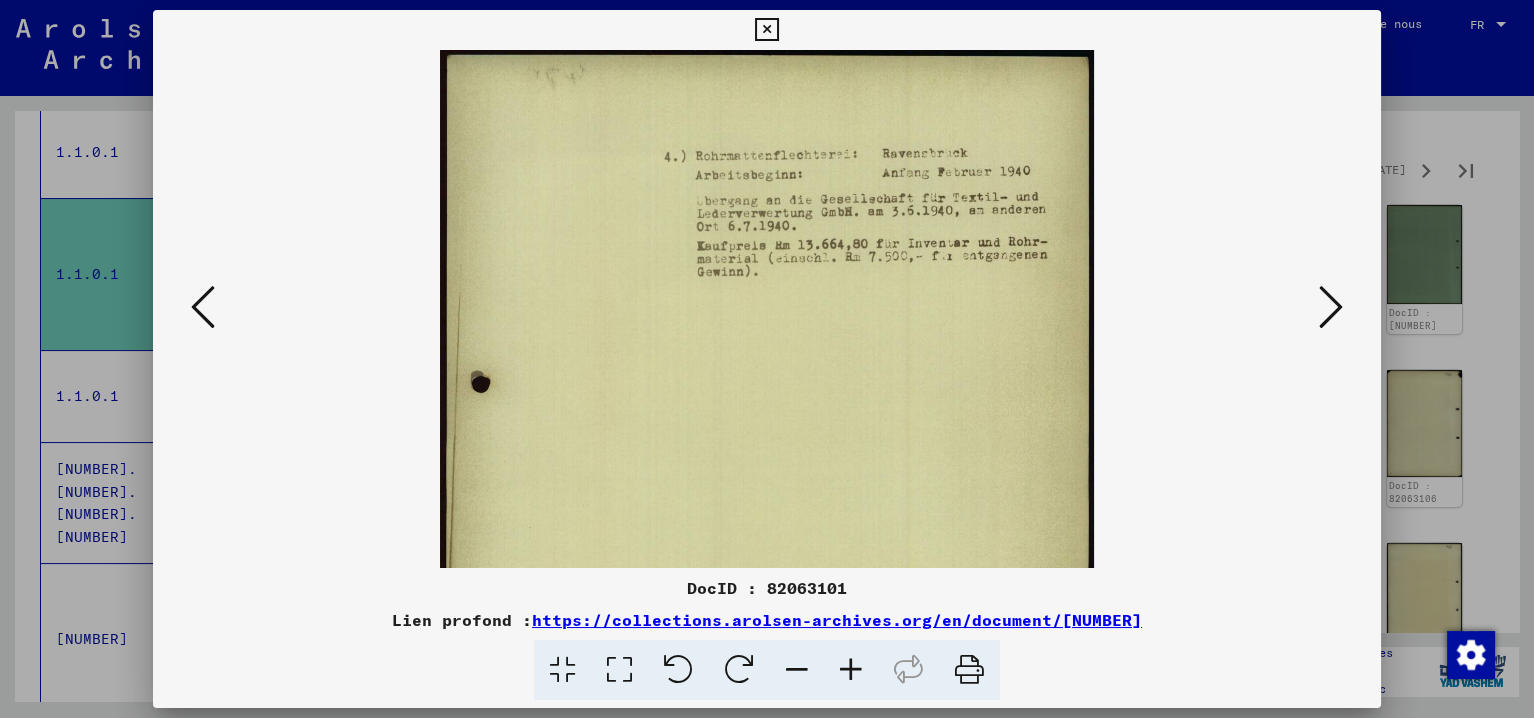 click at bounding box center (851, 670) 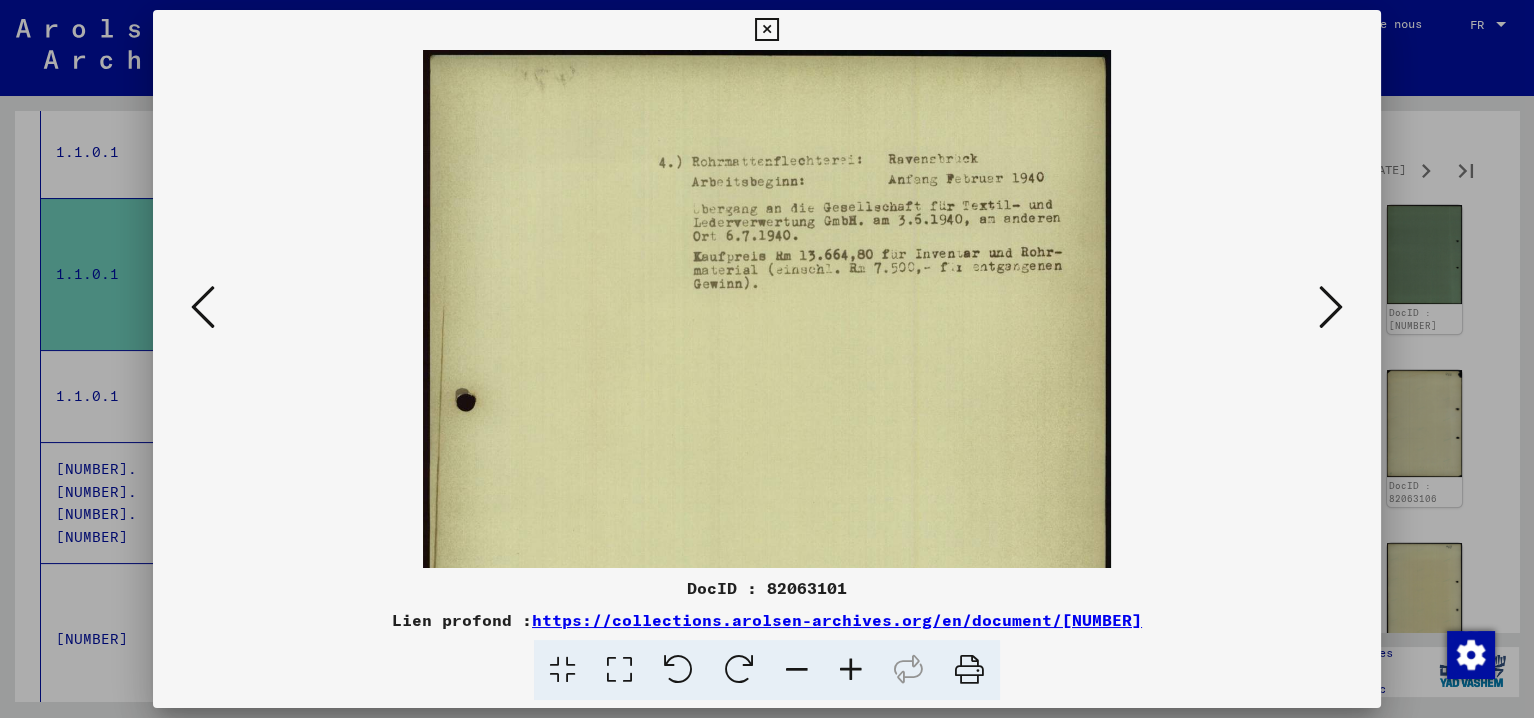 click at bounding box center (1331, 307) 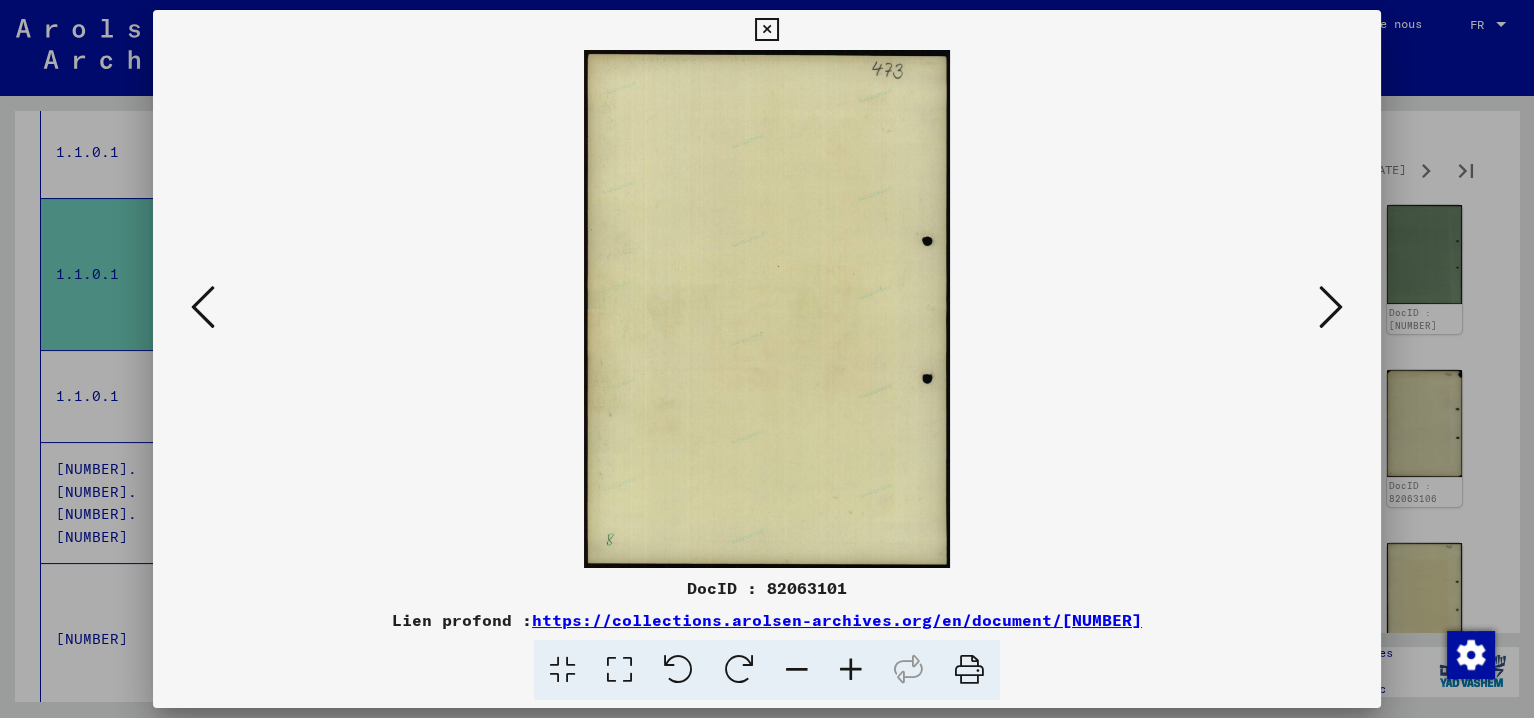 click at bounding box center [1331, 307] 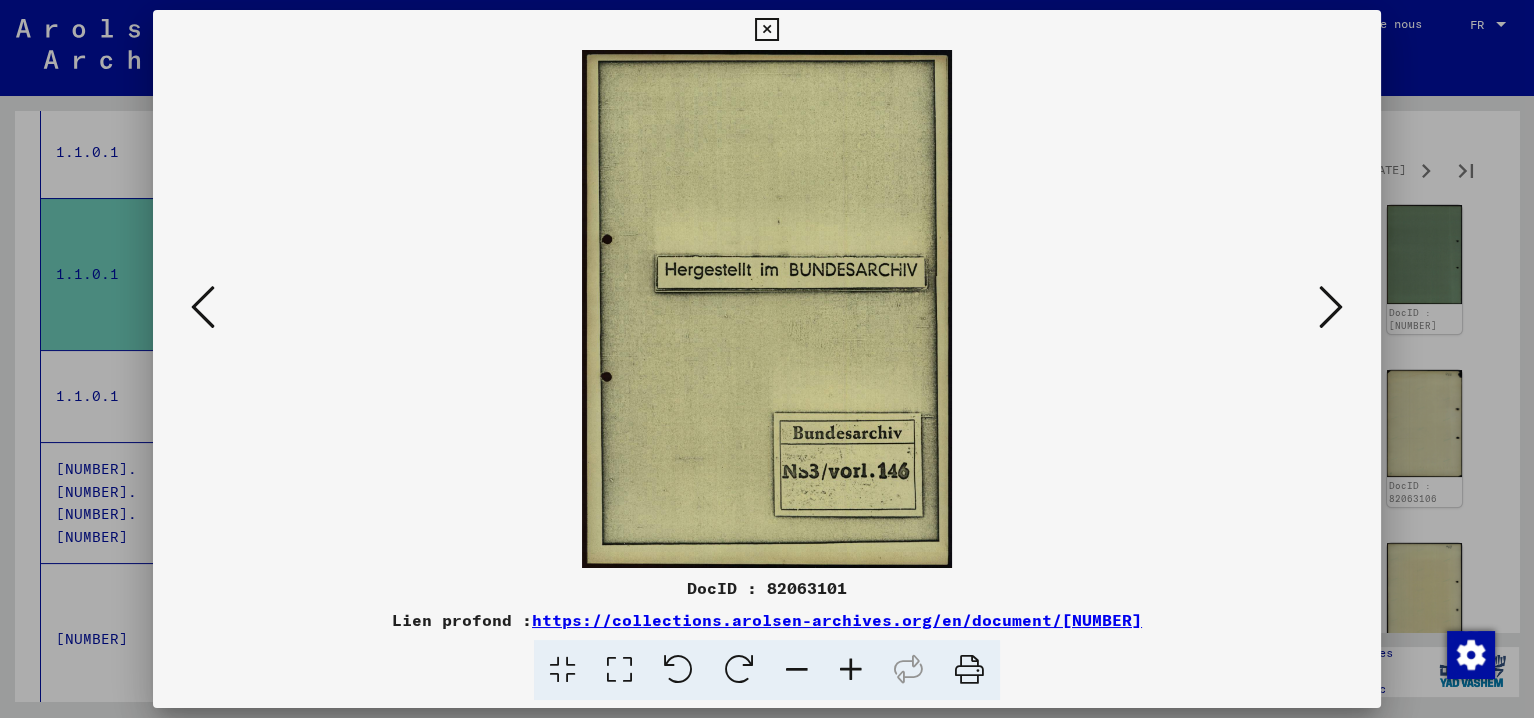 click at bounding box center [1331, 307] 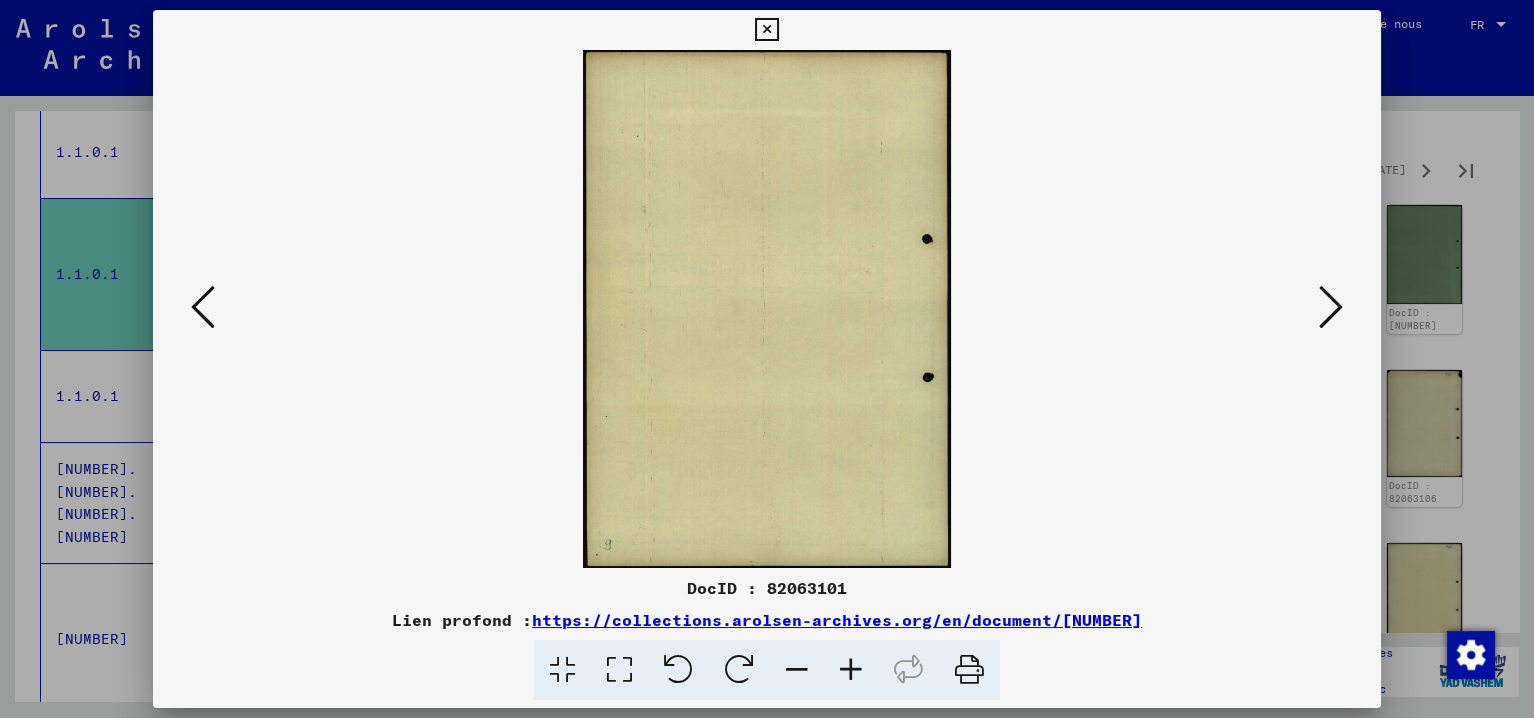 click at bounding box center [1331, 307] 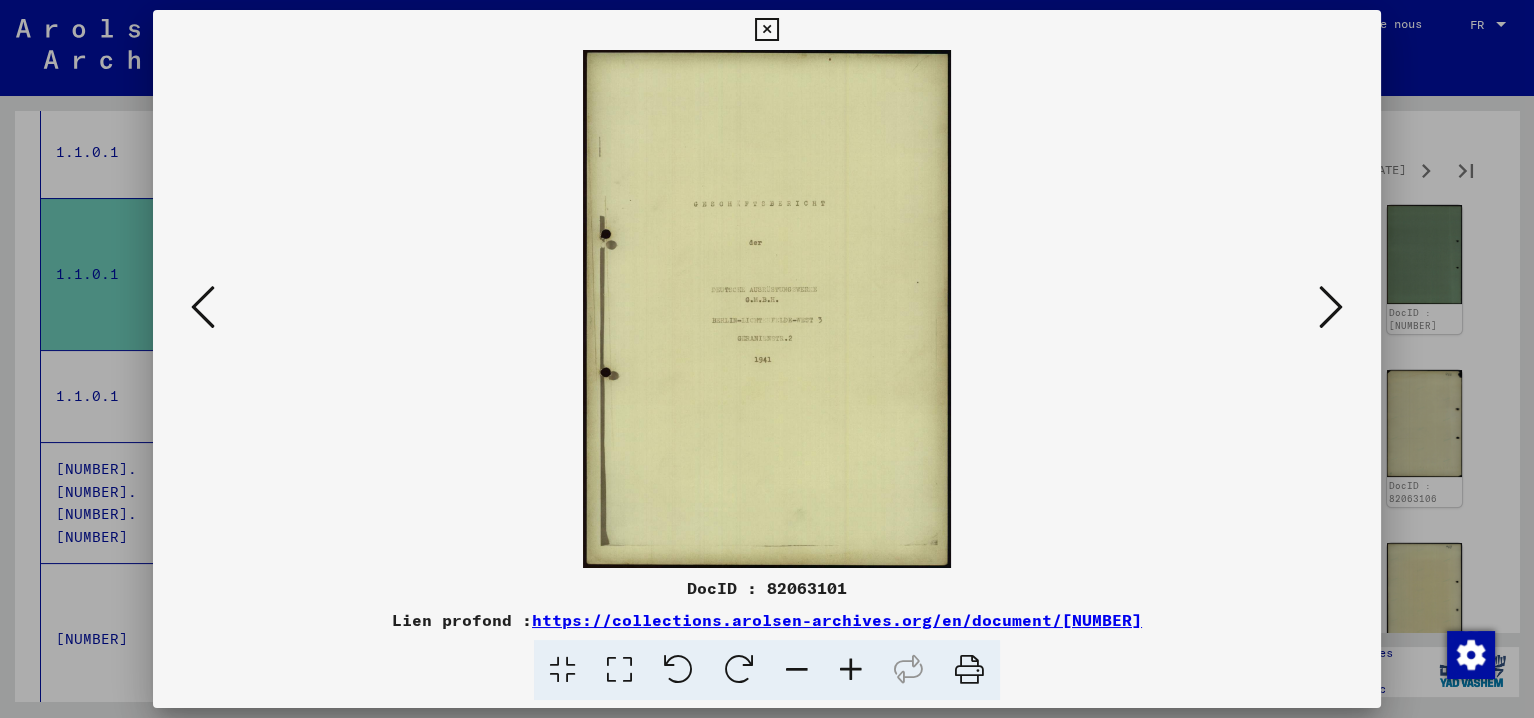 click at bounding box center (851, 670) 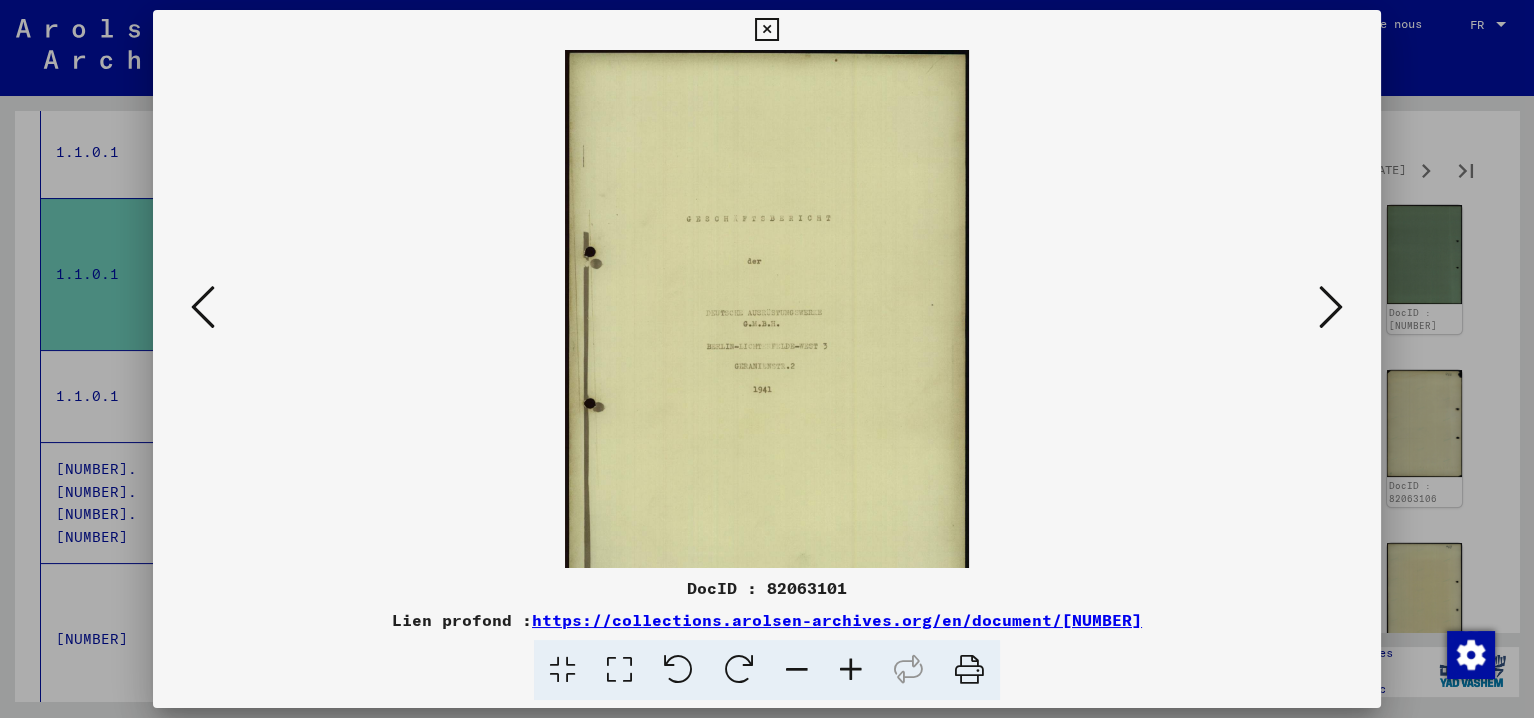 click at bounding box center (851, 670) 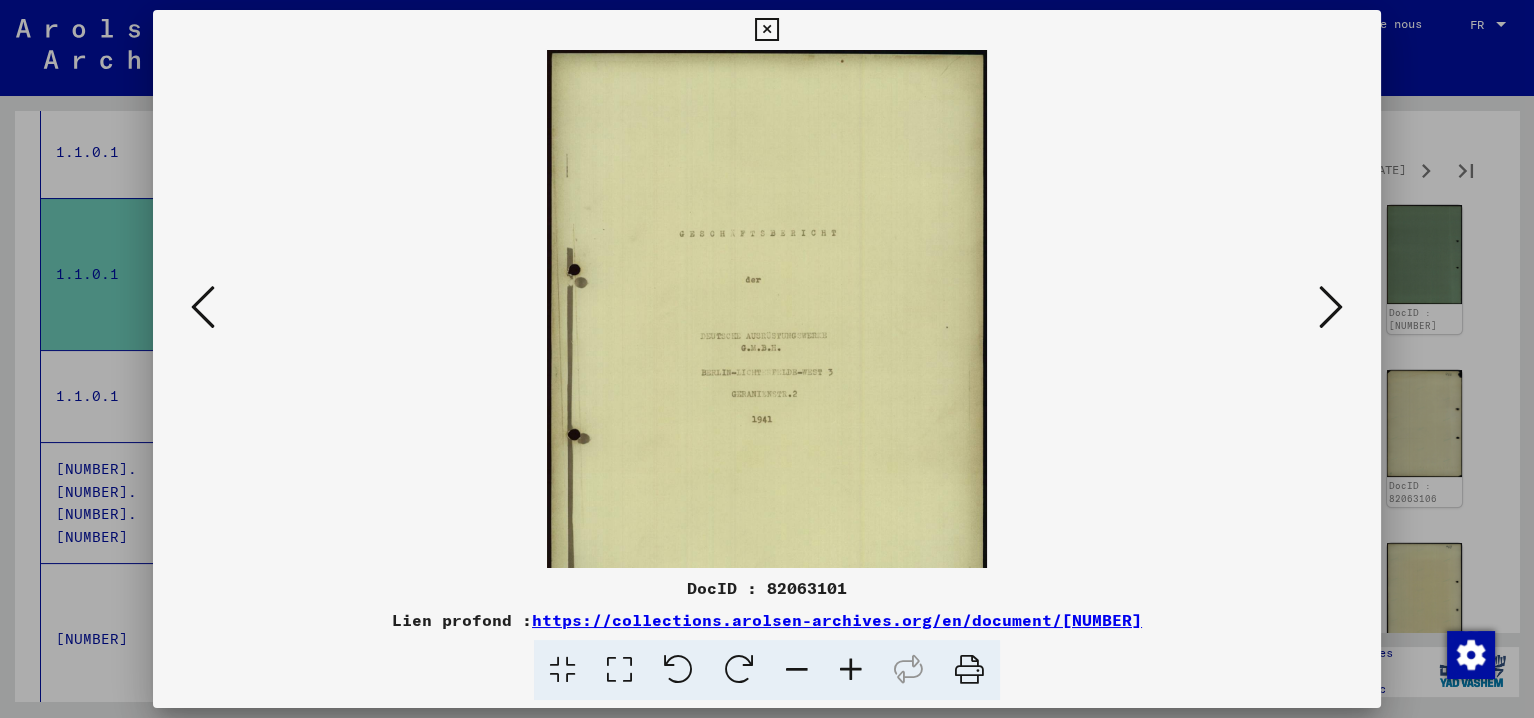 click at bounding box center [851, 670] 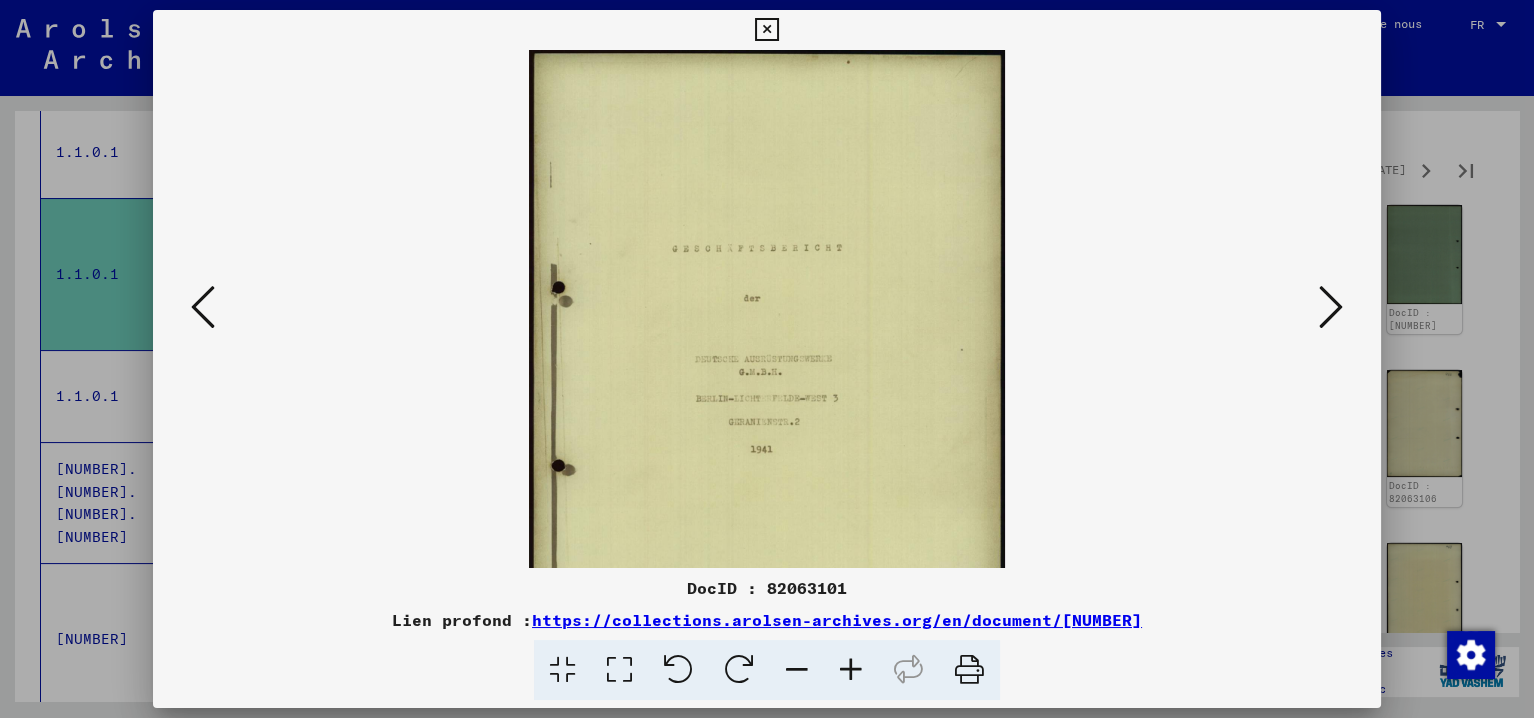 click at bounding box center [851, 670] 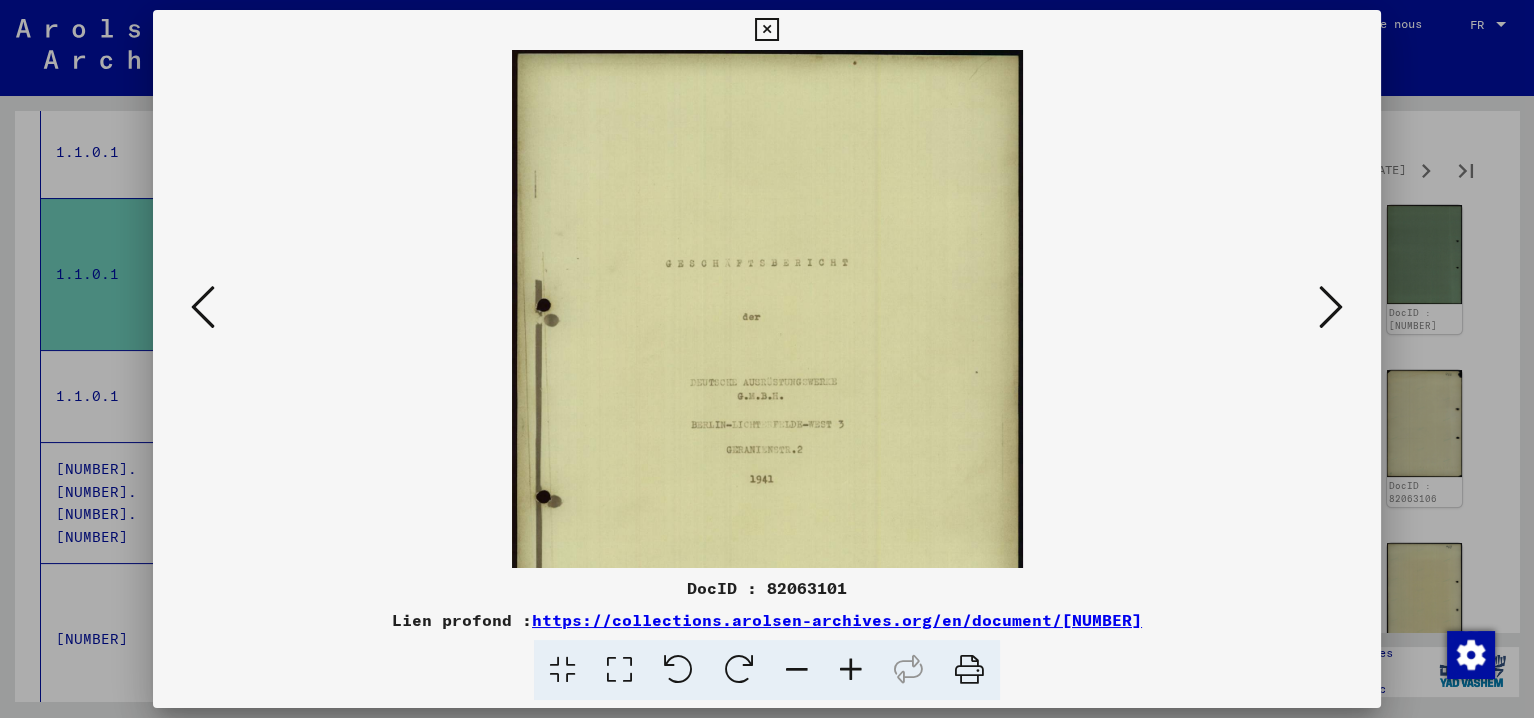click at bounding box center (851, 670) 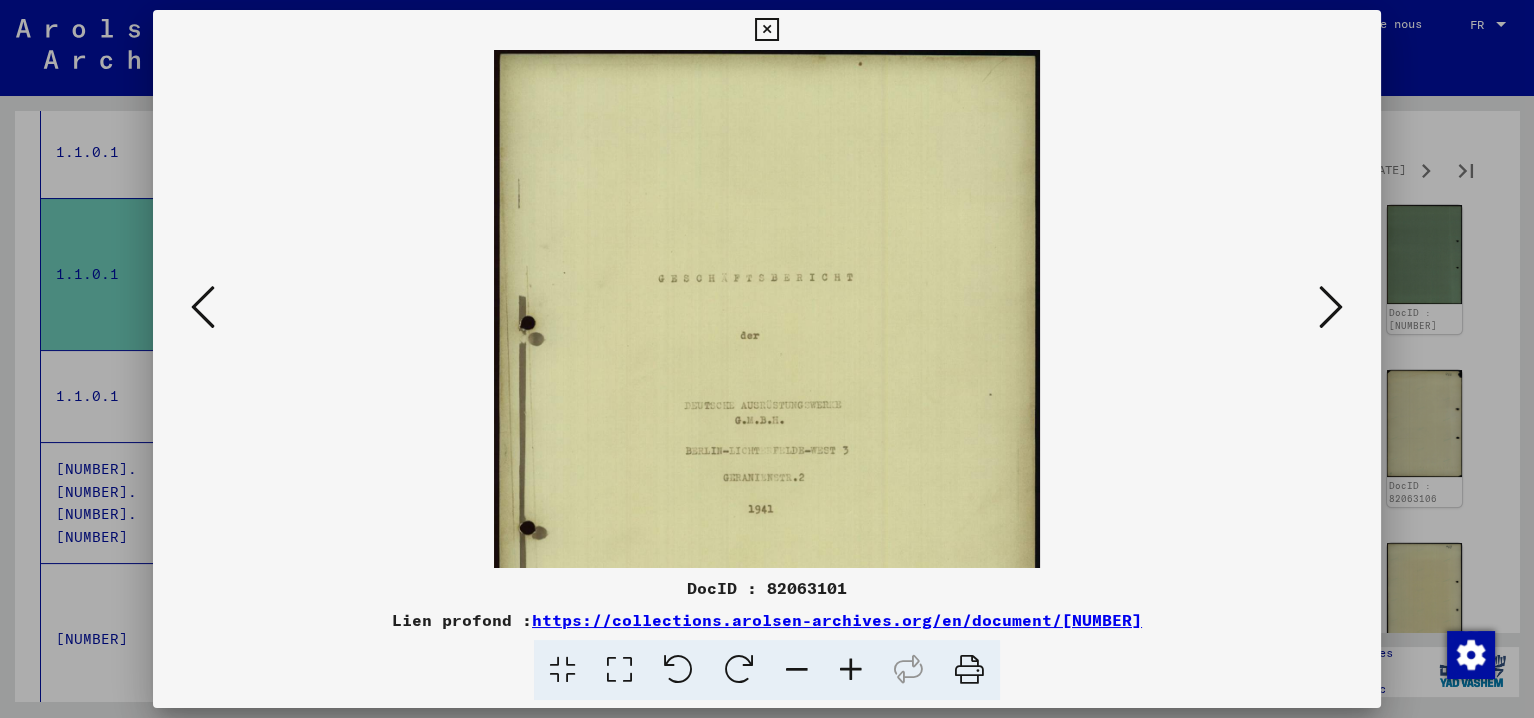 click at bounding box center (851, 670) 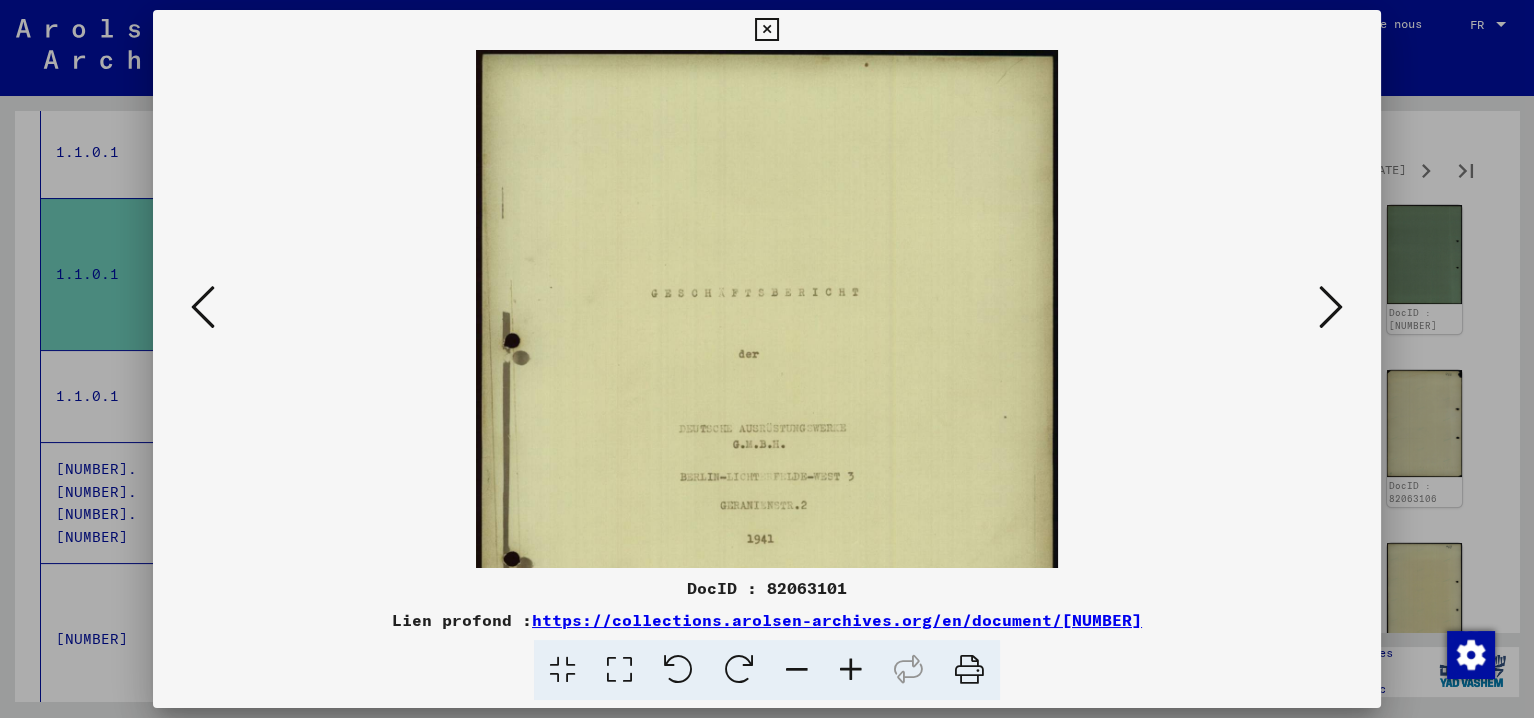 click at bounding box center [1331, 307] 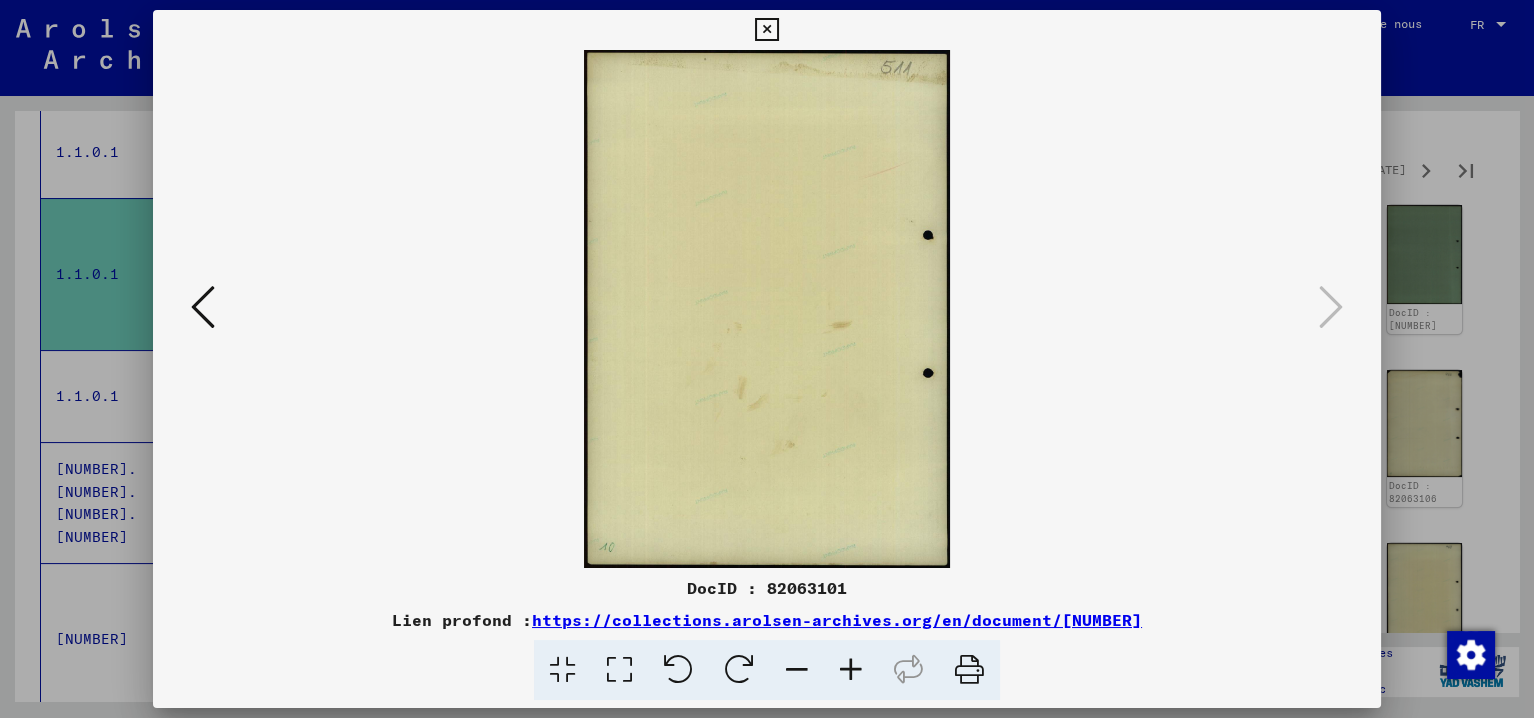 click at bounding box center [766, 30] 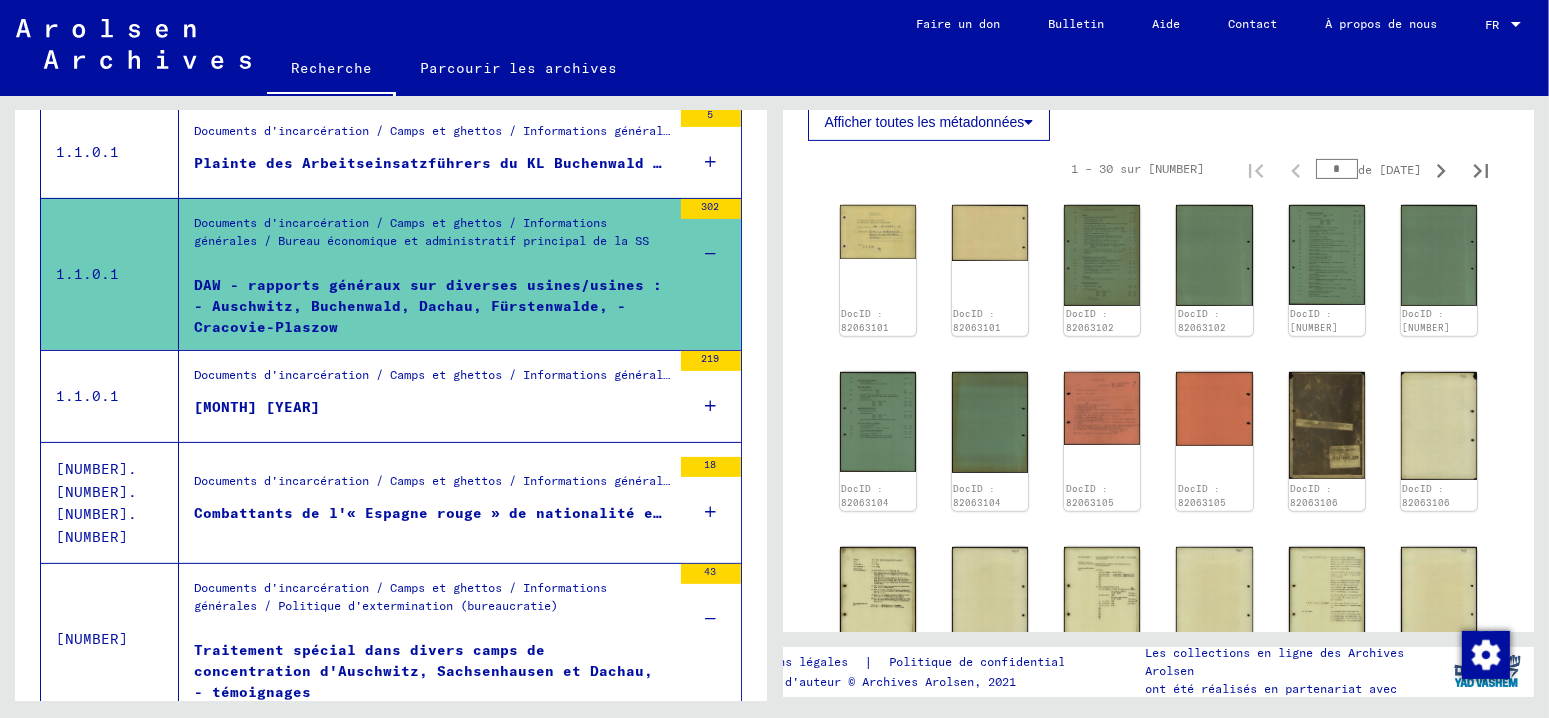 click on "Documents d'incarcération / Camps et ghettos / Informations générales / Bureau économique et administratif principal de la SS" at bounding box center [631, 374] 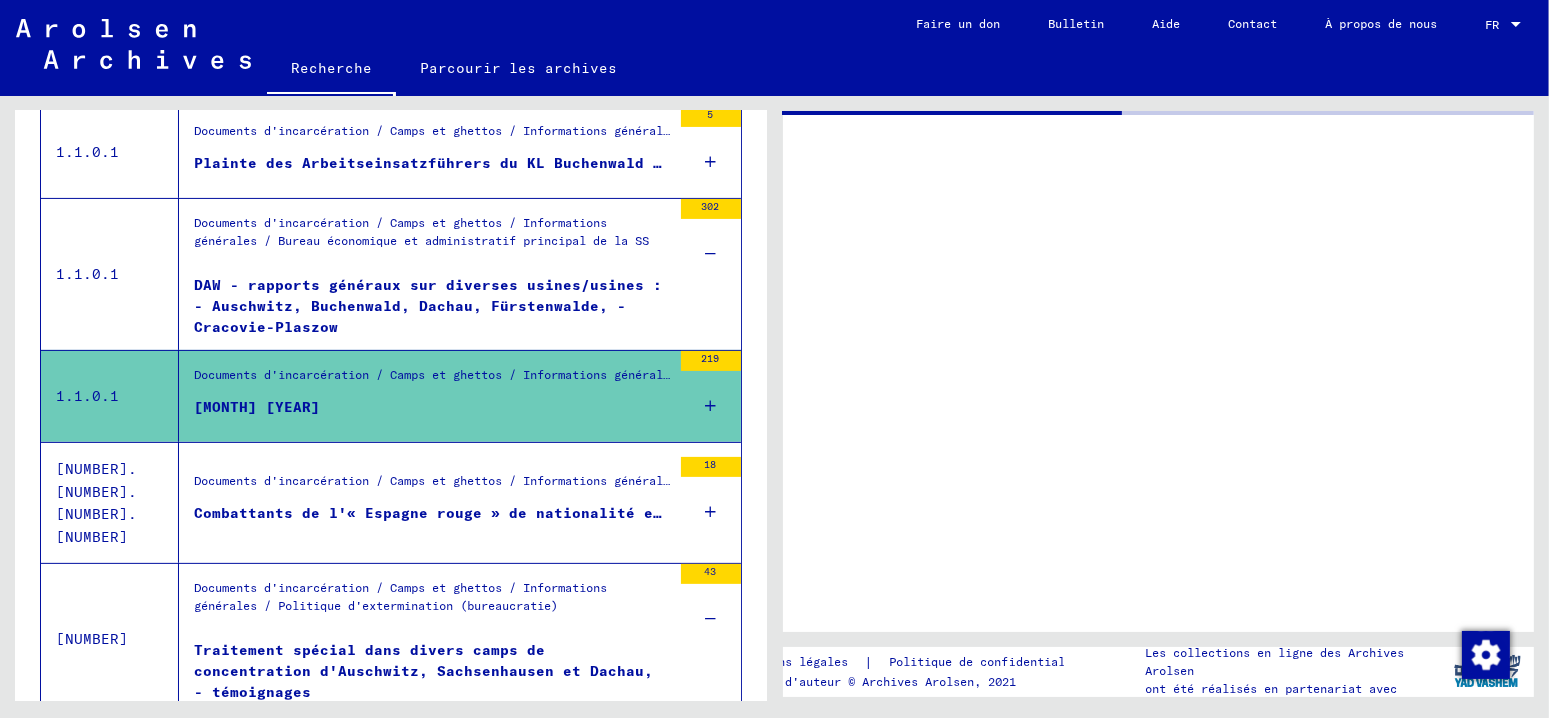 scroll, scrollTop: 0, scrollLeft: 0, axis: both 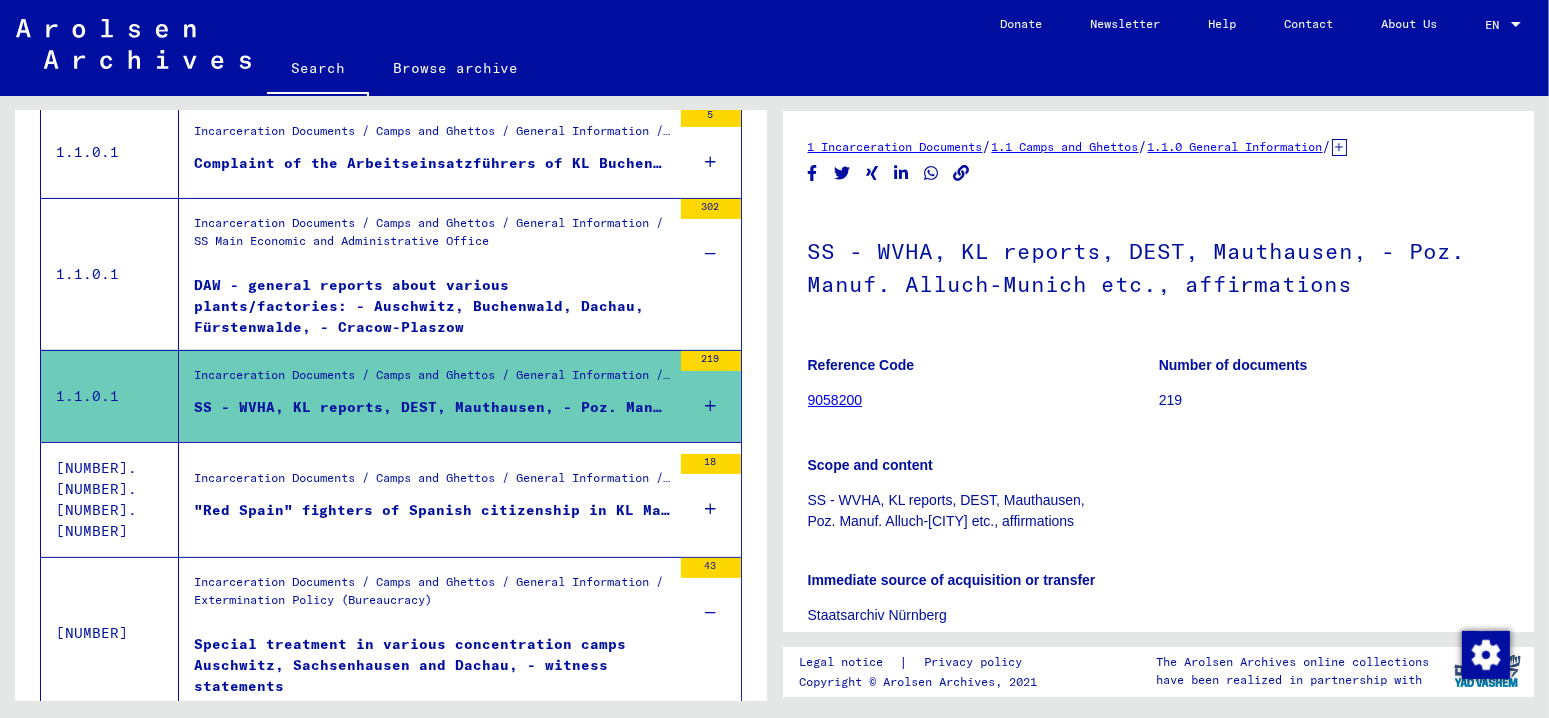 click on "Incarceration Documents / Camps and Ghettos / General Information / Extermination Policy (Bureaucracy)" at bounding box center [432, 608] 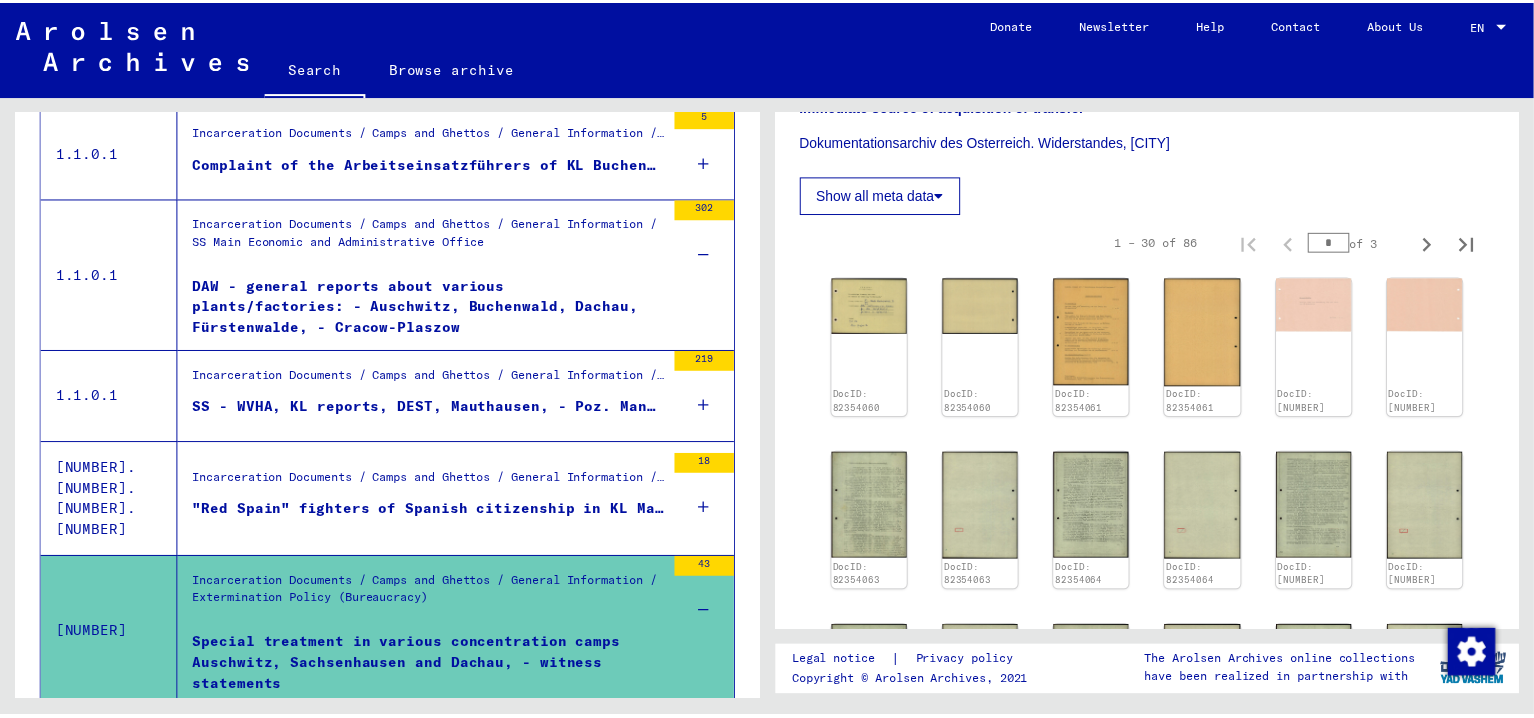 scroll, scrollTop: 300, scrollLeft: 0, axis: vertical 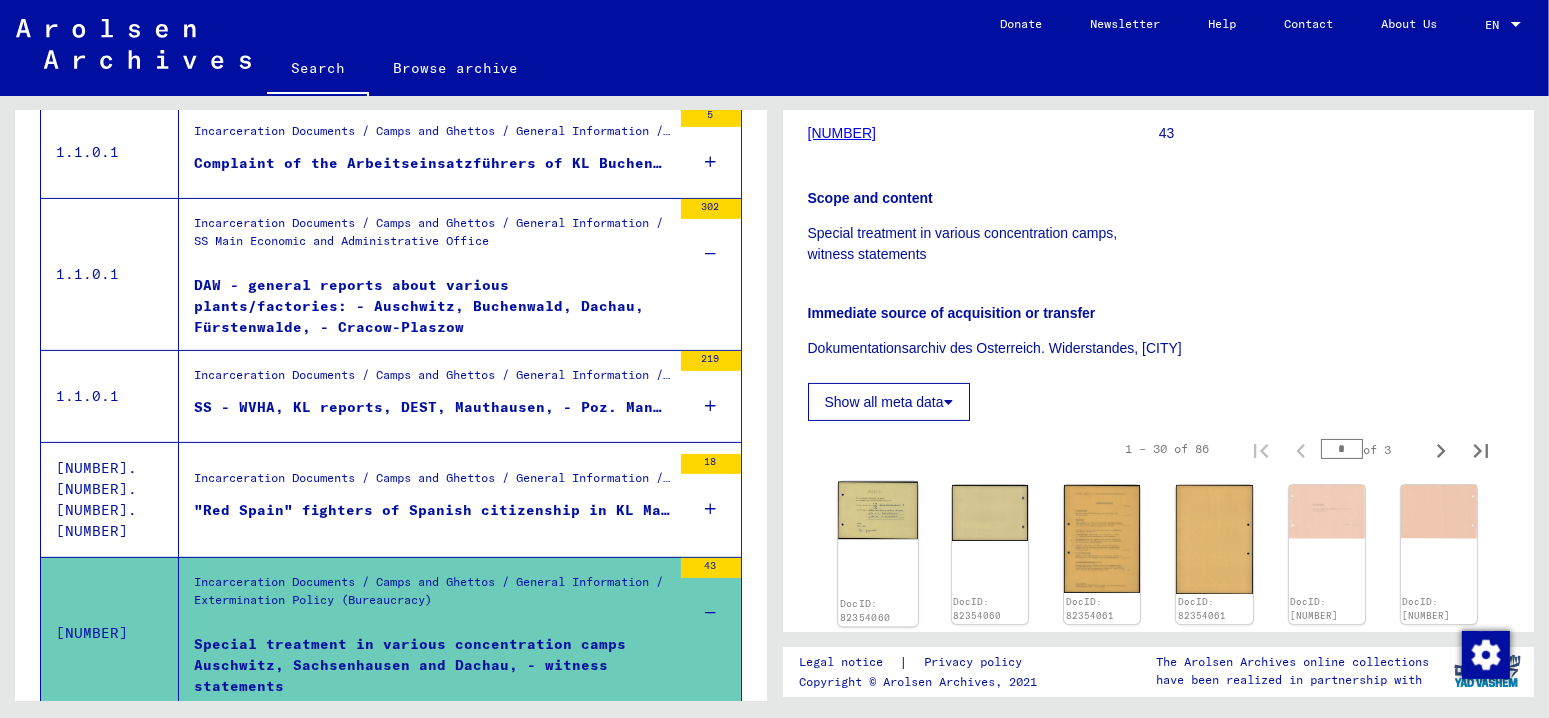click 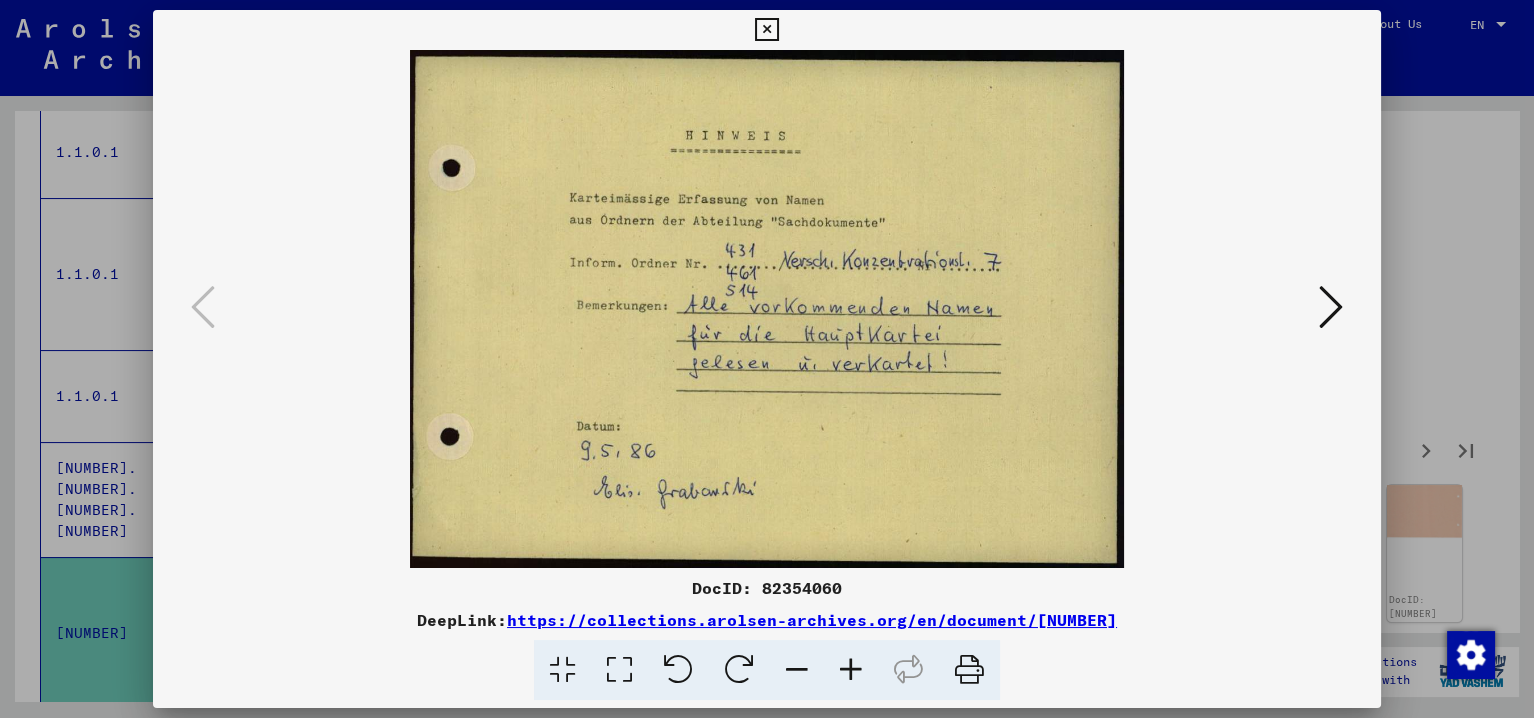 click at bounding box center (1331, 307) 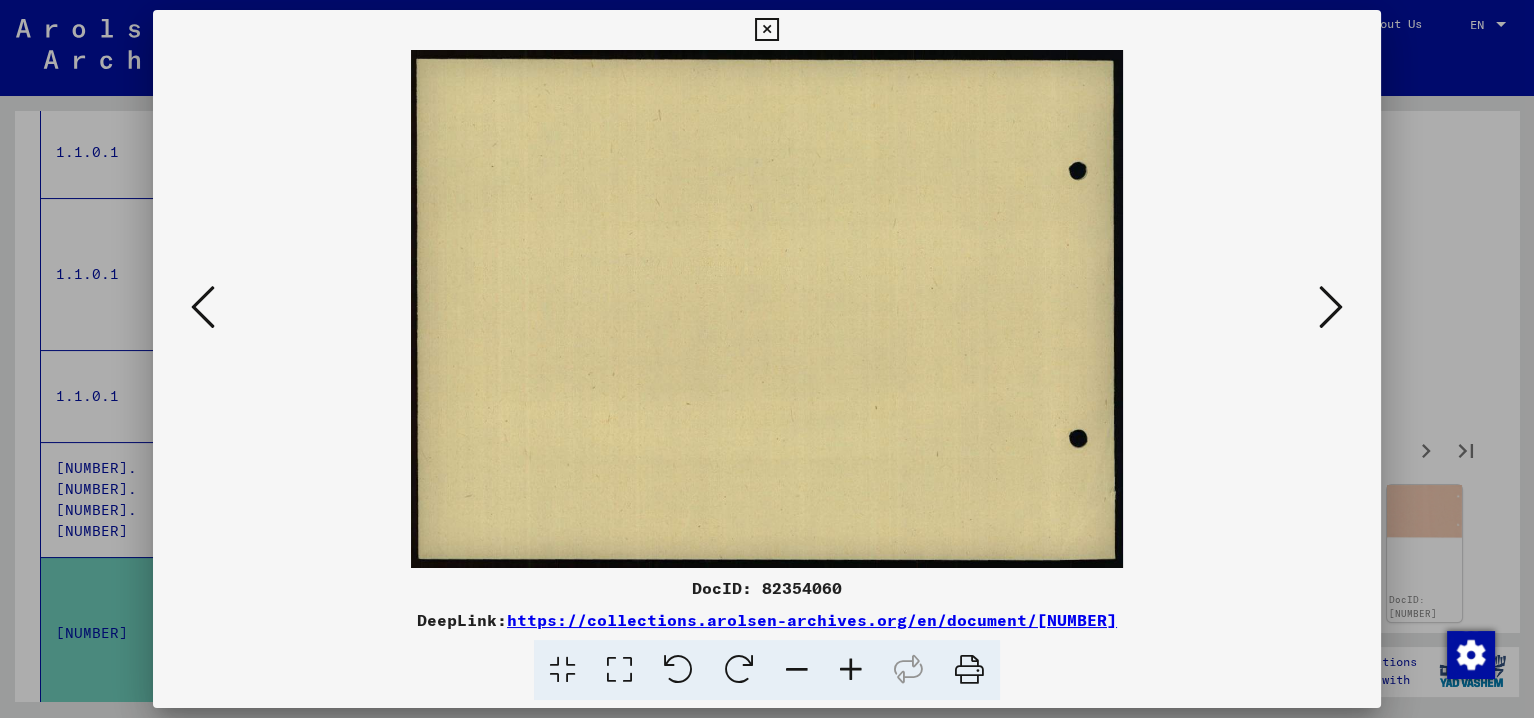 click at bounding box center [1331, 307] 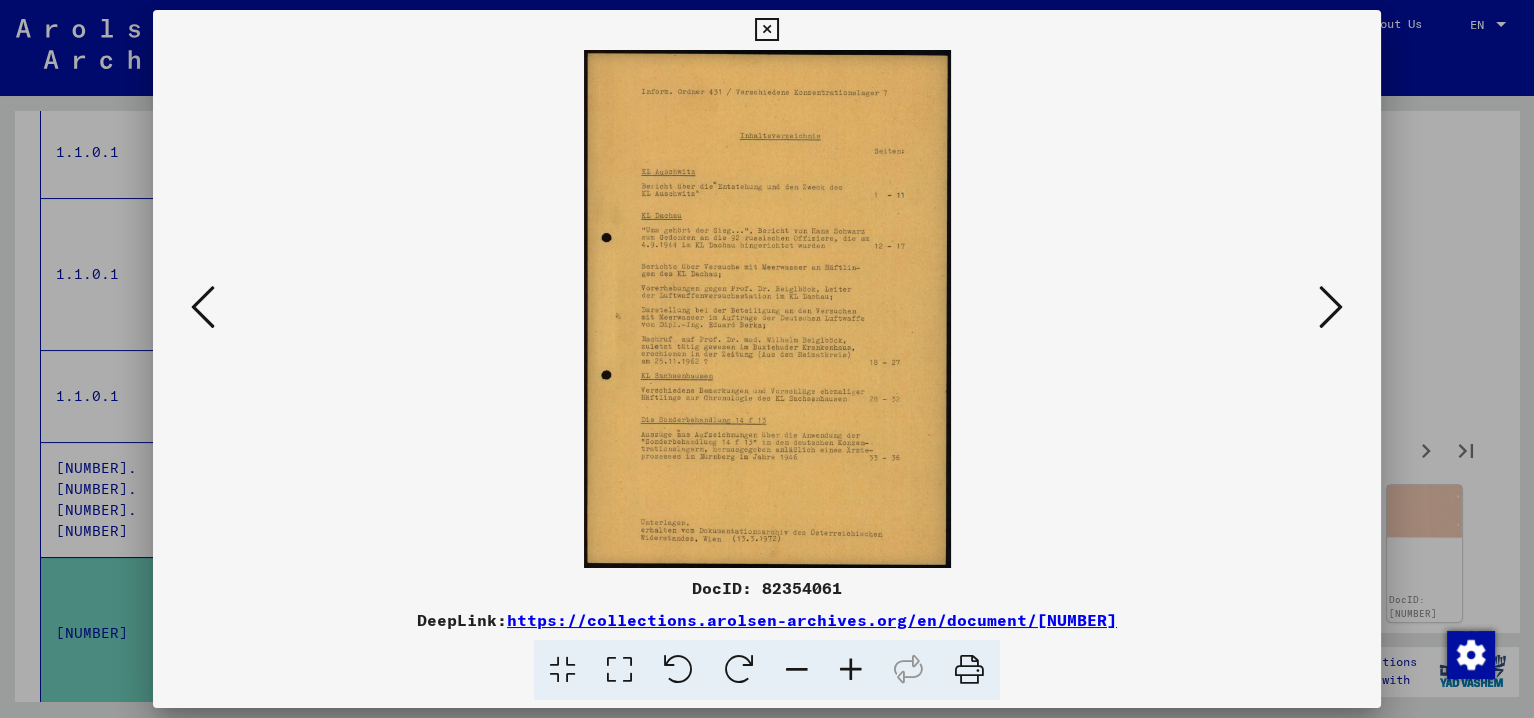 click at bounding box center (851, 670) 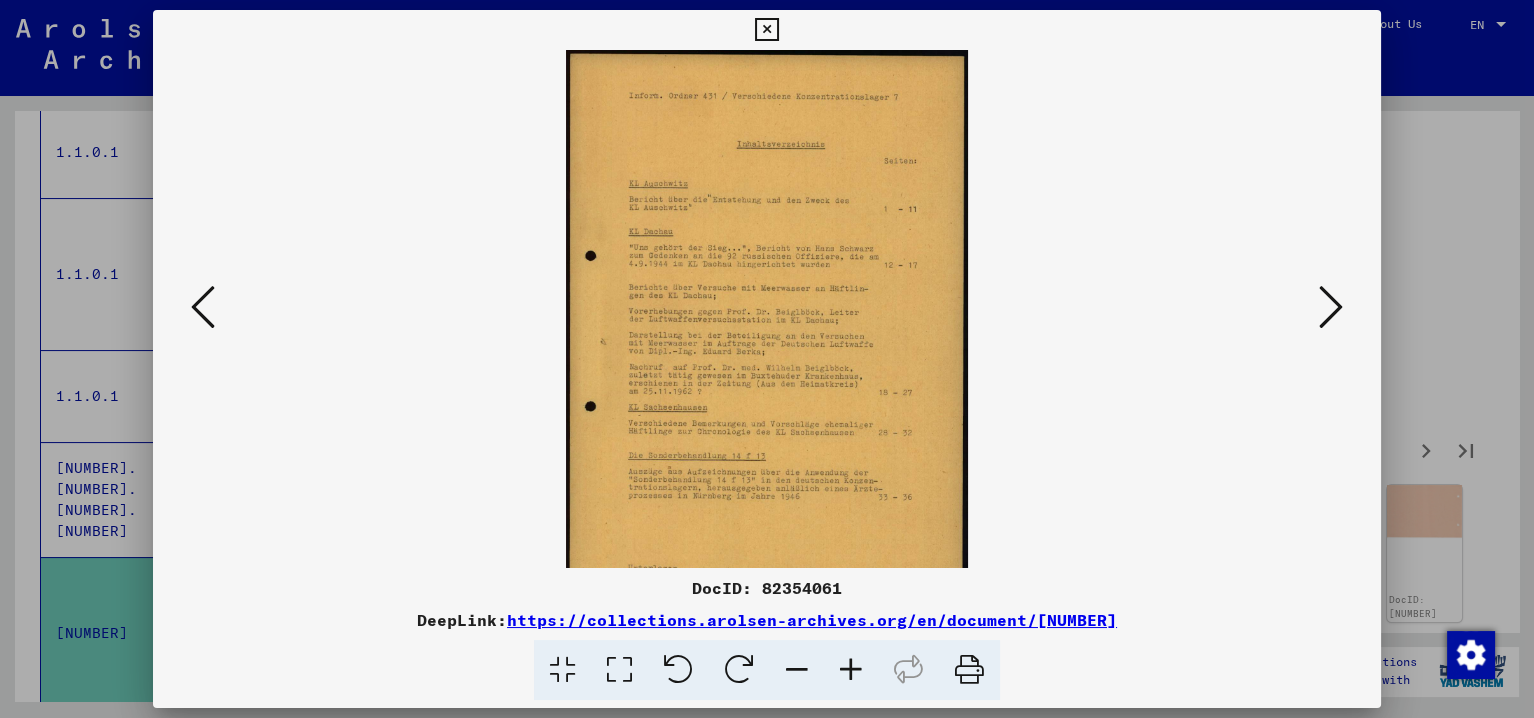 click at bounding box center [851, 670] 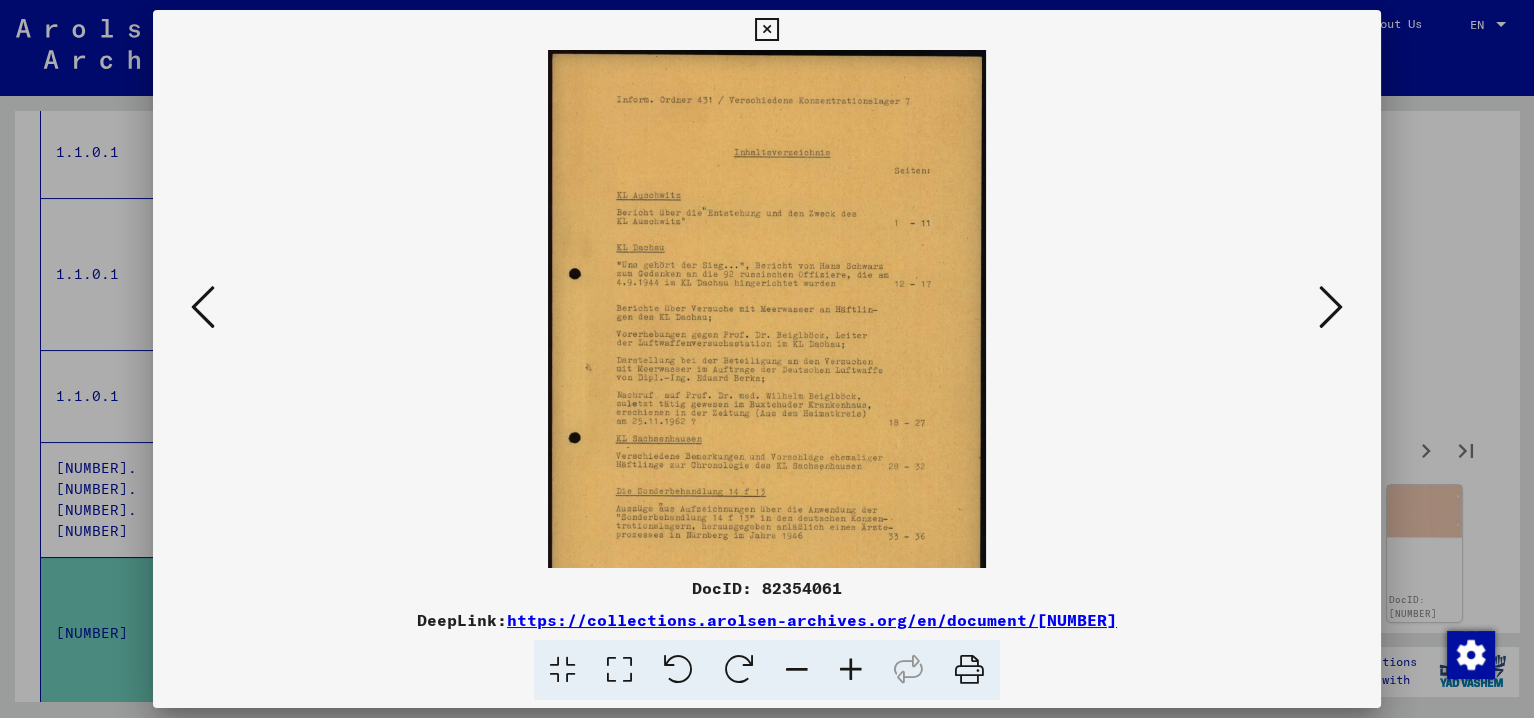 click at bounding box center (851, 670) 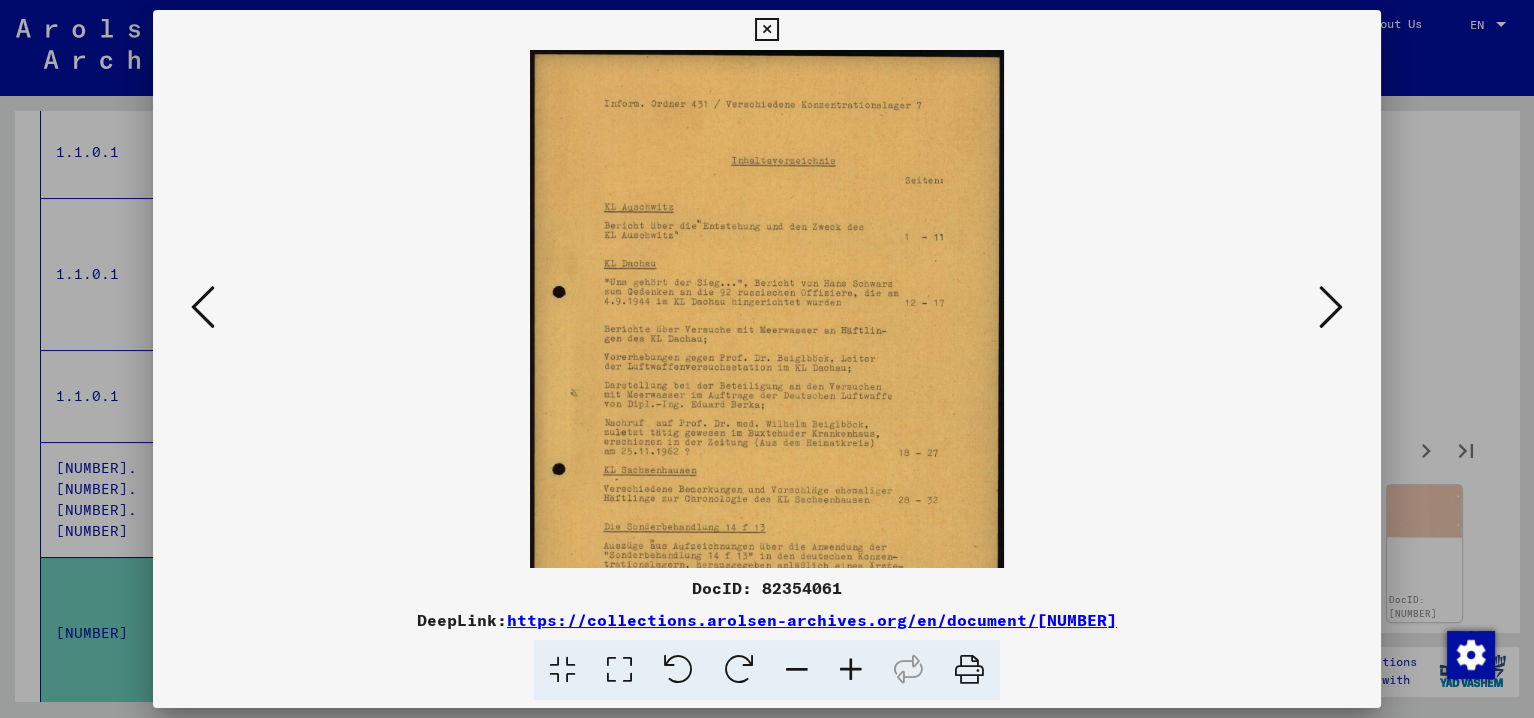click at bounding box center (851, 670) 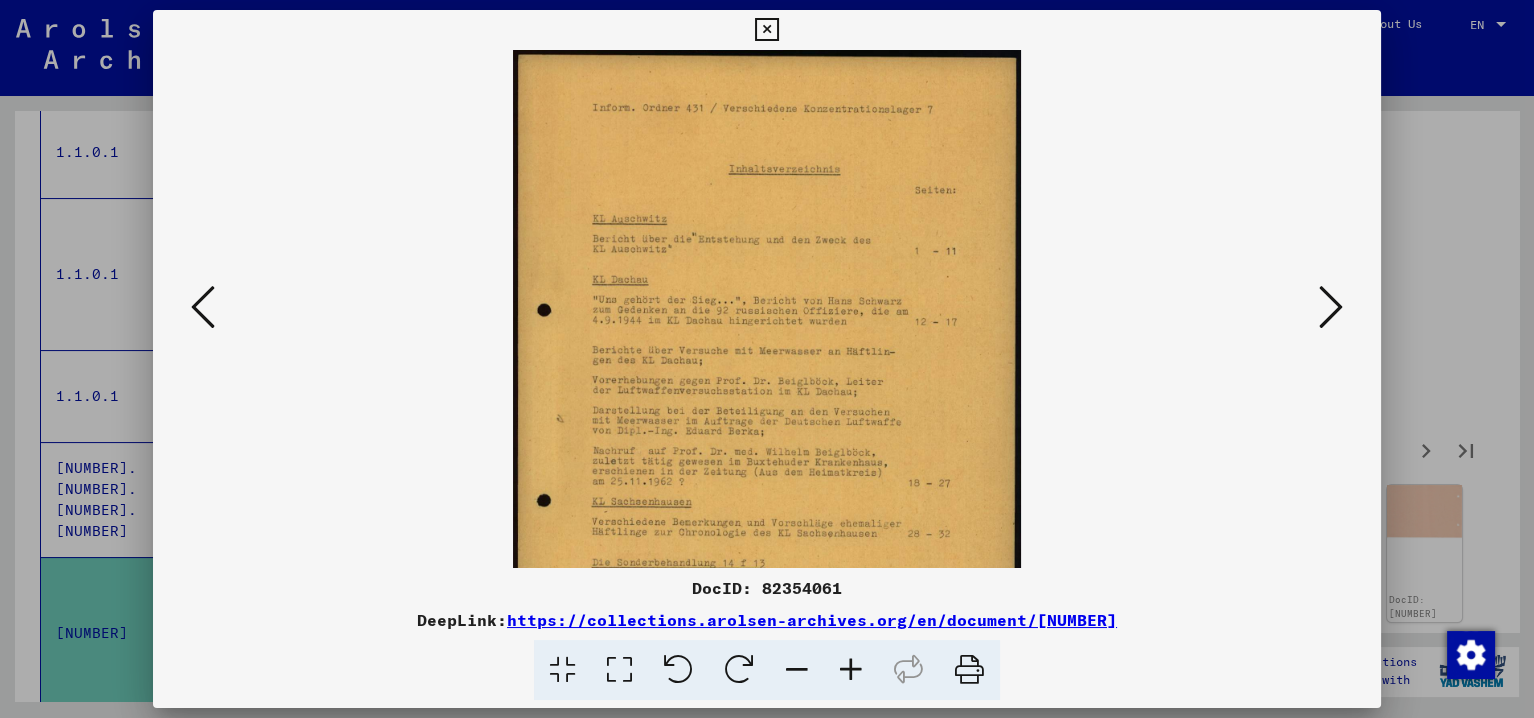click at bounding box center [851, 670] 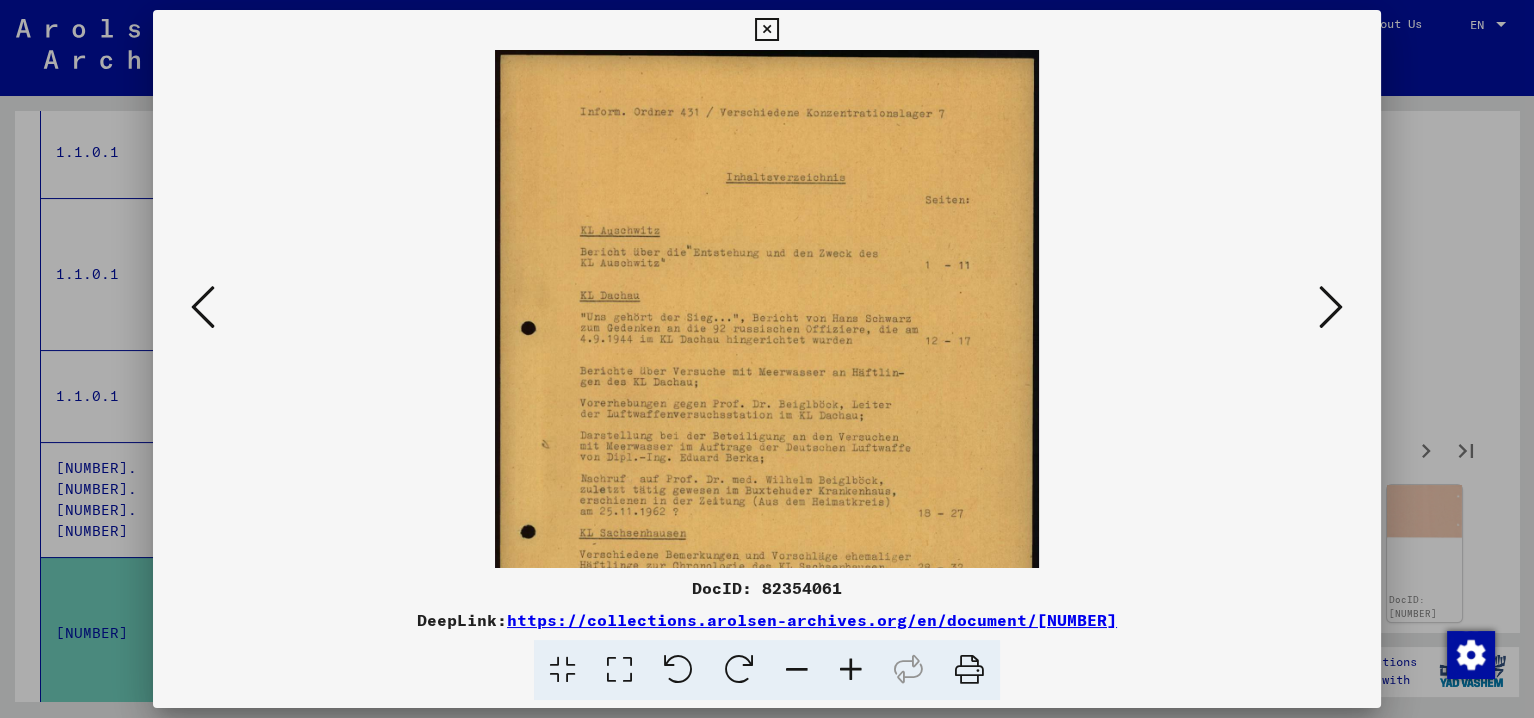 click at bounding box center [851, 670] 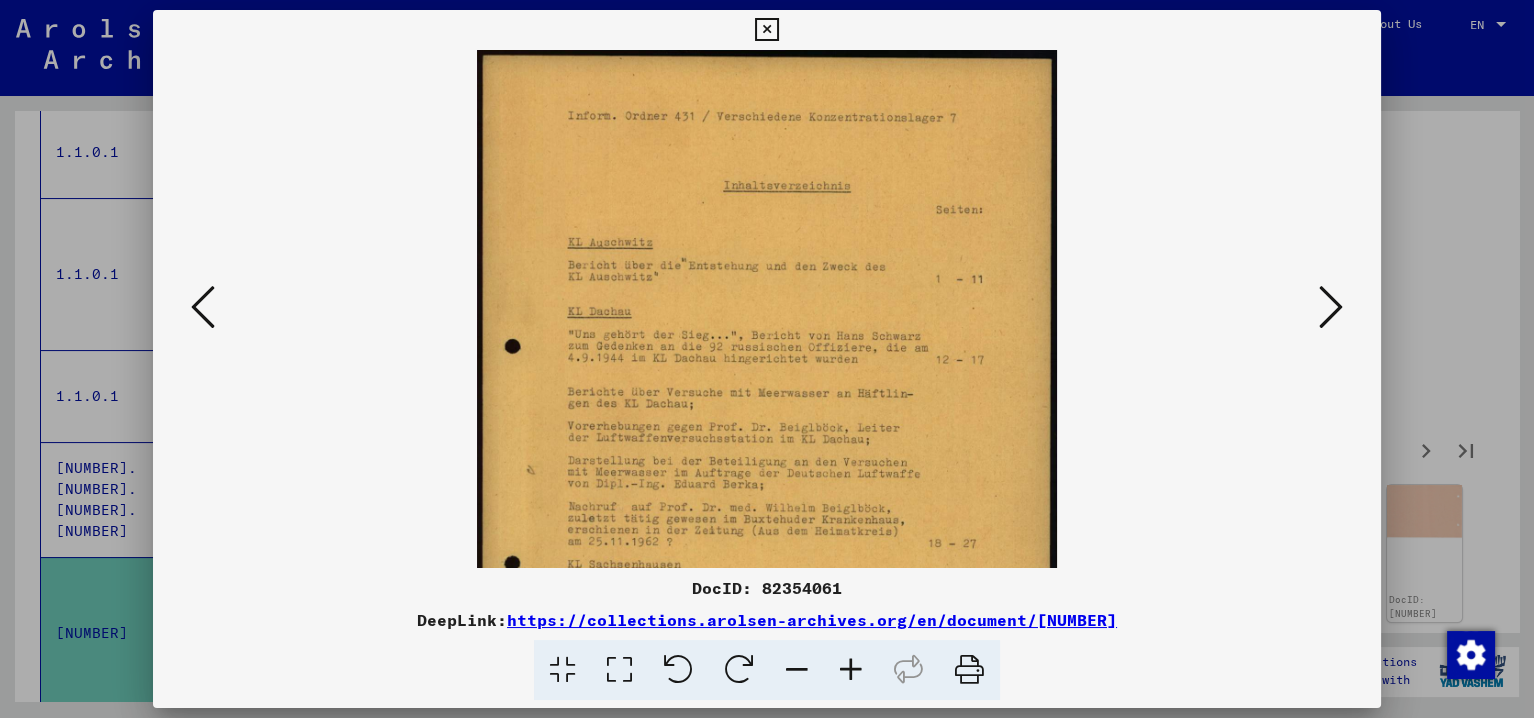 click at bounding box center (851, 670) 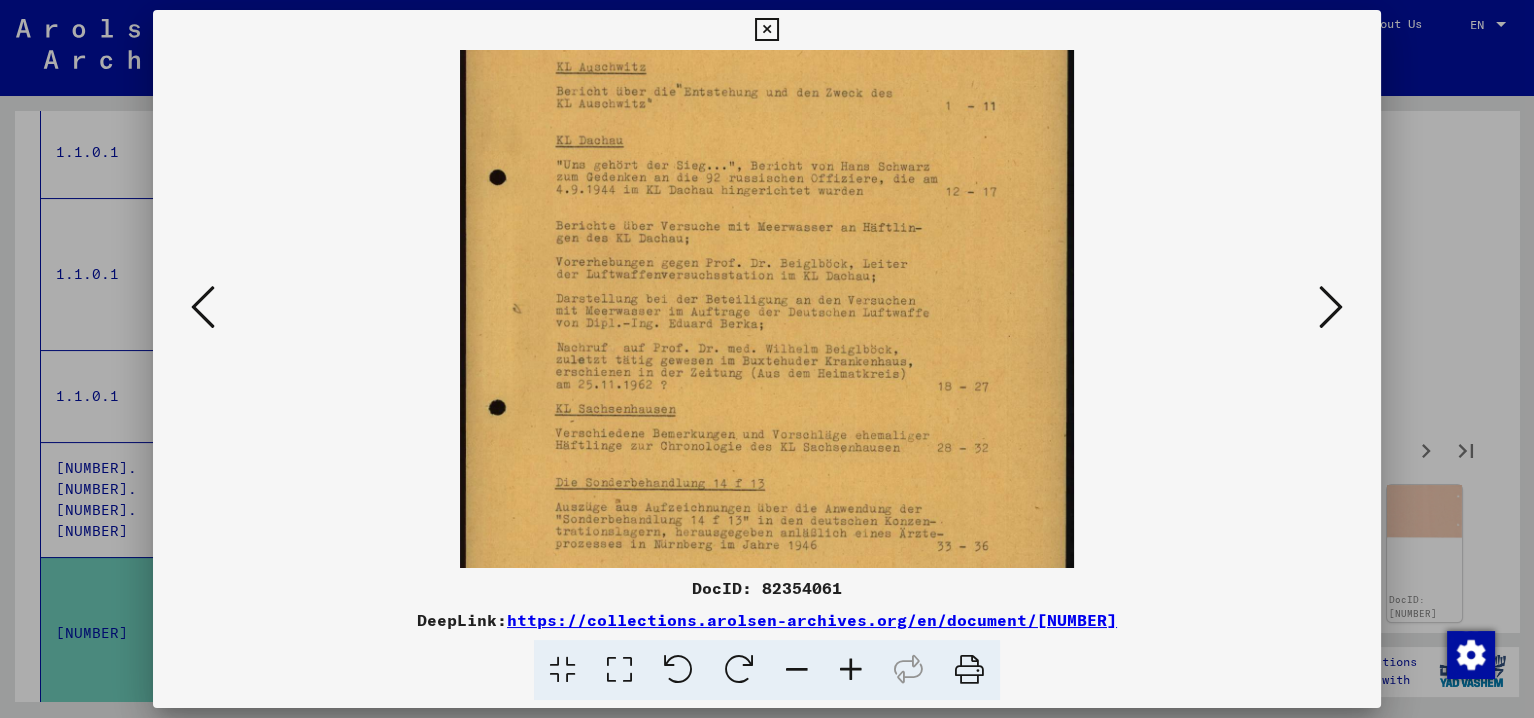drag, startPoint x: 777, startPoint y: 456, endPoint x: 795, endPoint y: 247, distance: 209.77368 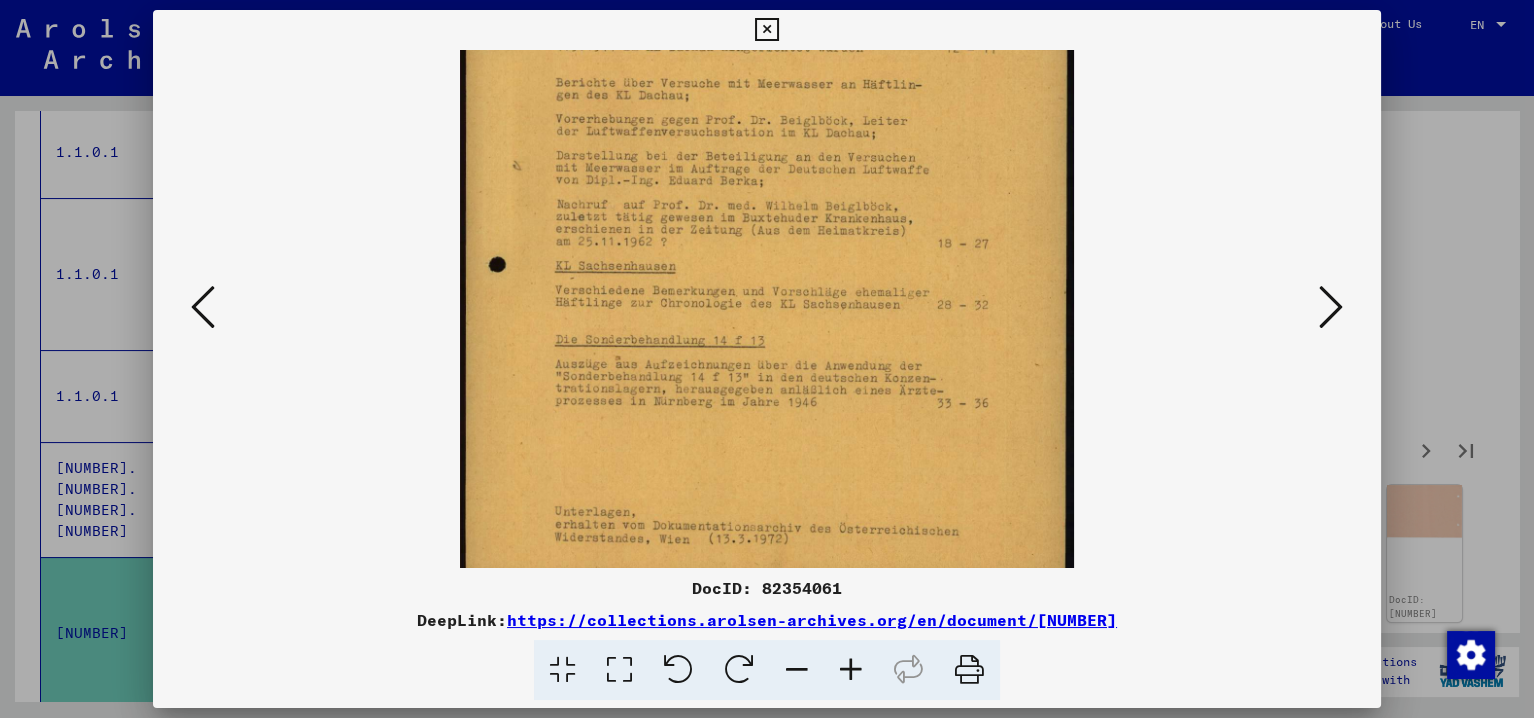 scroll, scrollTop: 350, scrollLeft: 0, axis: vertical 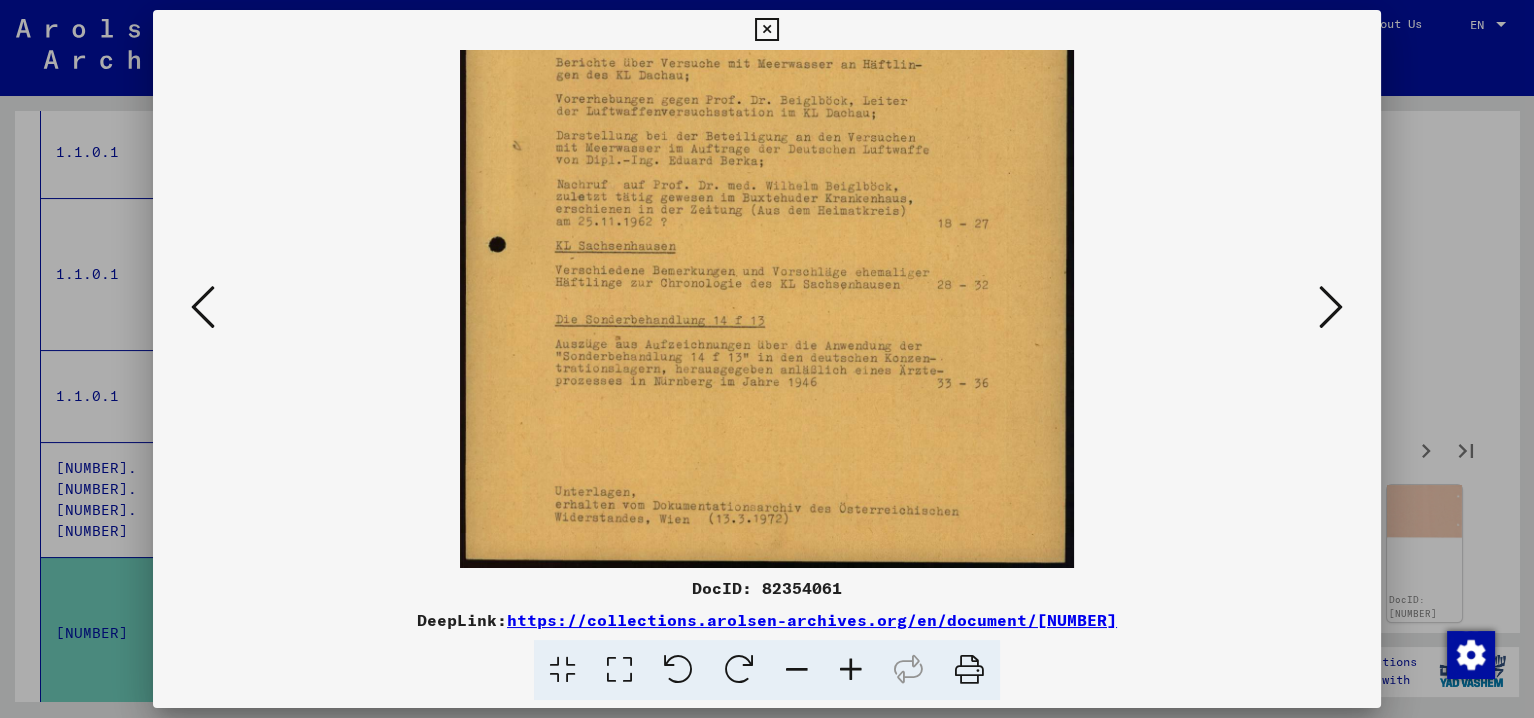 drag, startPoint x: 748, startPoint y: 412, endPoint x: 758, endPoint y: 189, distance: 223.2241 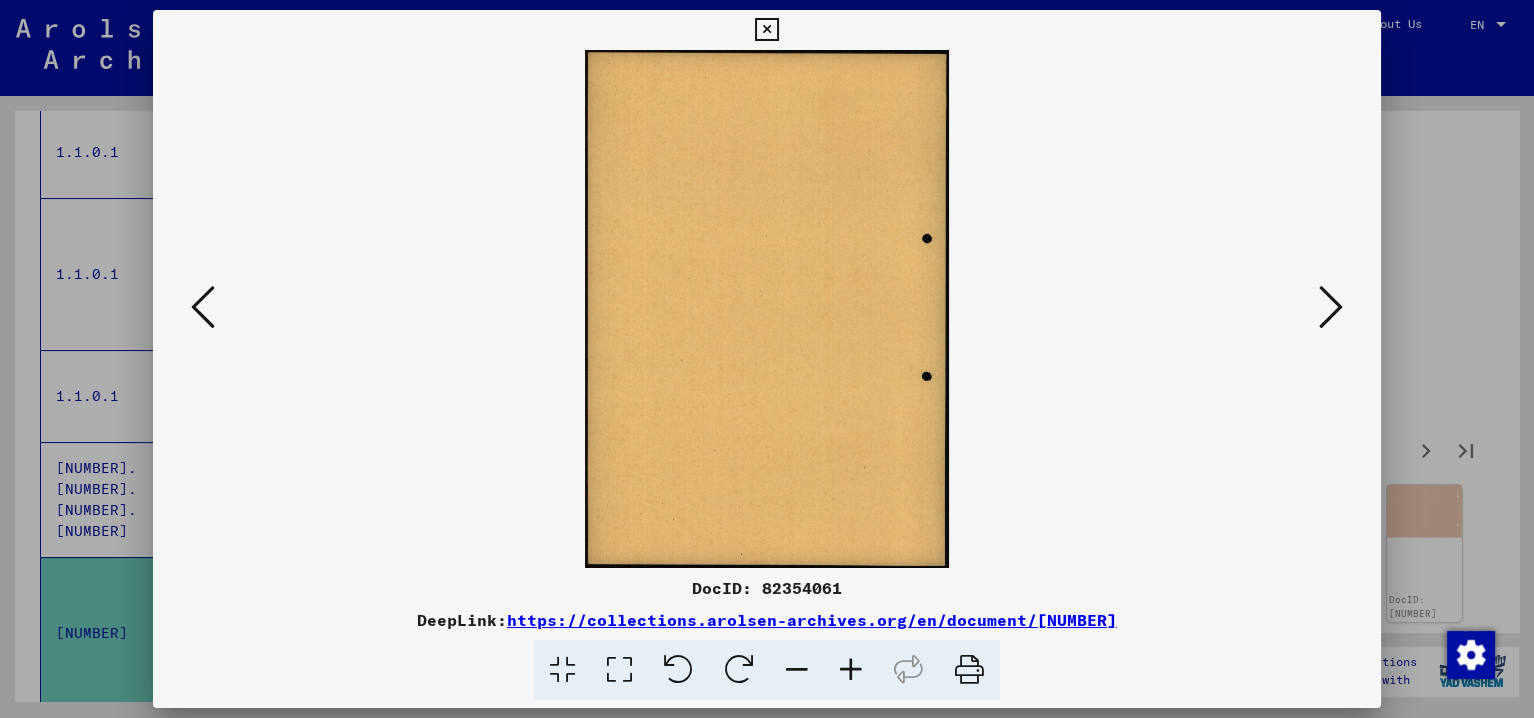 click at bounding box center (1331, 307) 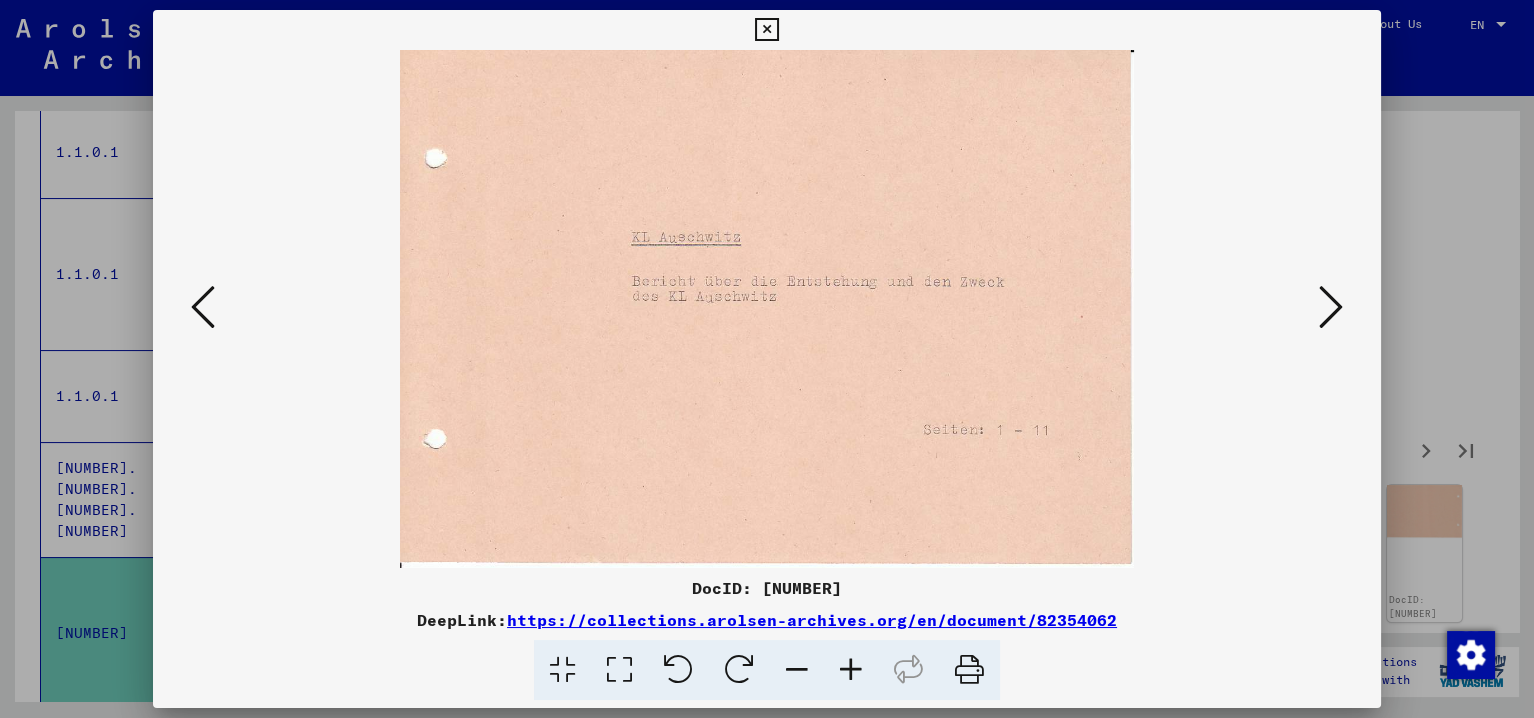 click at bounding box center (1331, 307) 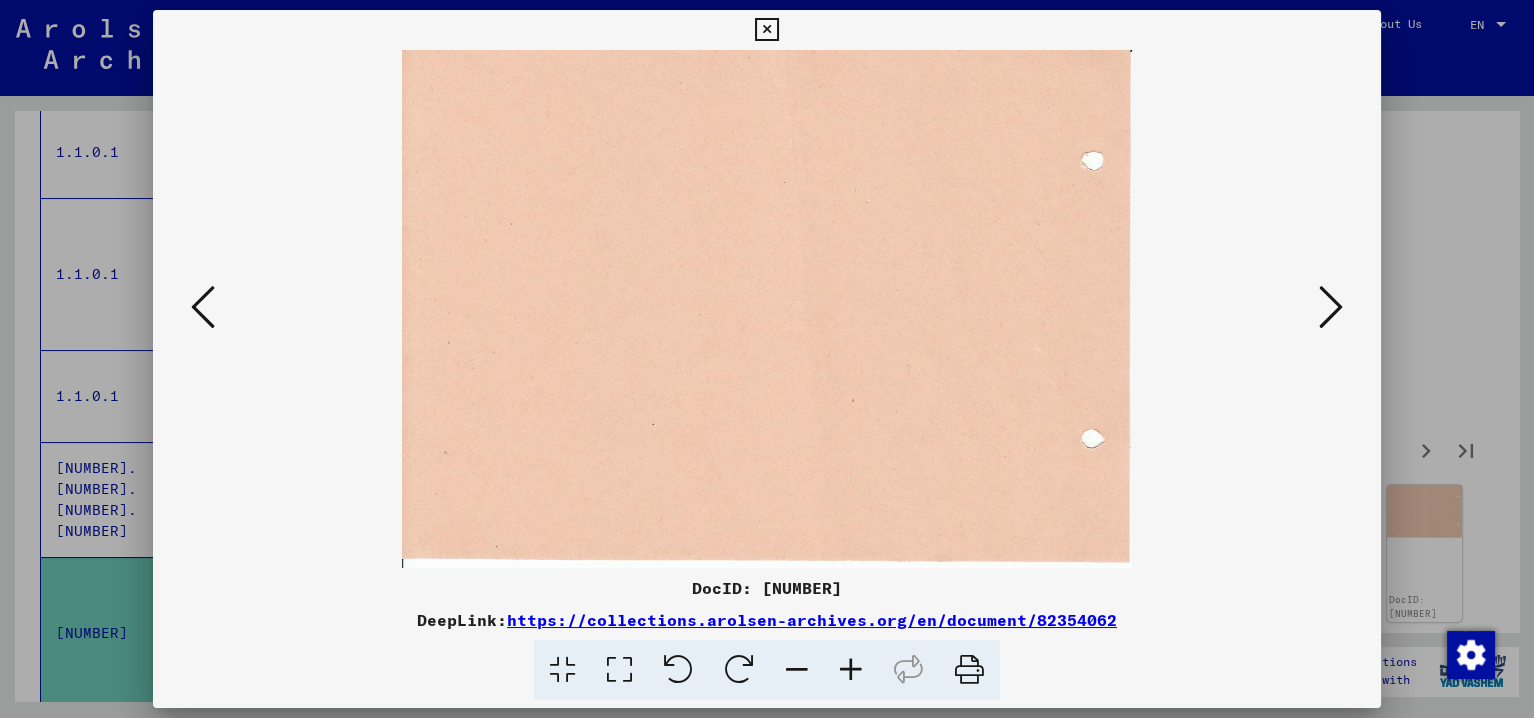 click at bounding box center (1331, 307) 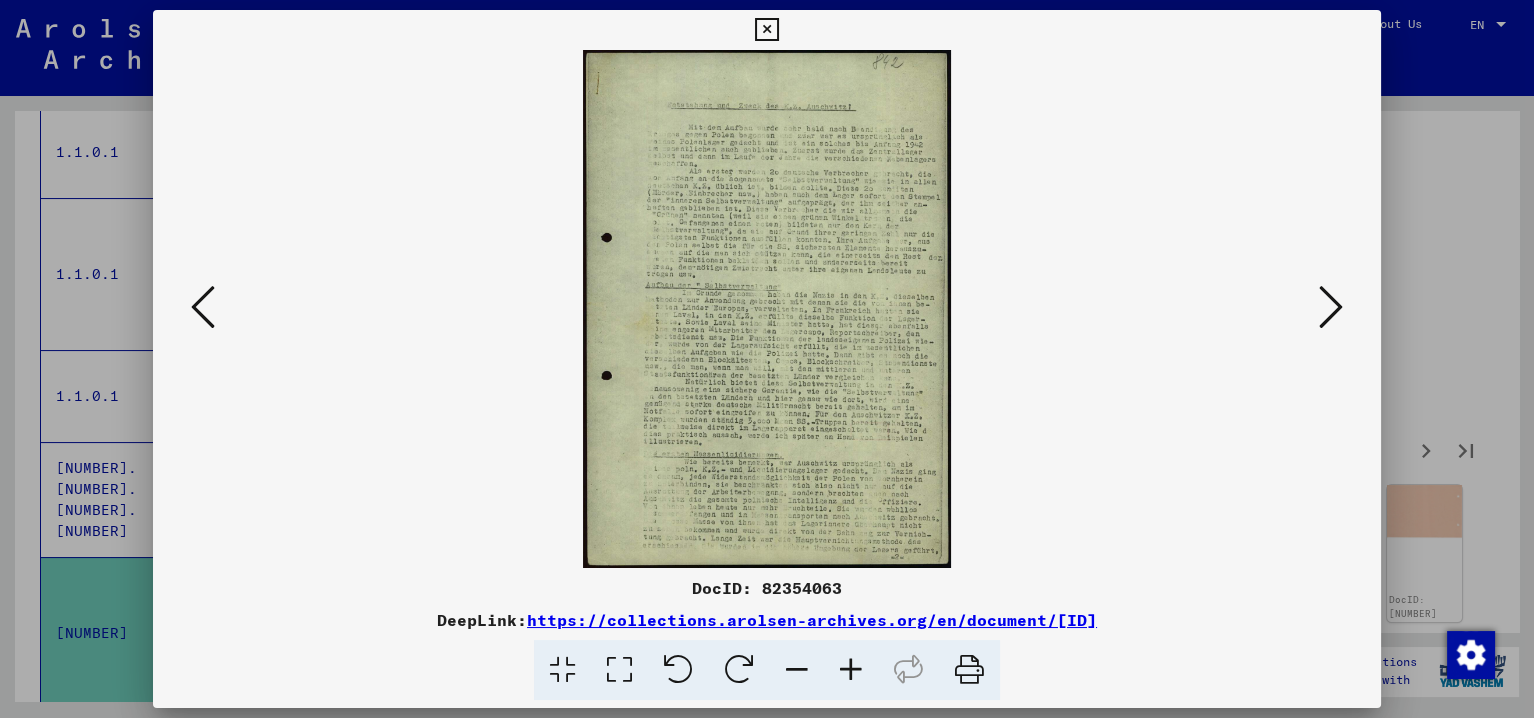 click at bounding box center (851, 670) 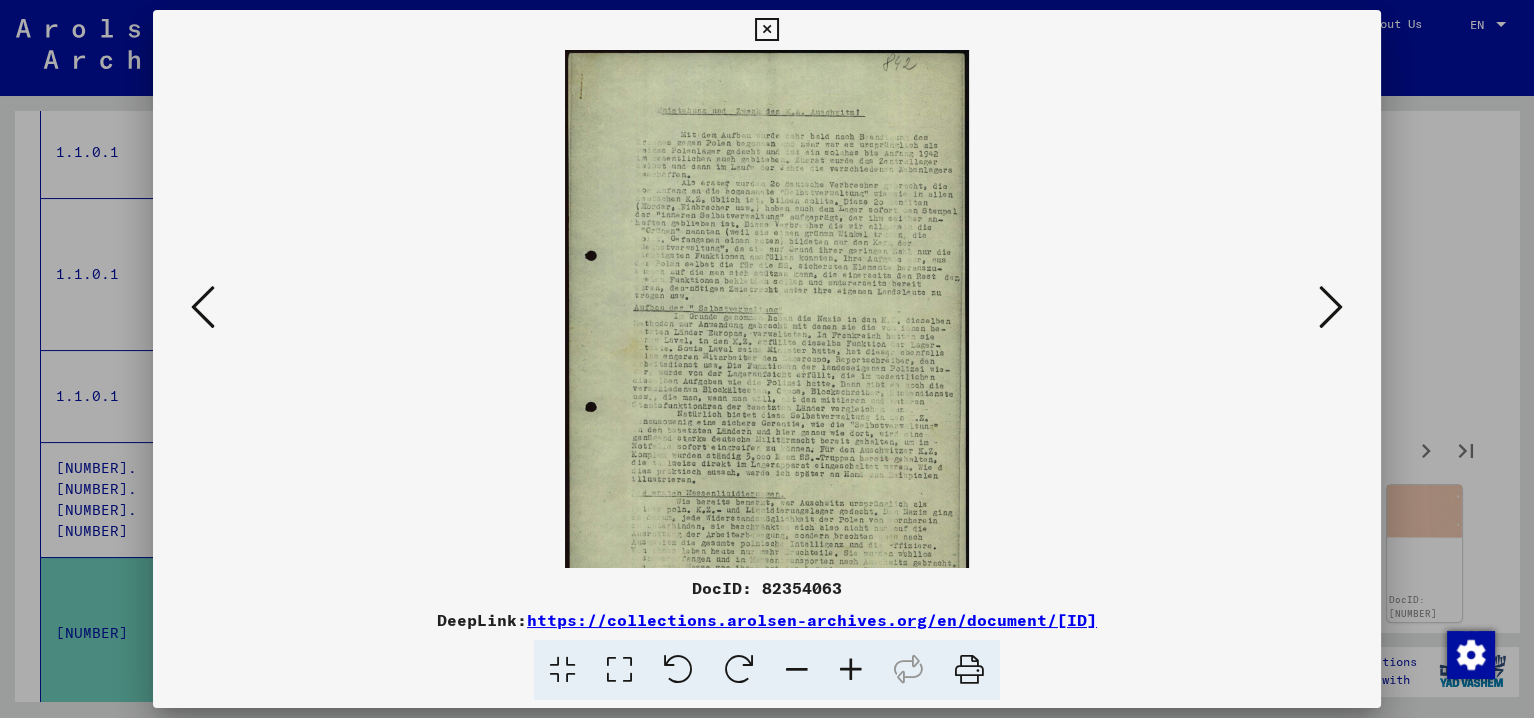 click at bounding box center (851, 670) 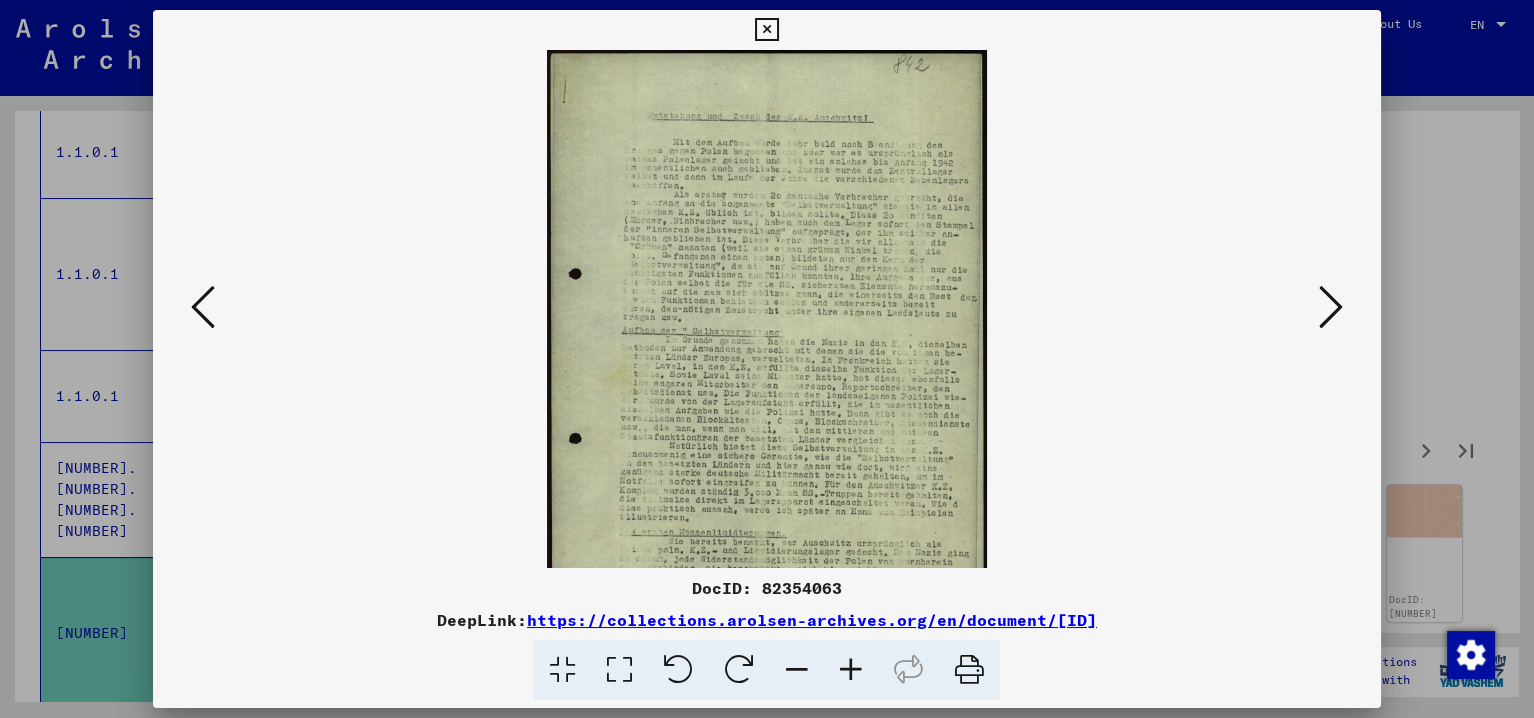 click at bounding box center [851, 670] 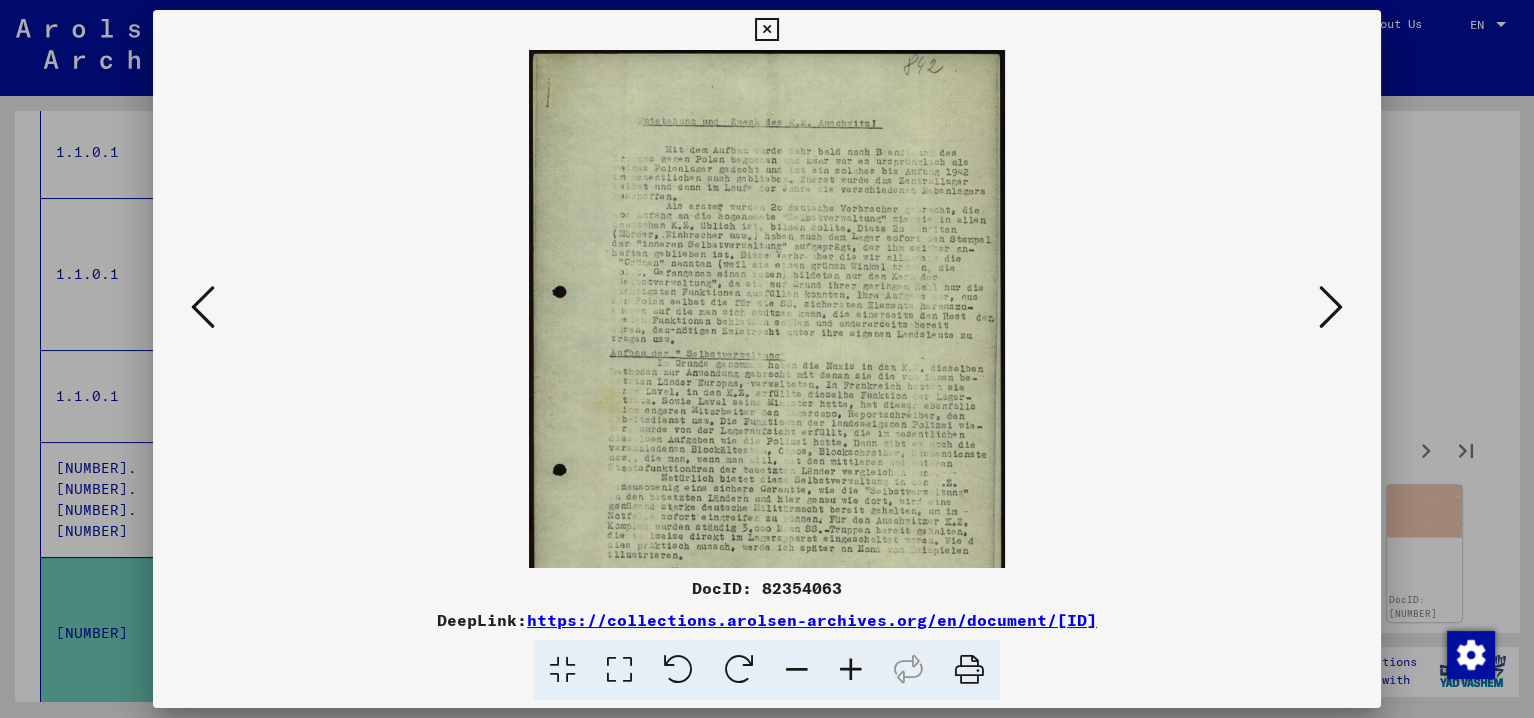 click at bounding box center (851, 670) 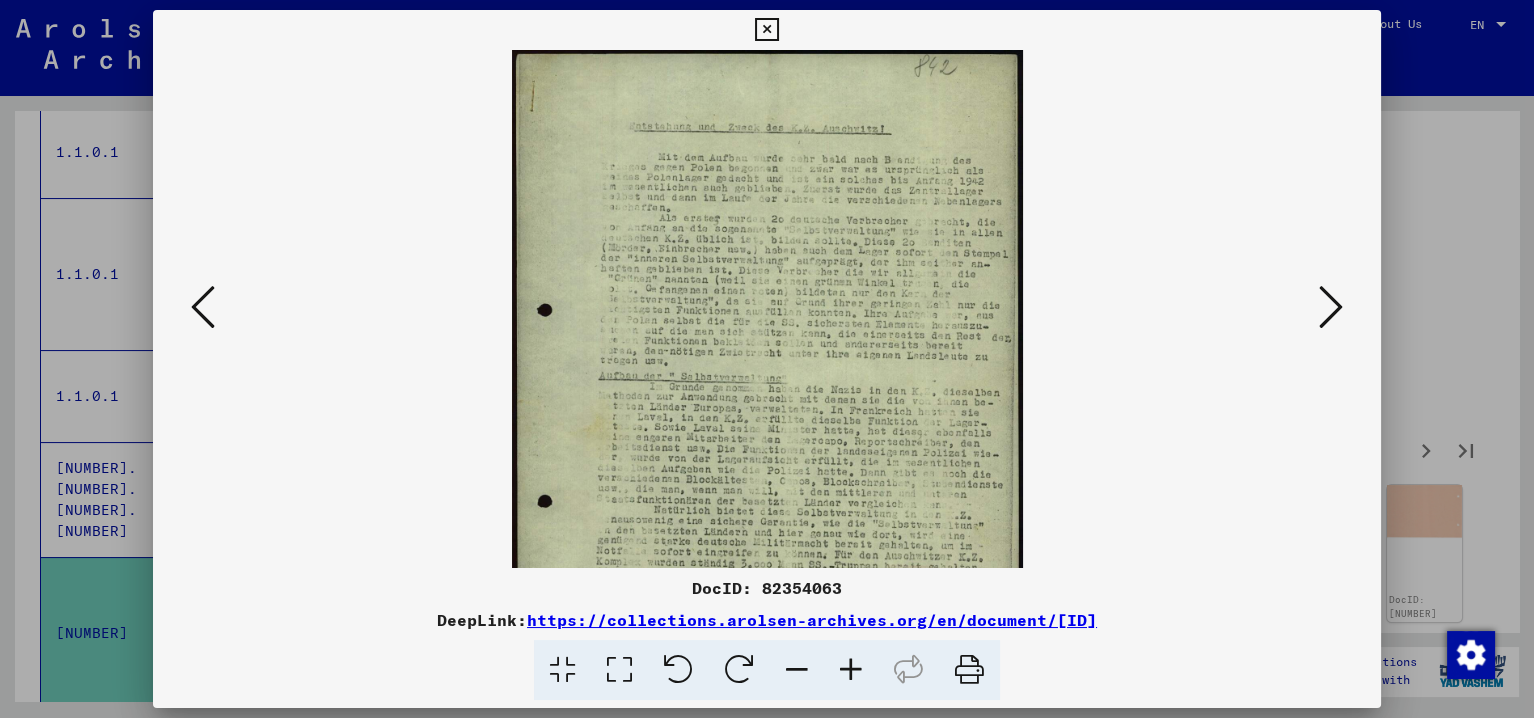click at bounding box center [851, 670] 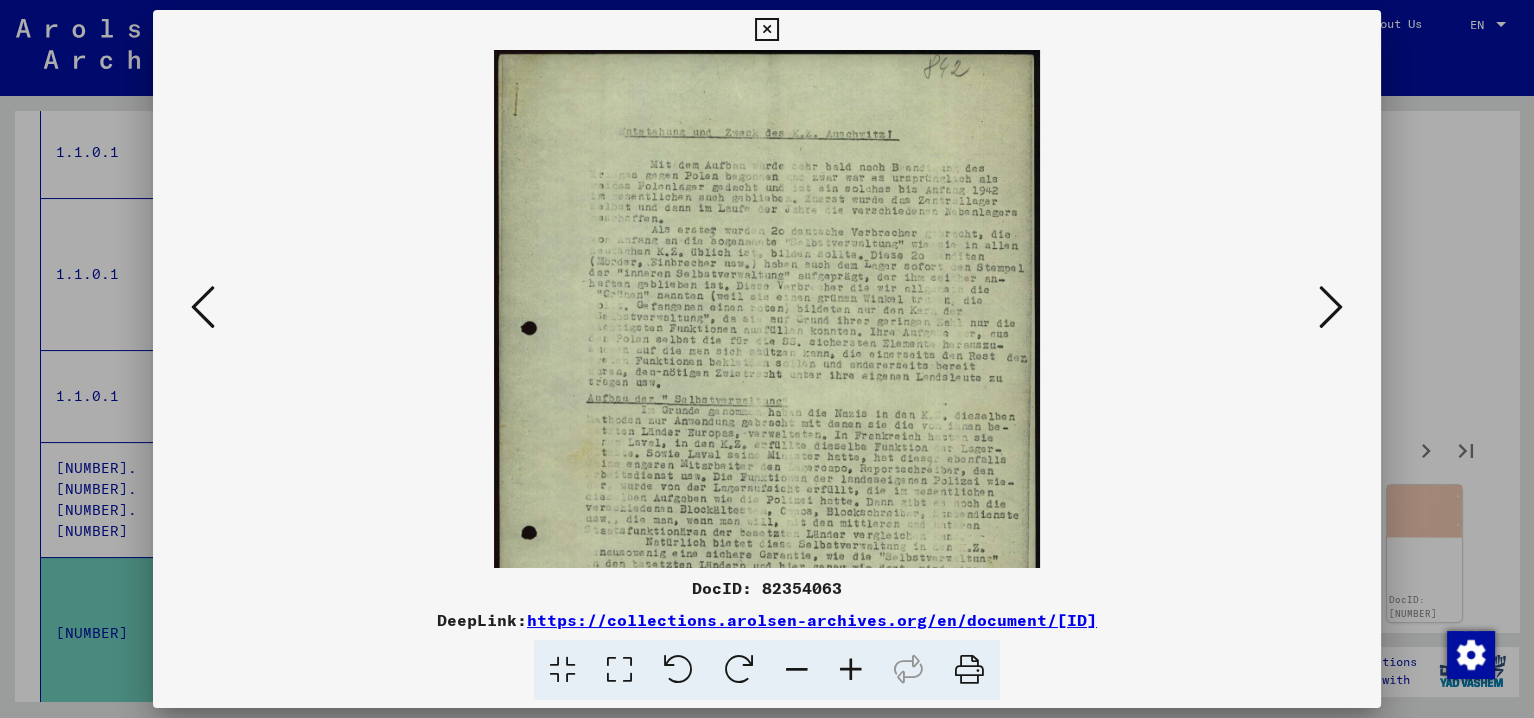 click at bounding box center [851, 670] 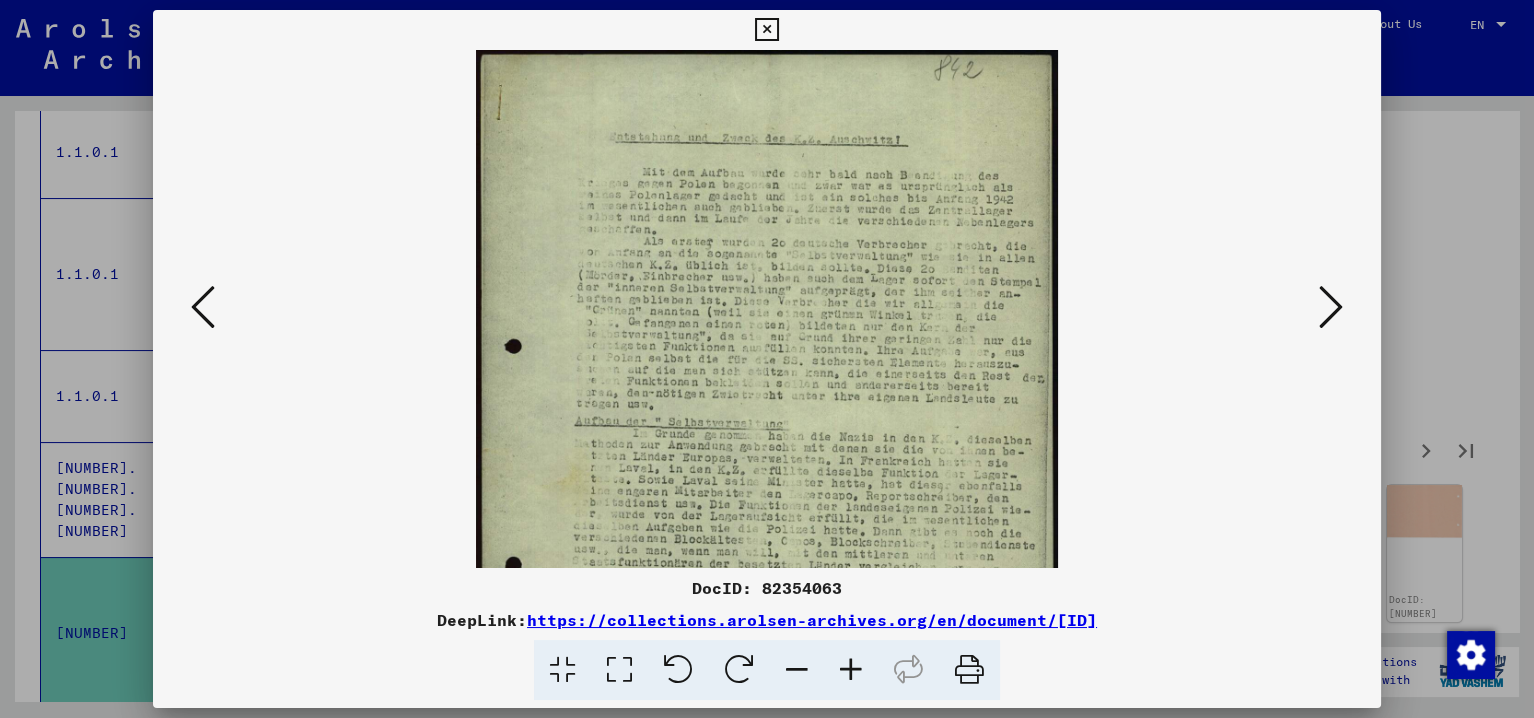 click at bounding box center [851, 670] 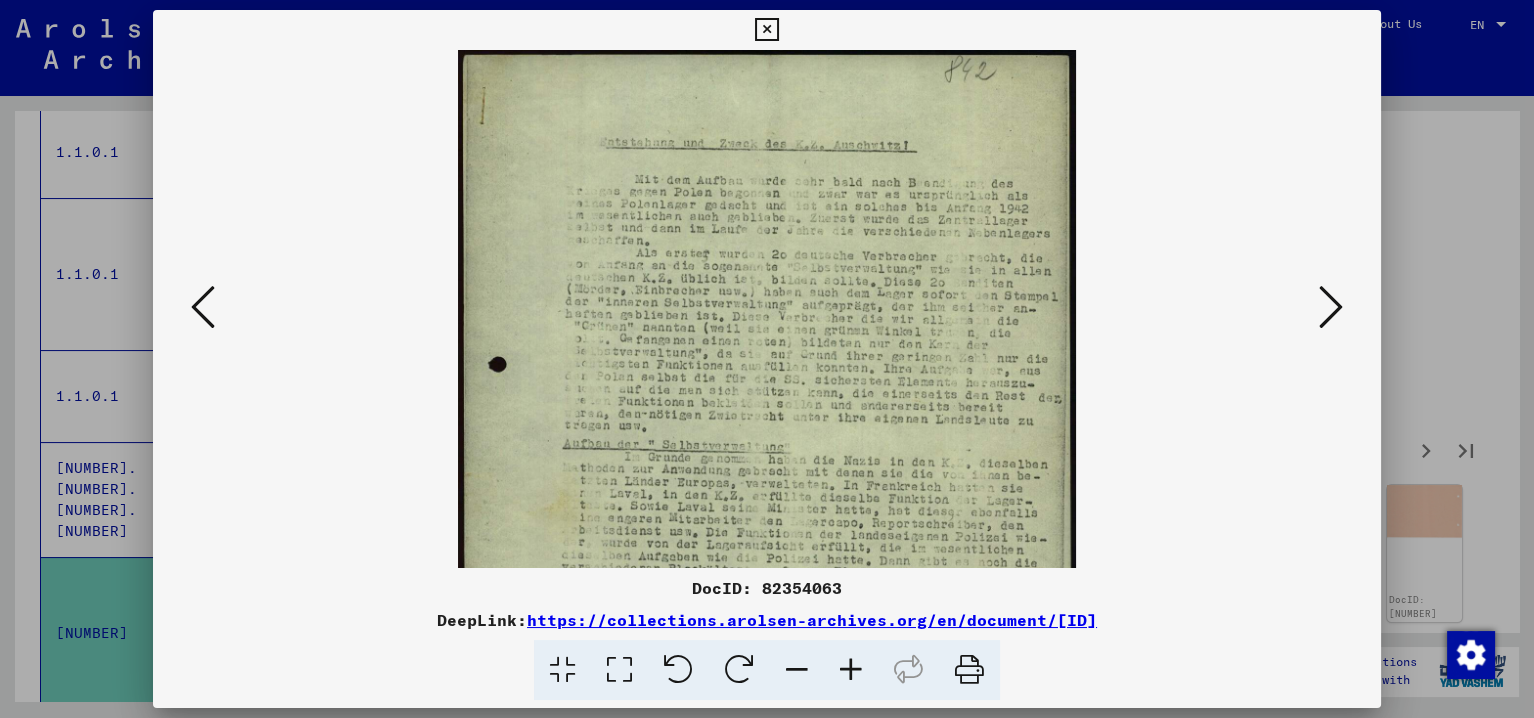 click at bounding box center [851, 670] 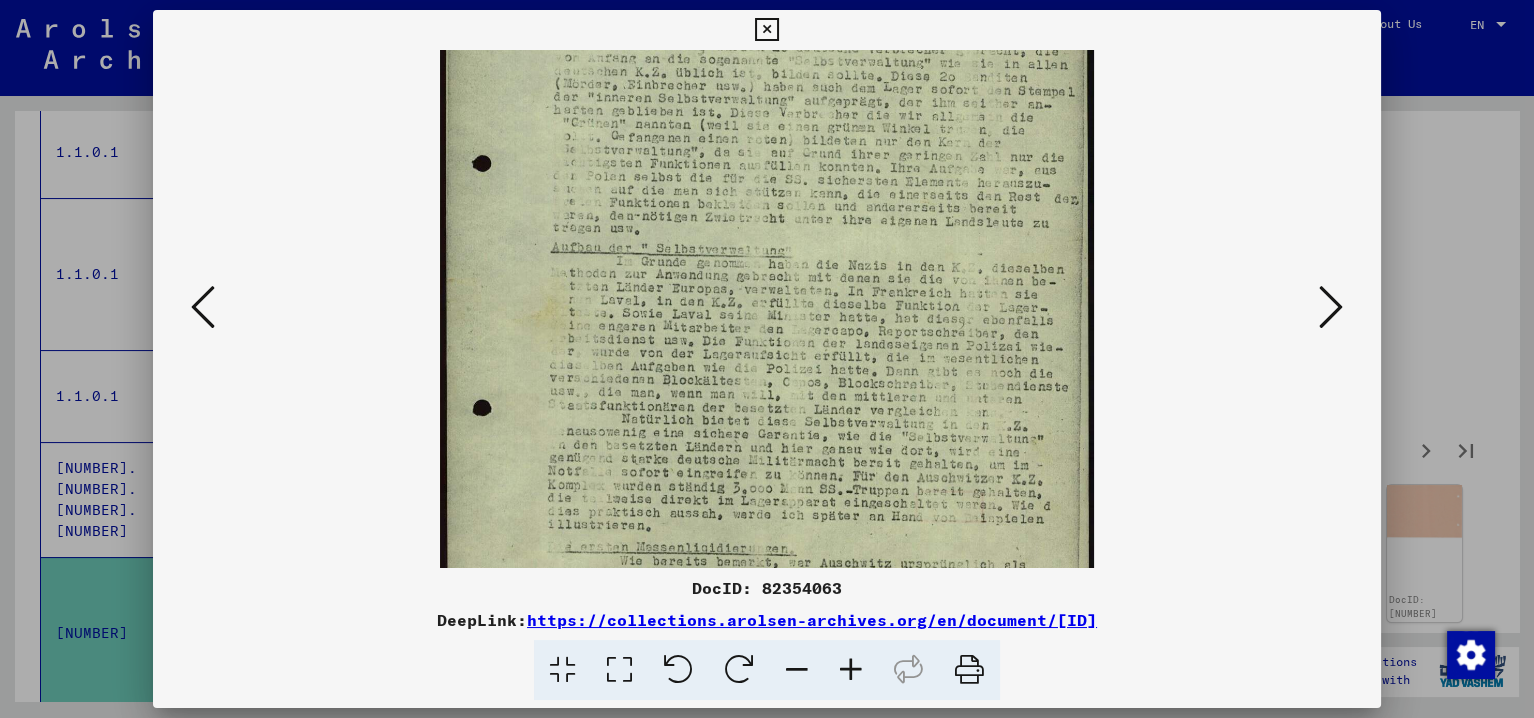 scroll, scrollTop: 223, scrollLeft: 0, axis: vertical 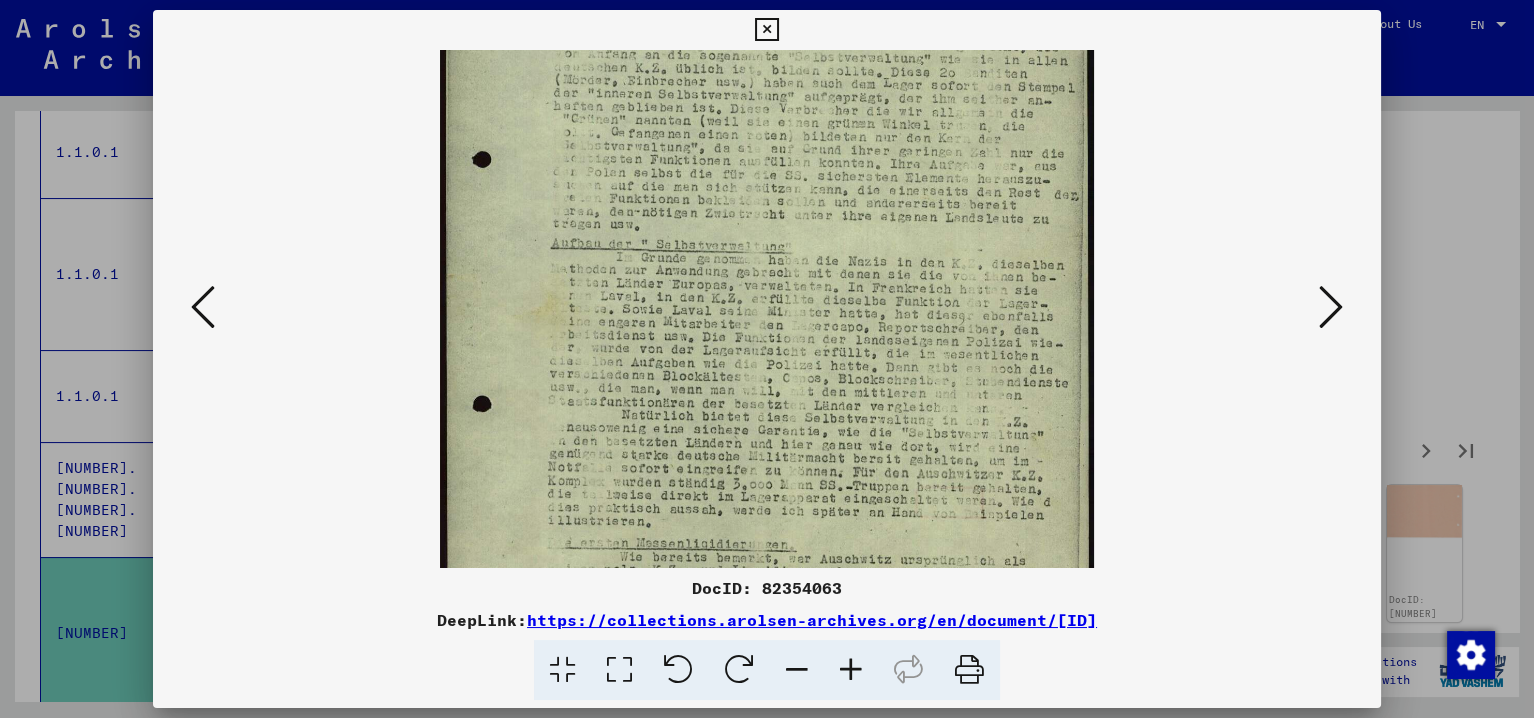 drag, startPoint x: 820, startPoint y: 383, endPoint x: 808, endPoint y: 129, distance: 254.28331 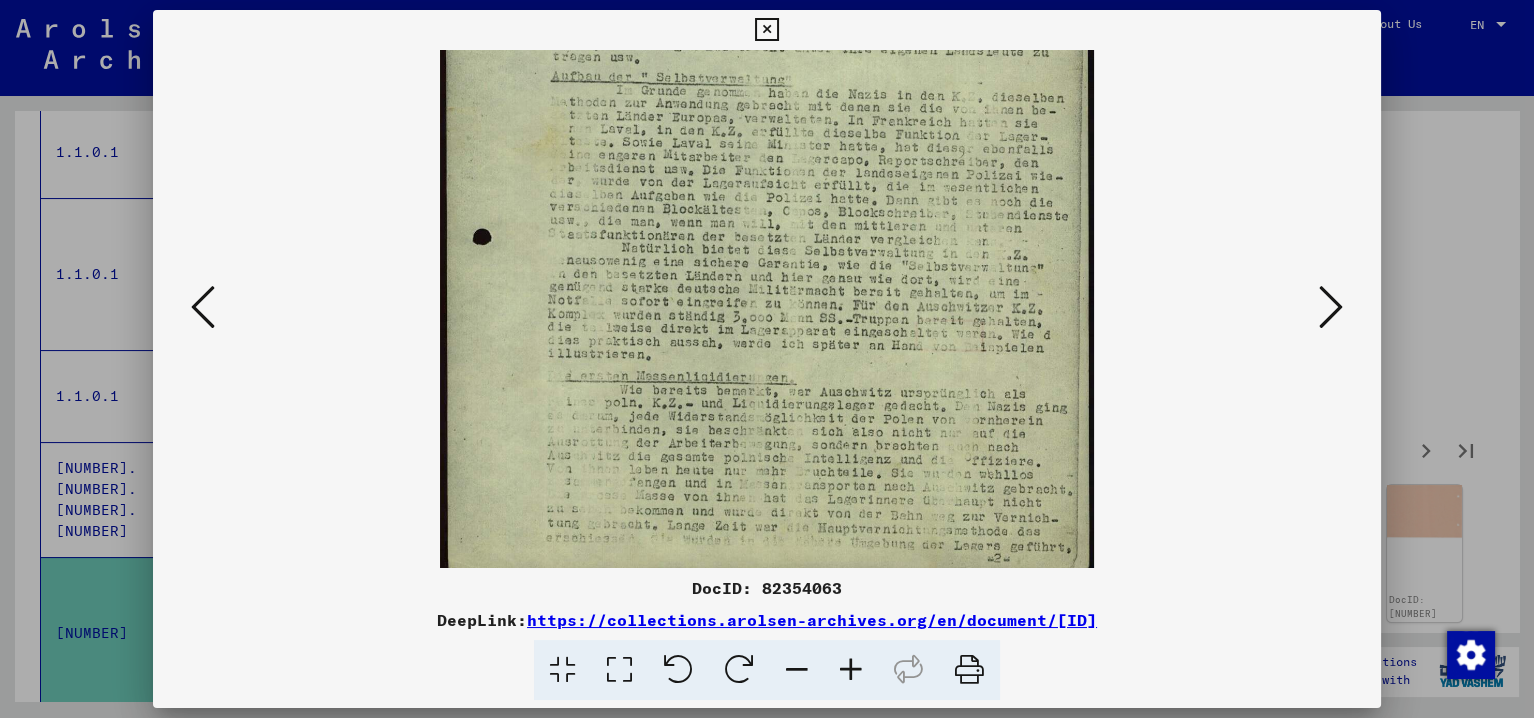 scroll, scrollTop: 391, scrollLeft: 0, axis: vertical 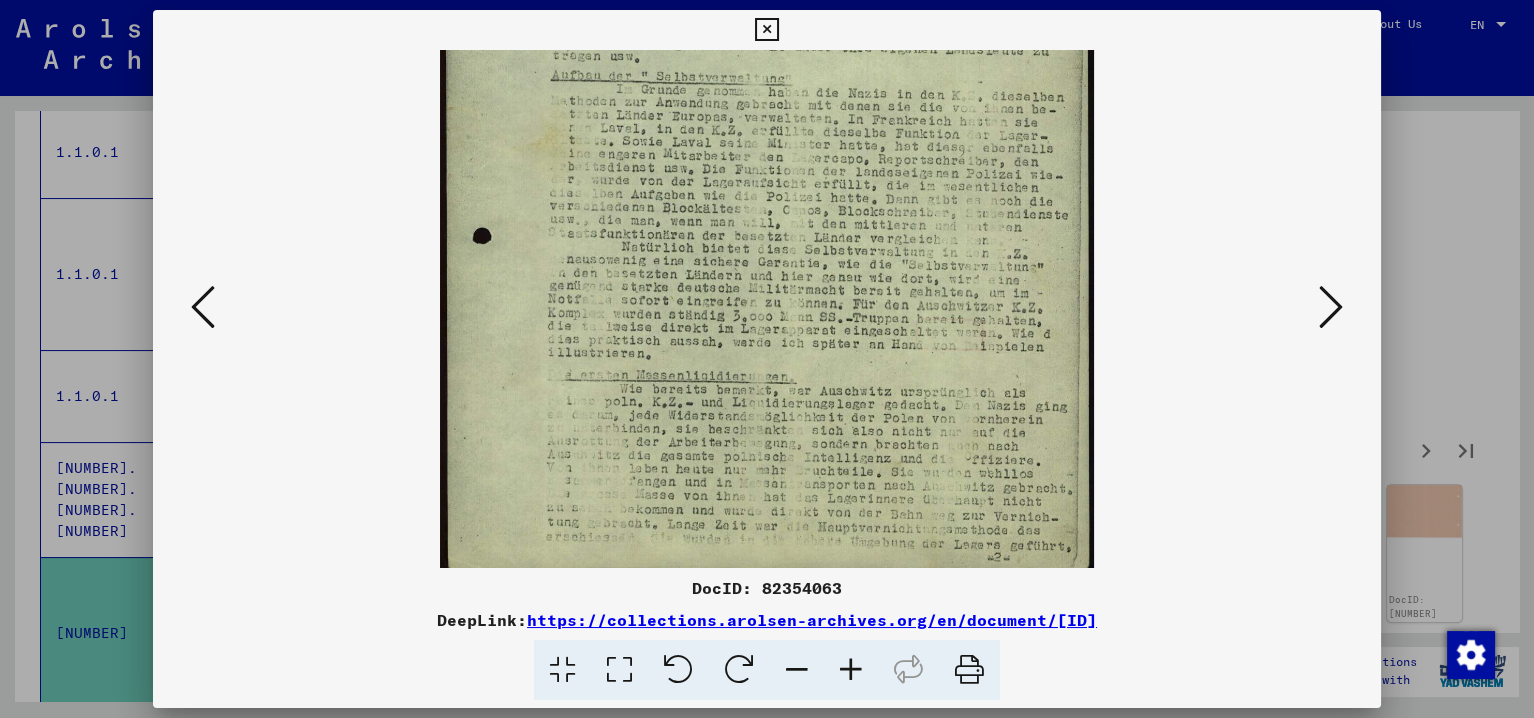 drag, startPoint x: 804, startPoint y: 402, endPoint x: 811, endPoint y: 195, distance: 207.11832 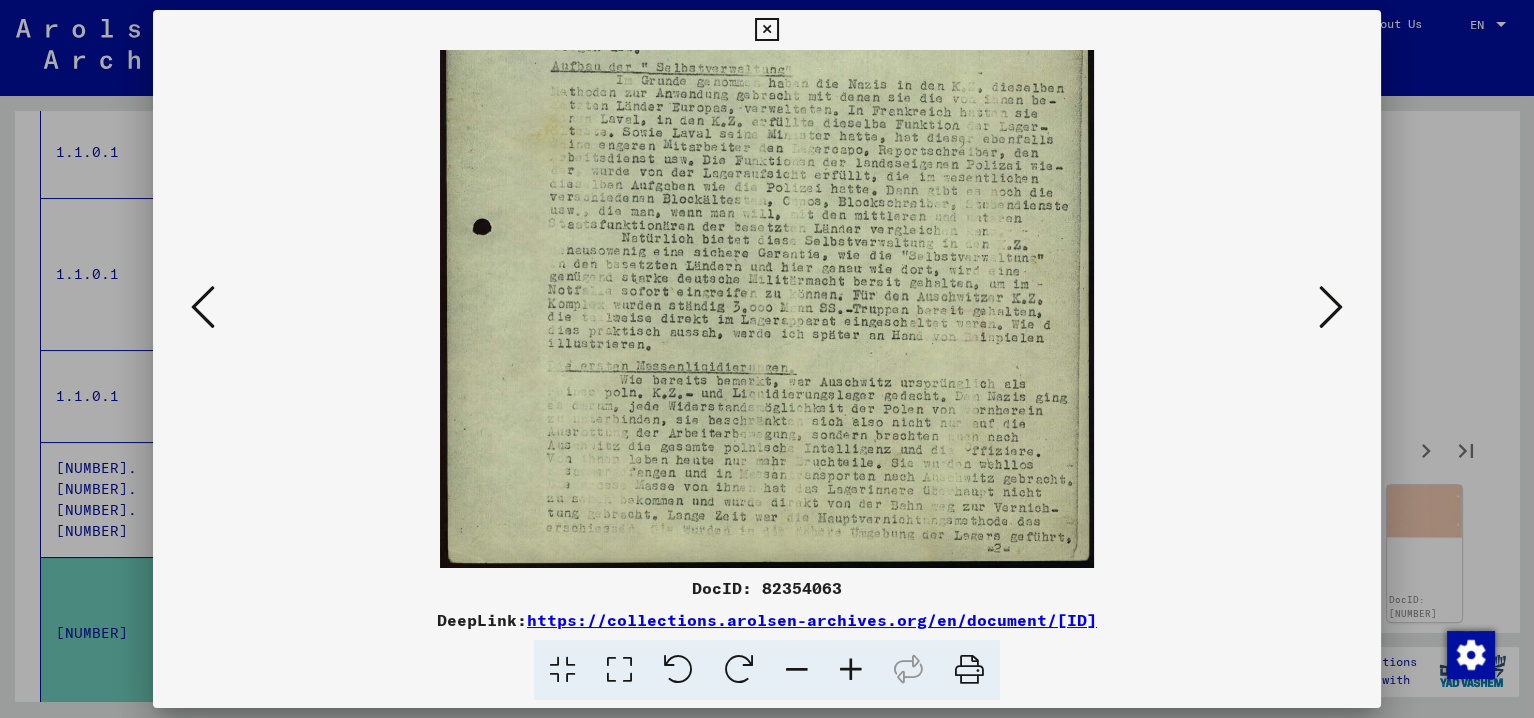 drag, startPoint x: 805, startPoint y: 349, endPoint x: 804, endPoint y: 274, distance: 75.00667 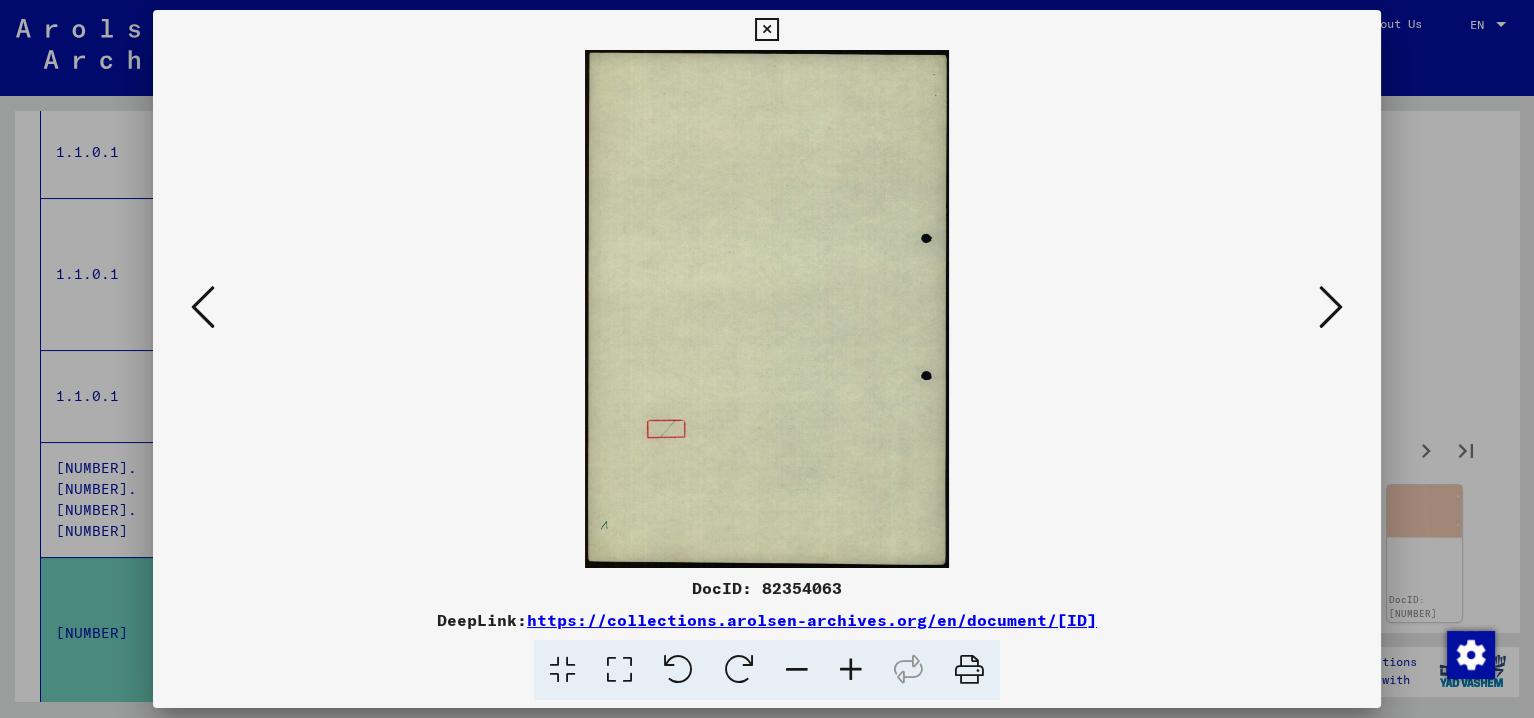 click at bounding box center [1331, 307] 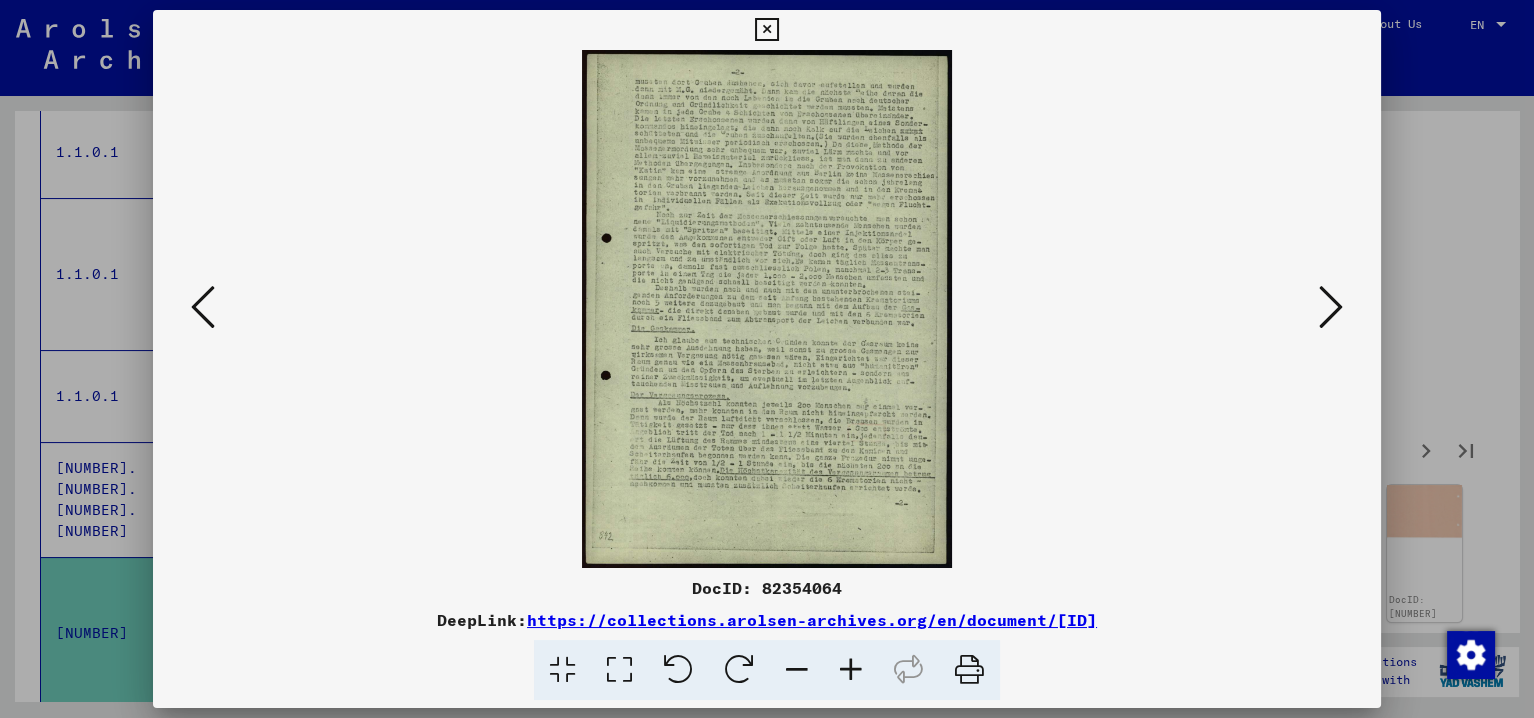 click at bounding box center [203, 307] 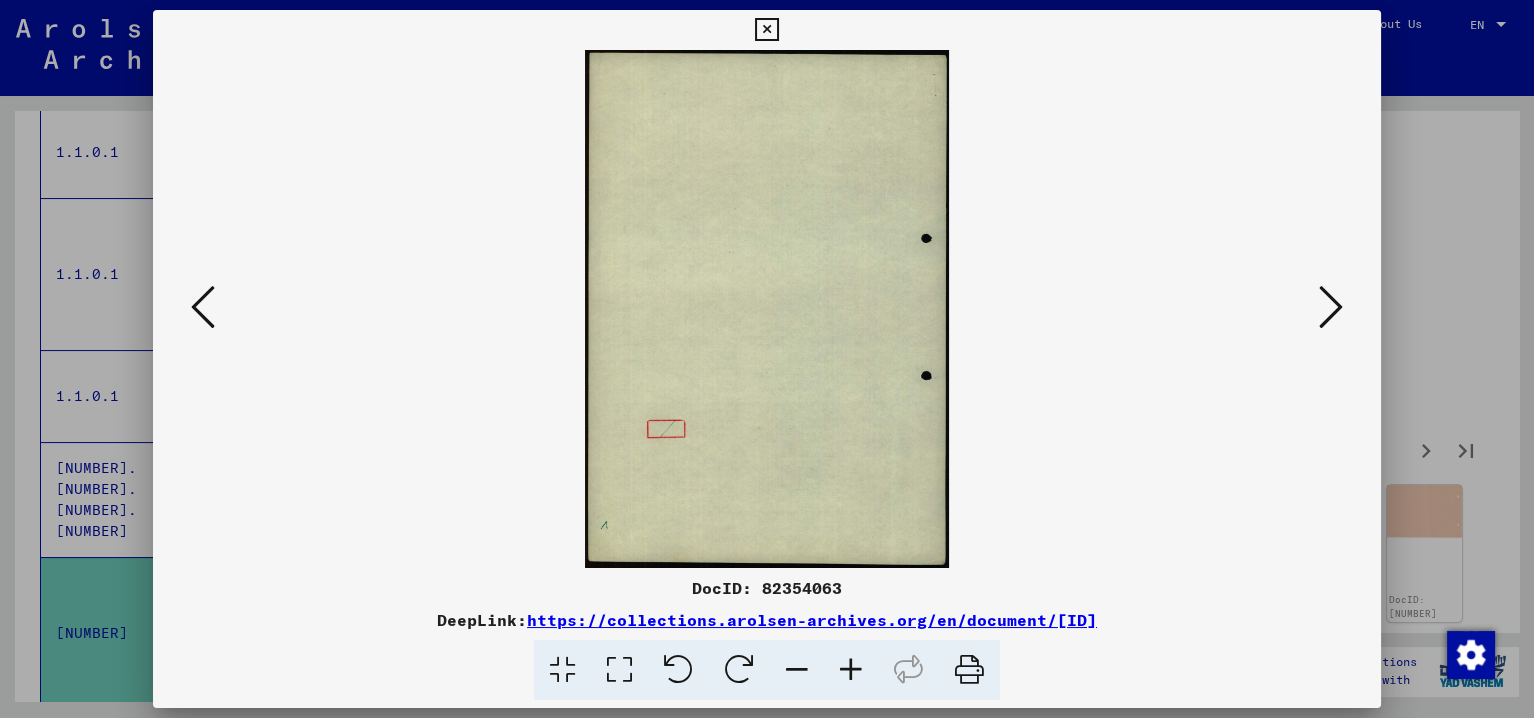click at bounding box center [851, 670] 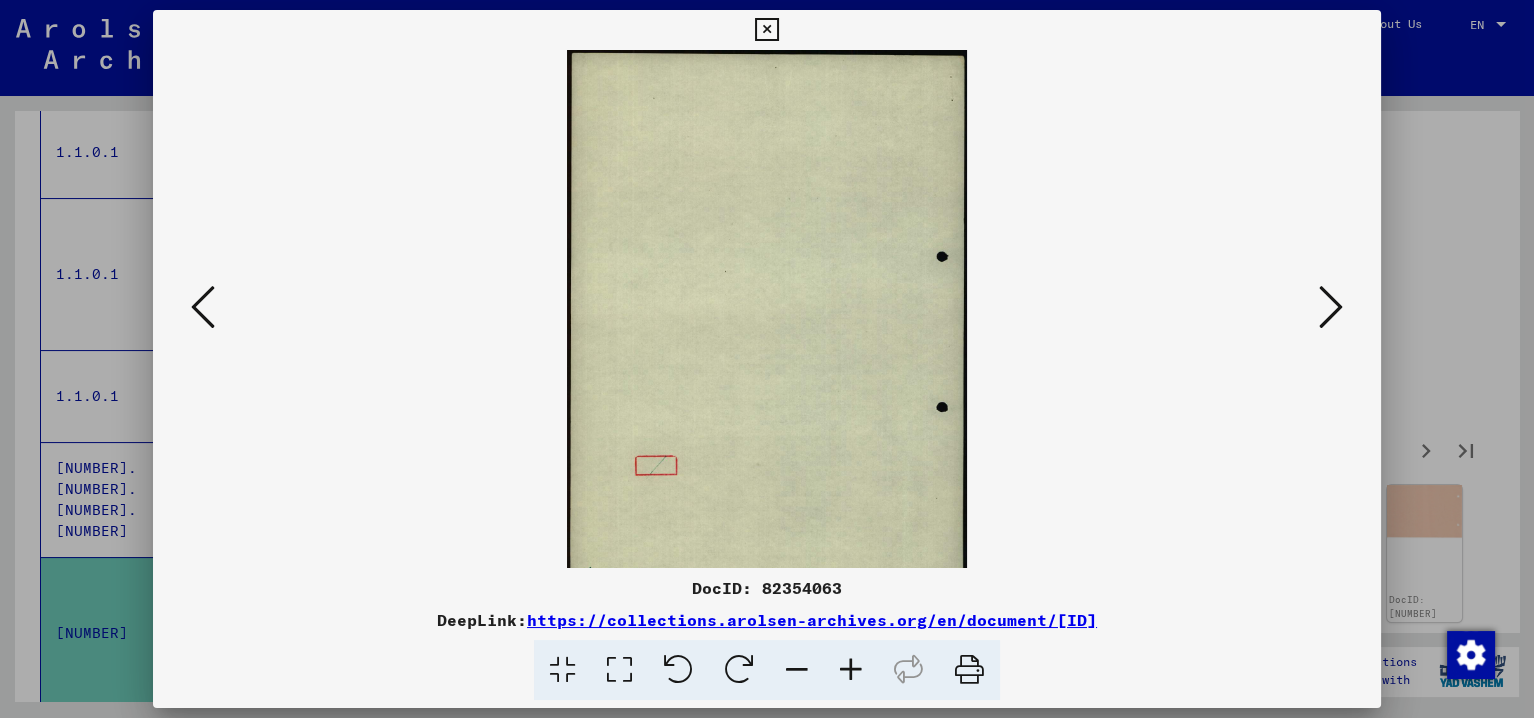 click at bounding box center (851, 670) 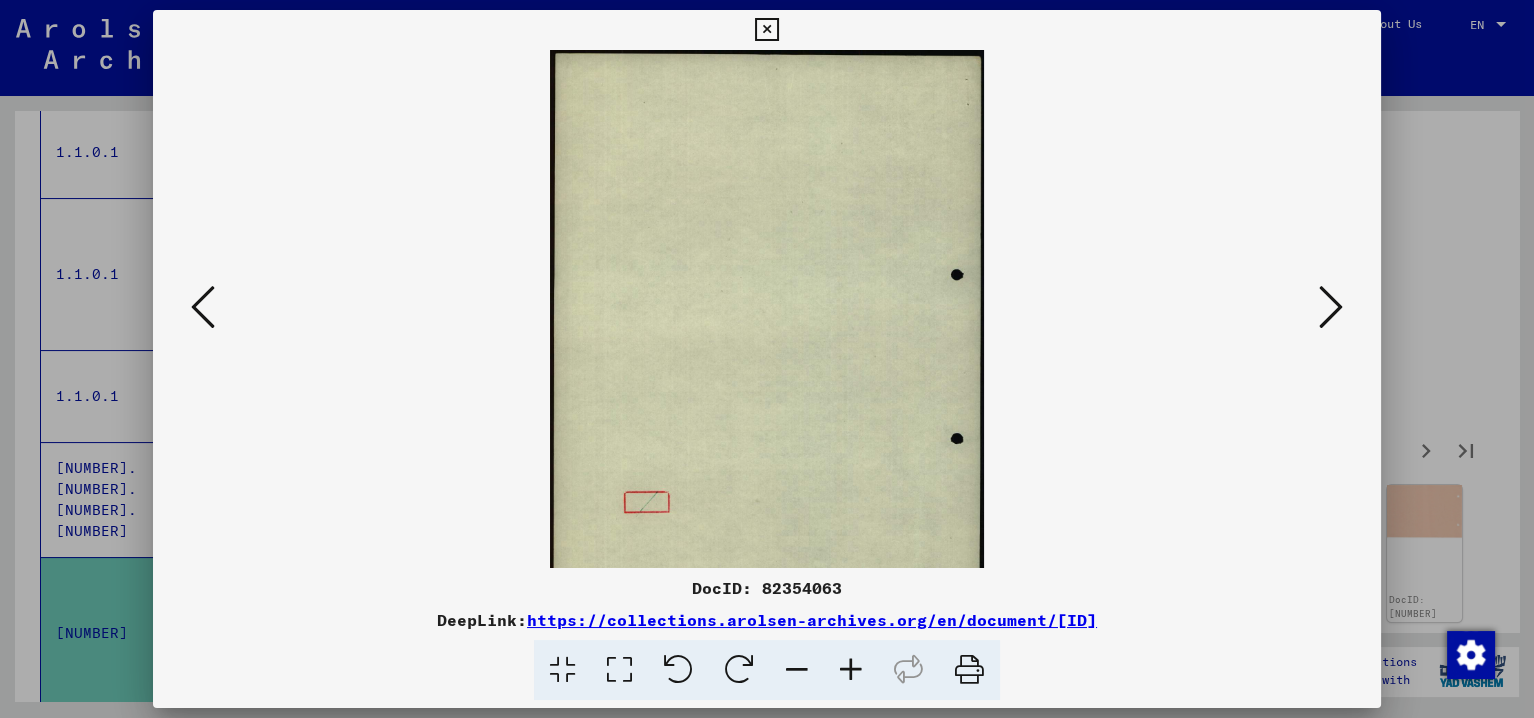 click at bounding box center [851, 670] 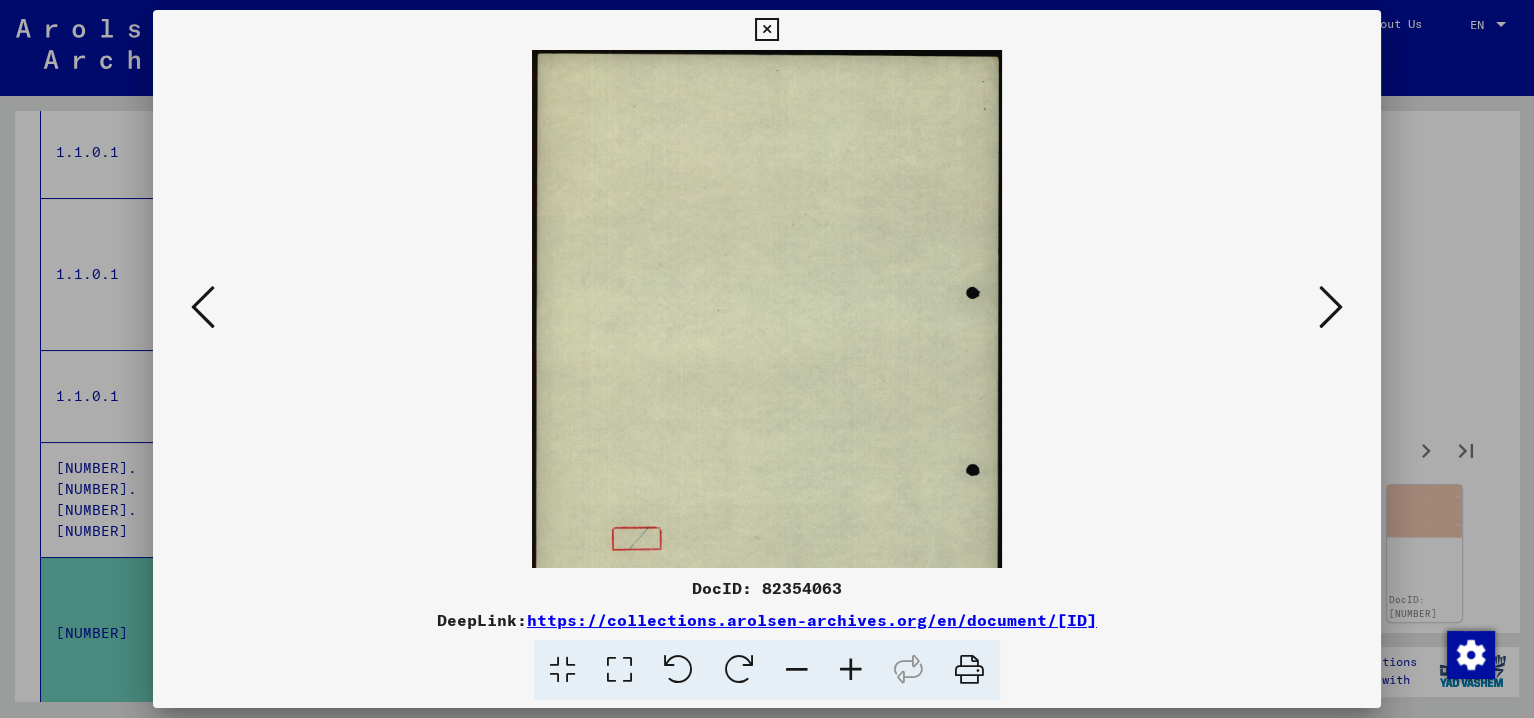 click at bounding box center (1331, 307) 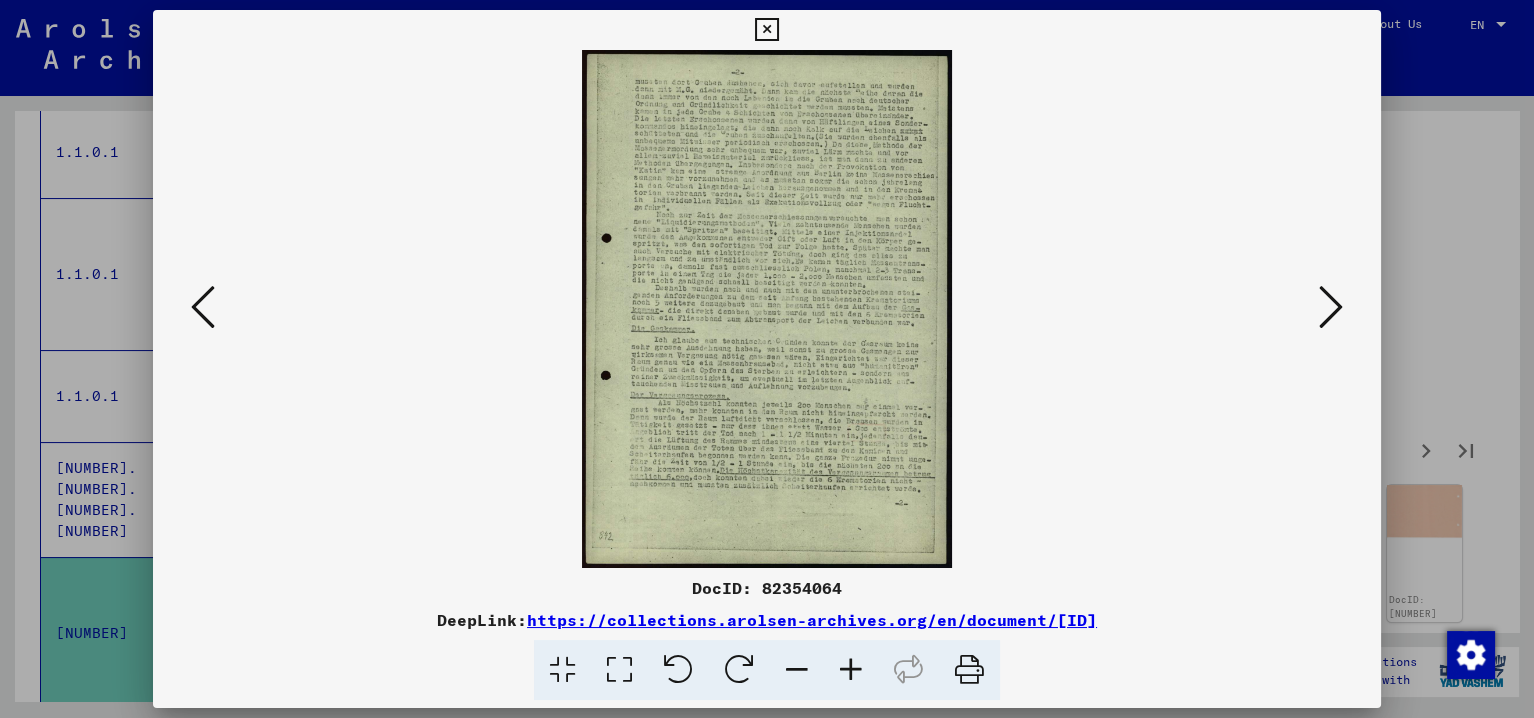 click at bounding box center (851, 670) 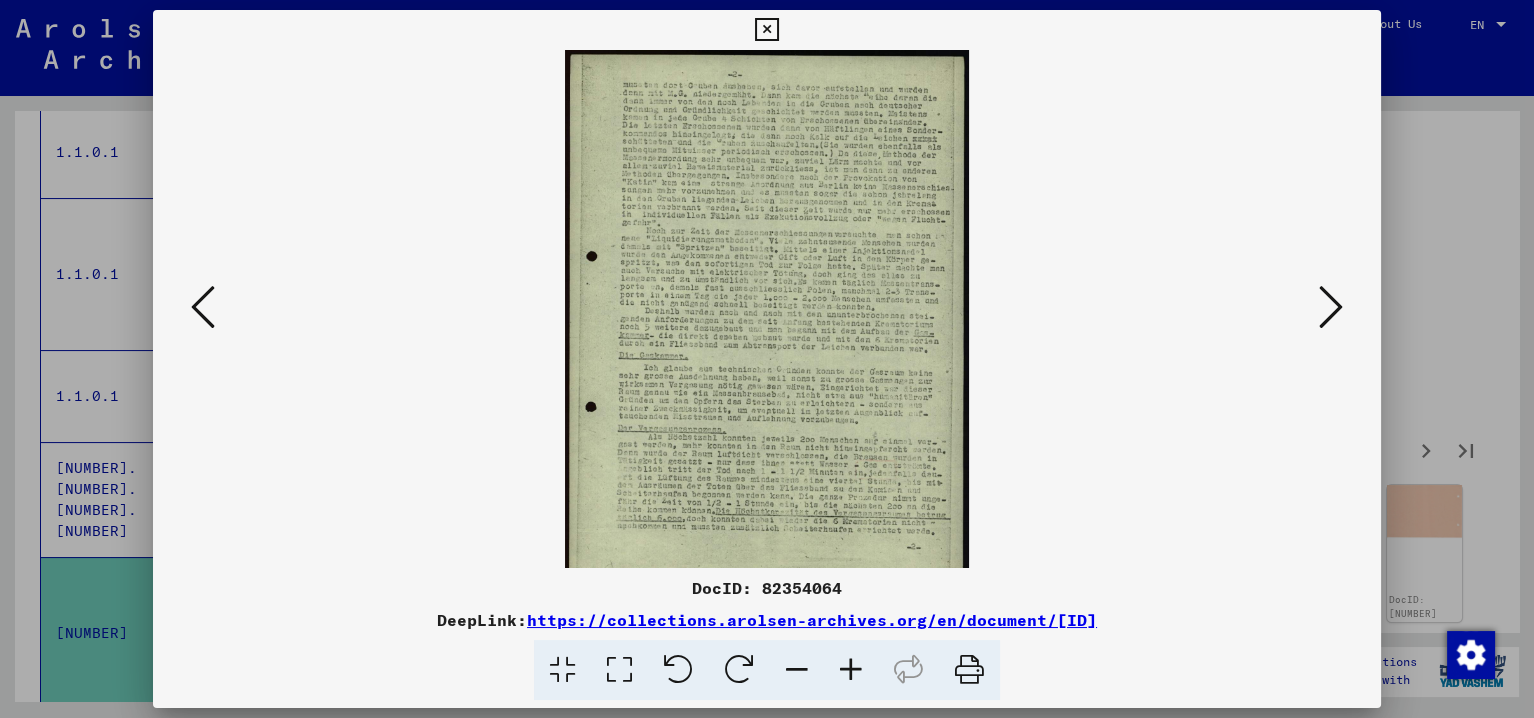 click at bounding box center [851, 670] 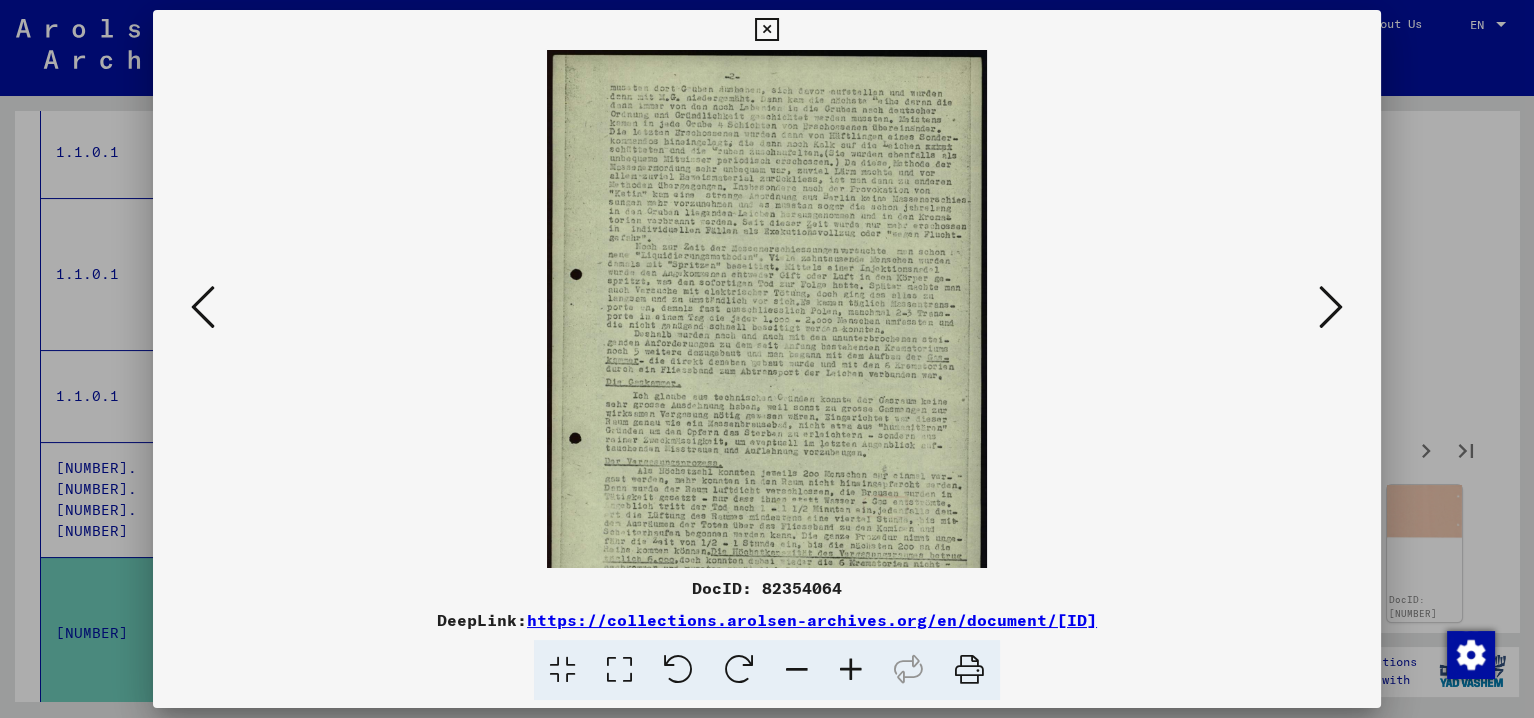 click at bounding box center [851, 670] 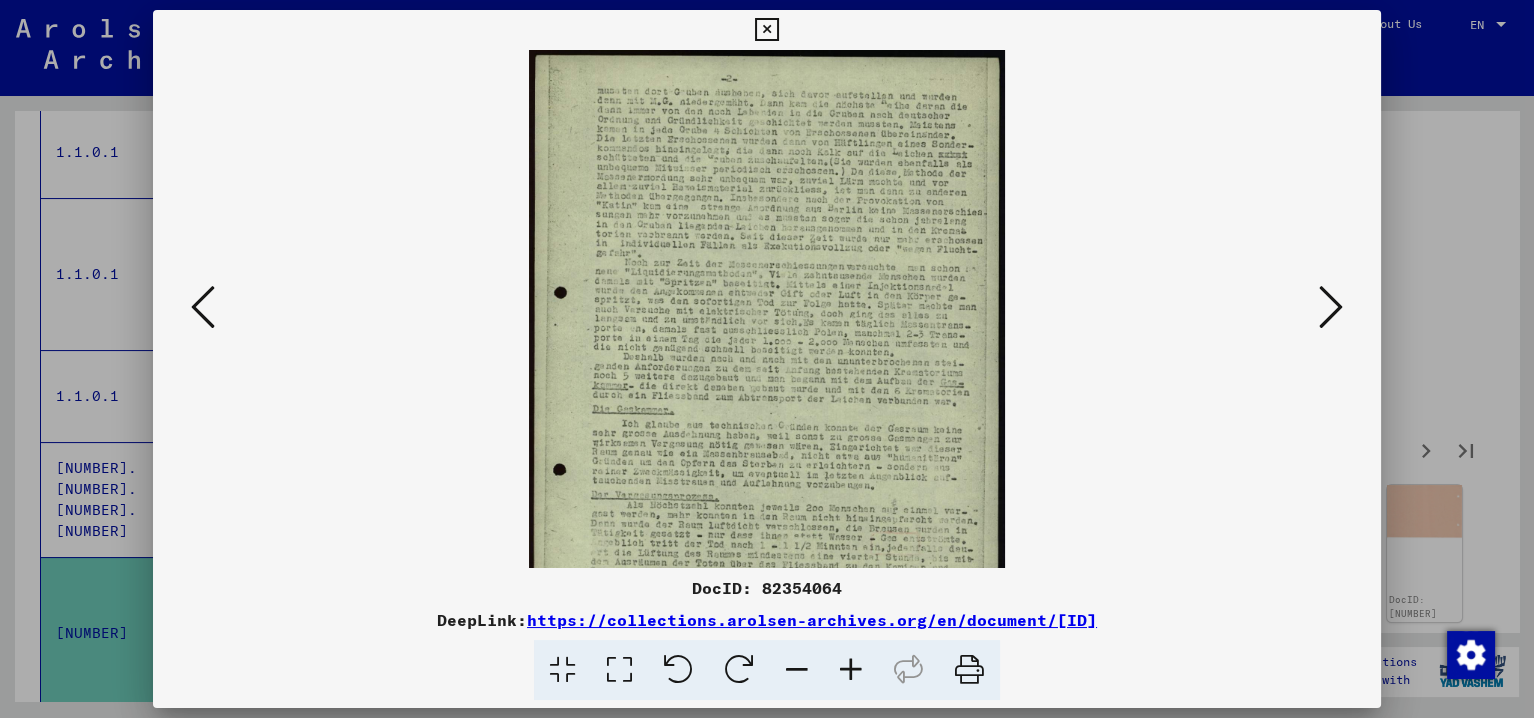 click at bounding box center (851, 670) 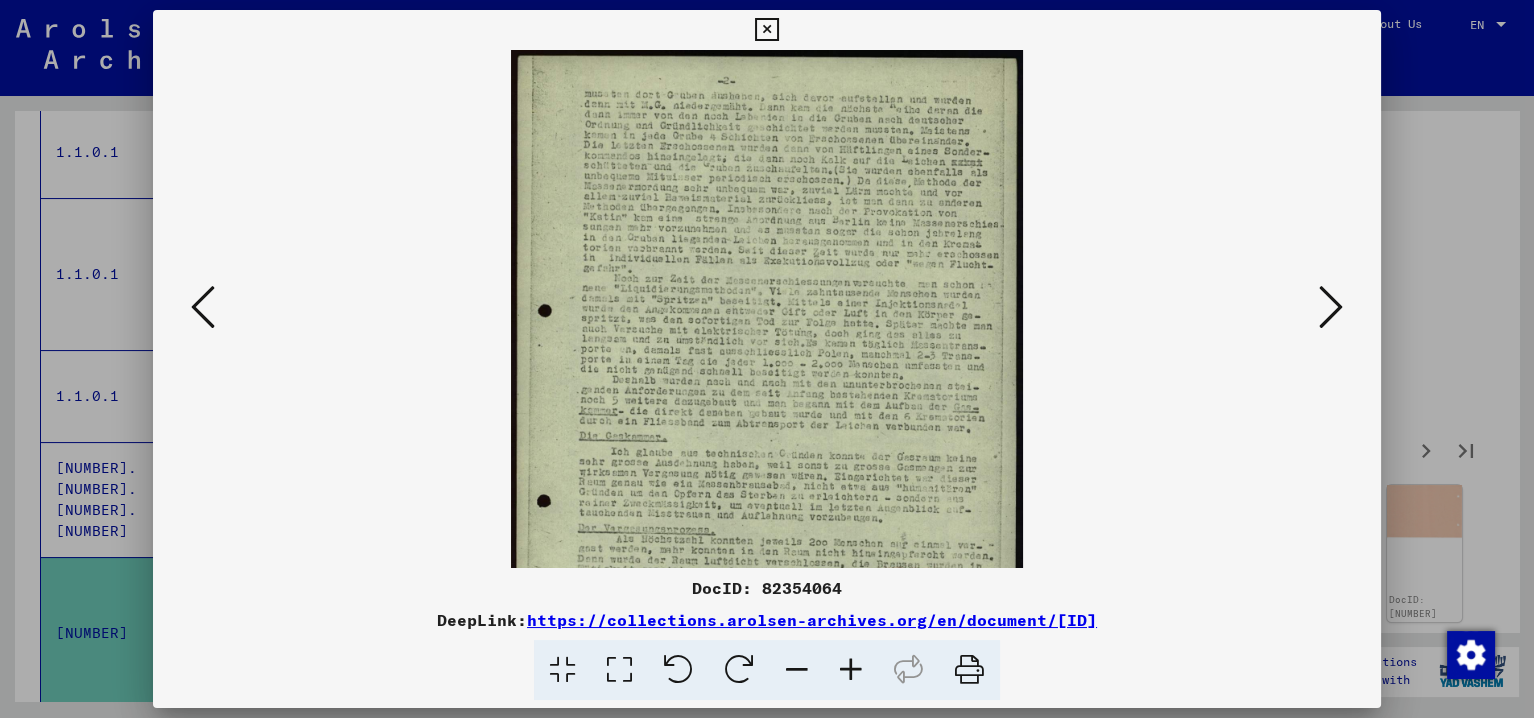 click at bounding box center [851, 670] 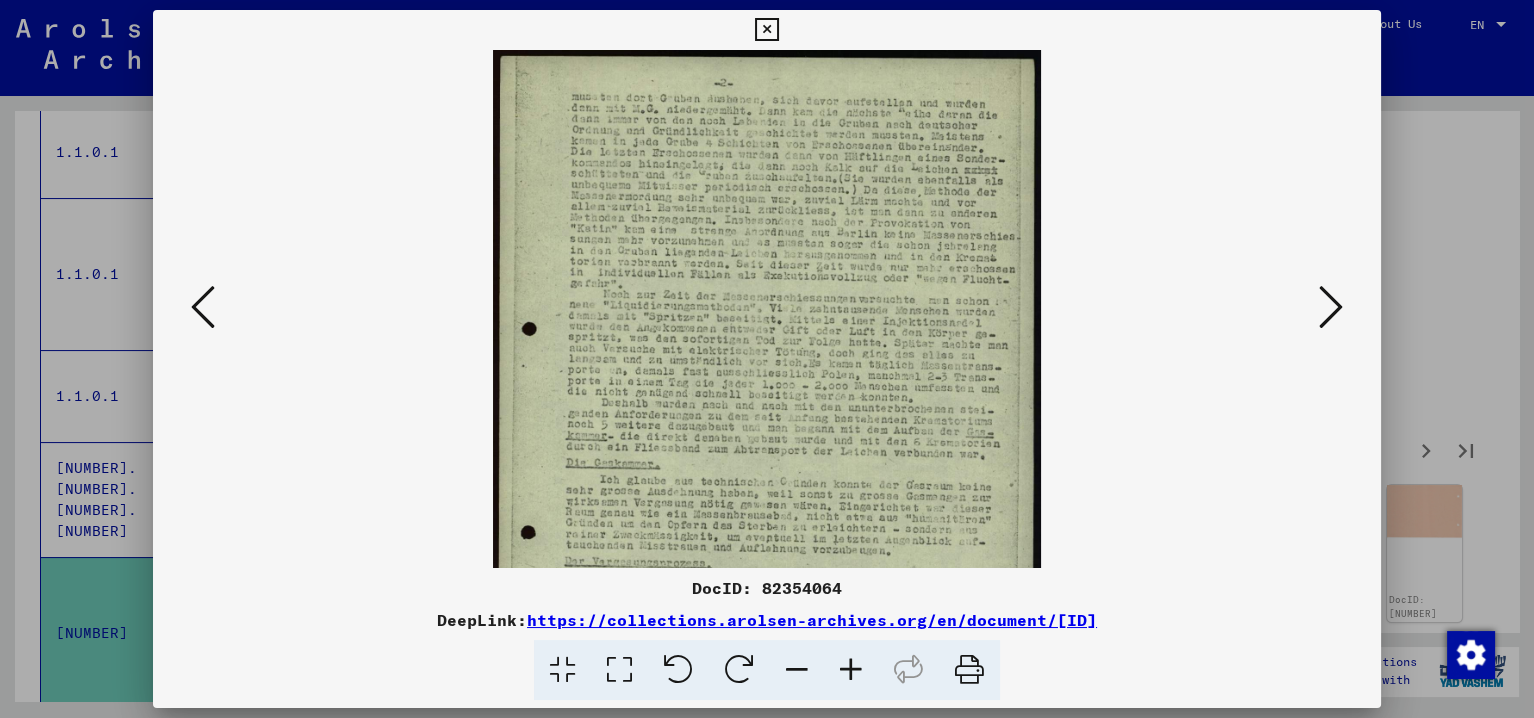 click at bounding box center [851, 670] 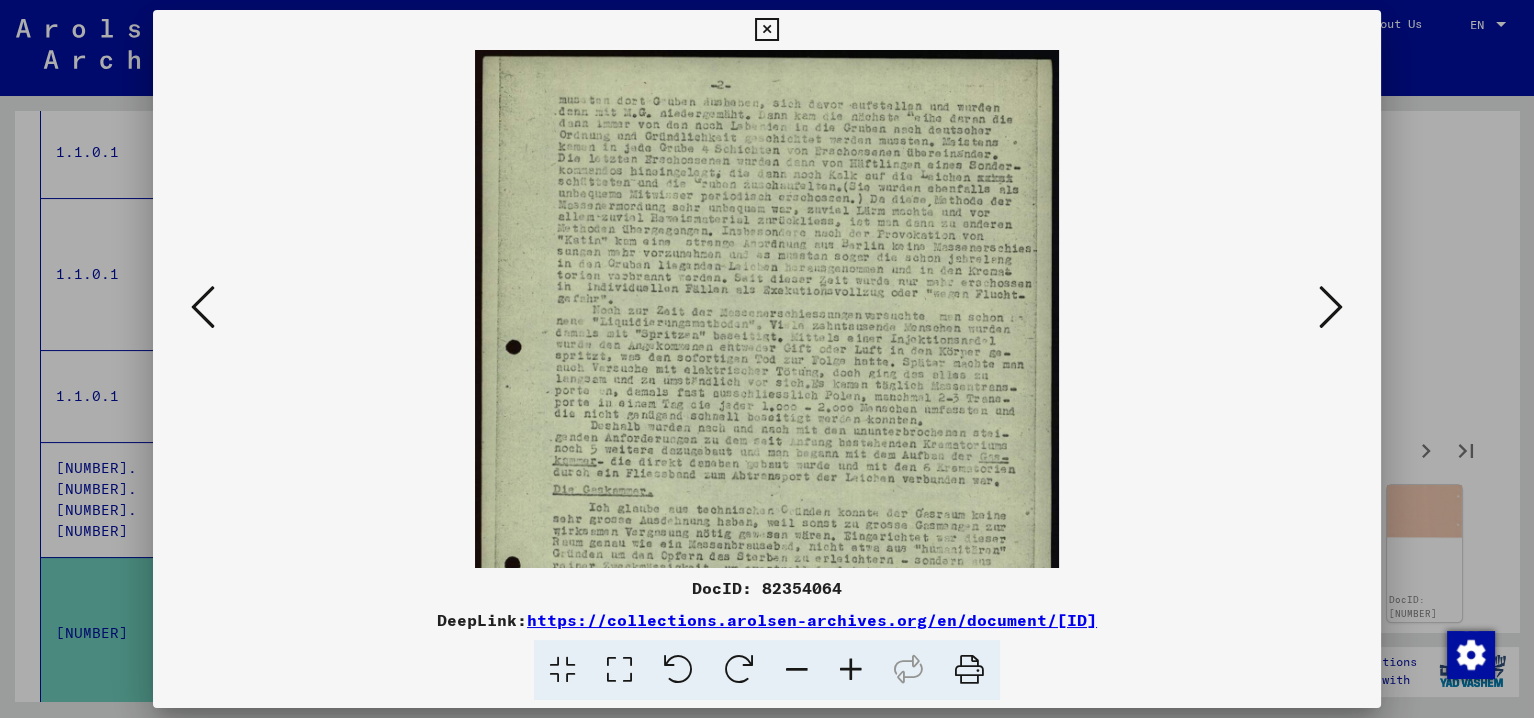 click at bounding box center [851, 670] 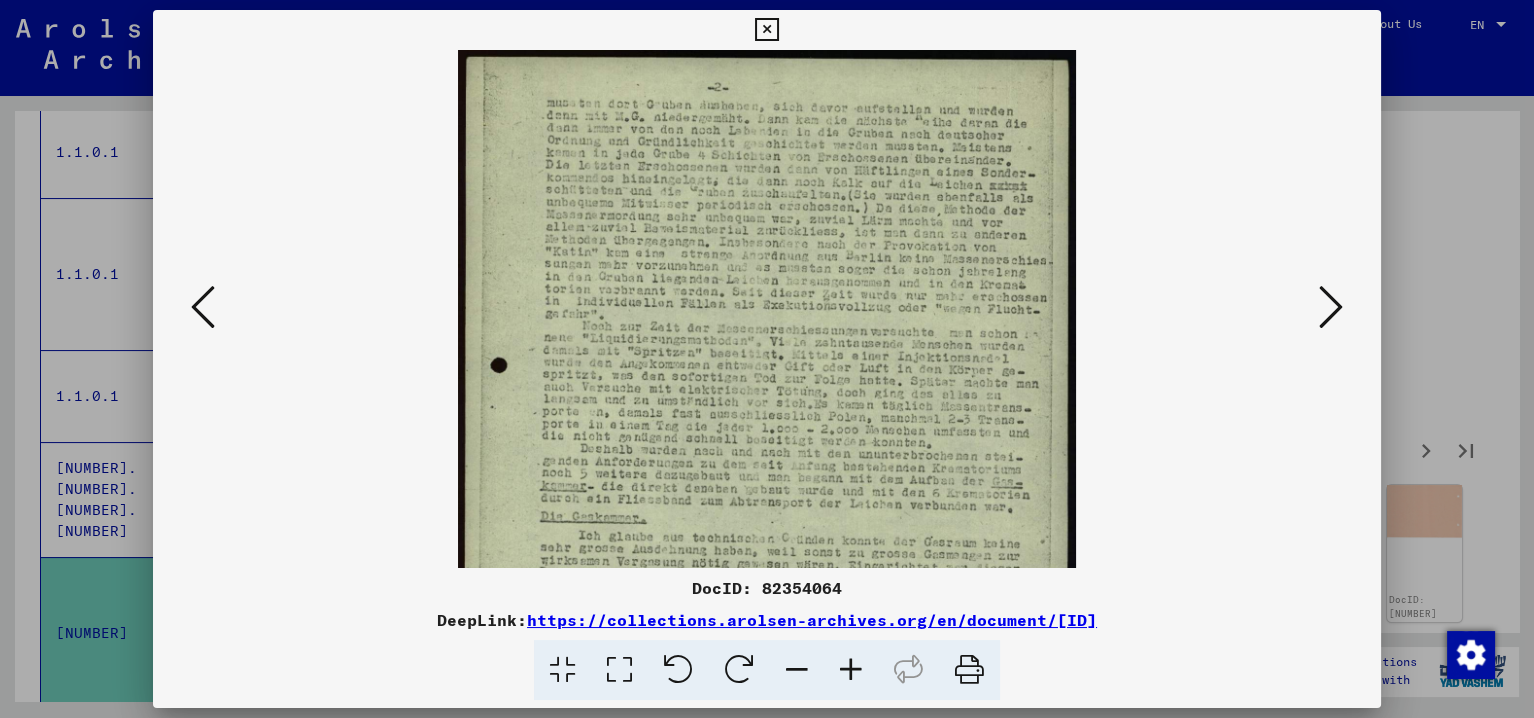 click at bounding box center (851, 670) 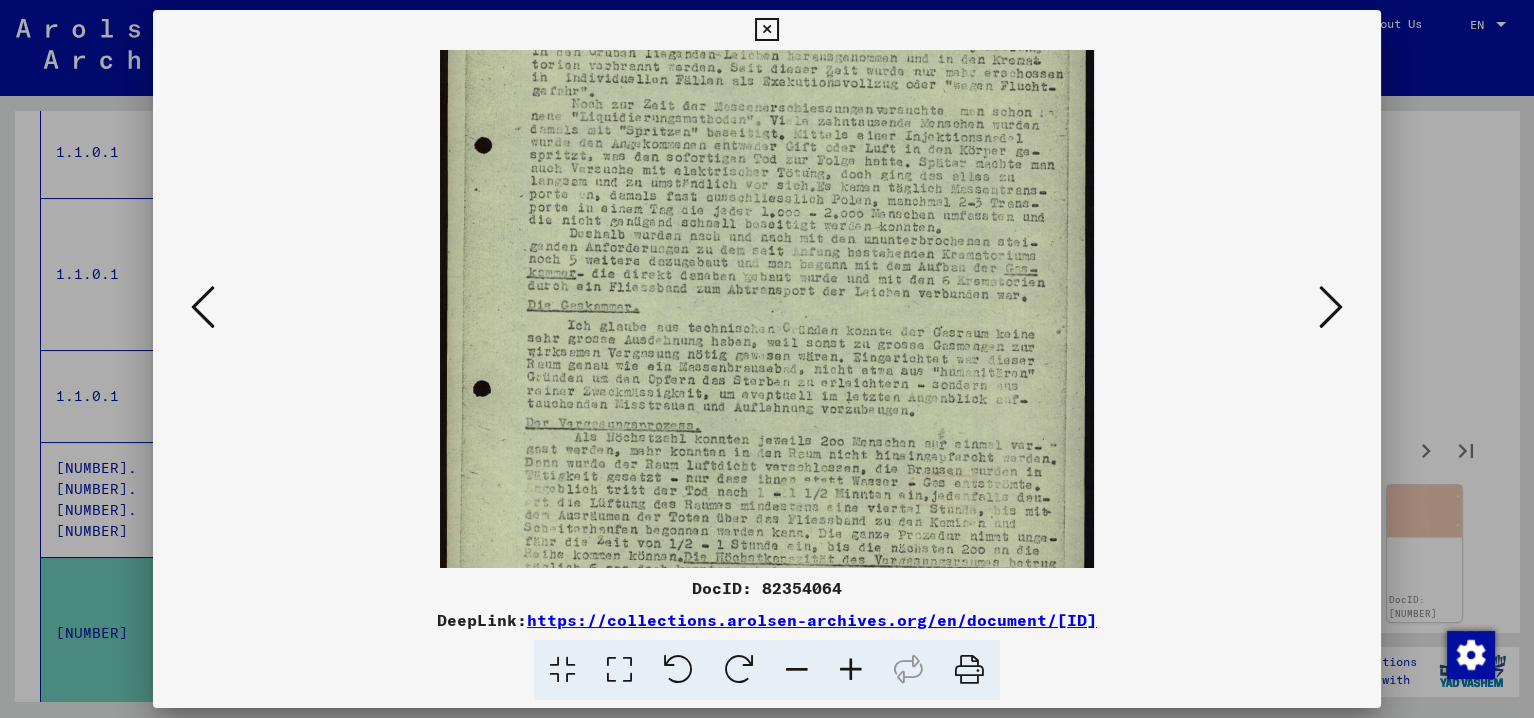 scroll, scrollTop: 241, scrollLeft: 0, axis: vertical 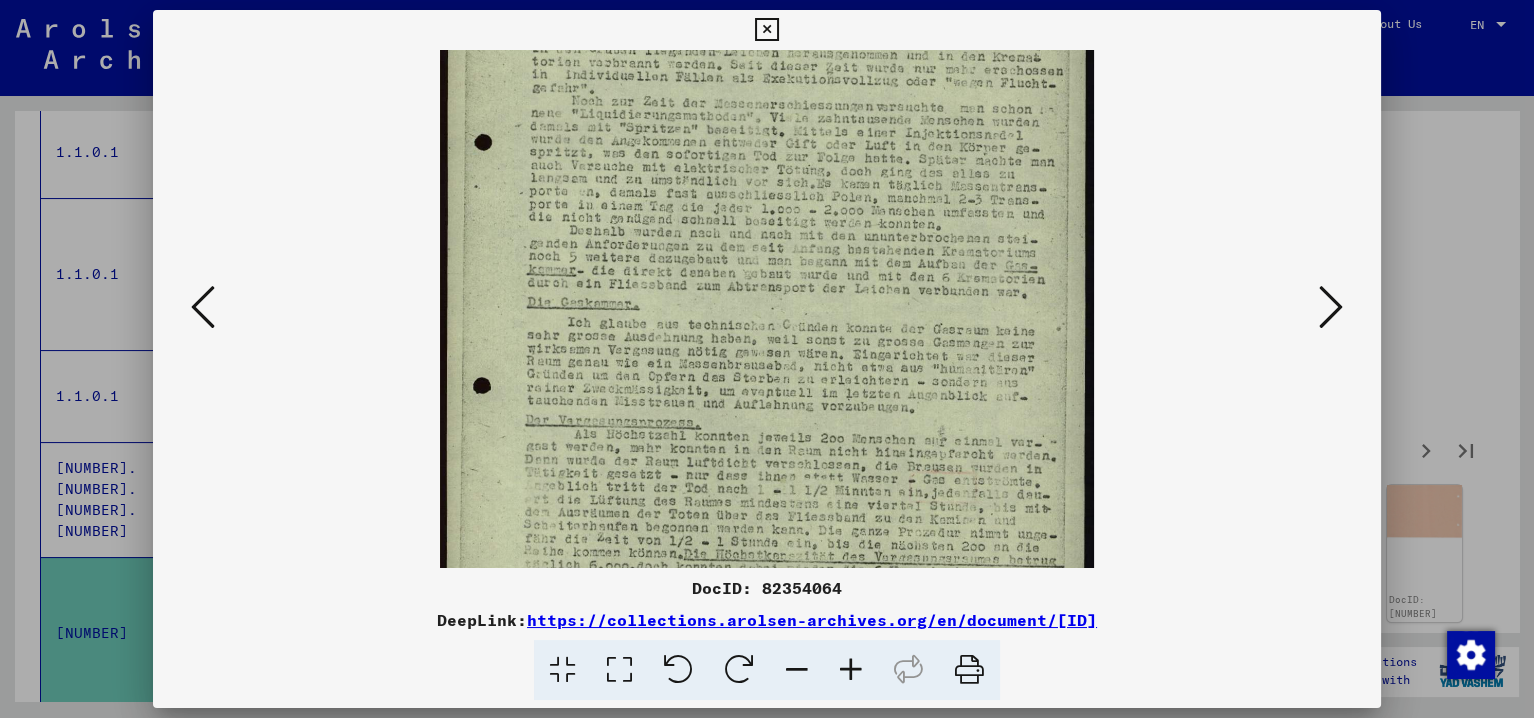 drag, startPoint x: 768, startPoint y: 428, endPoint x: 664, endPoint y: 155, distance: 292.13867 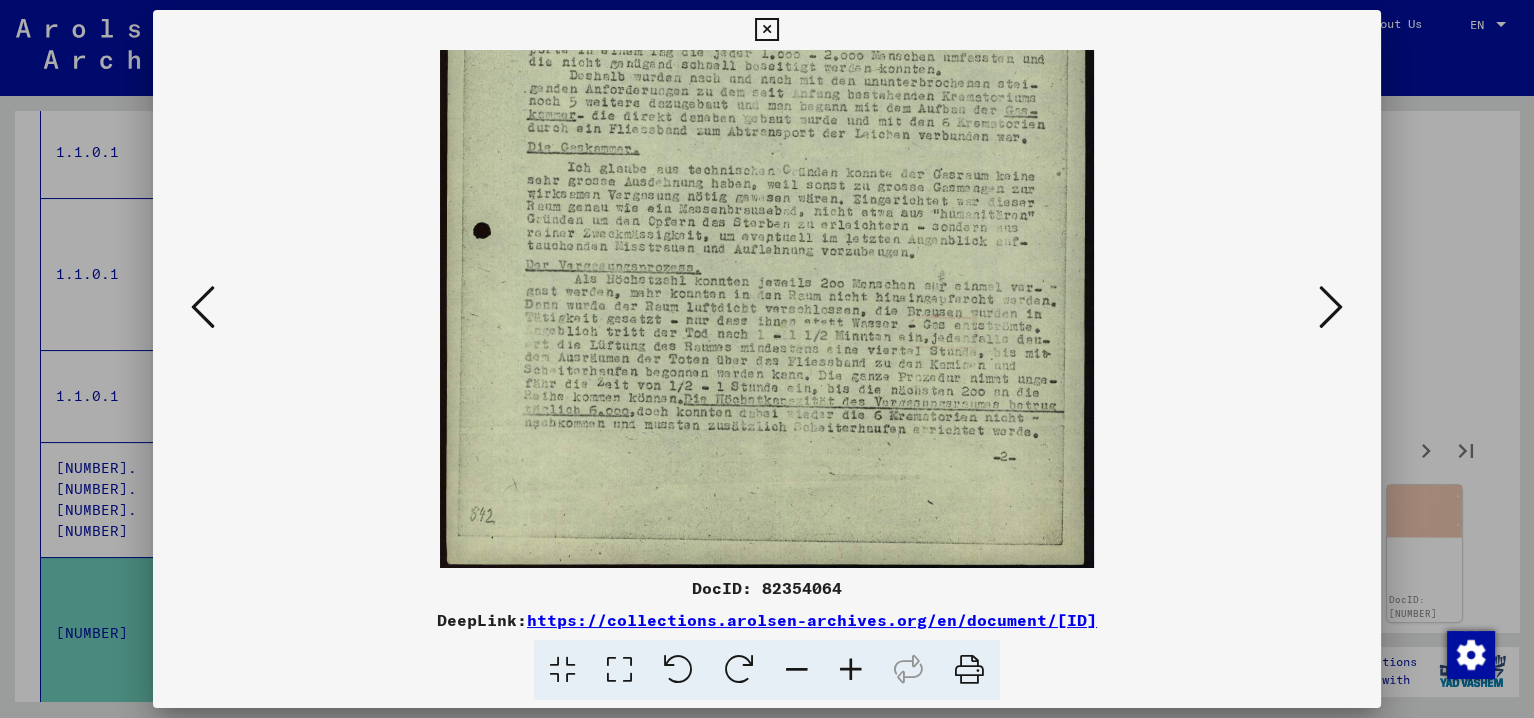 scroll, scrollTop: 400, scrollLeft: 0, axis: vertical 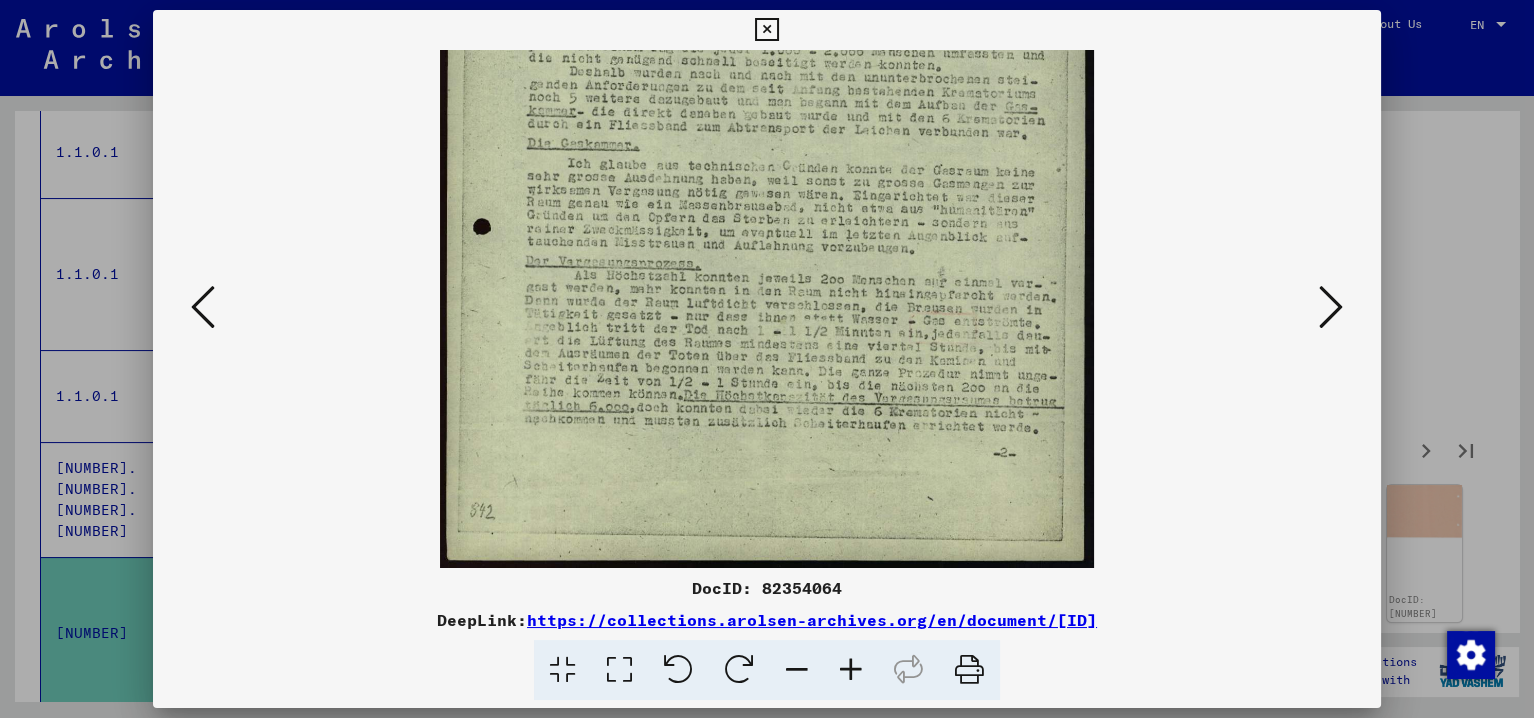 drag, startPoint x: 721, startPoint y: 402, endPoint x: 710, endPoint y: 216, distance: 186.32498 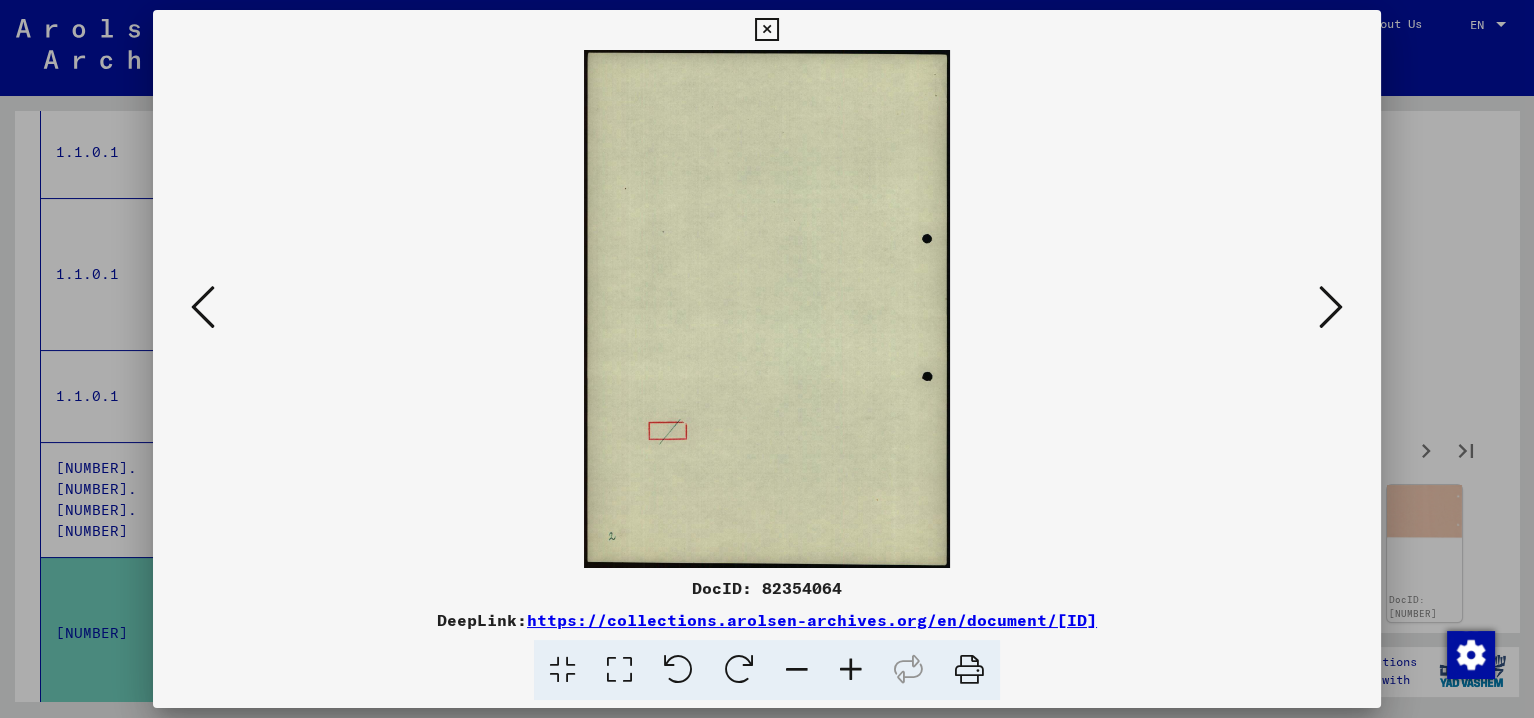 click at bounding box center (1331, 307) 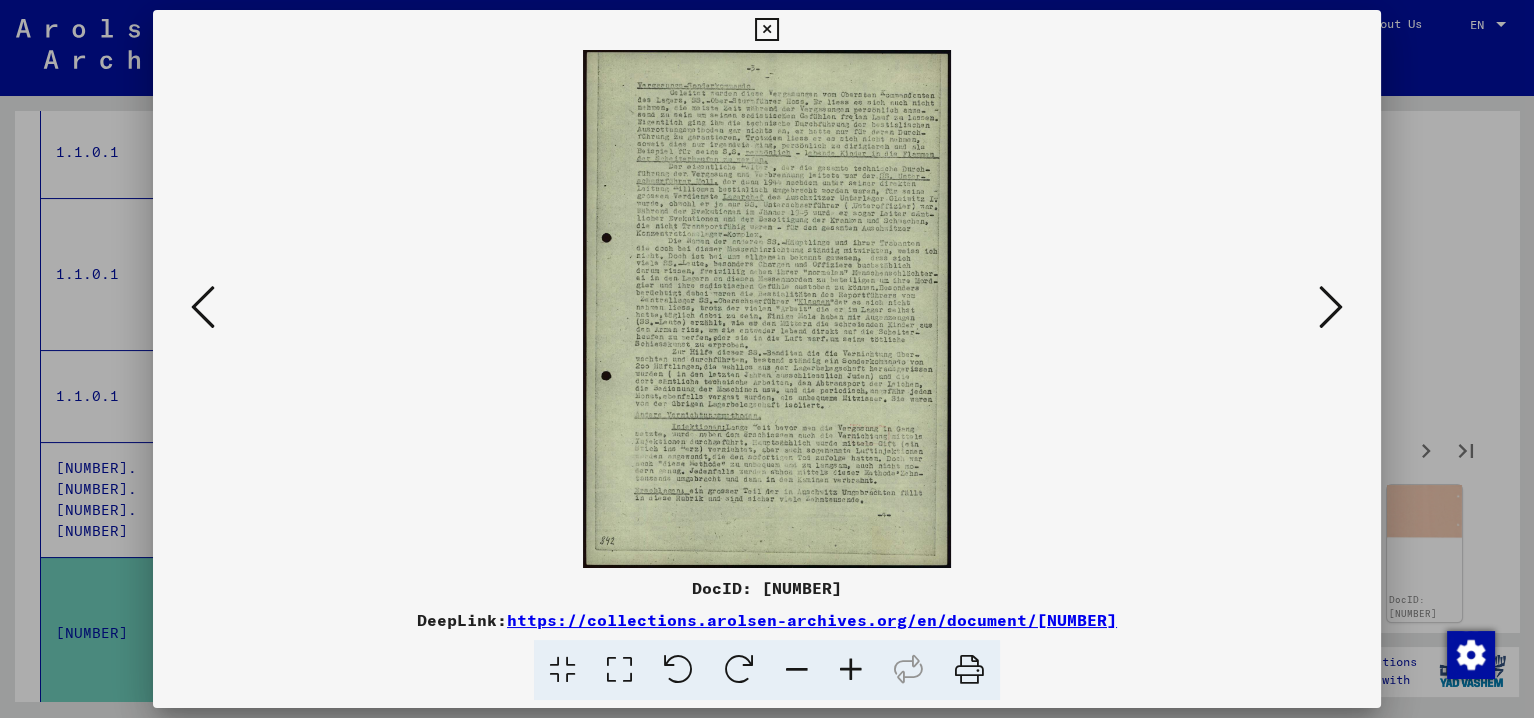 click at bounding box center (851, 670) 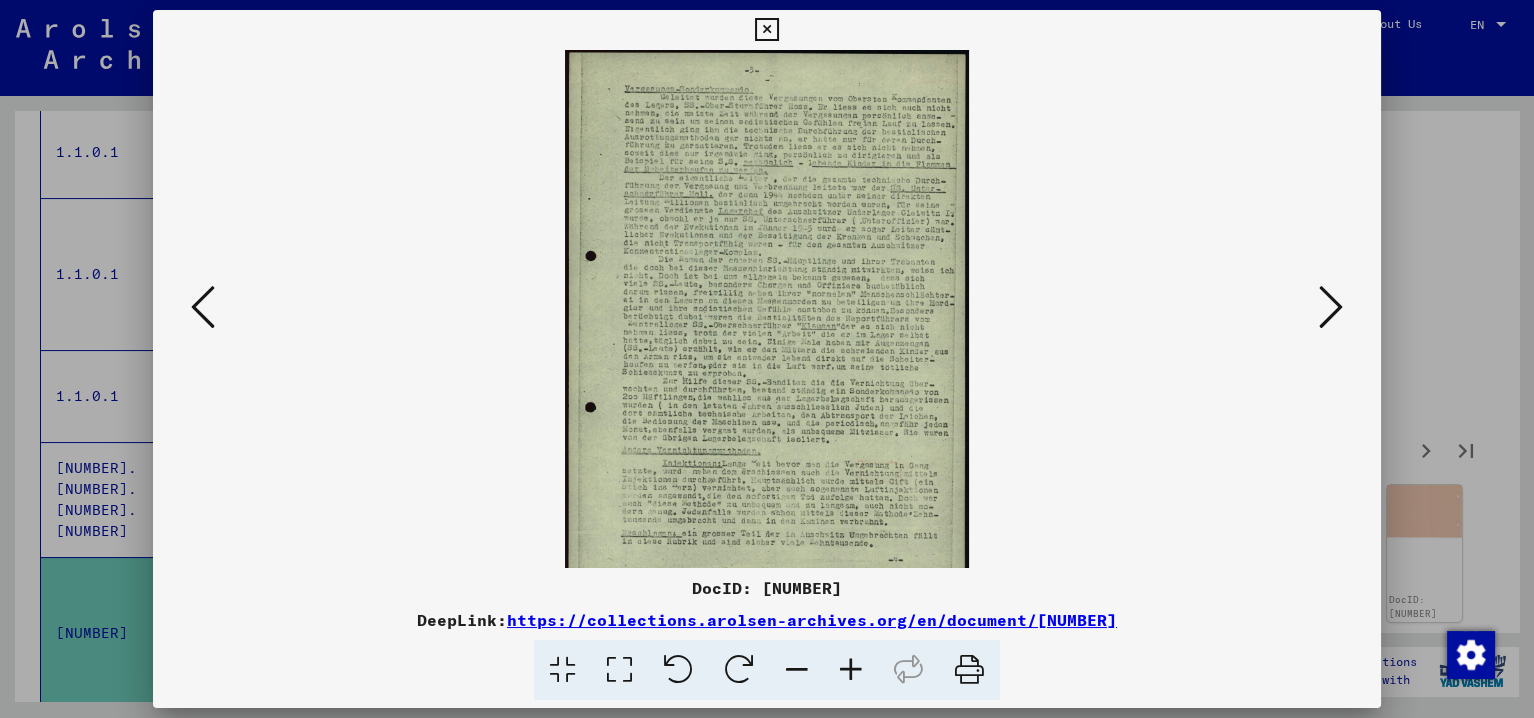 click at bounding box center [851, 670] 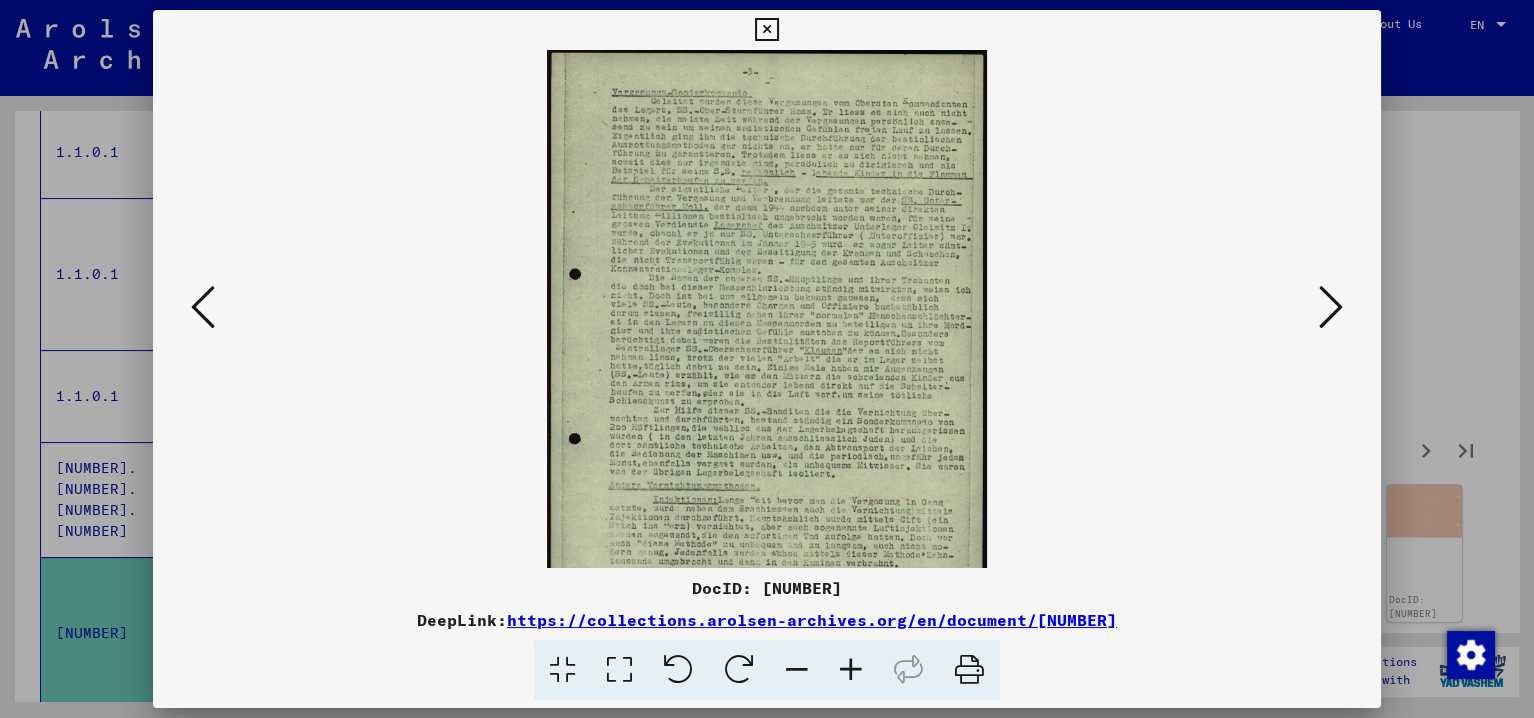 click at bounding box center [851, 670] 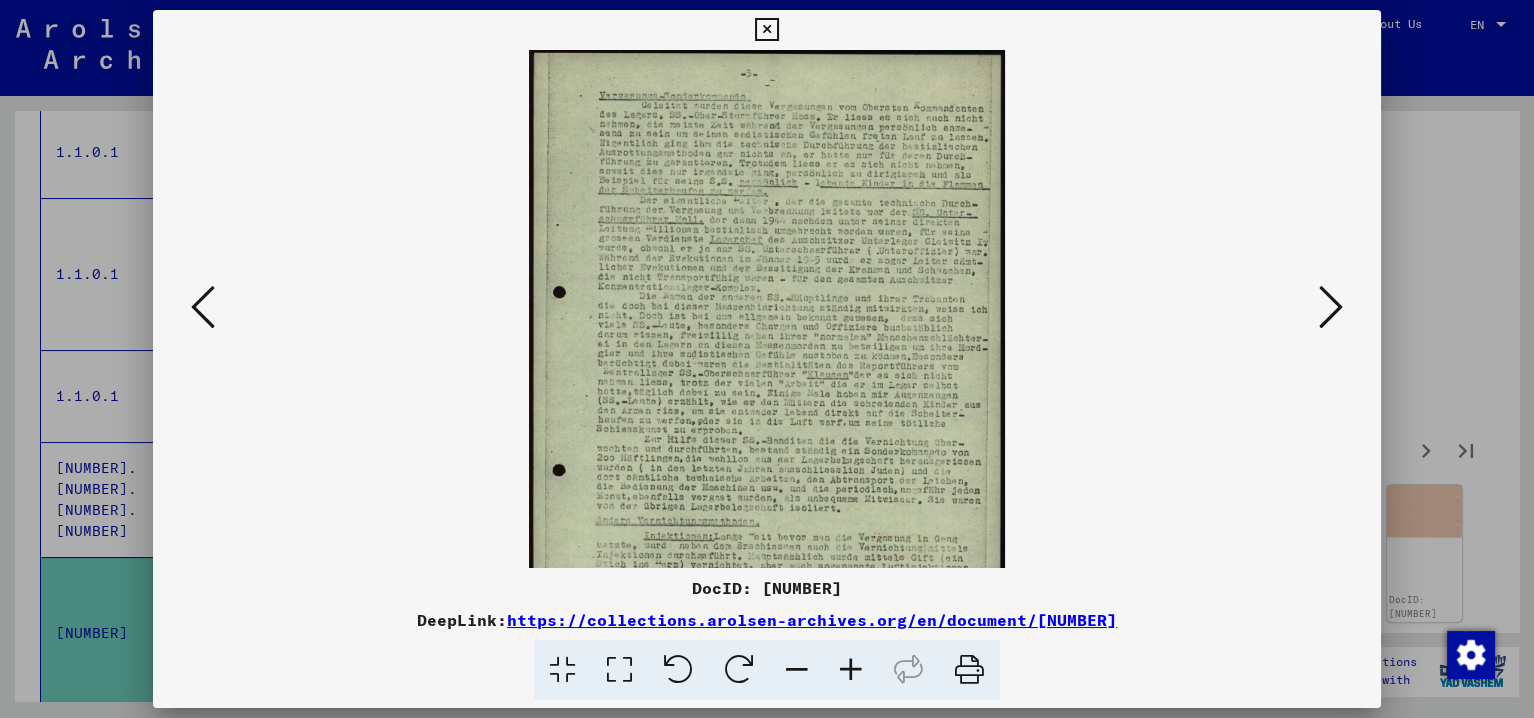 click at bounding box center [851, 670] 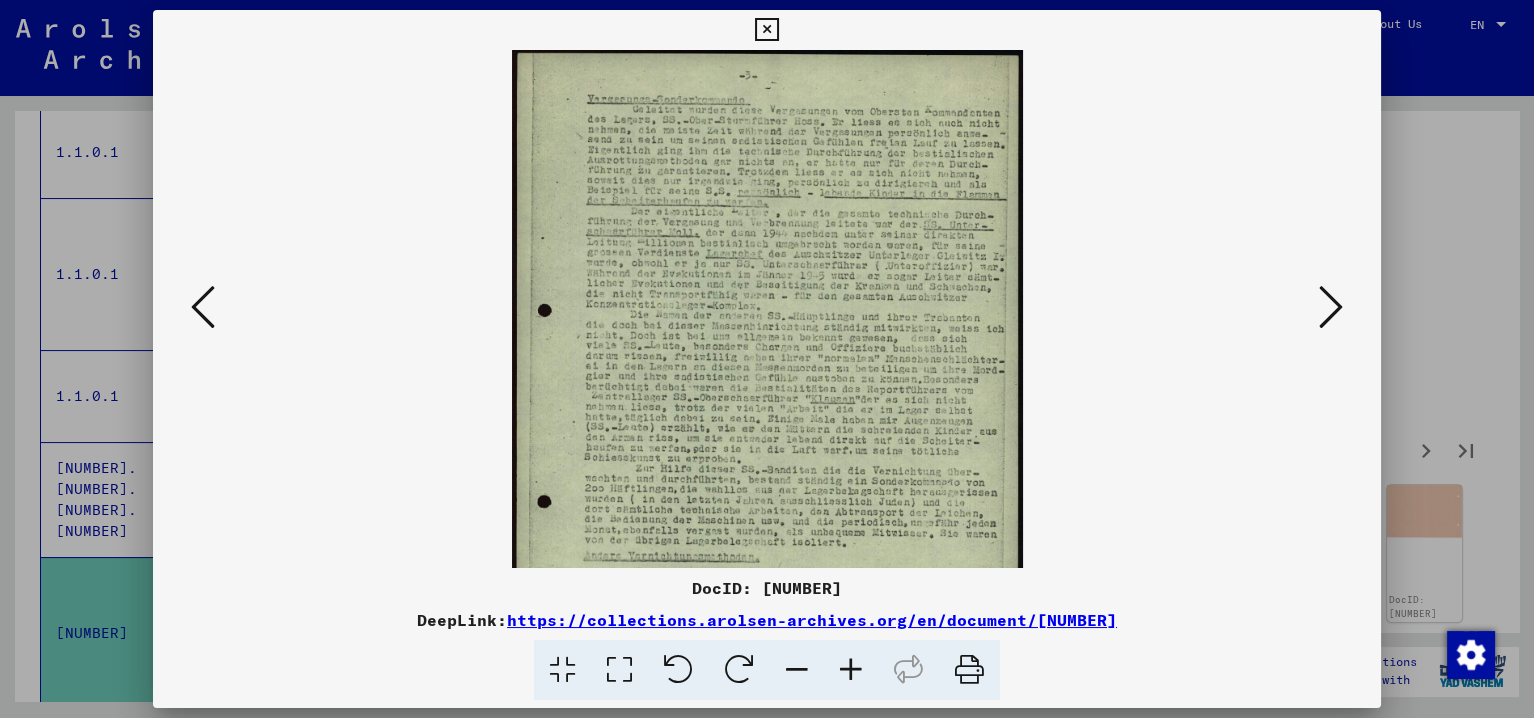 click at bounding box center [851, 670] 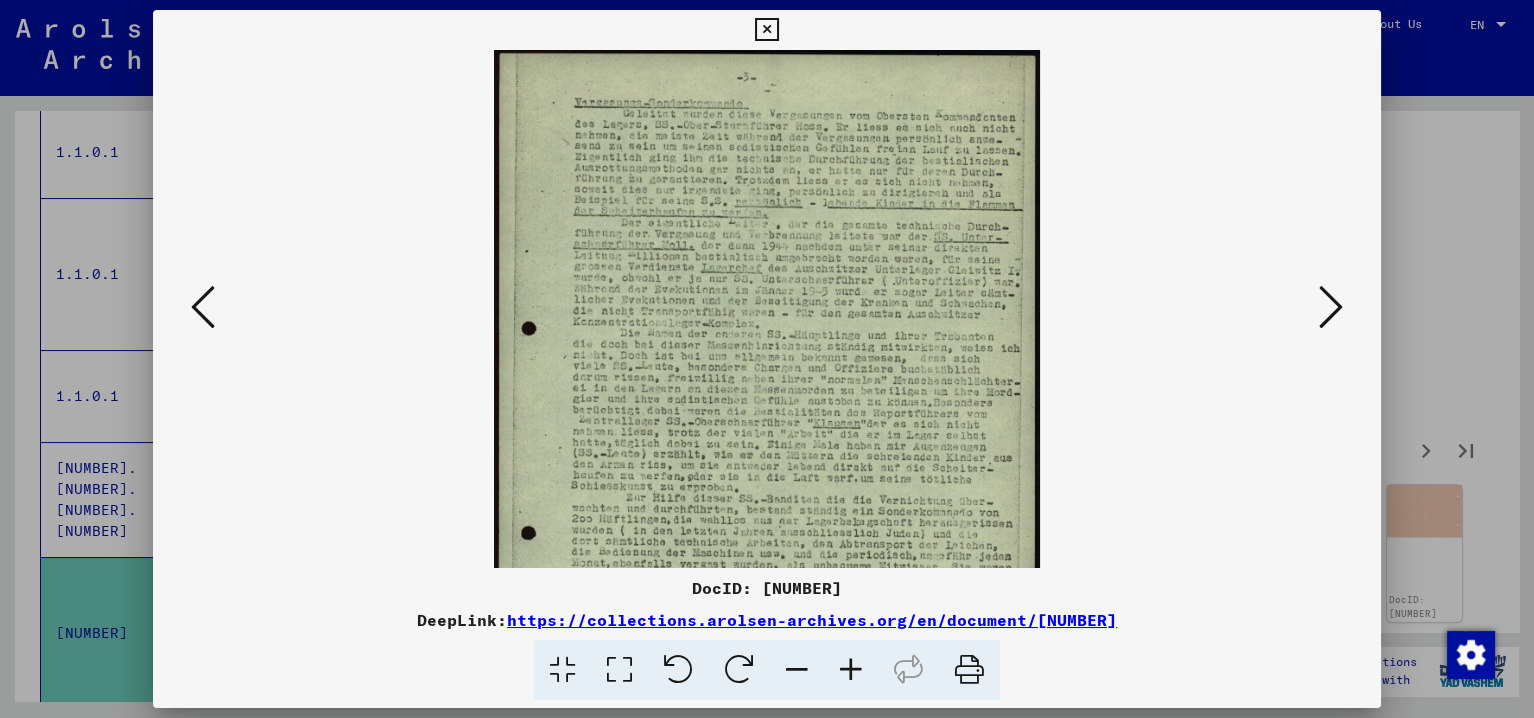 click at bounding box center (851, 670) 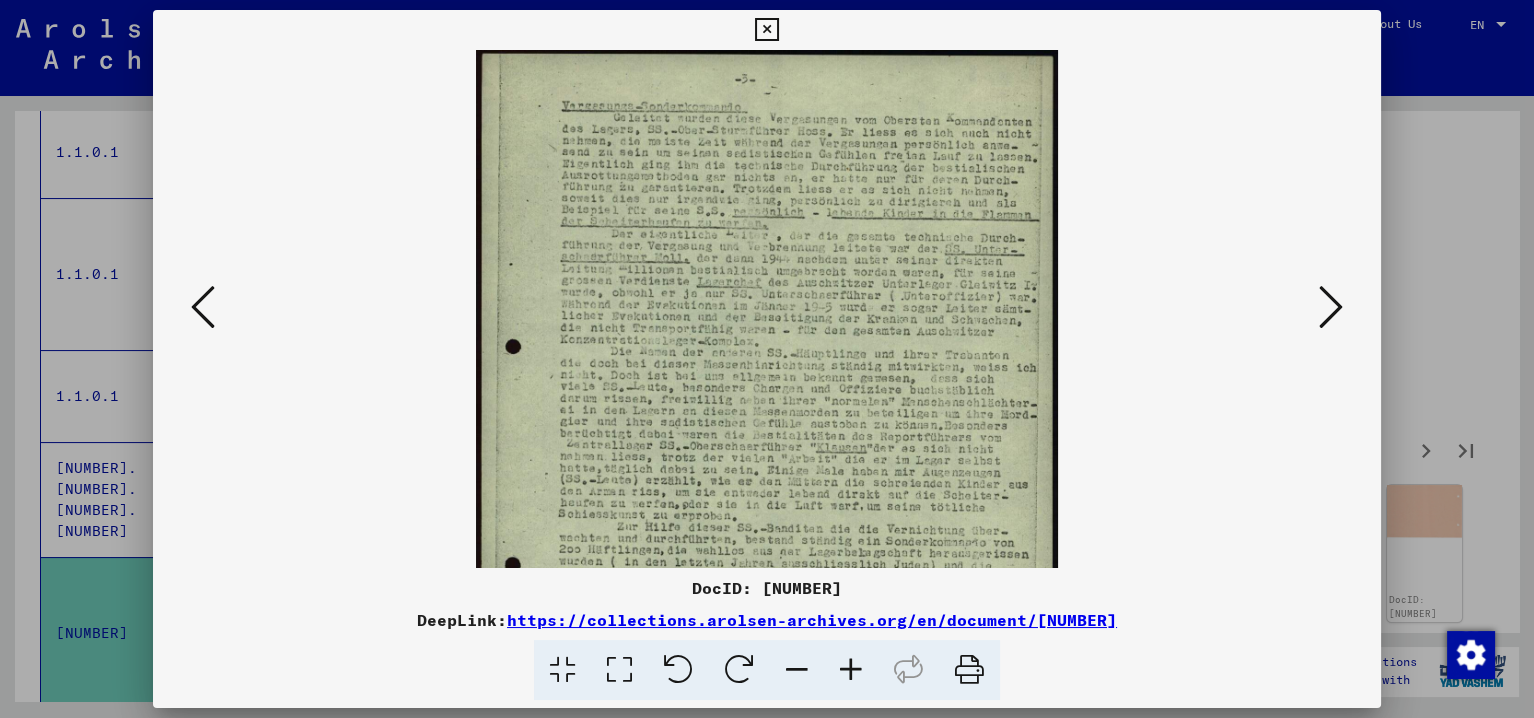 click at bounding box center (851, 670) 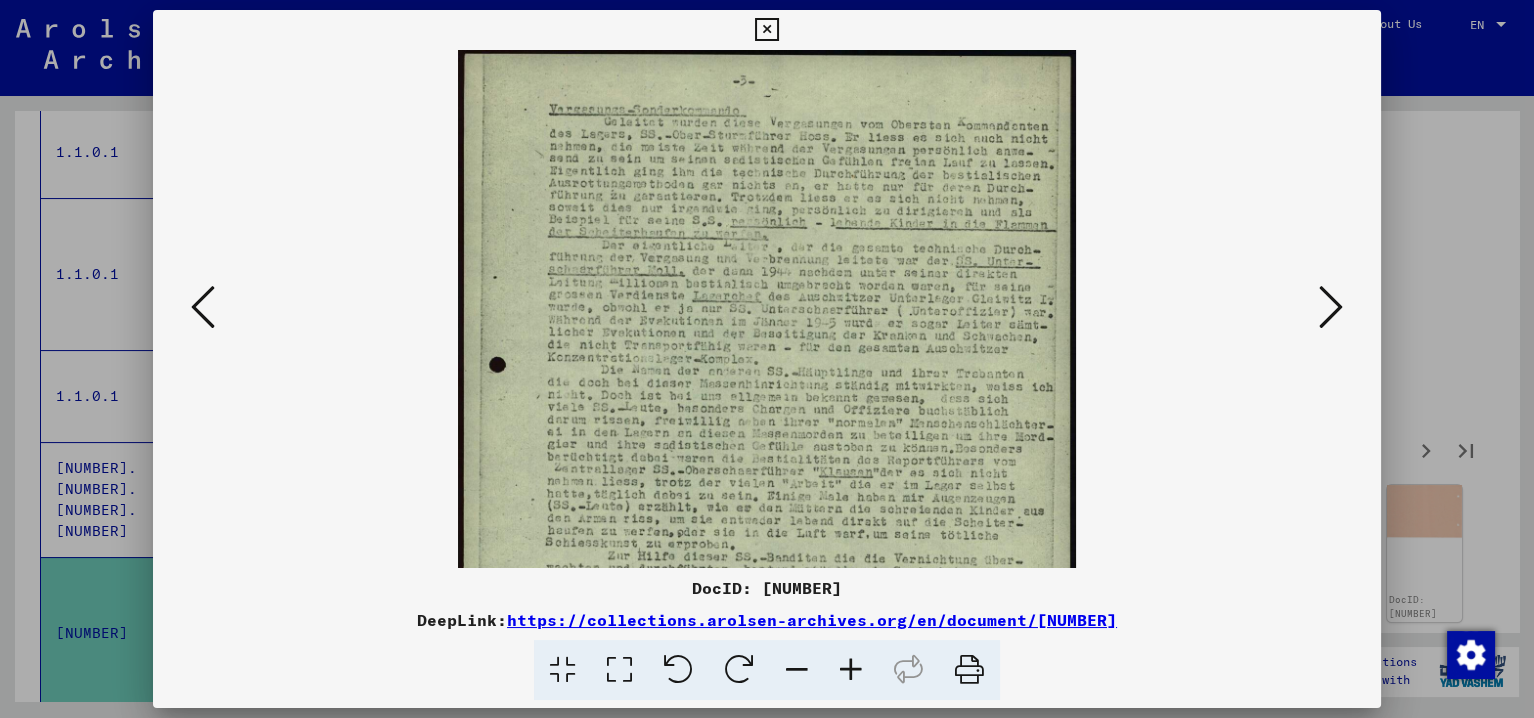 click at bounding box center (851, 670) 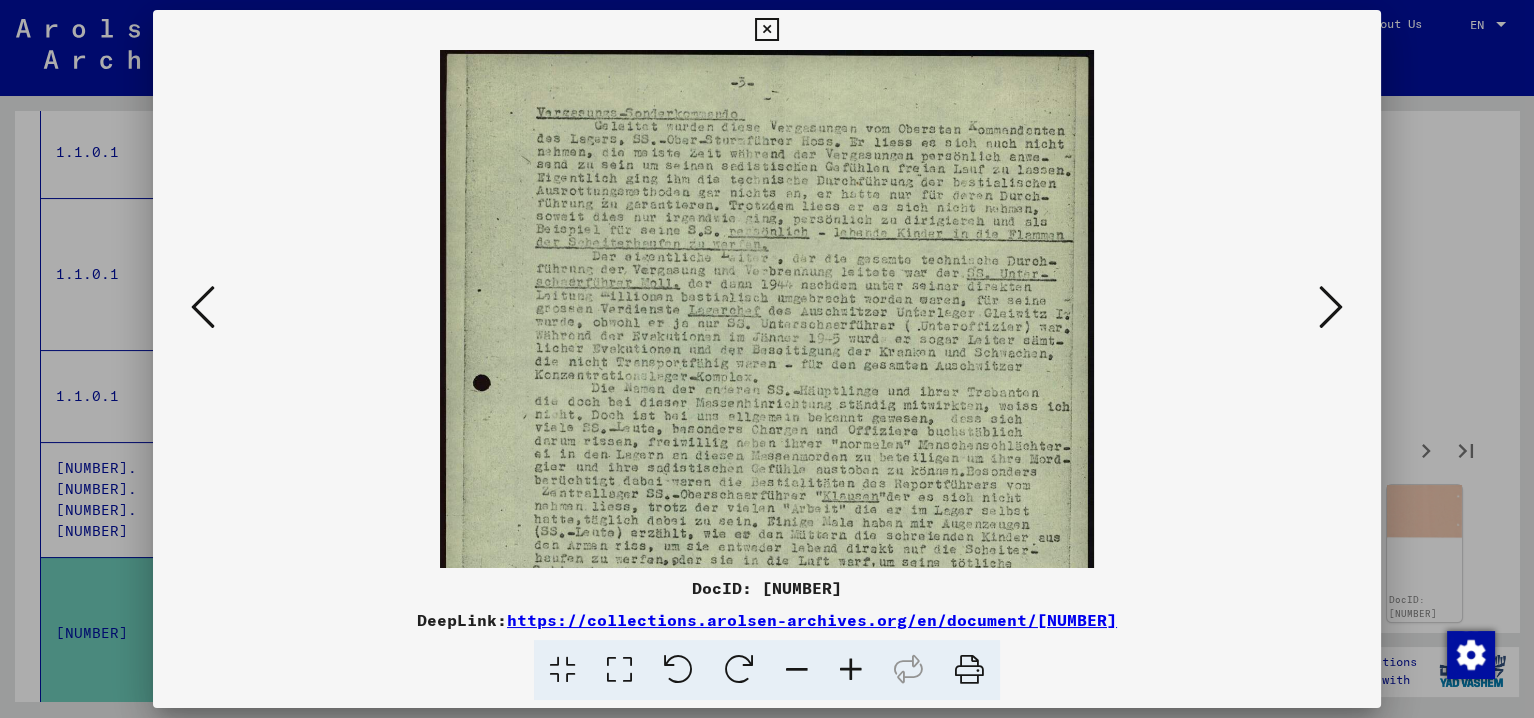click at bounding box center [851, 670] 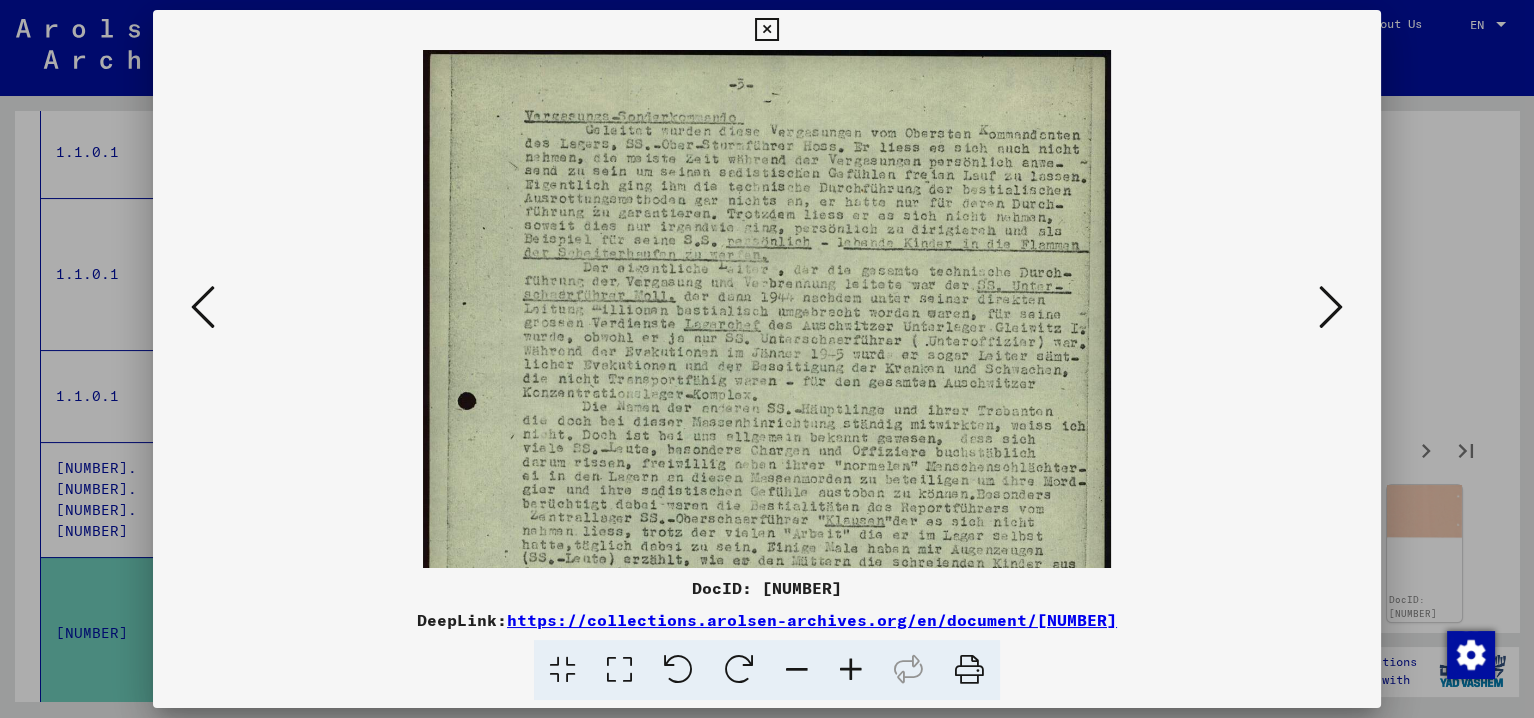 click at bounding box center (851, 670) 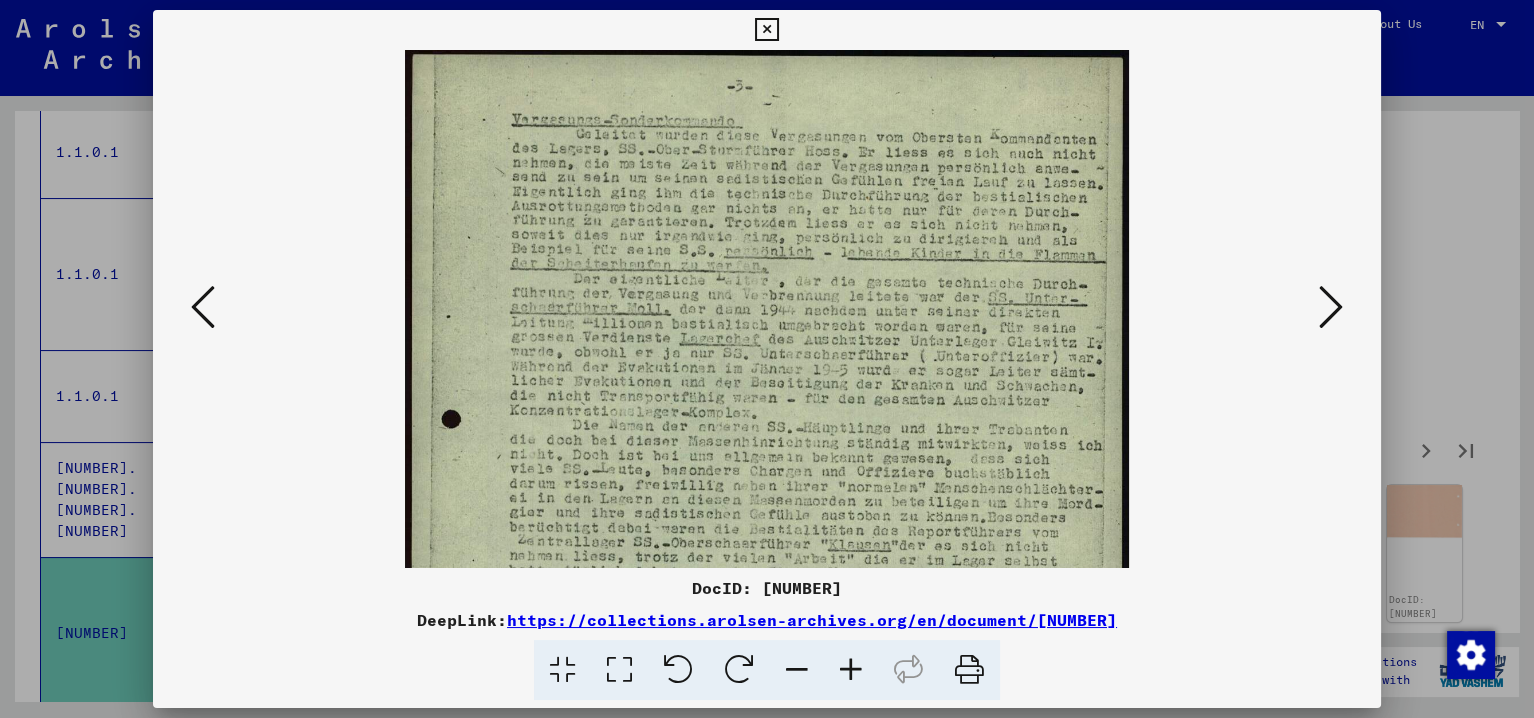 click at bounding box center [851, 670] 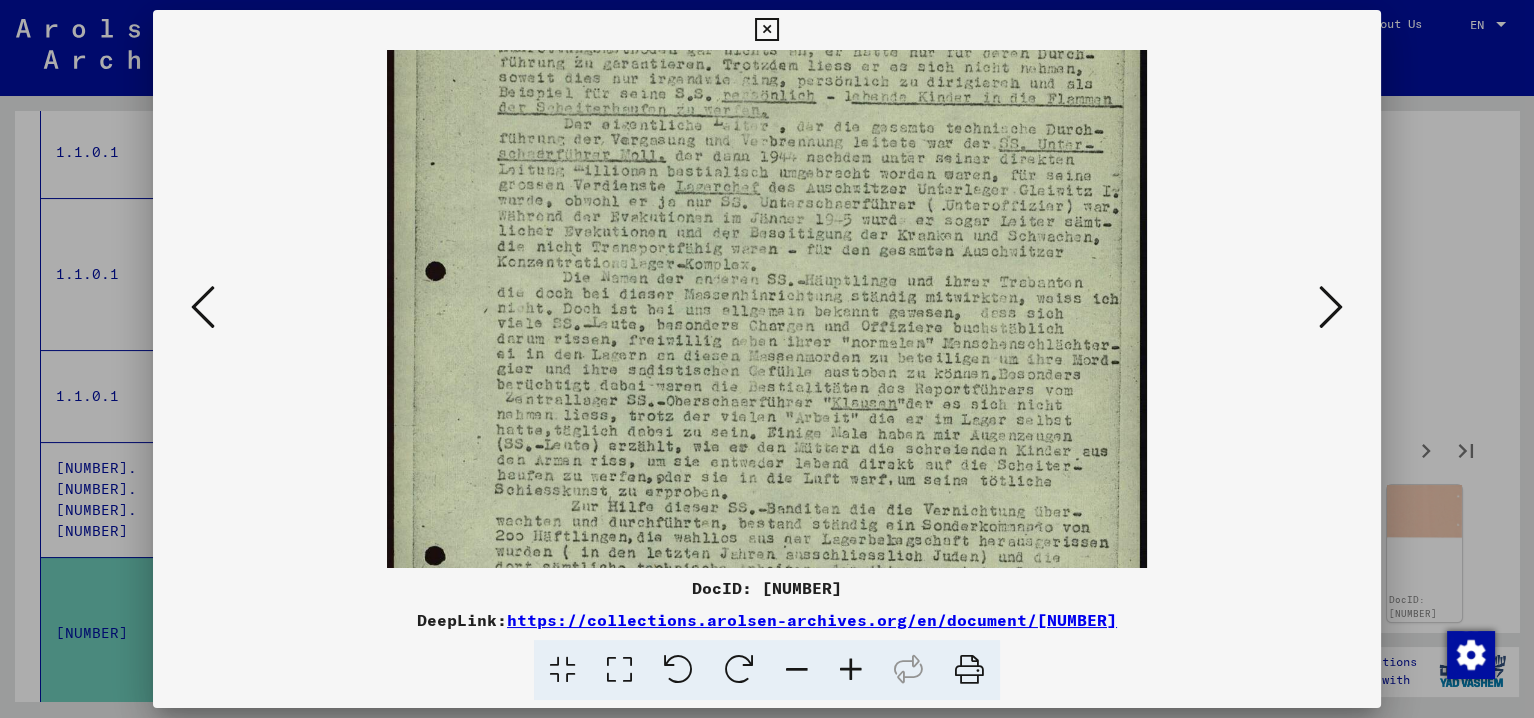 drag, startPoint x: 816, startPoint y: 485, endPoint x: 823, endPoint y: 137, distance: 348.0704 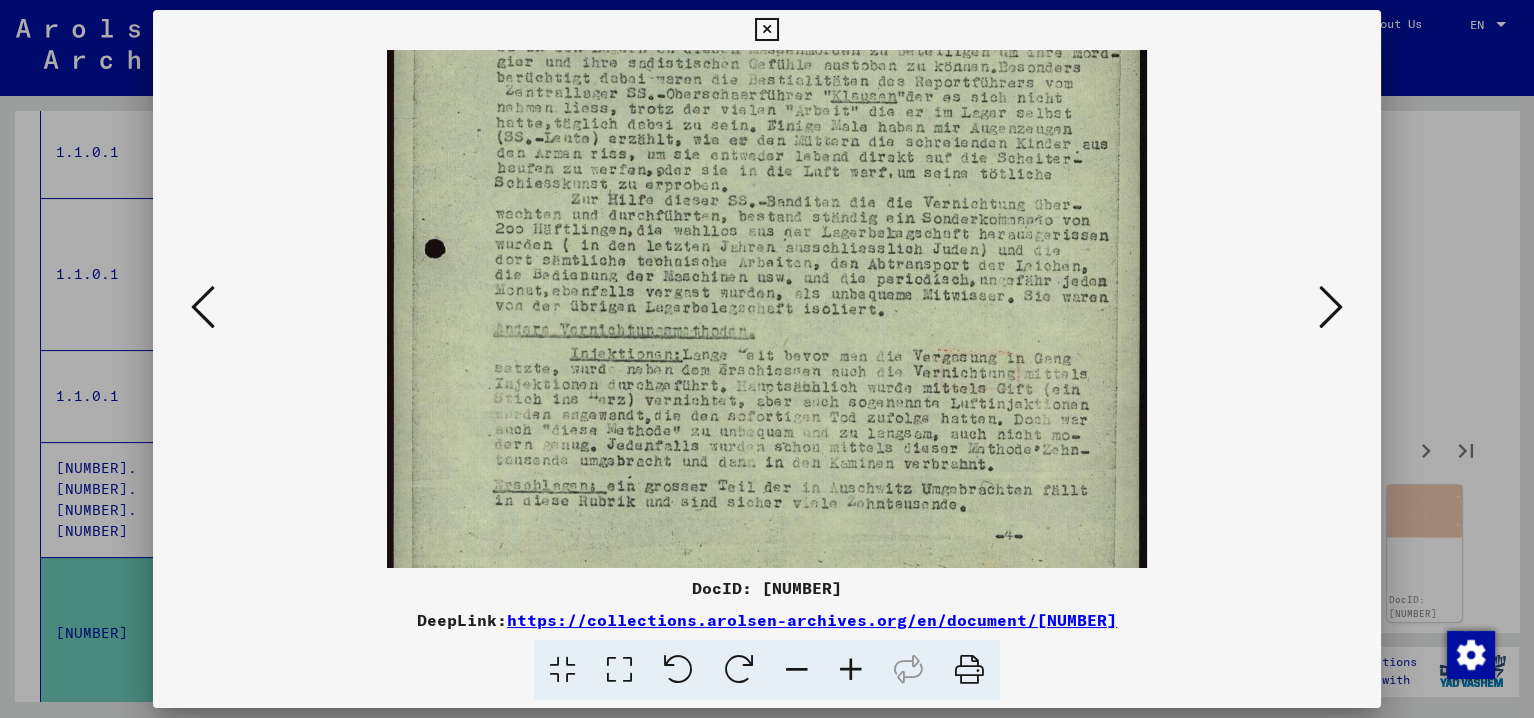 scroll, scrollTop: 550, scrollLeft: 0, axis: vertical 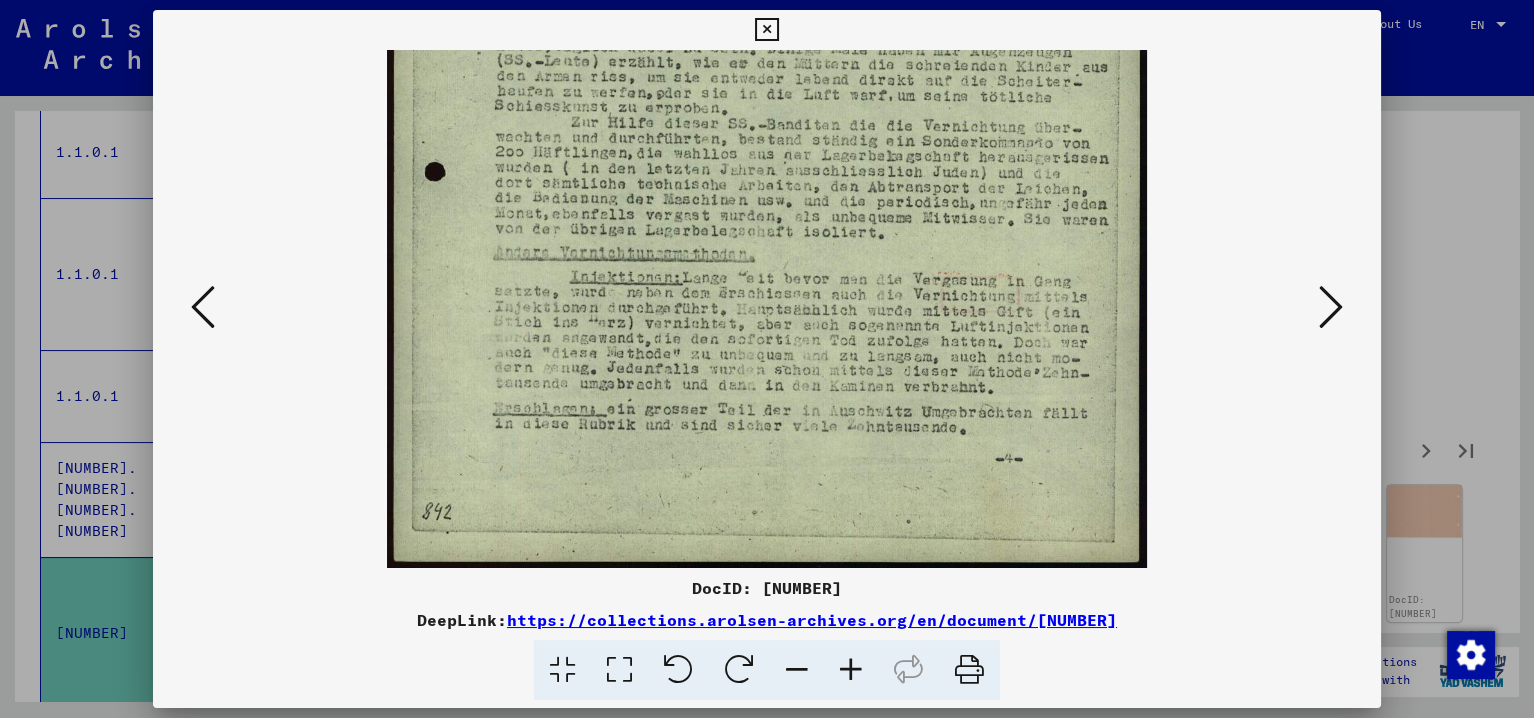 drag, startPoint x: 804, startPoint y: 442, endPoint x: 831, endPoint y: 211, distance: 232.57257 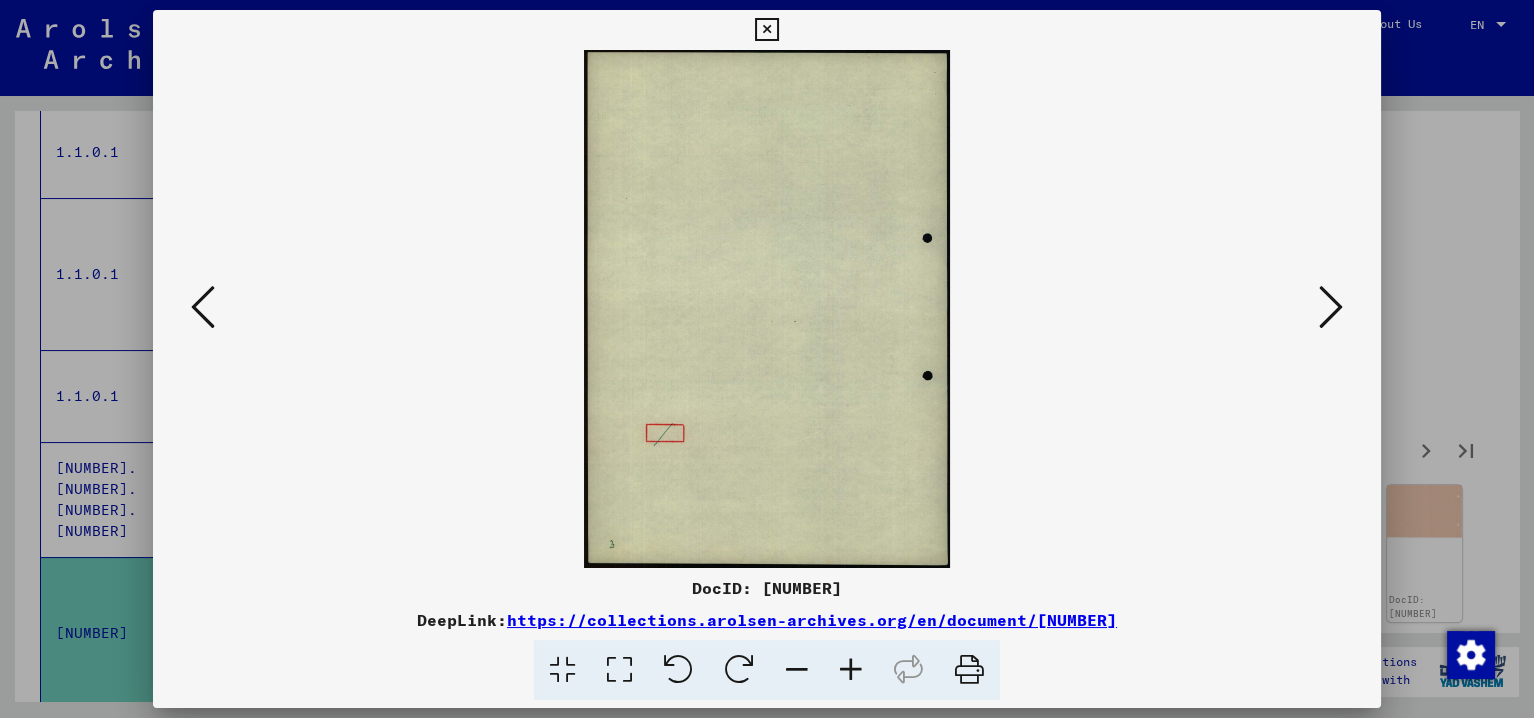 scroll, scrollTop: 0, scrollLeft: 0, axis: both 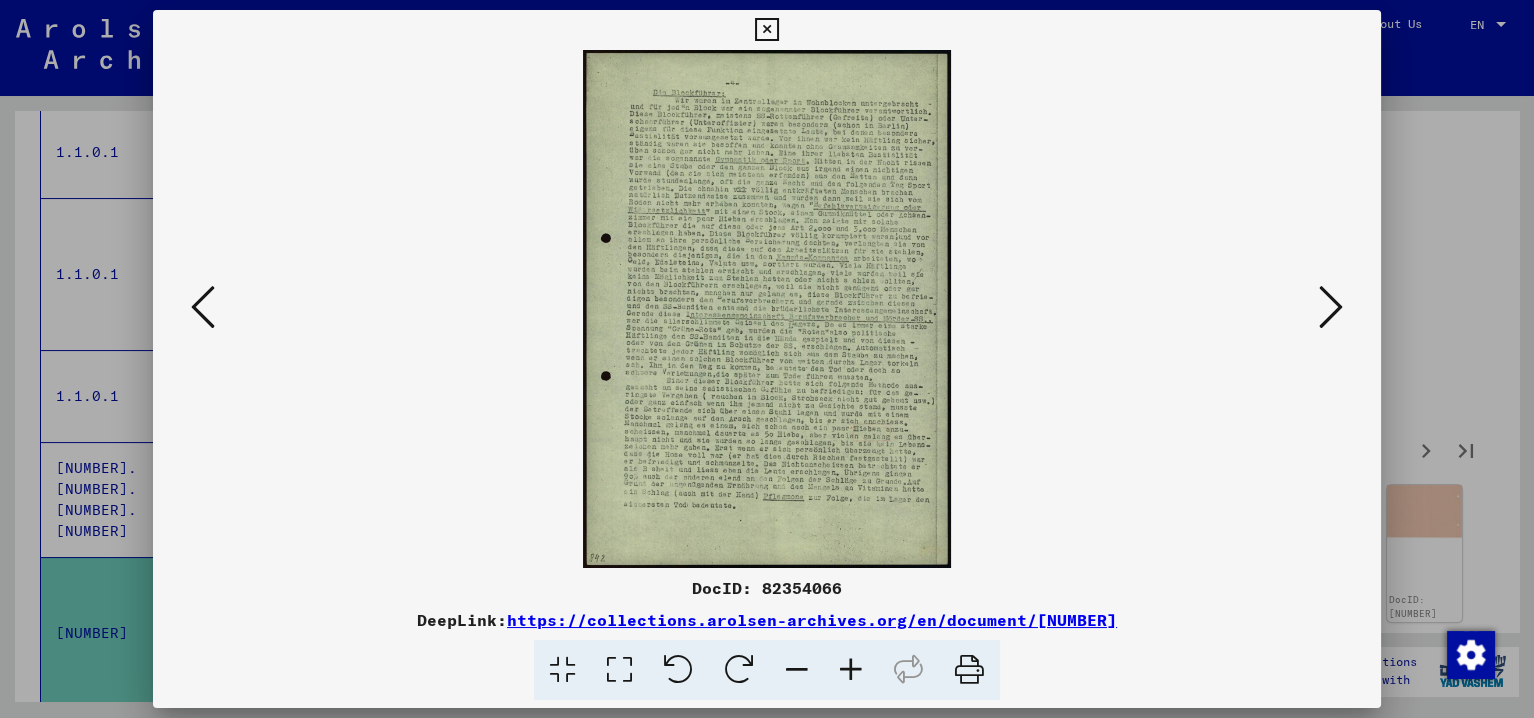 click at bounding box center (851, 670) 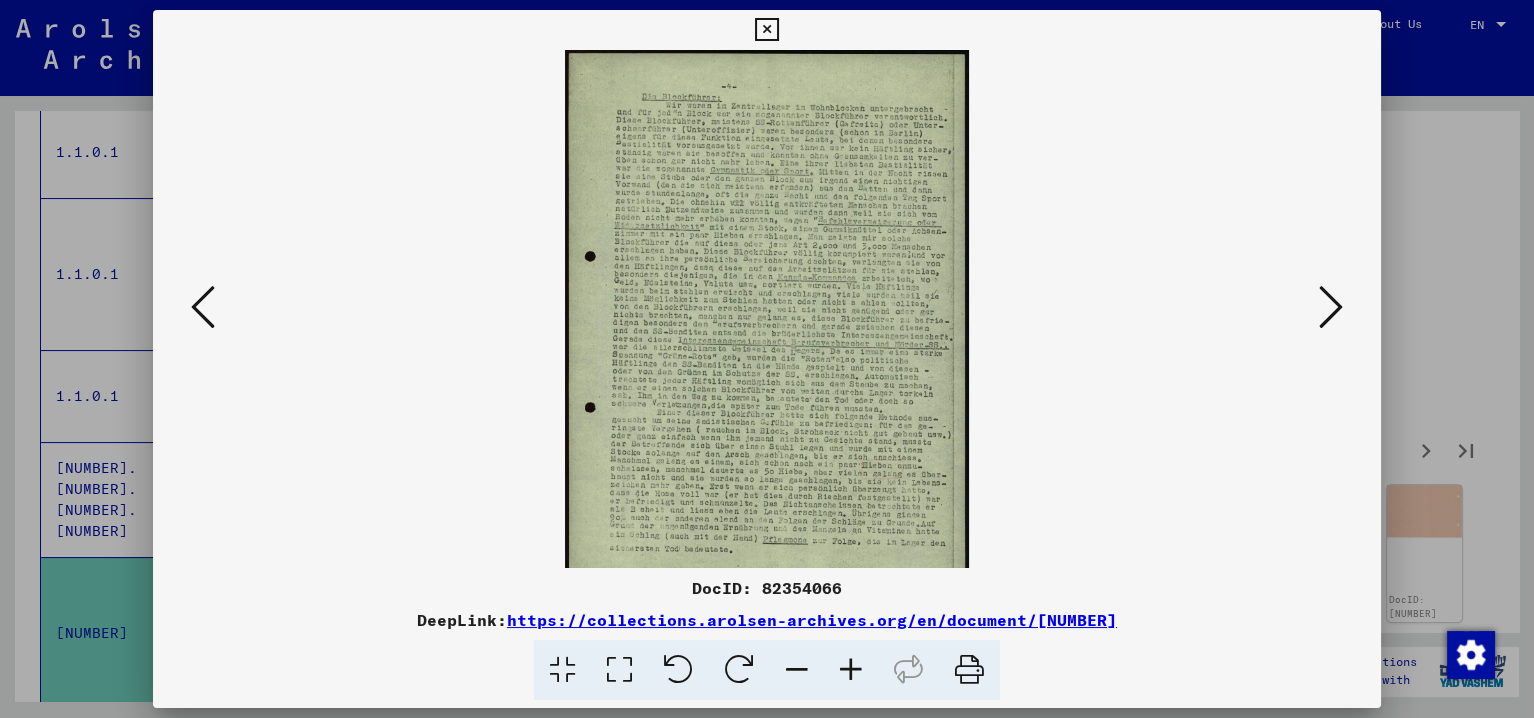 click at bounding box center [851, 670] 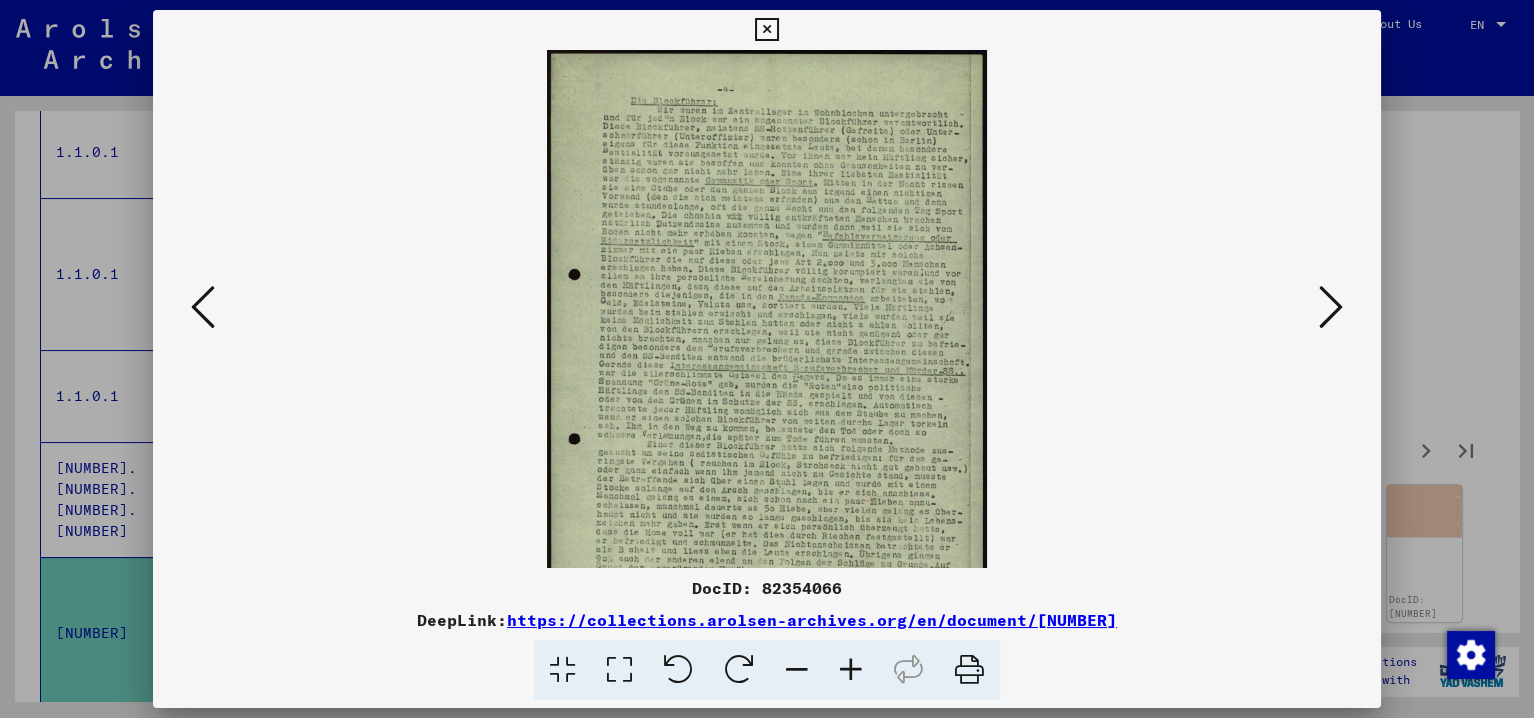 click at bounding box center [851, 670] 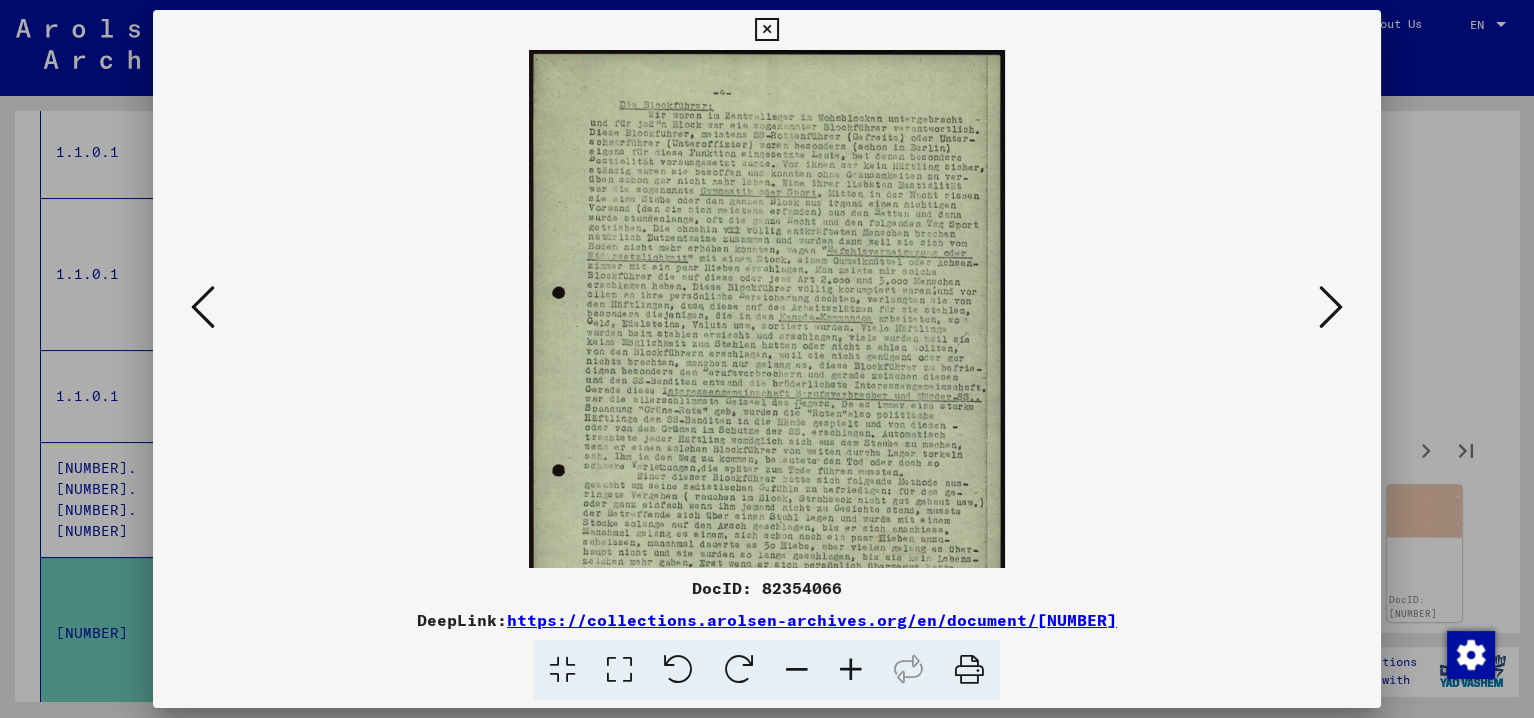 click at bounding box center [851, 670] 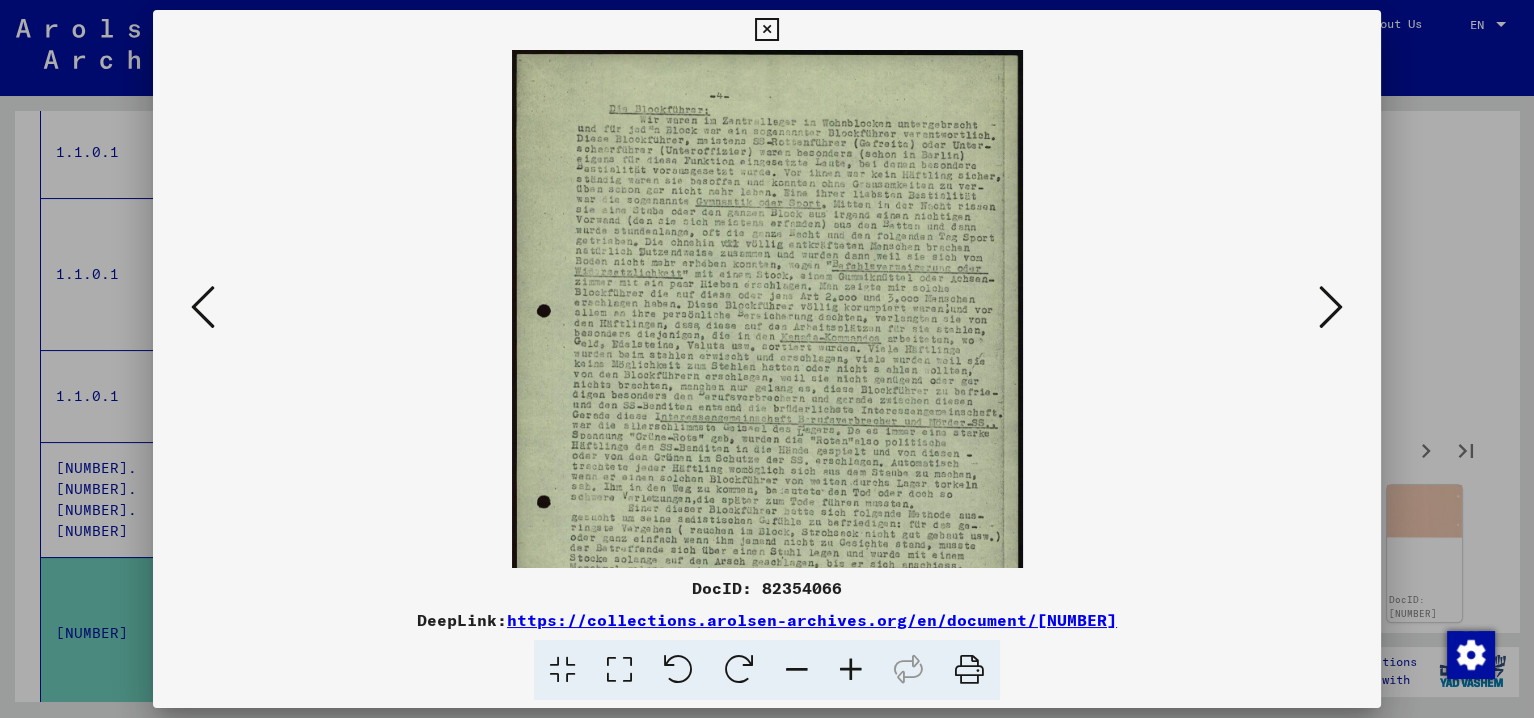 click at bounding box center [851, 670] 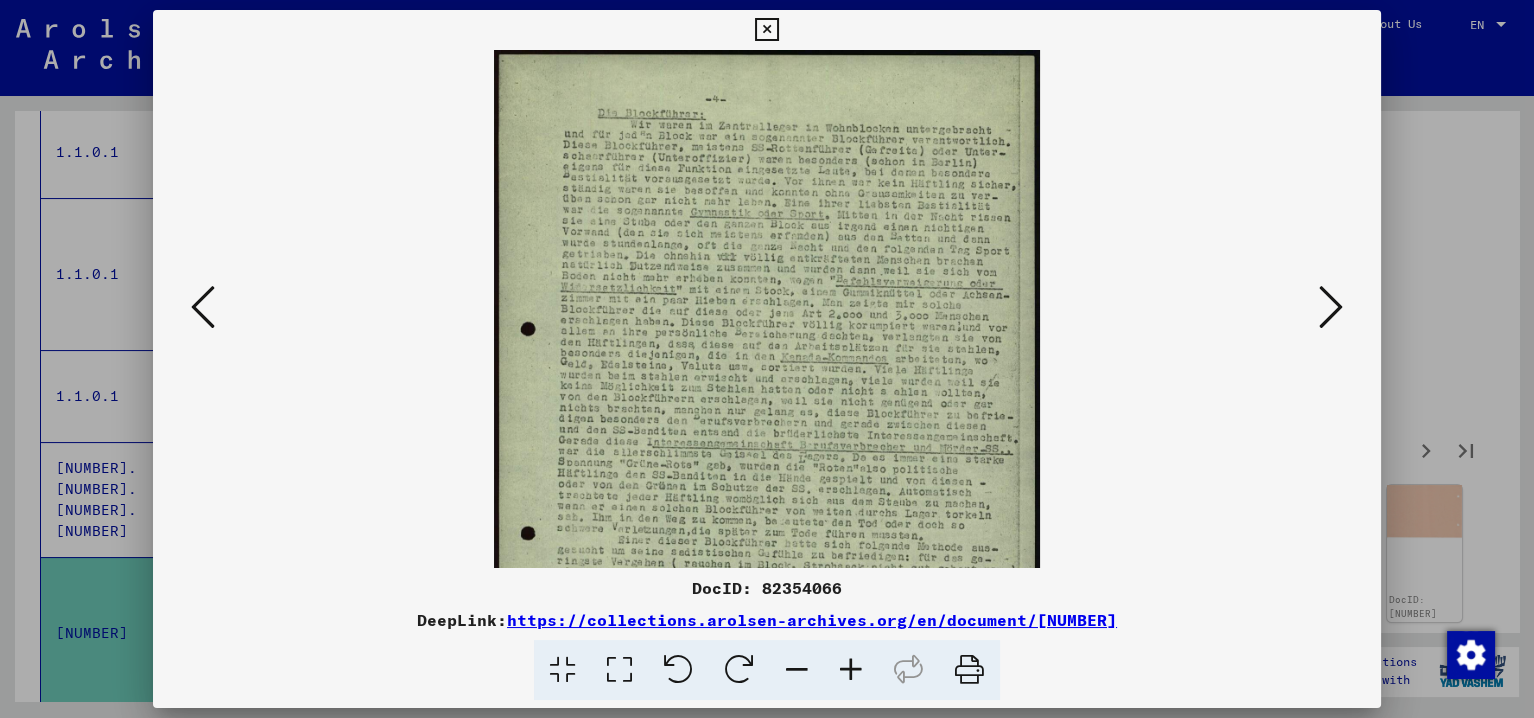 click at bounding box center [851, 670] 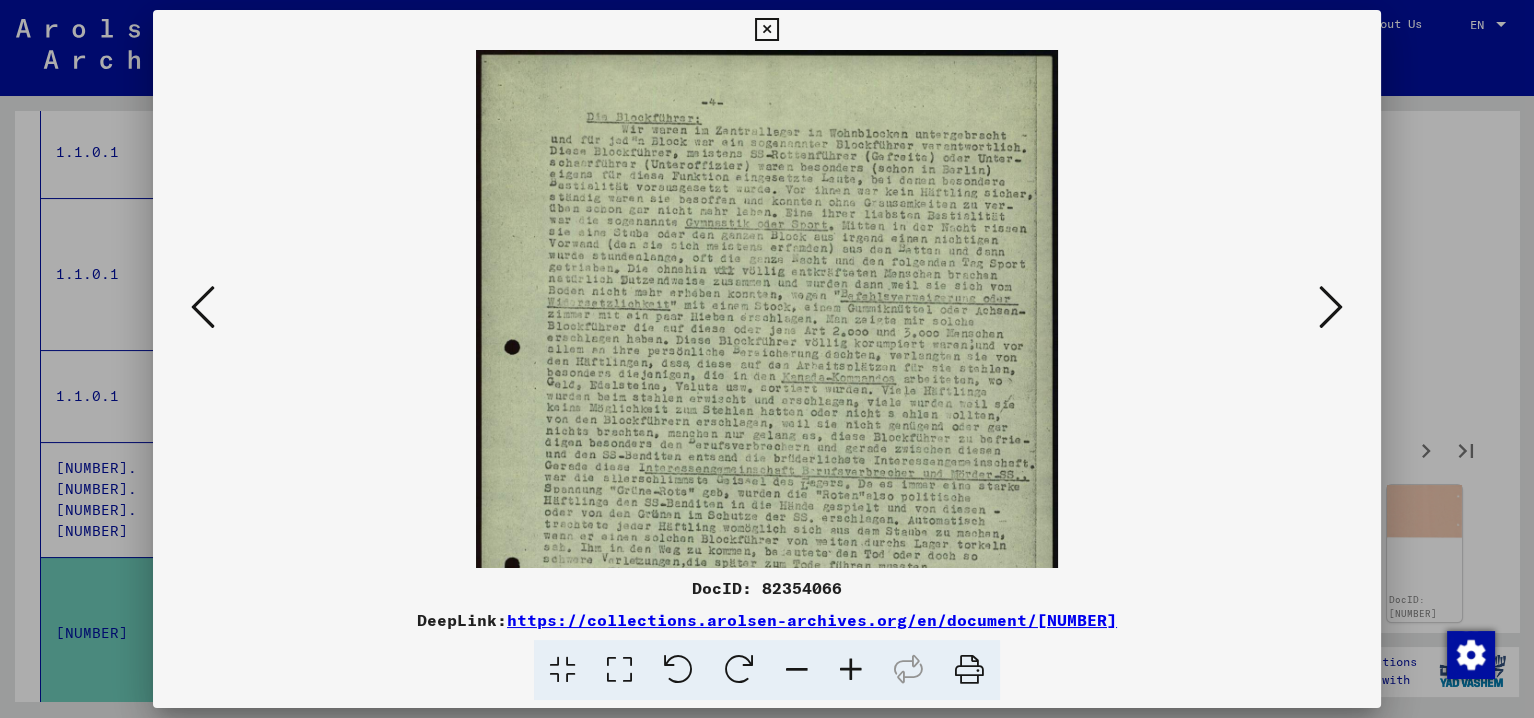 click at bounding box center (851, 670) 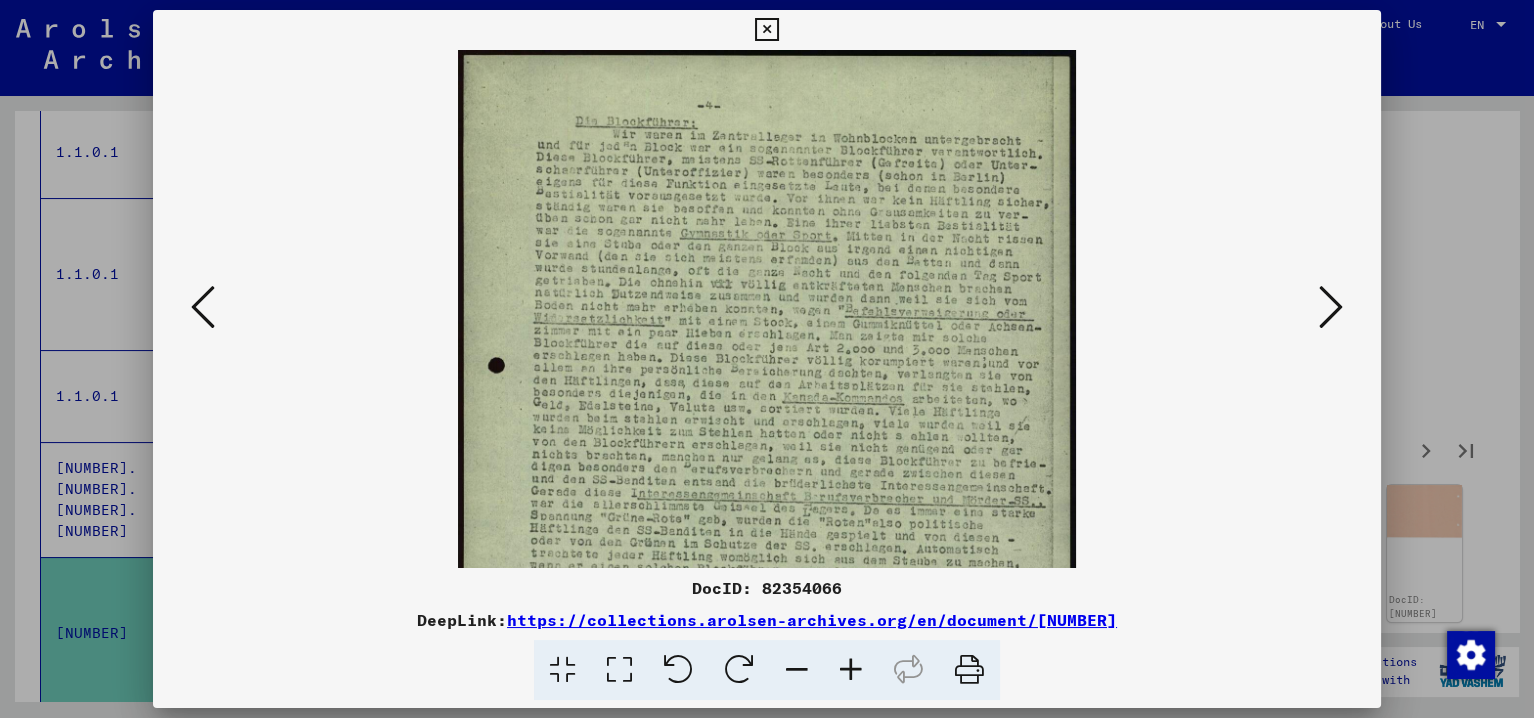 click at bounding box center [851, 670] 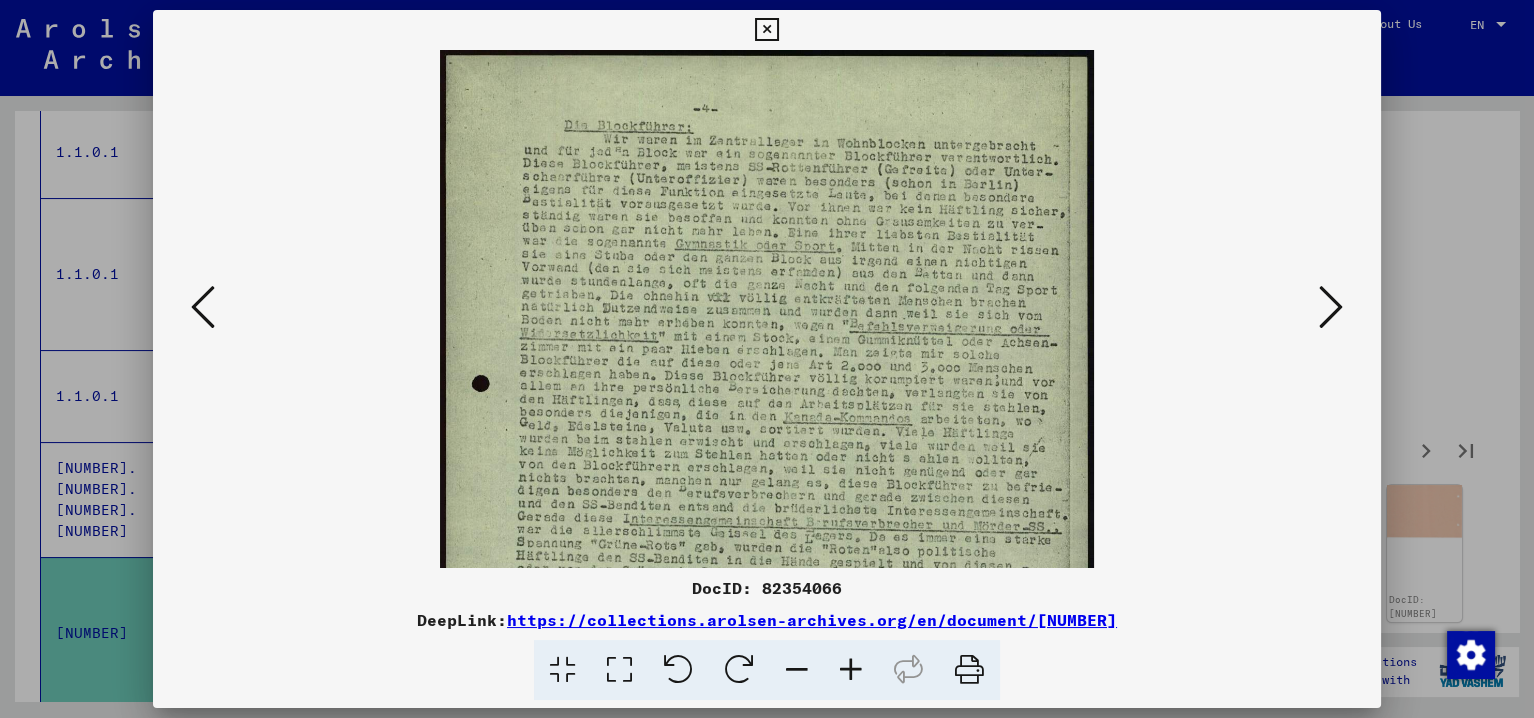 click at bounding box center [851, 670] 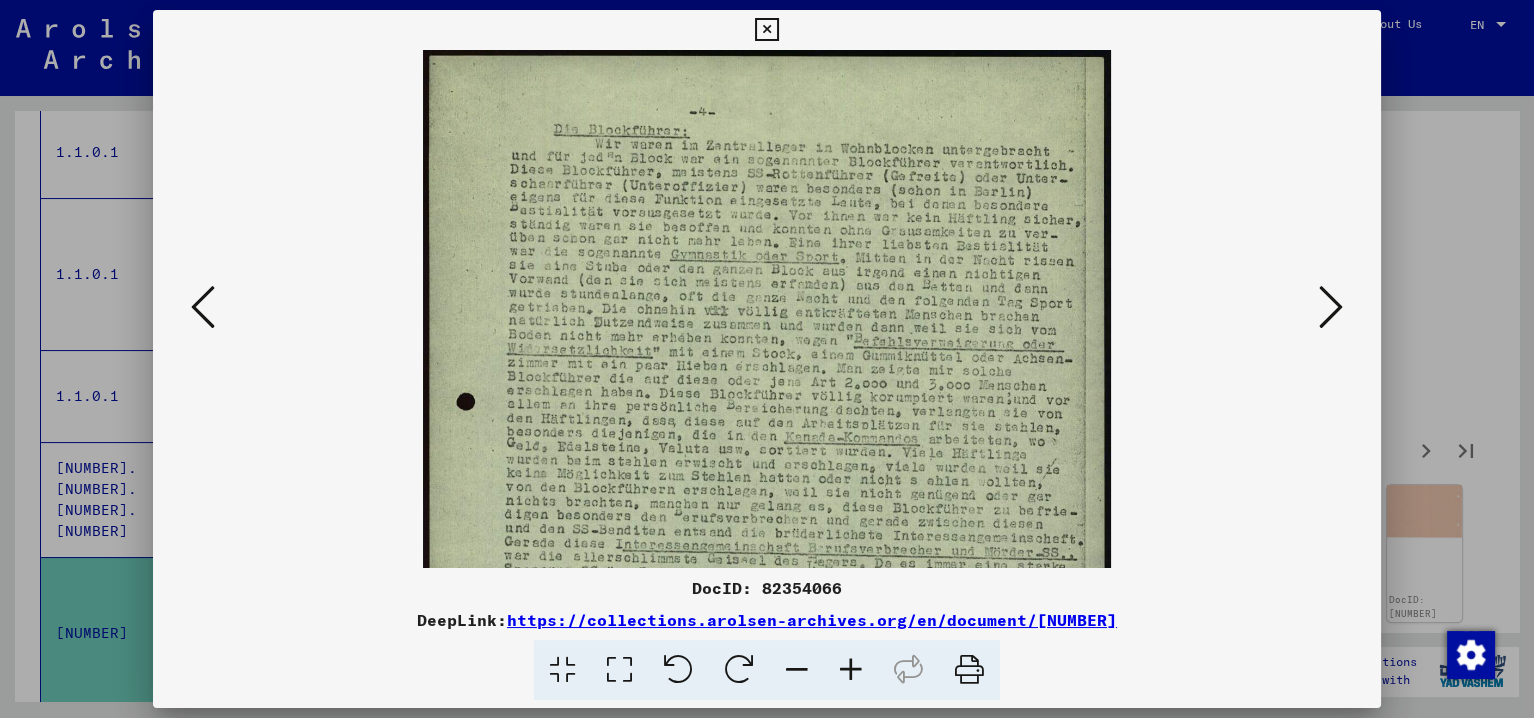 click at bounding box center (851, 670) 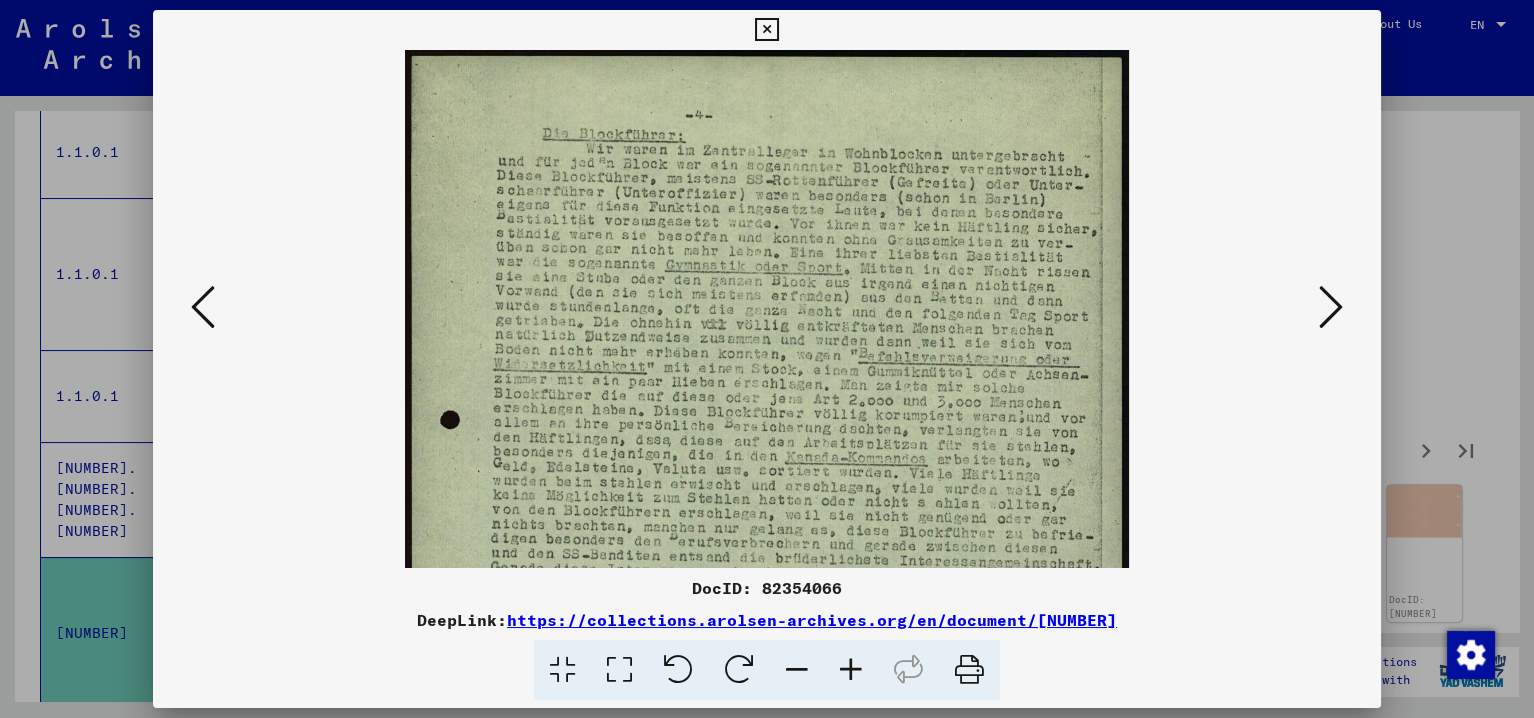 click at bounding box center [851, 670] 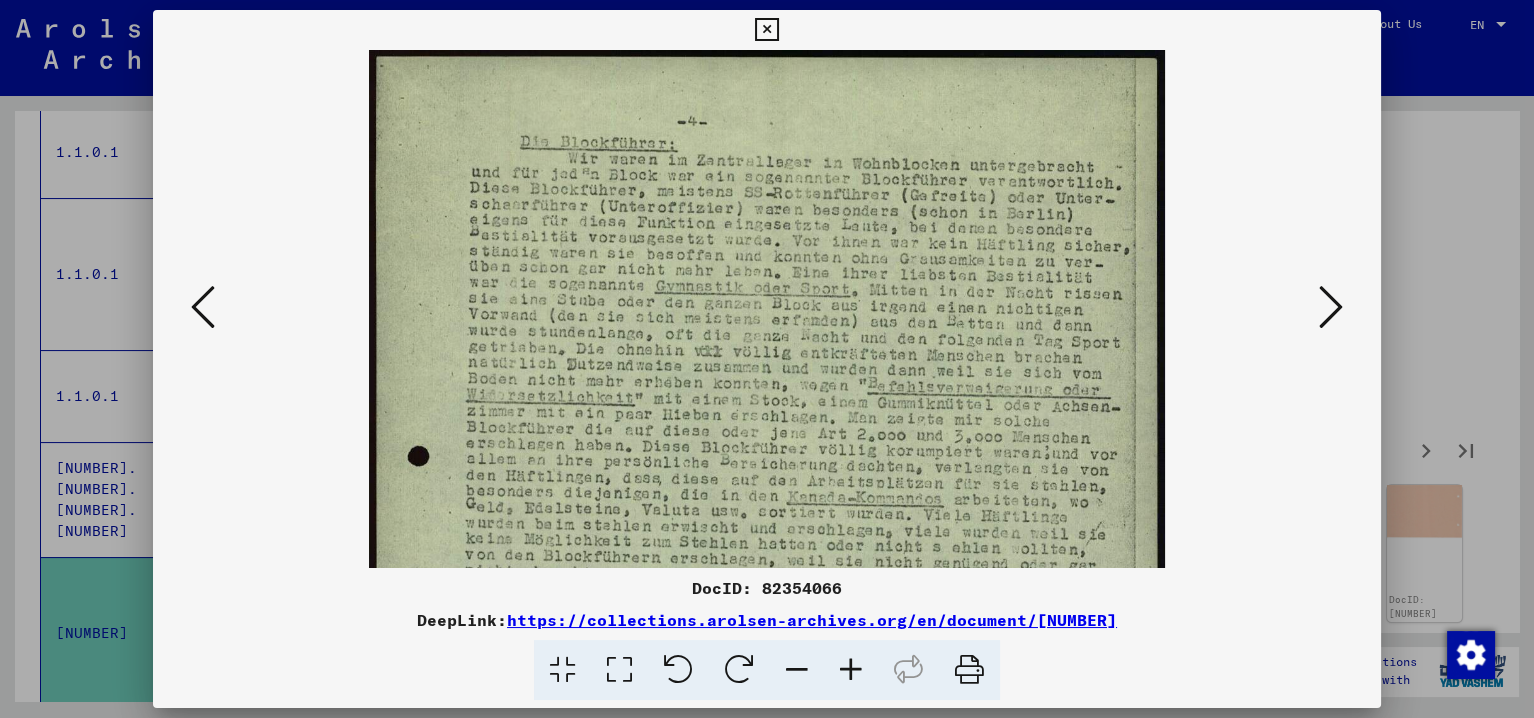 click at bounding box center [851, 670] 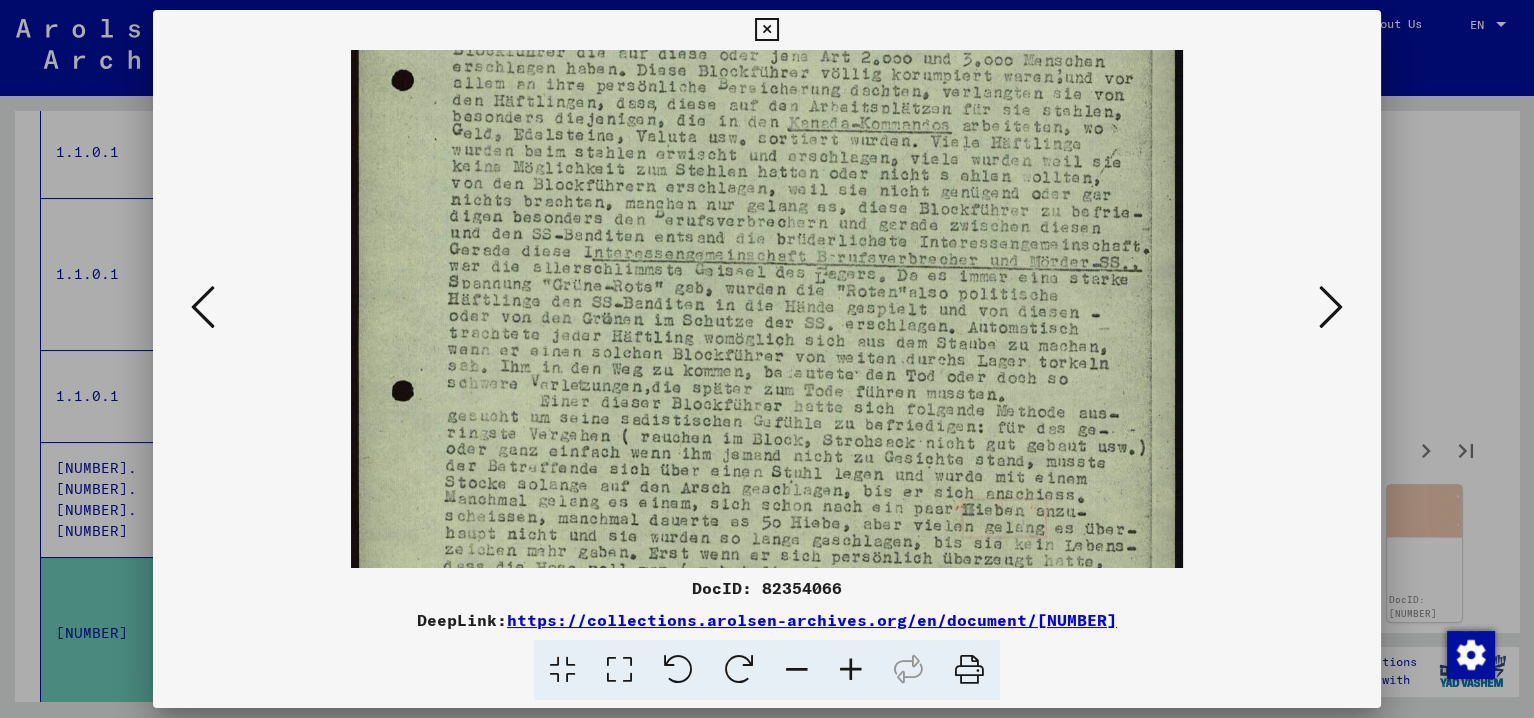 scroll, scrollTop: 395, scrollLeft: 0, axis: vertical 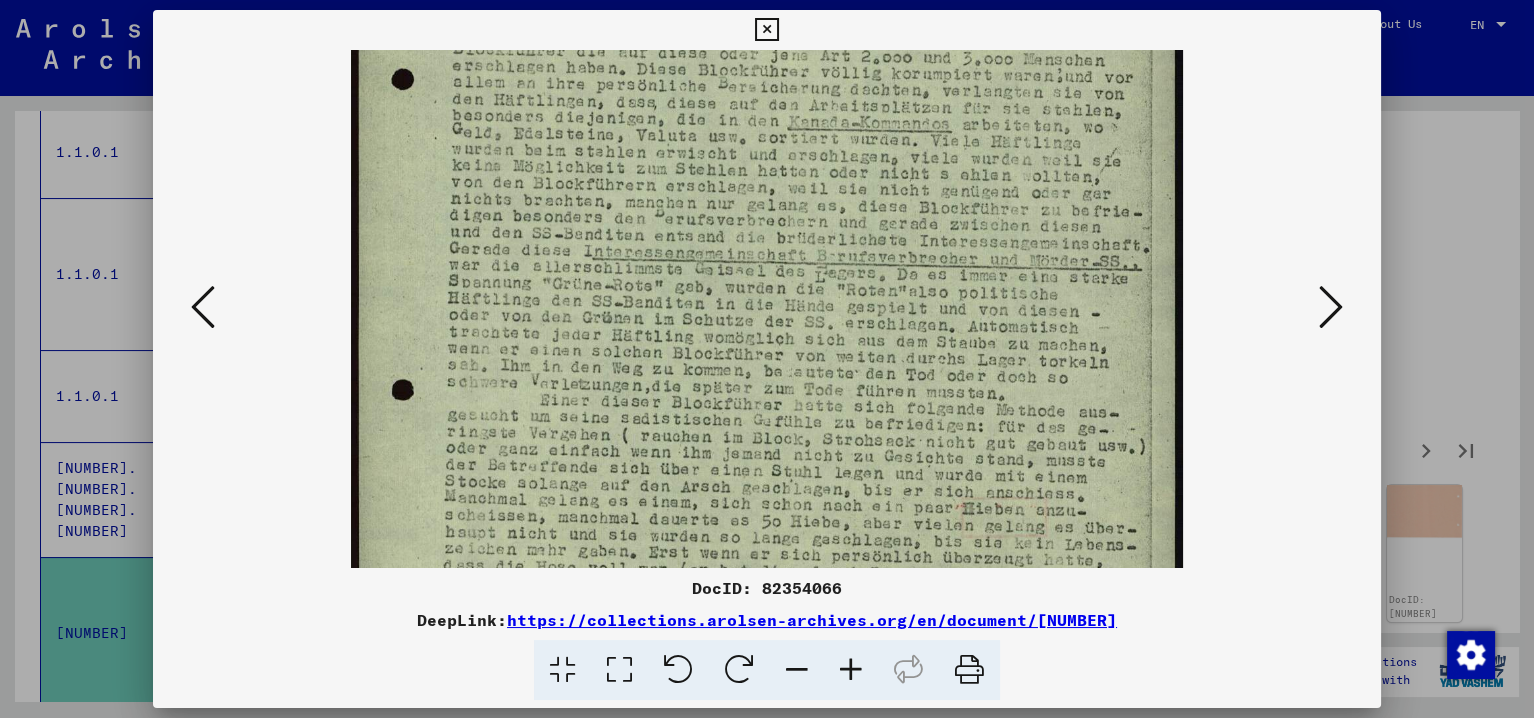 drag, startPoint x: 817, startPoint y: 475, endPoint x: 888, endPoint y: 18, distance: 462.48242 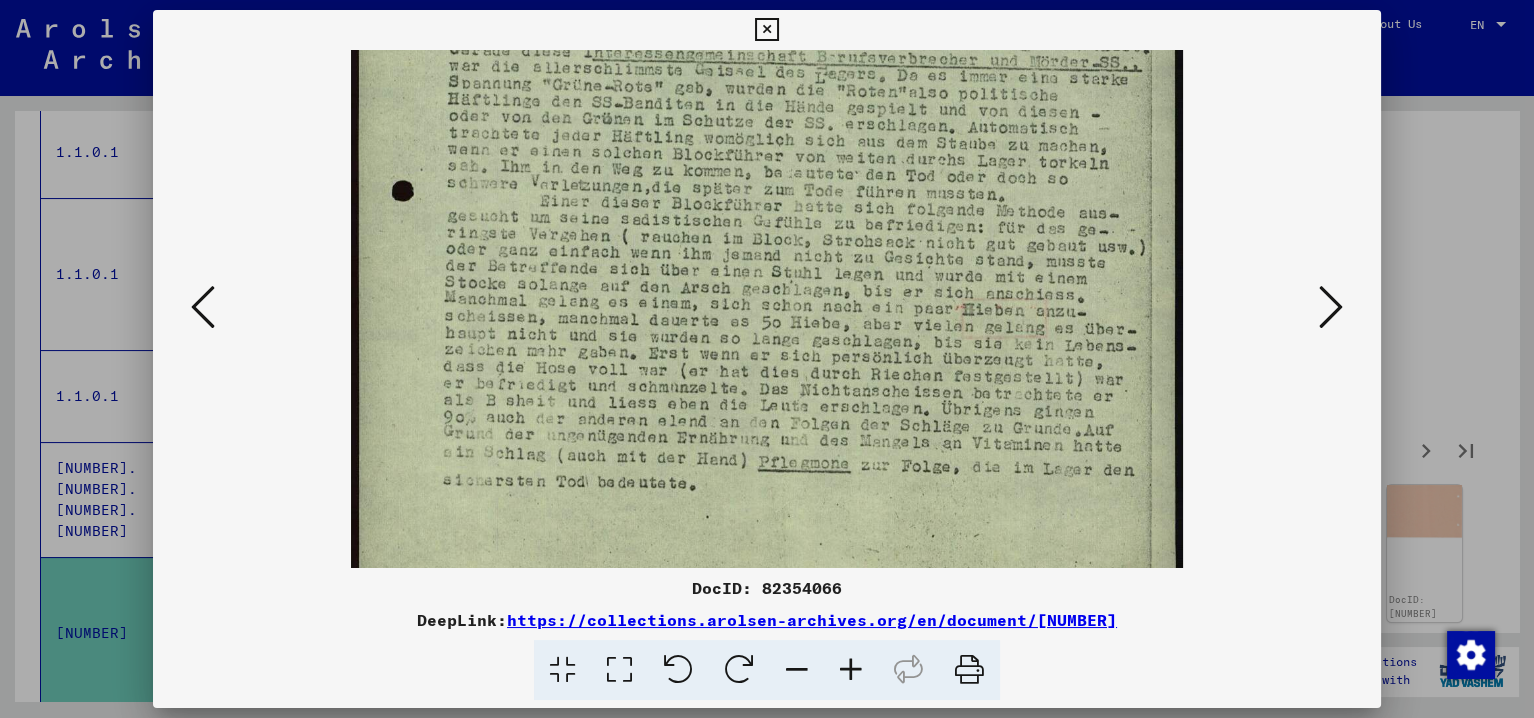 scroll, scrollTop: 595, scrollLeft: 0, axis: vertical 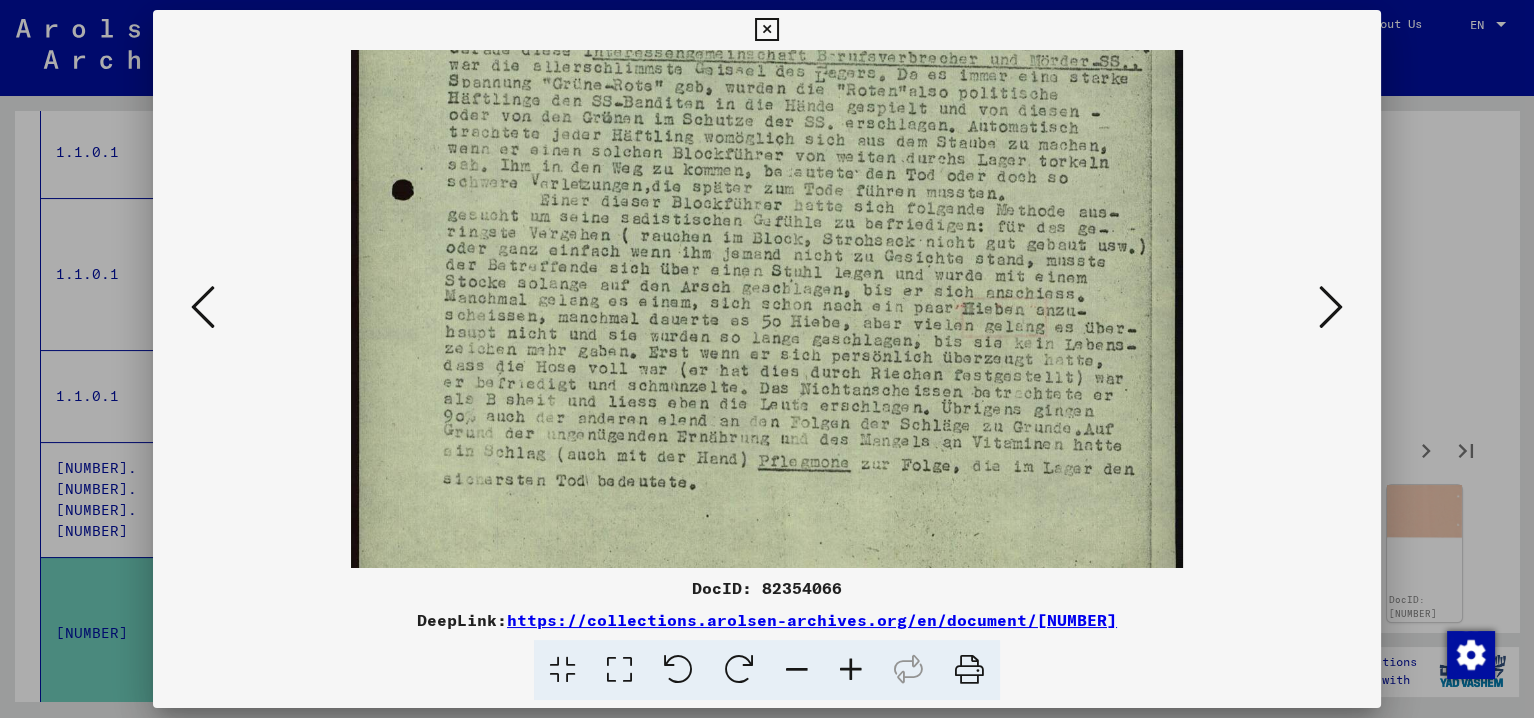 drag, startPoint x: 743, startPoint y: 419, endPoint x: 800, endPoint y: 174, distance: 251.54324 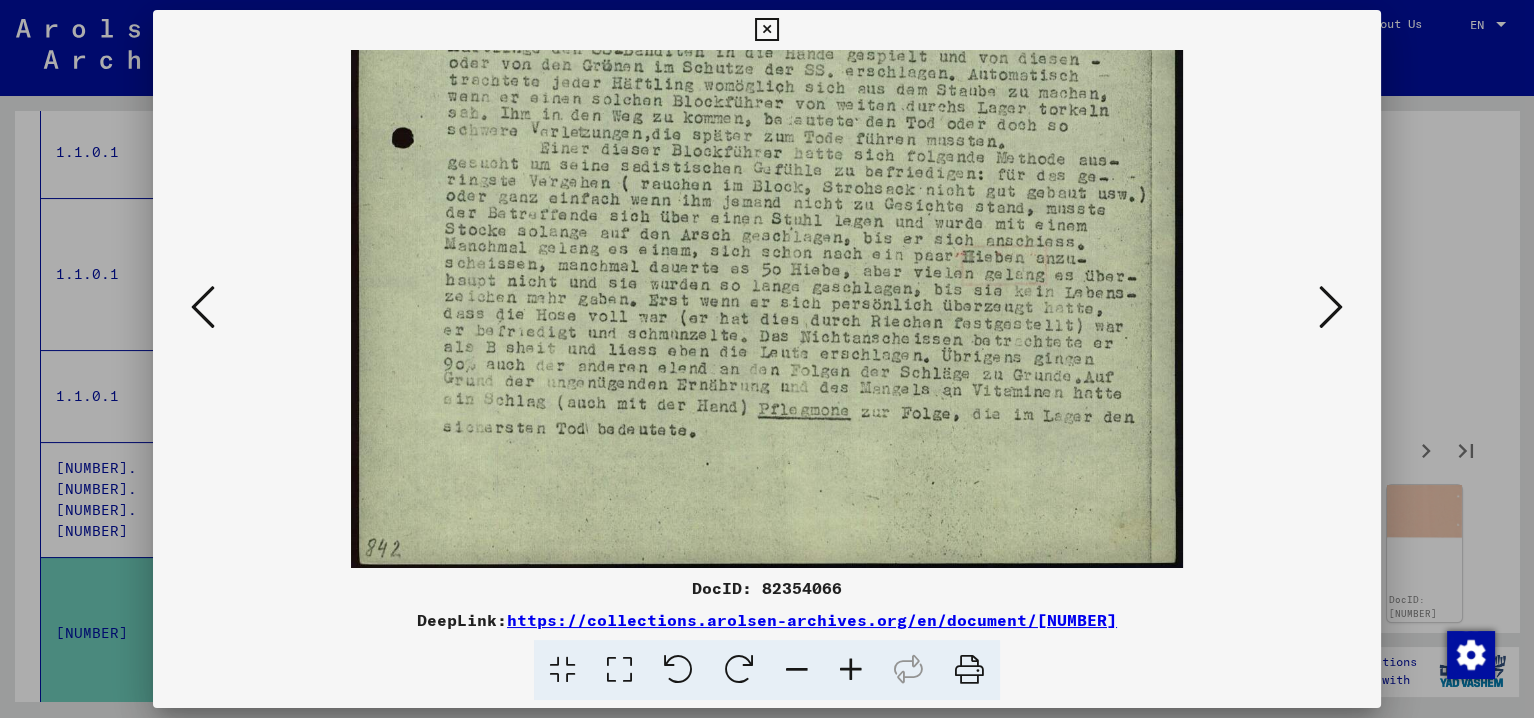 scroll, scrollTop: 650, scrollLeft: 0, axis: vertical 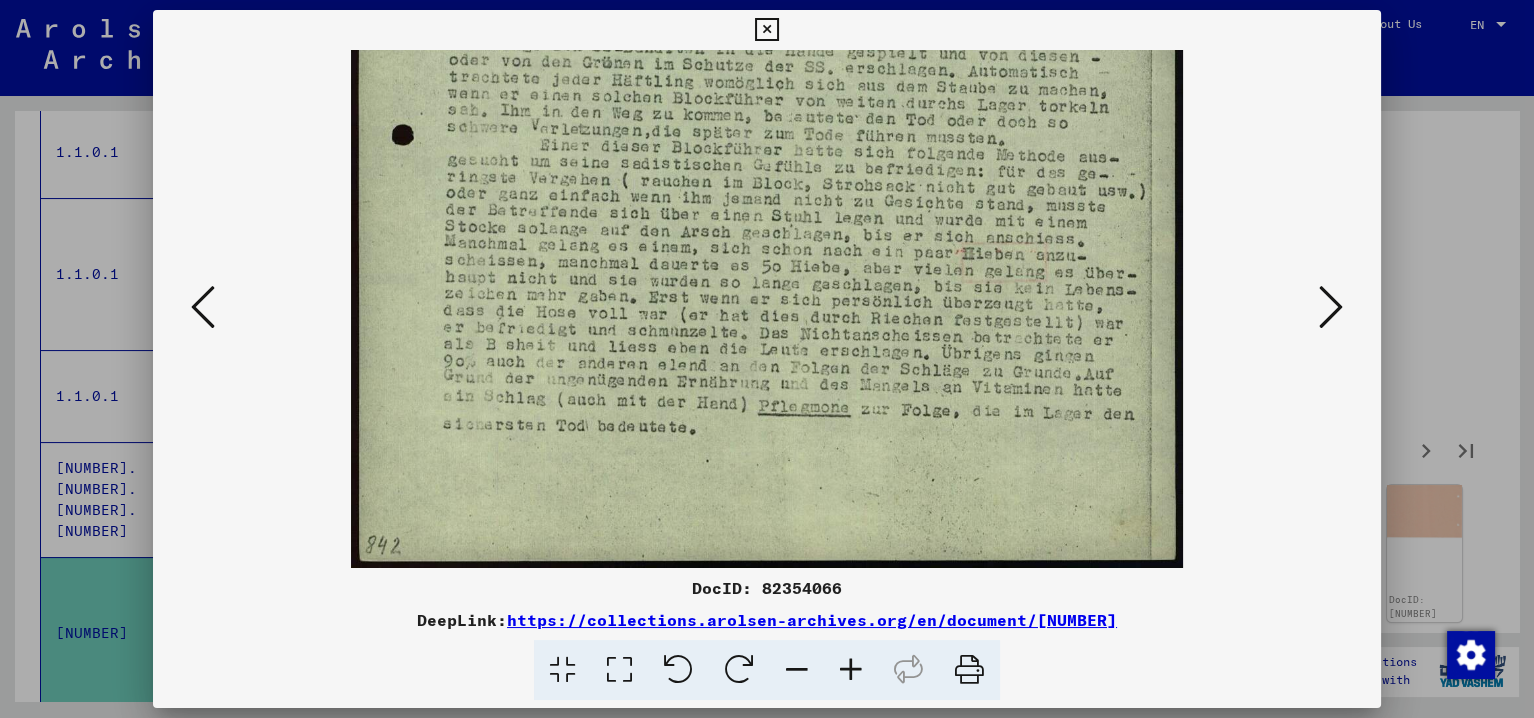 drag, startPoint x: 763, startPoint y: 412, endPoint x: 768, endPoint y: 285, distance: 127.09839 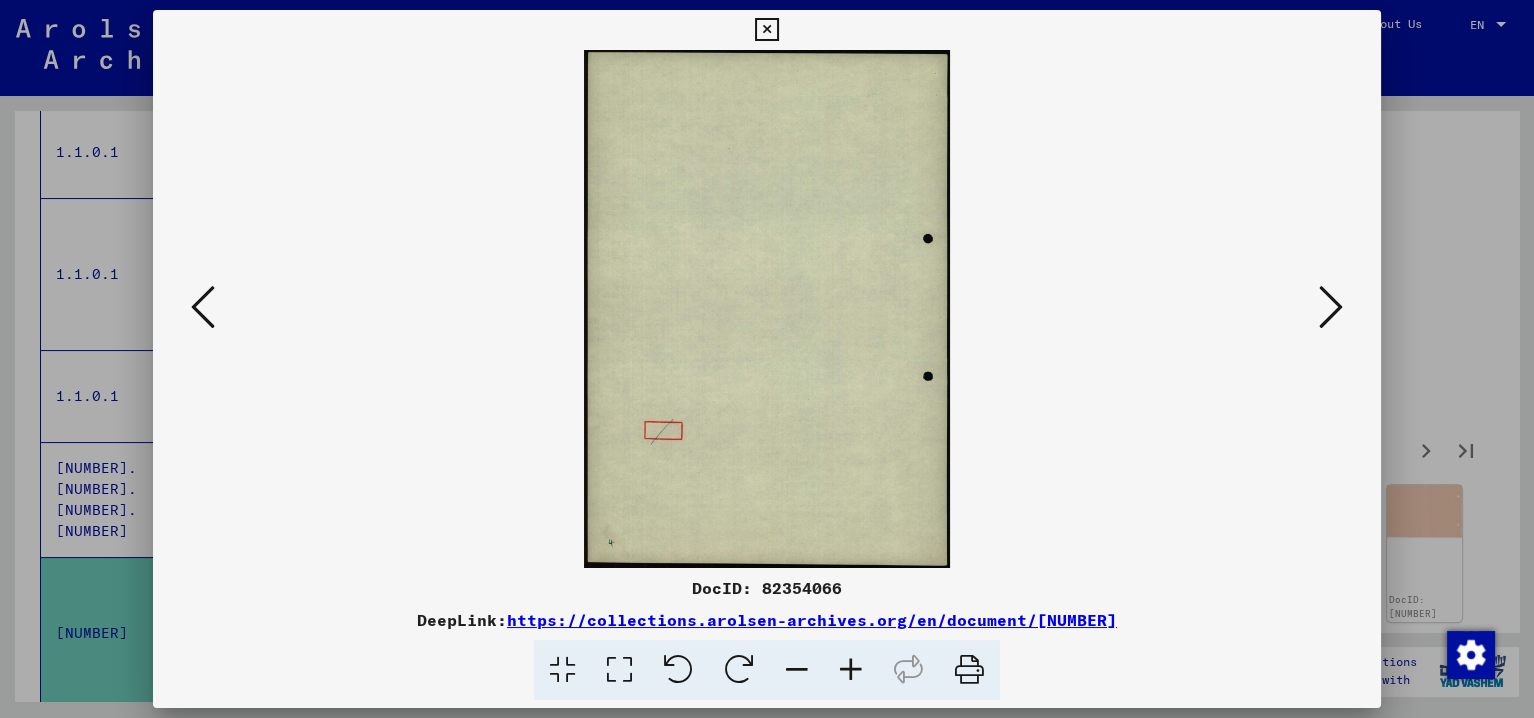 scroll, scrollTop: 0, scrollLeft: 0, axis: both 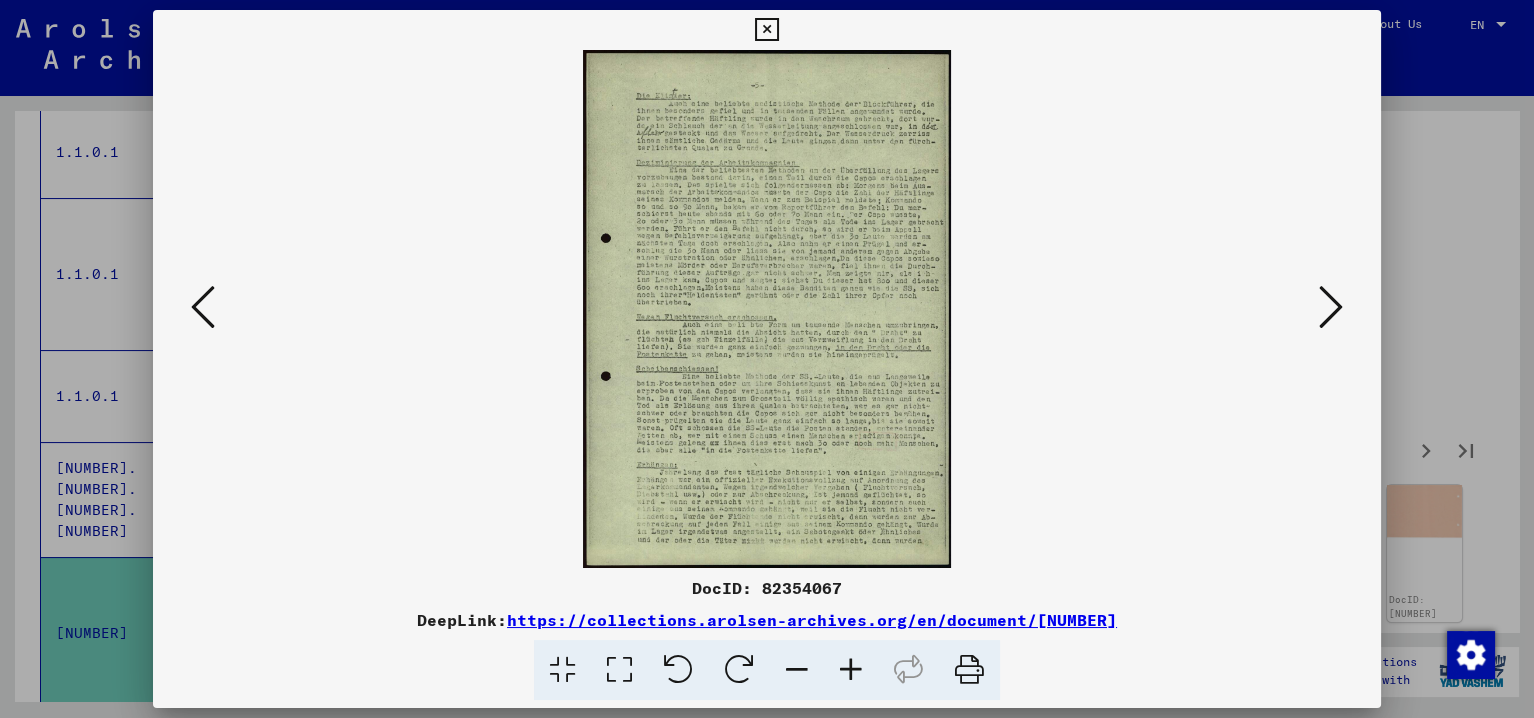 click at bounding box center [851, 670] 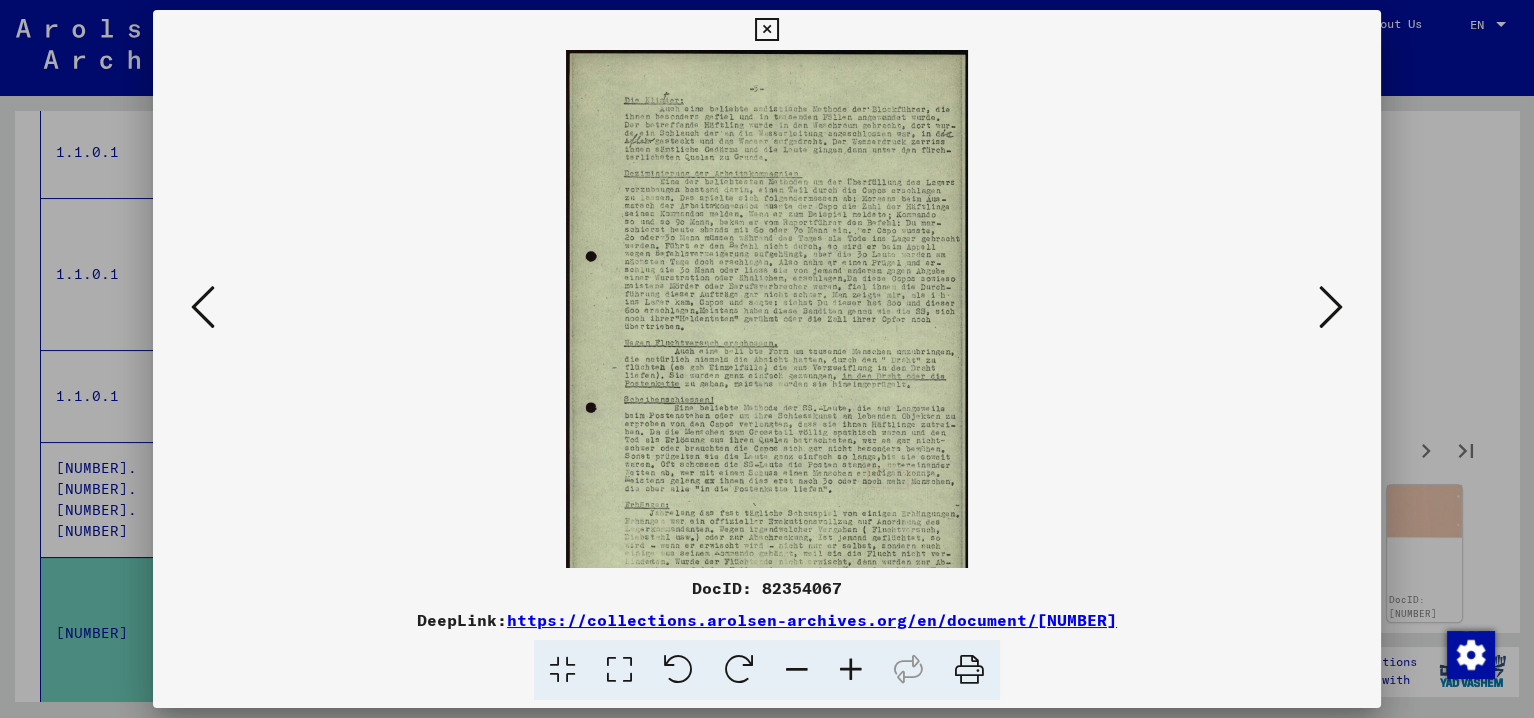 click at bounding box center [851, 670] 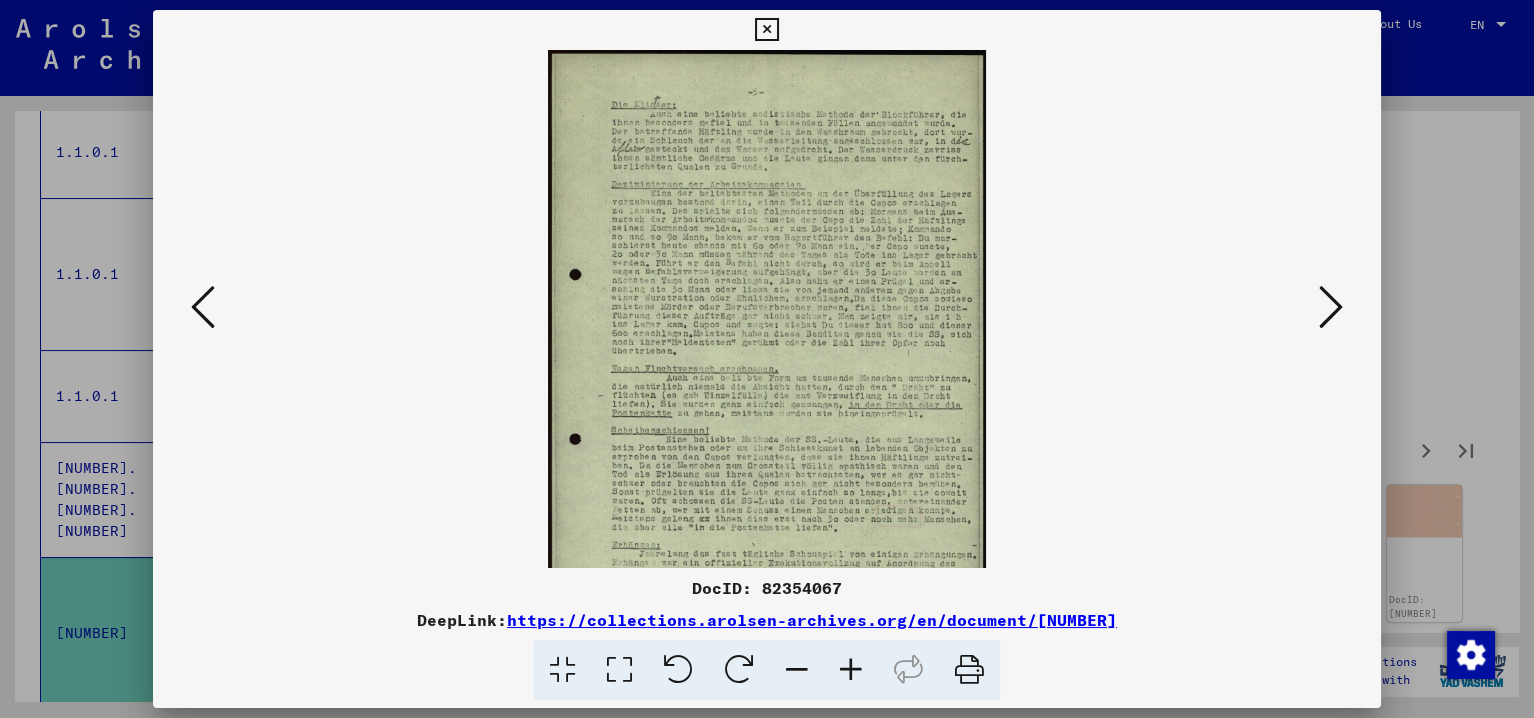 click at bounding box center (851, 670) 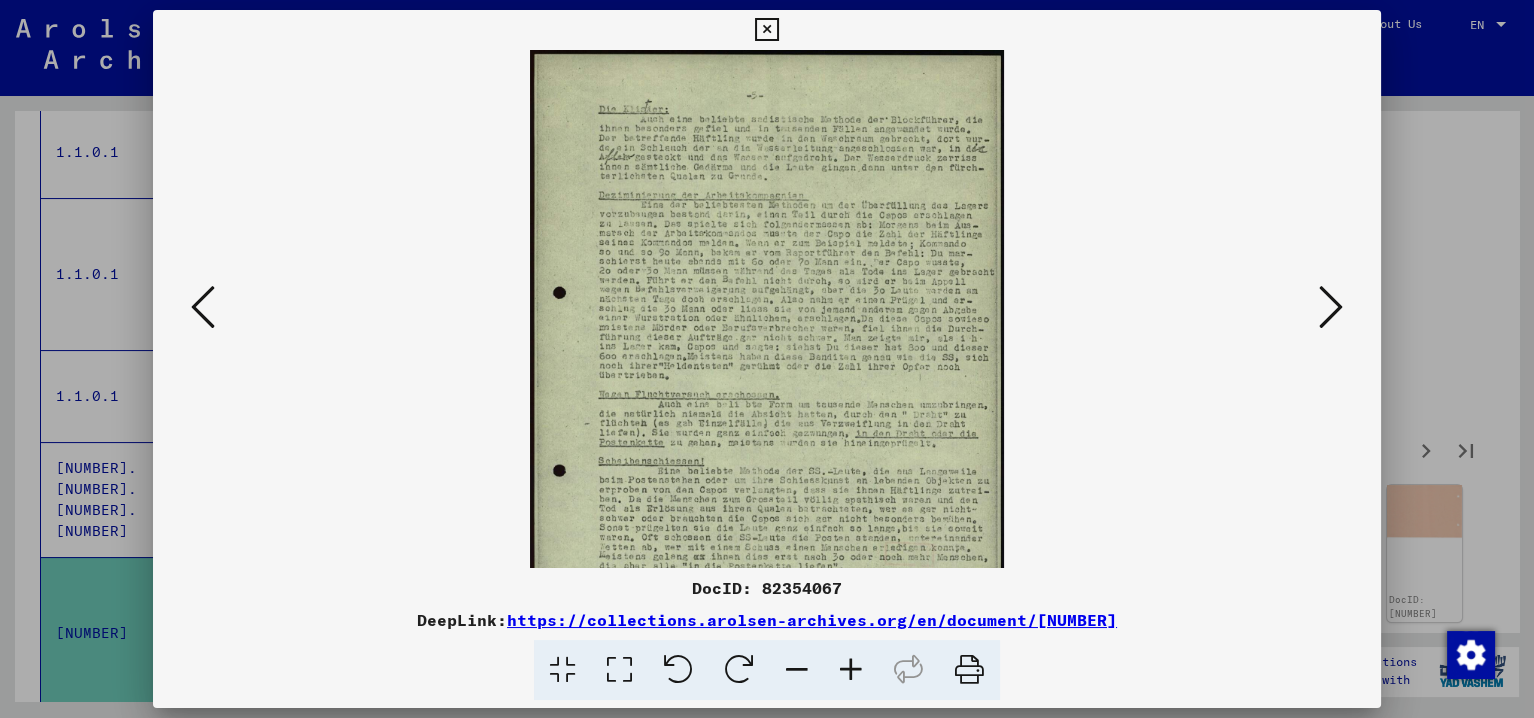 click at bounding box center (851, 670) 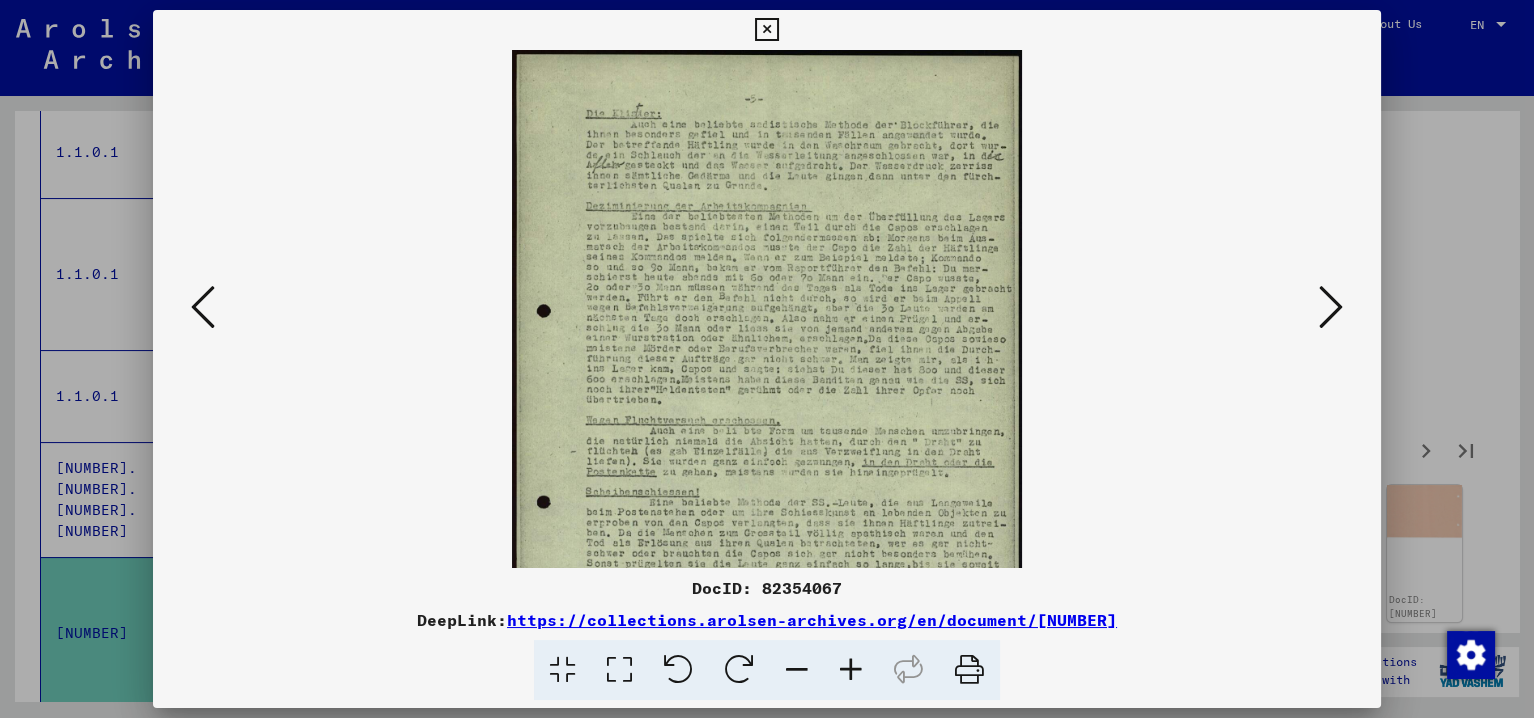click at bounding box center [851, 670] 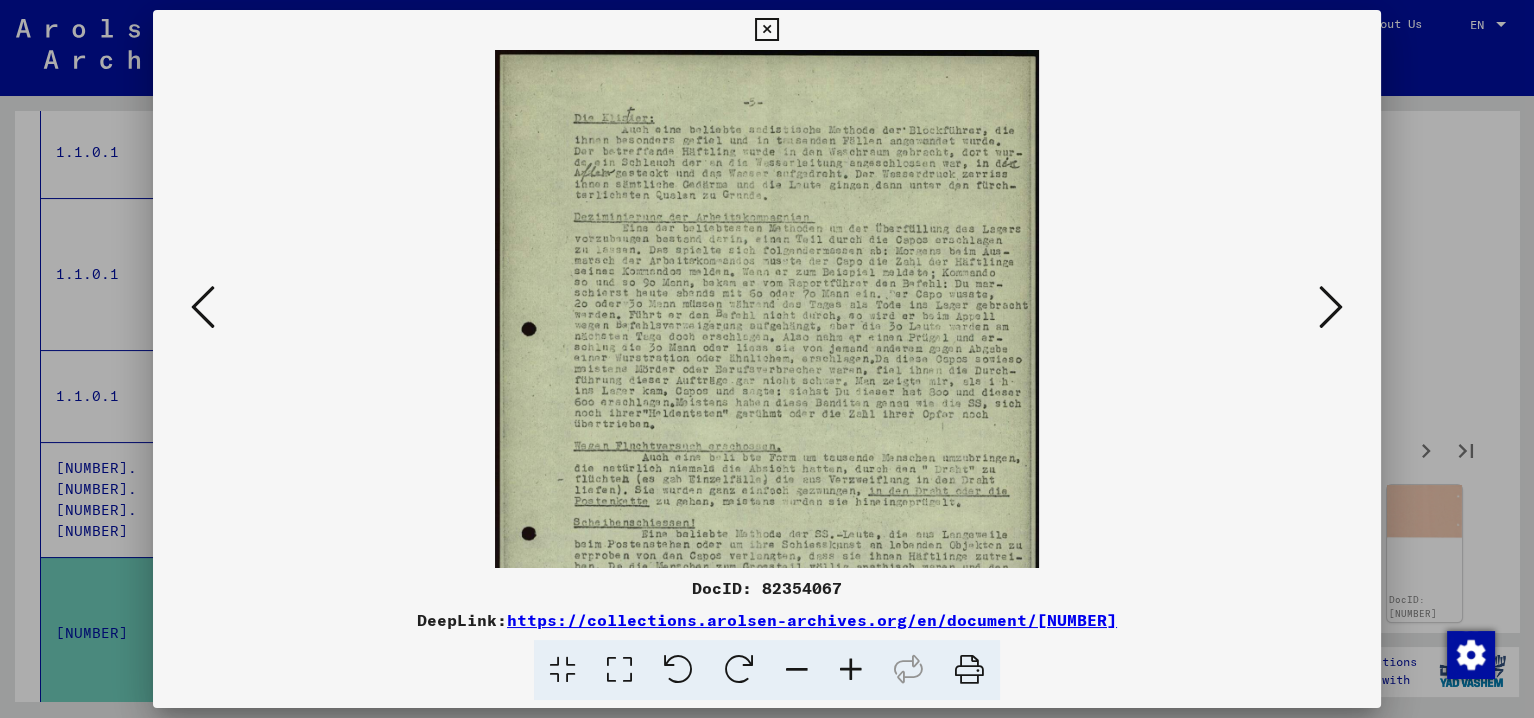 click at bounding box center (851, 670) 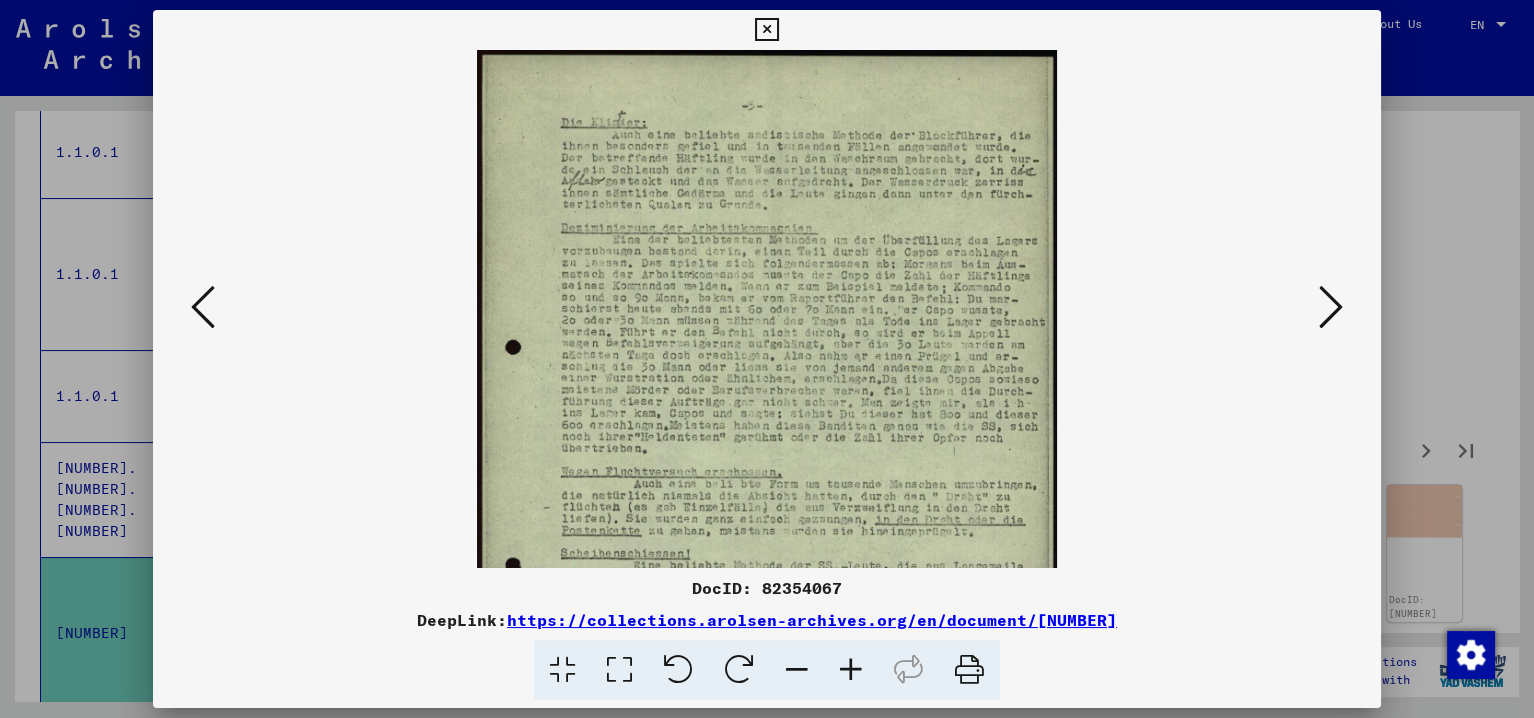 click at bounding box center [851, 670] 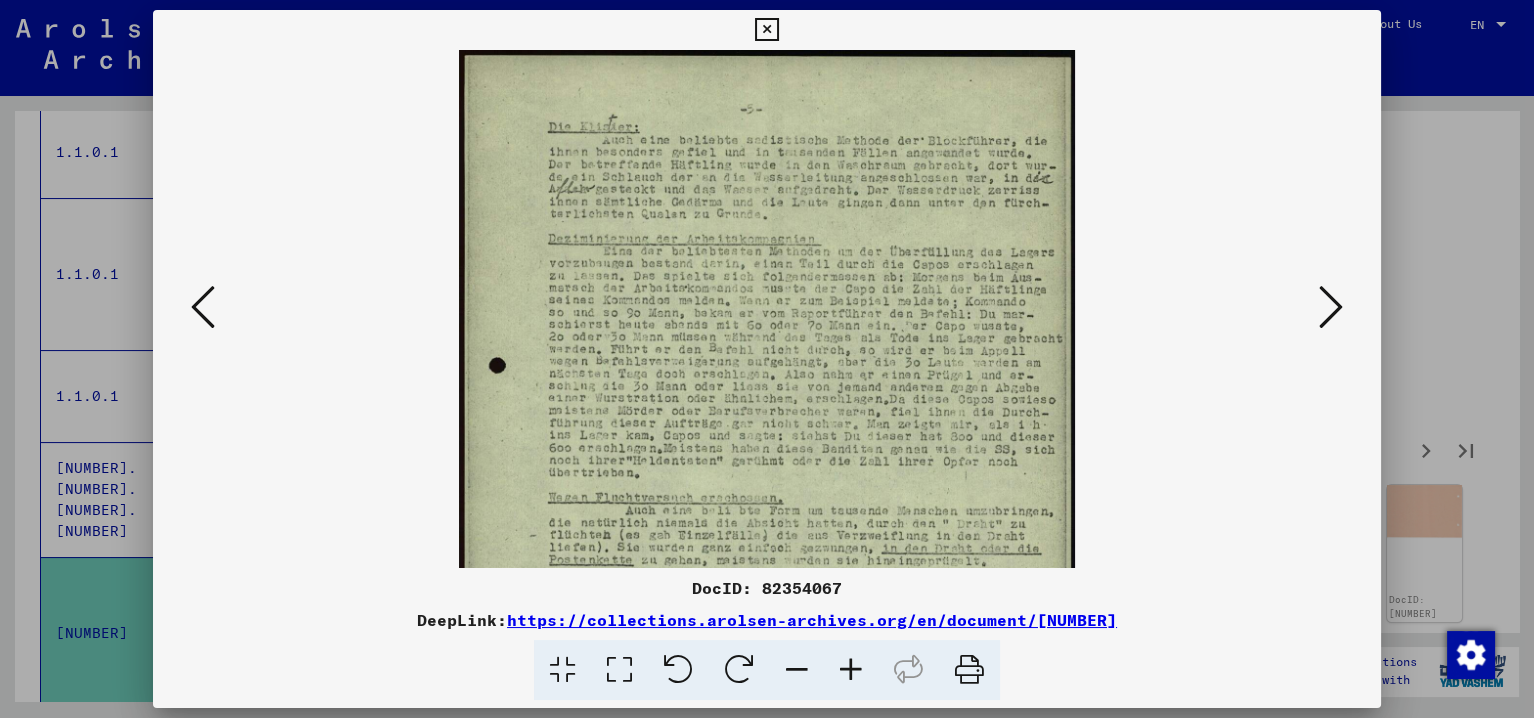 click at bounding box center [851, 670] 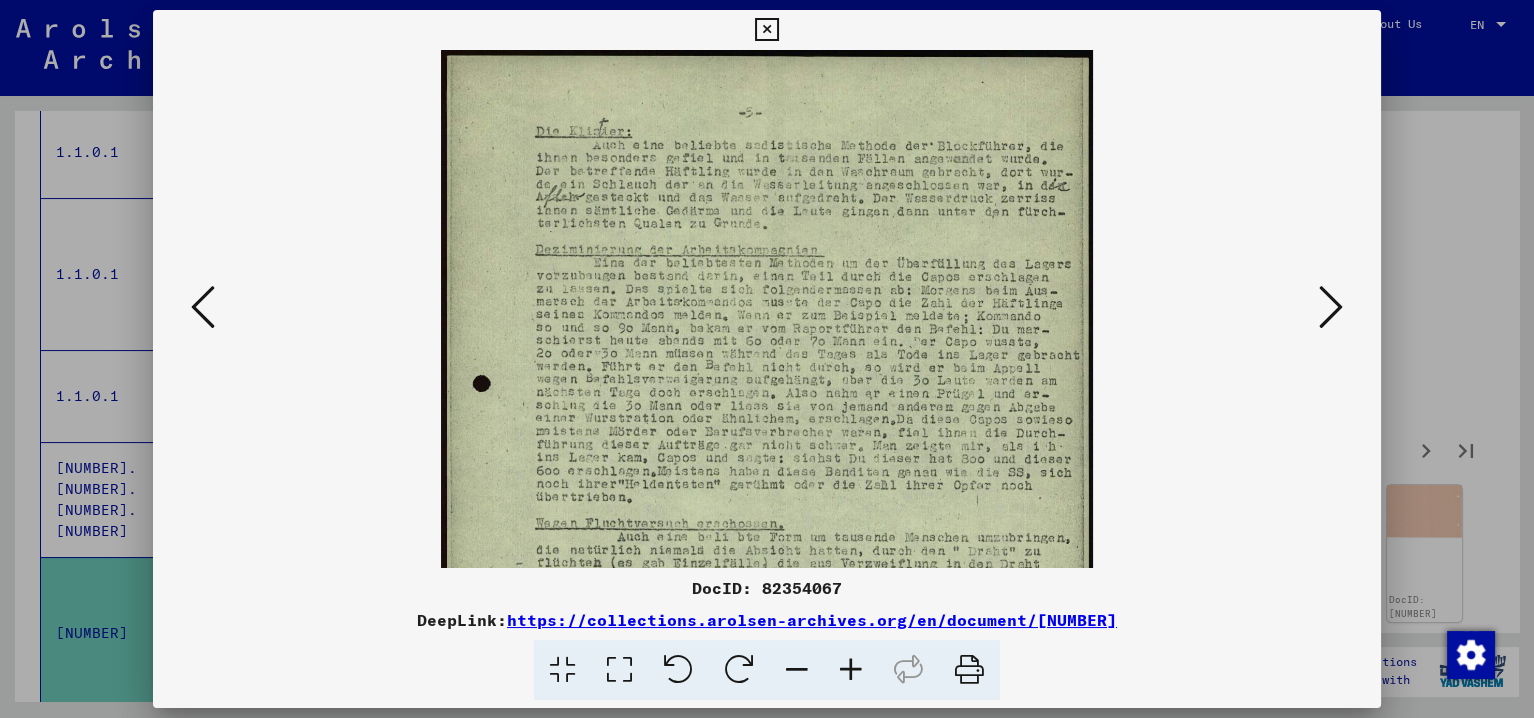 click at bounding box center [851, 670] 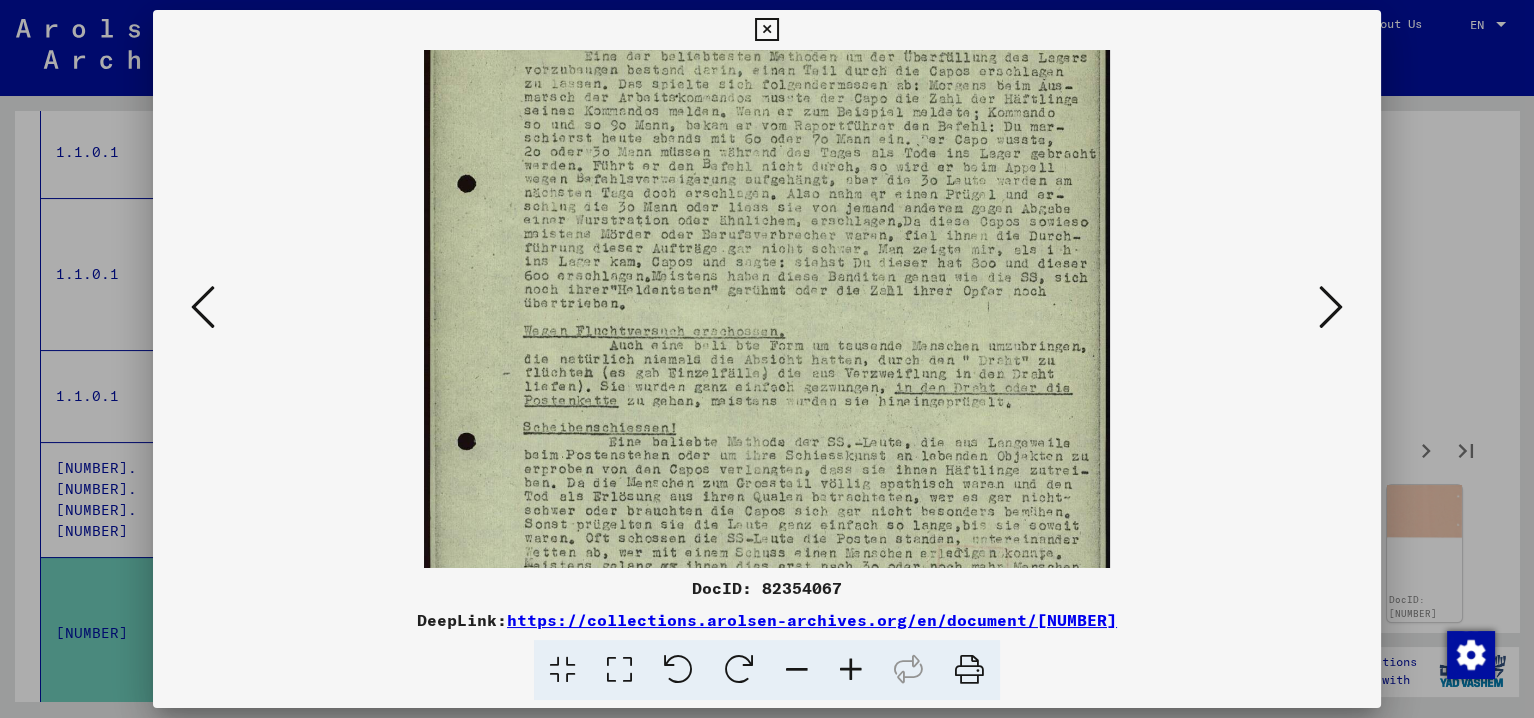 scroll, scrollTop: 221, scrollLeft: 0, axis: vertical 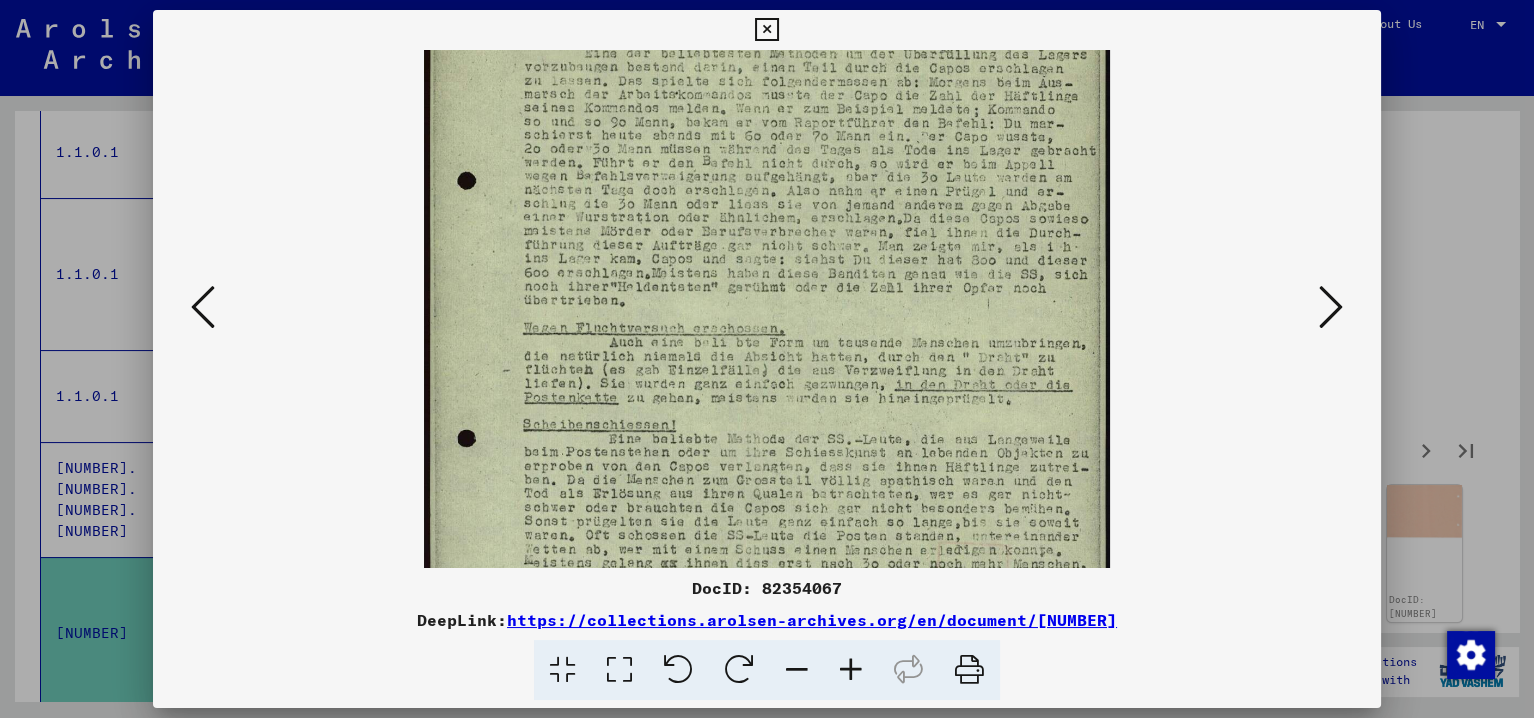 drag, startPoint x: 838, startPoint y: 474, endPoint x: 831, endPoint y: 239, distance: 235.10423 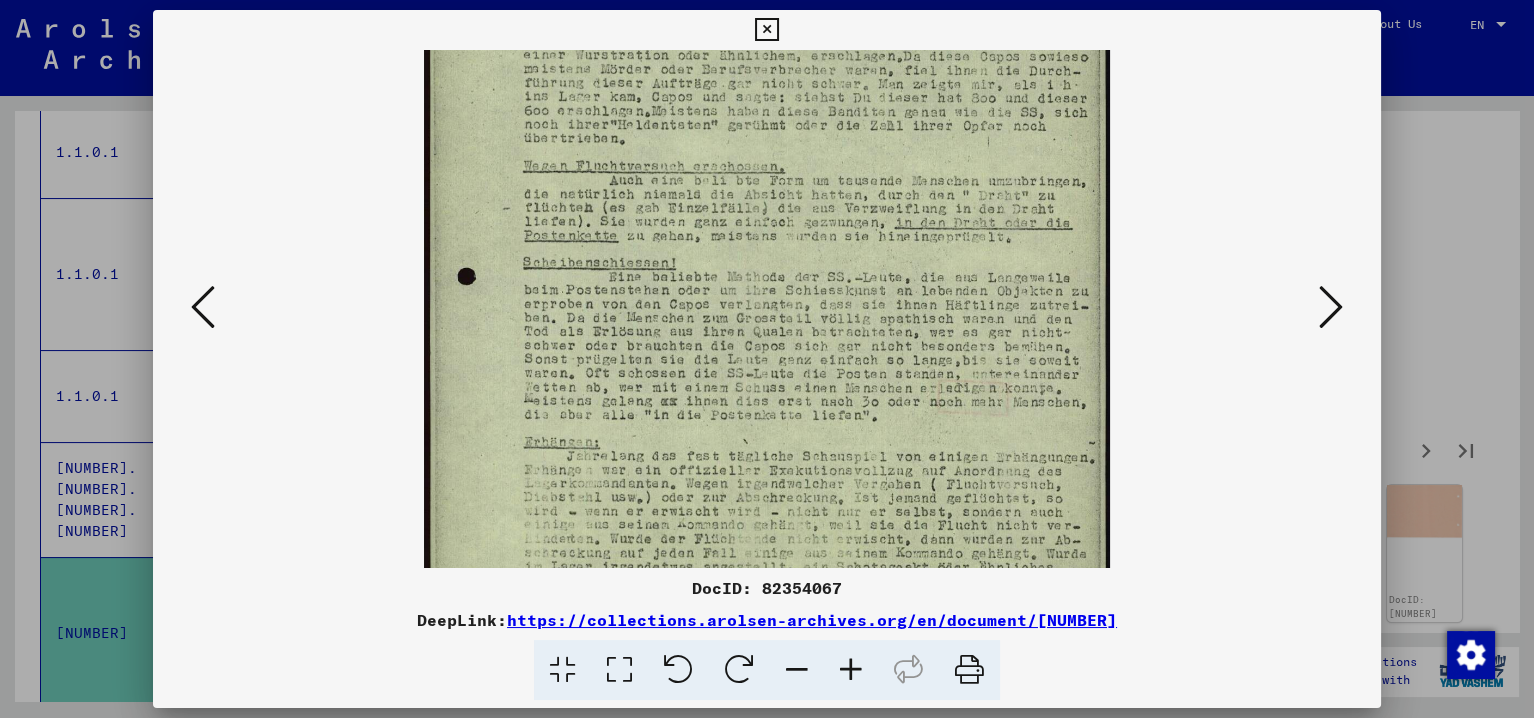 scroll, scrollTop: 450, scrollLeft: 0, axis: vertical 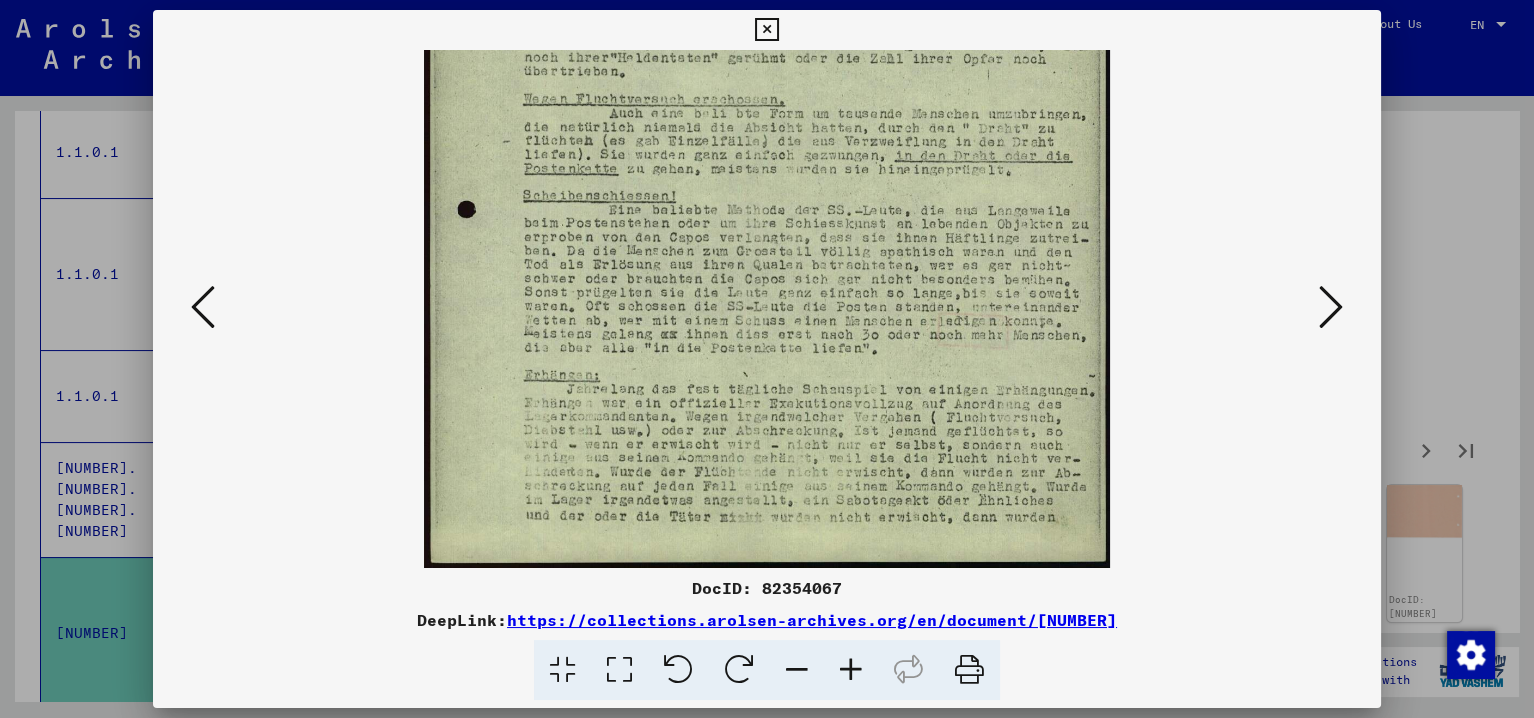 drag, startPoint x: 784, startPoint y: 429, endPoint x: 783, endPoint y: 170, distance: 259.00192 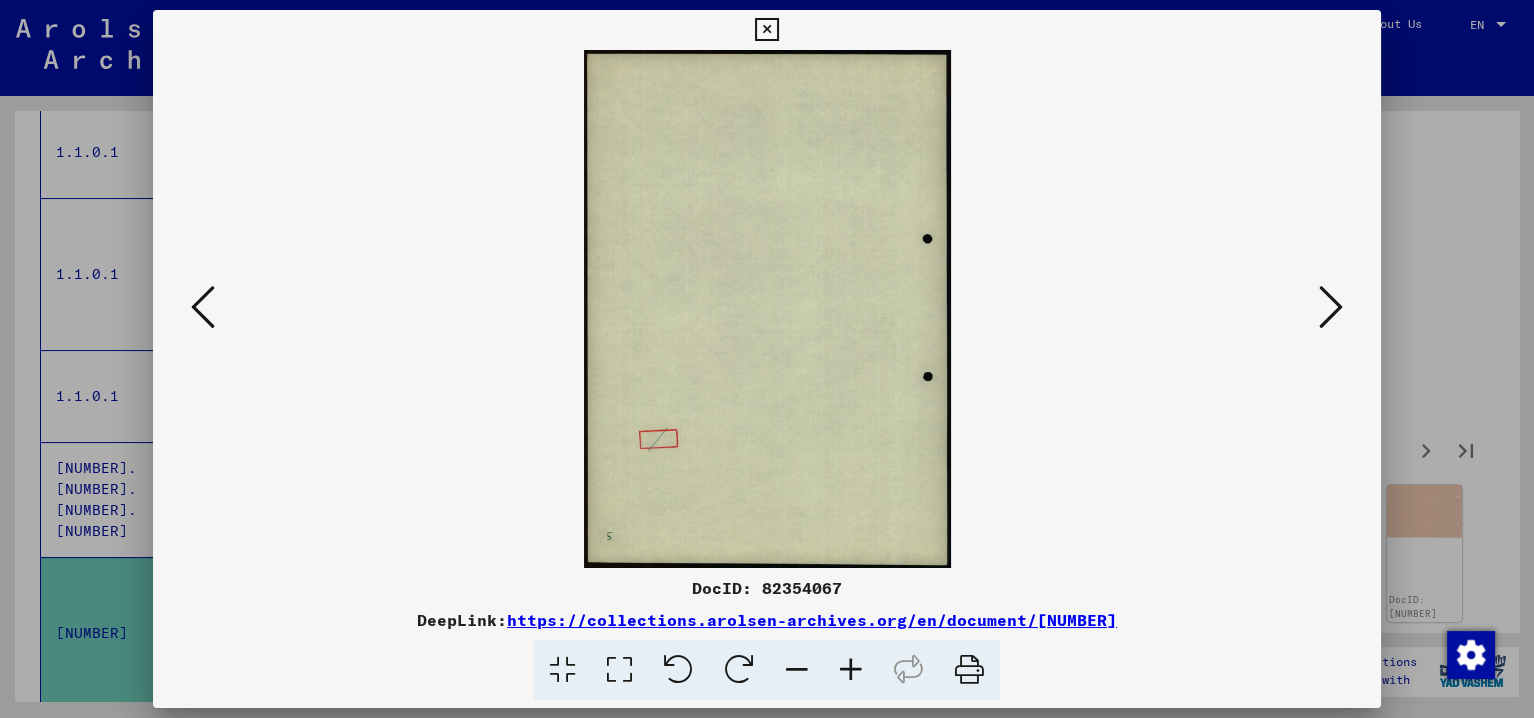 scroll, scrollTop: 0, scrollLeft: 0, axis: both 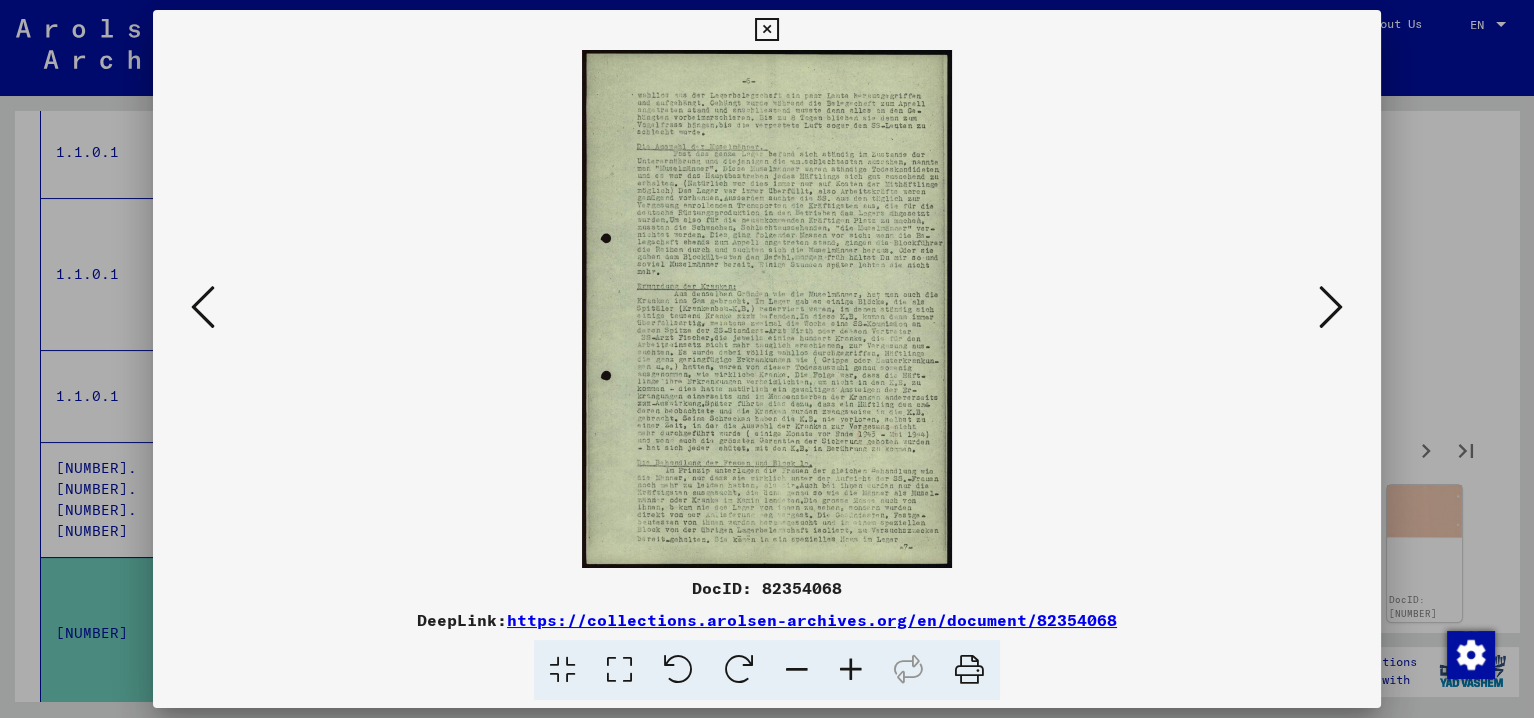 click at bounding box center (851, 670) 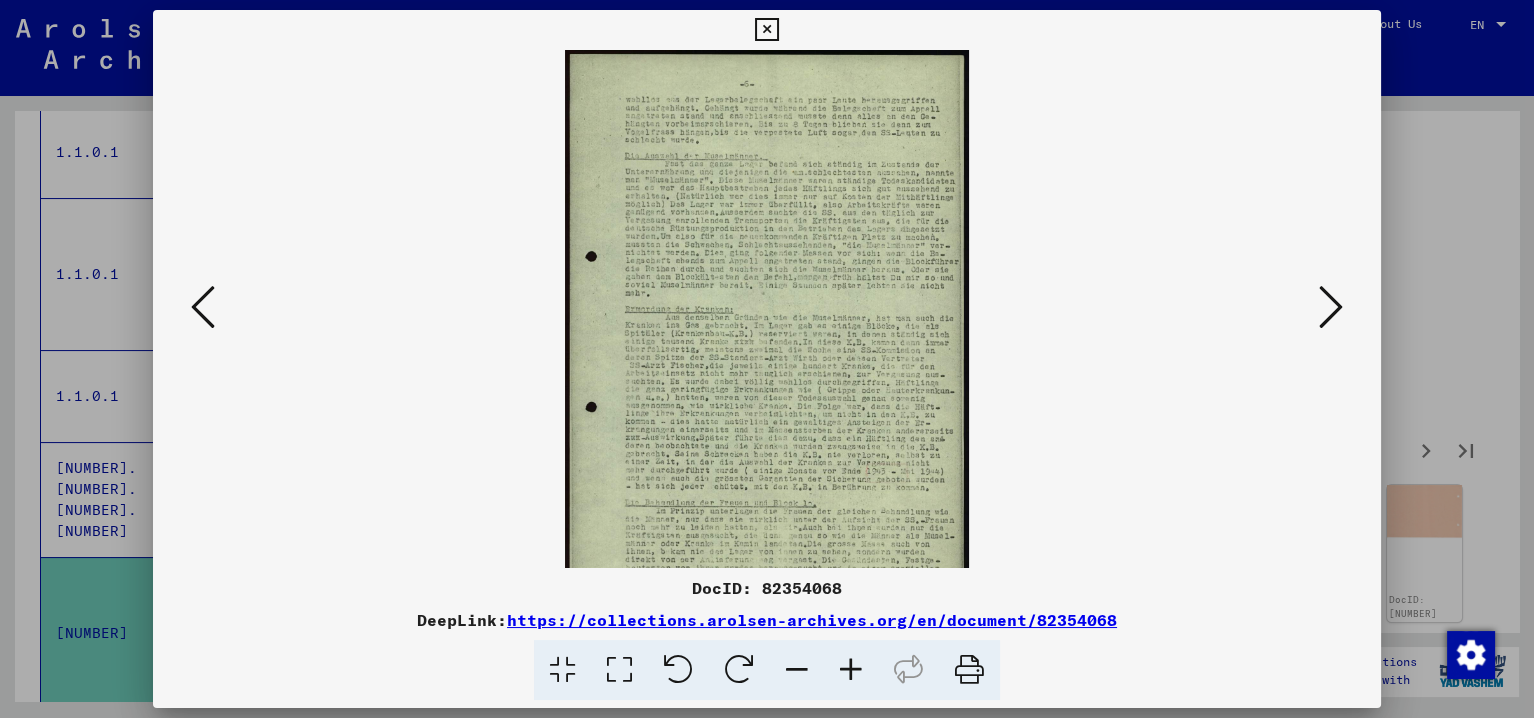 click at bounding box center [851, 670] 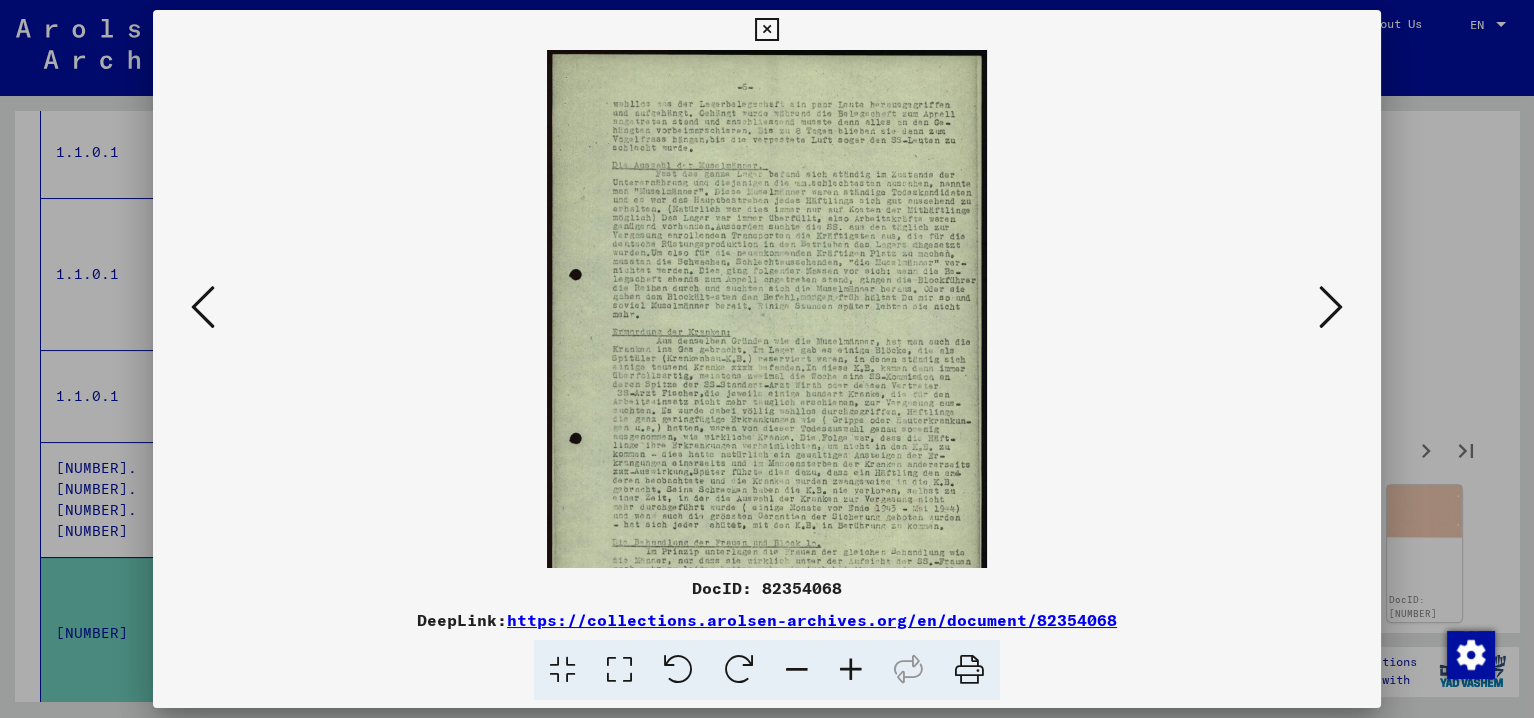 click at bounding box center [851, 670] 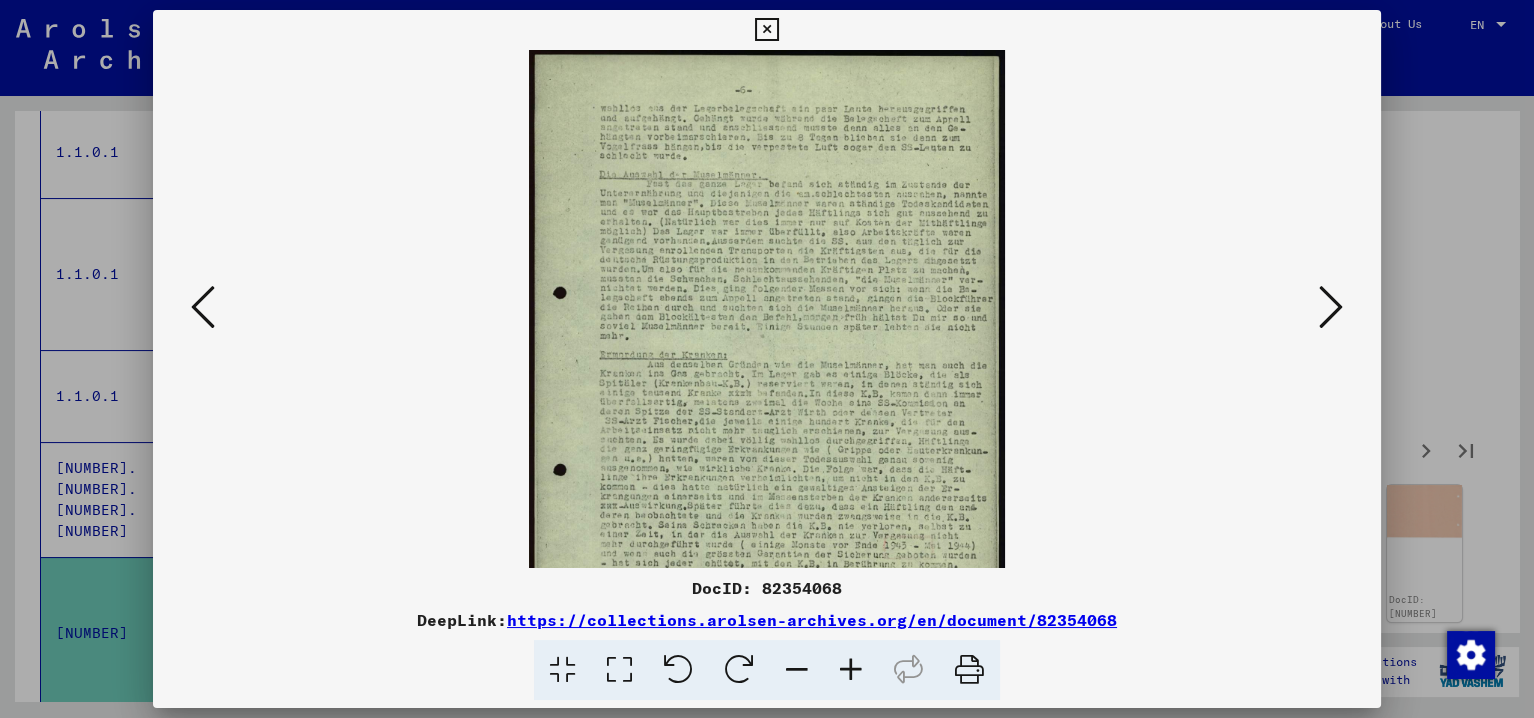 click at bounding box center [851, 670] 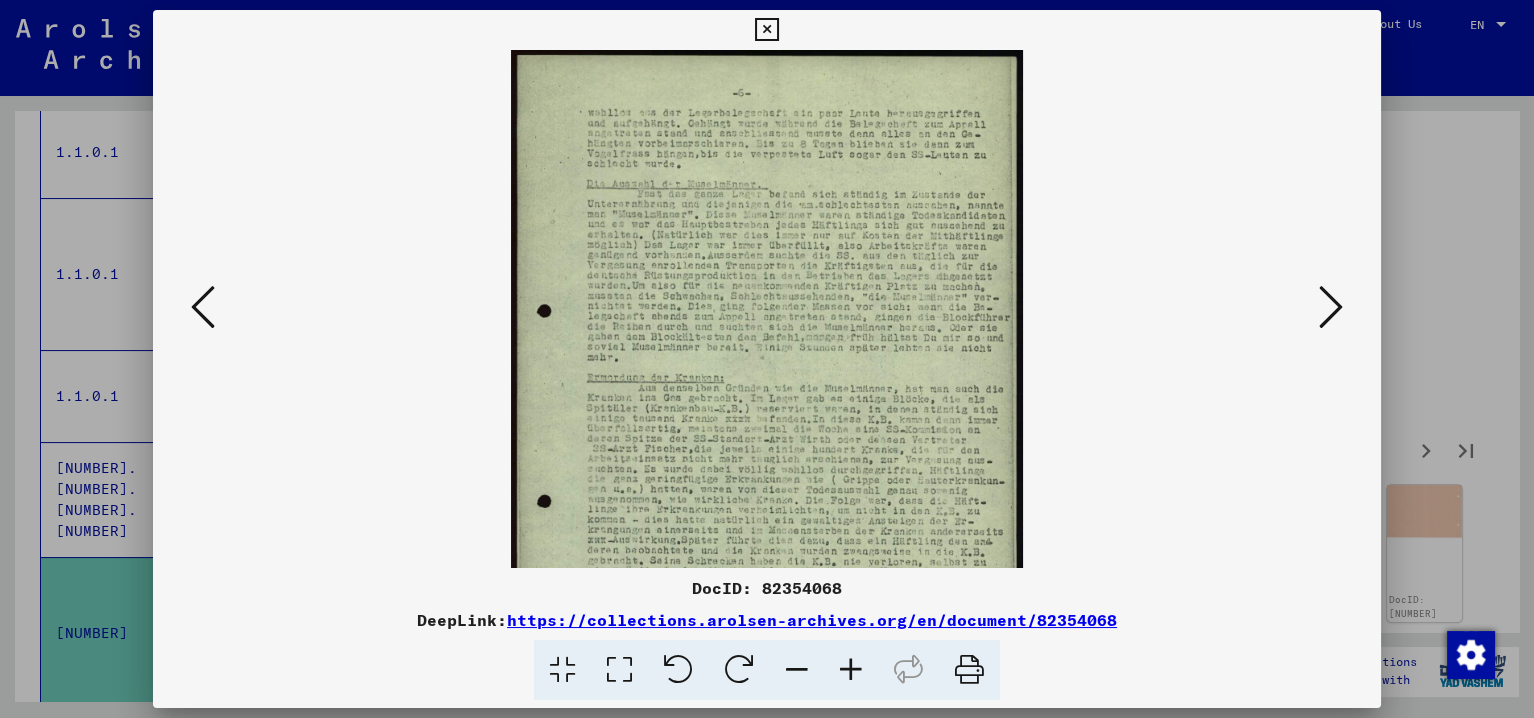 click at bounding box center (851, 670) 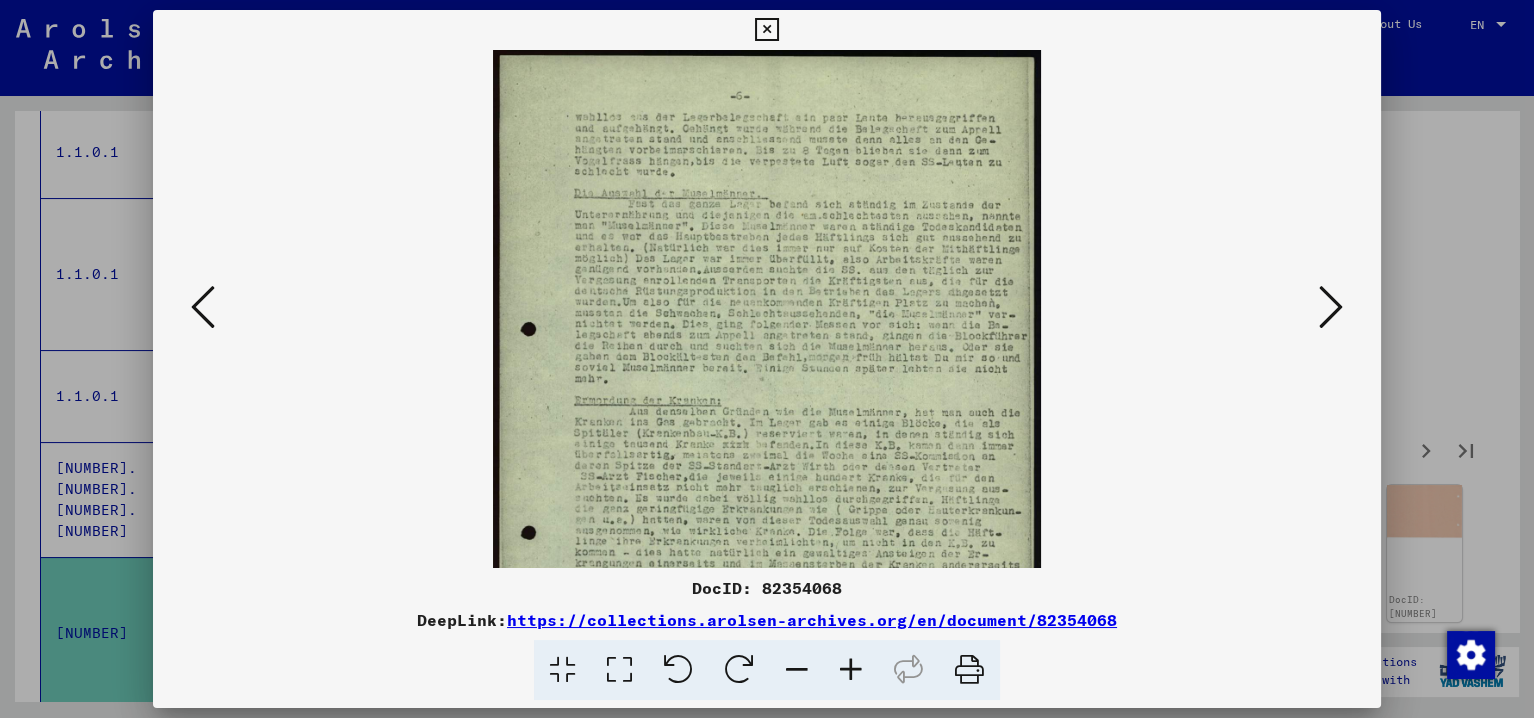 click at bounding box center [851, 670] 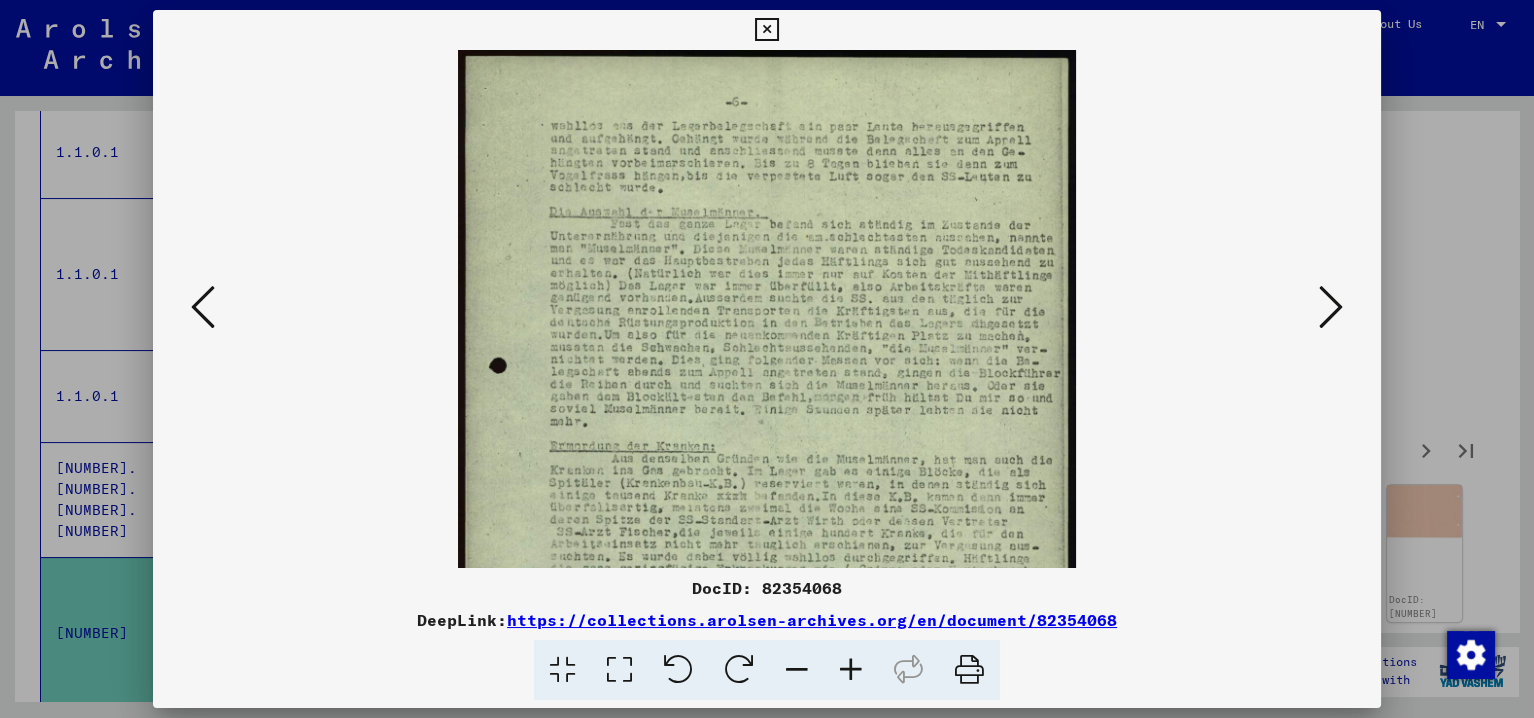 click at bounding box center (851, 670) 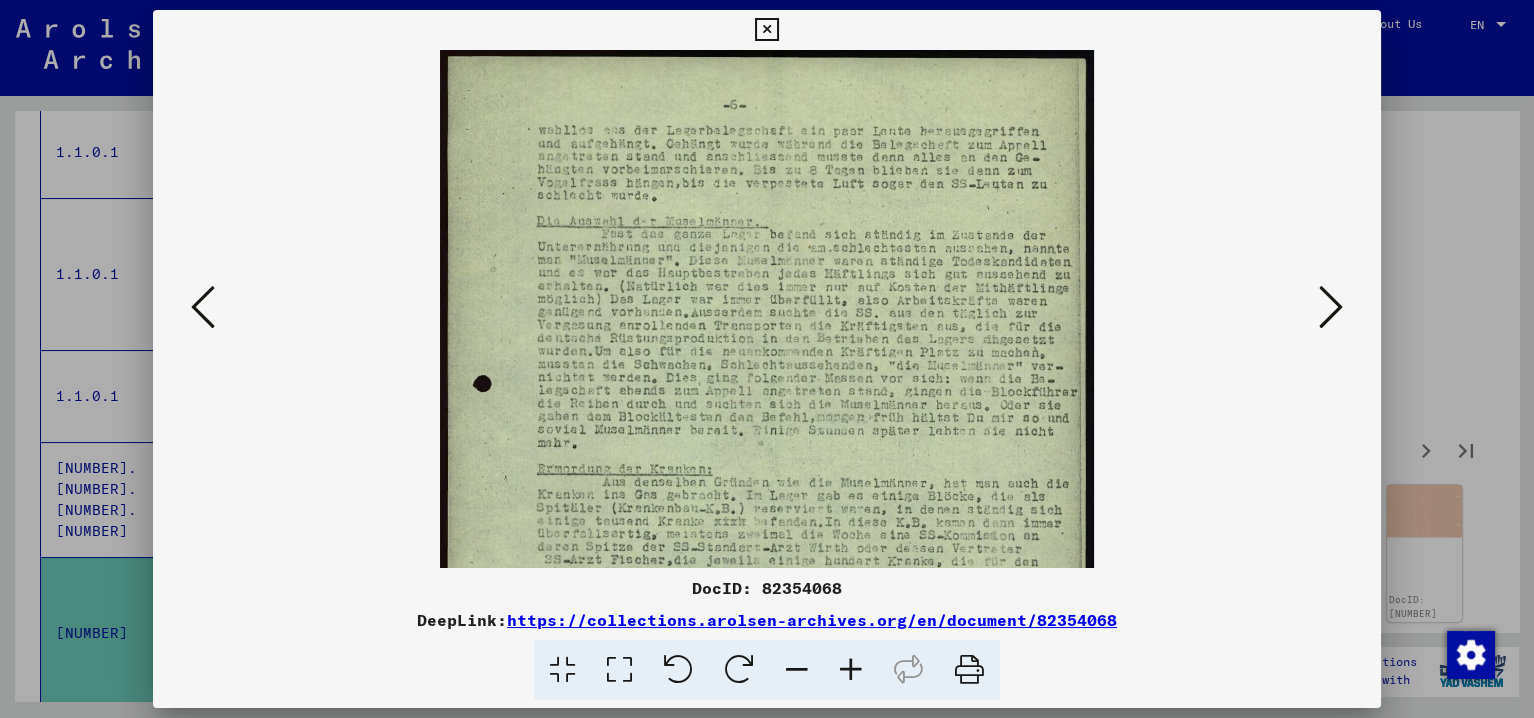 click at bounding box center [851, 670] 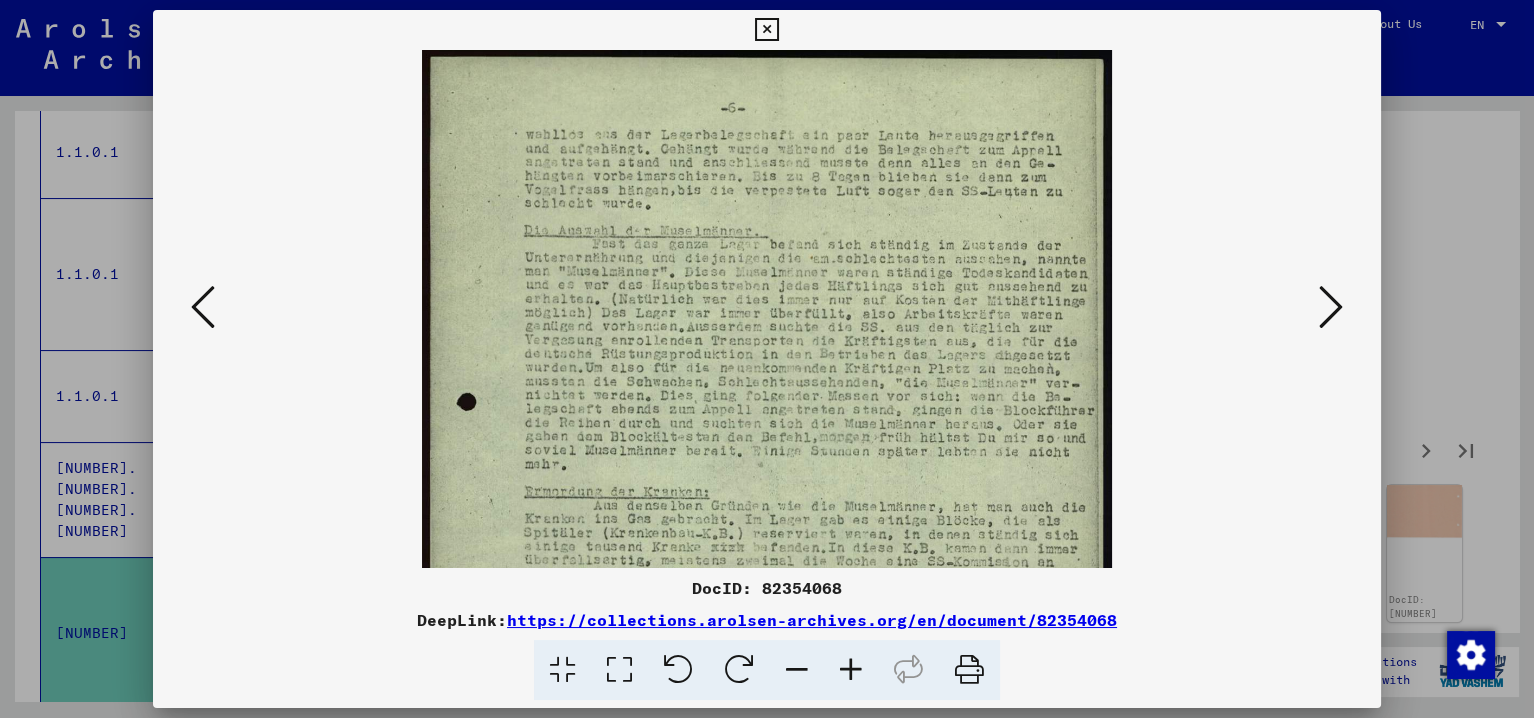 click at bounding box center (1331, 307) 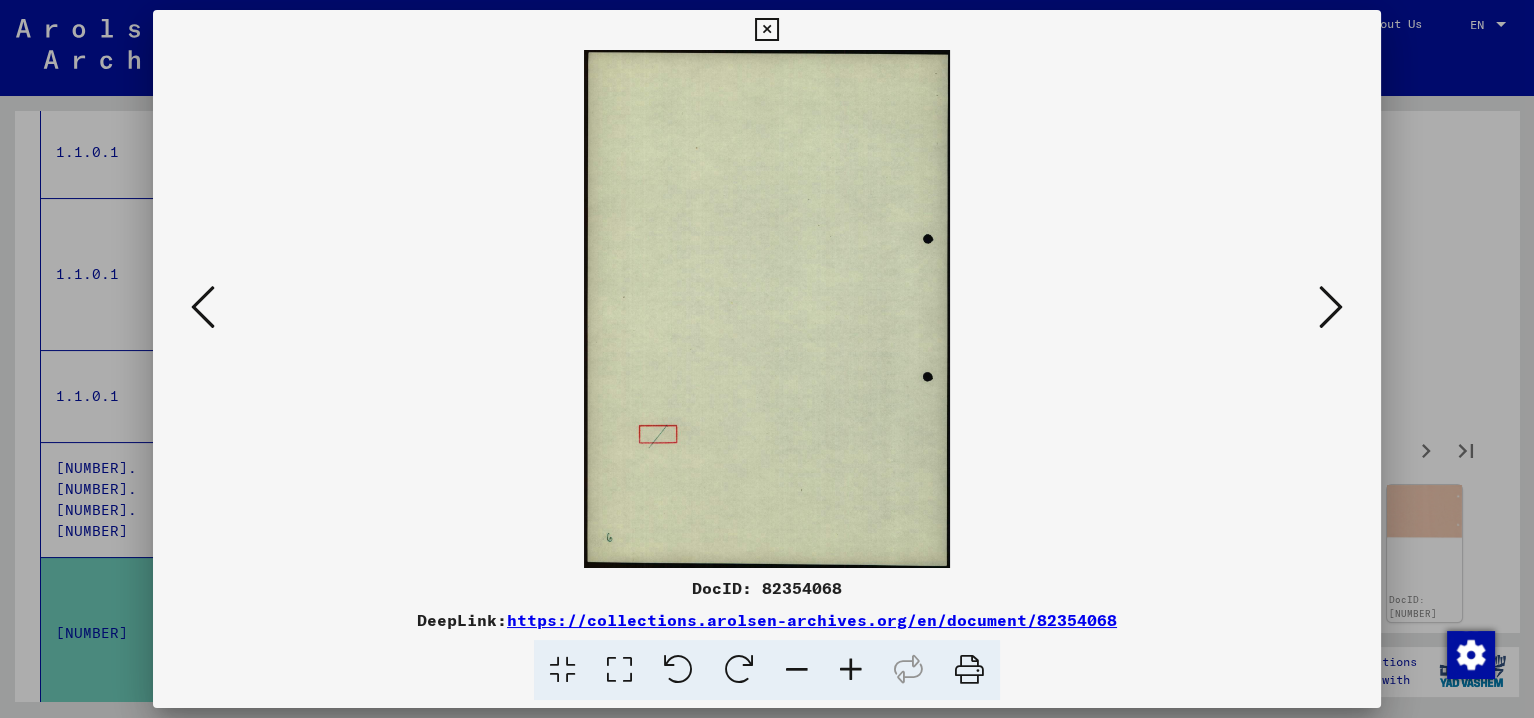 click at bounding box center [1331, 307] 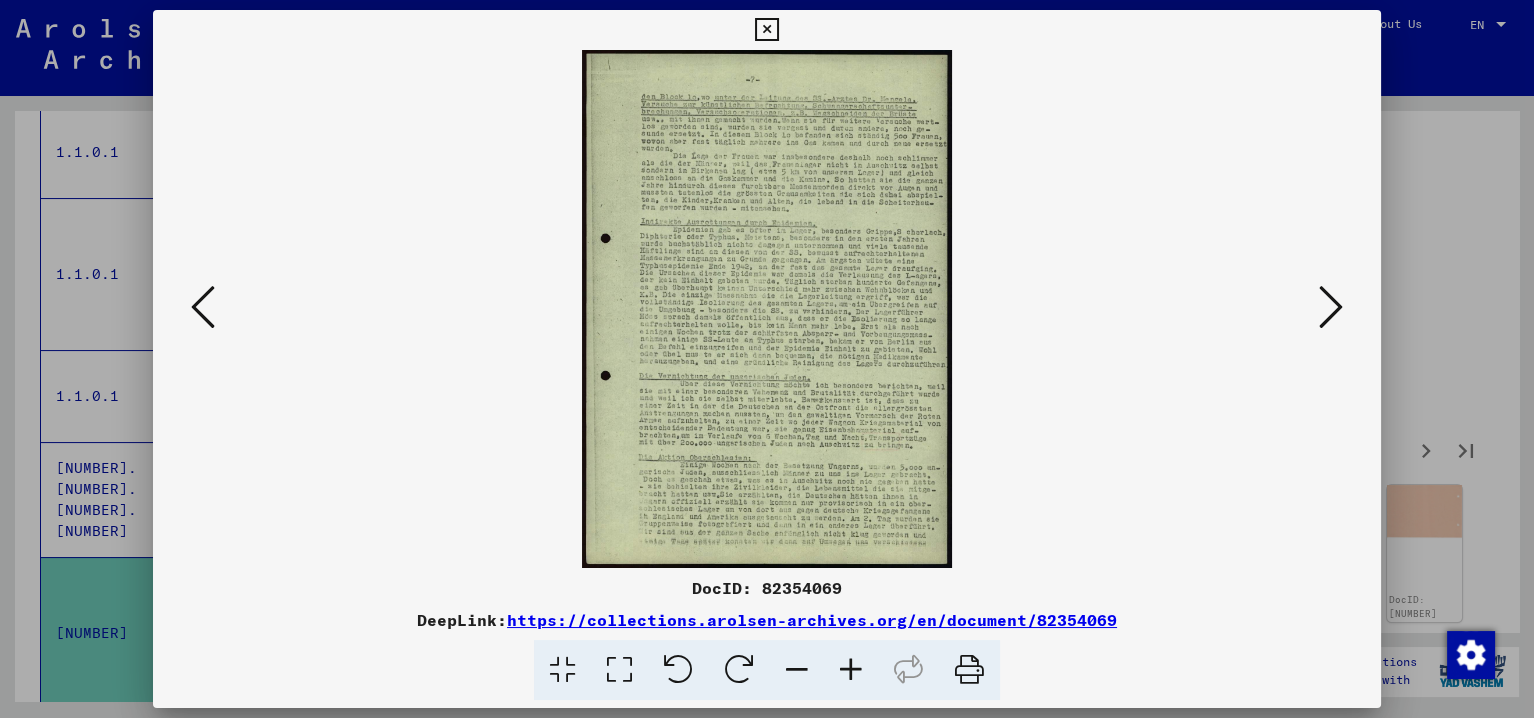 click at bounding box center (851, 670) 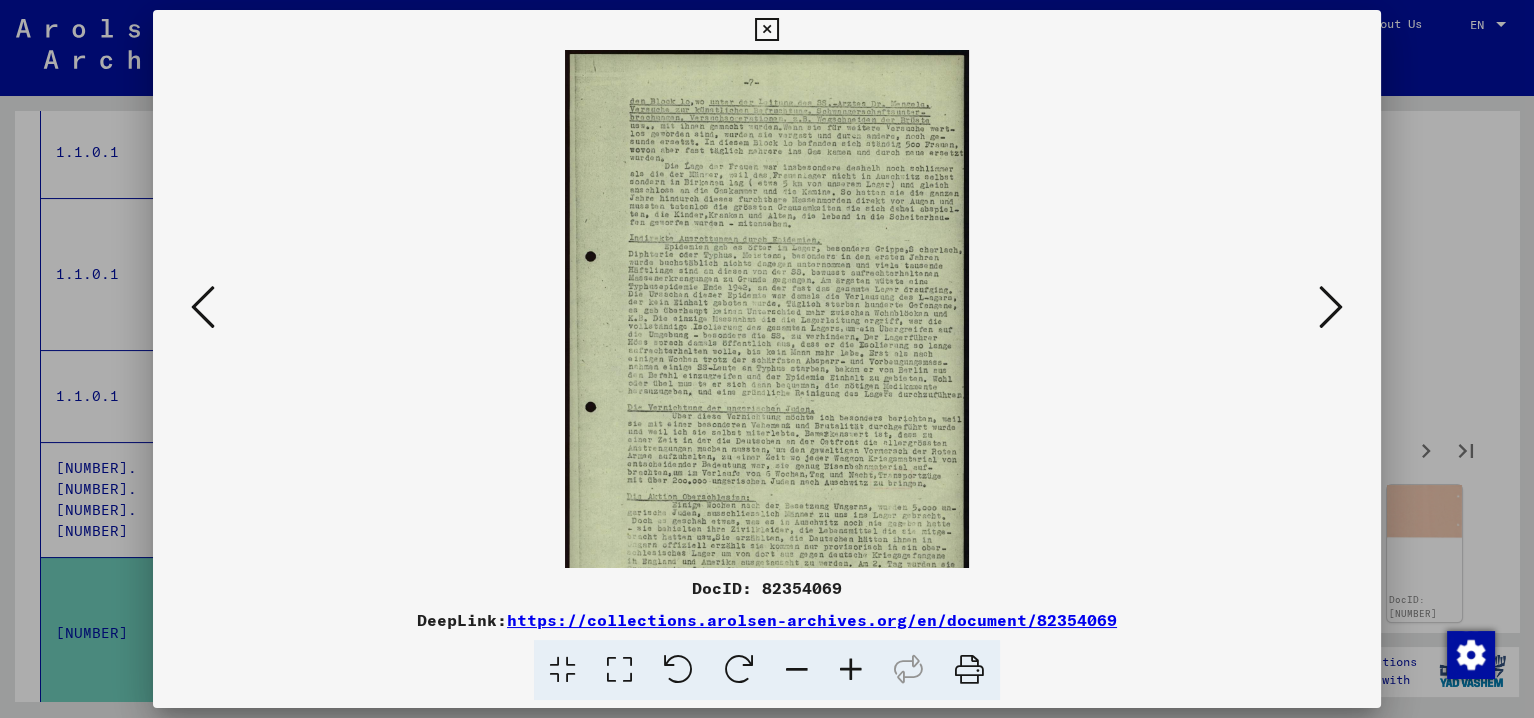 click at bounding box center [851, 670] 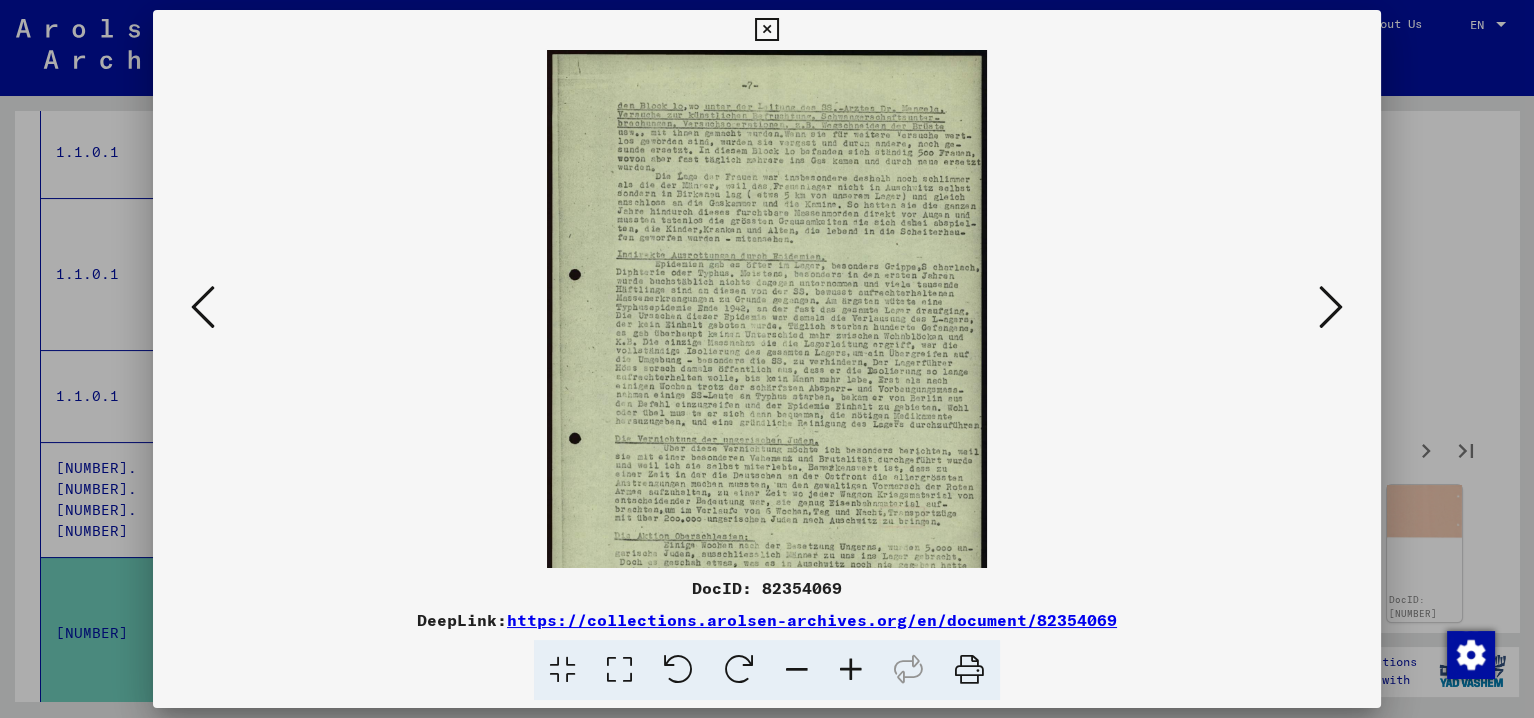 click at bounding box center [851, 670] 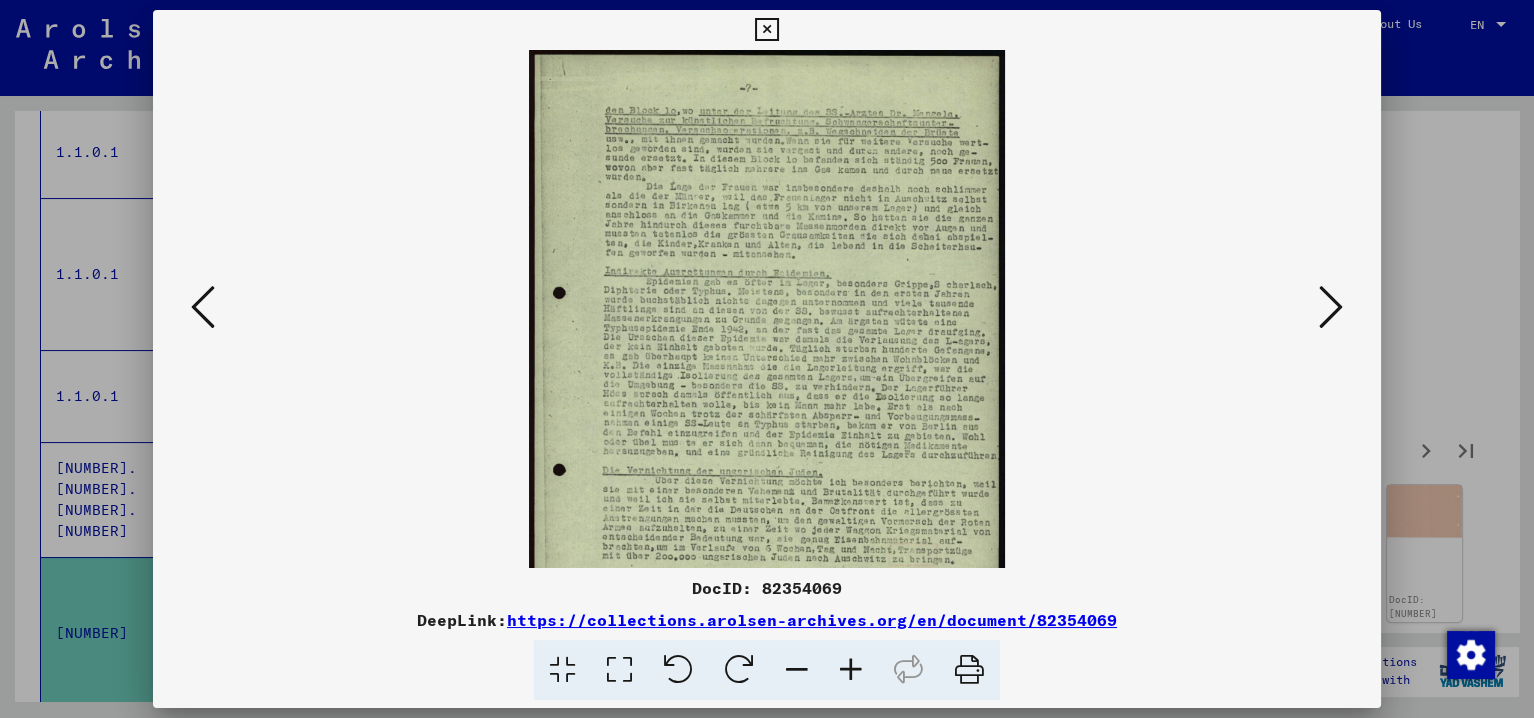 click at bounding box center (851, 670) 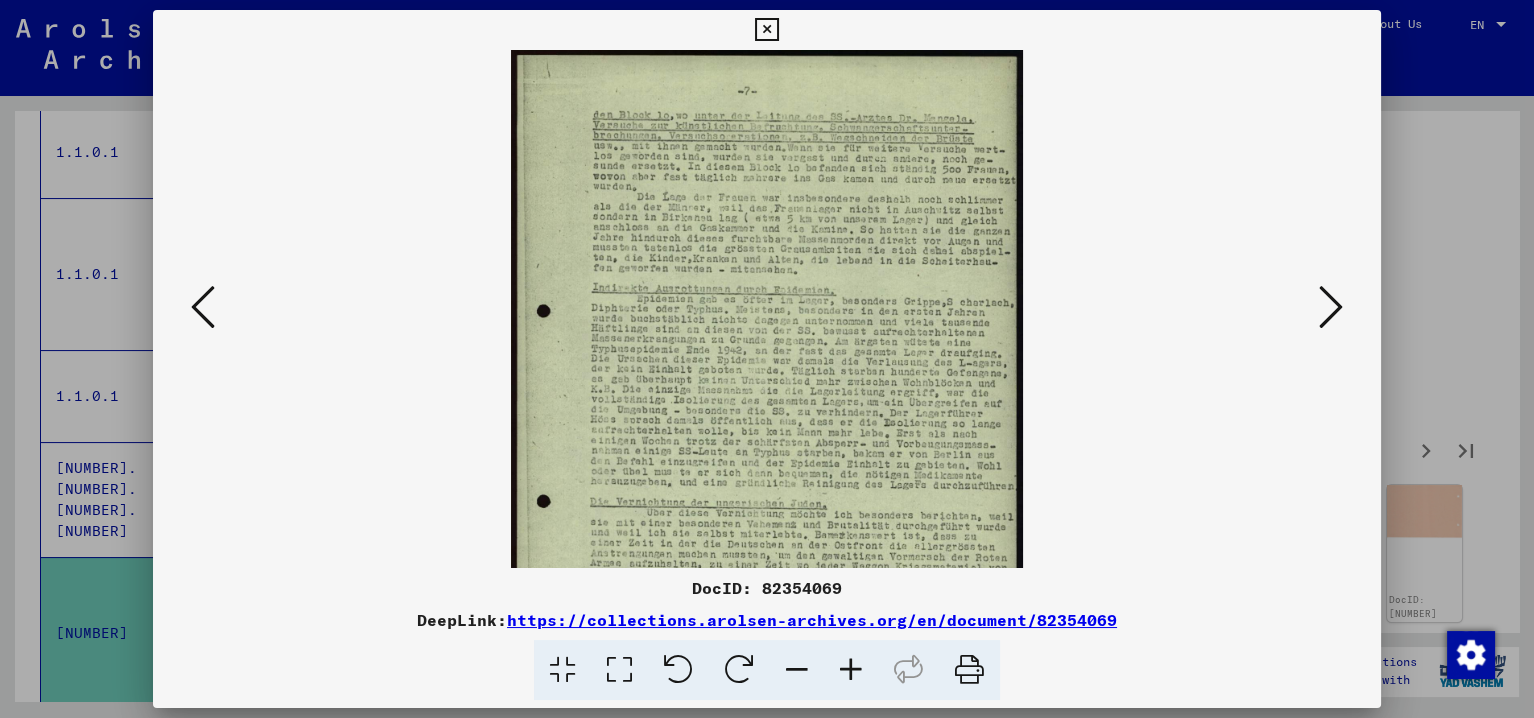 click at bounding box center [851, 670] 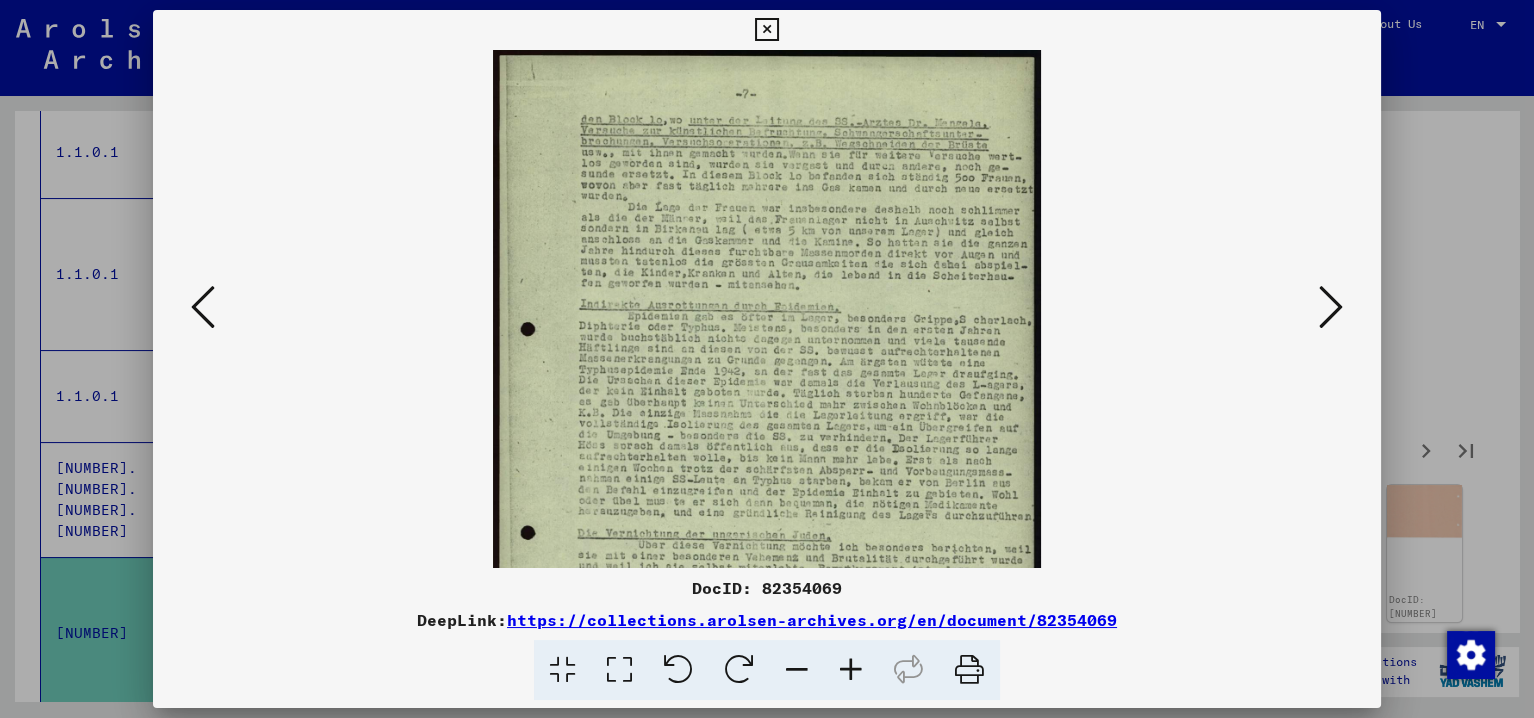click at bounding box center [851, 670] 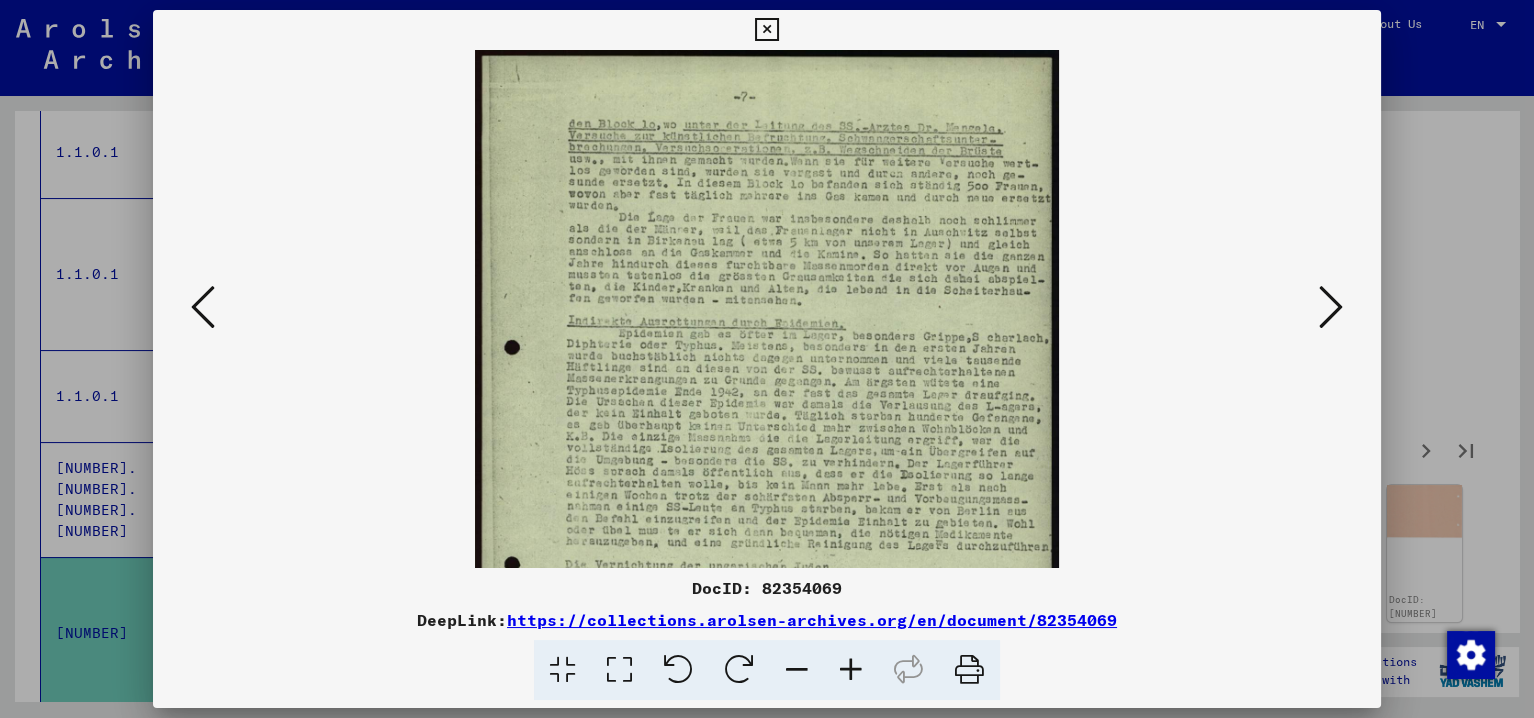 click at bounding box center (851, 670) 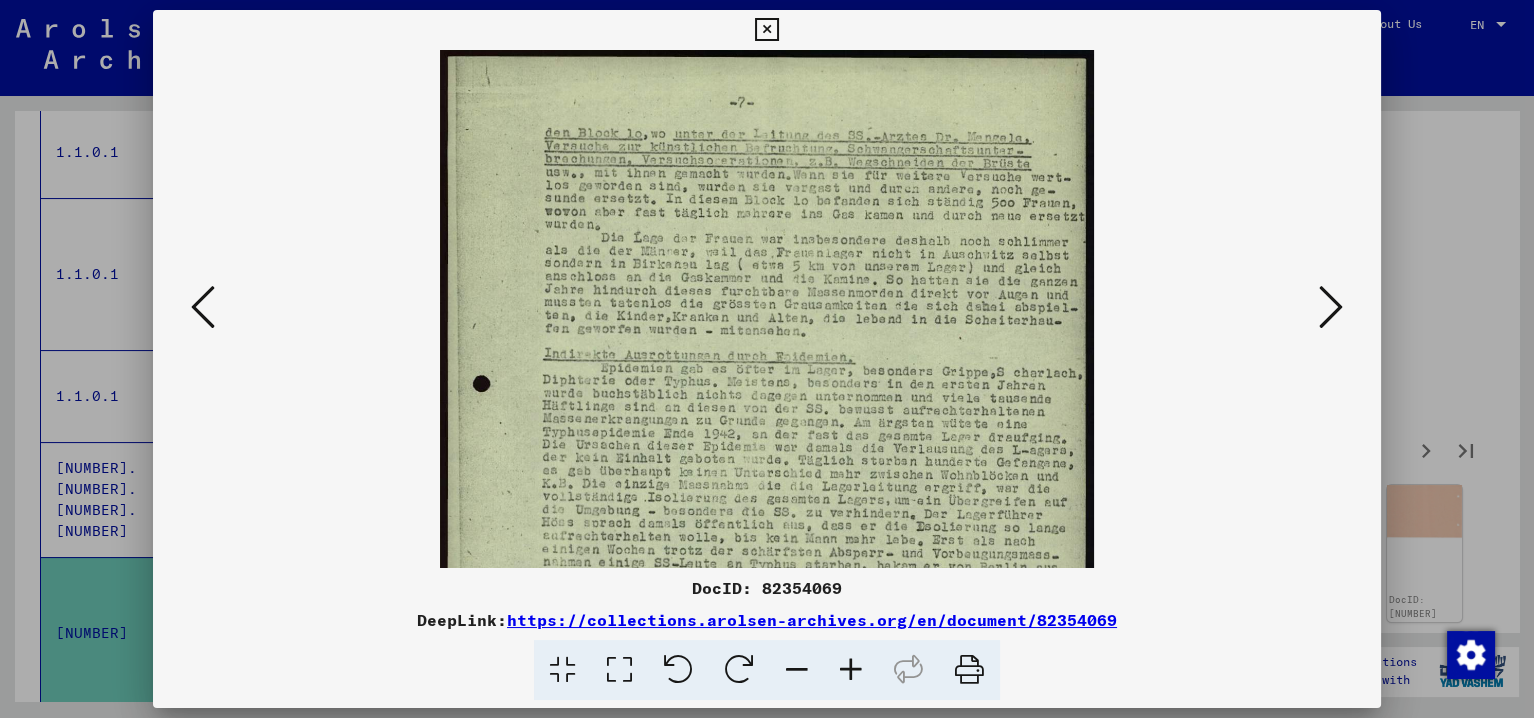 click at bounding box center (851, 670) 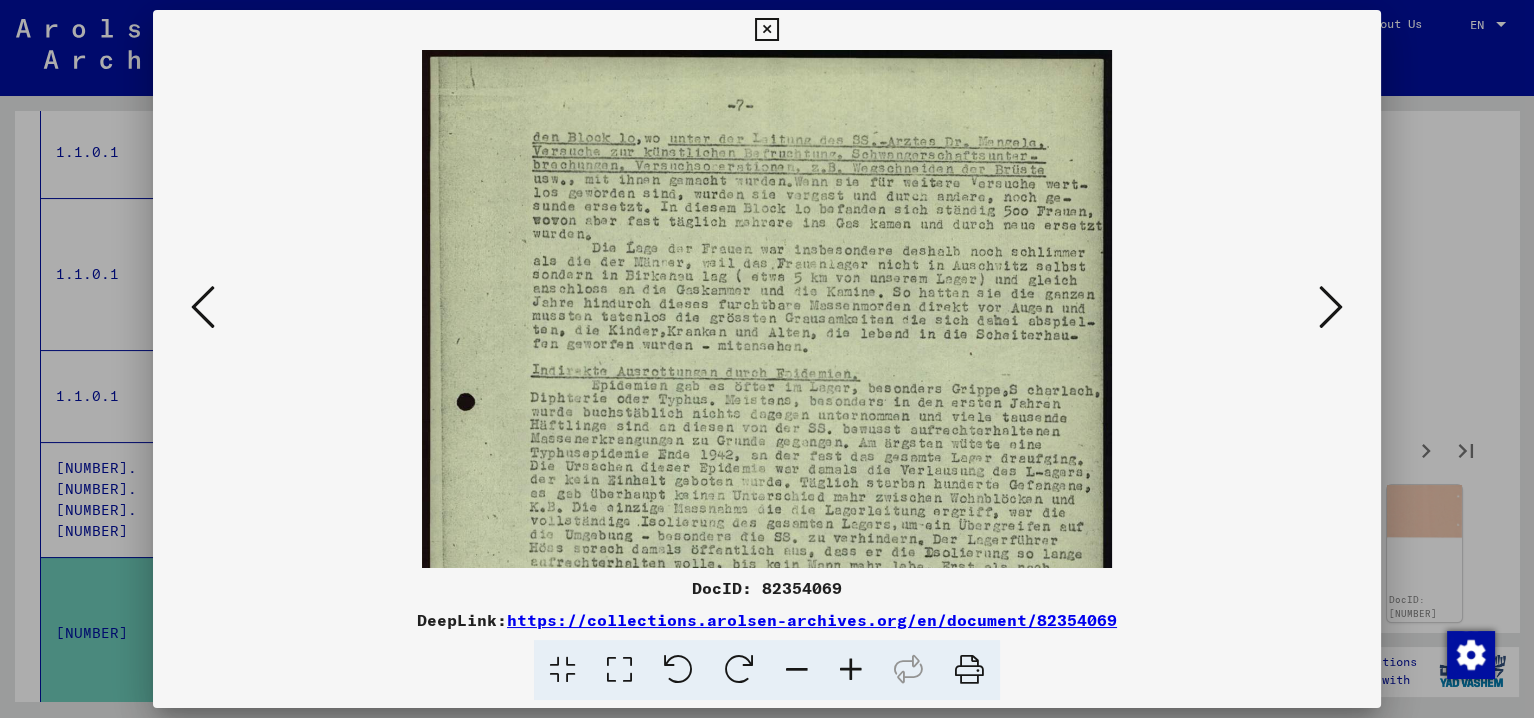 click at bounding box center (851, 670) 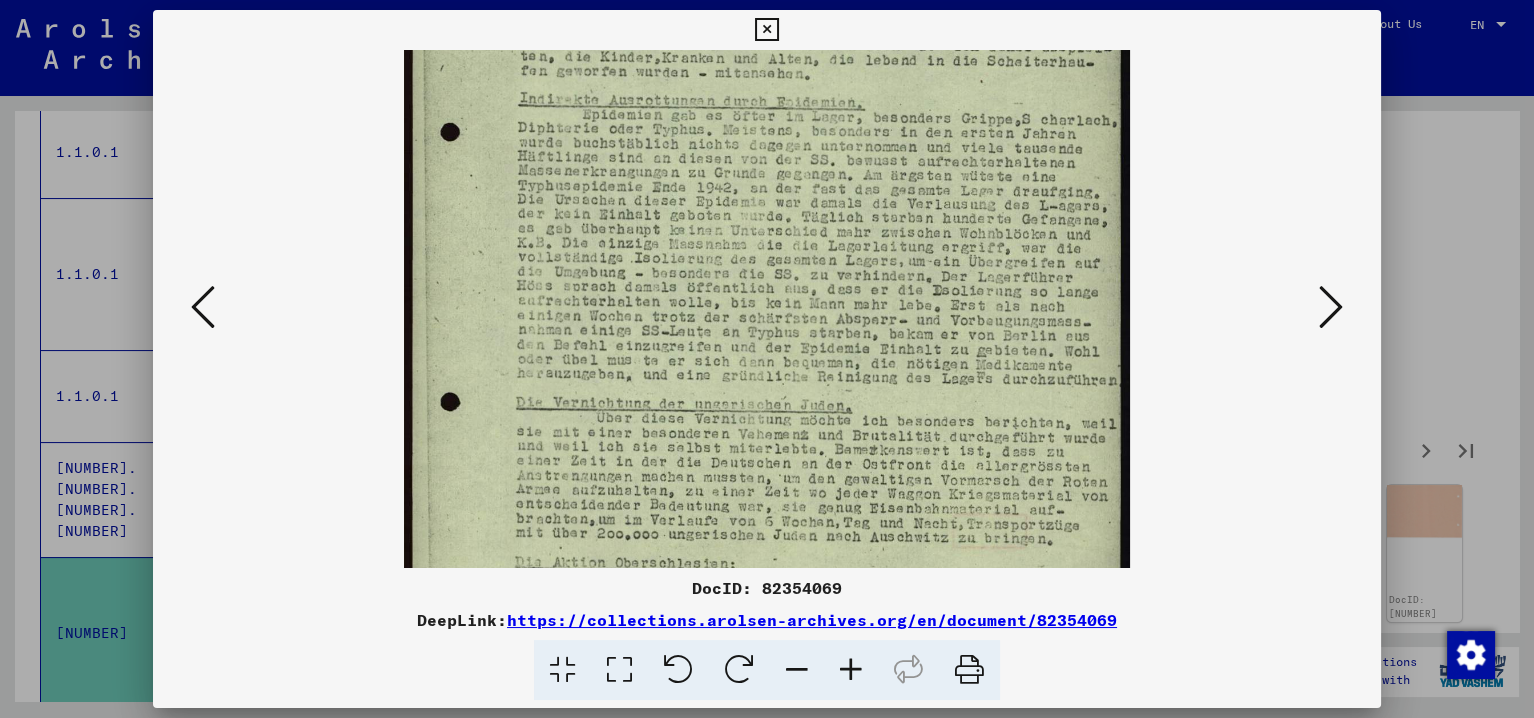 drag, startPoint x: 798, startPoint y: 484, endPoint x: 787, endPoint y: 170, distance: 314.19263 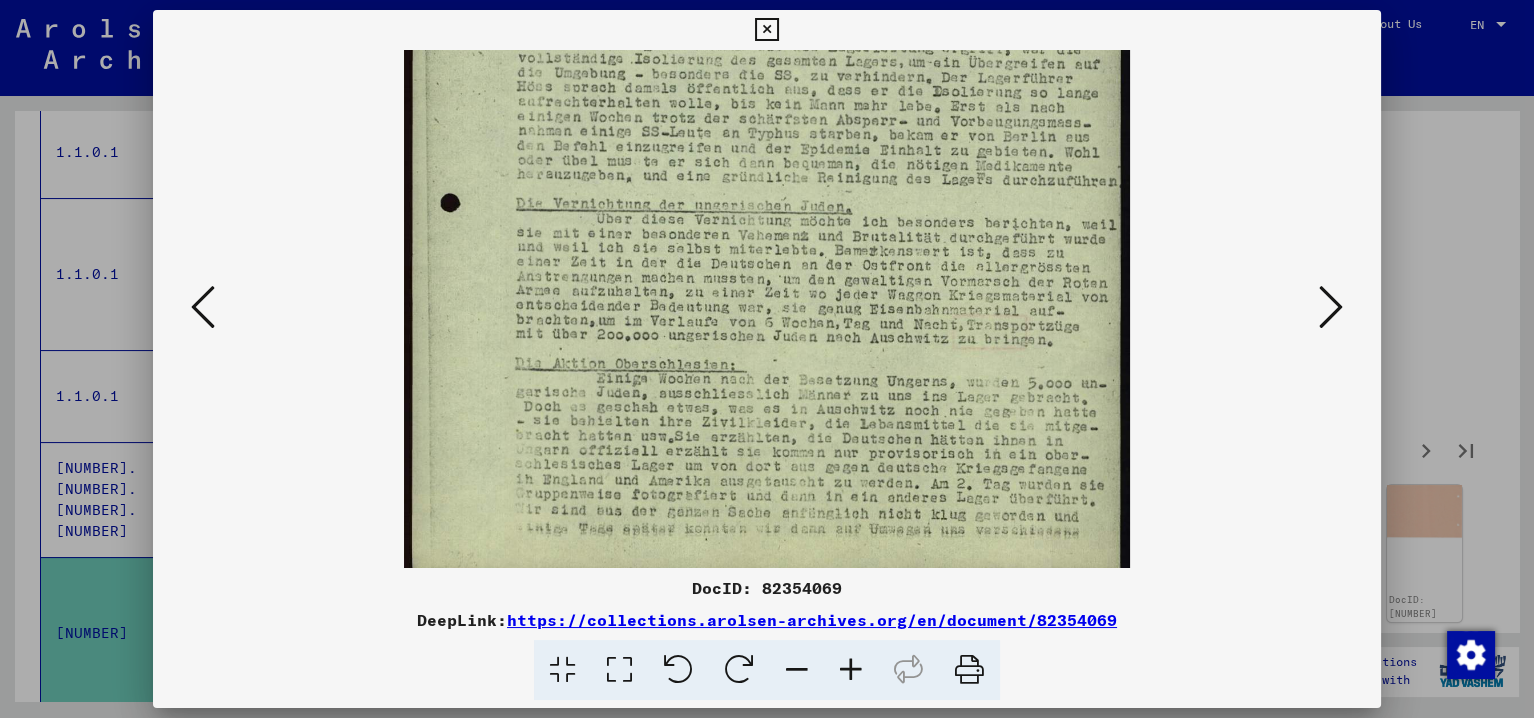 drag, startPoint x: 712, startPoint y: 434, endPoint x: 704, endPoint y: 245, distance: 189.16924 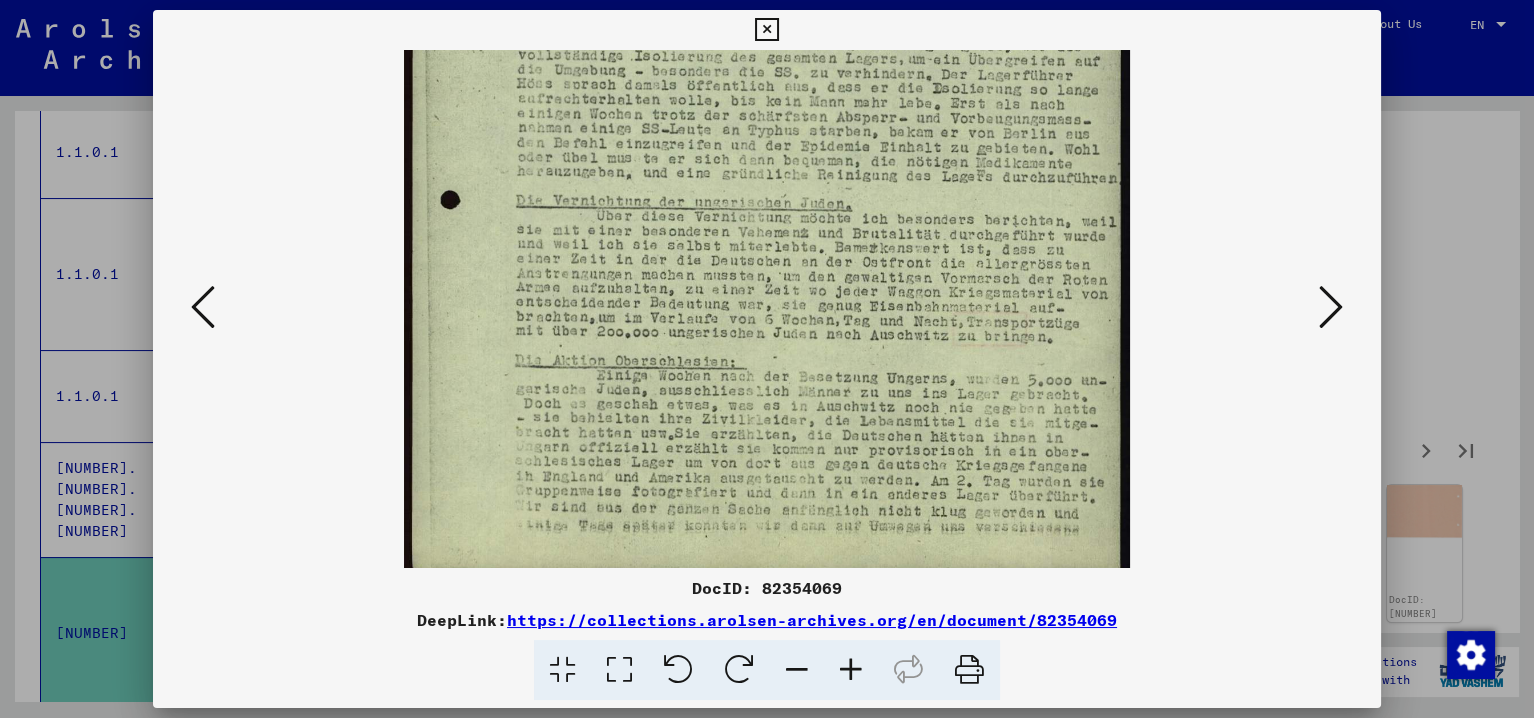 scroll, scrollTop: 500, scrollLeft: 0, axis: vertical 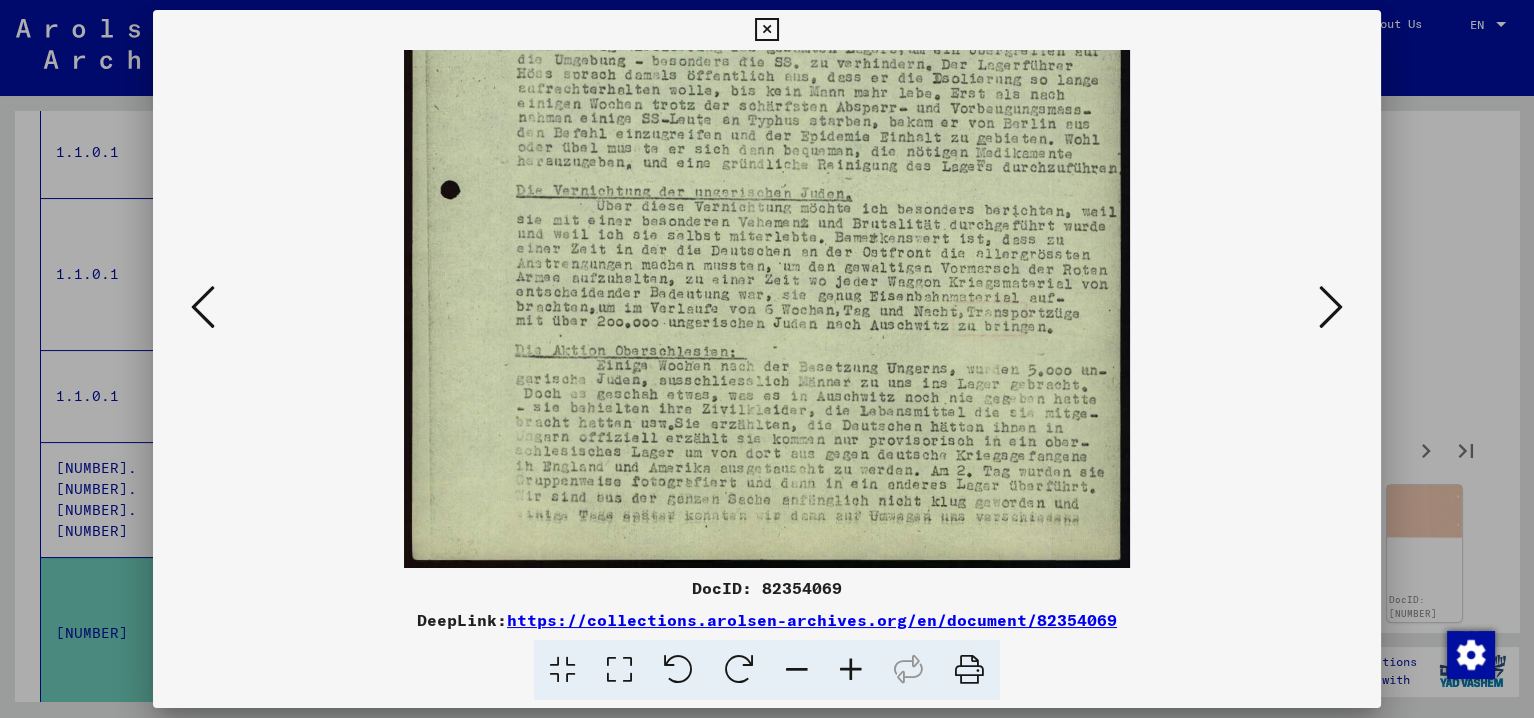 drag, startPoint x: 757, startPoint y: 449, endPoint x: 758, endPoint y: 350, distance: 99.00505 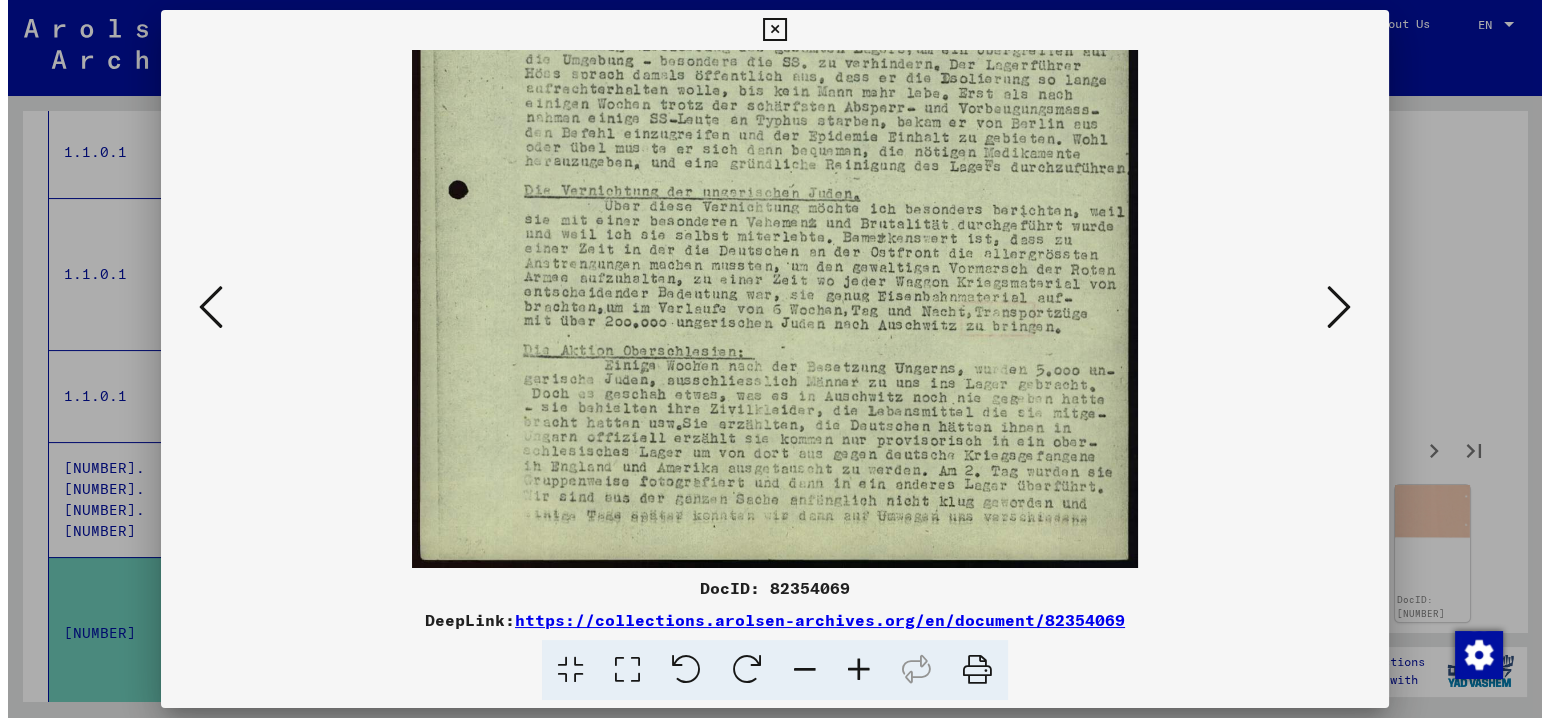 scroll, scrollTop: 0, scrollLeft: 0, axis: both 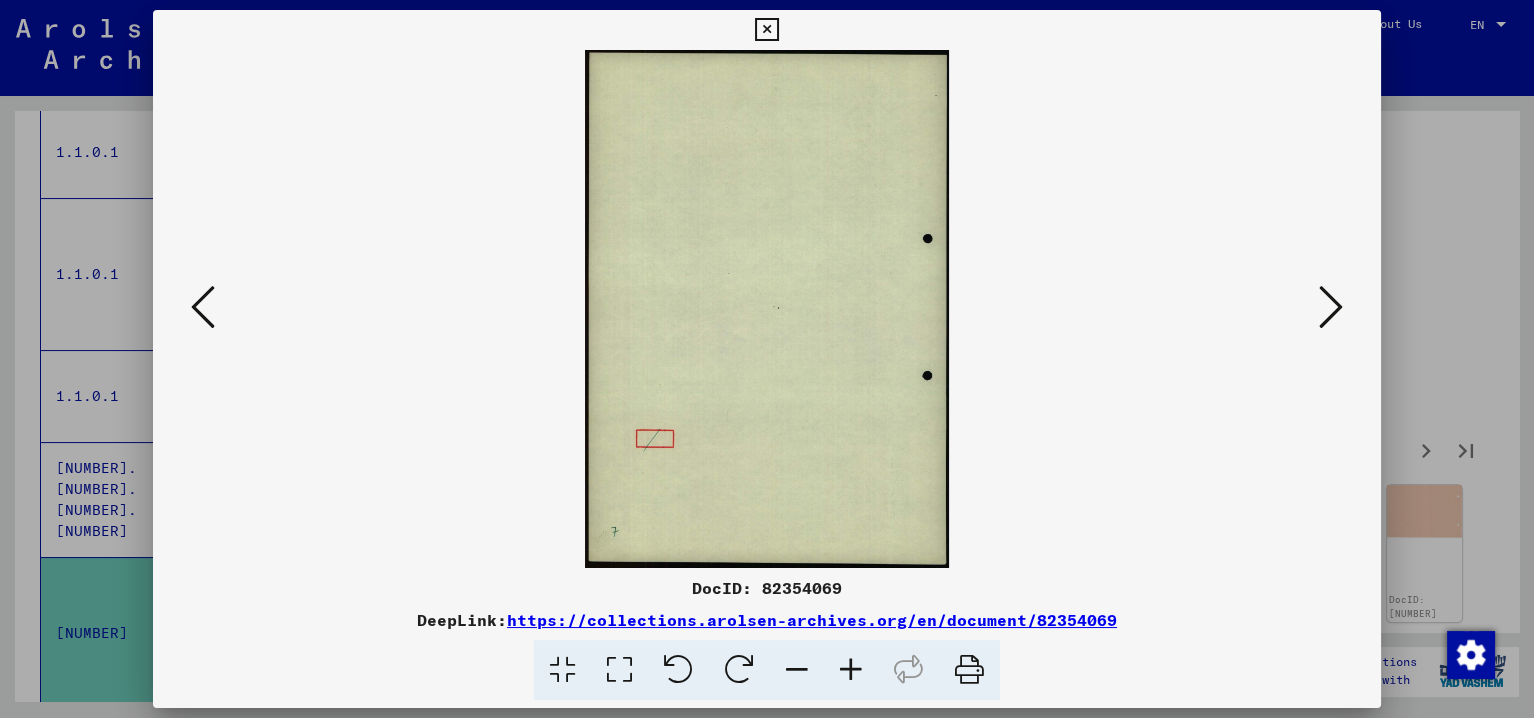 click at bounding box center (1331, 307) 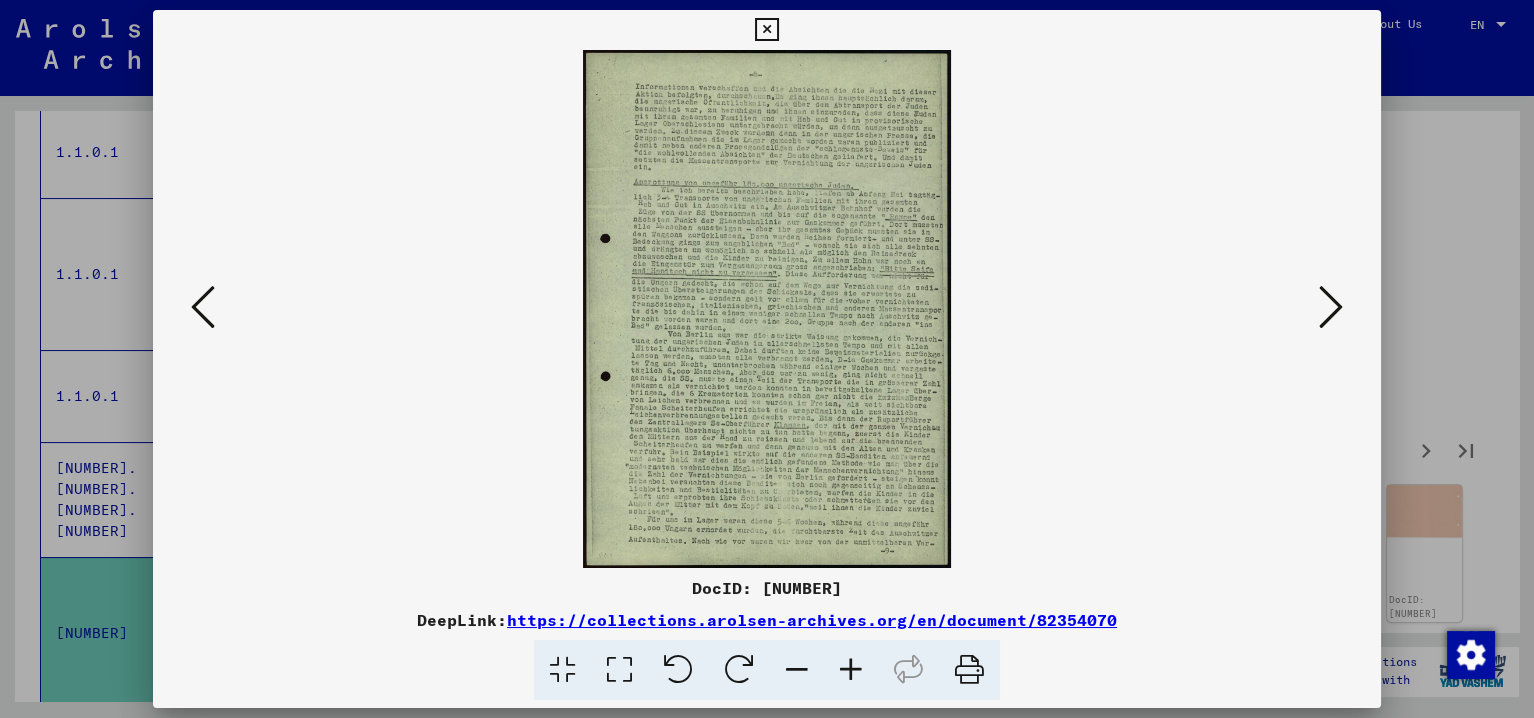 click at bounding box center [851, 670] 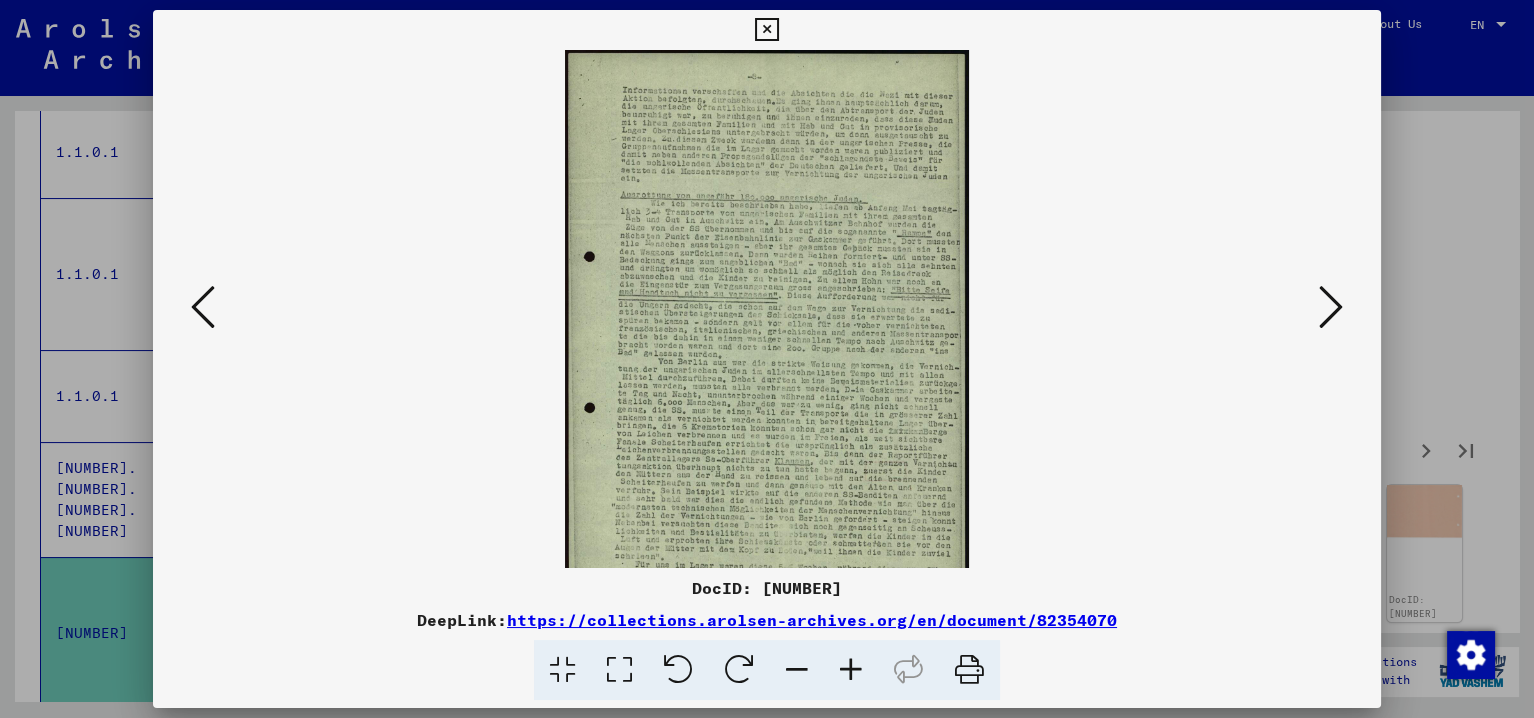 click at bounding box center (851, 670) 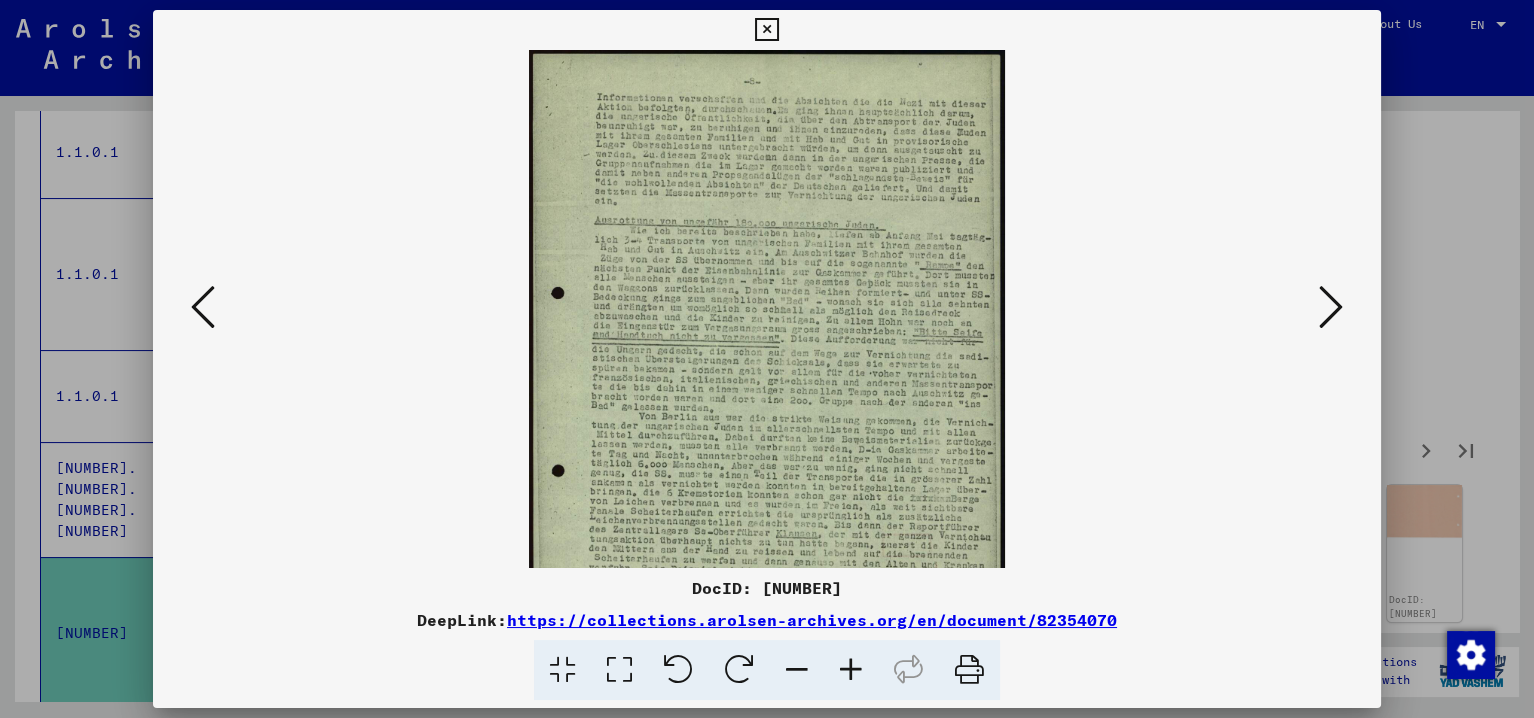 click at bounding box center [851, 670] 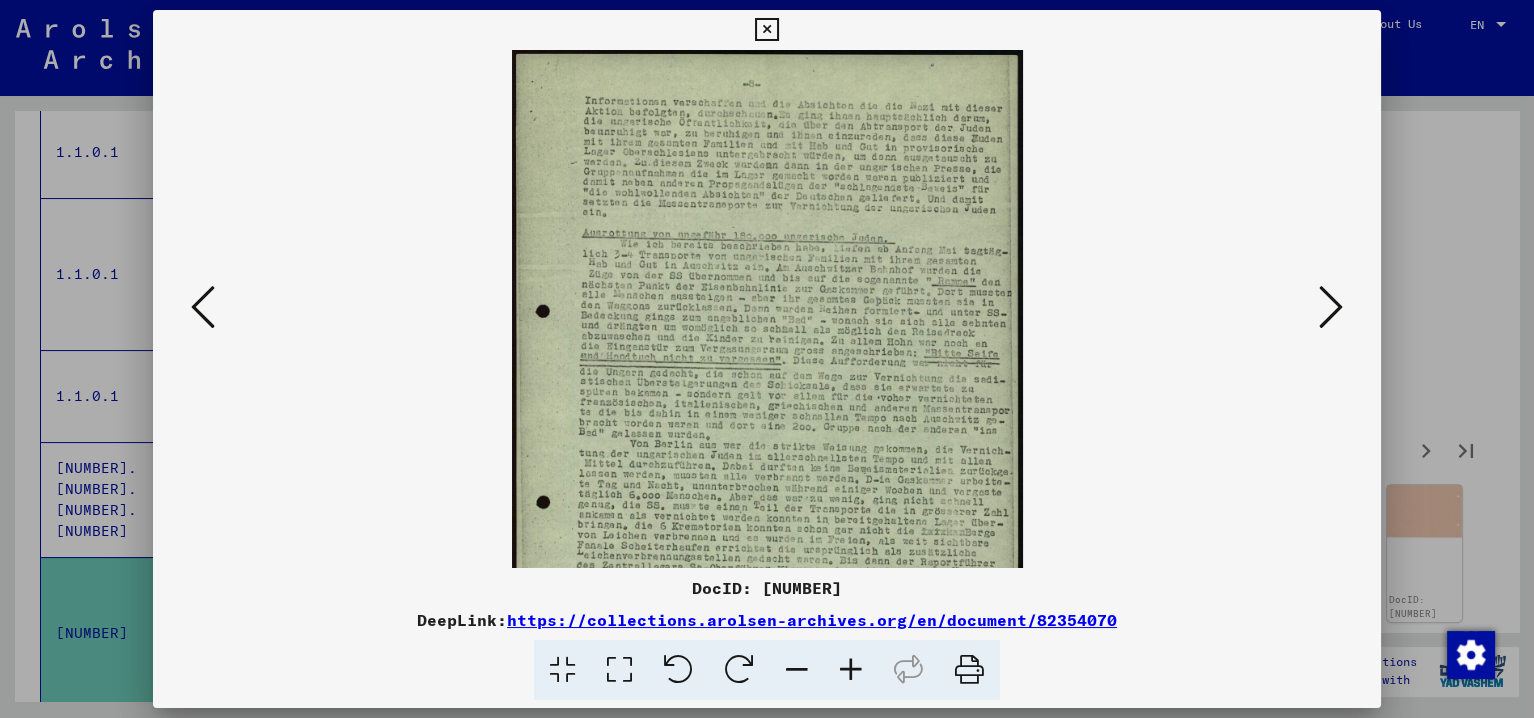 click at bounding box center (851, 670) 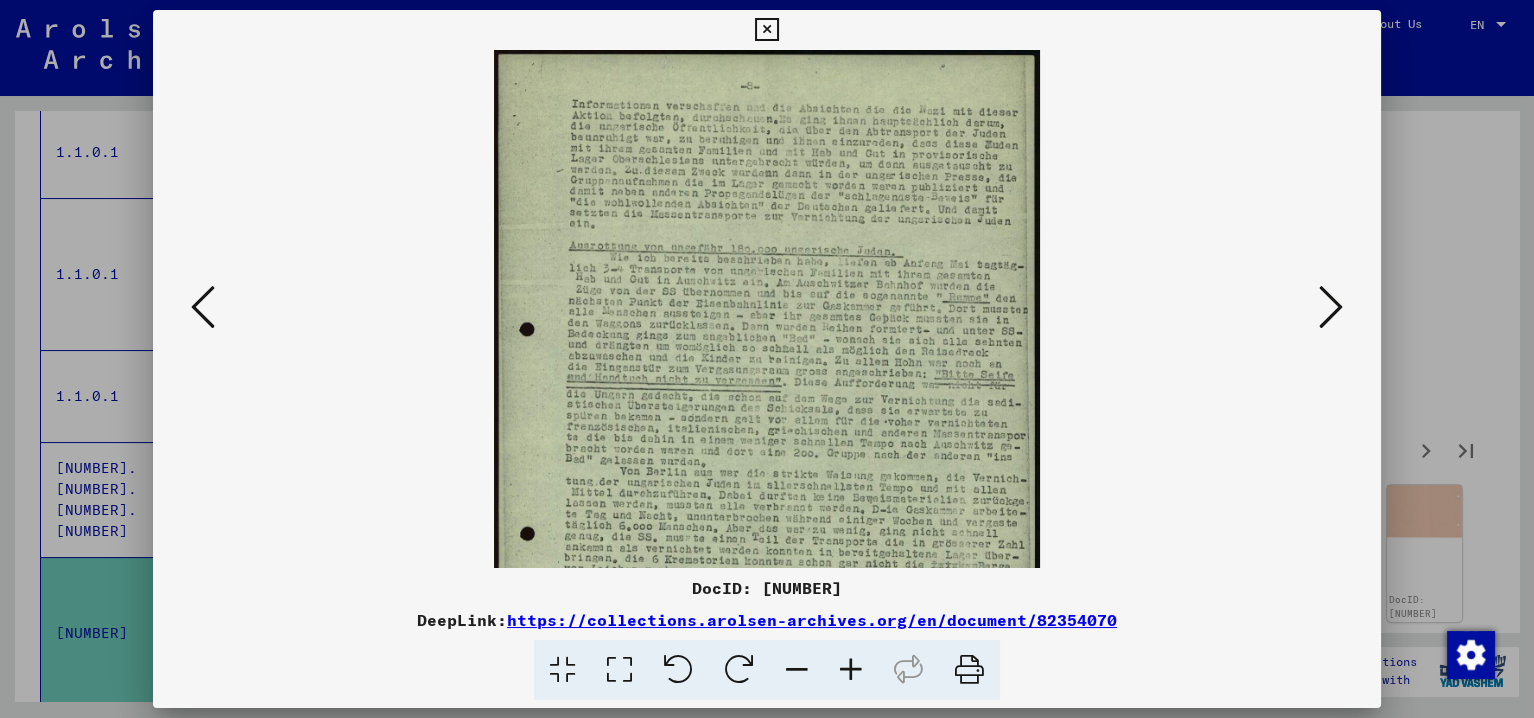 click at bounding box center [851, 670] 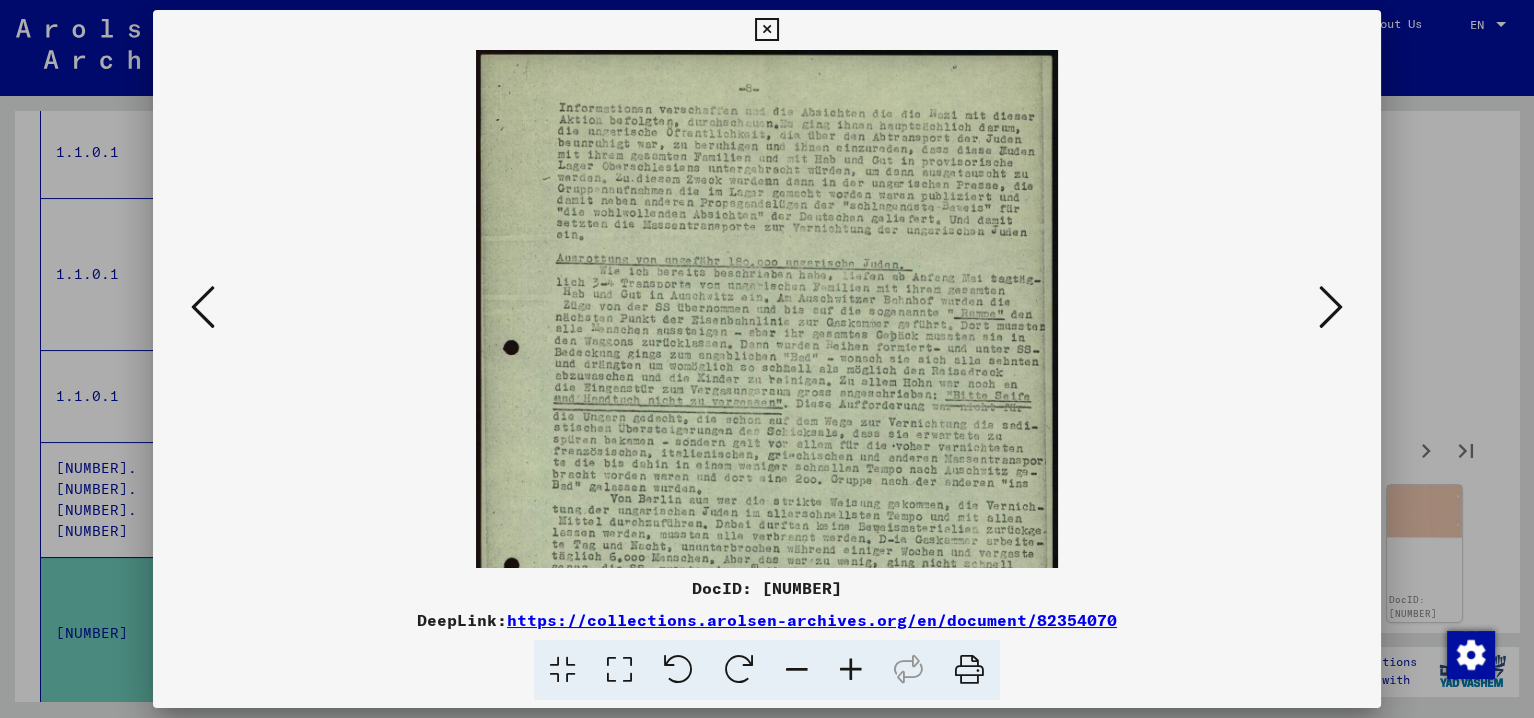 click at bounding box center [851, 670] 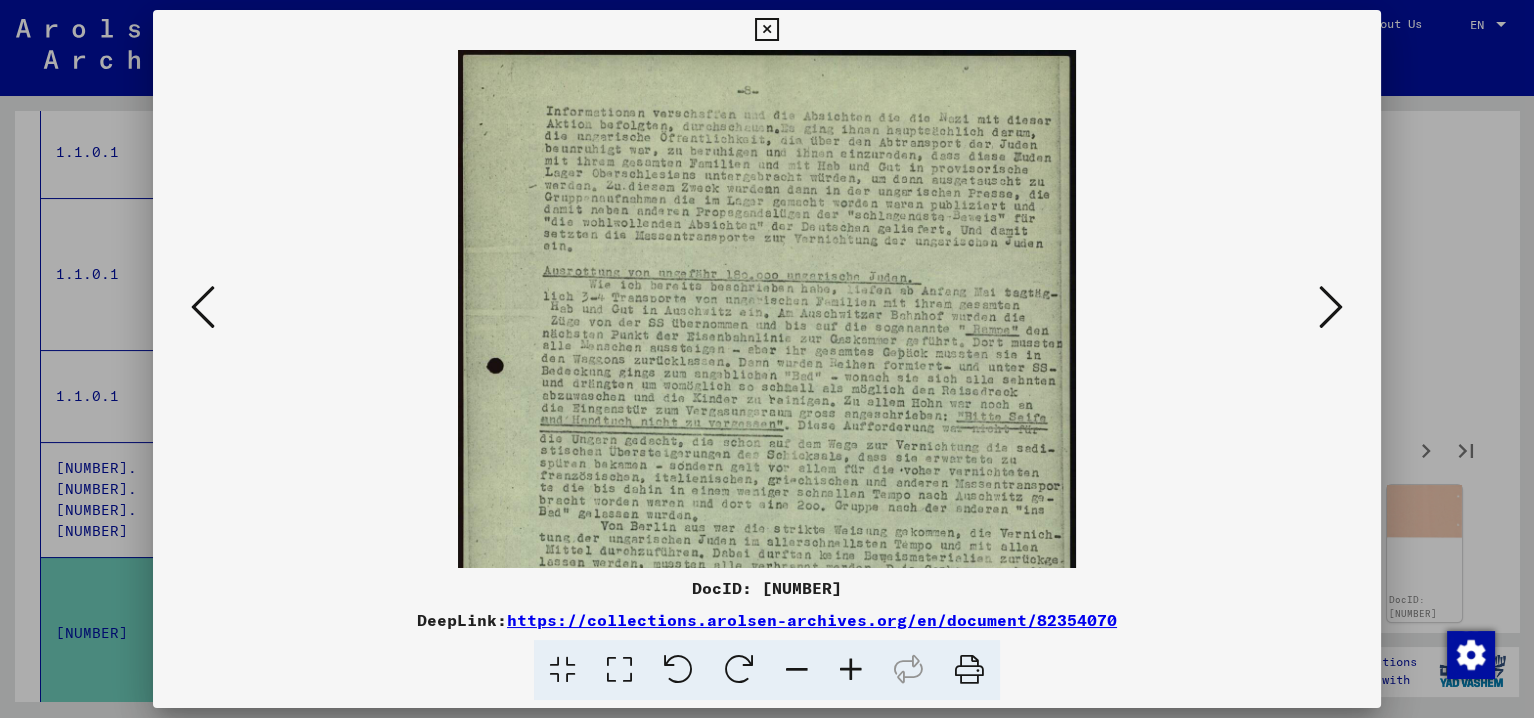 click at bounding box center [1331, 307] 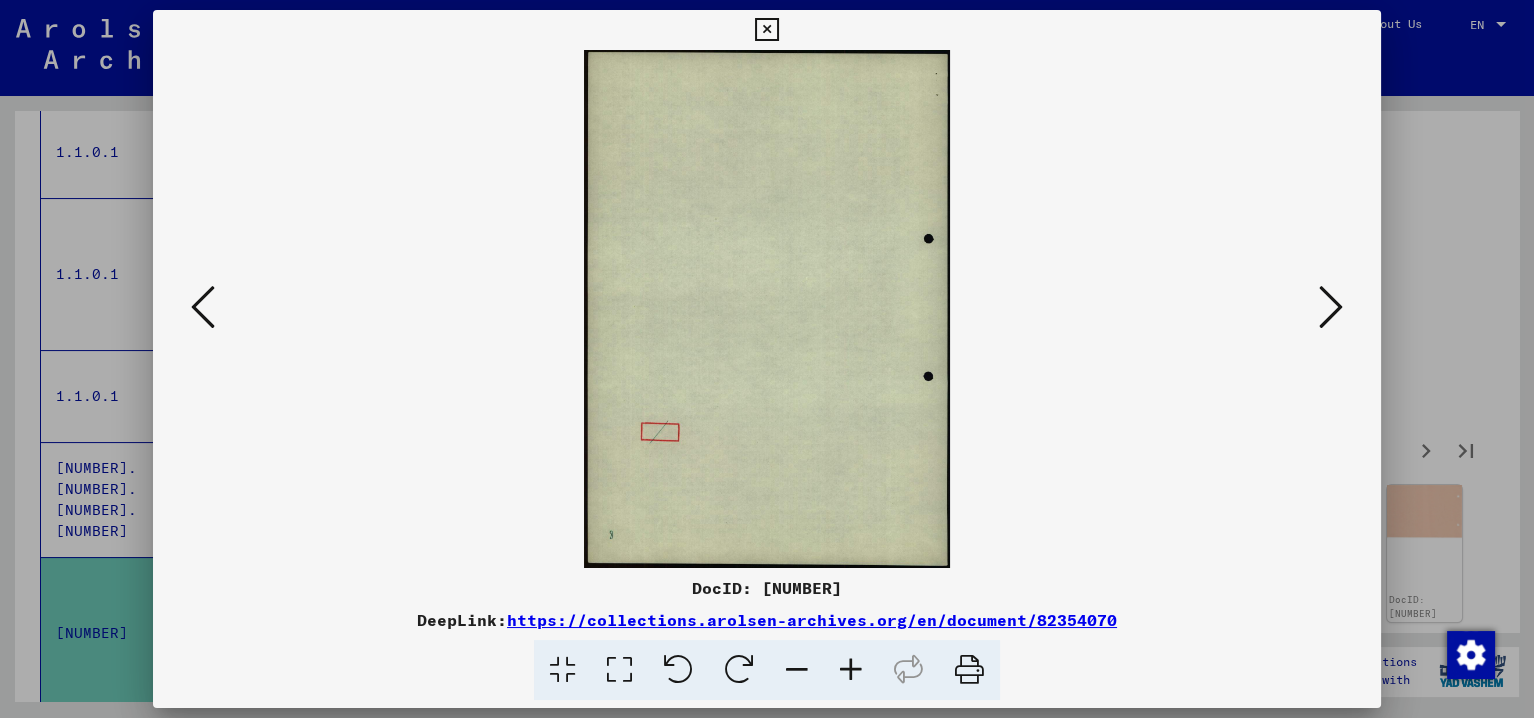 click at bounding box center [1331, 307] 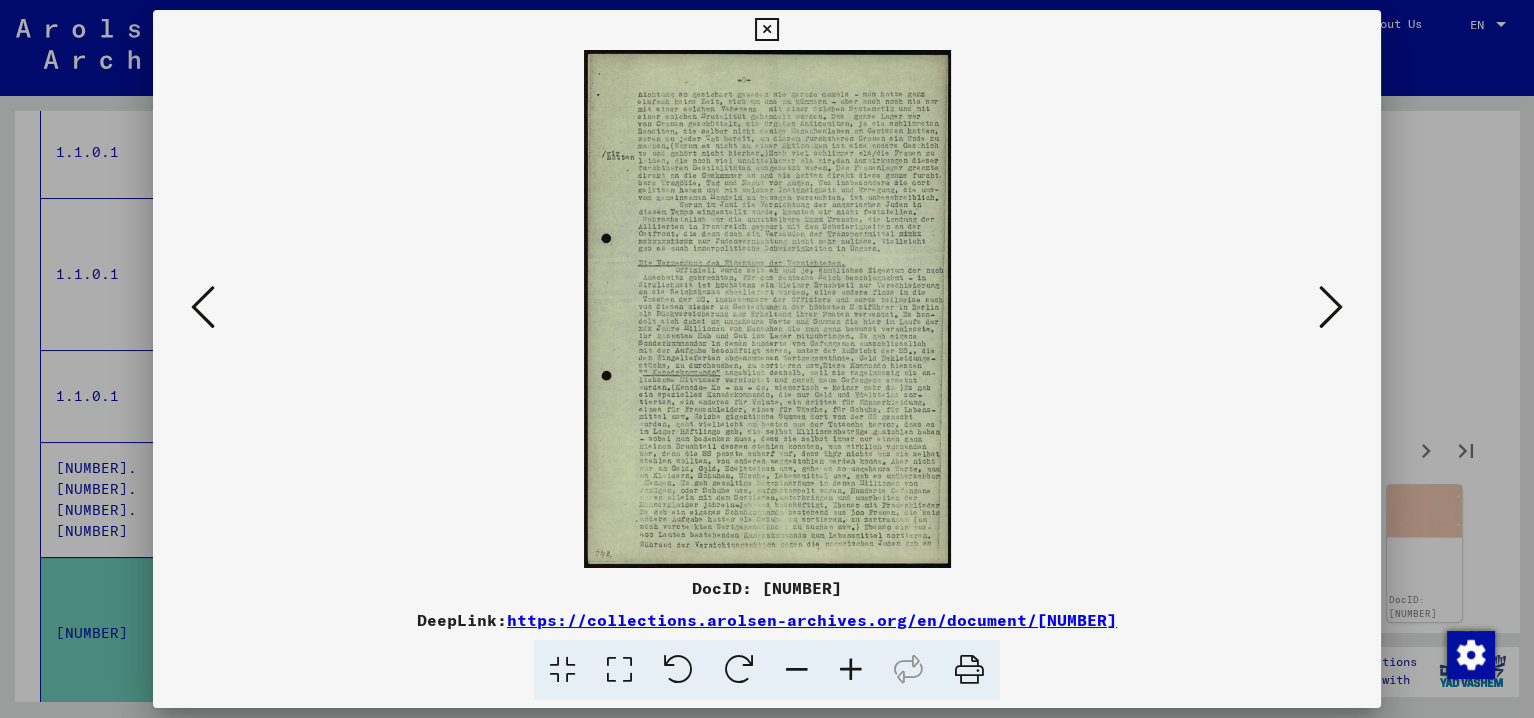 click at bounding box center (1331, 307) 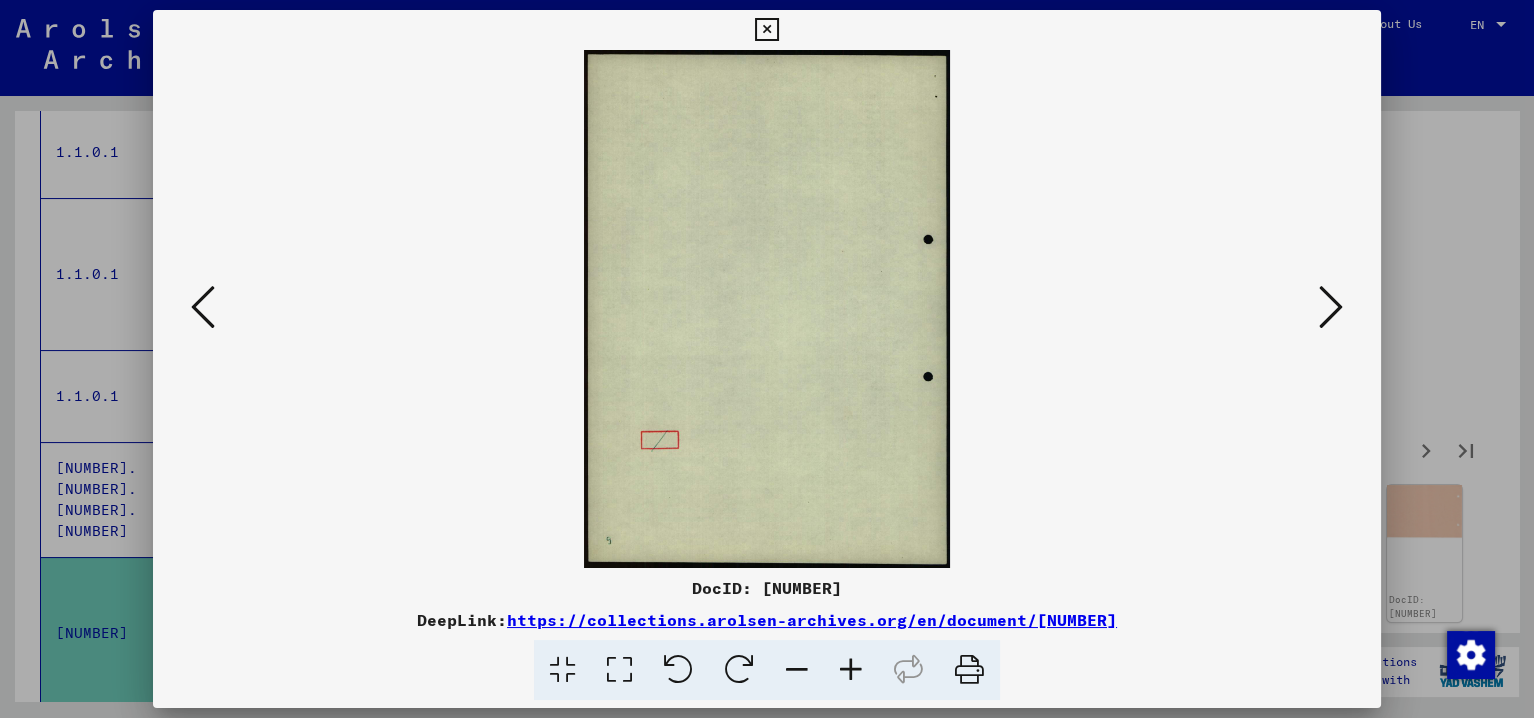 click at bounding box center [1331, 307] 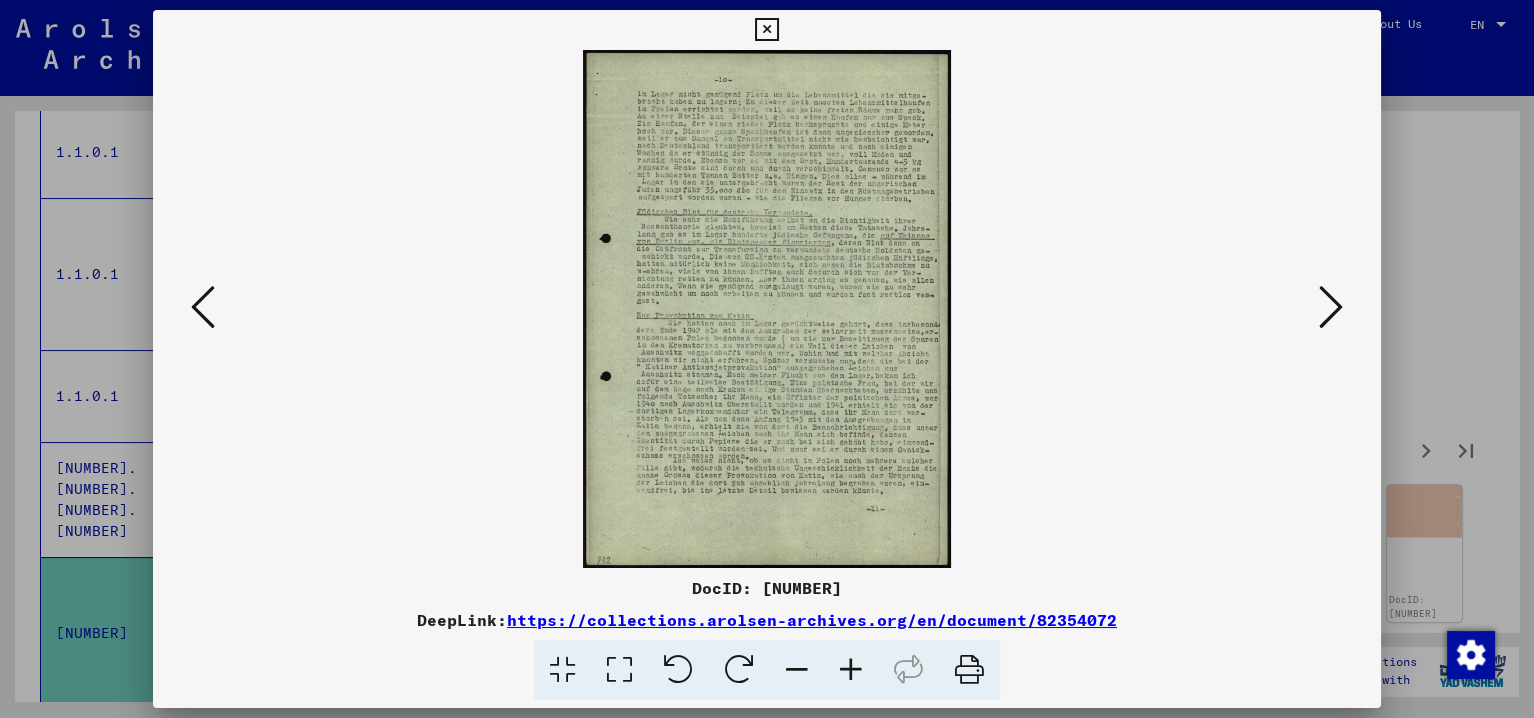 click at bounding box center (1331, 307) 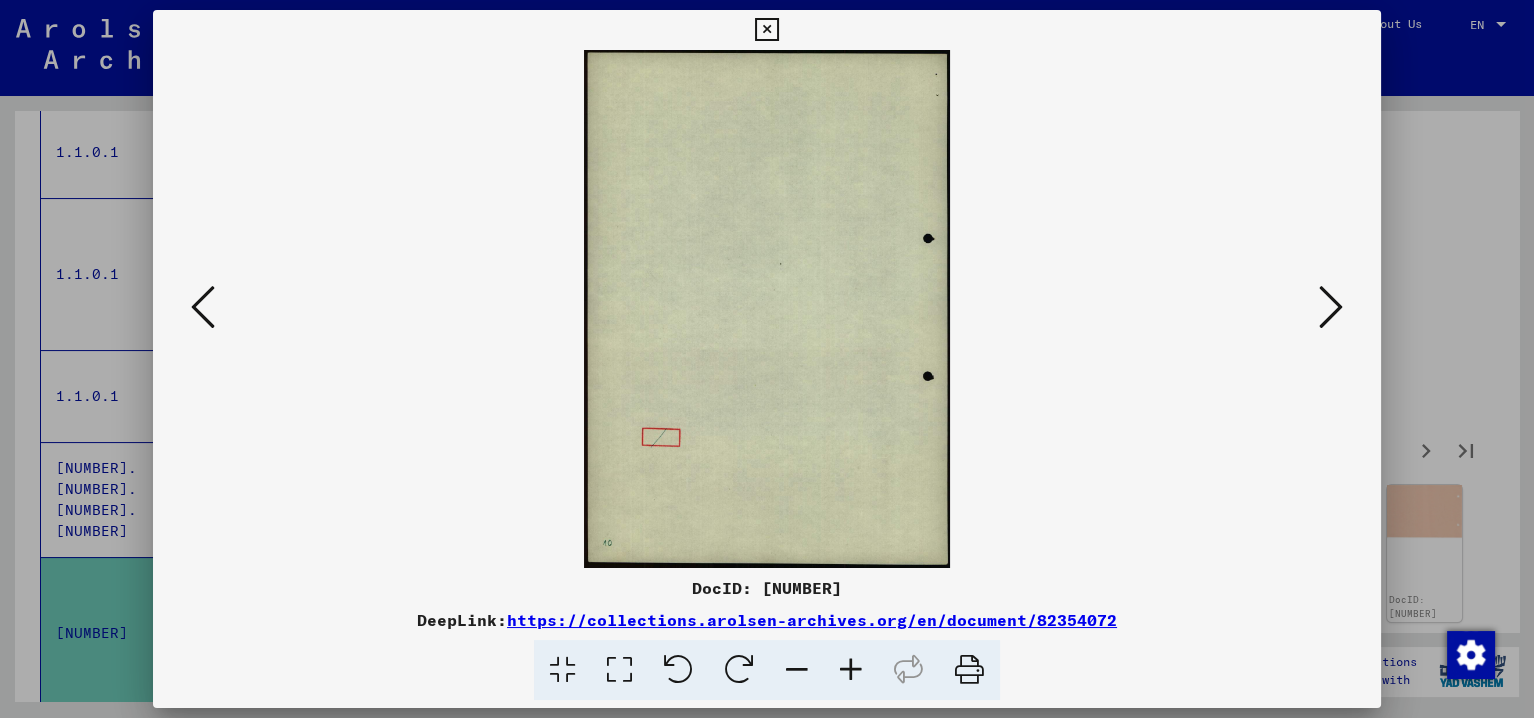 click at bounding box center [1331, 307] 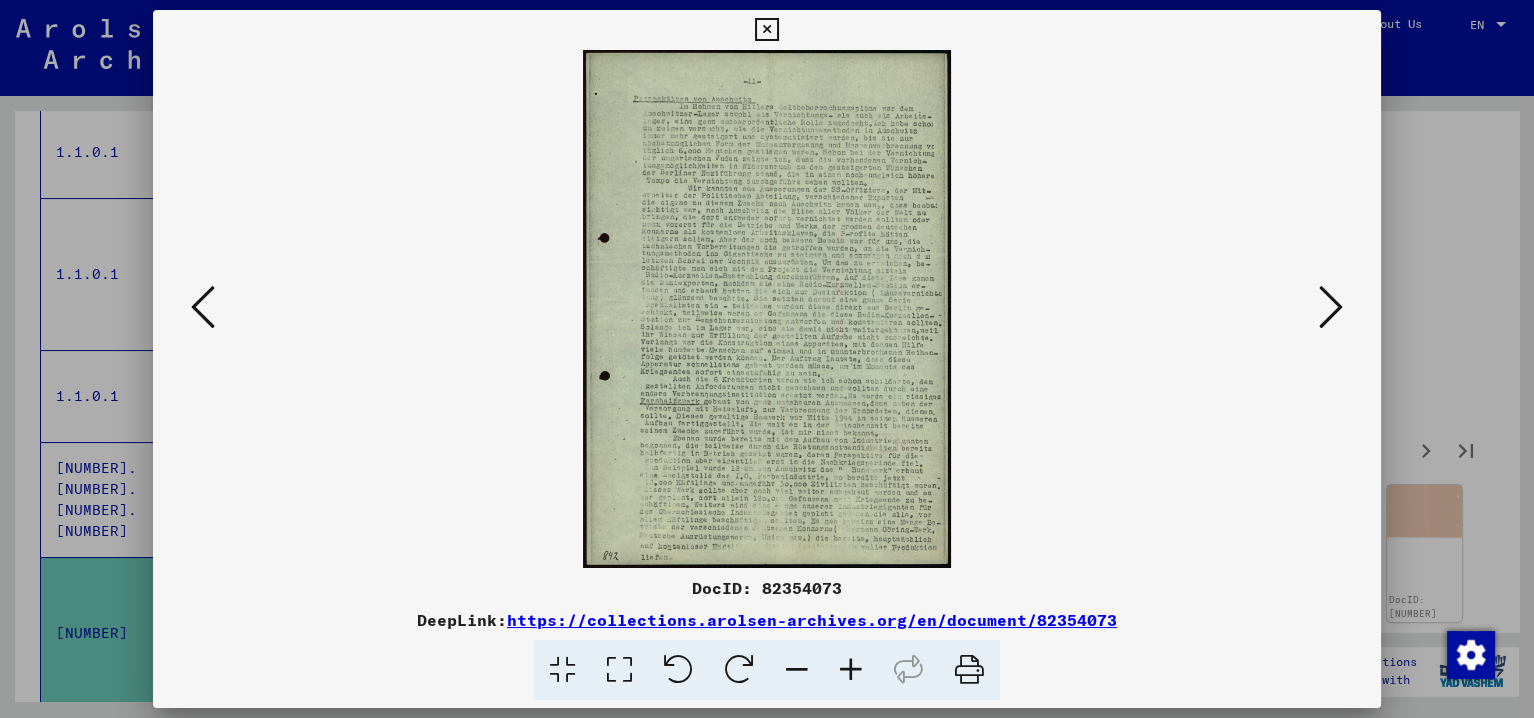 click at bounding box center [1331, 307] 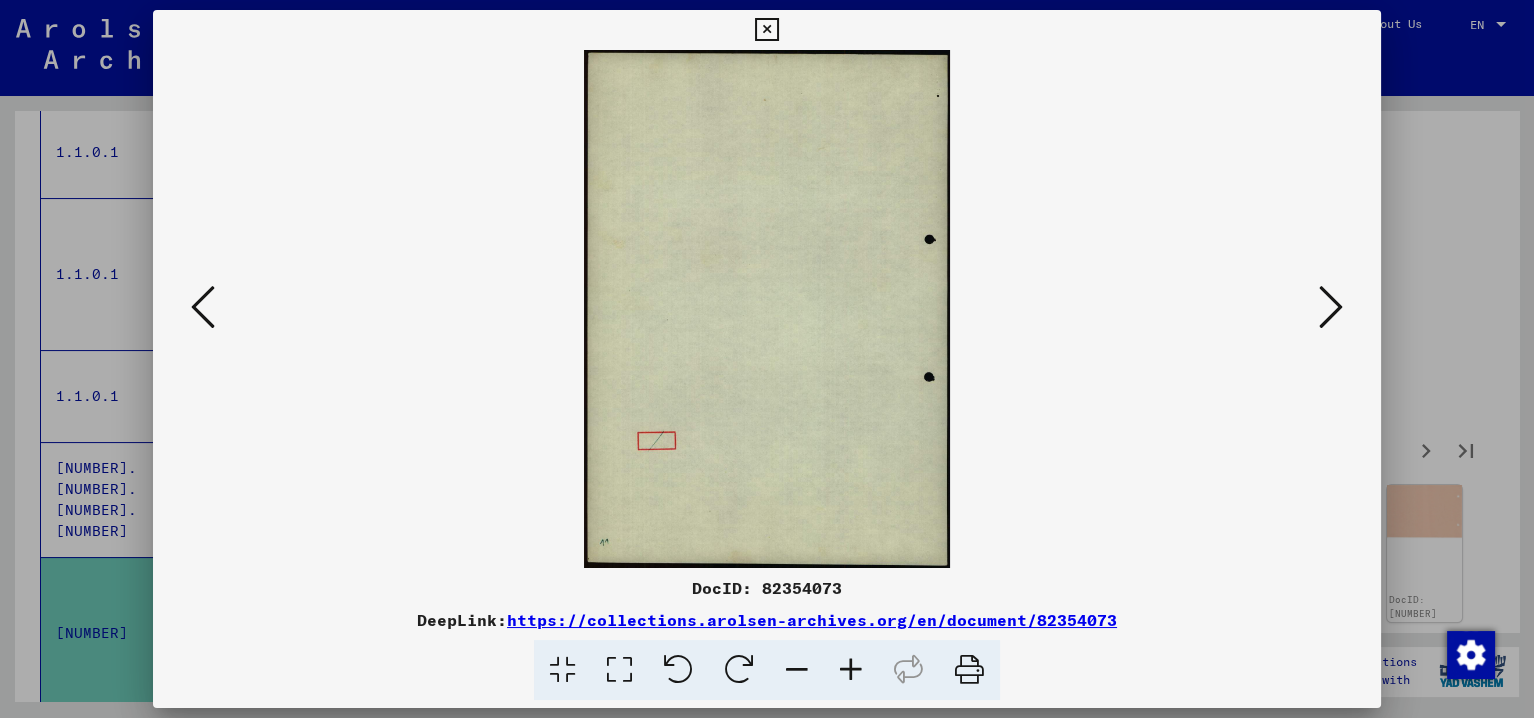 click at bounding box center (1331, 307) 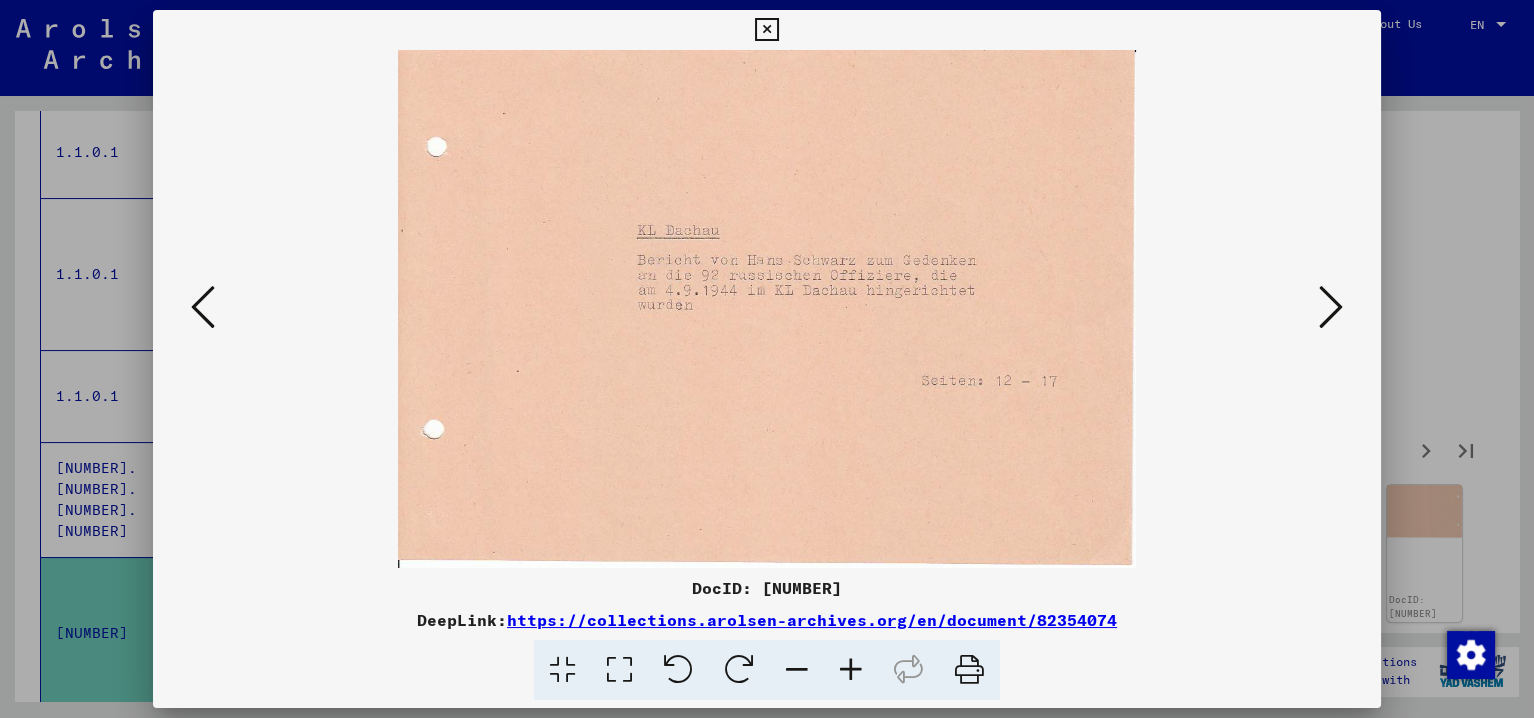 click at bounding box center [1331, 307] 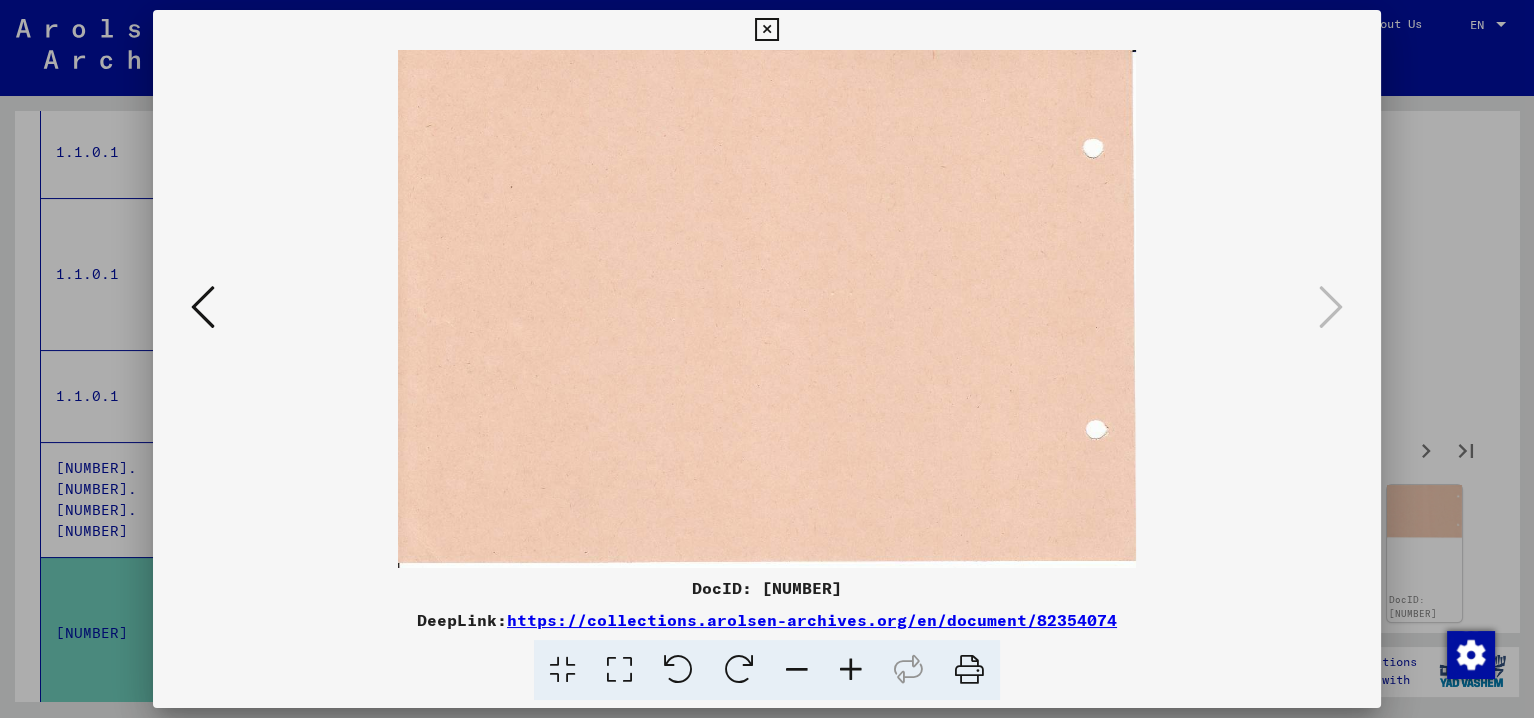 click at bounding box center (766, 30) 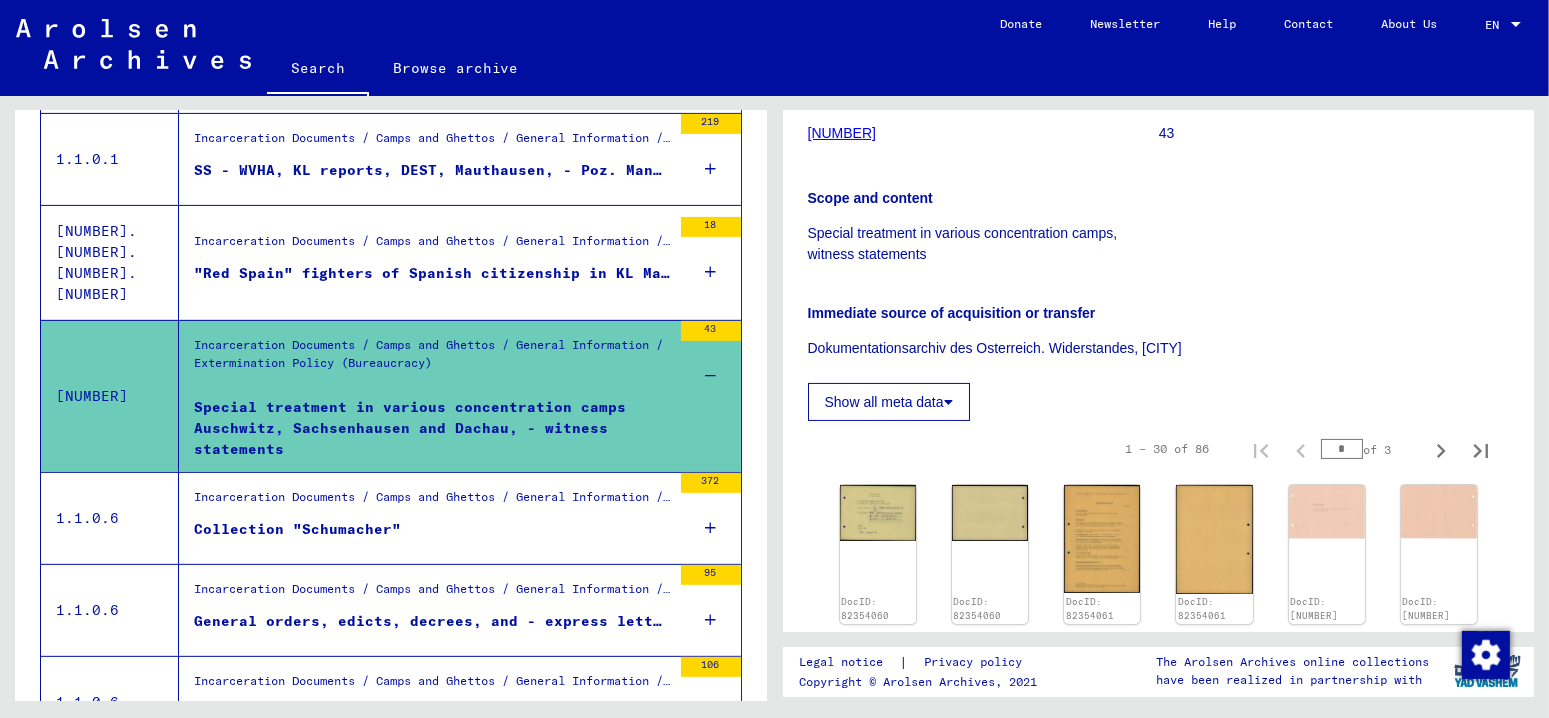 scroll, scrollTop: 879, scrollLeft: 0, axis: vertical 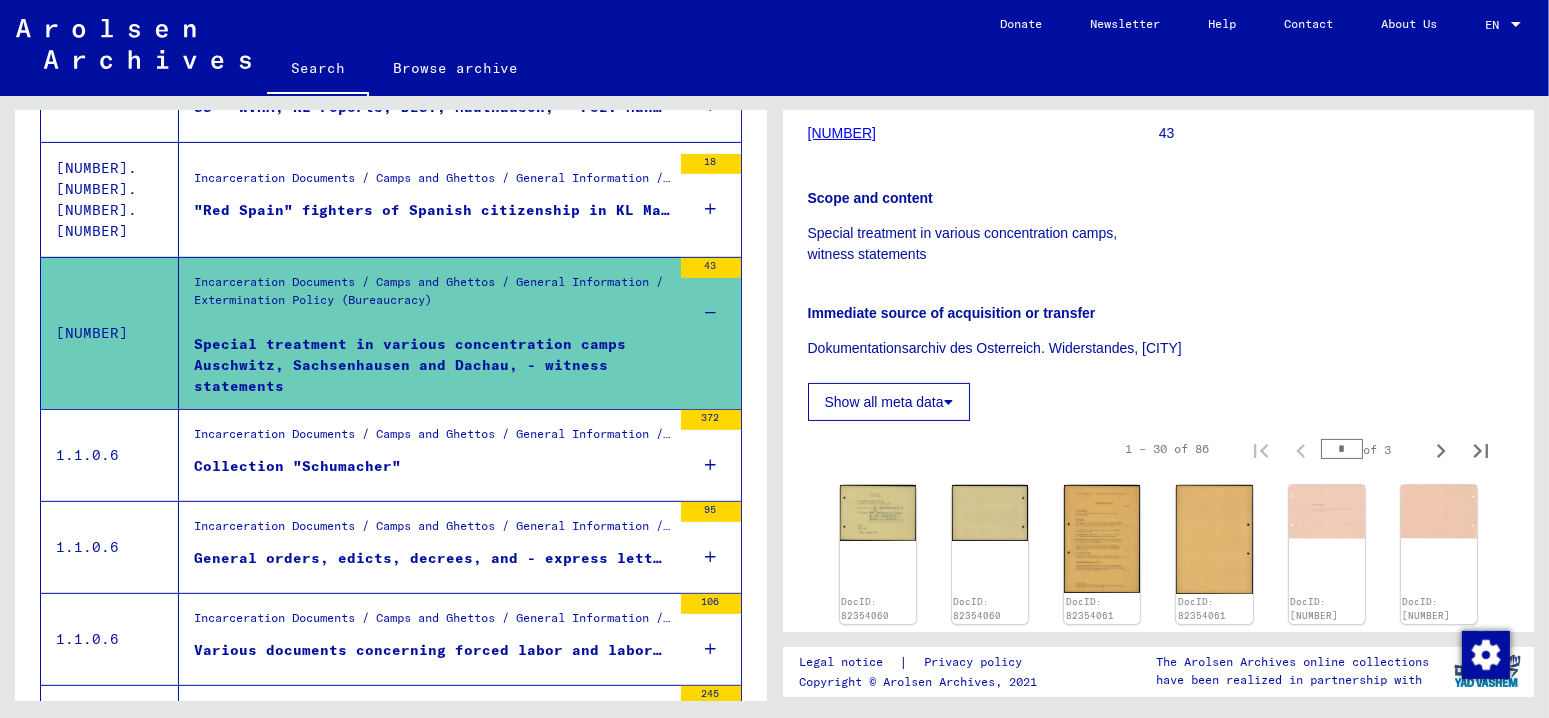 click at bounding box center [710, 465] 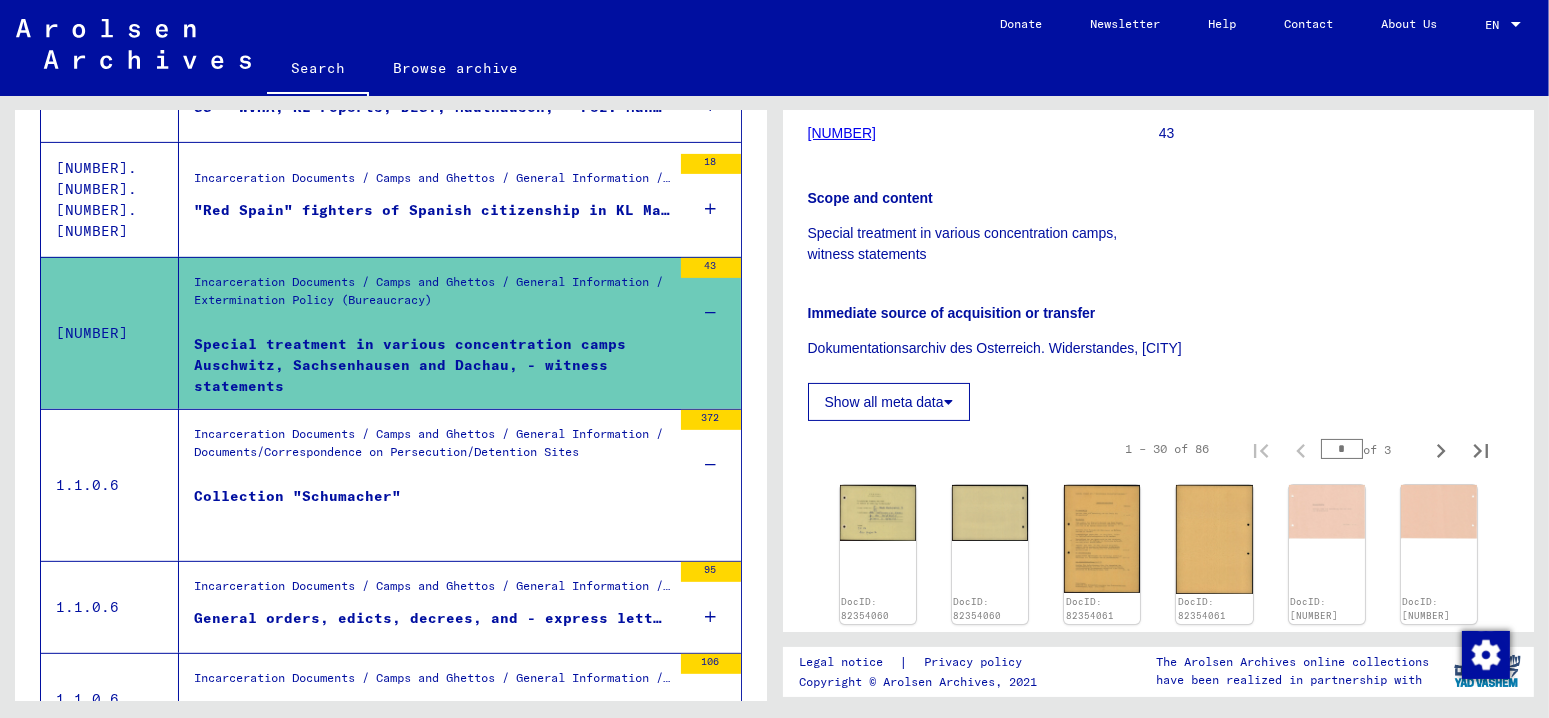 click on "Incarceration Documents / Camps and Ghettos / General Information / Documents/Correspondence on Persecution/Detention Sites" at bounding box center (432, 460) 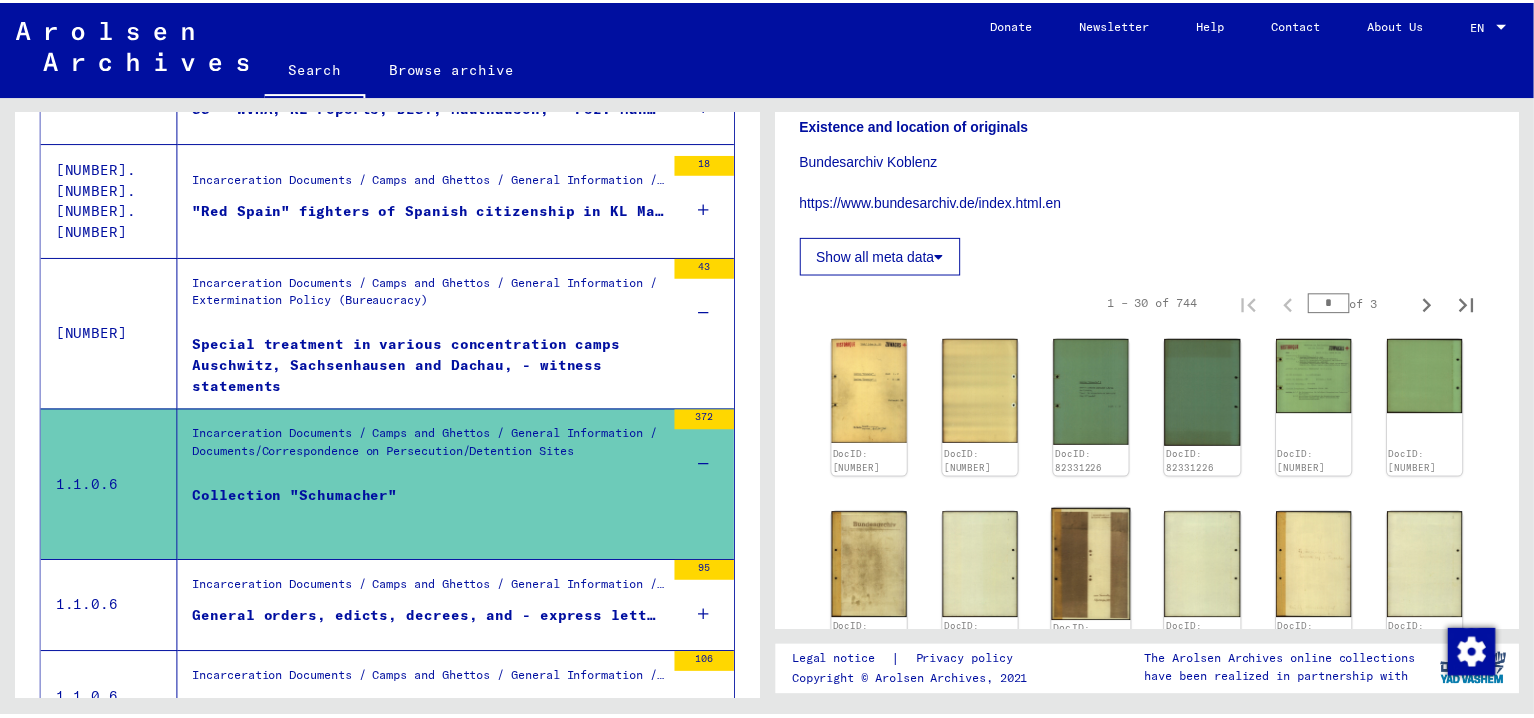 scroll, scrollTop: 700, scrollLeft: 0, axis: vertical 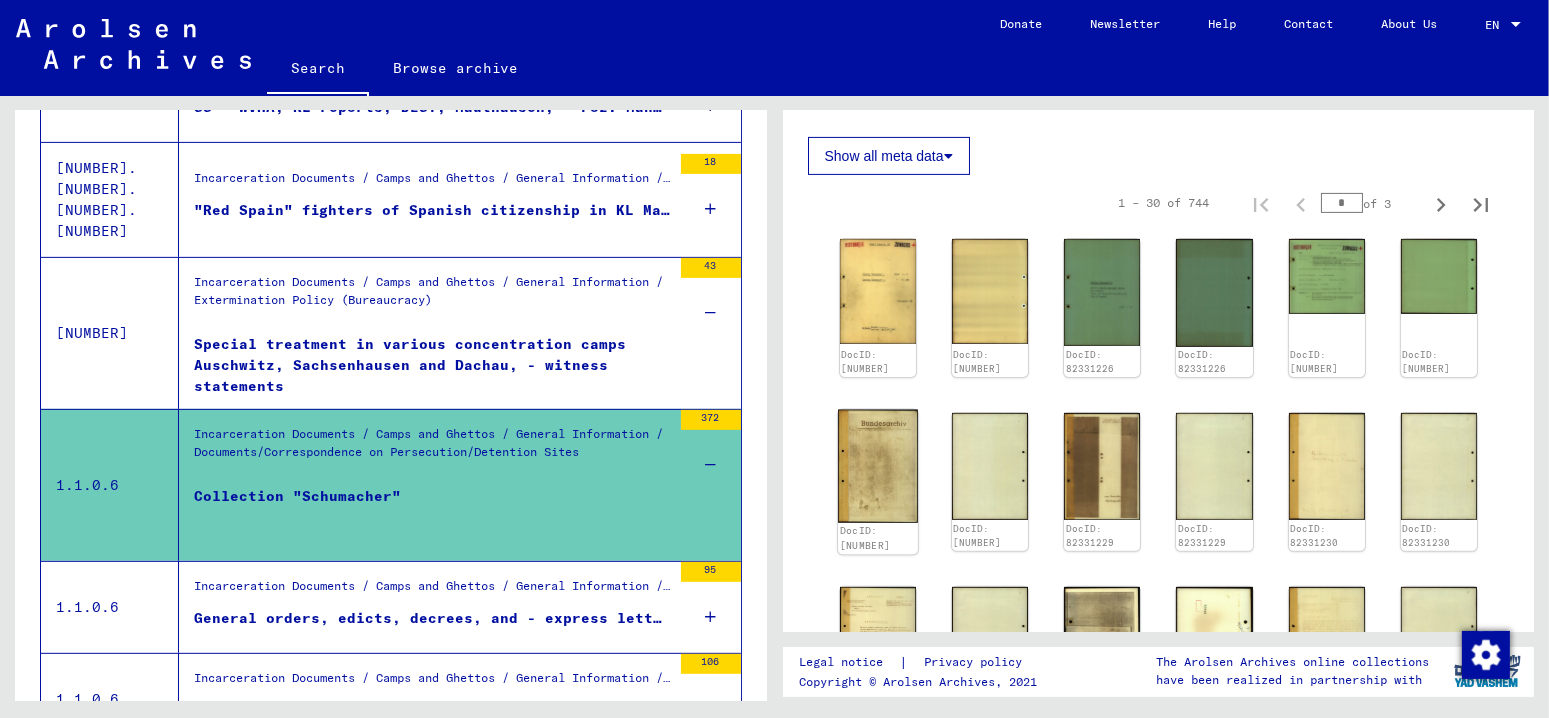 click 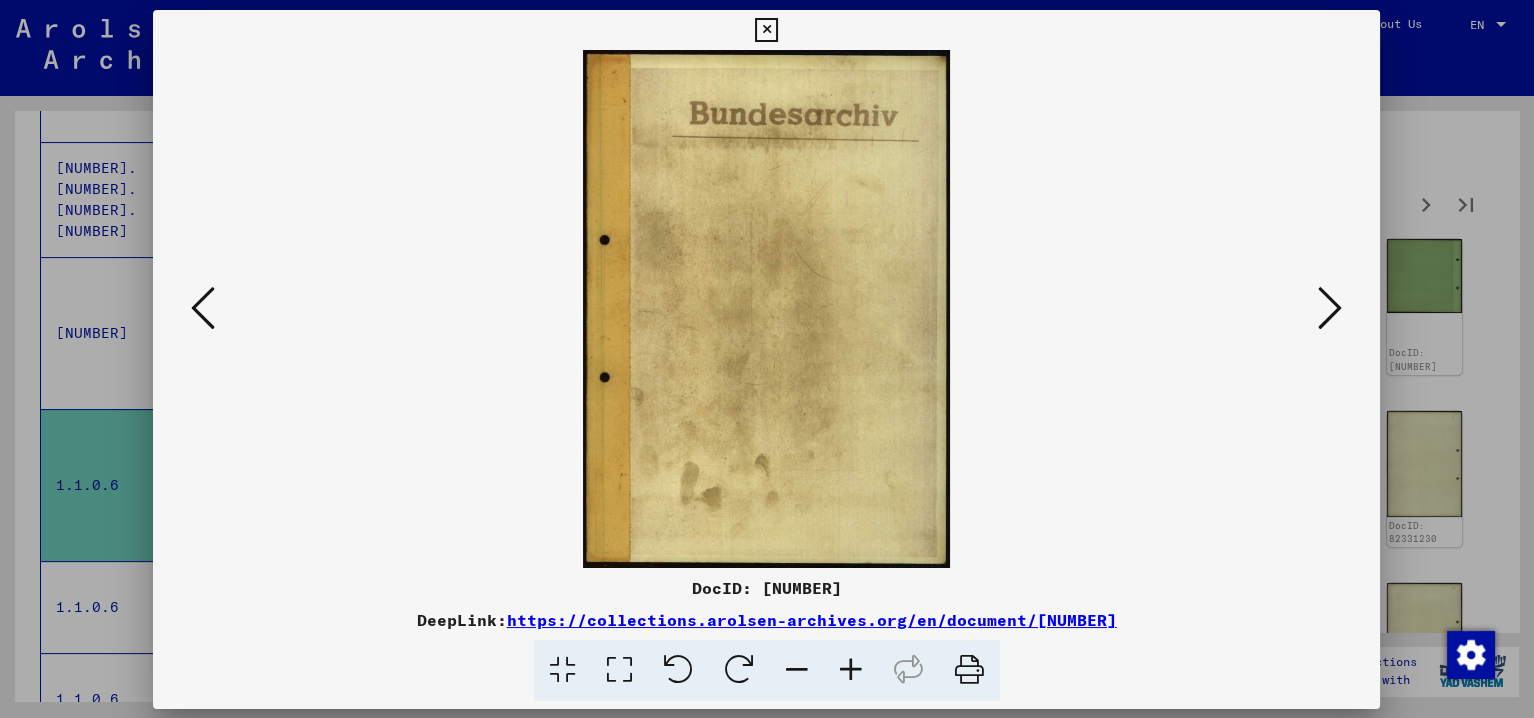 click at bounding box center (766, 309) 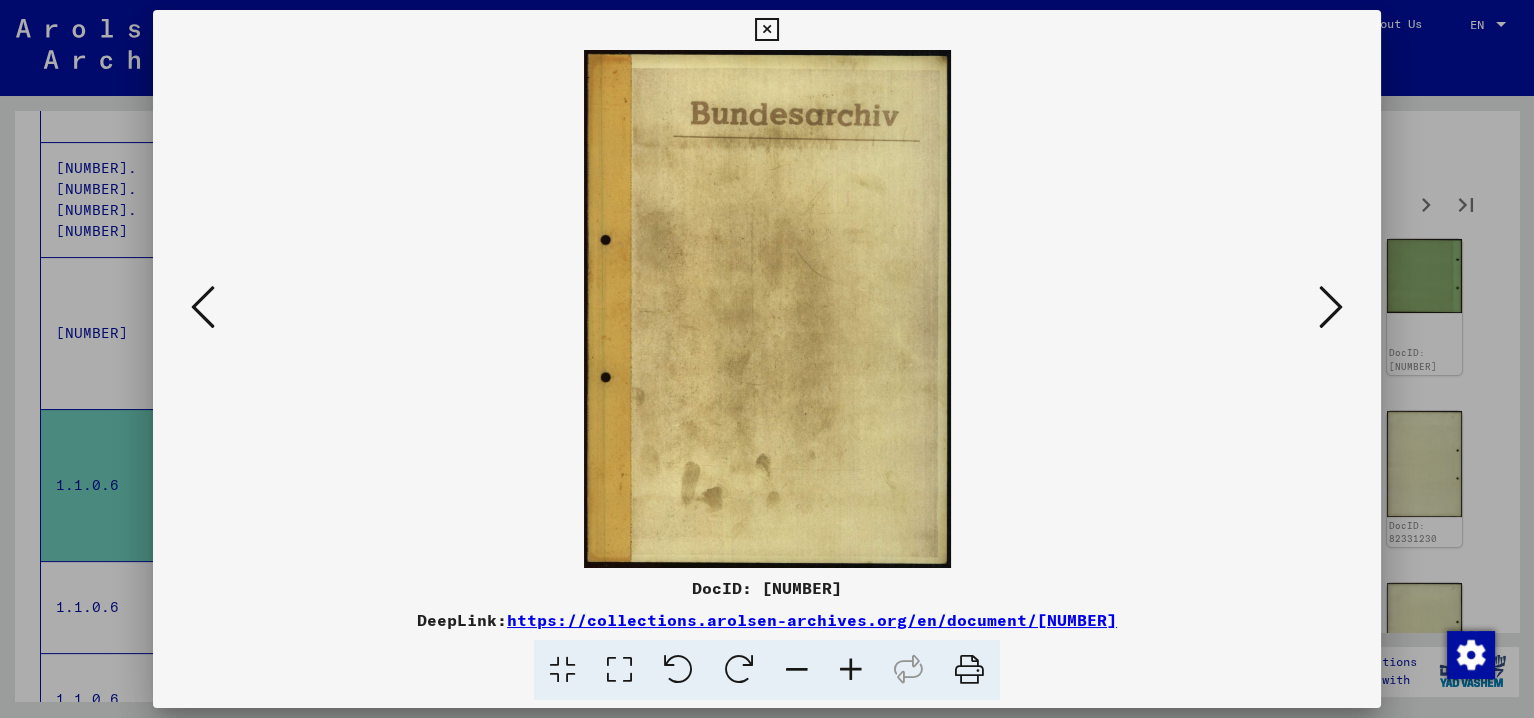 click at bounding box center (1331, 307) 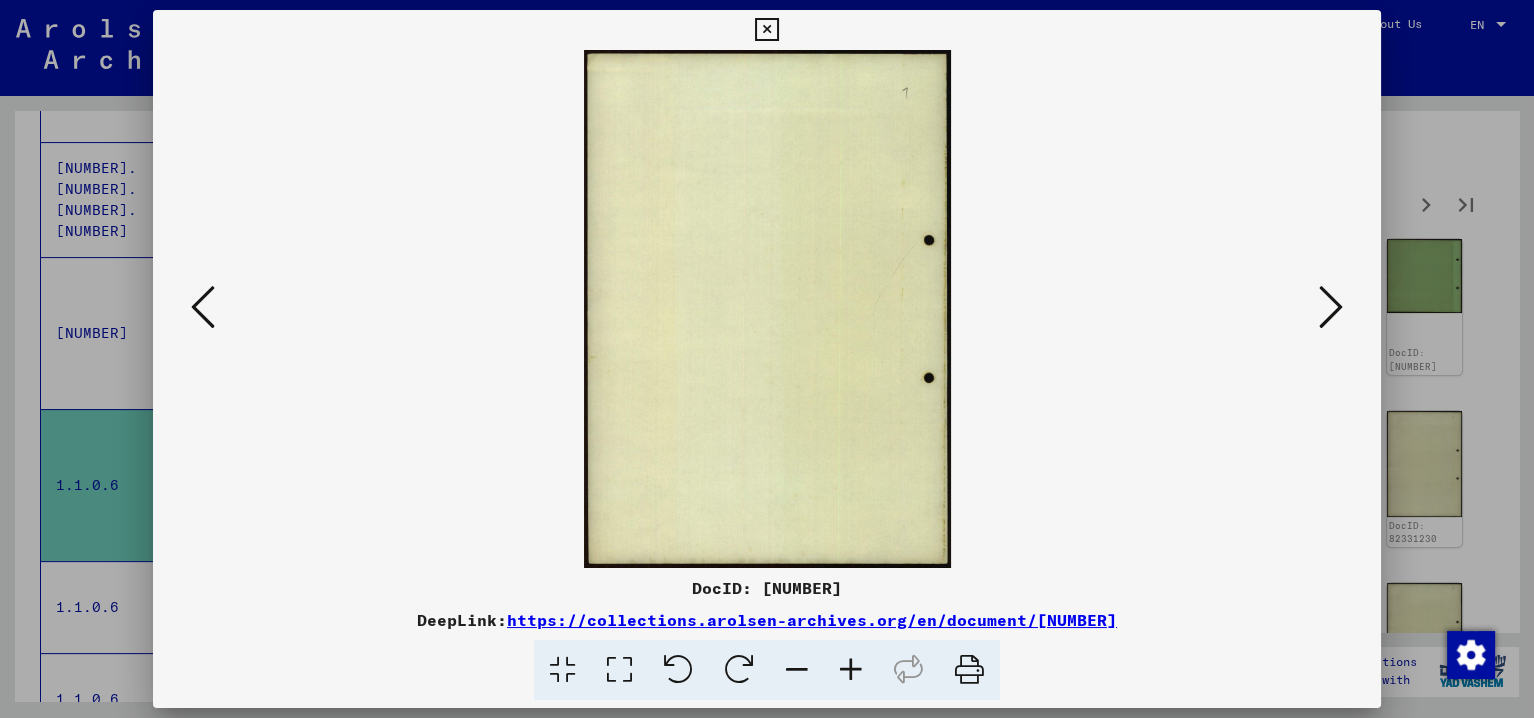 click at bounding box center [1331, 307] 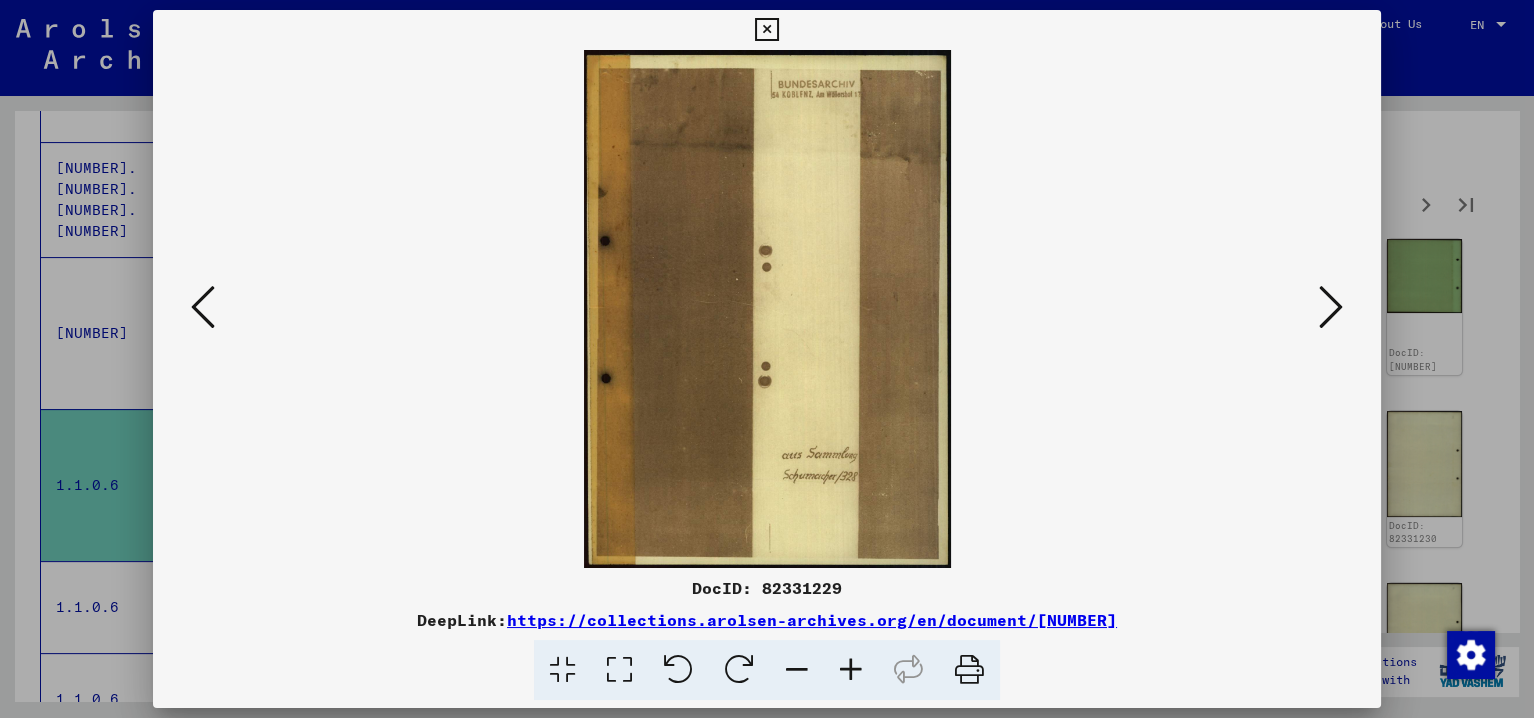 click at bounding box center (1331, 307) 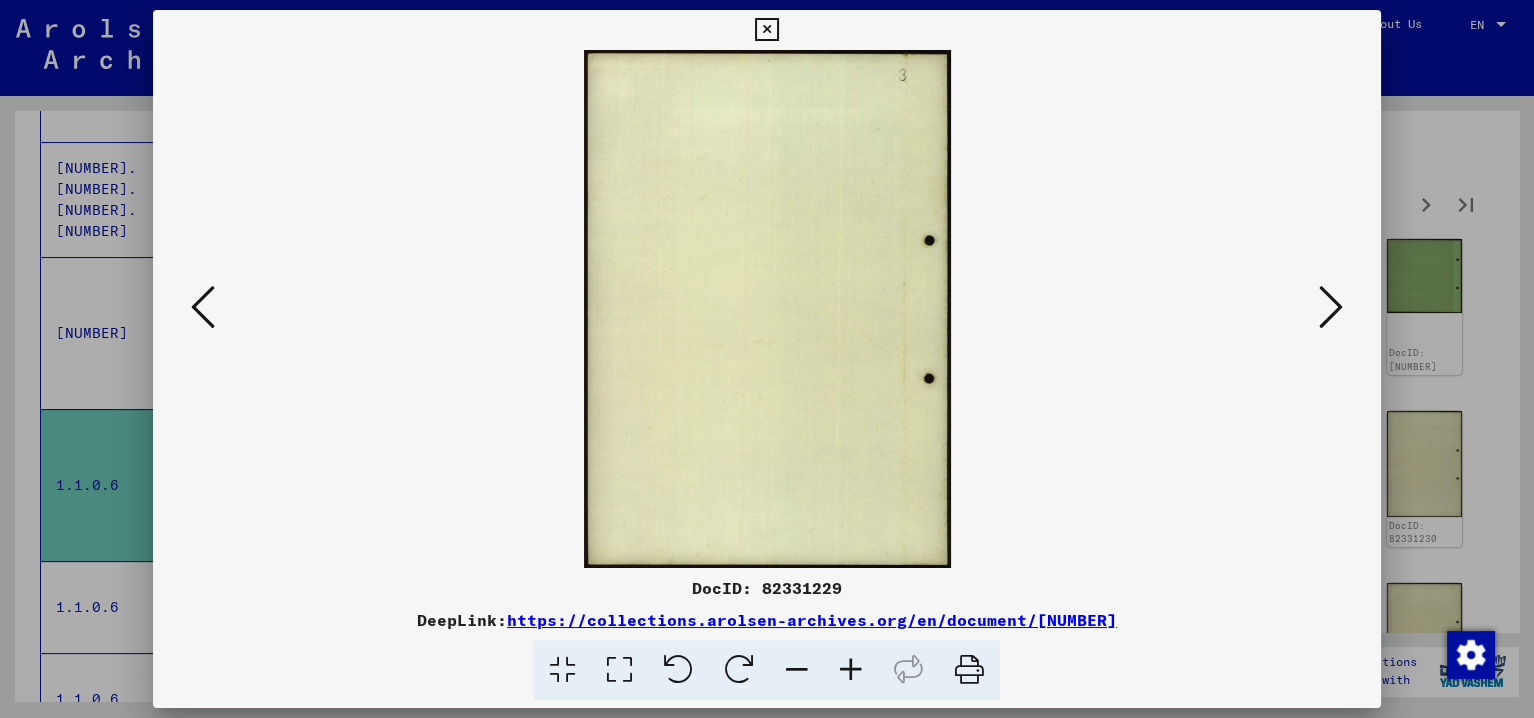 click at bounding box center (1331, 307) 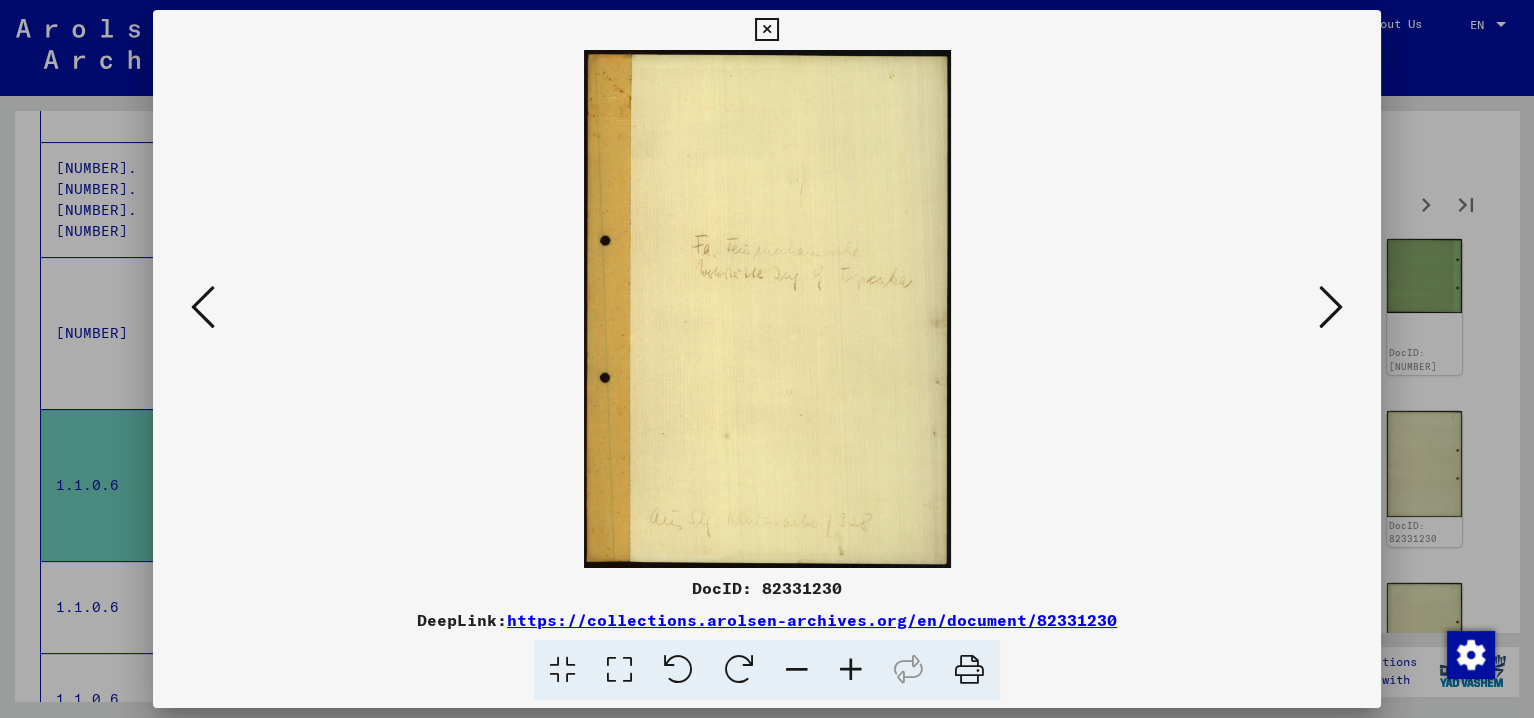 click at bounding box center (1331, 307) 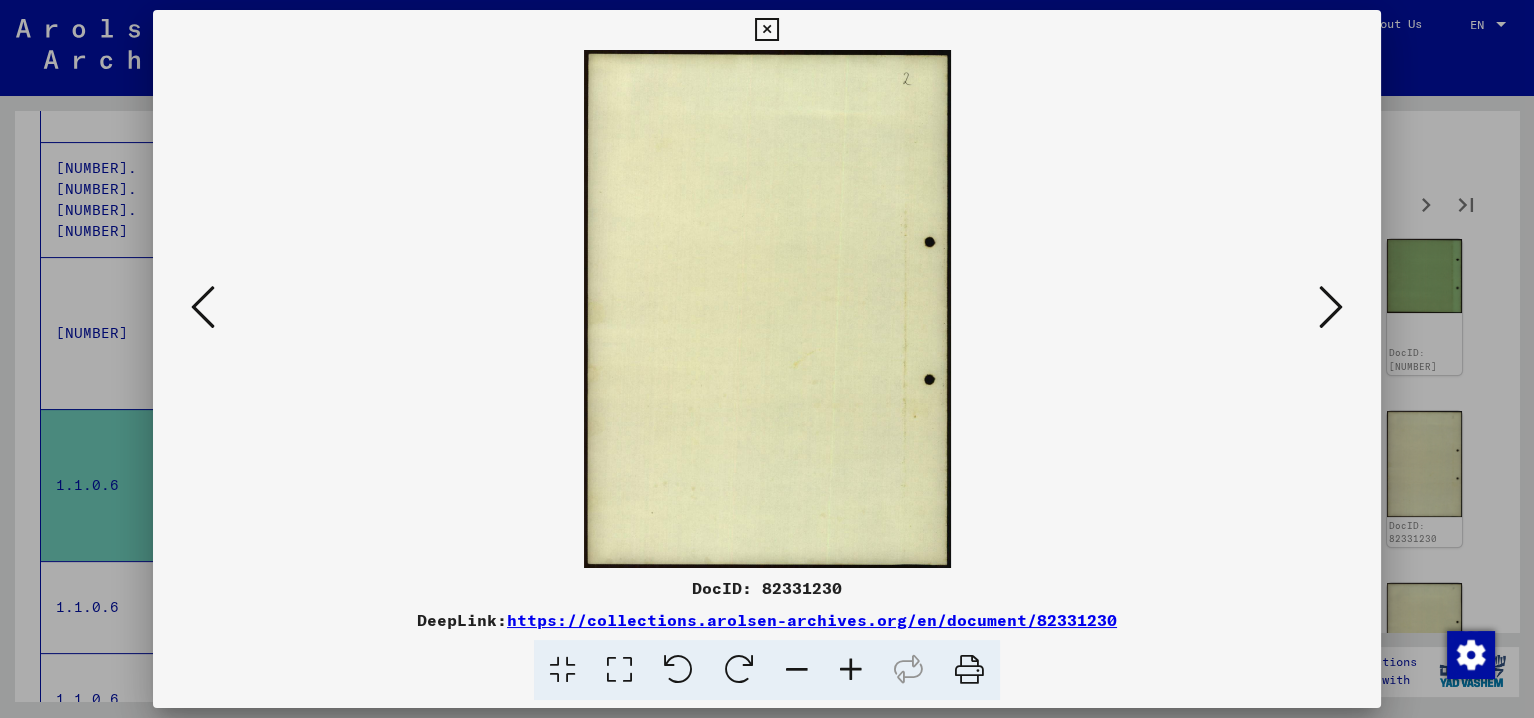 click at bounding box center [1331, 307] 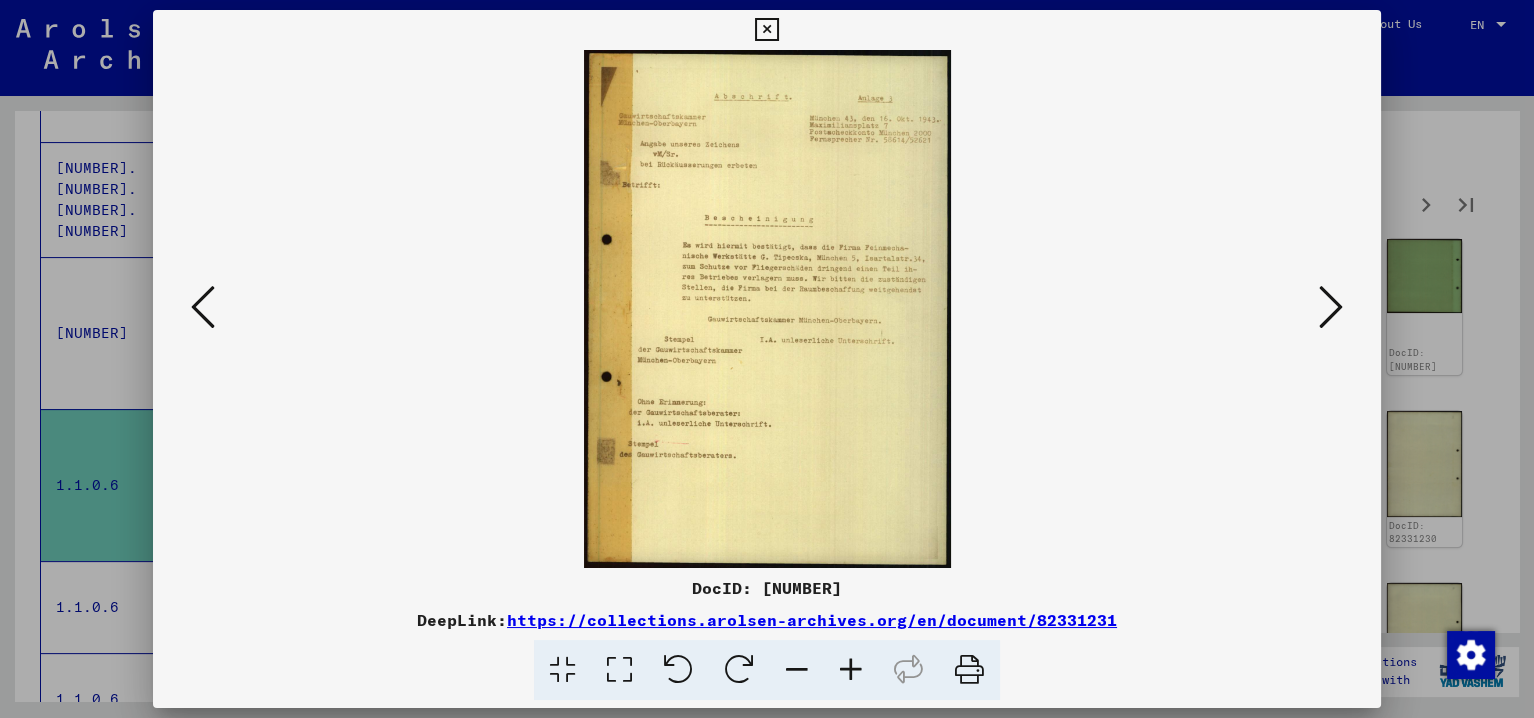 click at bounding box center (851, 670) 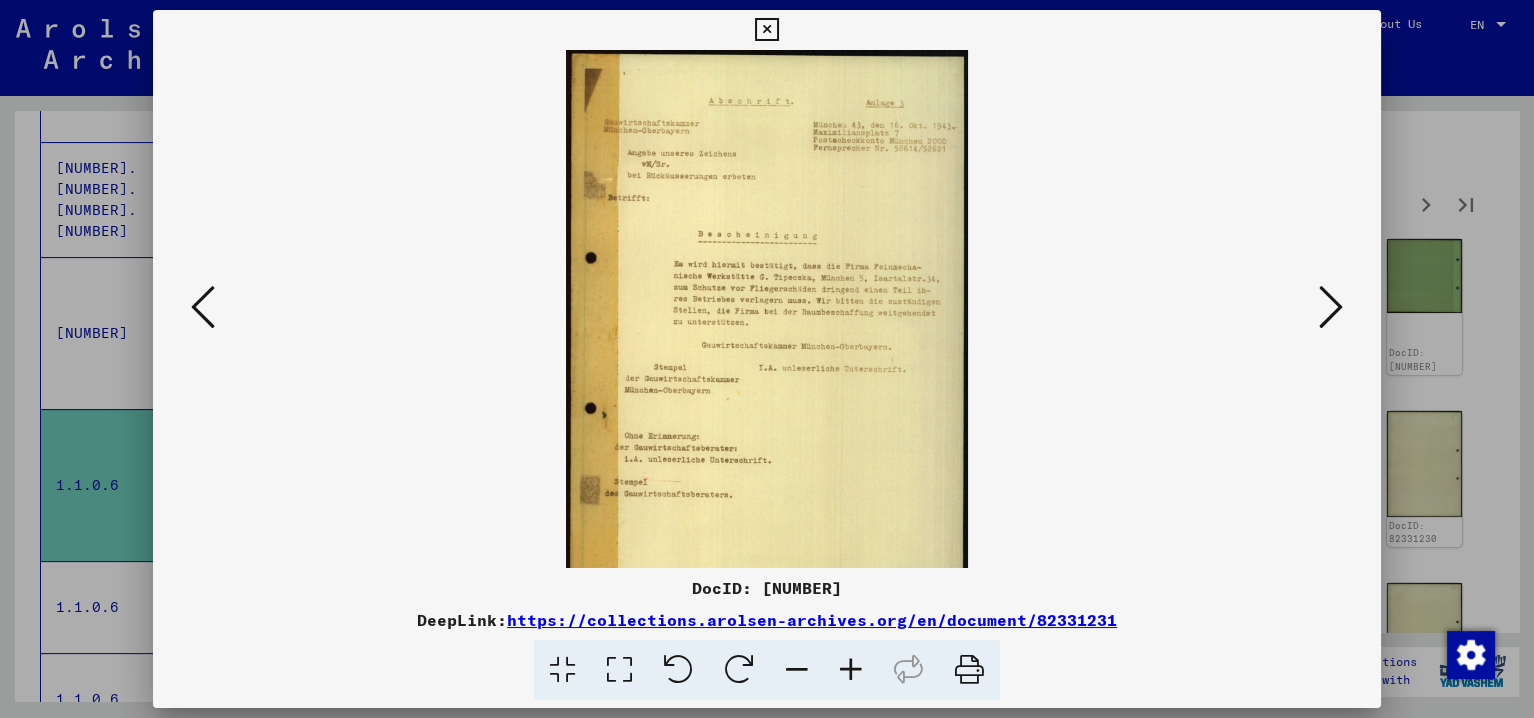 click at bounding box center [851, 670] 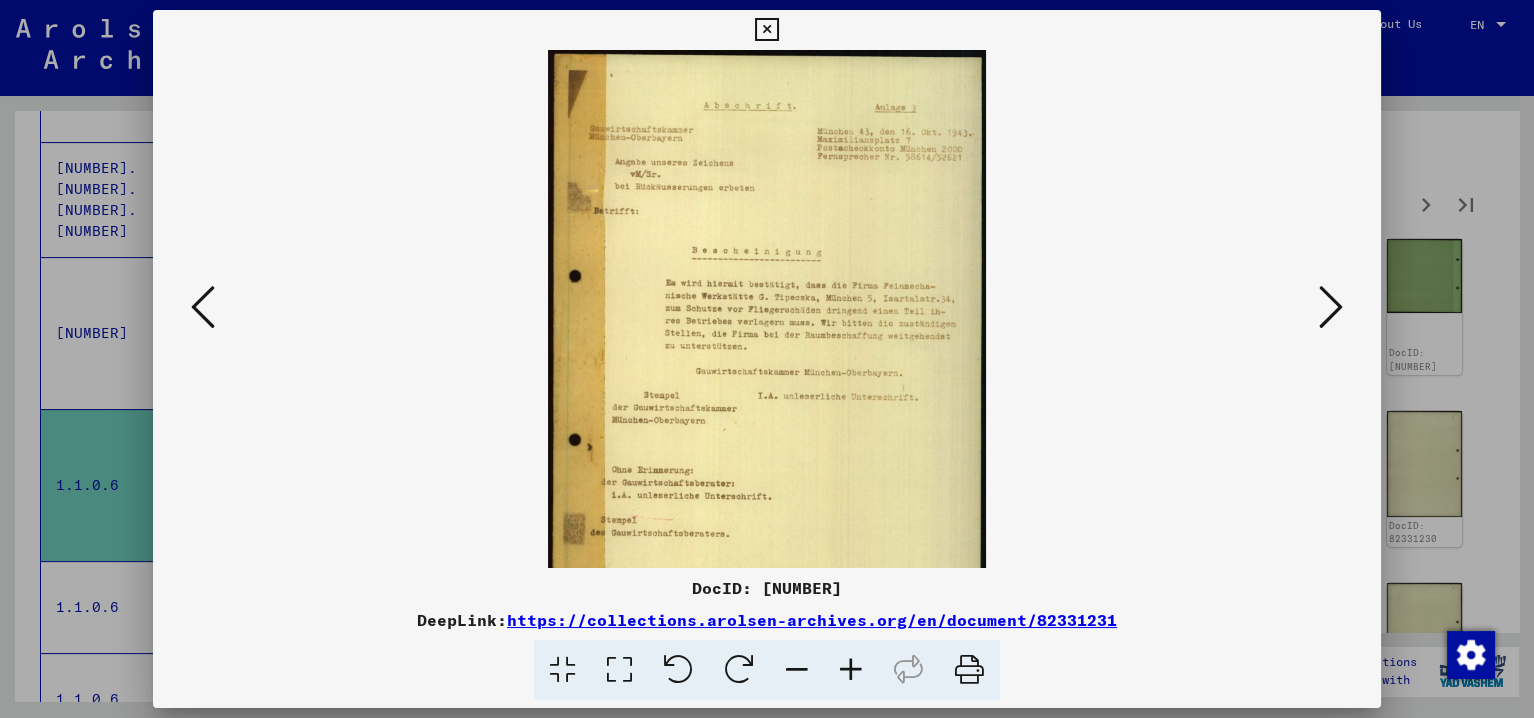 click at bounding box center (851, 670) 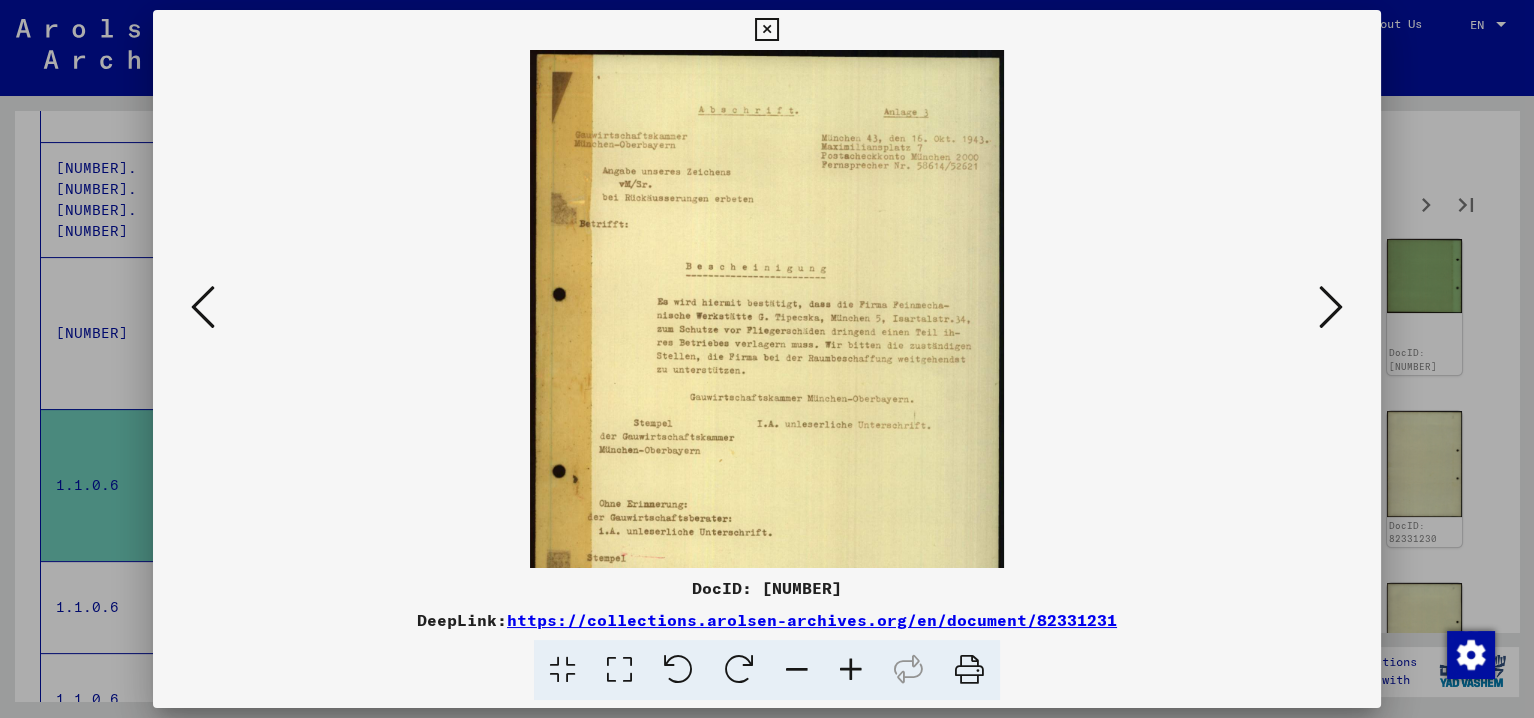 click at bounding box center (851, 670) 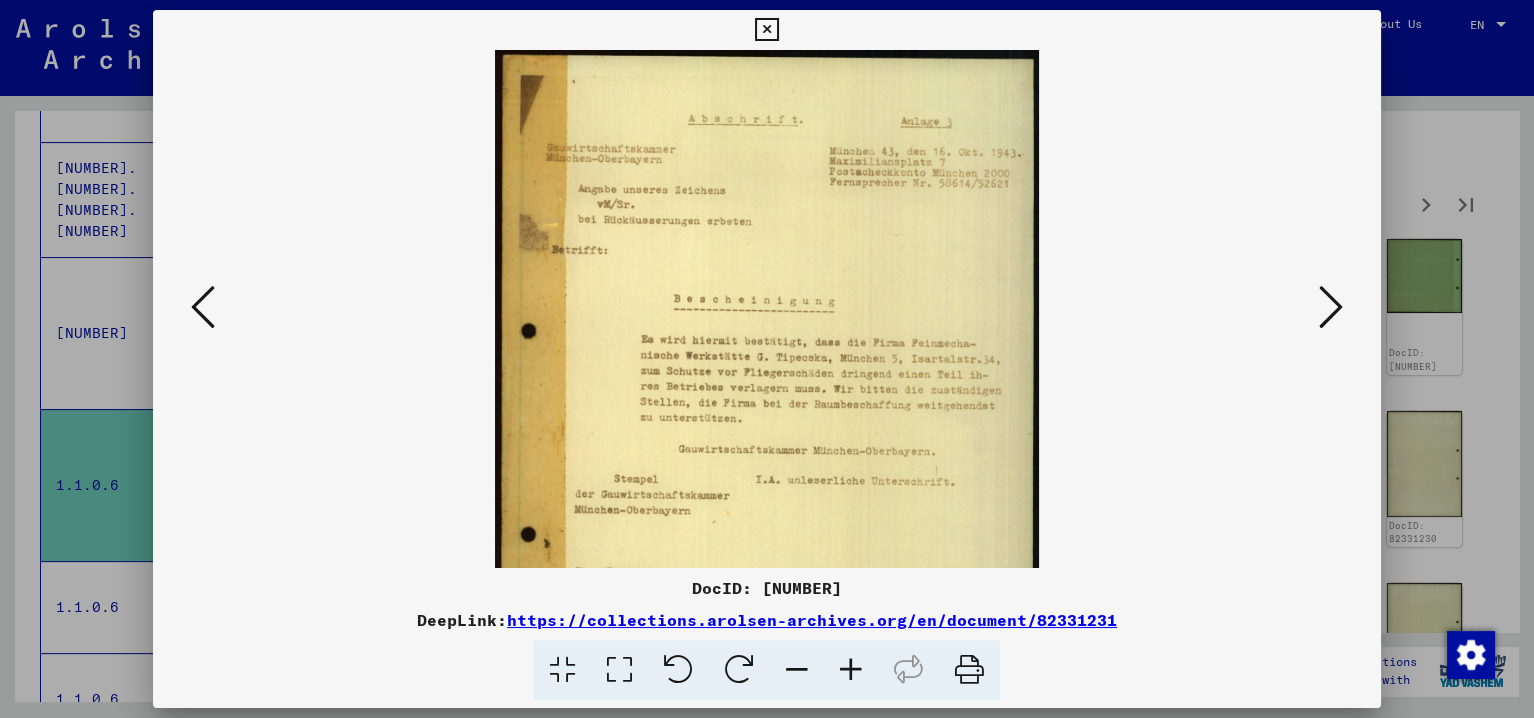 click at bounding box center (851, 670) 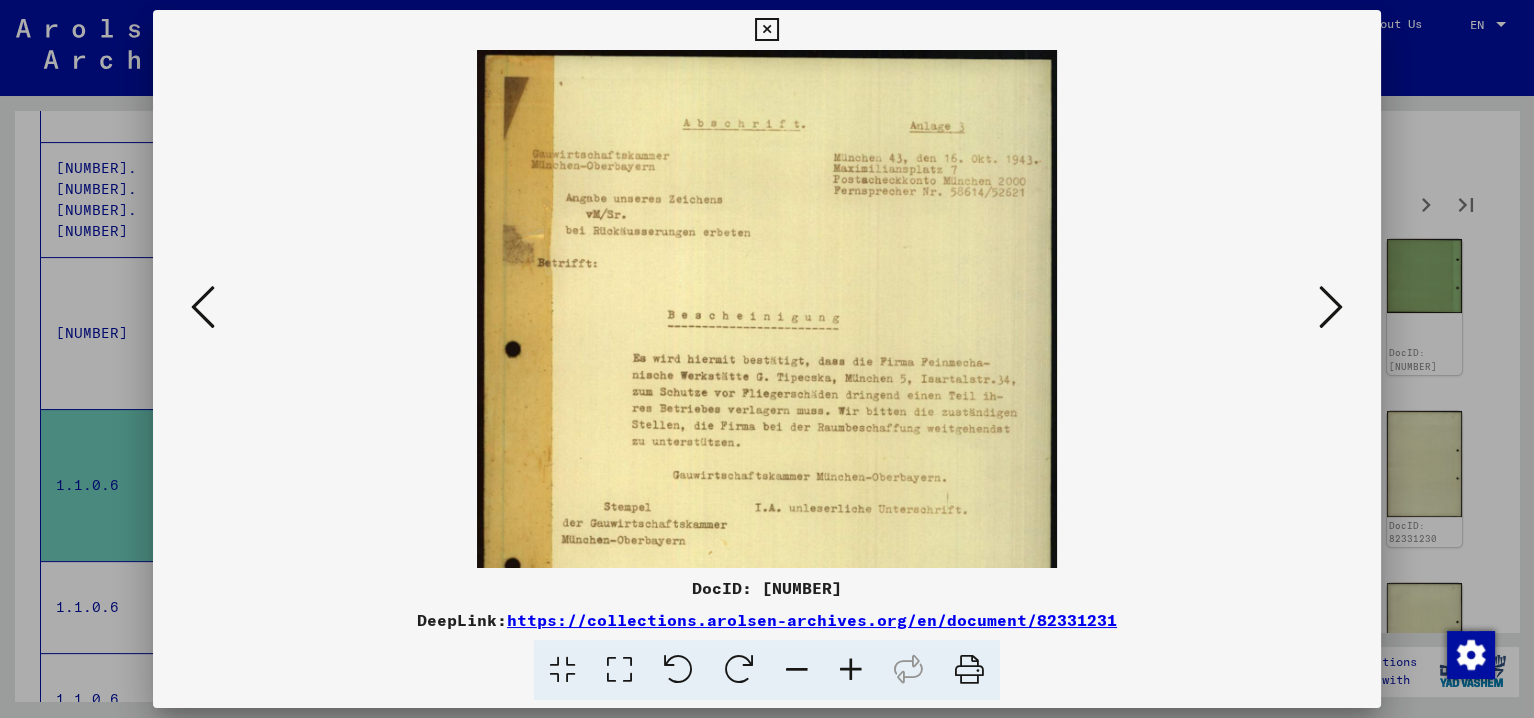 click at bounding box center (851, 670) 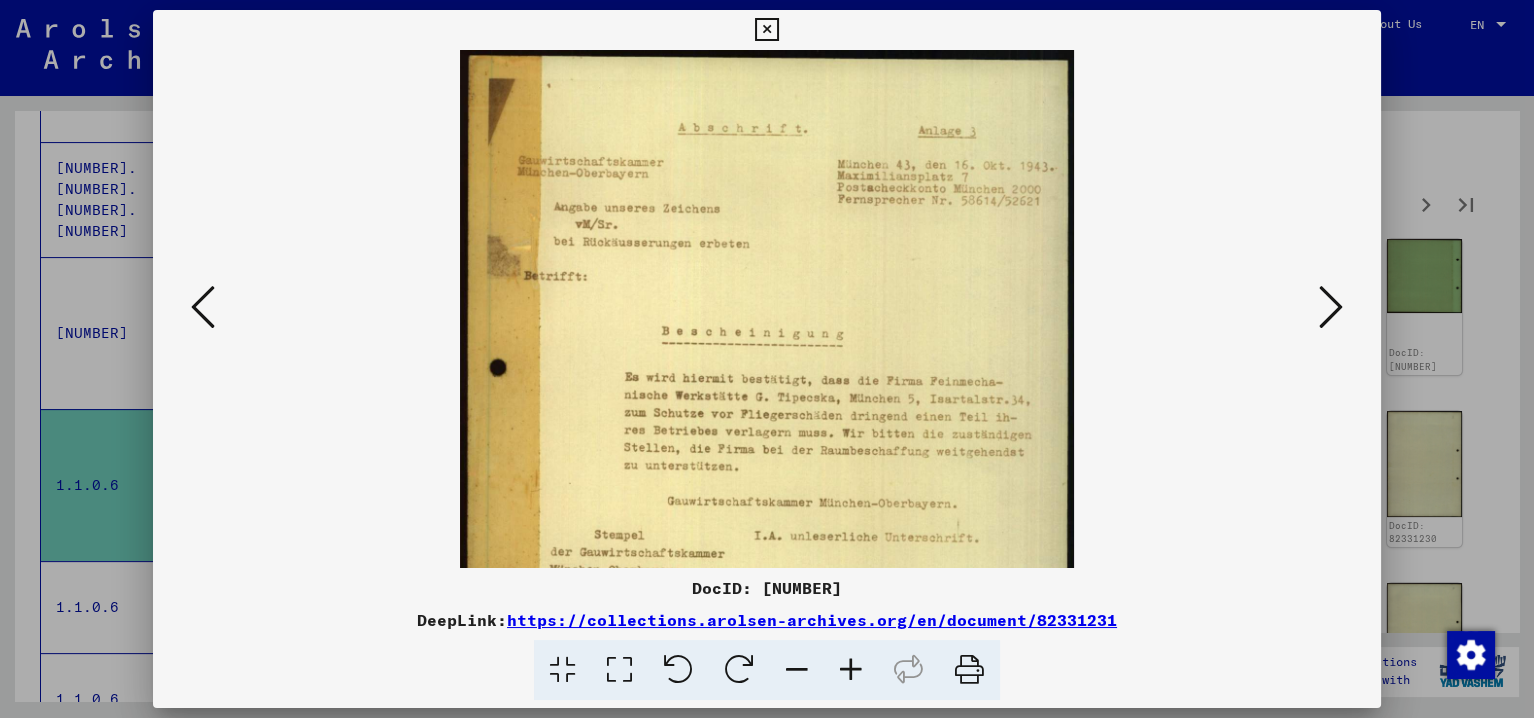 click at bounding box center [851, 670] 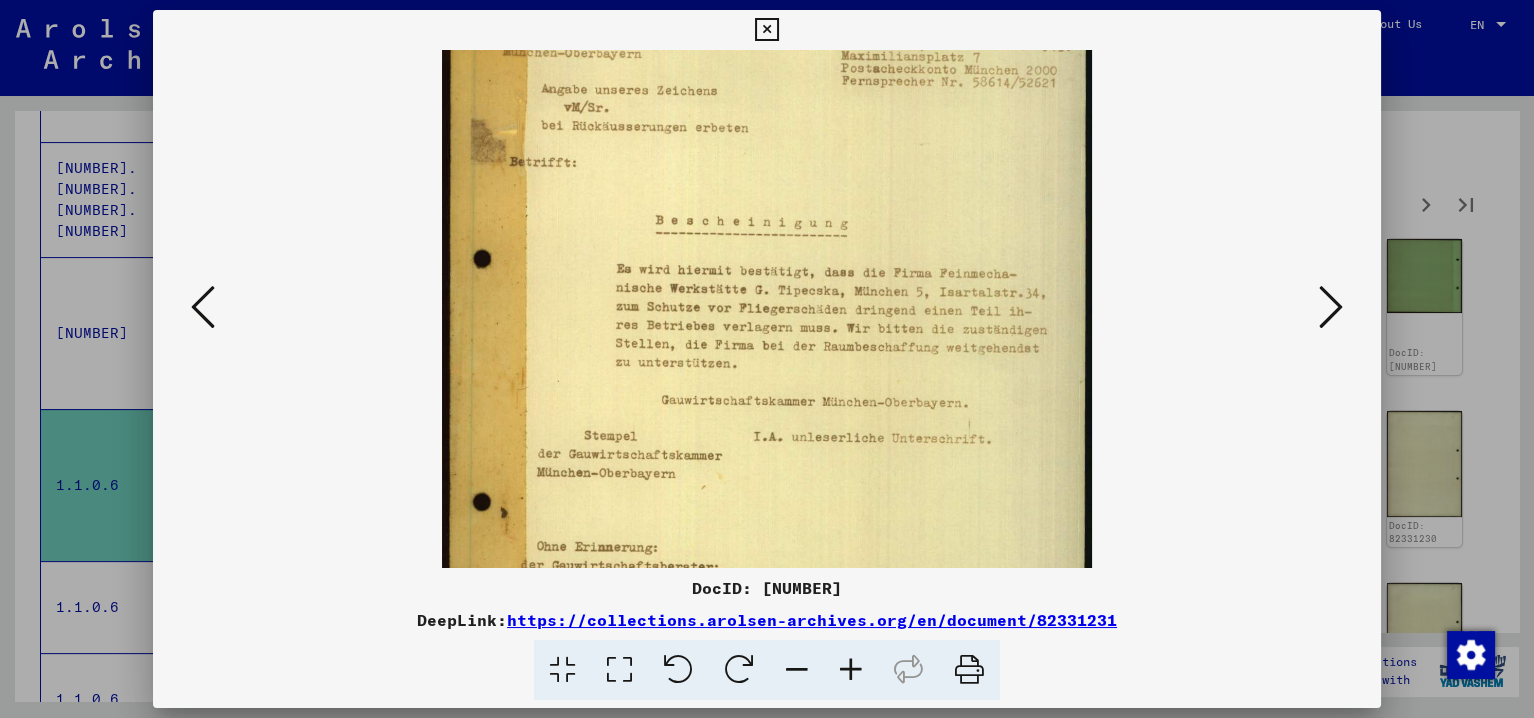 scroll, scrollTop: 128, scrollLeft: 0, axis: vertical 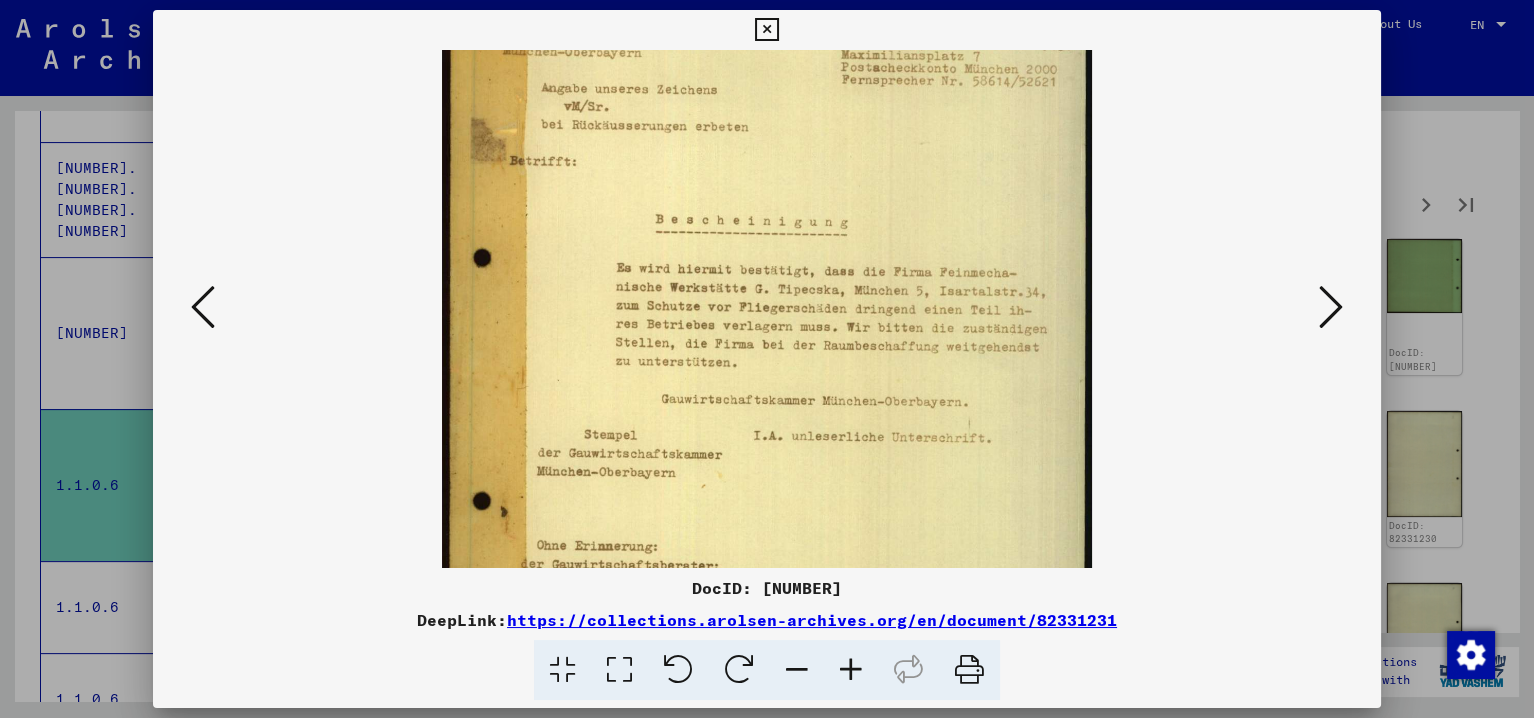 drag, startPoint x: 829, startPoint y: 489, endPoint x: 795, endPoint y: 341, distance: 151.8552 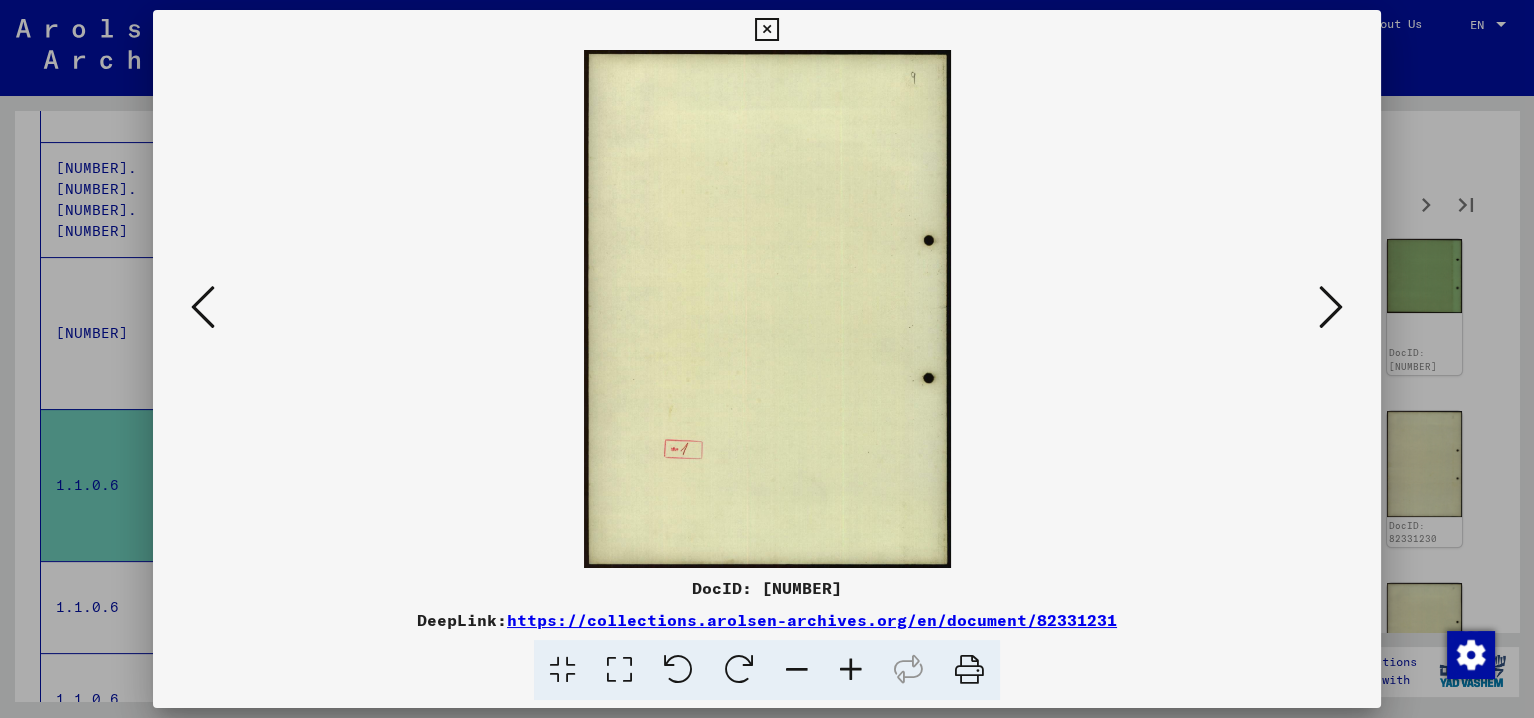 click at bounding box center (1331, 307) 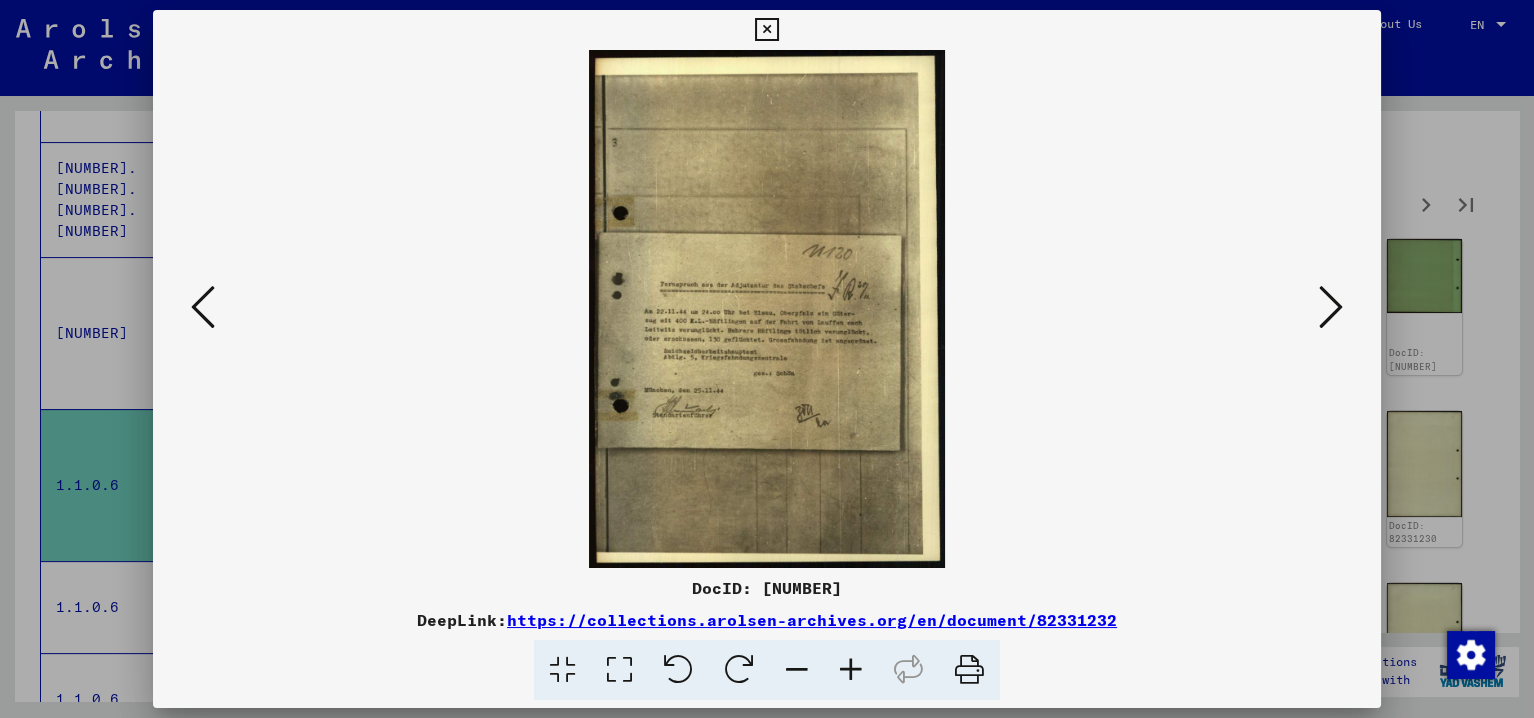 click at bounding box center [851, 670] 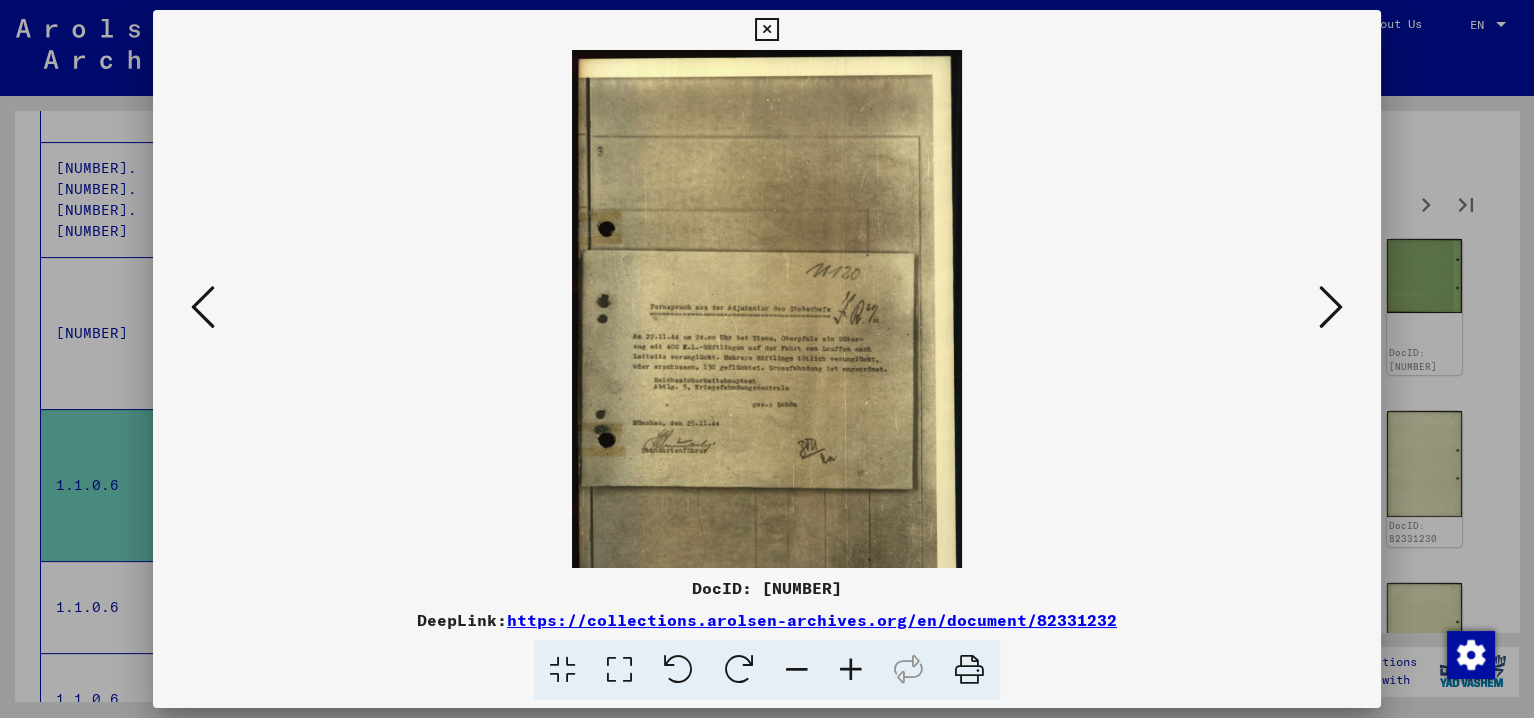 click at bounding box center [851, 670] 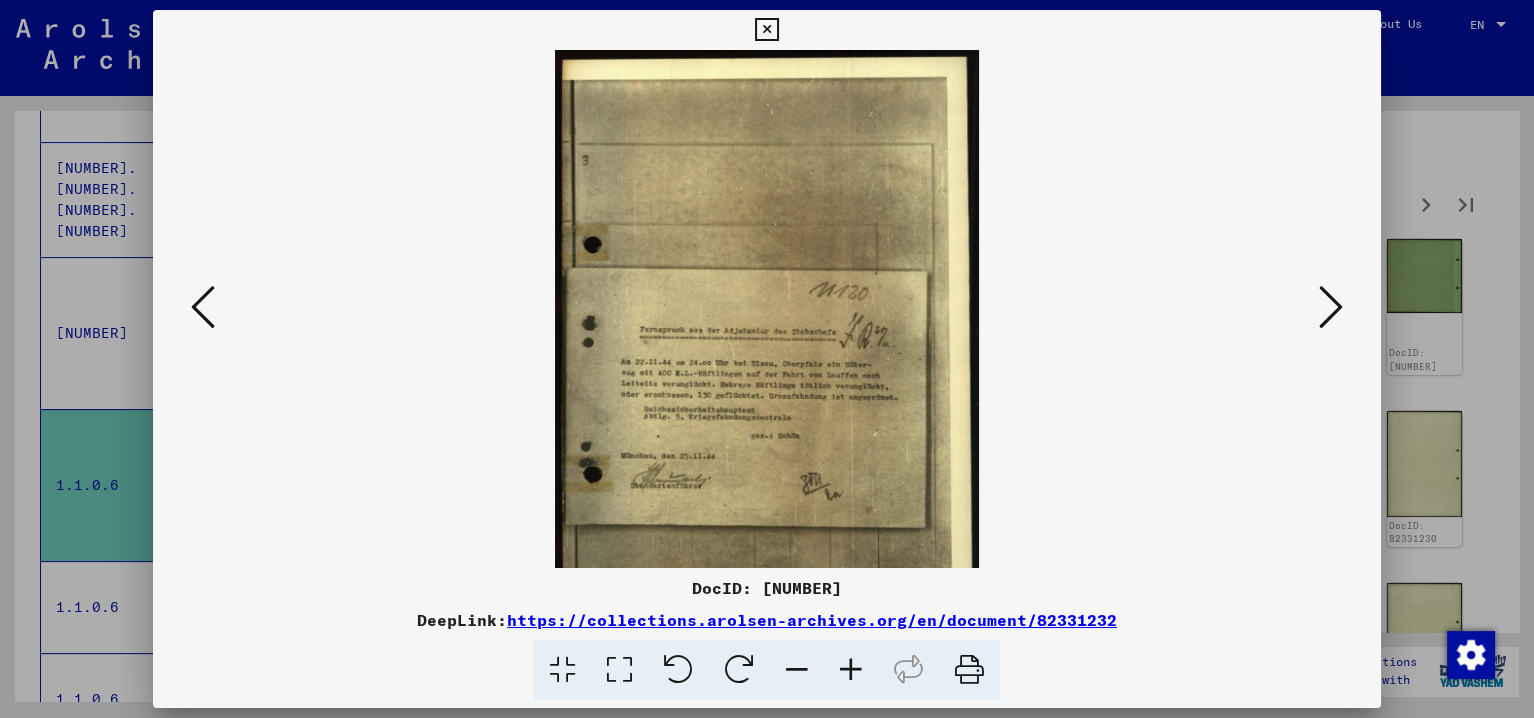 click at bounding box center (851, 670) 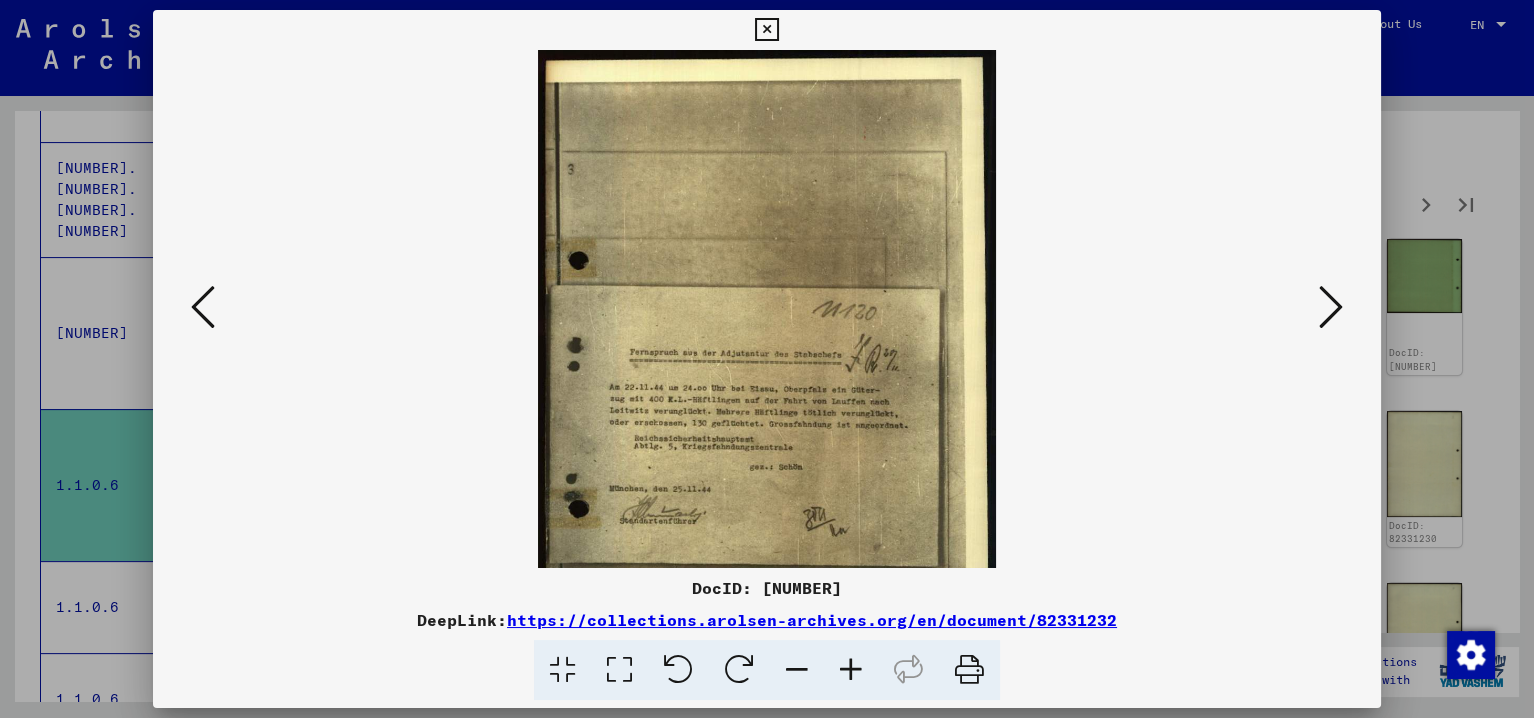 click at bounding box center [851, 670] 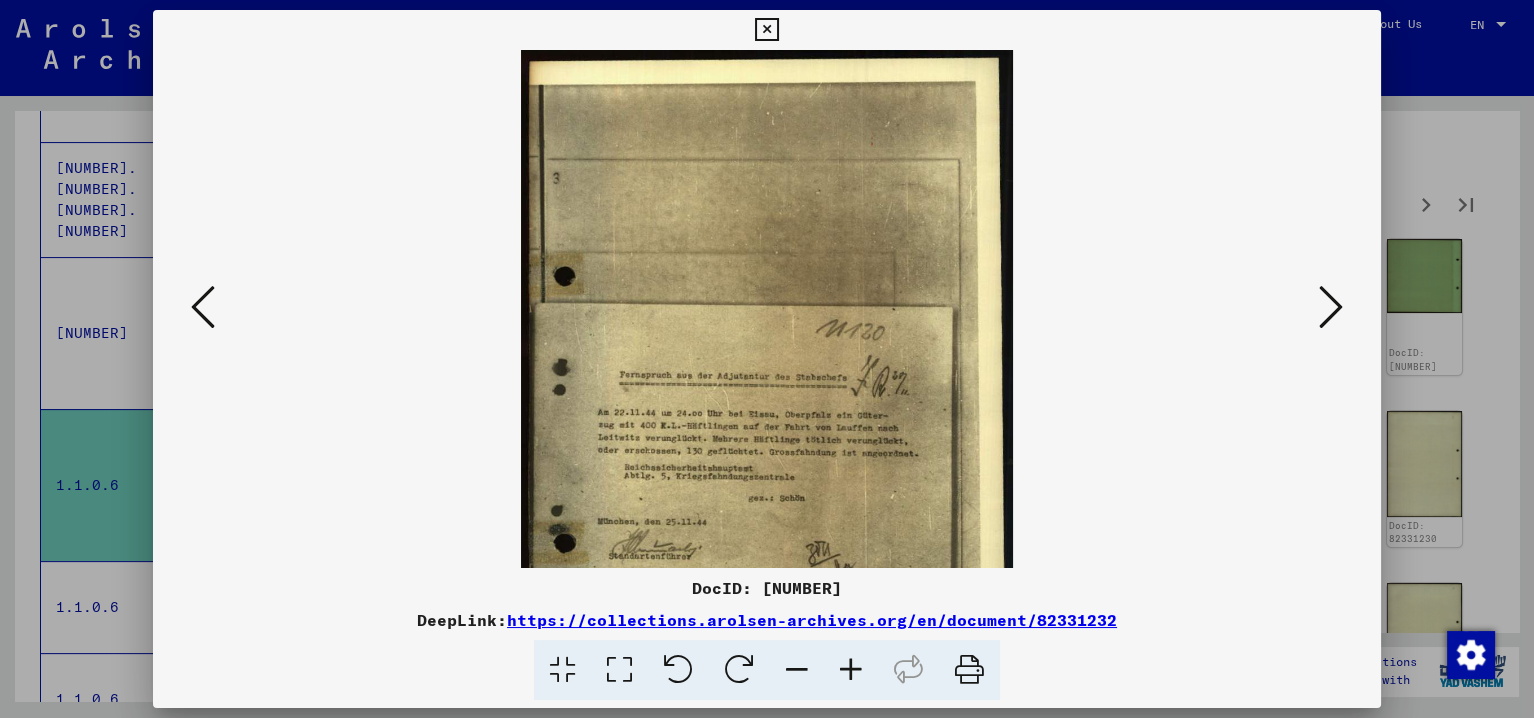 click at bounding box center (851, 670) 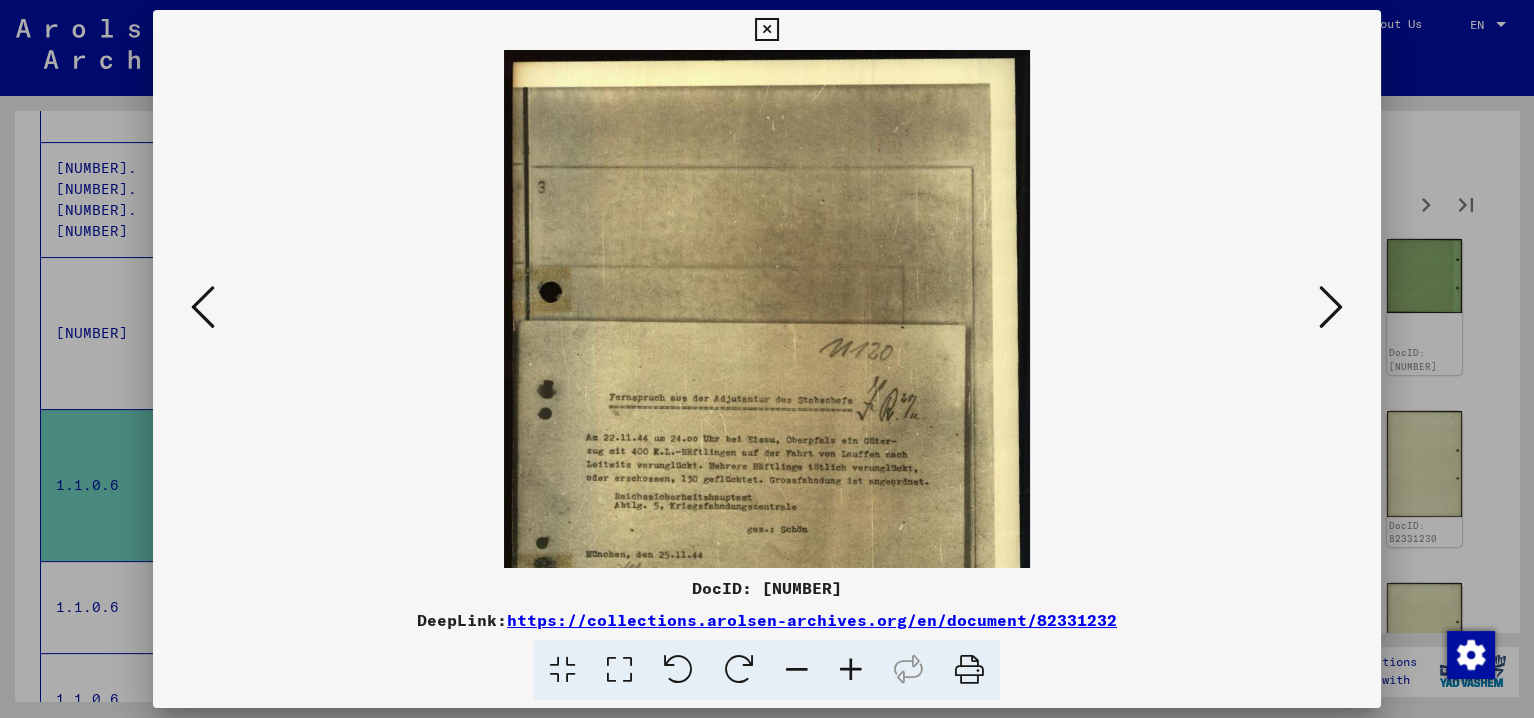 click at bounding box center (851, 670) 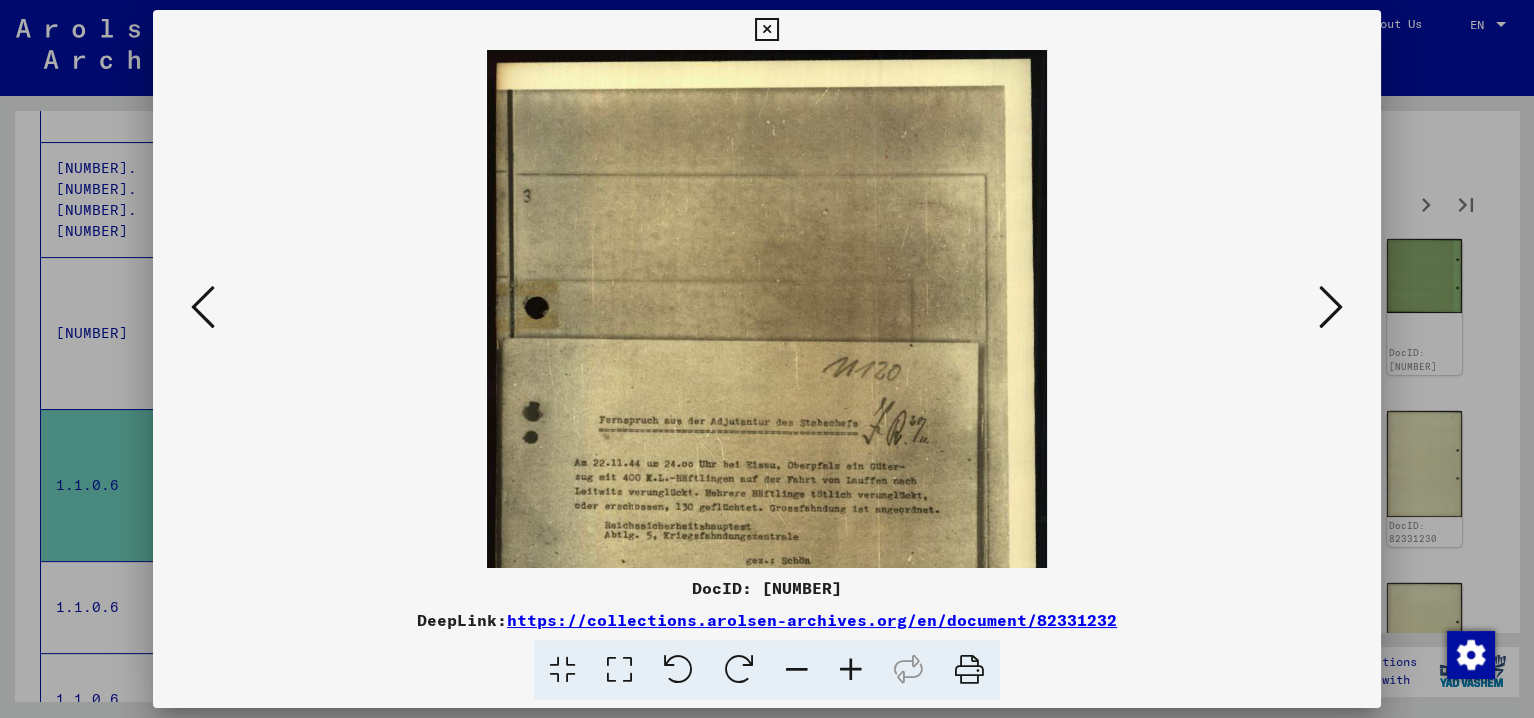 click at bounding box center (851, 670) 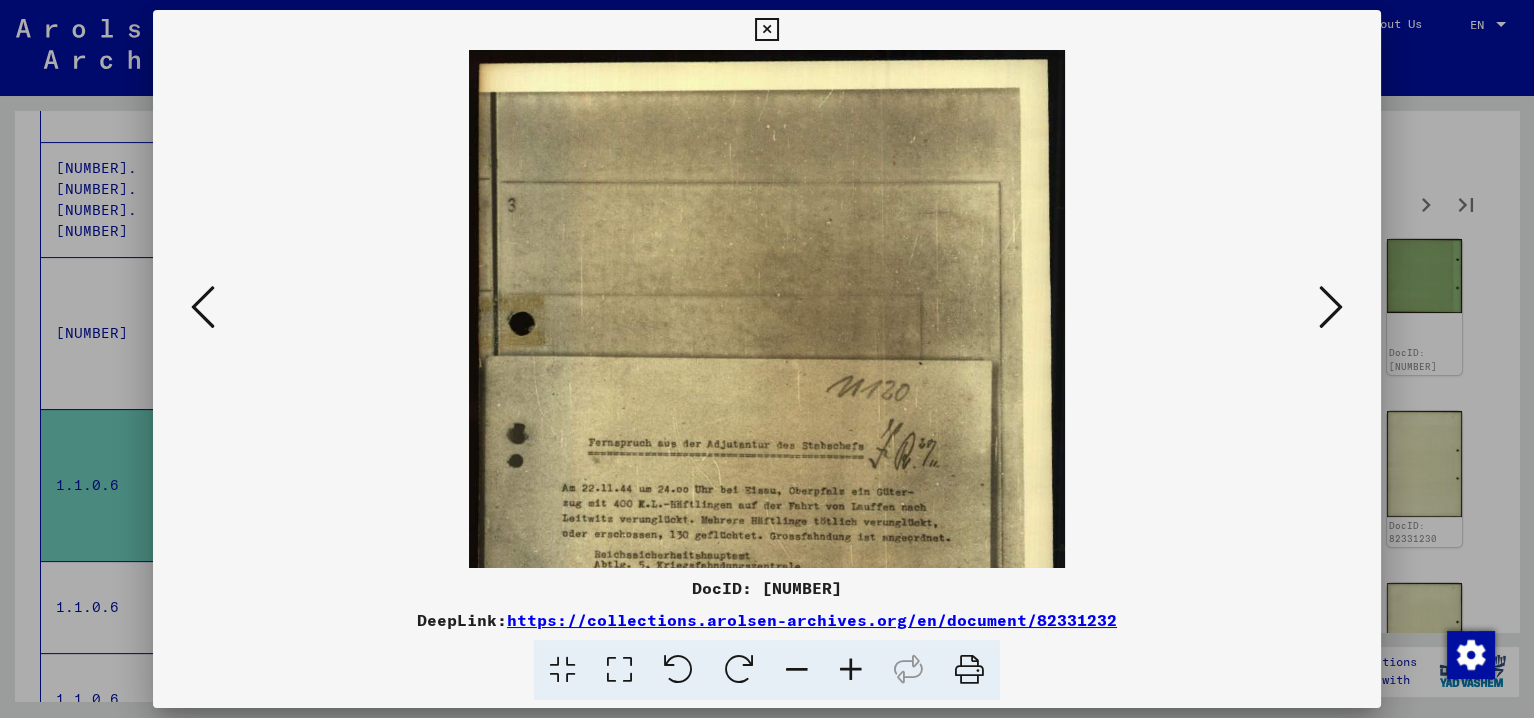 click at bounding box center [851, 670] 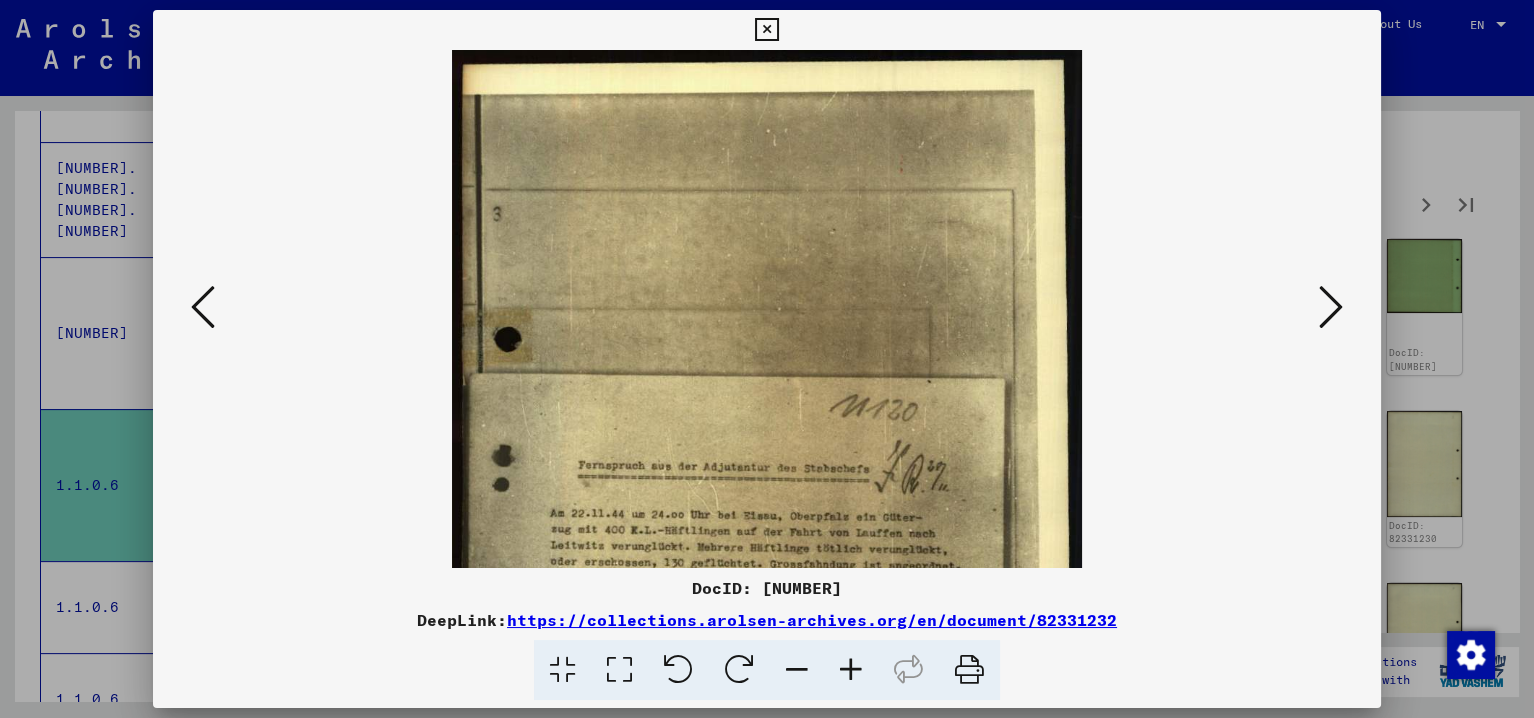 click at bounding box center [851, 670] 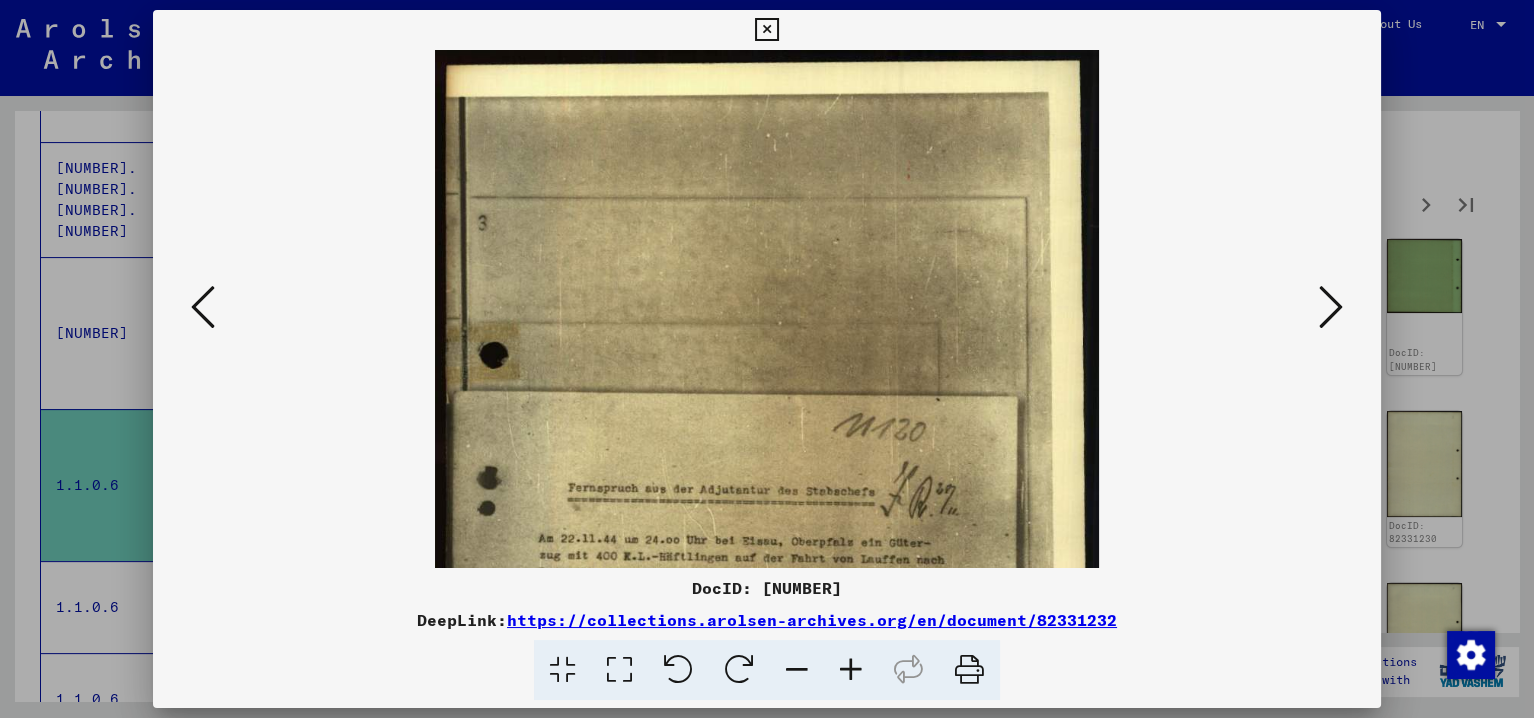 click at bounding box center (851, 670) 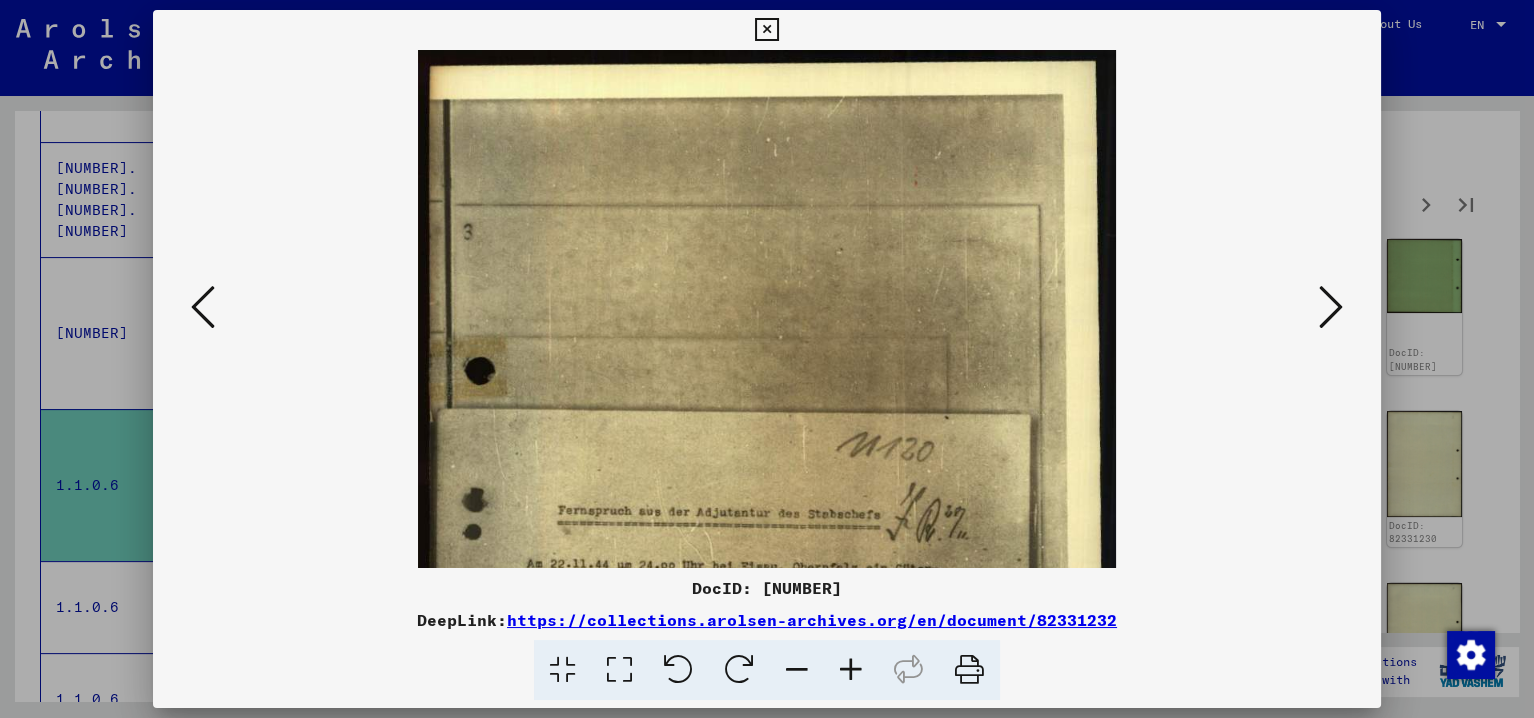 click at bounding box center (851, 670) 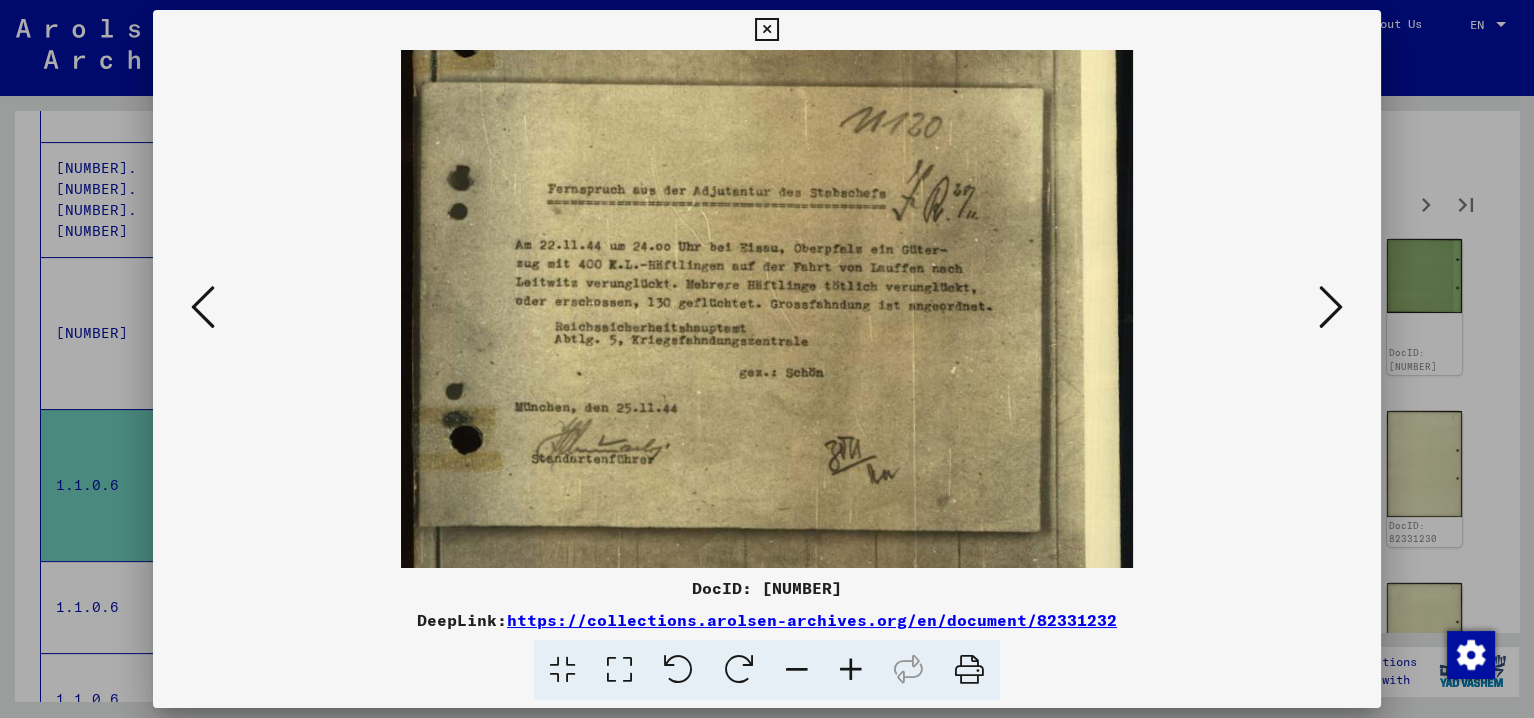 drag, startPoint x: 766, startPoint y: 531, endPoint x: 792, endPoint y: 173, distance: 358.9429 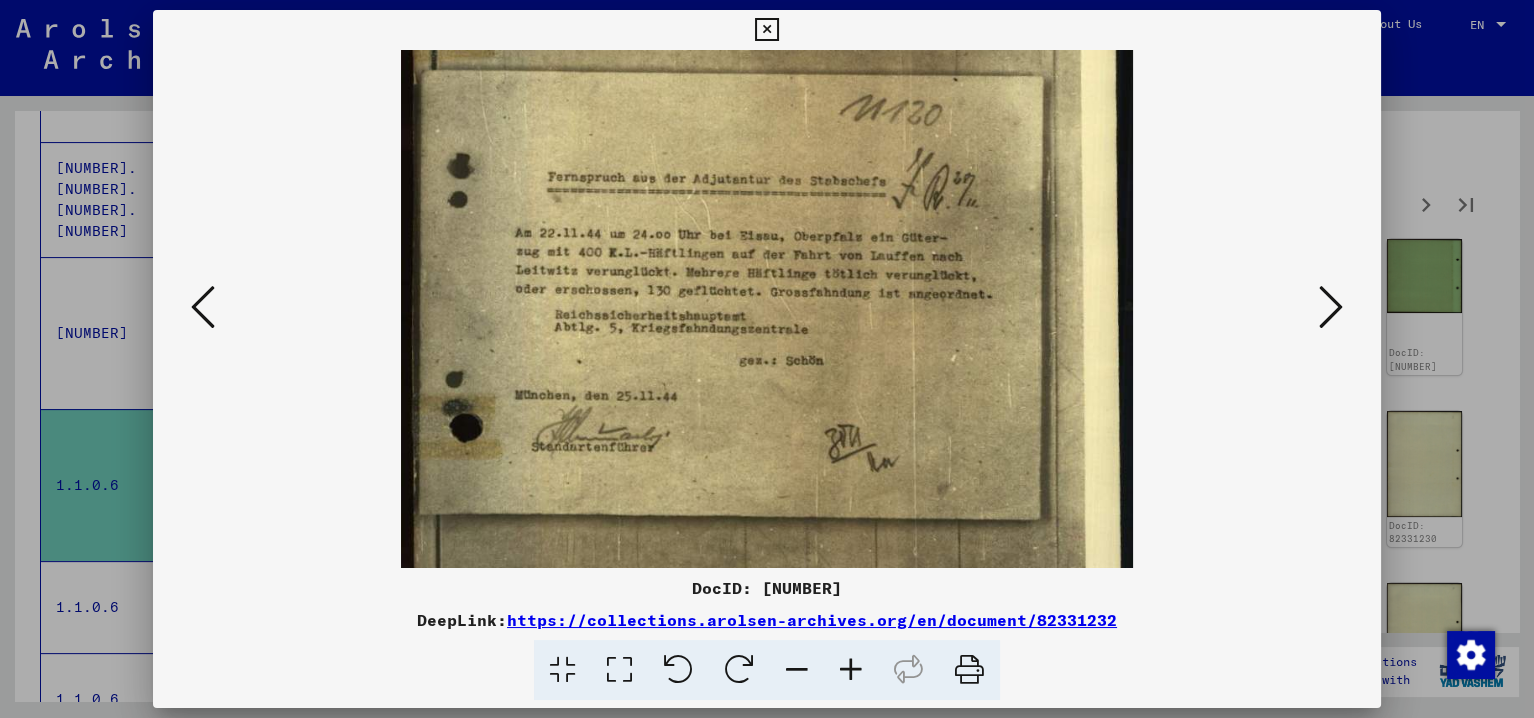 click at bounding box center [1331, 307] 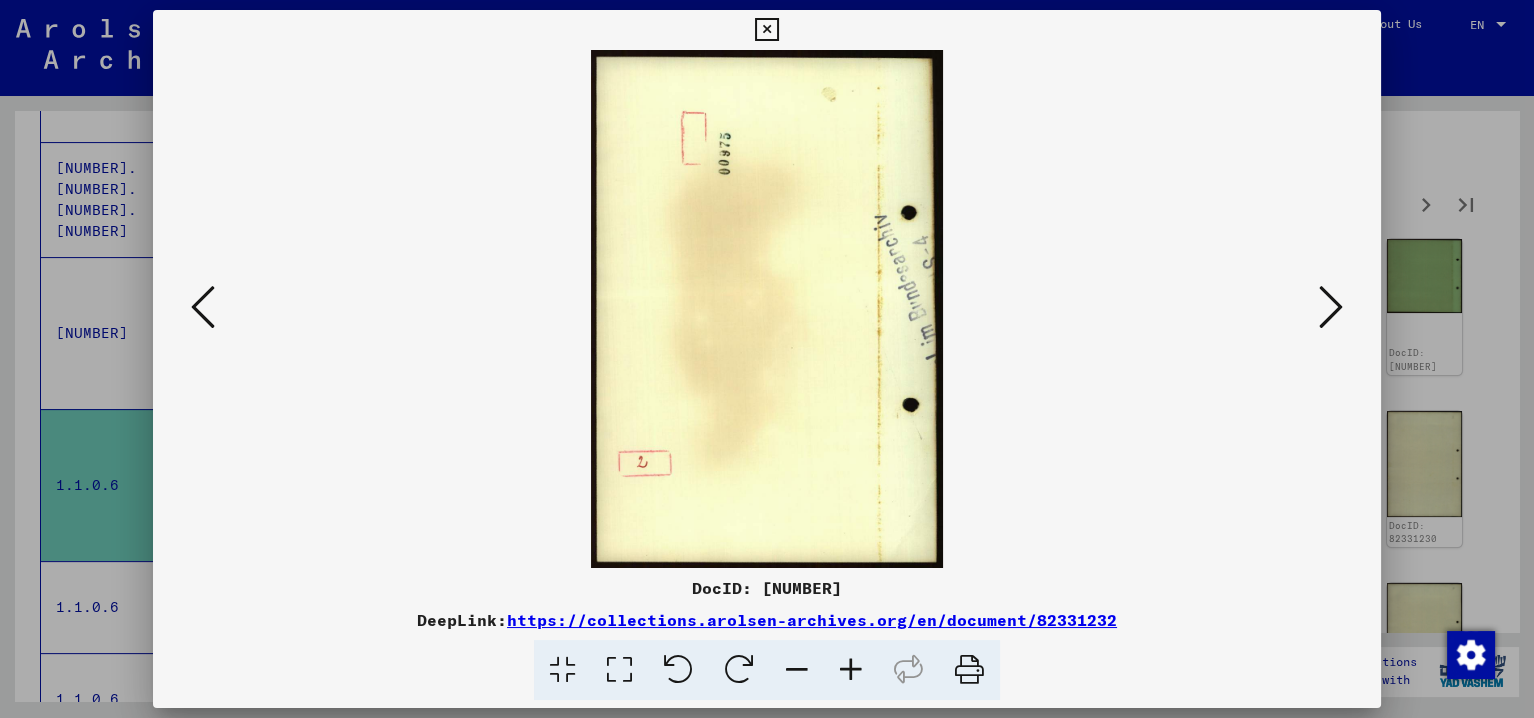 scroll, scrollTop: 0, scrollLeft: 0, axis: both 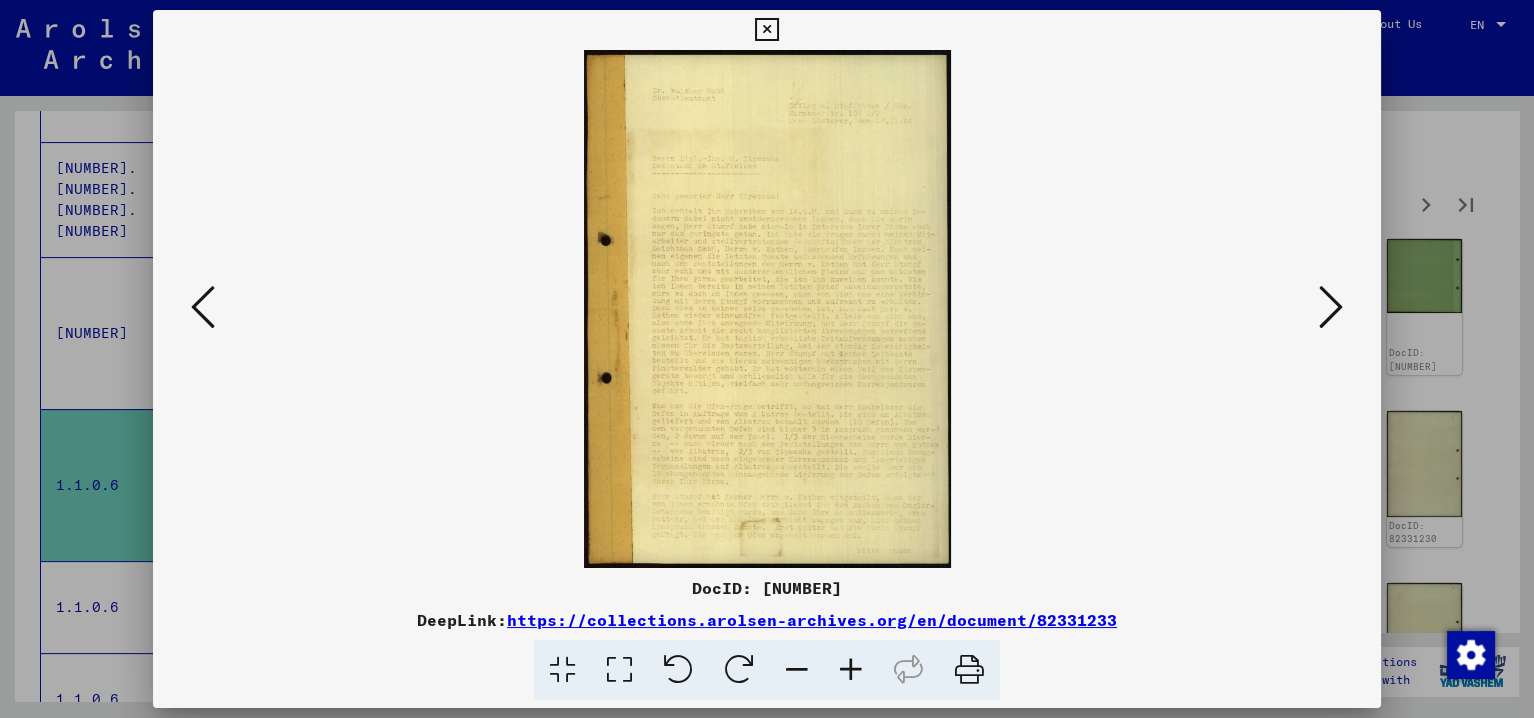 click at bounding box center (851, 670) 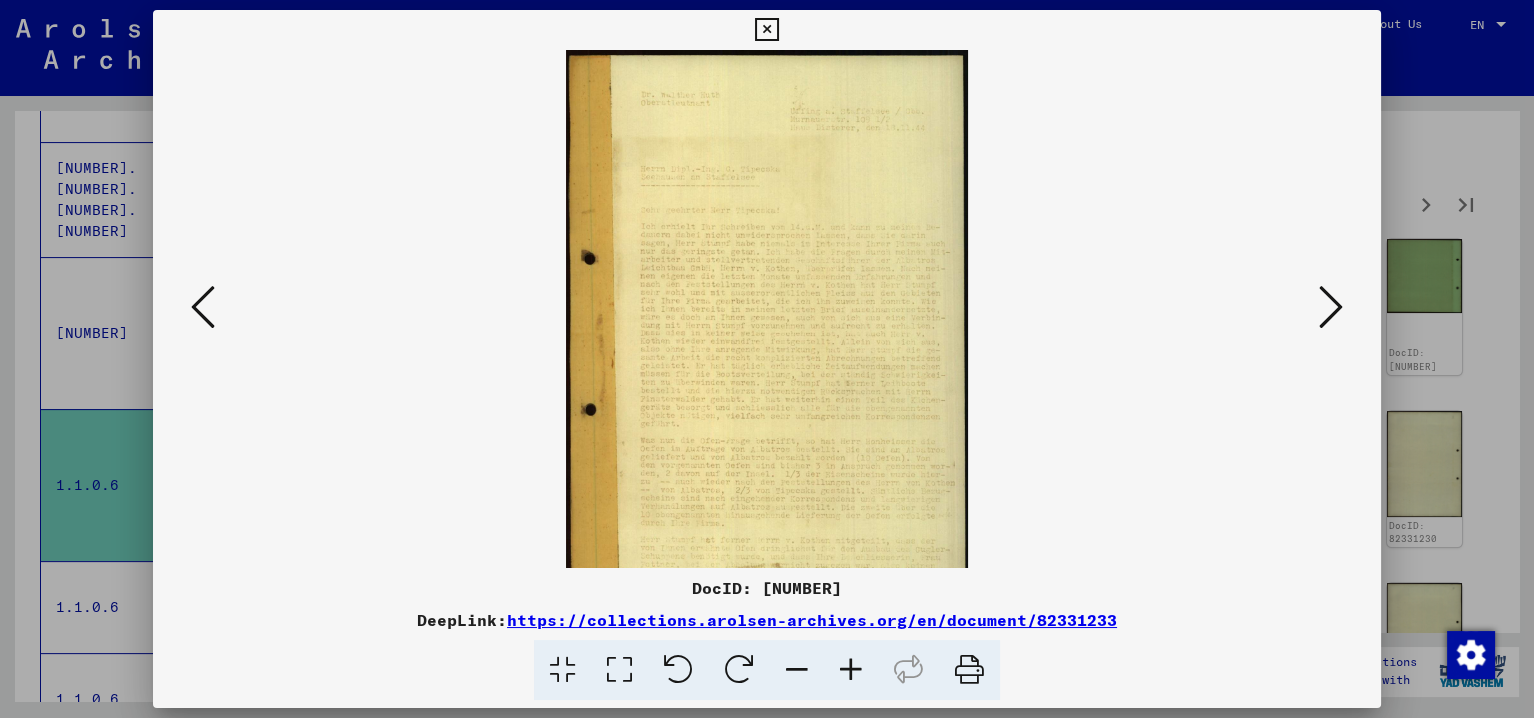 click at bounding box center [851, 670] 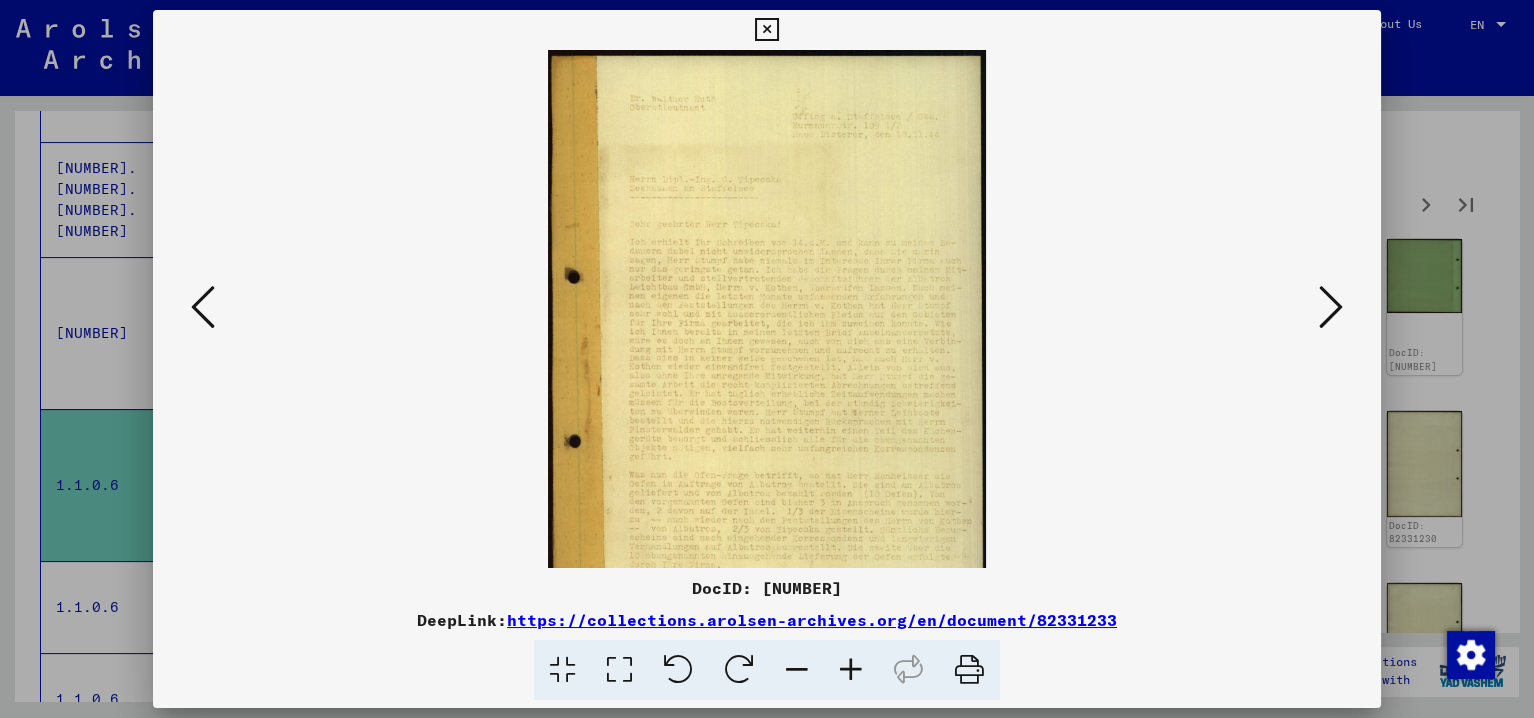 click at bounding box center [851, 670] 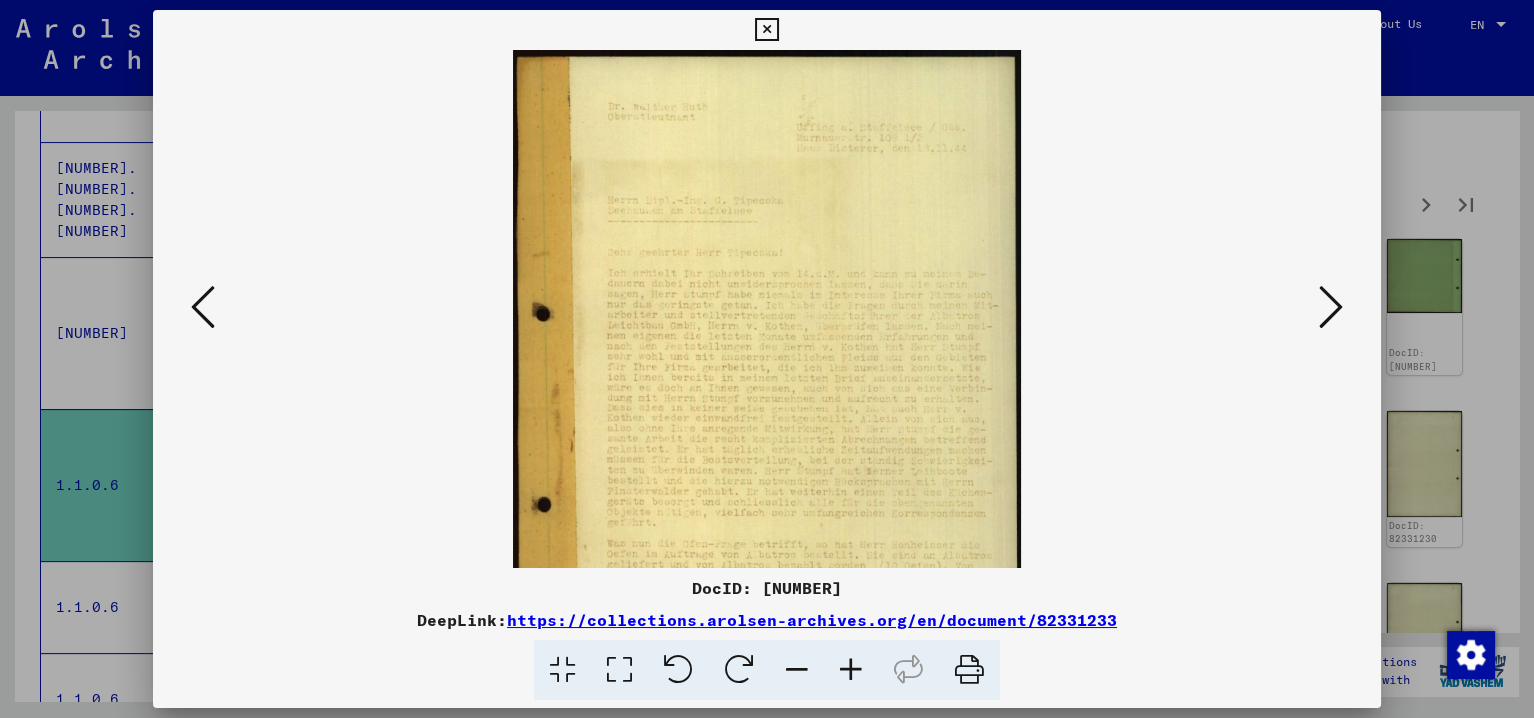 click at bounding box center [851, 670] 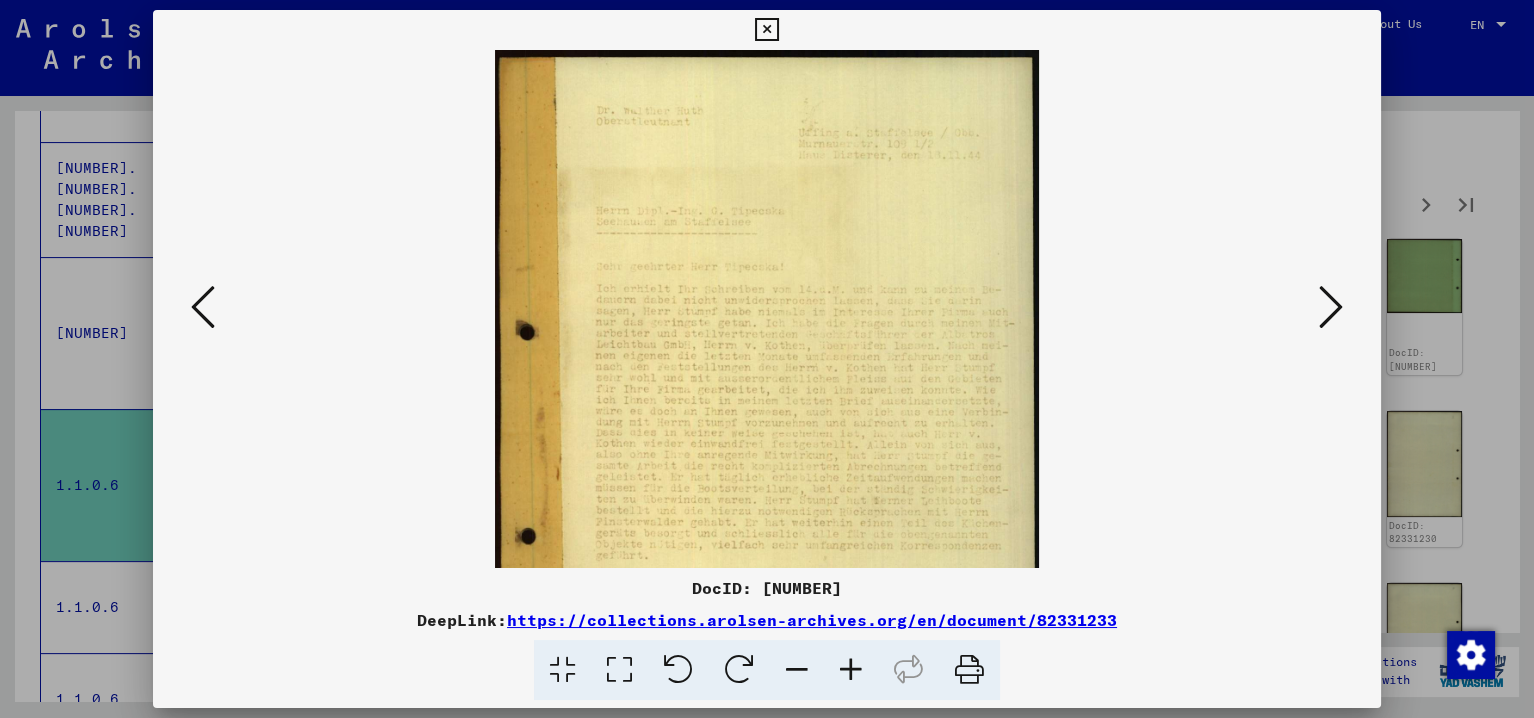 click at bounding box center (851, 670) 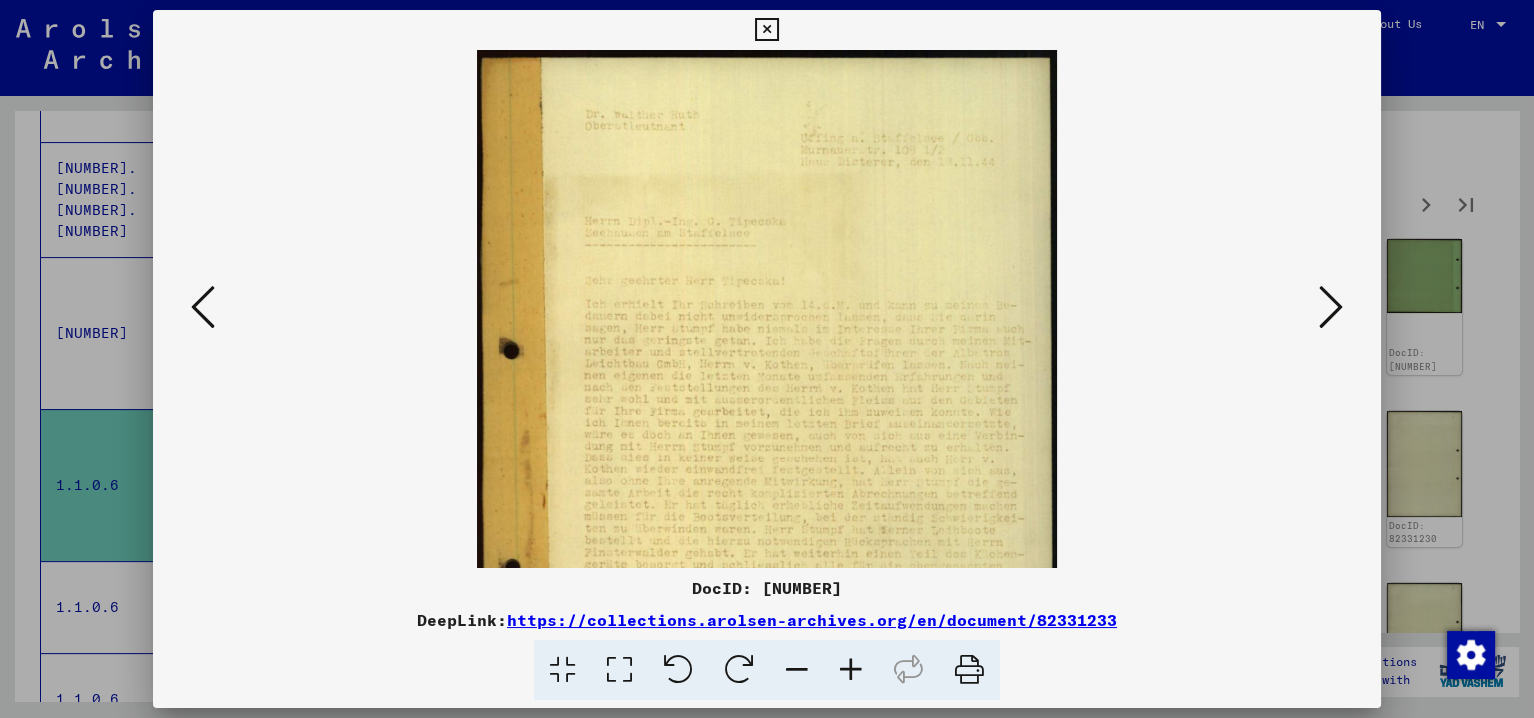 click at bounding box center (851, 670) 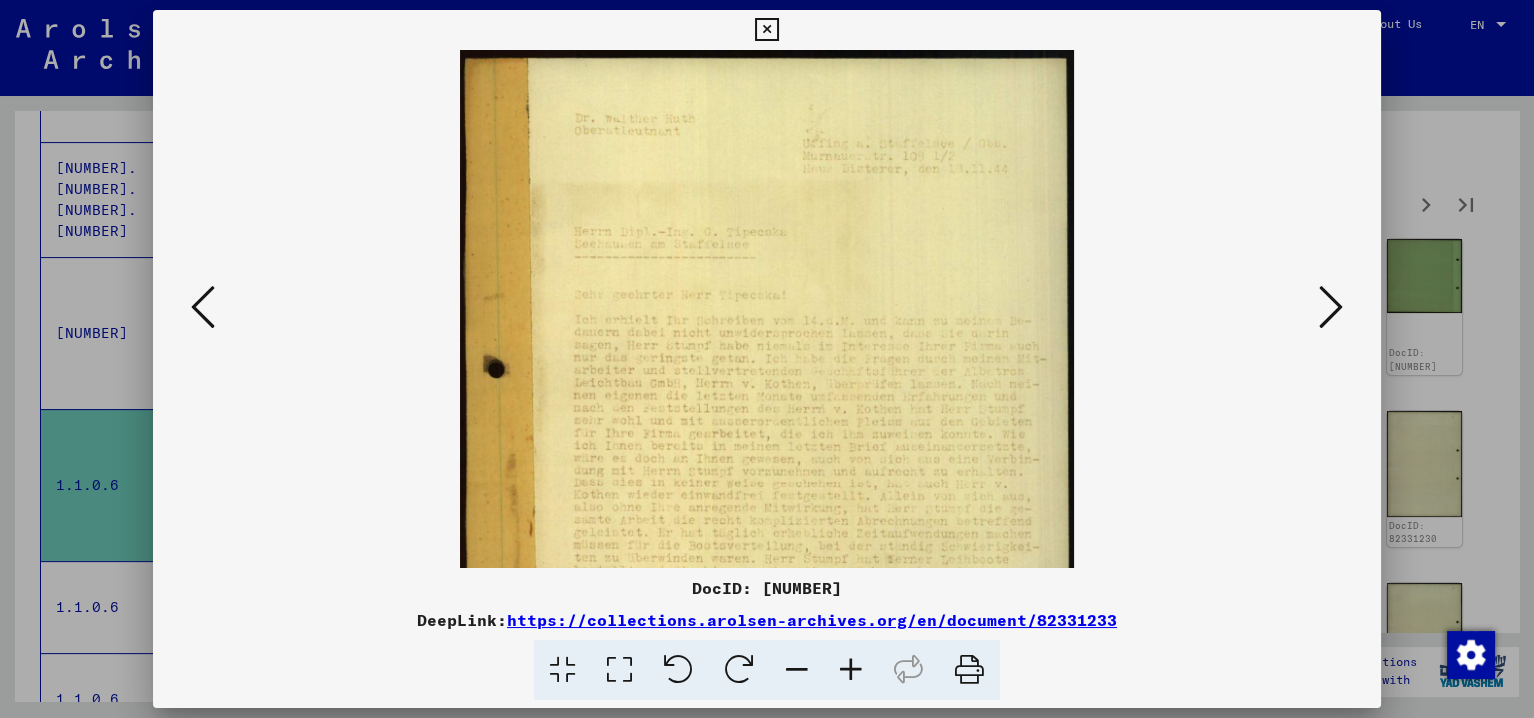 click at bounding box center [851, 670] 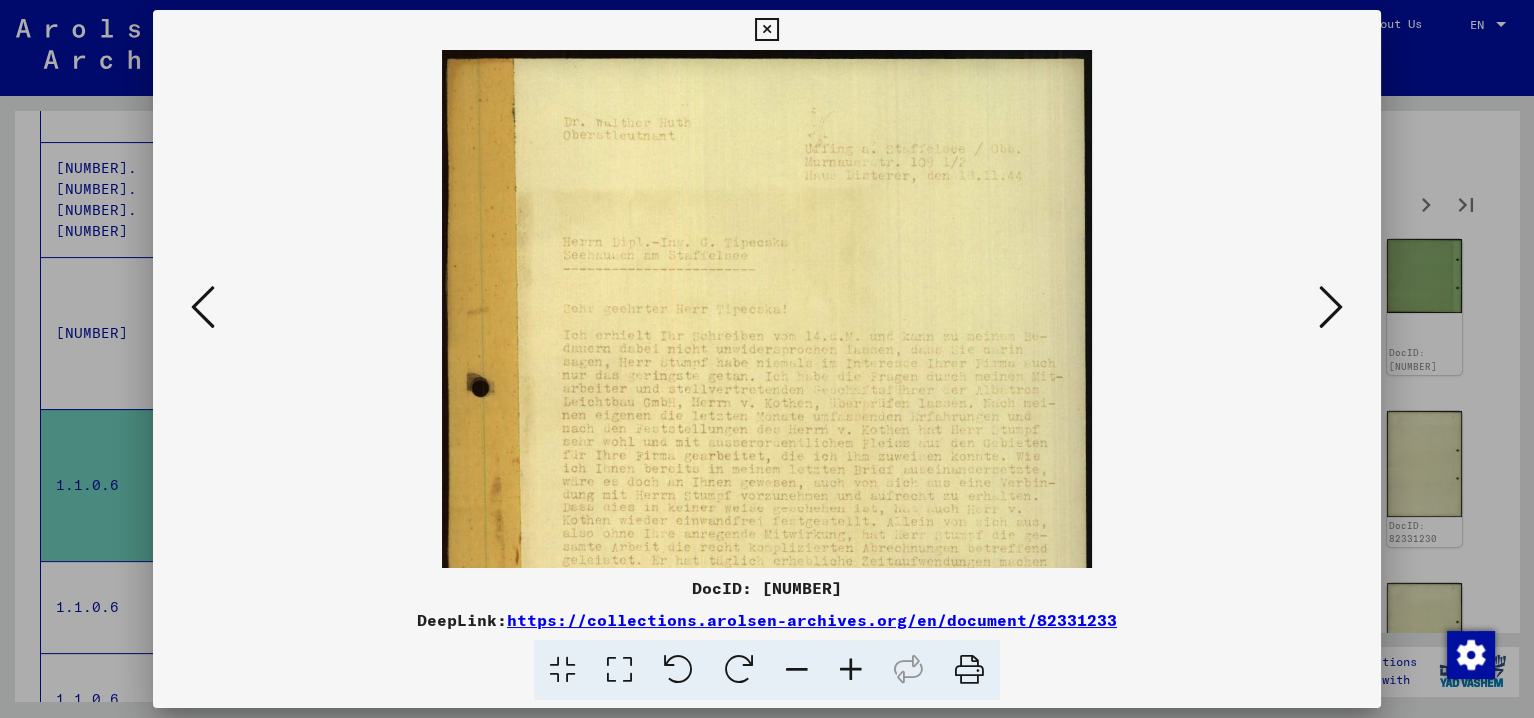 click at bounding box center (851, 670) 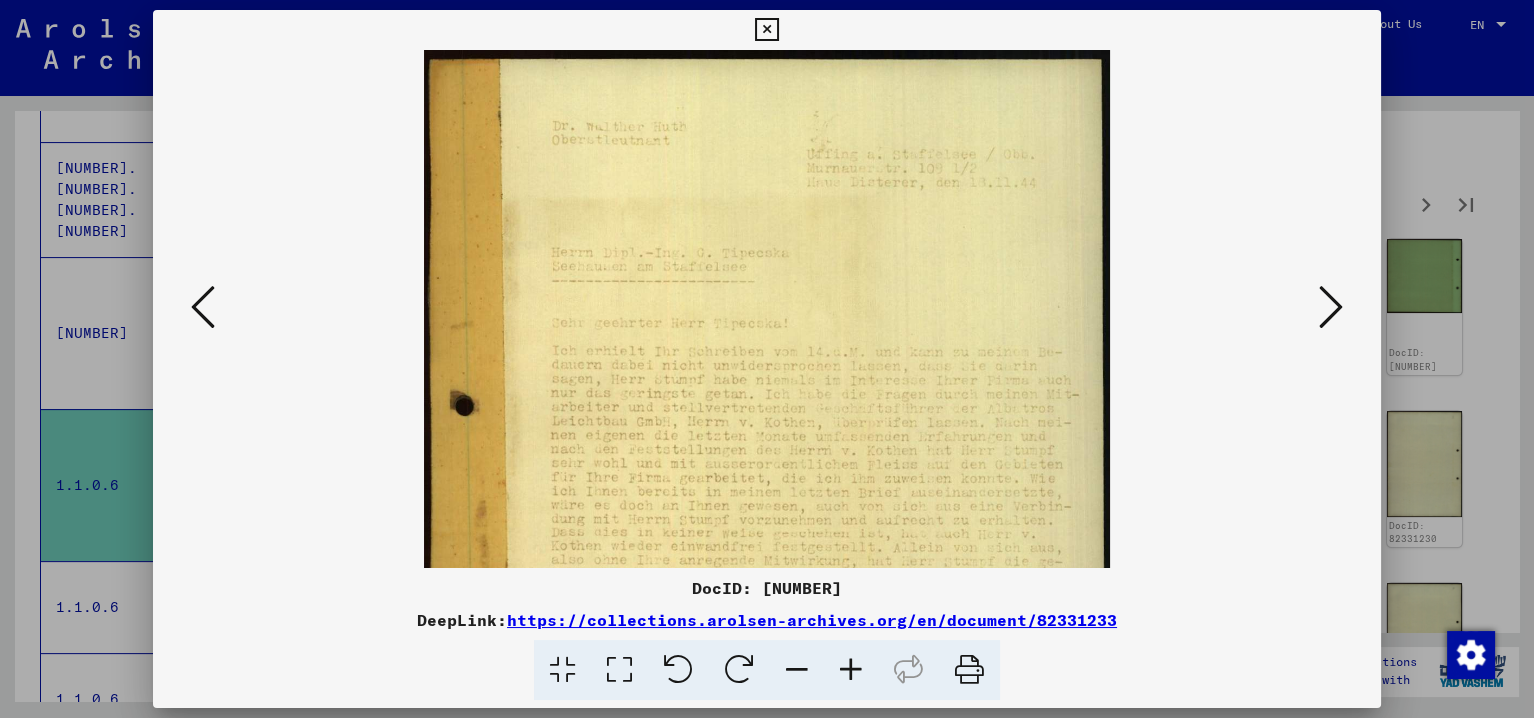 click at bounding box center [851, 670] 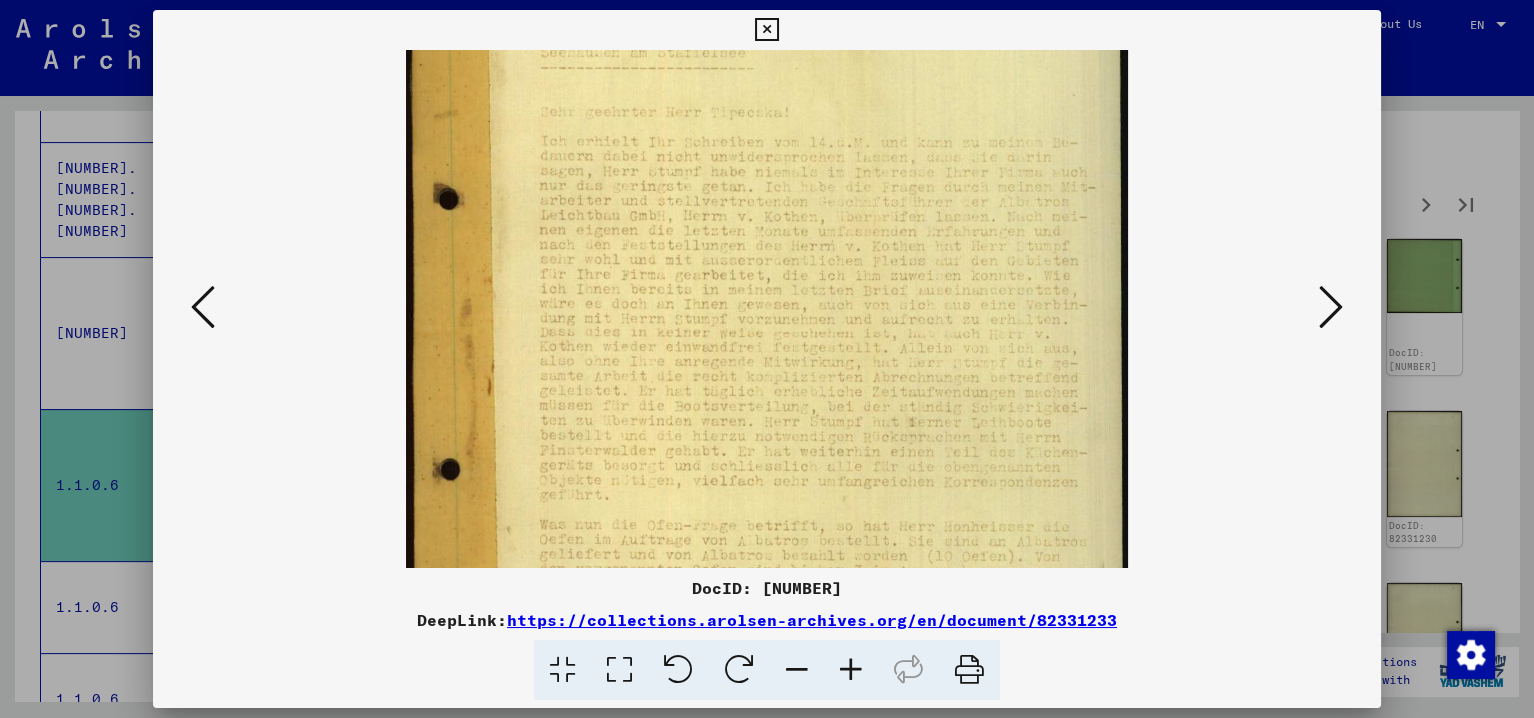 drag, startPoint x: 806, startPoint y: 461, endPoint x: 782, endPoint y: 232, distance: 230.25421 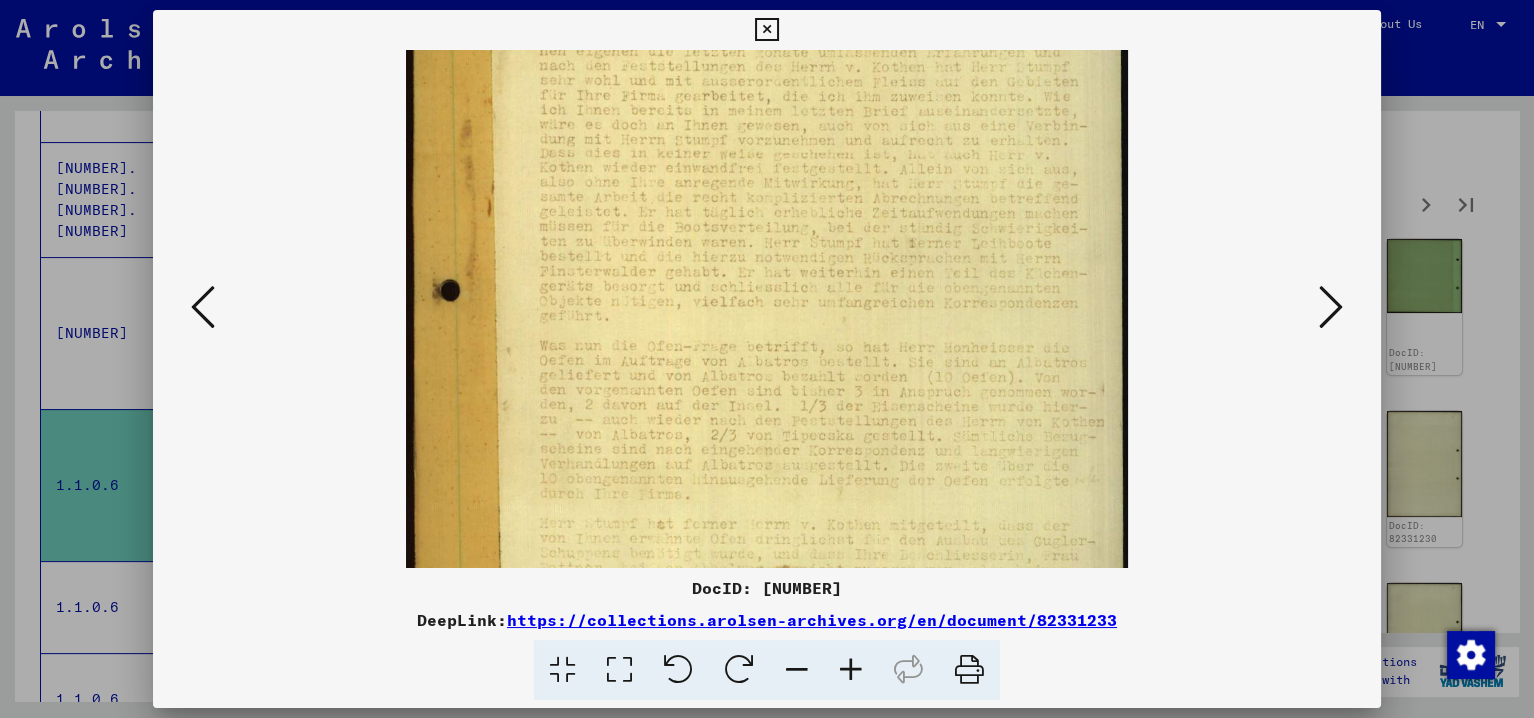 drag, startPoint x: 766, startPoint y: 428, endPoint x: 762, endPoint y: 179, distance: 249.03212 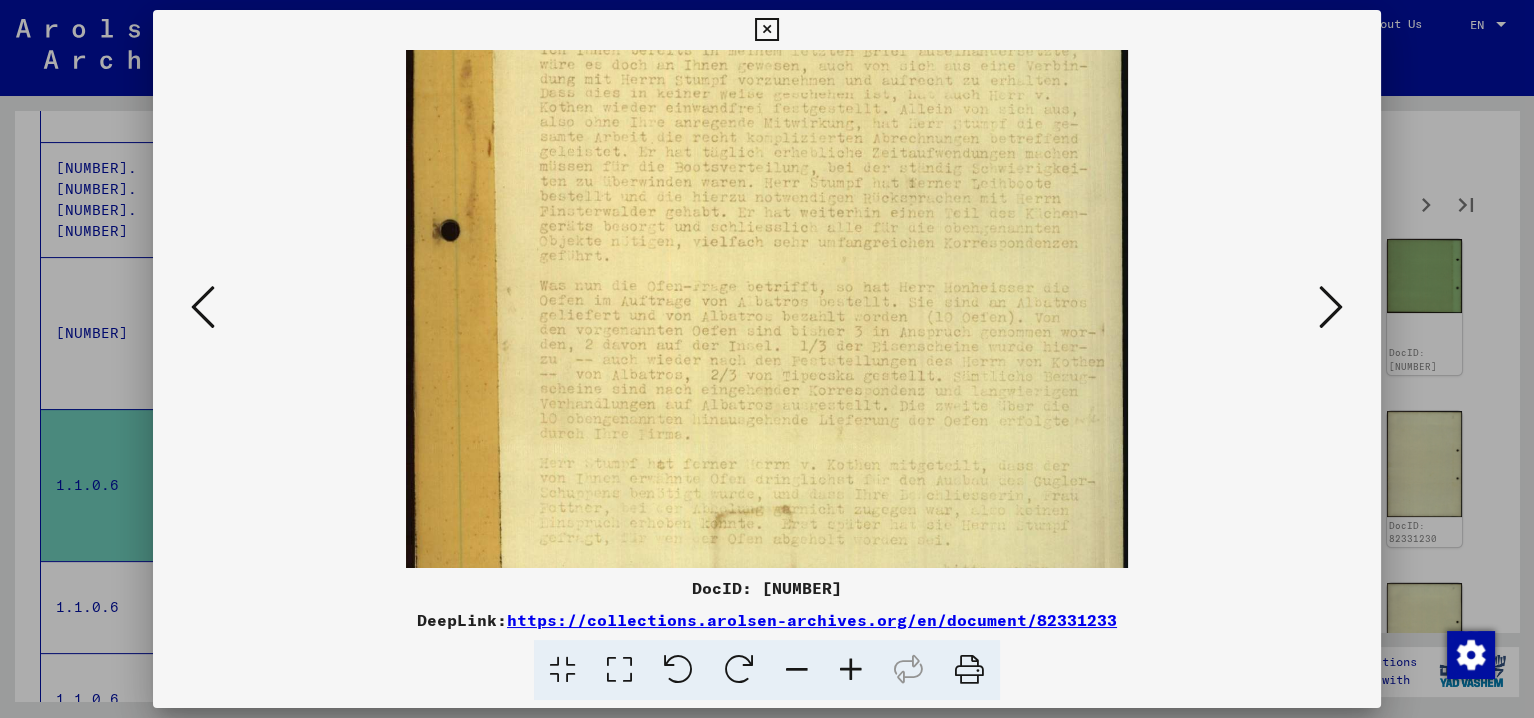 click at bounding box center (1331, 307) 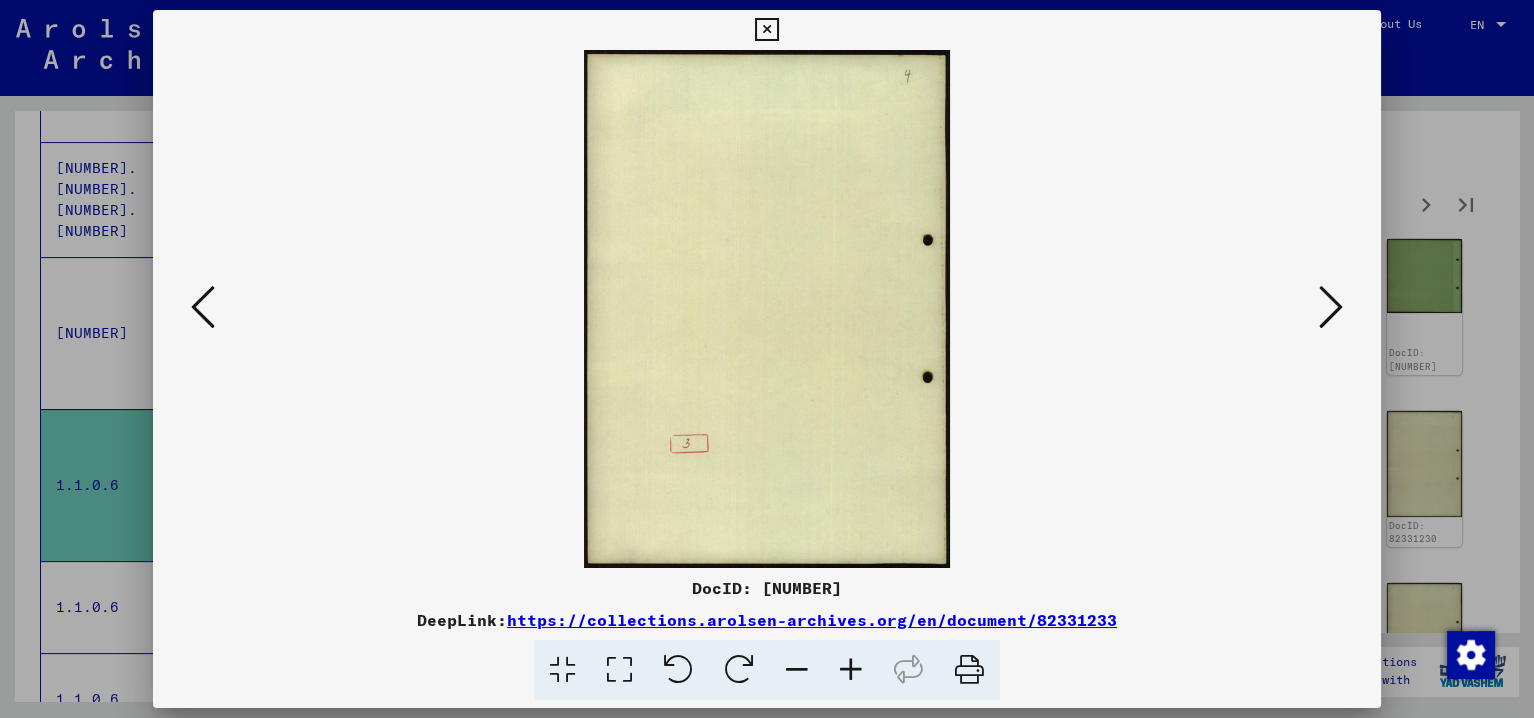 click at bounding box center (1331, 307) 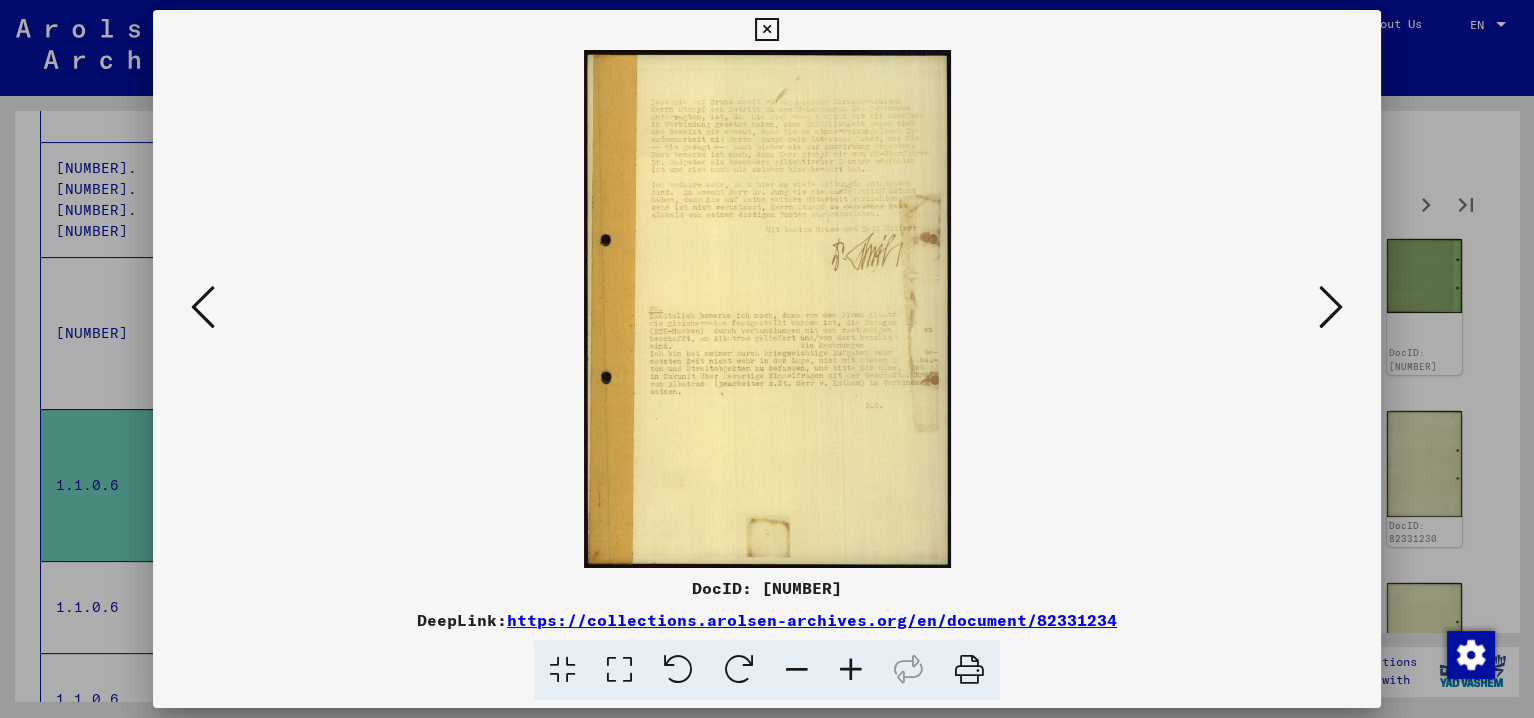 click at bounding box center [1331, 307] 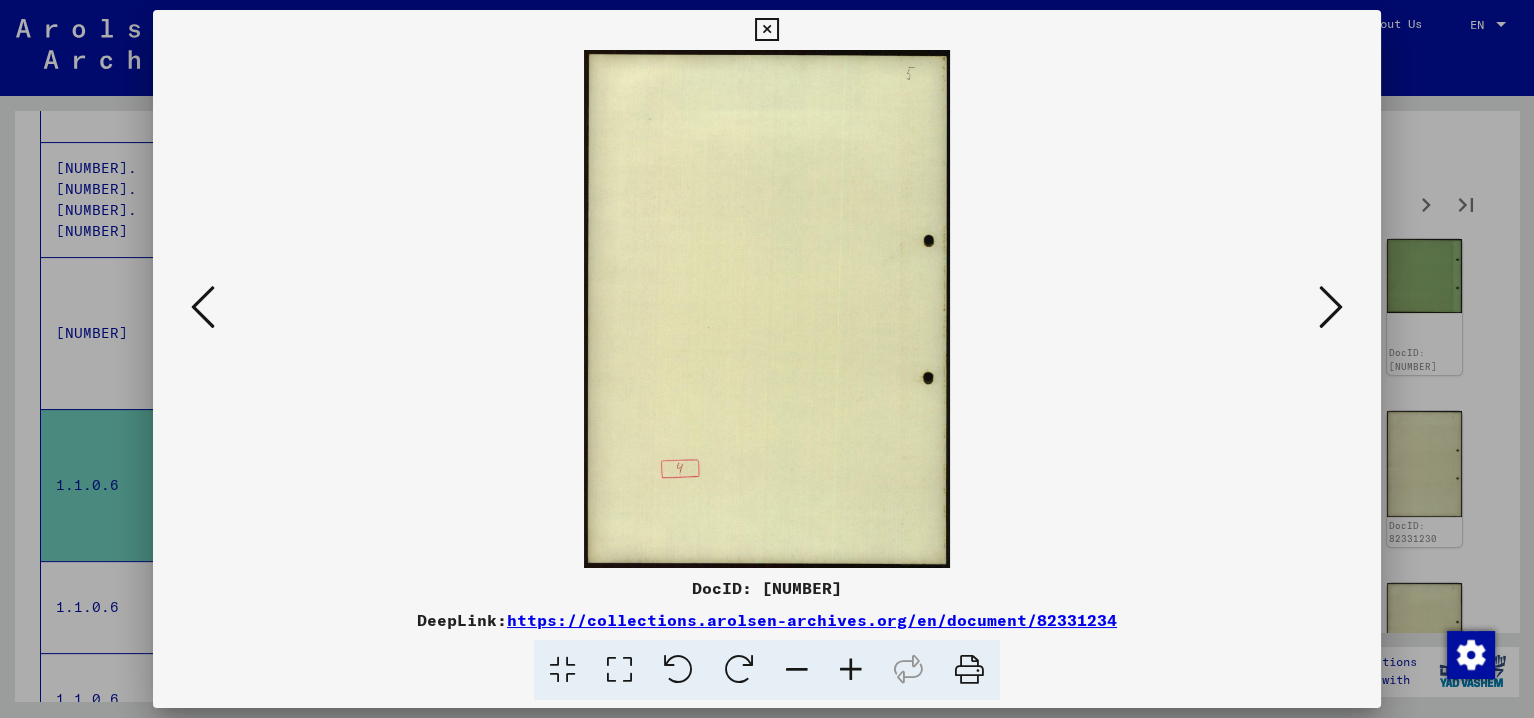 click at bounding box center [1331, 307] 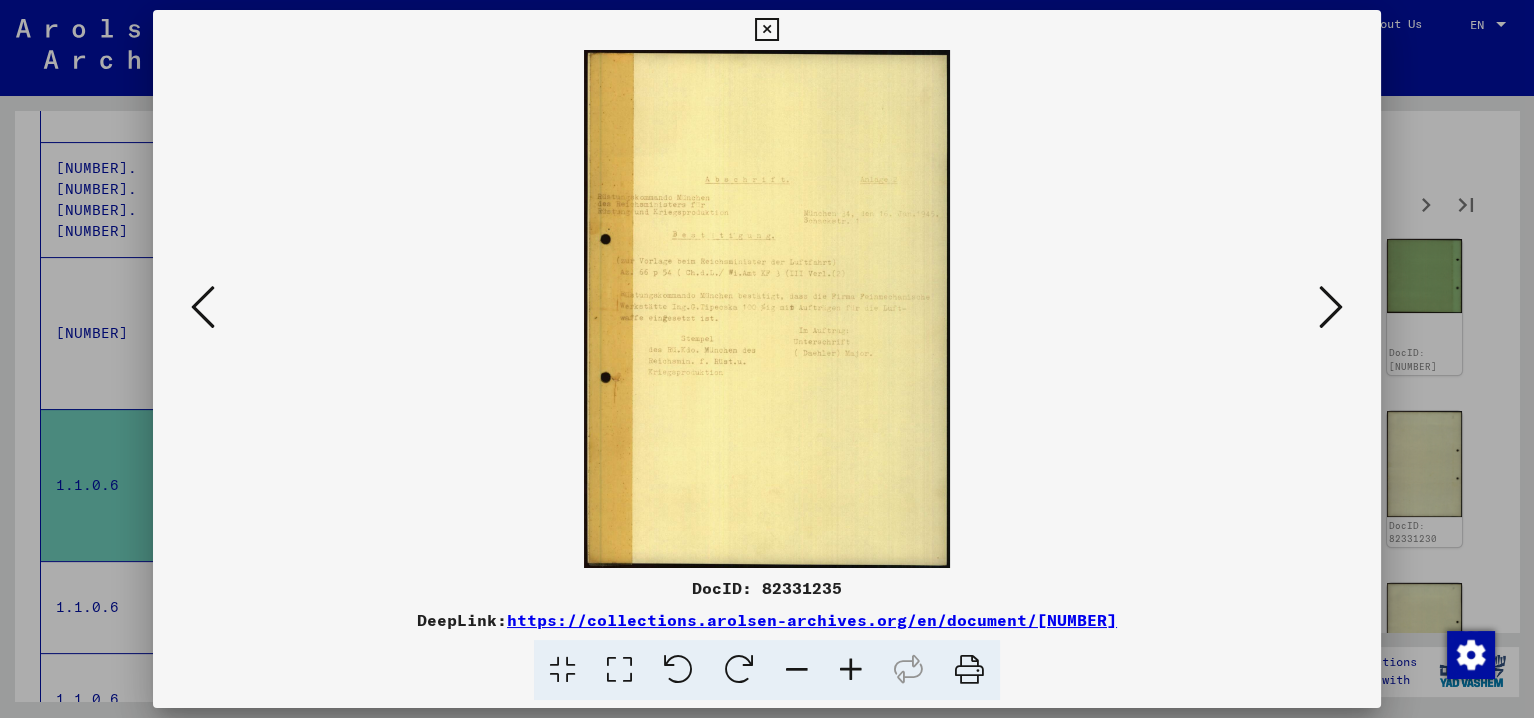 click at bounding box center [1331, 307] 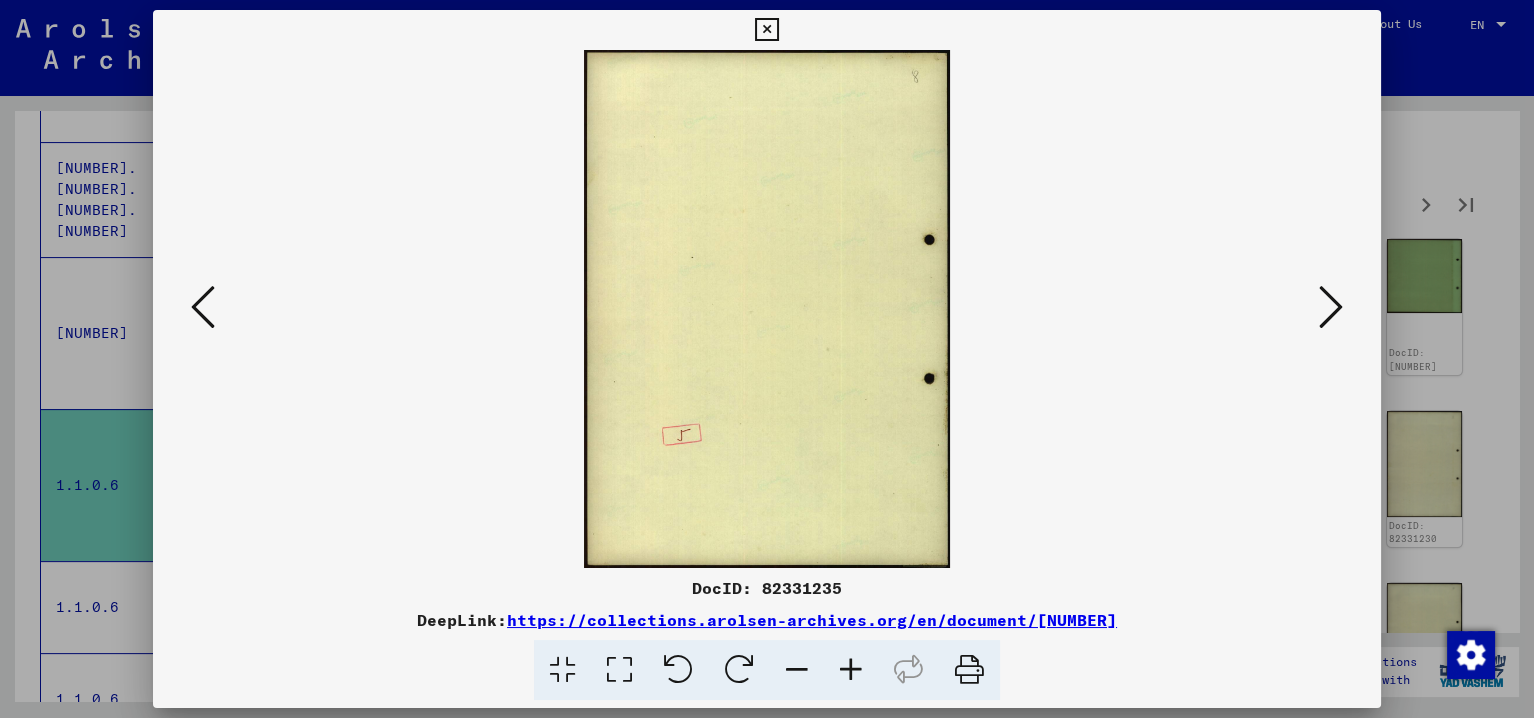 click at bounding box center [1331, 307] 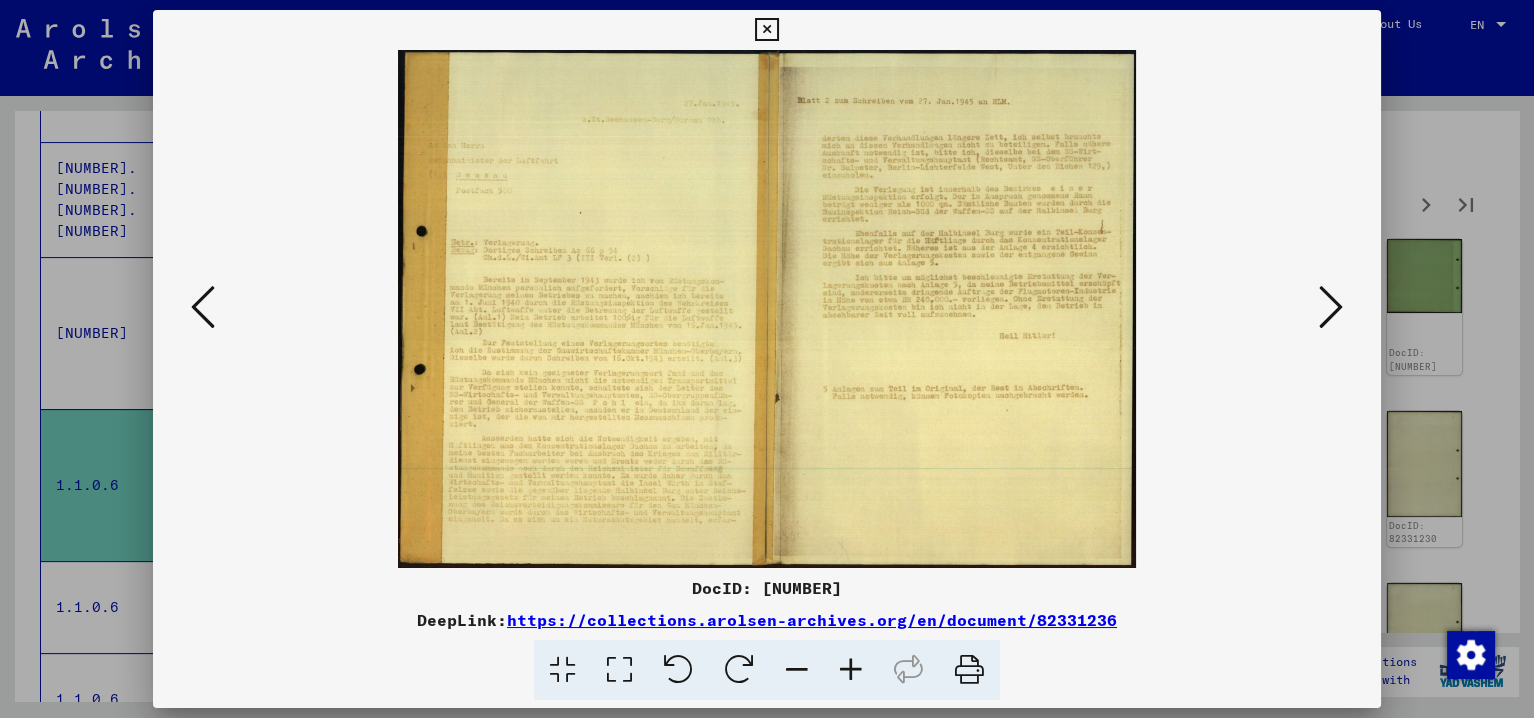 click at bounding box center (1331, 307) 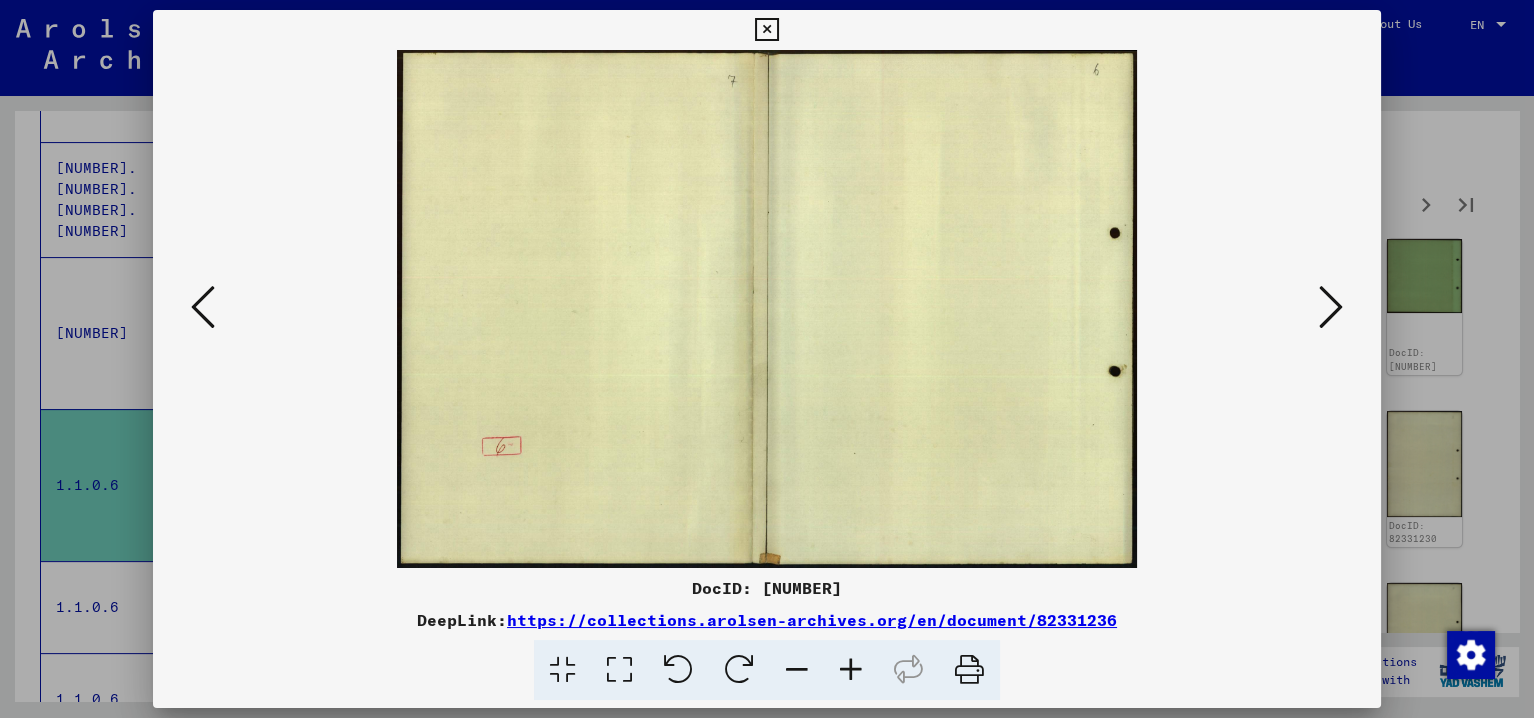 click at bounding box center (1331, 307) 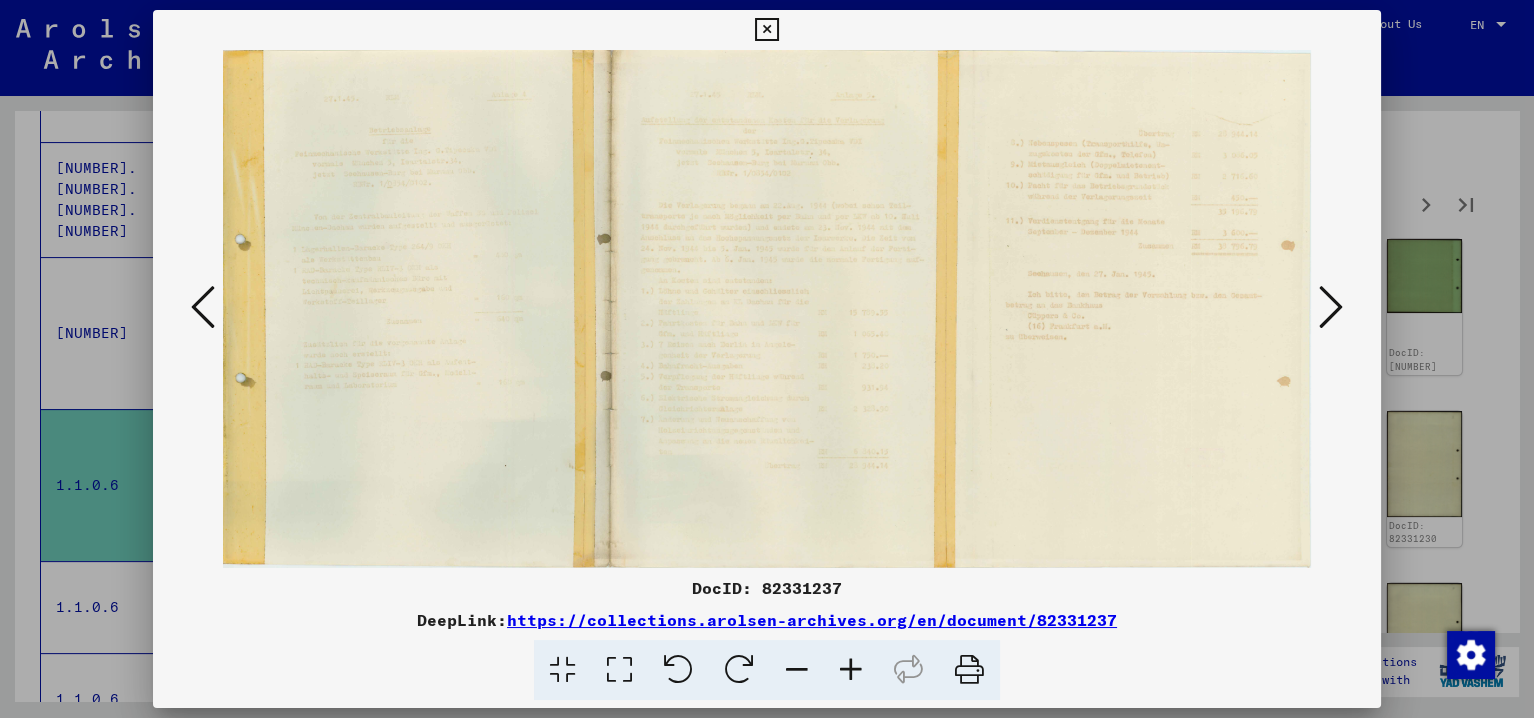 click at bounding box center [851, 670] 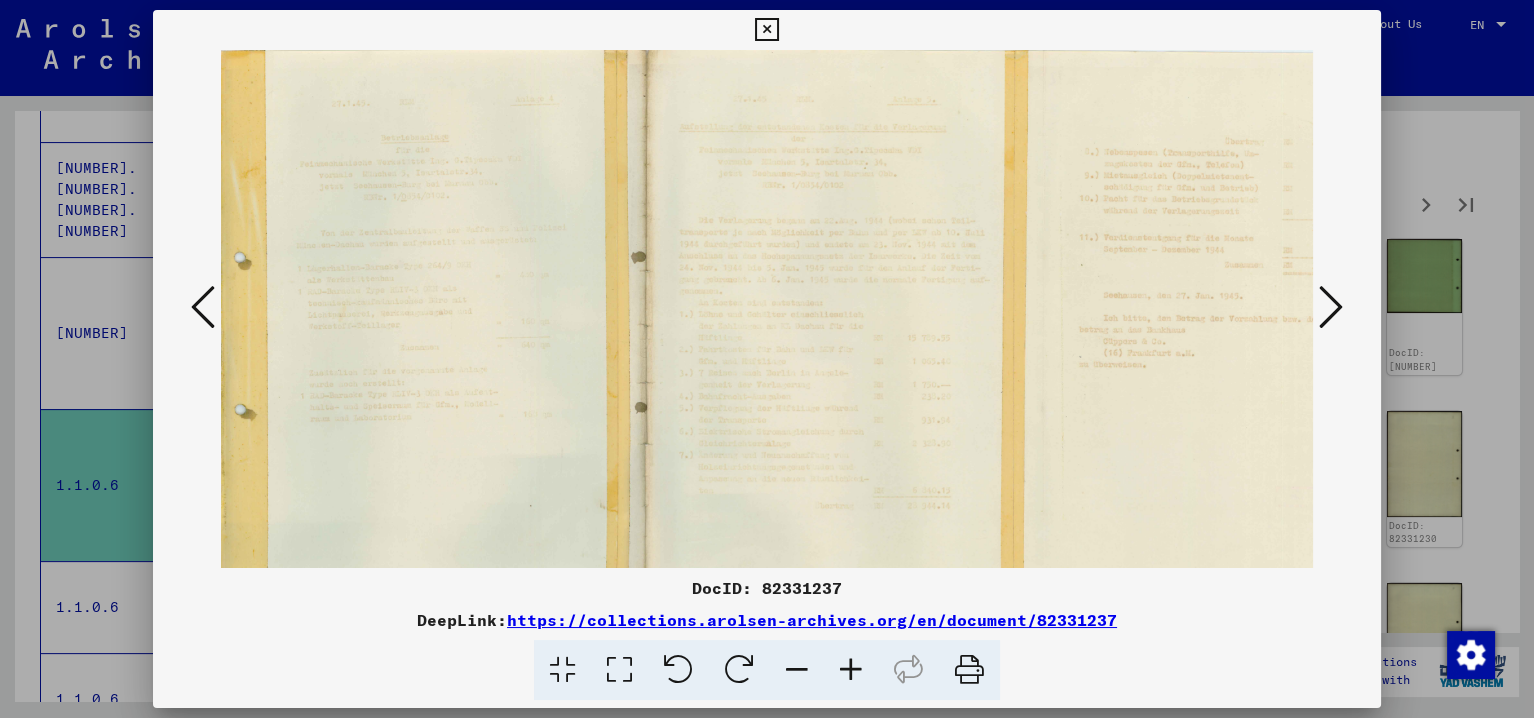 click at bounding box center (851, 670) 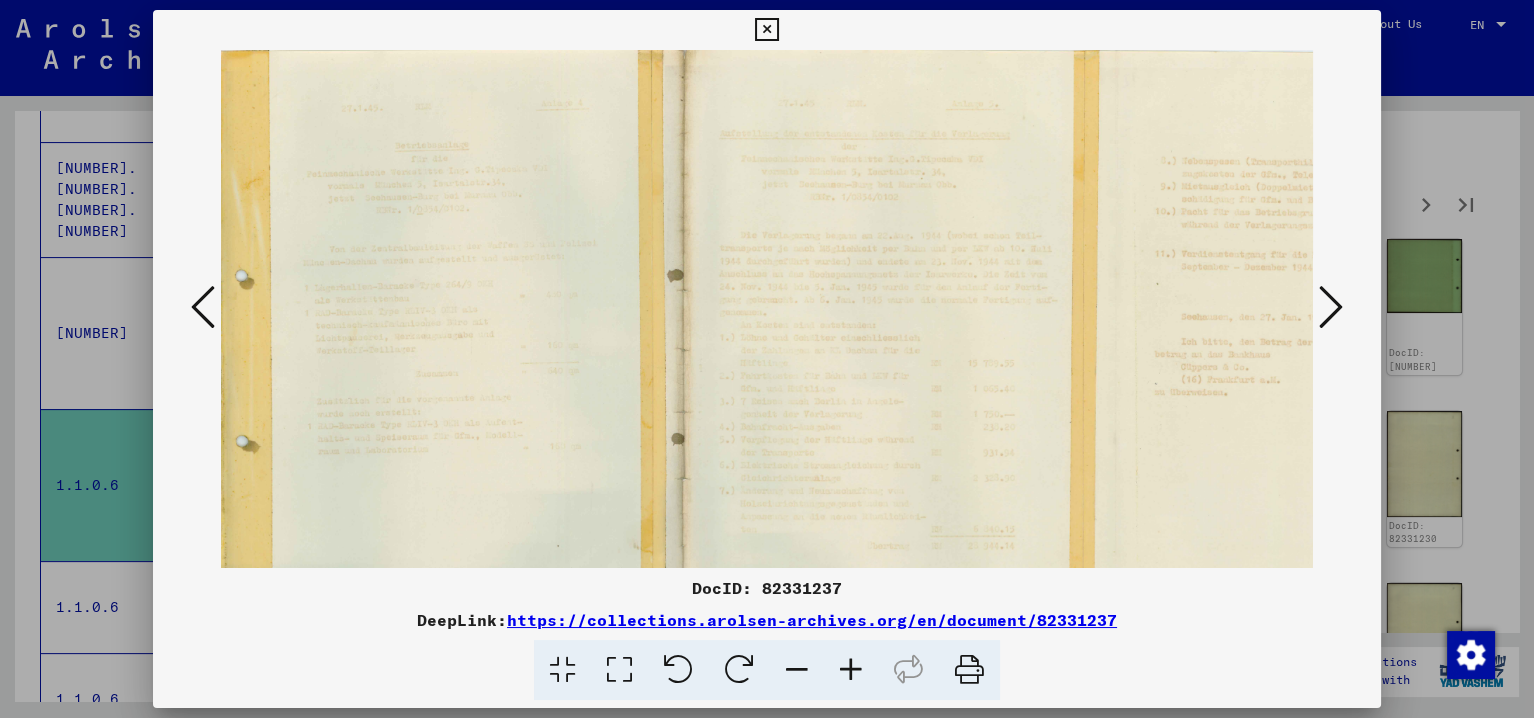 click at bounding box center [851, 670] 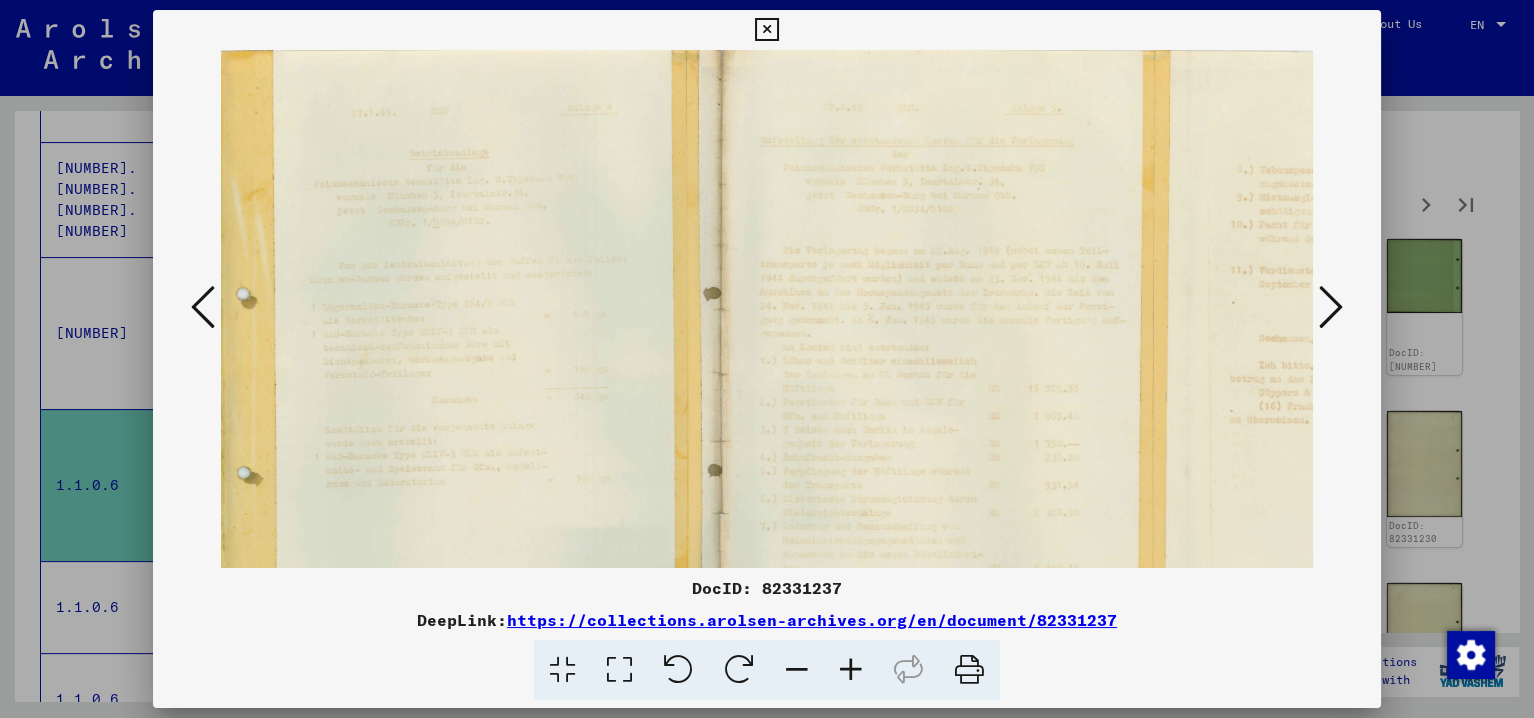 click at bounding box center (851, 670) 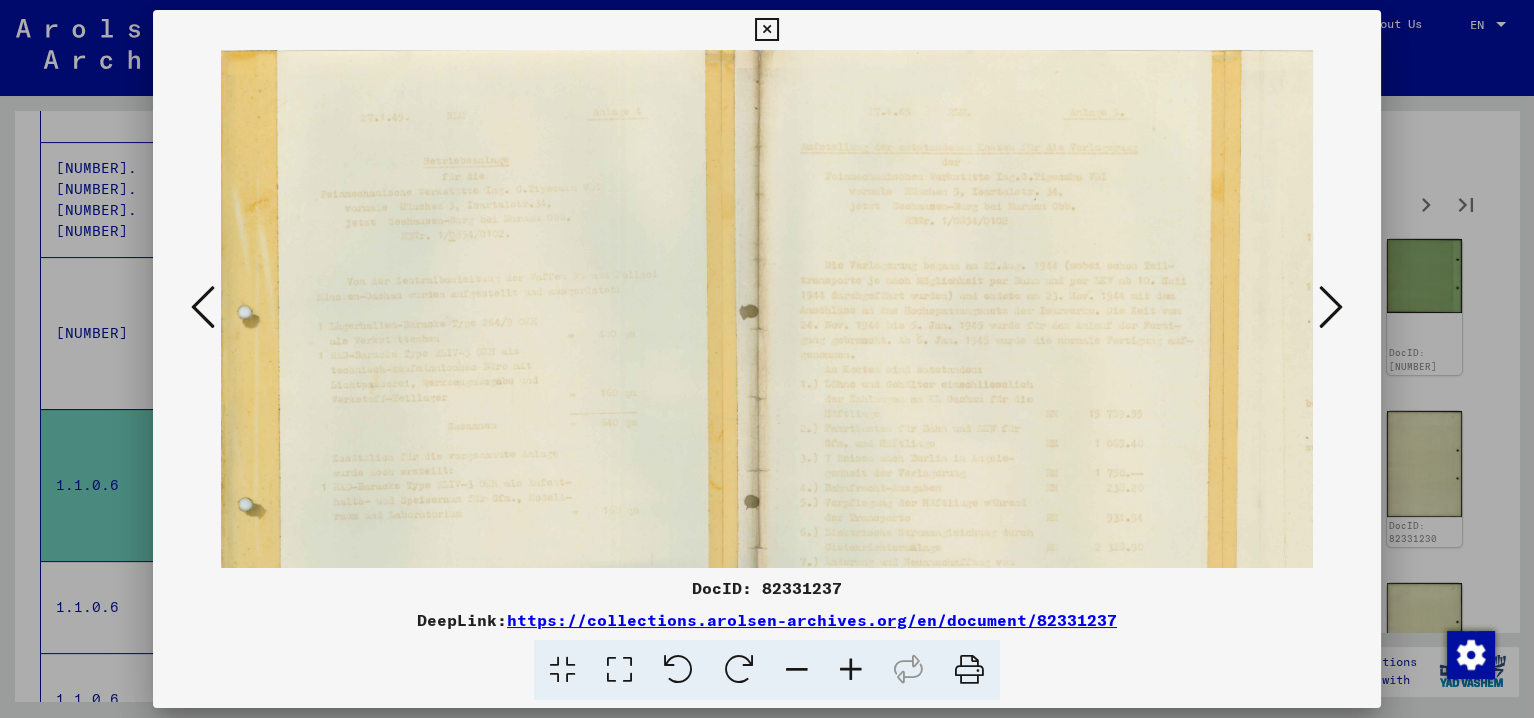 click at bounding box center [851, 670] 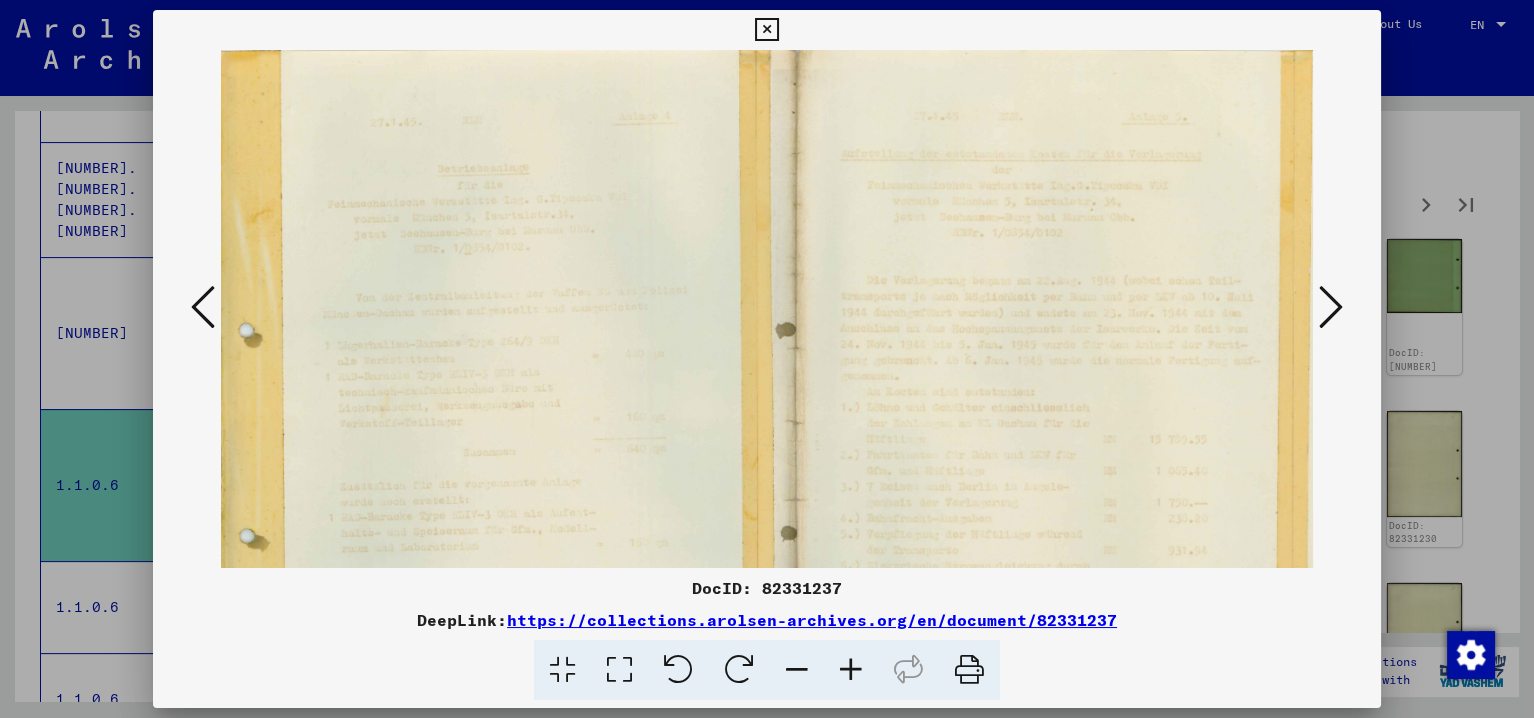 click at bounding box center (851, 670) 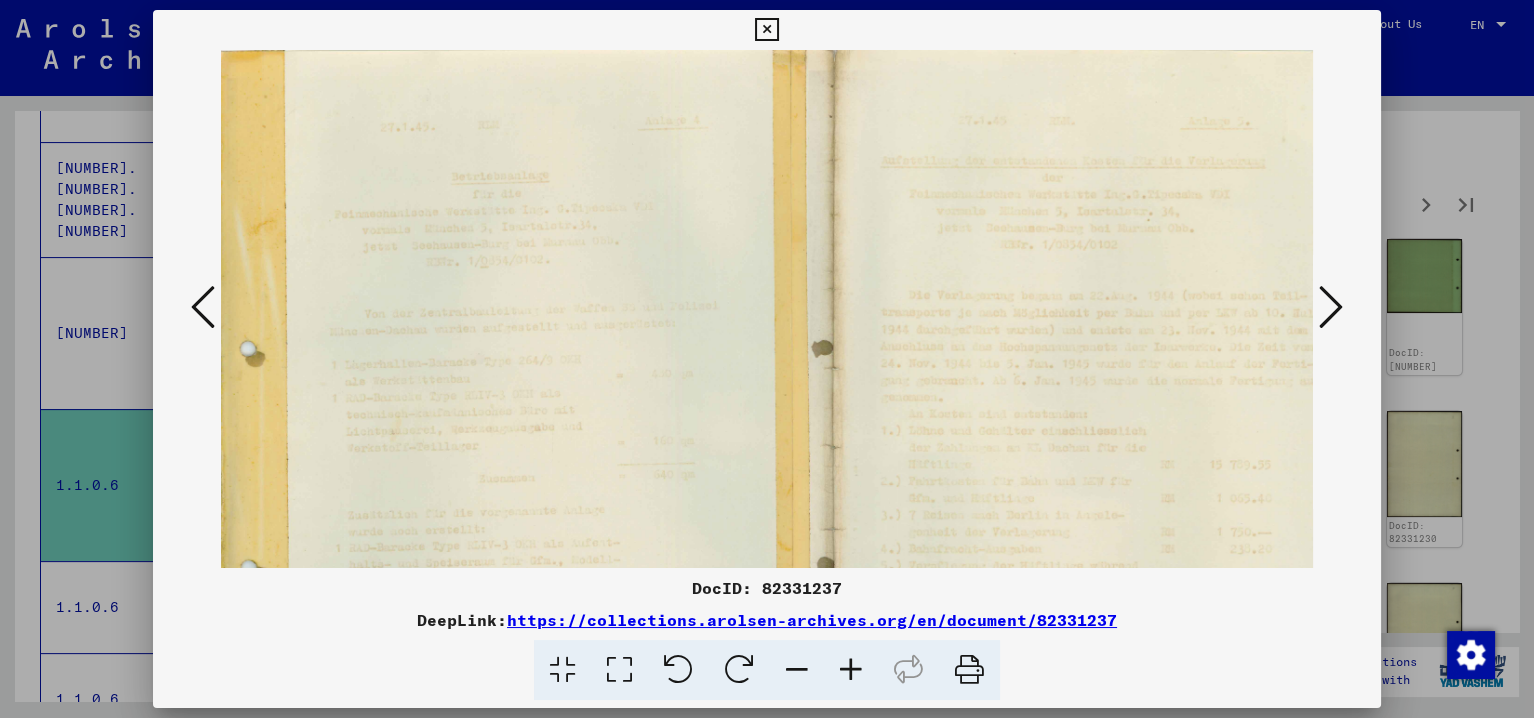 click at bounding box center [851, 670] 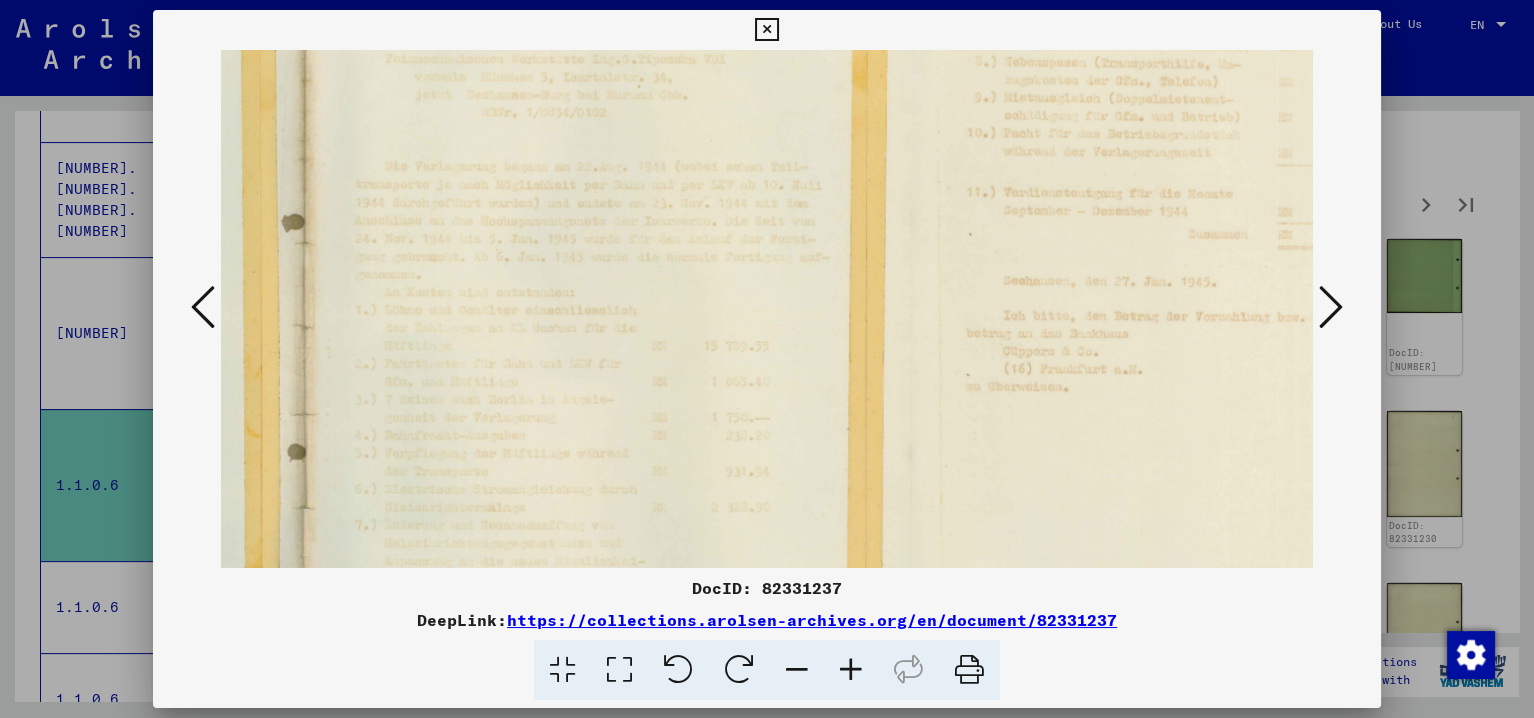 drag, startPoint x: 1125, startPoint y: 369, endPoint x: 550, endPoint y: 226, distance: 592.51495 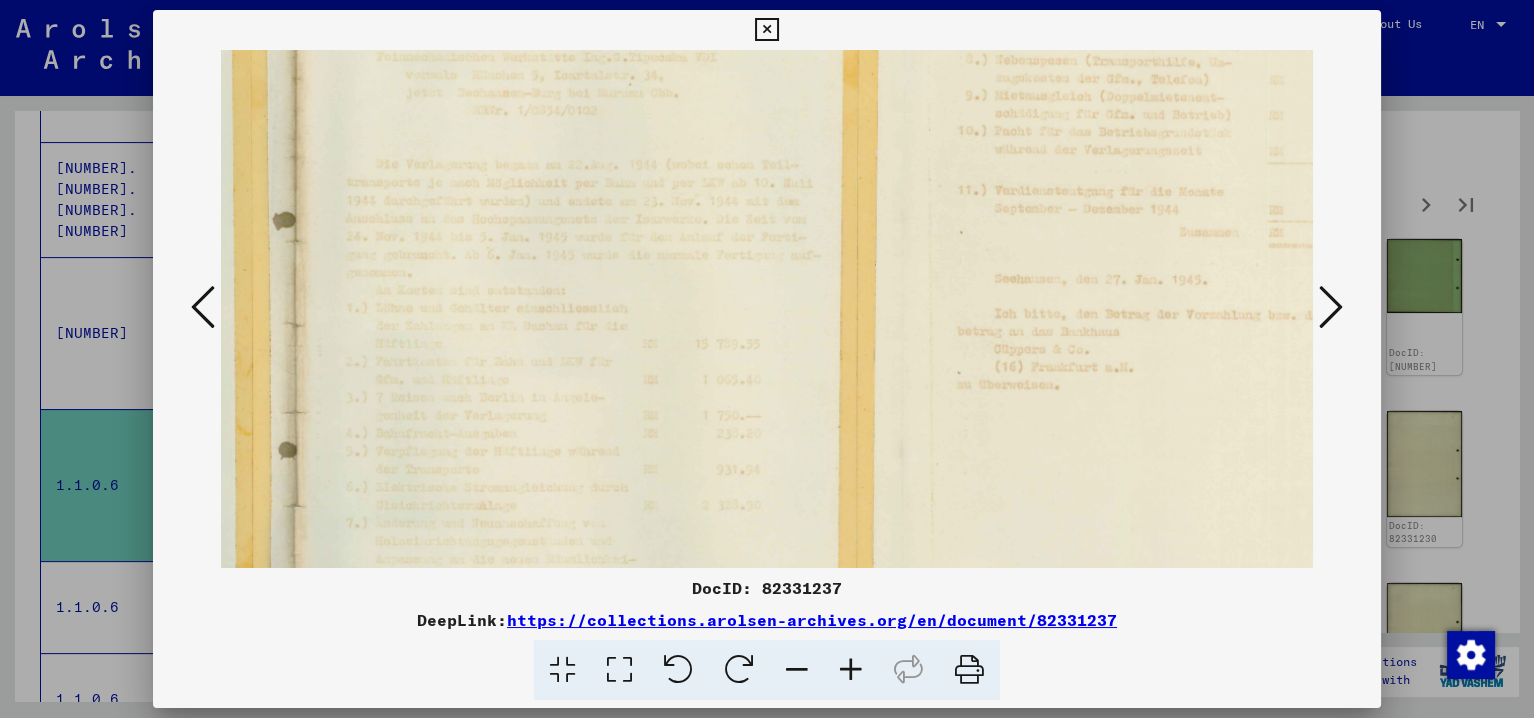 scroll, scrollTop: 148, scrollLeft: 575, axis: both 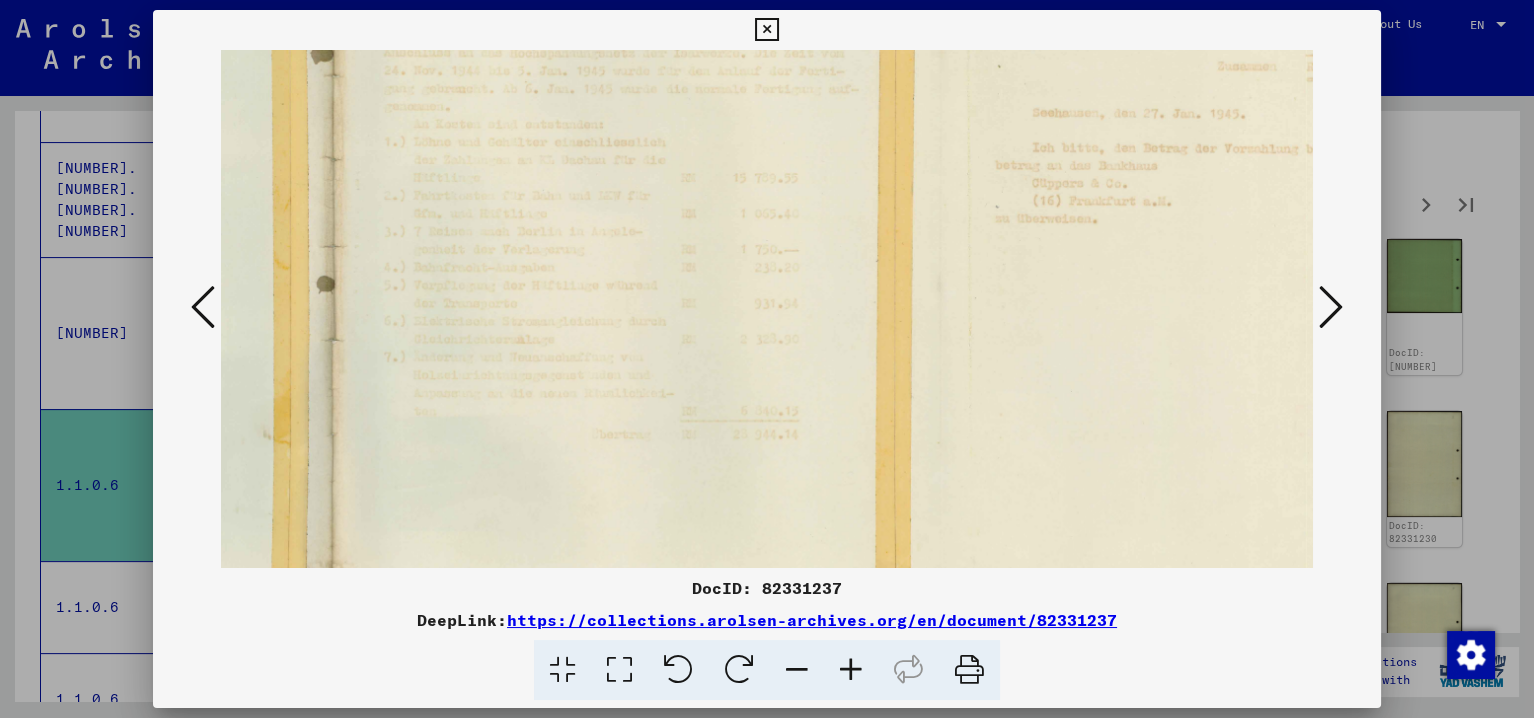 drag, startPoint x: 550, startPoint y: 464, endPoint x: 600, endPoint y: 264, distance: 206.15529 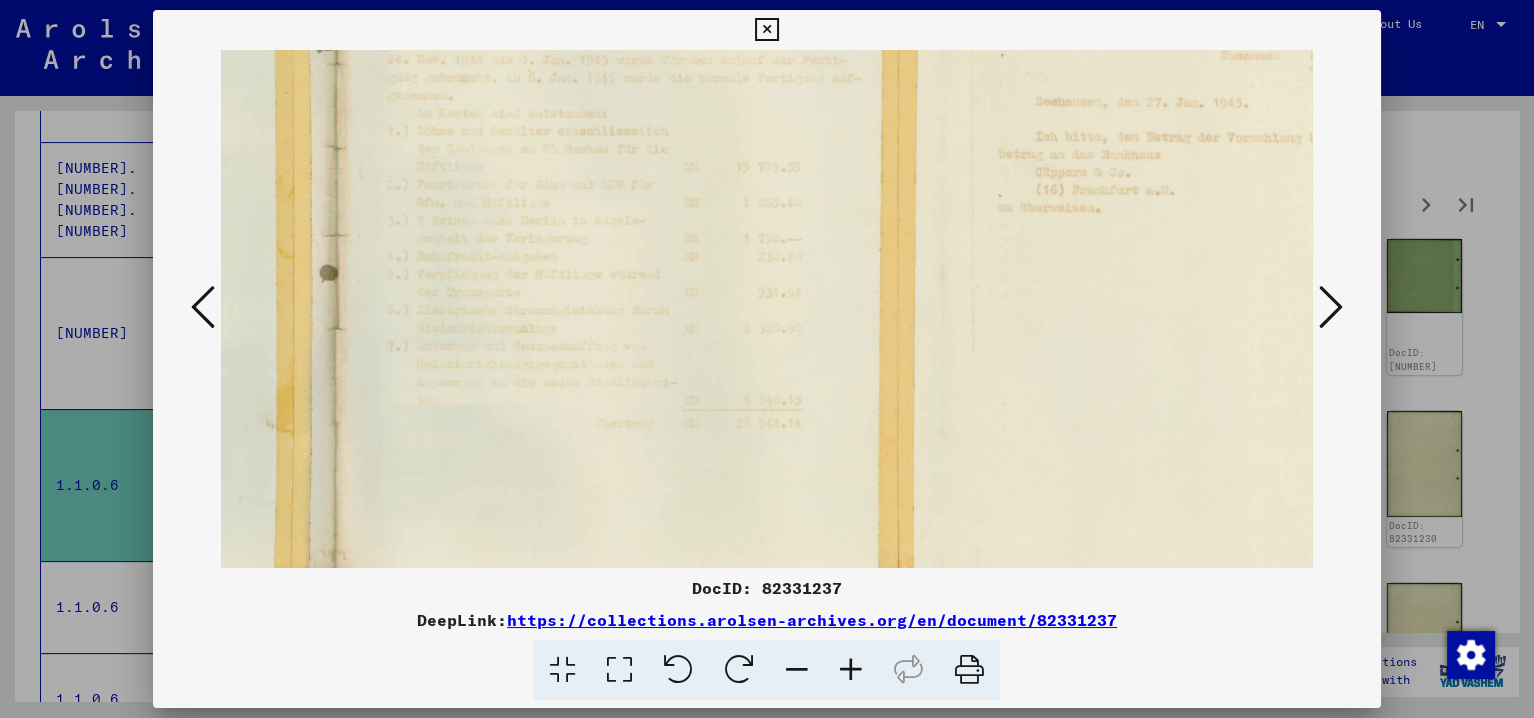 click at bounding box center [1331, 307] 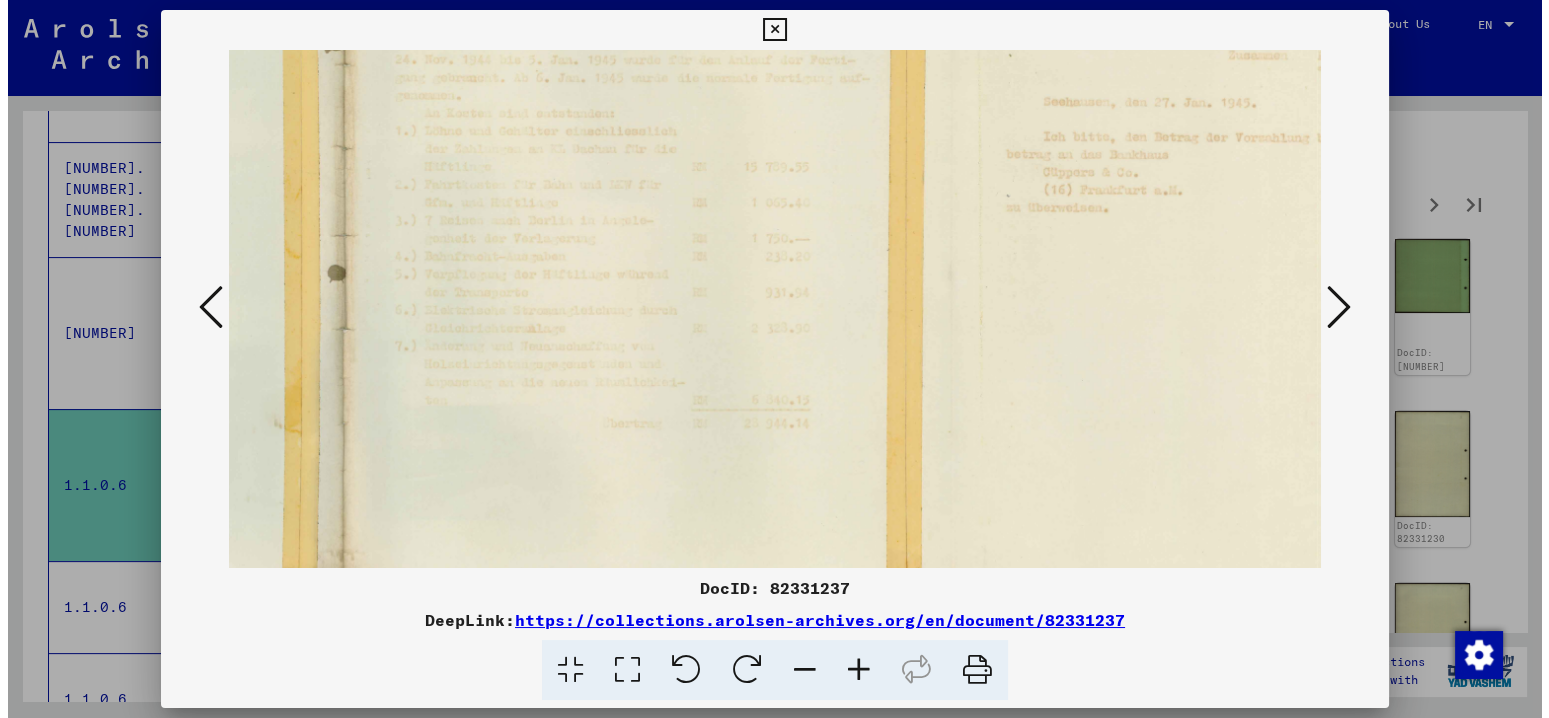scroll, scrollTop: 0, scrollLeft: 0, axis: both 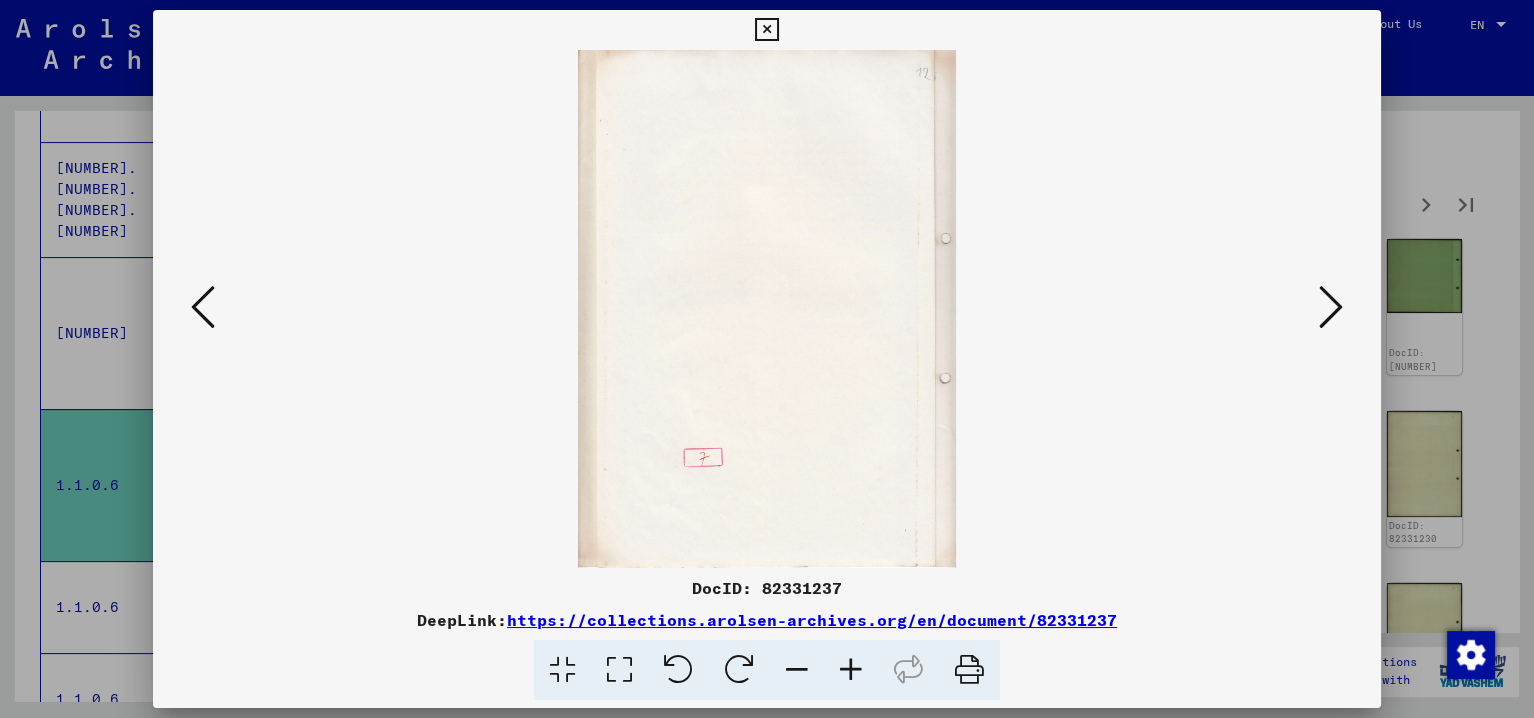 click at bounding box center (1331, 307) 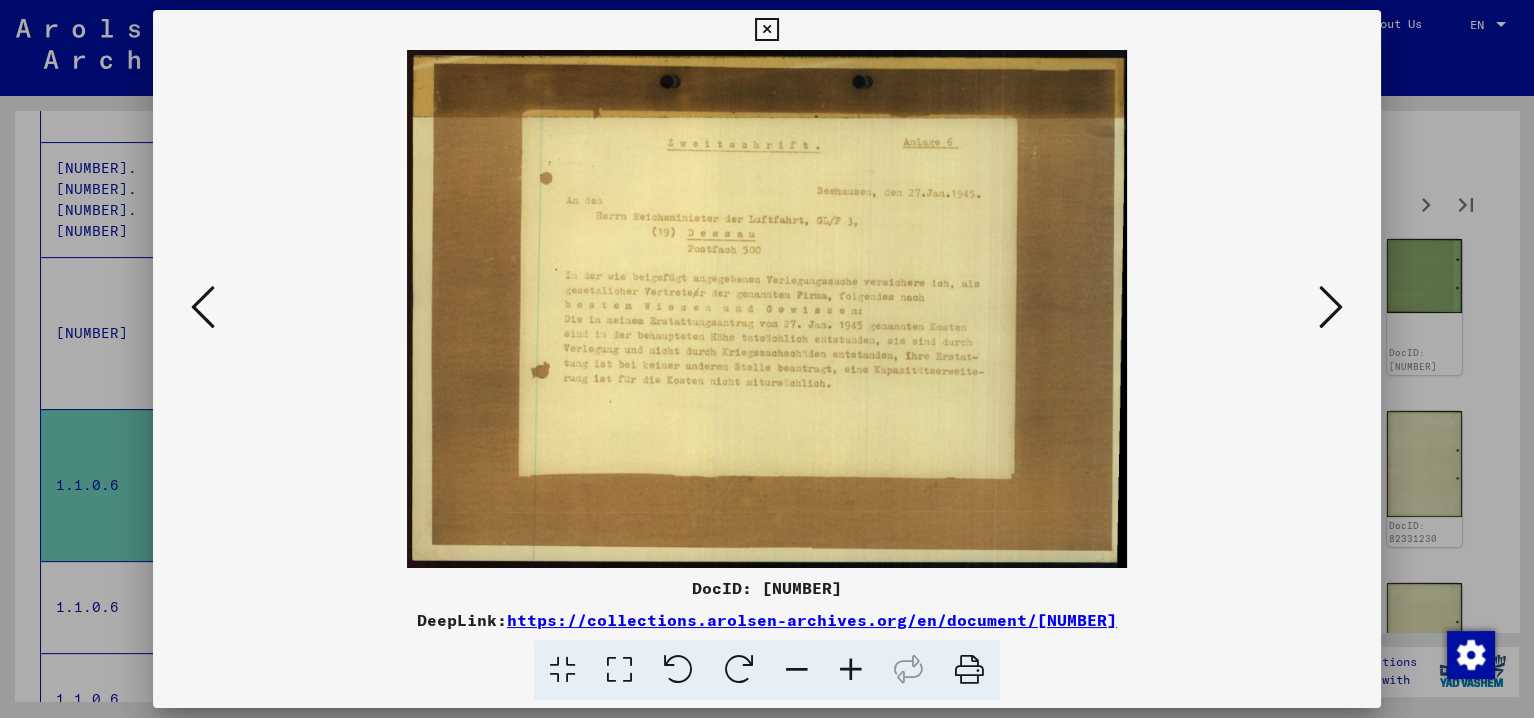 click at bounding box center [1331, 307] 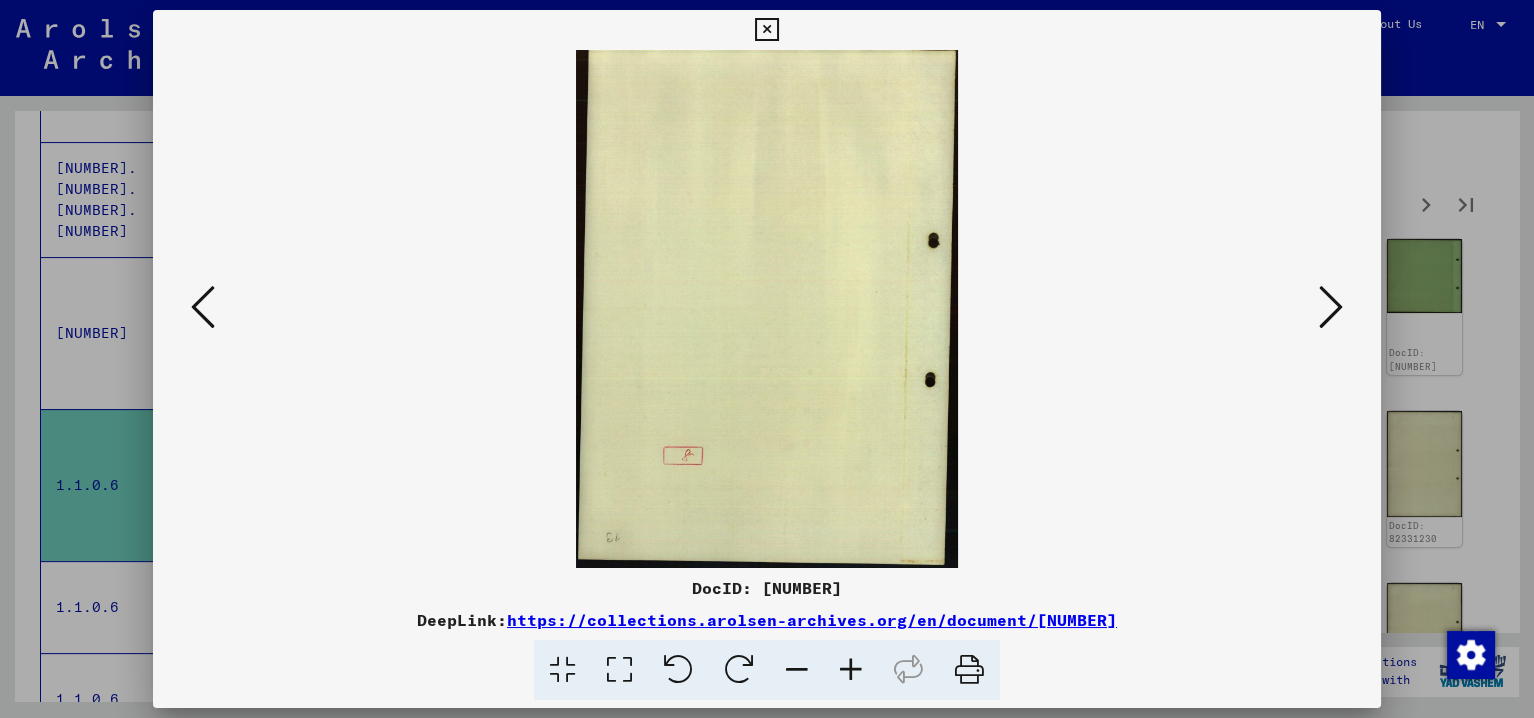 click at bounding box center (1331, 307) 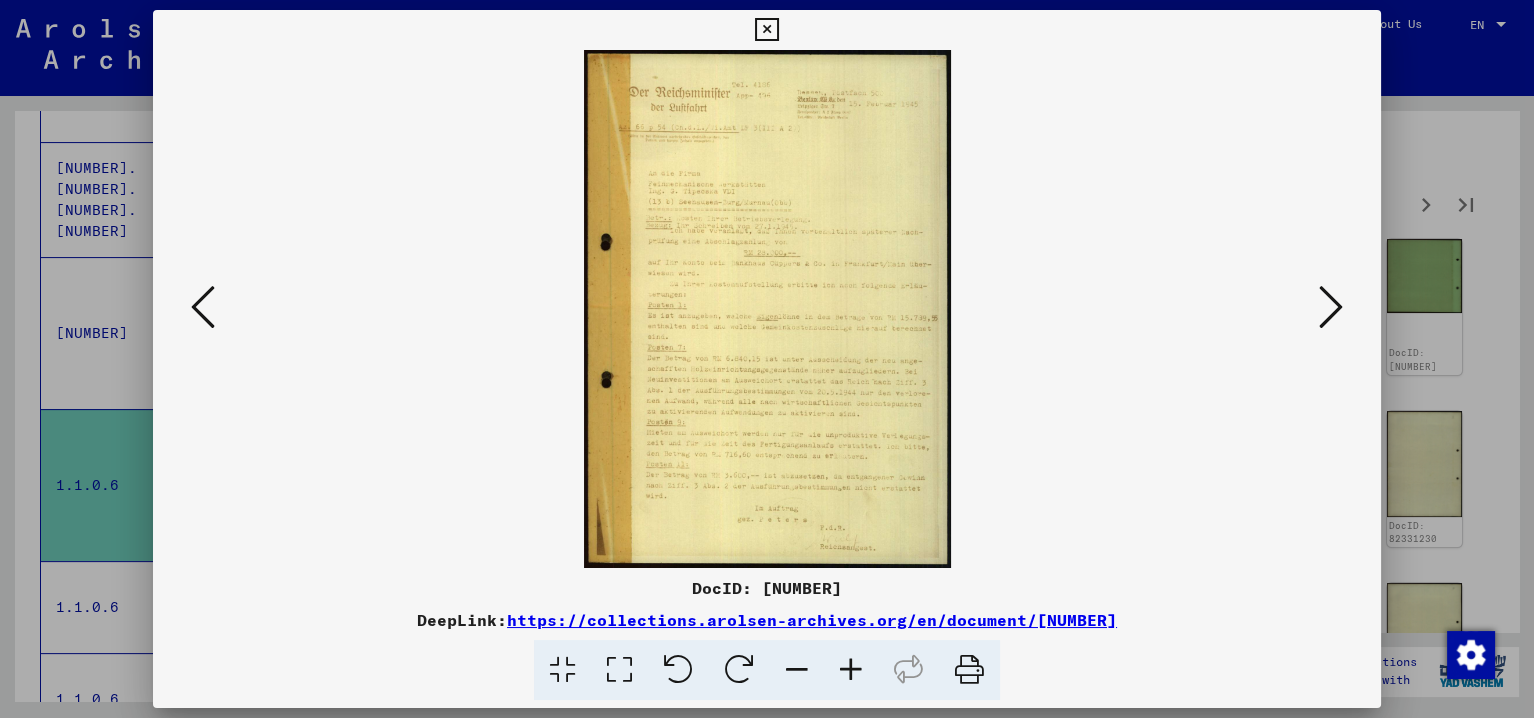 click at bounding box center (1331, 307) 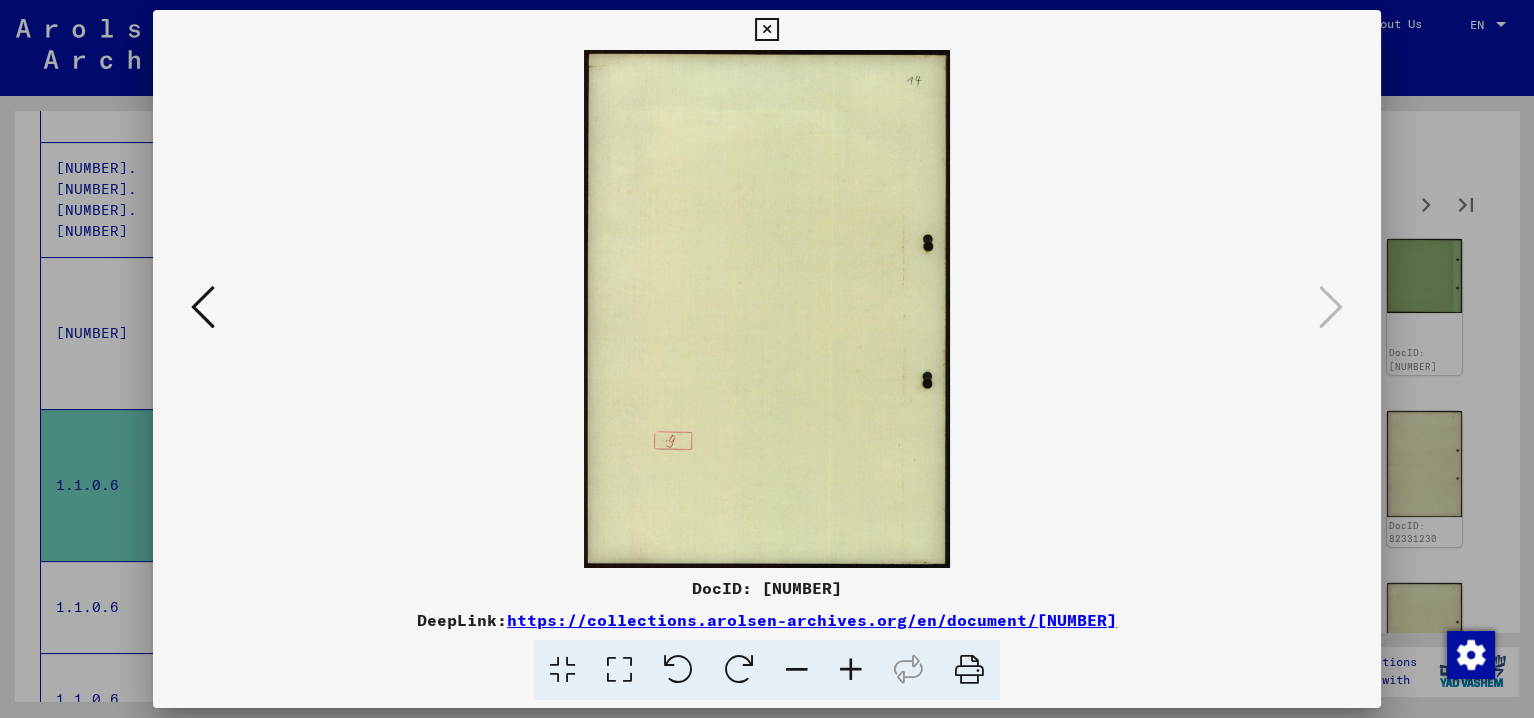 click at bounding box center (766, 30) 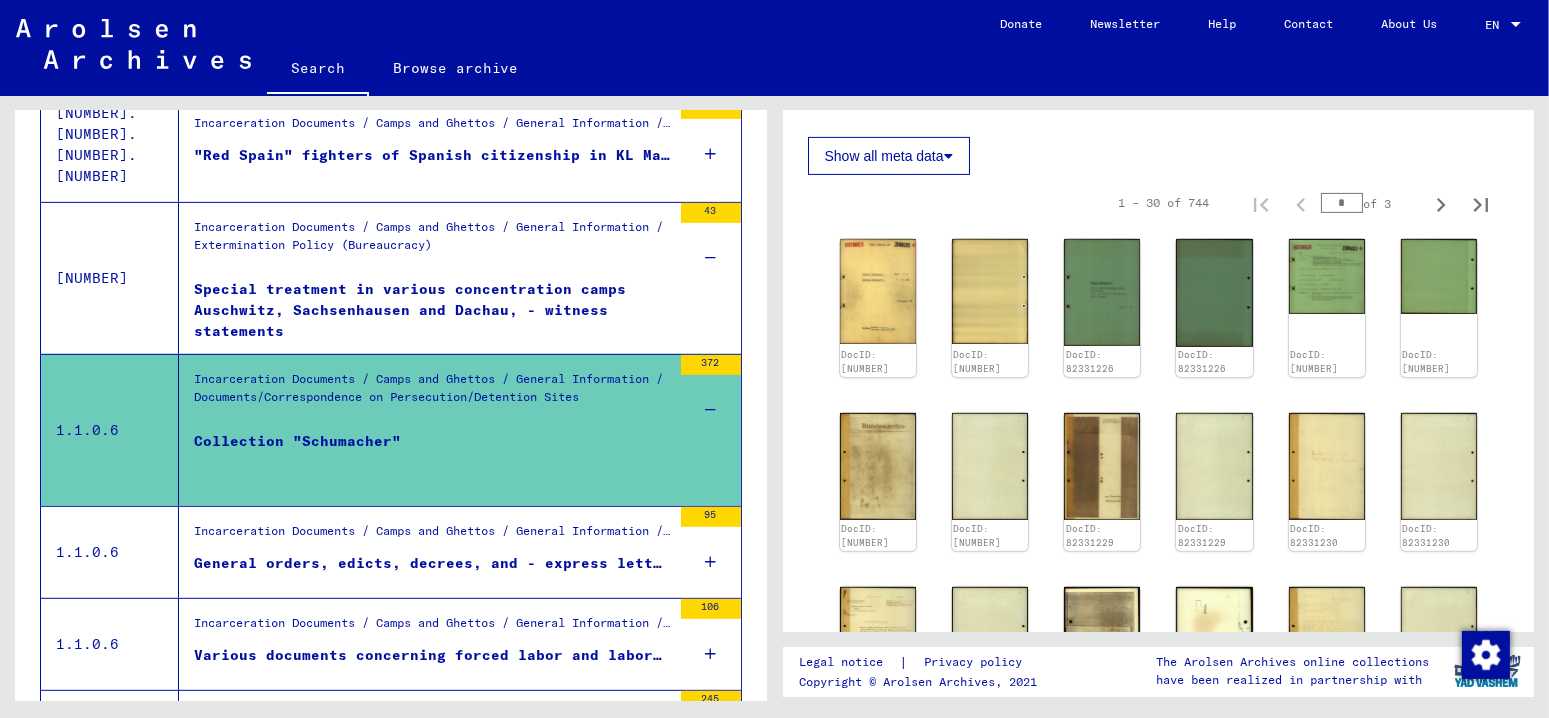 scroll, scrollTop: 979, scrollLeft: 0, axis: vertical 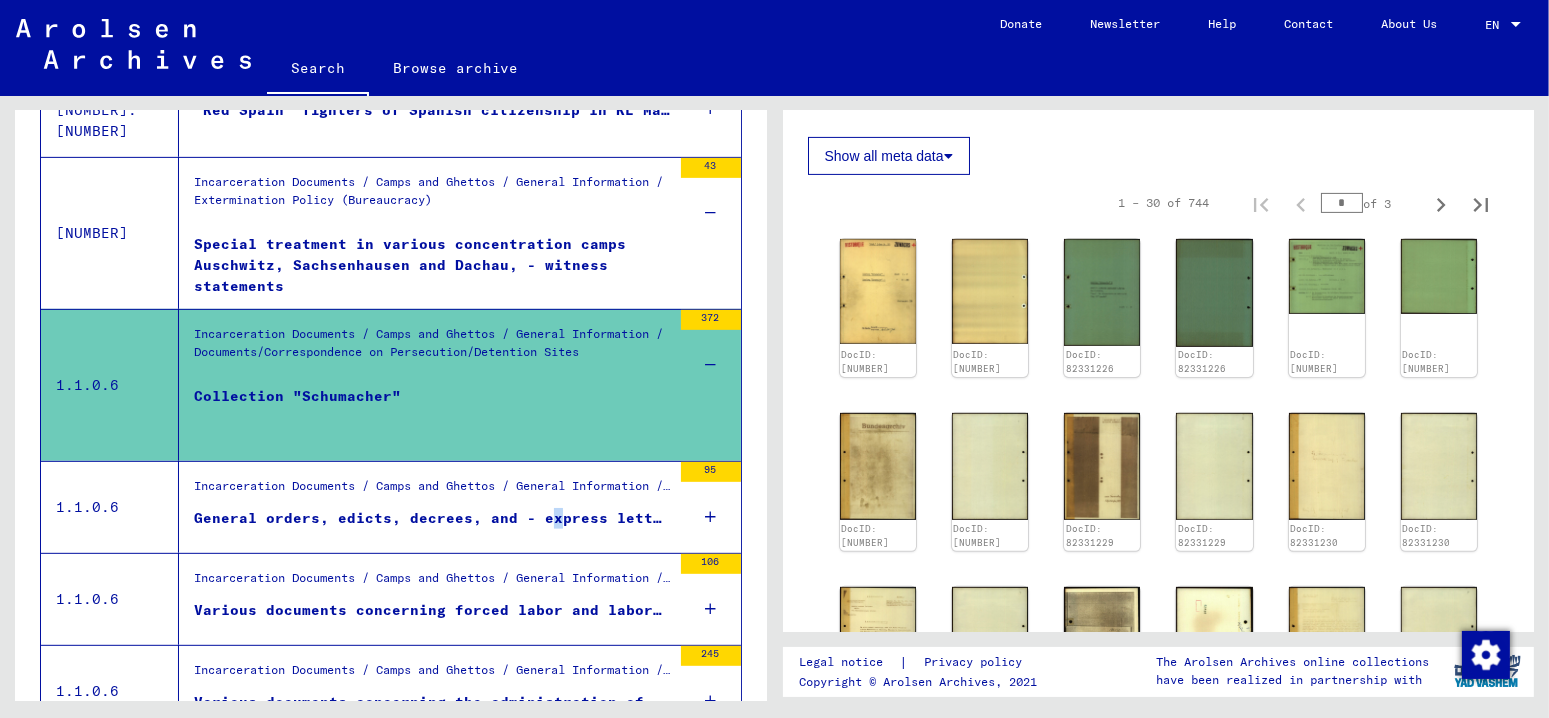 click on "General orders, edicts, decrees, and  - express letters (partly copies) relating to prisoners in concentration camps - 1935 - 1944   - 1) "Protective custody": - a) Release and surveillance - b) Secon ..." at bounding box center (432, 518) 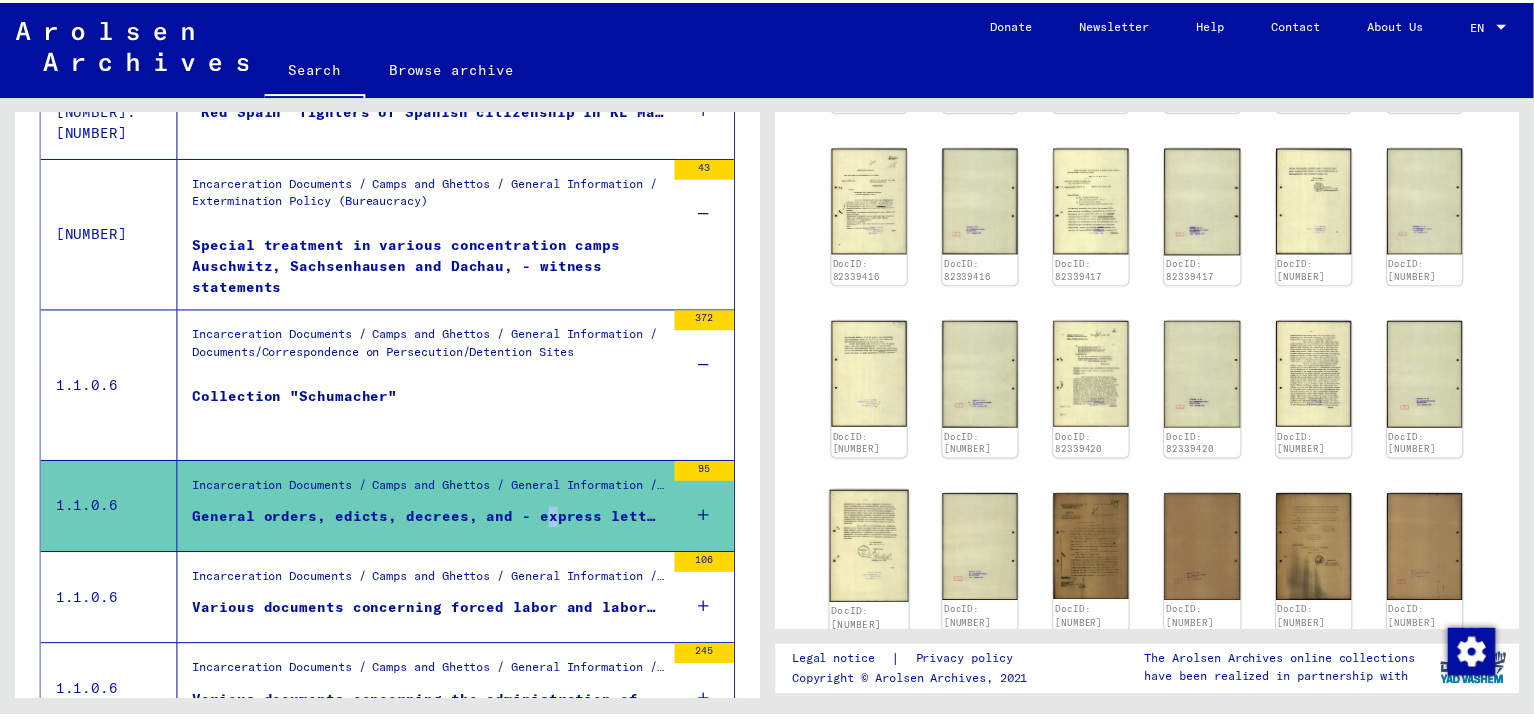 scroll, scrollTop: 1800, scrollLeft: 0, axis: vertical 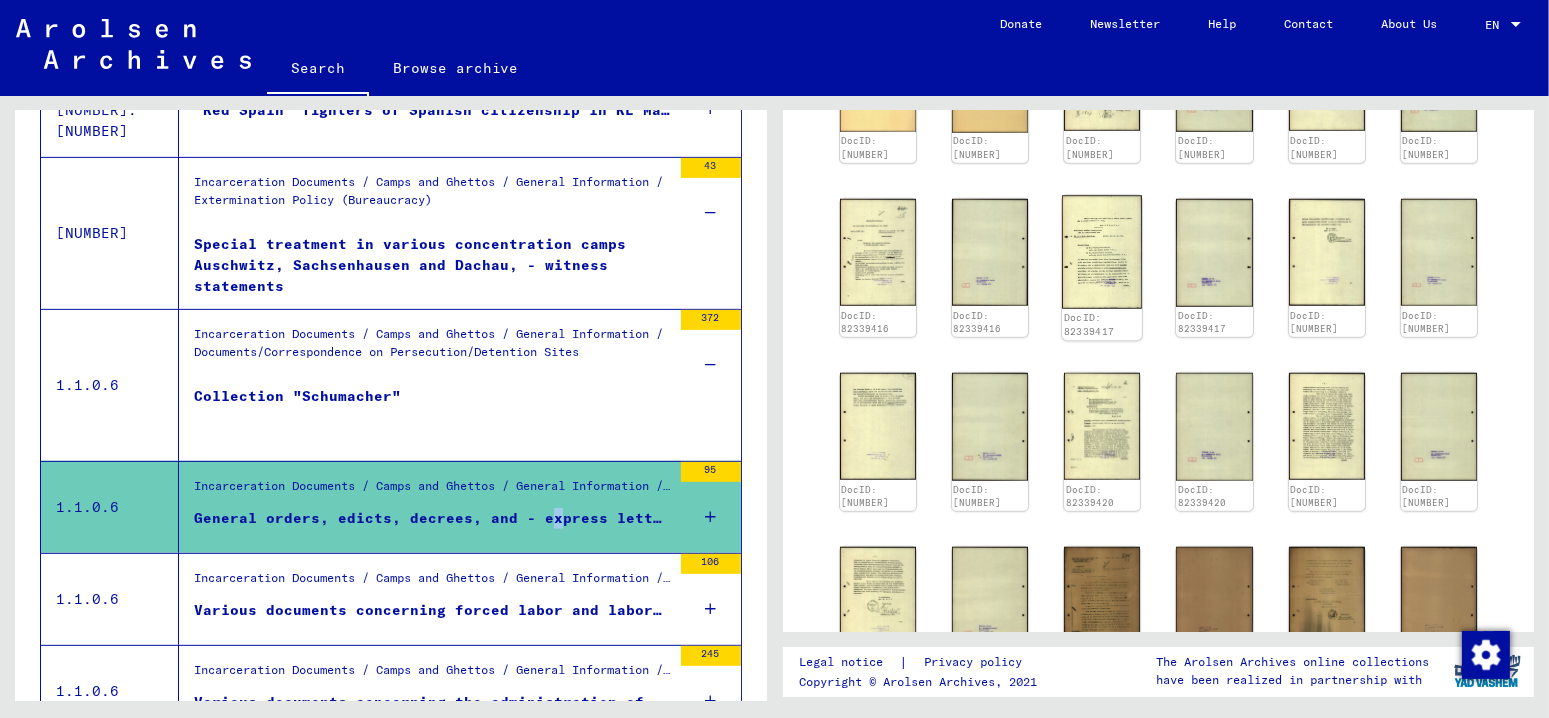 click 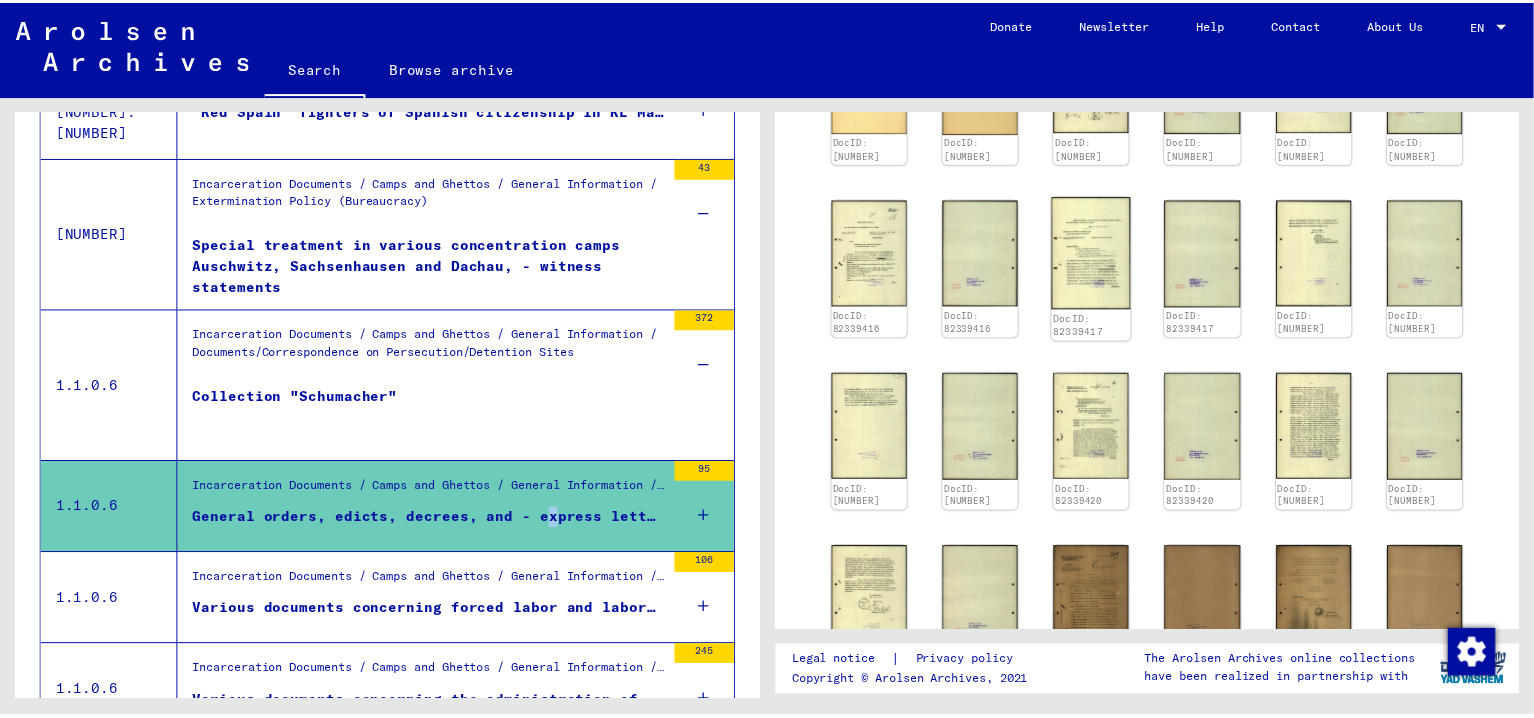 scroll, scrollTop: 1797, scrollLeft: 0, axis: vertical 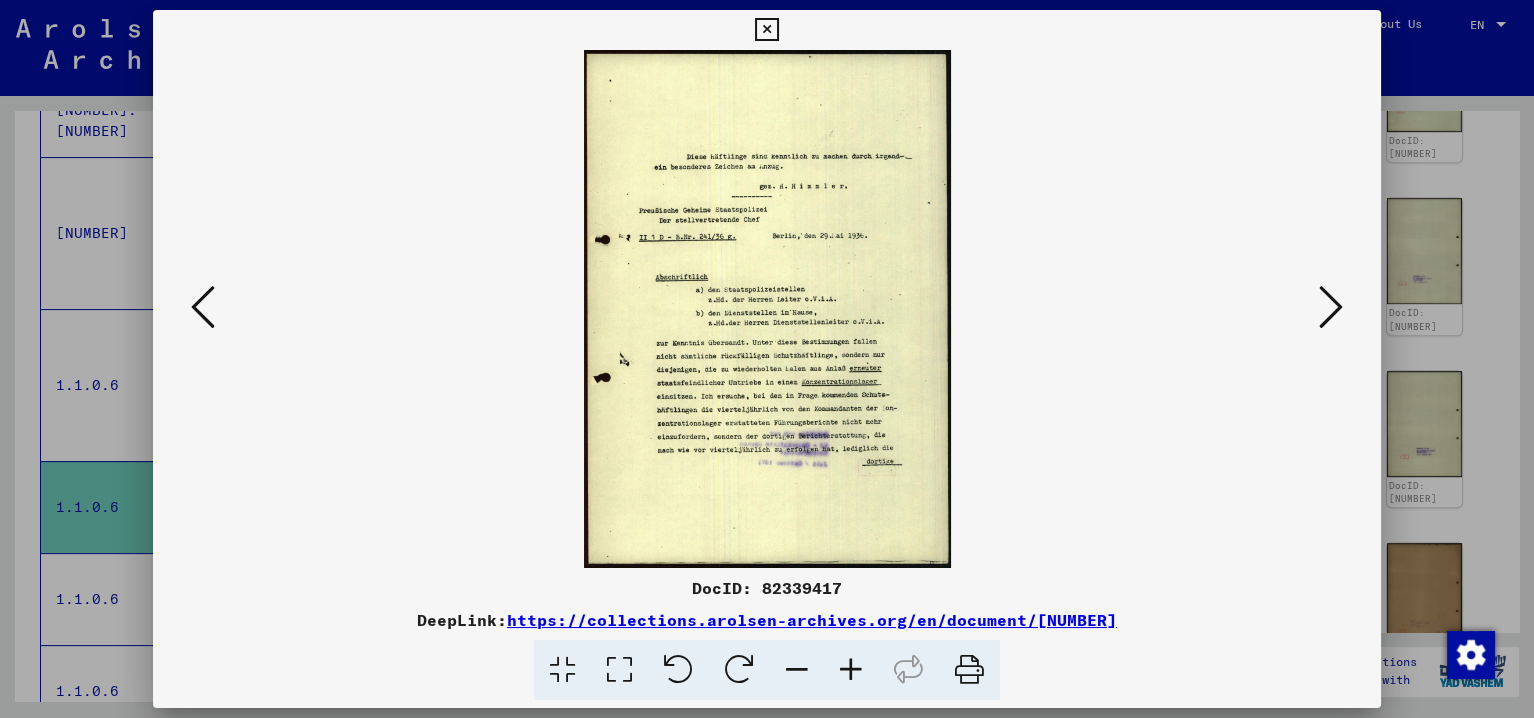click at bounding box center (851, 670) 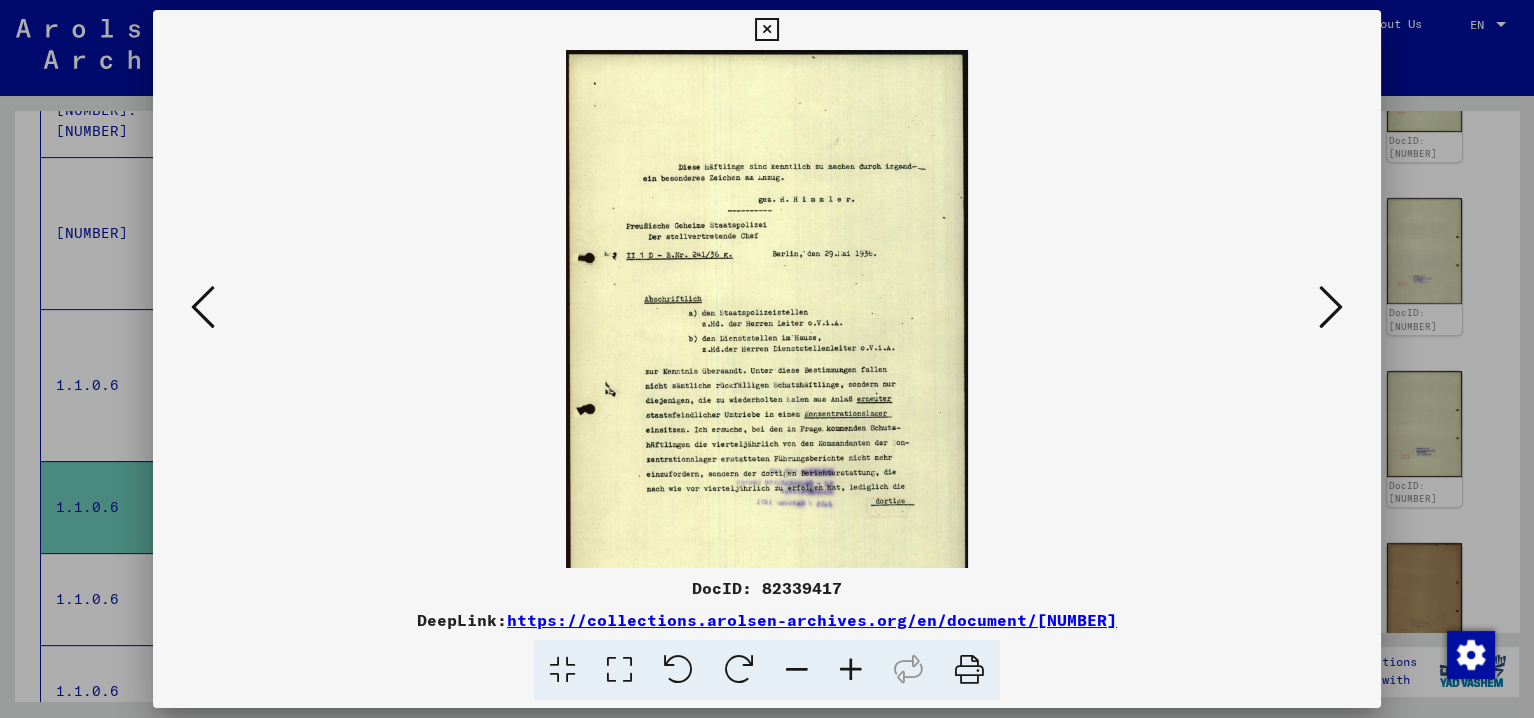 click at bounding box center (851, 670) 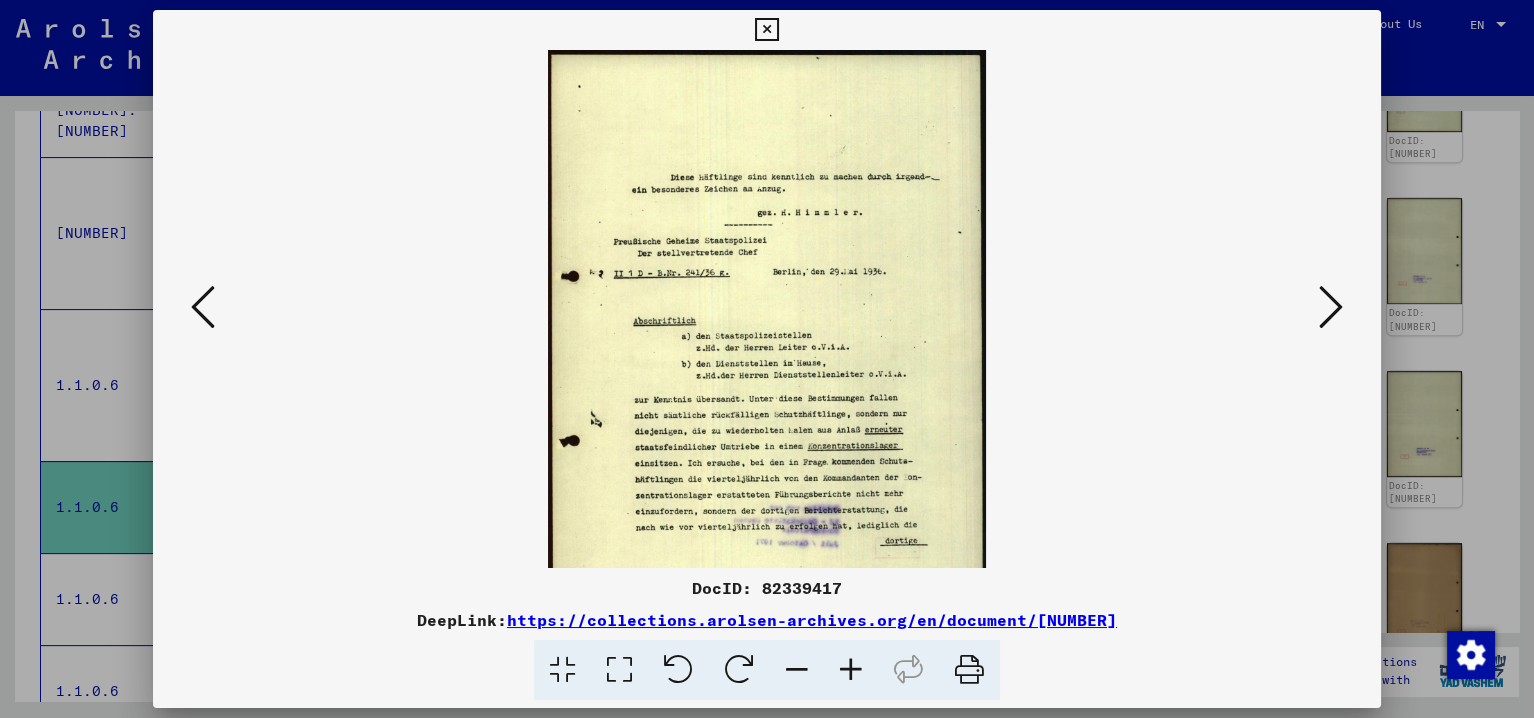 click at bounding box center (851, 670) 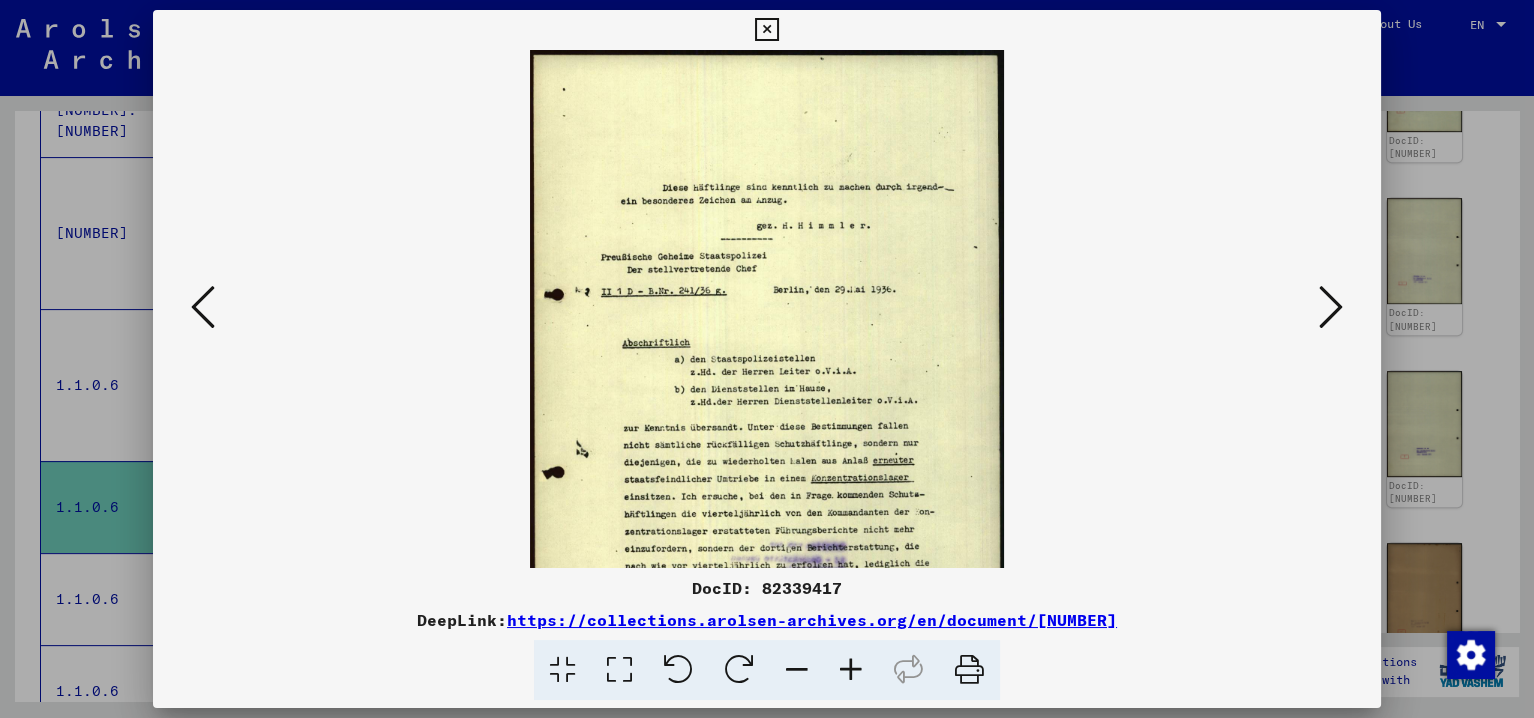 click at bounding box center [851, 670] 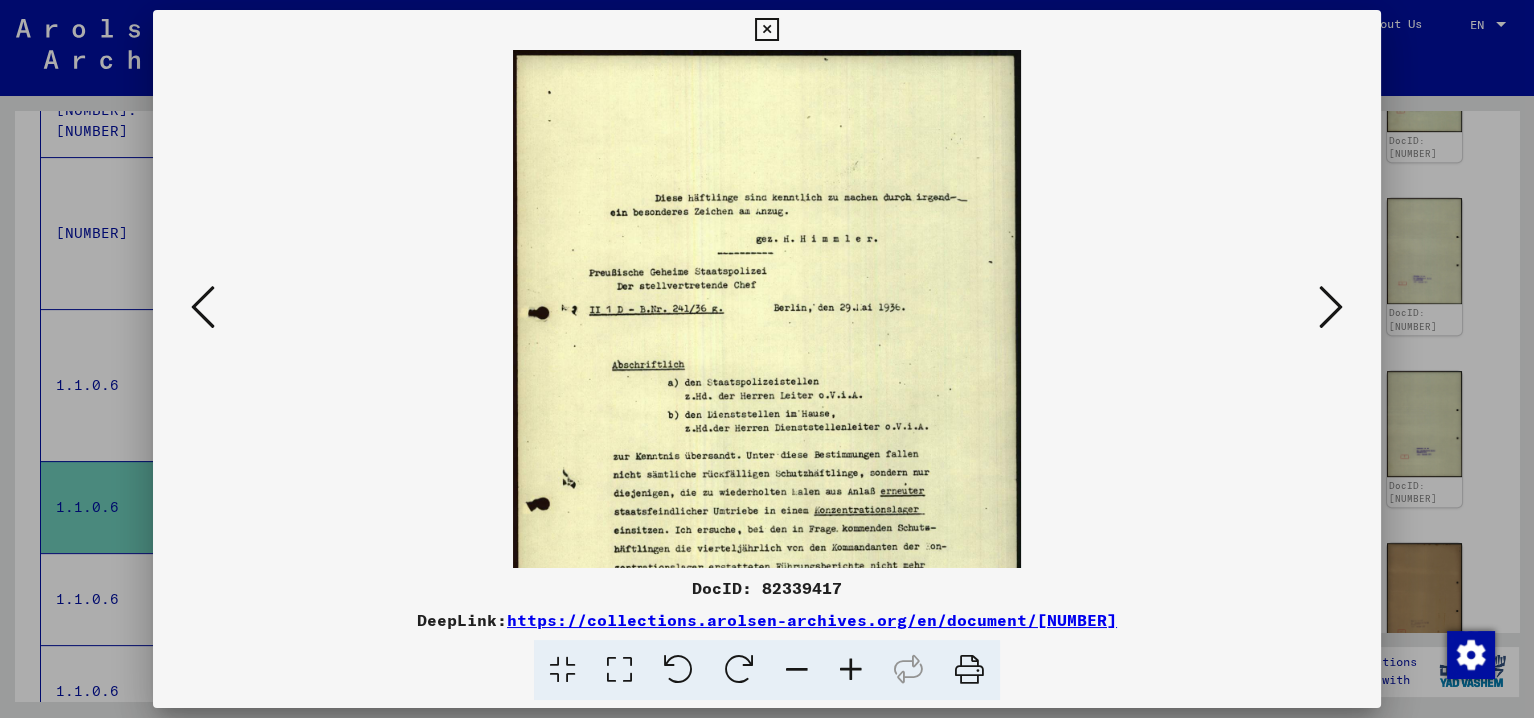 click at bounding box center [851, 670] 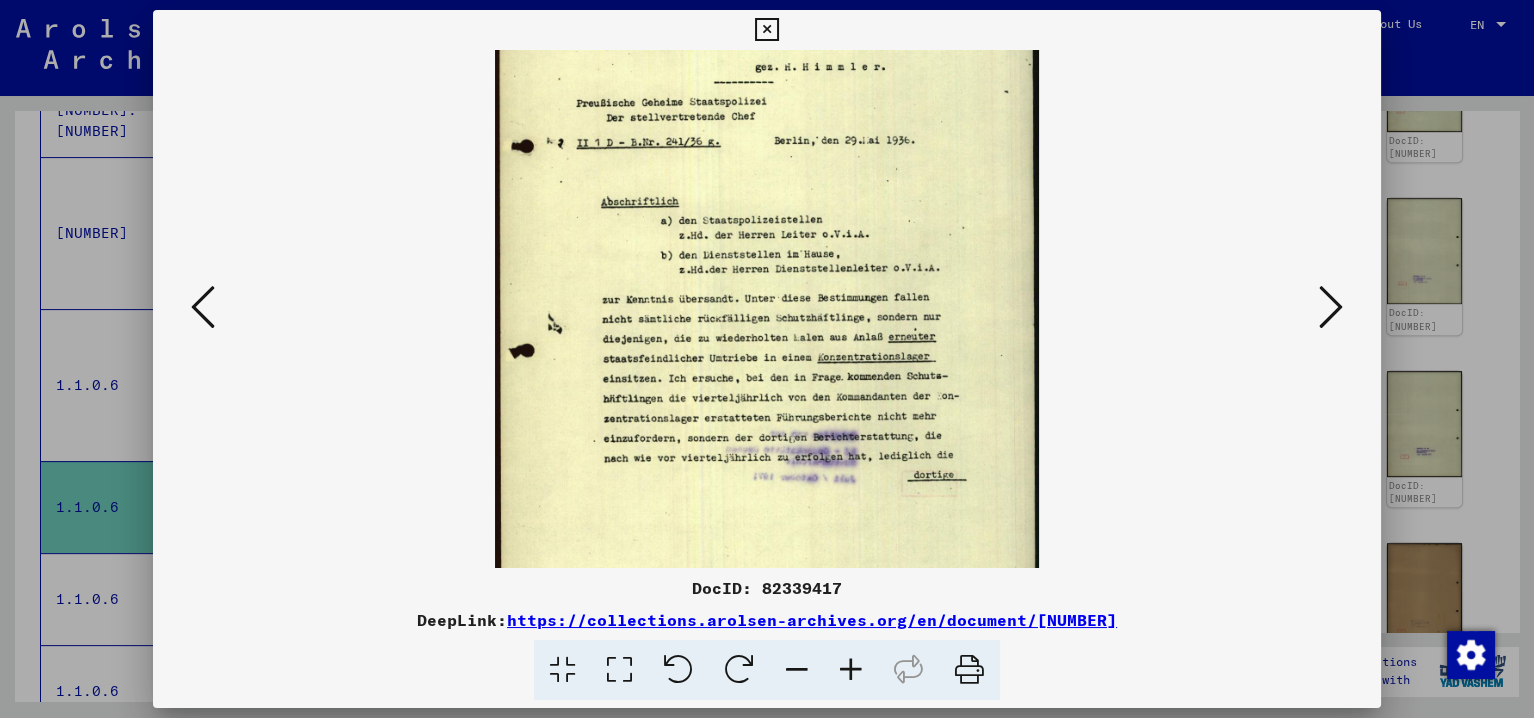 drag, startPoint x: 868, startPoint y: 498, endPoint x: 885, endPoint y: 298, distance: 200.7212 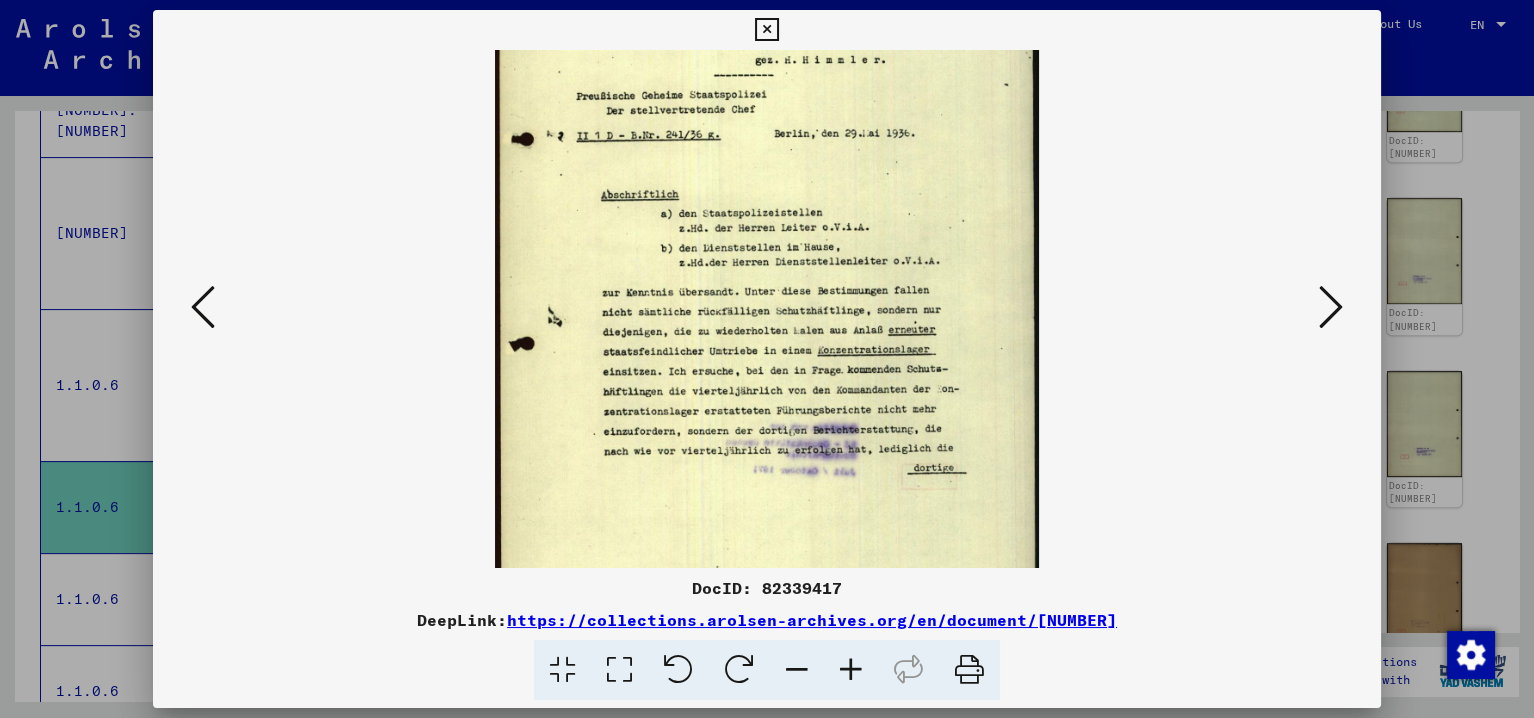 click at bounding box center [1331, 307] 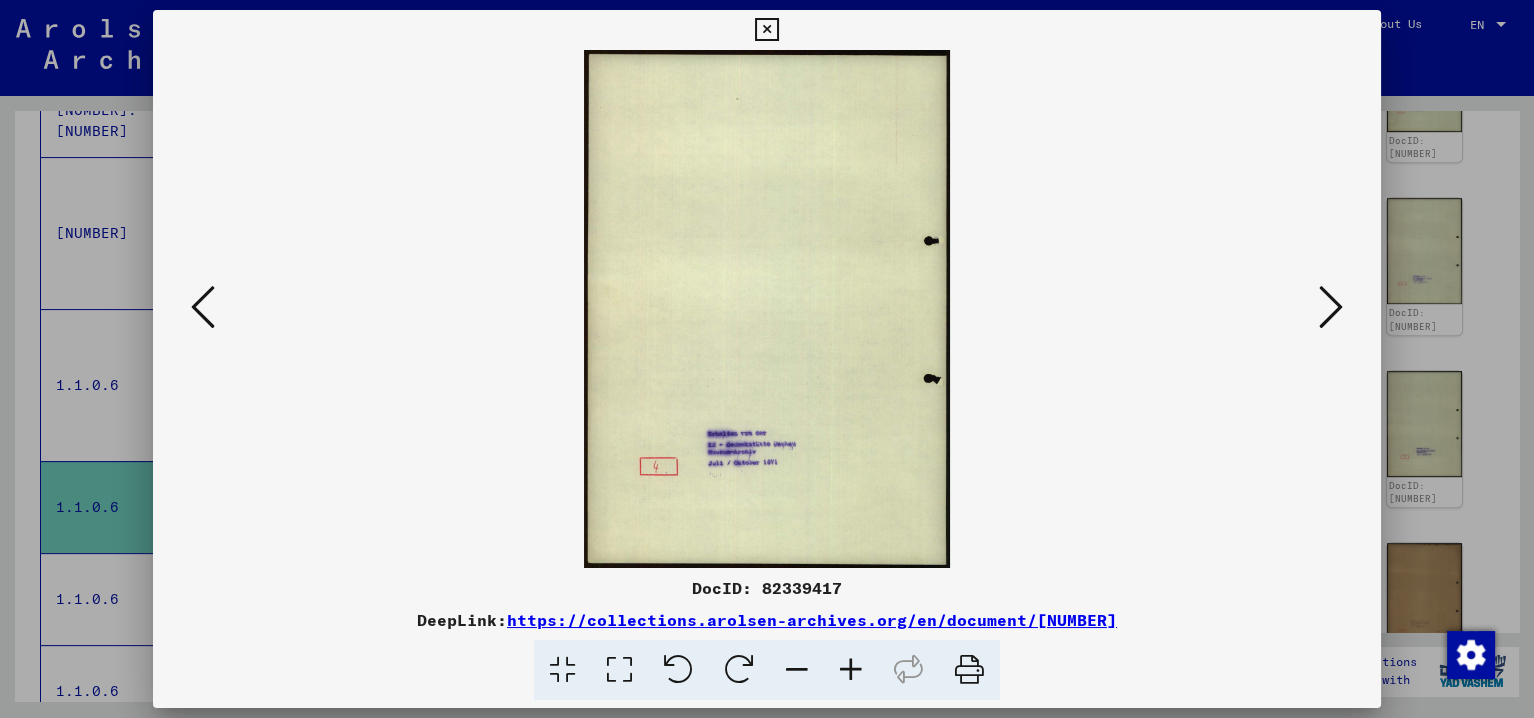 scroll, scrollTop: 0, scrollLeft: 0, axis: both 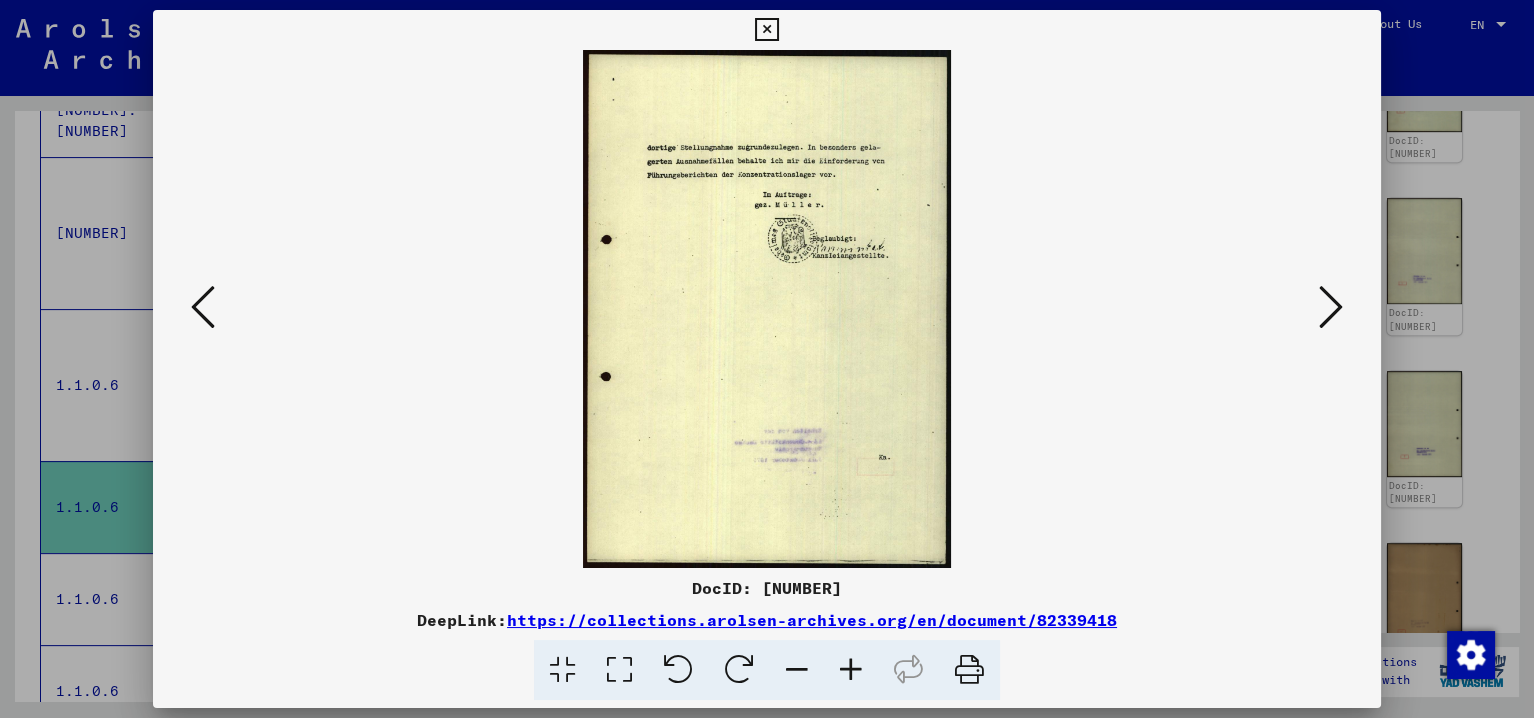 click at bounding box center [1331, 307] 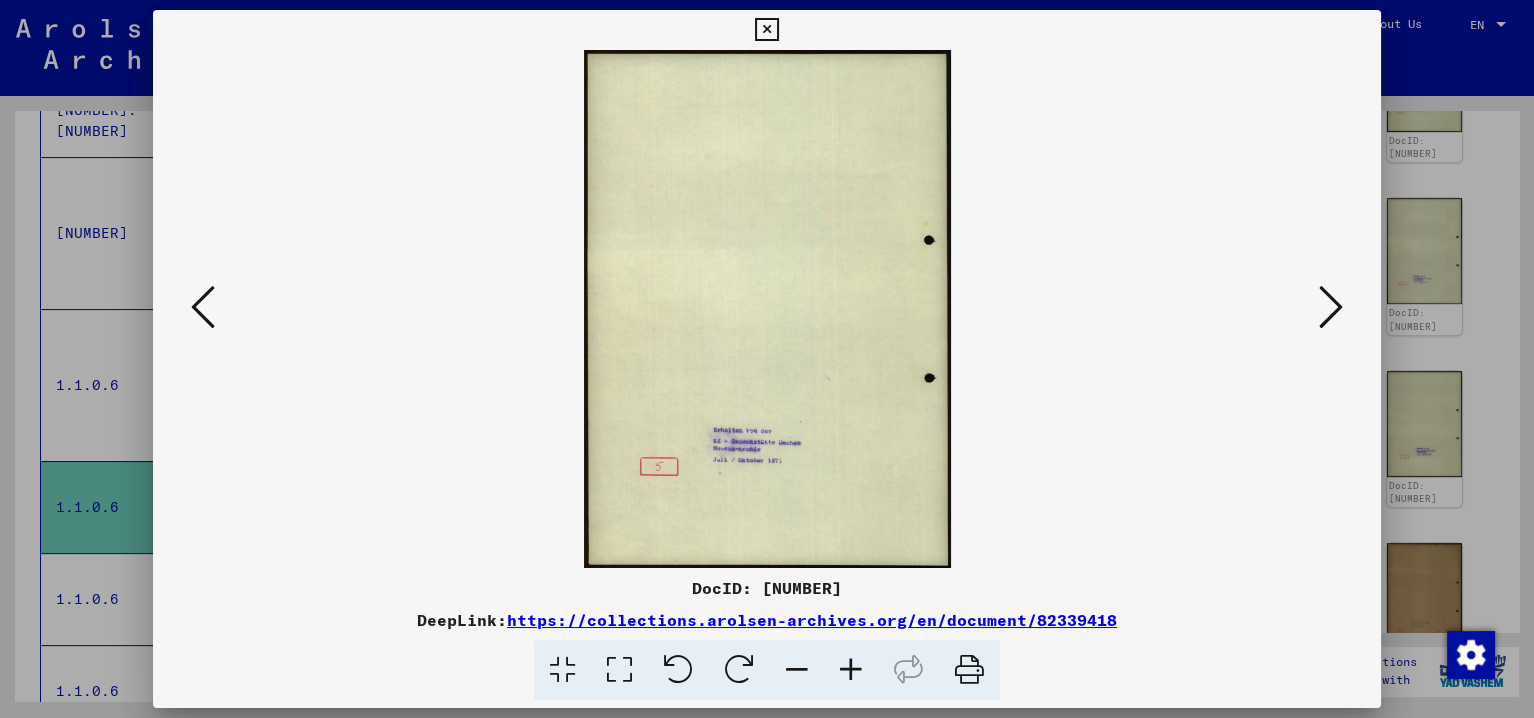 click at bounding box center [1331, 307] 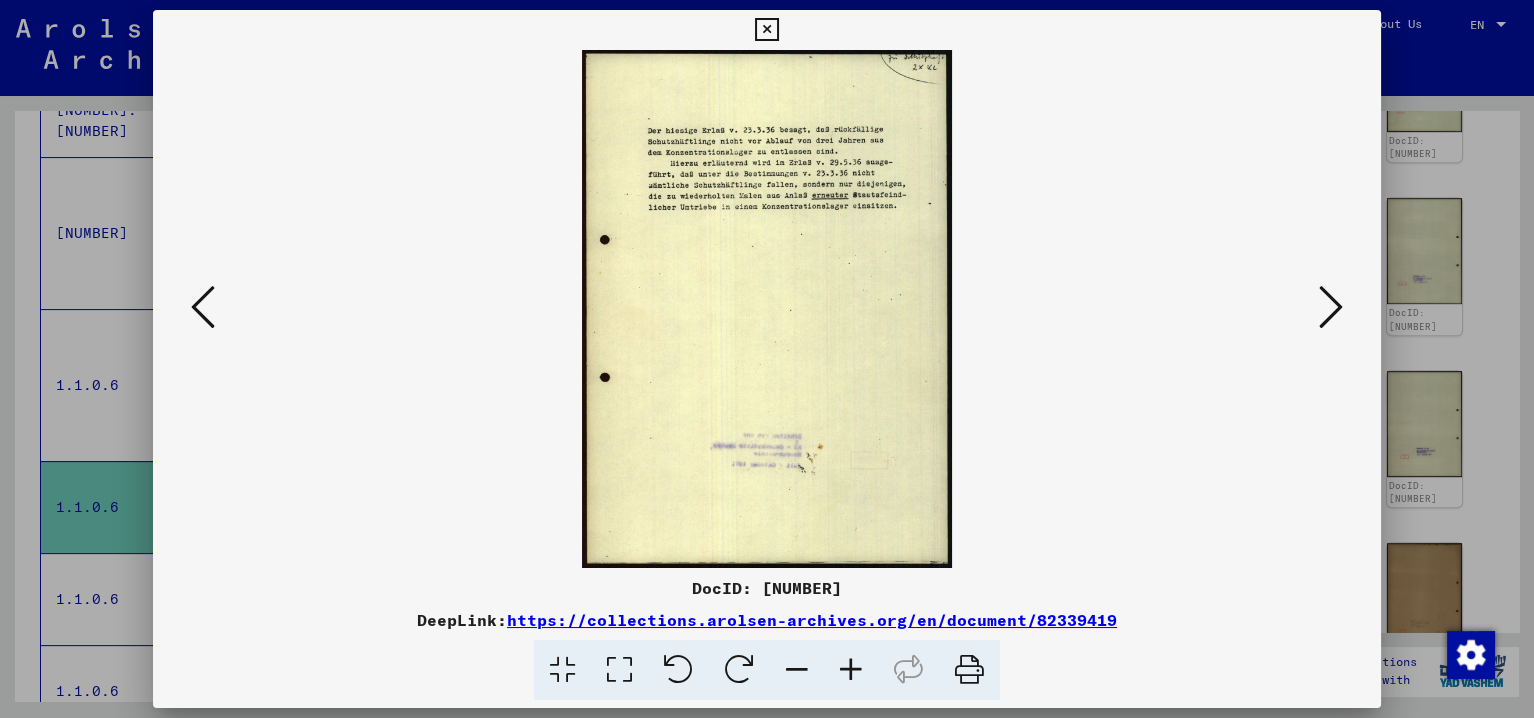 click at bounding box center [1331, 307] 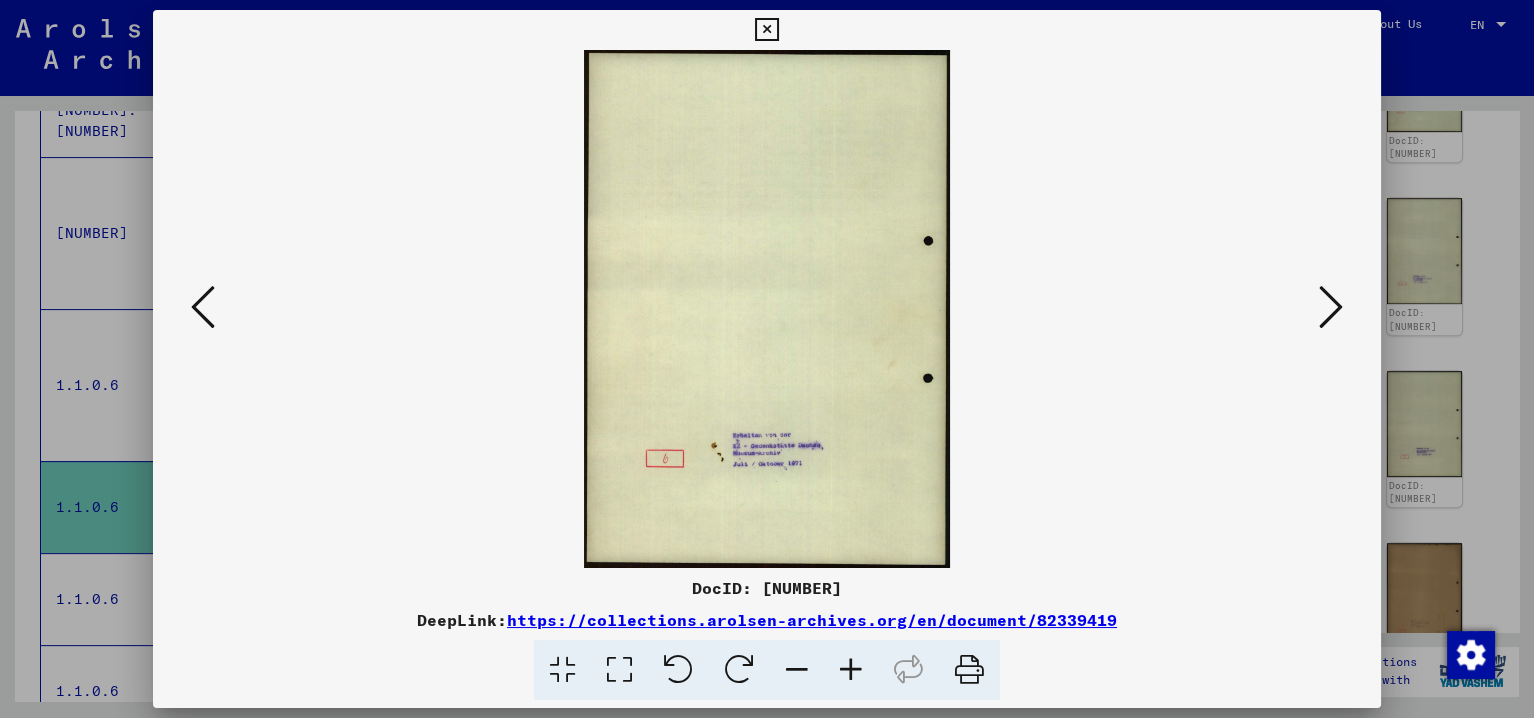 click at bounding box center [1331, 307] 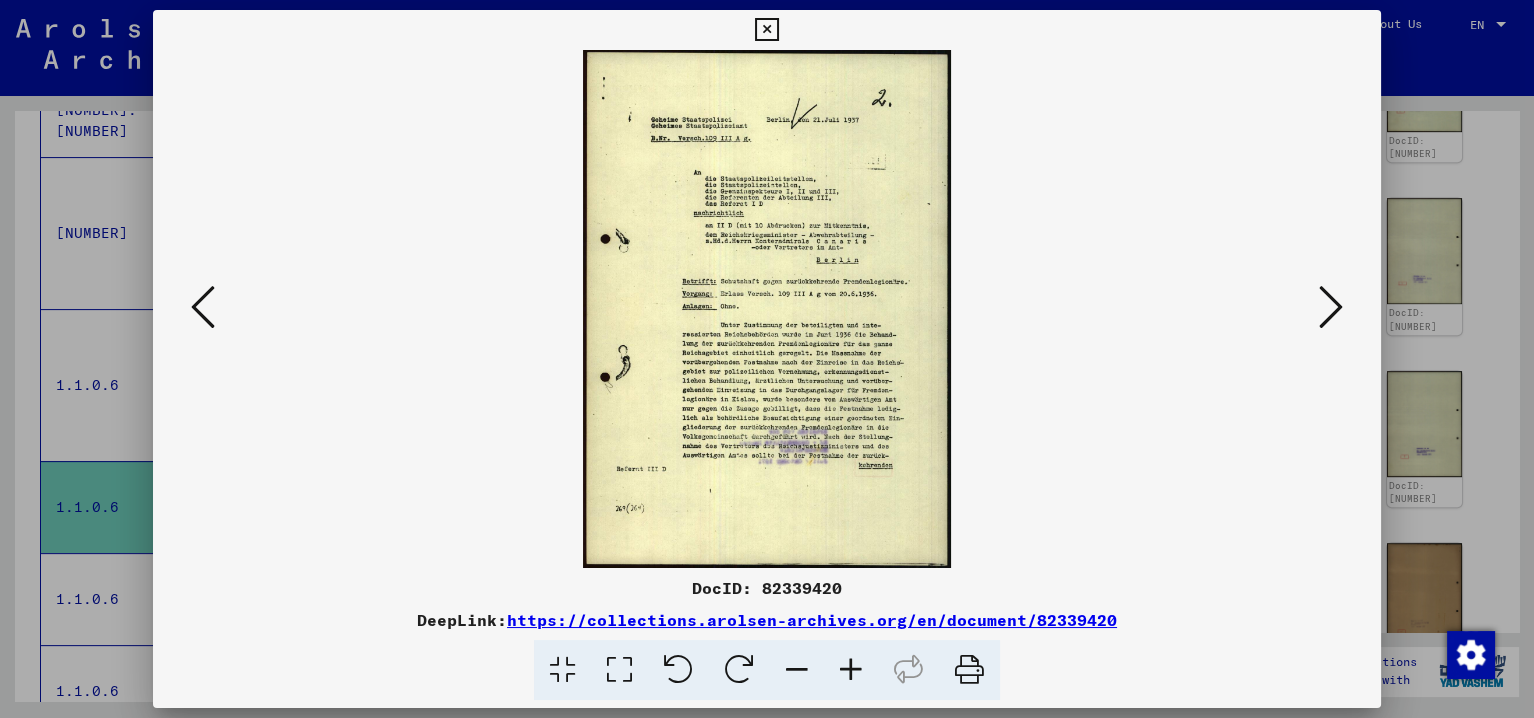 click at bounding box center [1331, 307] 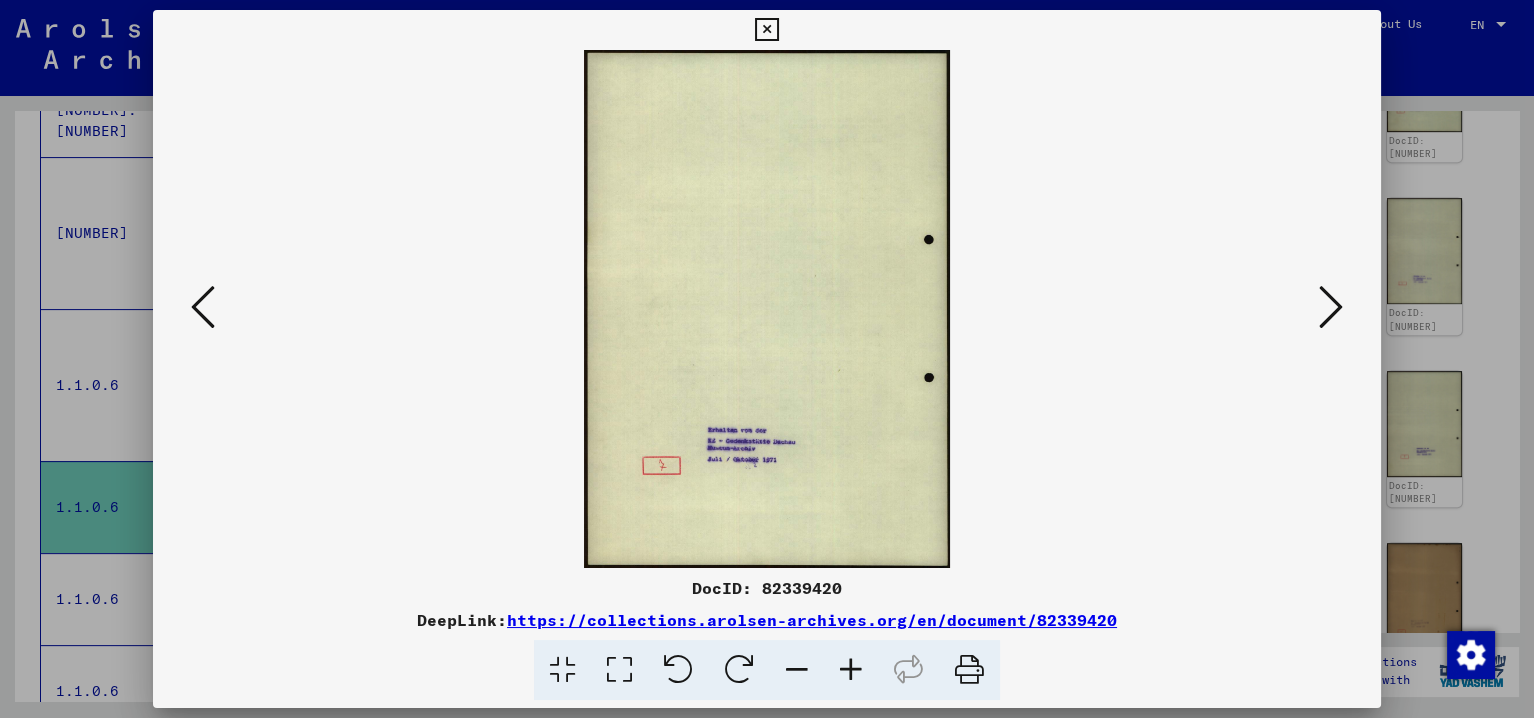 click at bounding box center (1331, 307) 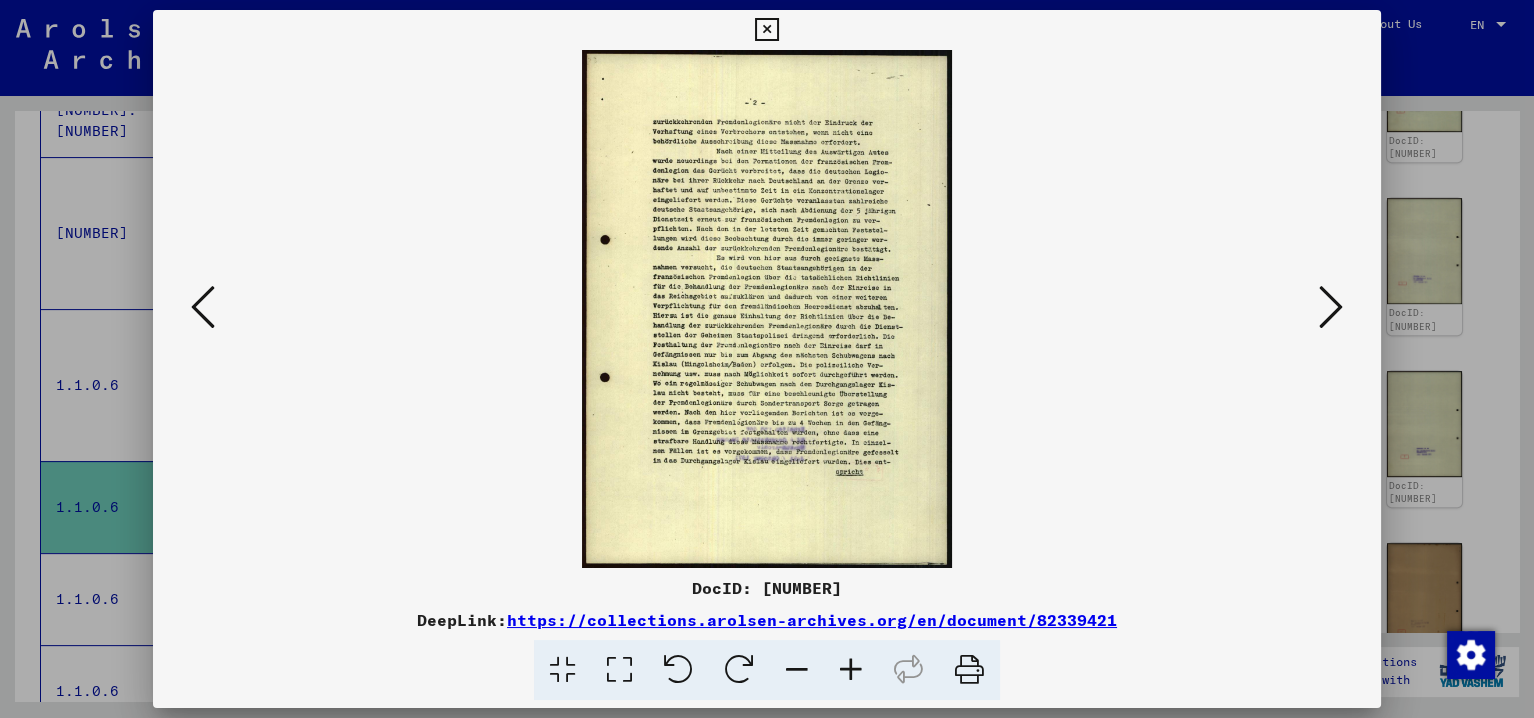 click at bounding box center (851, 670) 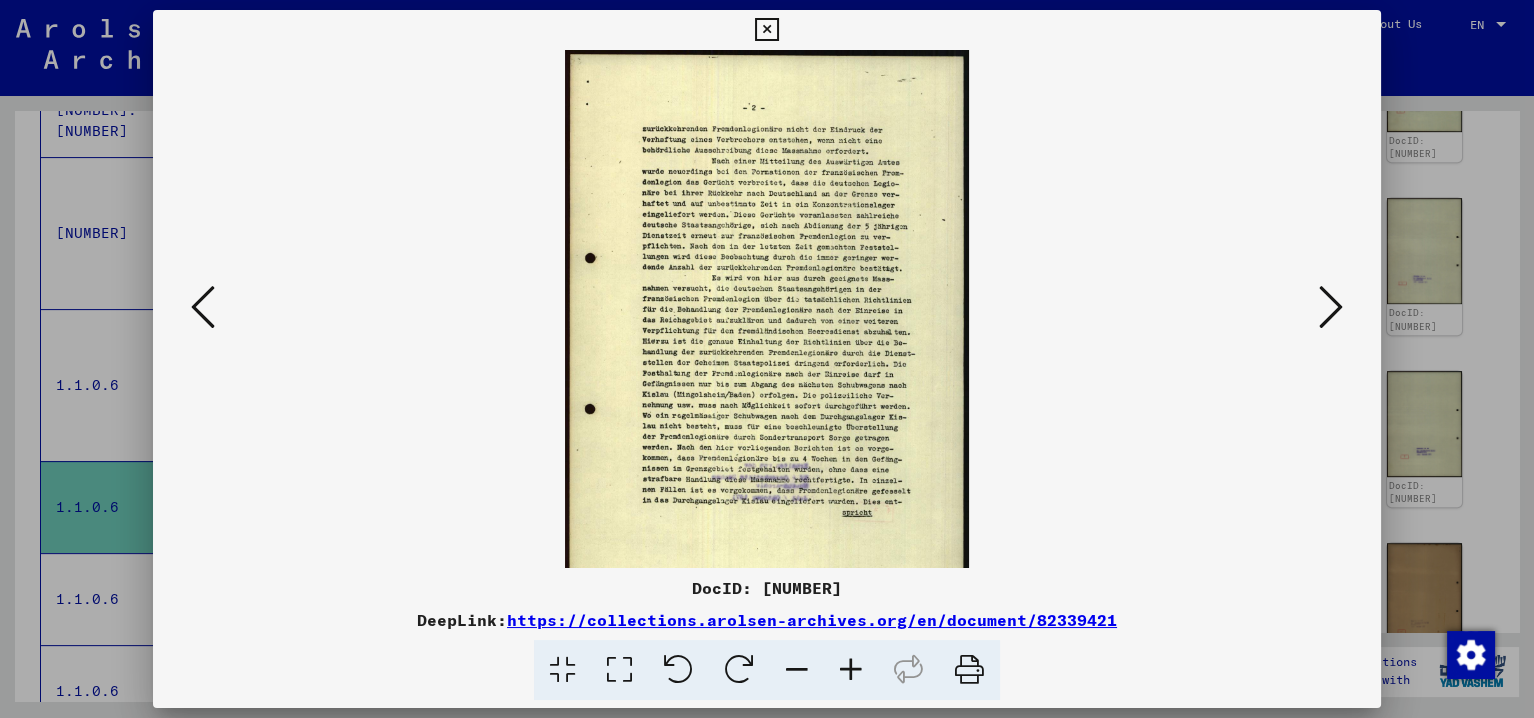 click at bounding box center [851, 670] 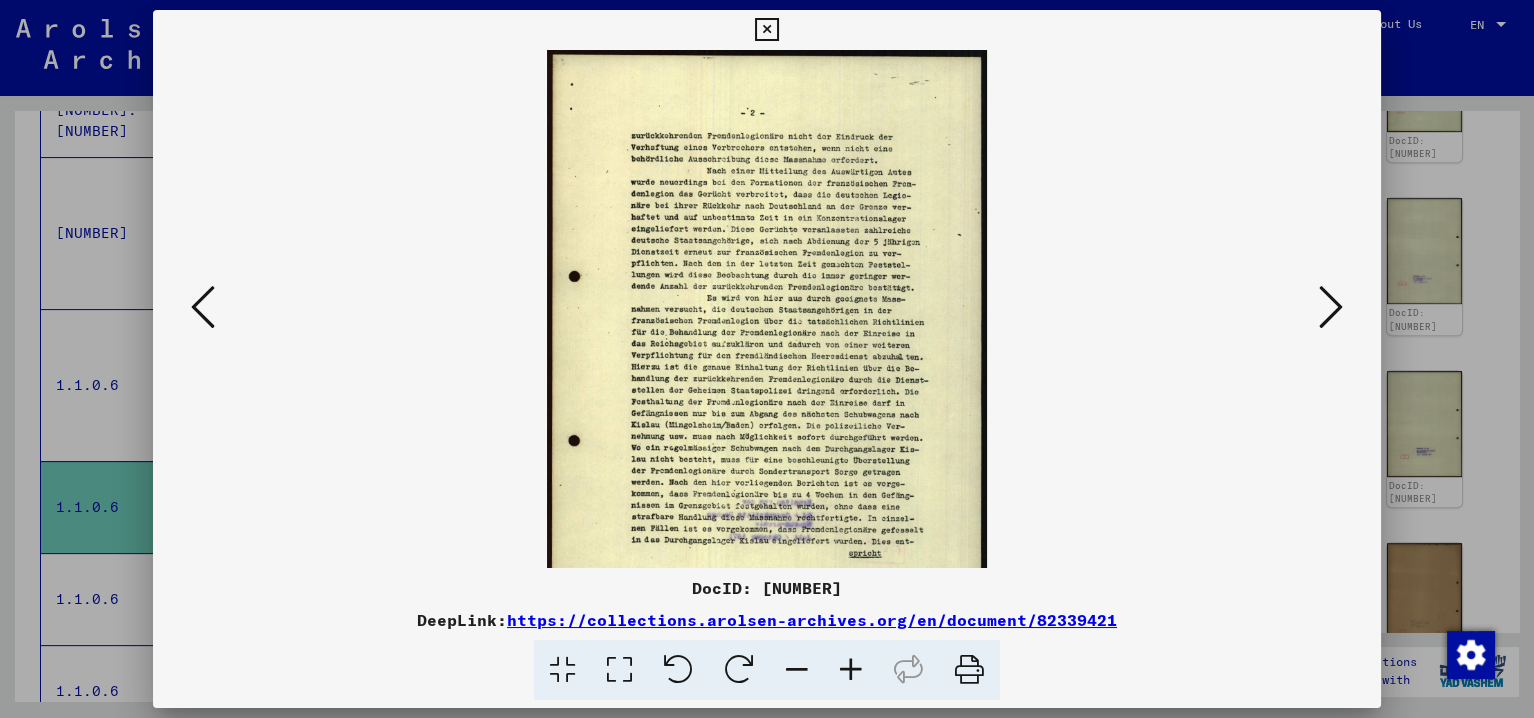 click at bounding box center (851, 670) 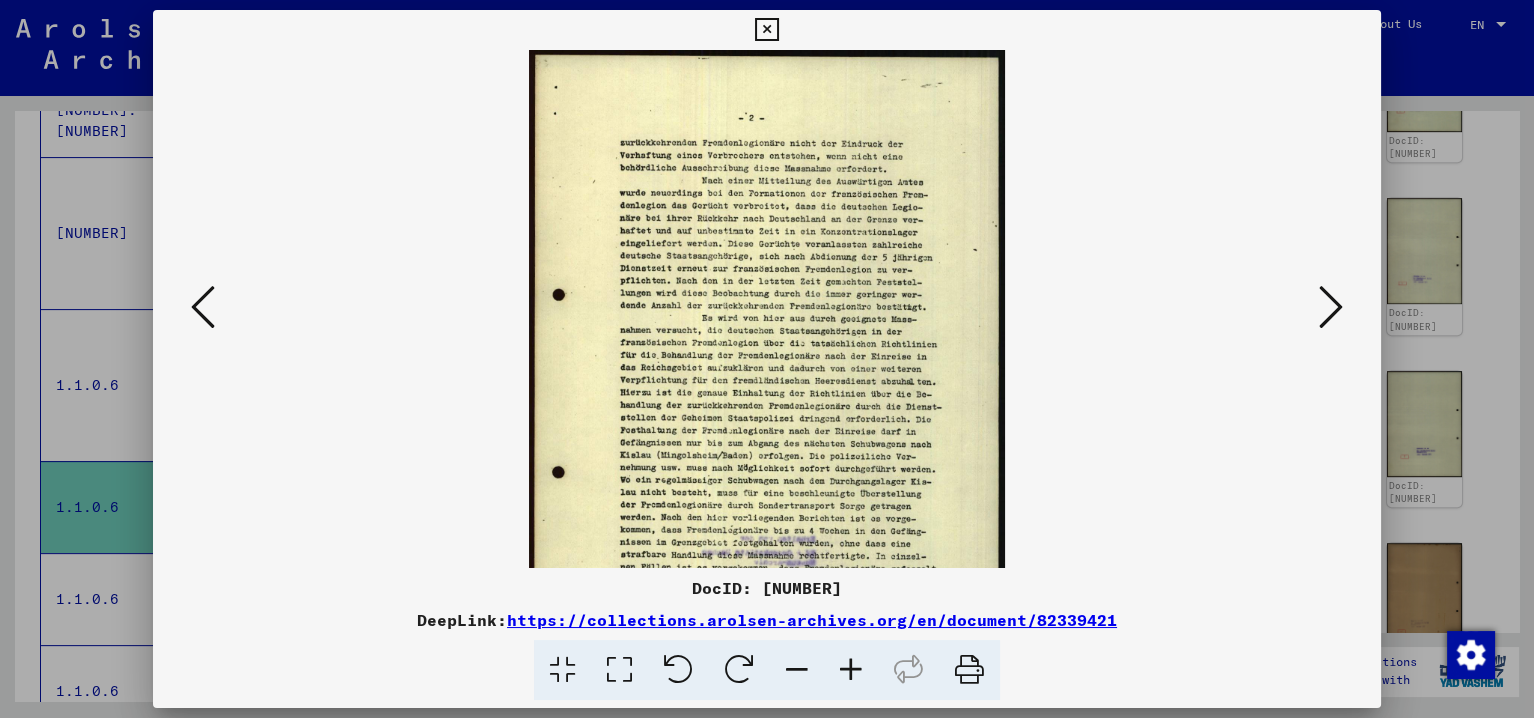 click at bounding box center [851, 670] 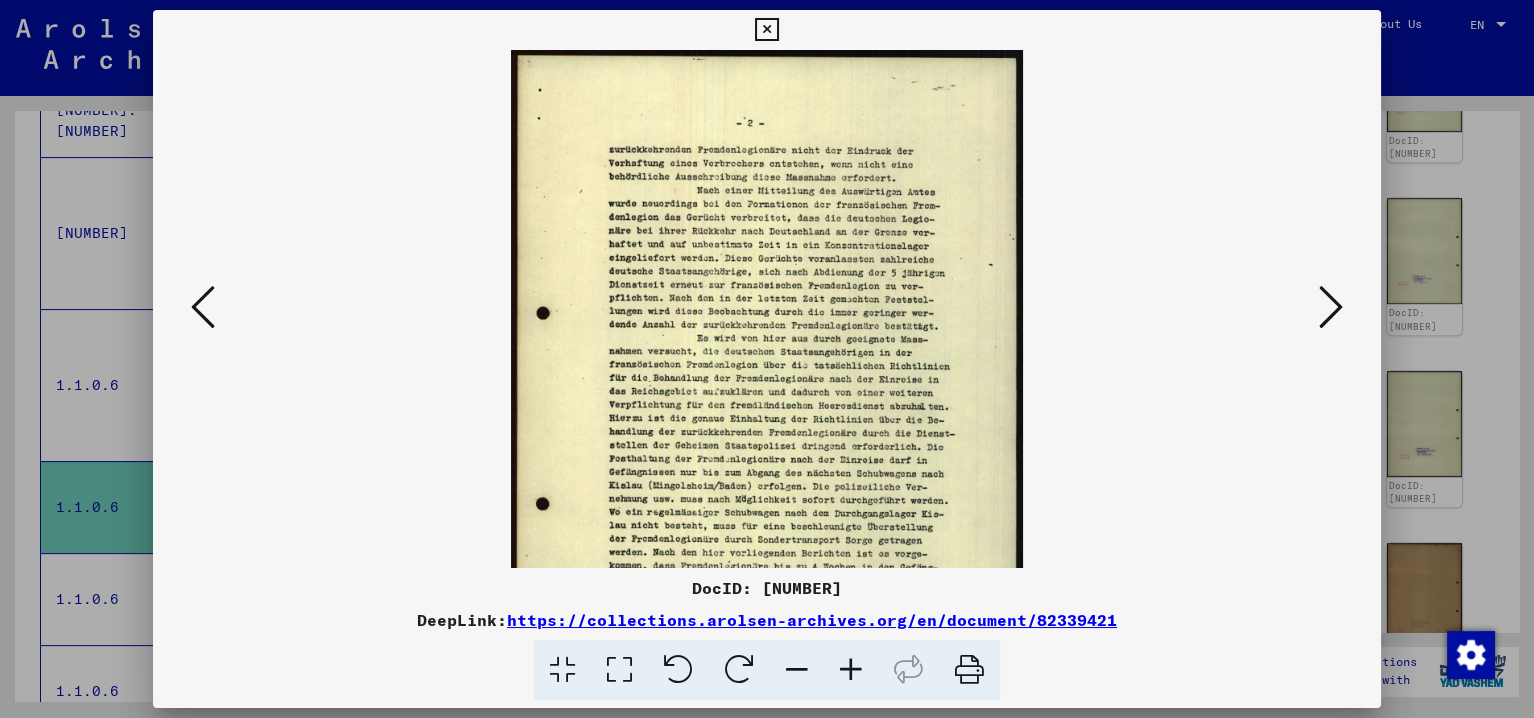 click at bounding box center (851, 670) 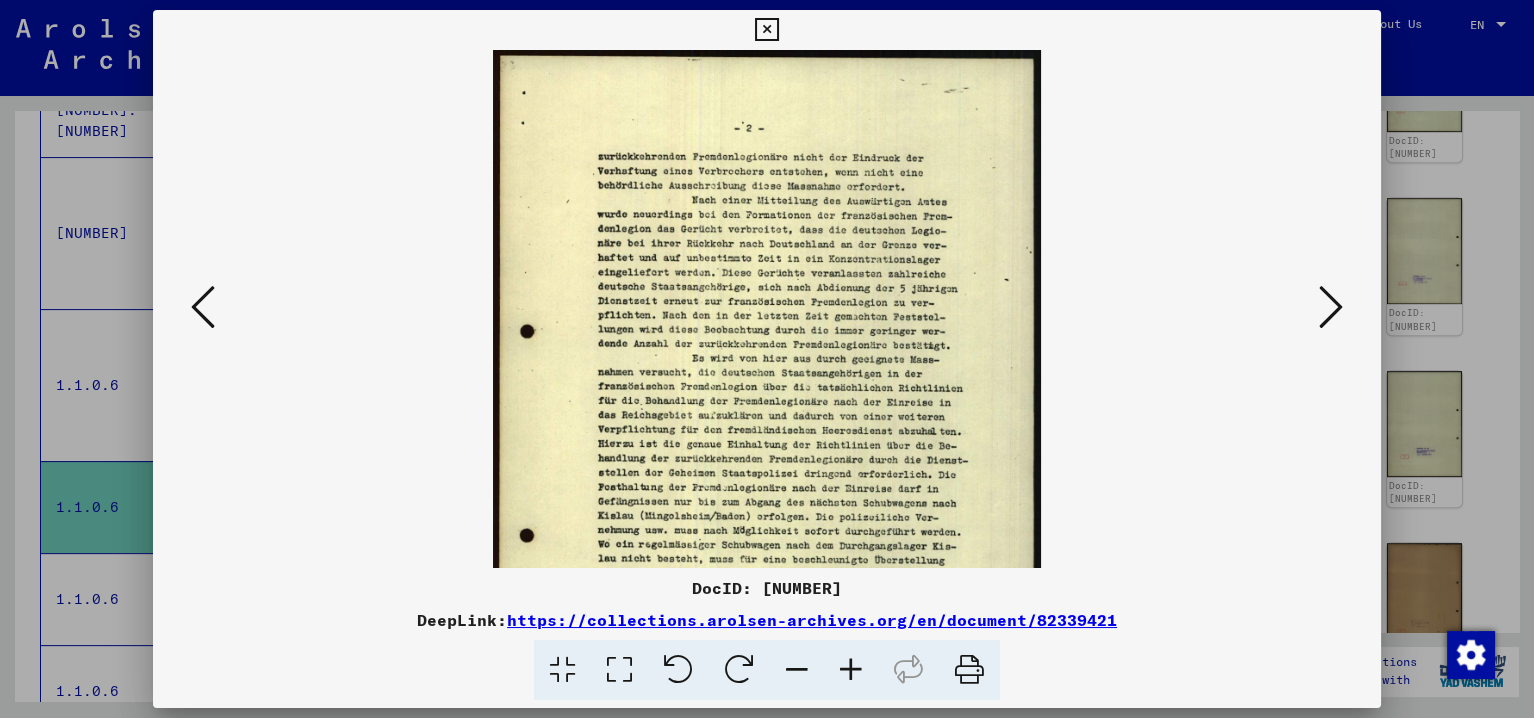 click at bounding box center [851, 670] 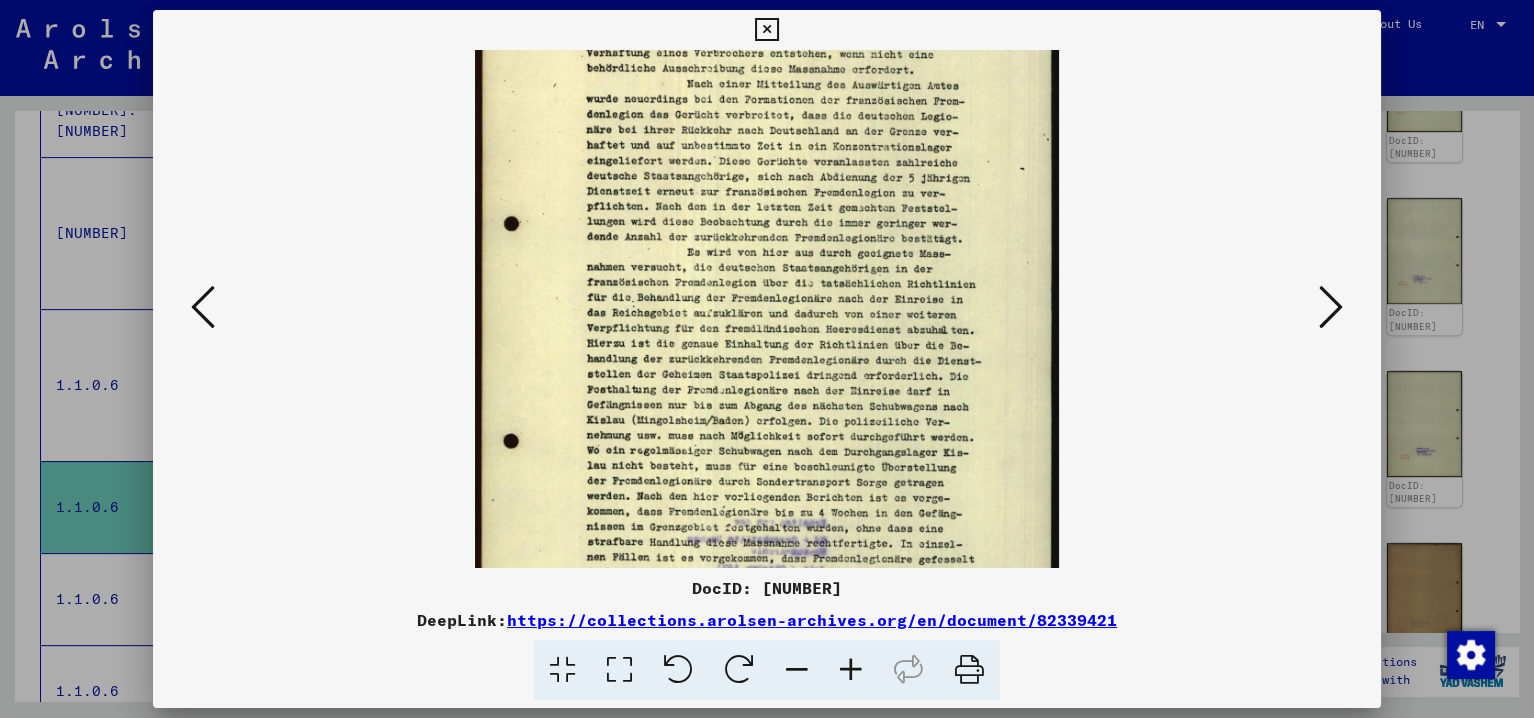 drag, startPoint x: 812, startPoint y: 471, endPoint x: 824, endPoint y: 279, distance: 192.37463 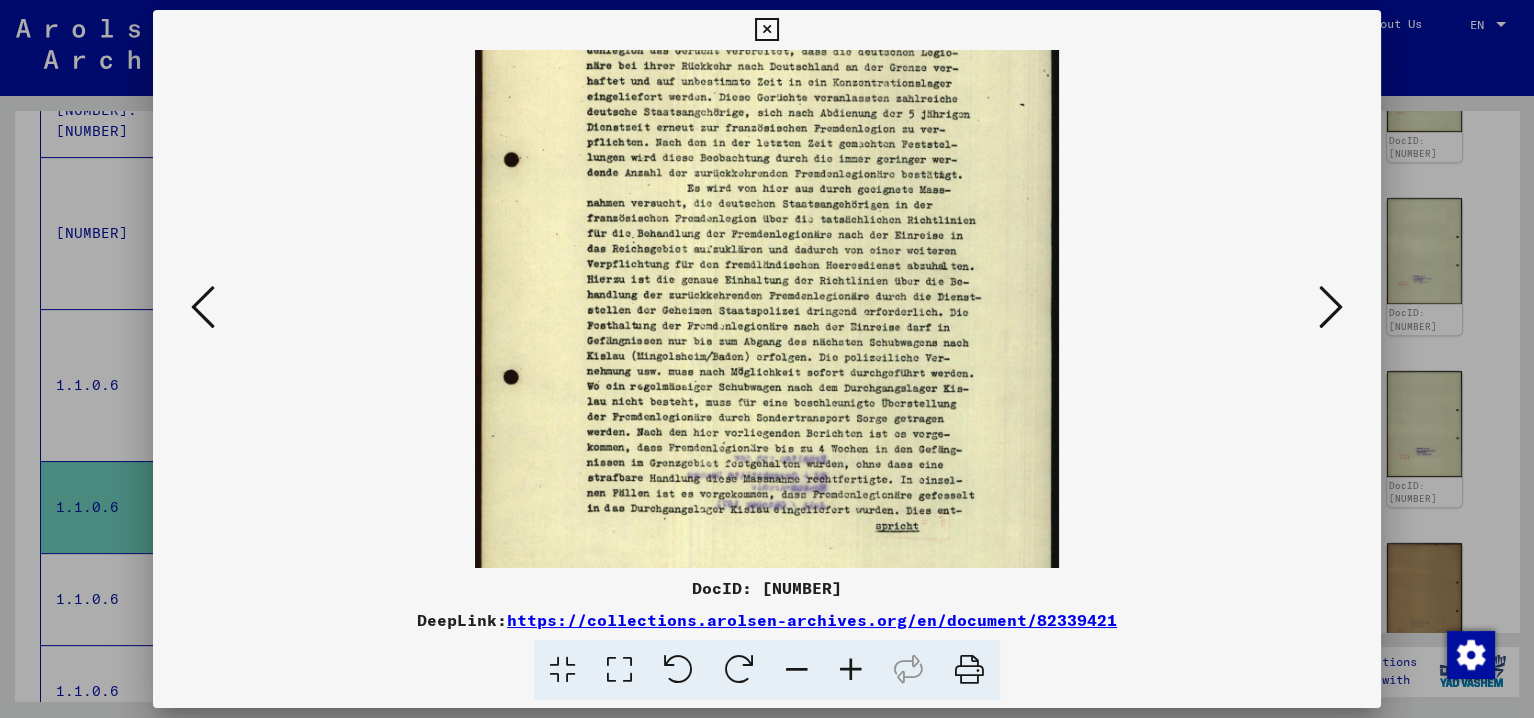 click at bounding box center (1331, 307) 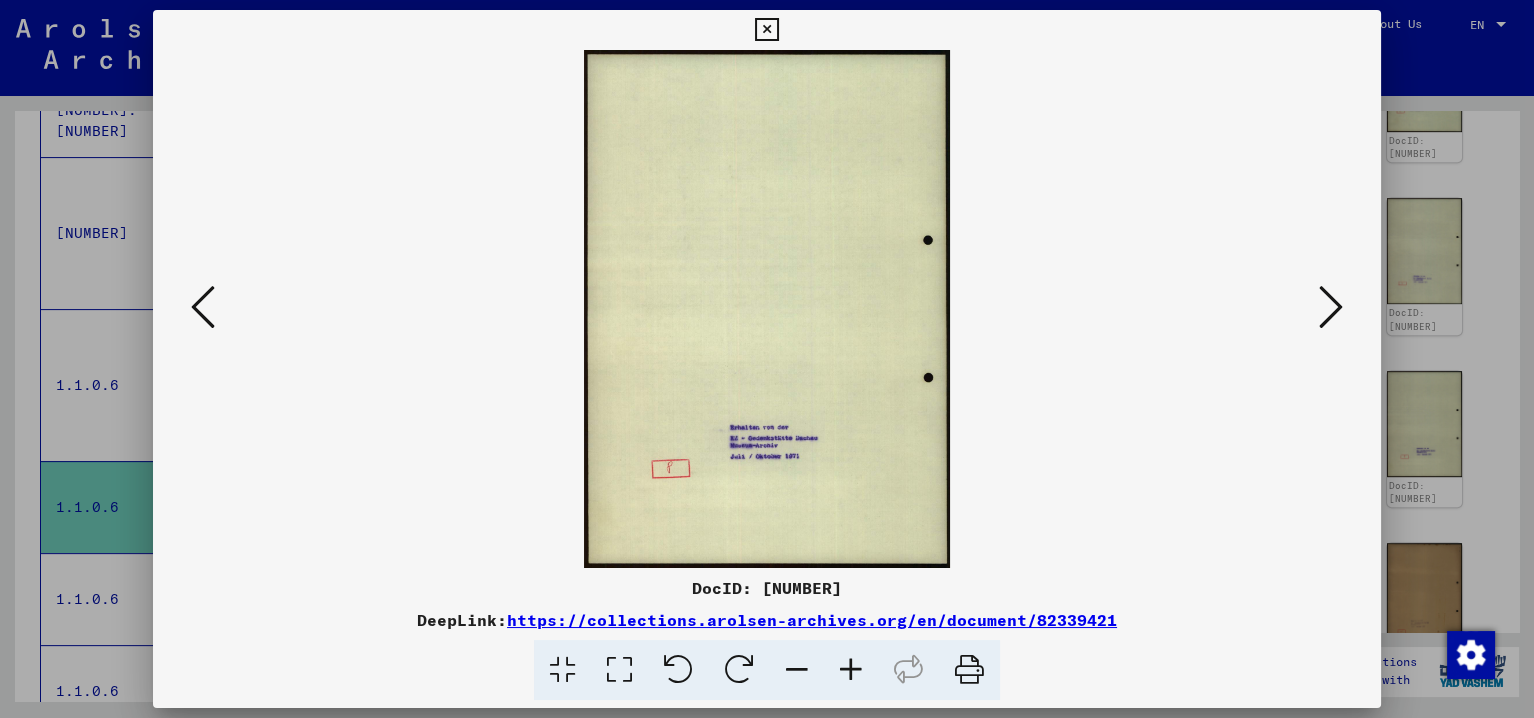 scroll, scrollTop: 0, scrollLeft: 0, axis: both 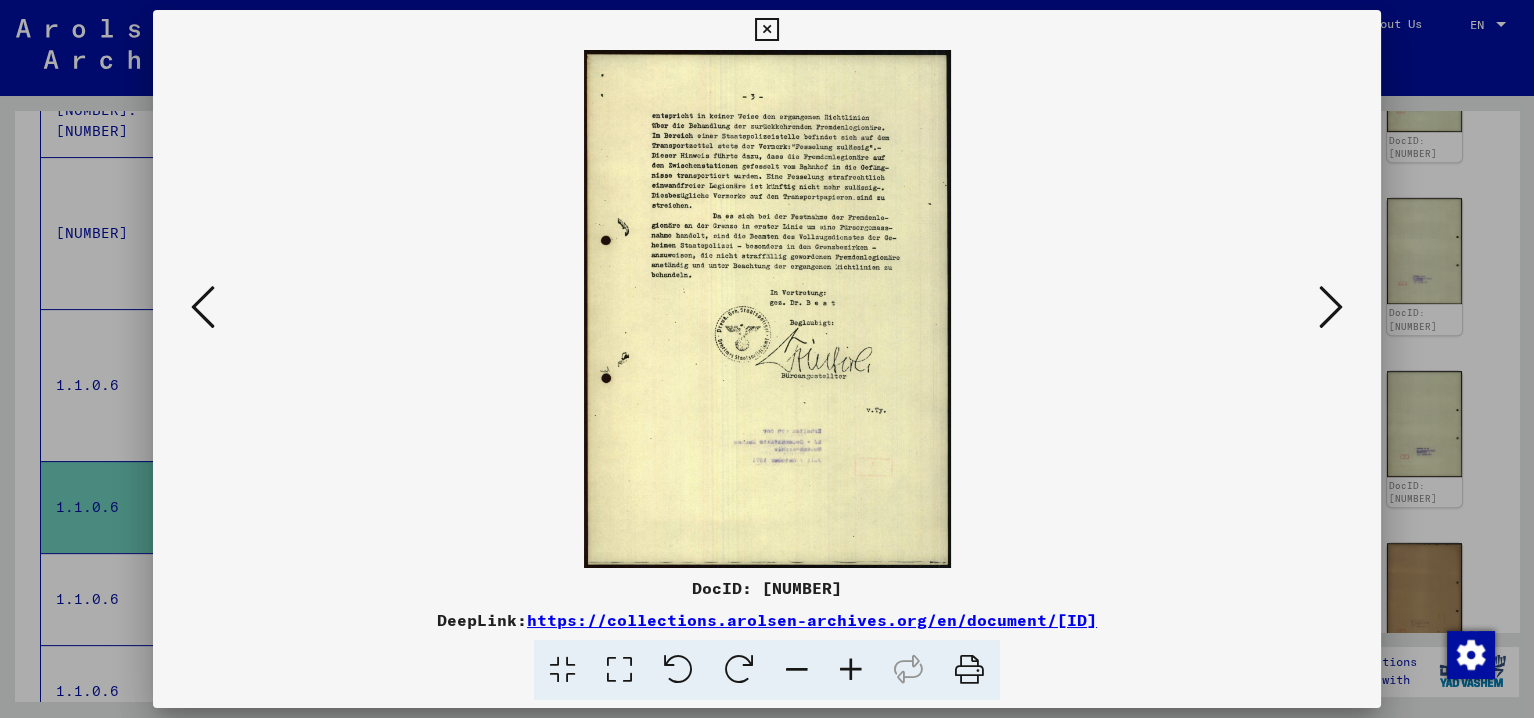 click at bounding box center (1331, 307) 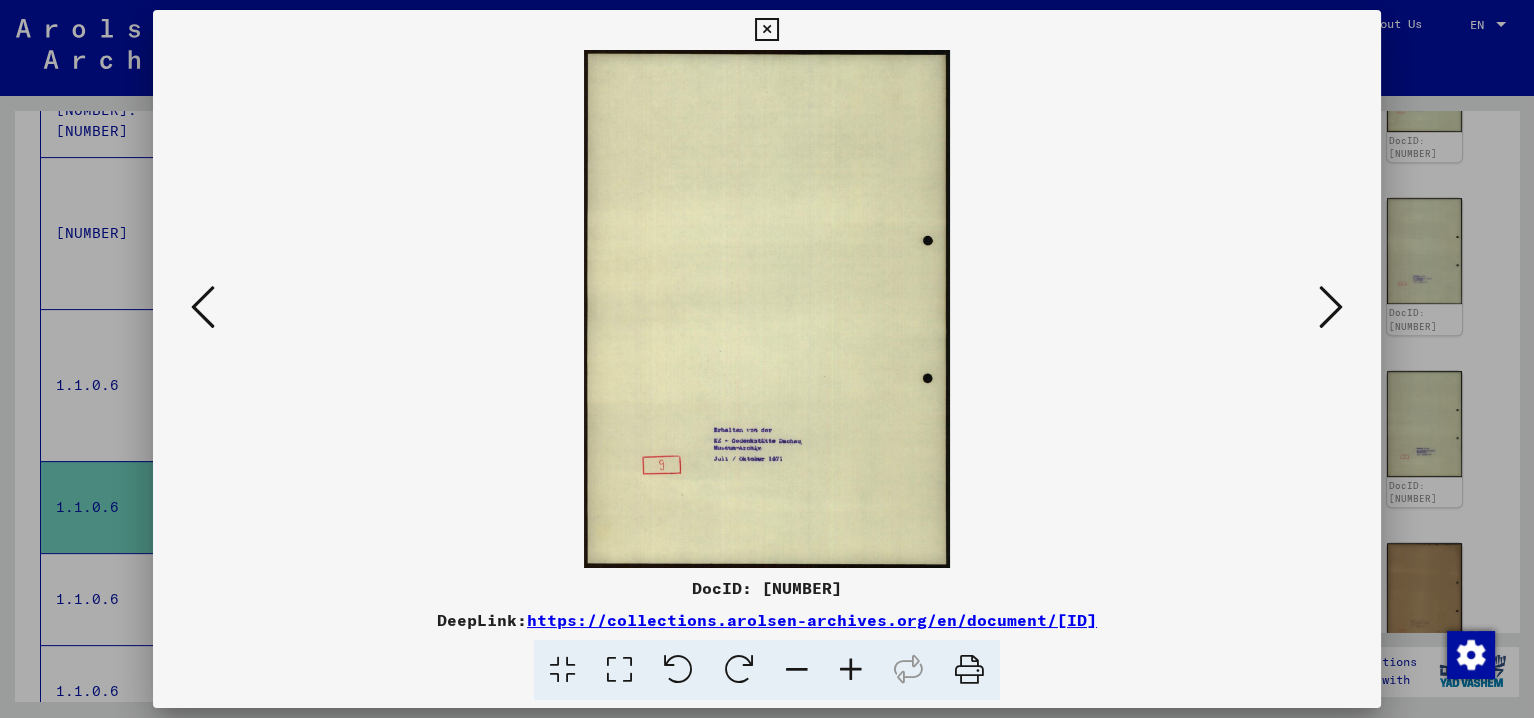 click at bounding box center [1331, 307] 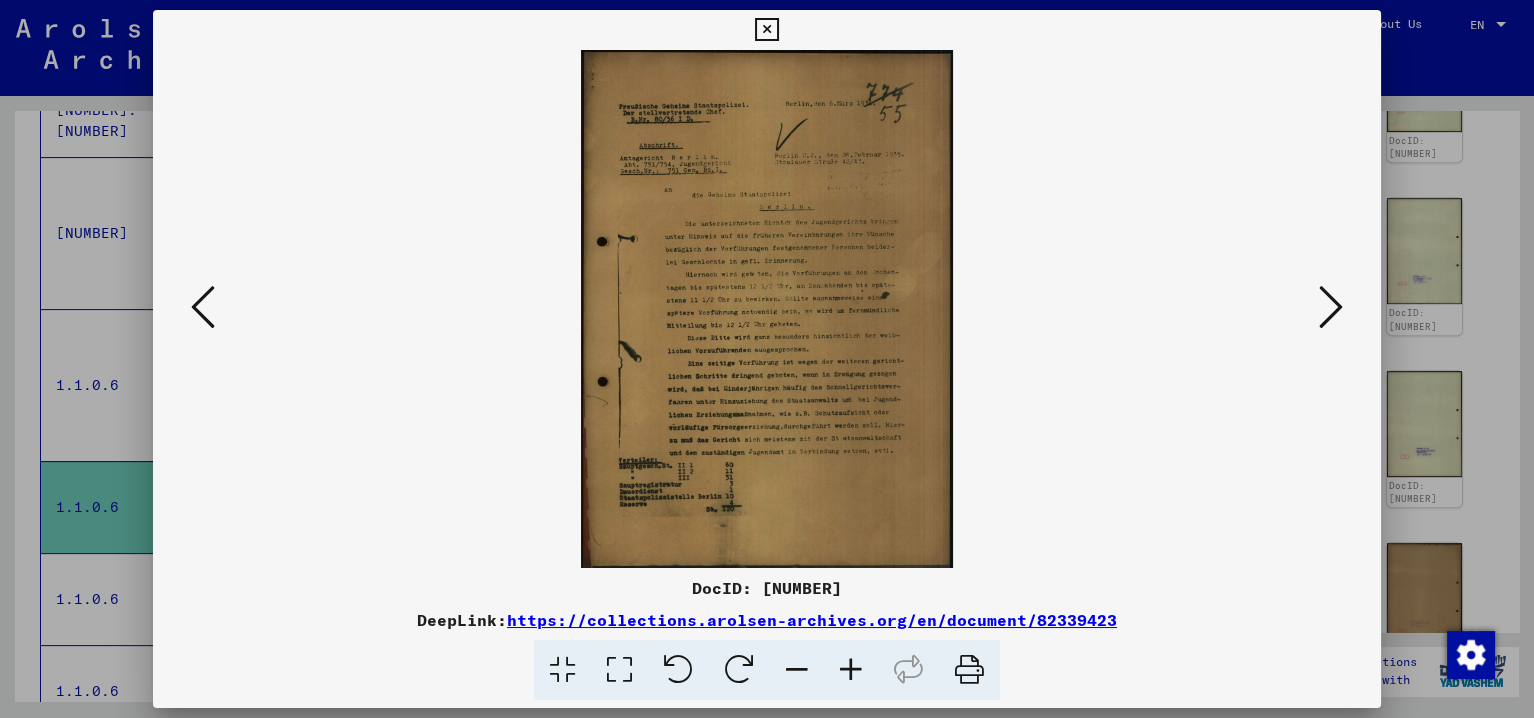 click at bounding box center (851, 670) 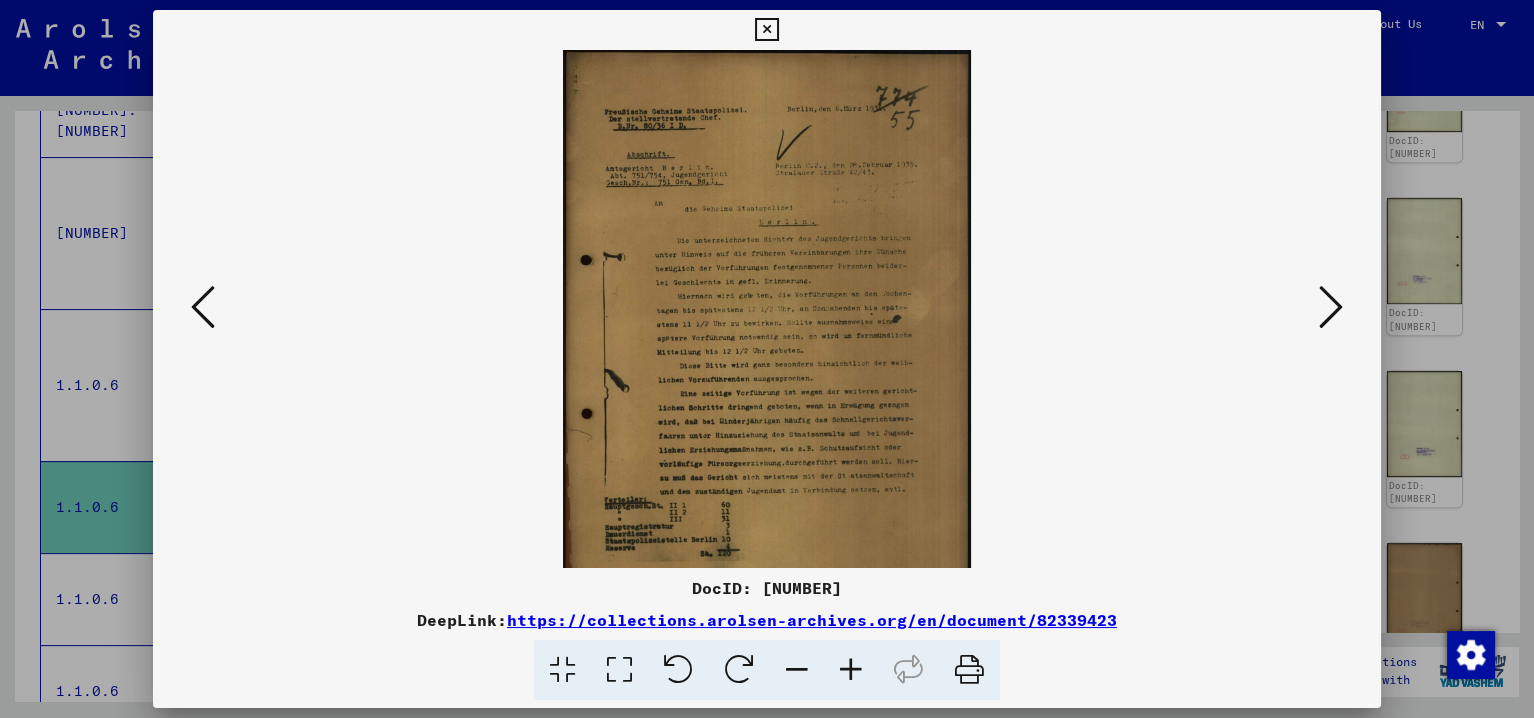 click at bounding box center (851, 670) 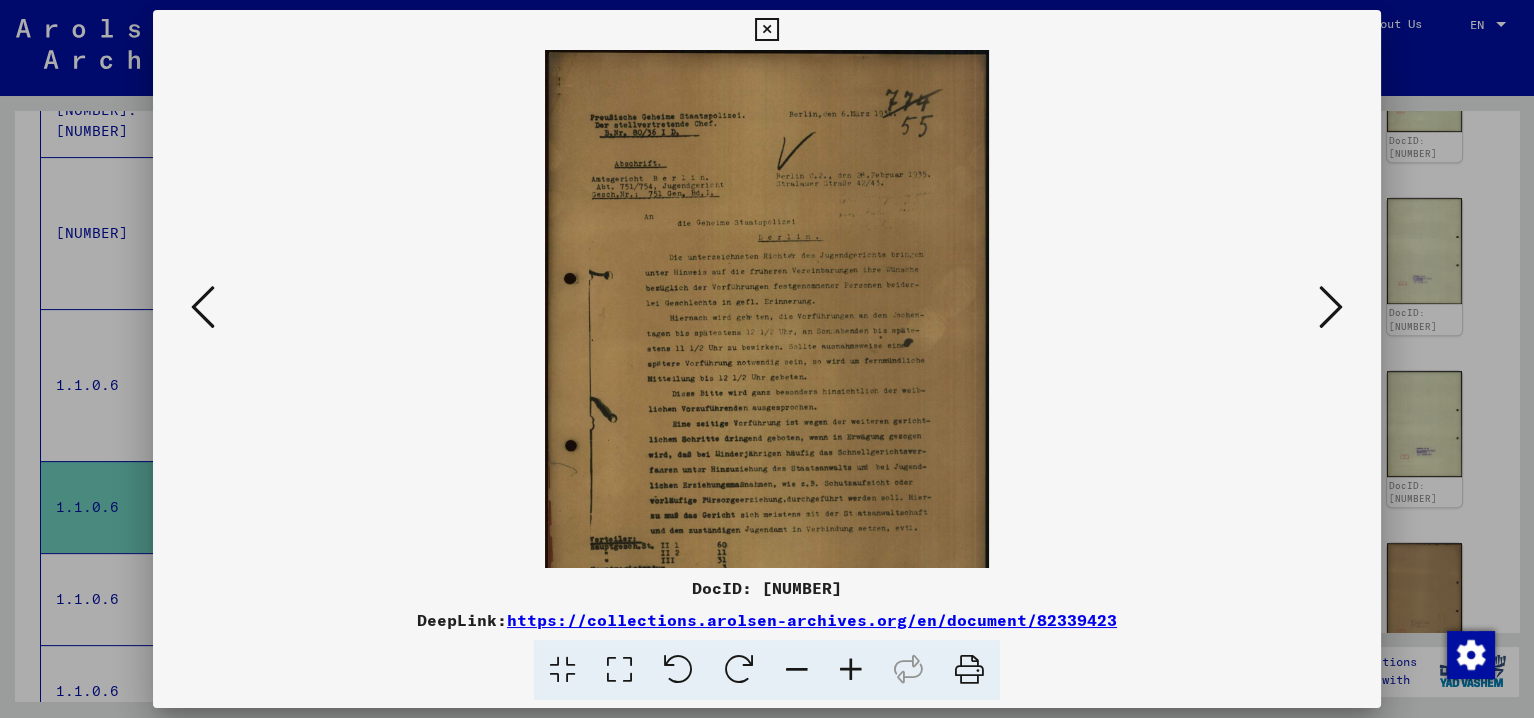 click at bounding box center (851, 670) 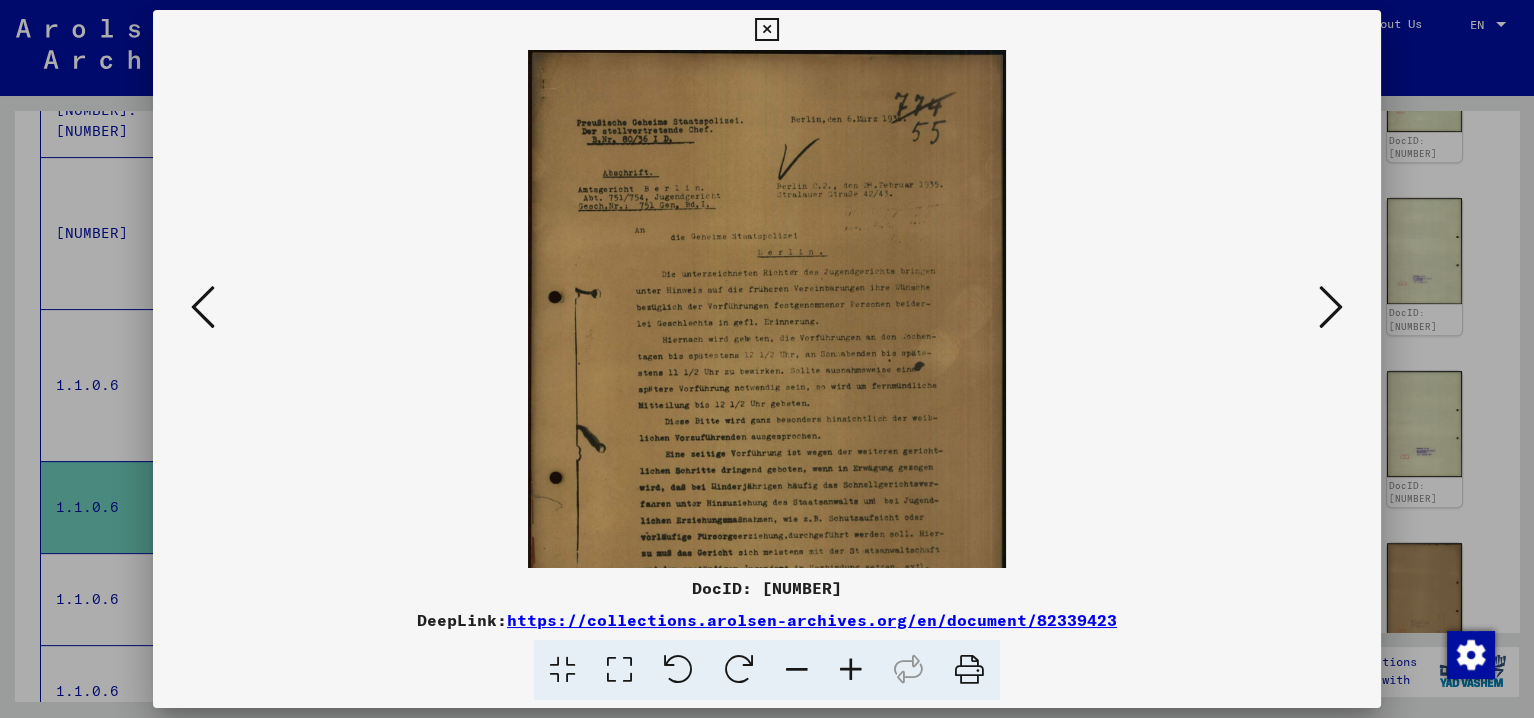 click at bounding box center [851, 670] 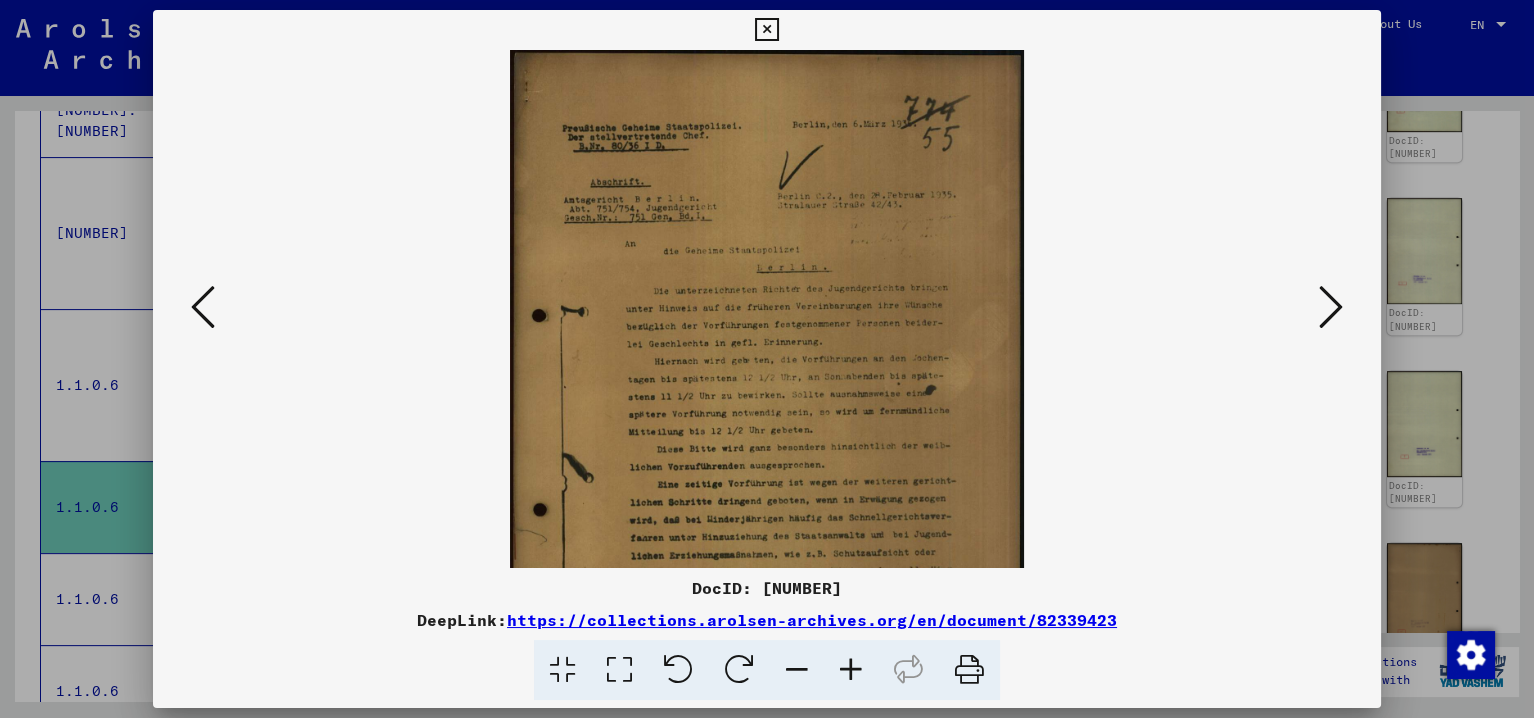 click at bounding box center [851, 670] 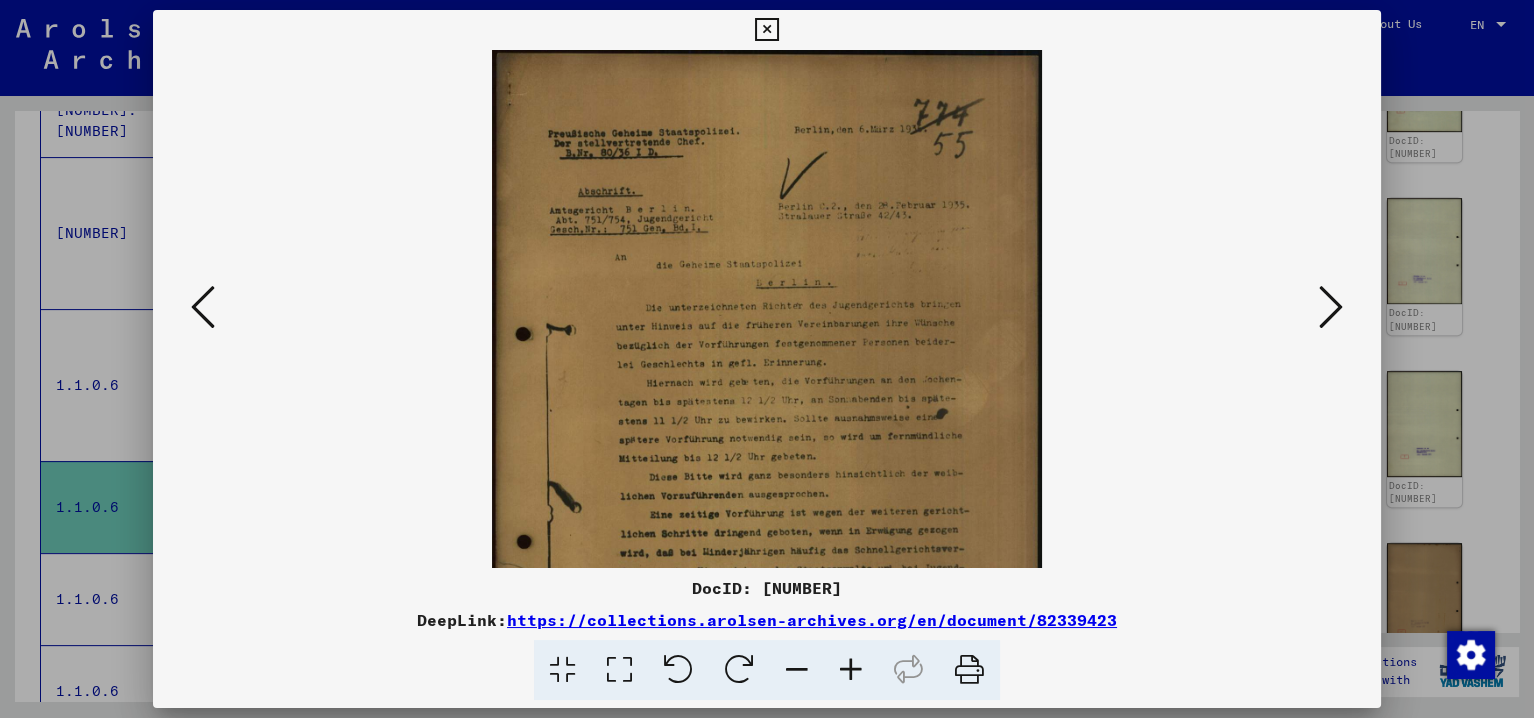 click at bounding box center [851, 670] 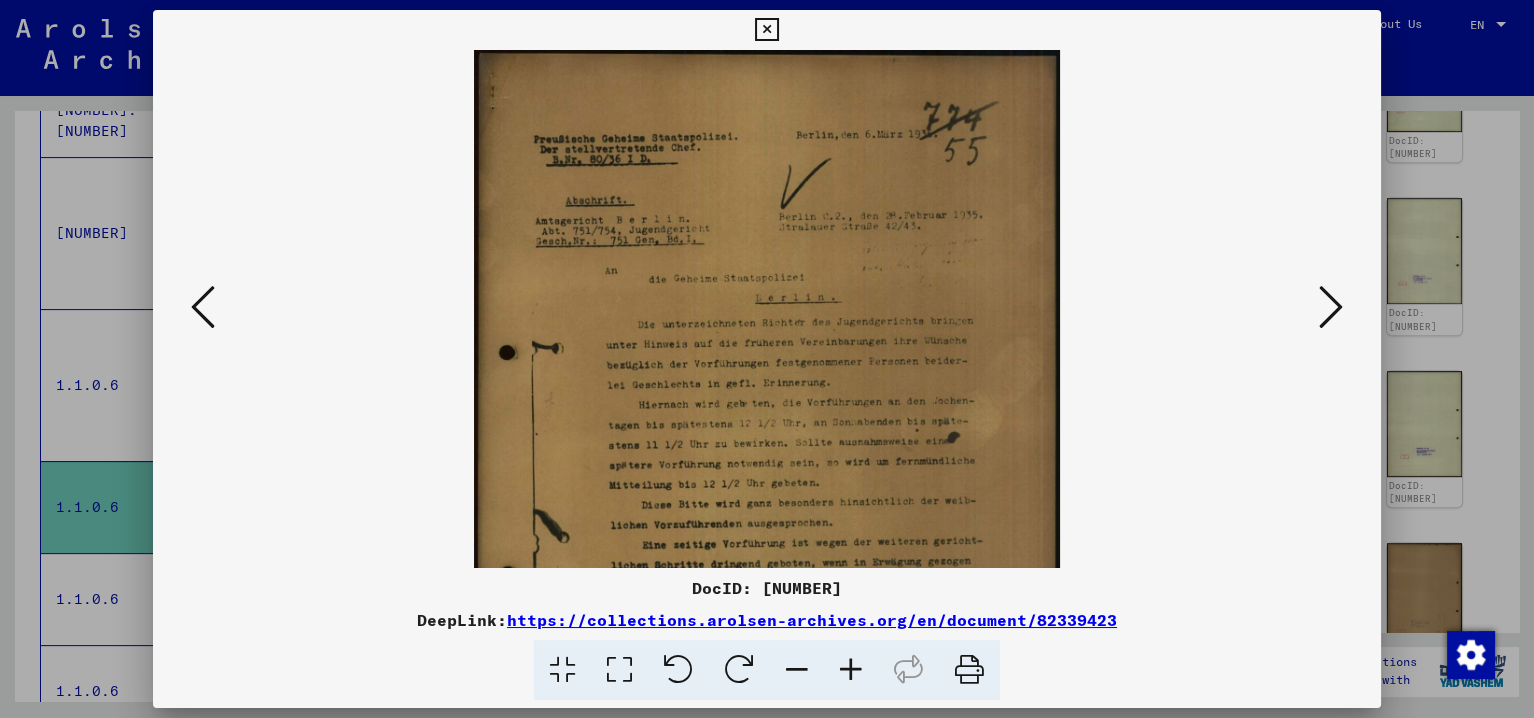 click at bounding box center [851, 670] 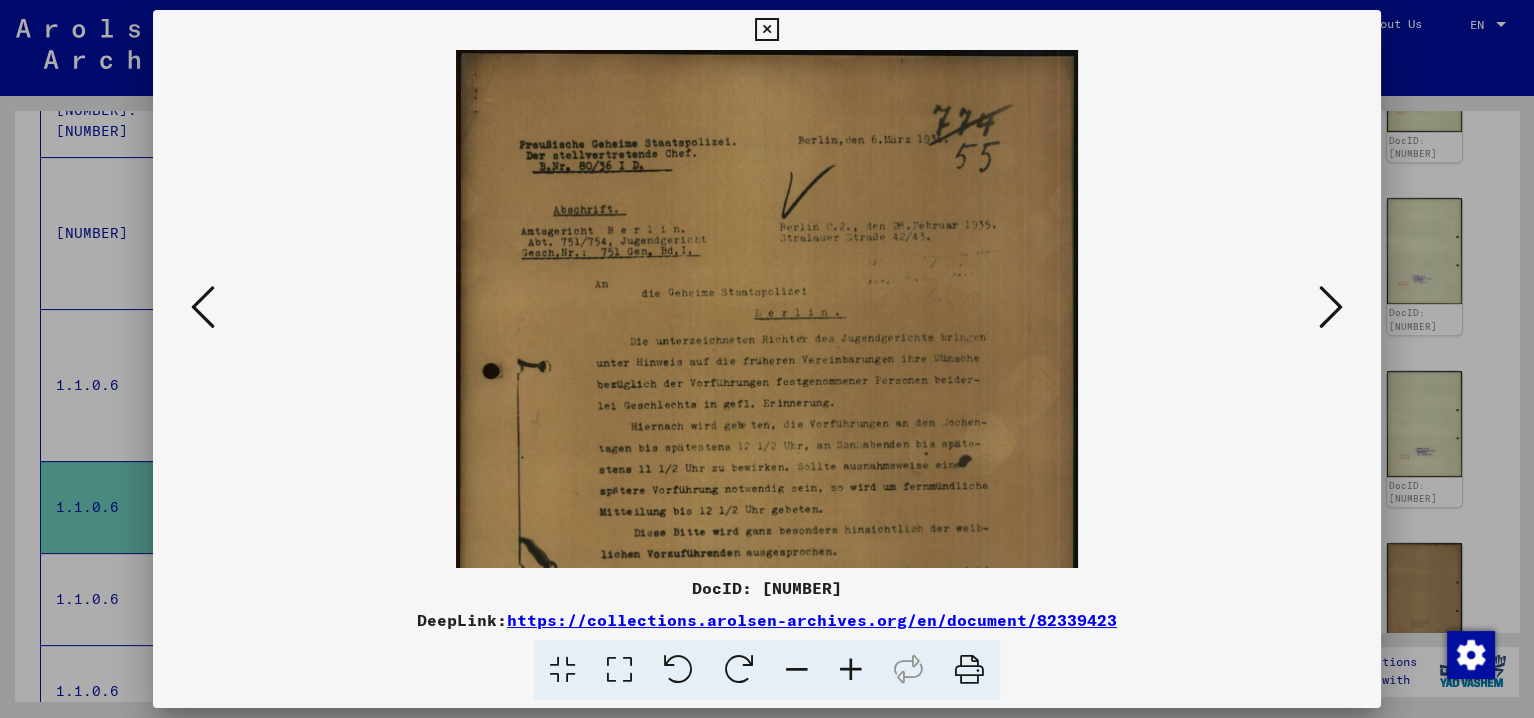 click at bounding box center (851, 670) 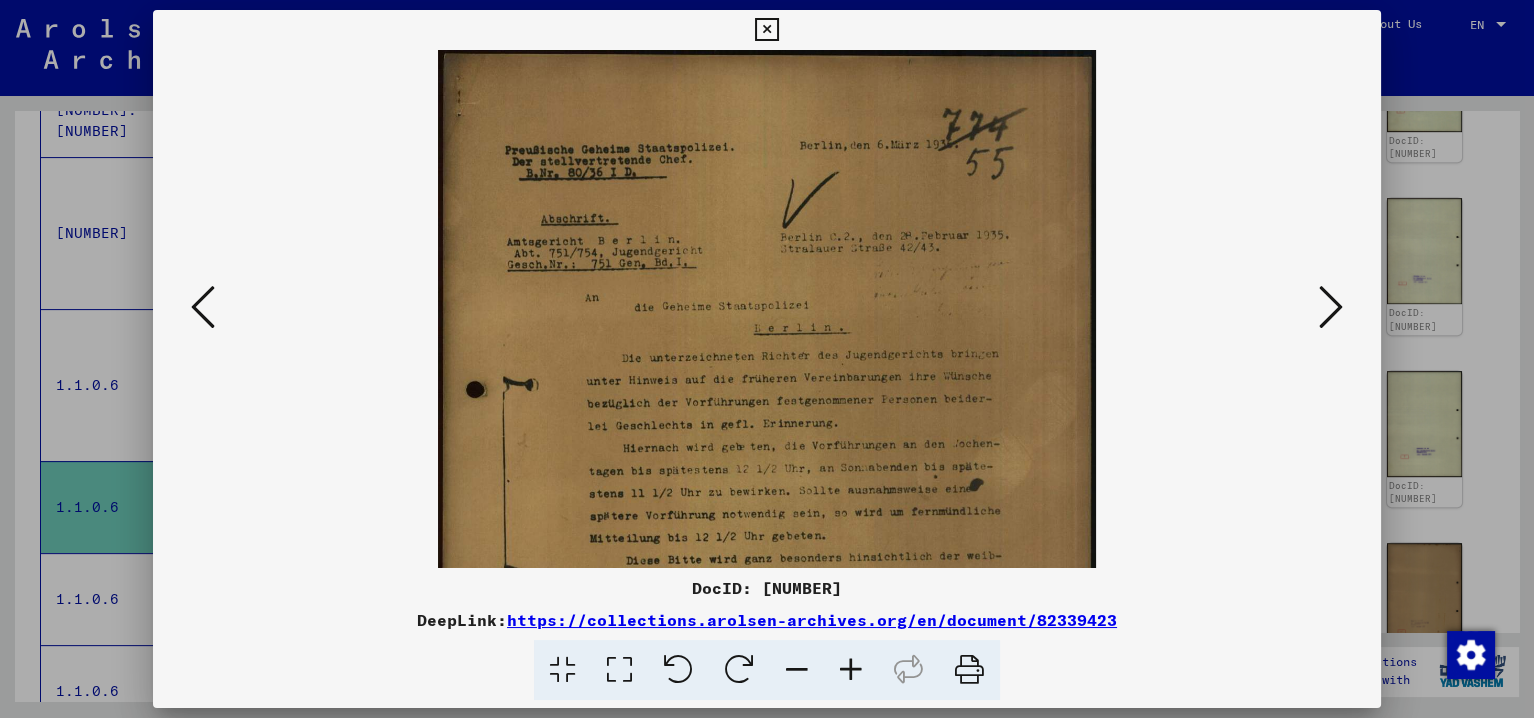 click at bounding box center [851, 670] 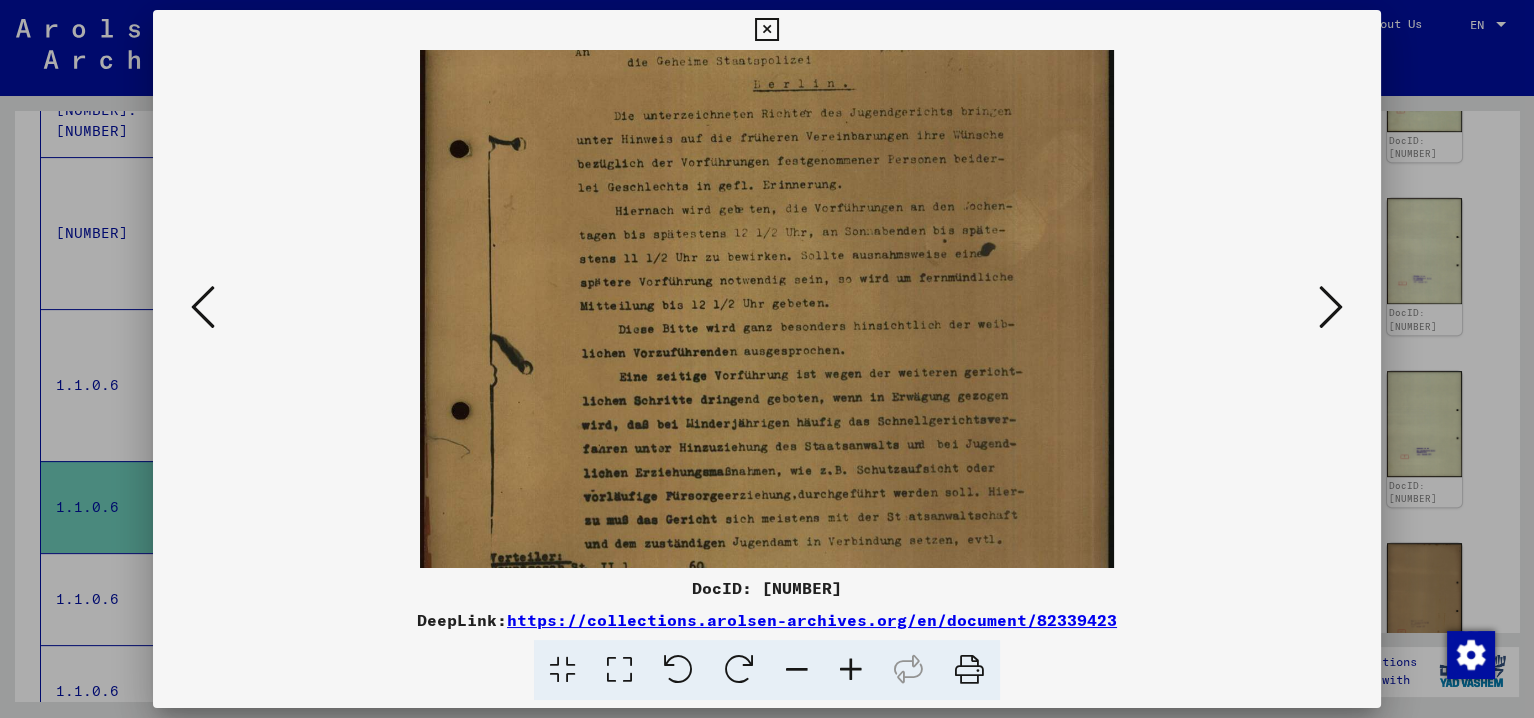 drag, startPoint x: 751, startPoint y: 494, endPoint x: 767, endPoint y: 205, distance: 289.44257 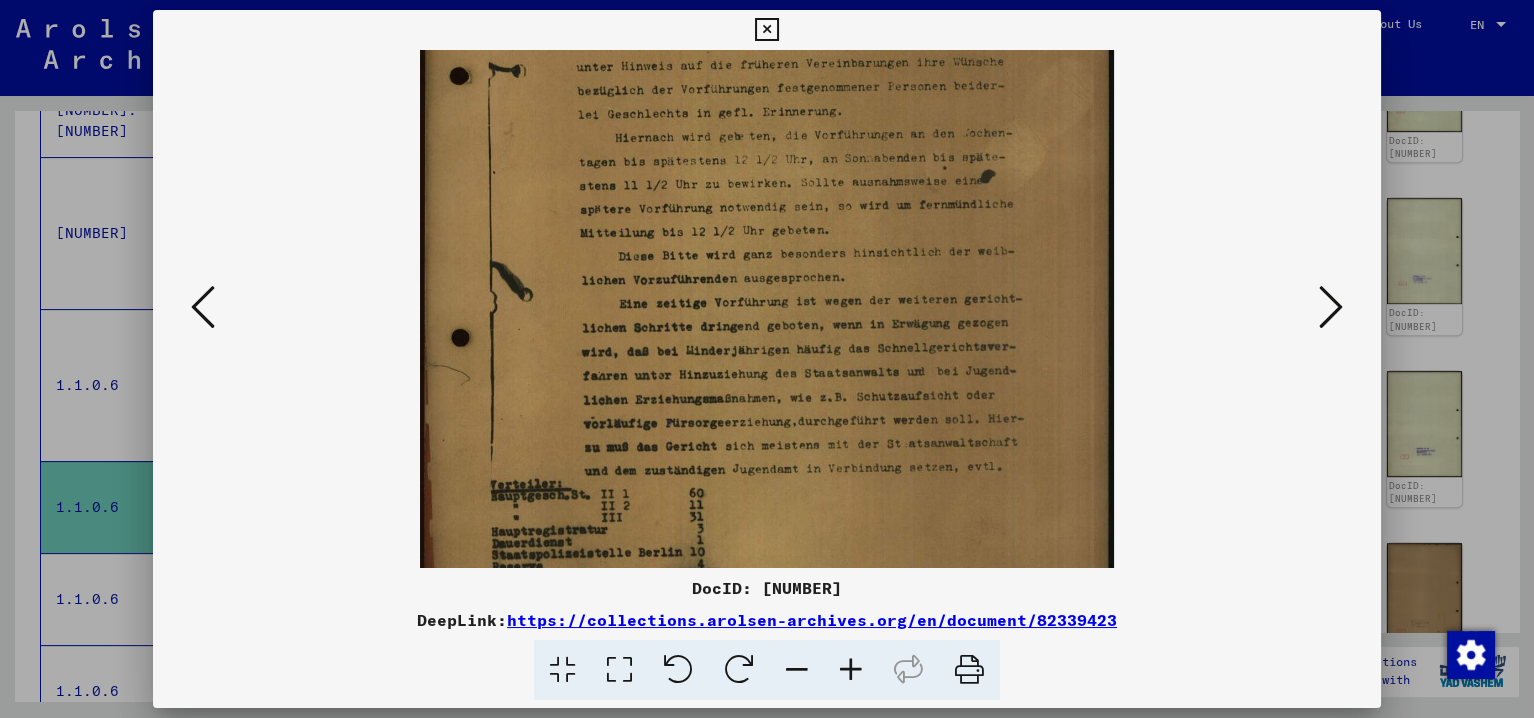 scroll, scrollTop: 450, scrollLeft: 0, axis: vertical 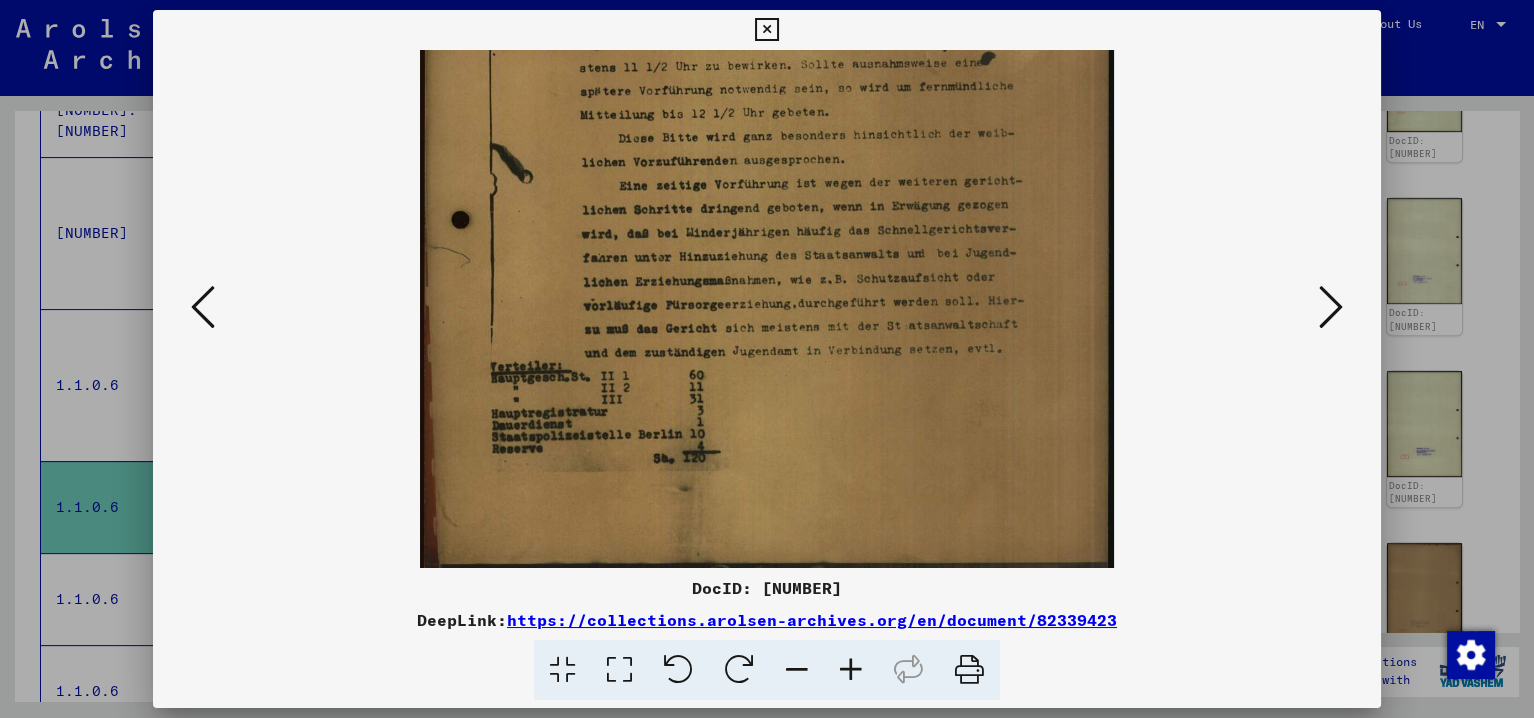drag, startPoint x: 832, startPoint y: 429, endPoint x: 853, endPoint y: 256, distance: 174.26991 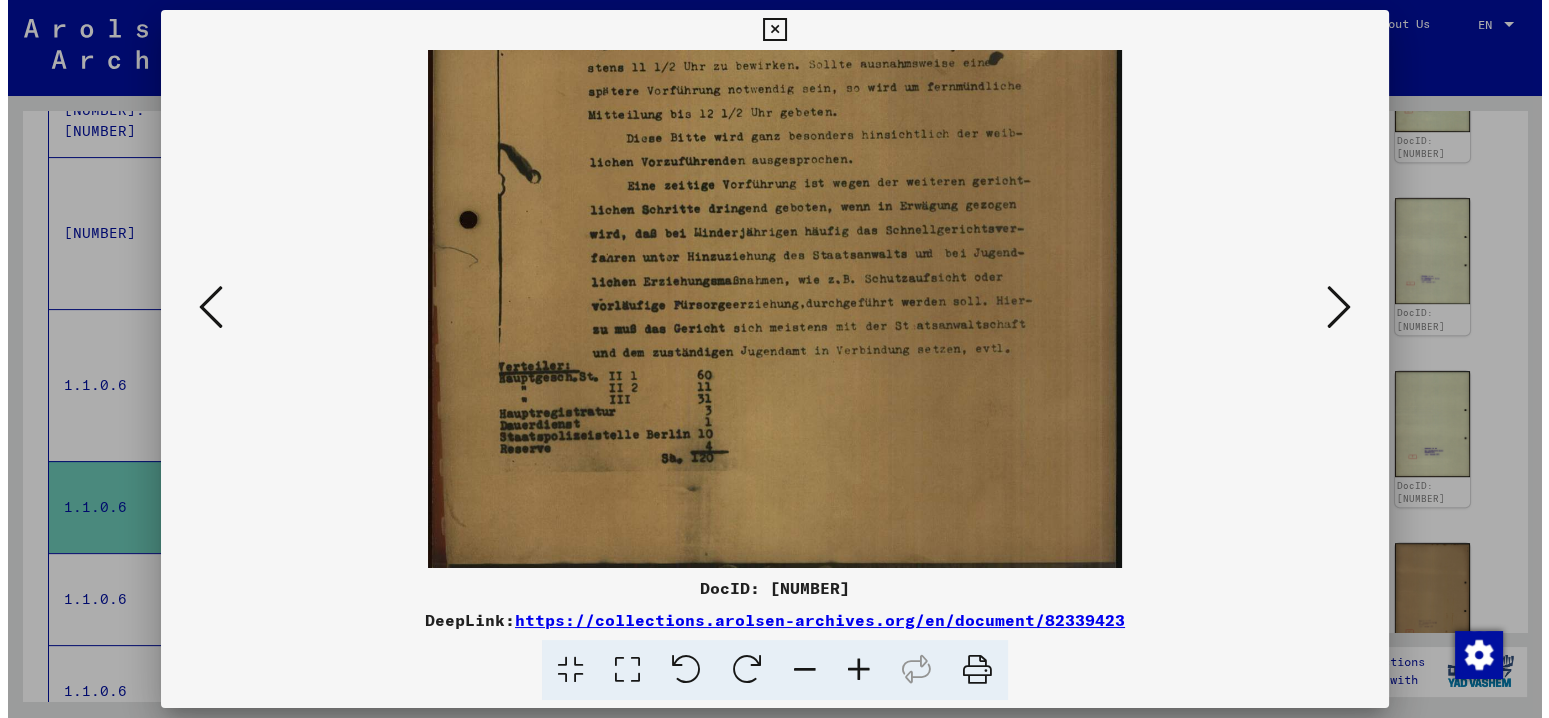 scroll, scrollTop: 0, scrollLeft: 0, axis: both 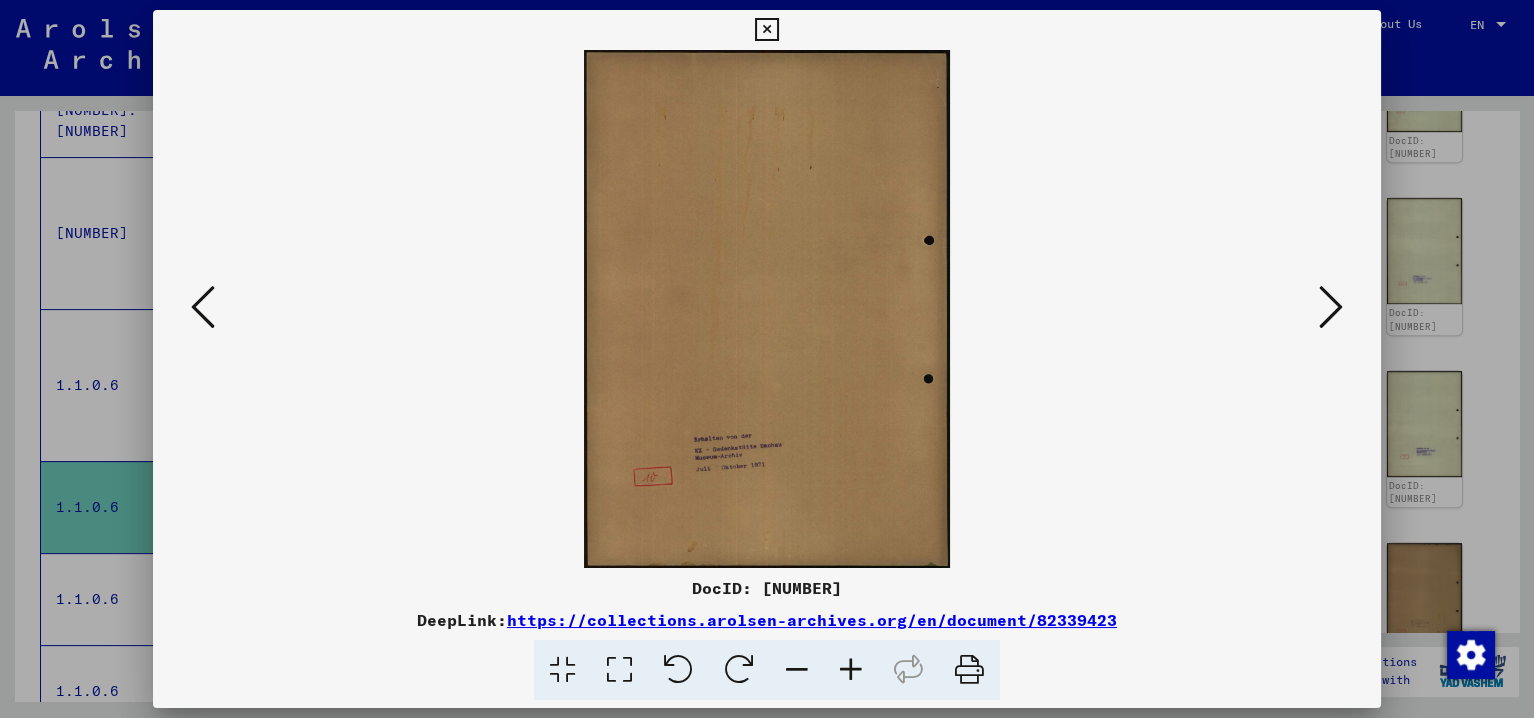 click at bounding box center (1331, 307) 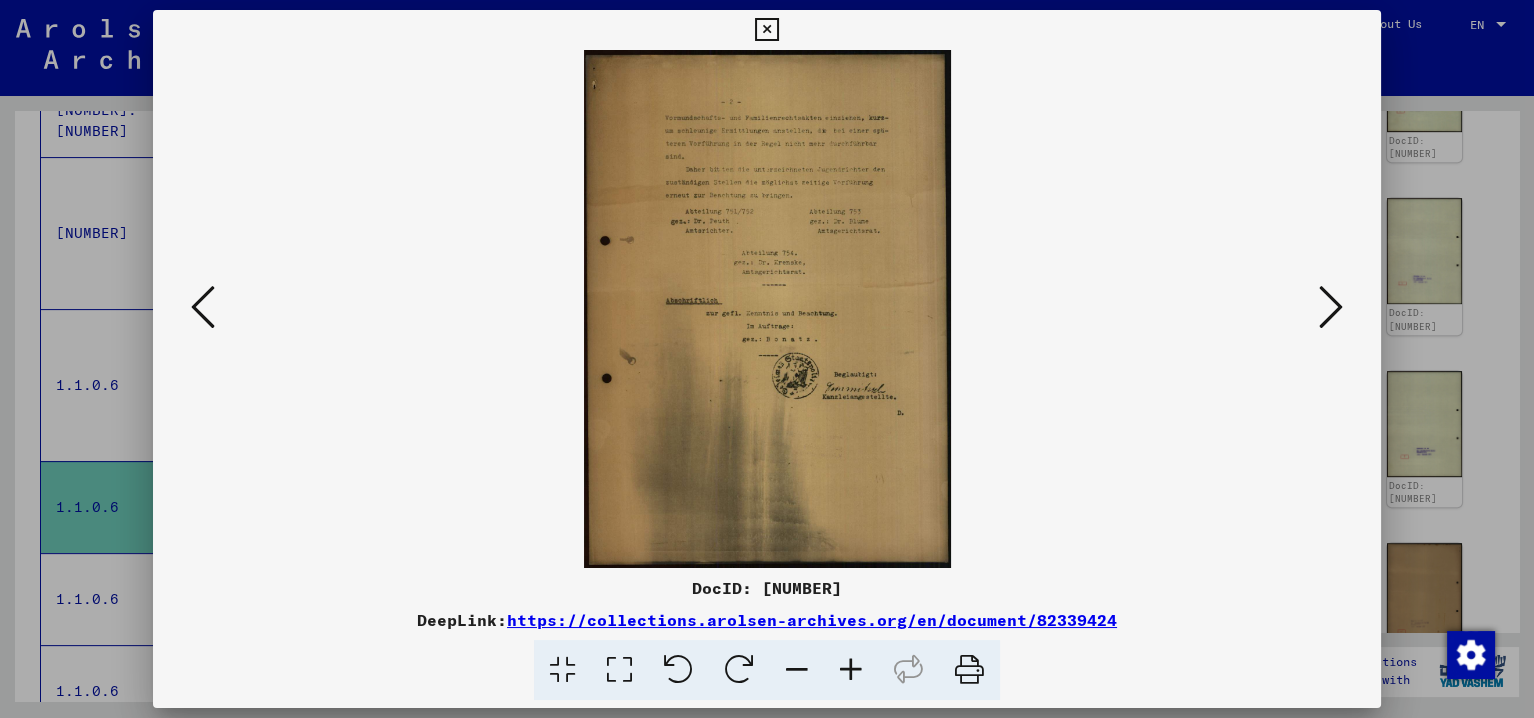 click at bounding box center [1331, 307] 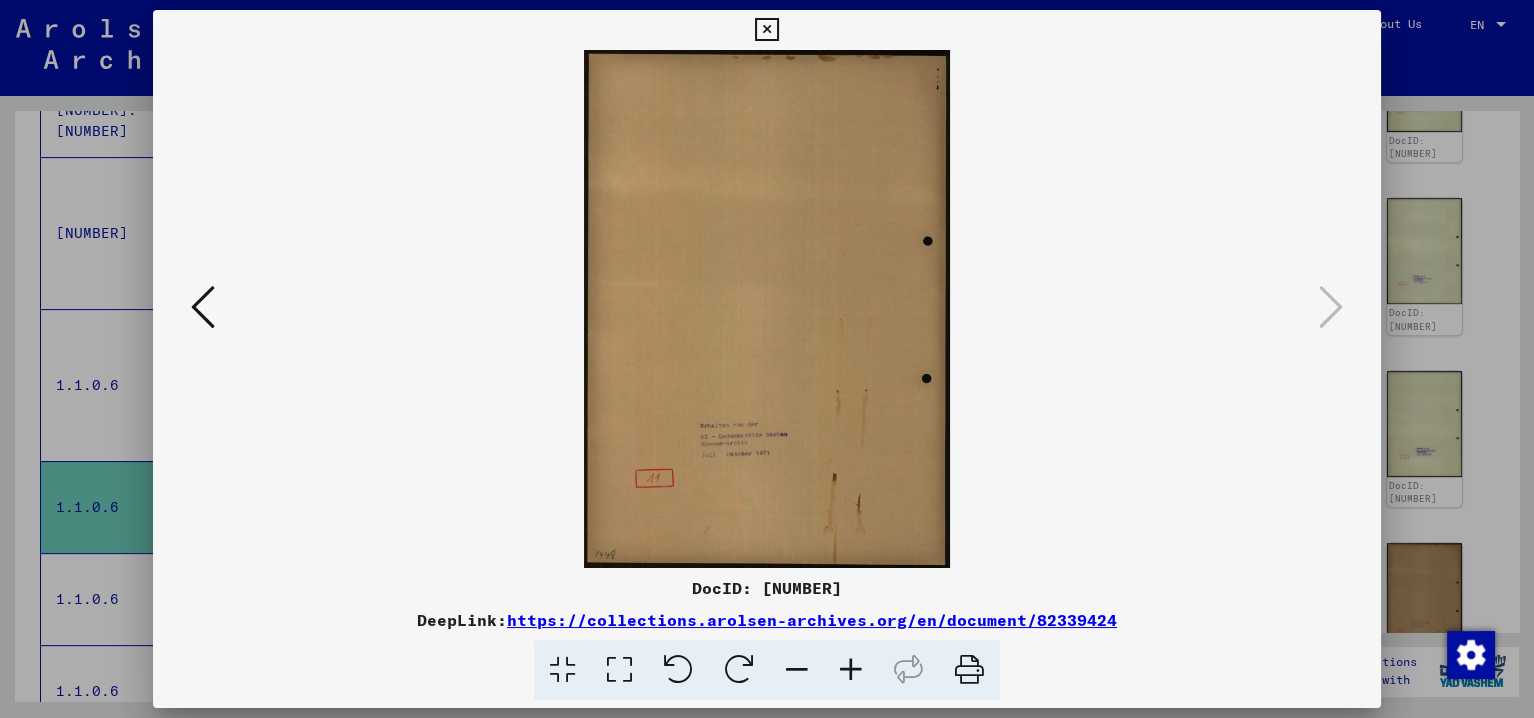 click at bounding box center (766, 30) 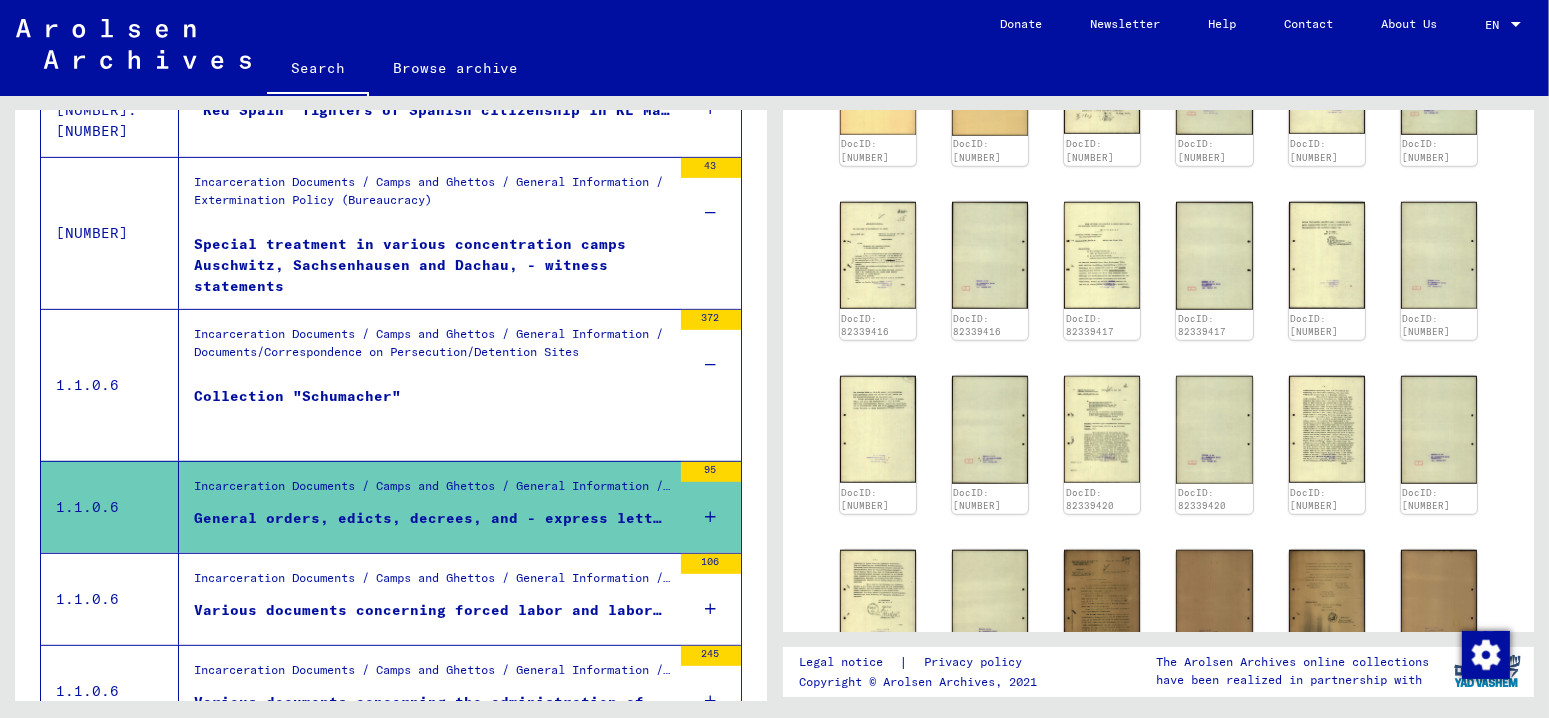 scroll, scrollTop: 1800, scrollLeft: 0, axis: vertical 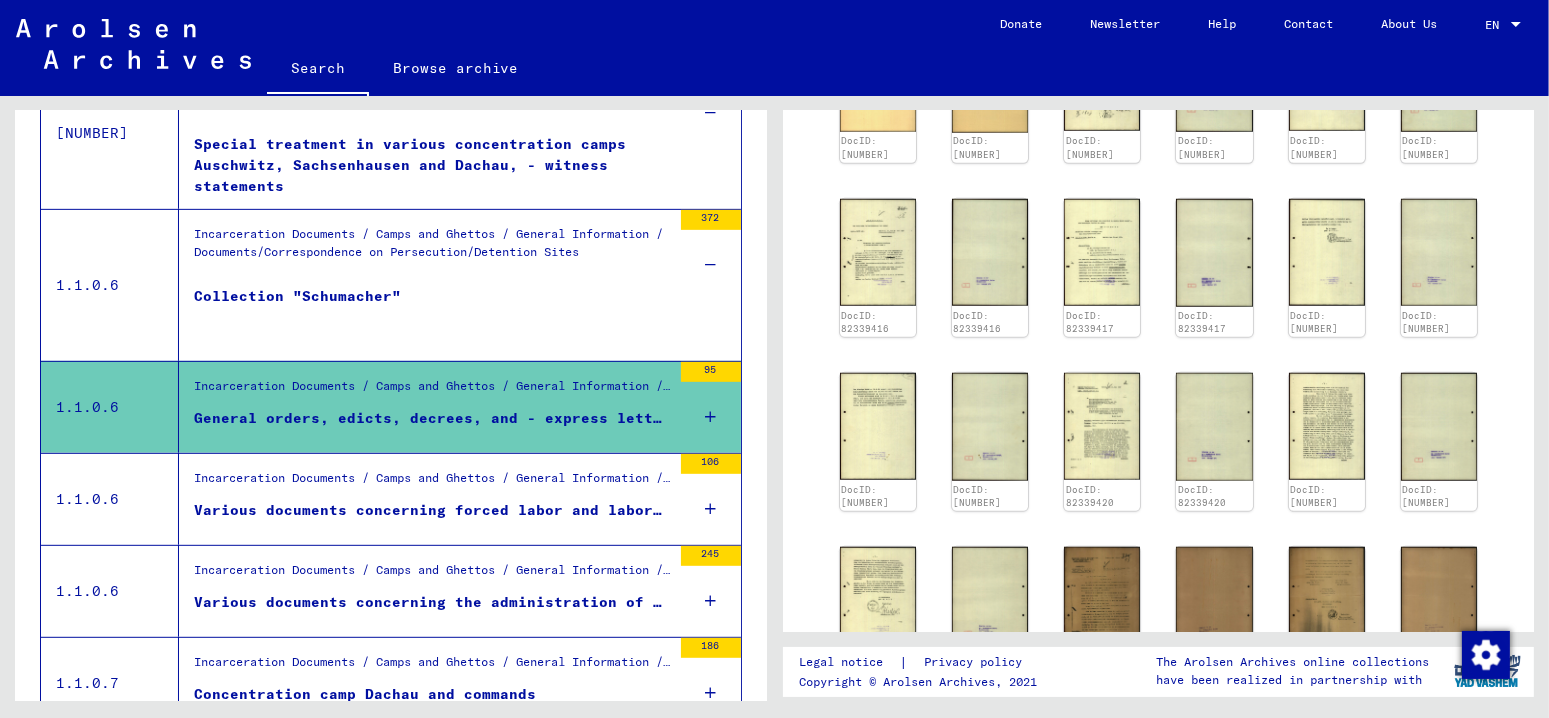 click on "Incarceration Documents / Camps and Ghettos / General Information / Compilation of Information Regarding Various Detention Sites and Camps" at bounding box center [432, 667] 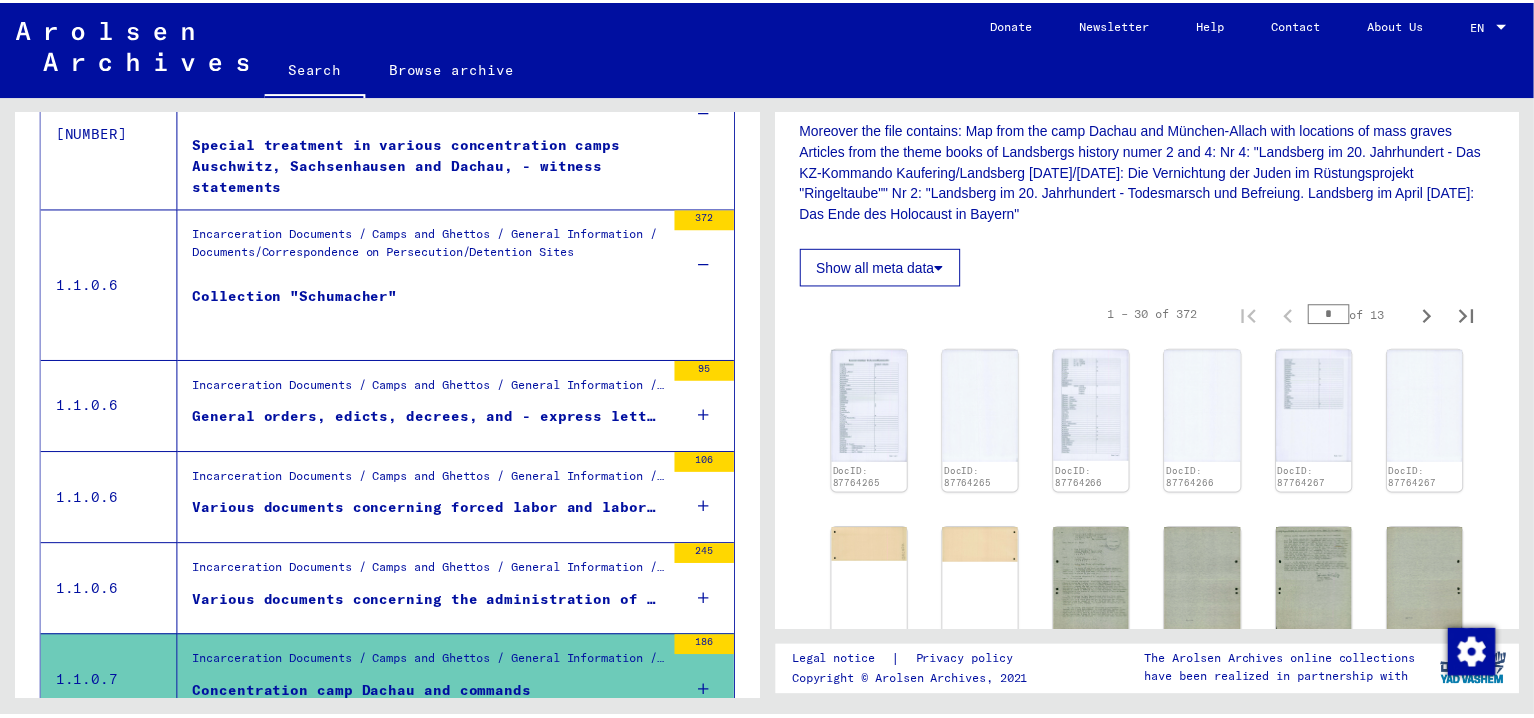 scroll, scrollTop: 900, scrollLeft: 0, axis: vertical 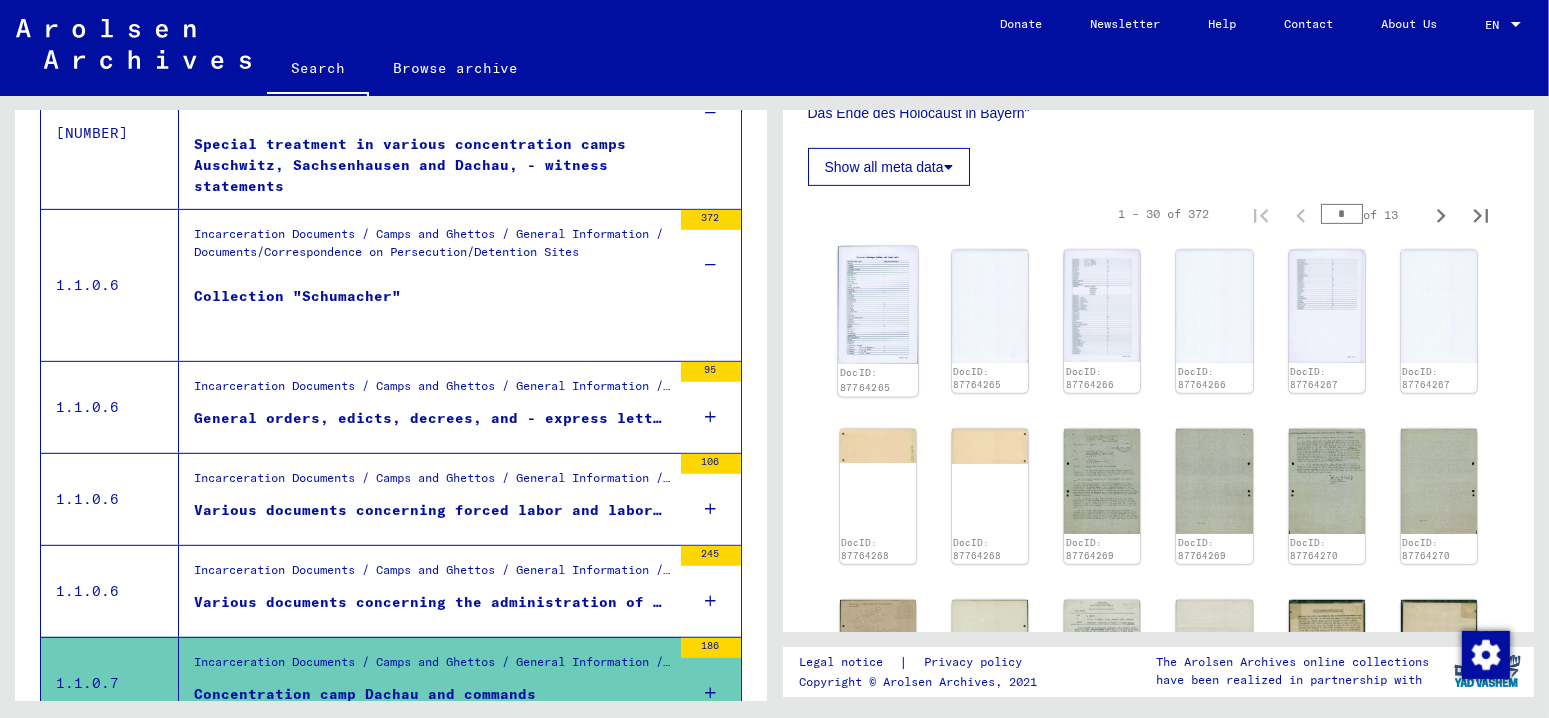 click 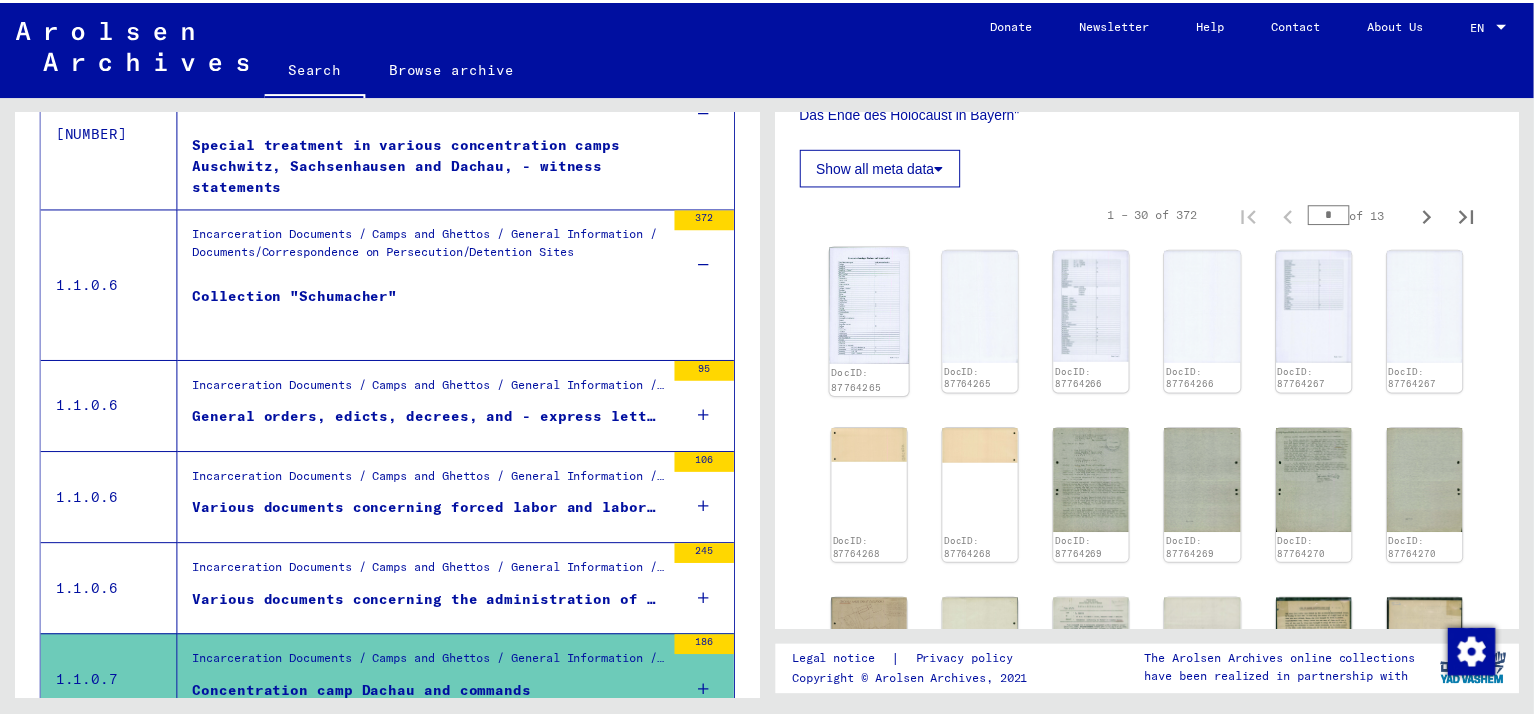 scroll, scrollTop: 920, scrollLeft: 0, axis: vertical 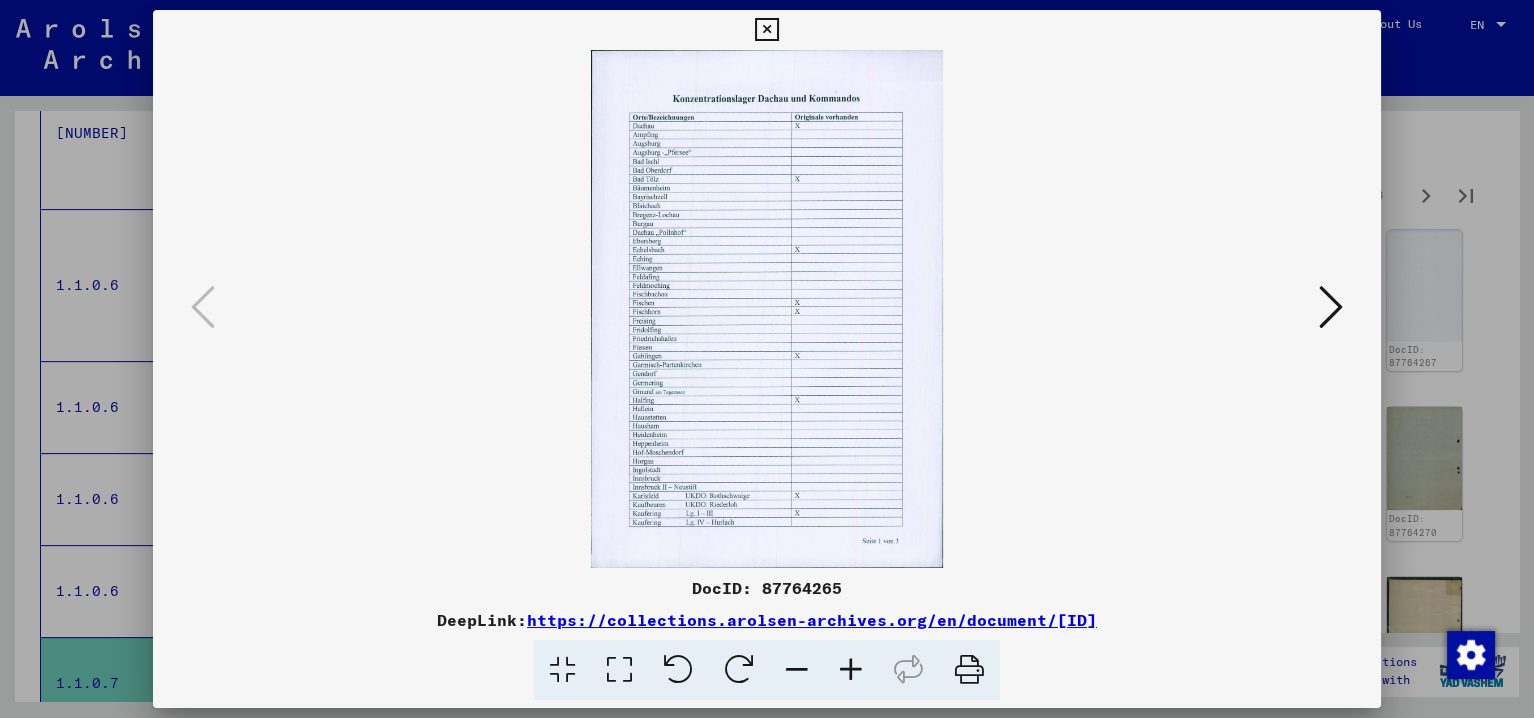 click at bounding box center [851, 670] 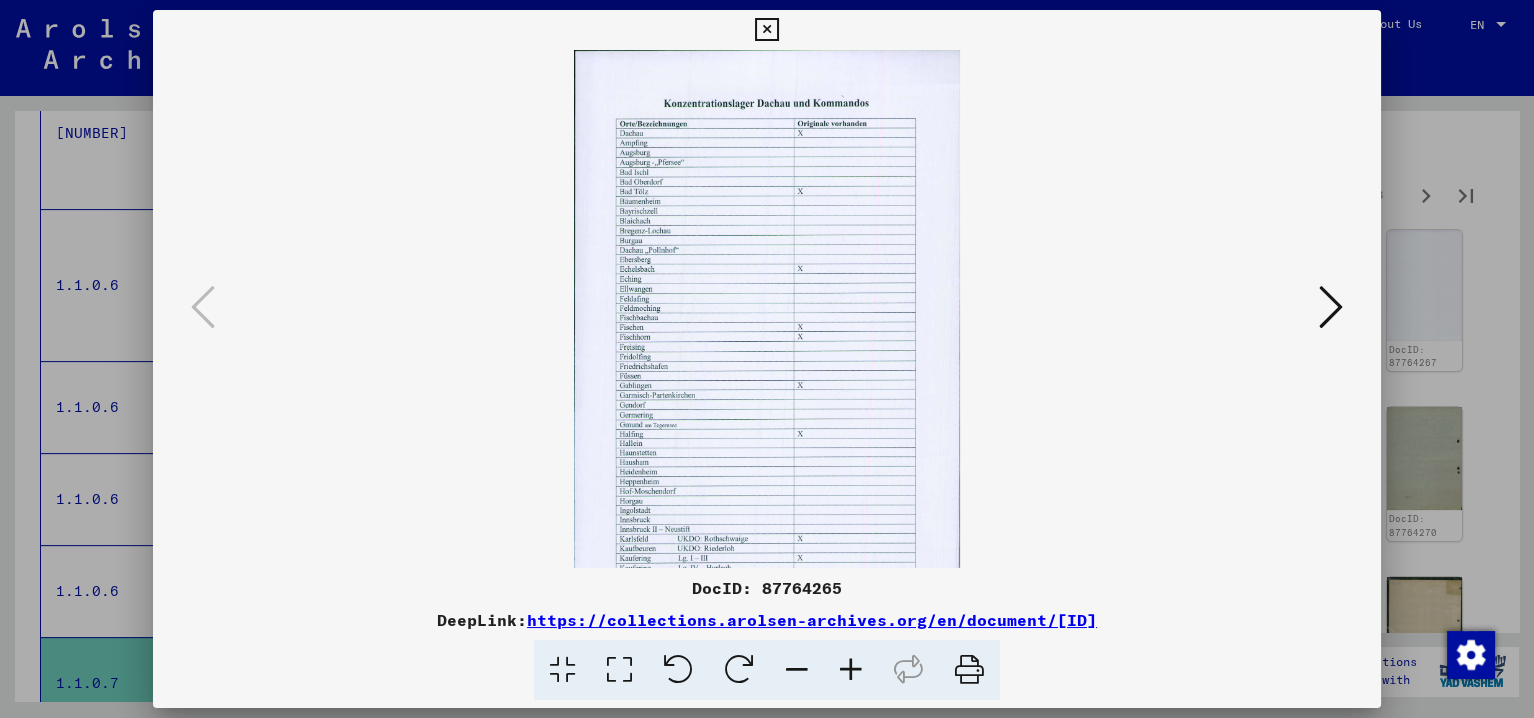 click at bounding box center [851, 670] 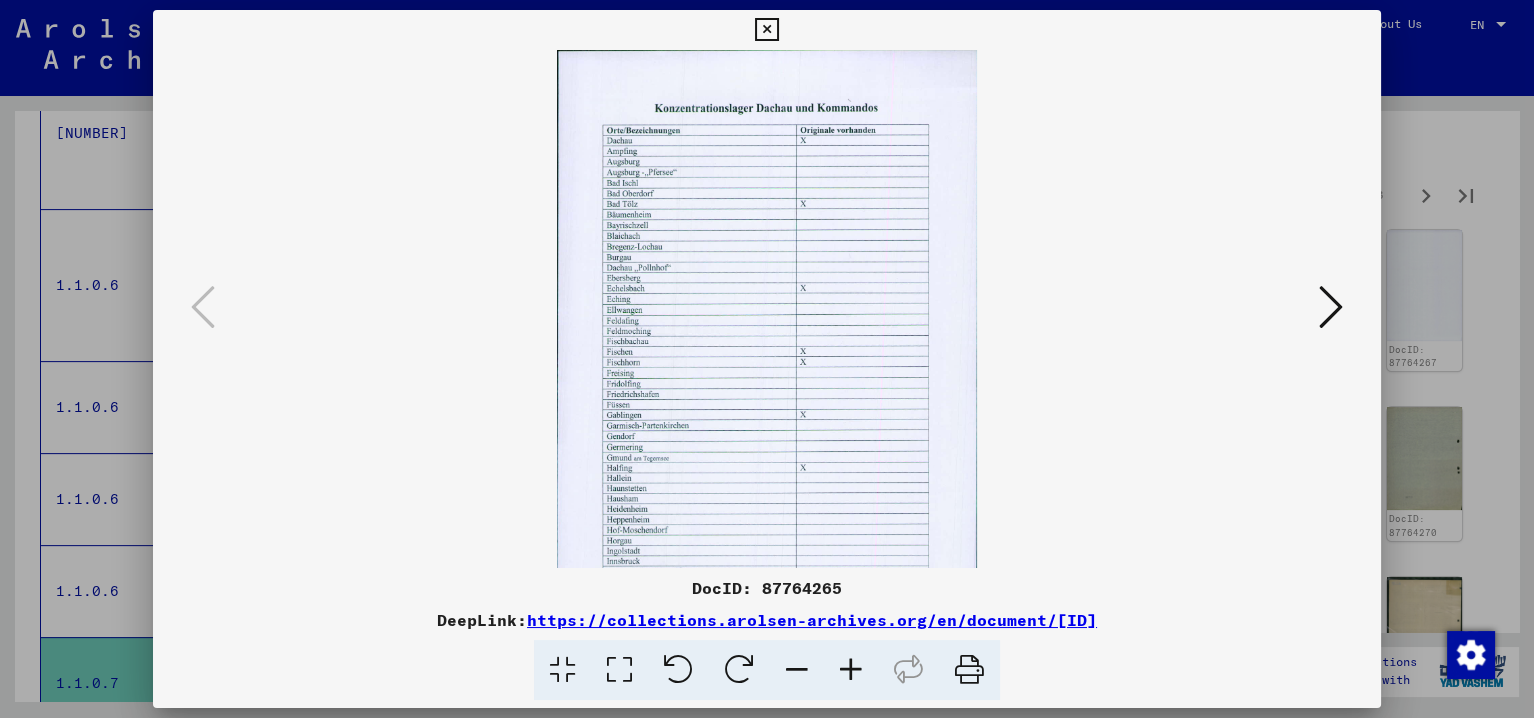 click at bounding box center [851, 670] 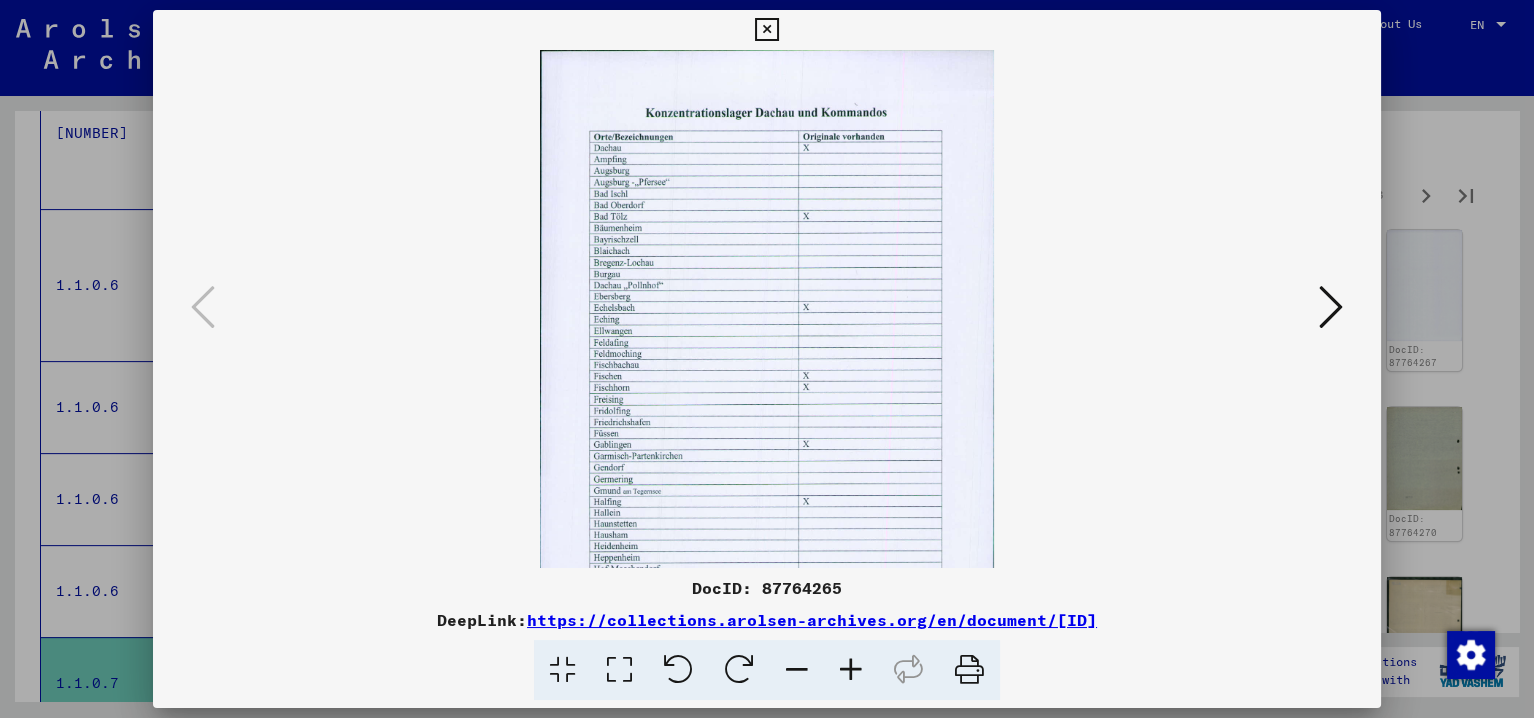 click at bounding box center [851, 670] 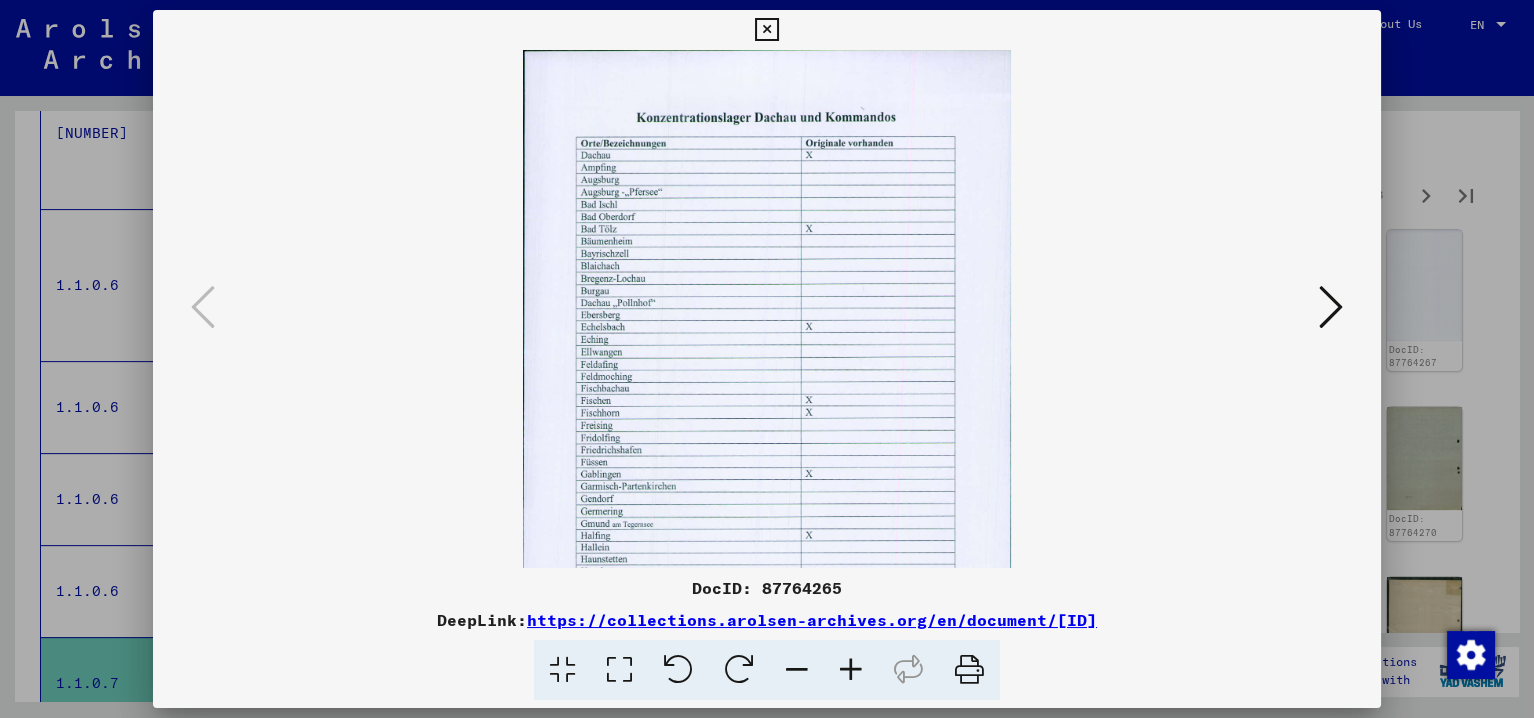 click at bounding box center [851, 670] 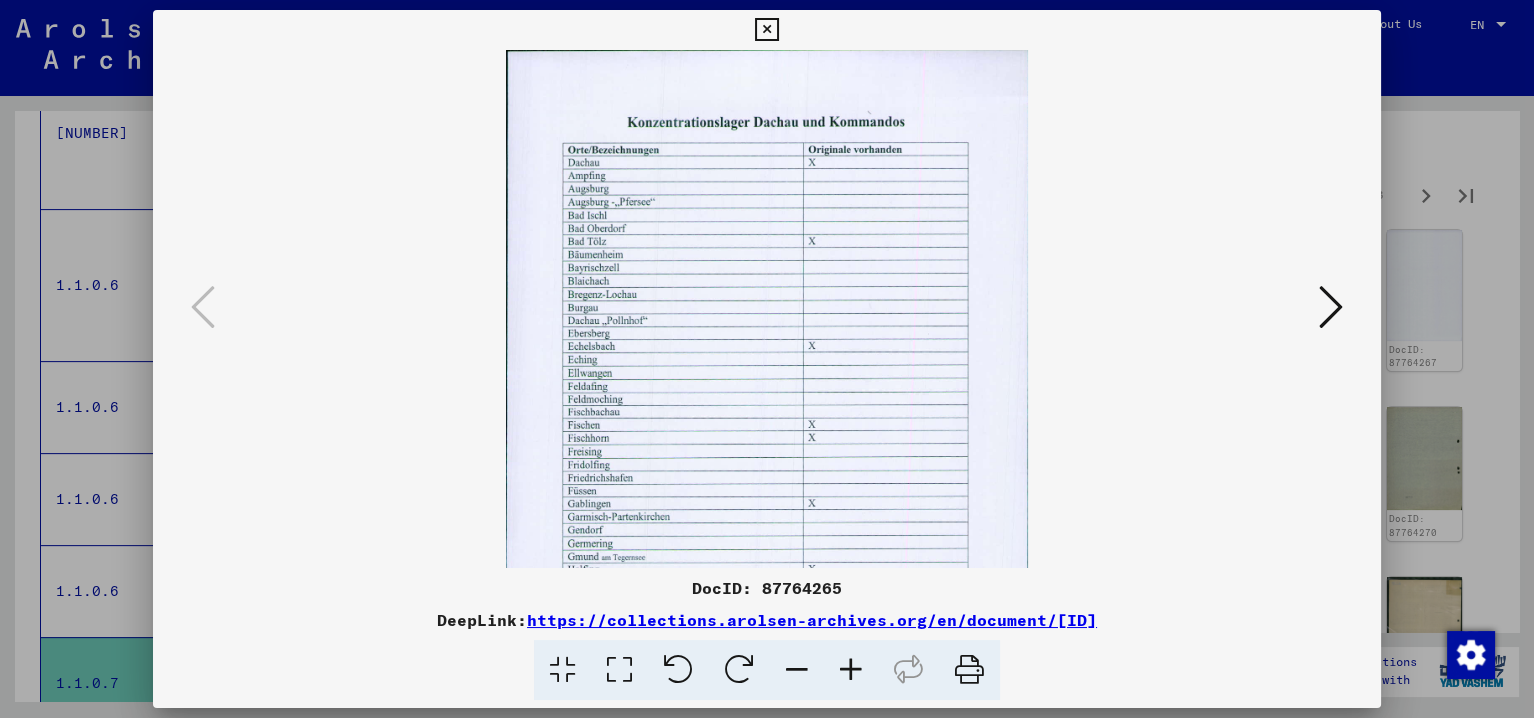 click at bounding box center [851, 670] 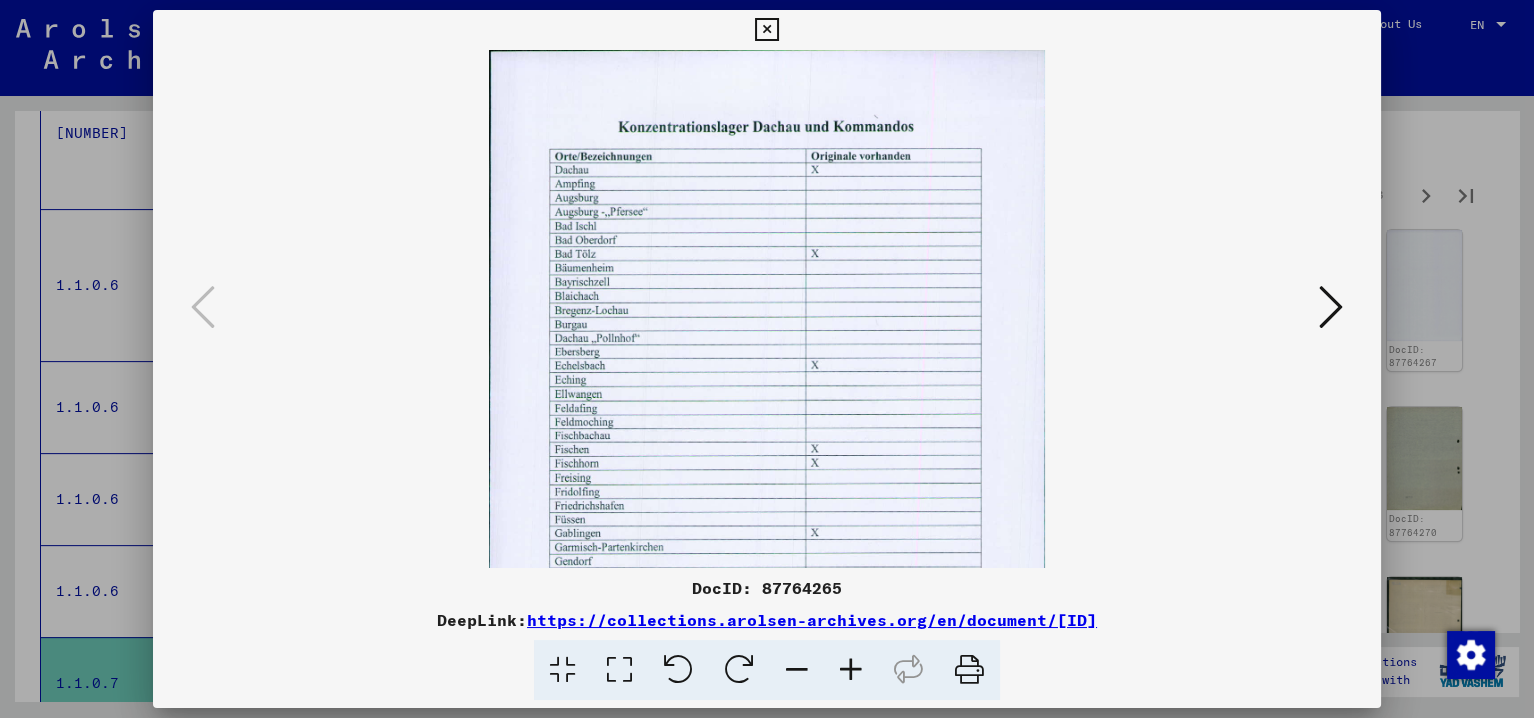click at bounding box center [851, 670] 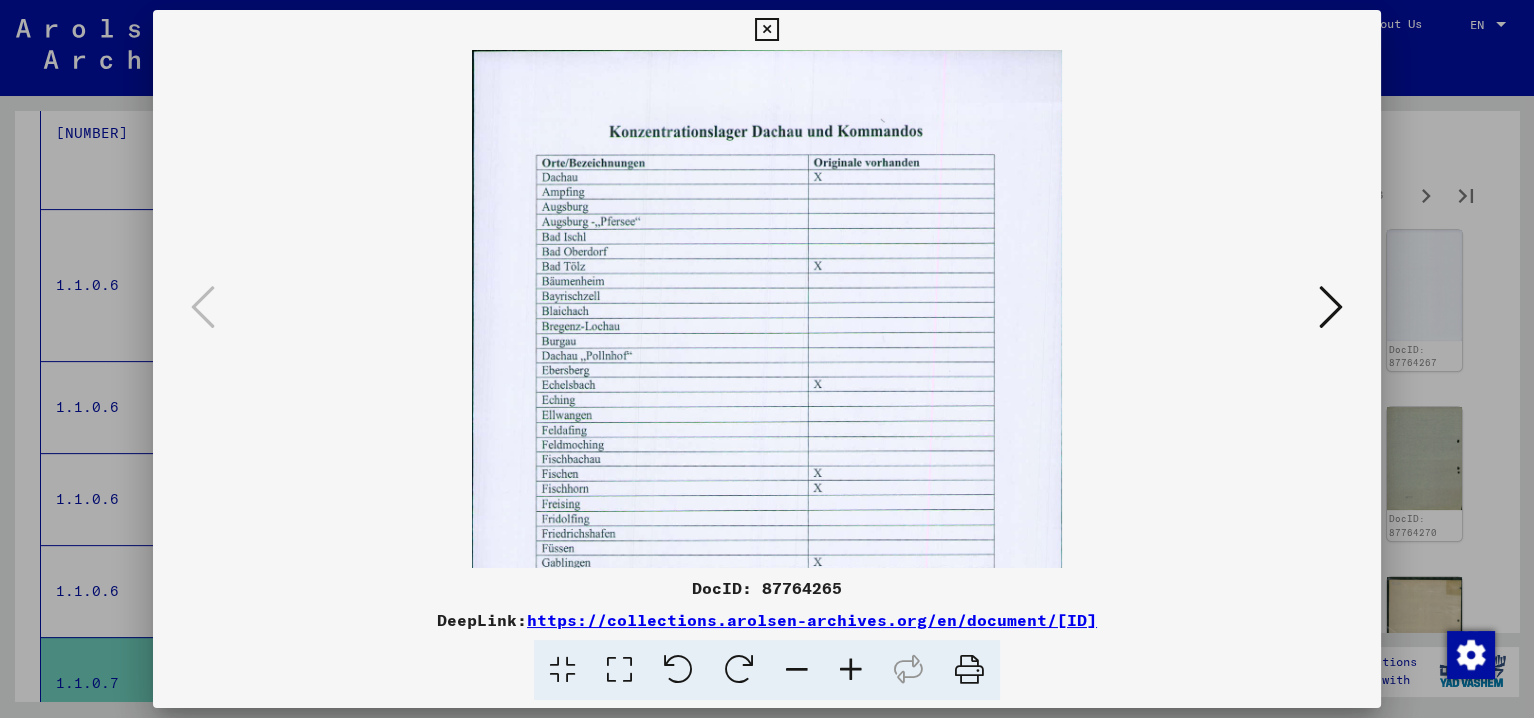 click at bounding box center (851, 670) 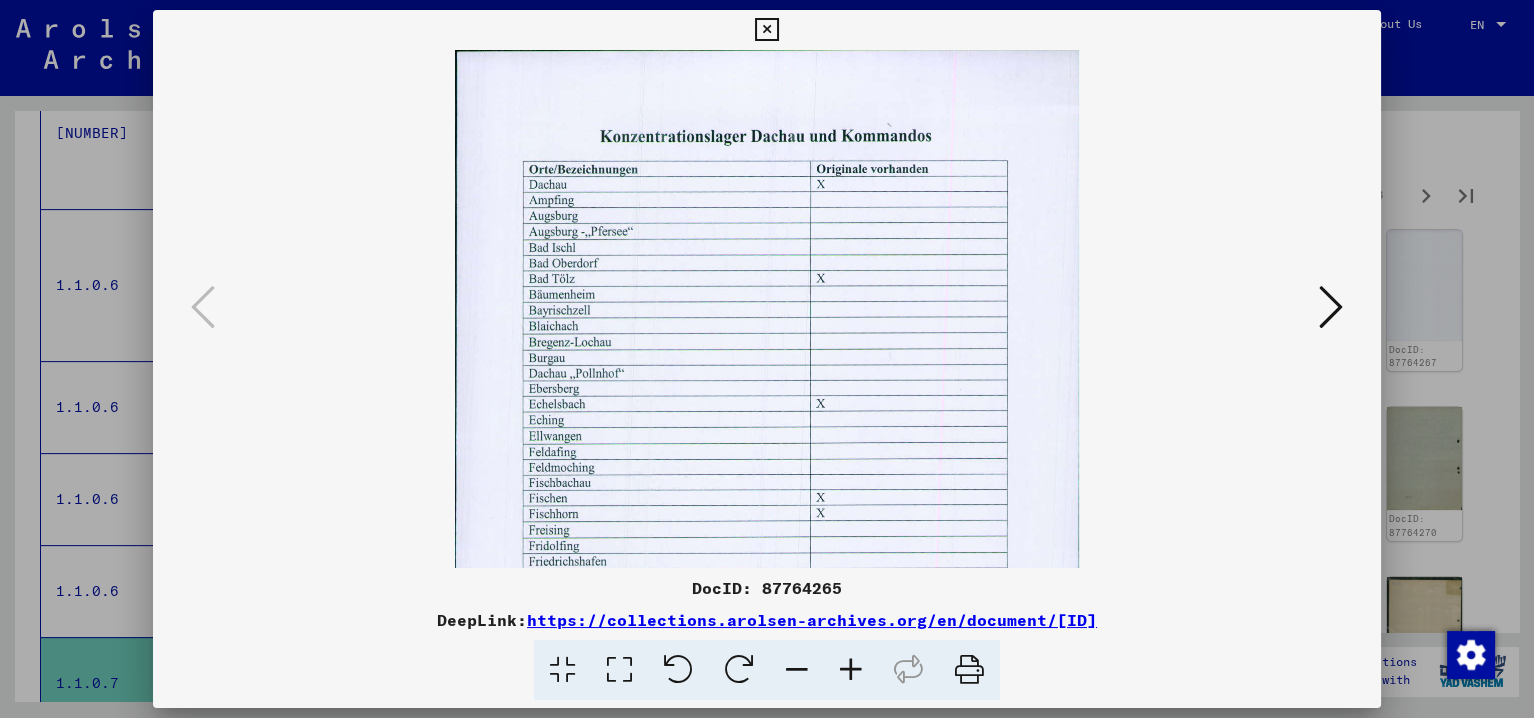 click at bounding box center (851, 670) 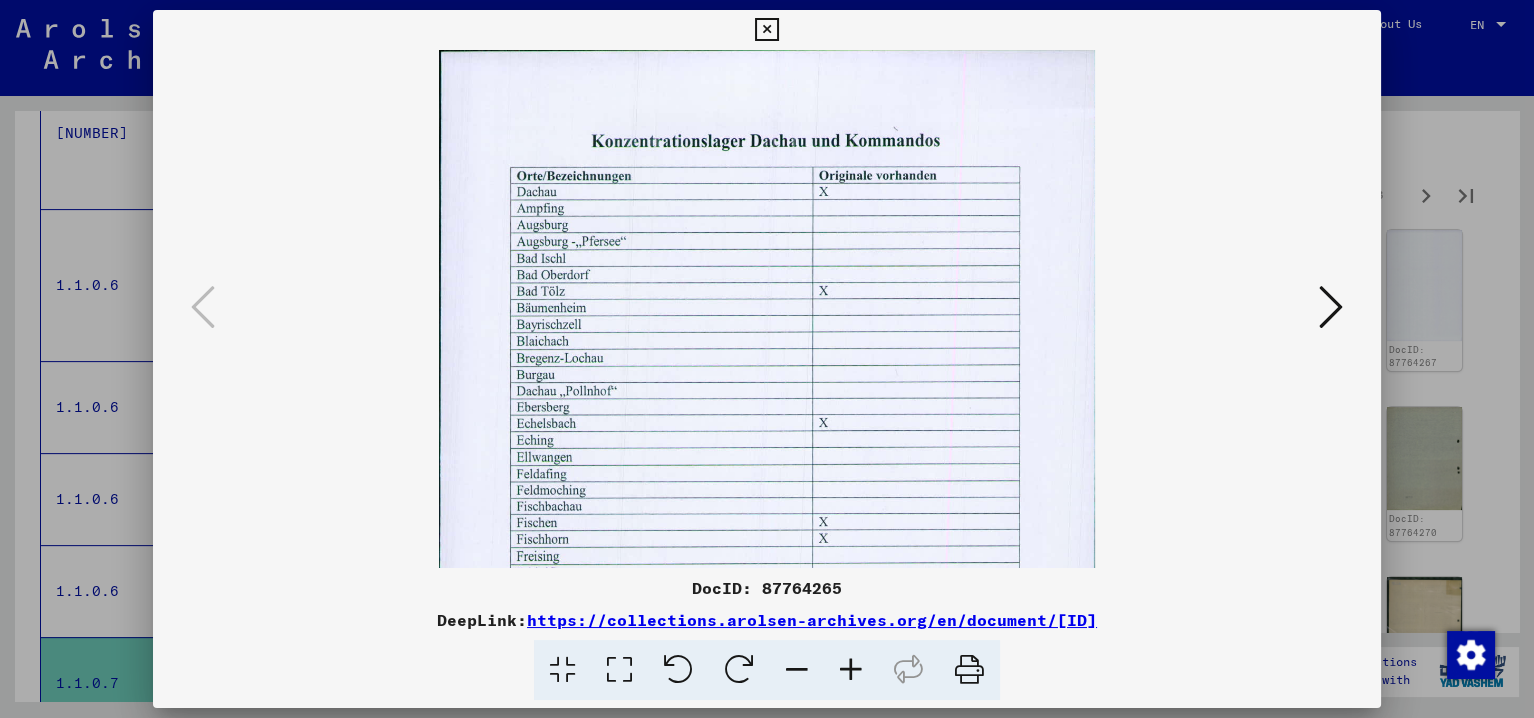 click at bounding box center (851, 670) 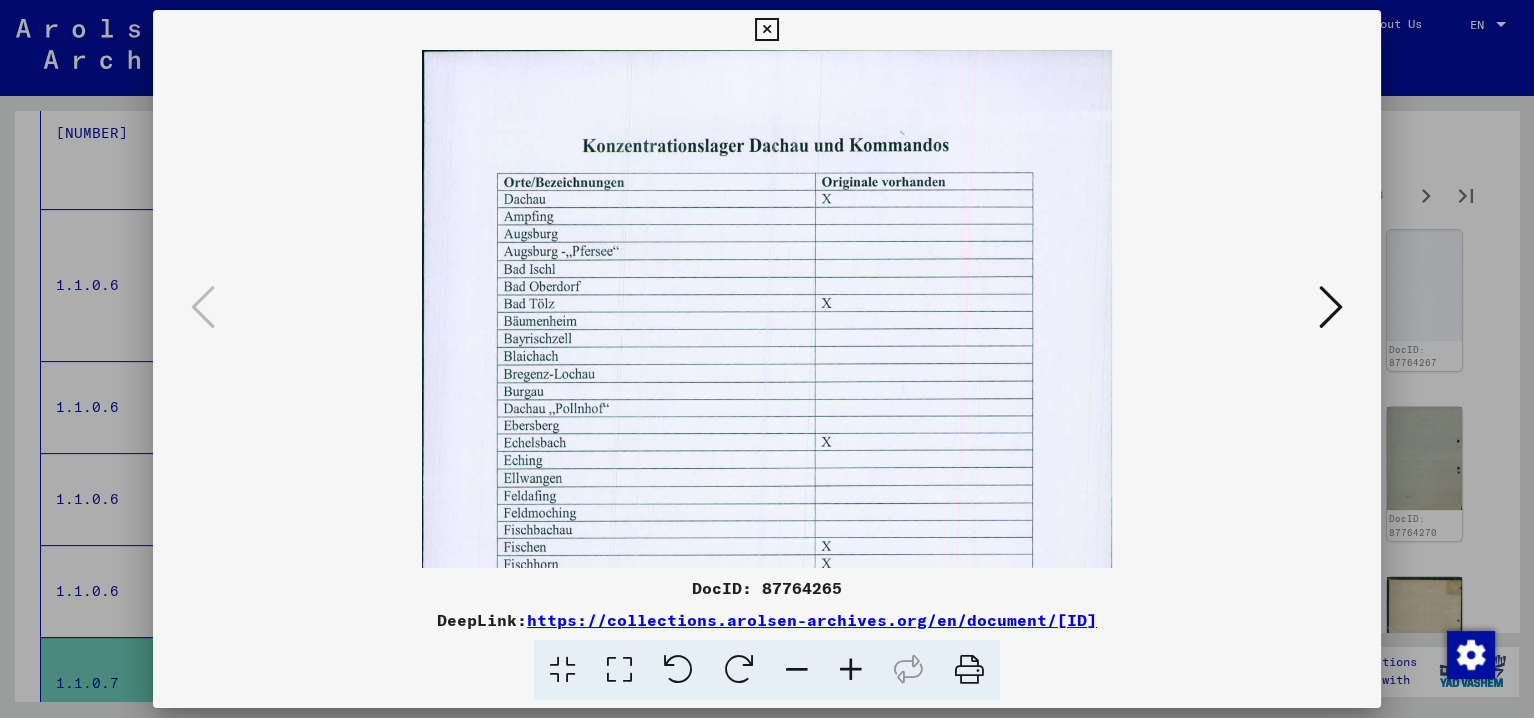click at bounding box center (851, 670) 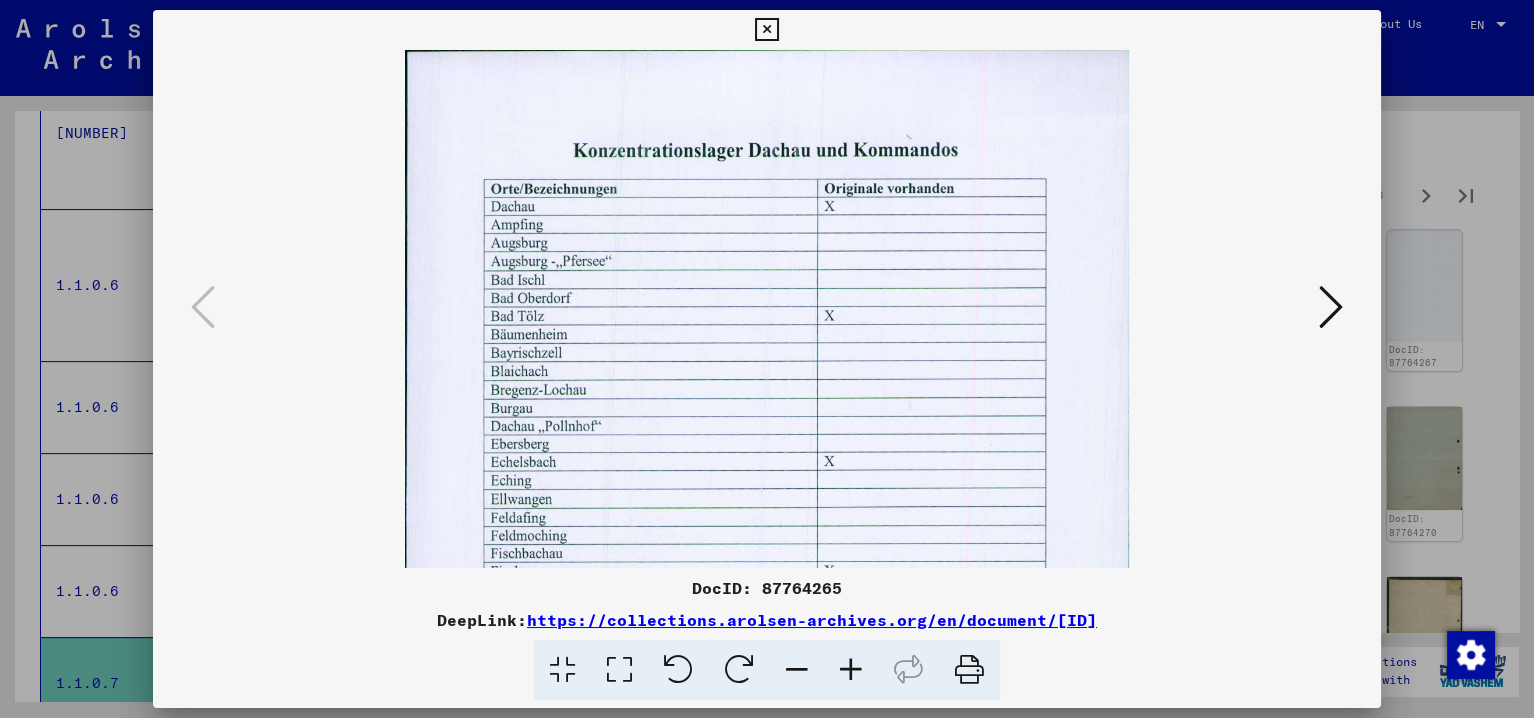 click at bounding box center (1331, 307) 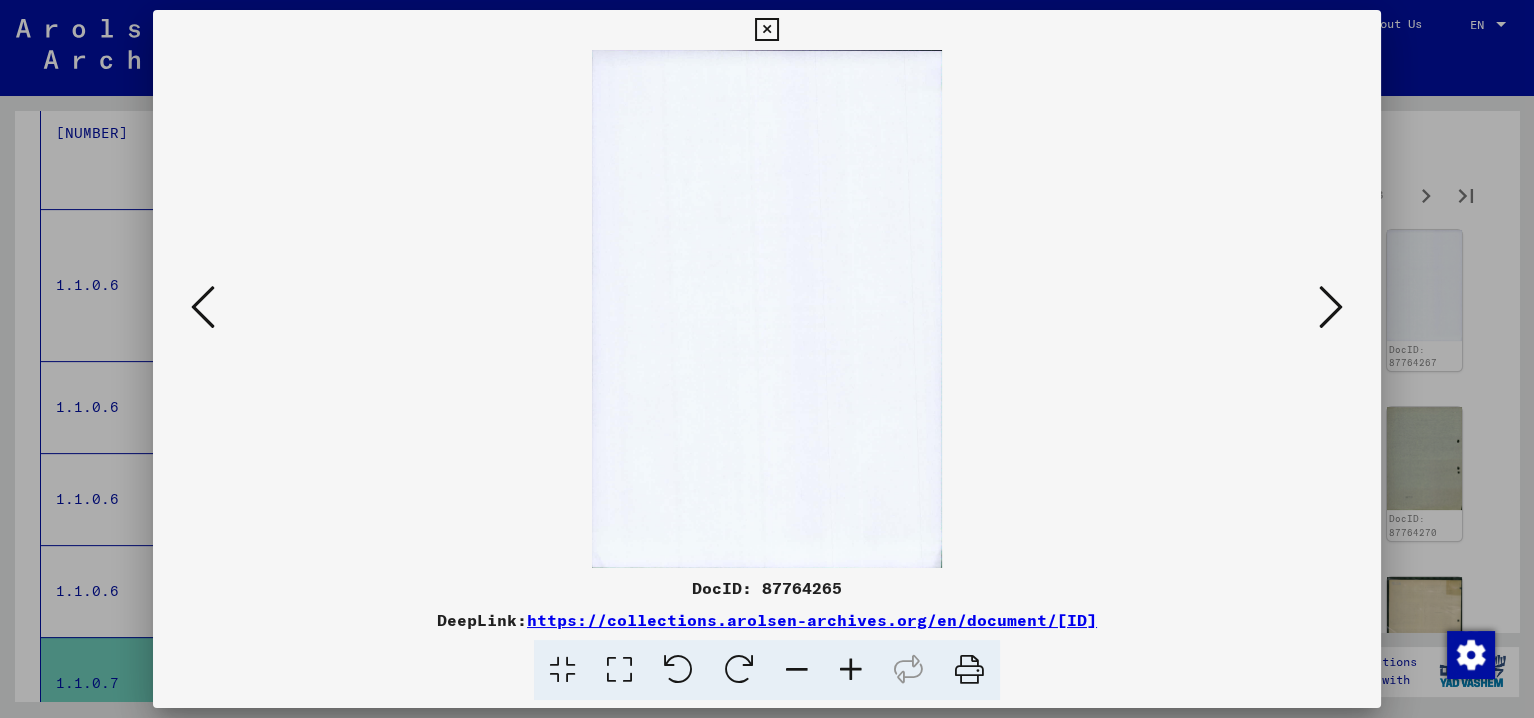 click at bounding box center [1331, 307] 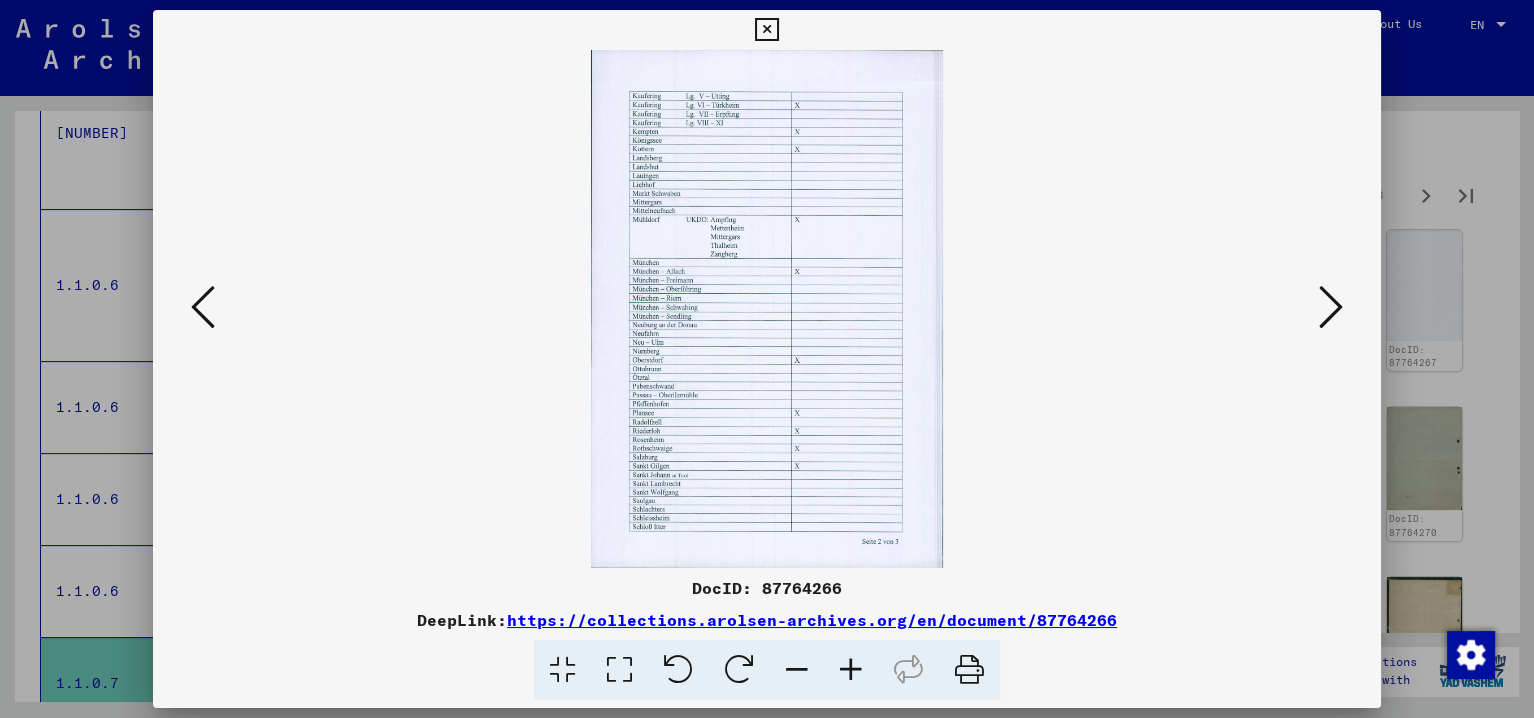 click at bounding box center (851, 670) 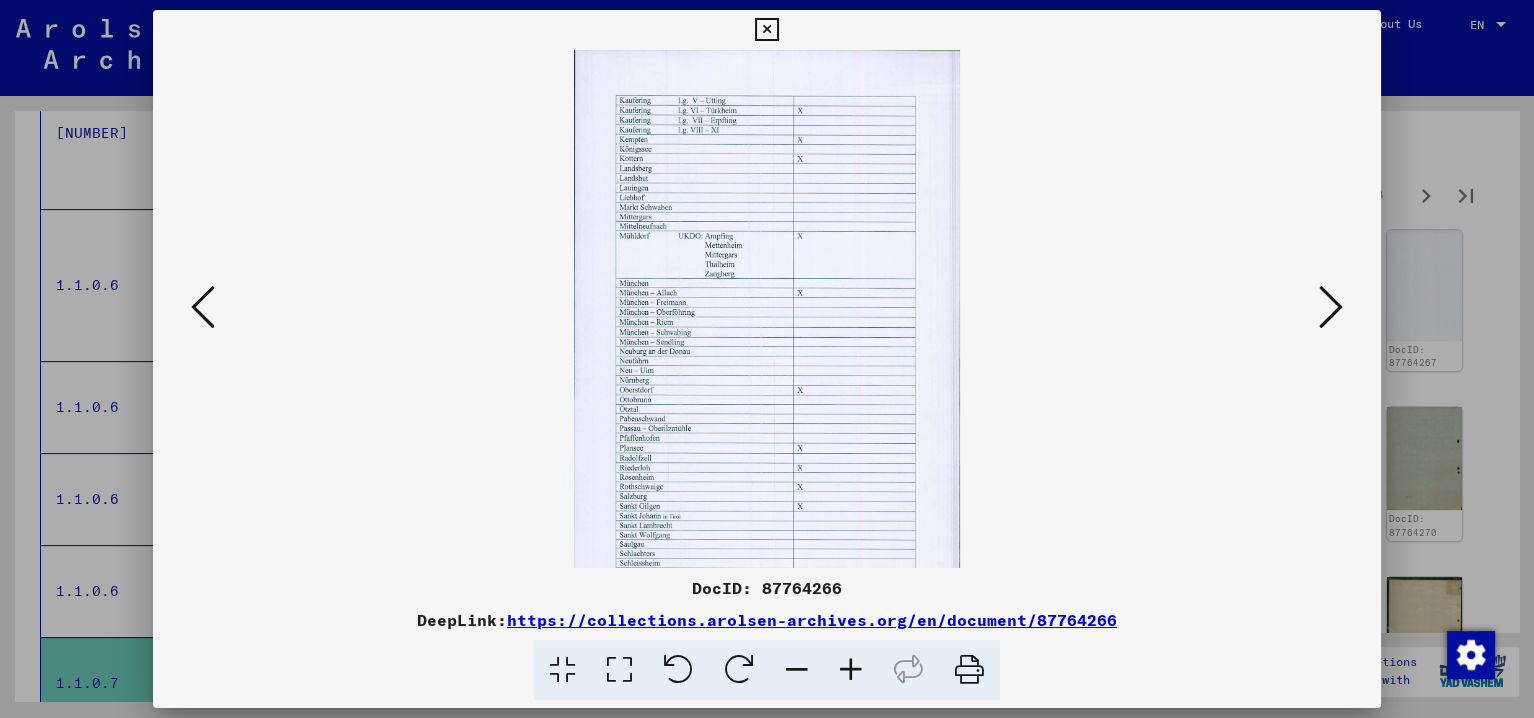 click at bounding box center [851, 670] 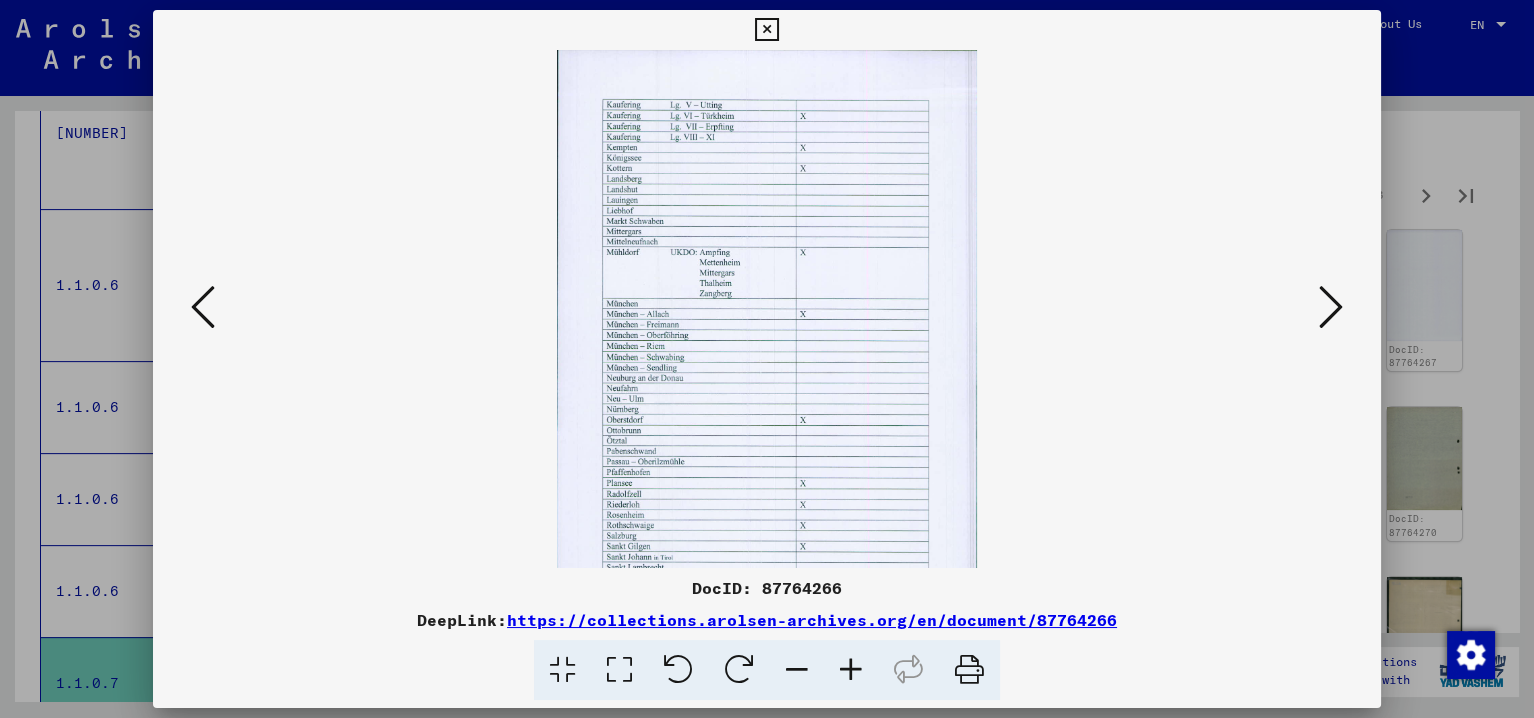 click at bounding box center [851, 670] 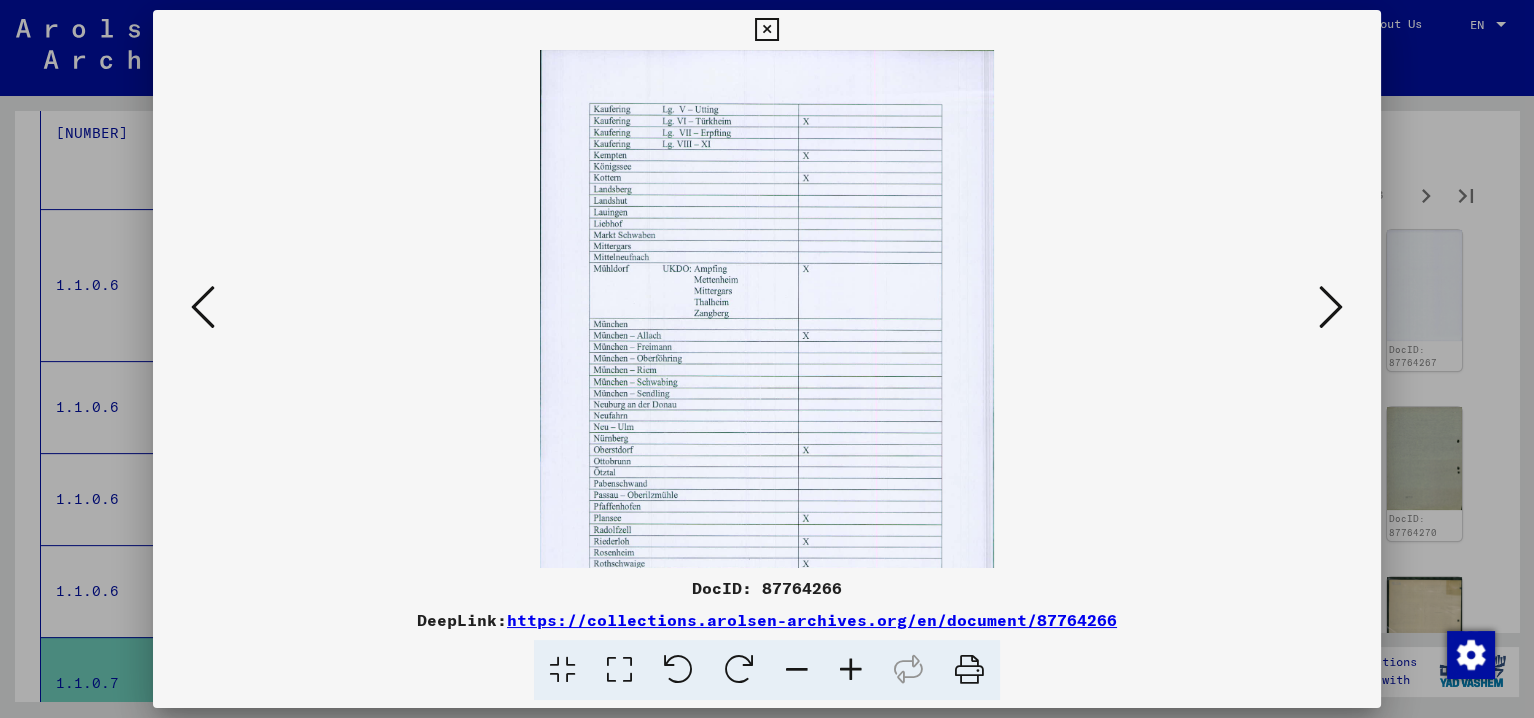 click at bounding box center [851, 670] 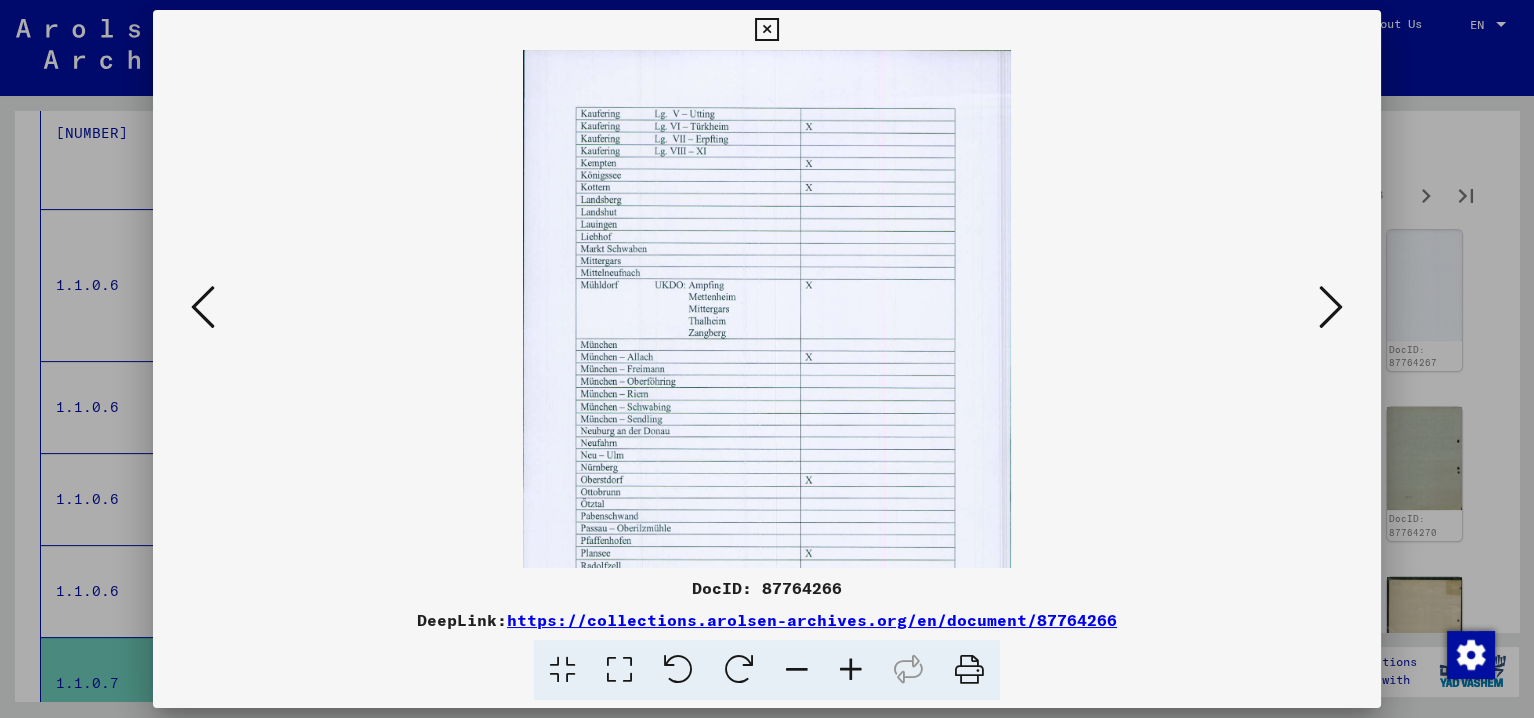 click at bounding box center (851, 670) 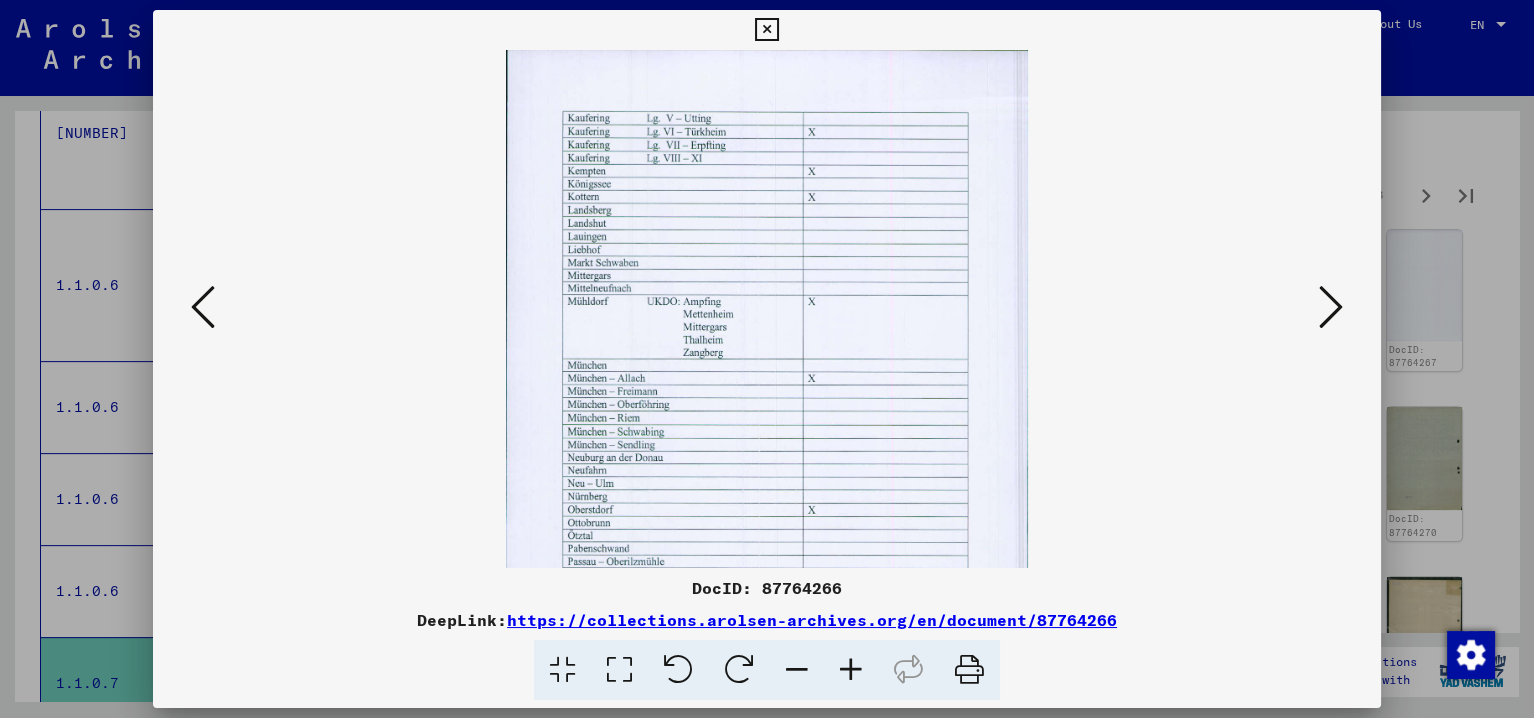 click at bounding box center (851, 670) 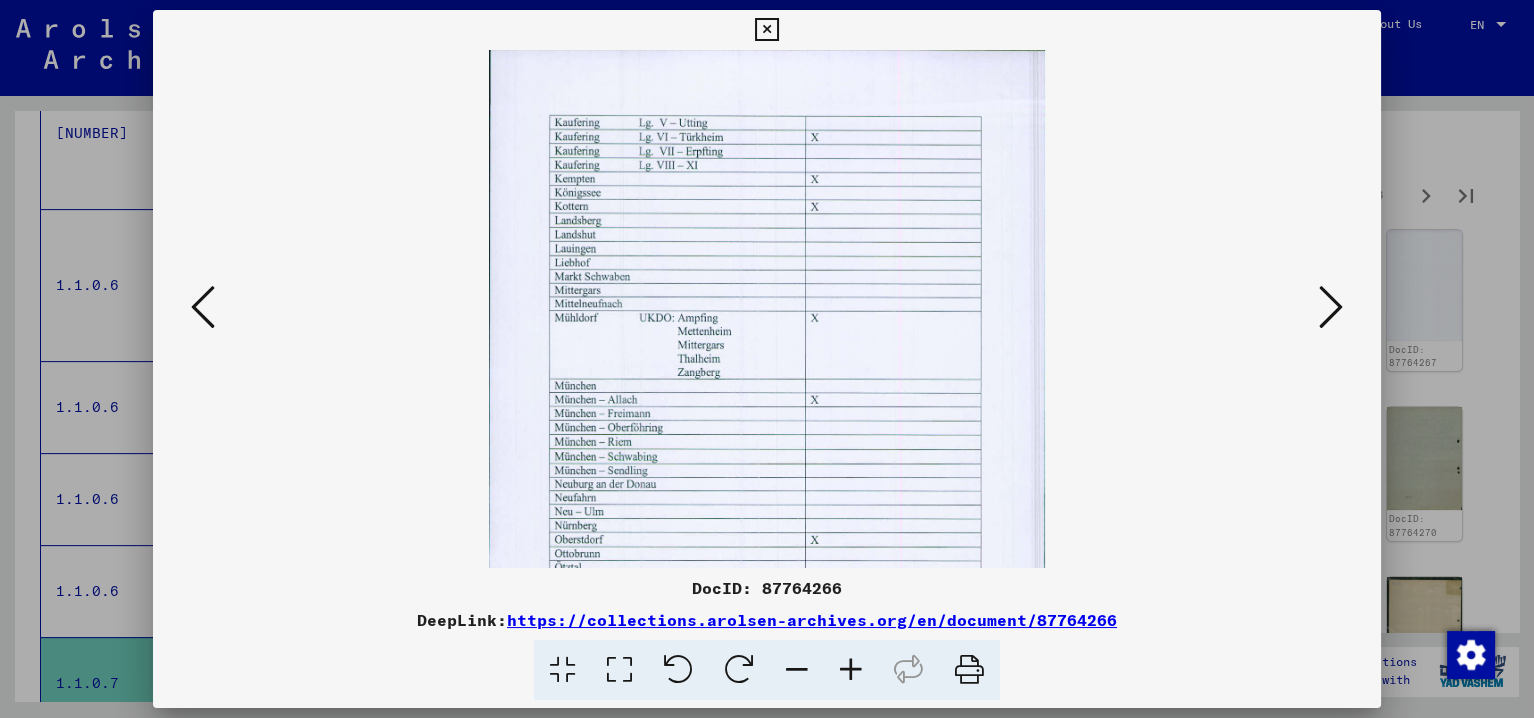 click at bounding box center [851, 670] 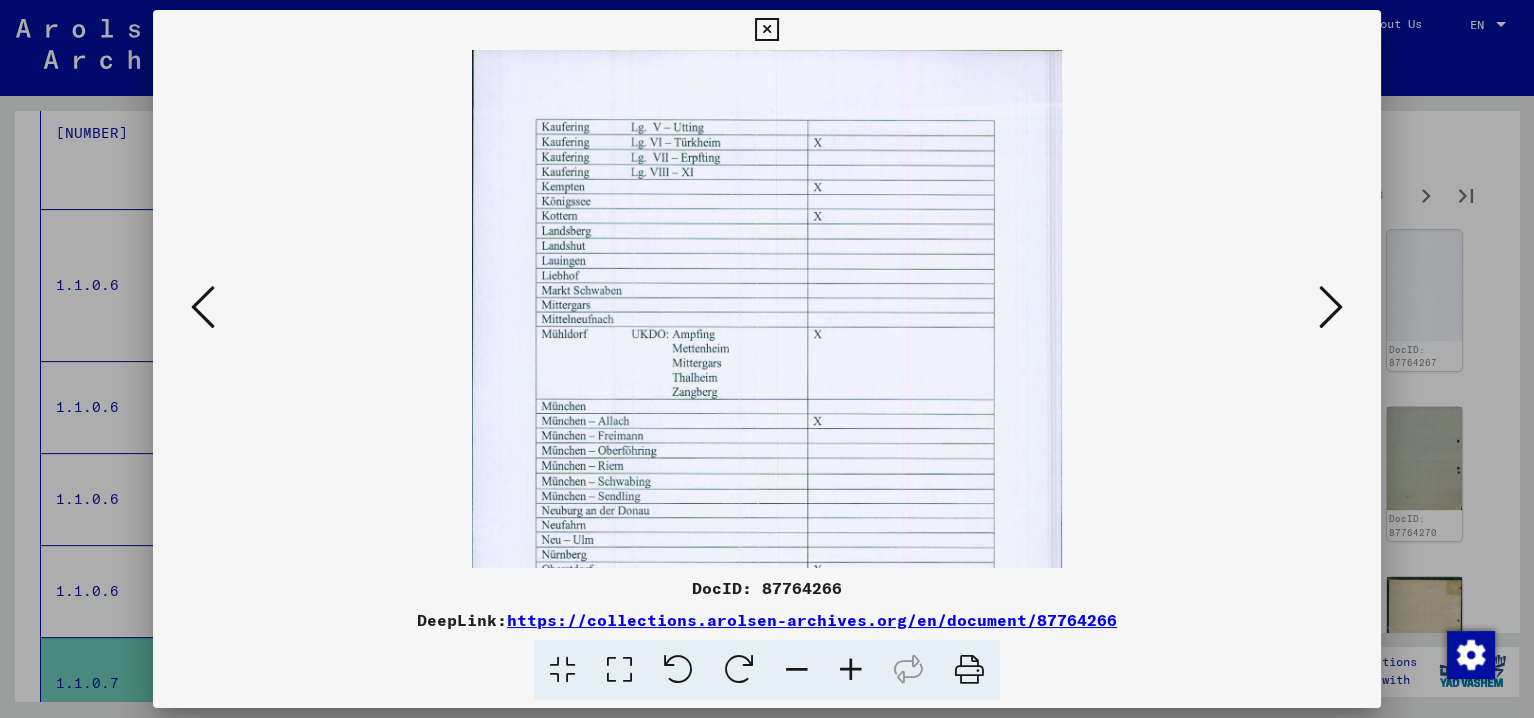 click at bounding box center (851, 670) 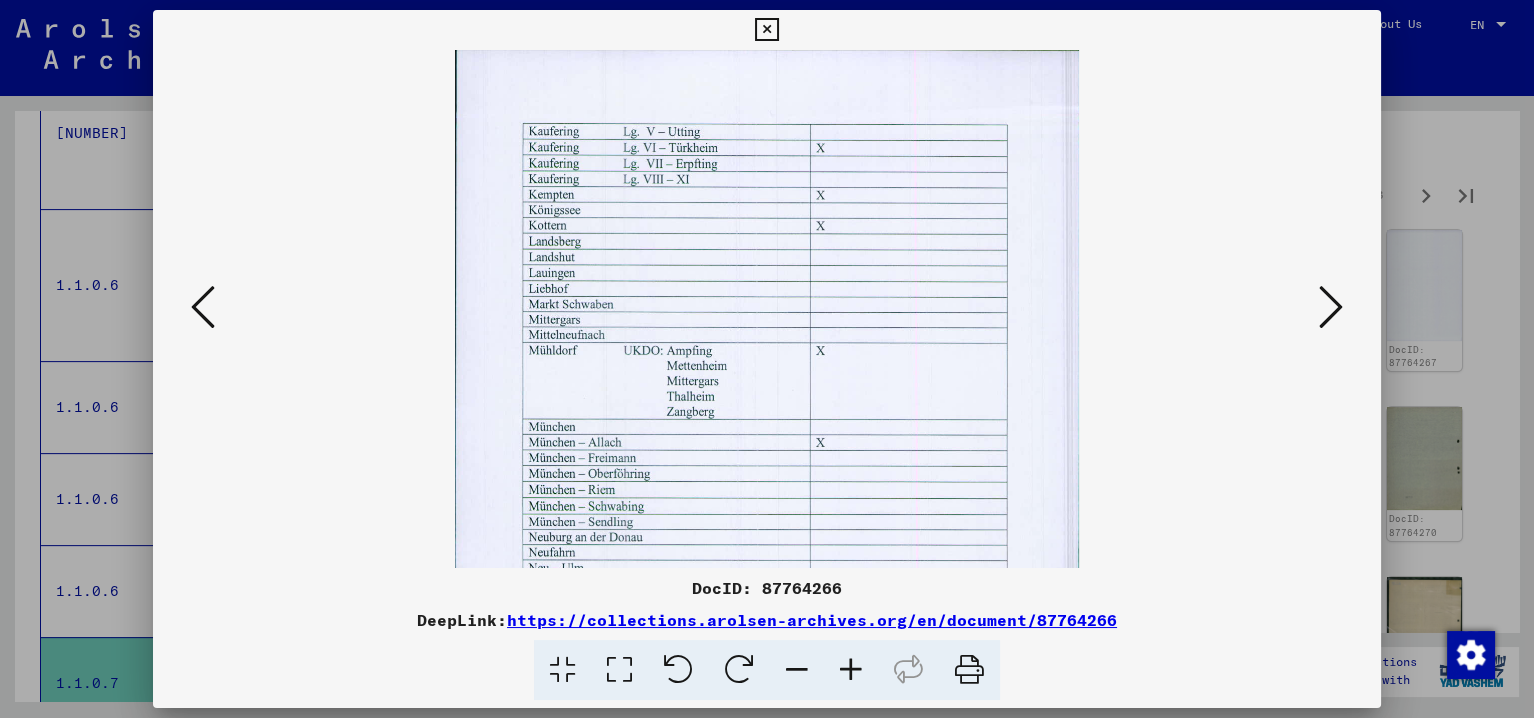 click at bounding box center [851, 670] 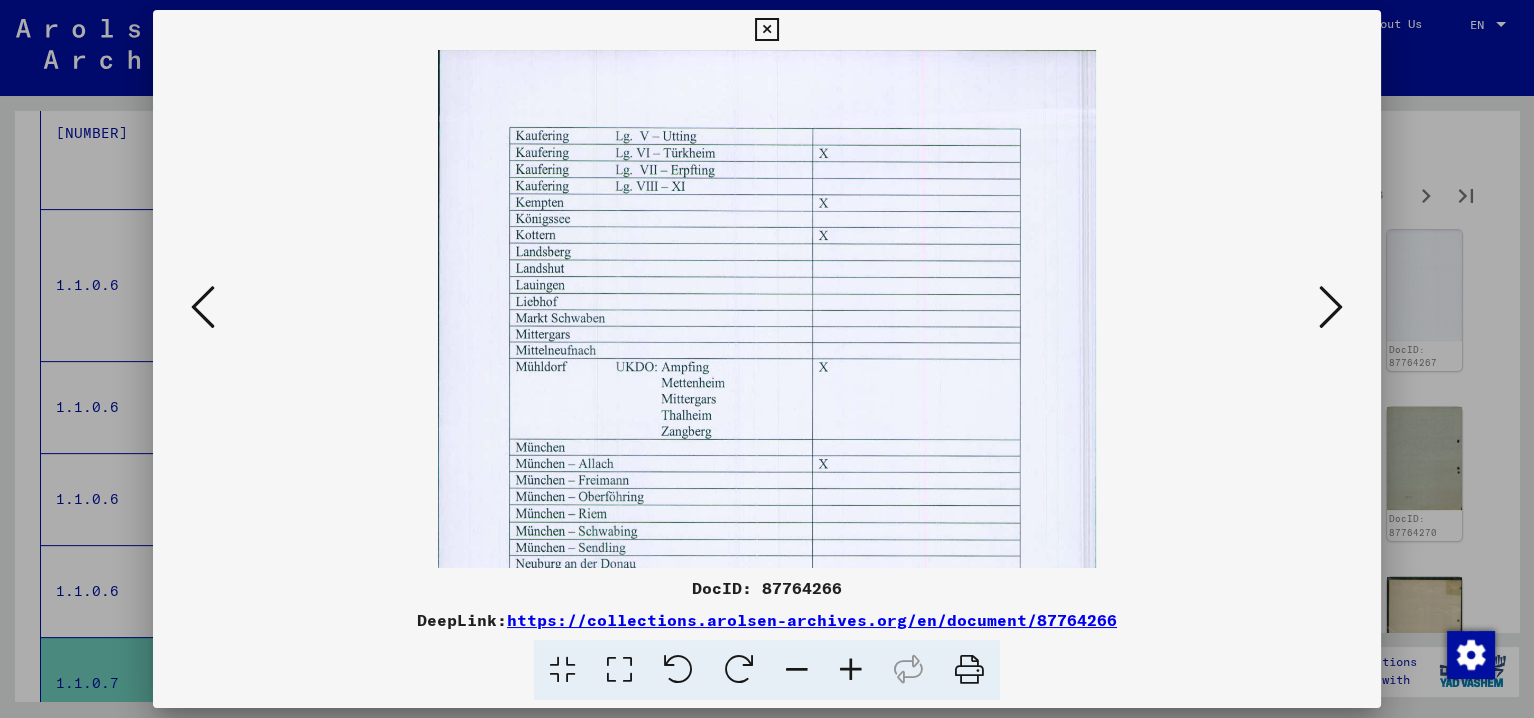 click at bounding box center (851, 670) 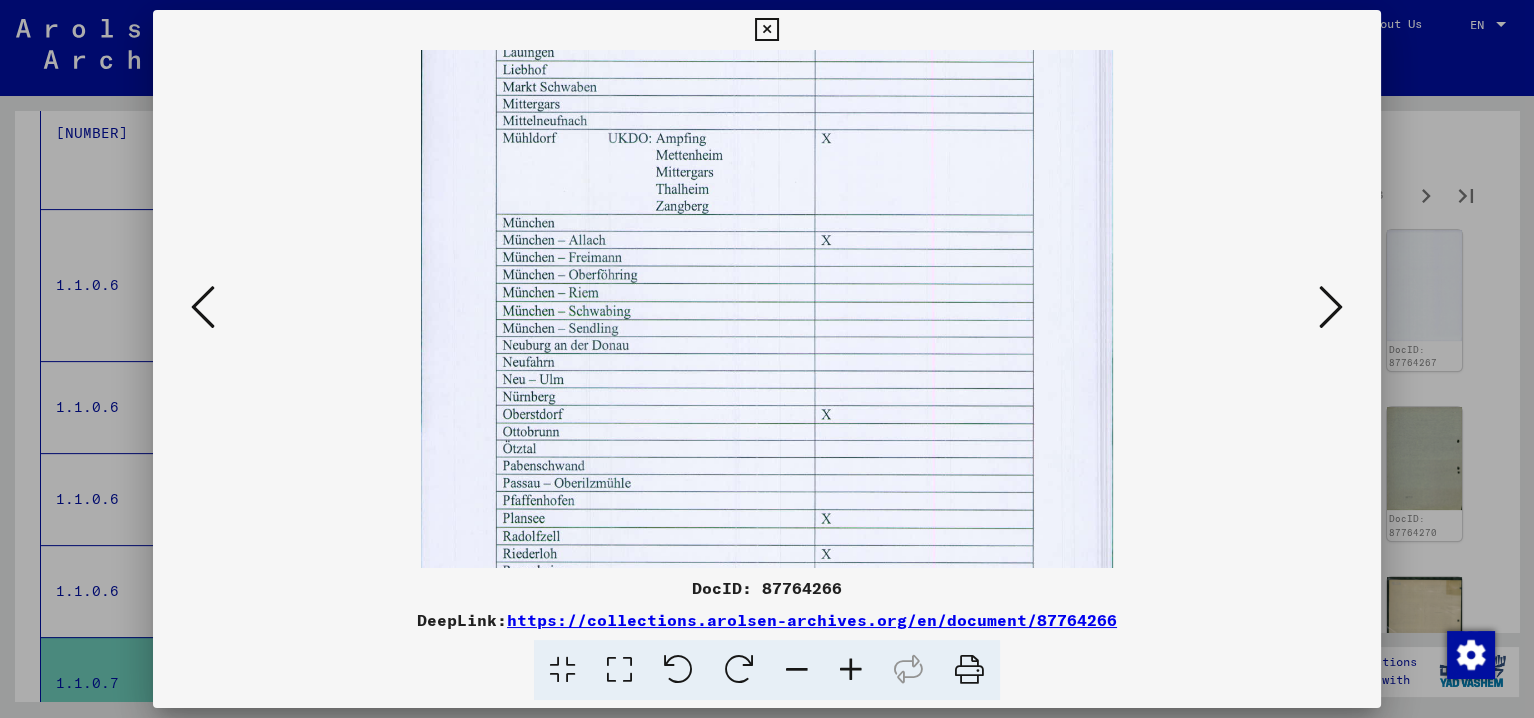 drag, startPoint x: 745, startPoint y: 469, endPoint x: 768, endPoint y: 222, distance: 248.06854 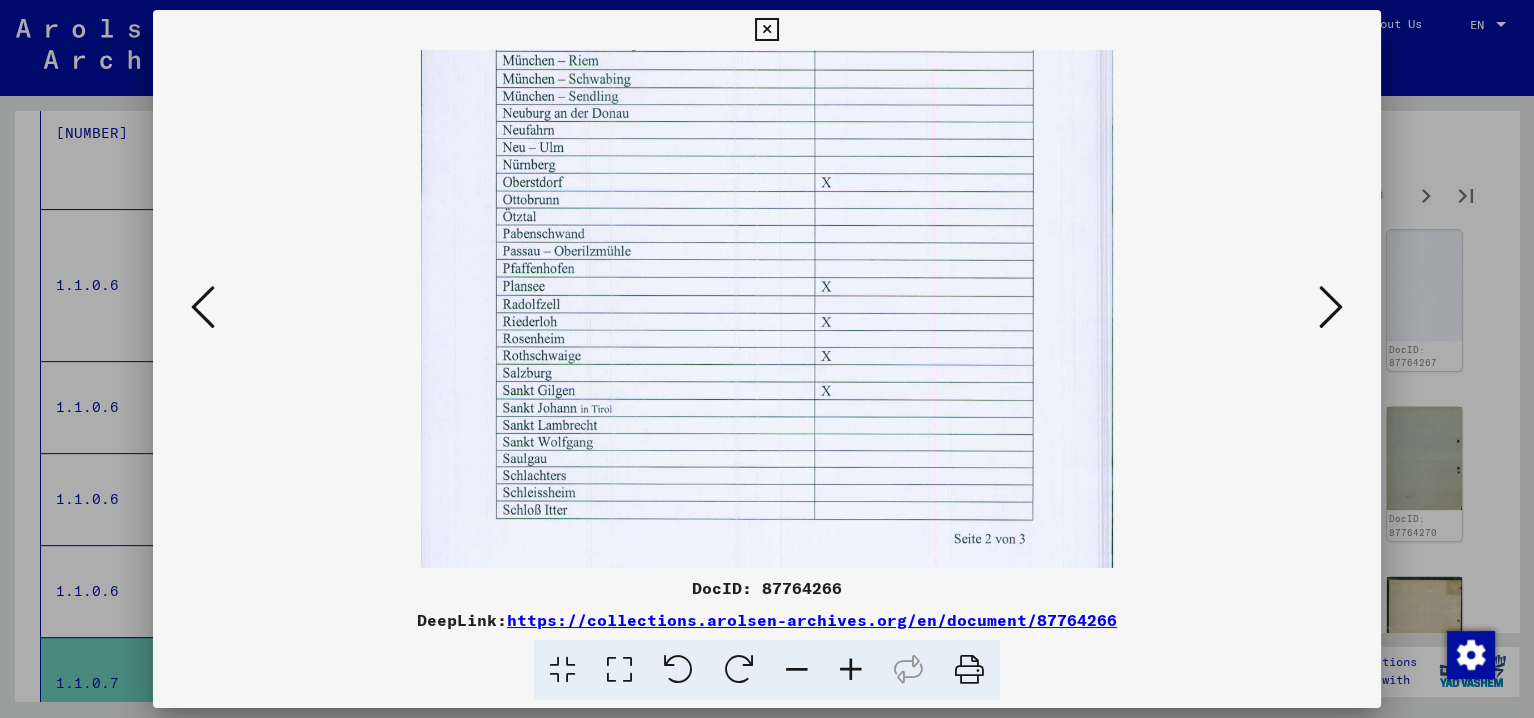 drag, startPoint x: 759, startPoint y: 471, endPoint x: 781, endPoint y: 219, distance: 252.9585 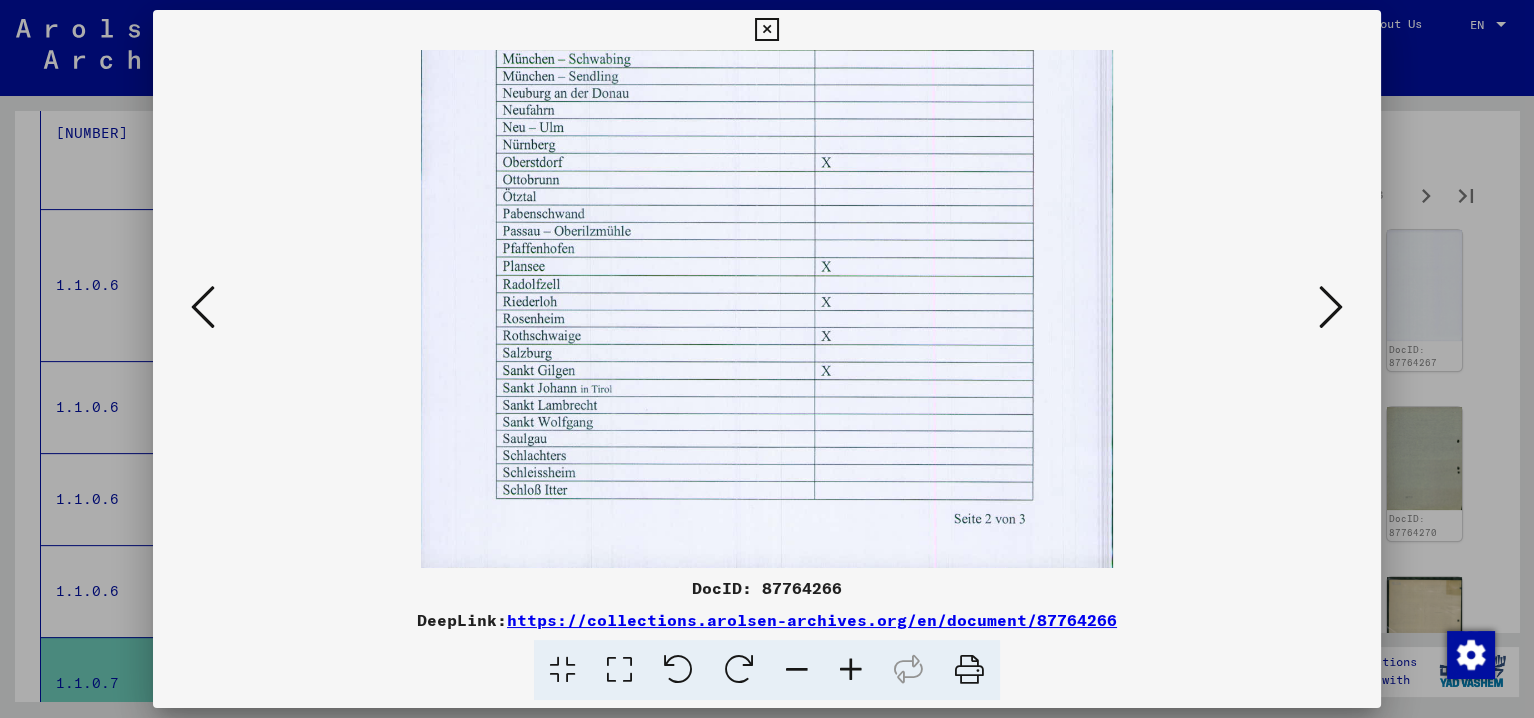 click at bounding box center (1331, 307) 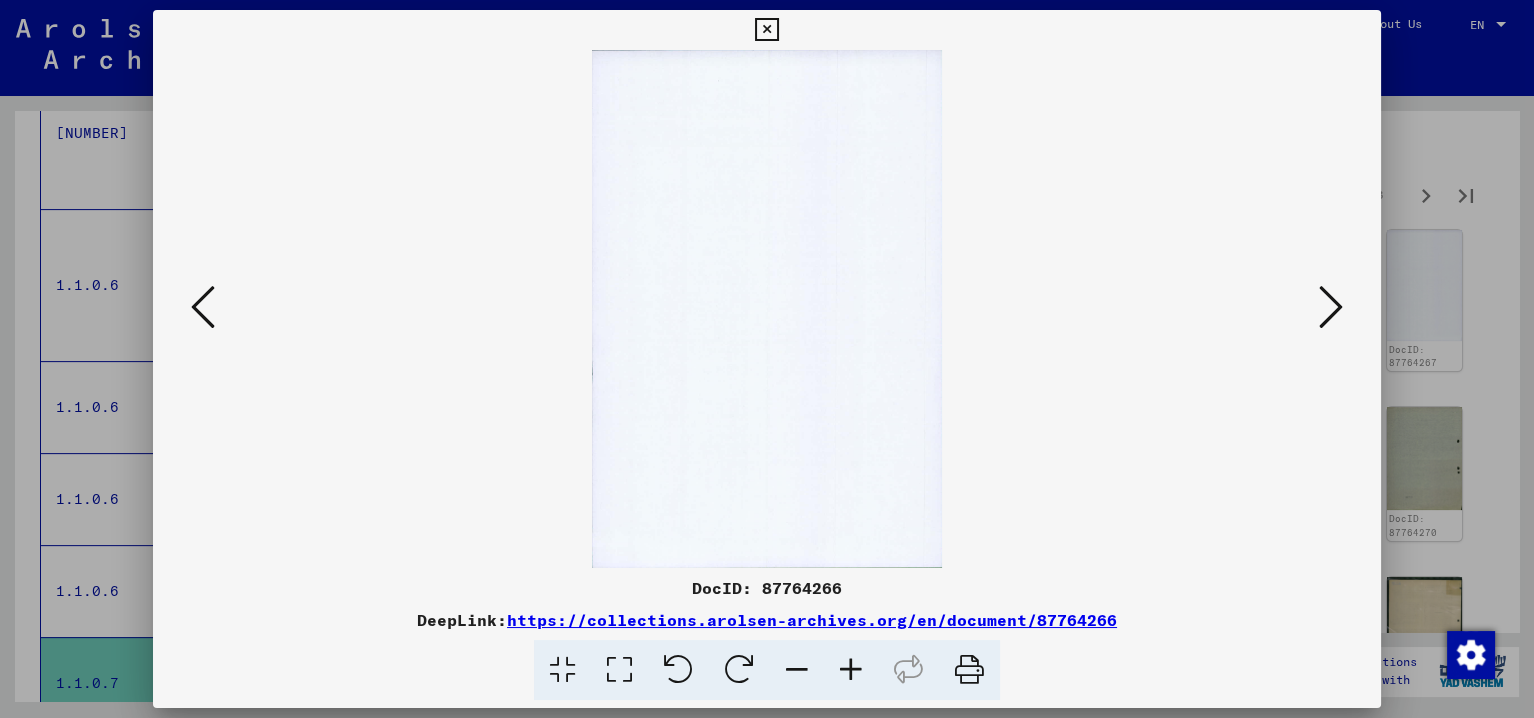 scroll, scrollTop: 0, scrollLeft: 0, axis: both 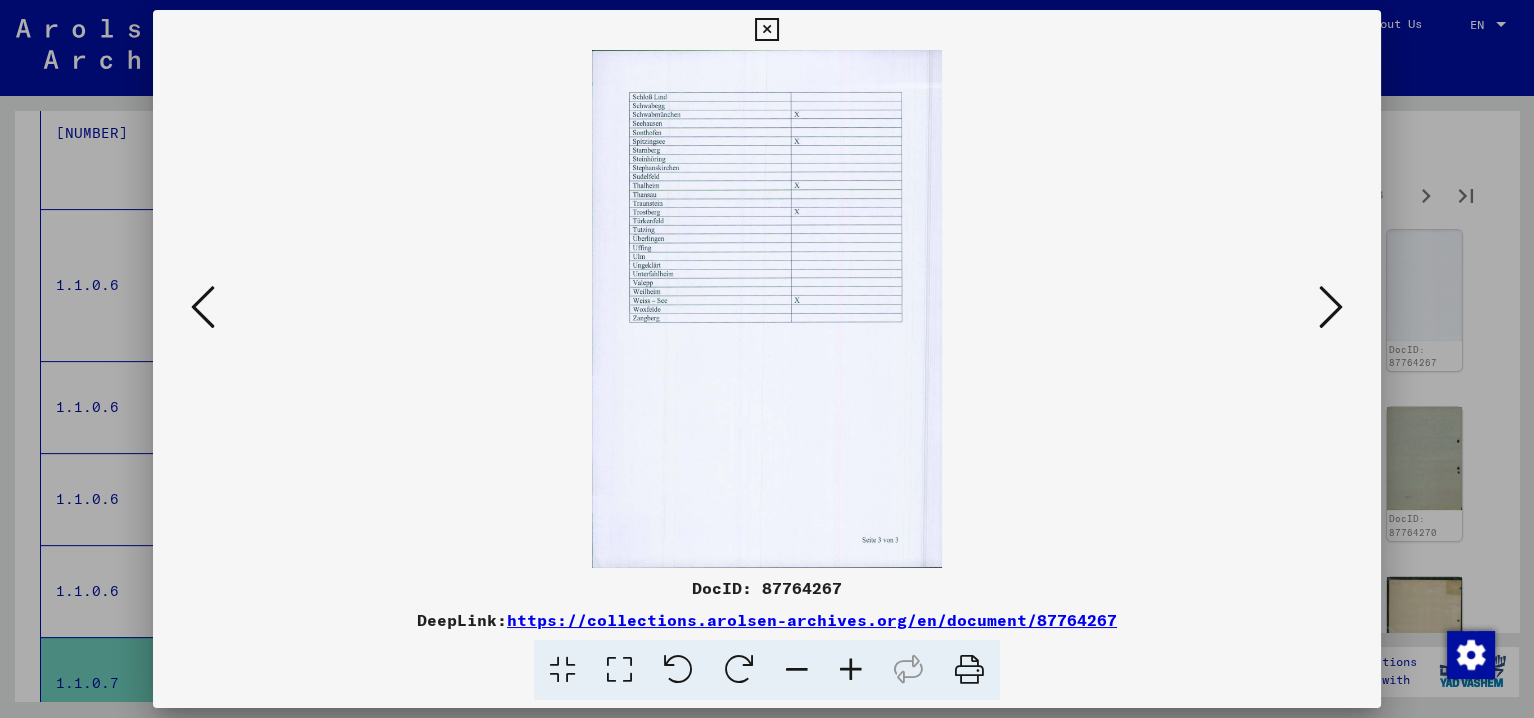 click at bounding box center [1331, 307] 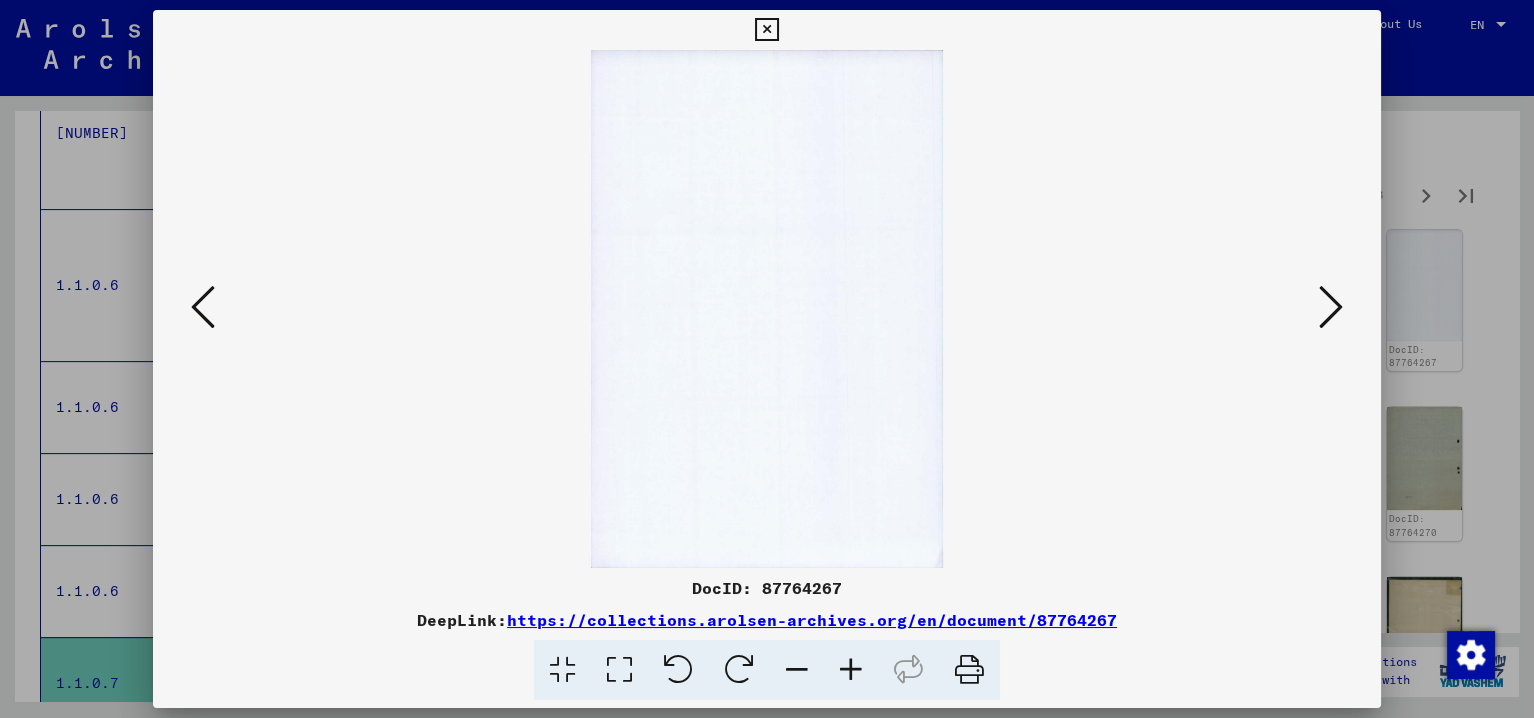 click at bounding box center (1331, 307) 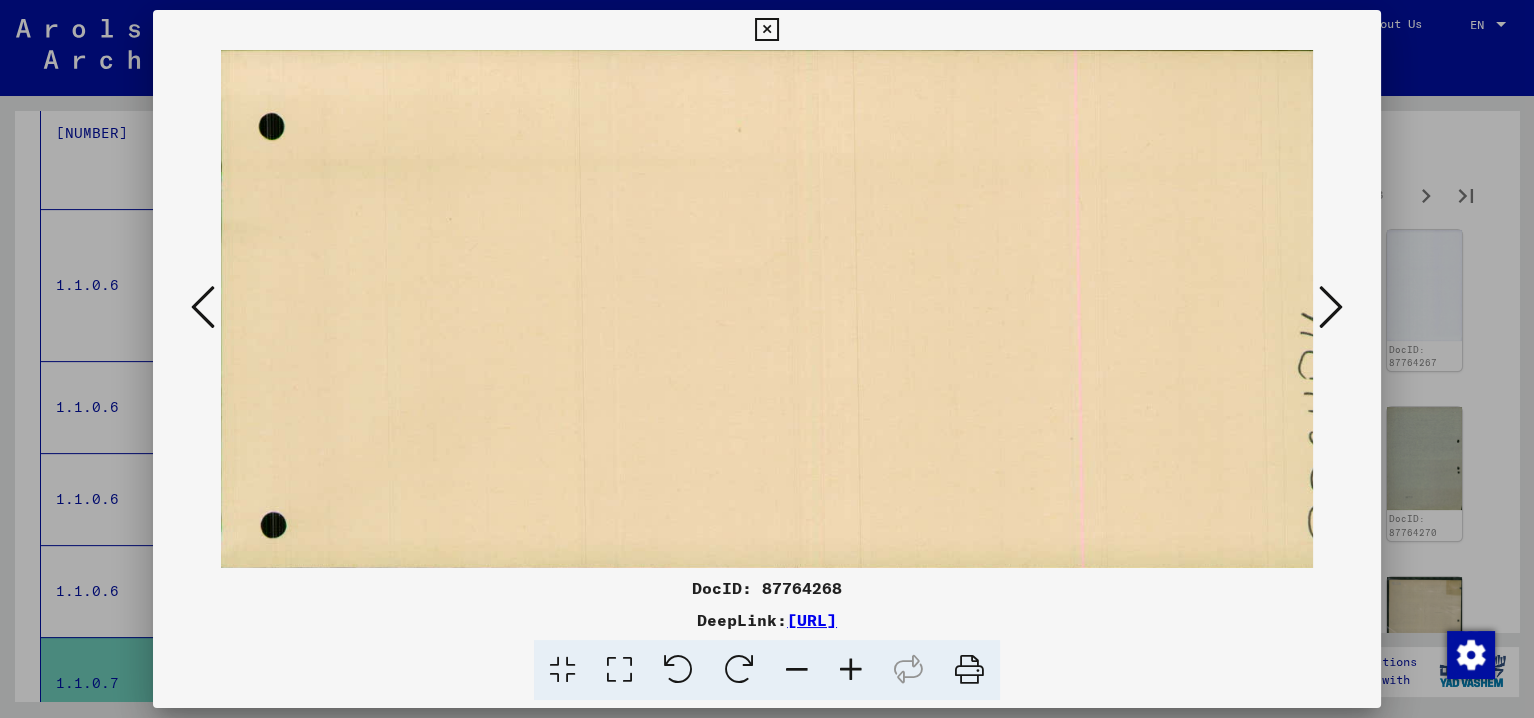 click at bounding box center (1331, 307) 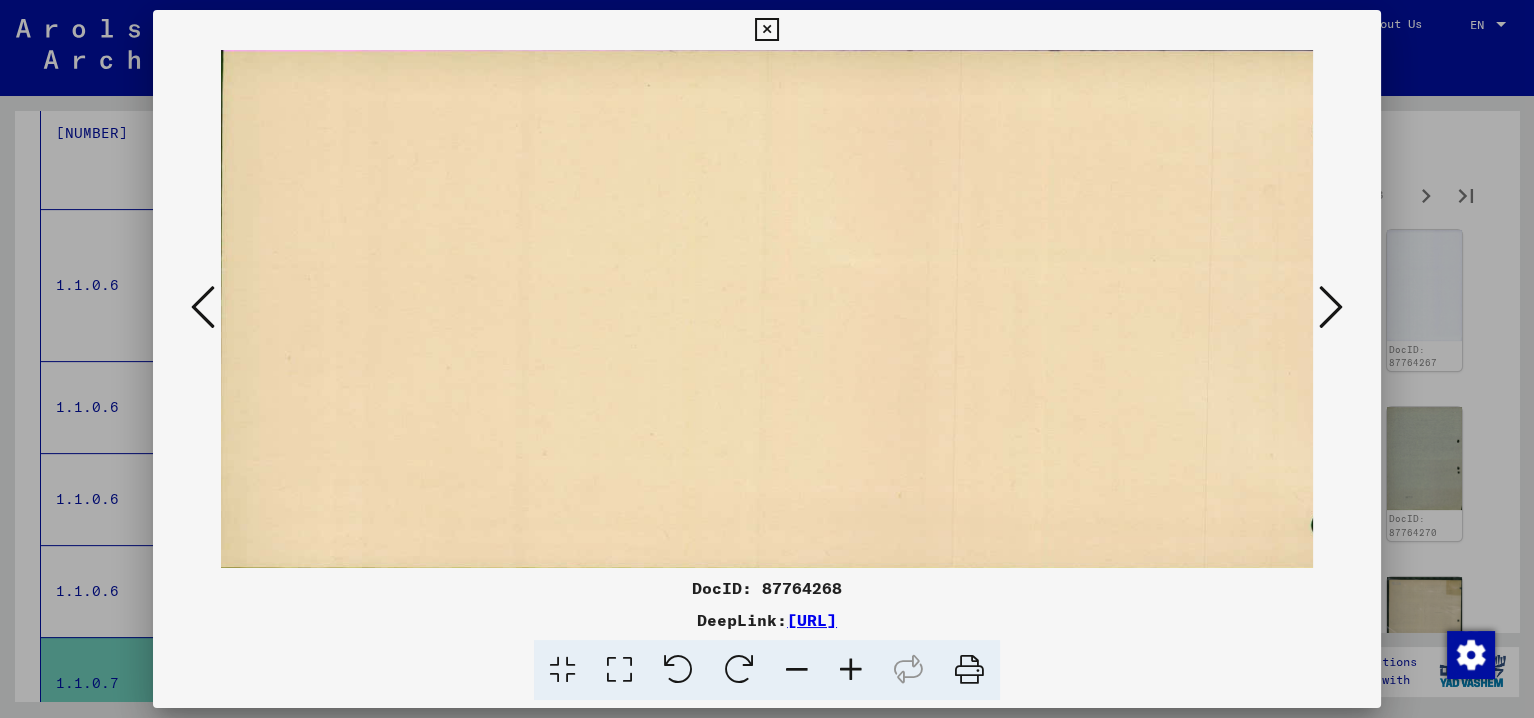 click at bounding box center [1331, 307] 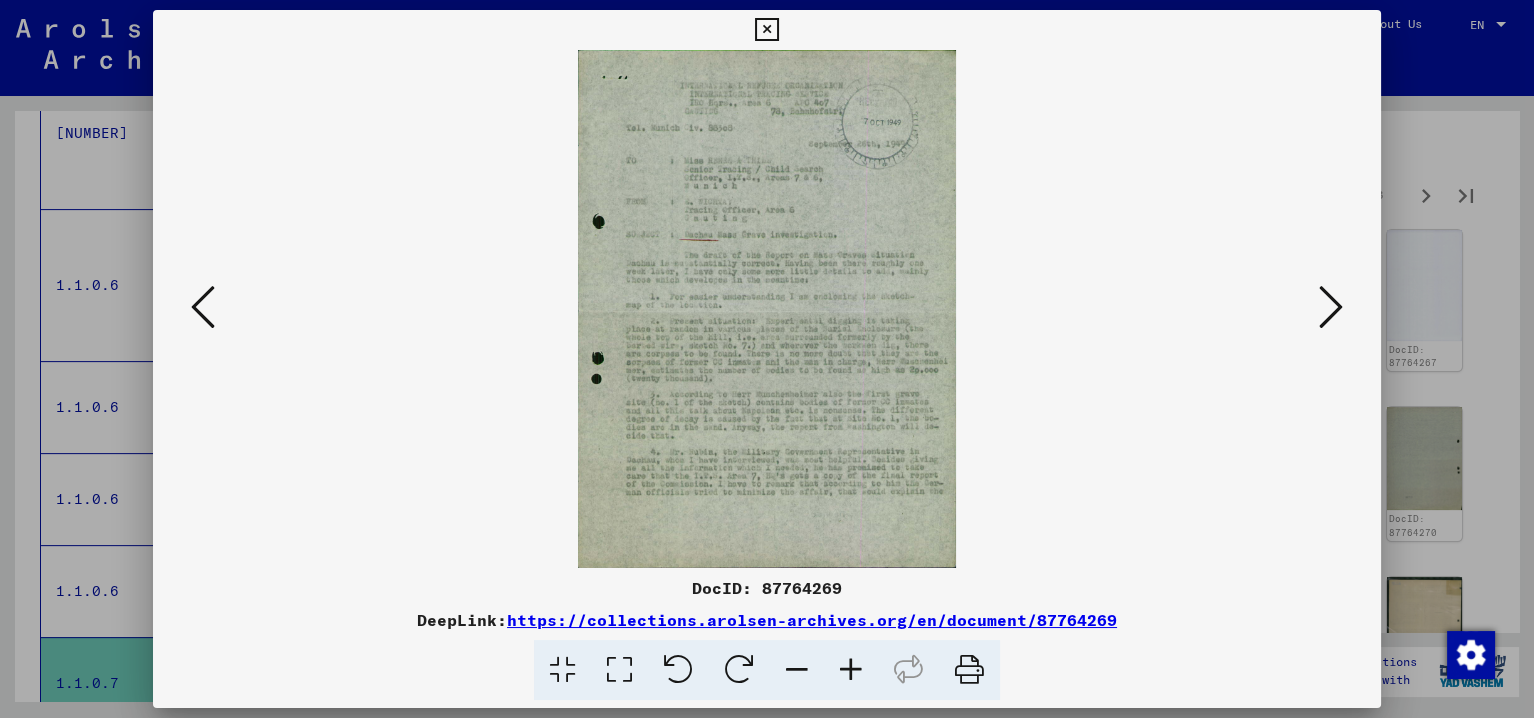 click at bounding box center [851, 670] 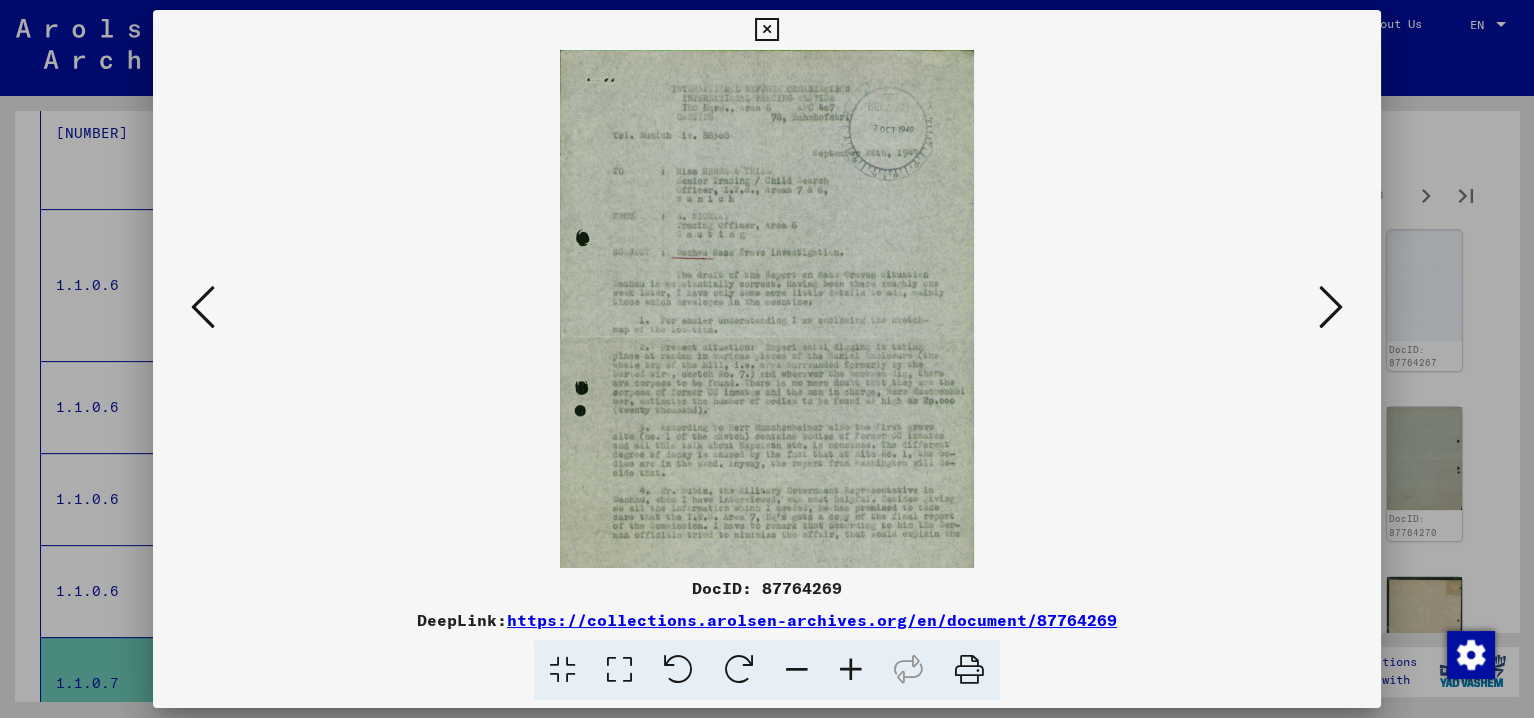 click at bounding box center (851, 670) 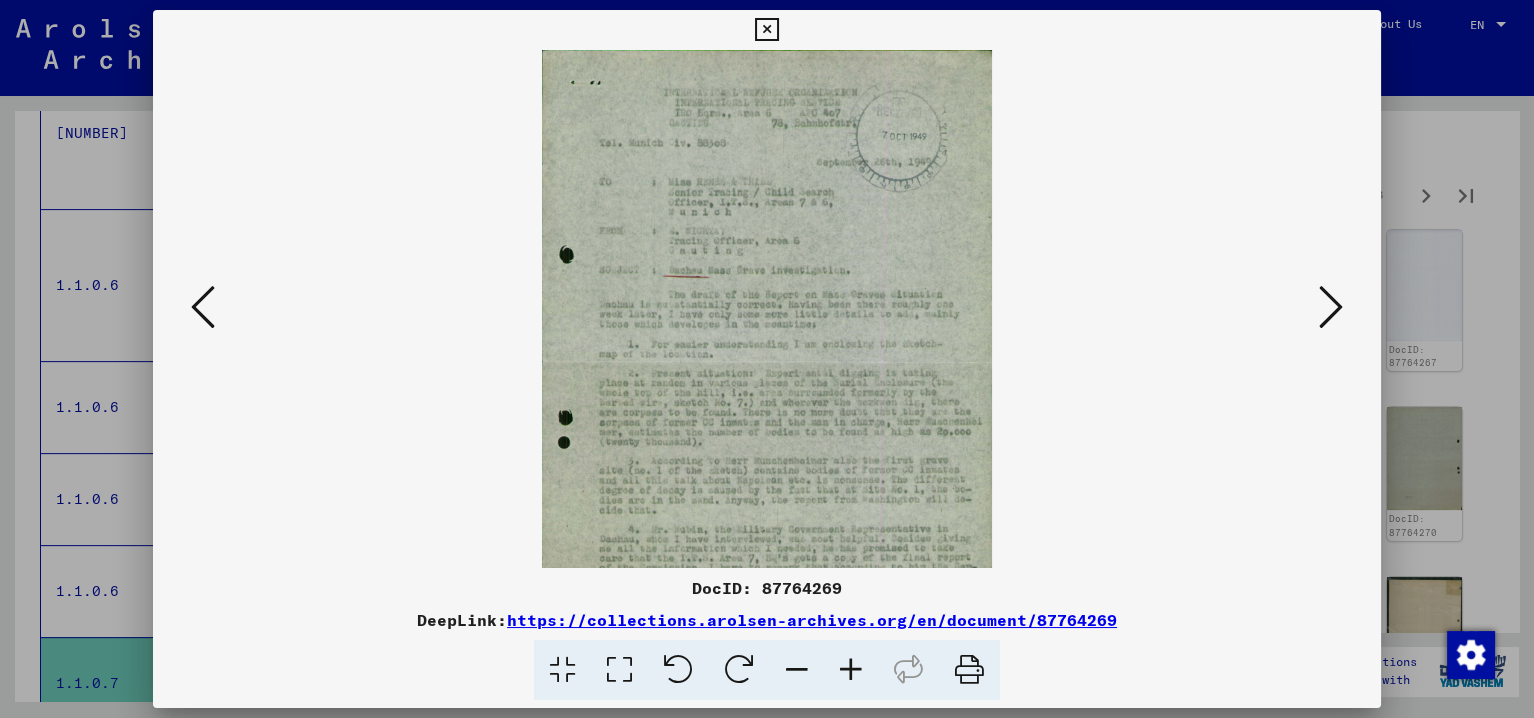 click at bounding box center (851, 670) 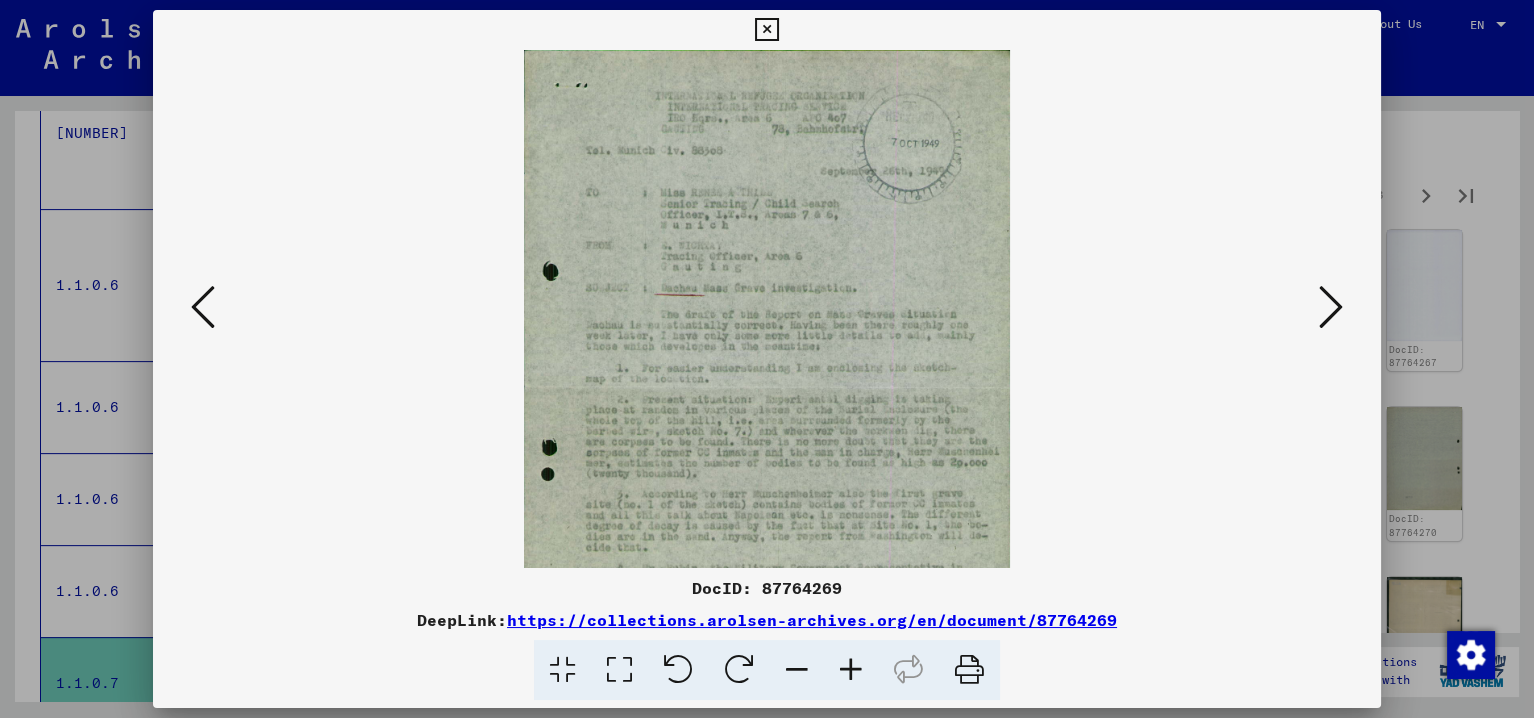 click at bounding box center (851, 670) 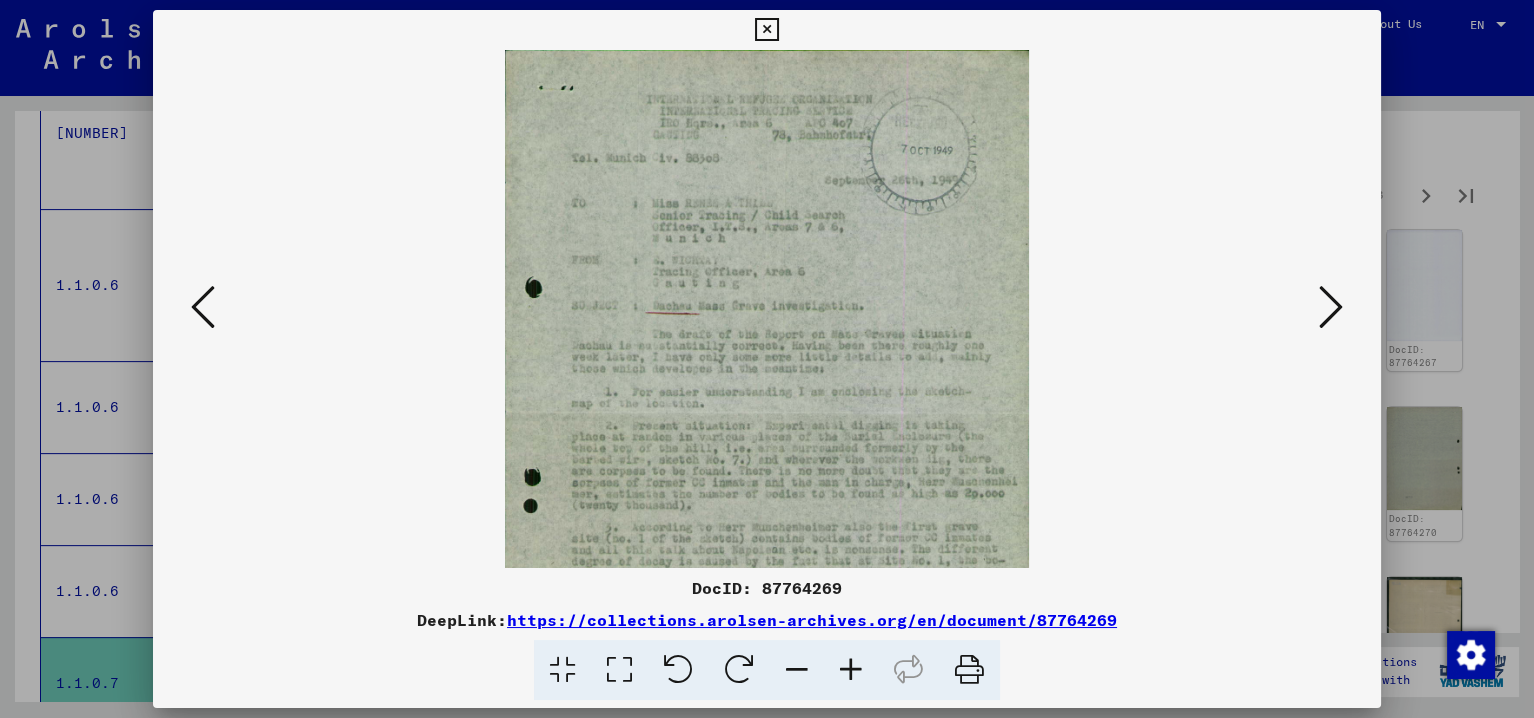 click at bounding box center [851, 670] 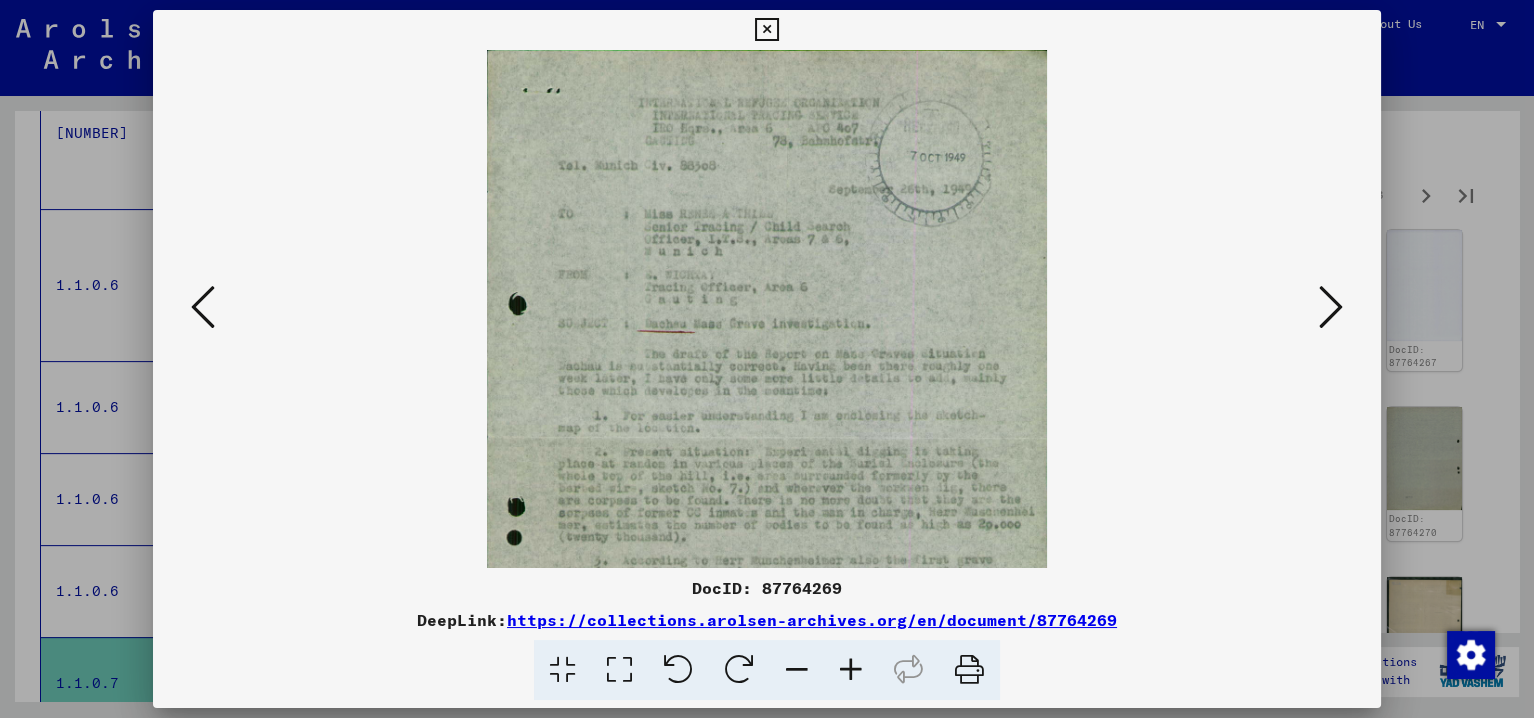 click at bounding box center [851, 670] 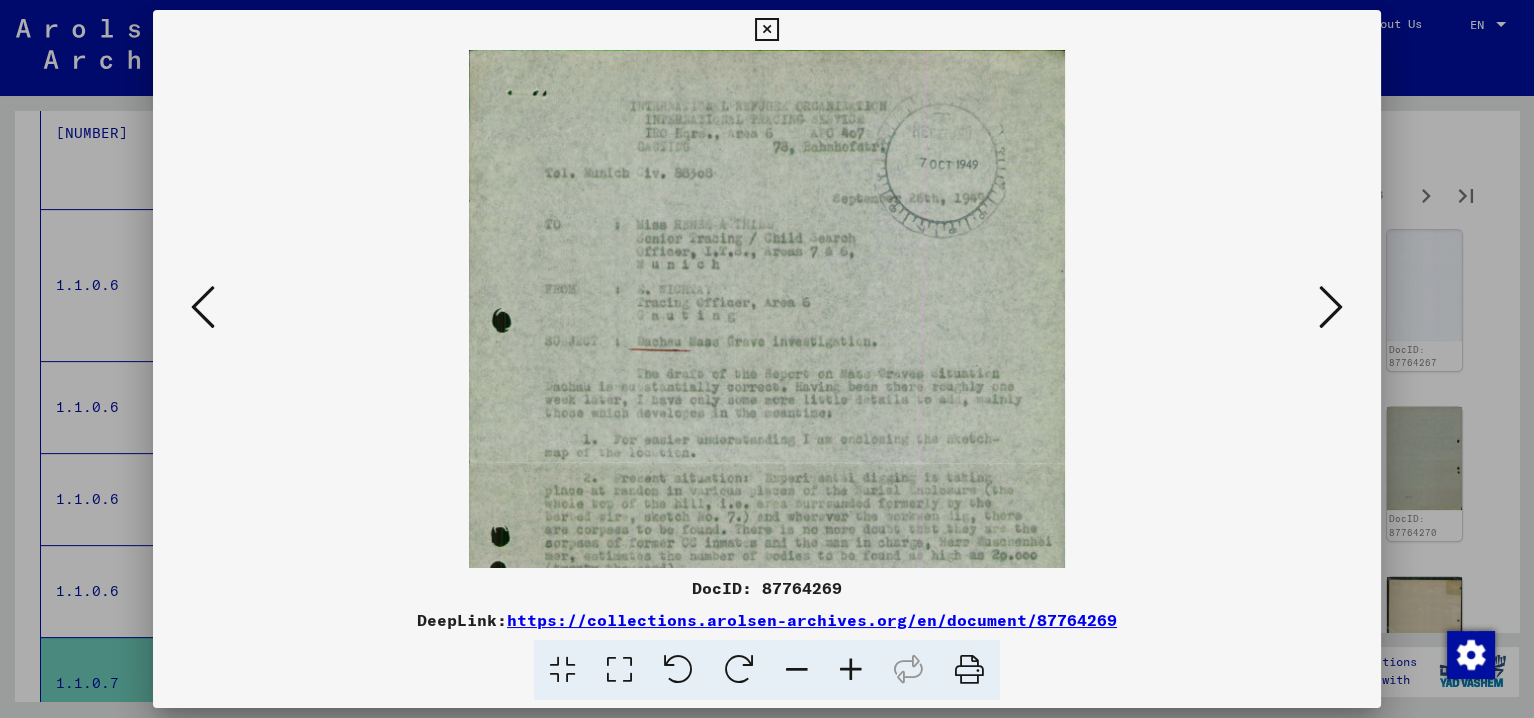 click at bounding box center [851, 670] 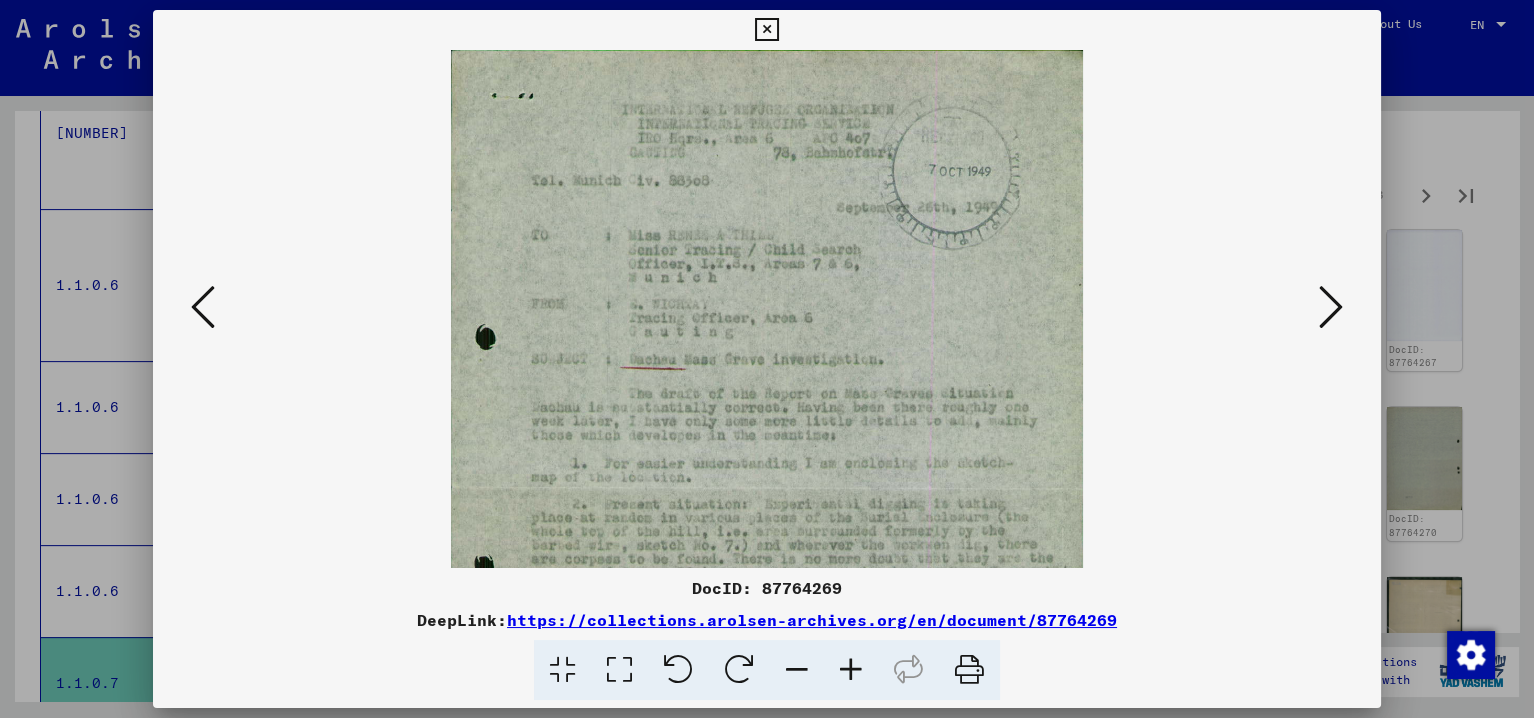 click at bounding box center [851, 670] 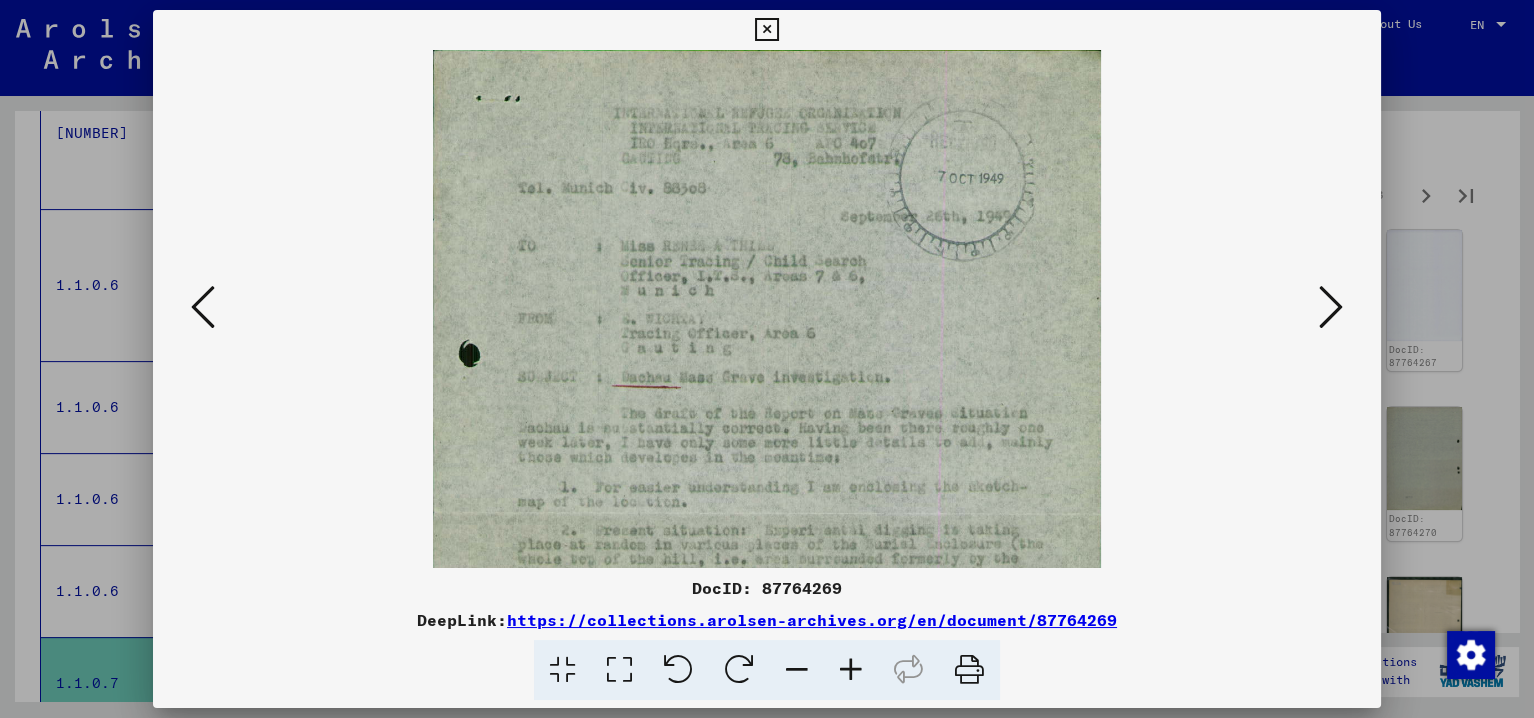 click at bounding box center (851, 670) 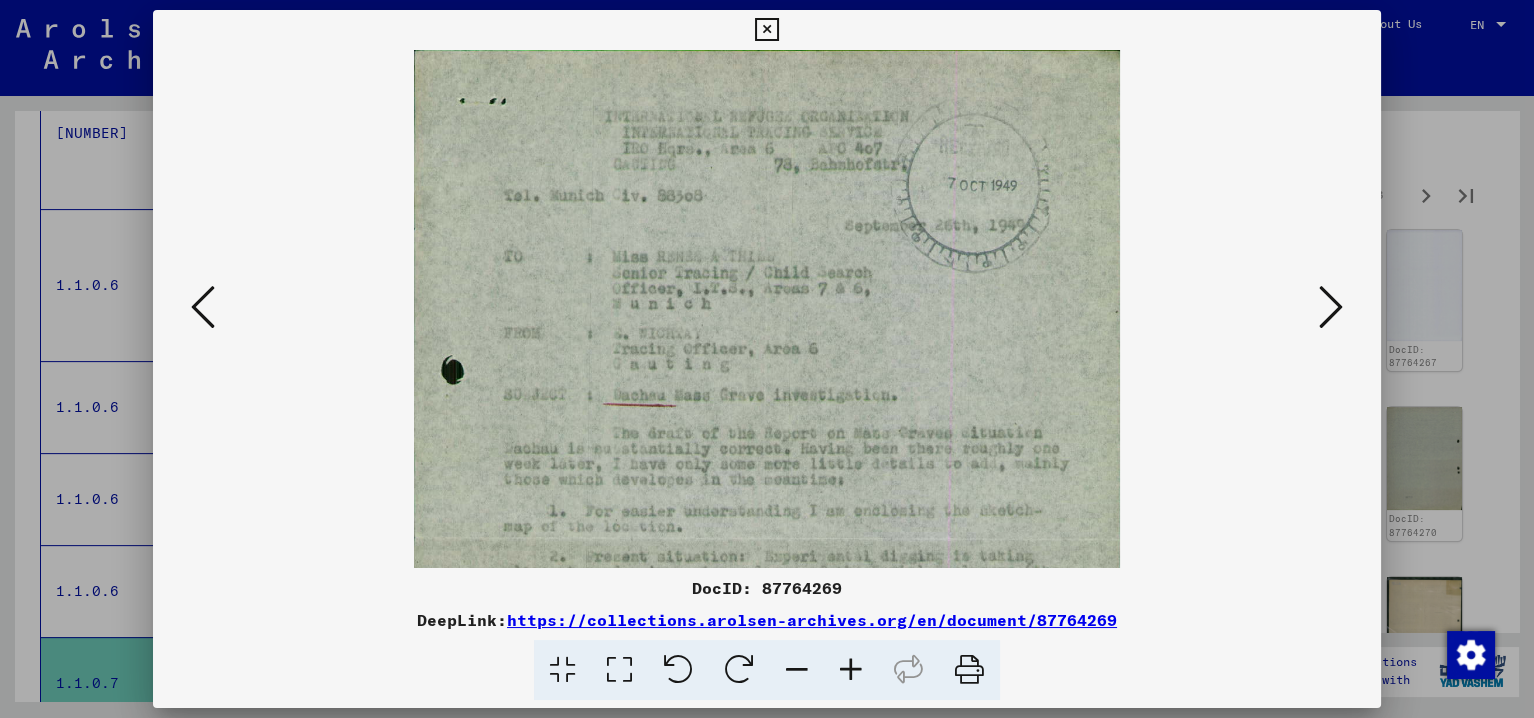 click at bounding box center [851, 670] 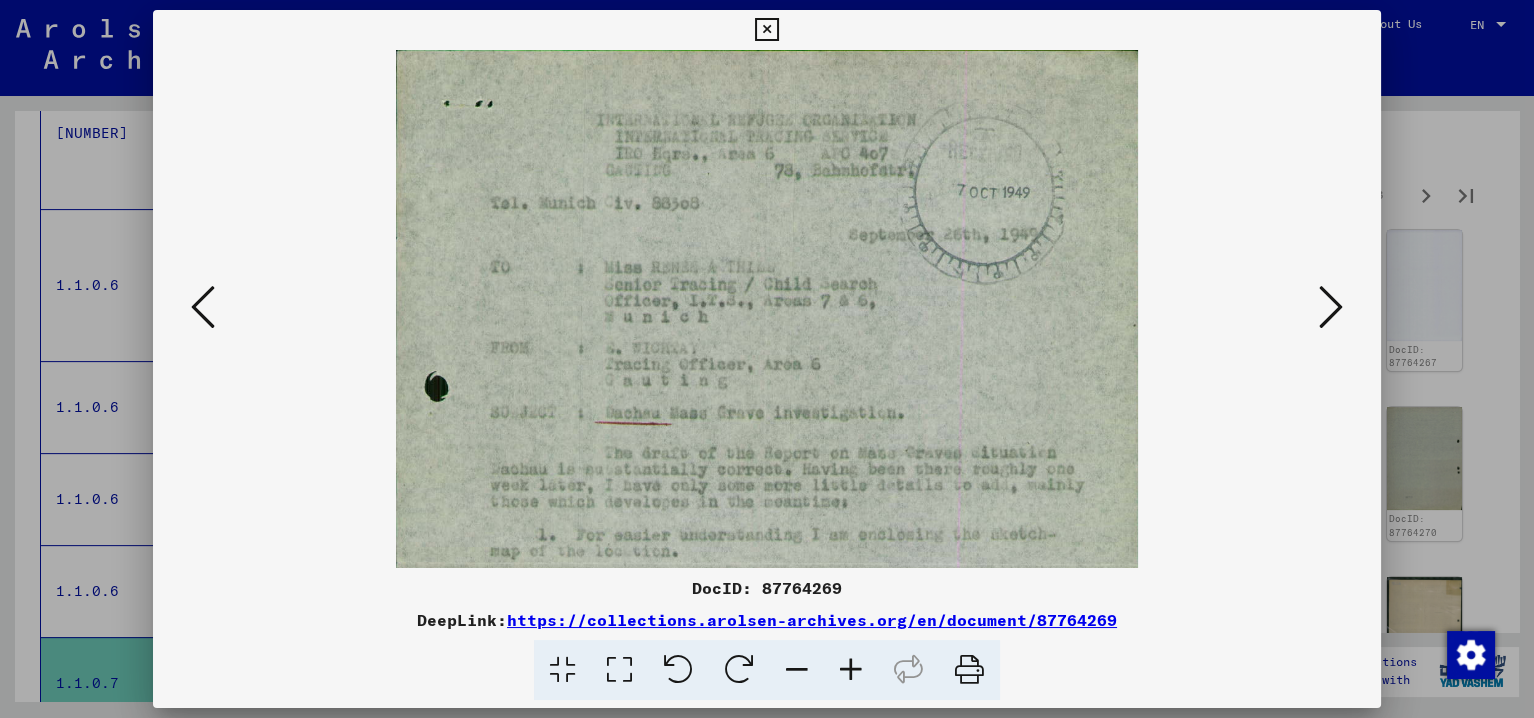 click at bounding box center (851, 670) 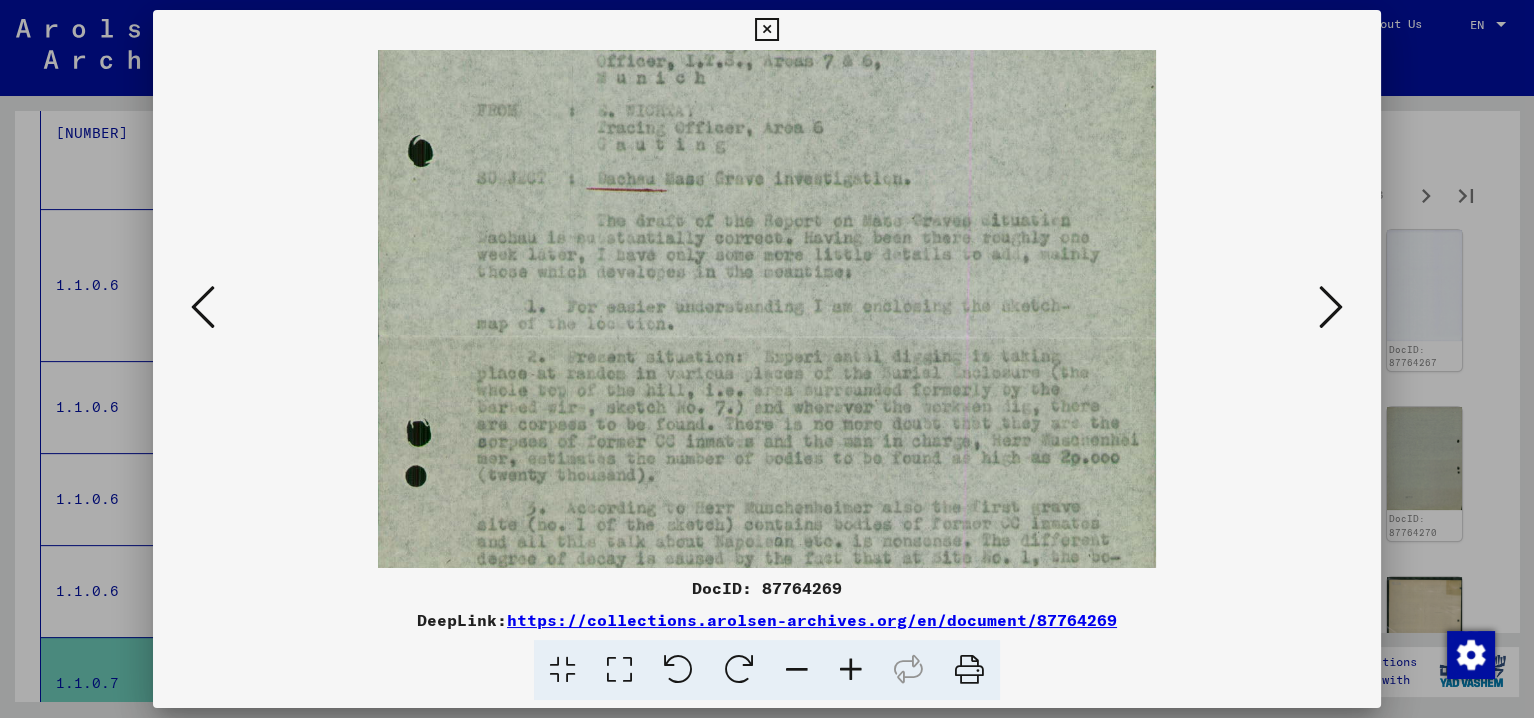 drag, startPoint x: 768, startPoint y: 487, endPoint x: 815, endPoint y: 186, distance: 304.64734 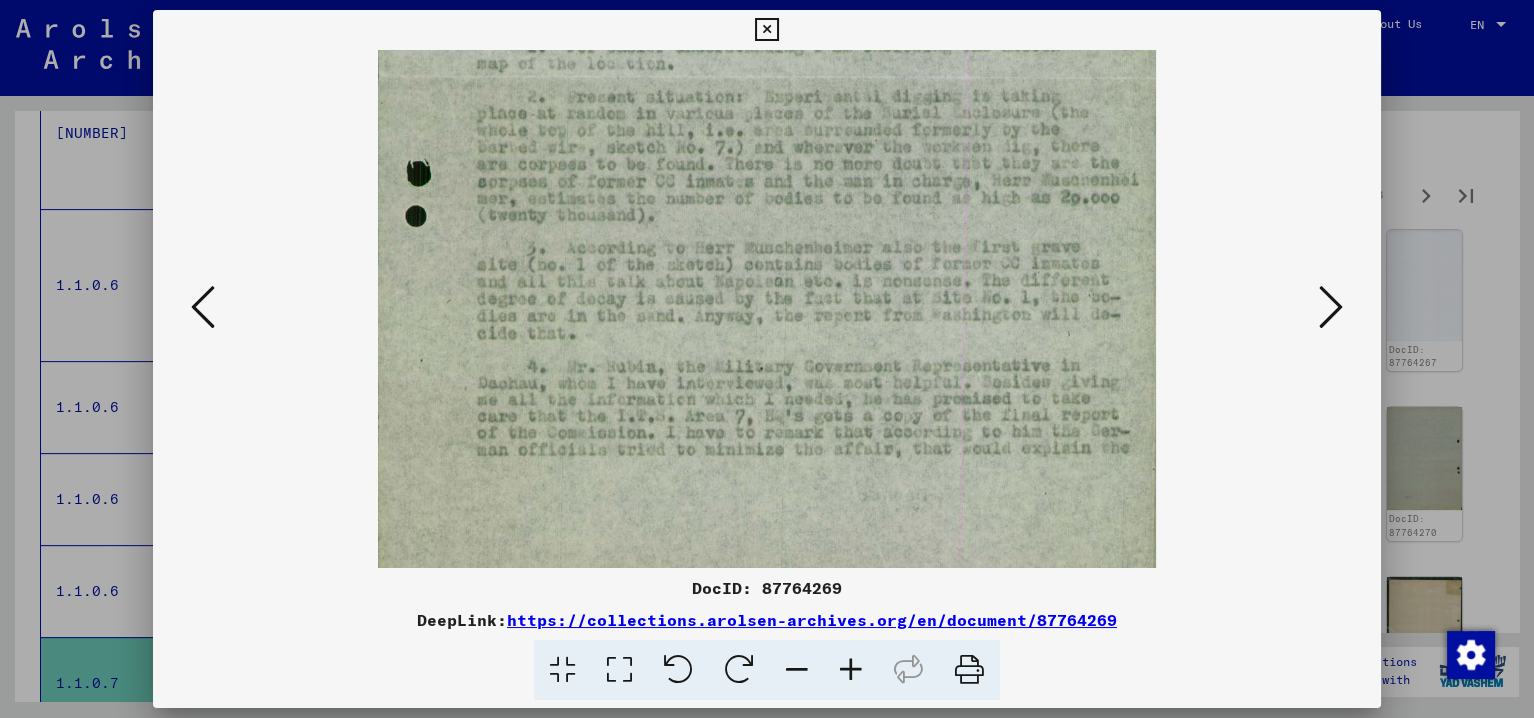 drag, startPoint x: 749, startPoint y: 461, endPoint x: 775, endPoint y: 174, distance: 288.1753 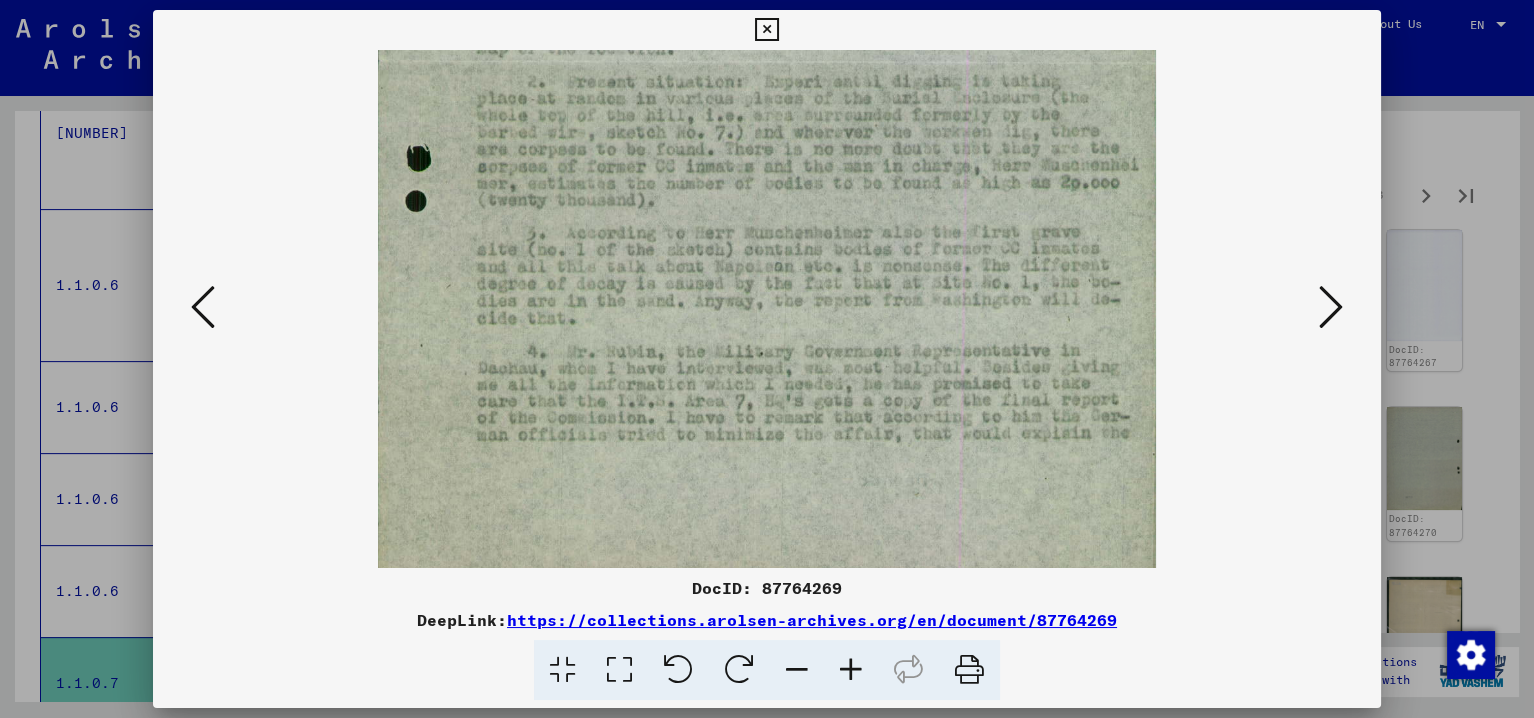 click at bounding box center [1331, 307] 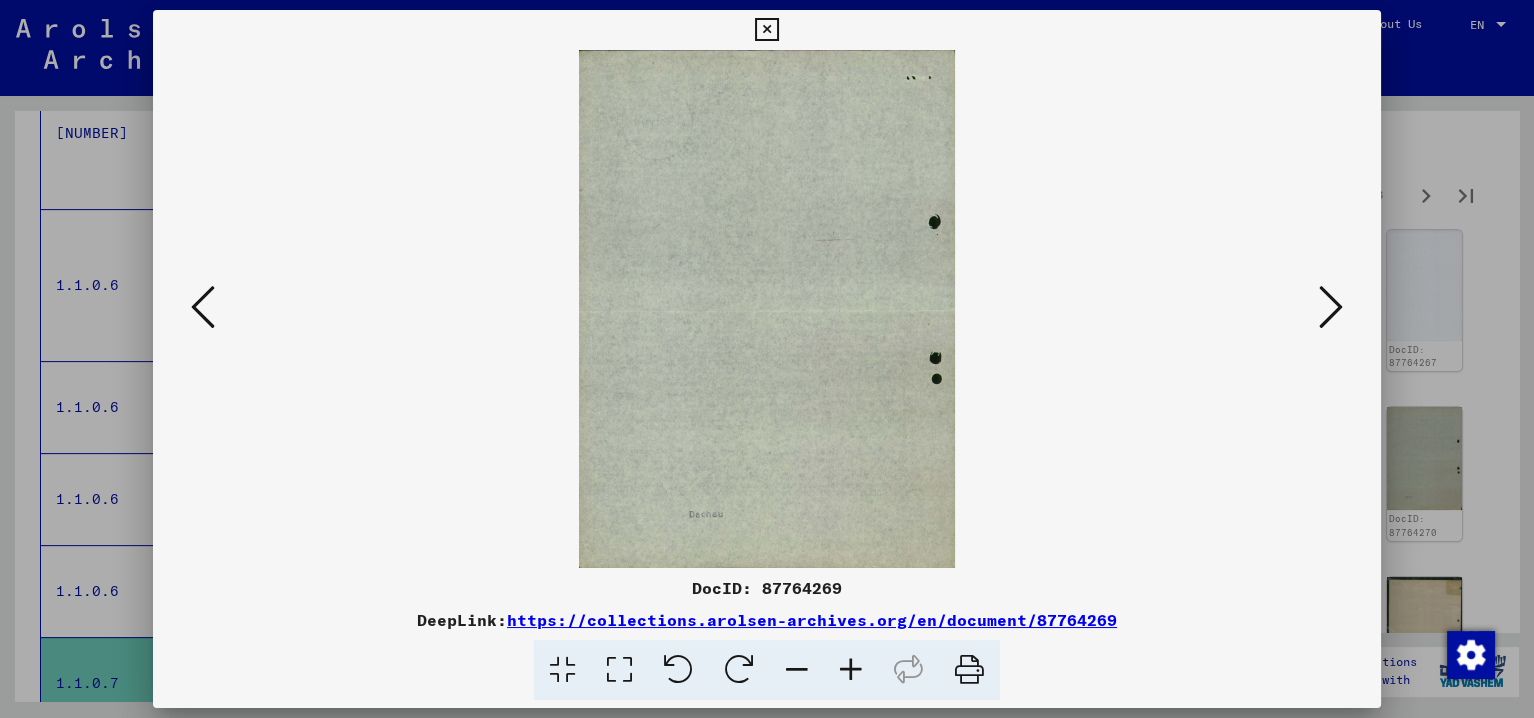 click at bounding box center (1331, 307) 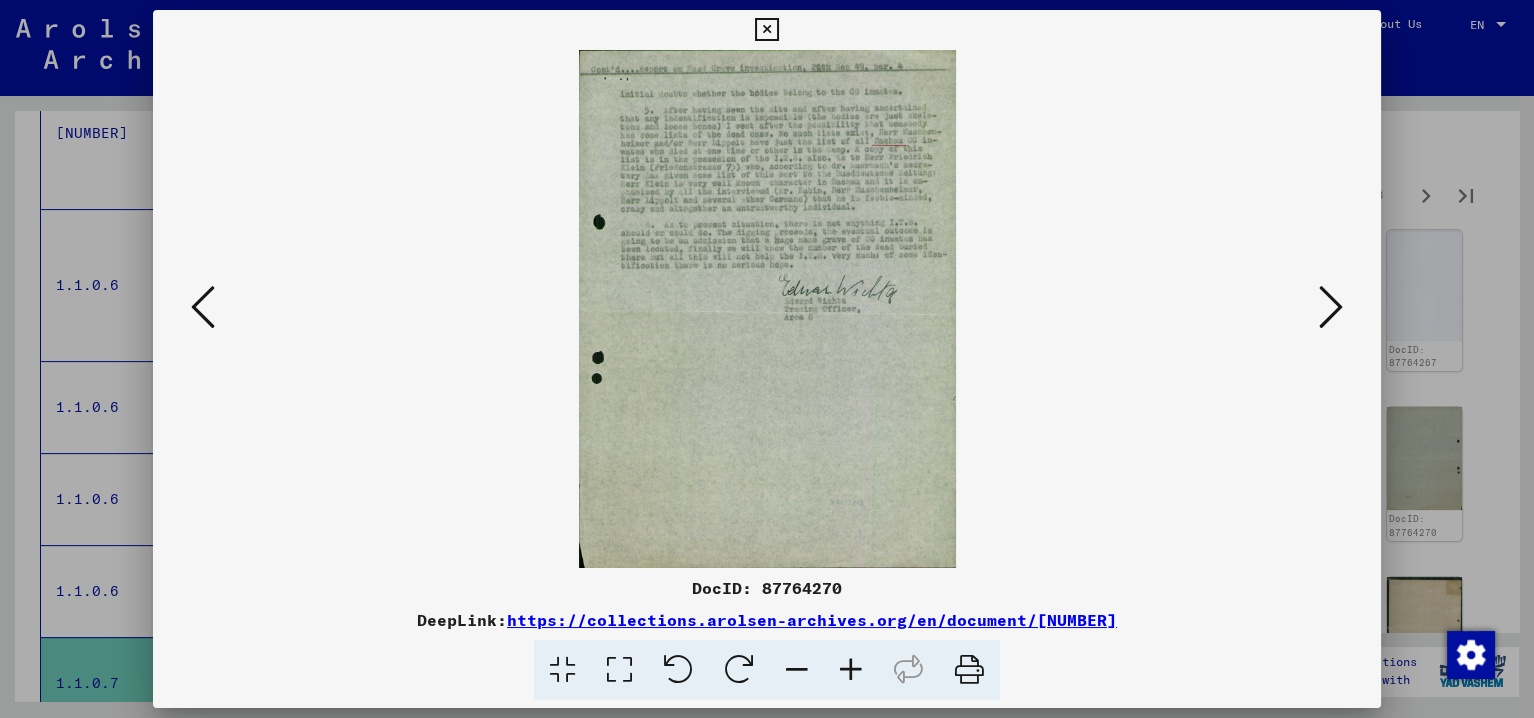 click at bounding box center [1331, 307] 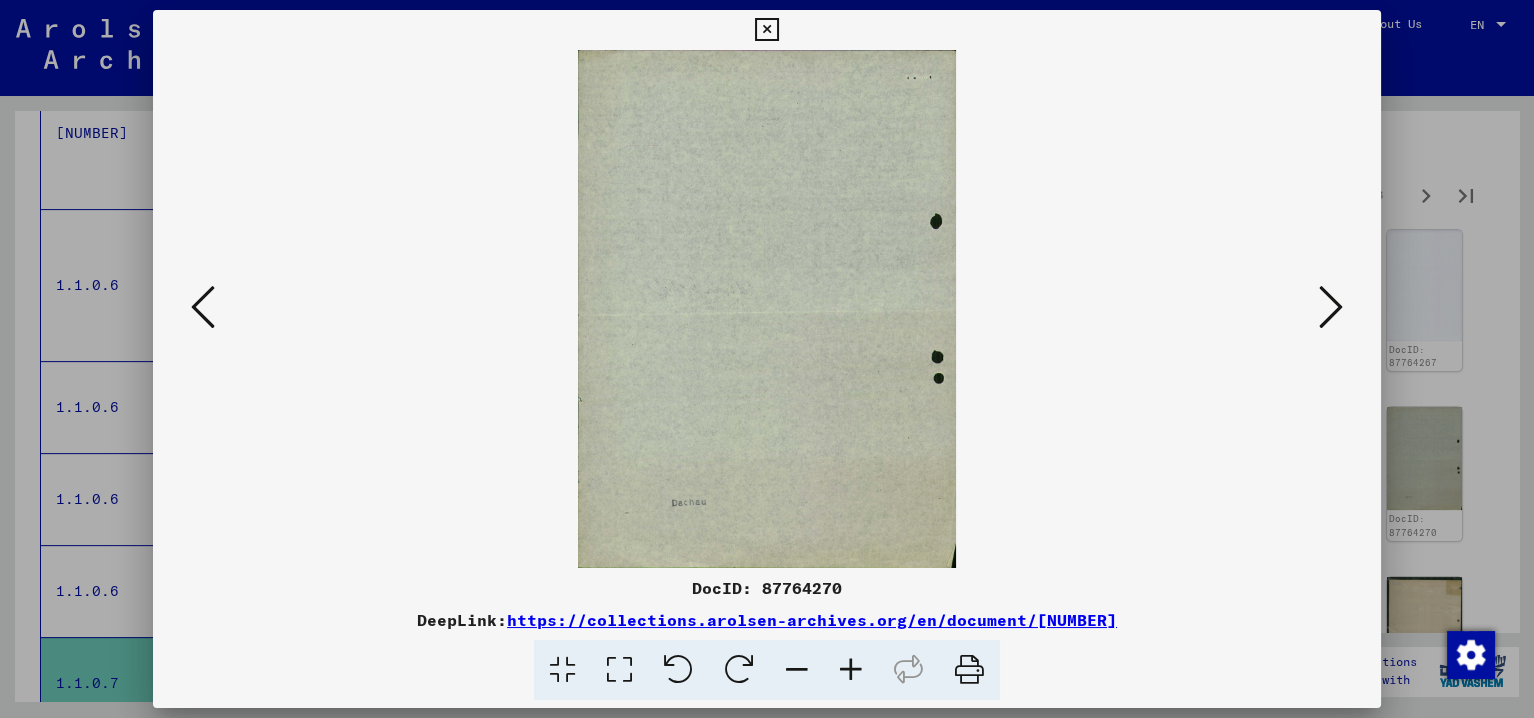 click at bounding box center [1331, 307] 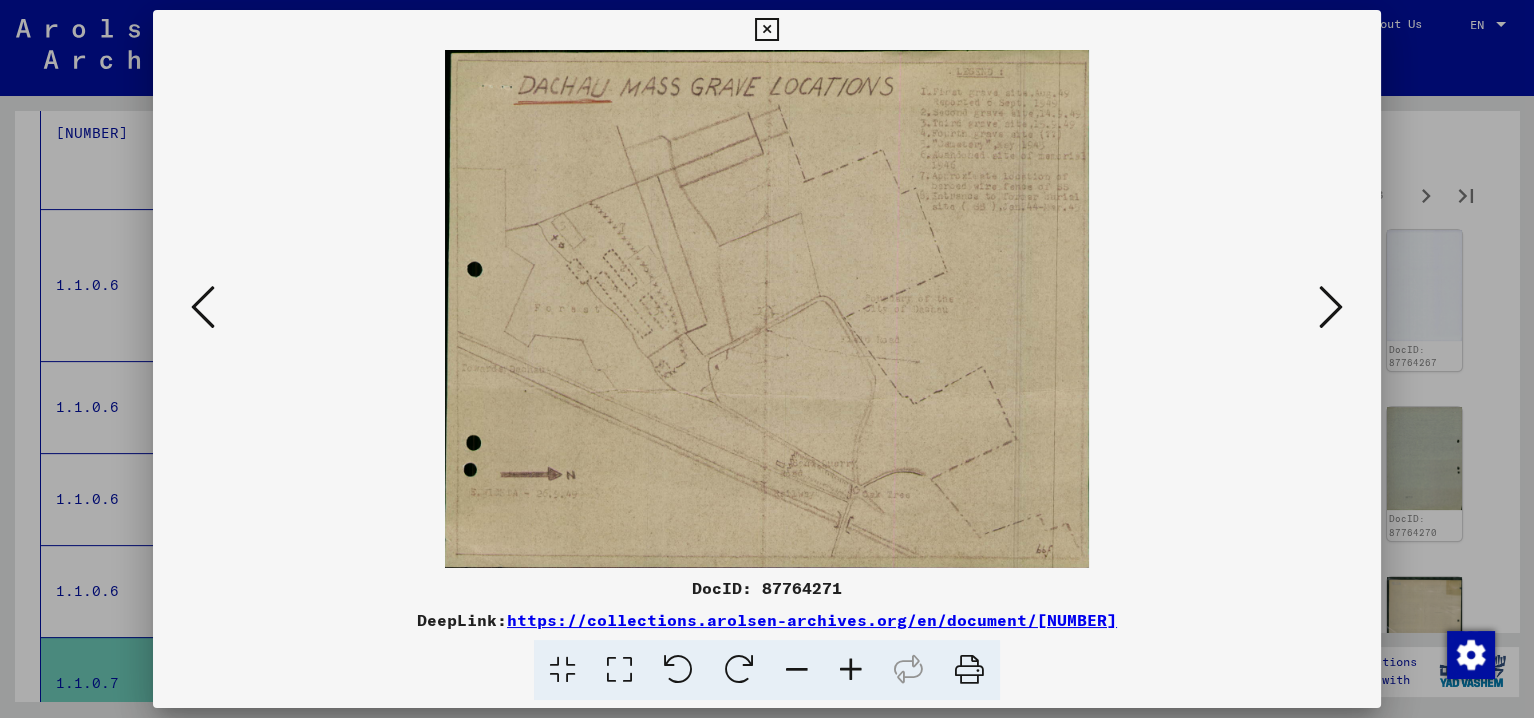 click at bounding box center (851, 670) 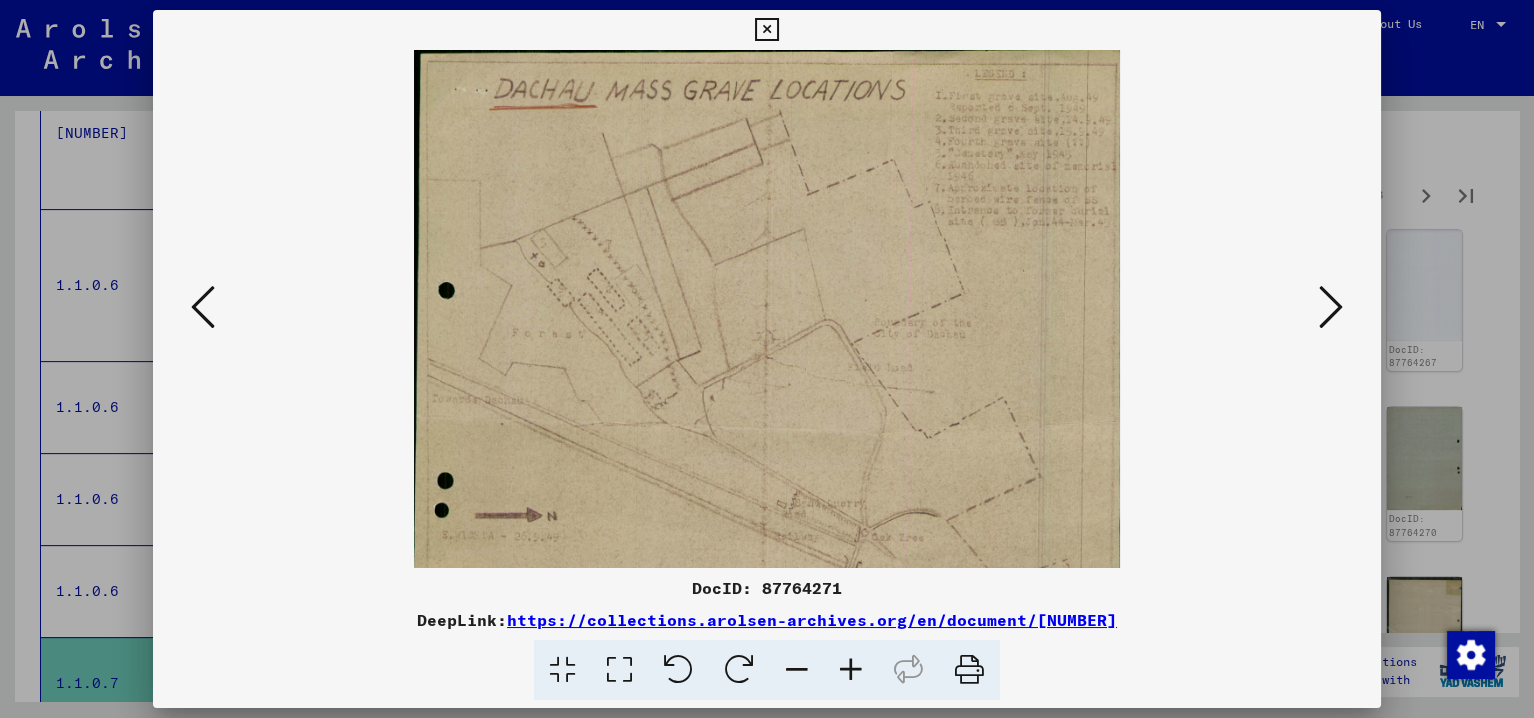 click at bounding box center (851, 670) 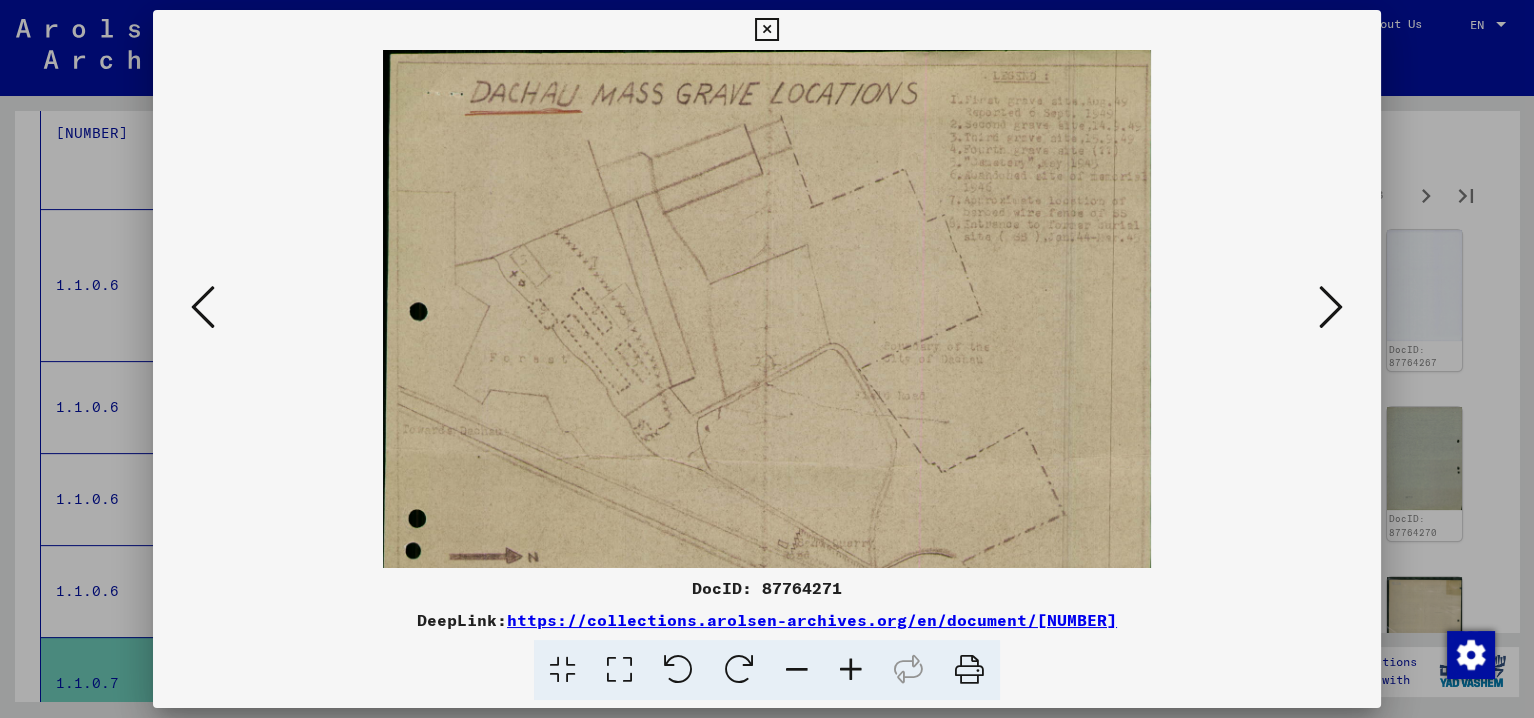 click at bounding box center (851, 670) 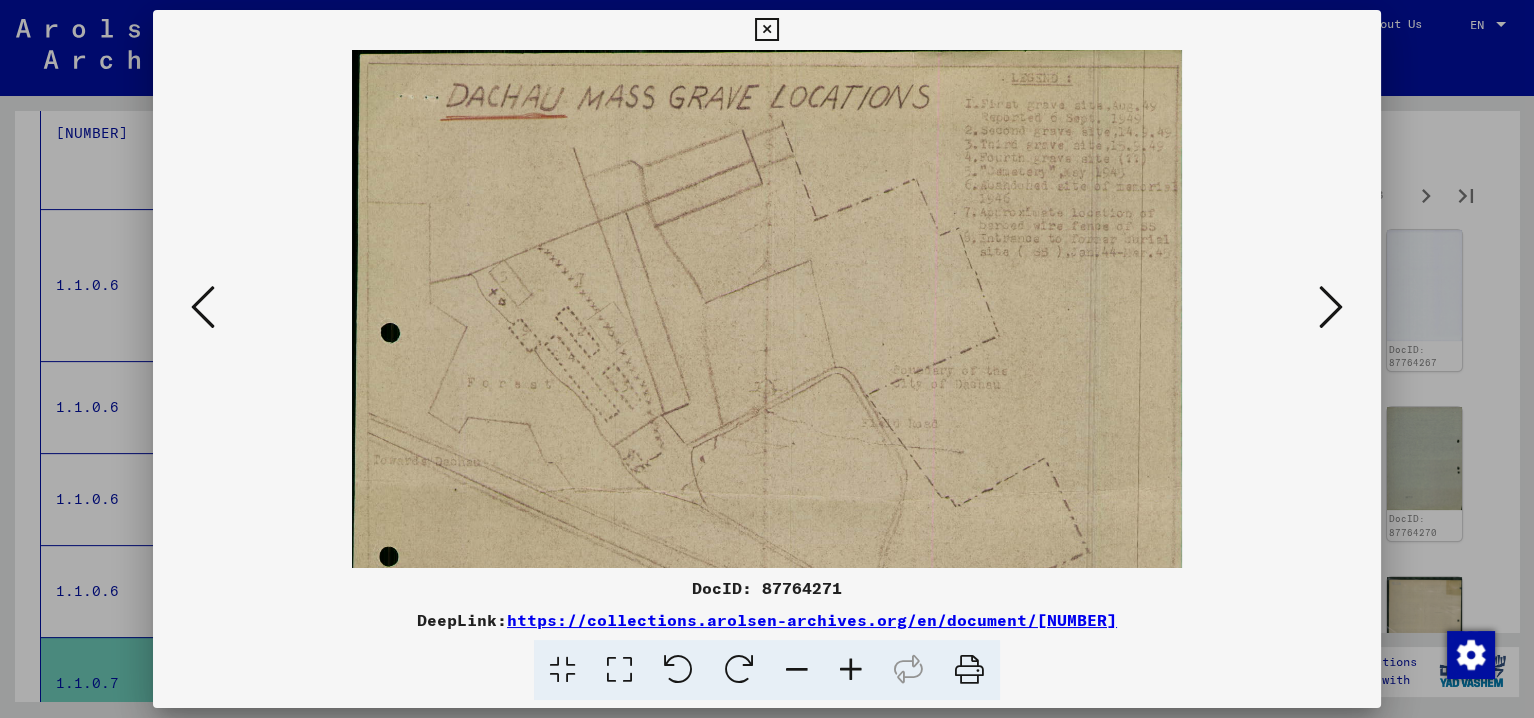 click at bounding box center [851, 670] 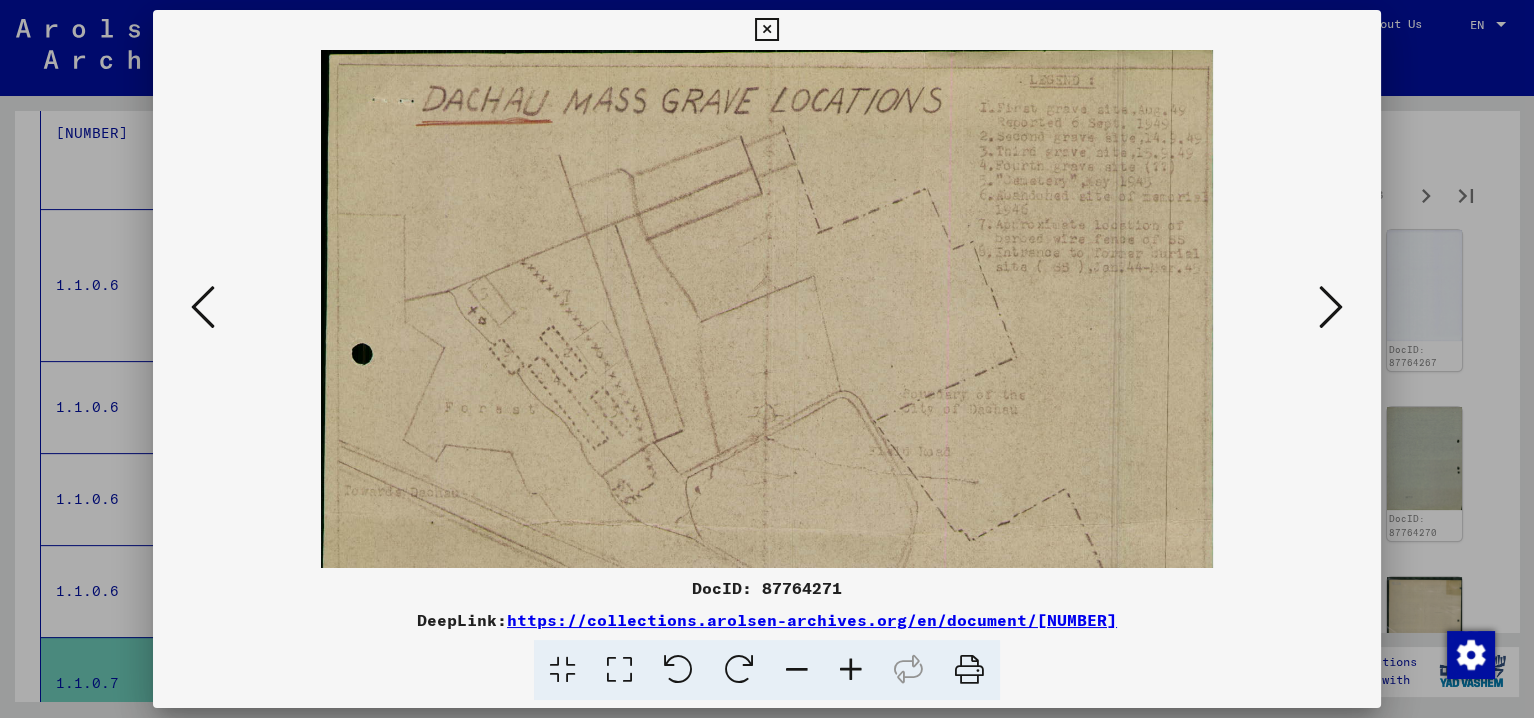 click at bounding box center (851, 670) 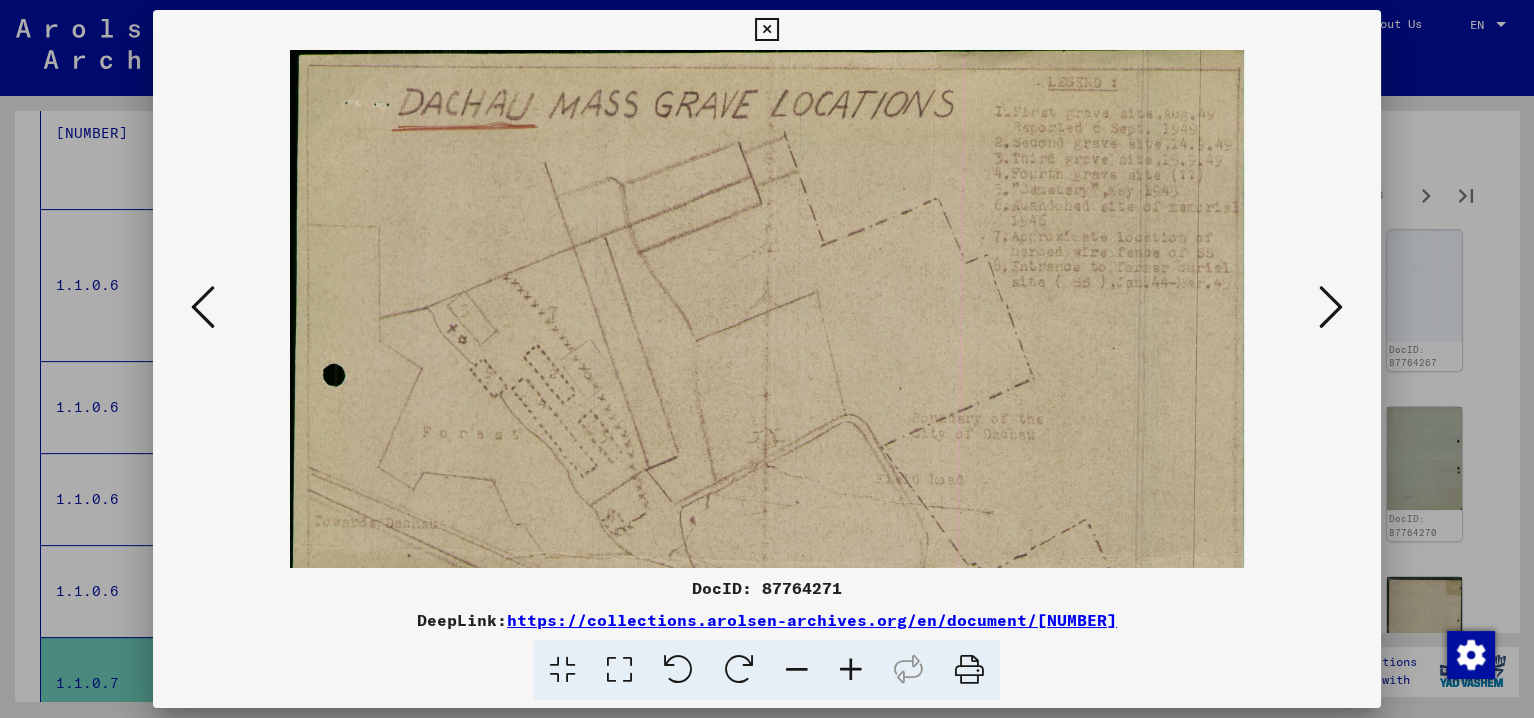 click at bounding box center [851, 670] 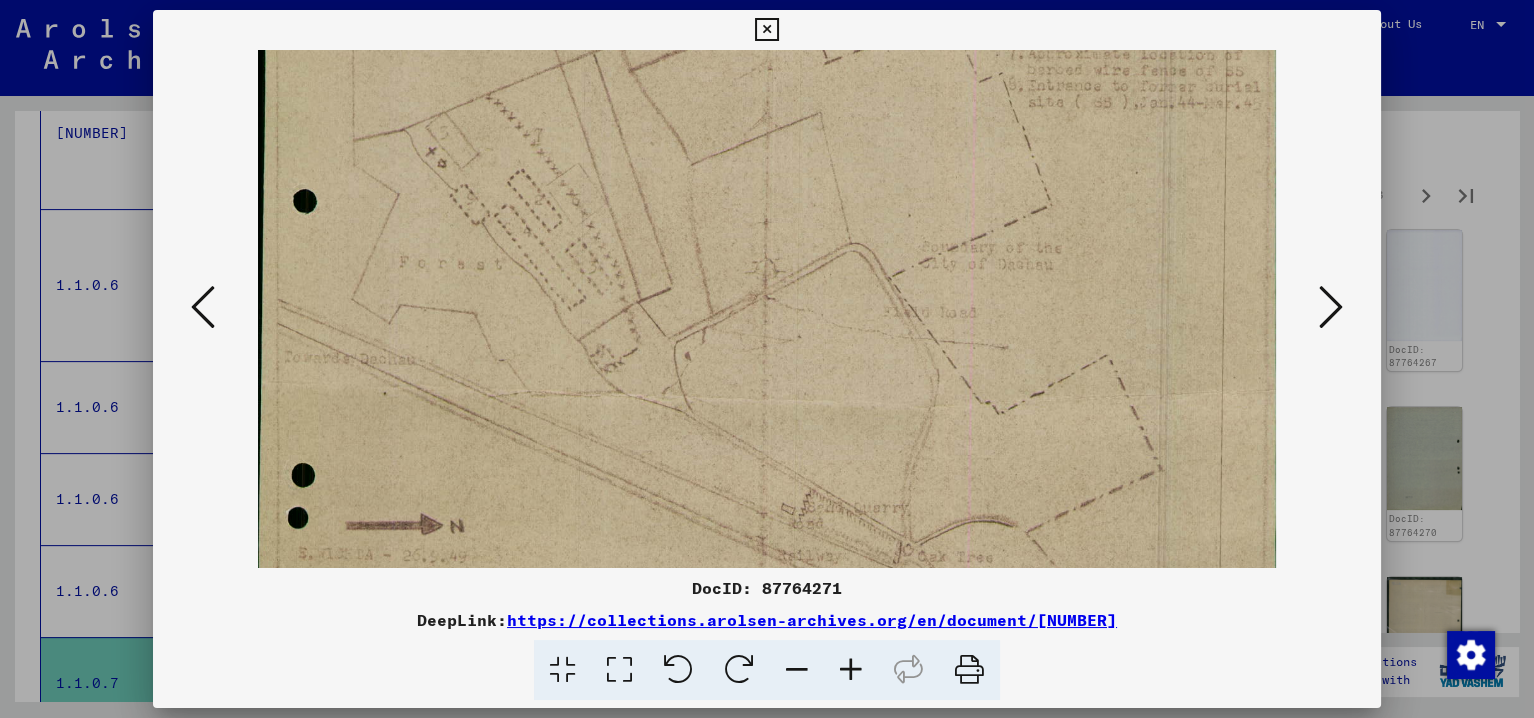 scroll, scrollTop: 196, scrollLeft: 0, axis: vertical 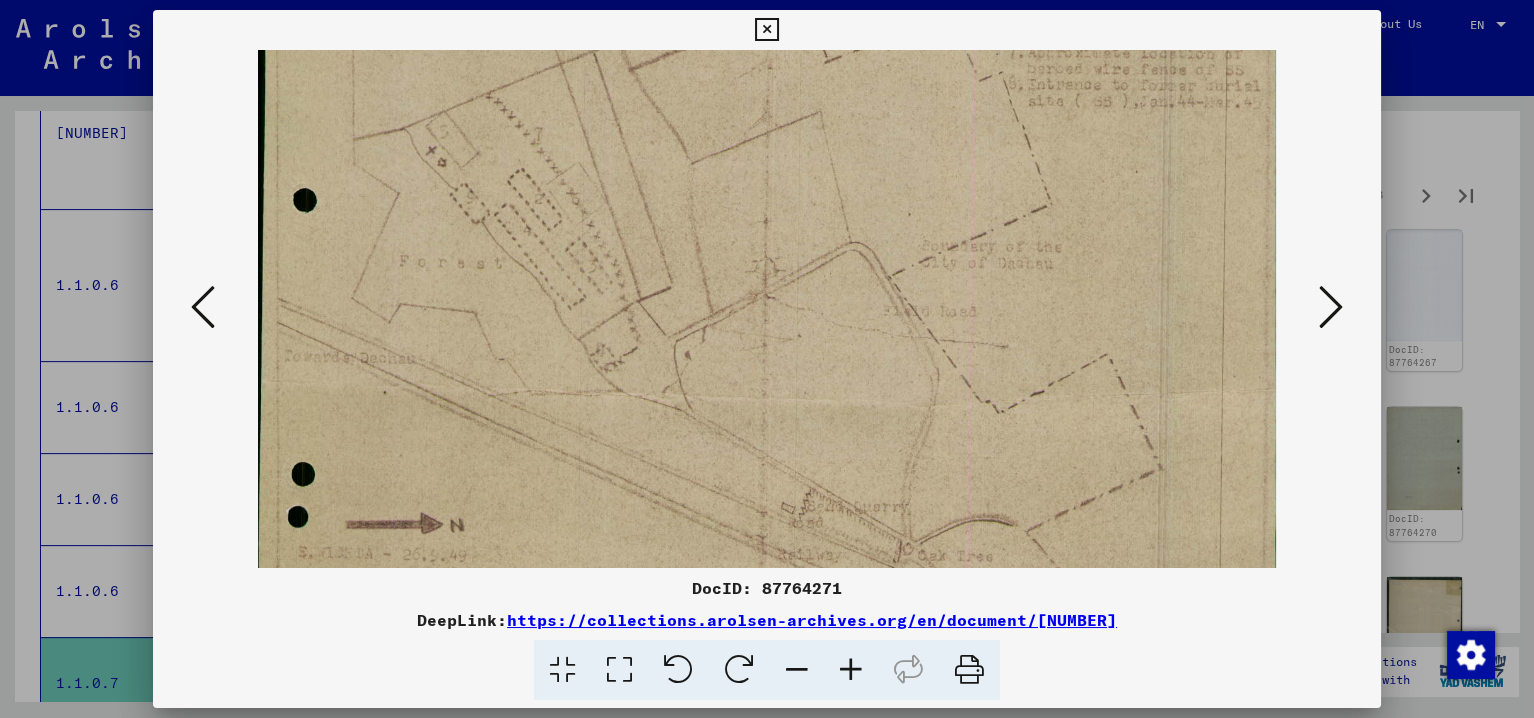 drag, startPoint x: 833, startPoint y: 397, endPoint x: 791, endPoint y: 161, distance: 239.70816 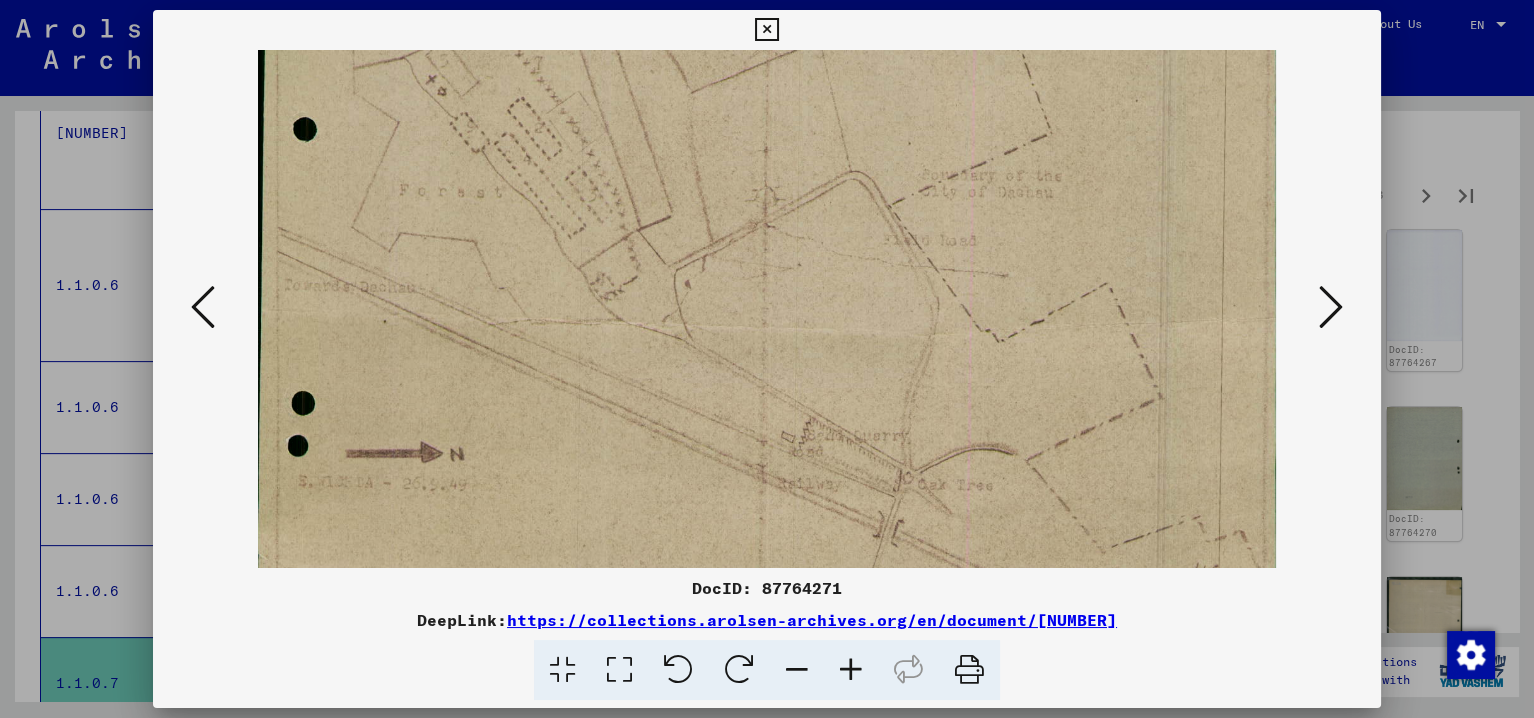 scroll, scrollTop: 300, scrollLeft: 0, axis: vertical 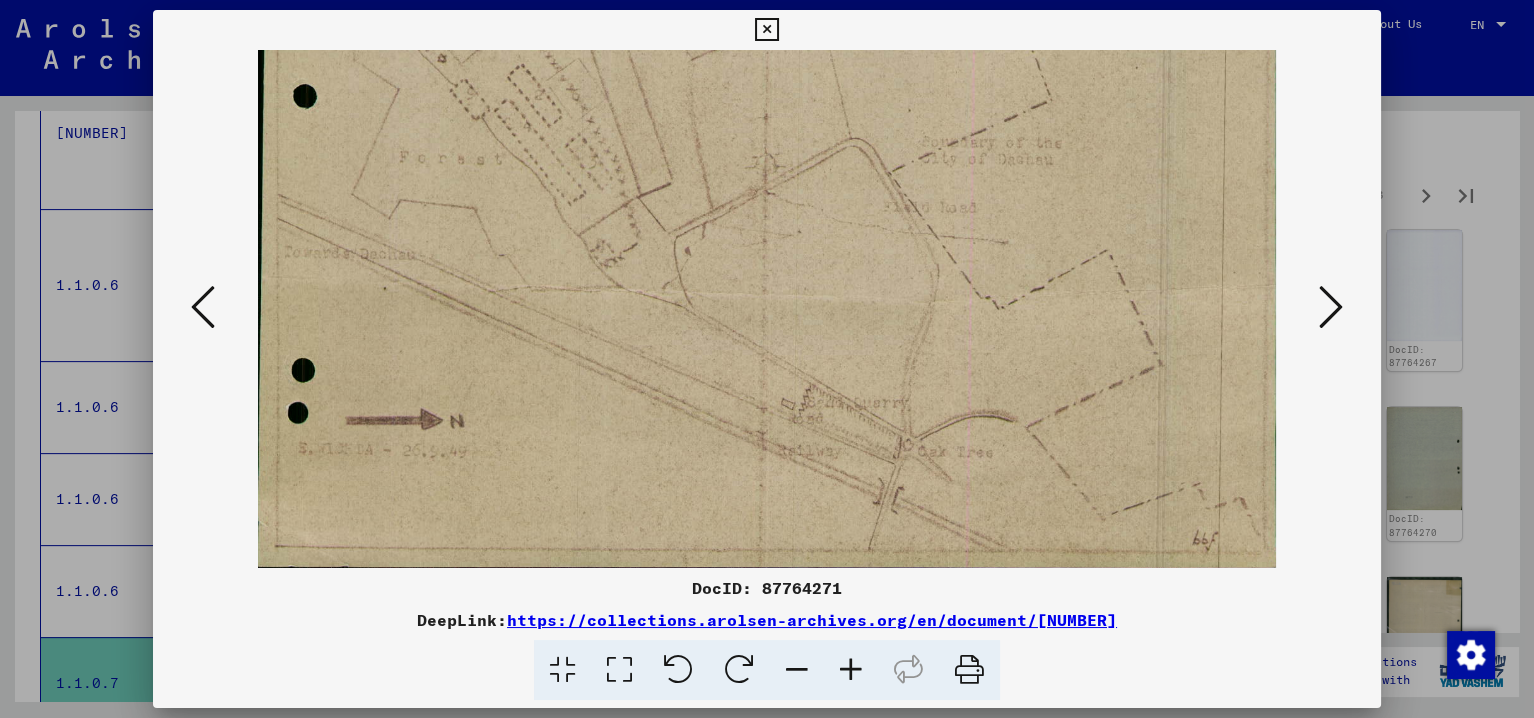 drag, startPoint x: 720, startPoint y: 354, endPoint x: 729, endPoint y: 193, distance: 161.25136 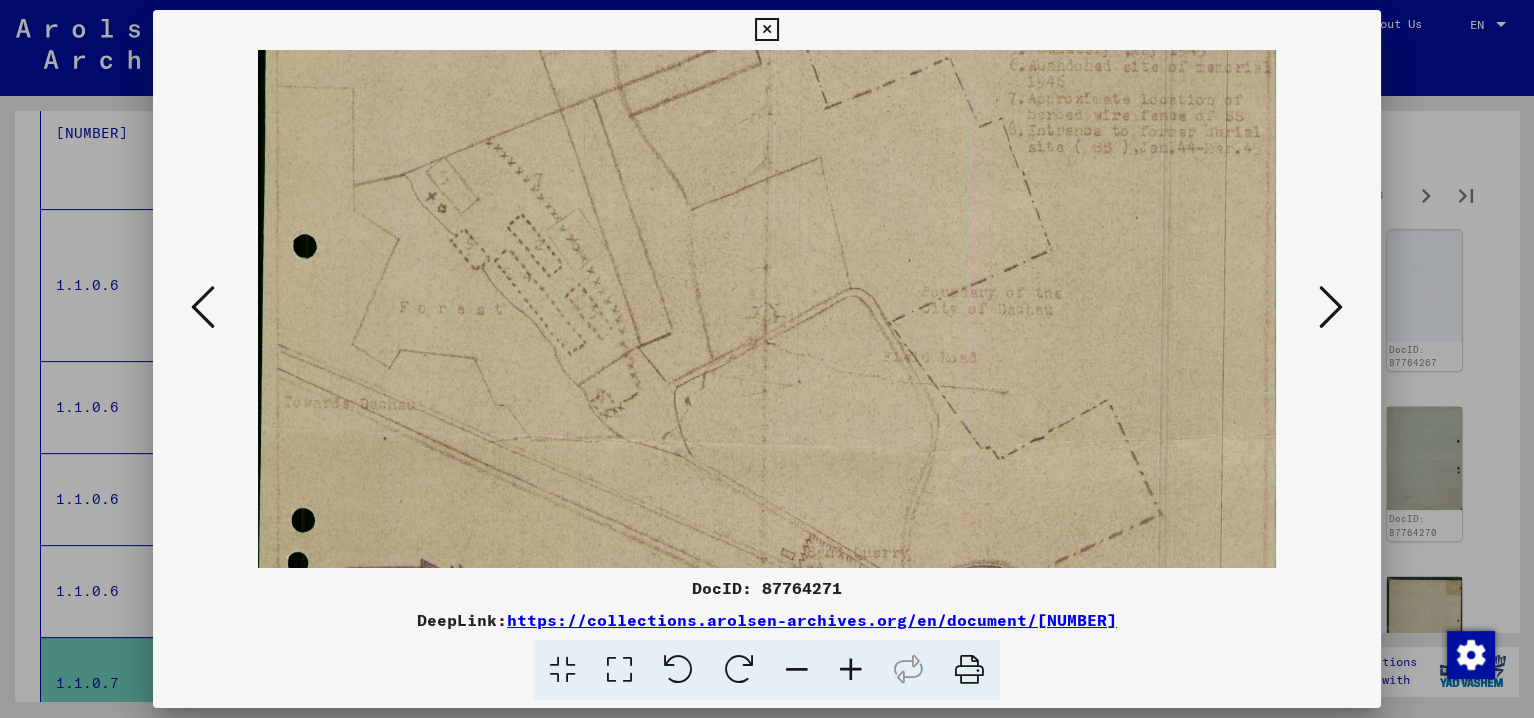scroll, scrollTop: 145, scrollLeft: 0, axis: vertical 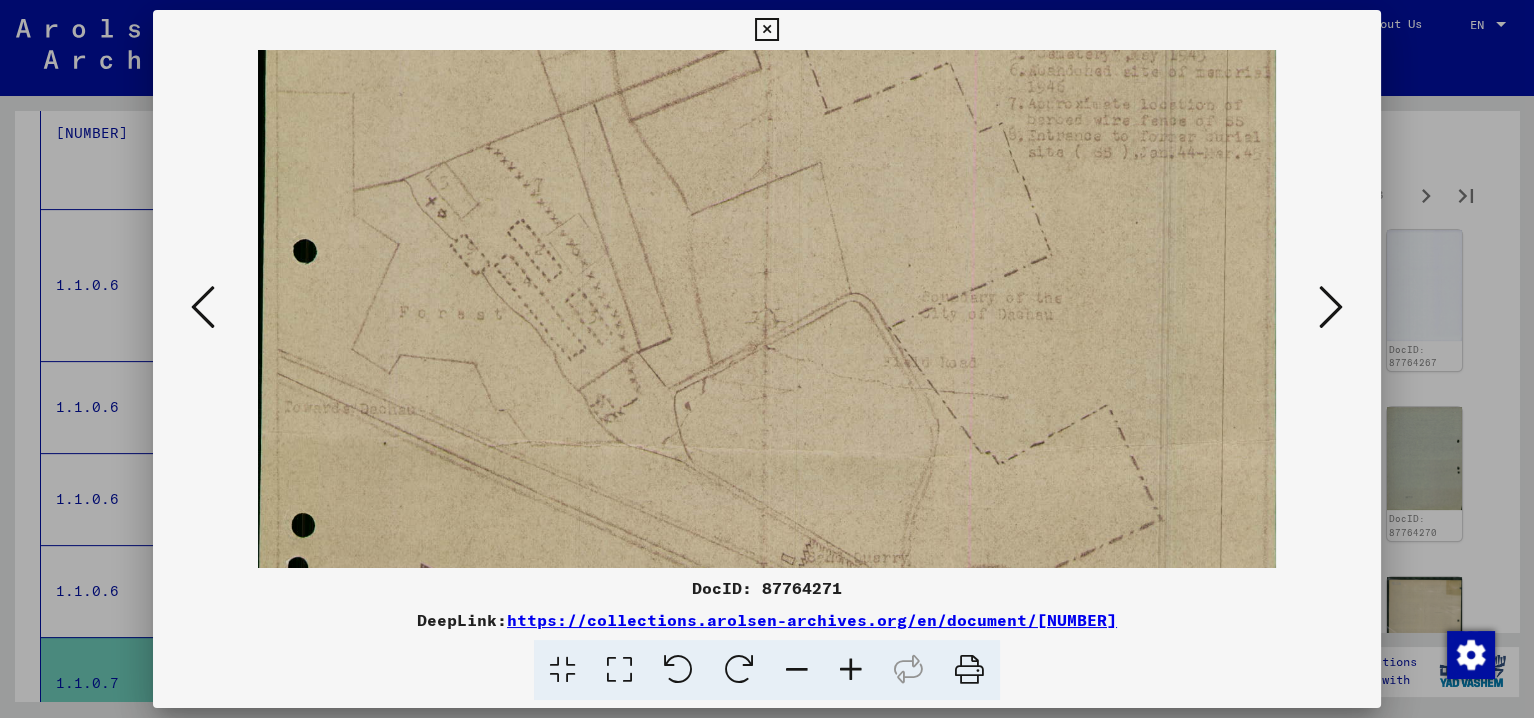 drag, startPoint x: 786, startPoint y: 215, endPoint x: 890, endPoint y: 374, distance: 189.99211 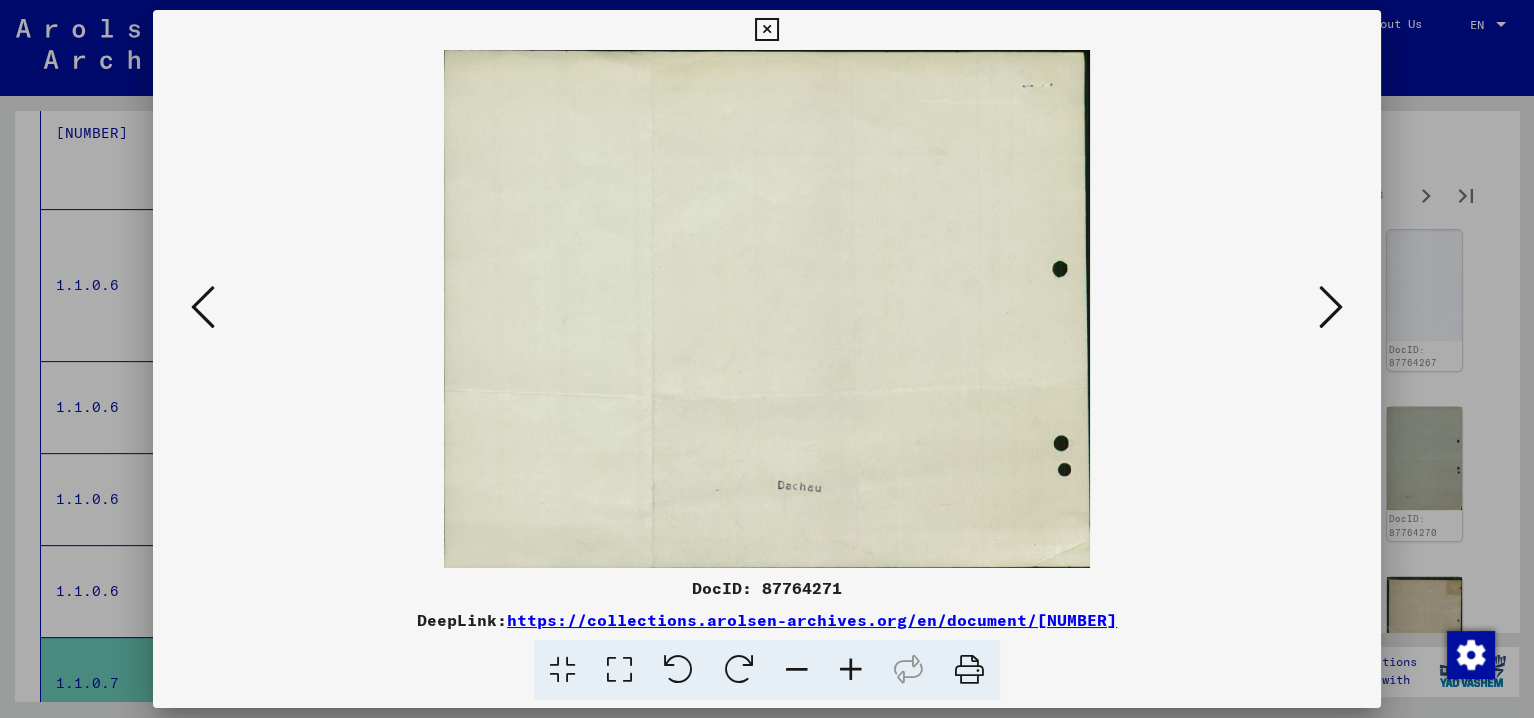 scroll, scrollTop: 0, scrollLeft: 0, axis: both 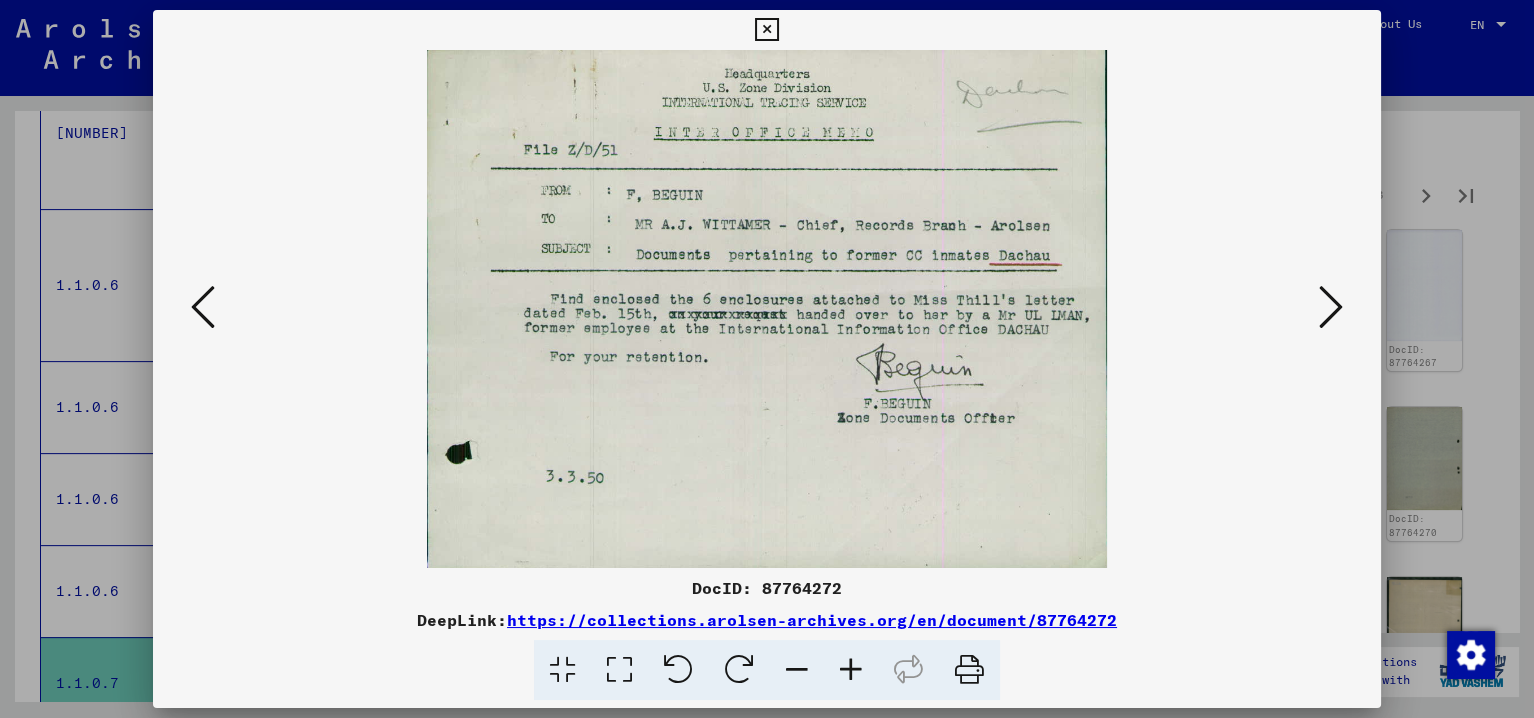 click at bounding box center [1331, 307] 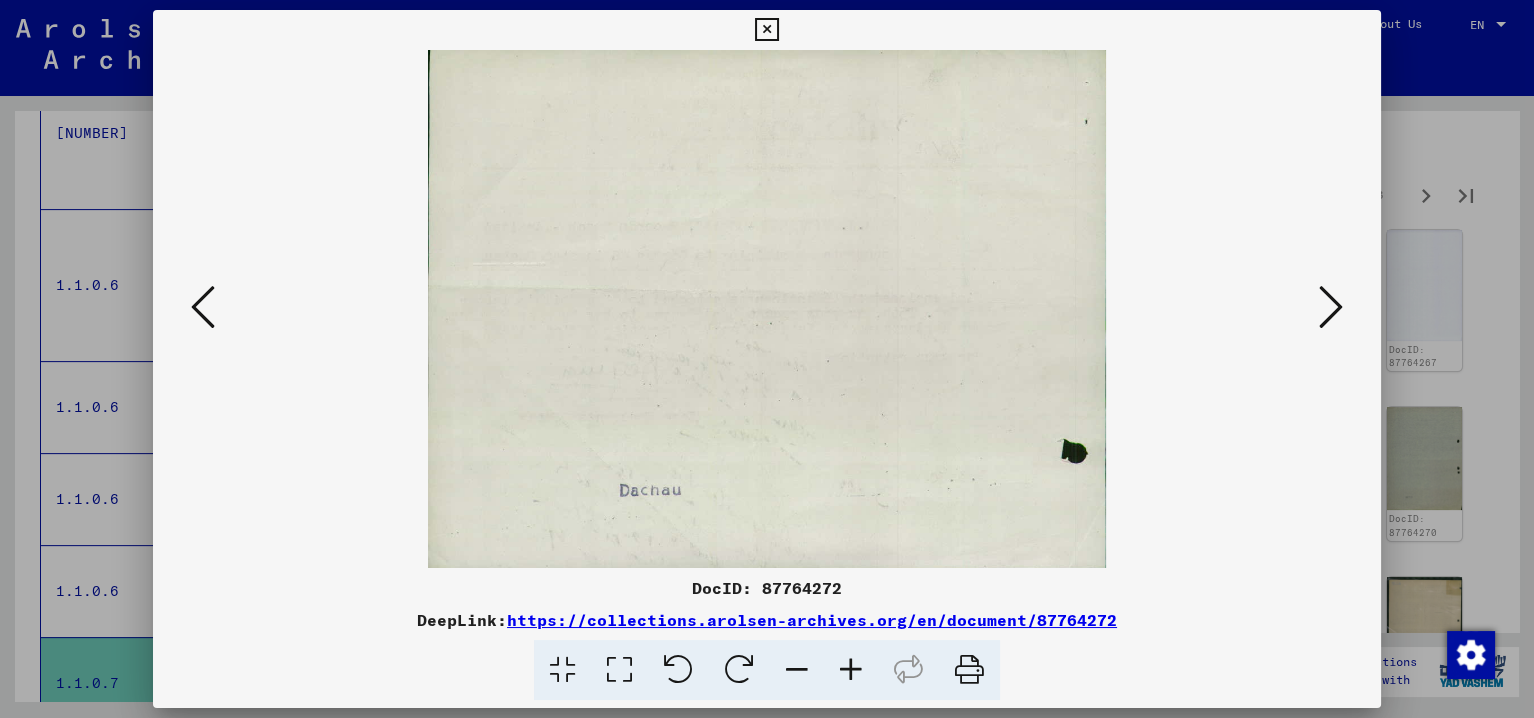 click at bounding box center (1331, 307) 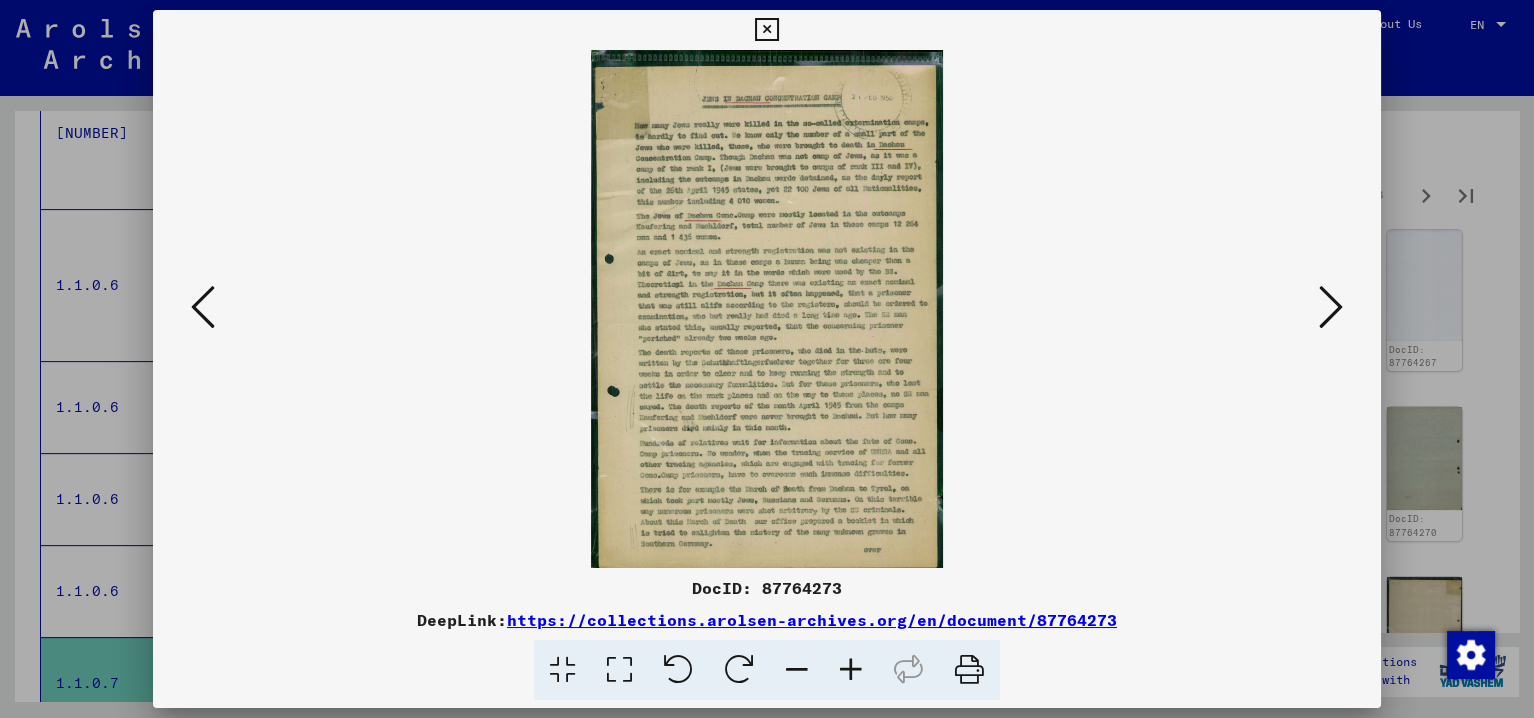 click at bounding box center [851, 670] 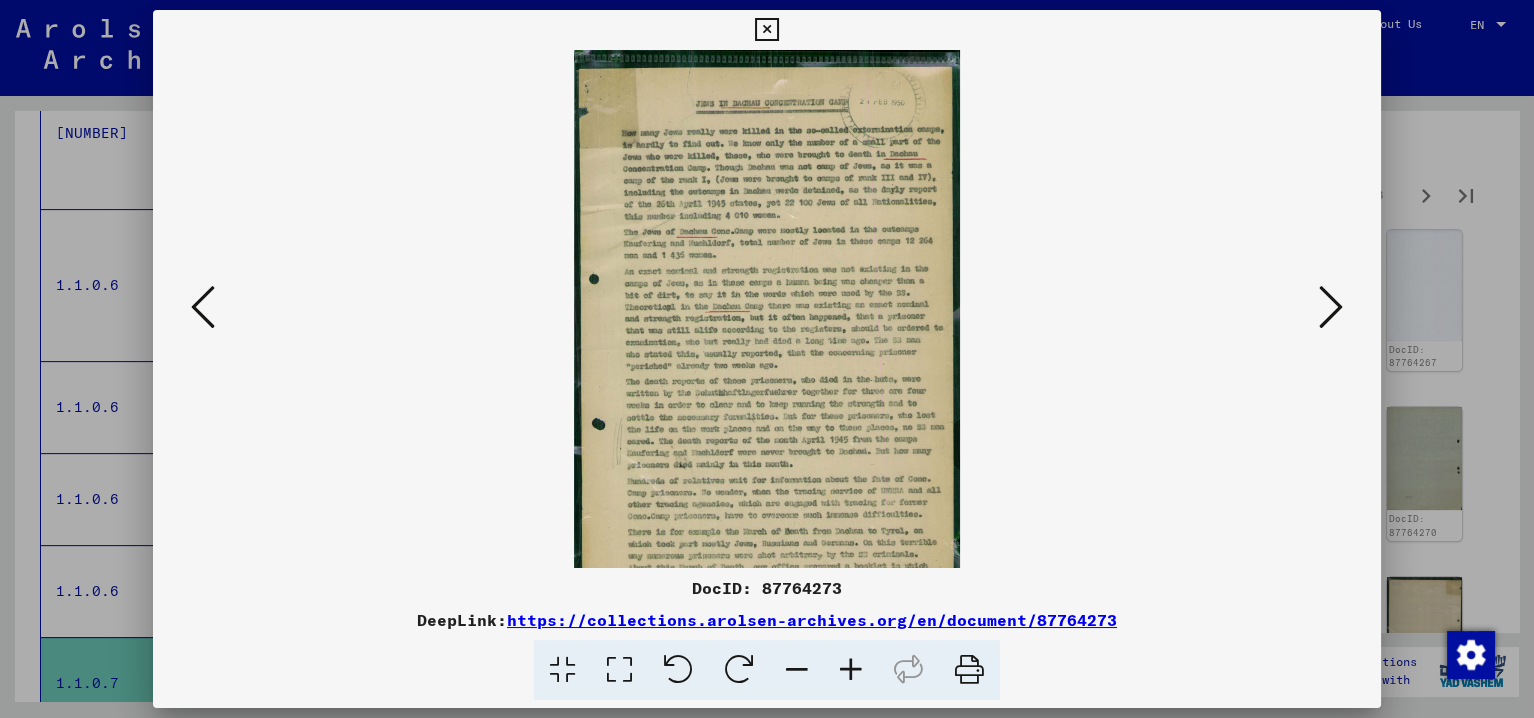 click at bounding box center [851, 670] 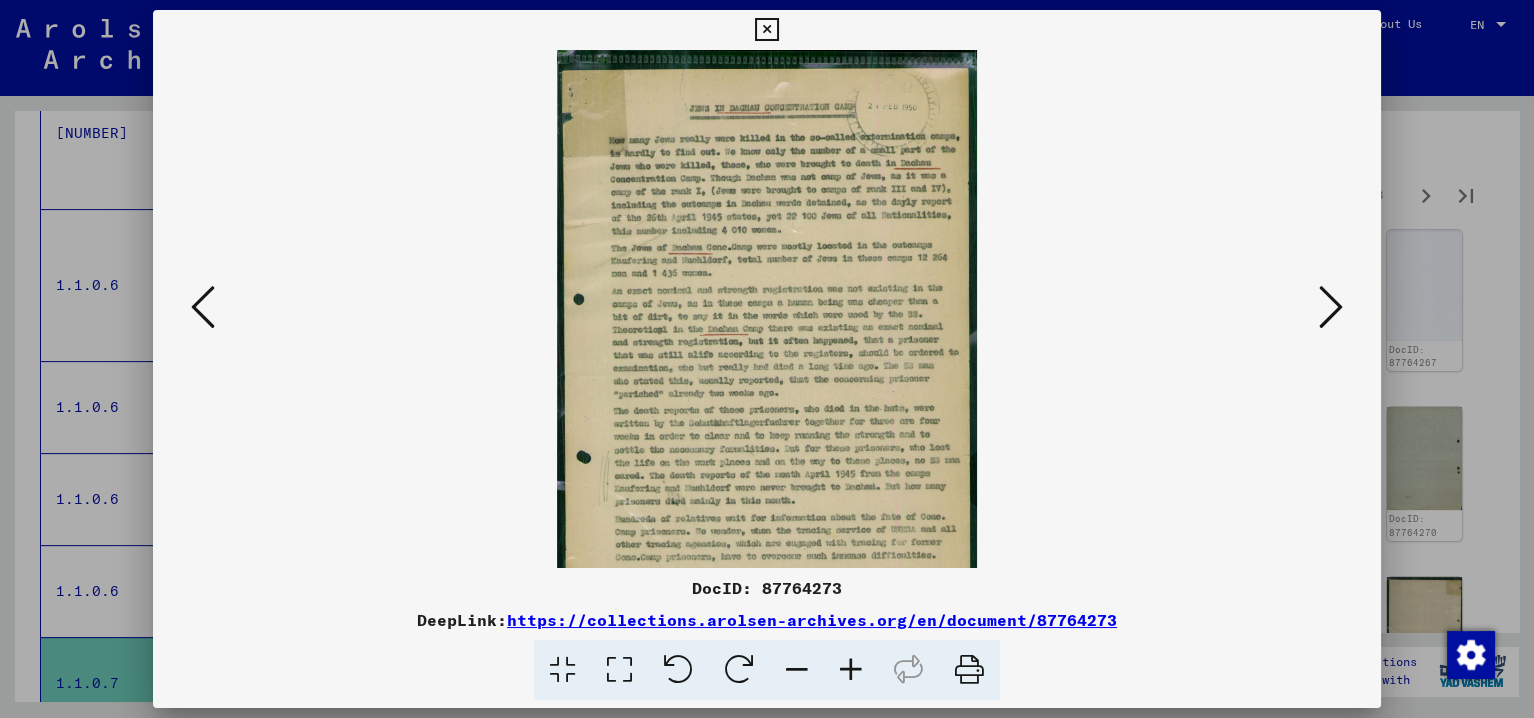 click at bounding box center (851, 670) 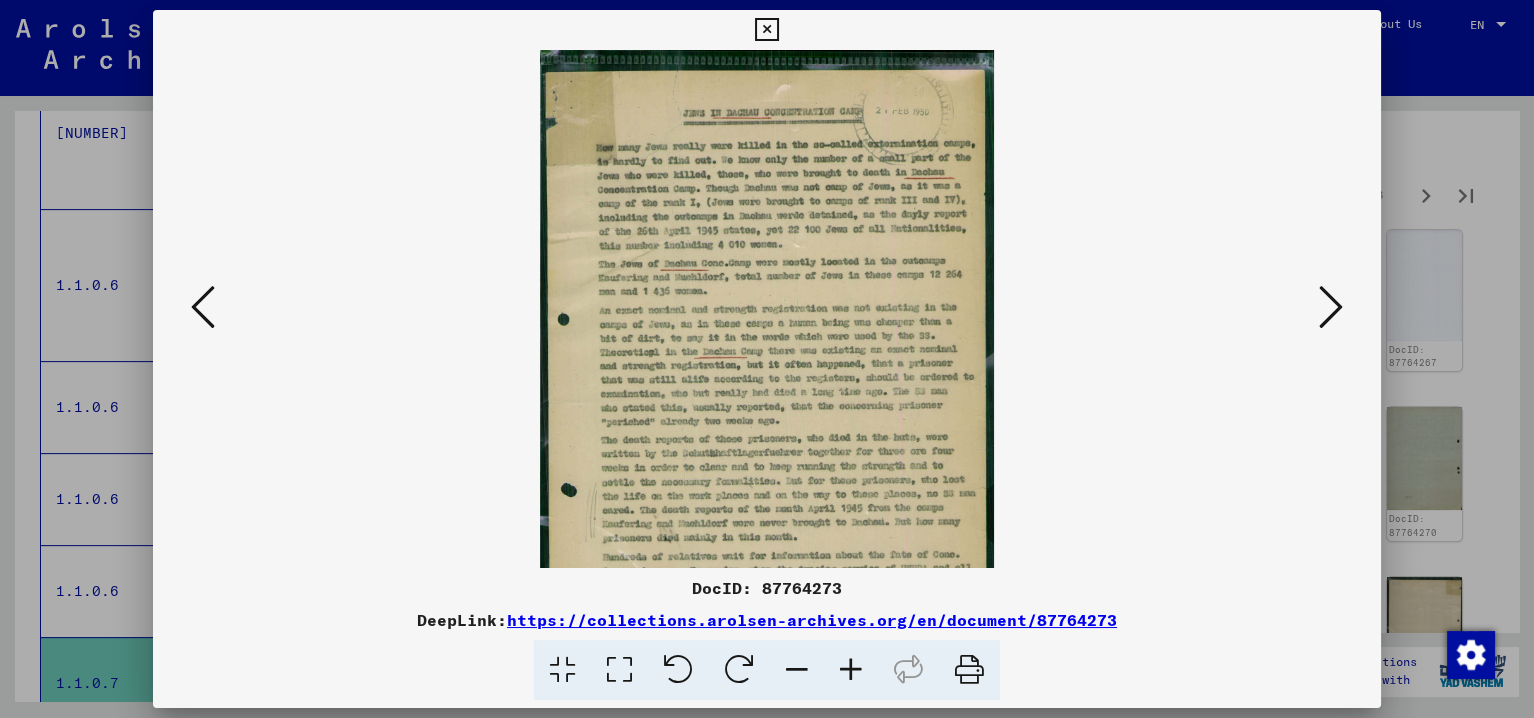 click at bounding box center [851, 670] 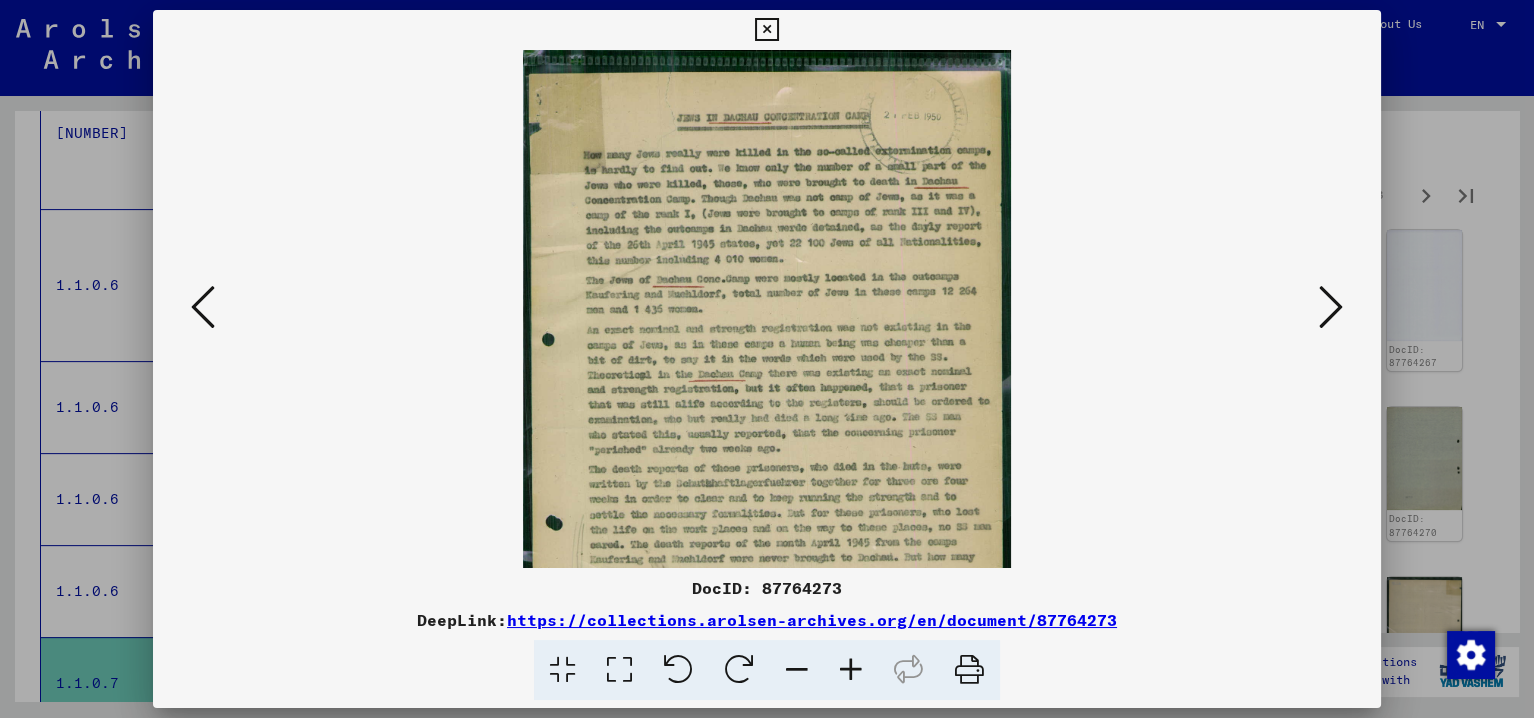 click at bounding box center (851, 670) 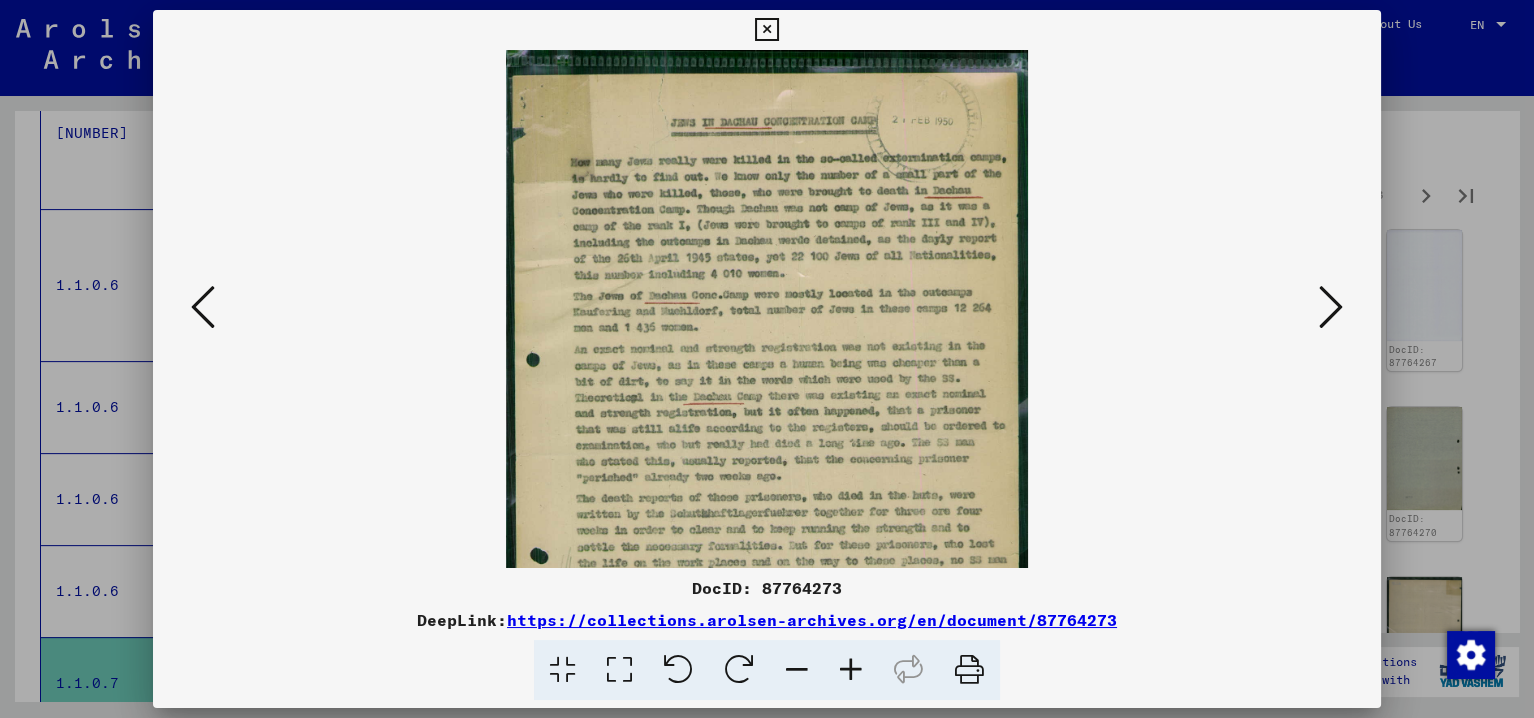 click at bounding box center (851, 670) 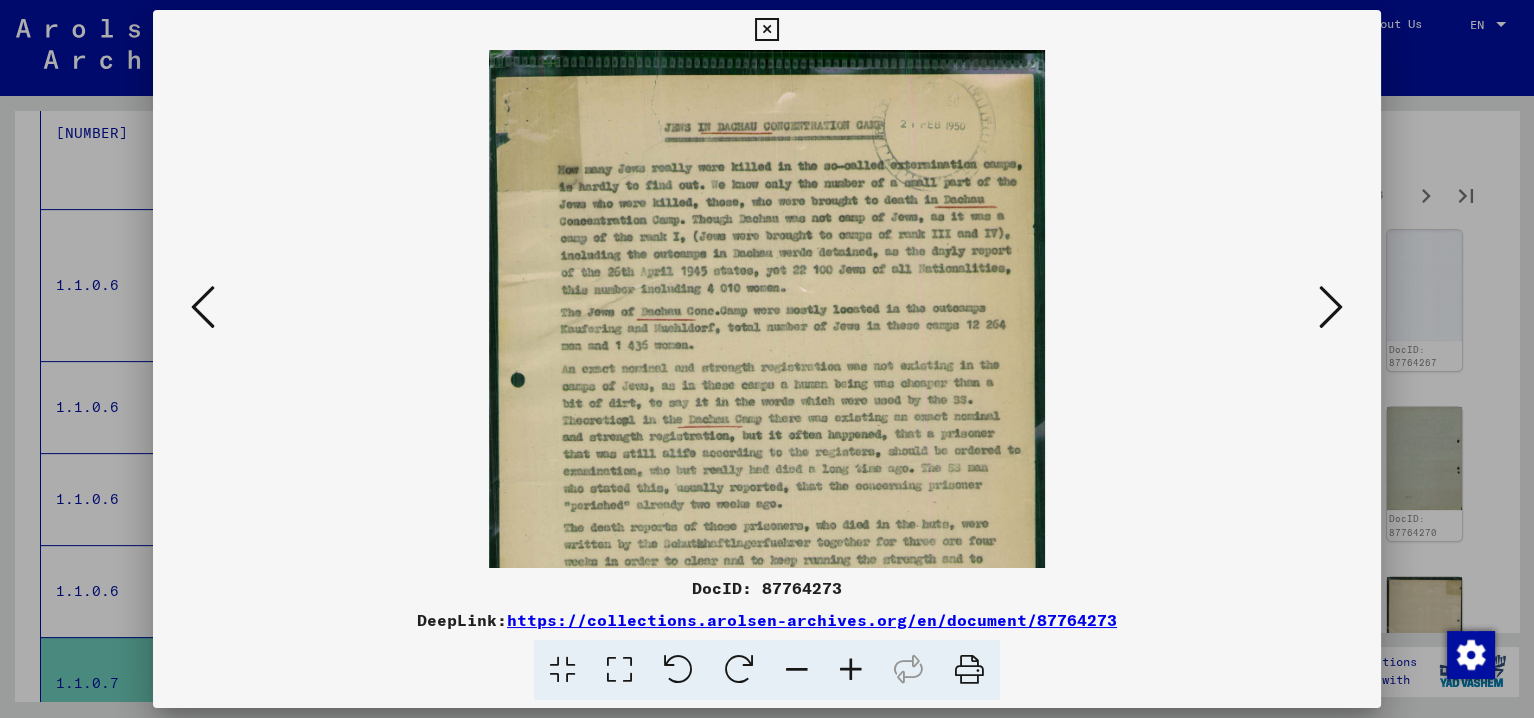 click at bounding box center [851, 670] 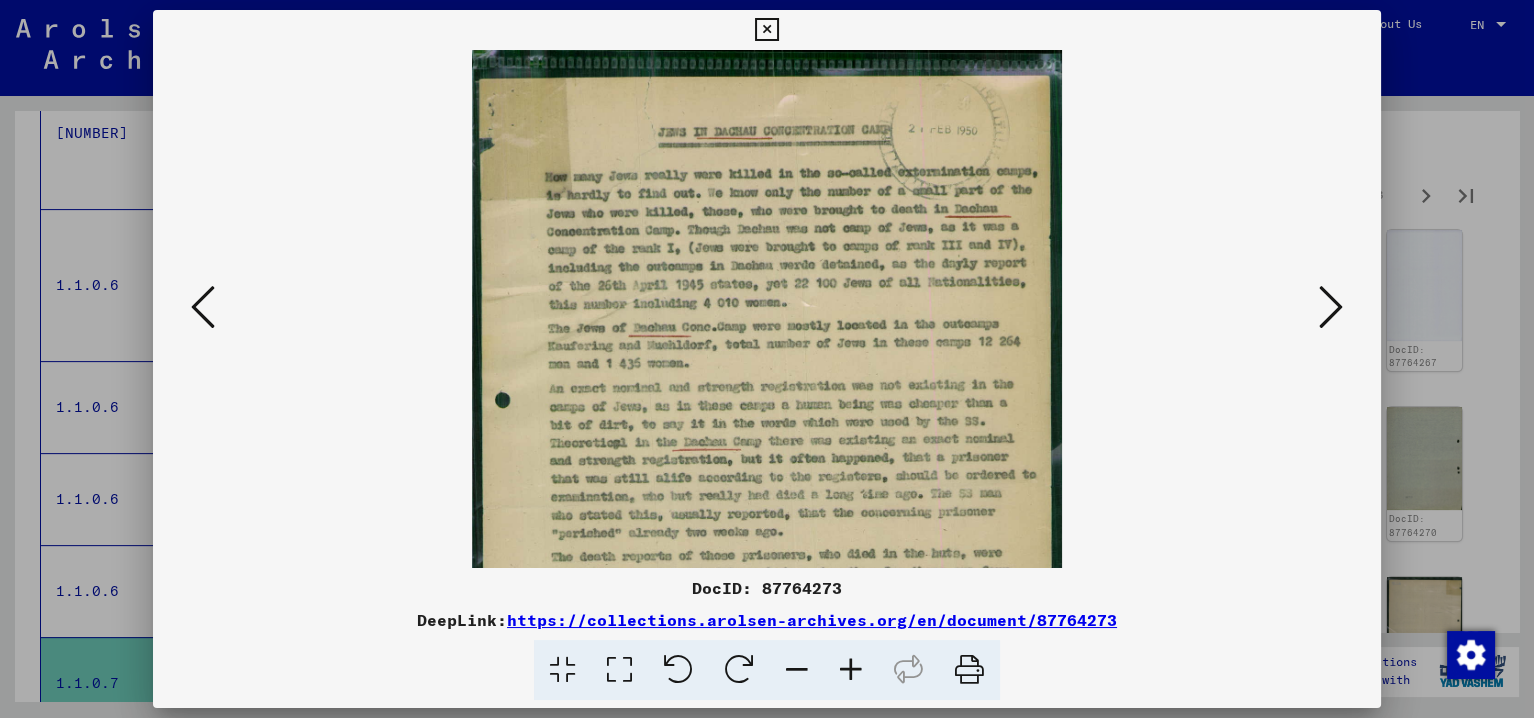 click at bounding box center [851, 670] 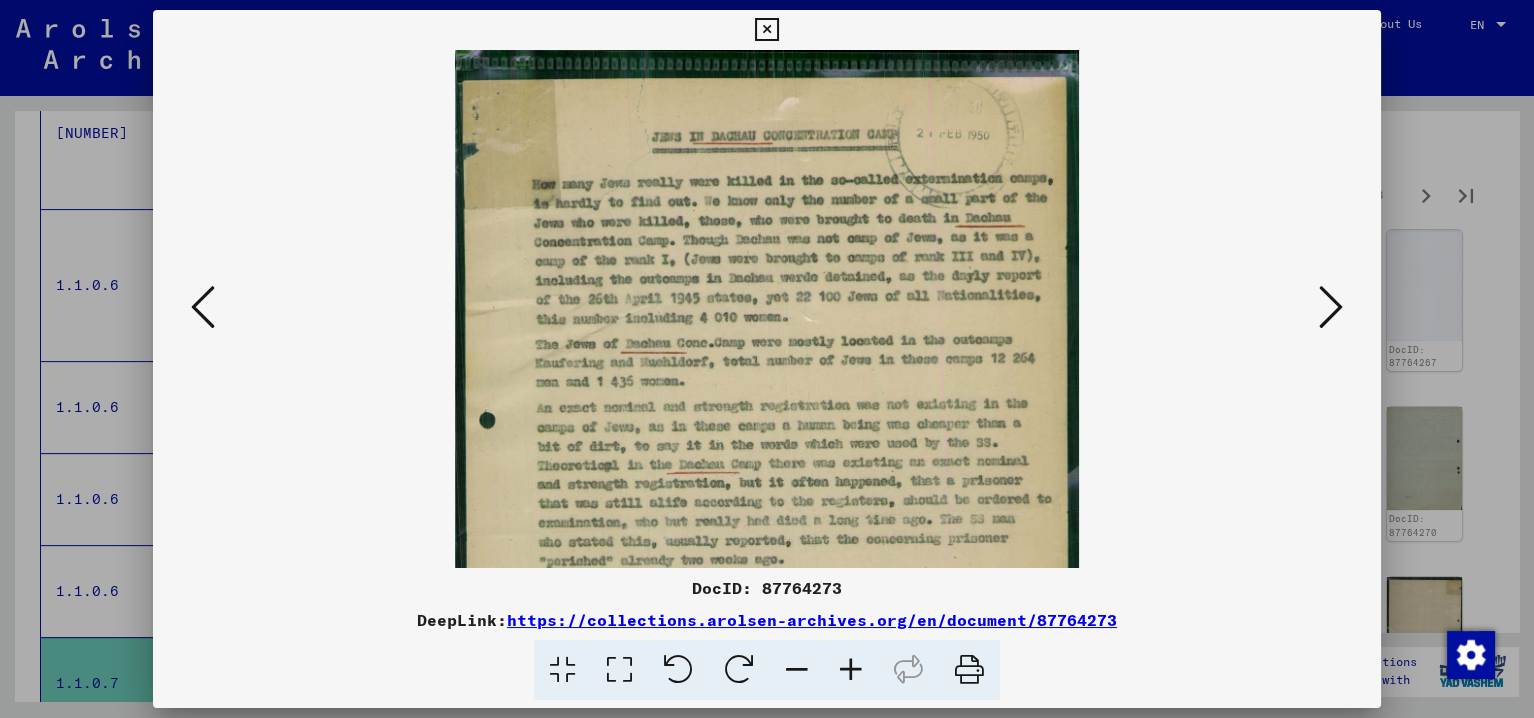 click at bounding box center (851, 670) 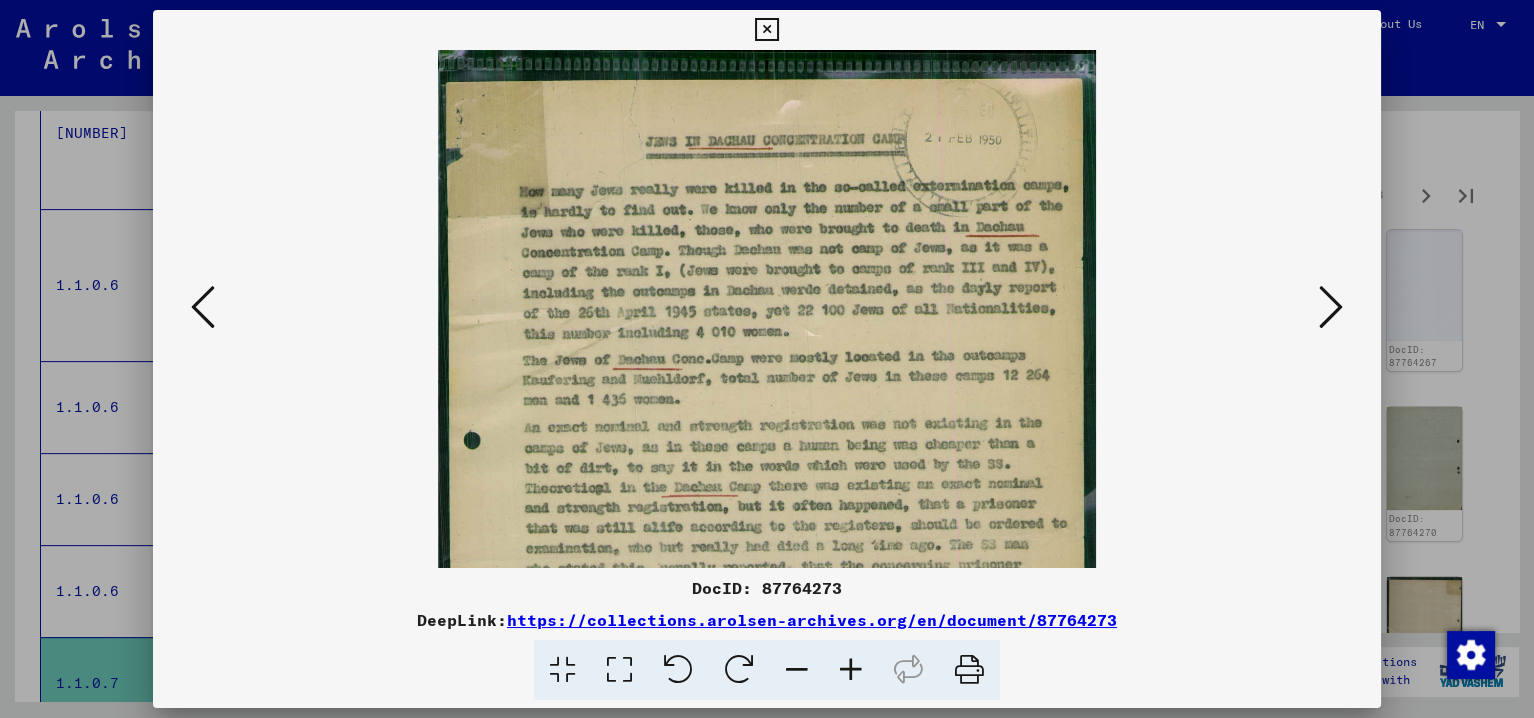 click at bounding box center [851, 670] 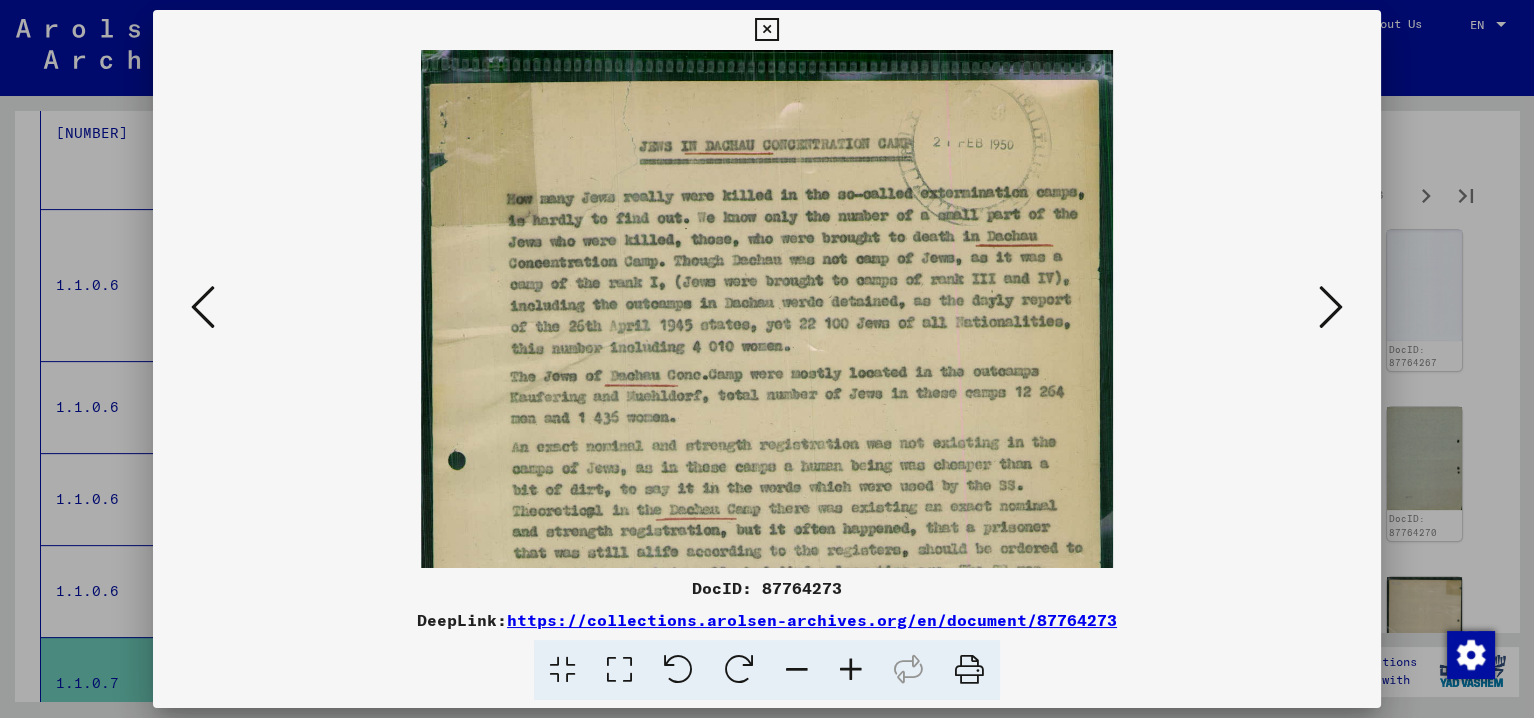 click at bounding box center [851, 670] 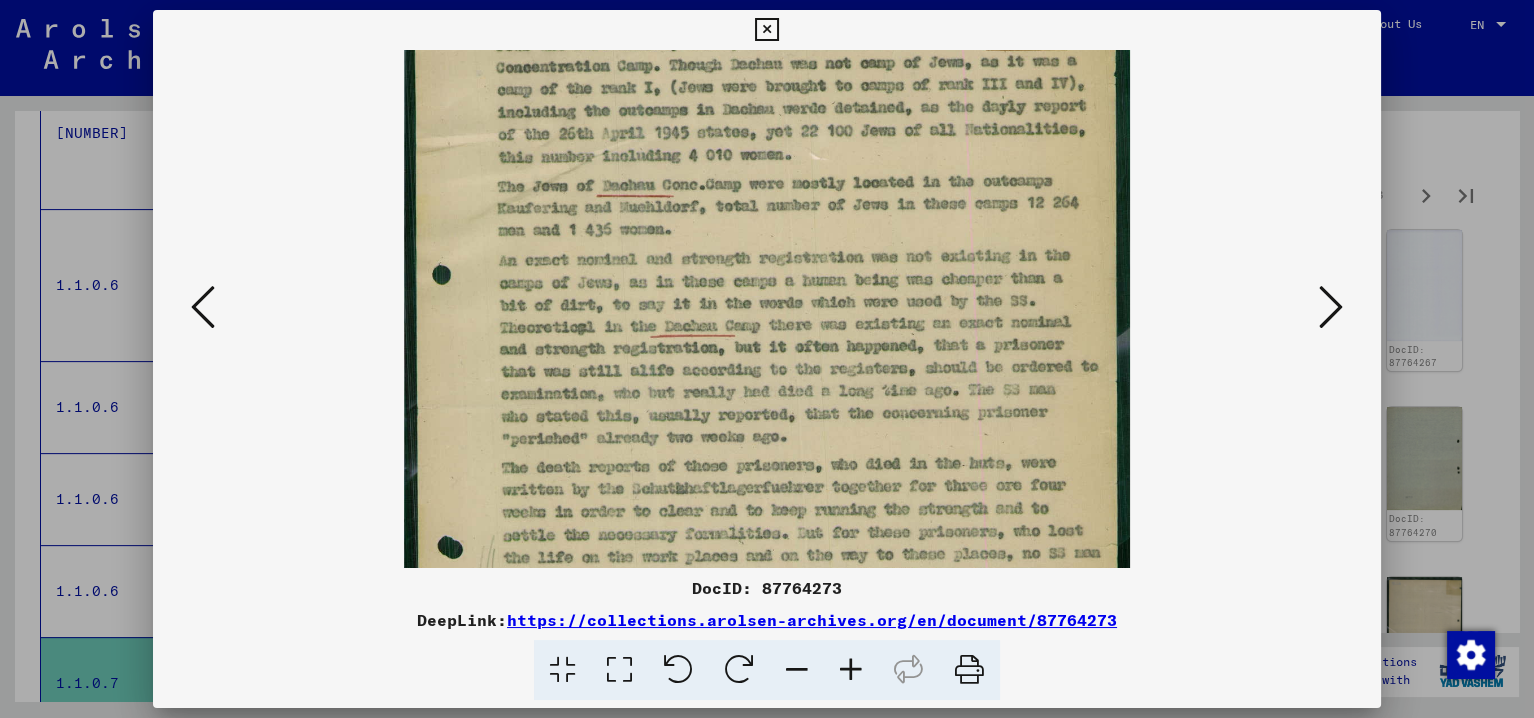 scroll, scrollTop: 213, scrollLeft: 0, axis: vertical 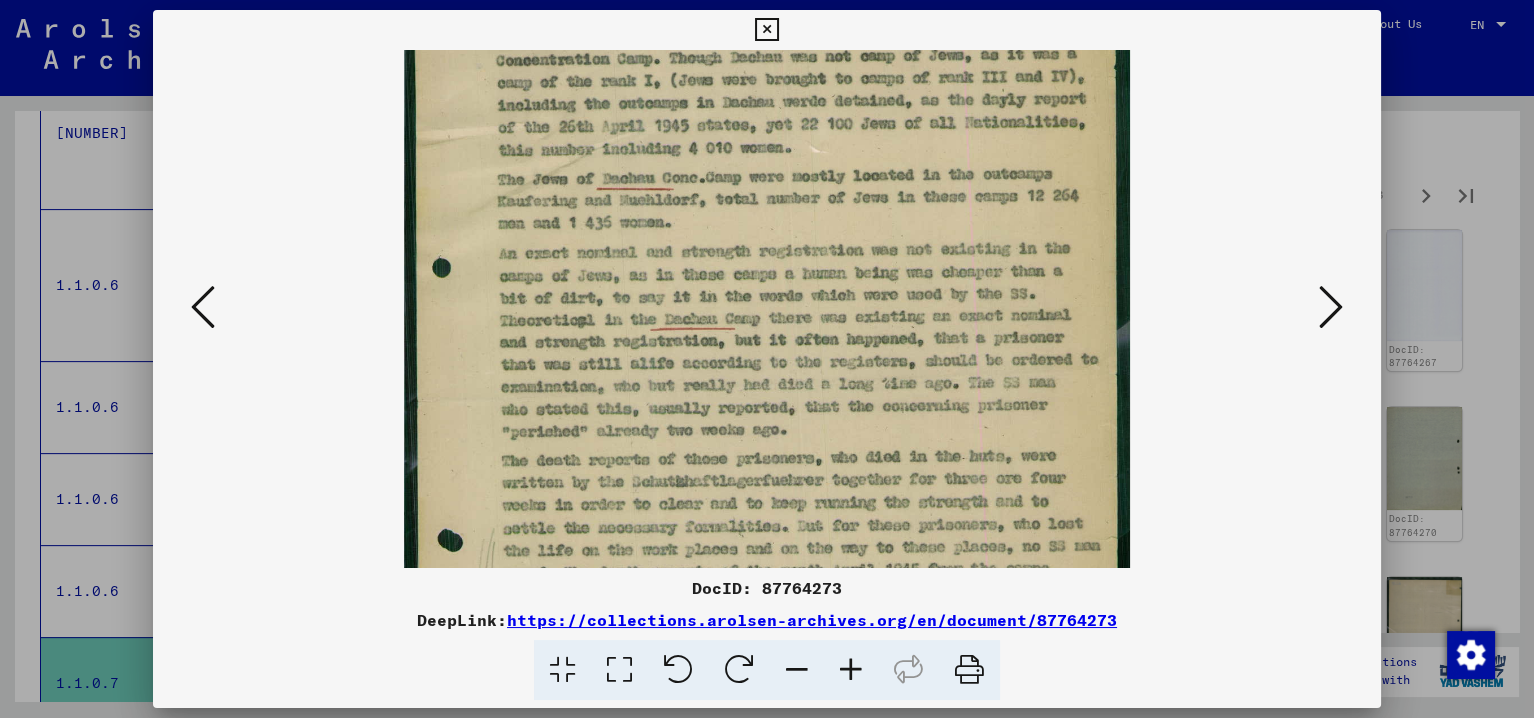 drag, startPoint x: 795, startPoint y: 432, endPoint x: 815, endPoint y: 174, distance: 258.77405 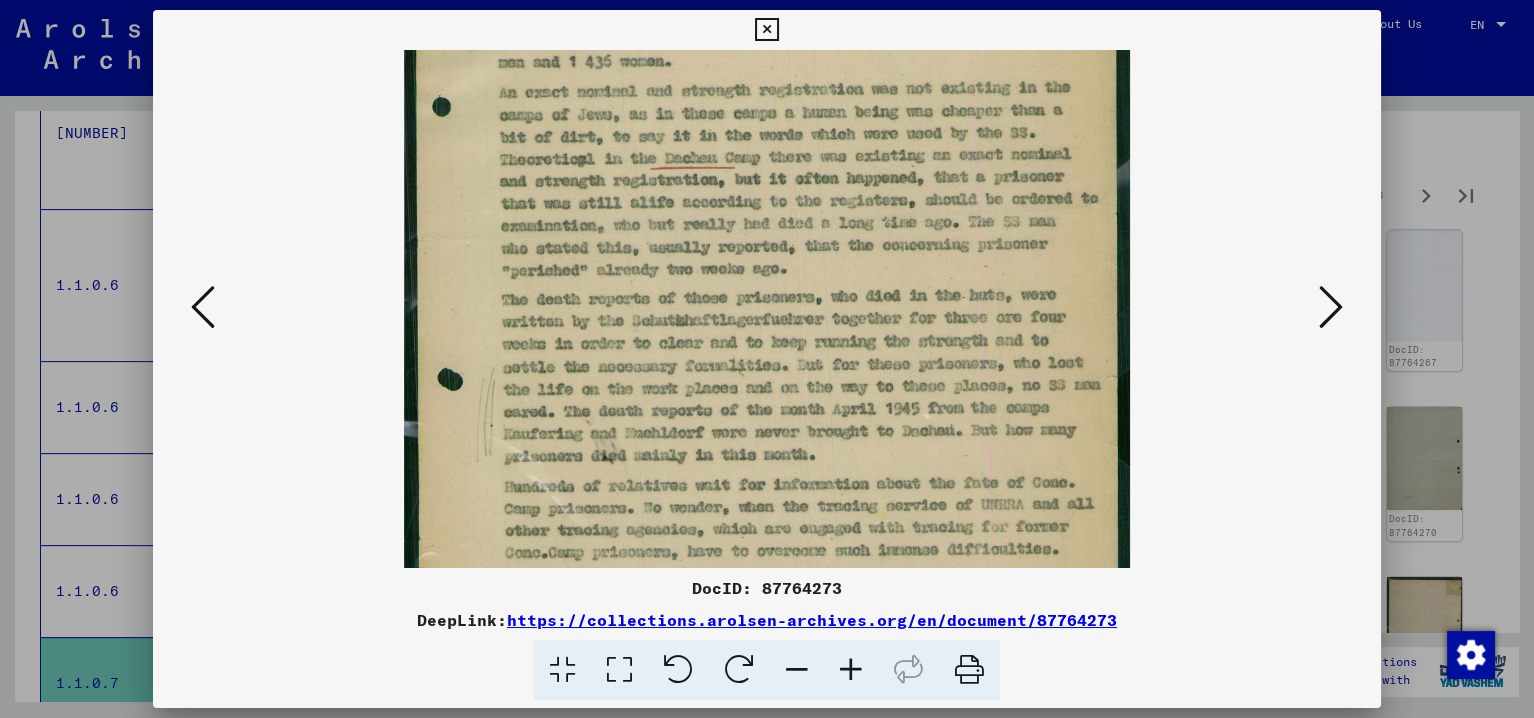 scroll, scrollTop: 375, scrollLeft: 0, axis: vertical 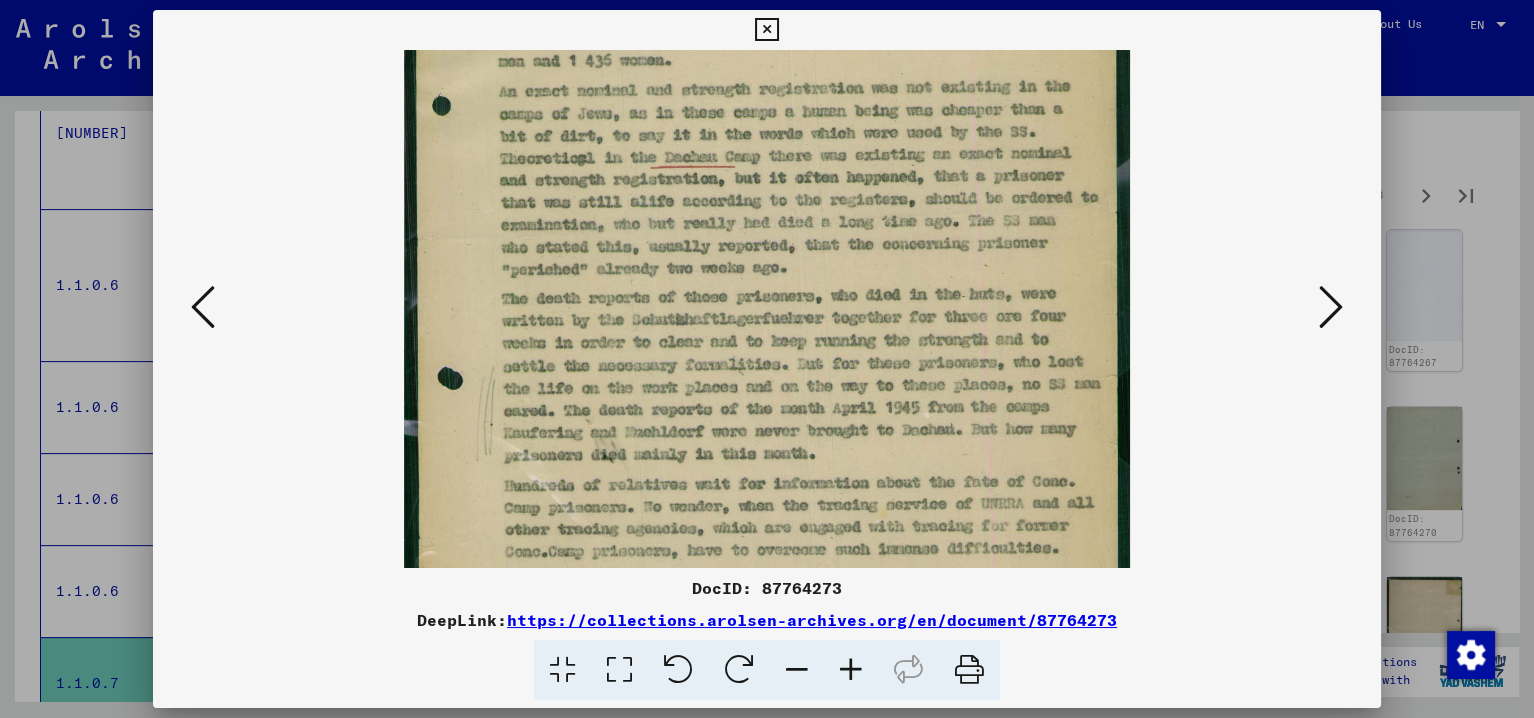 drag, startPoint x: 779, startPoint y: 399, endPoint x: 802, endPoint y: 208, distance: 192.37984 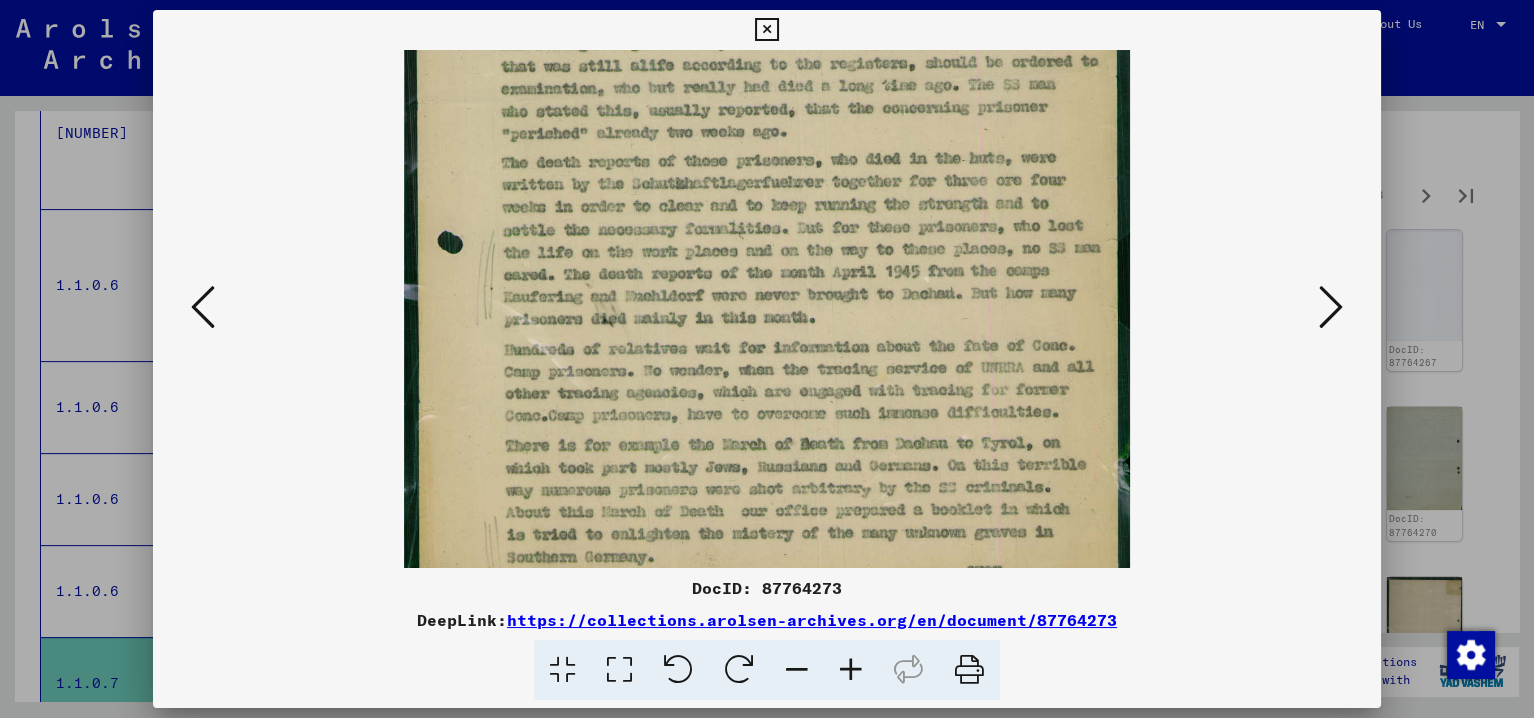 drag, startPoint x: 827, startPoint y: 360, endPoint x: 819, endPoint y: 196, distance: 164.195 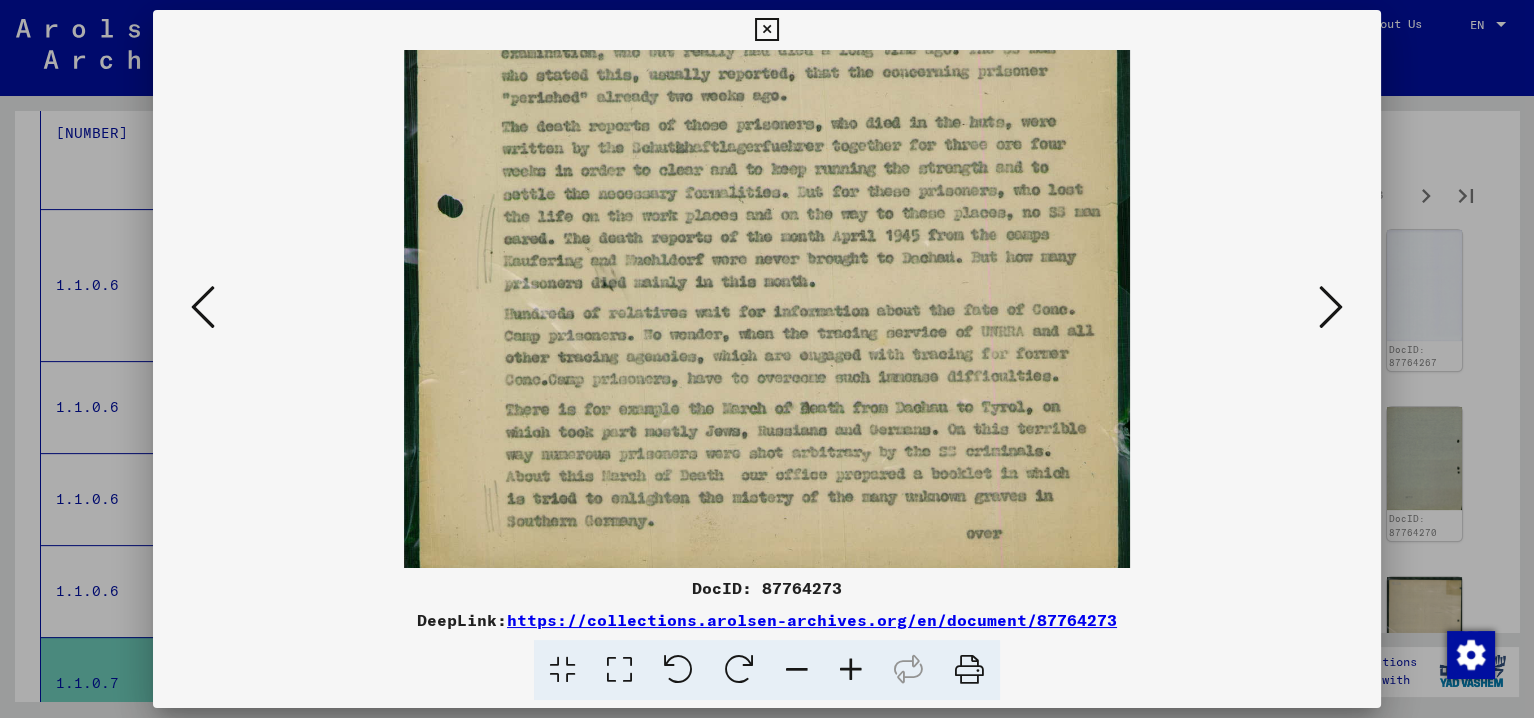 scroll, scrollTop: 550, scrollLeft: 0, axis: vertical 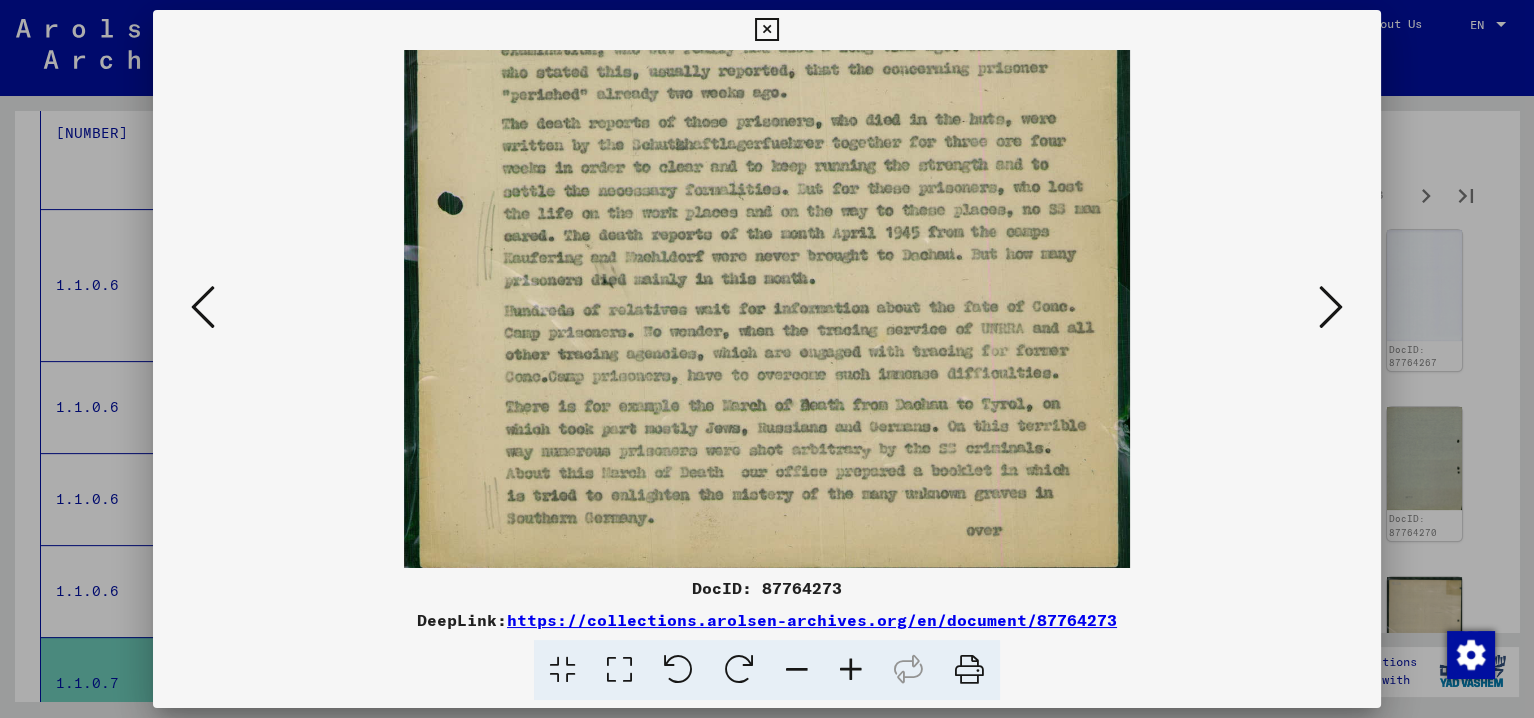 drag, startPoint x: 742, startPoint y: 337, endPoint x: 769, endPoint y: 251, distance: 90.13878 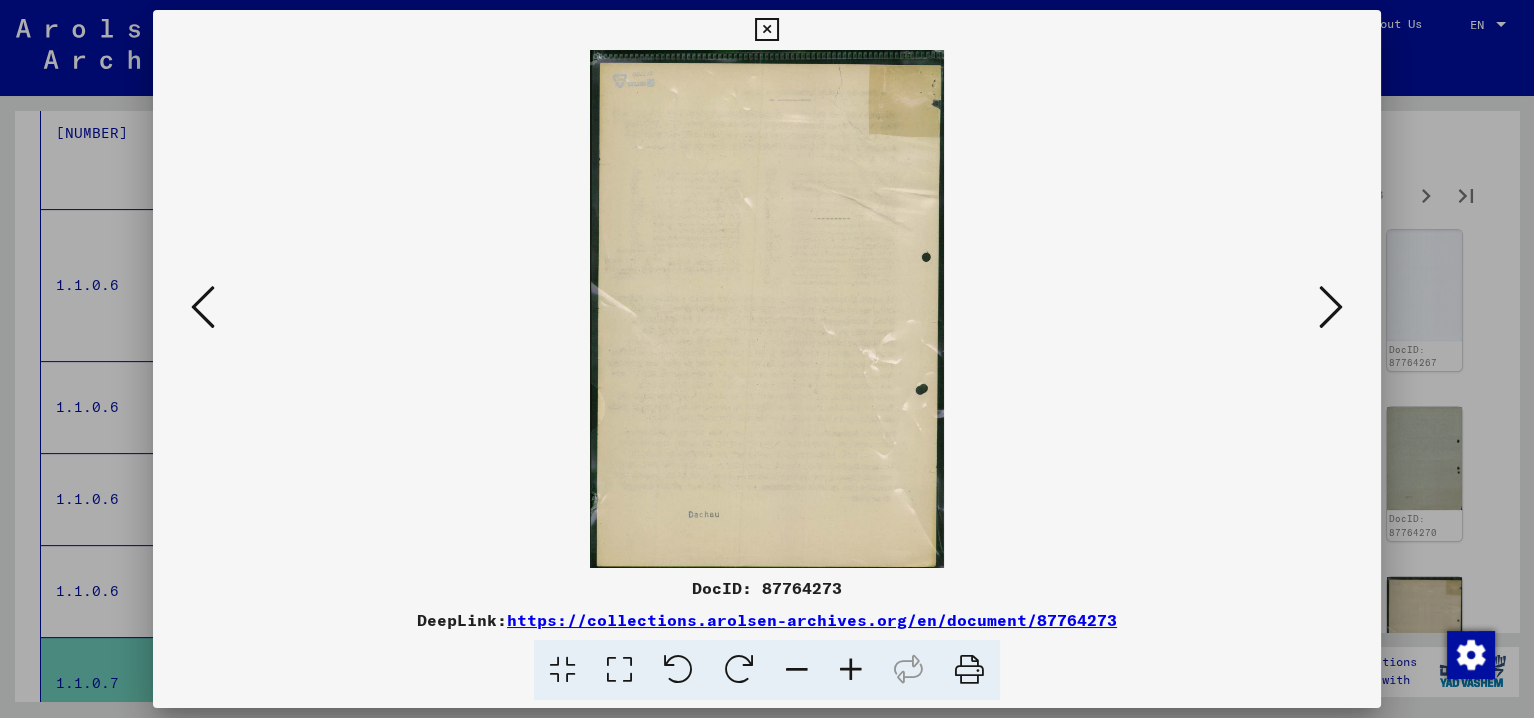 scroll, scrollTop: 0, scrollLeft: 0, axis: both 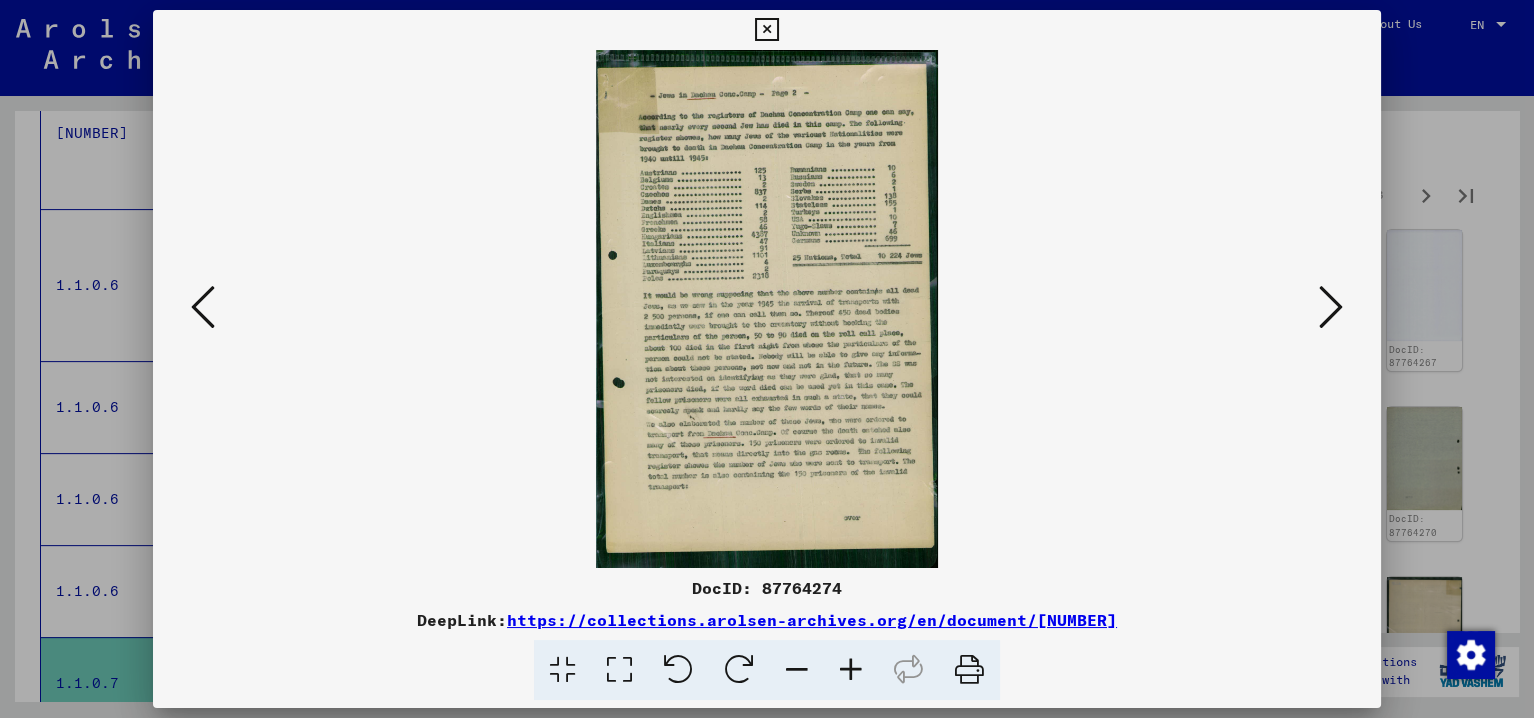 click at bounding box center (851, 670) 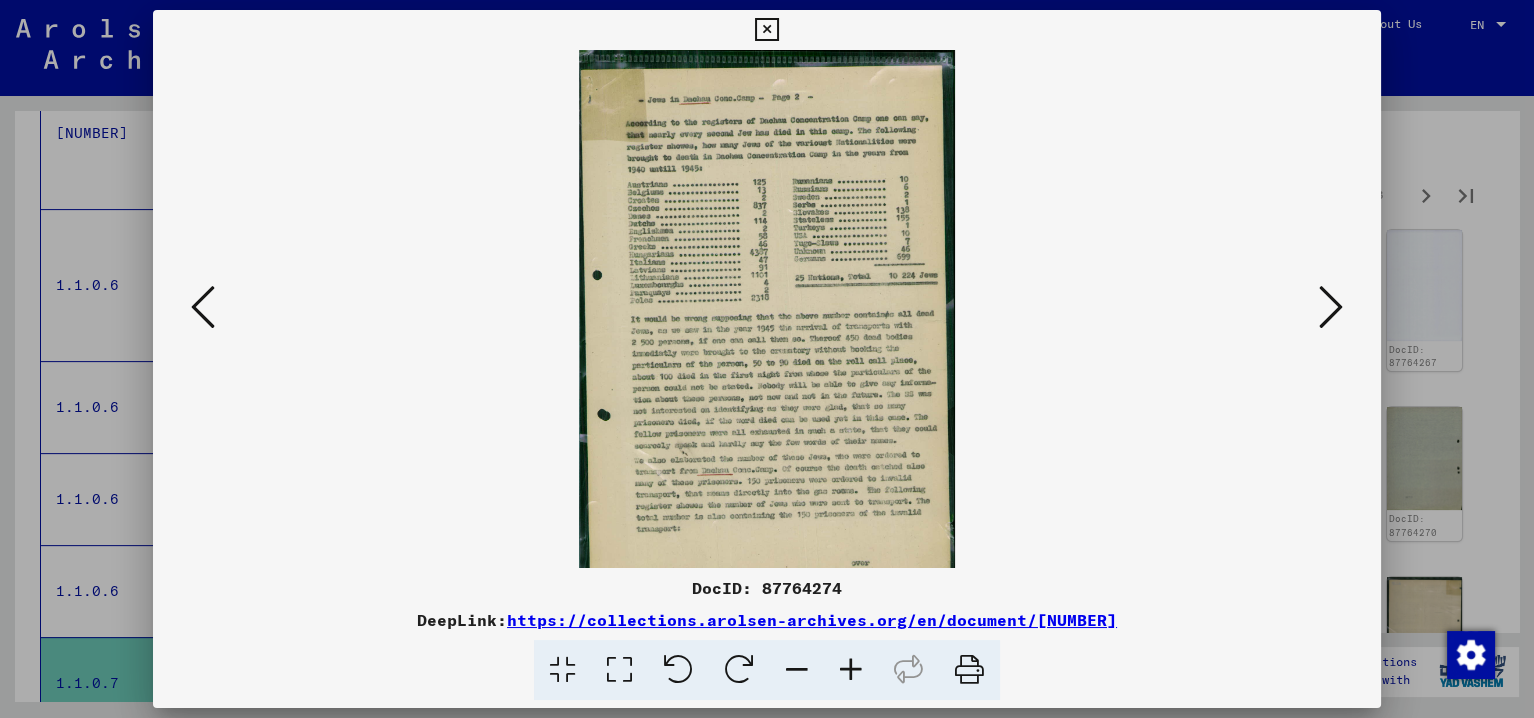 click at bounding box center (851, 670) 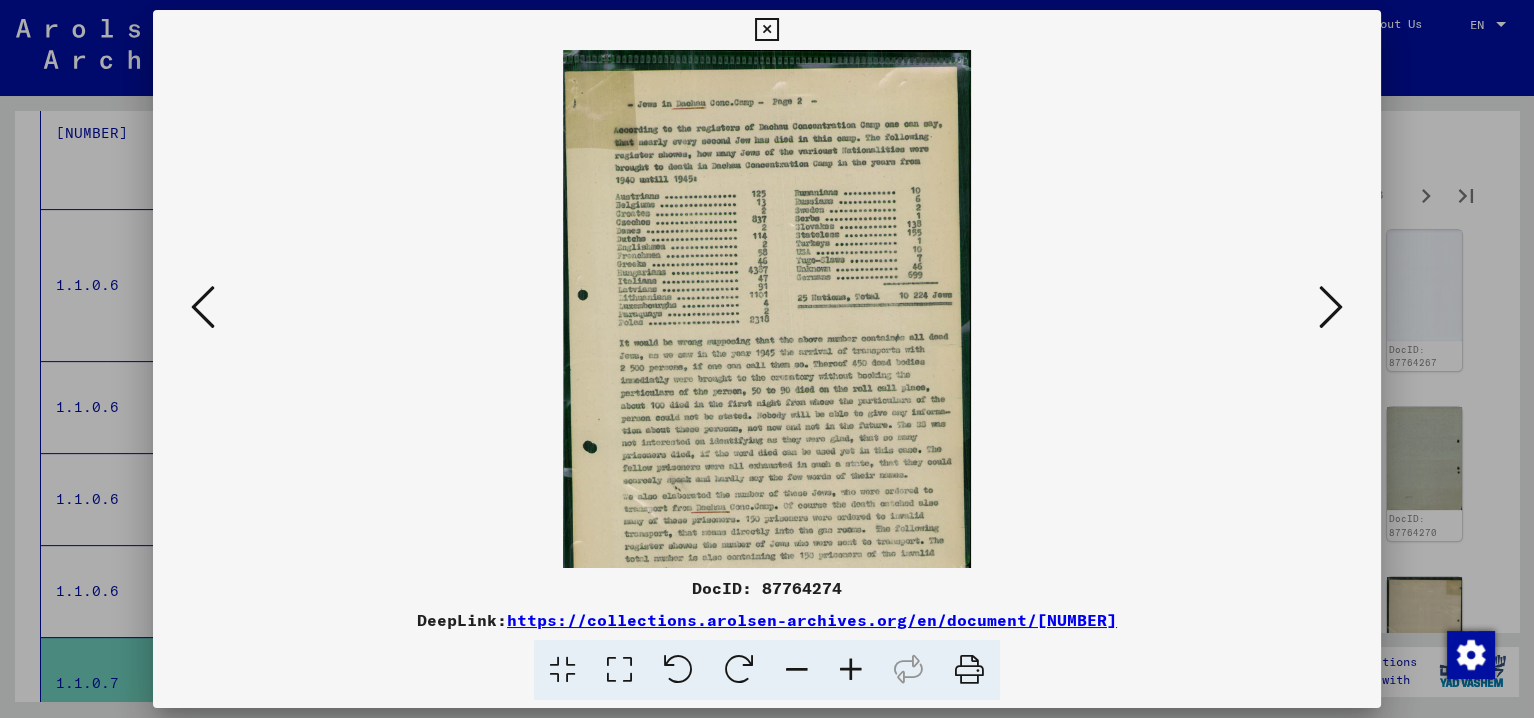 click at bounding box center (851, 670) 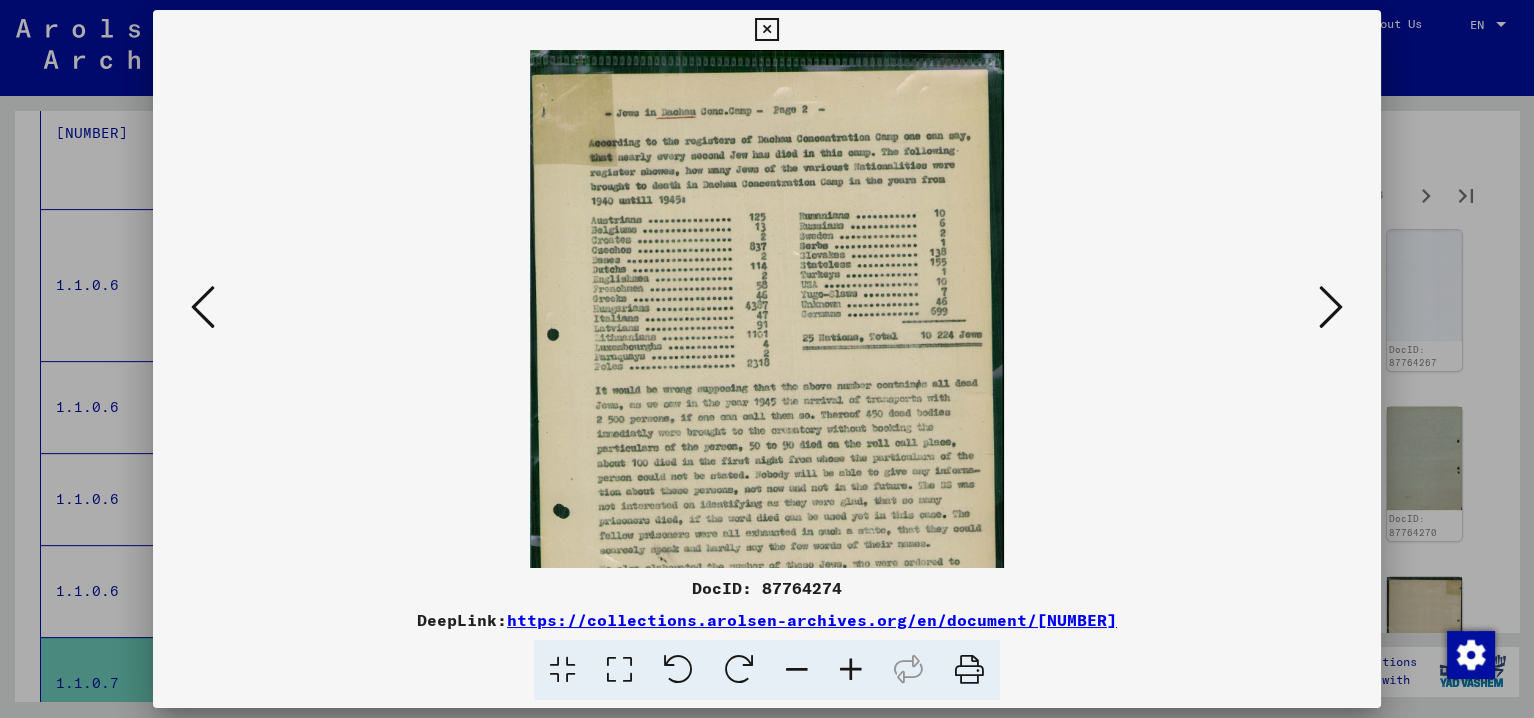 click at bounding box center [851, 670] 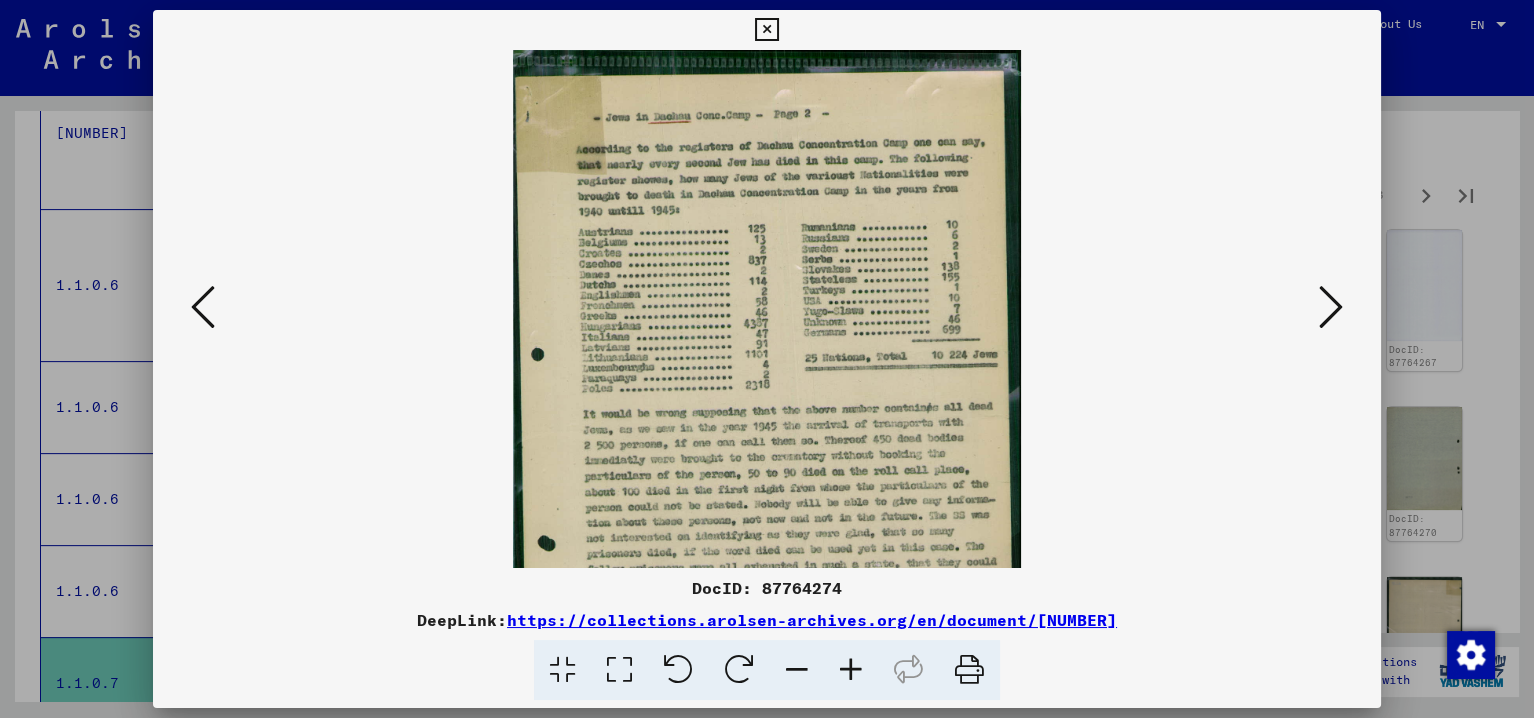 click at bounding box center [851, 670] 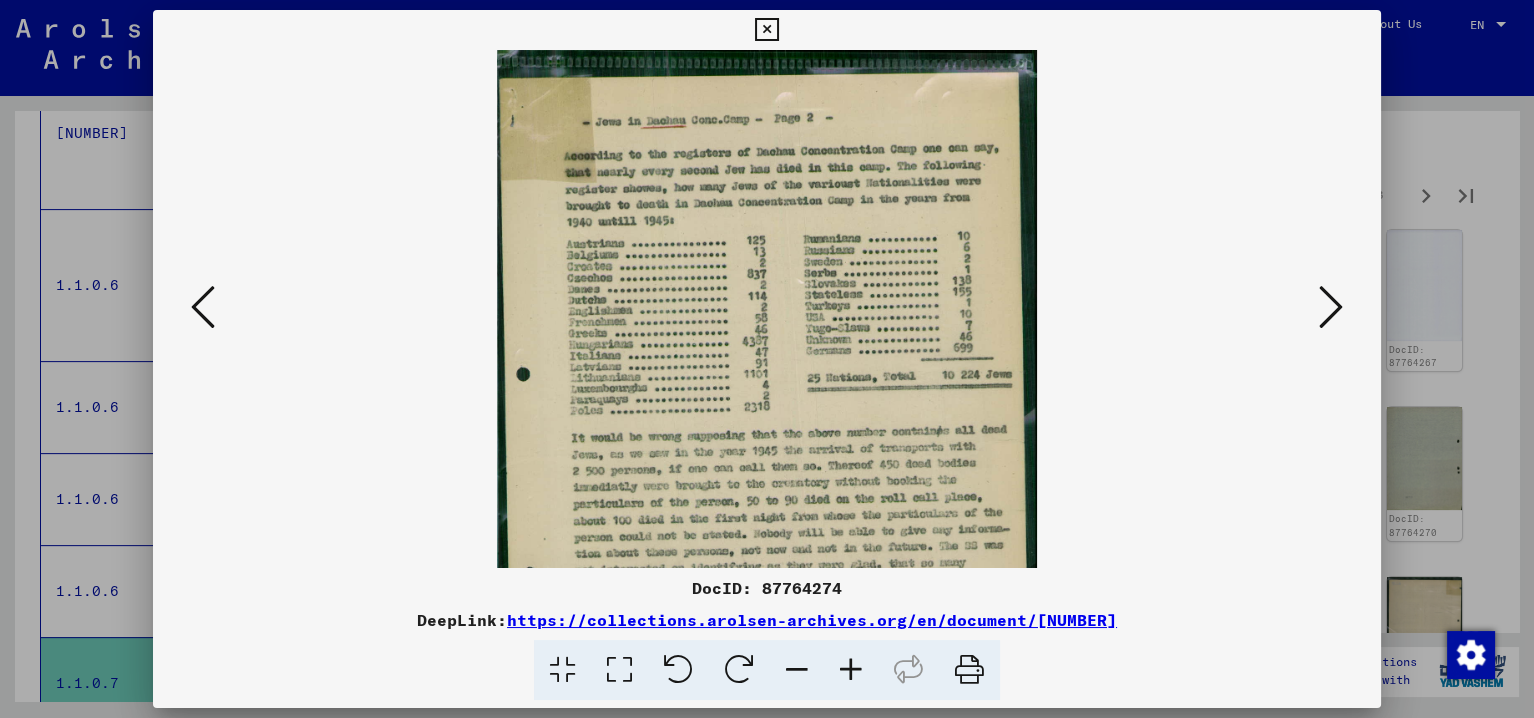 click at bounding box center [851, 670] 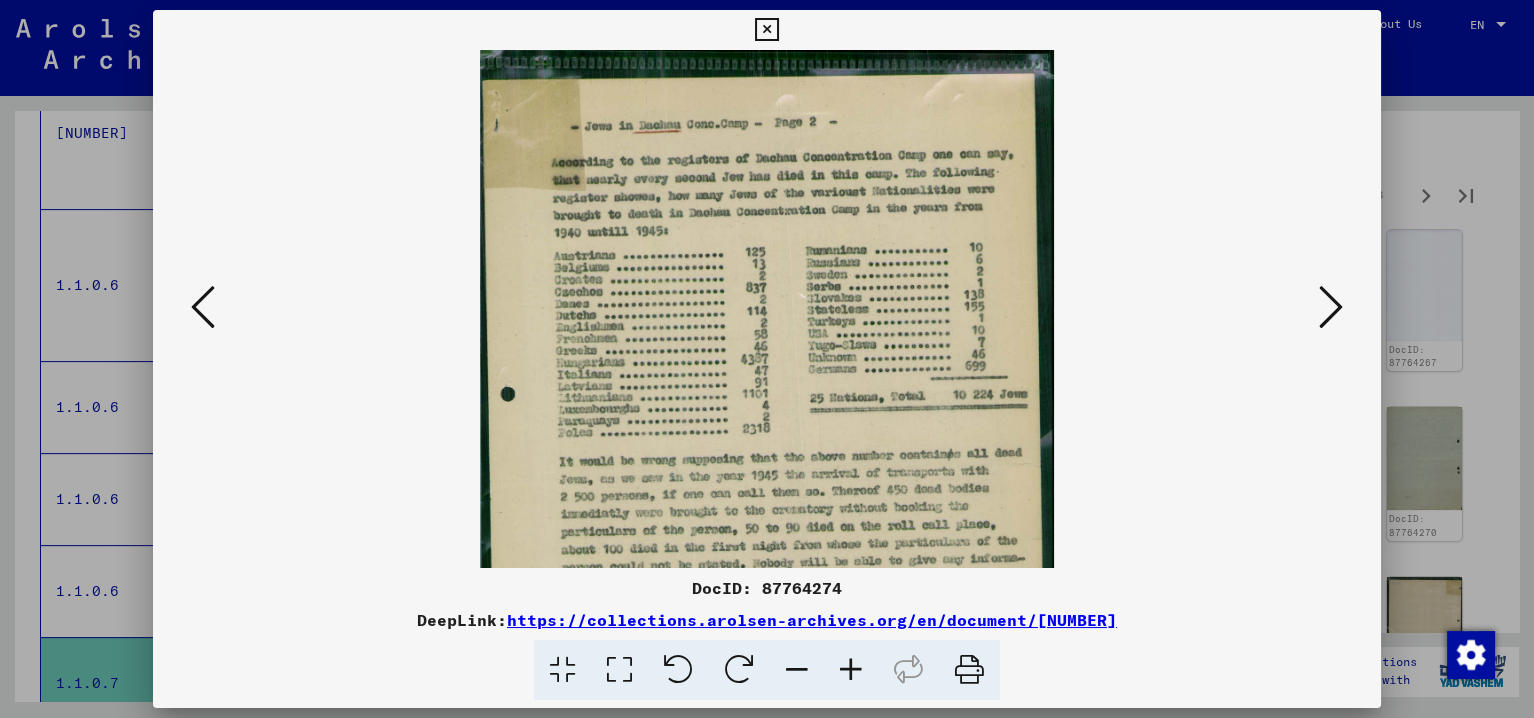 click at bounding box center [851, 670] 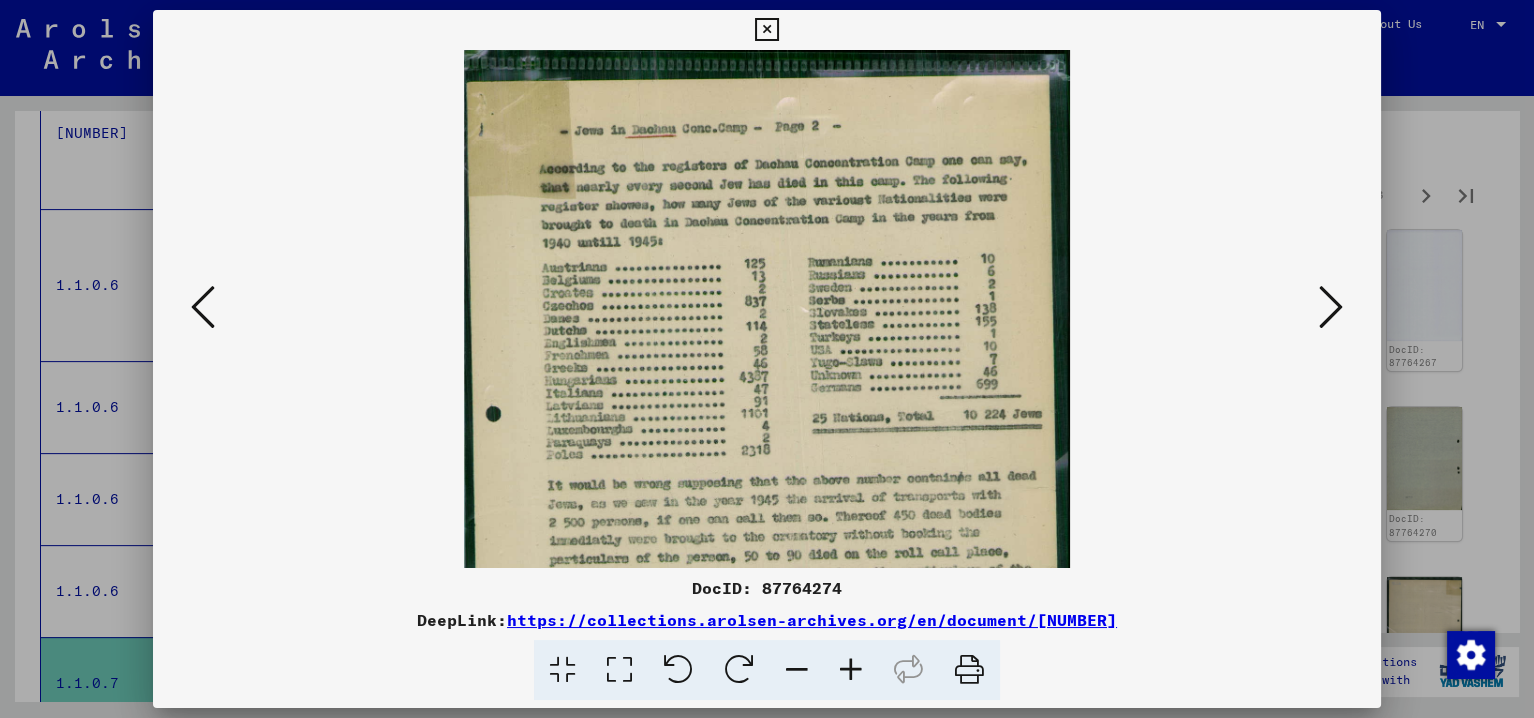 click at bounding box center (851, 670) 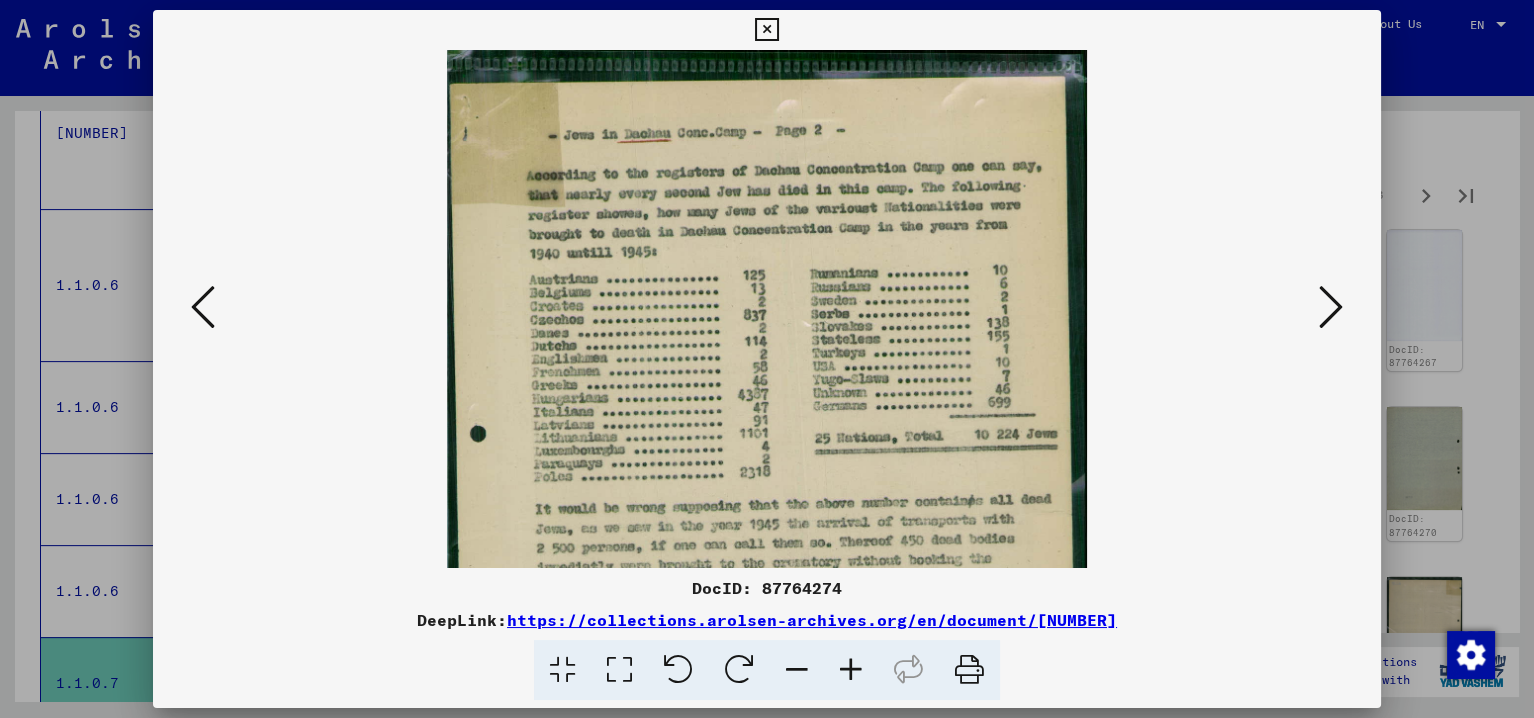 click at bounding box center (851, 670) 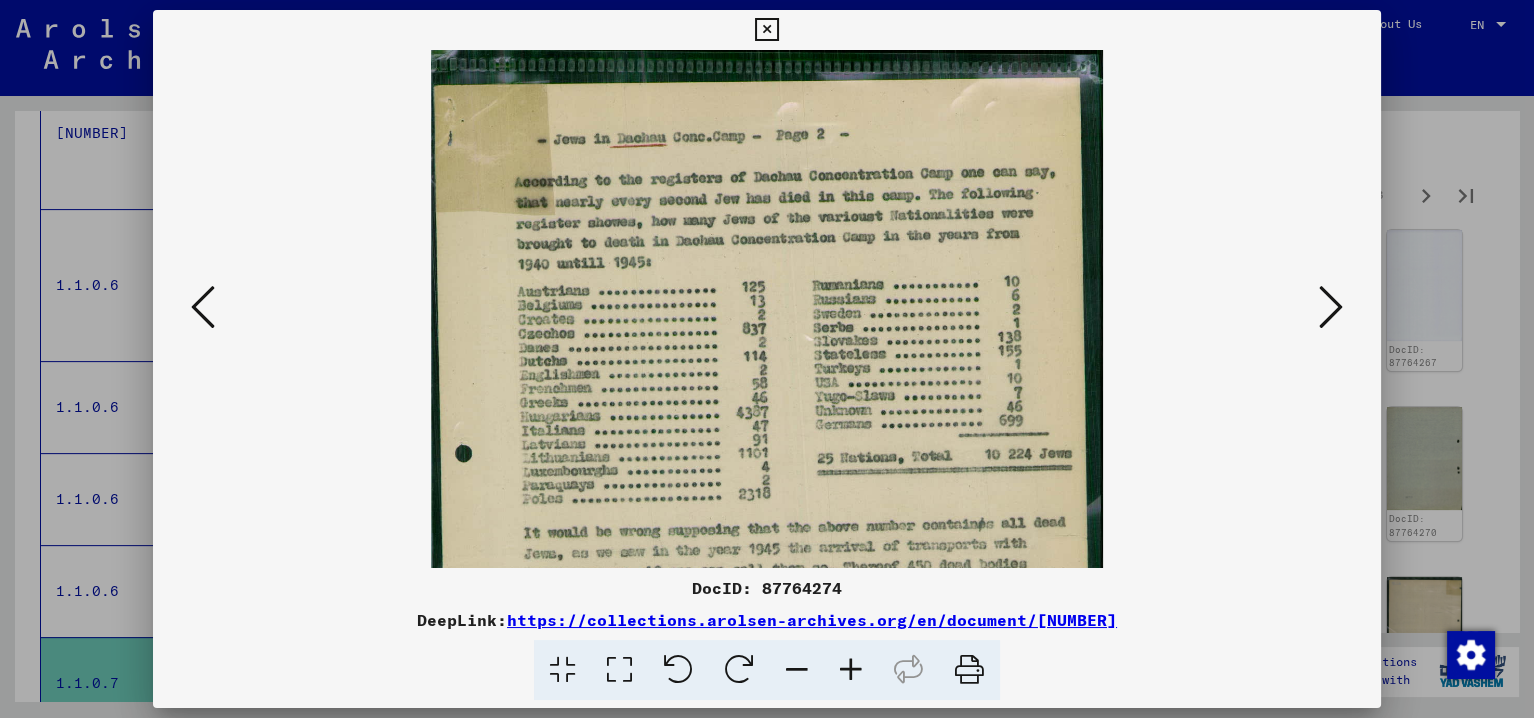 click at bounding box center [1331, 308] 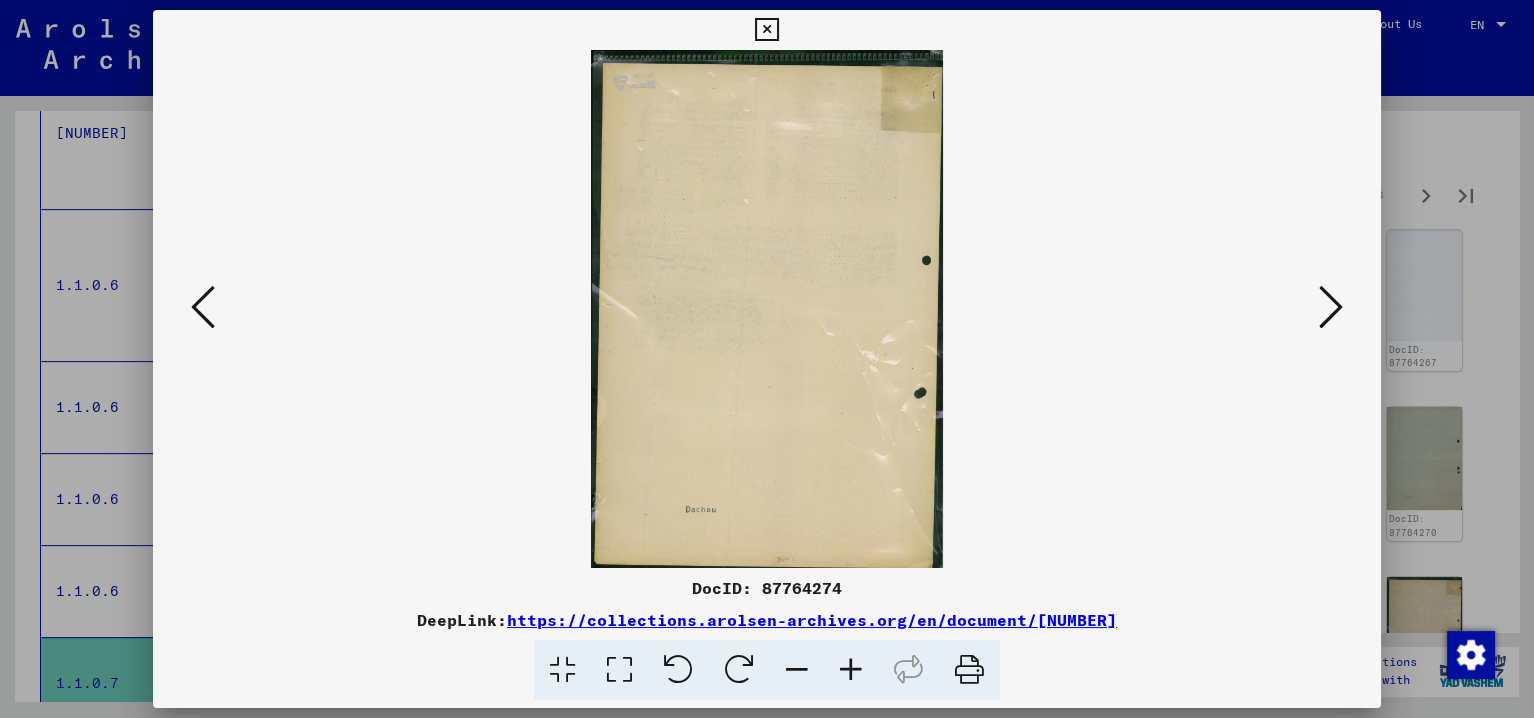 click at bounding box center (1331, 307) 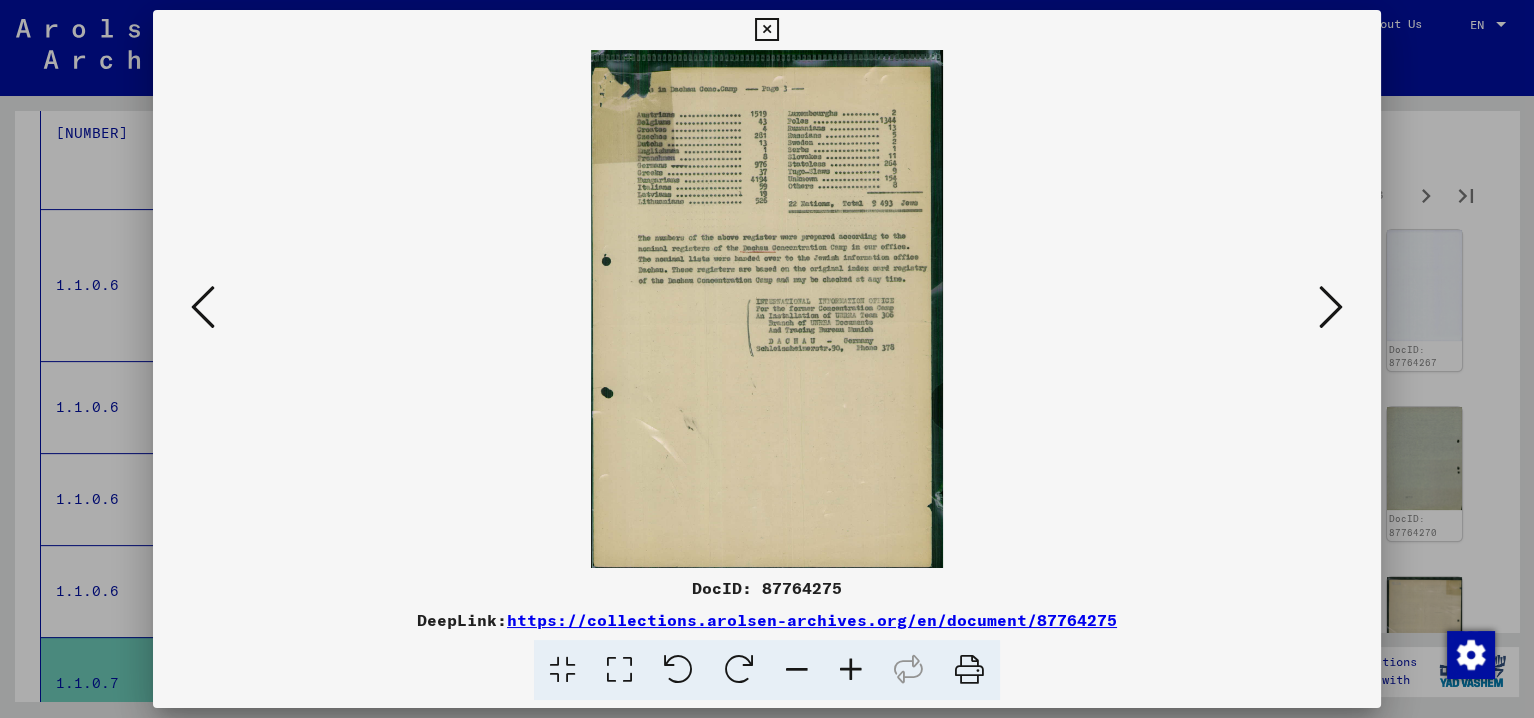 click at bounding box center (851, 670) 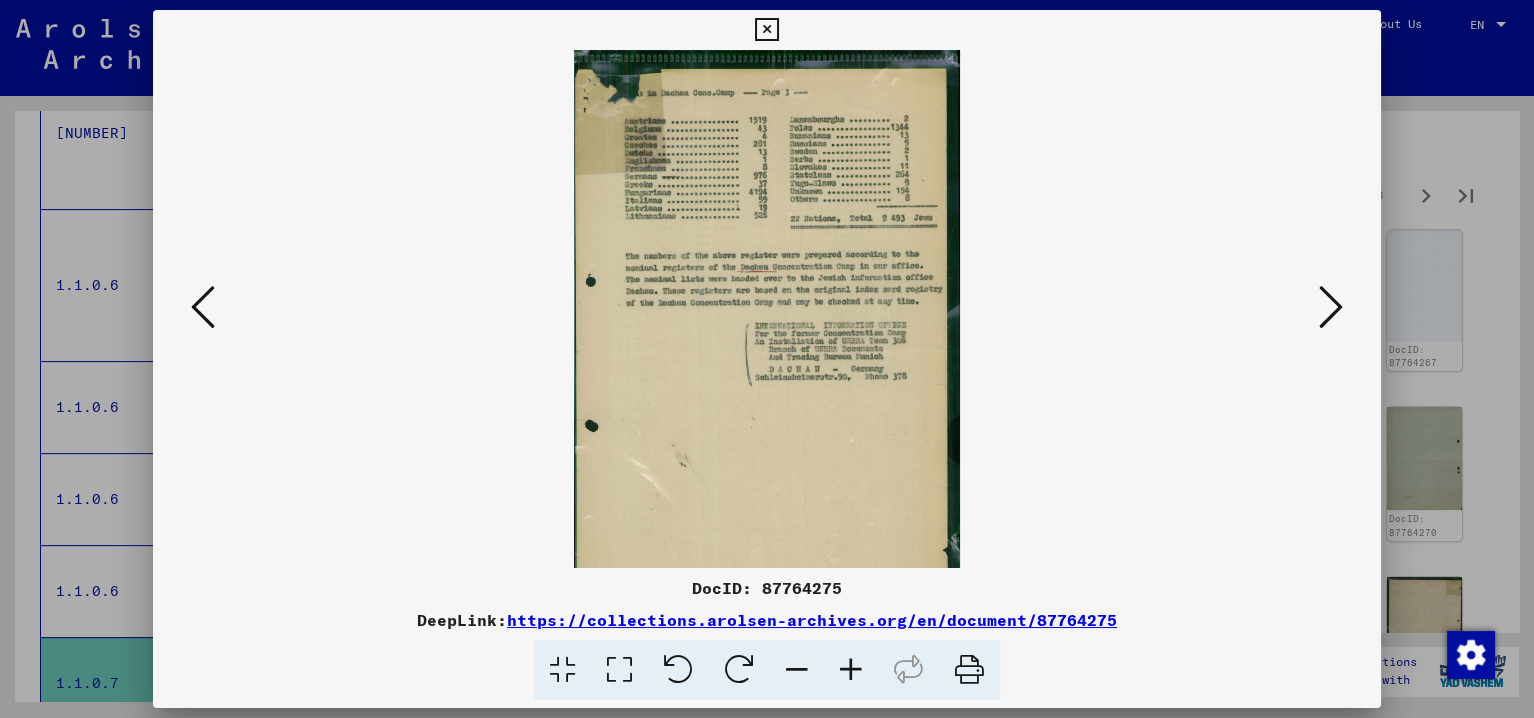 click at bounding box center [851, 670] 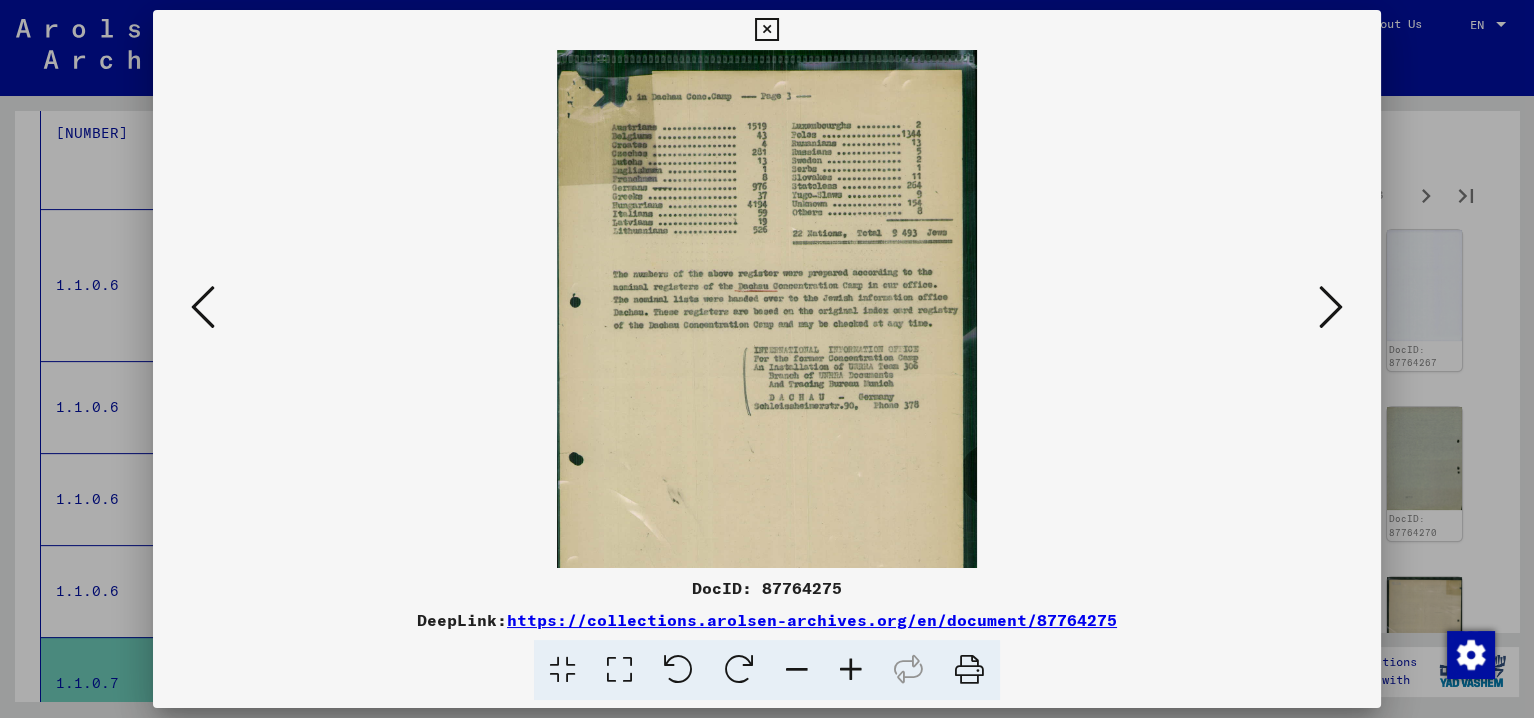 click at bounding box center [851, 670] 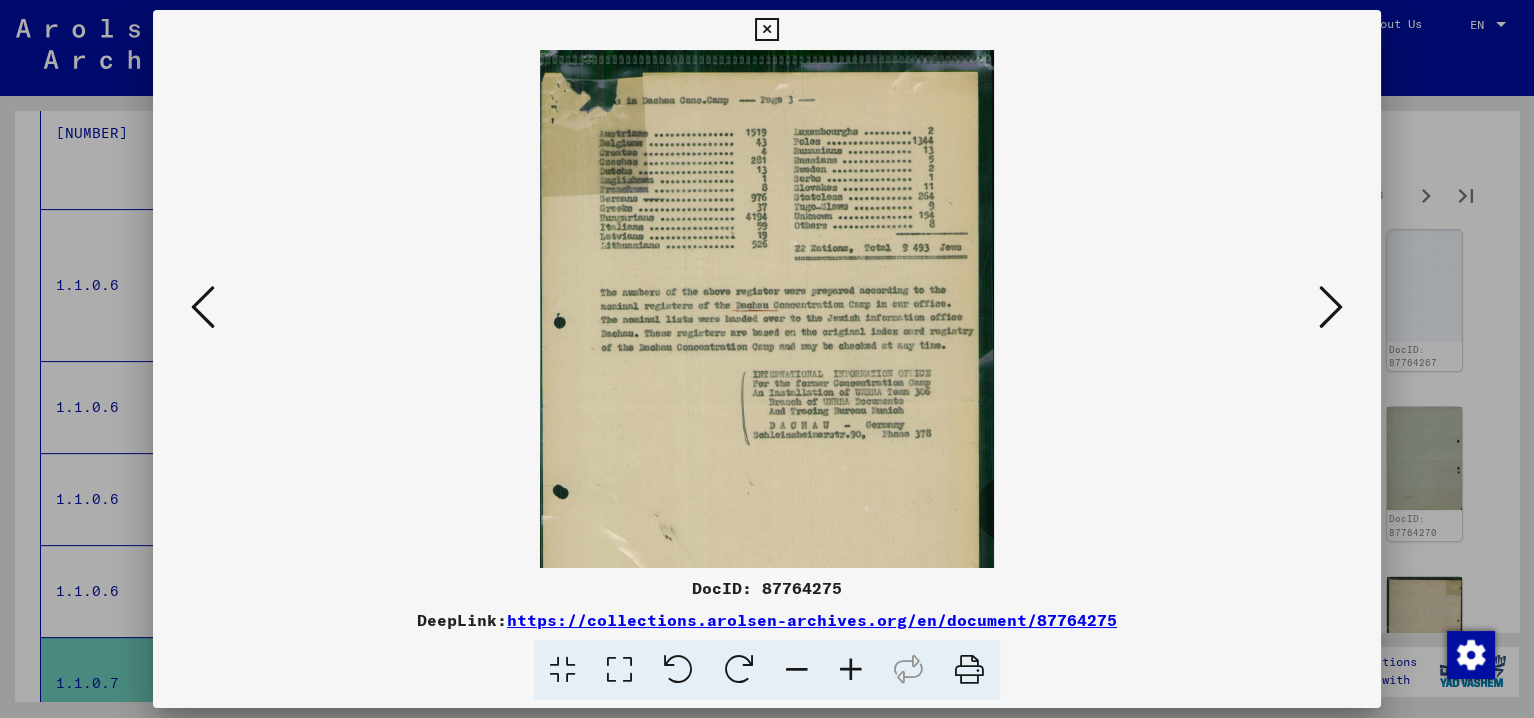 click at bounding box center [851, 670] 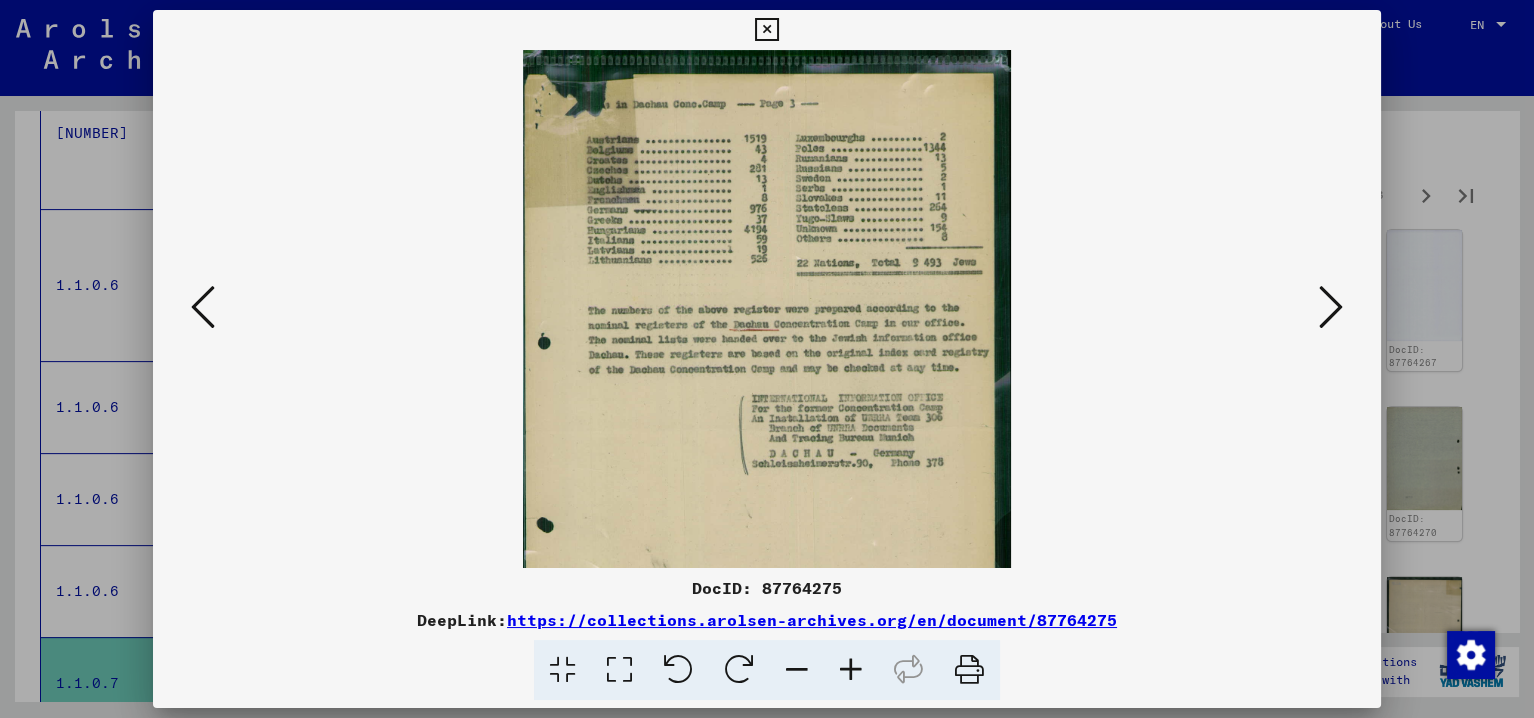 click at bounding box center [851, 670] 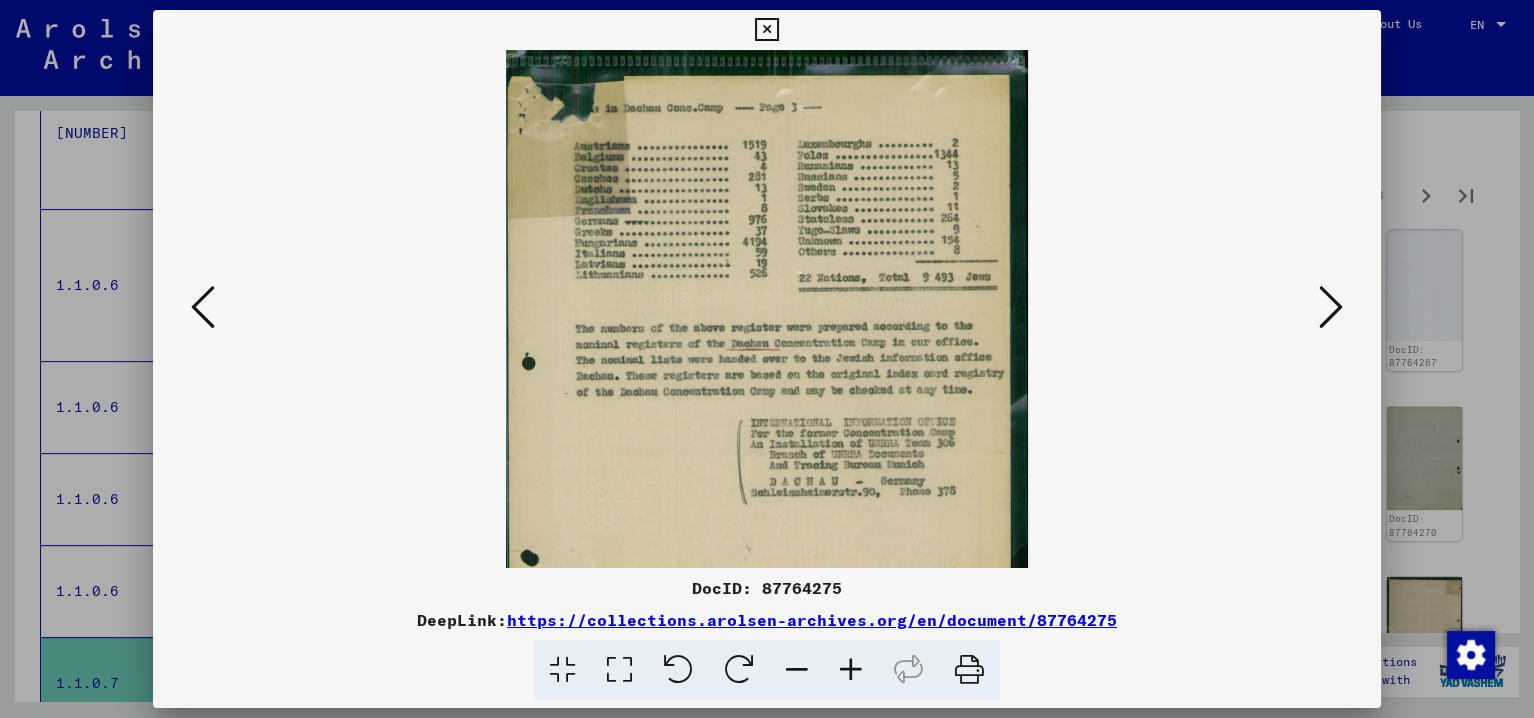 click at bounding box center (851, 670) 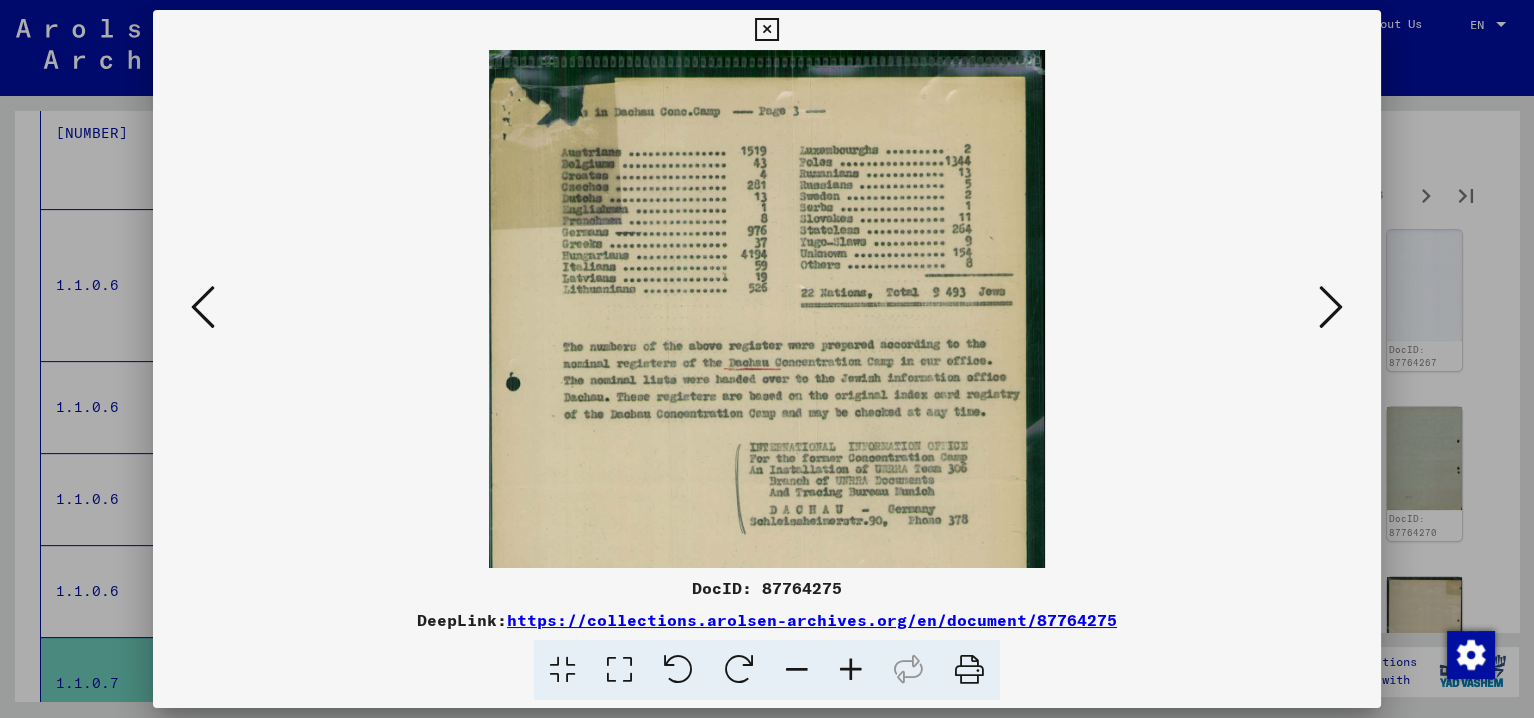 click at bounding box center [851, 670] 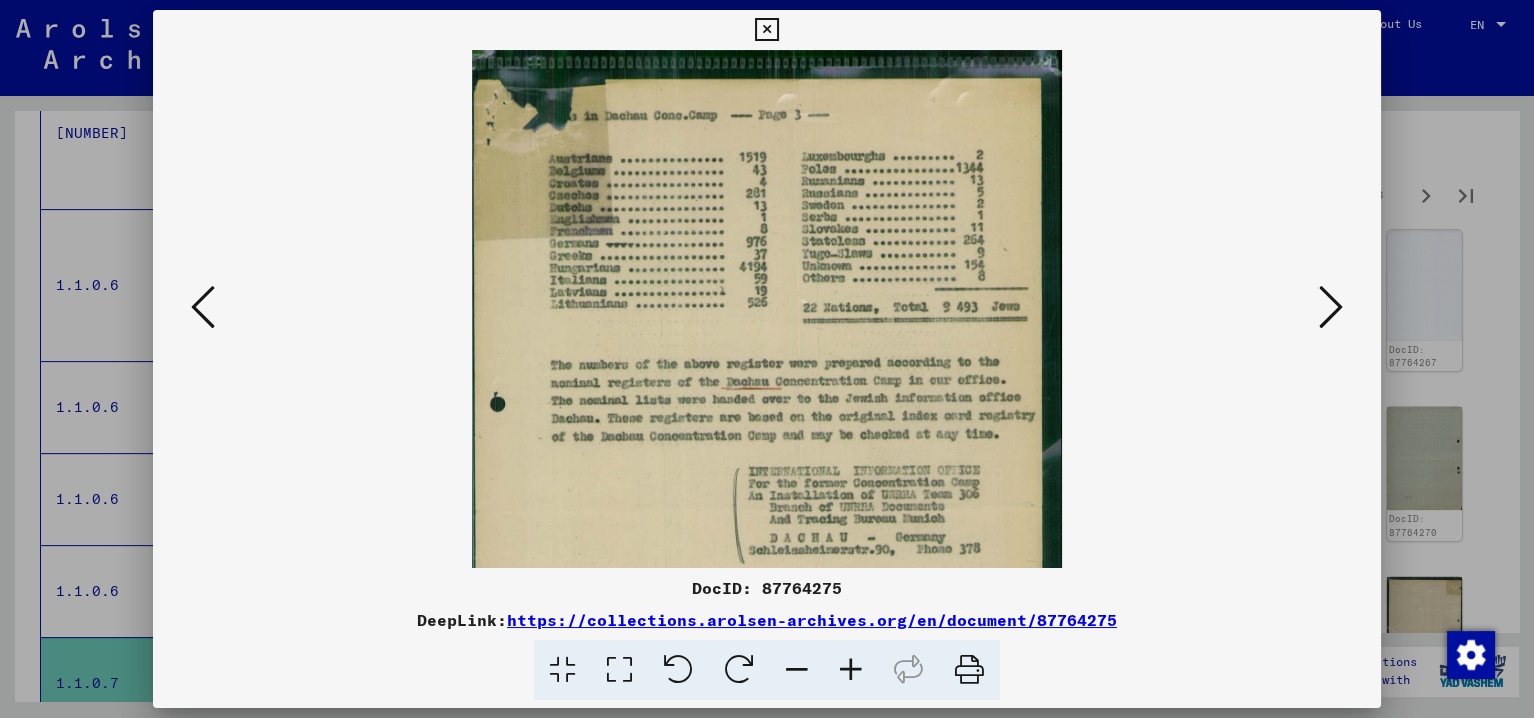 click at bounding box center [851, 670] 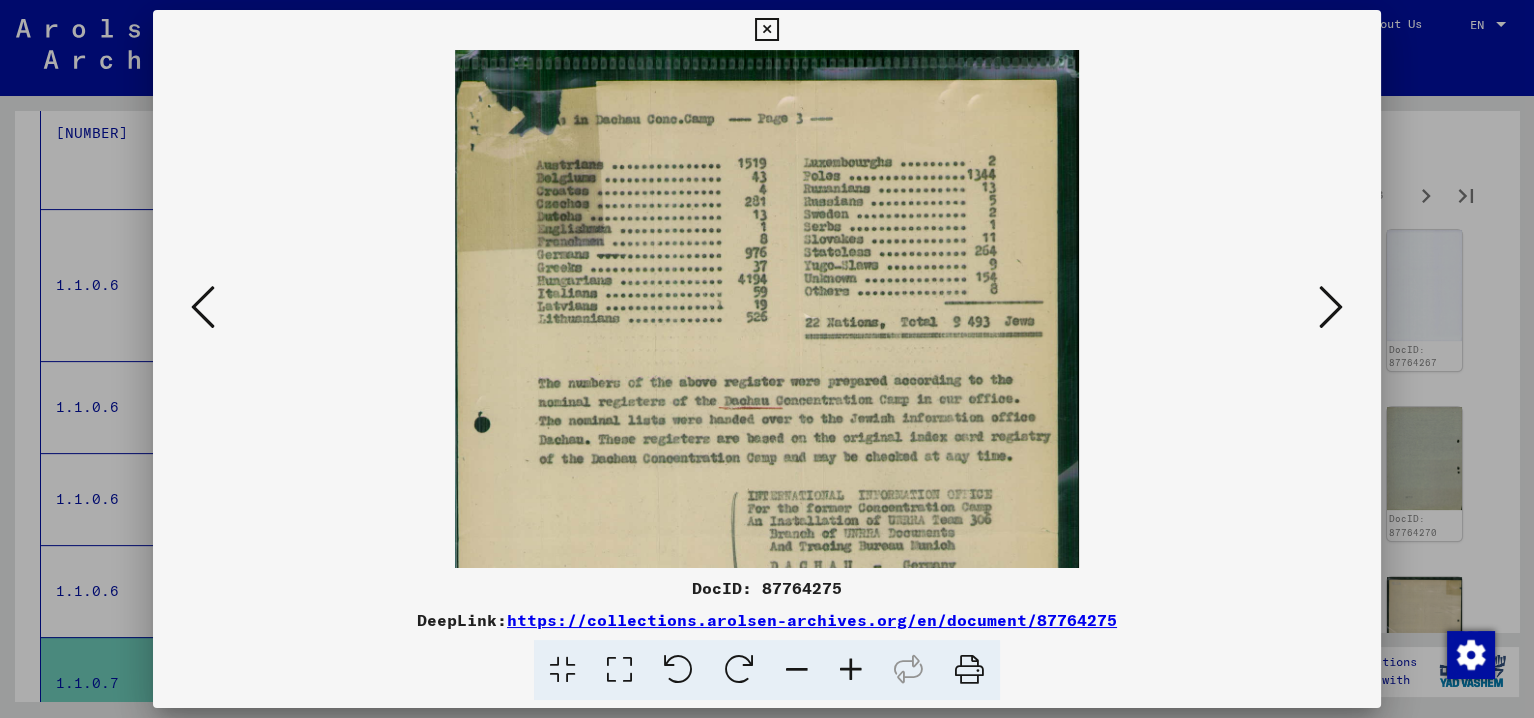 click at bounding box center [851, 670] 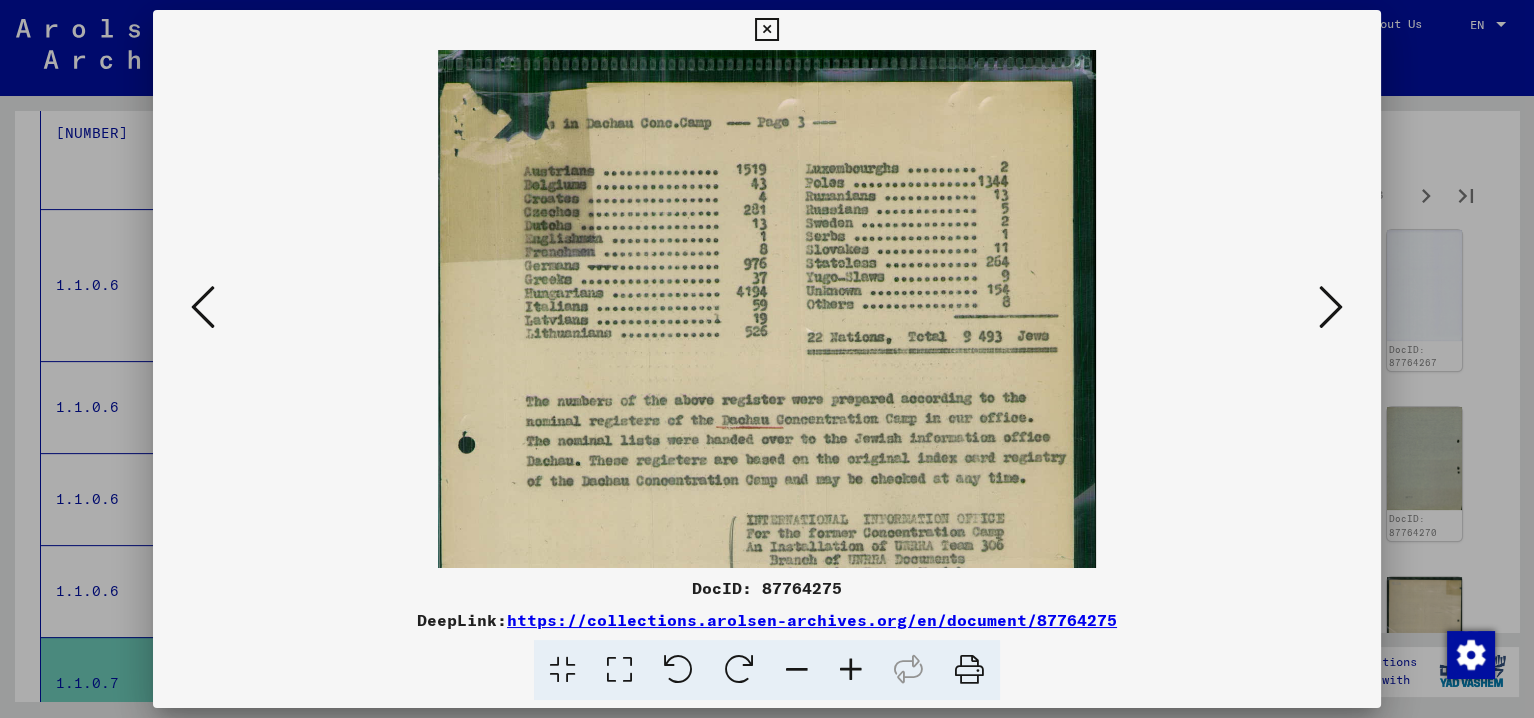 click at bounding box center (851, 670) 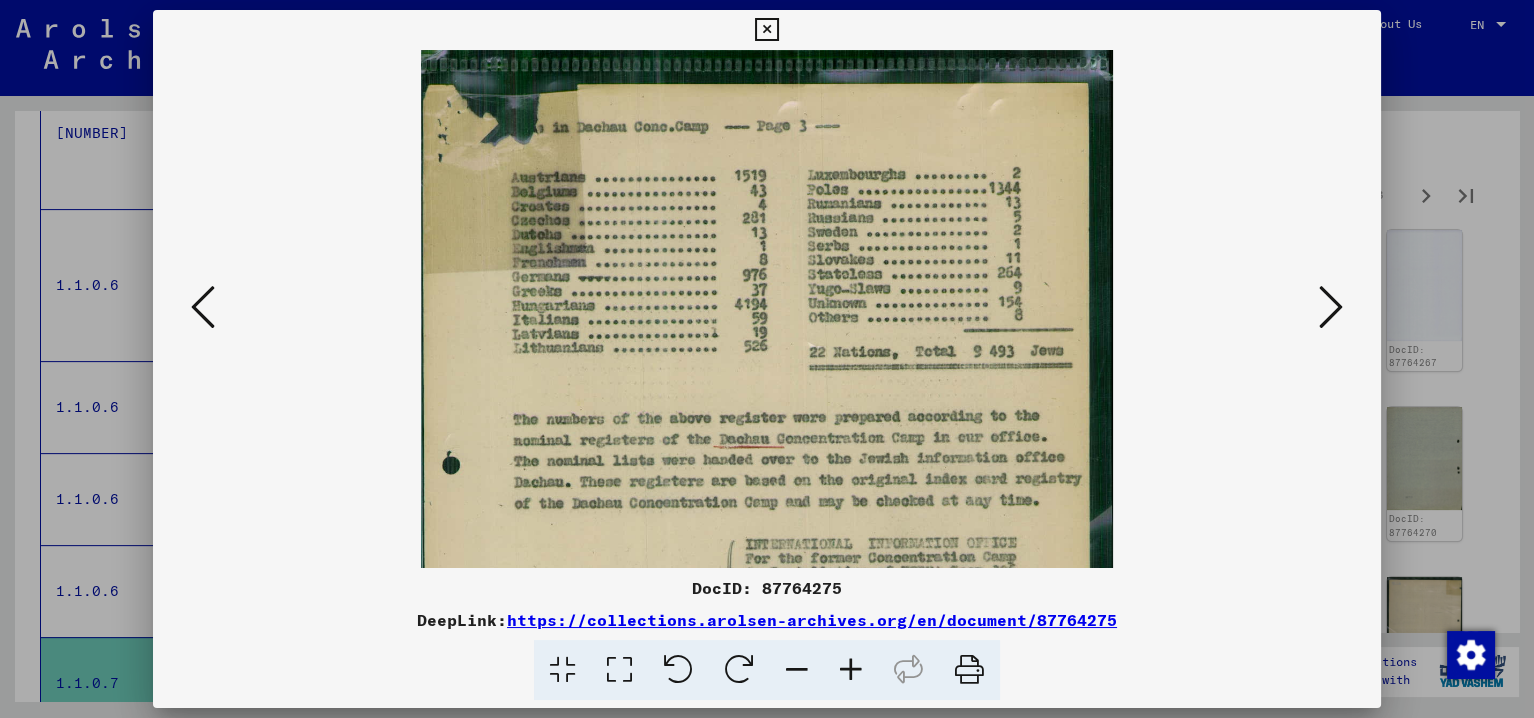 click at bounding box center (851, 670) 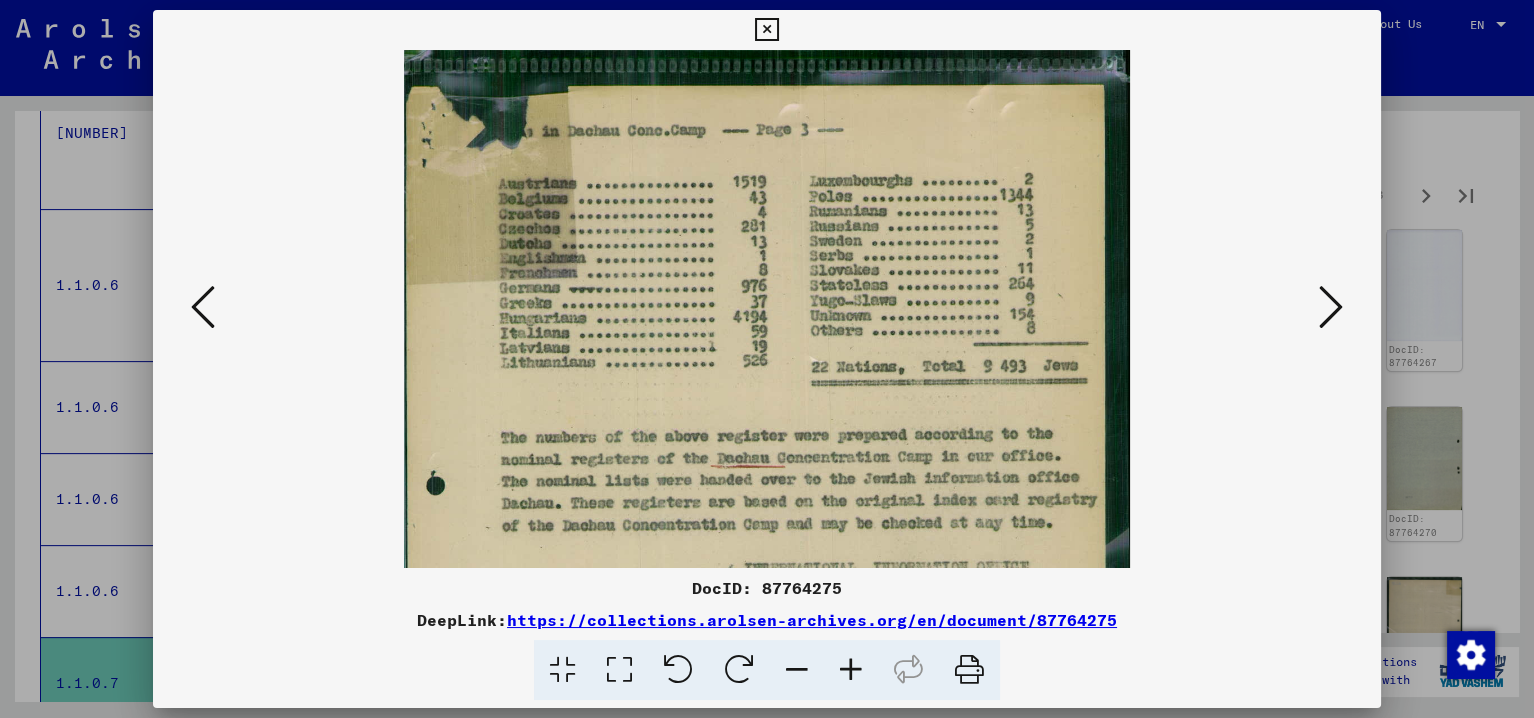 click at bounding box center (1331, 307) 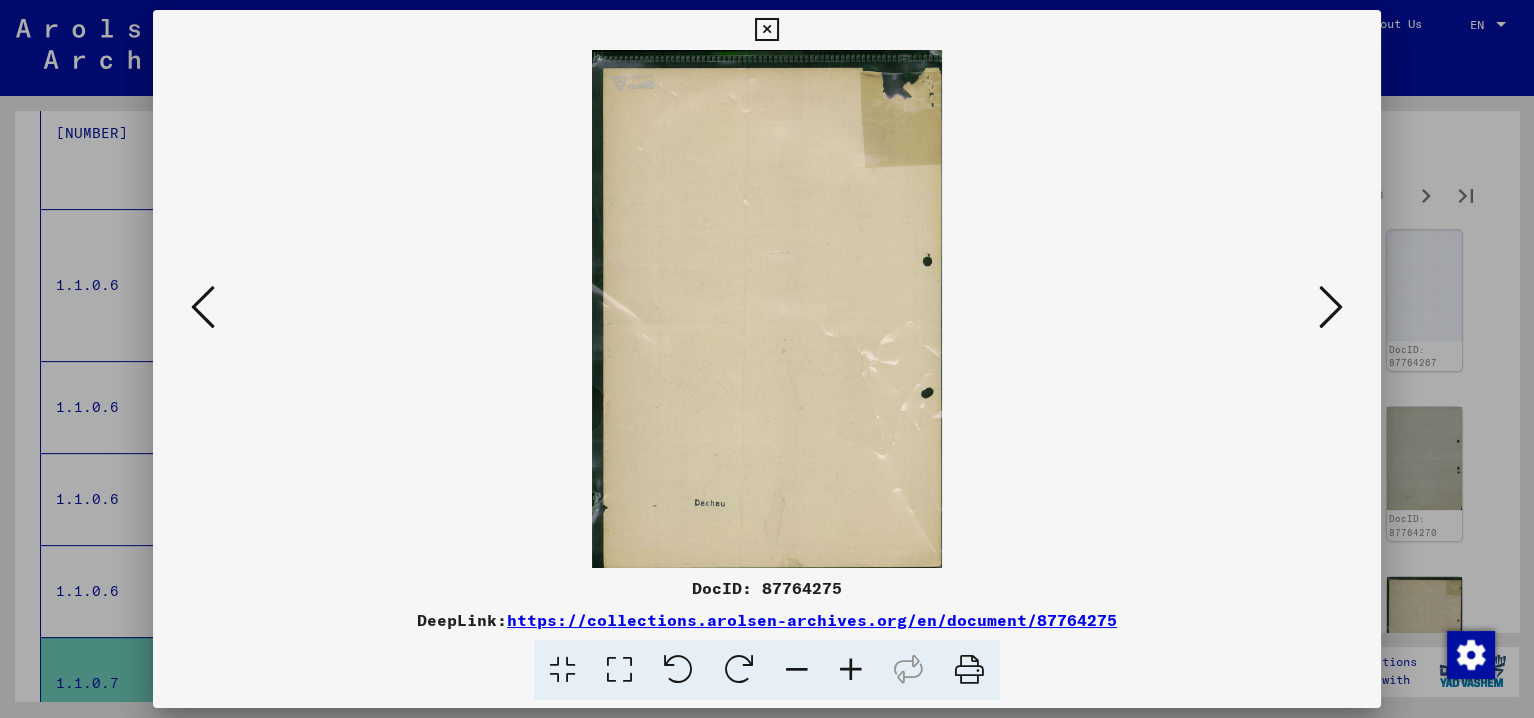 click at bounding box center [1331, 307] 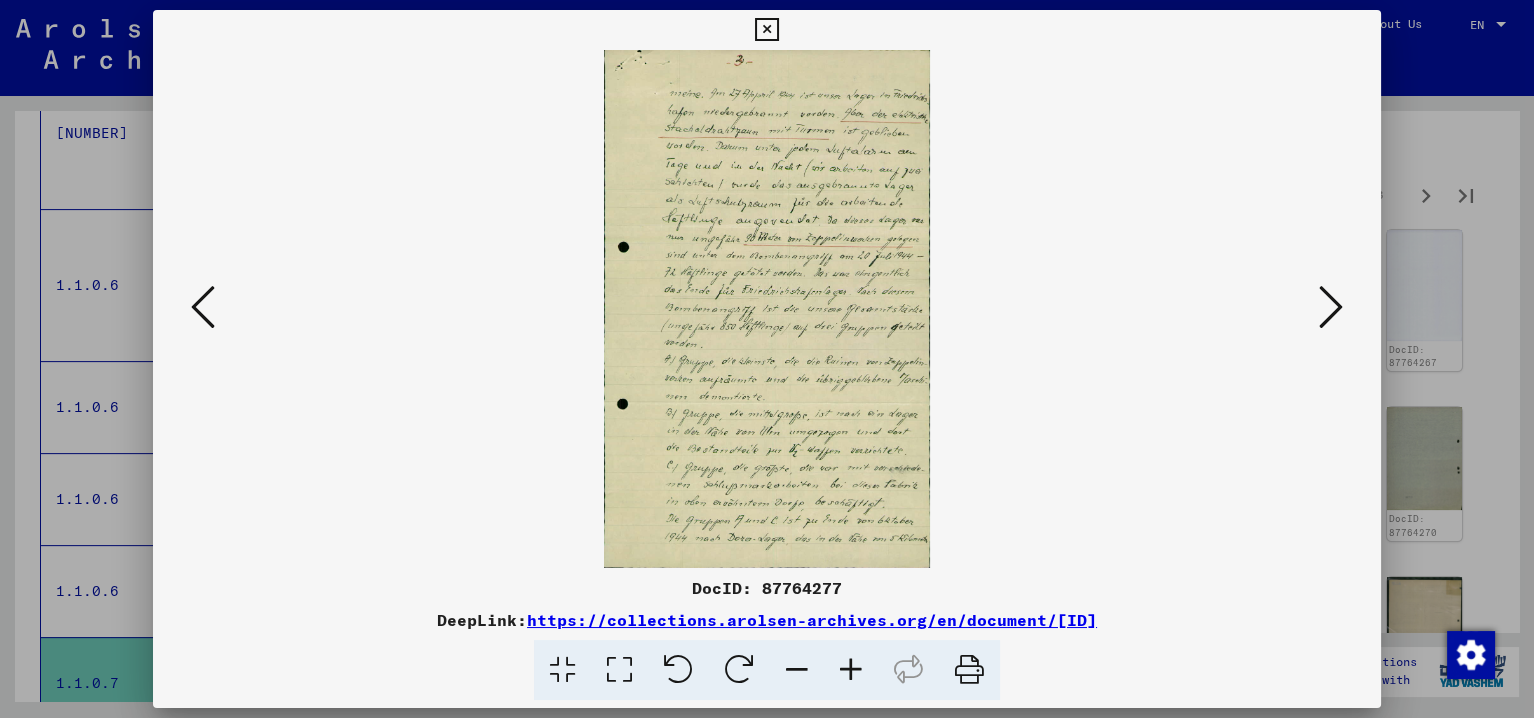click at bounding box center (851, 670) 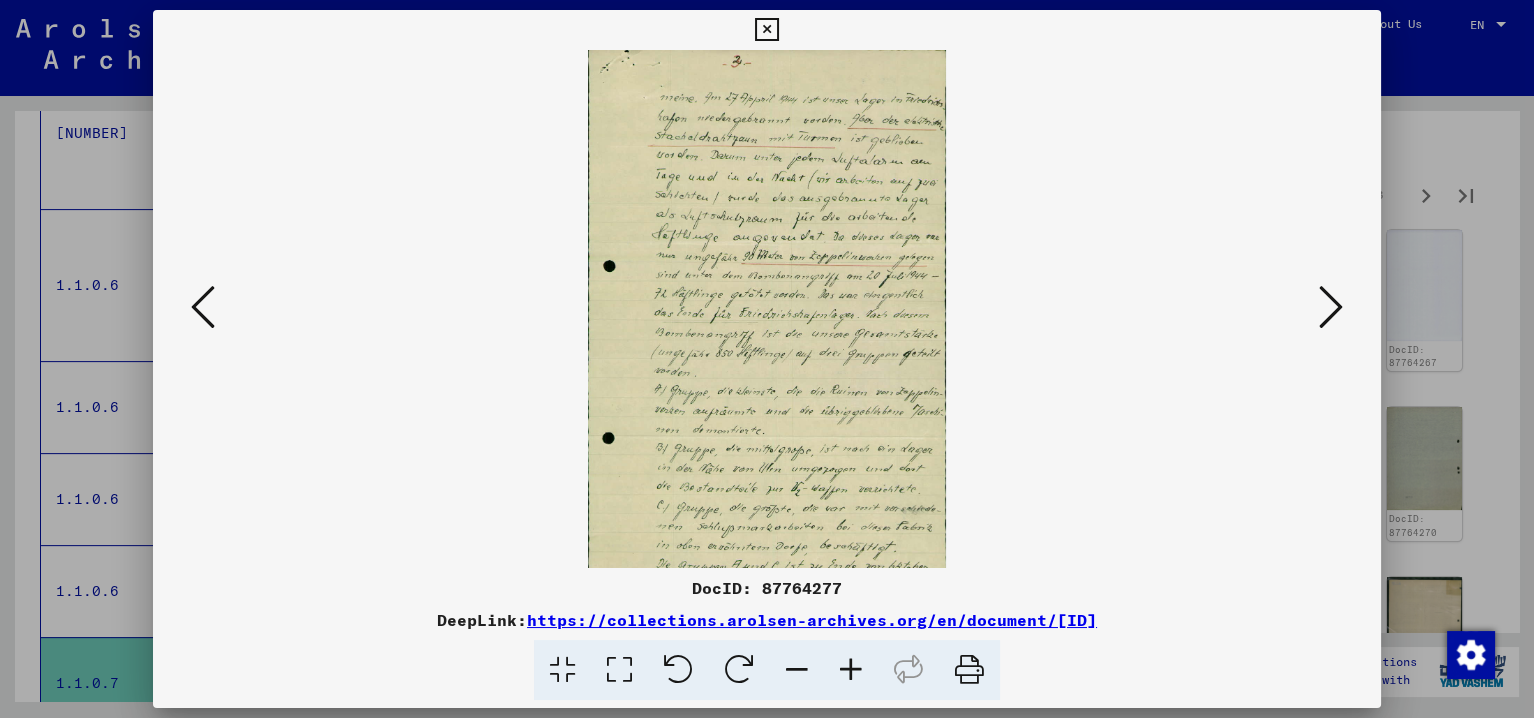 click at bounding box center (851, 670) 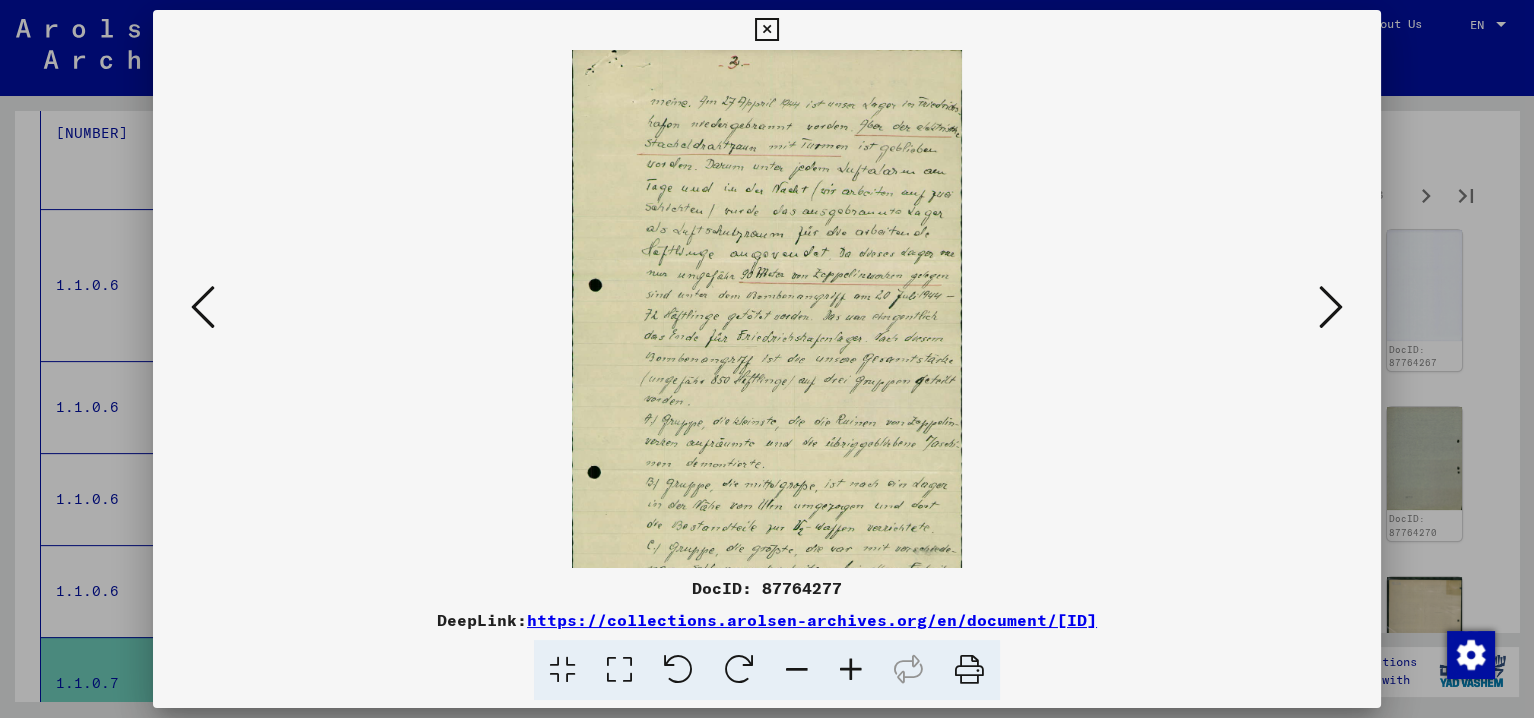 click at bounding box center (851, 670) 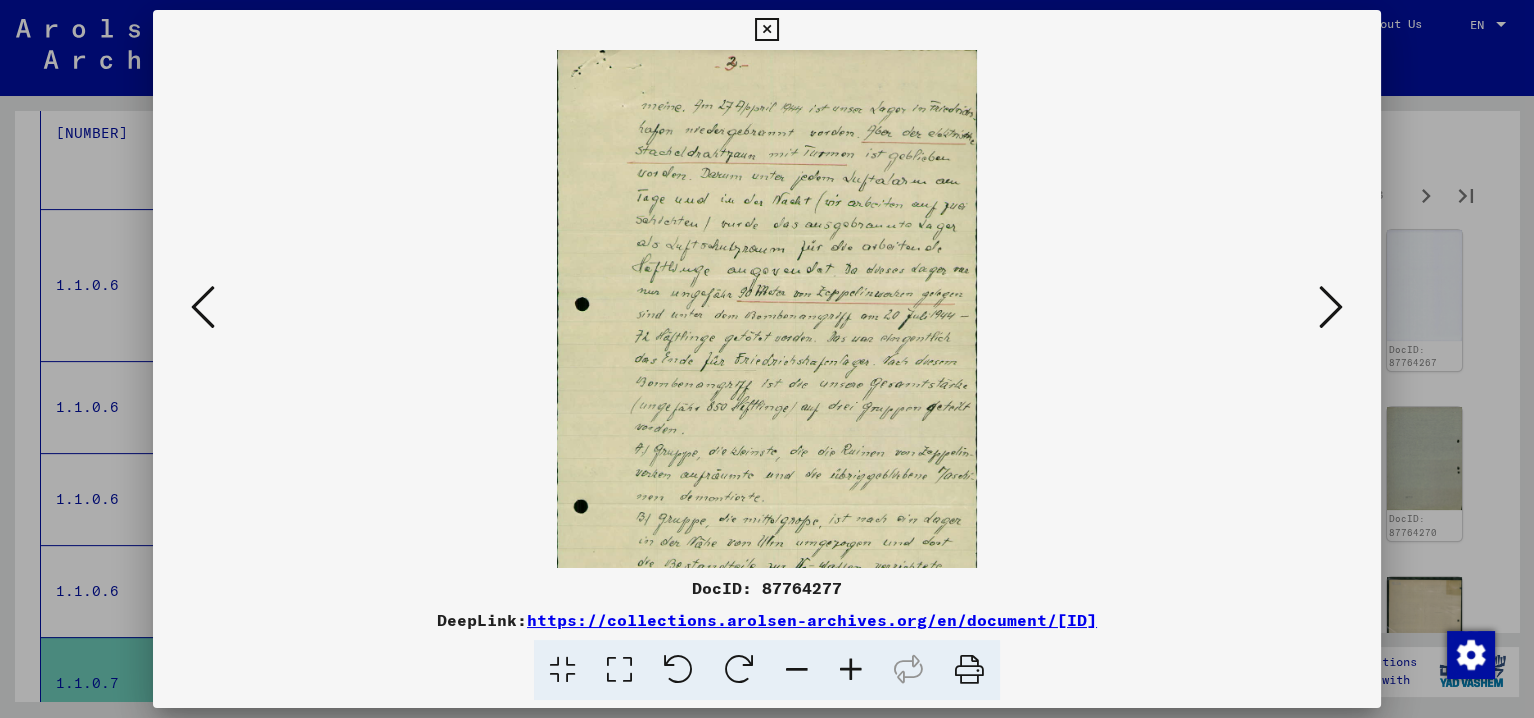click at bounding box center [851, 670] 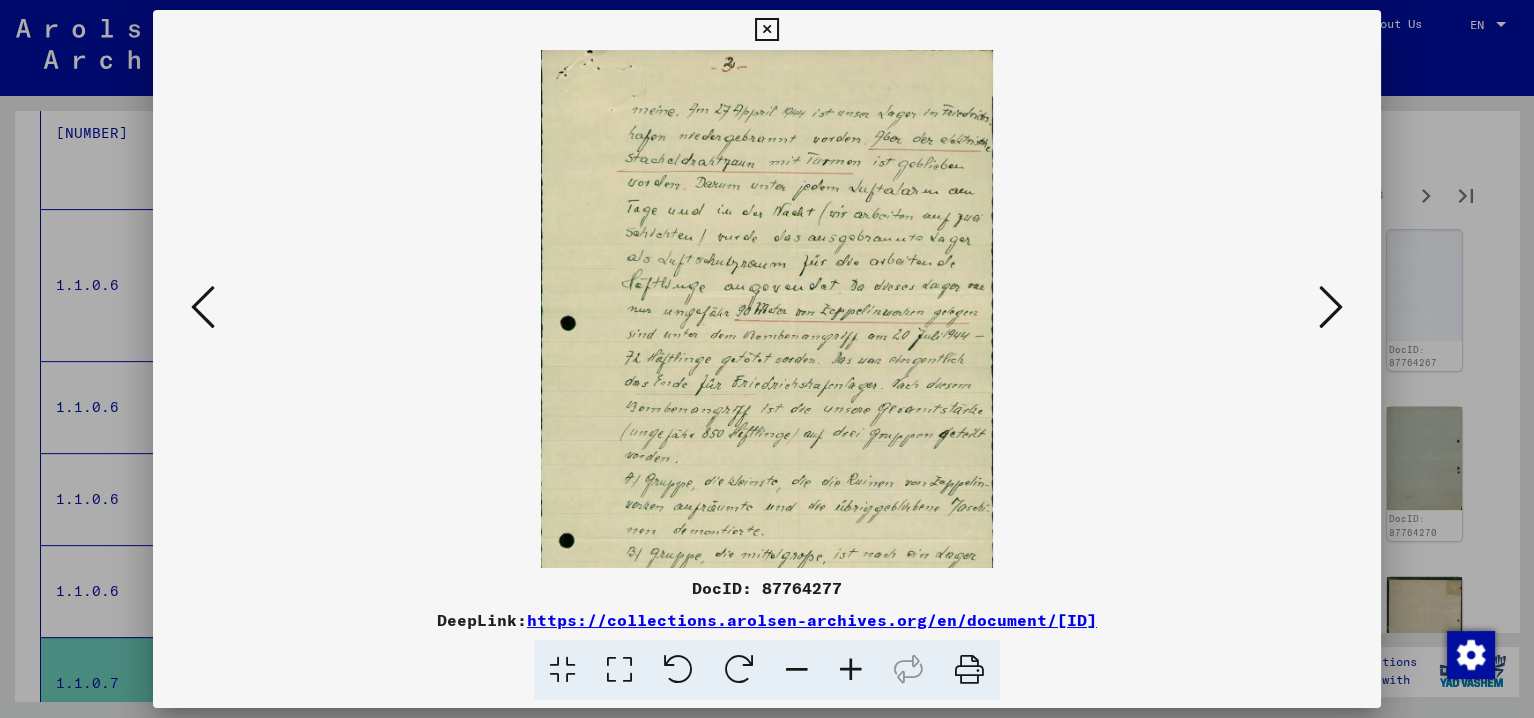 click at bounding box center [851, 670] 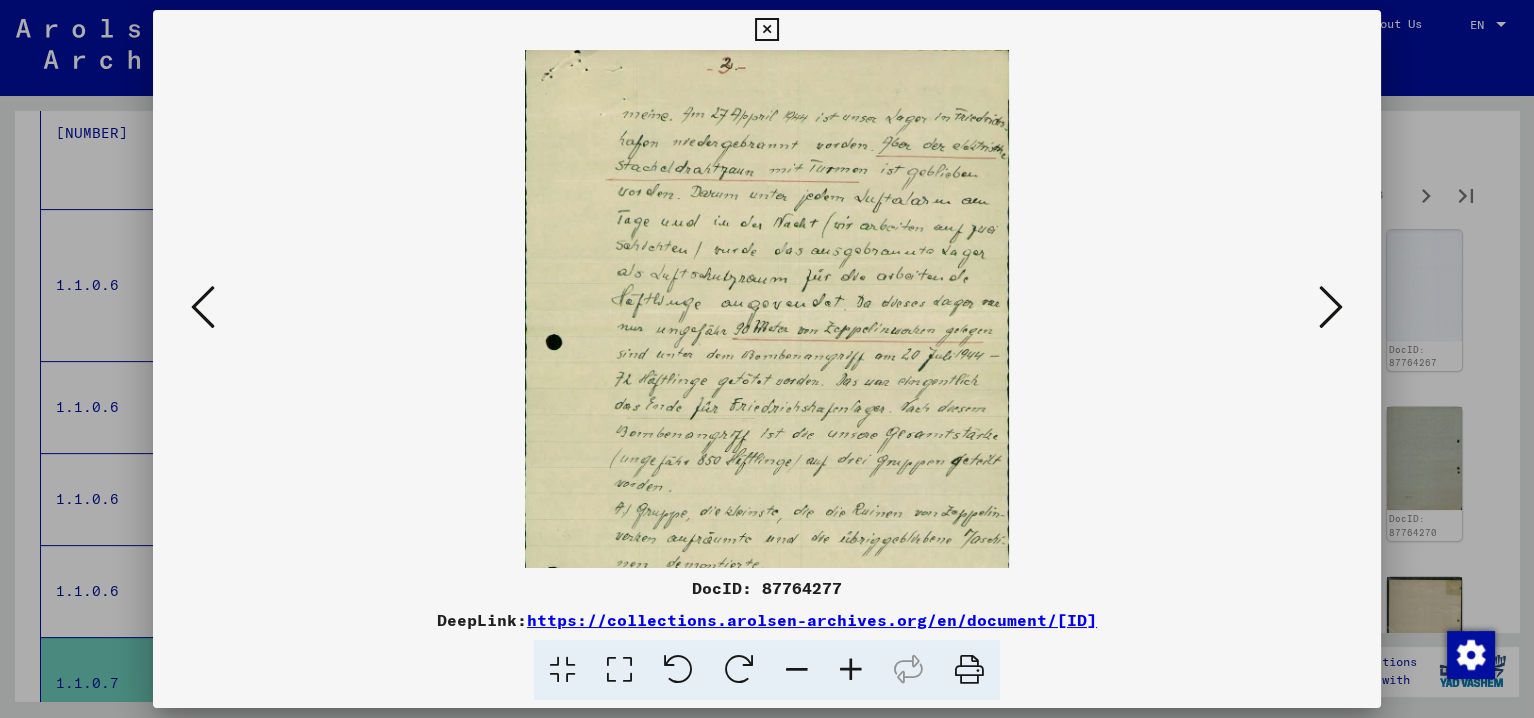 click at bounding box center [851, 670] 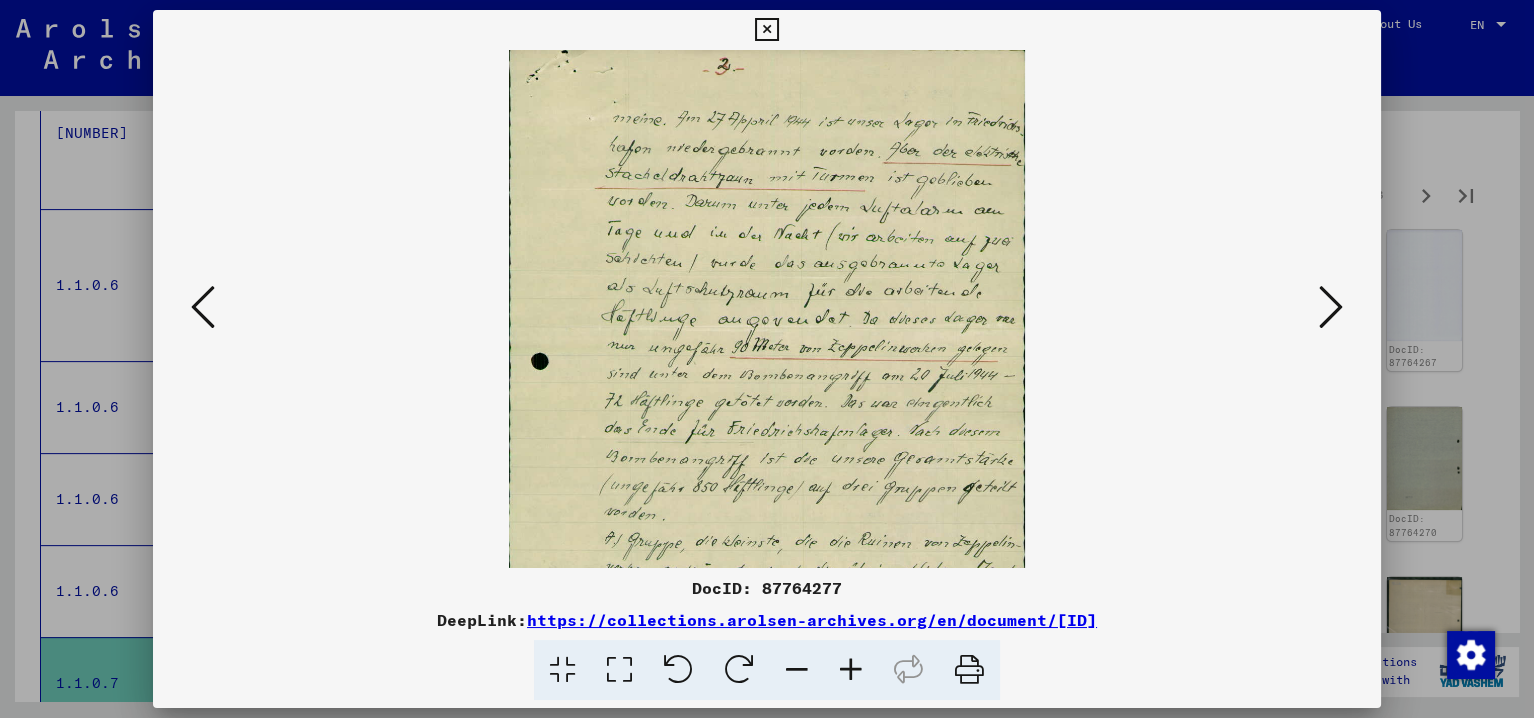 click at bounding box center [851, 670] 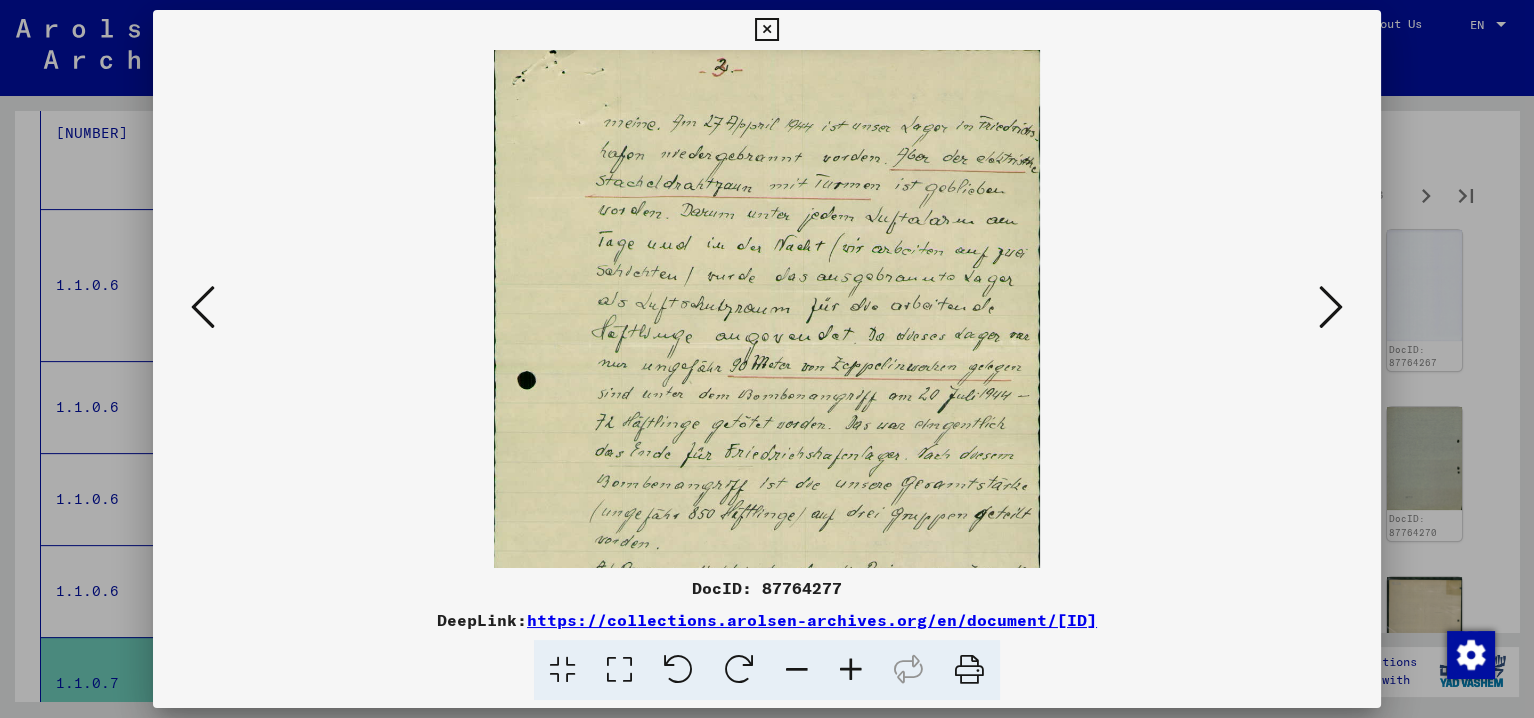click at bounding box center [851, 670] 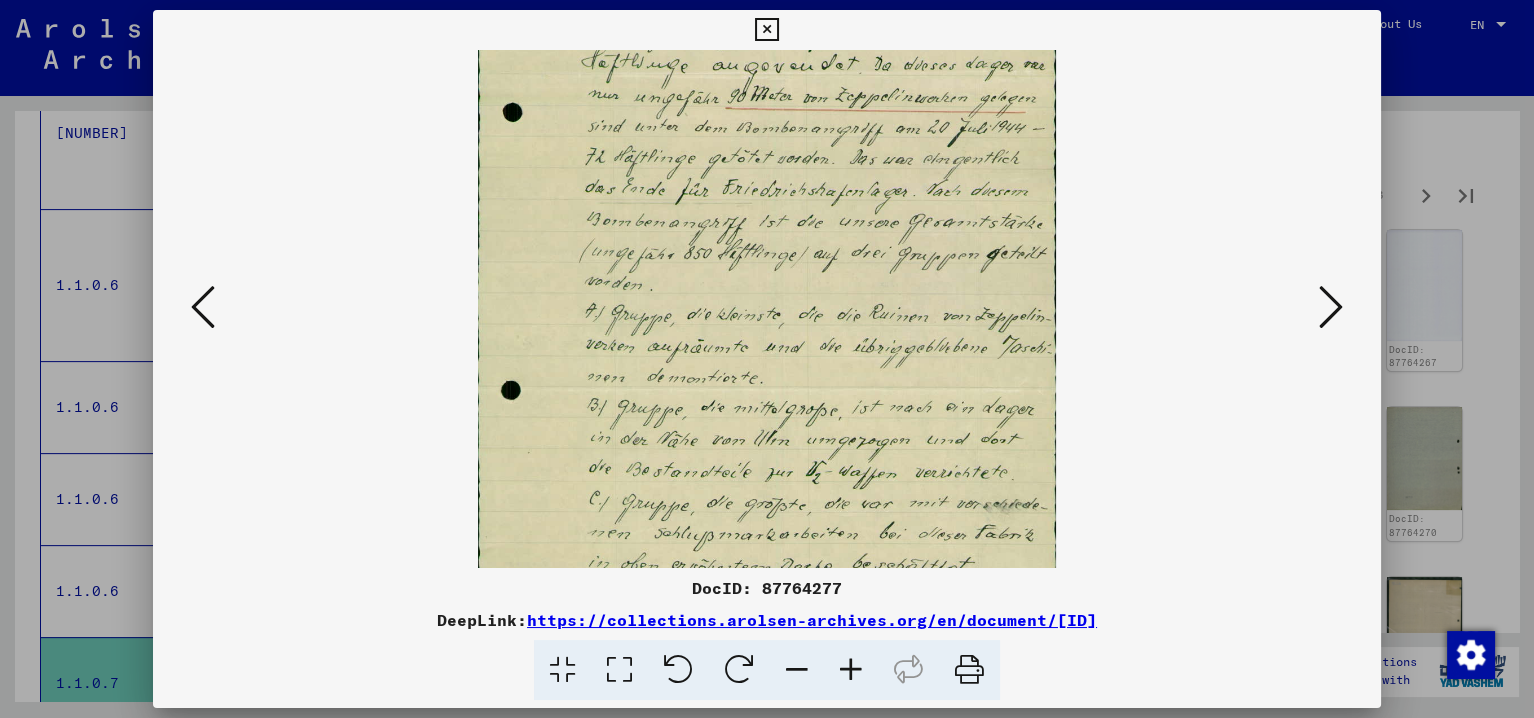 scroll, scrollTop: 291, scrollLeft: 0, axis: vertical 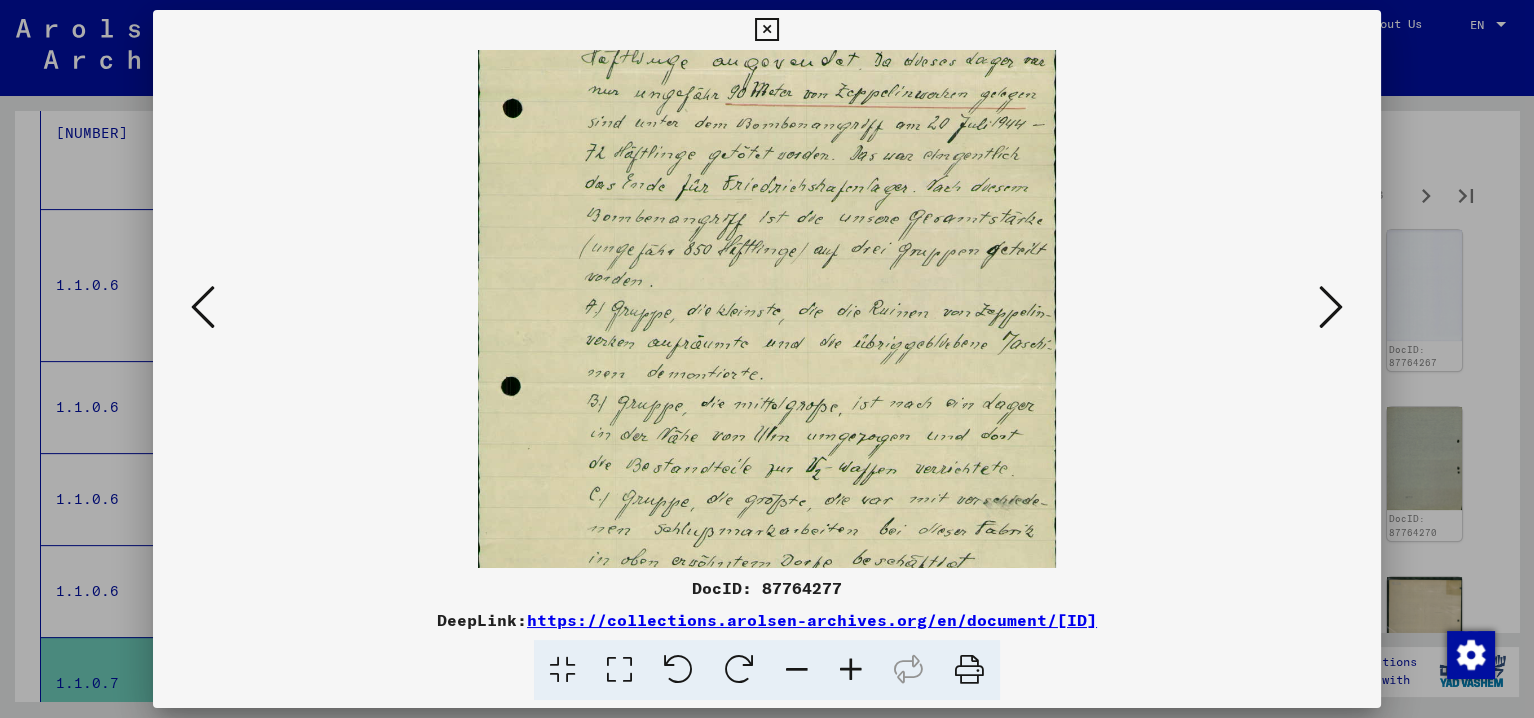 drag, startPoint x: 805, startPoint y: 537, endPoint x: 789, endPoint y: 241, distance: 296.43213 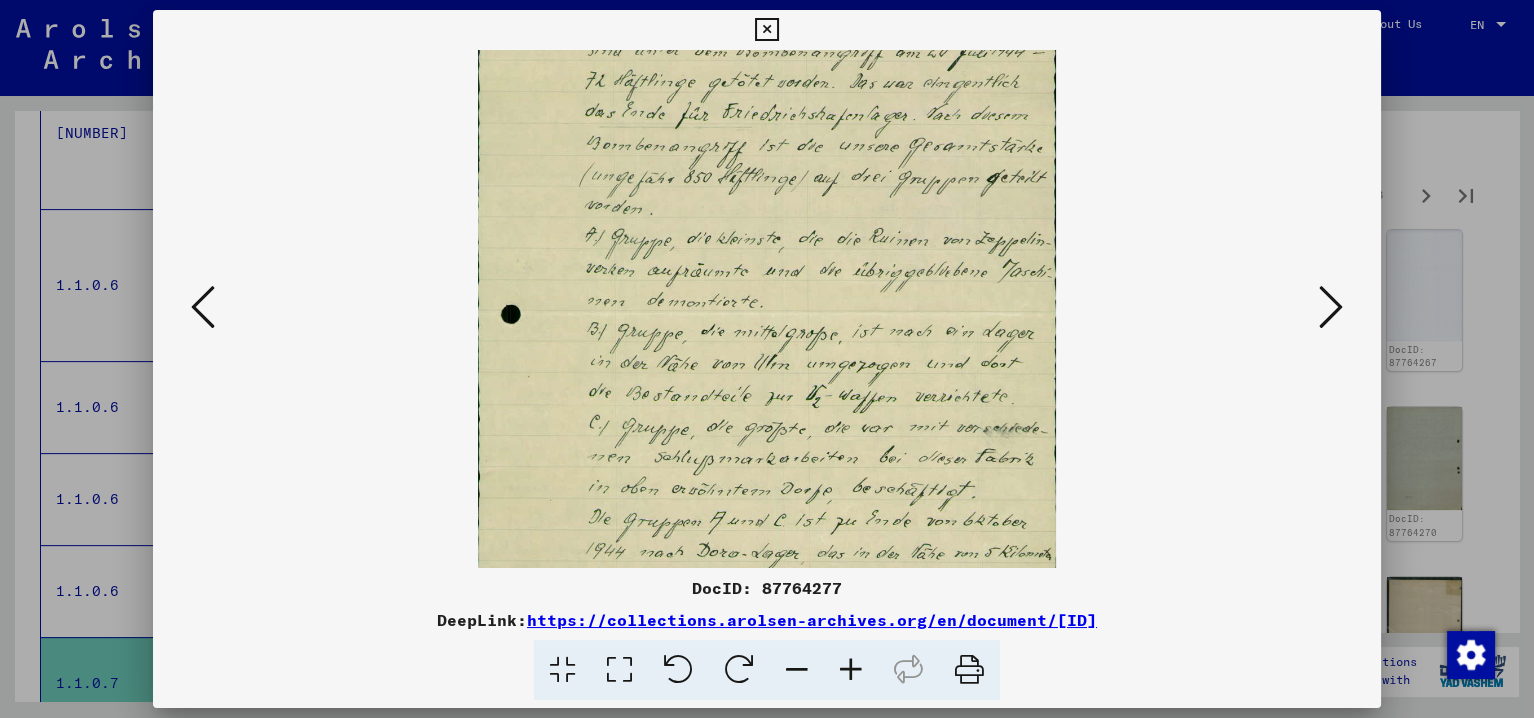 scroll, scrollTop: 400, scrollLeft: 0, axis: vertical 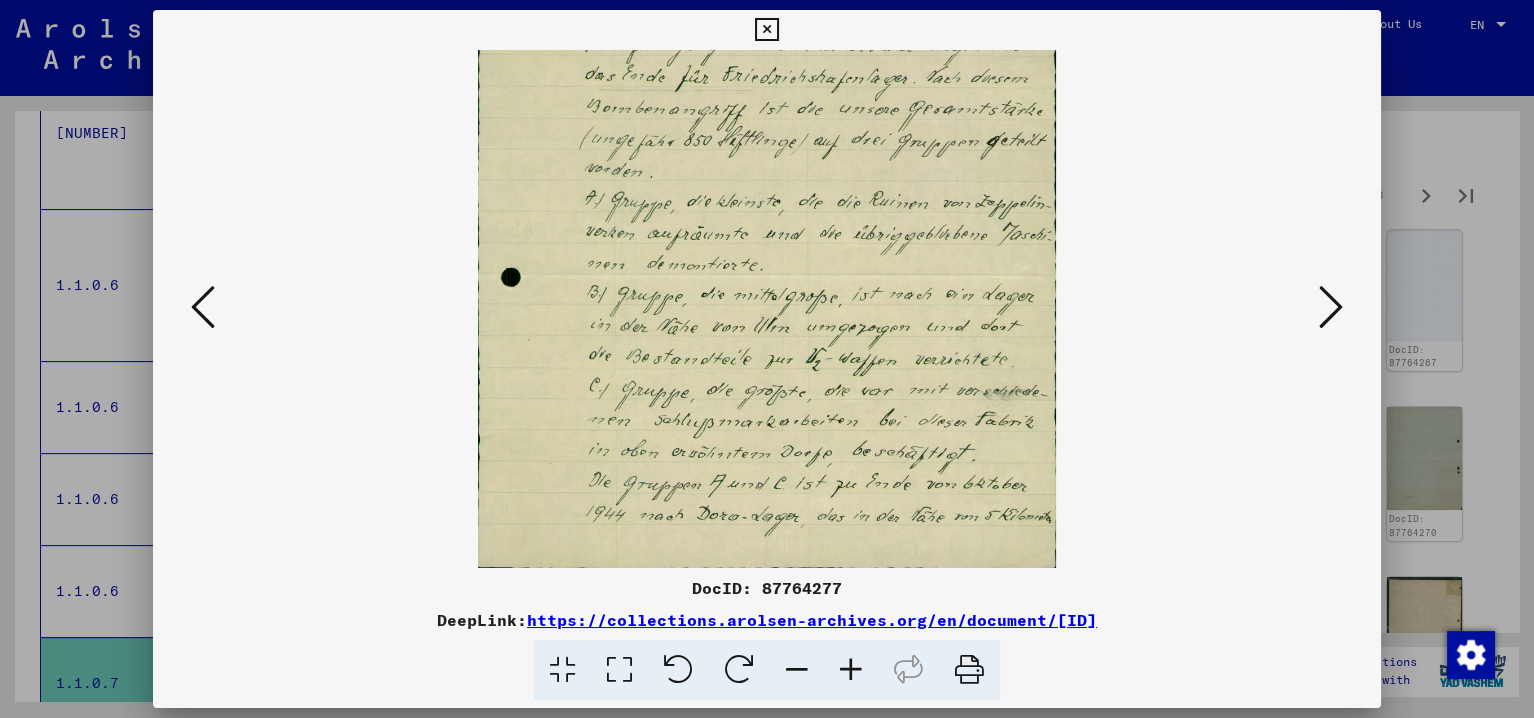 drag, startPoint x: 794, startPoint y: 395, endPoint x: 791, endPoint y: 166, distance: 229.01965 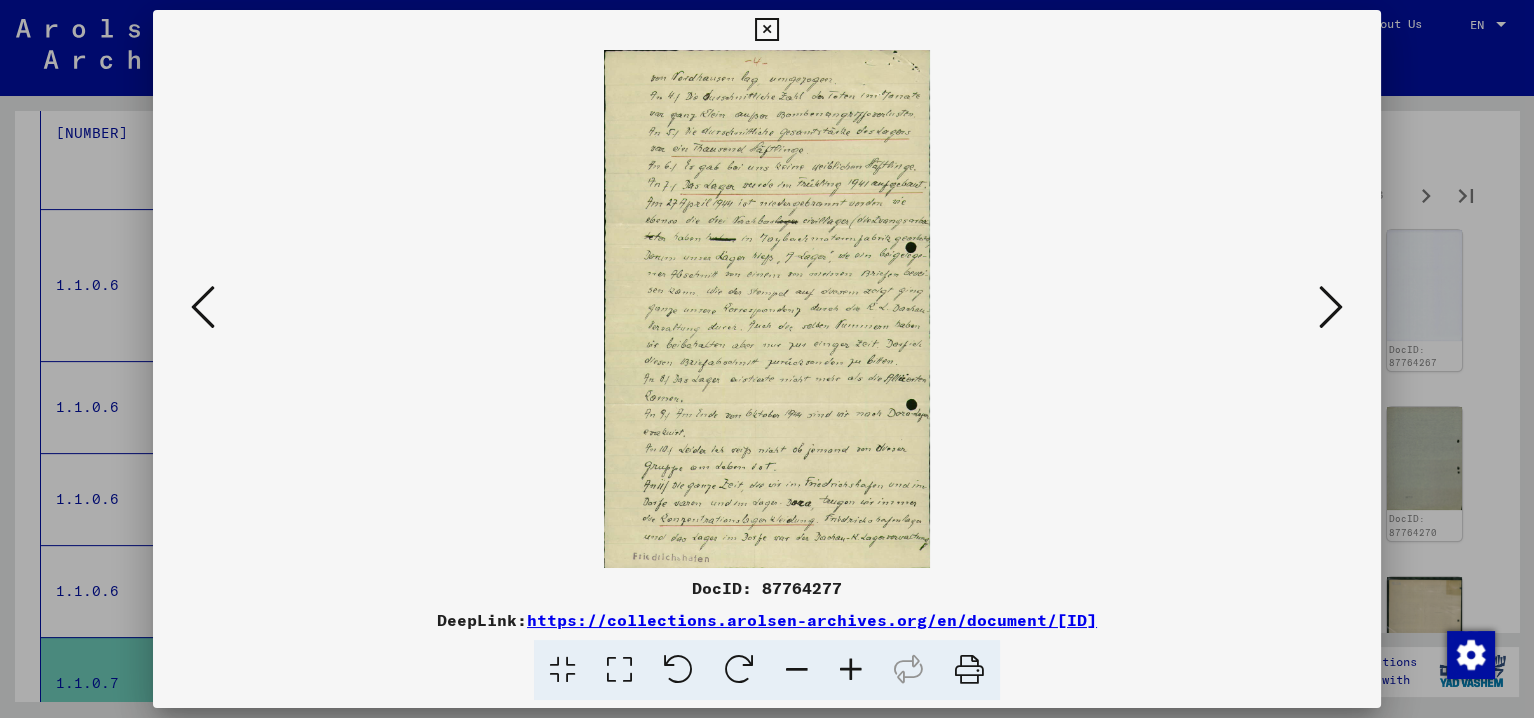 click at bounding box center [851, 670] 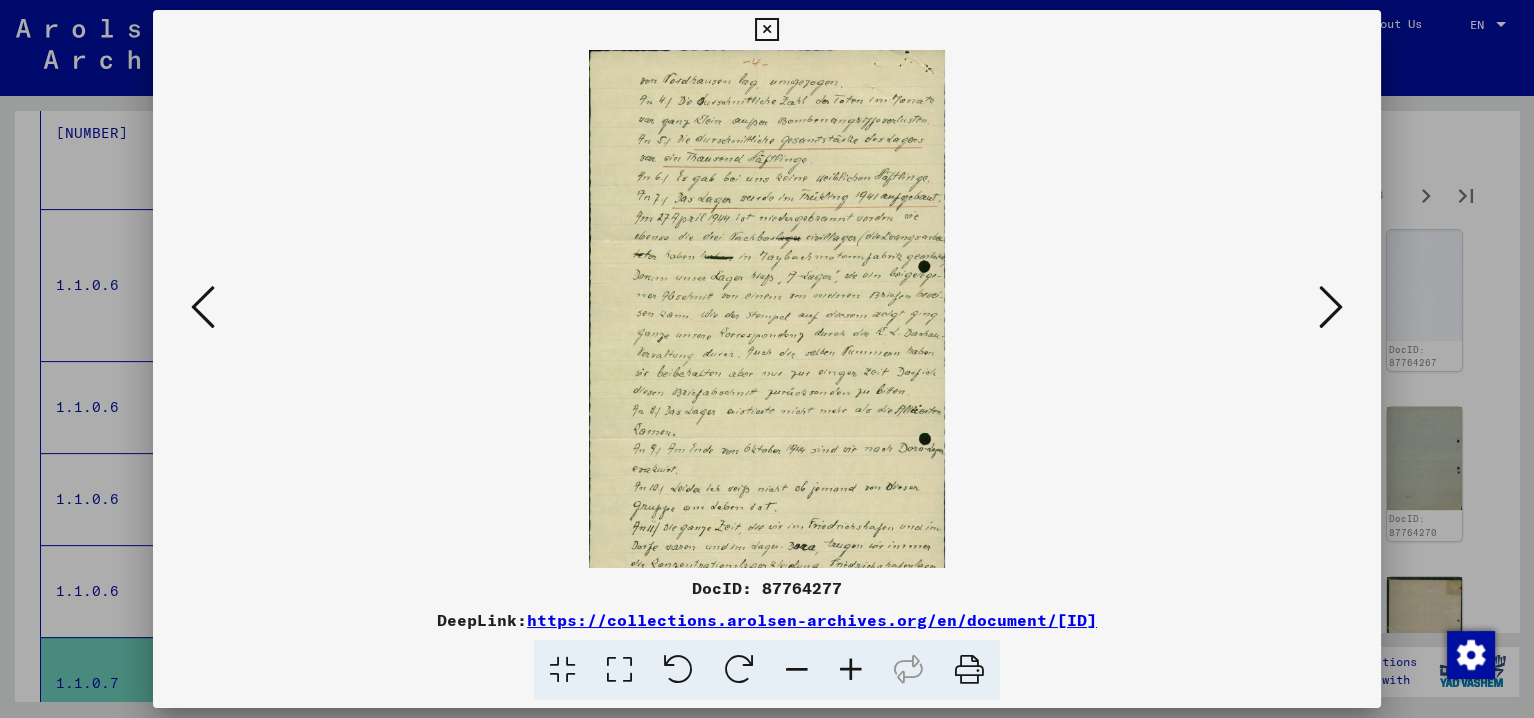click at bounding box center (851, 670) 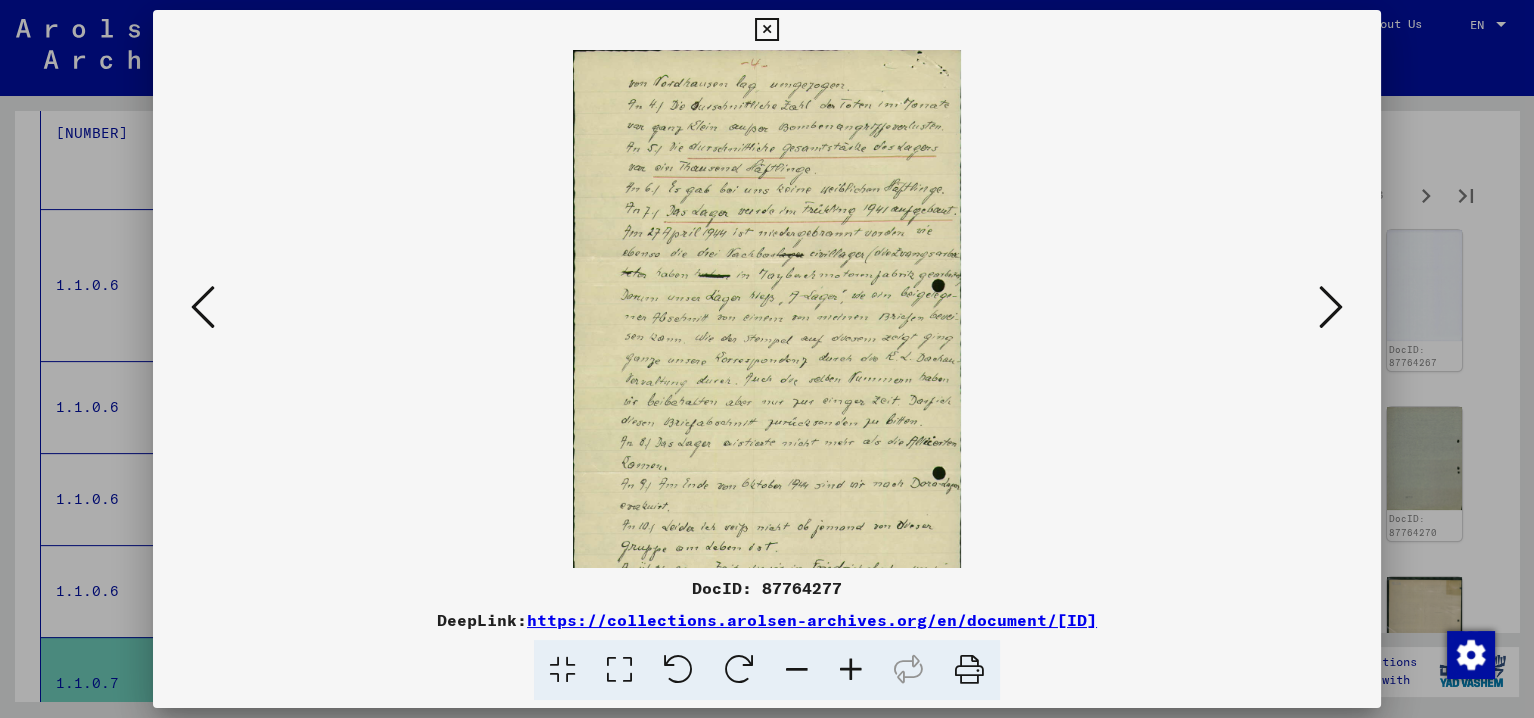 click at bounding box center [851, 670] 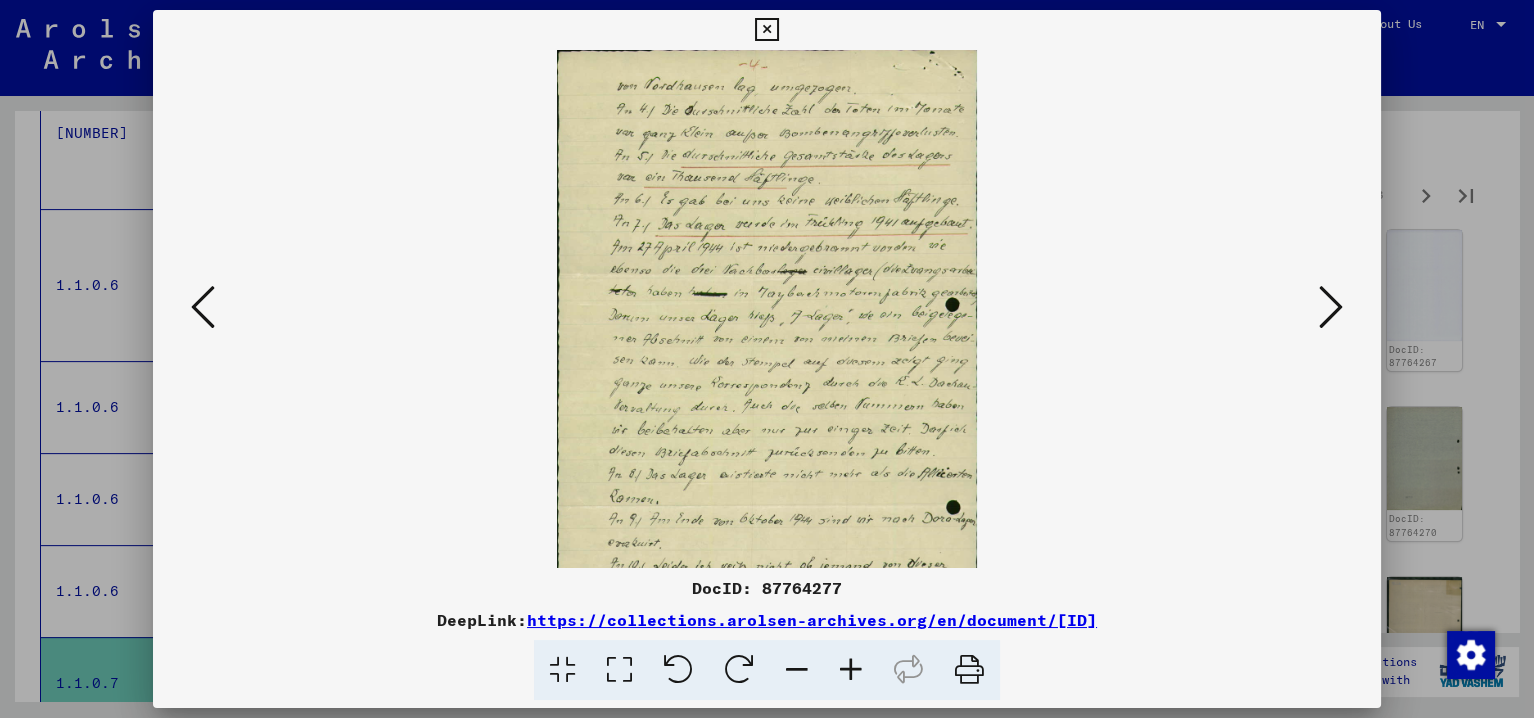 click at bounding box center [851, 670] 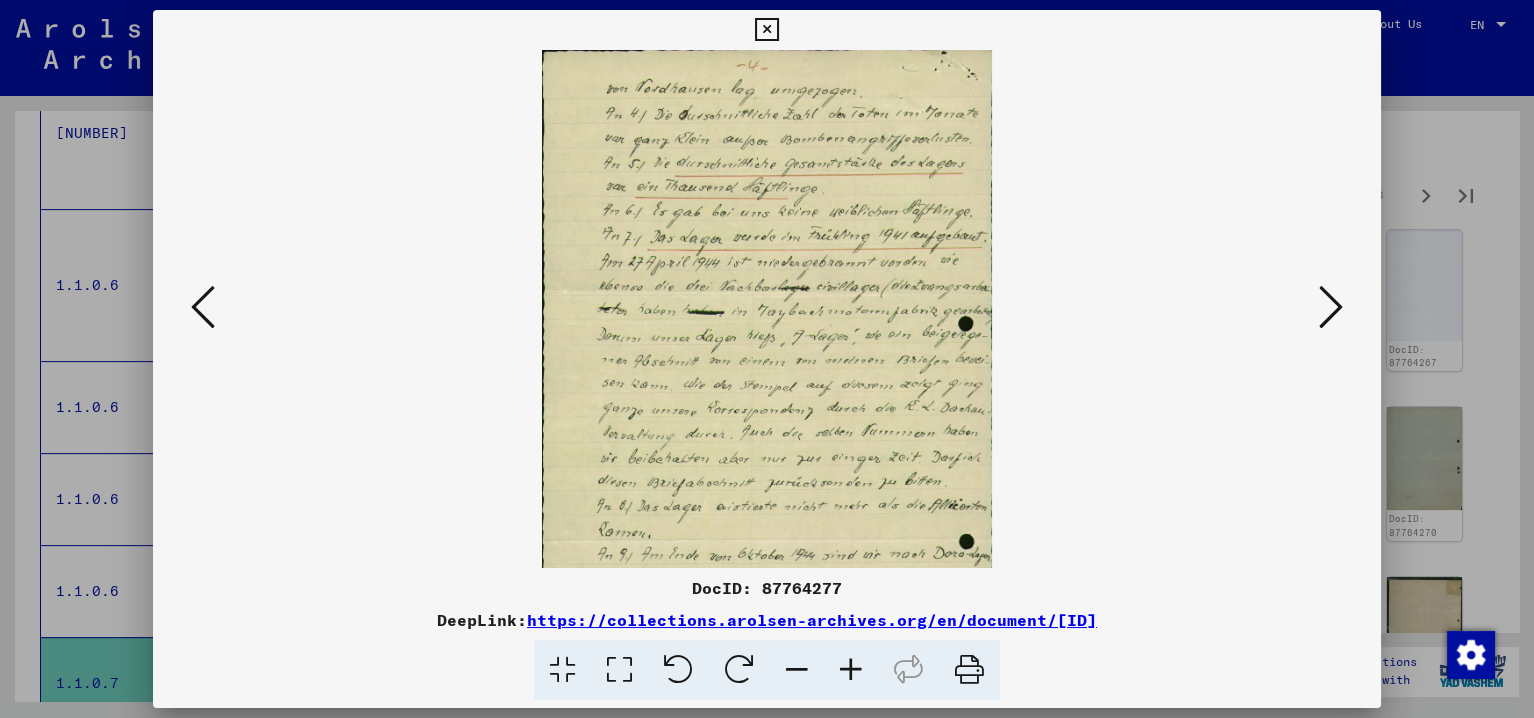click at bounding box center (851, 670) 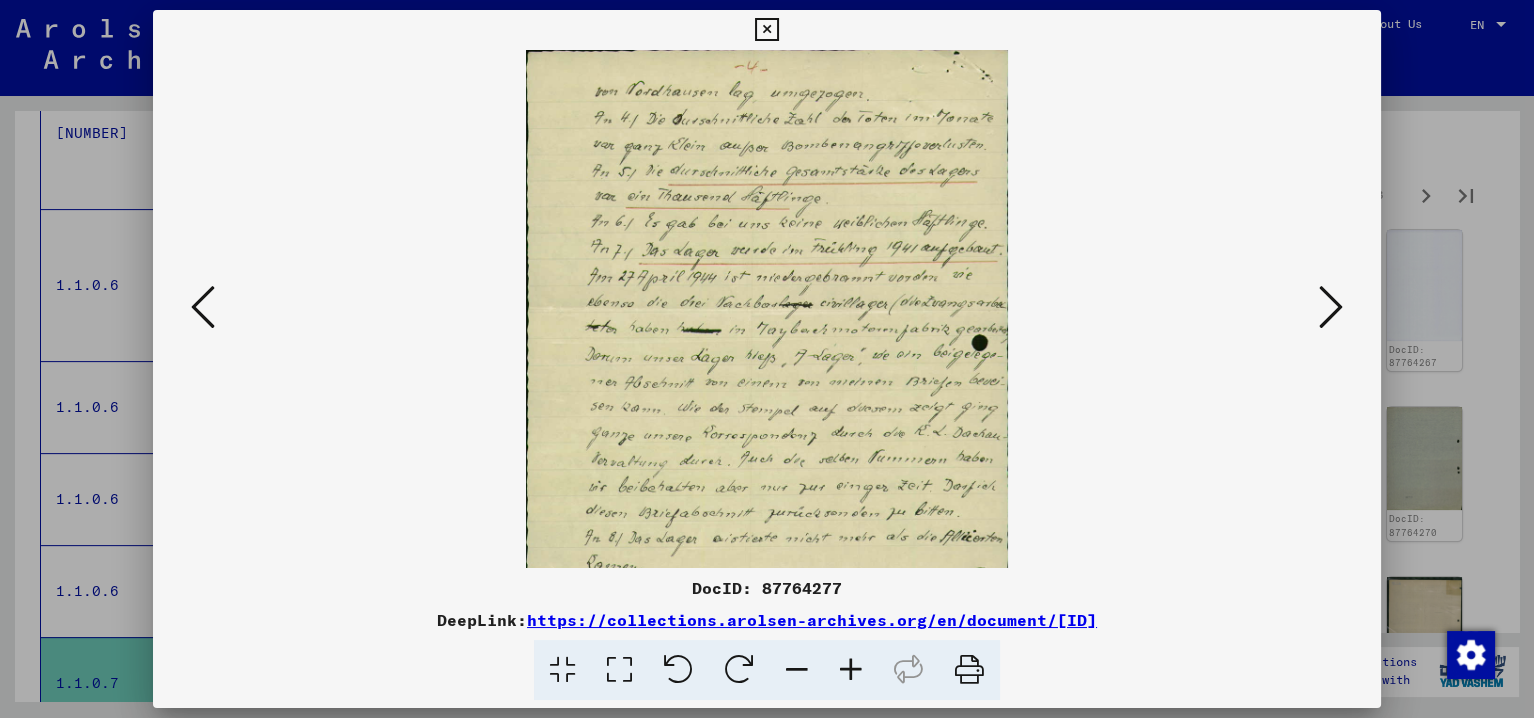 click at bounding box center [851, 670] 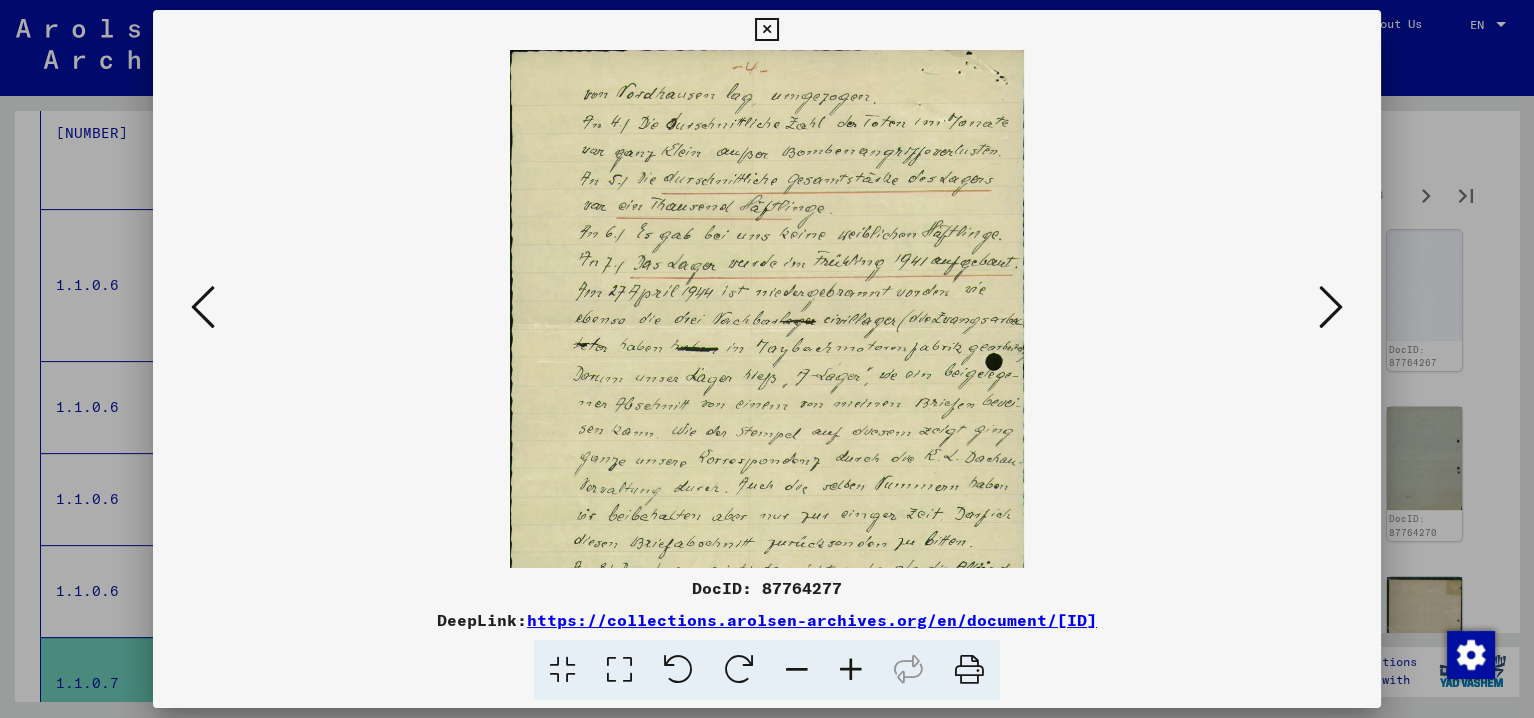 click at bounding box center (851, 670) 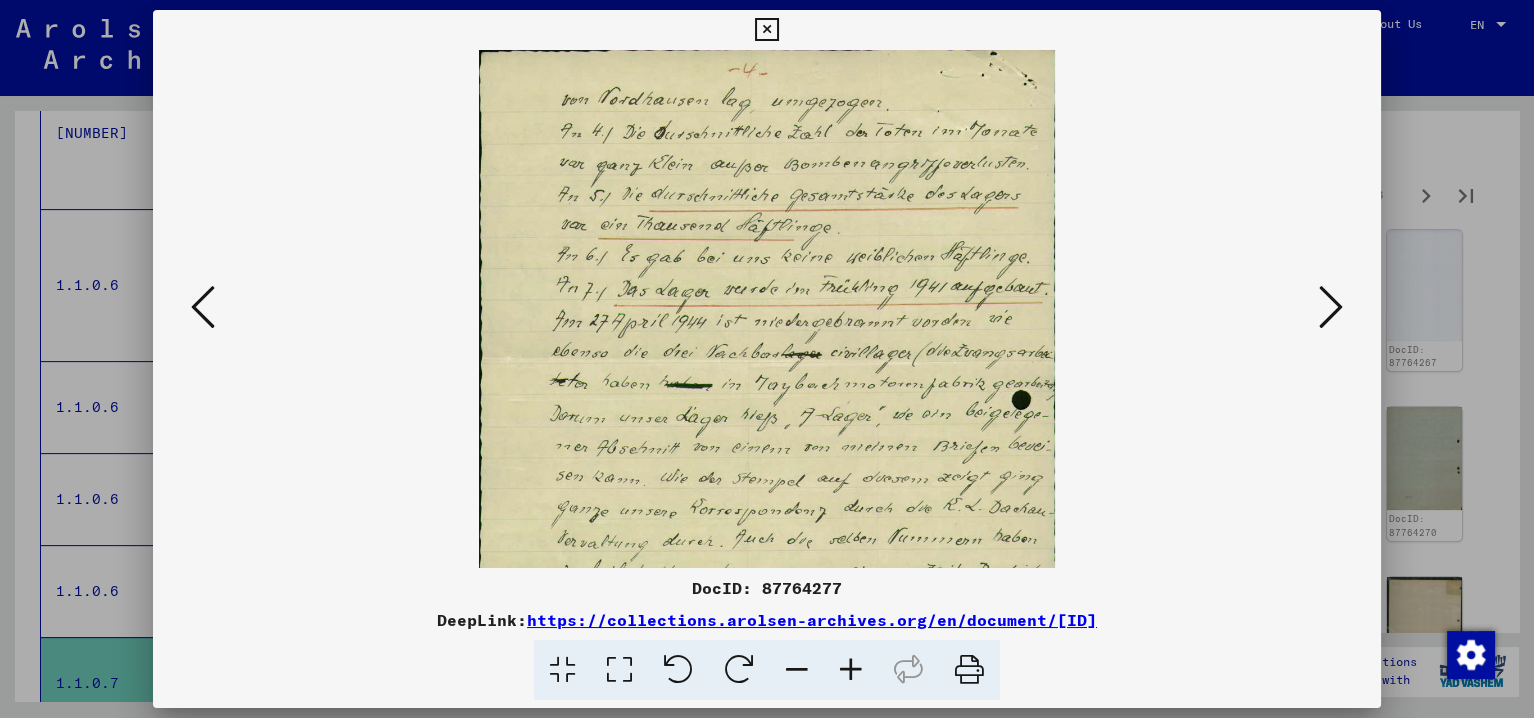 click at bounding box center [851, 670] 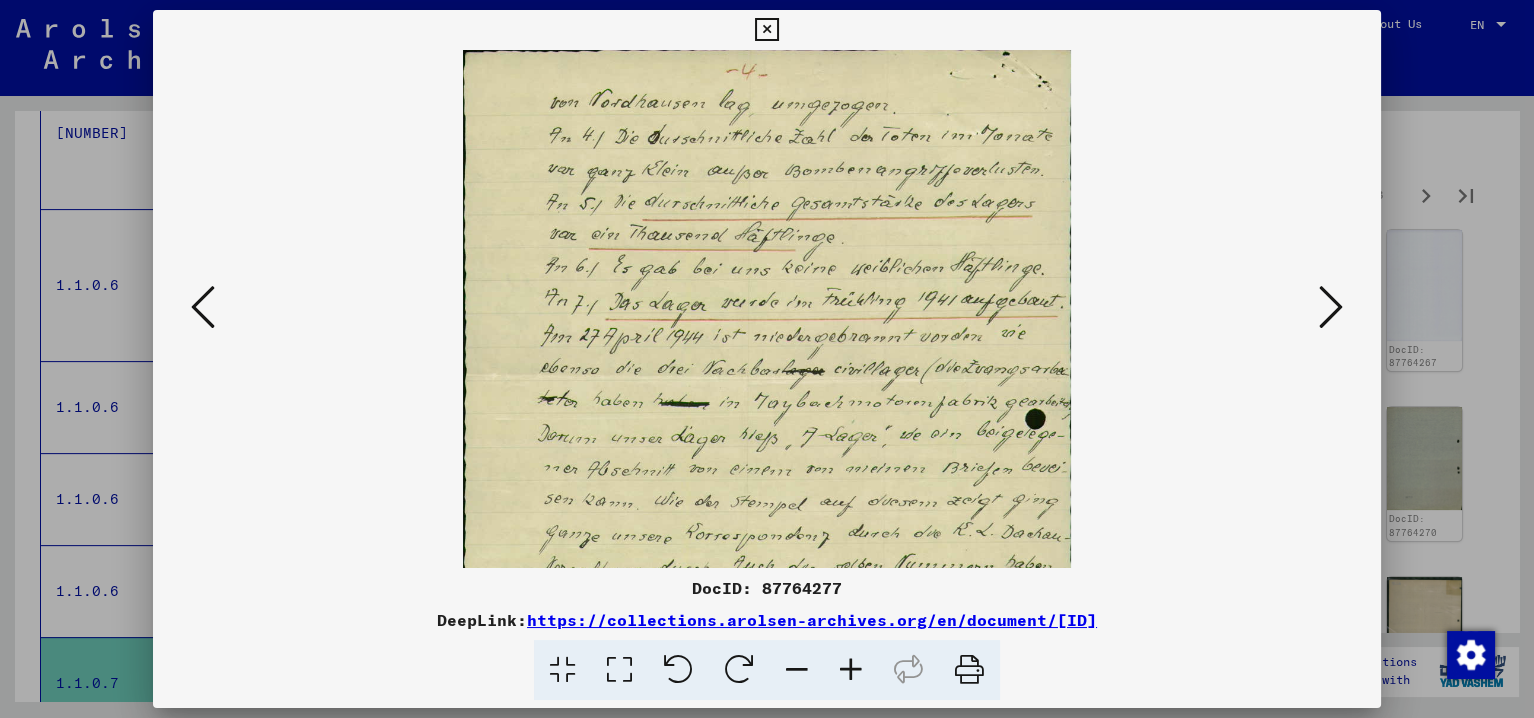 click at bounding box center (851, 670) 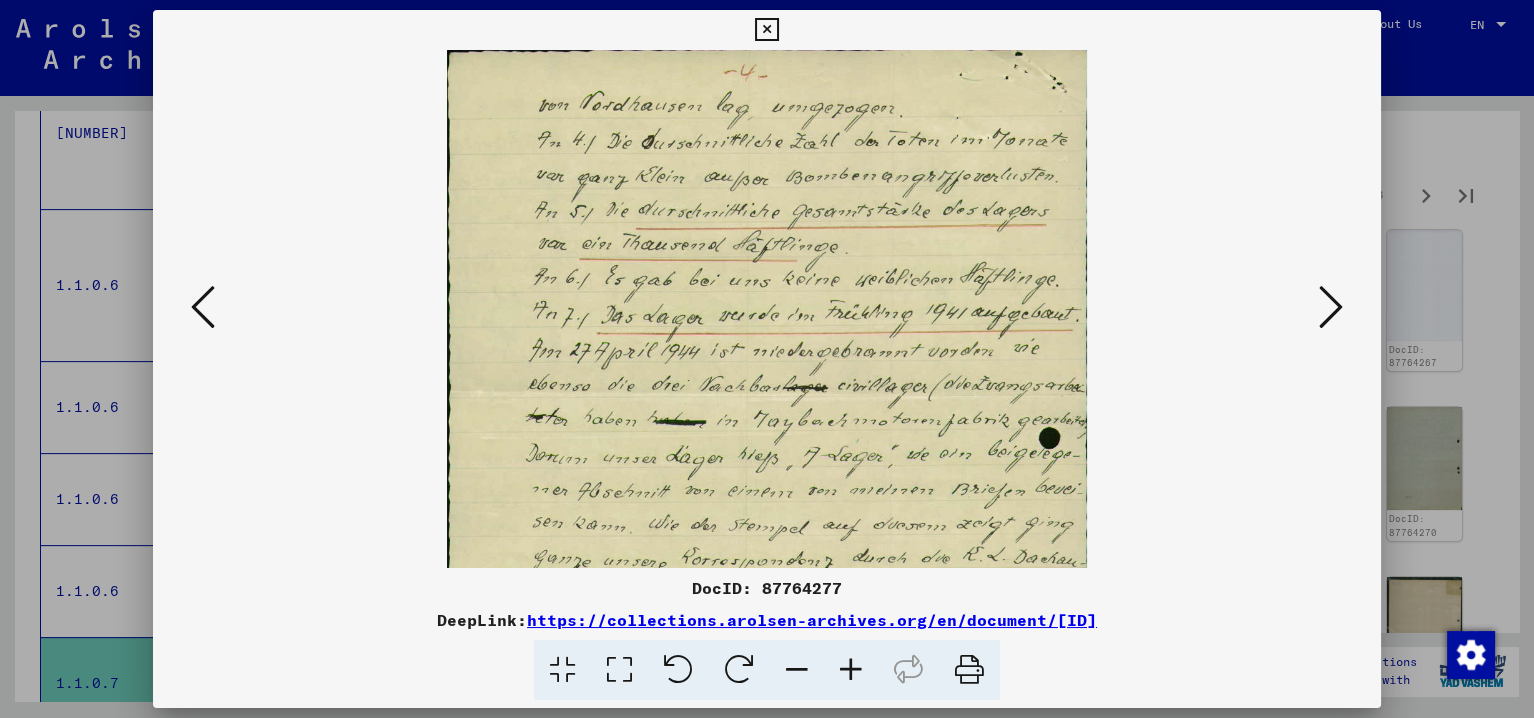 click at bounding box center (851, 670) 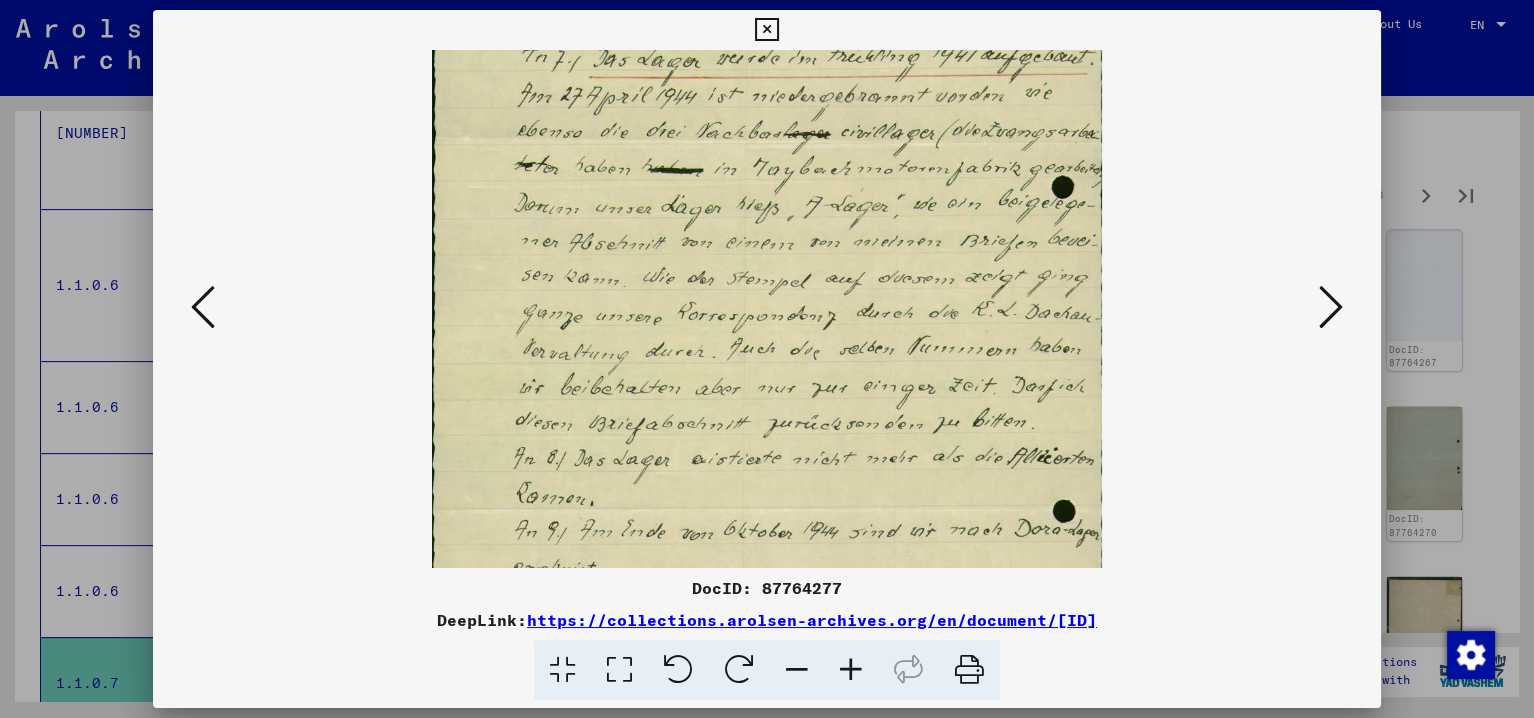 drag, startPoint x: 827, startPoint y: 456, endPoint x: 797, endPoint y: 174, distance: 283.59125 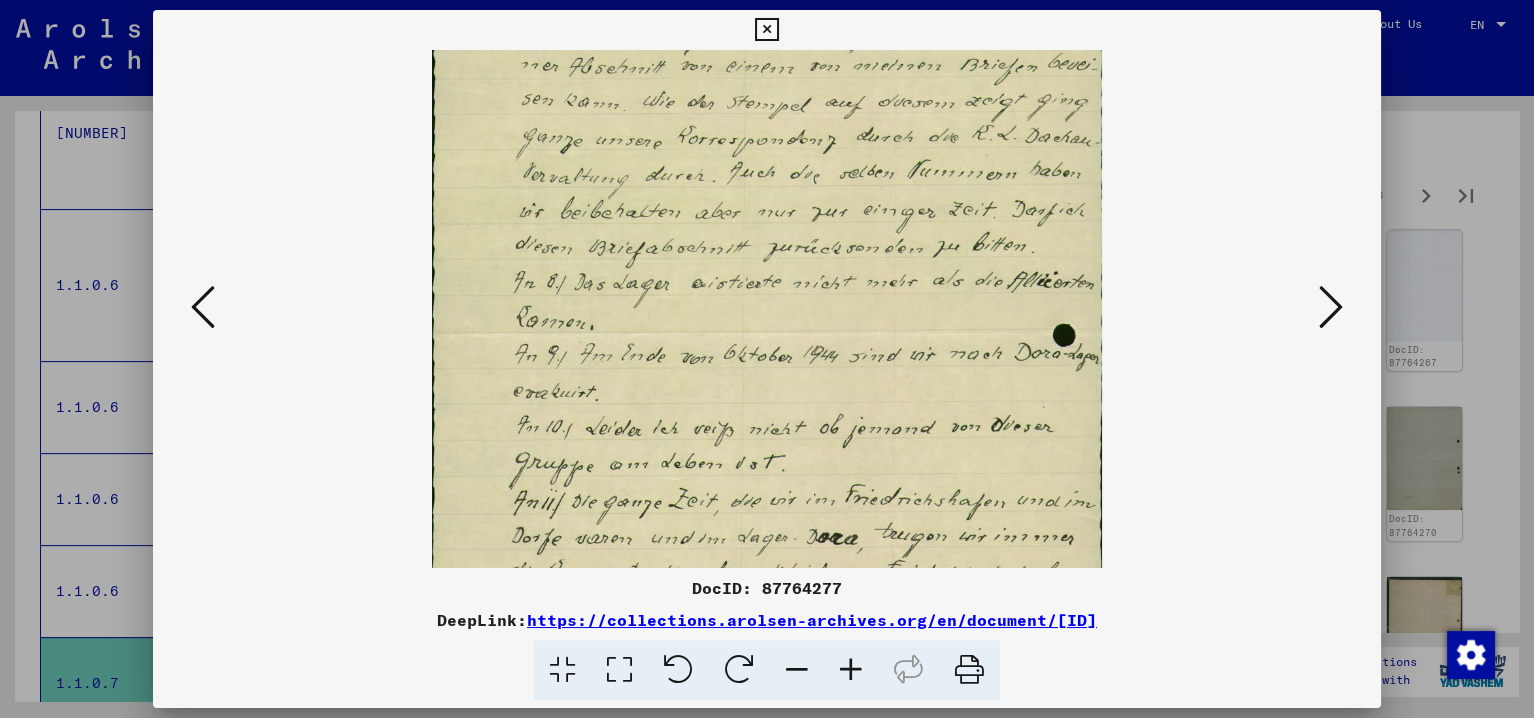 drag, startPoint x: 742, startPoint y: 399, endPoint x: 733, endPoint y: 187, distance: 212.19095 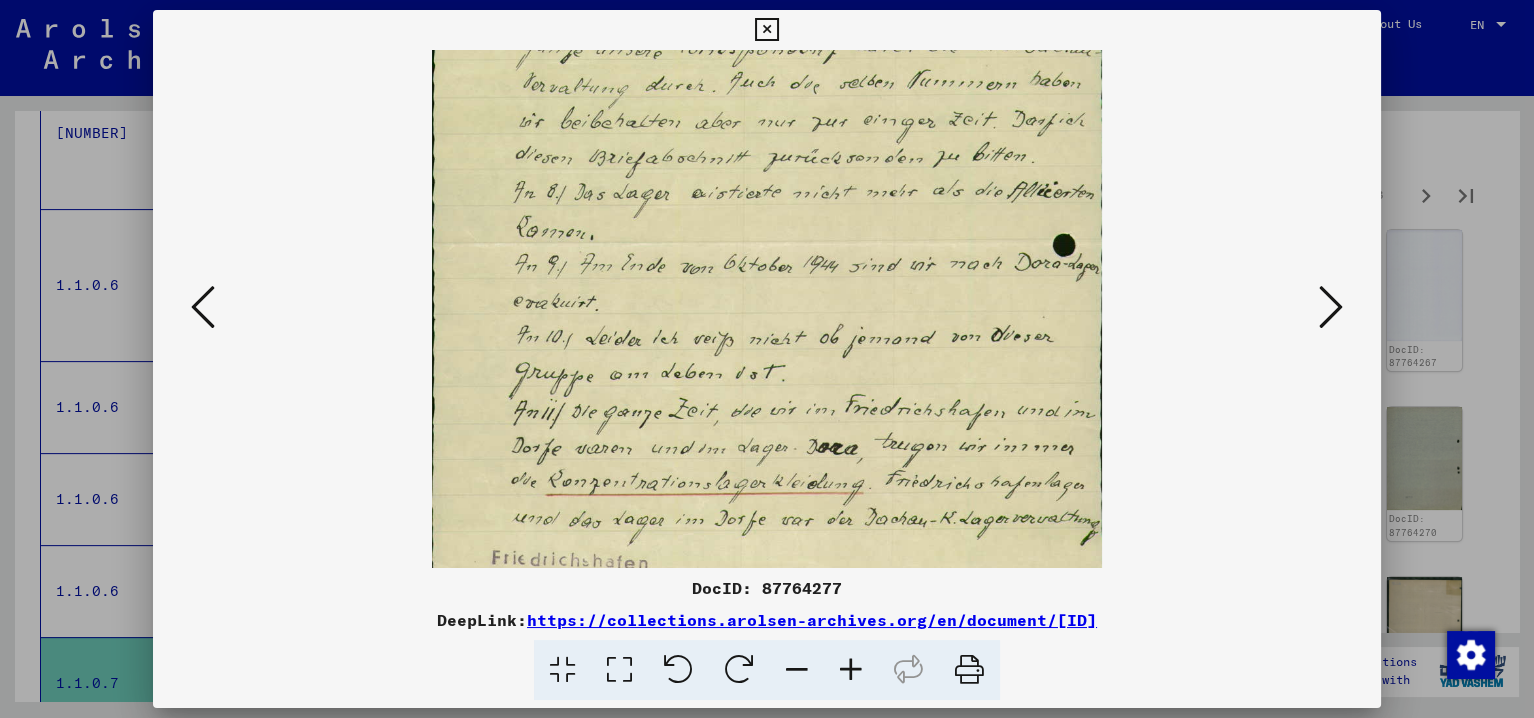 scroll, scrollTop: 550, scrollLeft: 0, axis: vertical 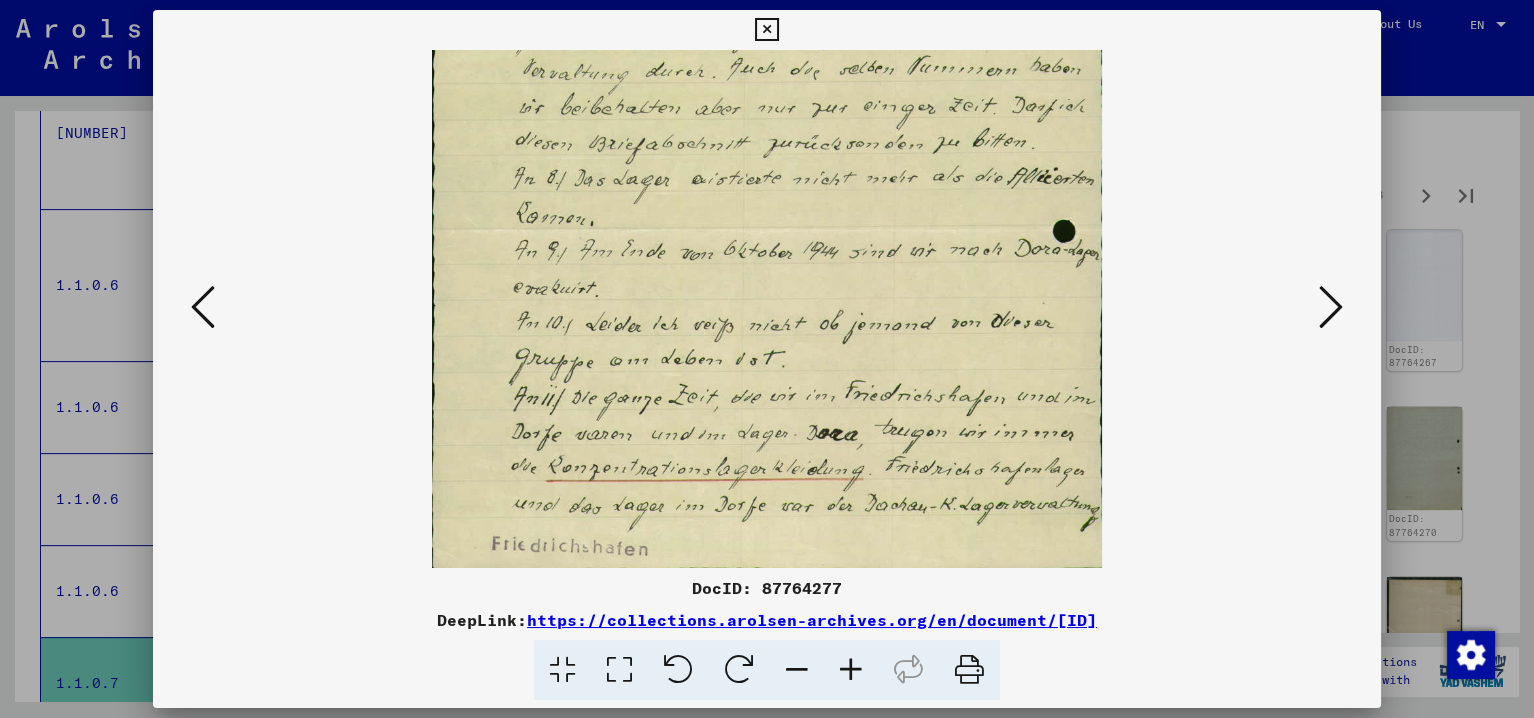 drag, startPoint x: 708, startPoint y: 394, endPoint x: 697, endPoint y: 245, distance: 149.40549 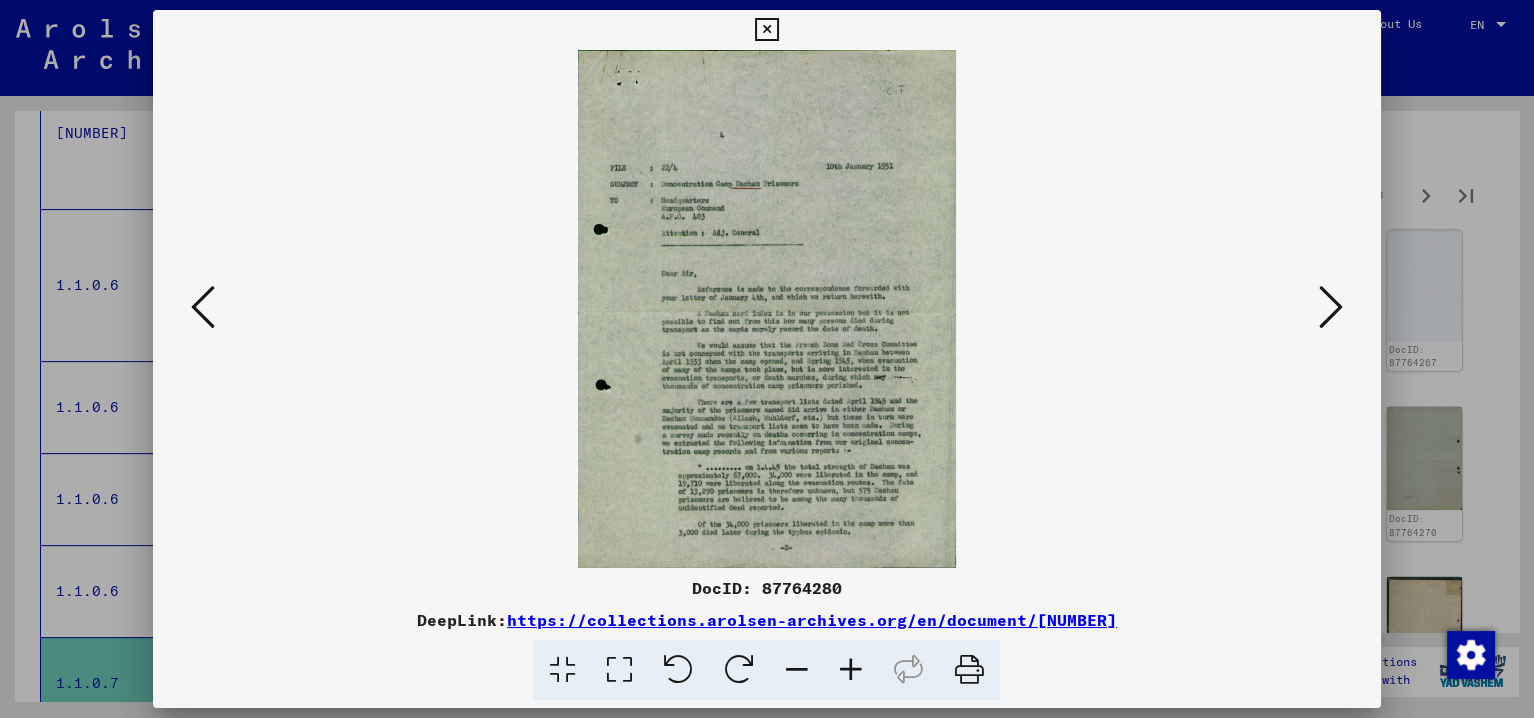 scroll, scrollTop: 0, scrollLeft: 0, axis: both 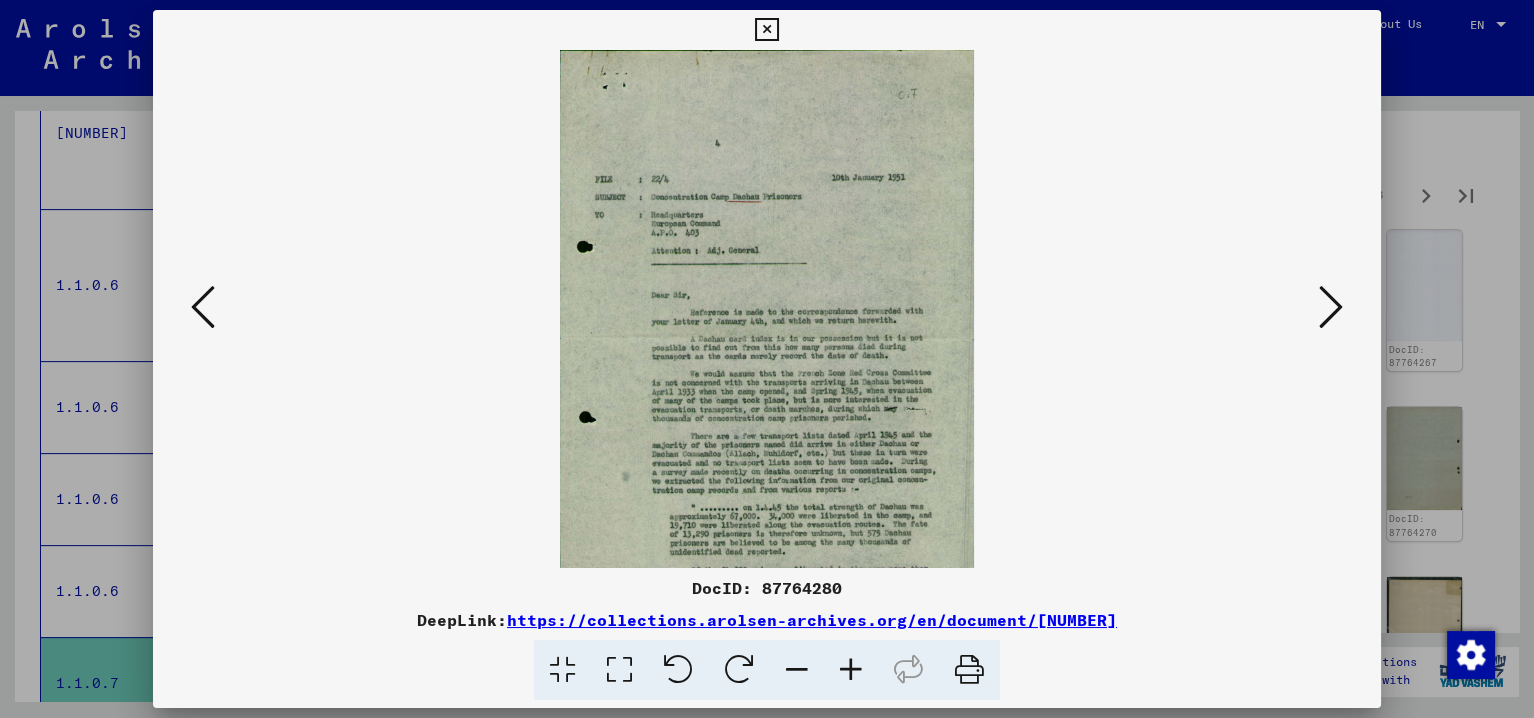 click at bounding box center (851, 670) 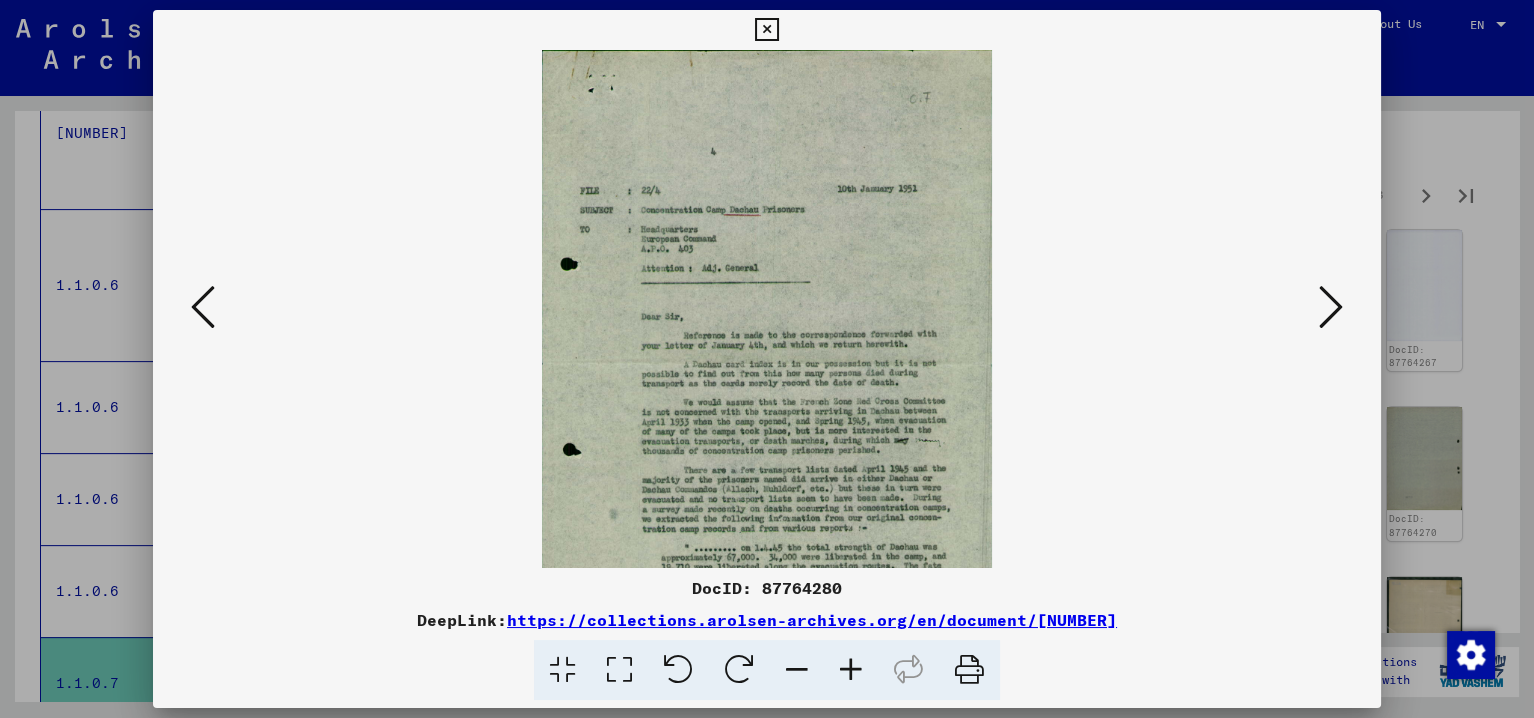 click at bounding box center (851, 670) 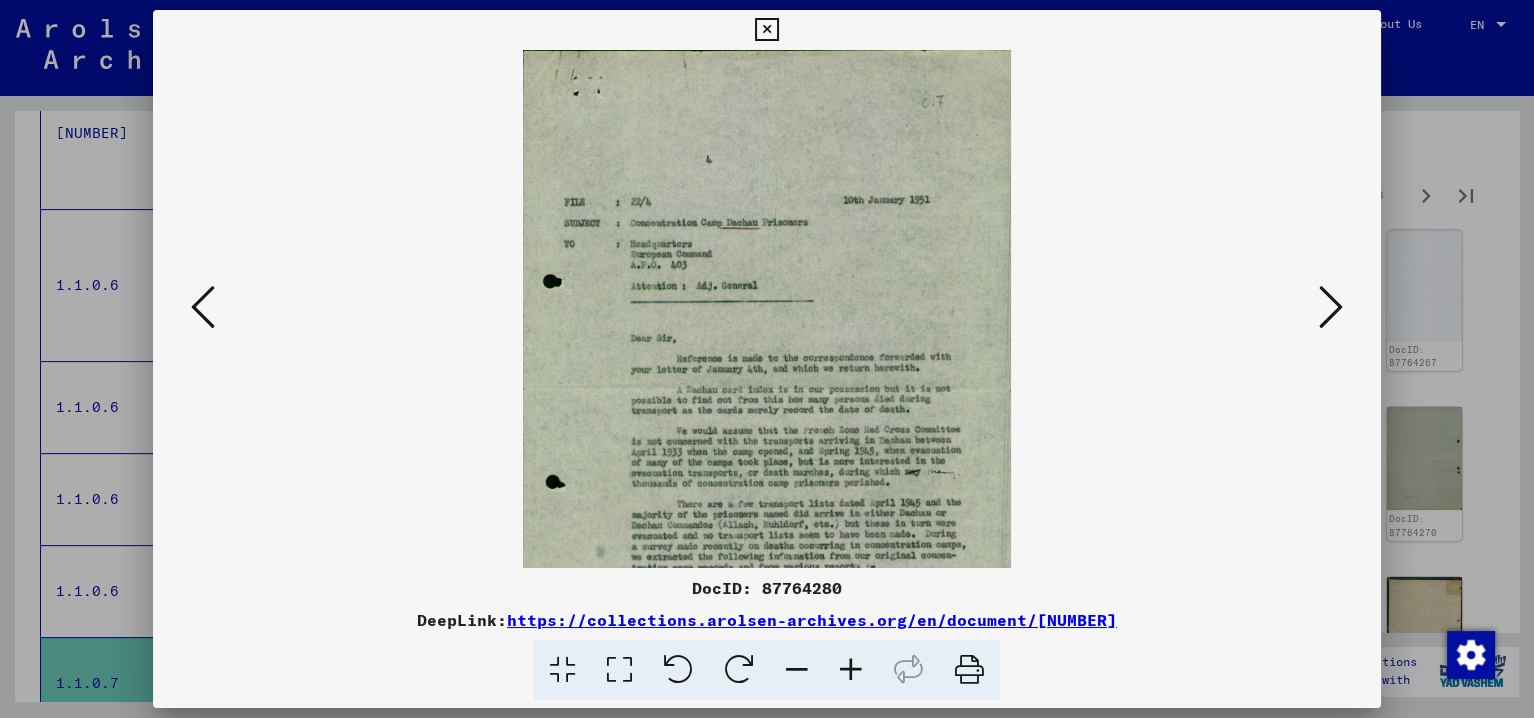 click at bounding box center (851, 670) 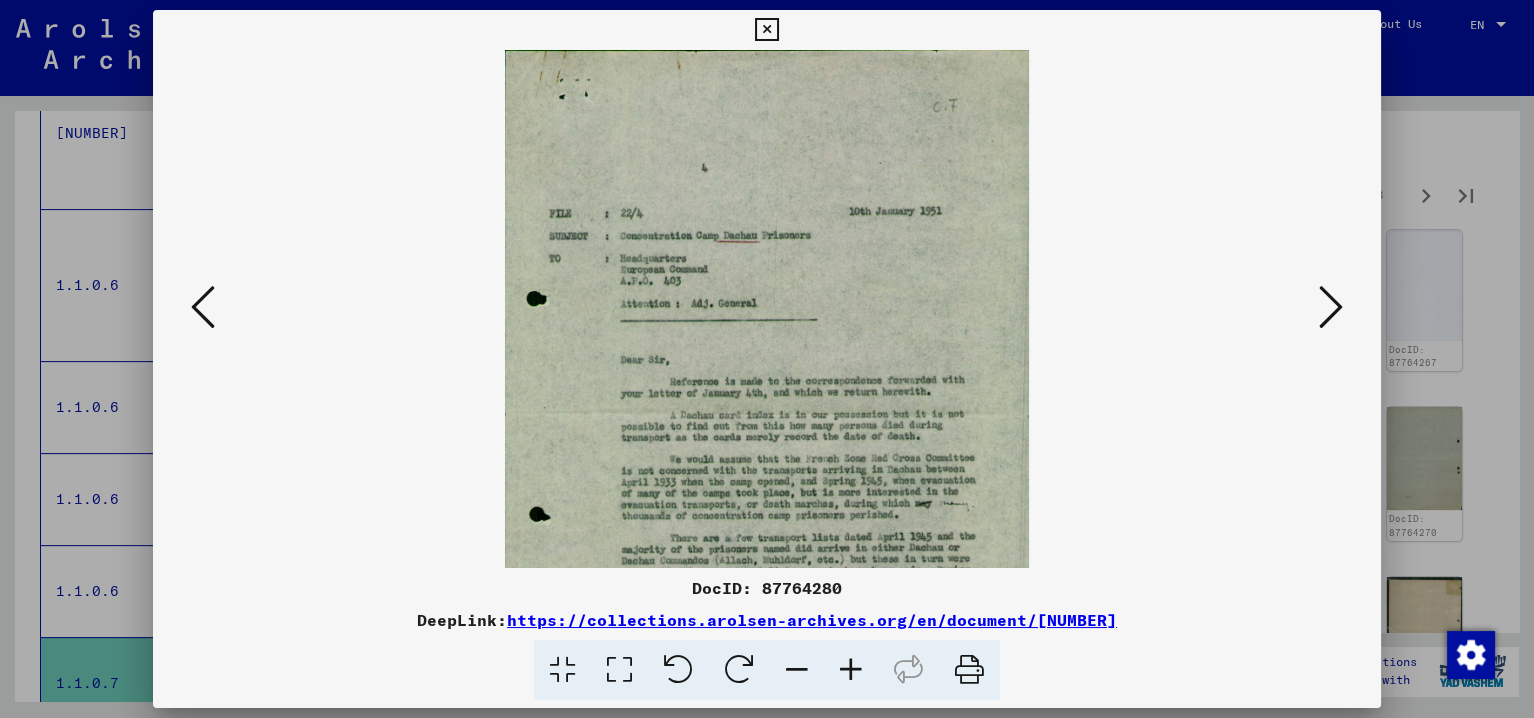 click at bounding box center (851, 670) 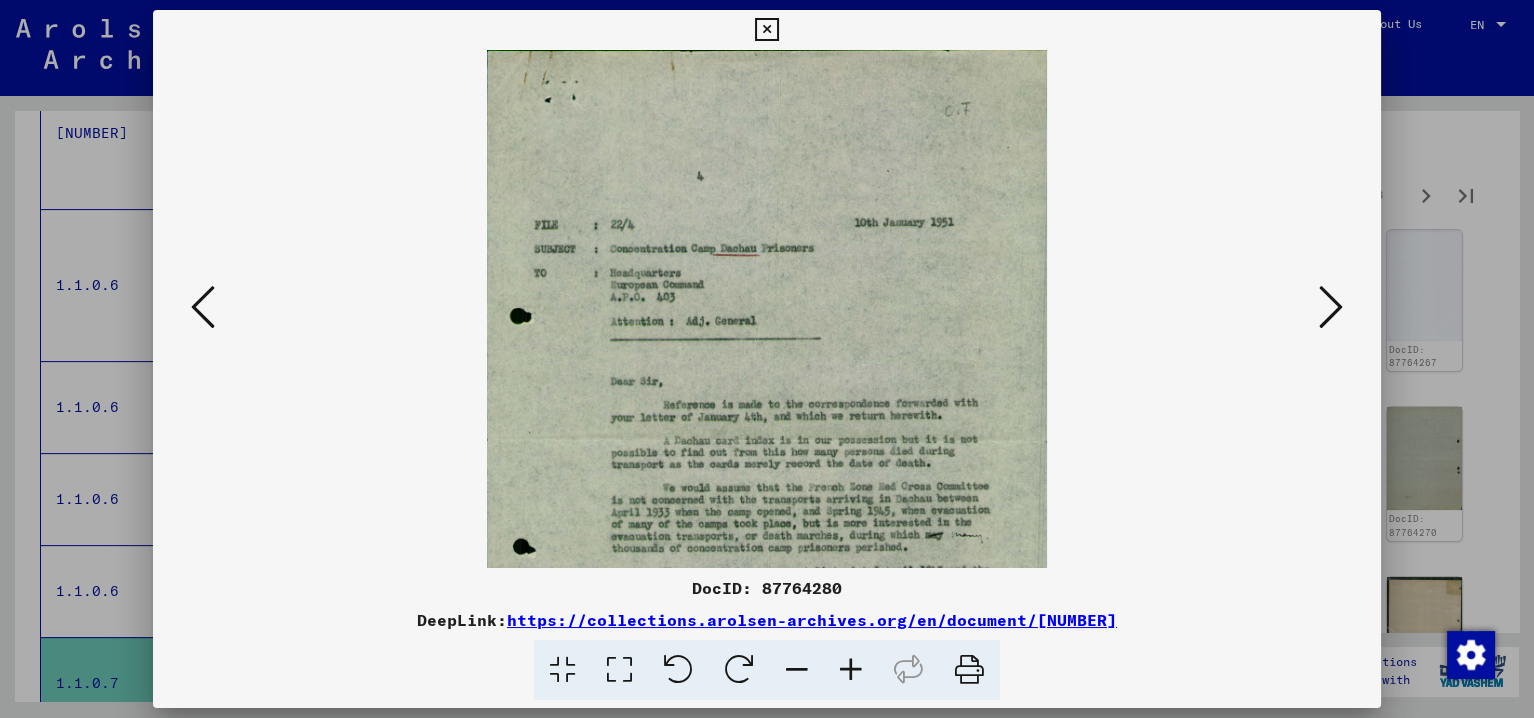 click at bounding box center [851, 670] 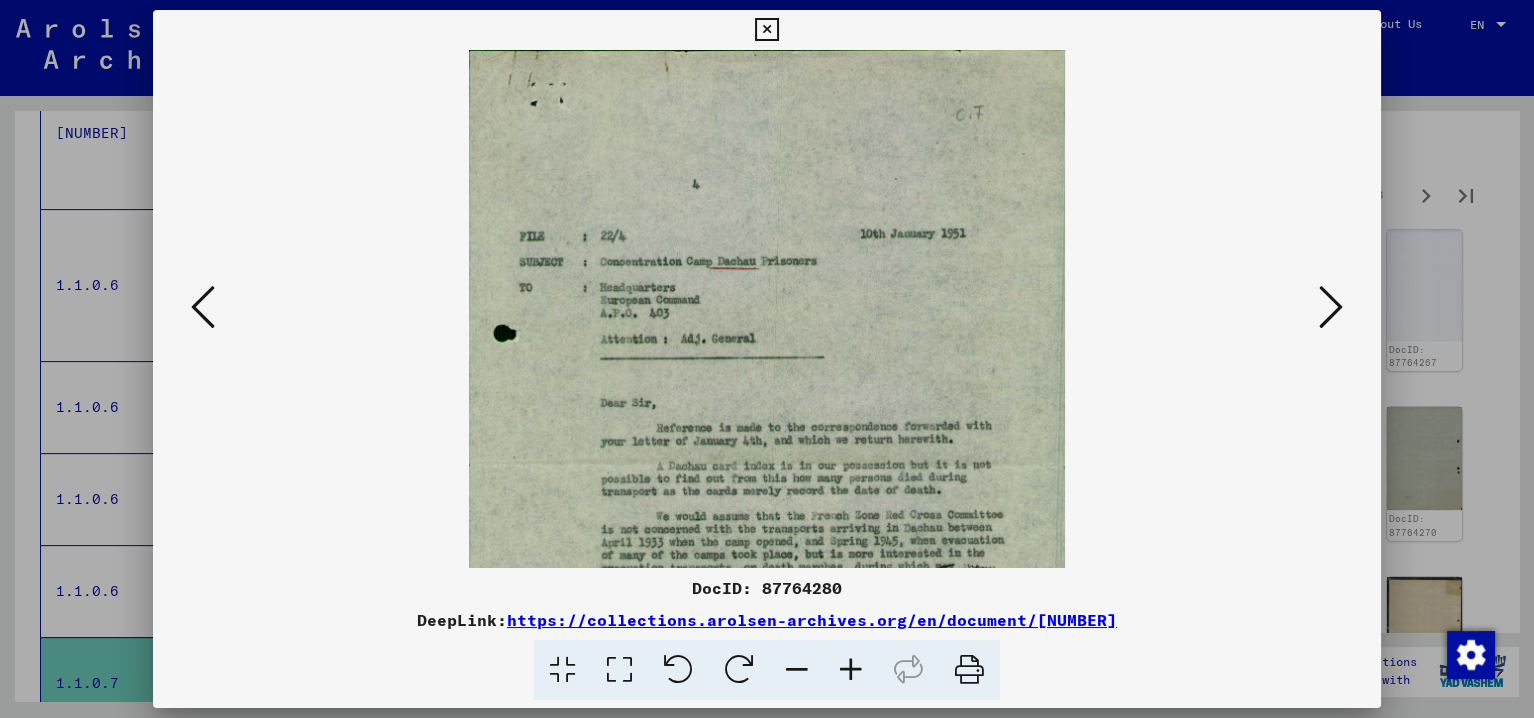 click at bounding box center (851, 670) 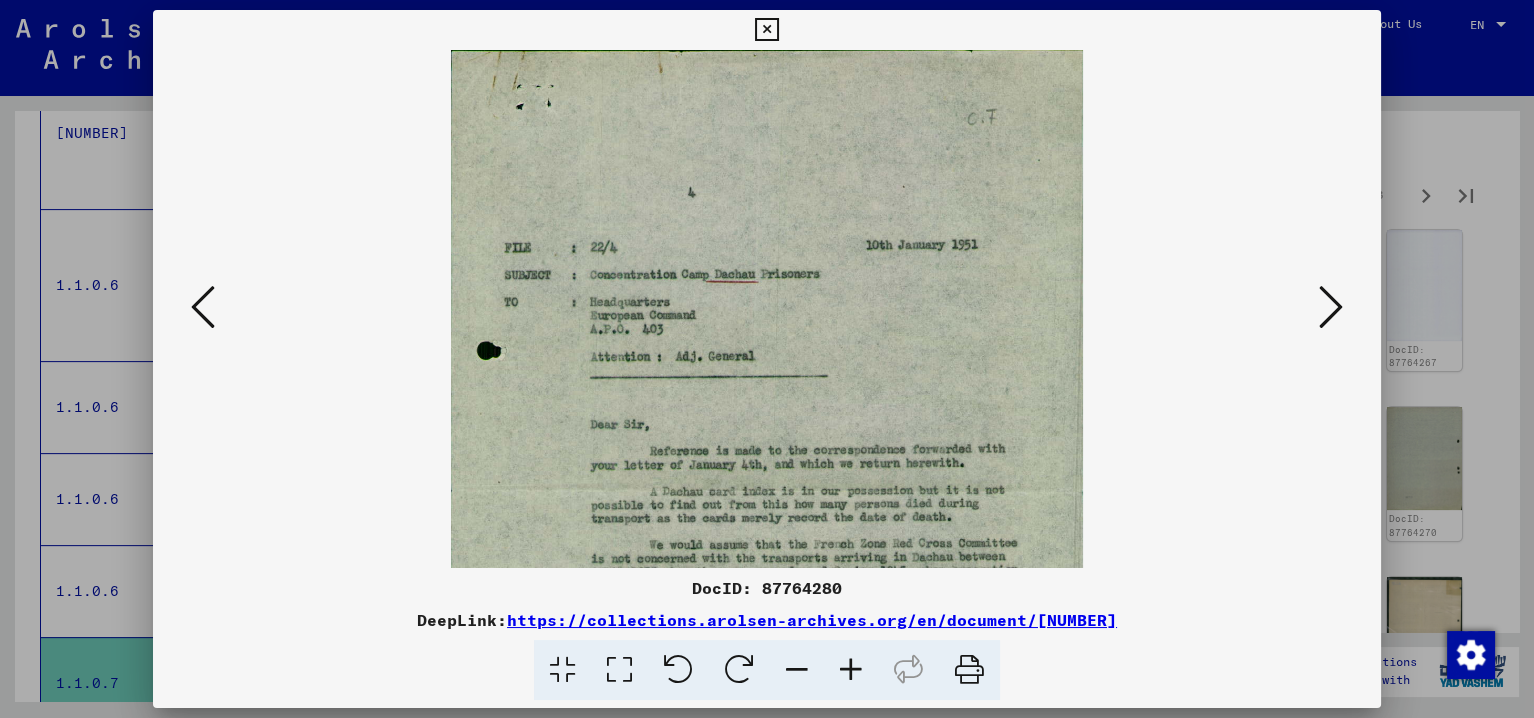 click at bounding box center (851, 670) 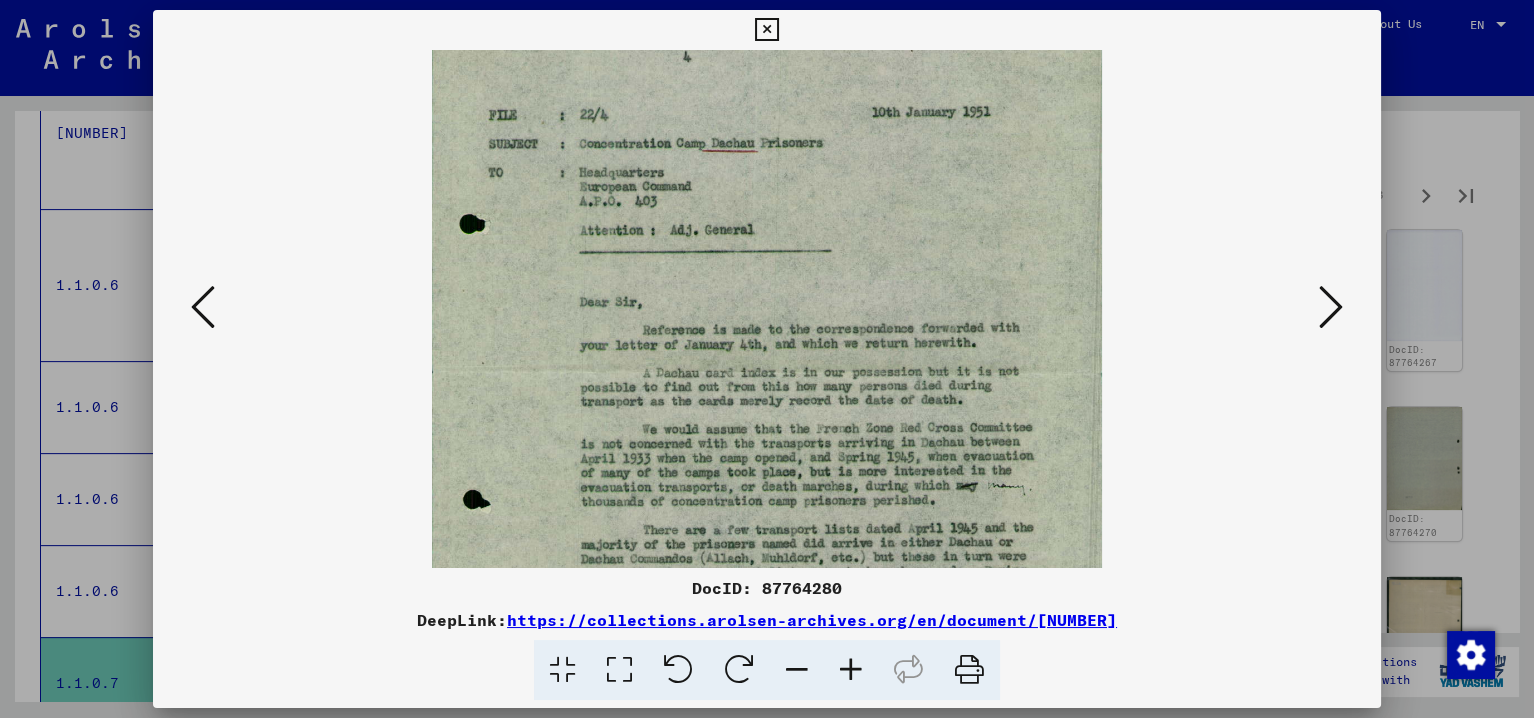 drag, startPoint x: 760, startPoint y: 462, endPoint x: 704, endPoint y: 204, distance: 264.00757 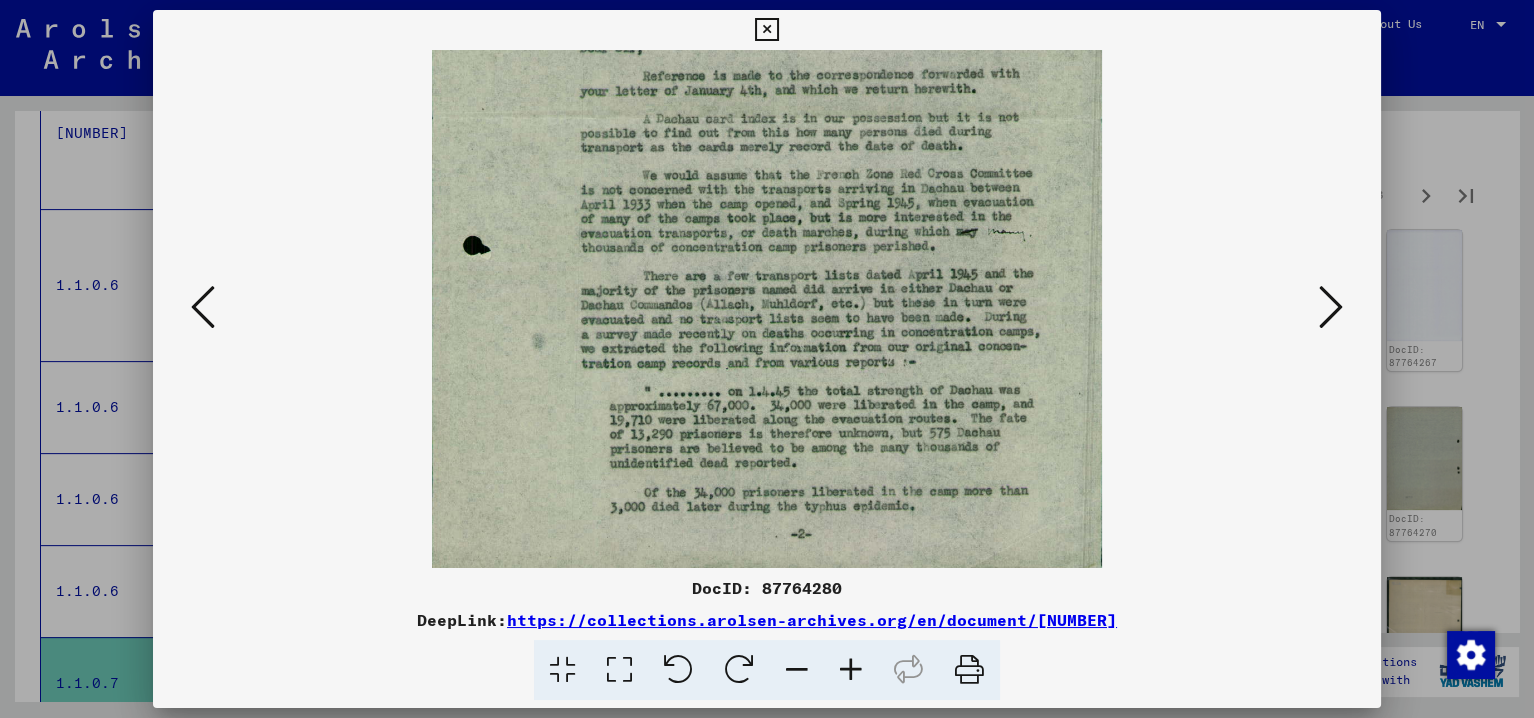 scroll, scrollTop: 400, scrollLeft: 0, axis: vertical 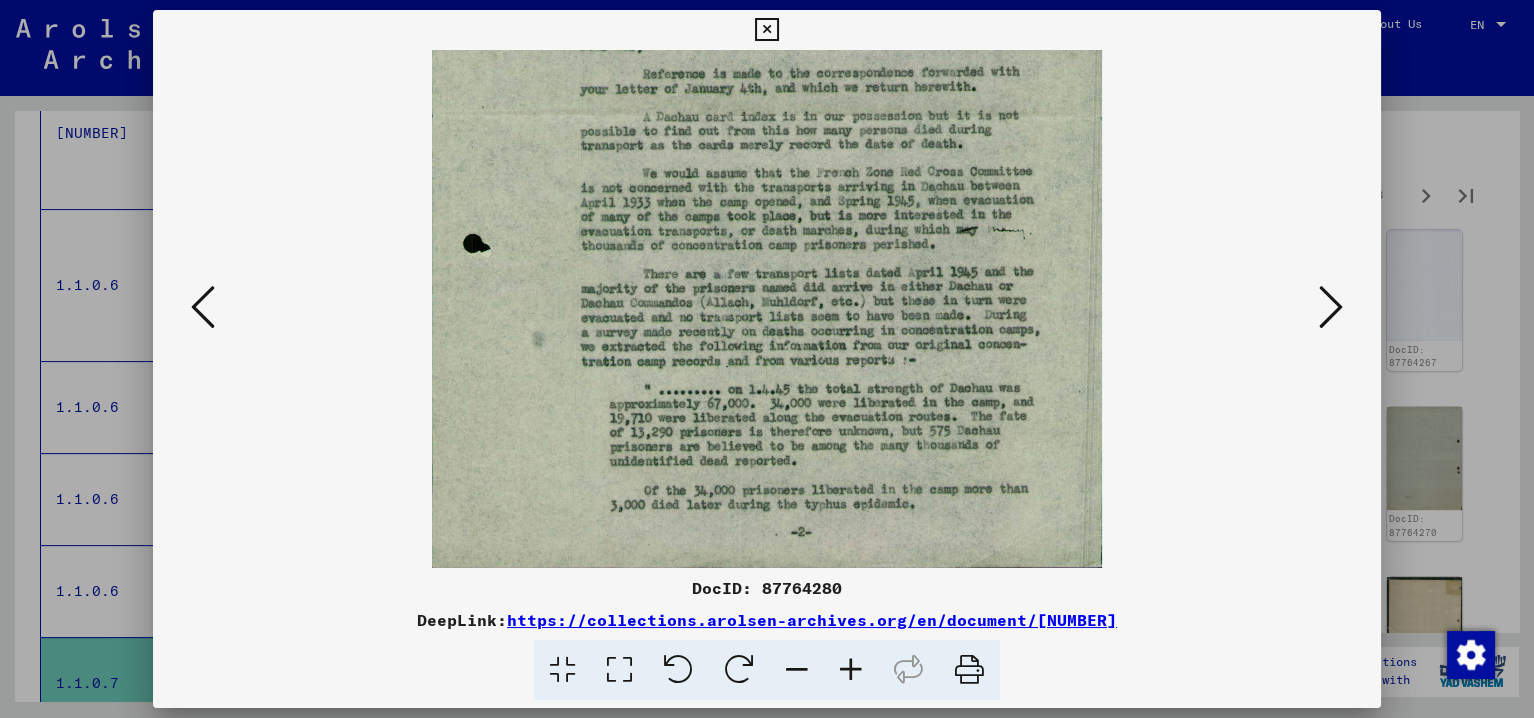 drag, startPoint x: 768, startPoint y: 447, endPoint x: 773, endPoint y: 249, distance: 198.06313 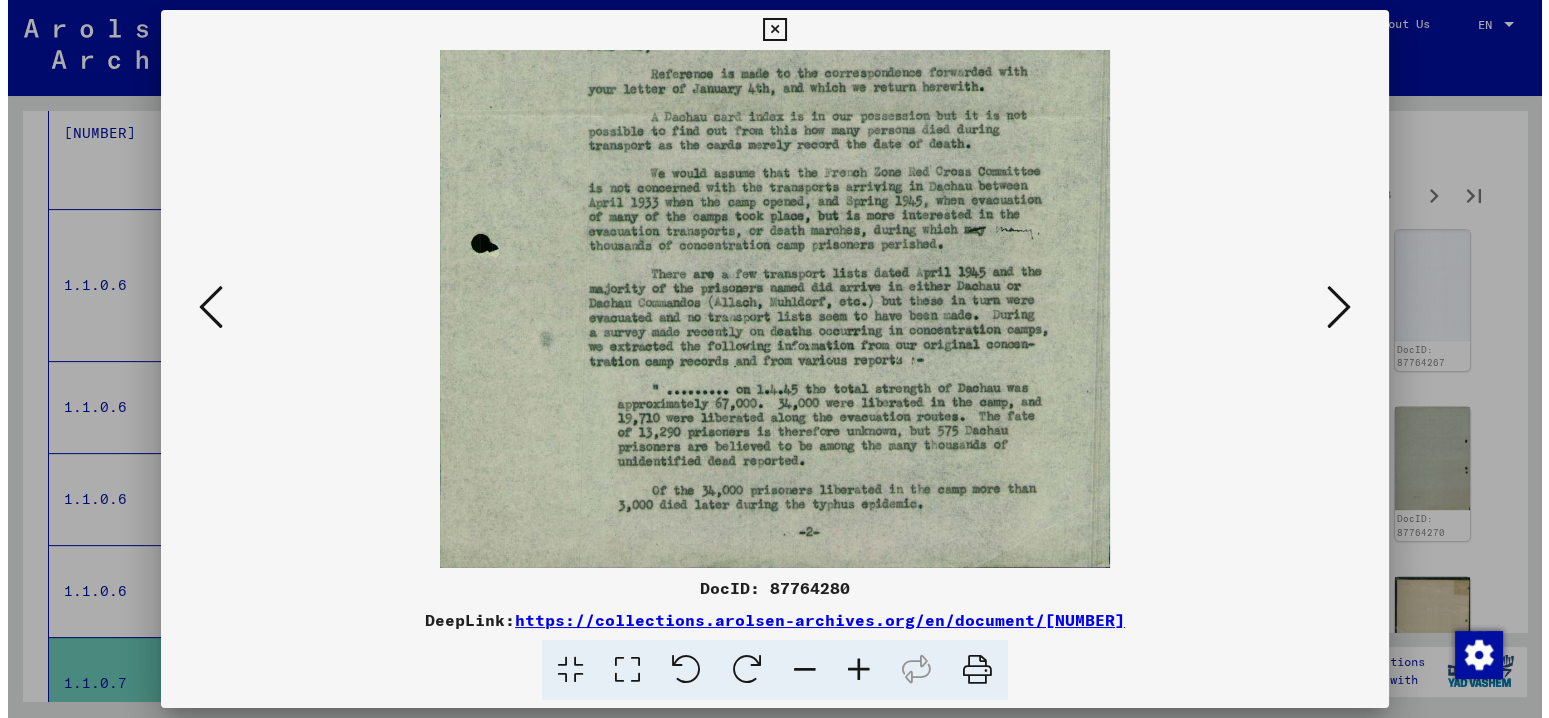 scroll, scrollTop: 0, scrollLeft: 0, axis: both 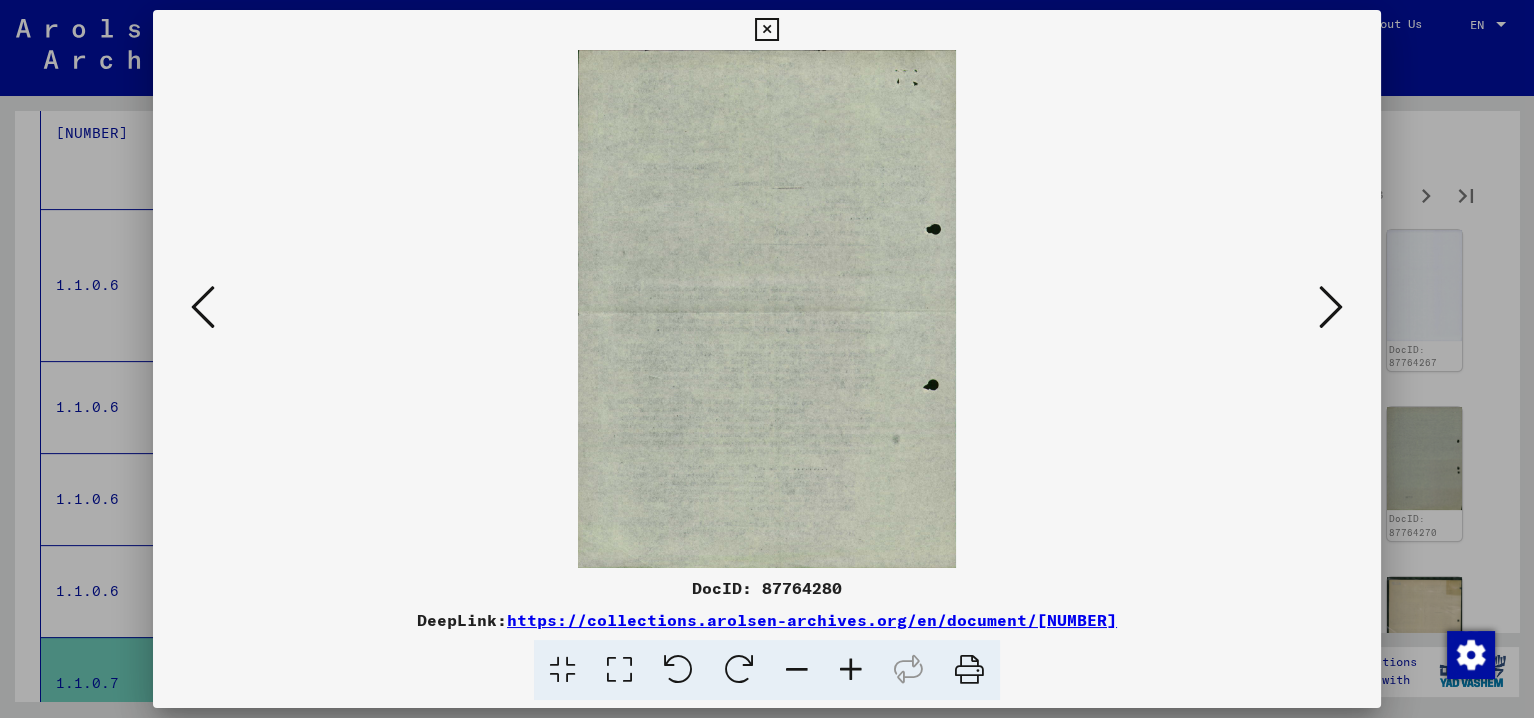 click at bounding box center [1331, 307] 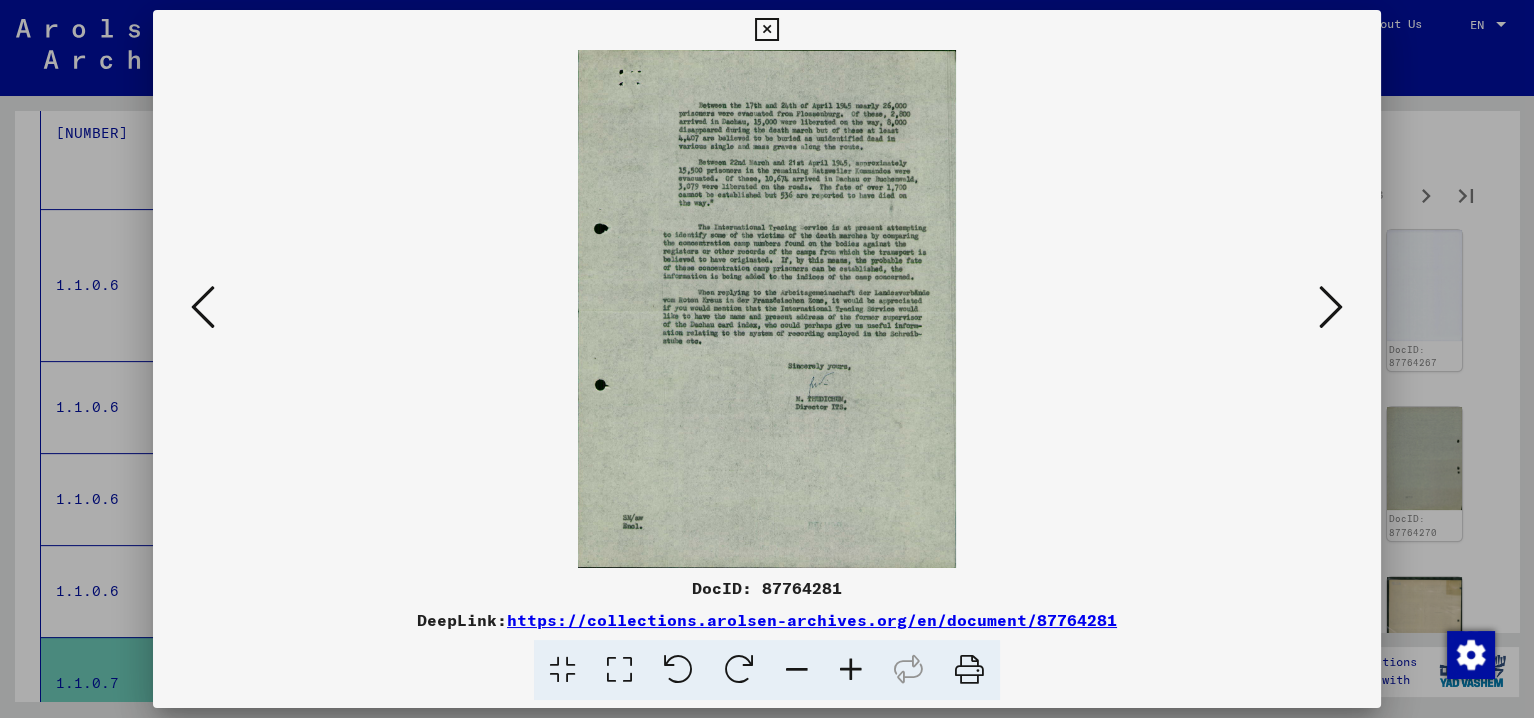 click at bounding box center (1331, 307) 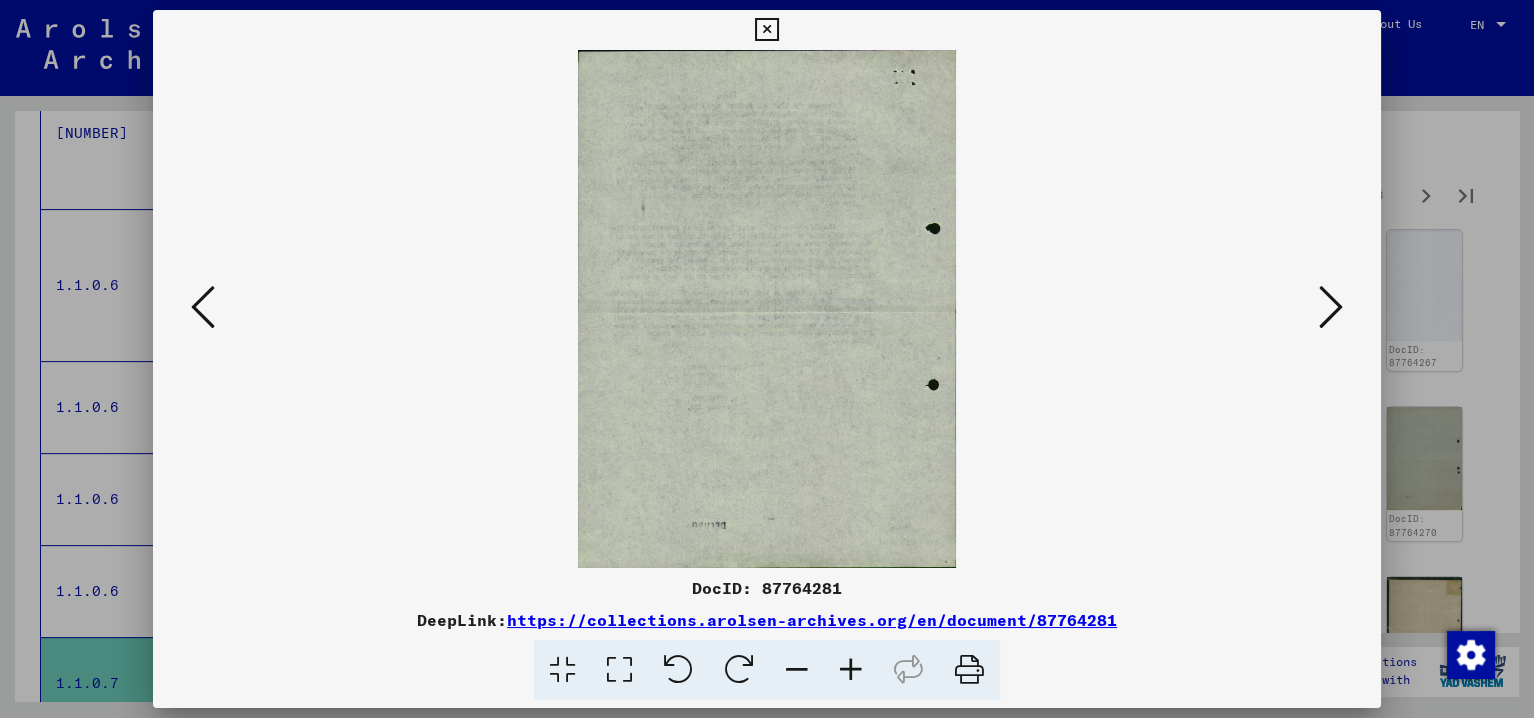 click at bounding box center (1331, 307) 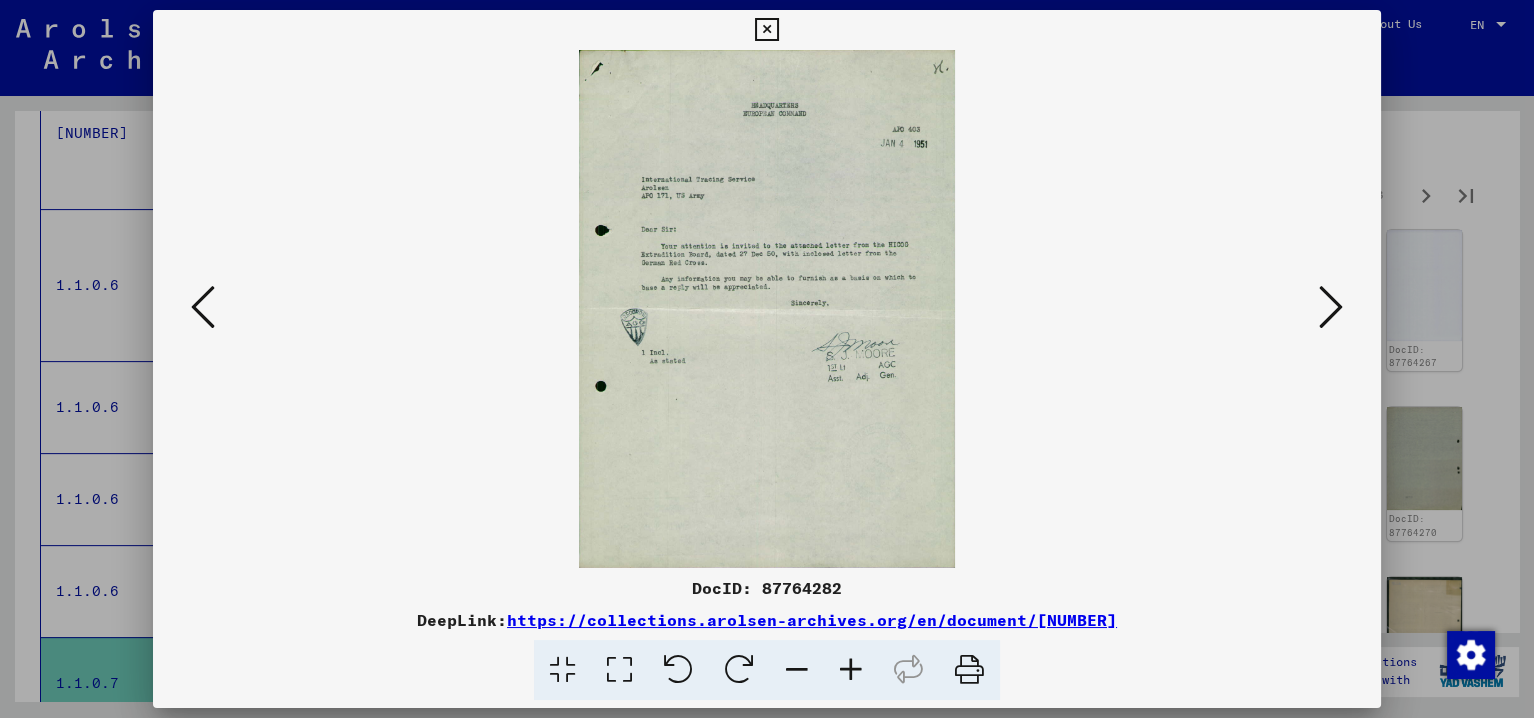 click at bounding box center (1331, 307) 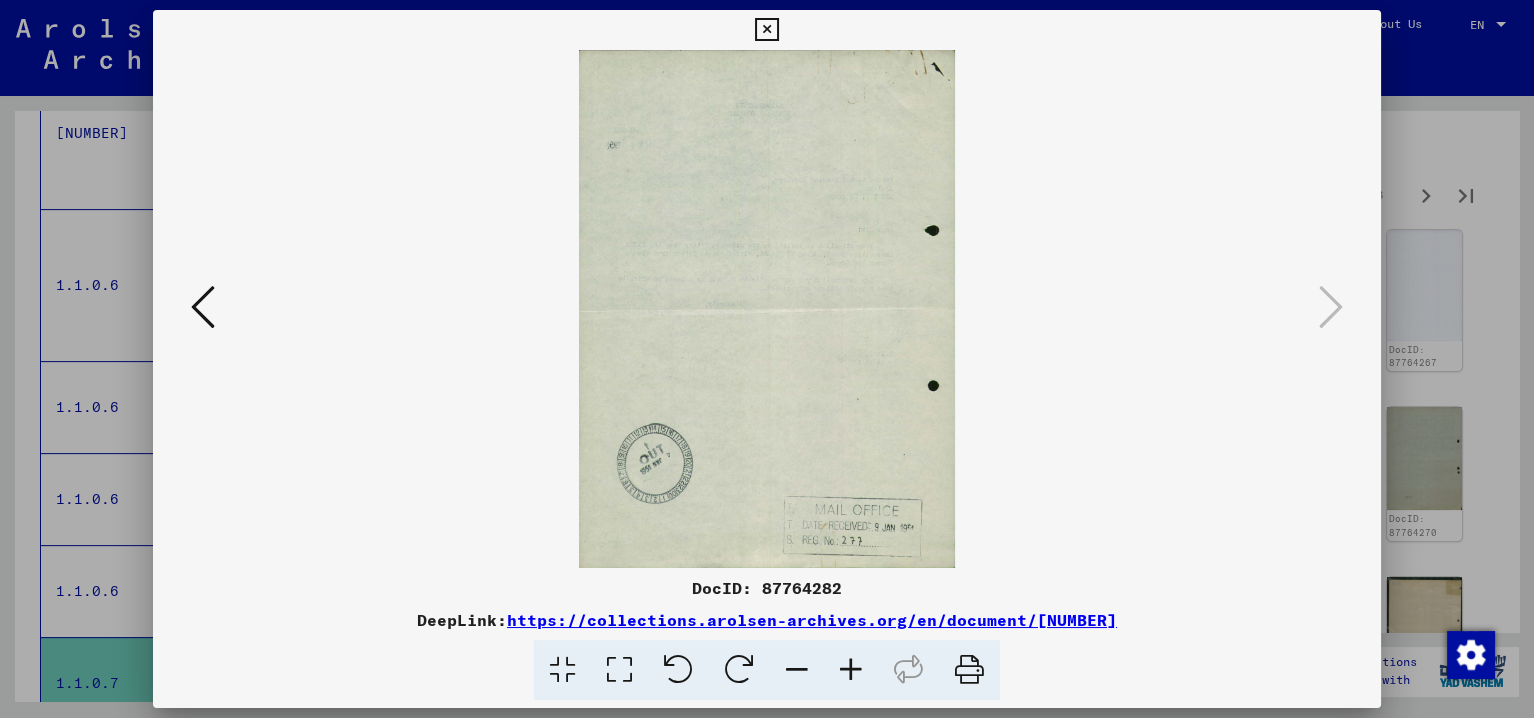 click at bounding box center [766, 30] 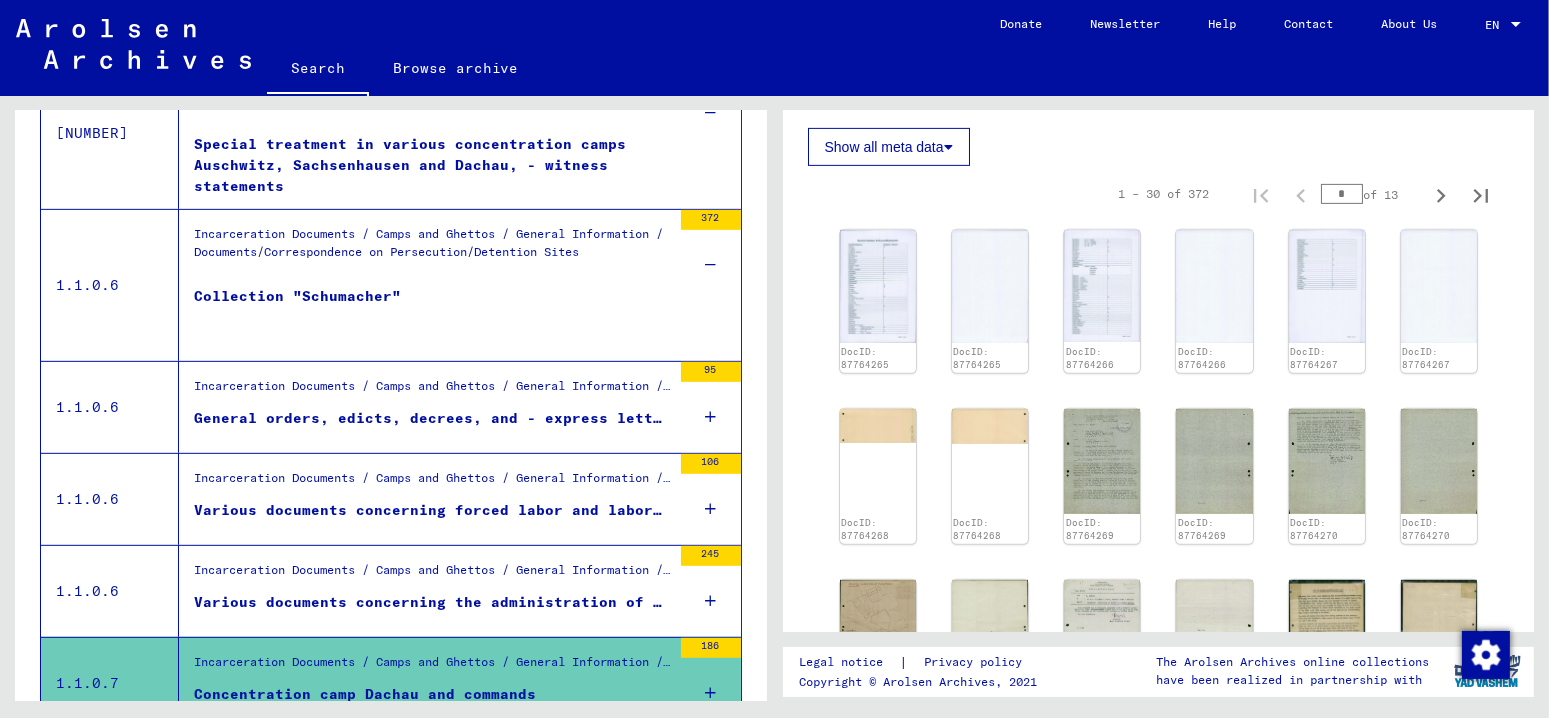 scroll, scrollTop: 900, scrollLeft: 0, axis: vertical 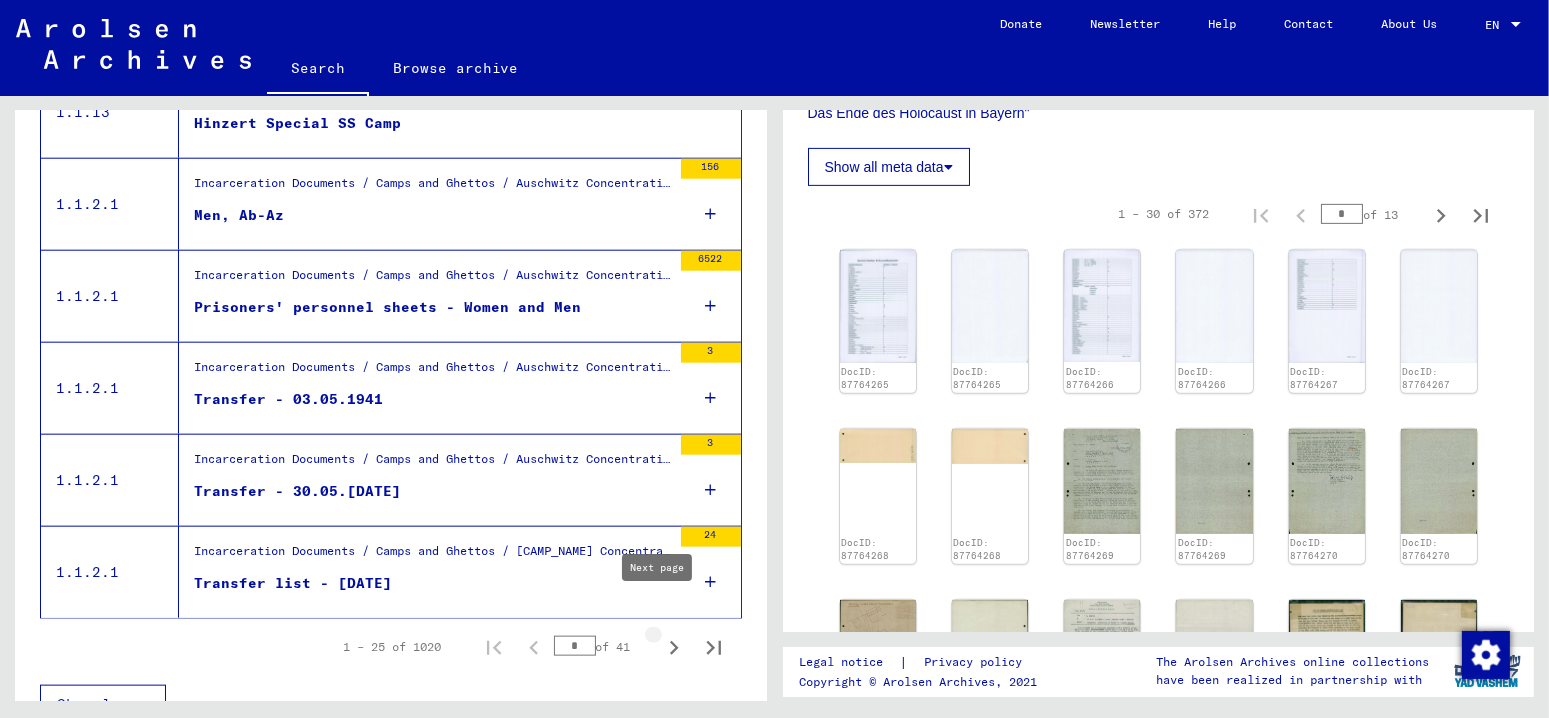 click 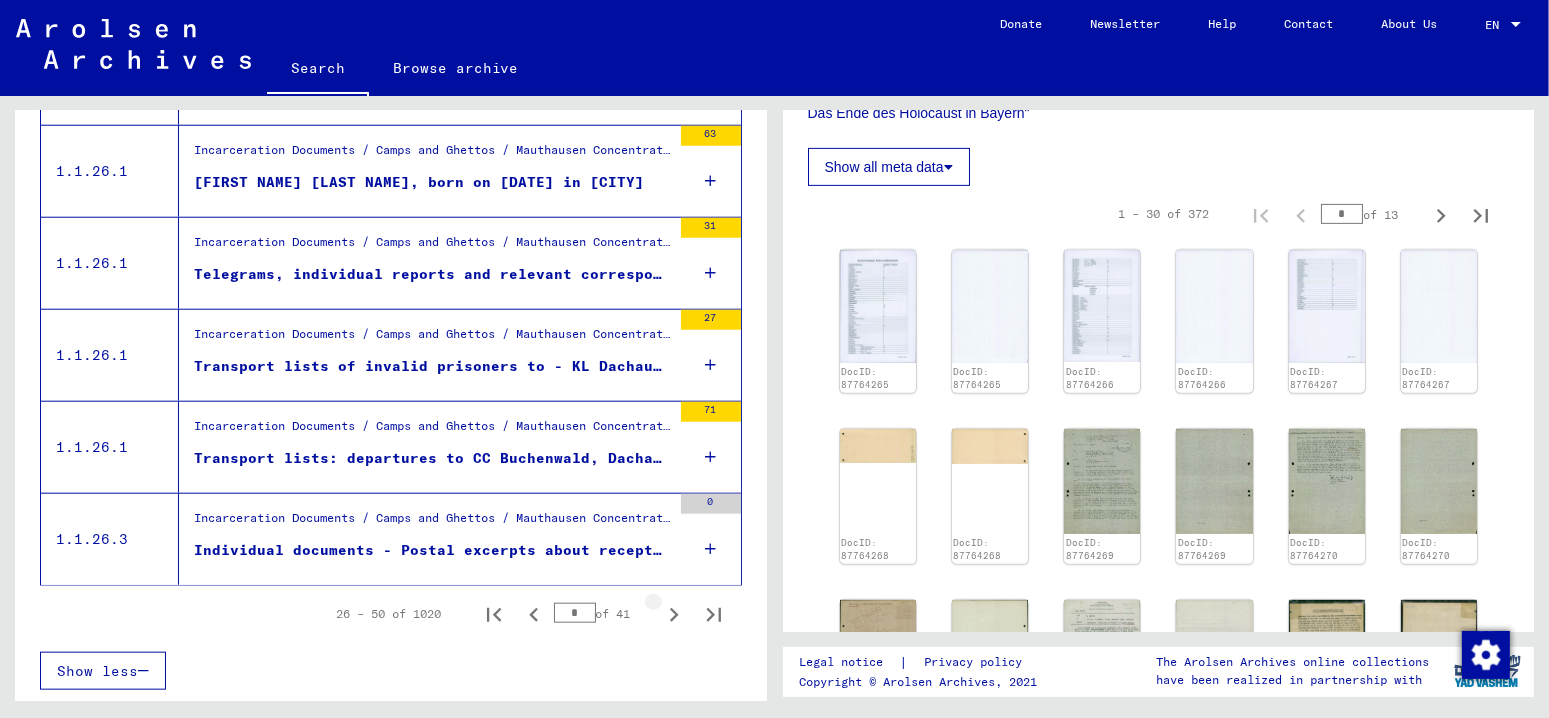 scroll, scrollTop: 2206, scrollLeft: 0, axis: vertical 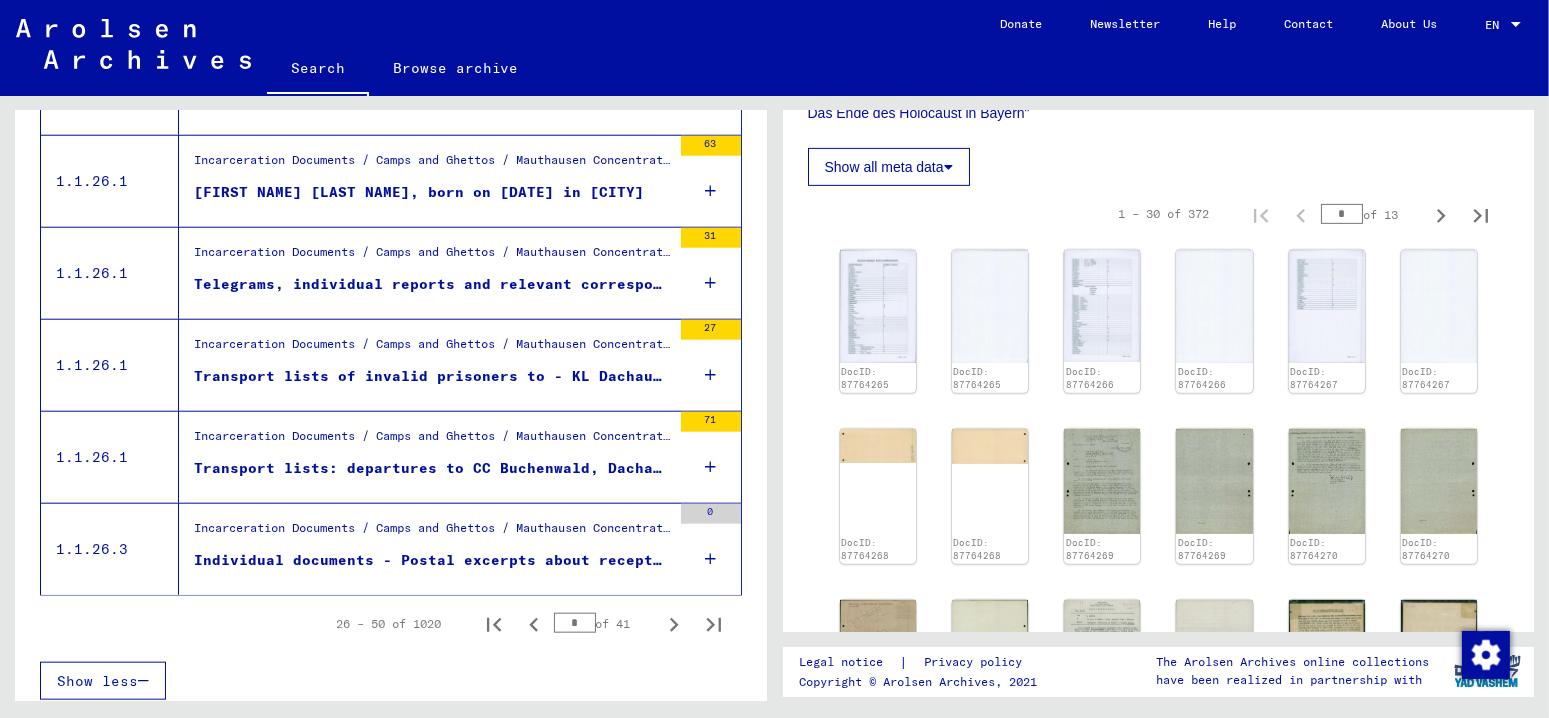 click on "Transport lists: departures to CC Buchenwald, Dachau and Flossenbürg 1940 - 1943" at bounding box center (432, 468) 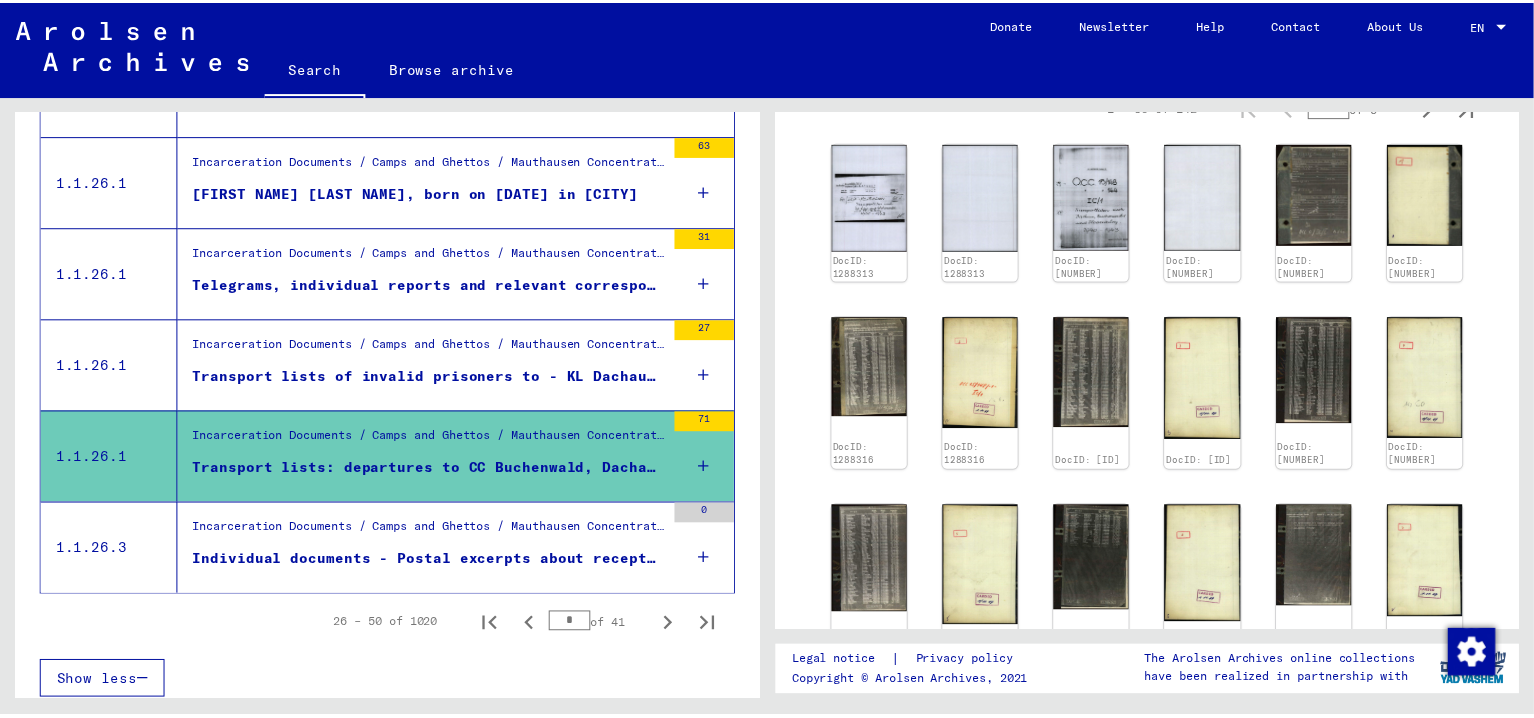 scroll, scrollTop: 800, scrollLeft: 0, axis: vertical 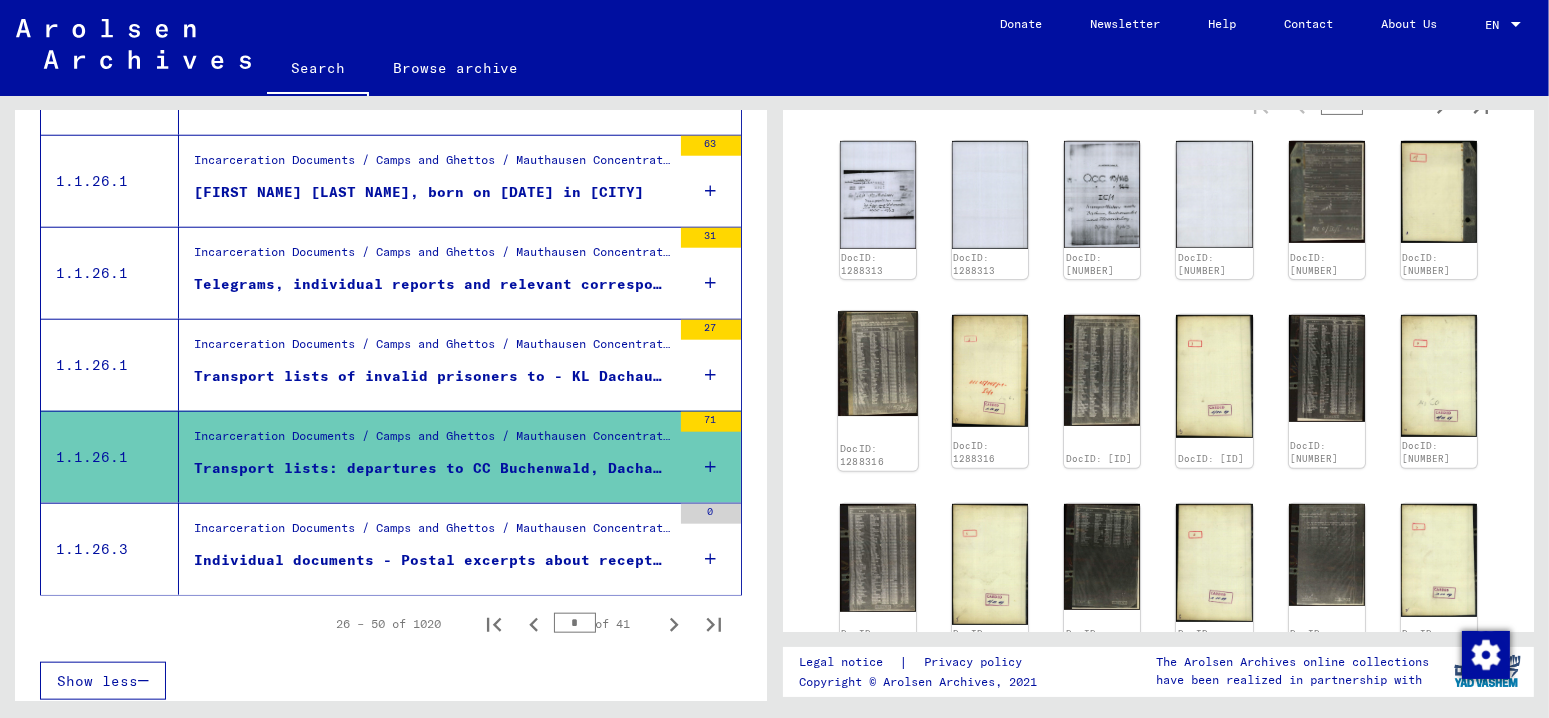 click 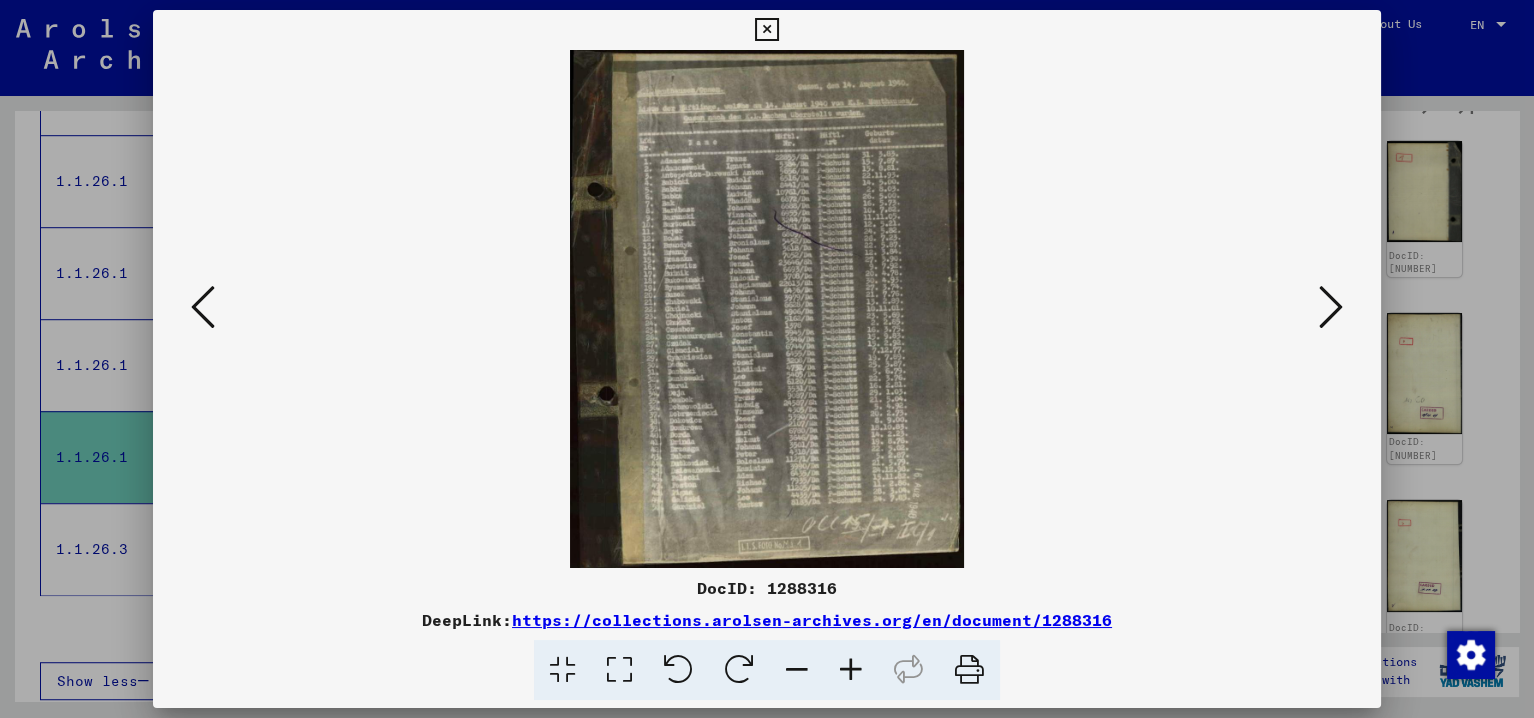 click at bounding box center [851, 670] 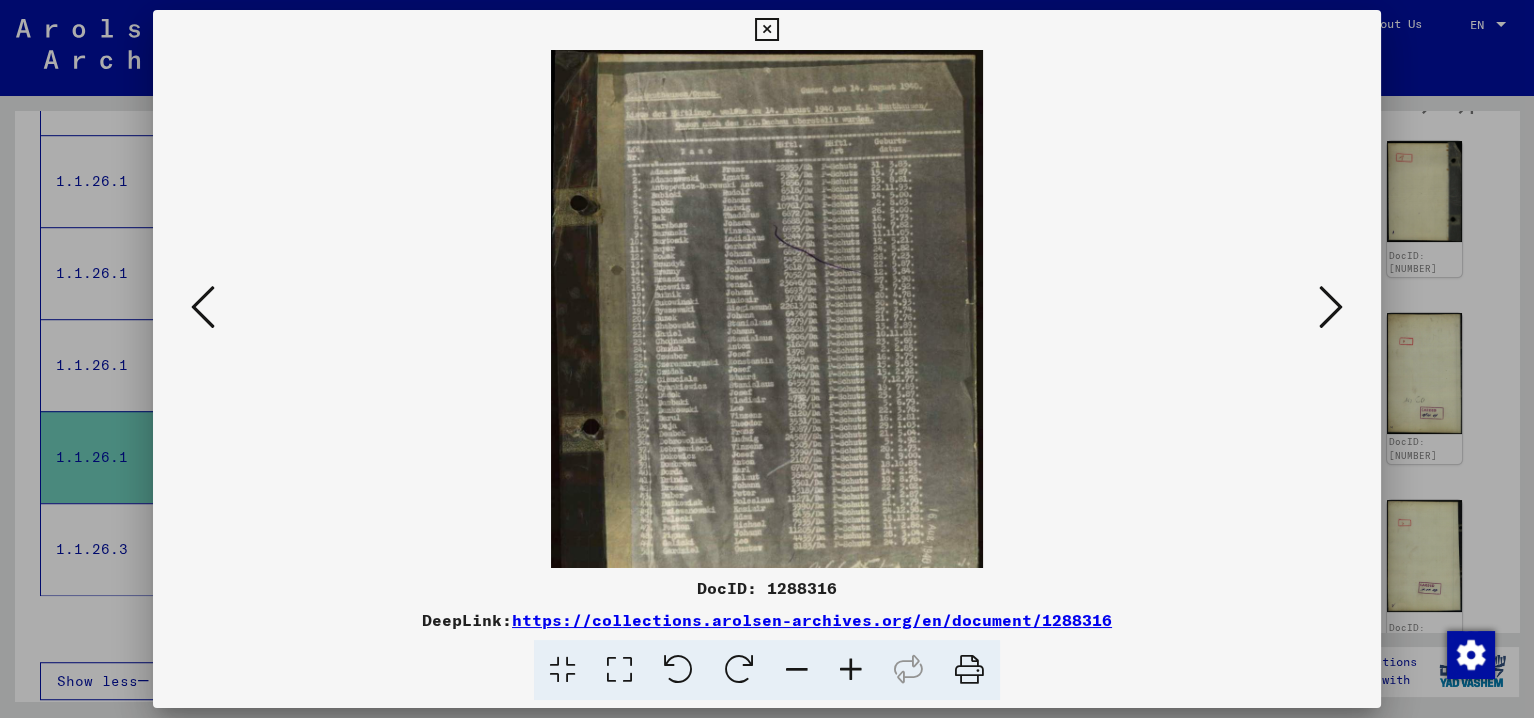 click at bounding box center [851, 670] 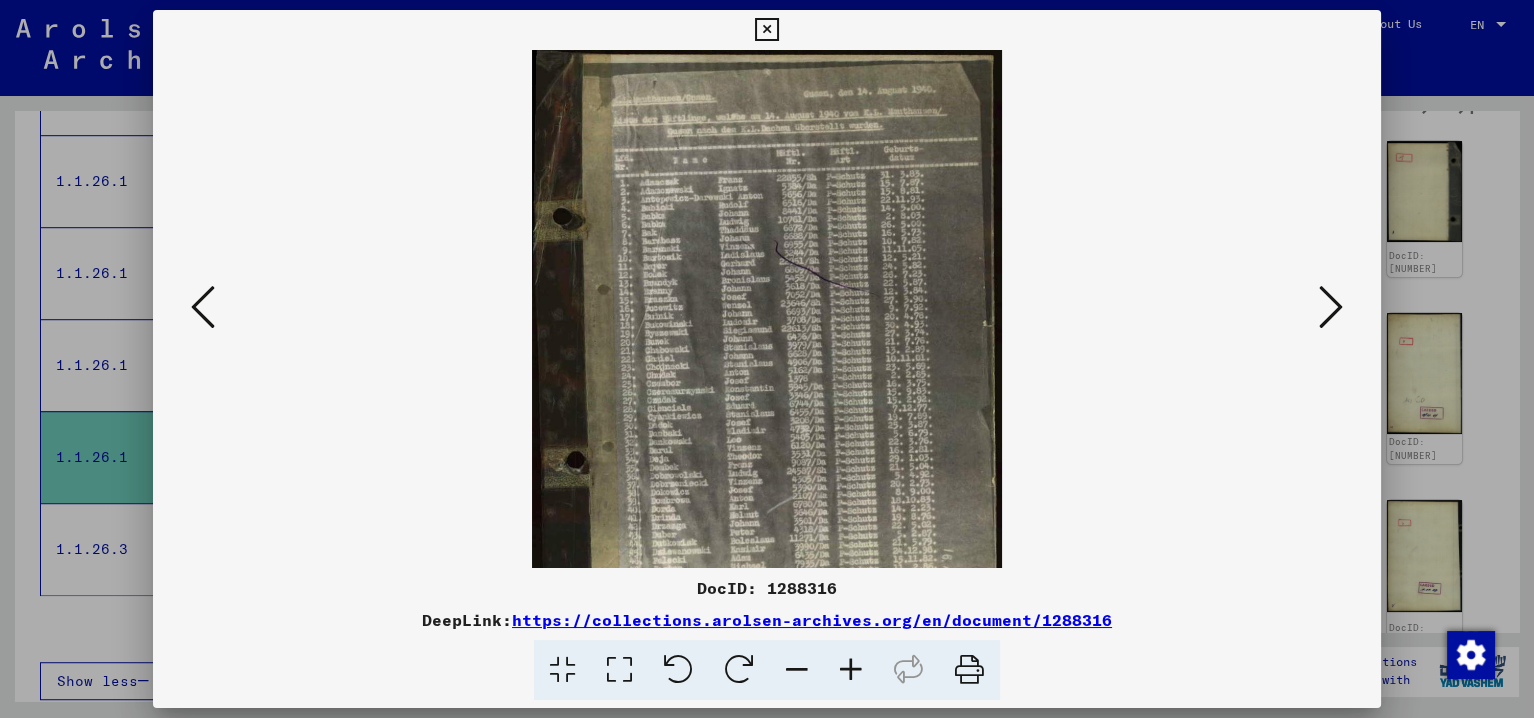 click at bounding box center (851, 670) 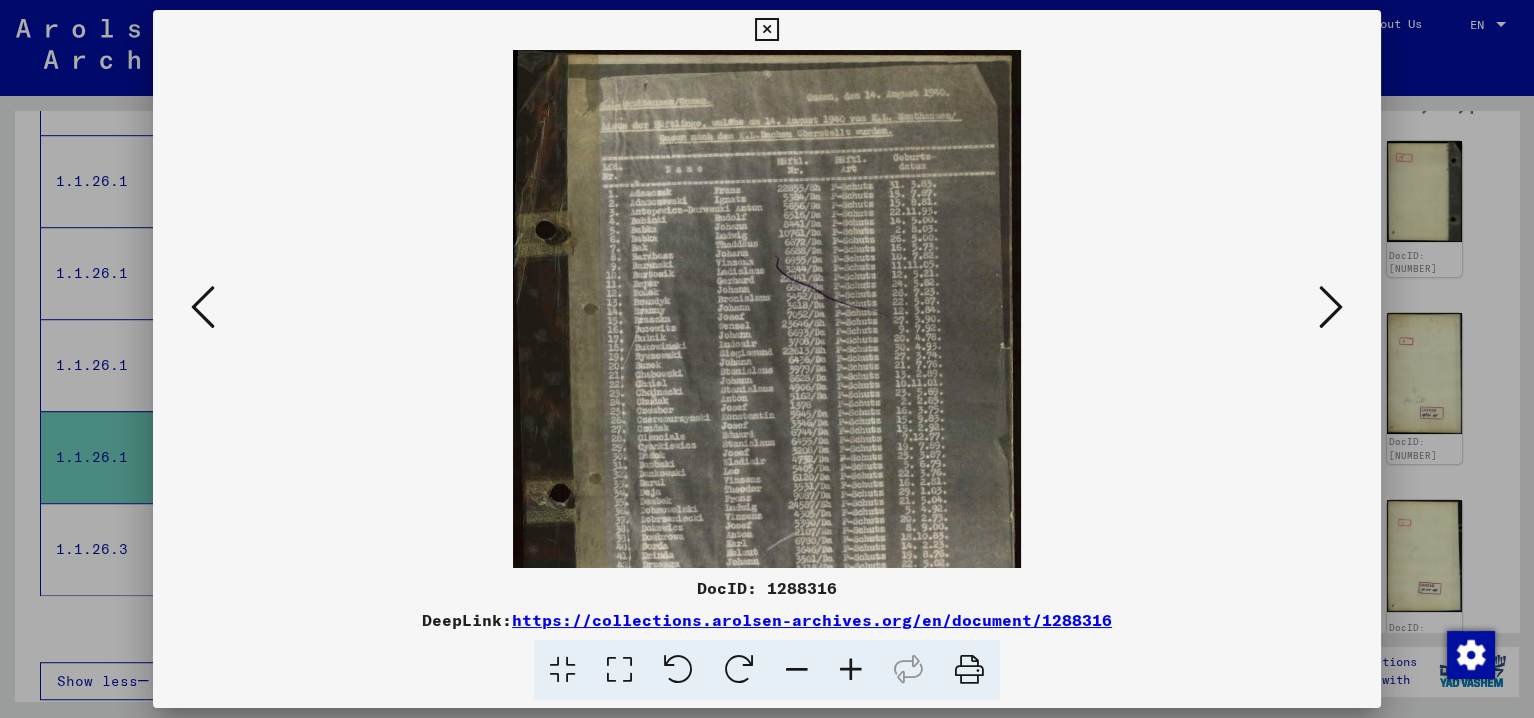 click at bounding box center [851, 670] 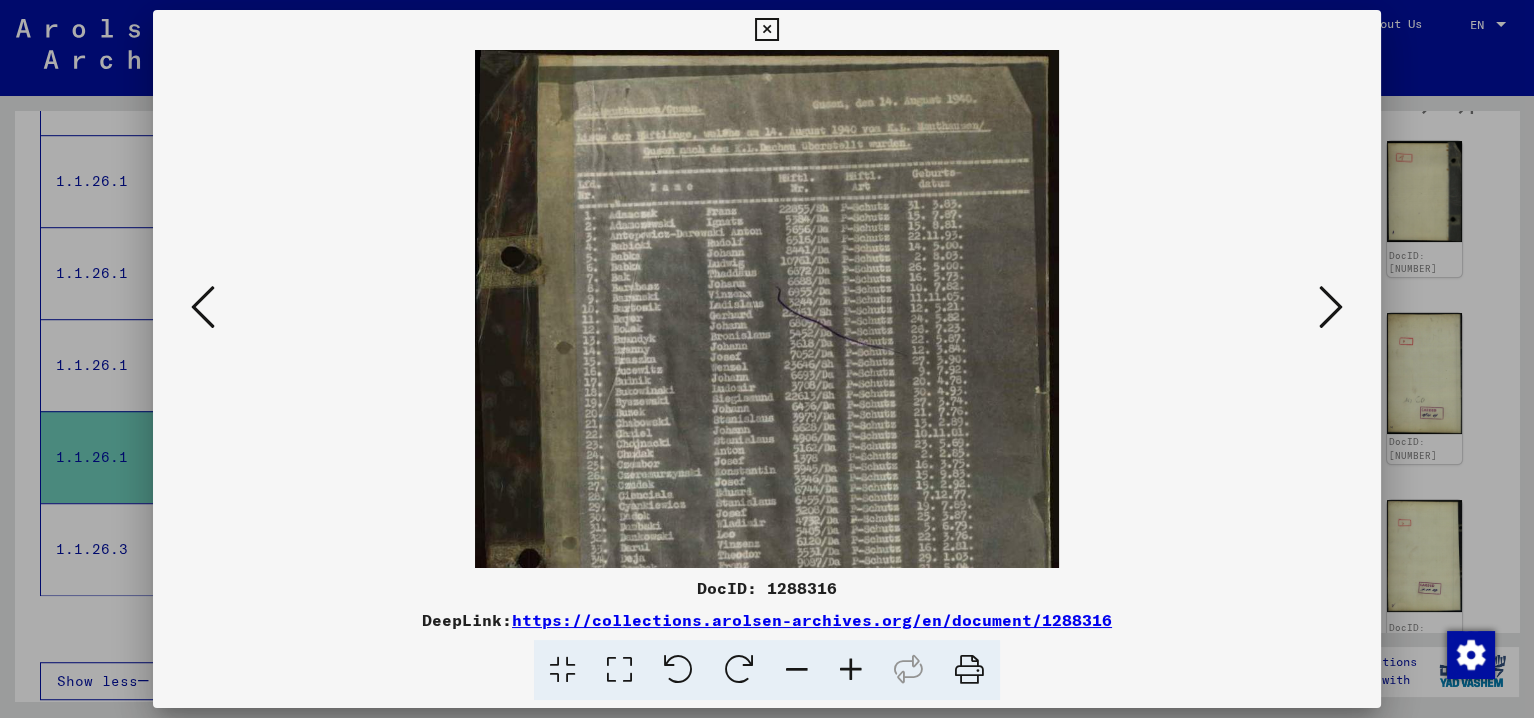 click at bounding box center [851, 670] 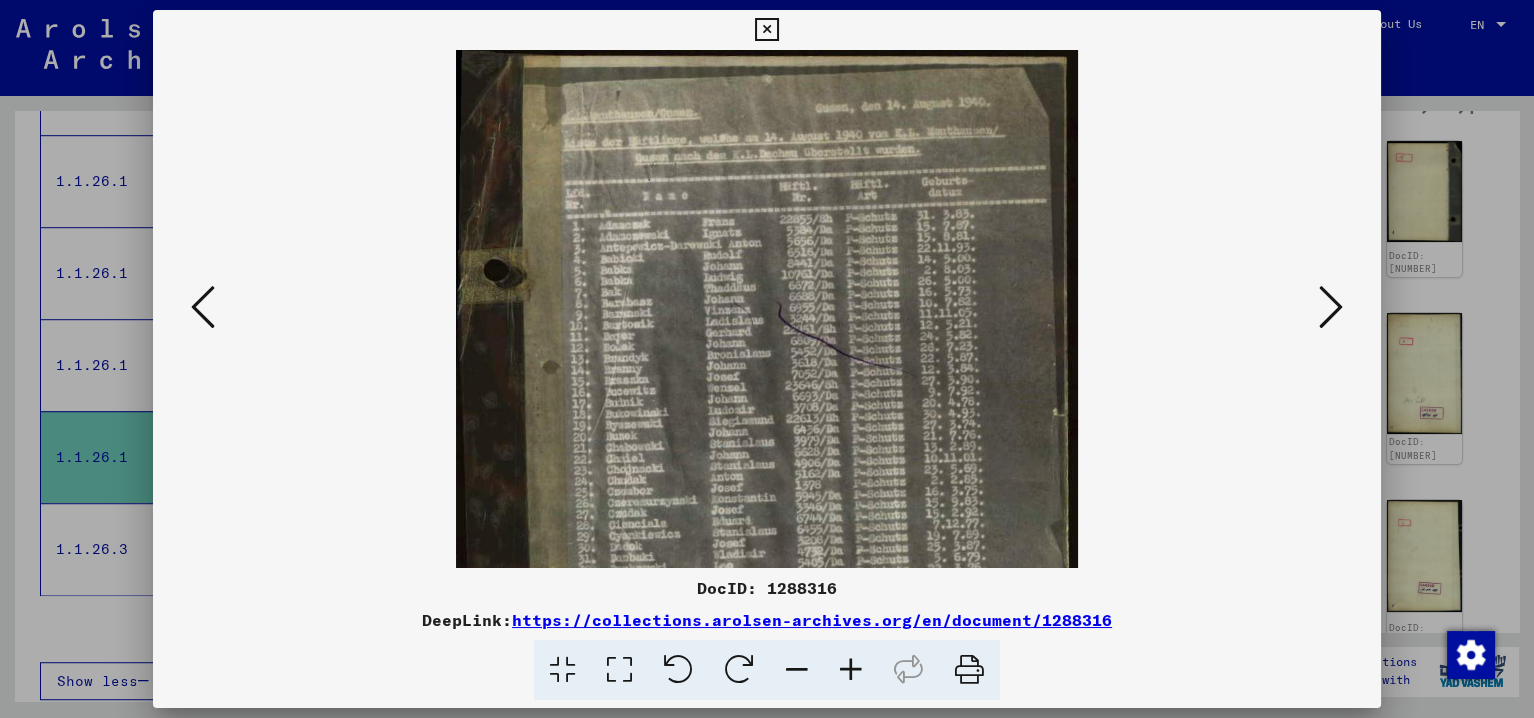 click at bounding box center [851, 670] 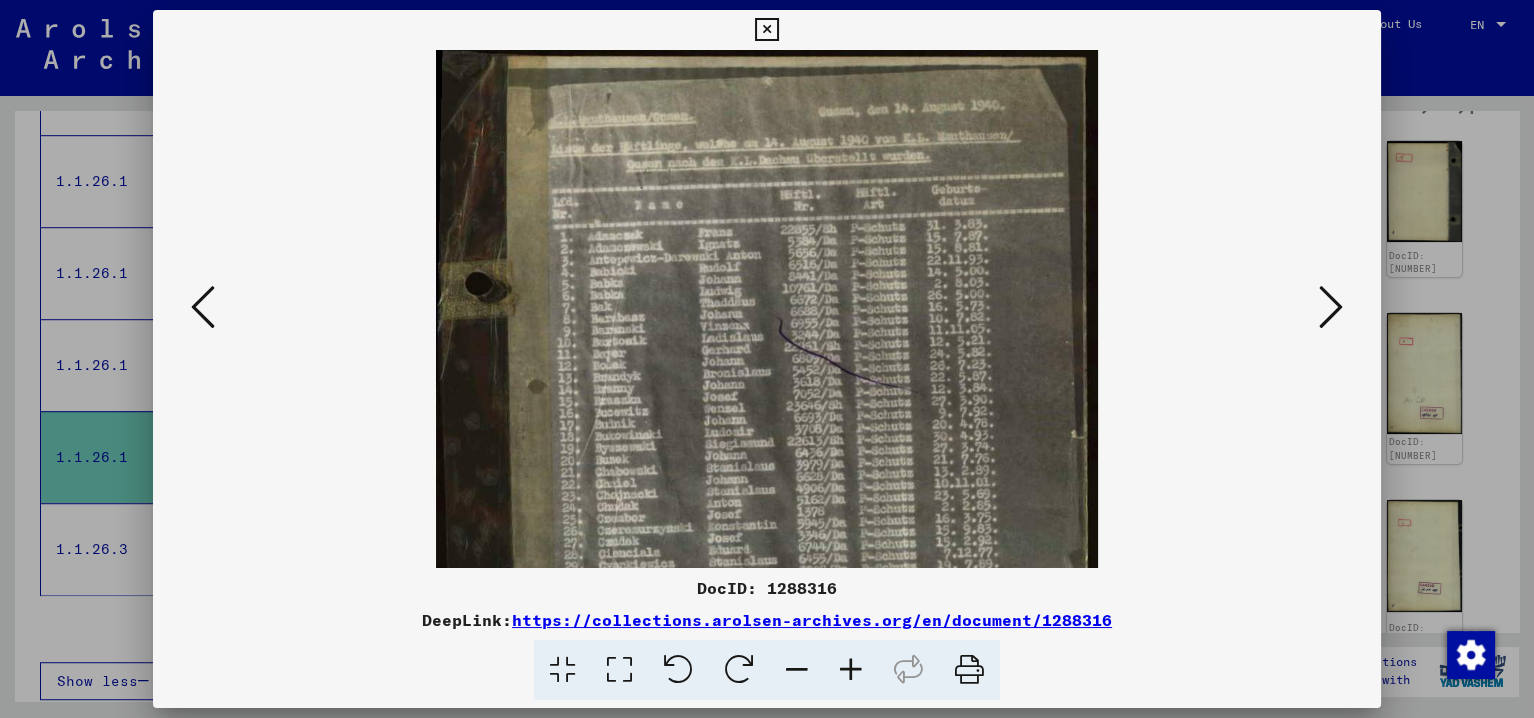 click at bounding box center (851, 670) 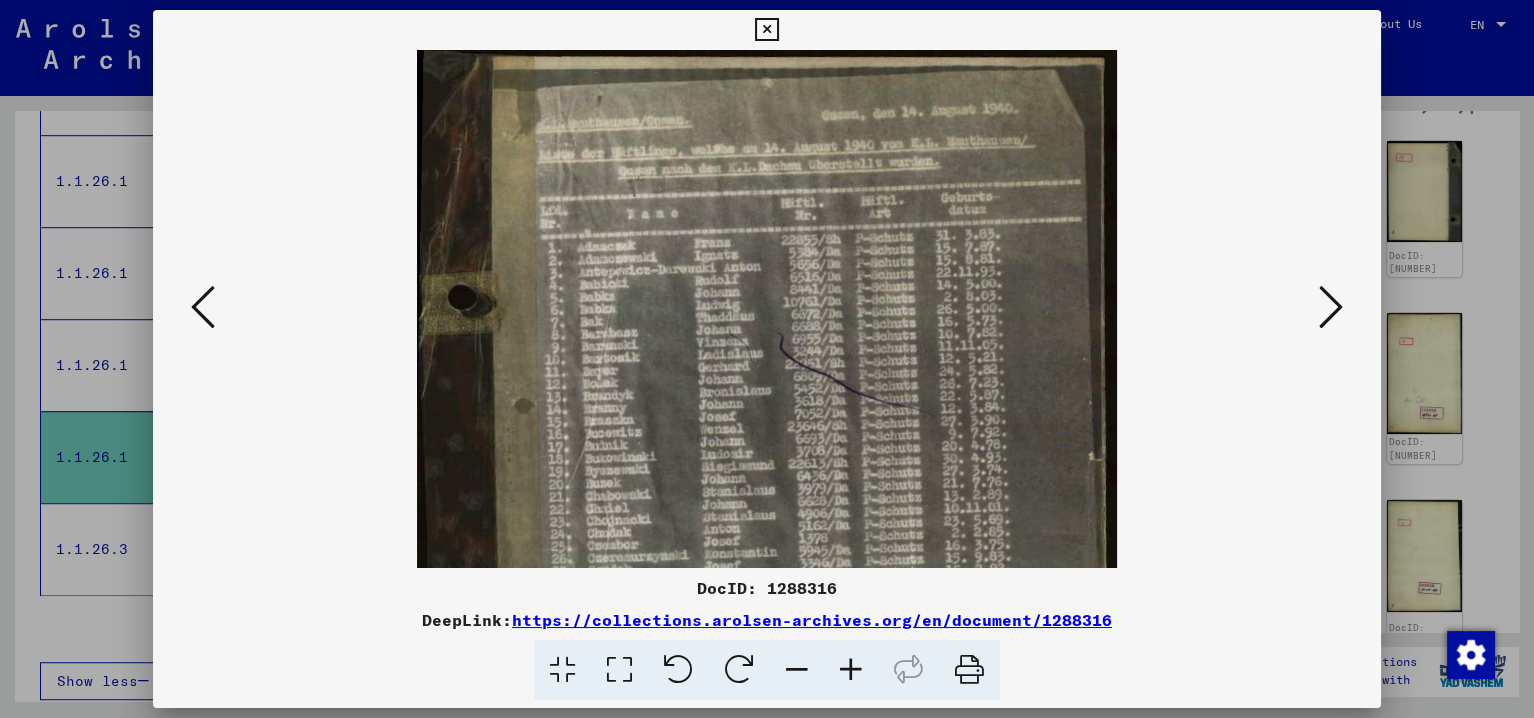 click at bounding box center [851, 670] 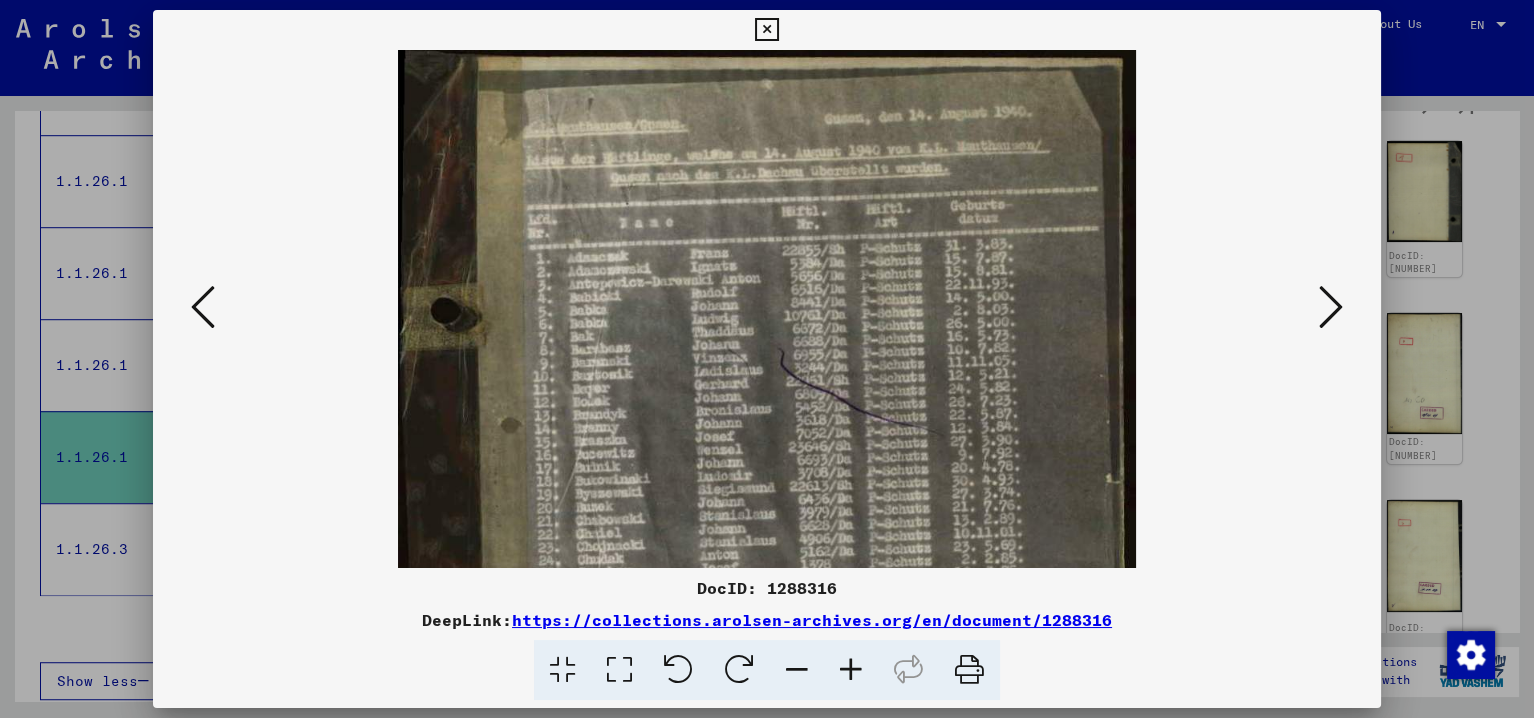 click at bounding box center (851, 670) 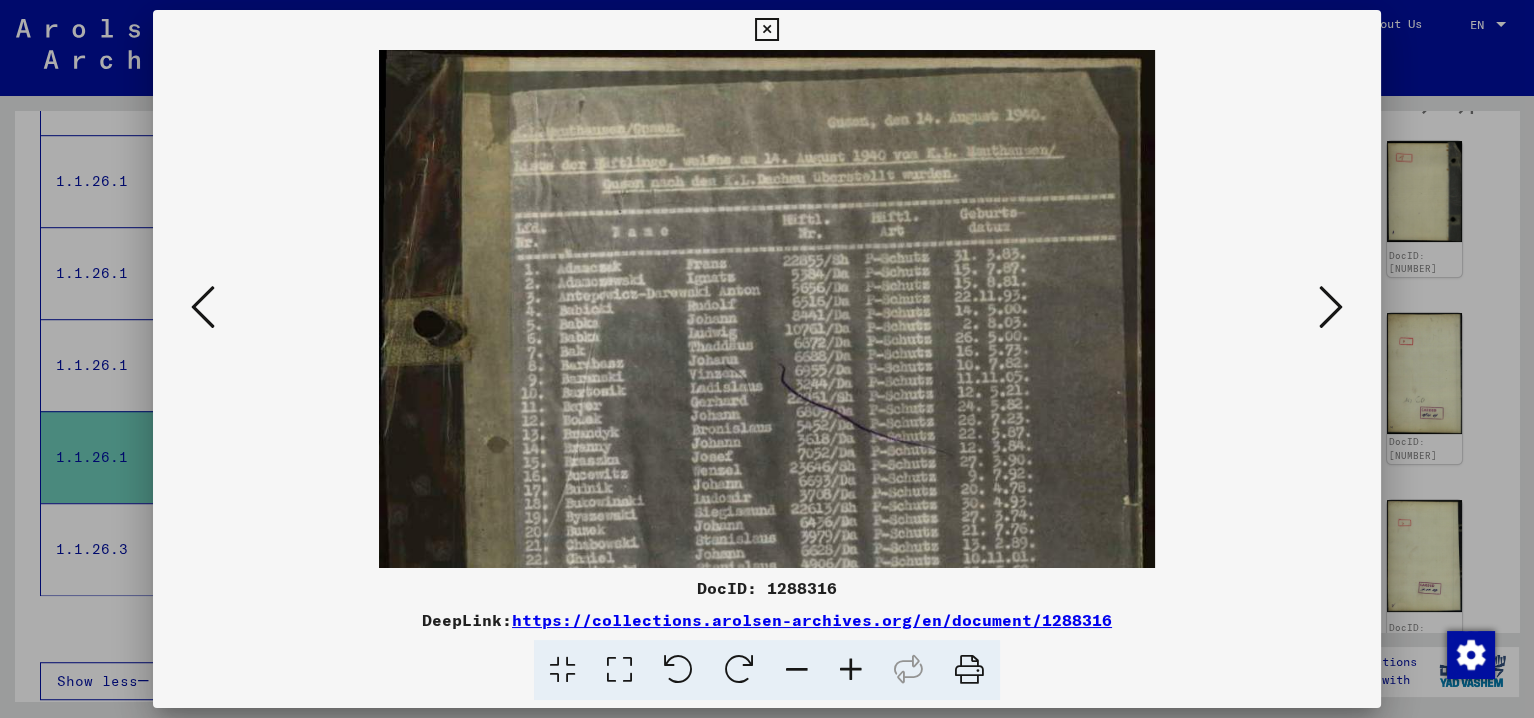 click at bounding box center [851, 670] 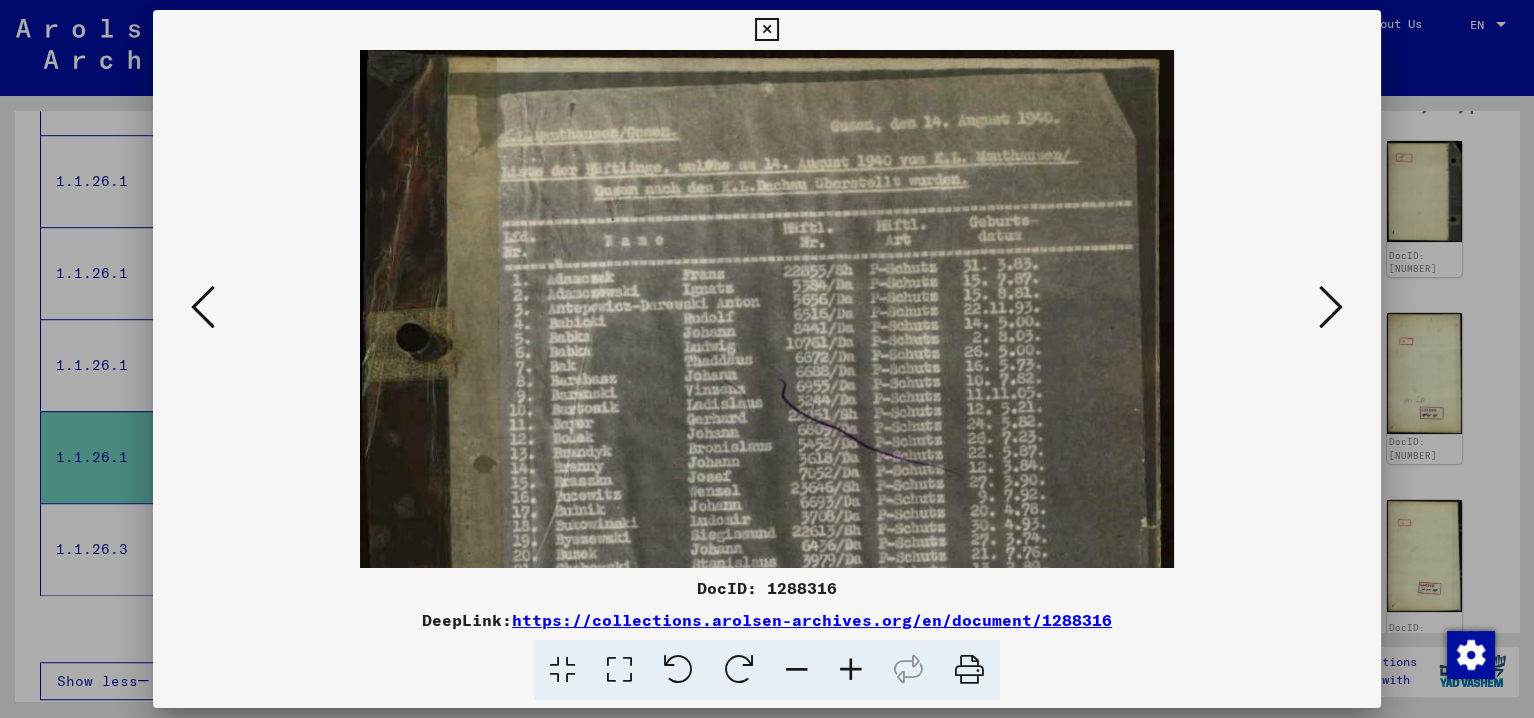 click at bounding box center [851, 670] 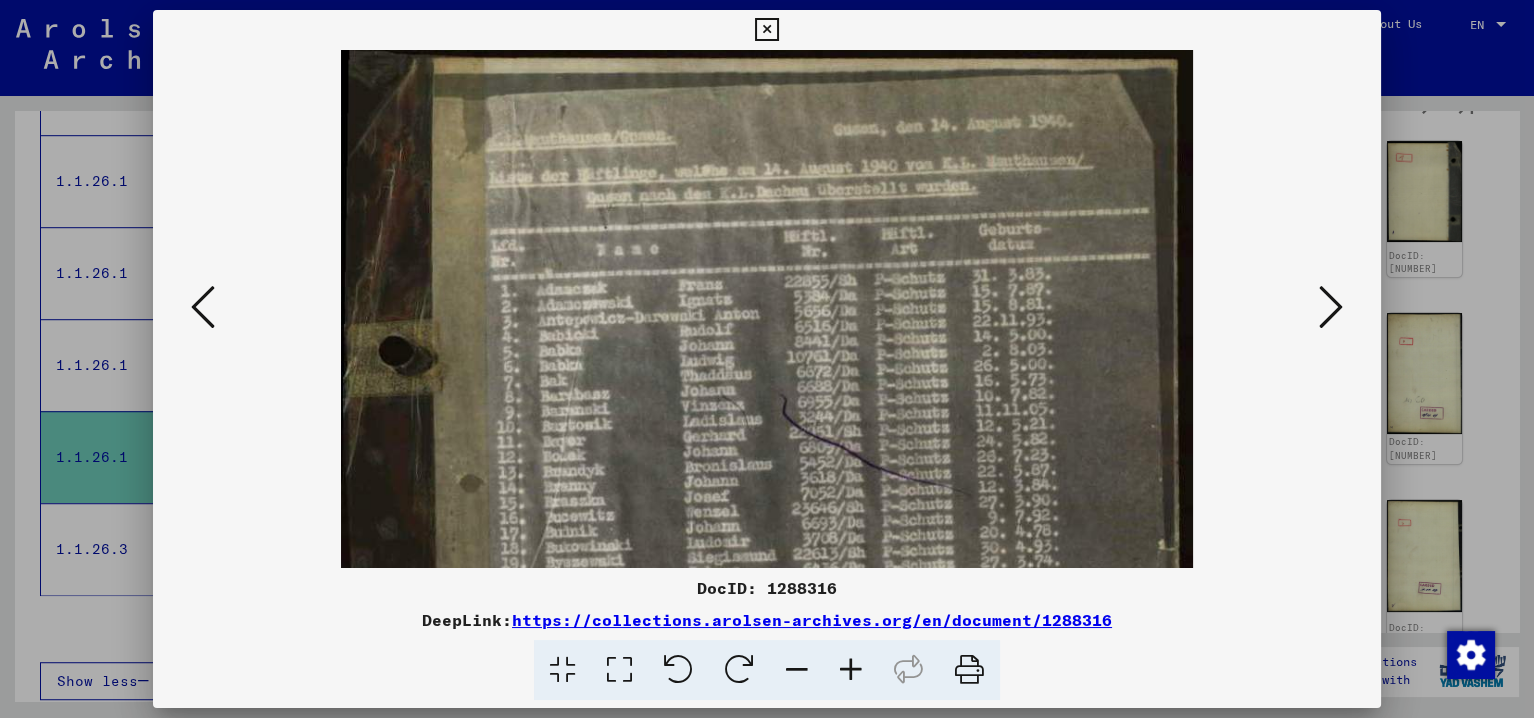 click at bounding box center [851, 670] 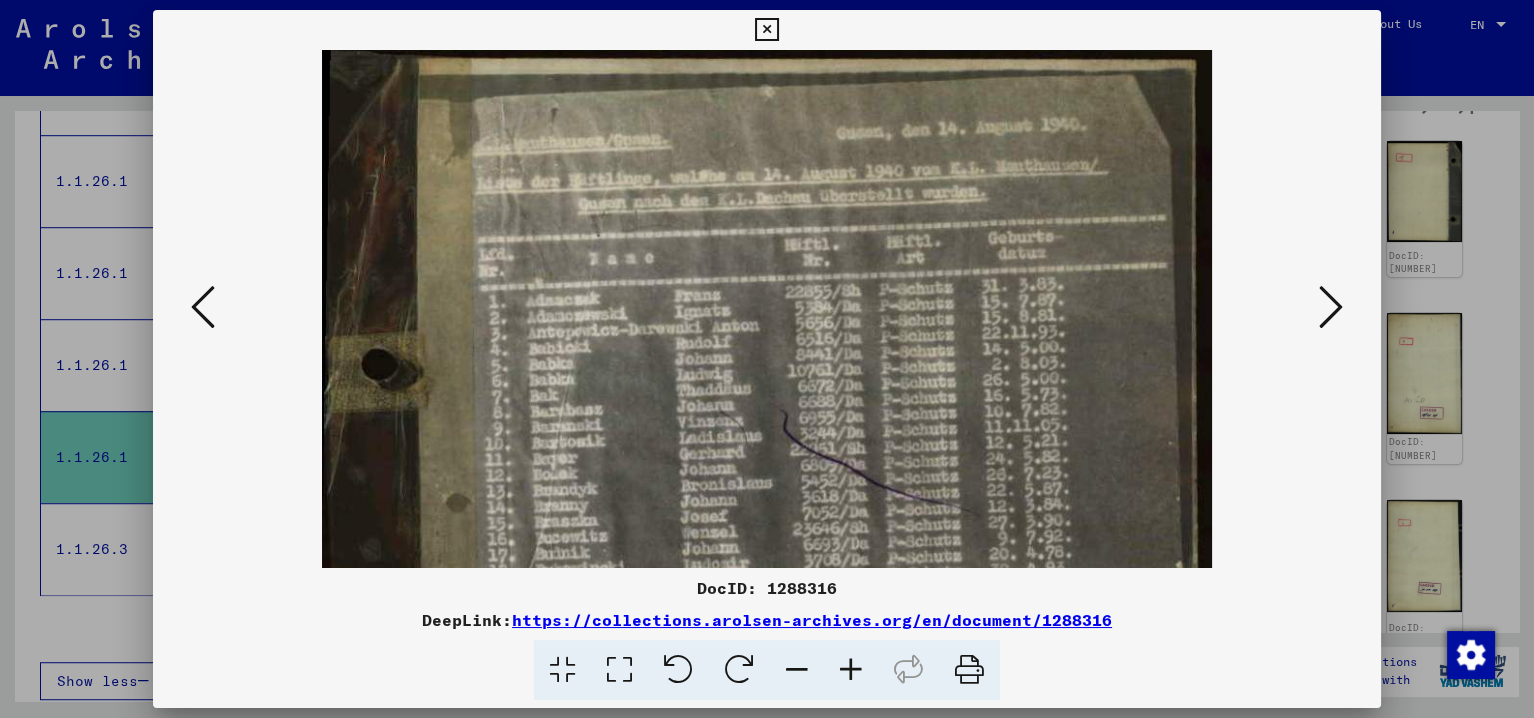 click at bounding box center (851, 670) 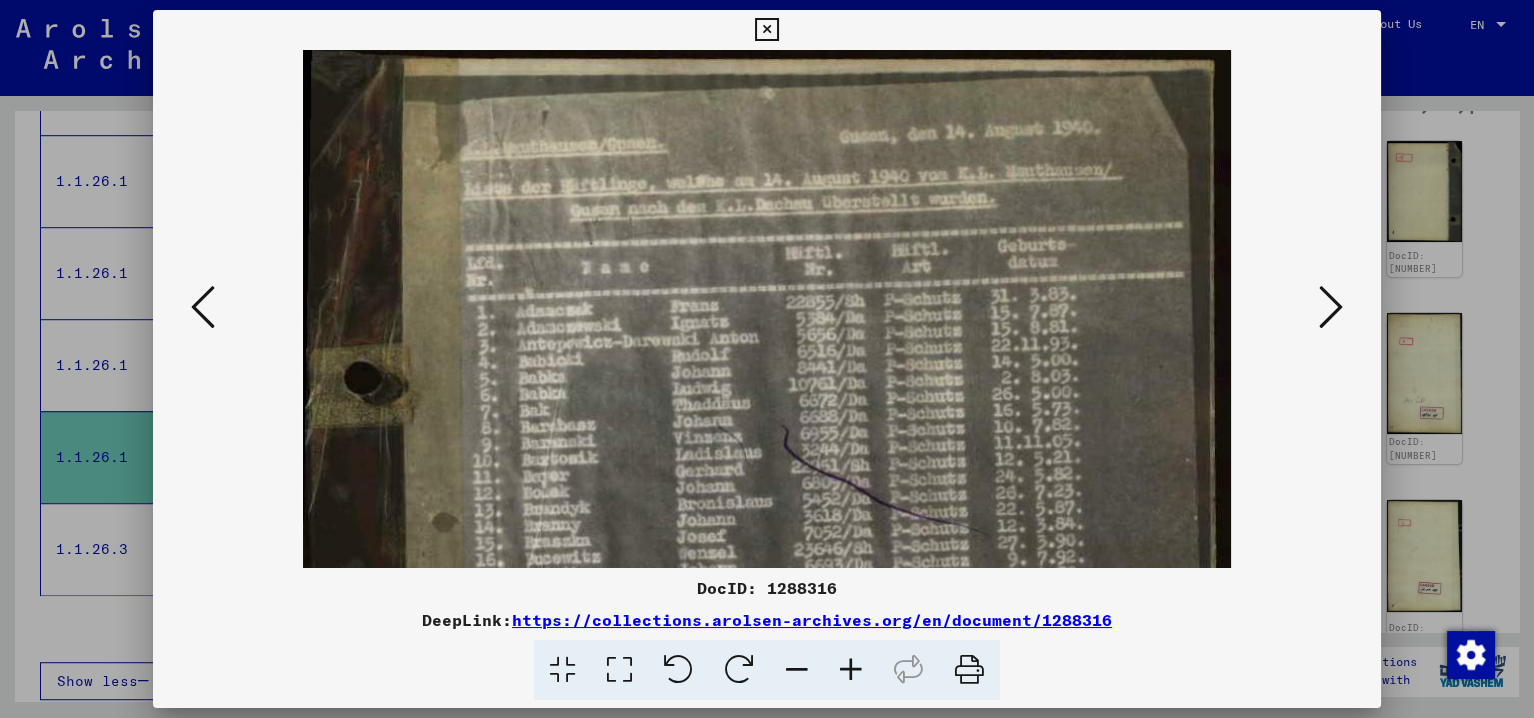 click at bounding box center (851, 670) 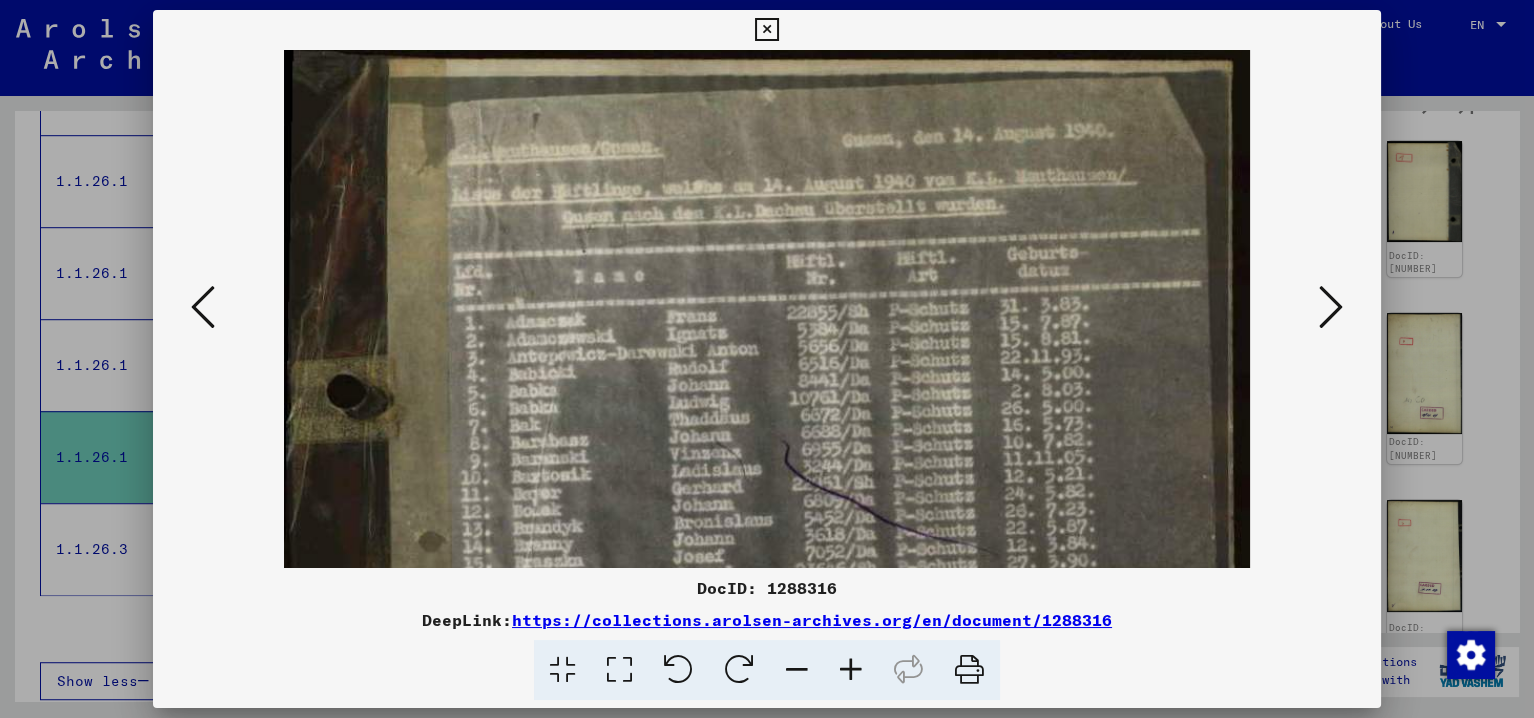 click at bounding box center (851, 670) 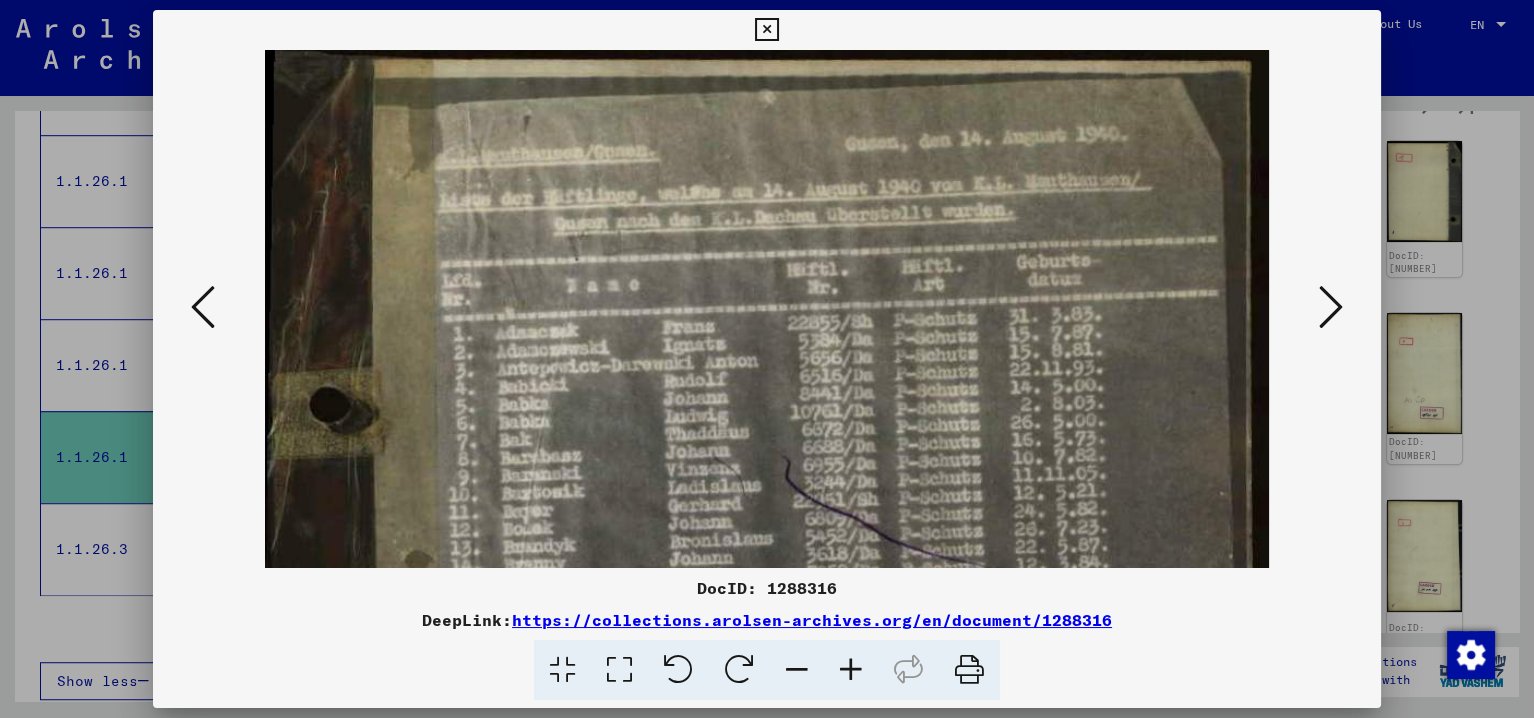 click at bounding box center [851, 670] 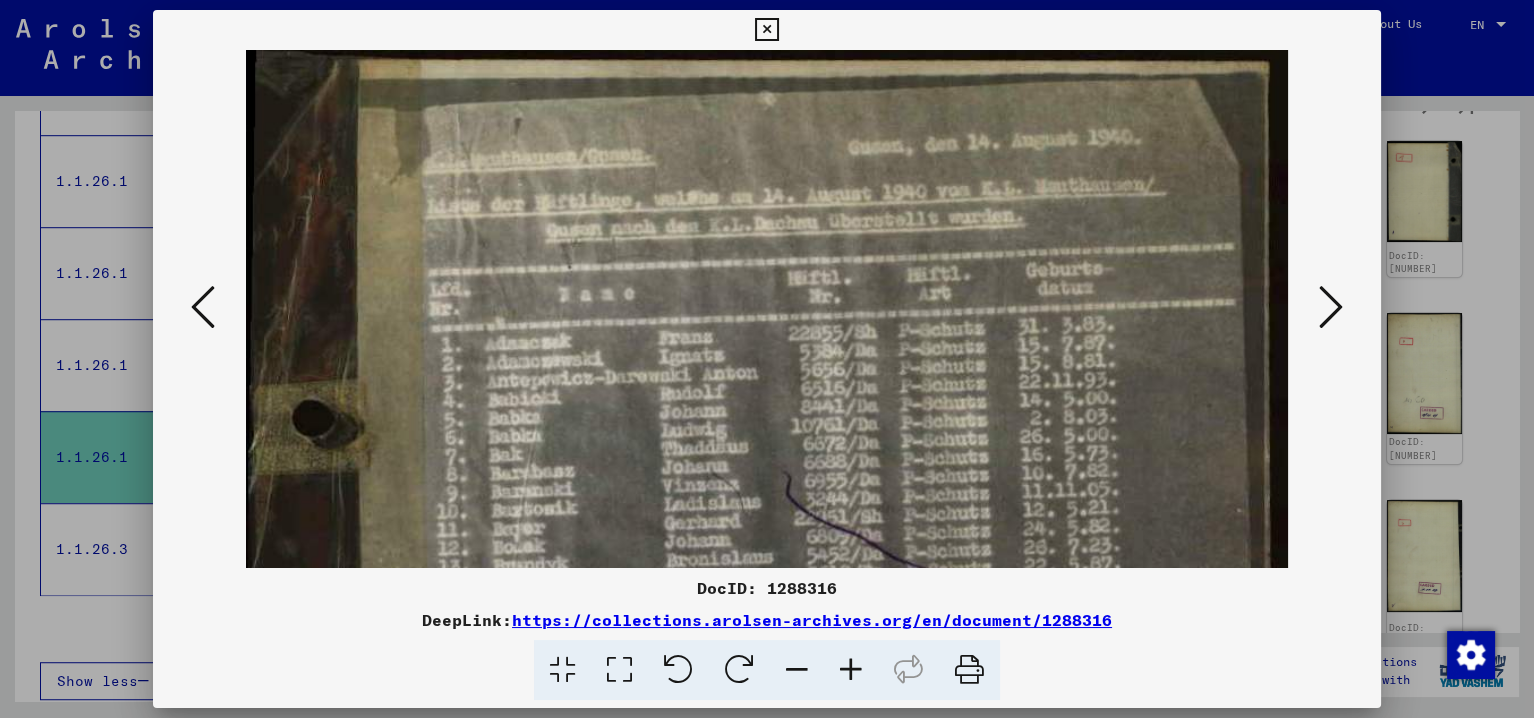 click at bounding box center [851, 670] 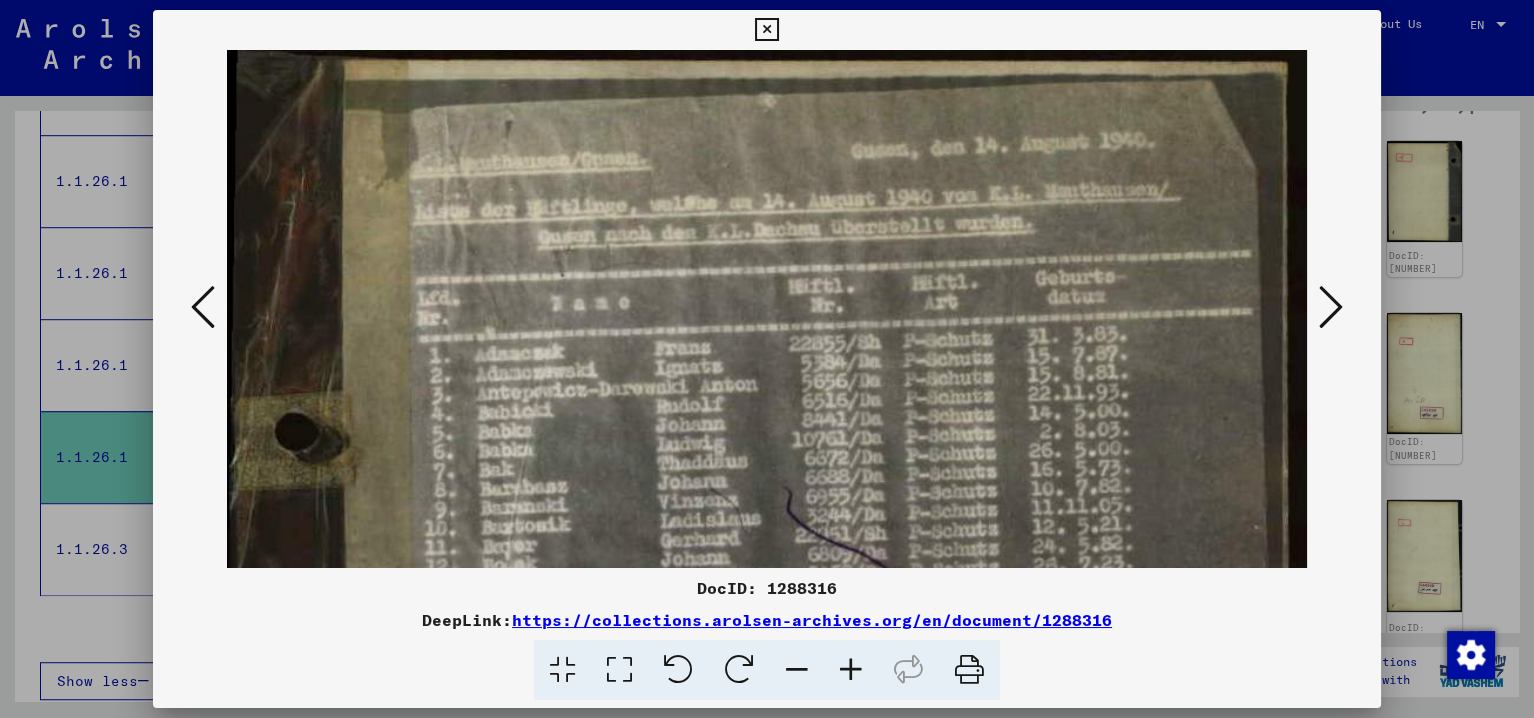 click at bounding box center [851, 670] 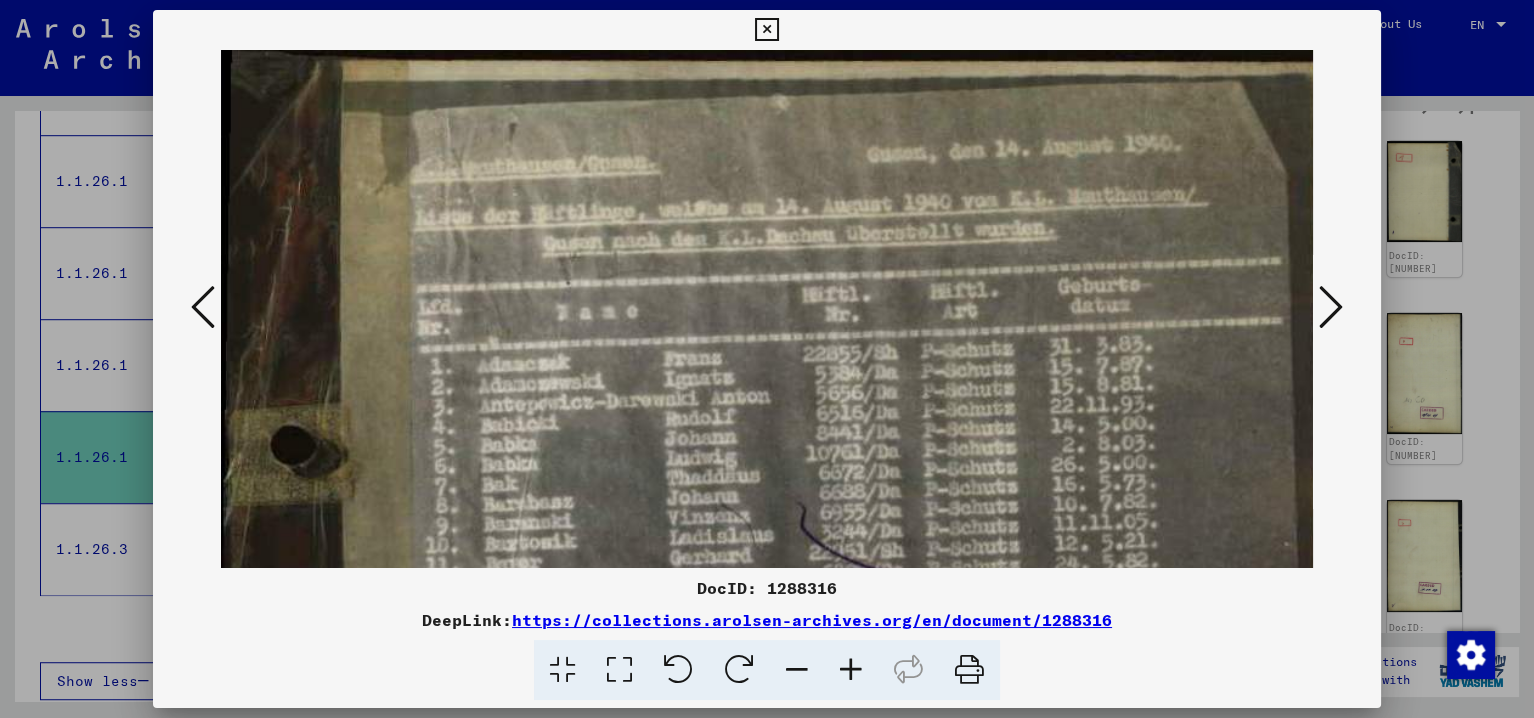 click at bounding box center [851, 670] 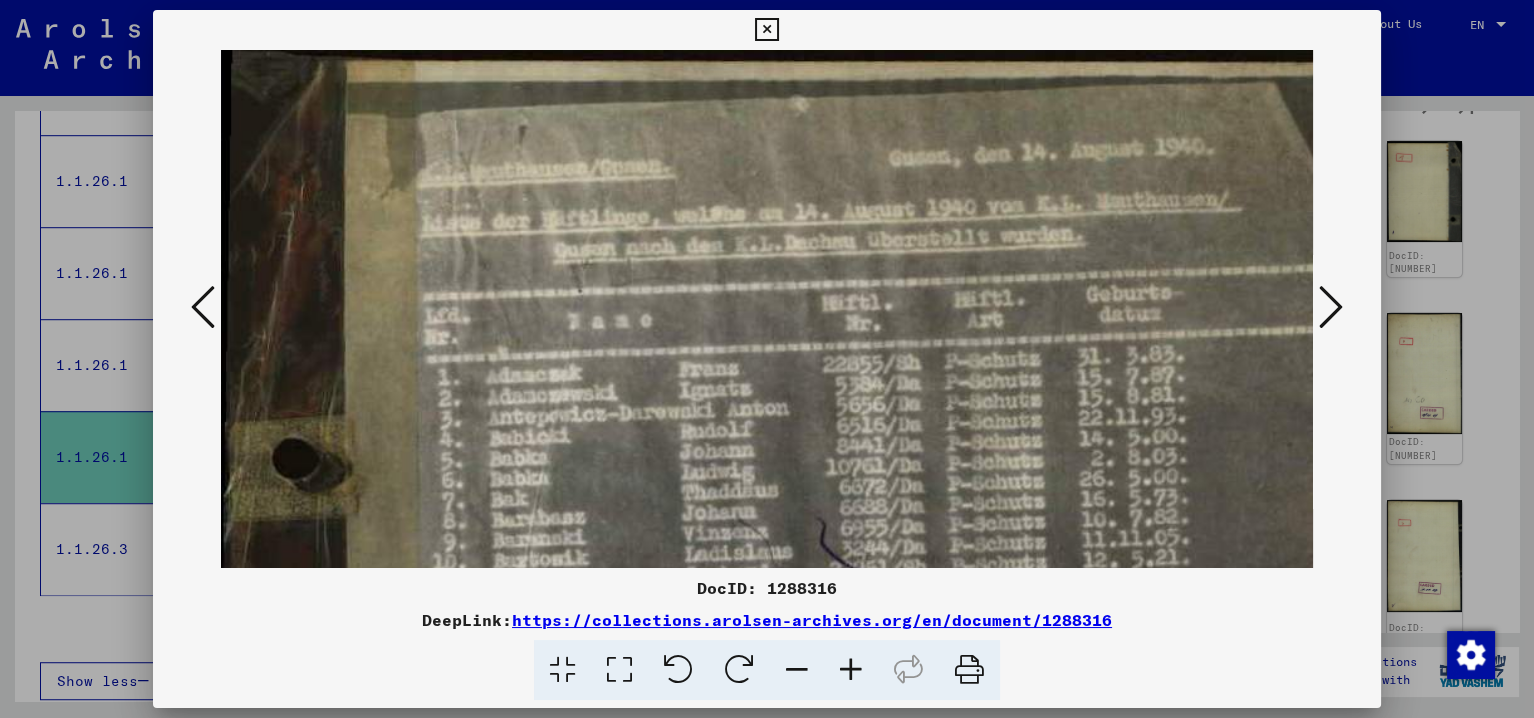 click at bounding box center (851, 670) 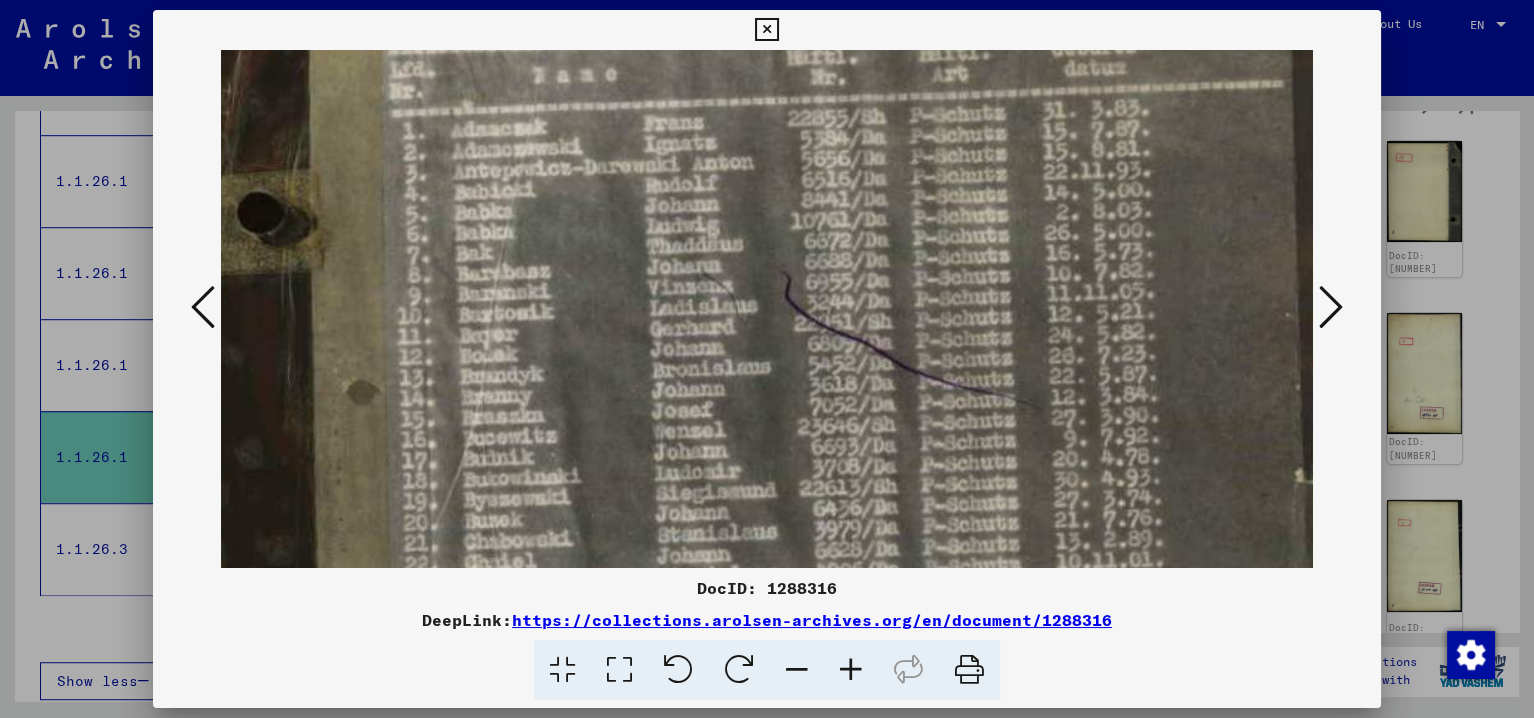 scroll, scrollTop: 254, scrollLeft: 37, axis: both 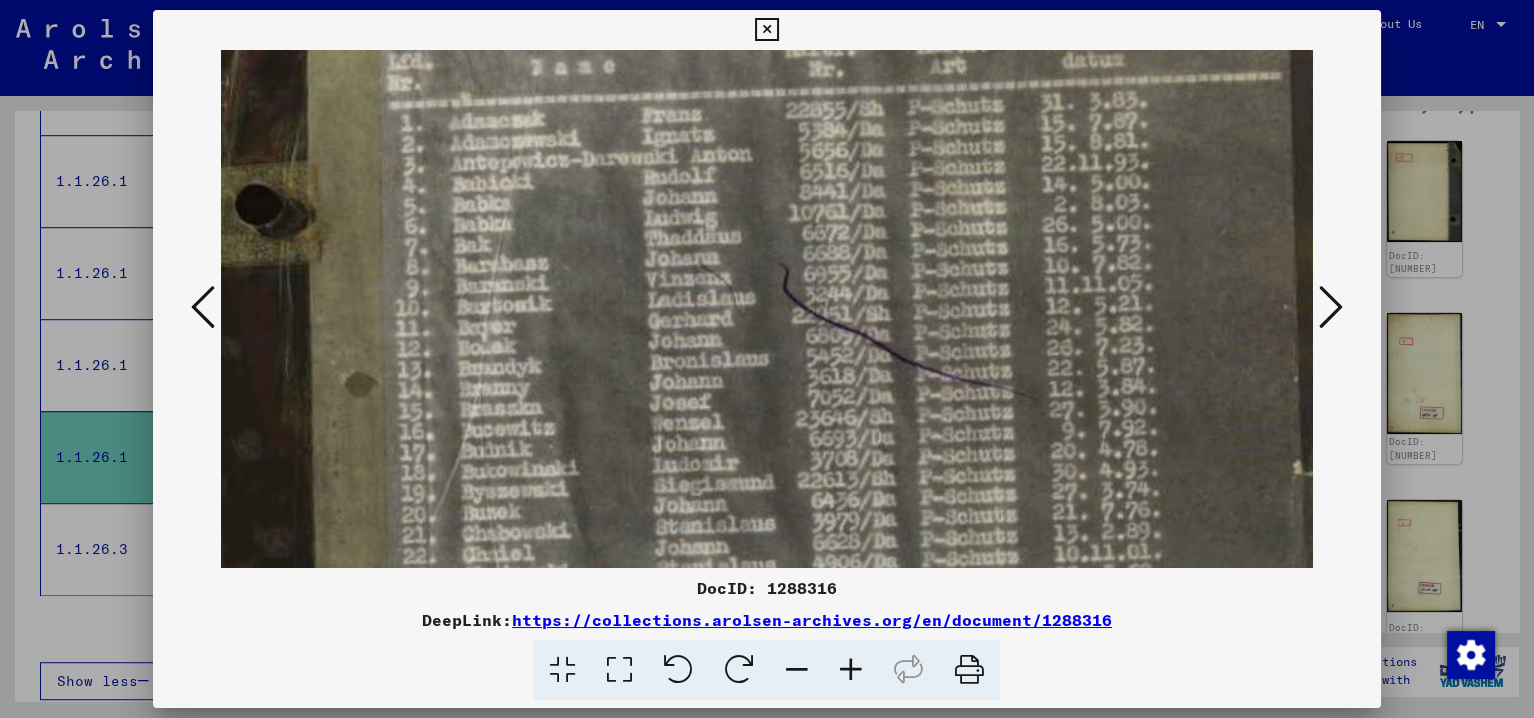 drag, startPoint x: 852, startPoint y: 512, endPoint x: 808, endPoint y: 249, distance: 266.6552 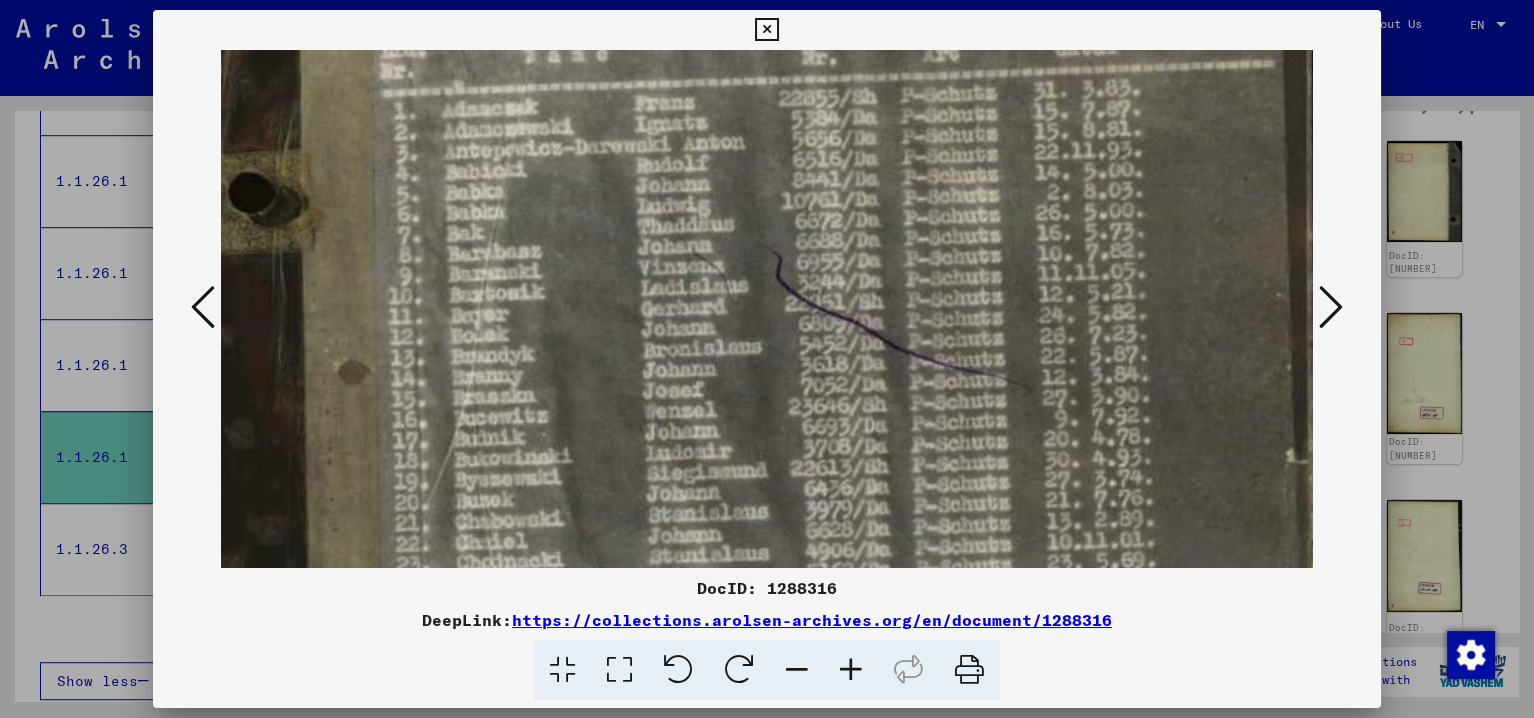 drag, startPoint x: 508, startPoint y: 490, endPoint x: 499, endPoint y: 466, distance: 25.632011 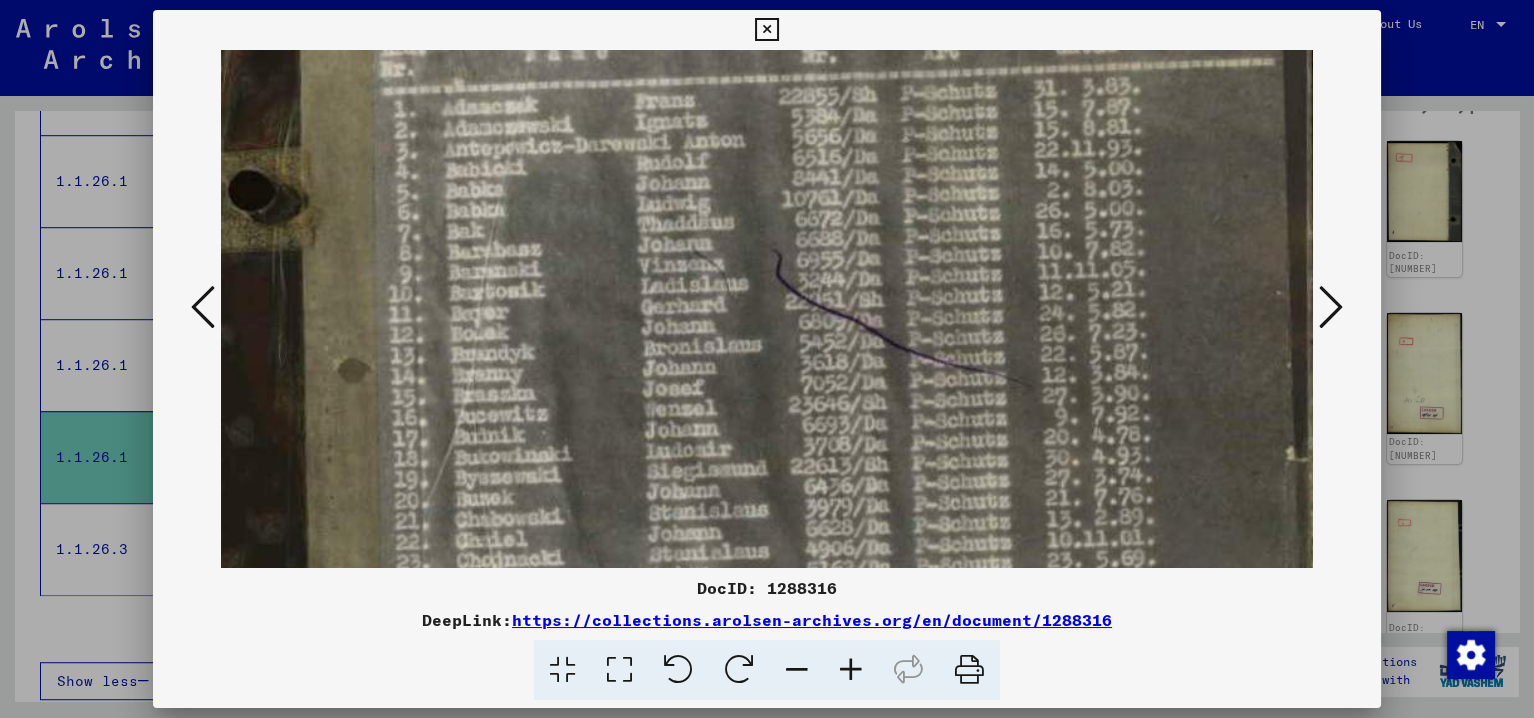 click at bounding box center [1331, 307] 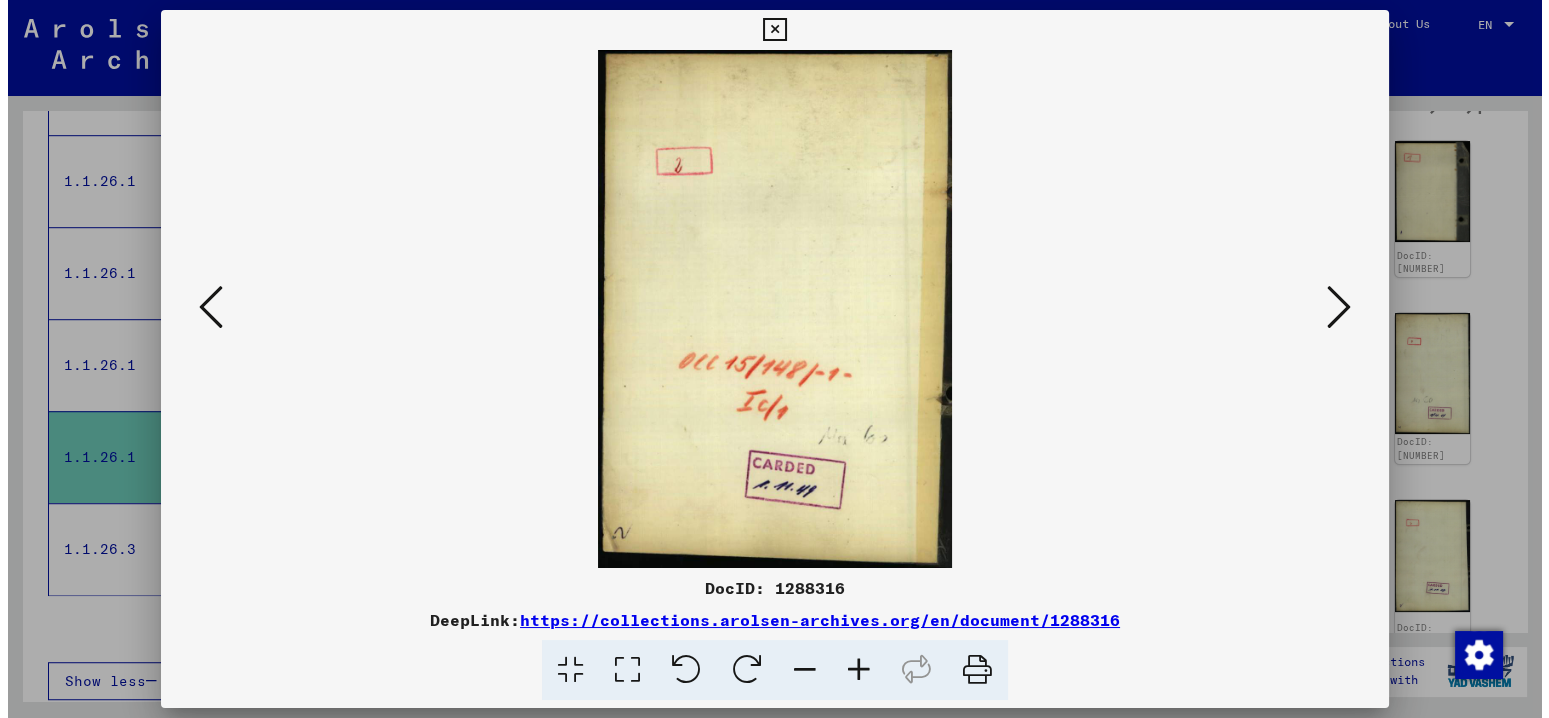 scroll, scrollTop: 0, scrollLeft: 0, axis: both 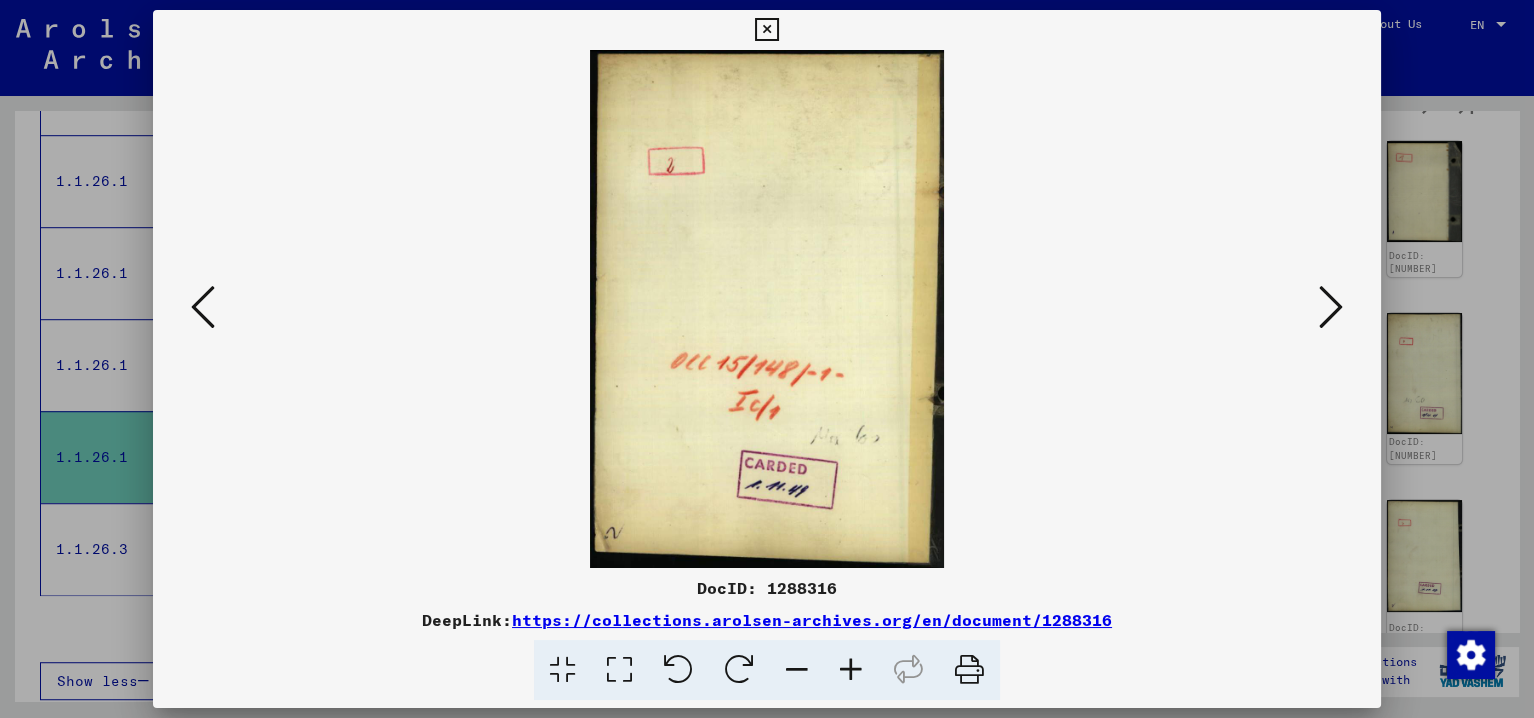 click at bounding box center (1331, 307) 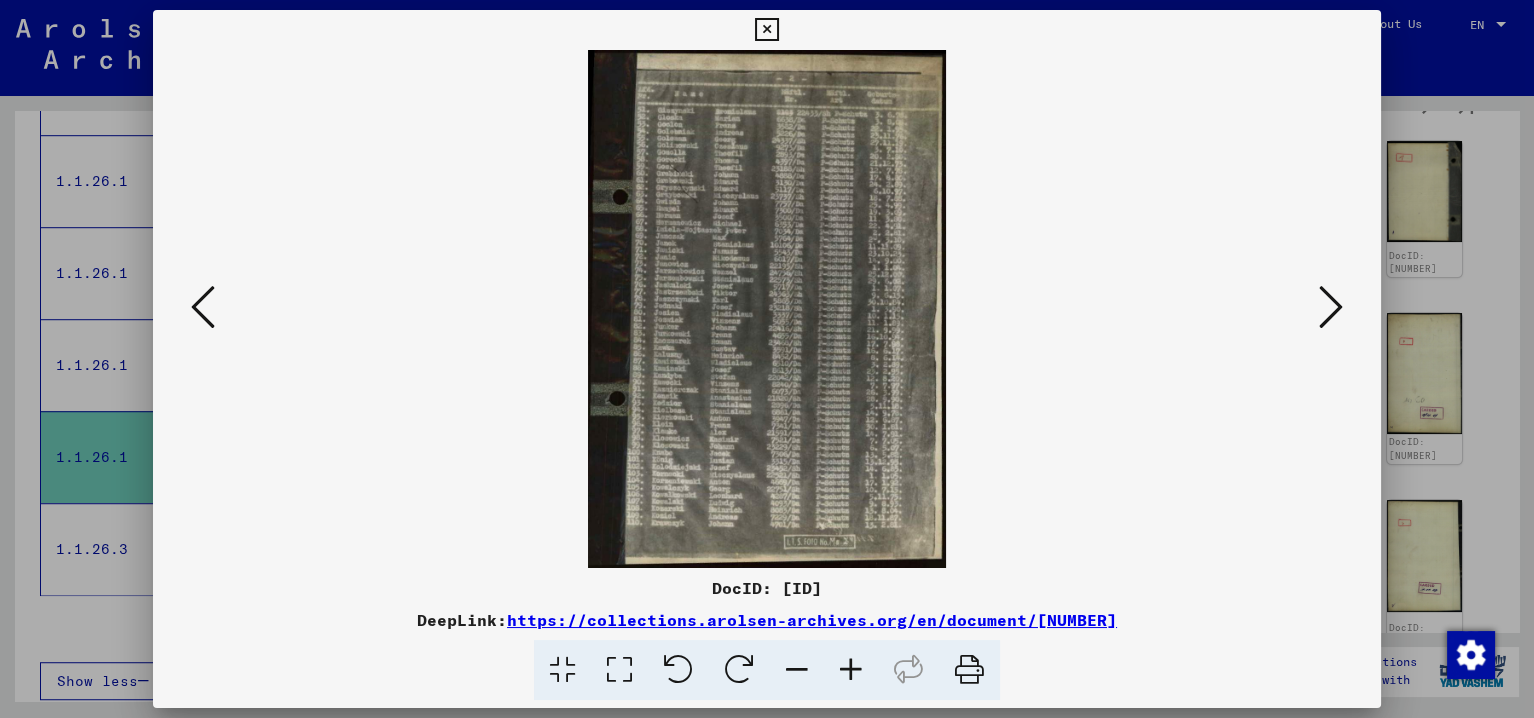click at bounding box center [851, 670] 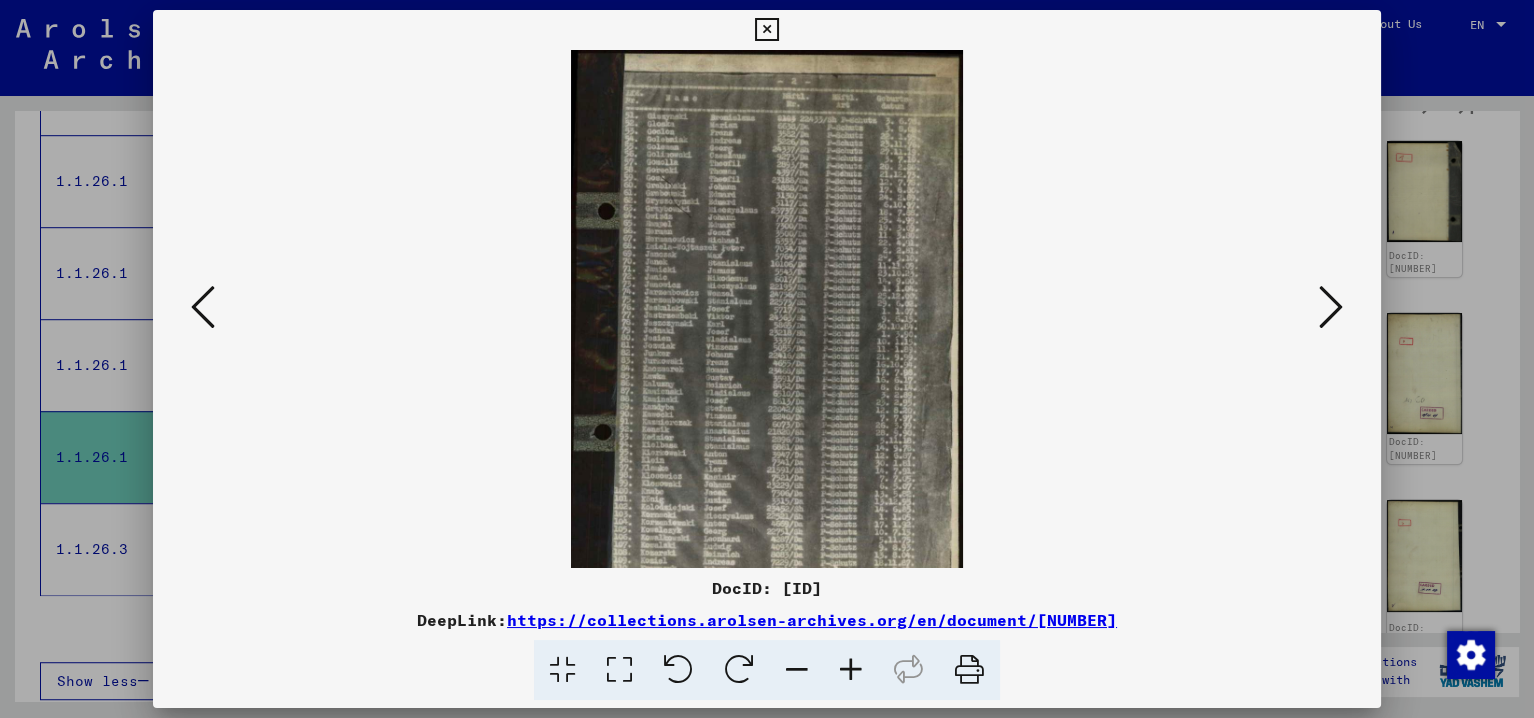 click at bounding box center [851, 670] 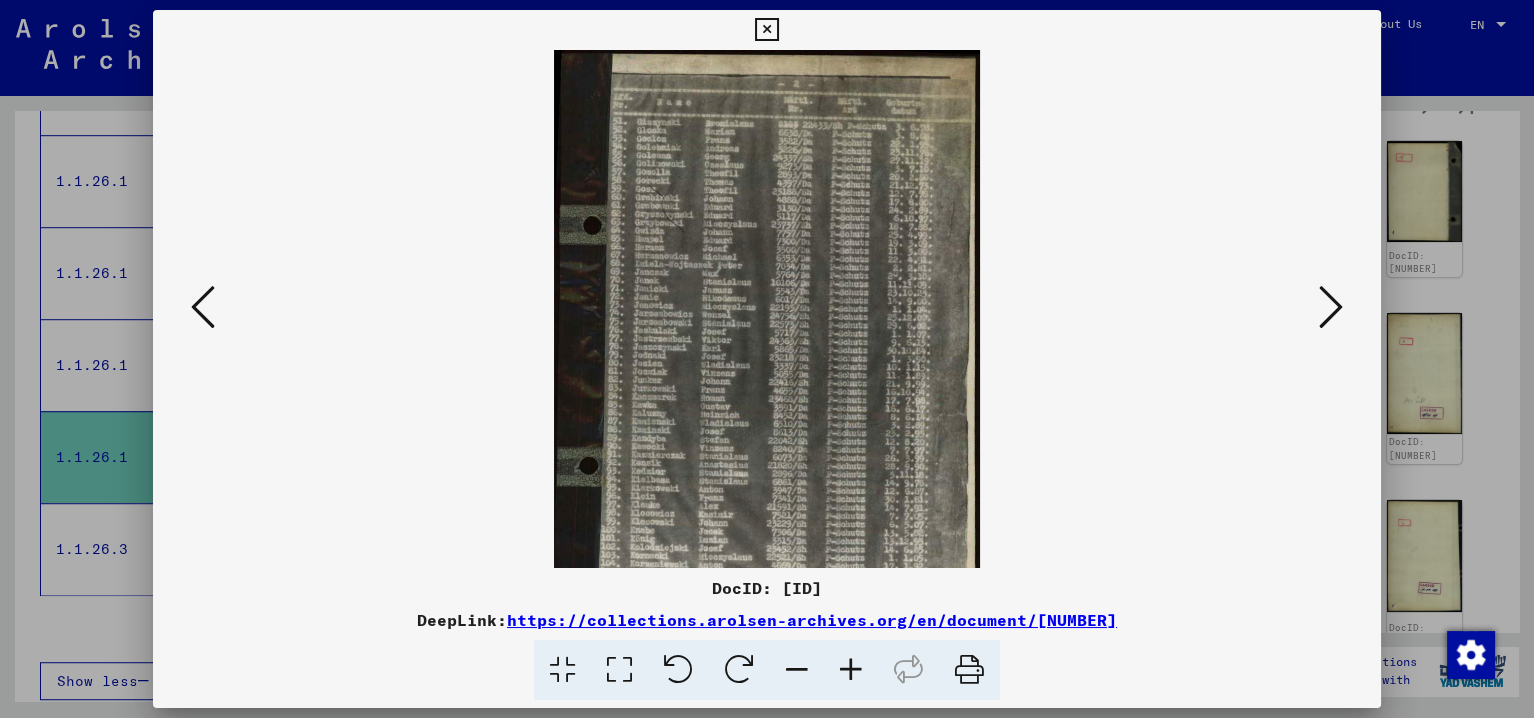 click at bounding box center (851, 670) 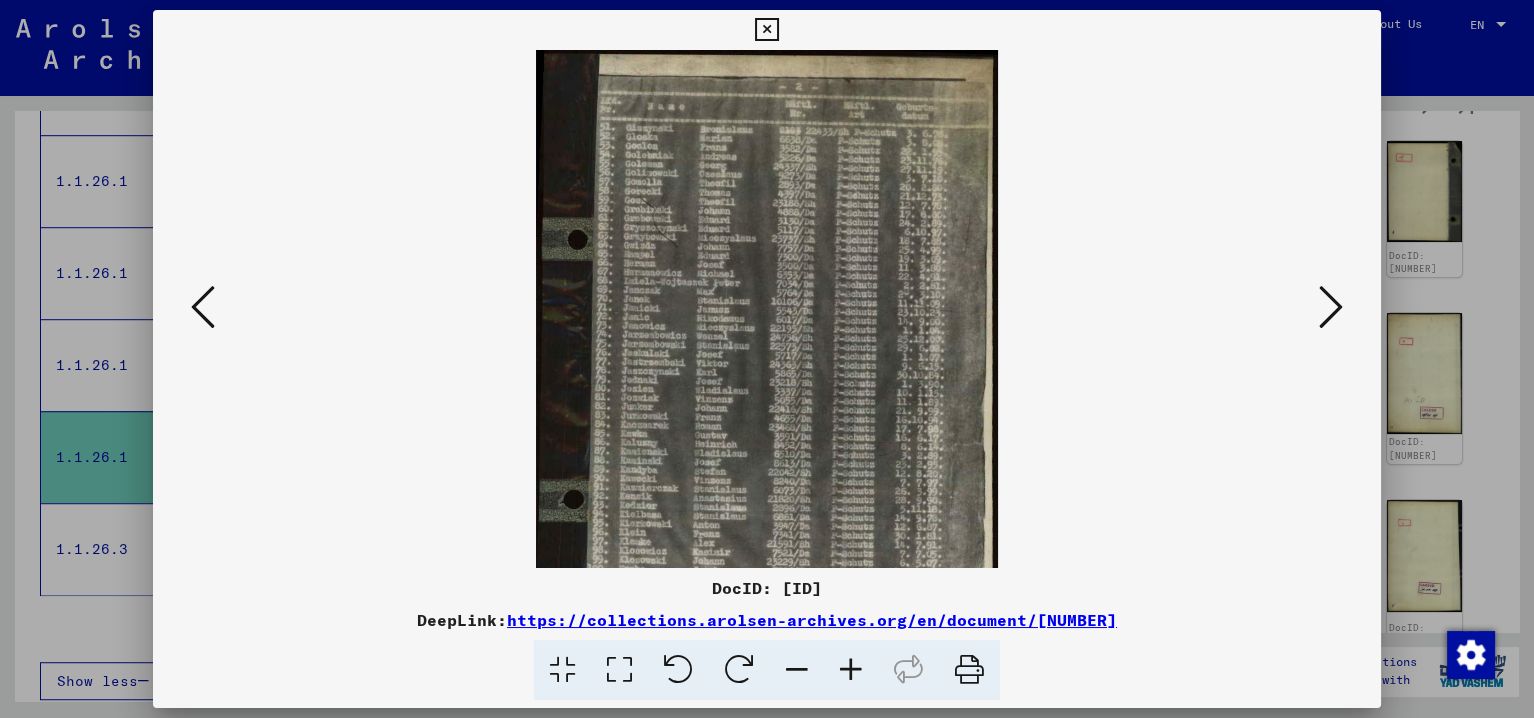 click at bounding box center (851, 670) 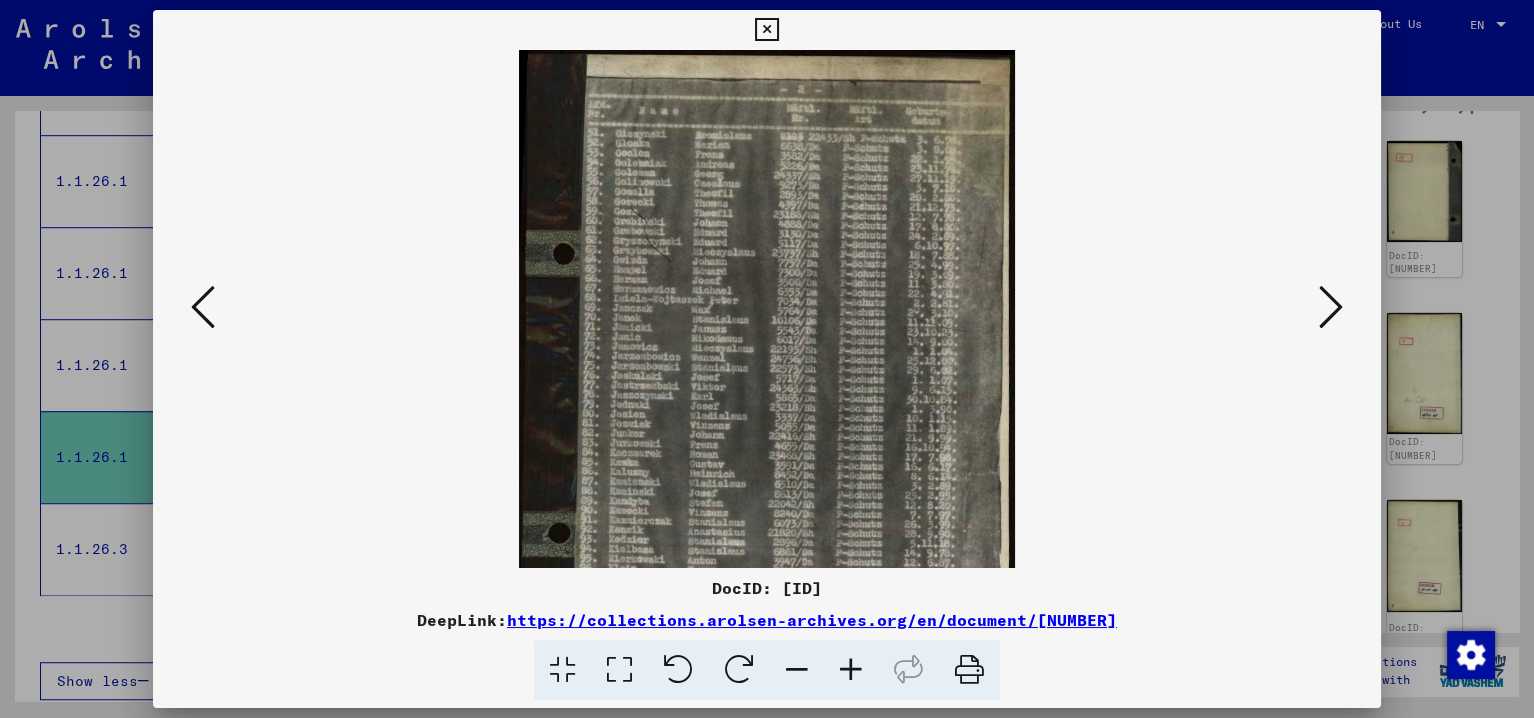 click at bounding box center (851, 670) 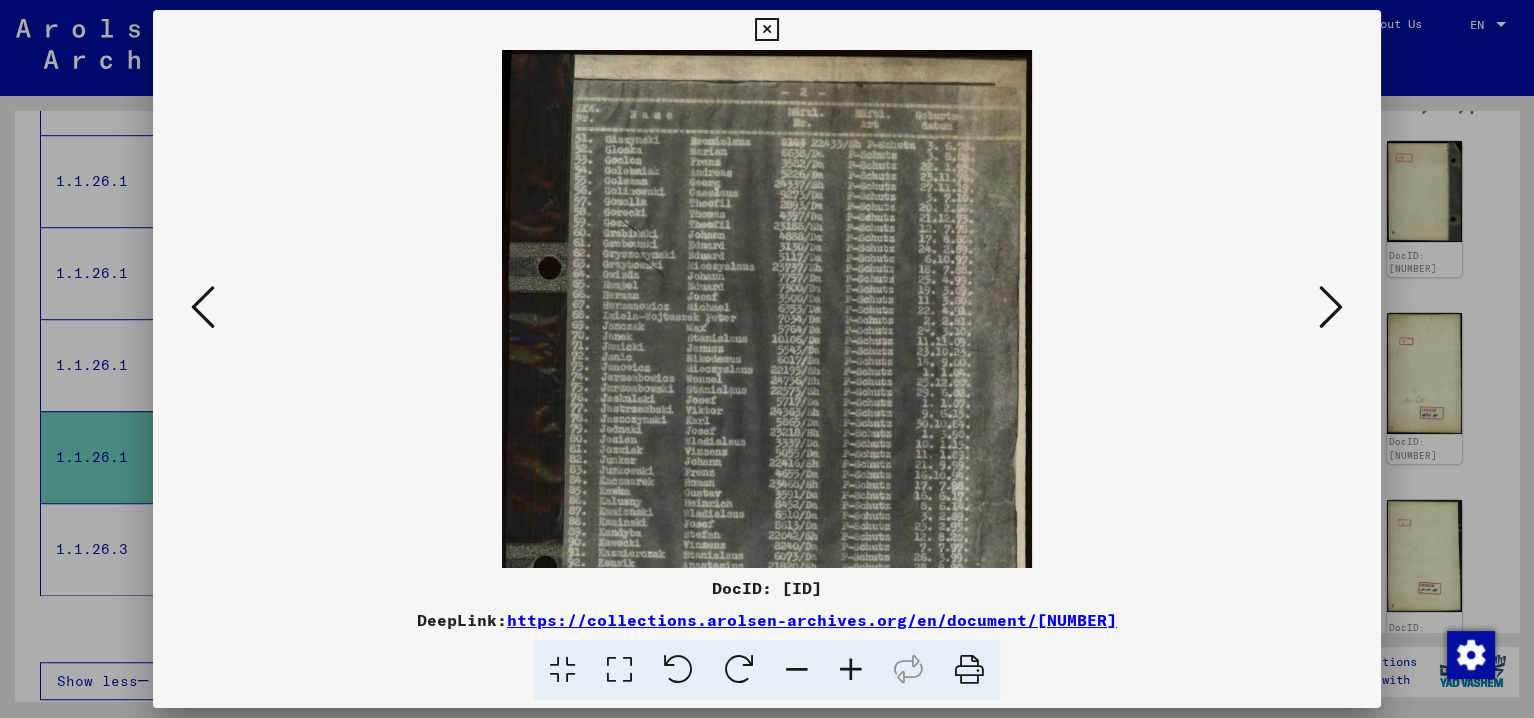 click at bounding box center (851, 670) 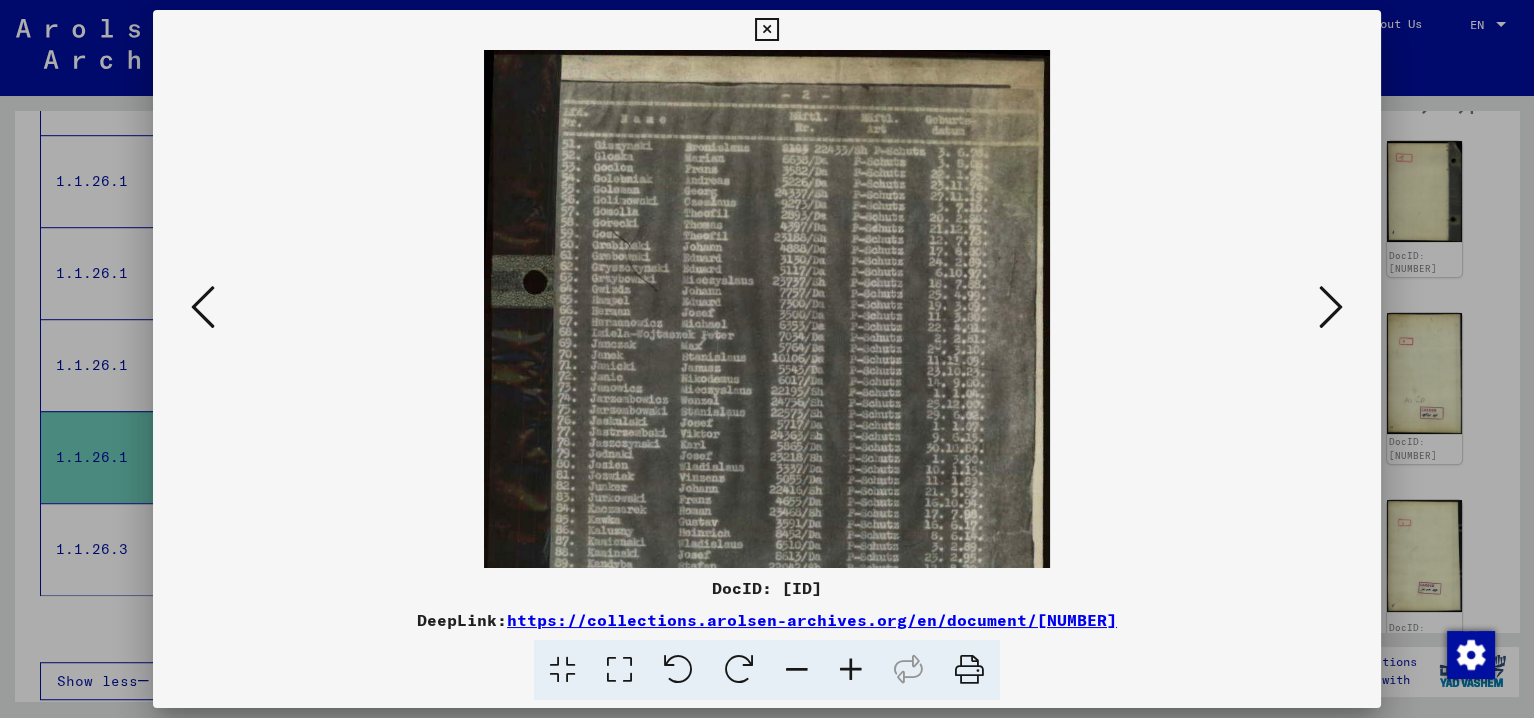 click at bounding box center [851, 670] 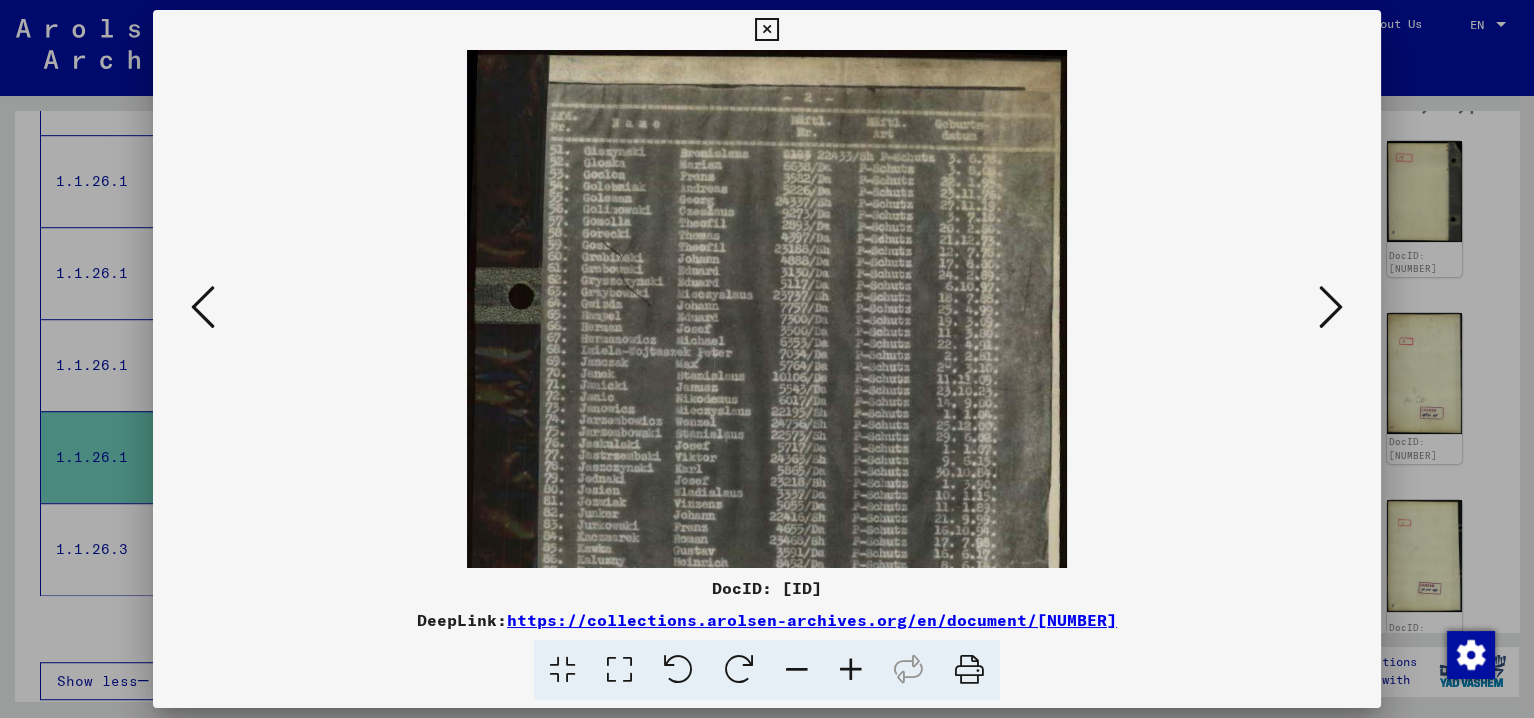 click at bounding box center (851, 670) 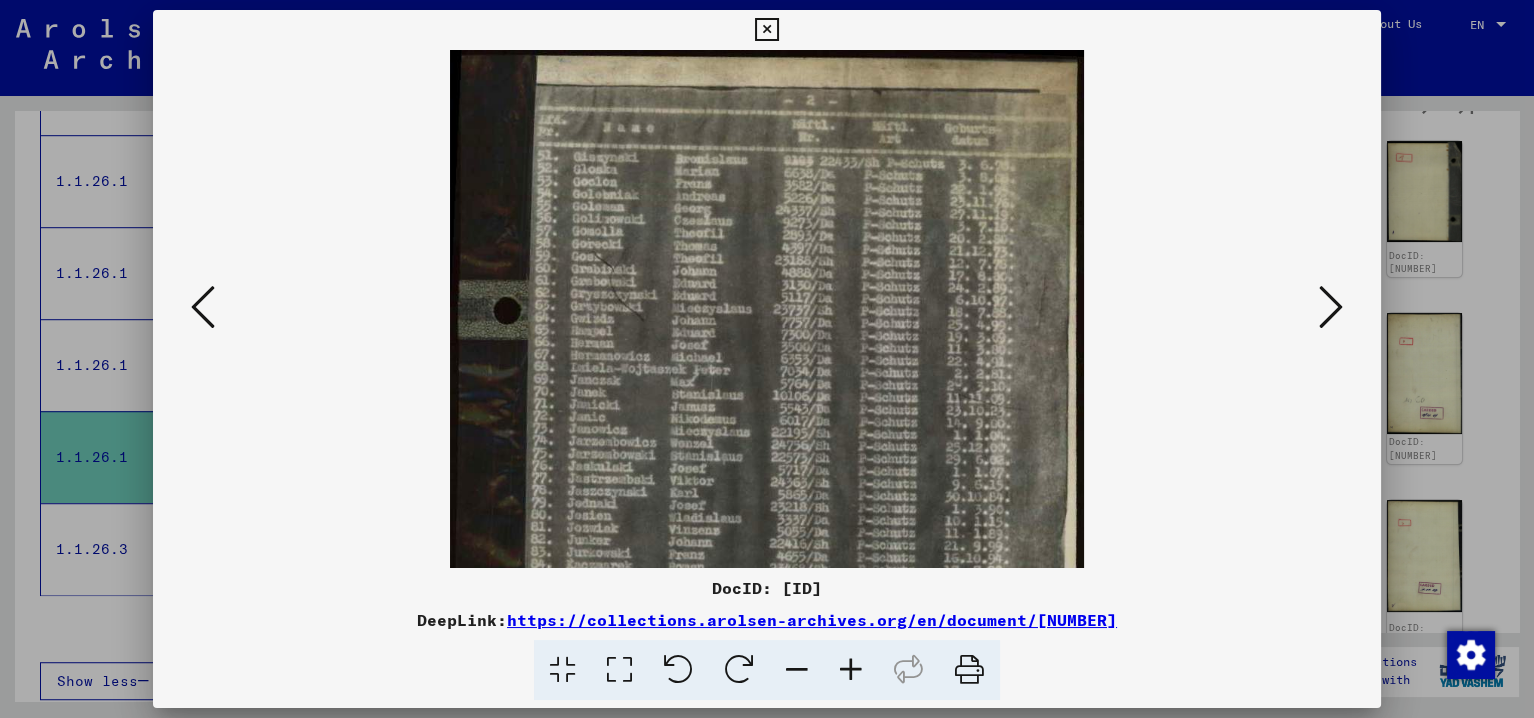 click at bounding box center [203, 307] 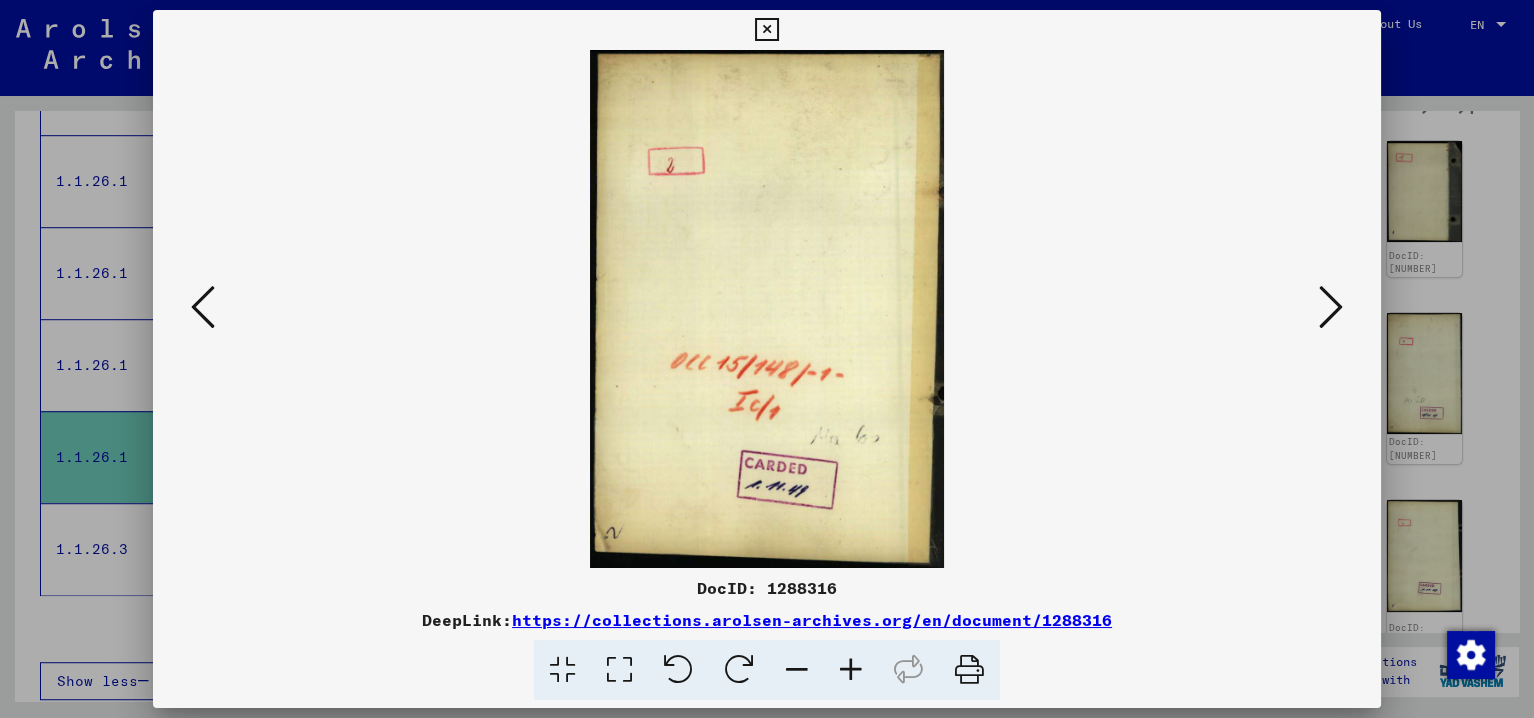 click at bounding box center [203, 307] 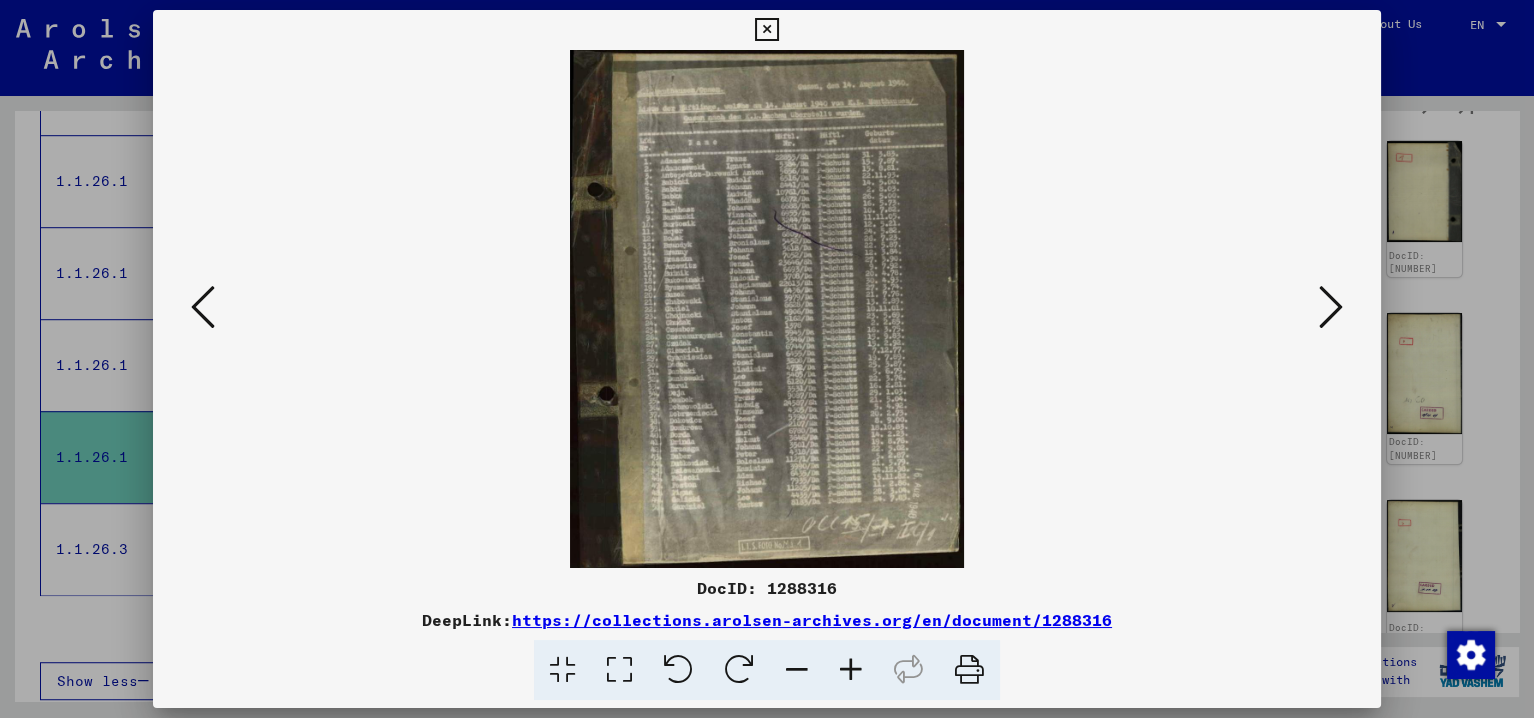 click at bounding box center (203, 307) 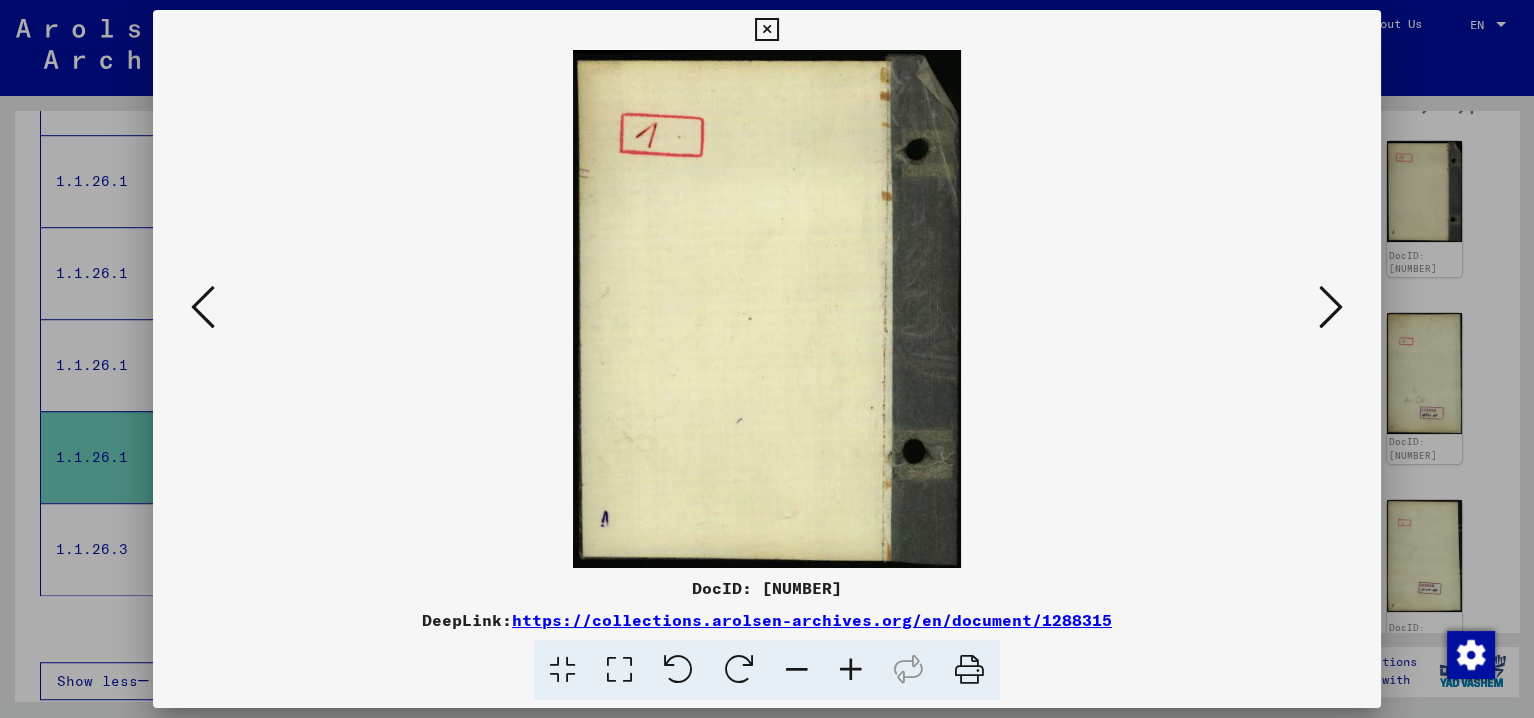 click at bounding box center [203, 307] 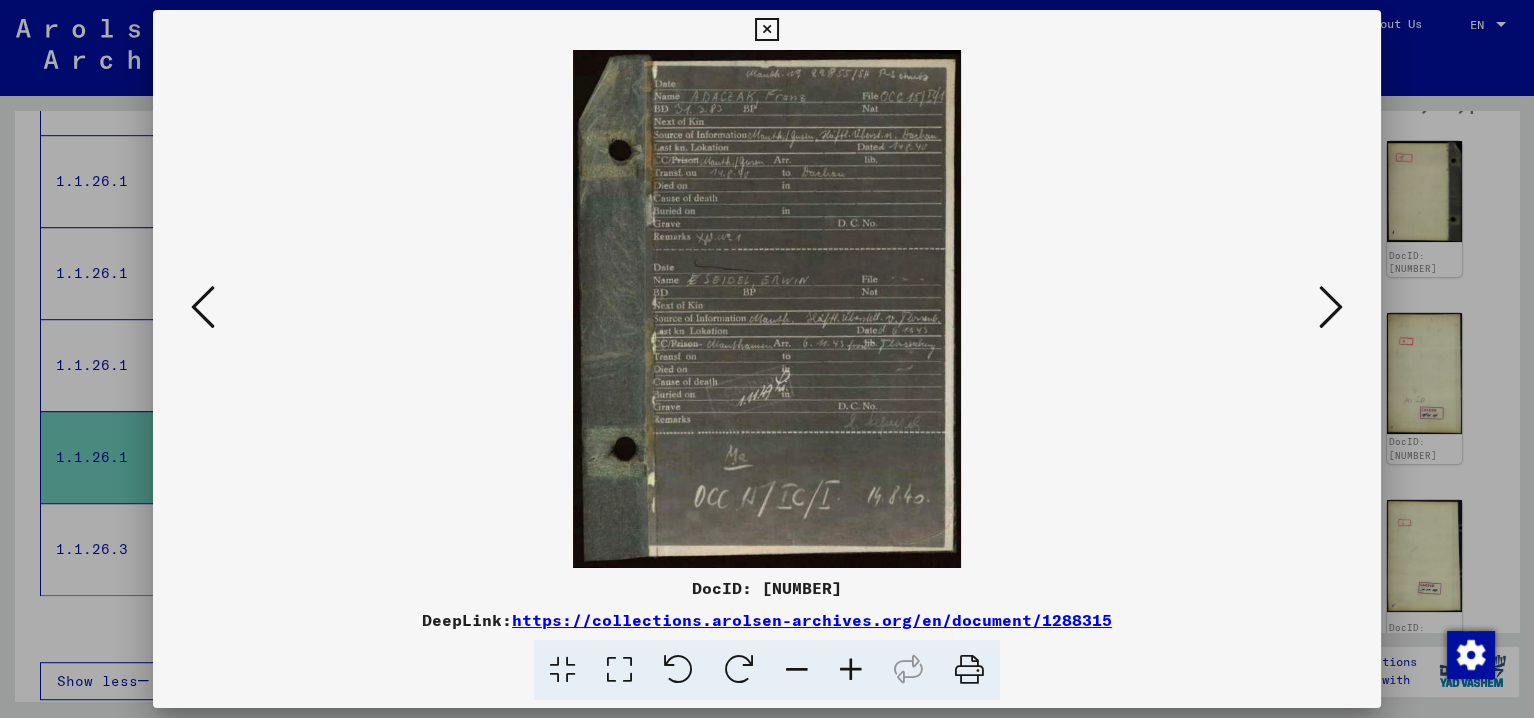 click at bounding box center [203, 307] 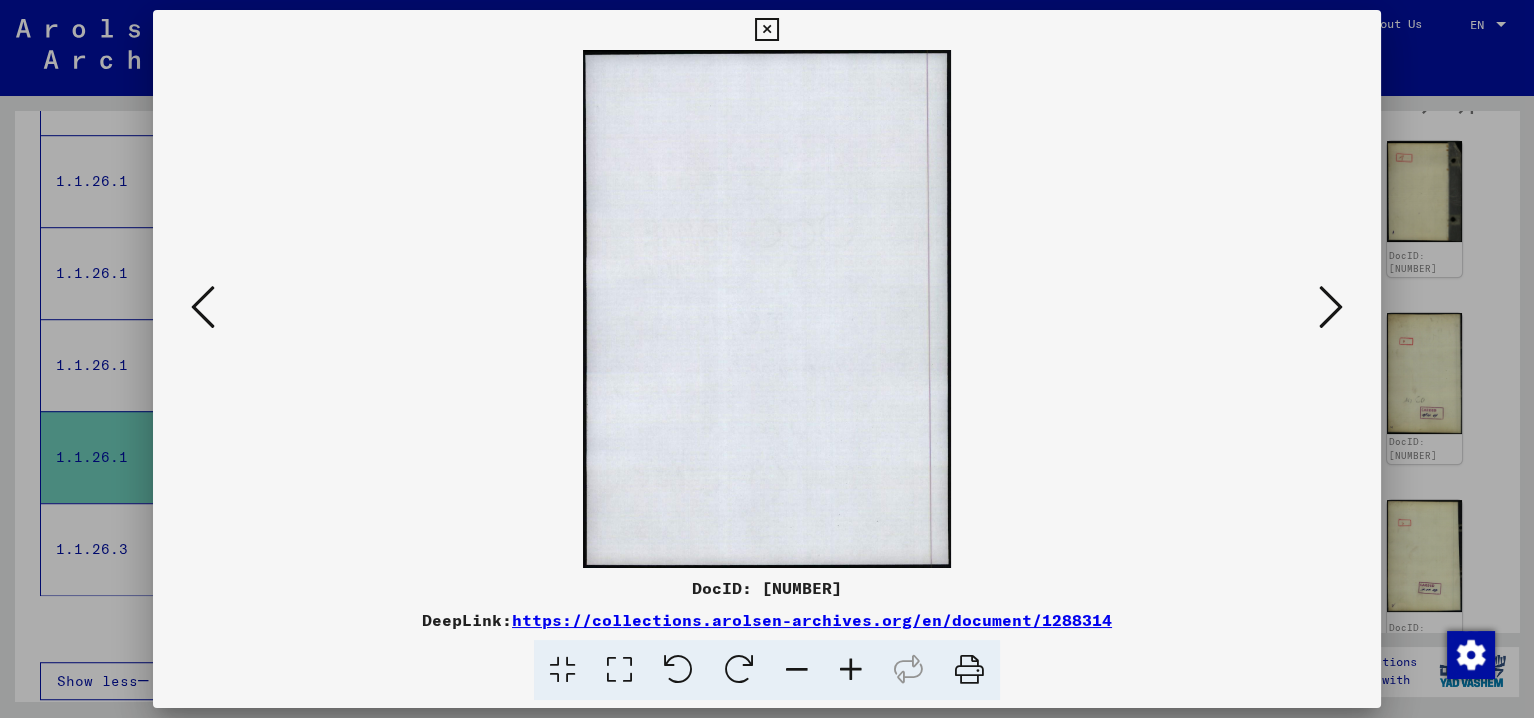 click at bounding box center [203, 307] 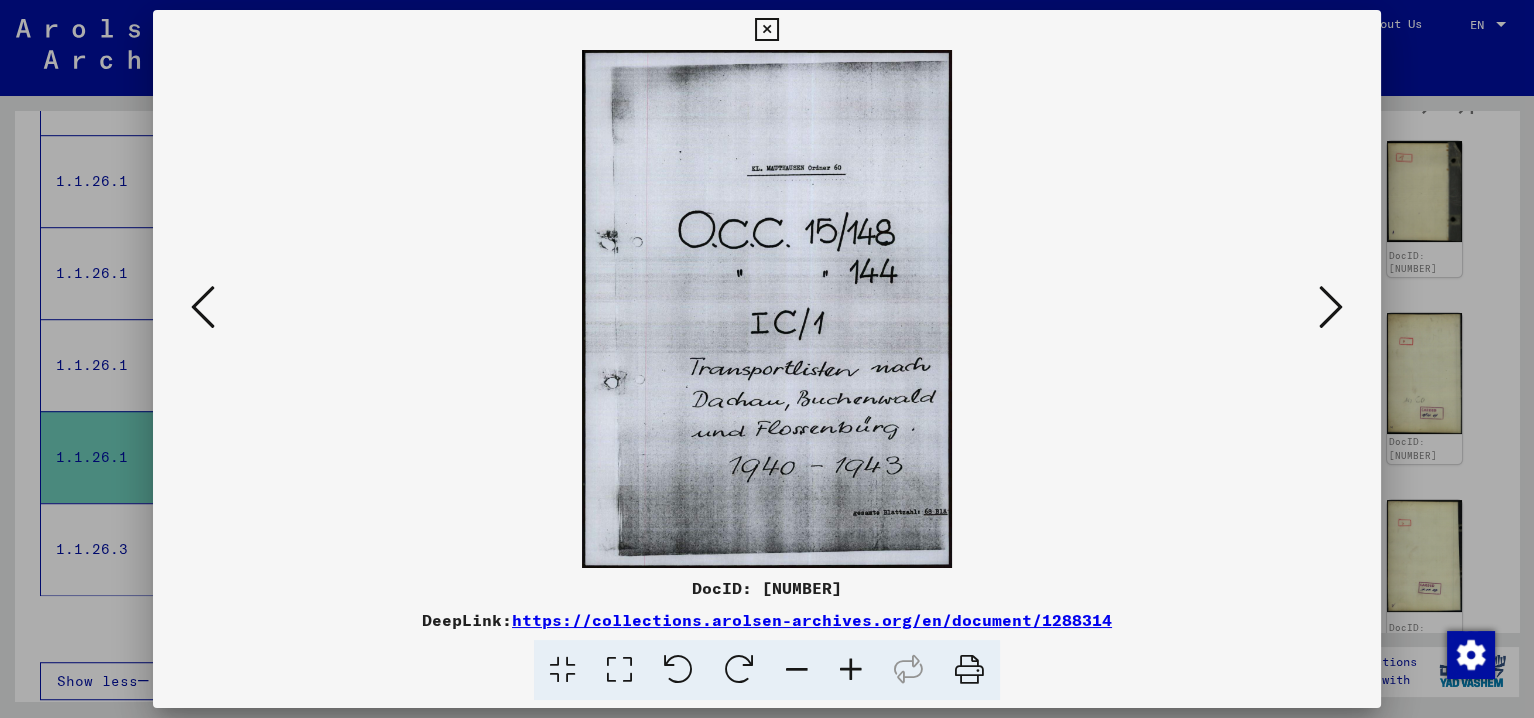 click at bounding box center (203, 307) 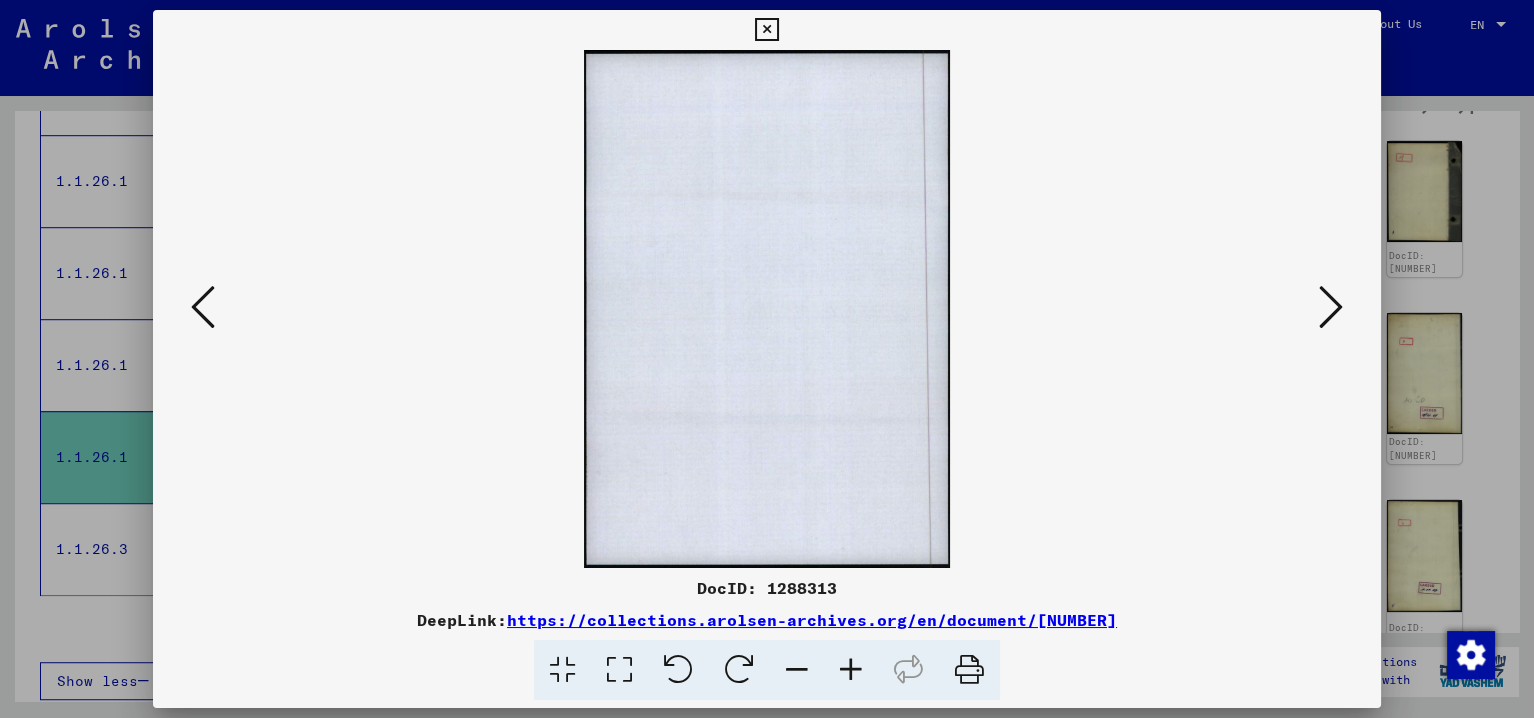 click at bounding box center [203, 307] 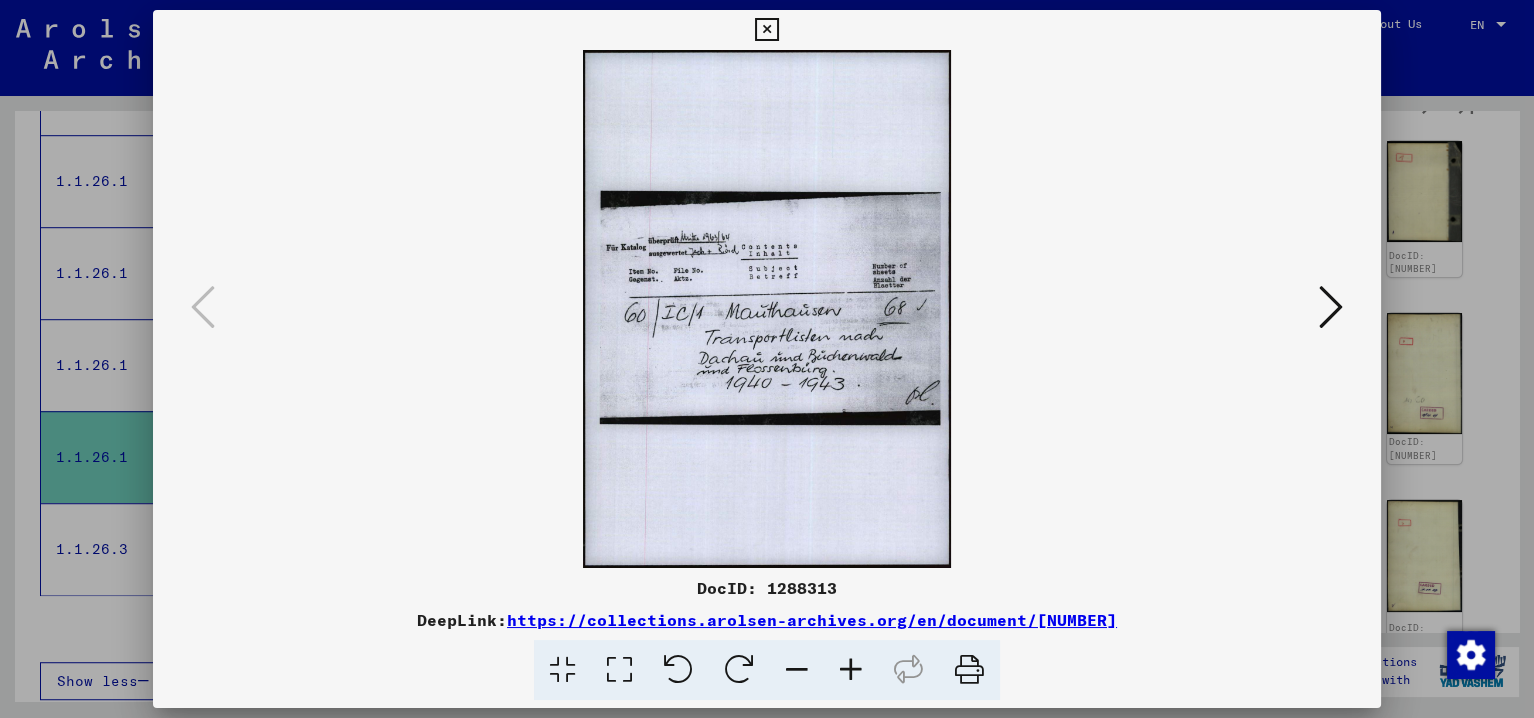 click at bounding box center [766, 30] 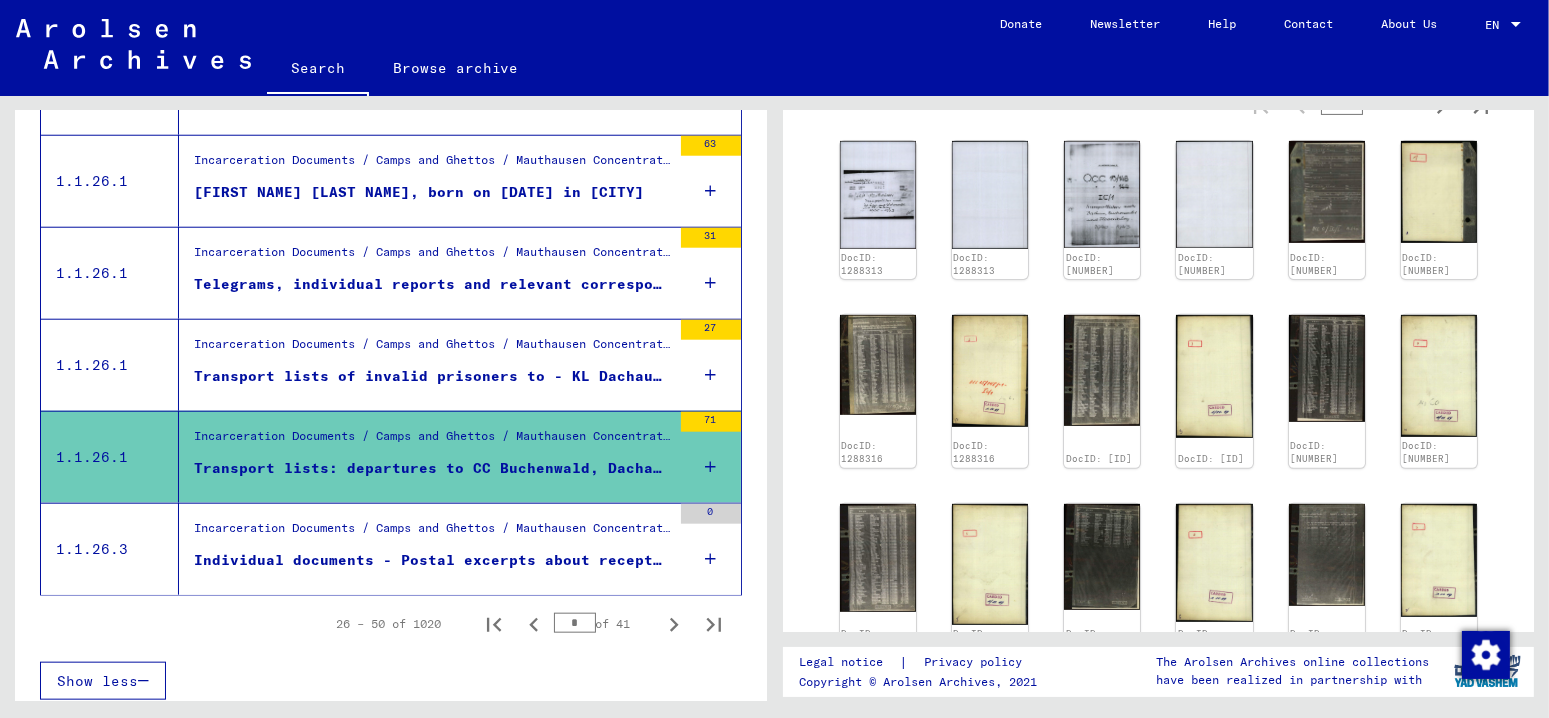 scroll, scrollTop: 2205, scrollLeft: 0, axis: vertical 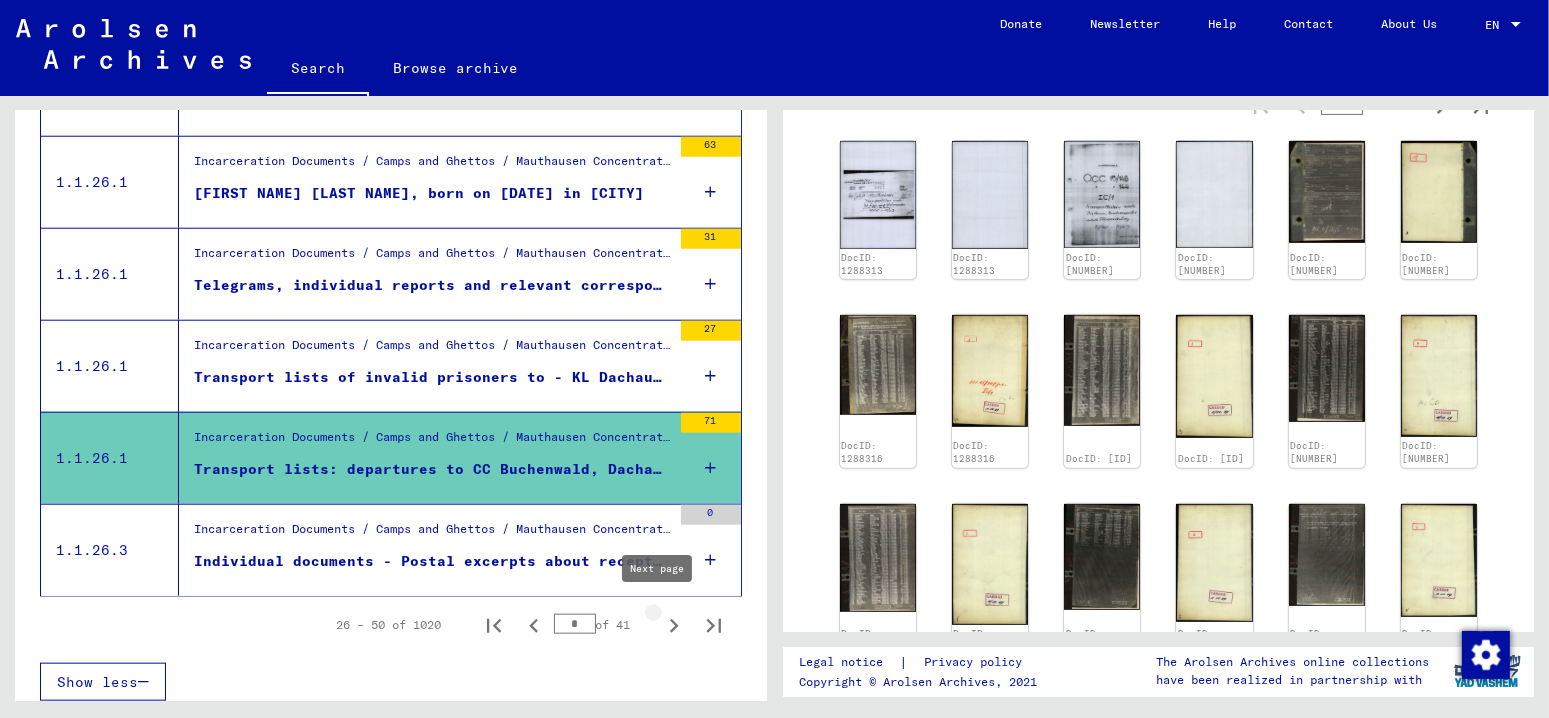 click 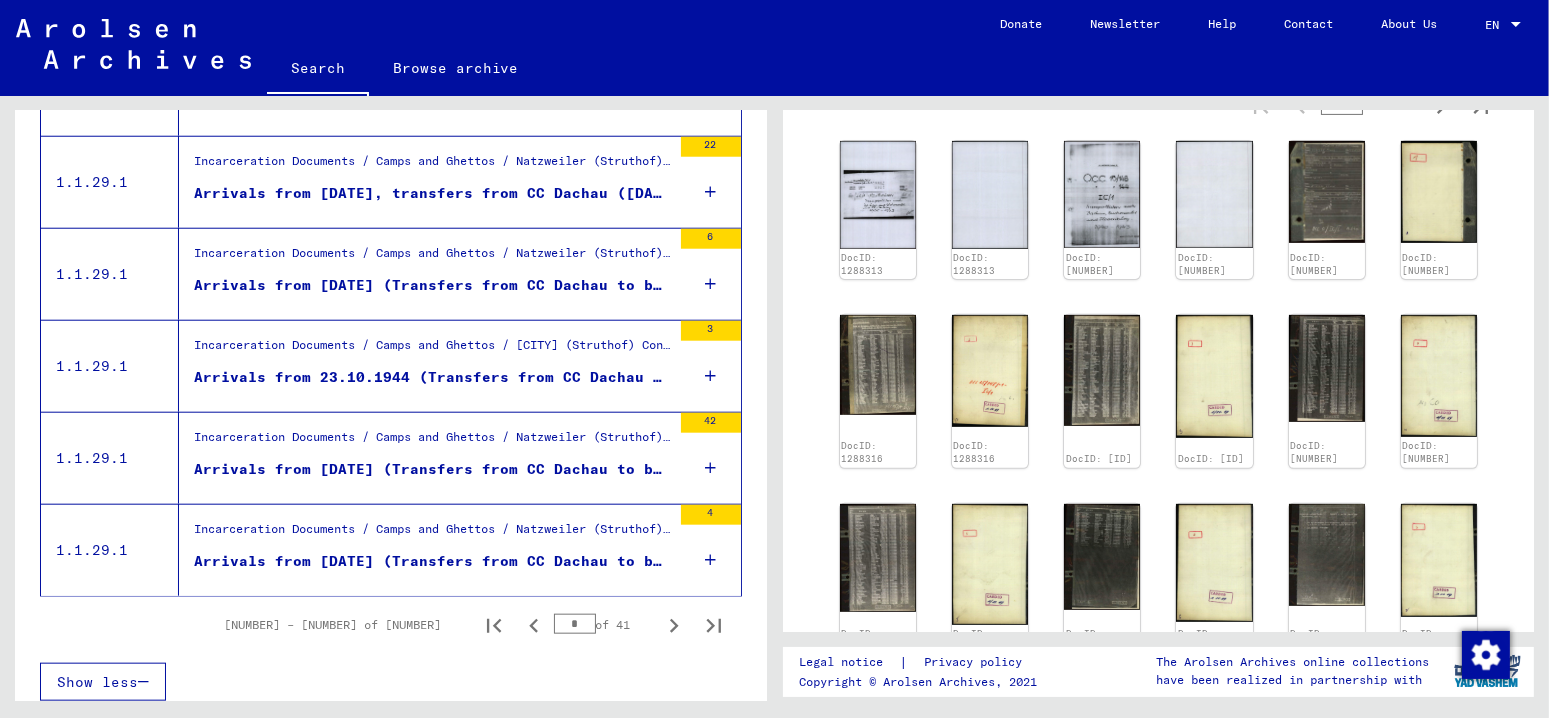 click on "Incarceration Documents / Camps and Ghettos / Natzweiler (Struthof) Concentration Camp / List Material Natzweiler / Transport lists from CCs Auschwitz, Buchenwald, Dachau, Lublin and      Sachsenhausen to CC Natzweiler or sub-camps from 10.12.1942 to 29.07.1944" at bounding box center (432, 166) 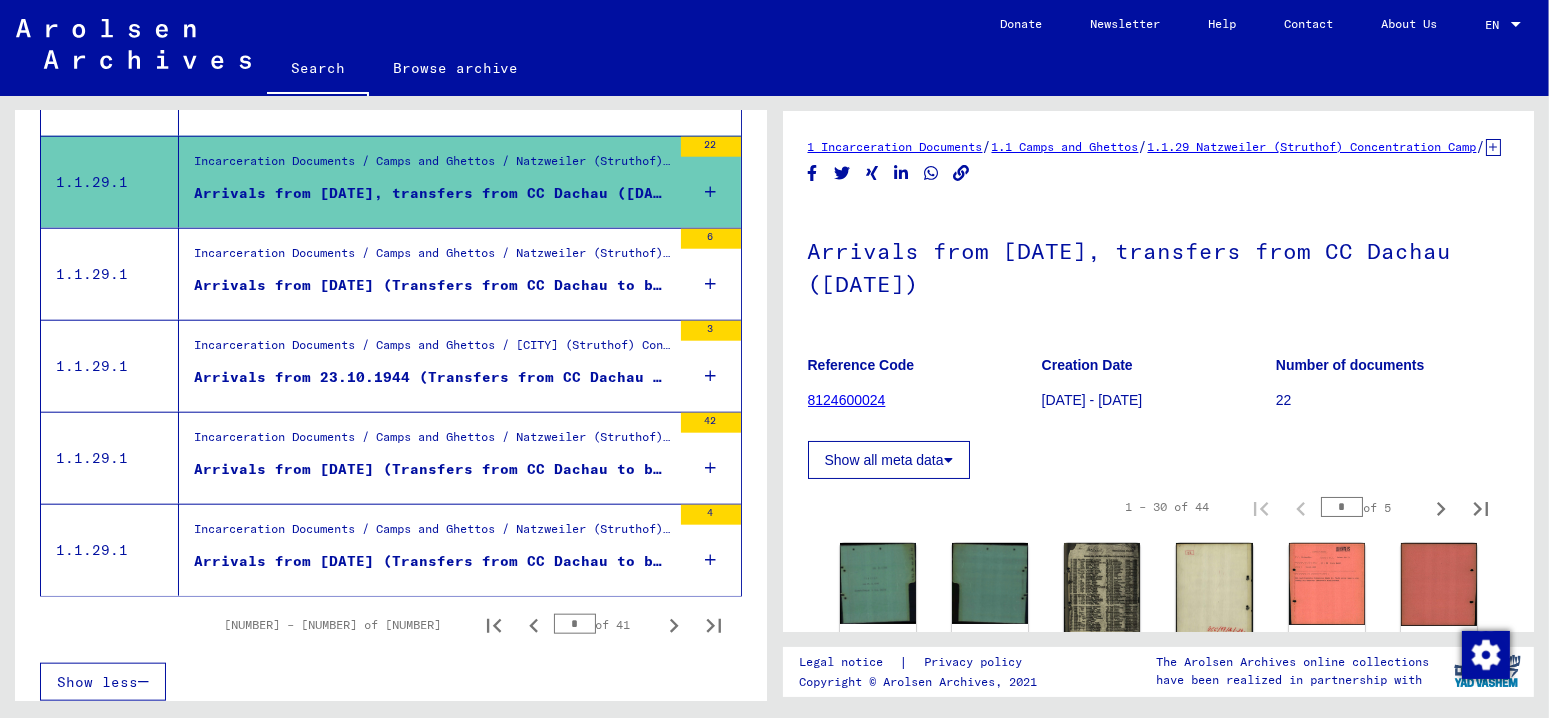 scroll, scrollTop: 0, scrollLeft: 0, axis: both 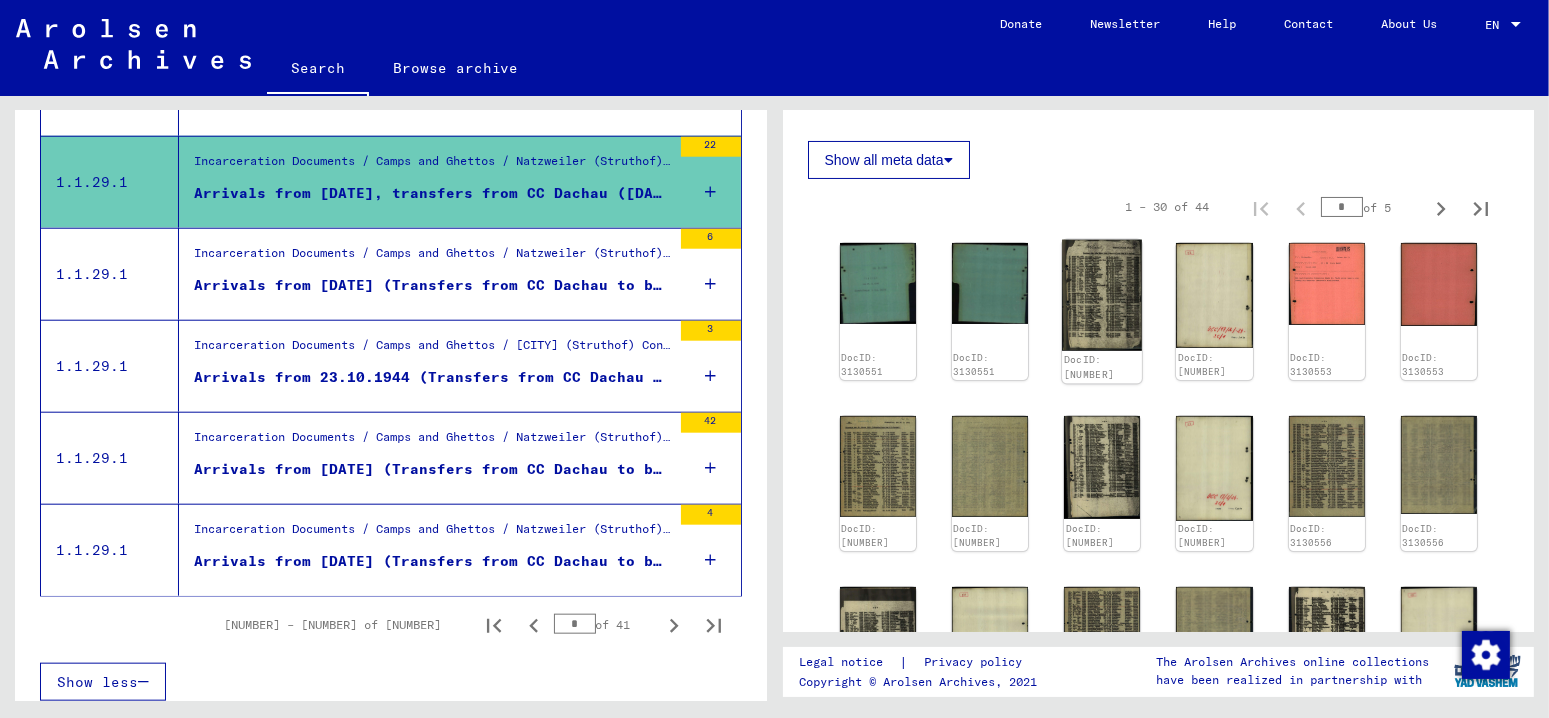click 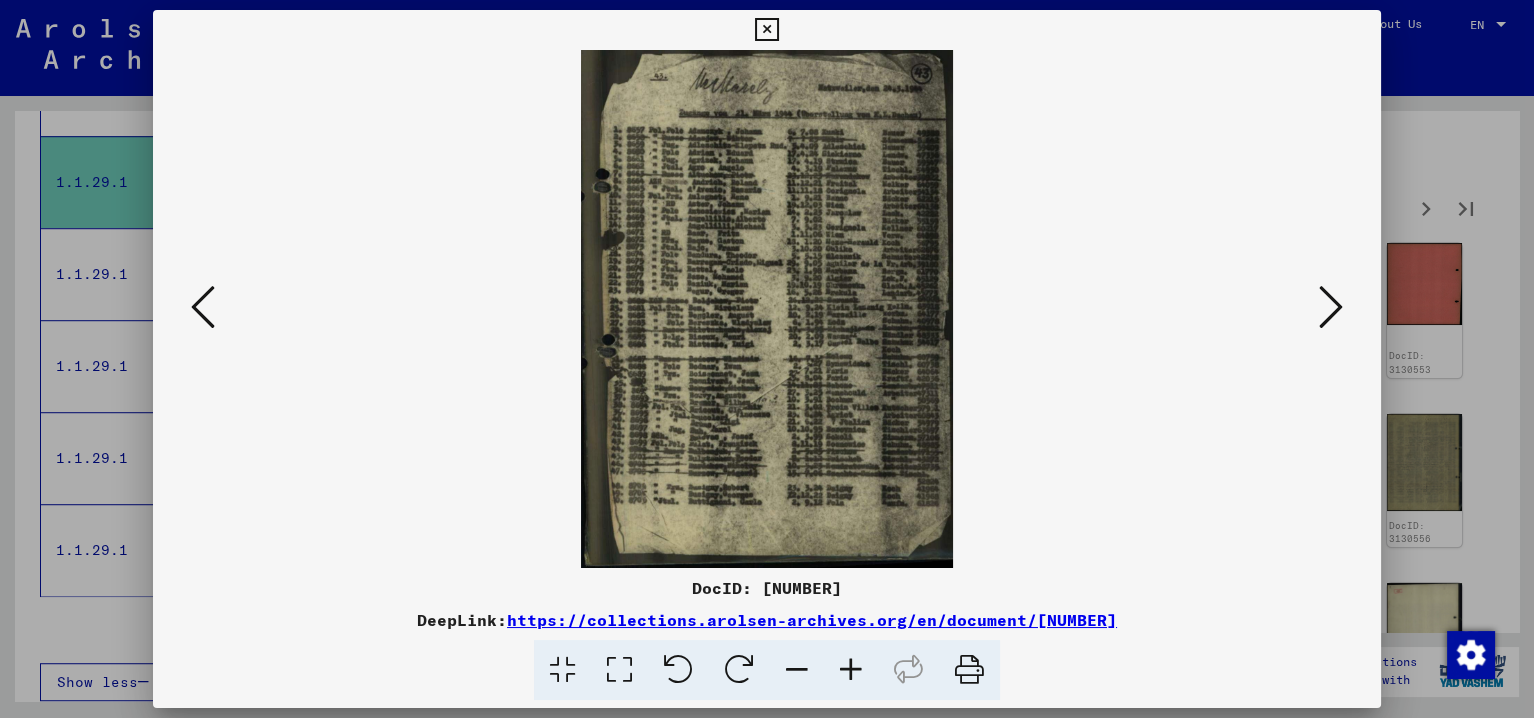 click at bounding box center [851, 670] 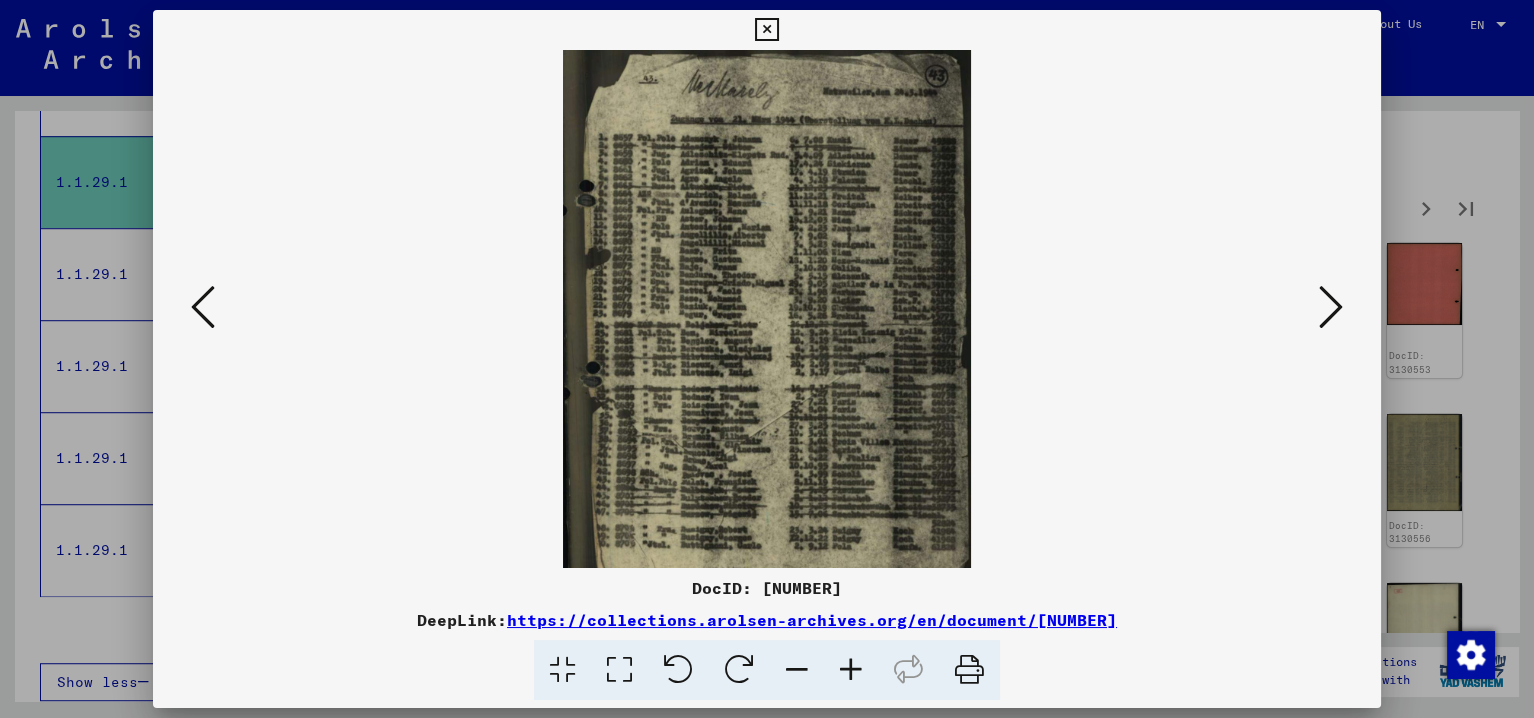 click at bounding box center [851, 670] 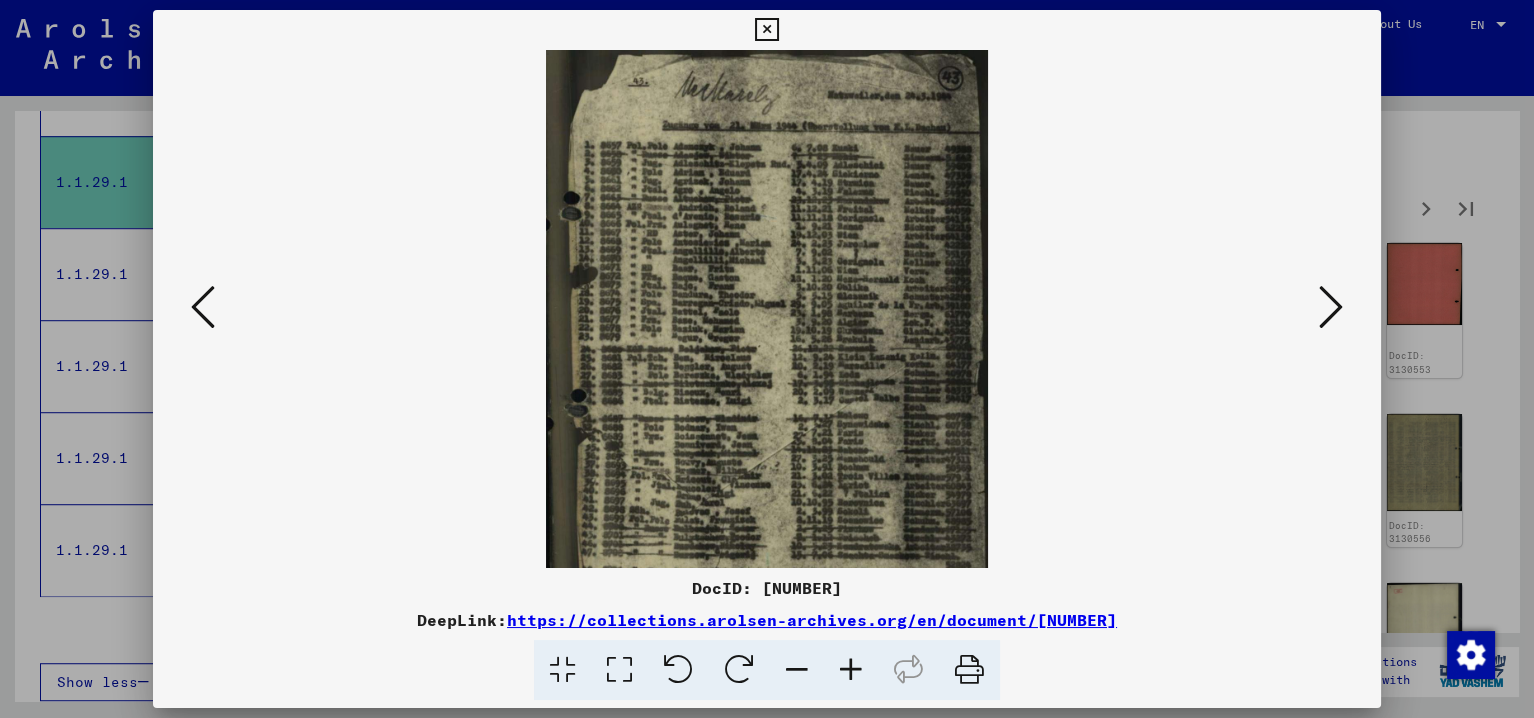 click at bounding box center (851, 670) 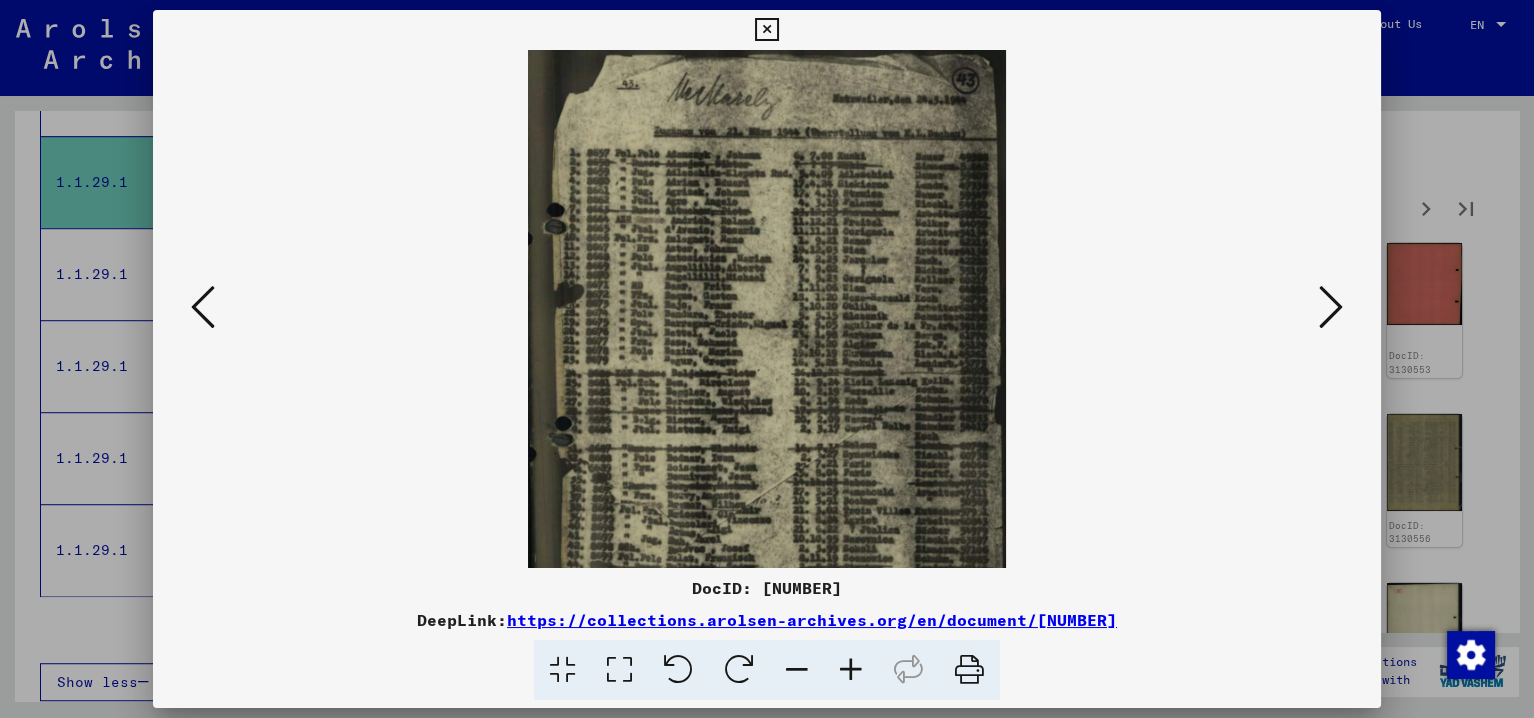 click at bounding box center (851, 670) 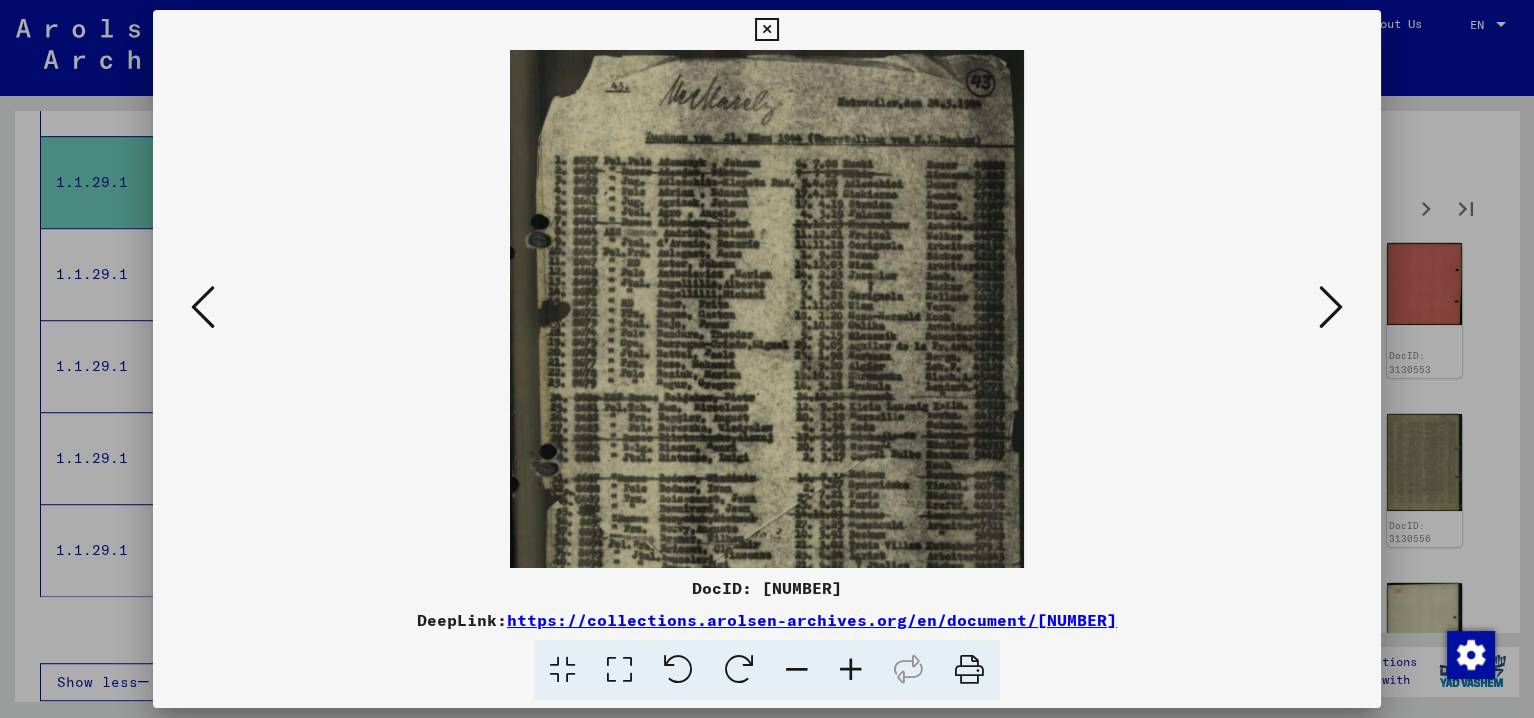 click at bounding box center (851, 670) 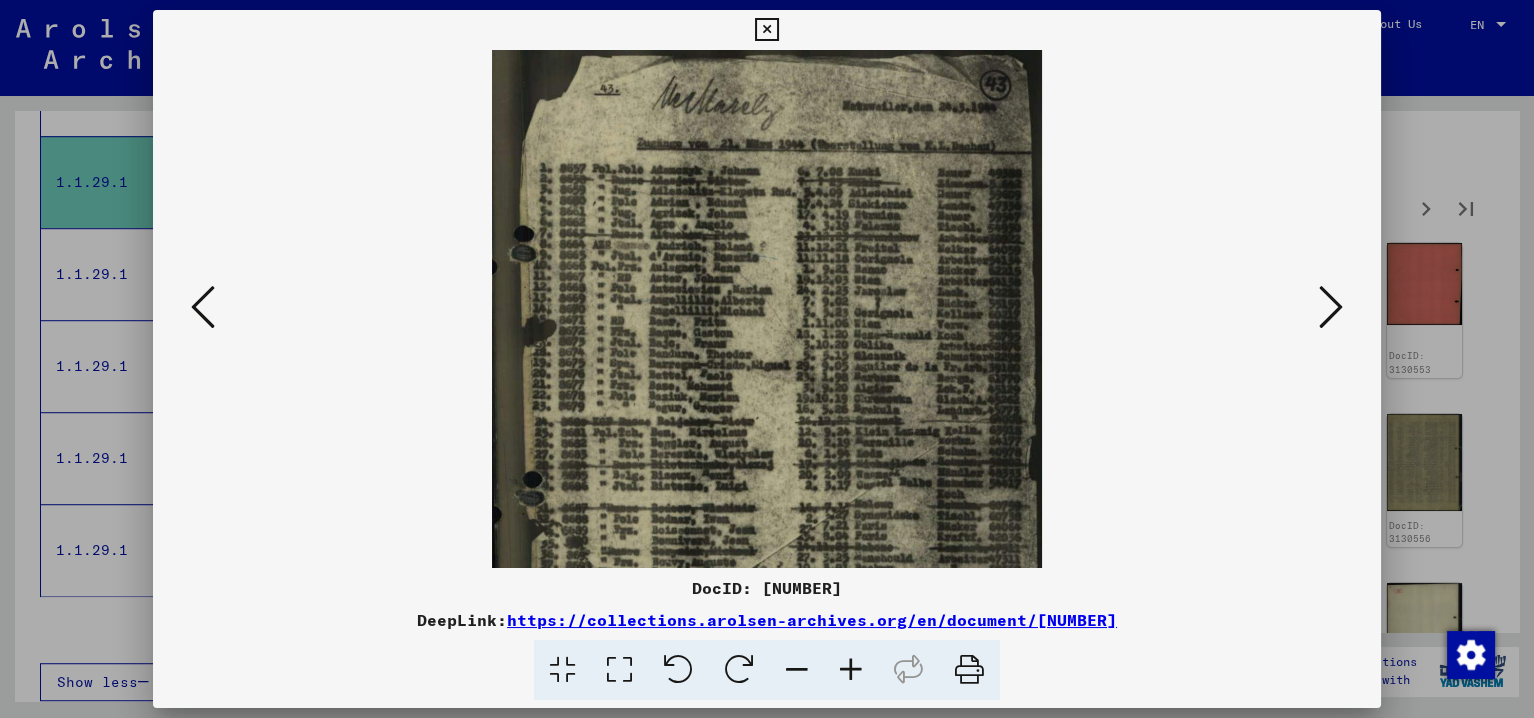click at bounding box center (851, 670) 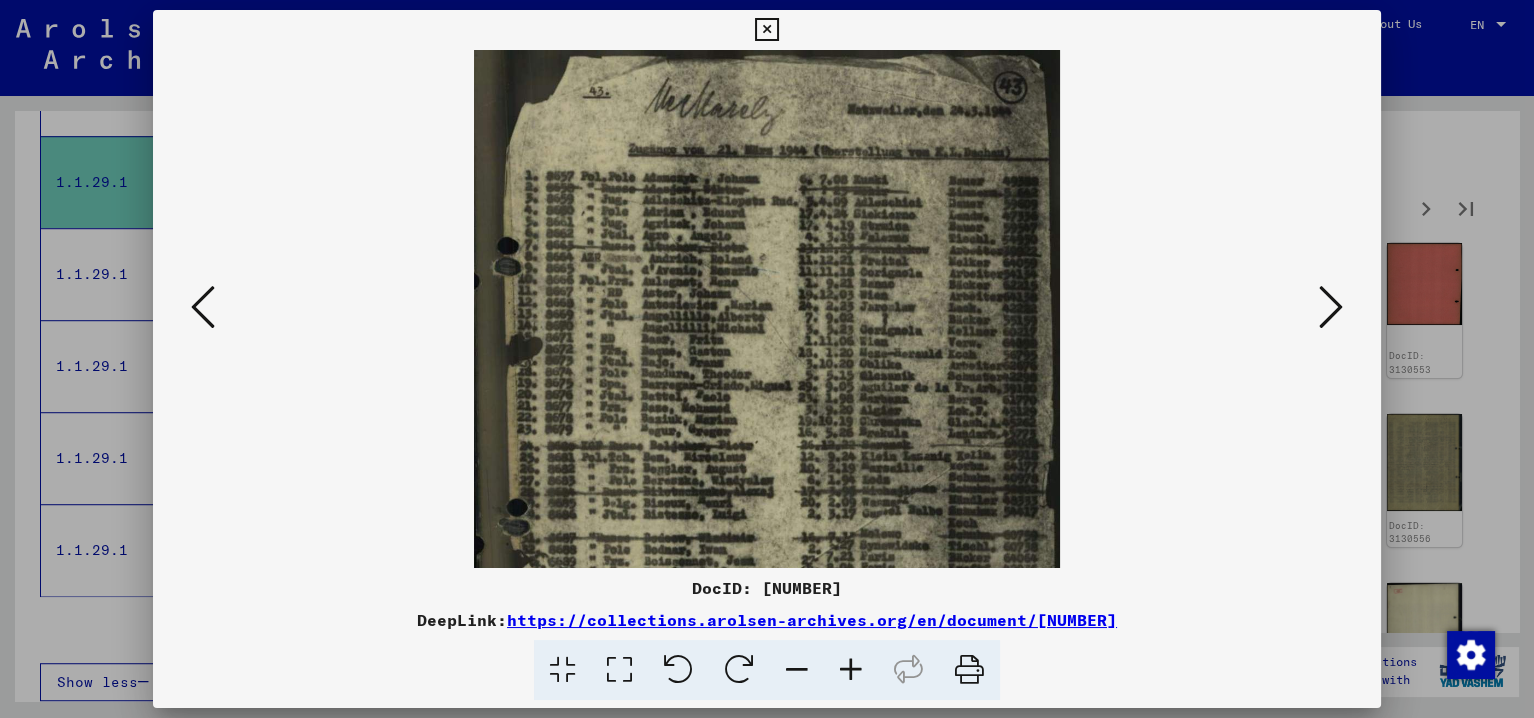 click at bounding box center (851, 670) 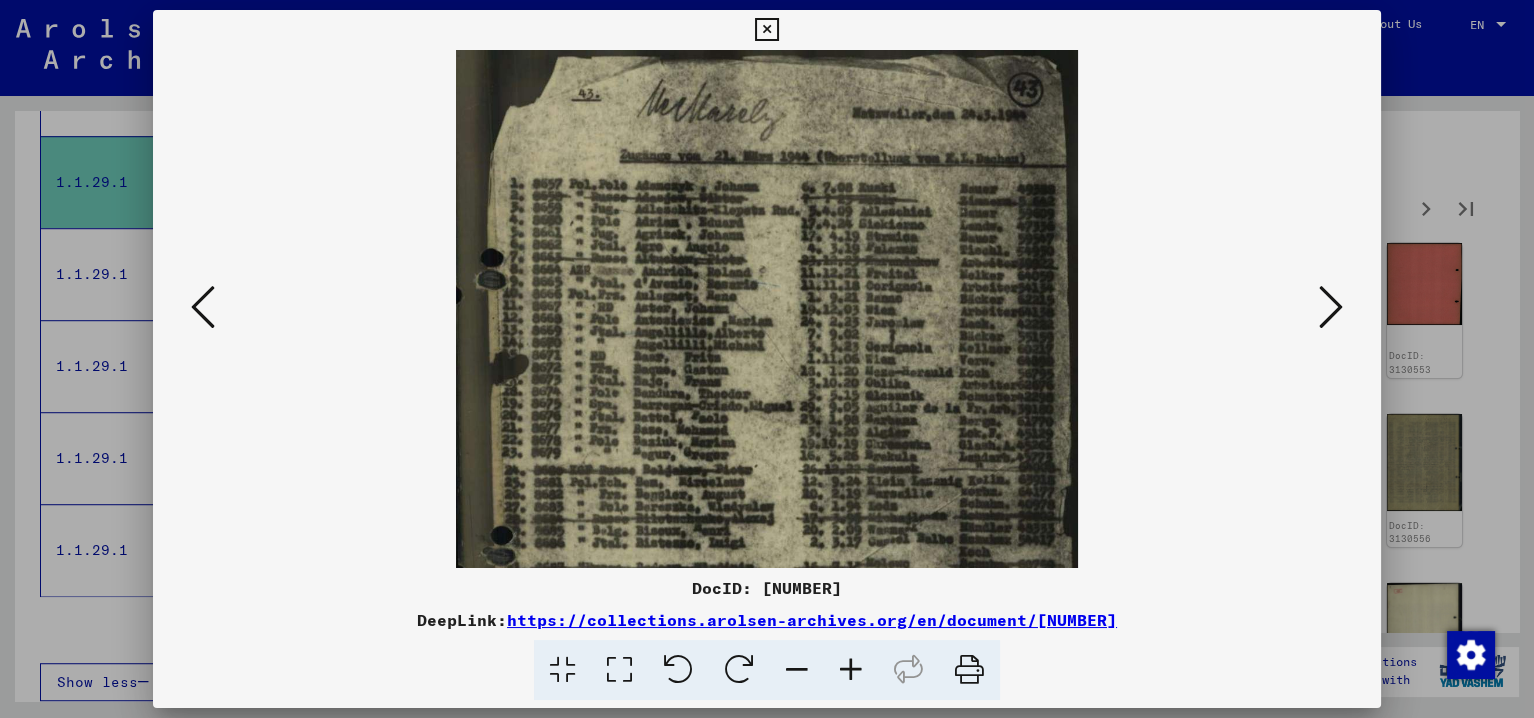 click at bounding box center (851, 670) 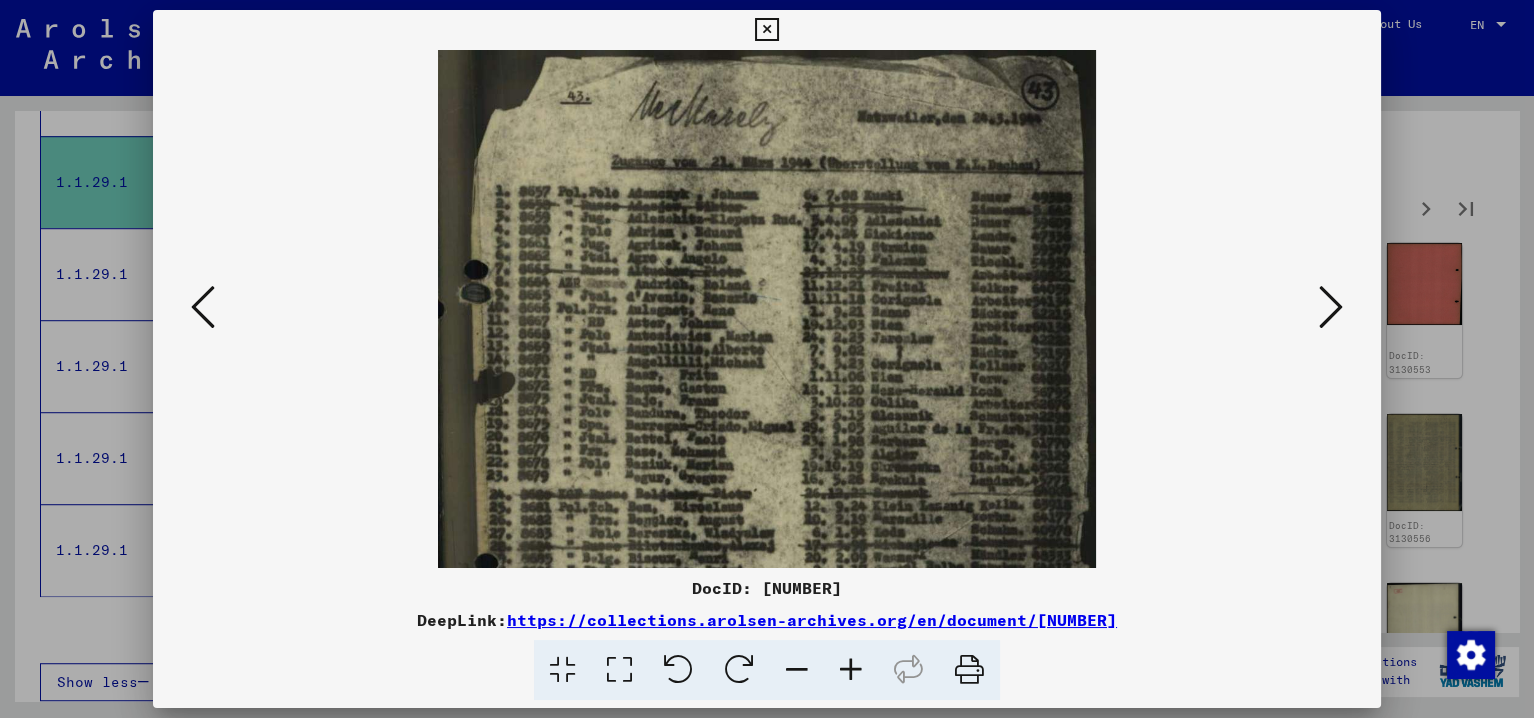 click at bounding box center [851, 670] 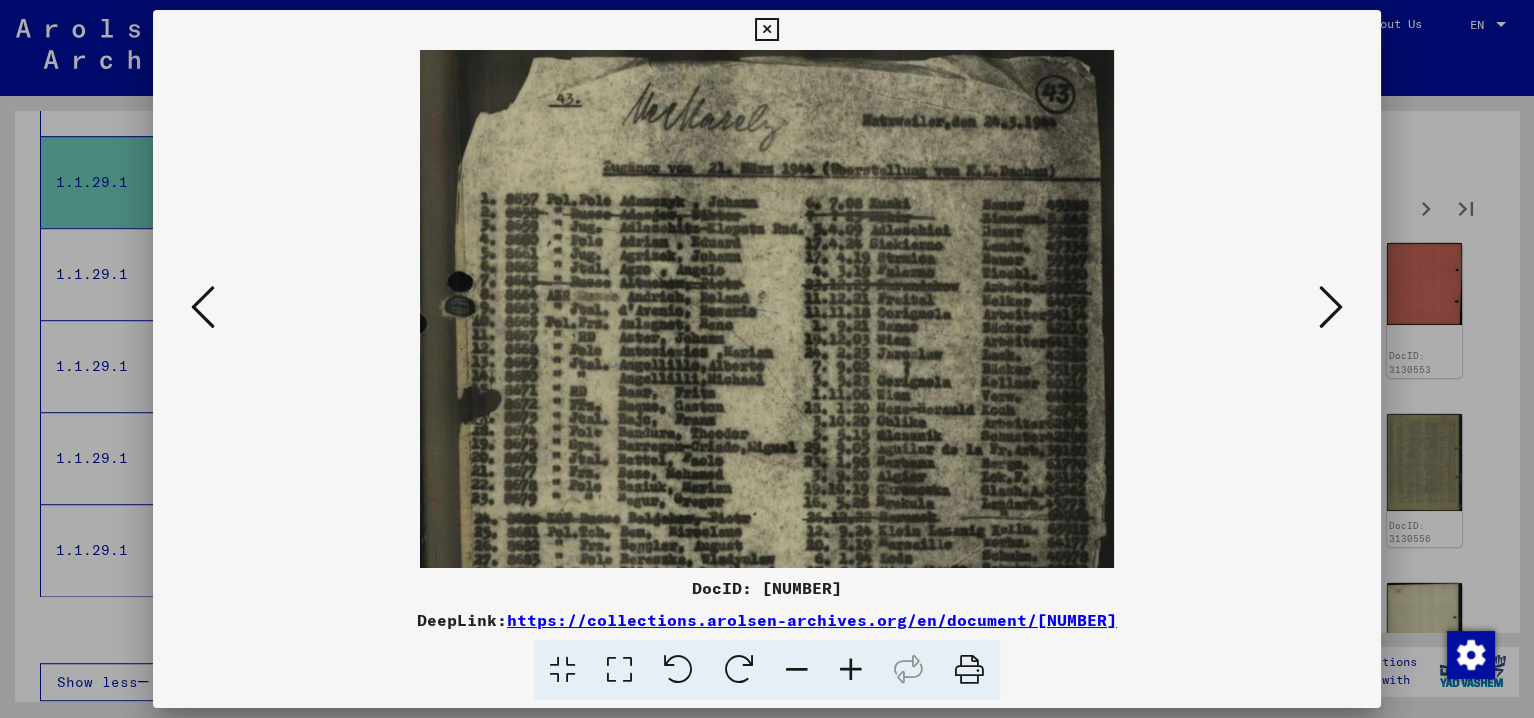 click at bounding box center [851, 670] 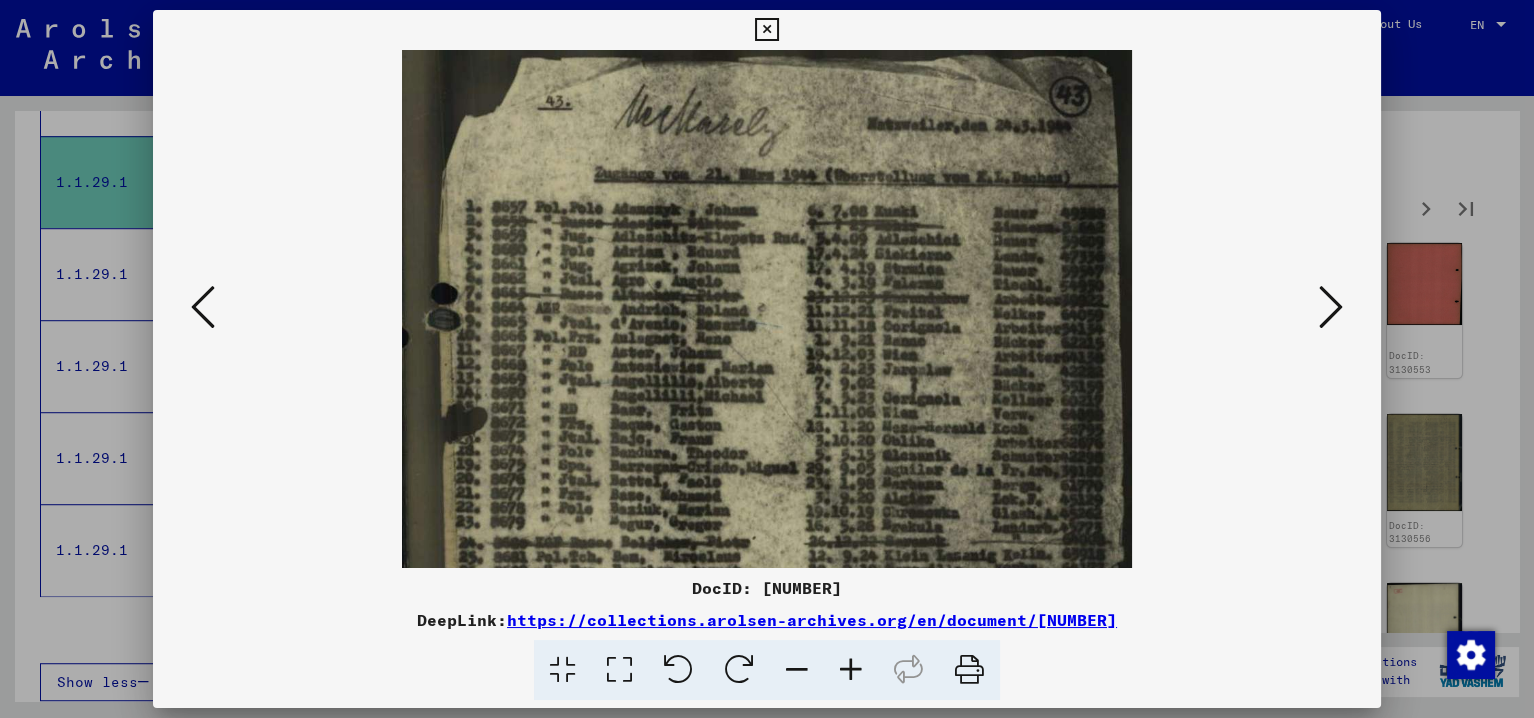 click at bounding box center [851, 670] 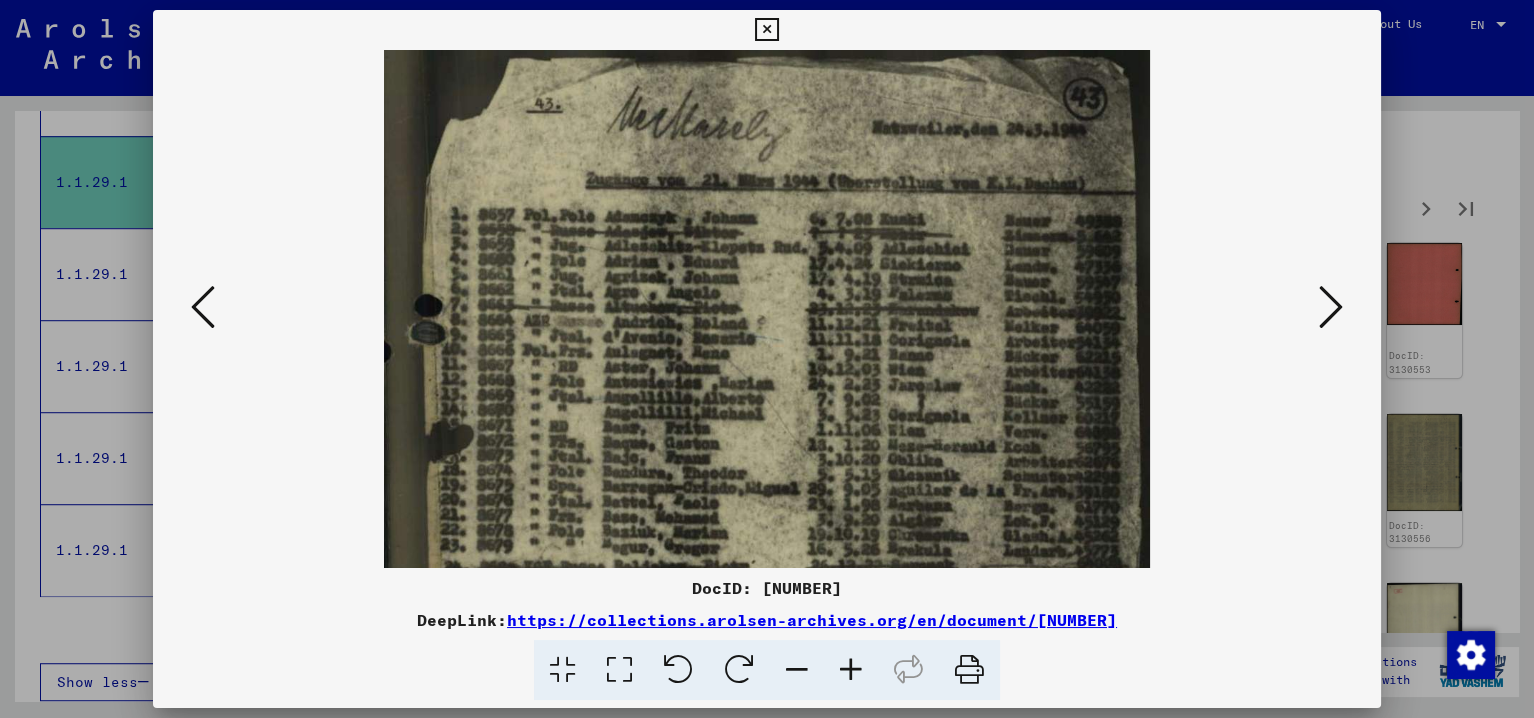 click at bounding box center (851, 670) 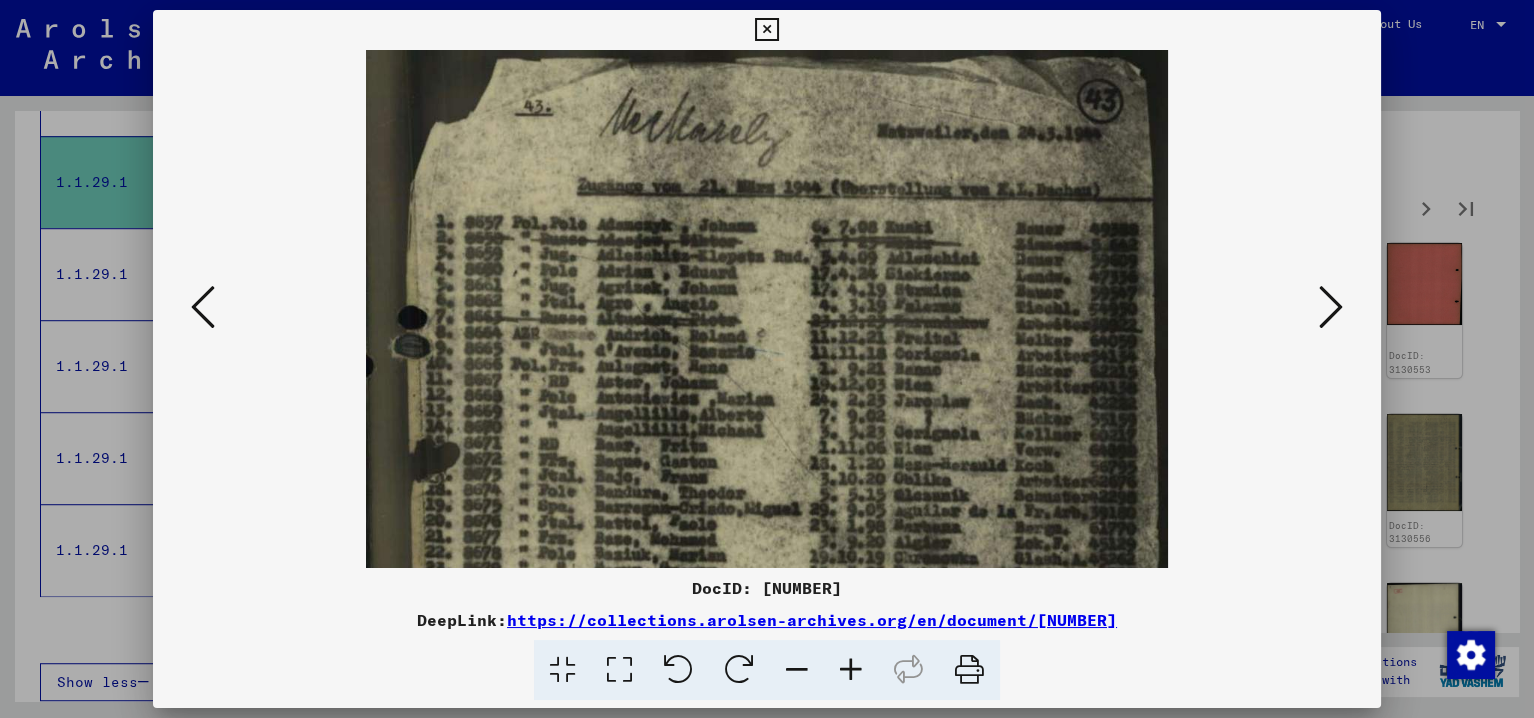 click at bounding box center [851, 670] 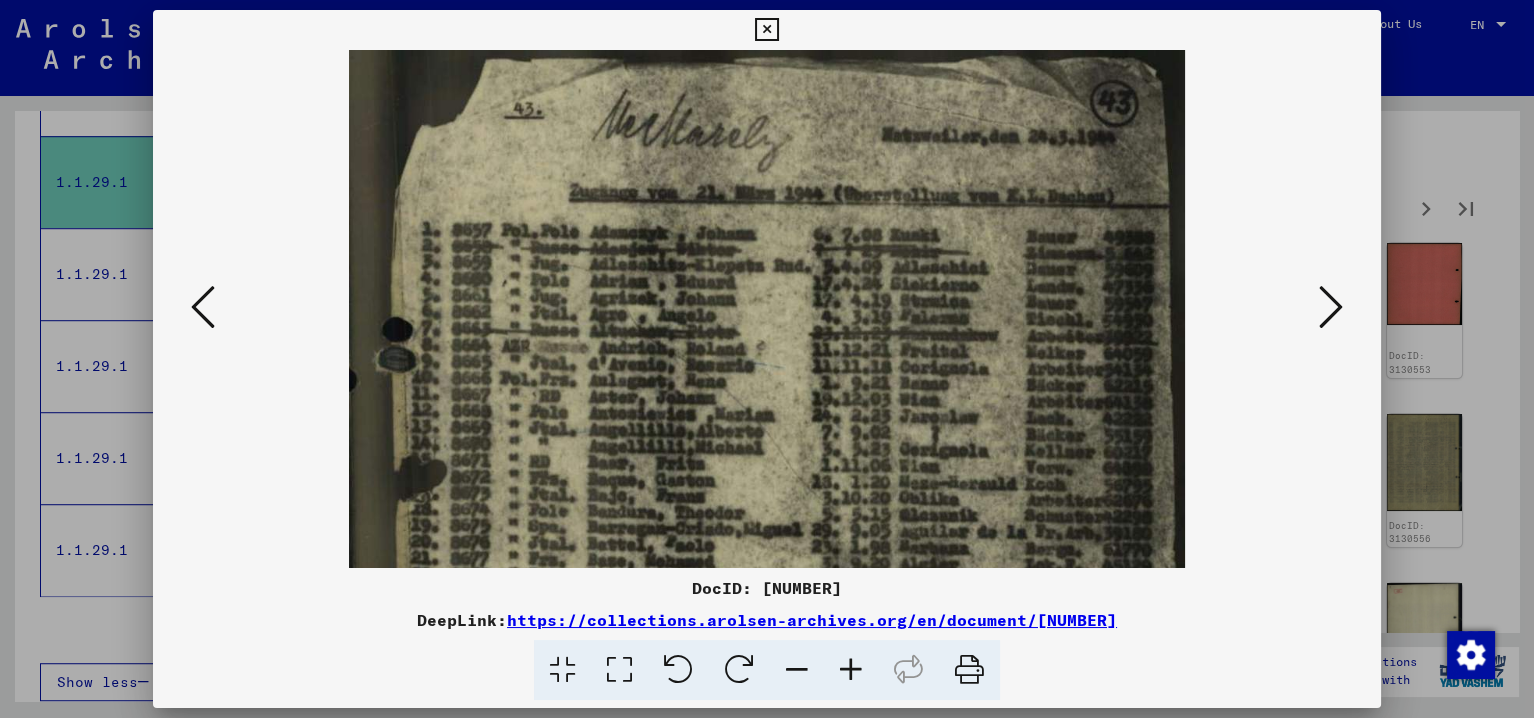 click at bounding box center [851, 670] 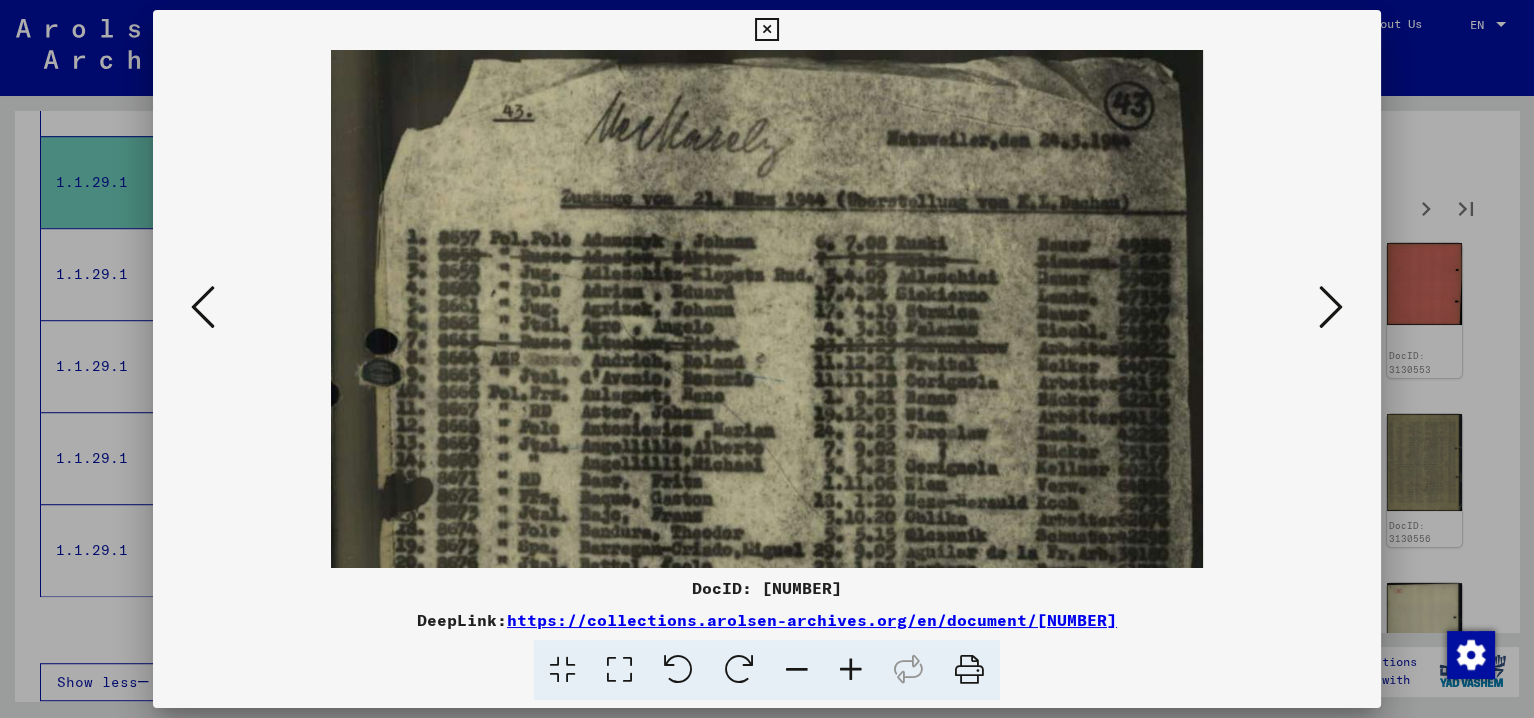 click at bounding box center (851, 670) 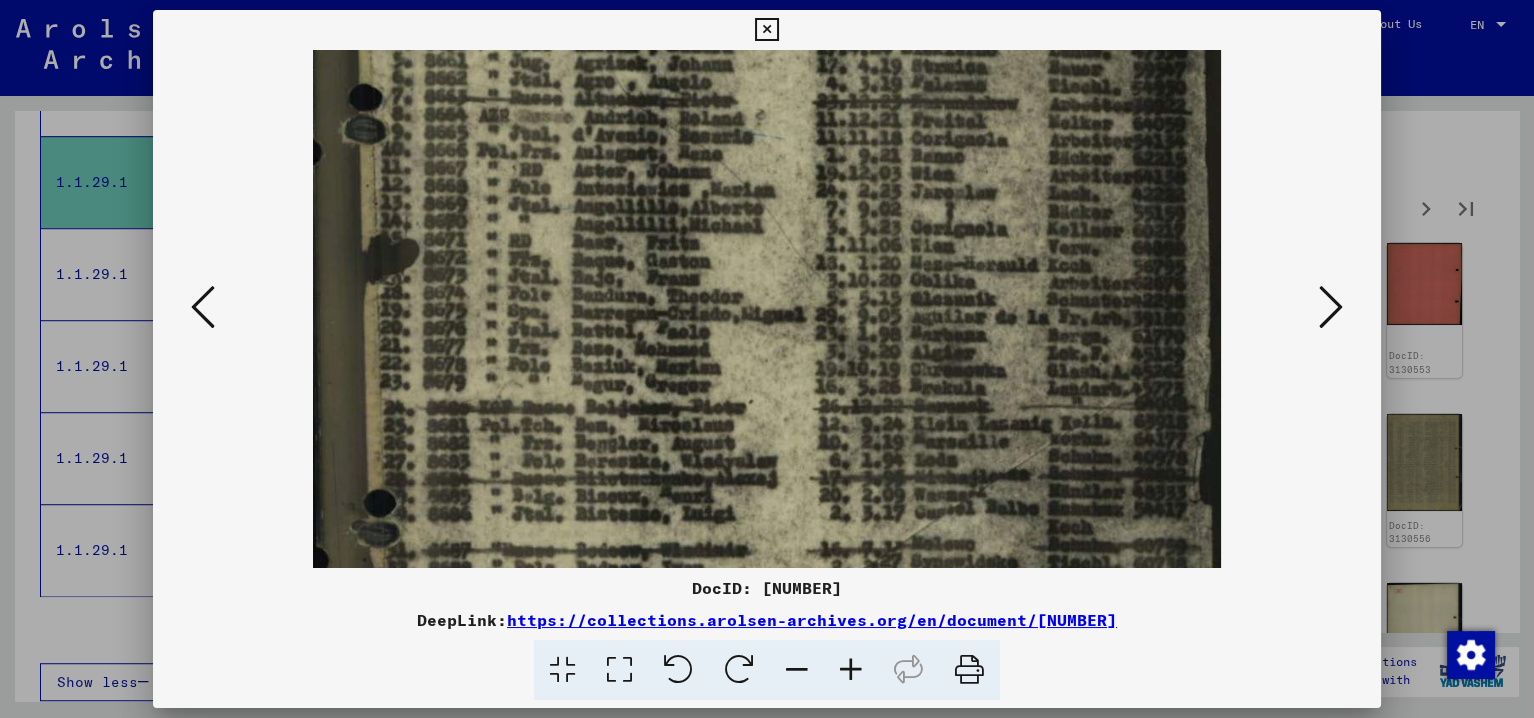 drag, startPoint x: 828, startPoint y: 449, endPoint x: 843, endPoint y: 158, distance: 291.38635 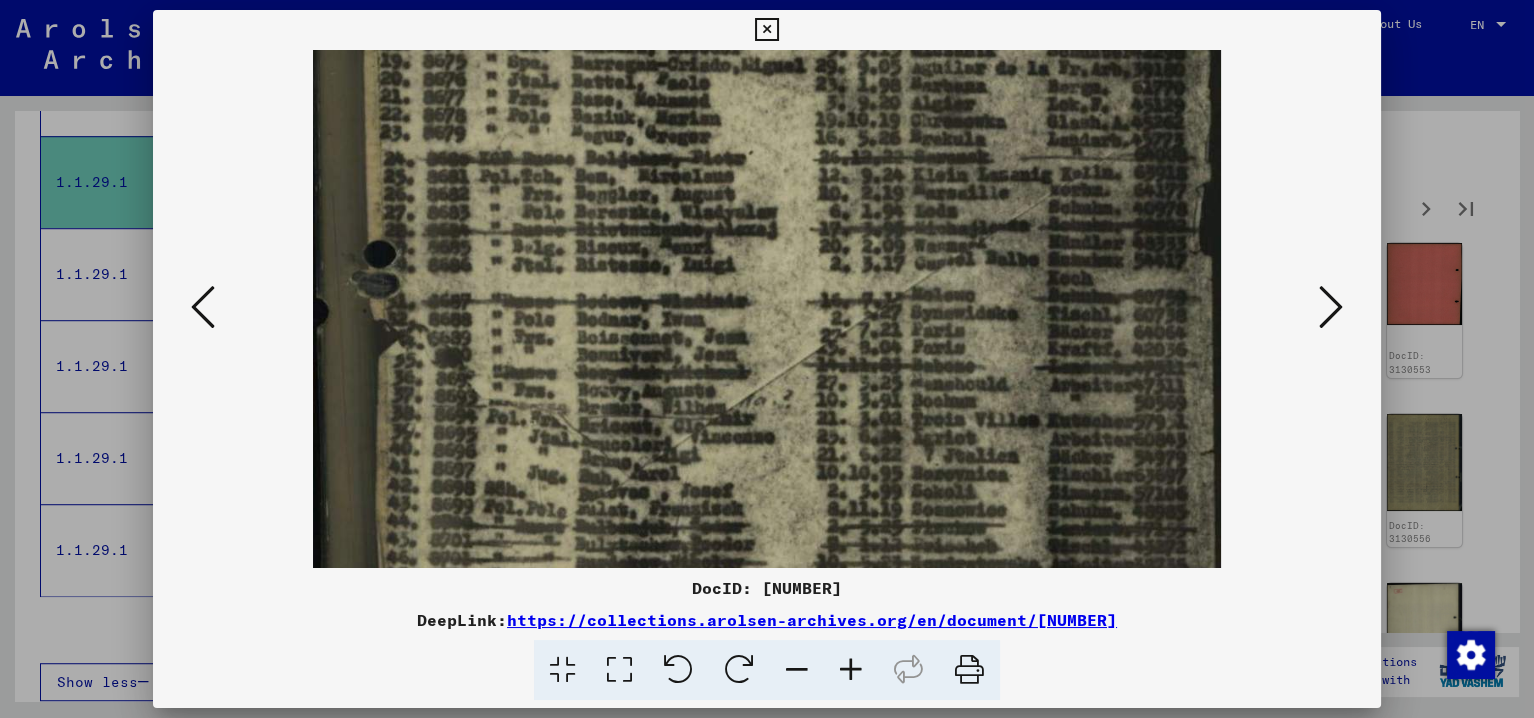 drag, startPoint x: 670, startPoint y: 466, endPoint x: 697, endPoint y: 249, distance: 218.67328 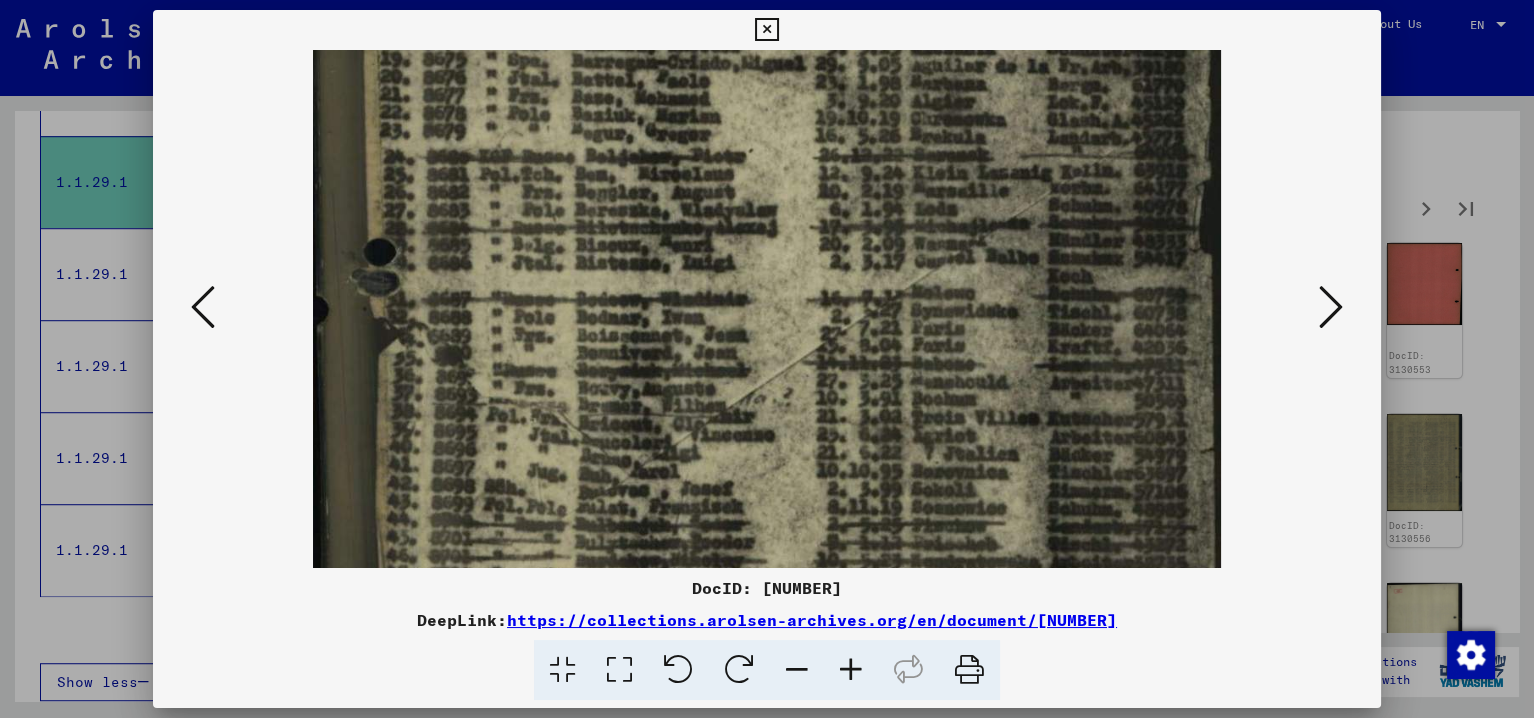 click at bounding box center [1331, 307] 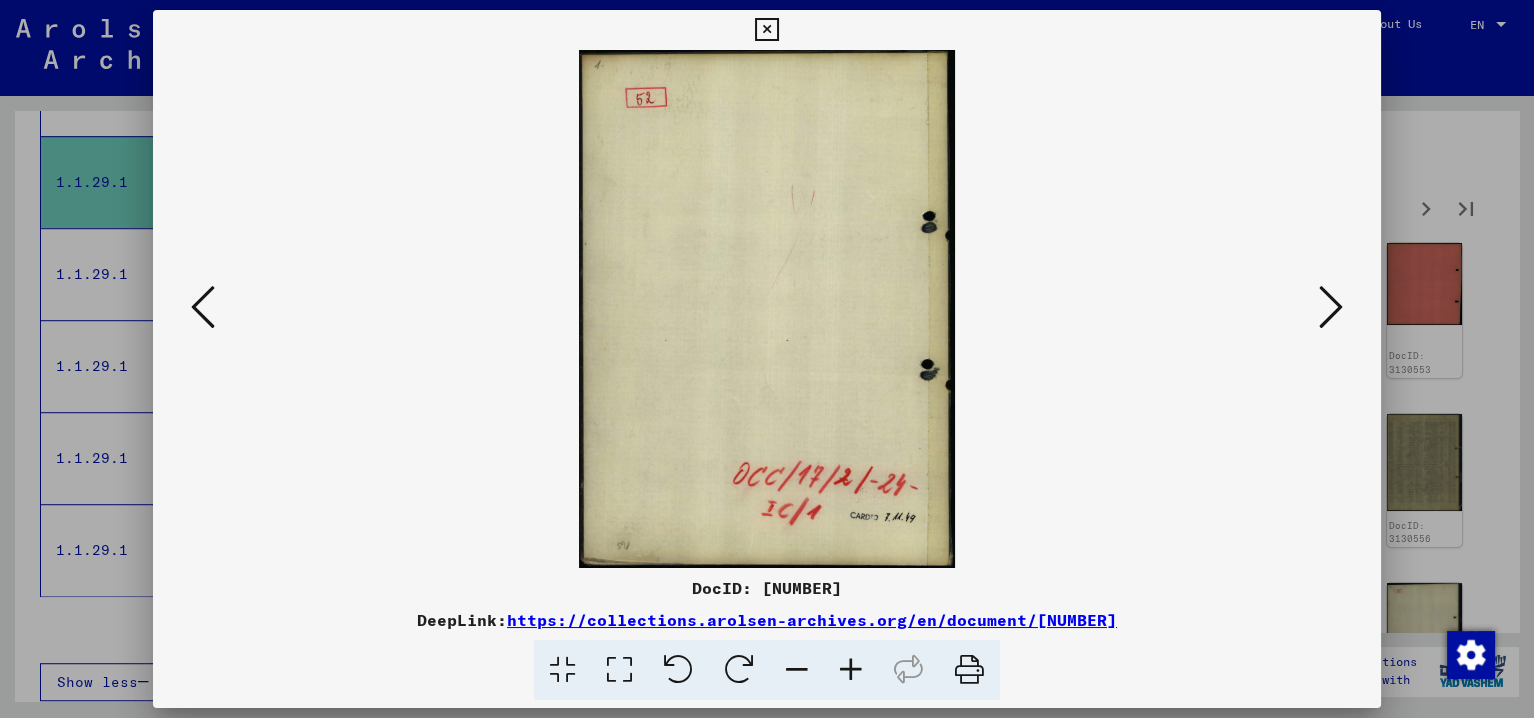 scroll, scrollTop: 0, scrollLeft: 0, axis: both 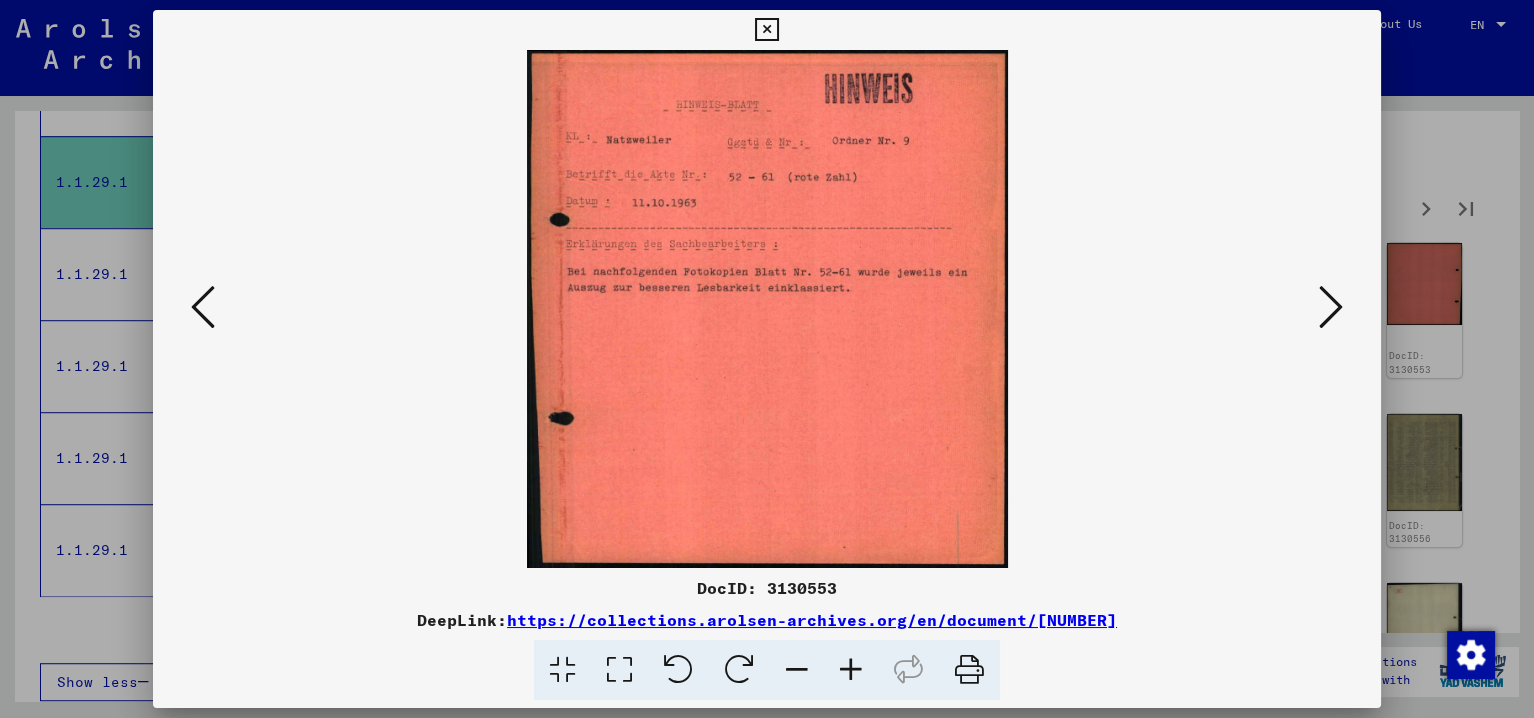 click at bounding box center (1331, 307) 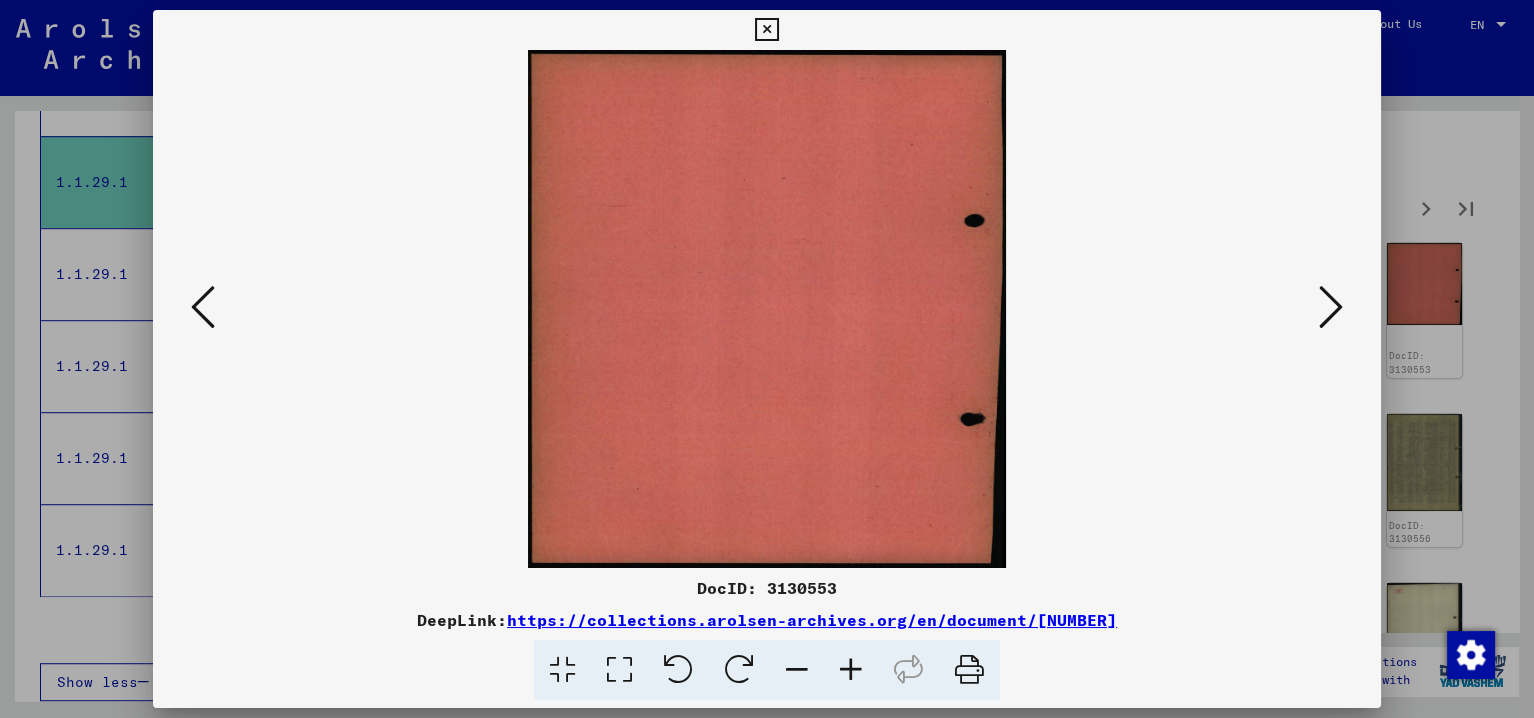 click at bounding box center (1331, 307) 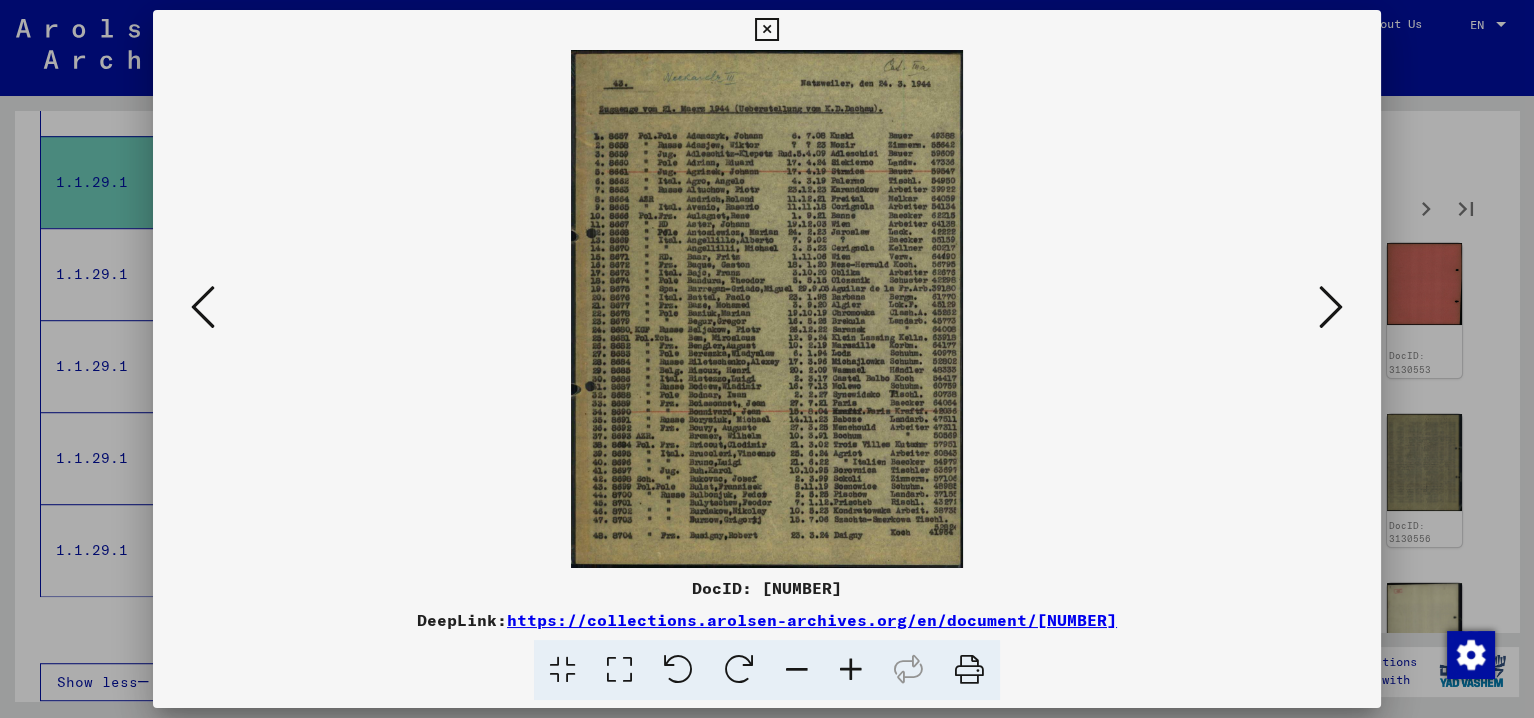 click at bounding box center (851, 670) 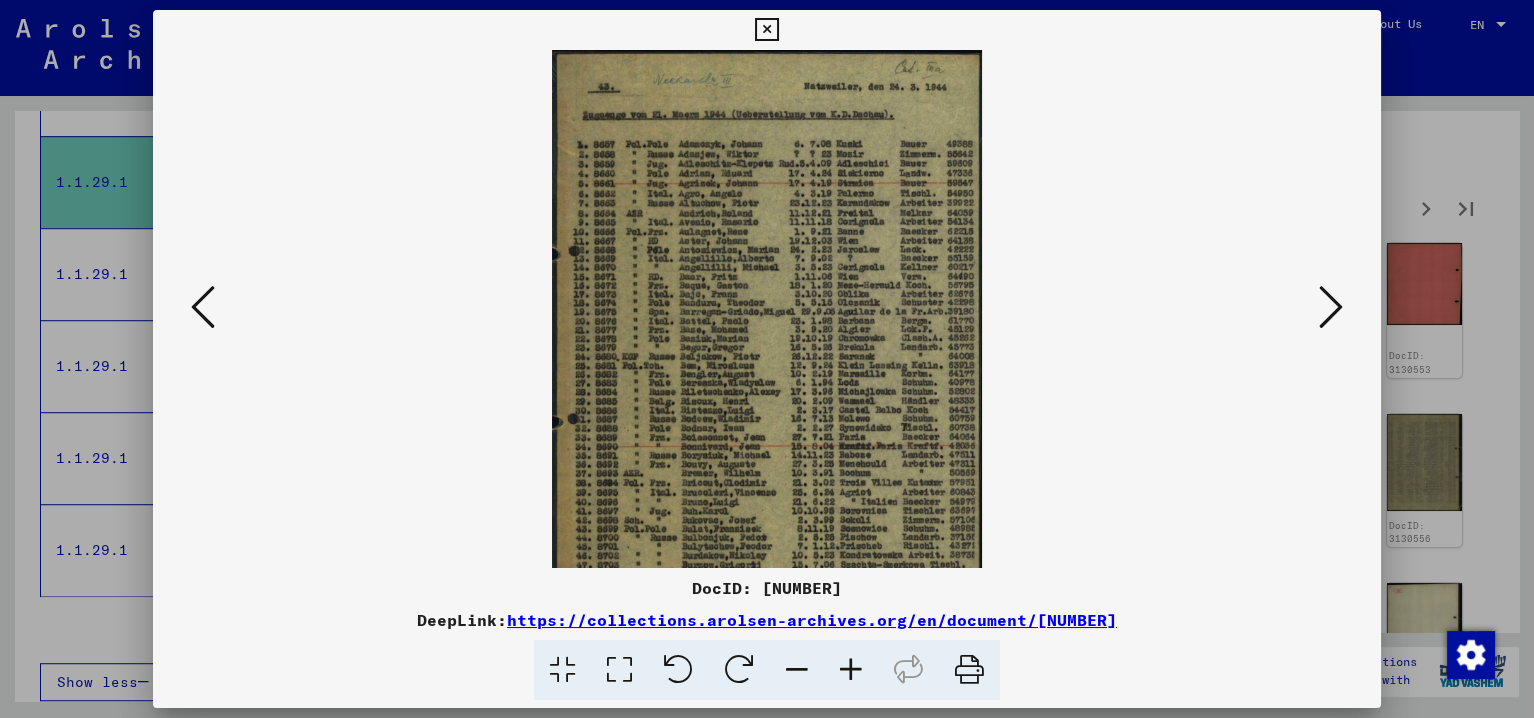 click at bounding box center (851, 670) 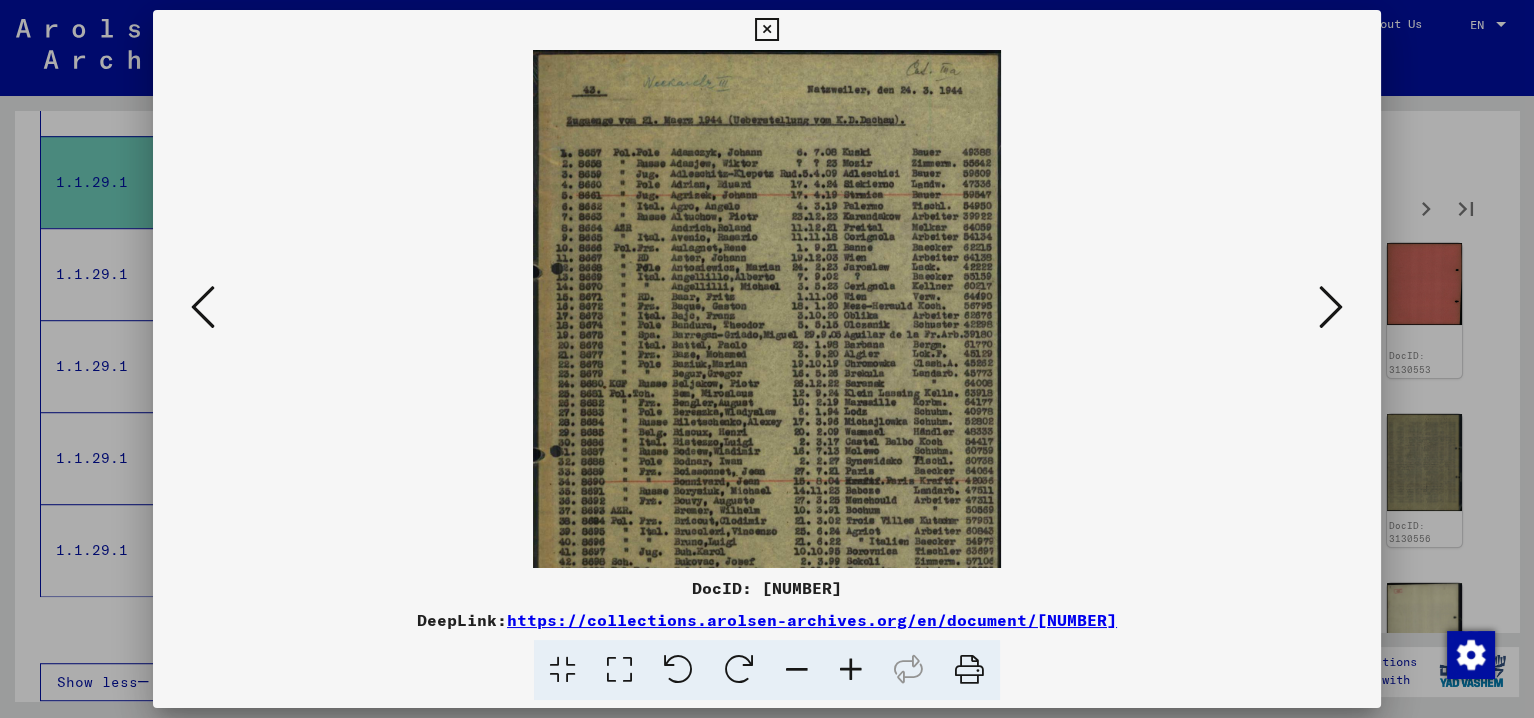 click at bounding box center [851, 670] 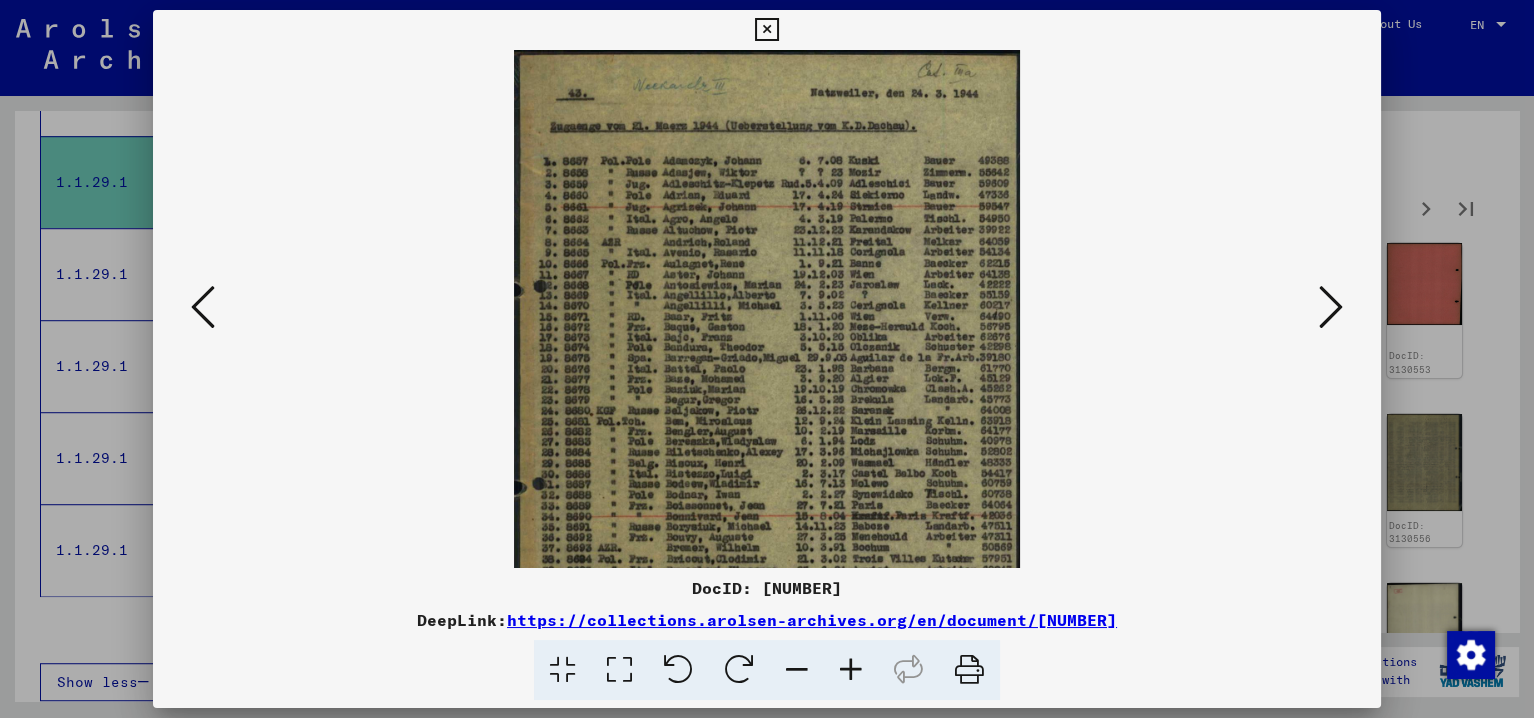 click at bounding box center (851, 670) 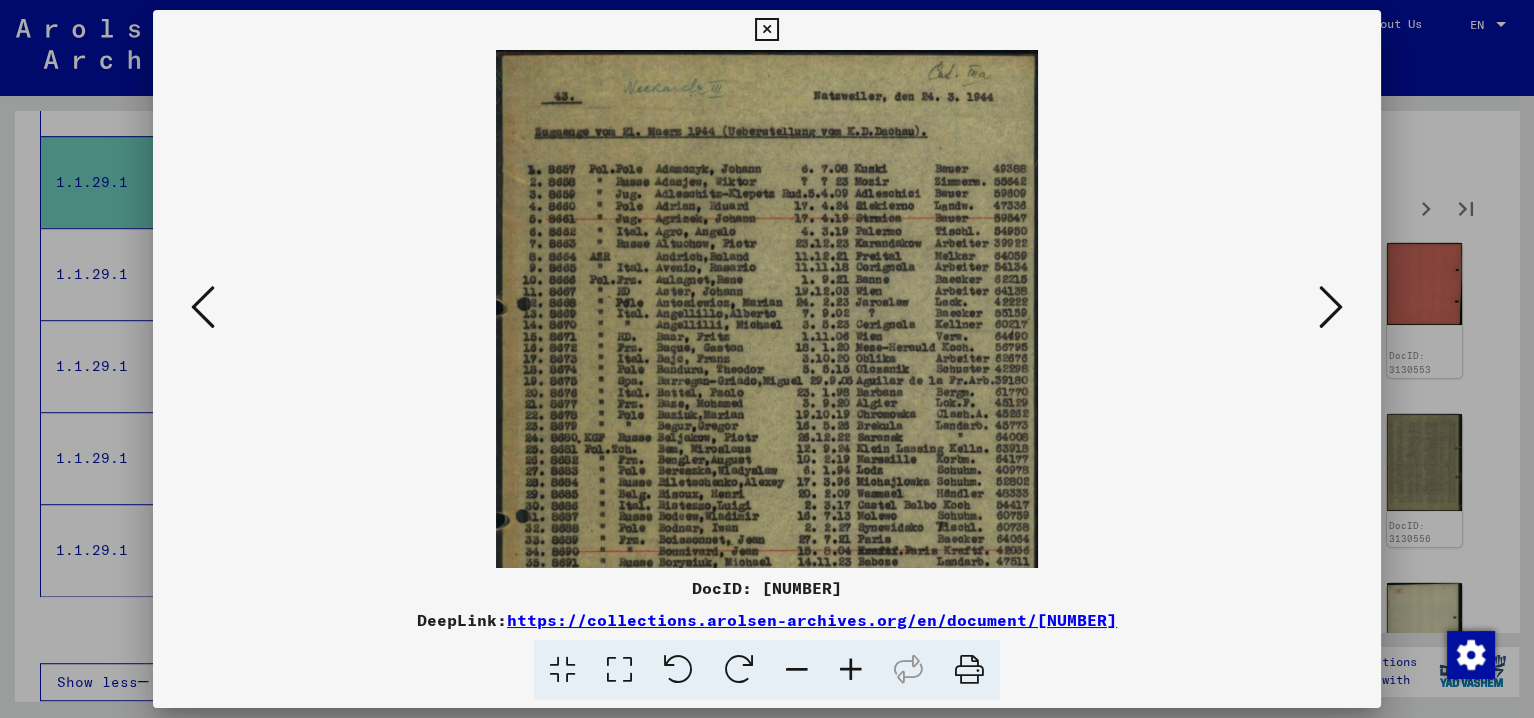 click at bounding box center [851, 670] 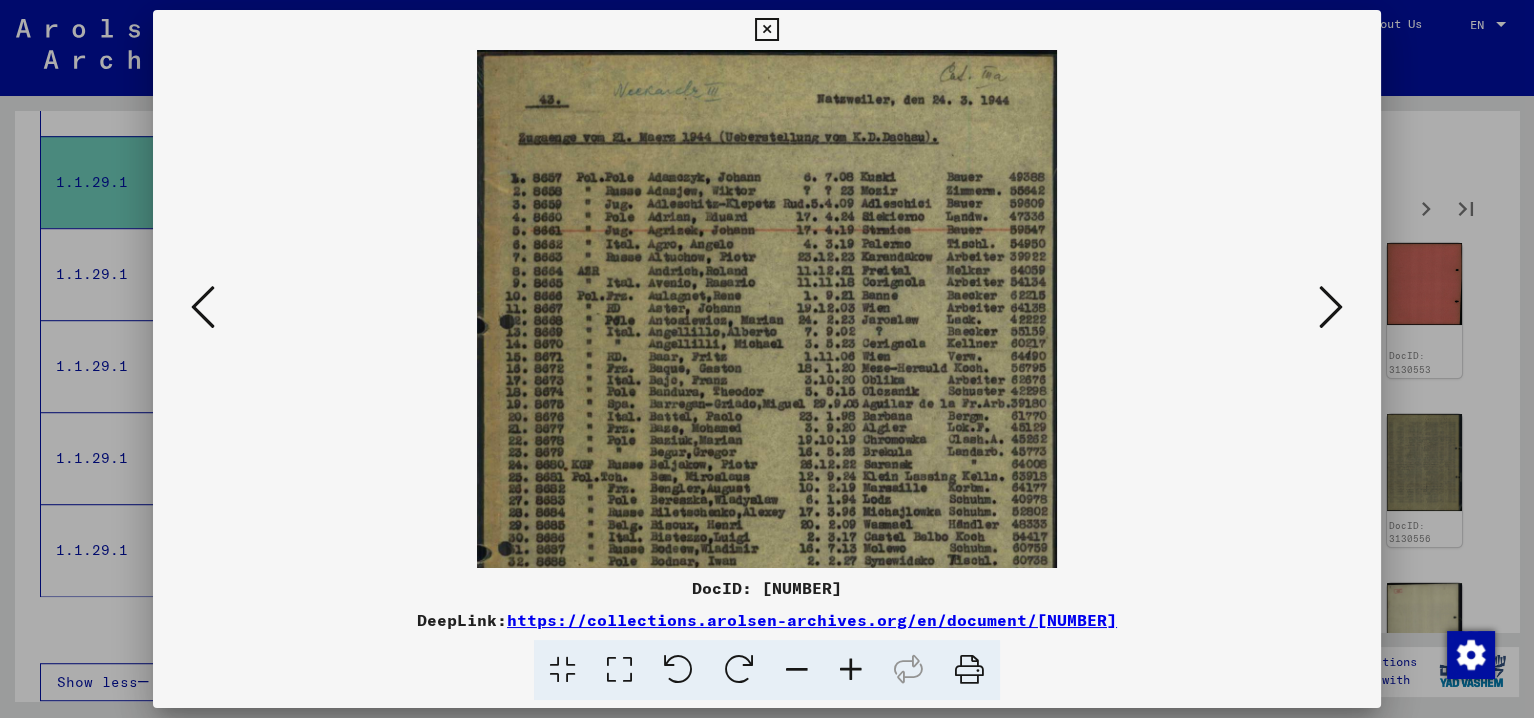 click at bounding box center (851, 670) 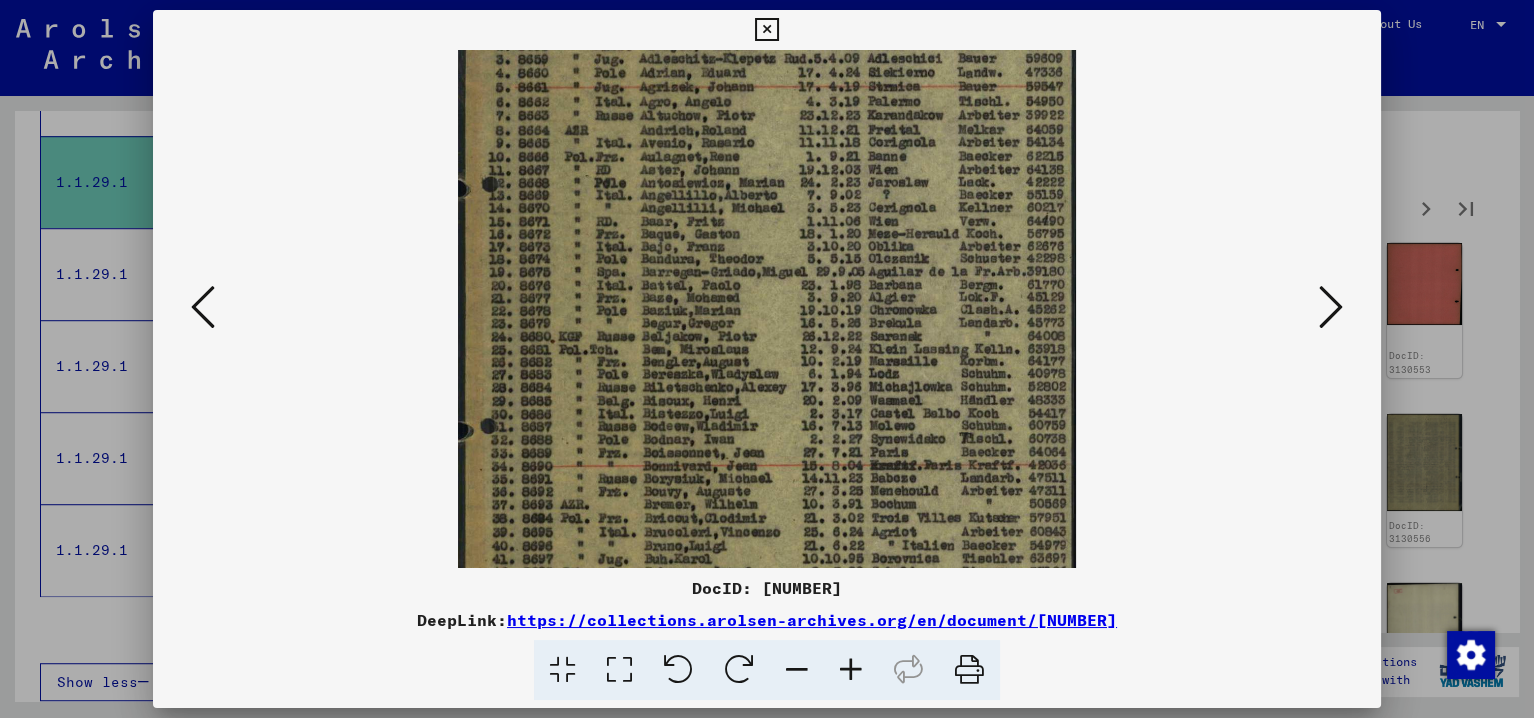 scroll, scrollTop: 162, scrollLeft: 0, axis: vertical 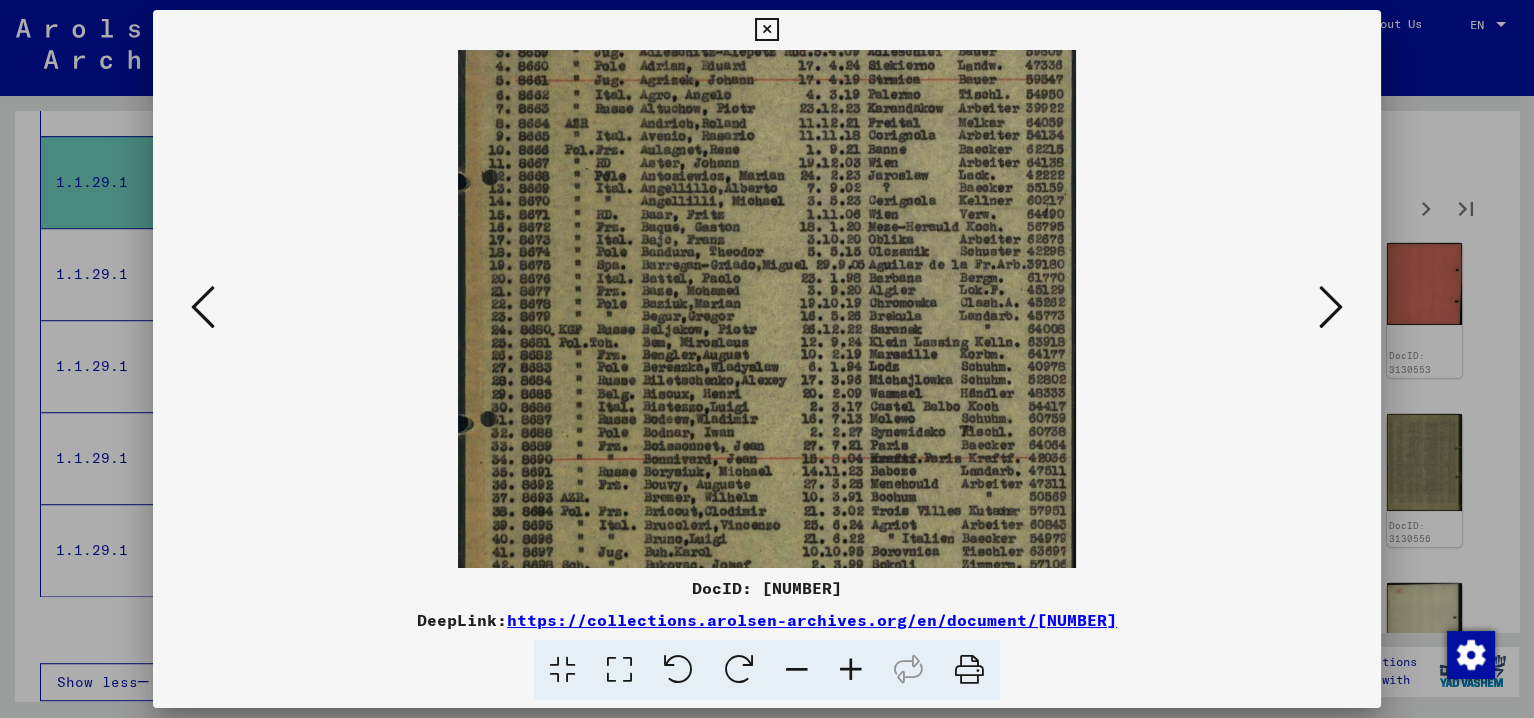 drag, startPoint x: 688, startPoint y: 460, endPoint x: 702, endPoint y: 267, distance: 193.50711 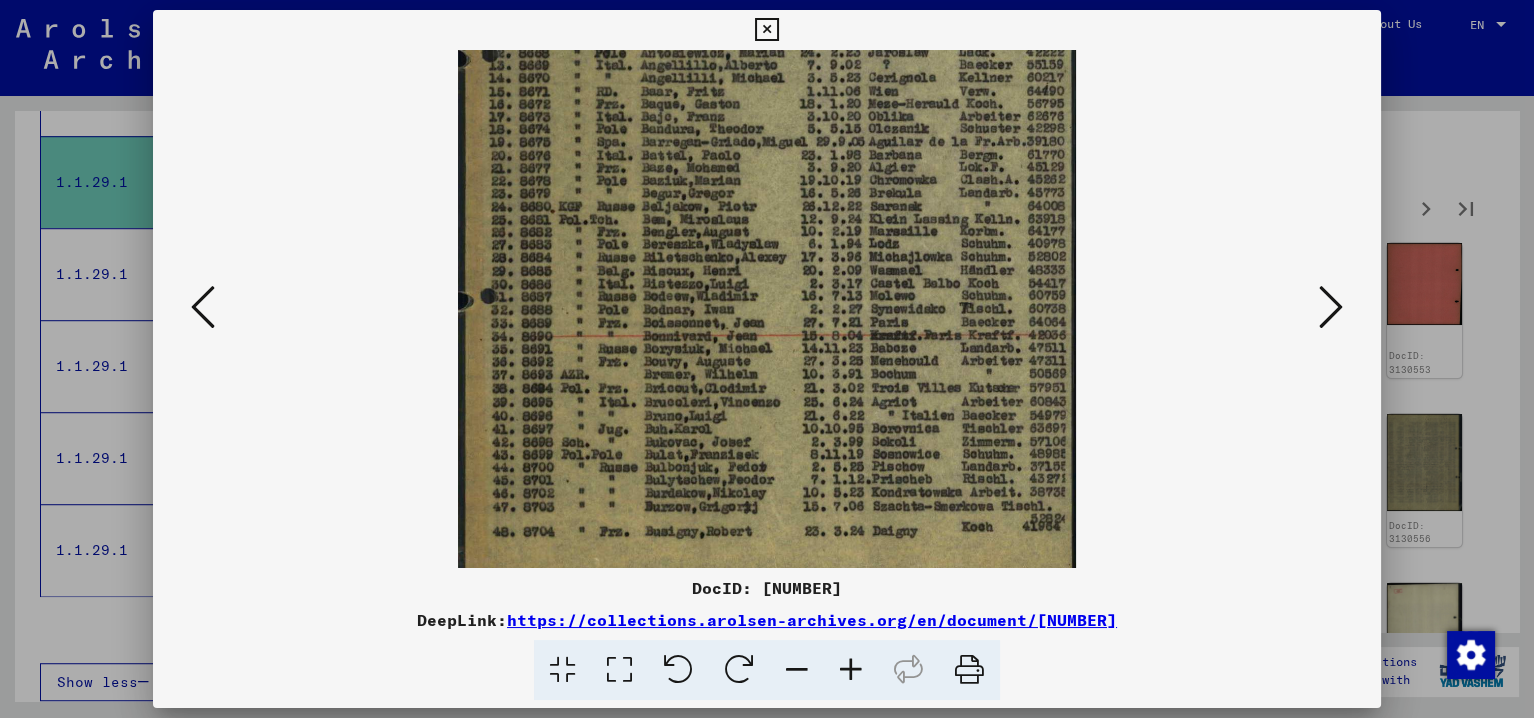 scroll, scrollTop: 291, scrollLeft: 0, axis: vertical 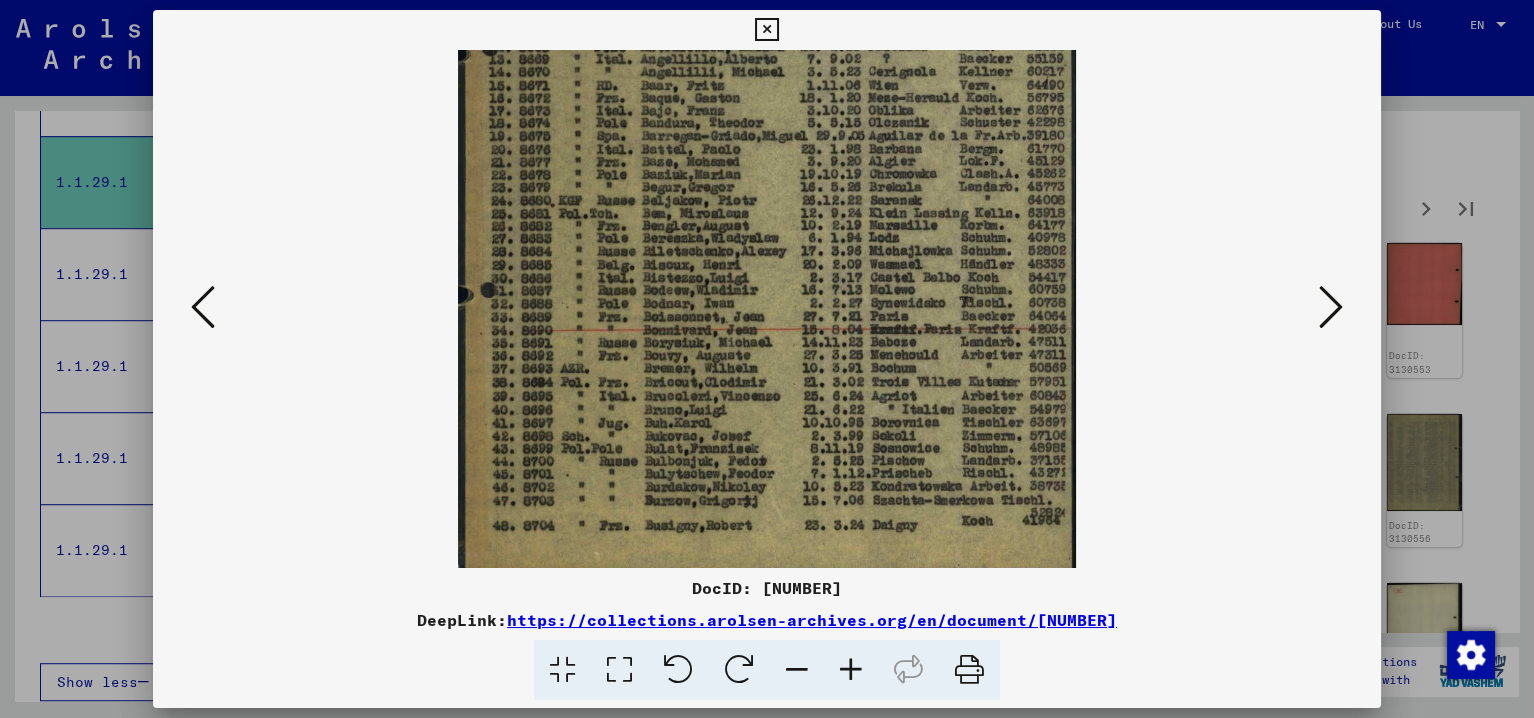 drag, startPoint x: 704, startPoint y: 463, endPoint x: 698, endPoint y: 324, distance: 139.12944 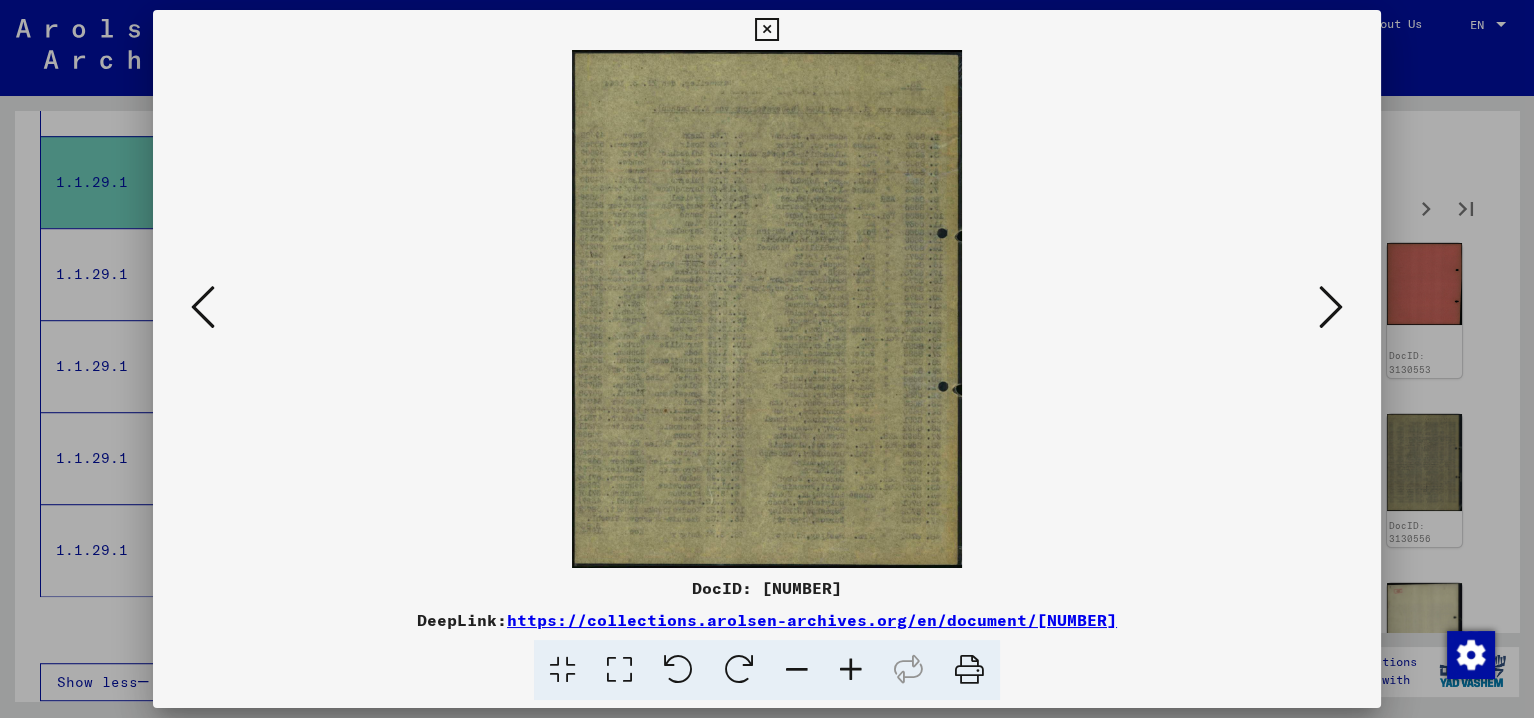 scroll, scrollTop: 0, scrollLeft: 0, axis: both 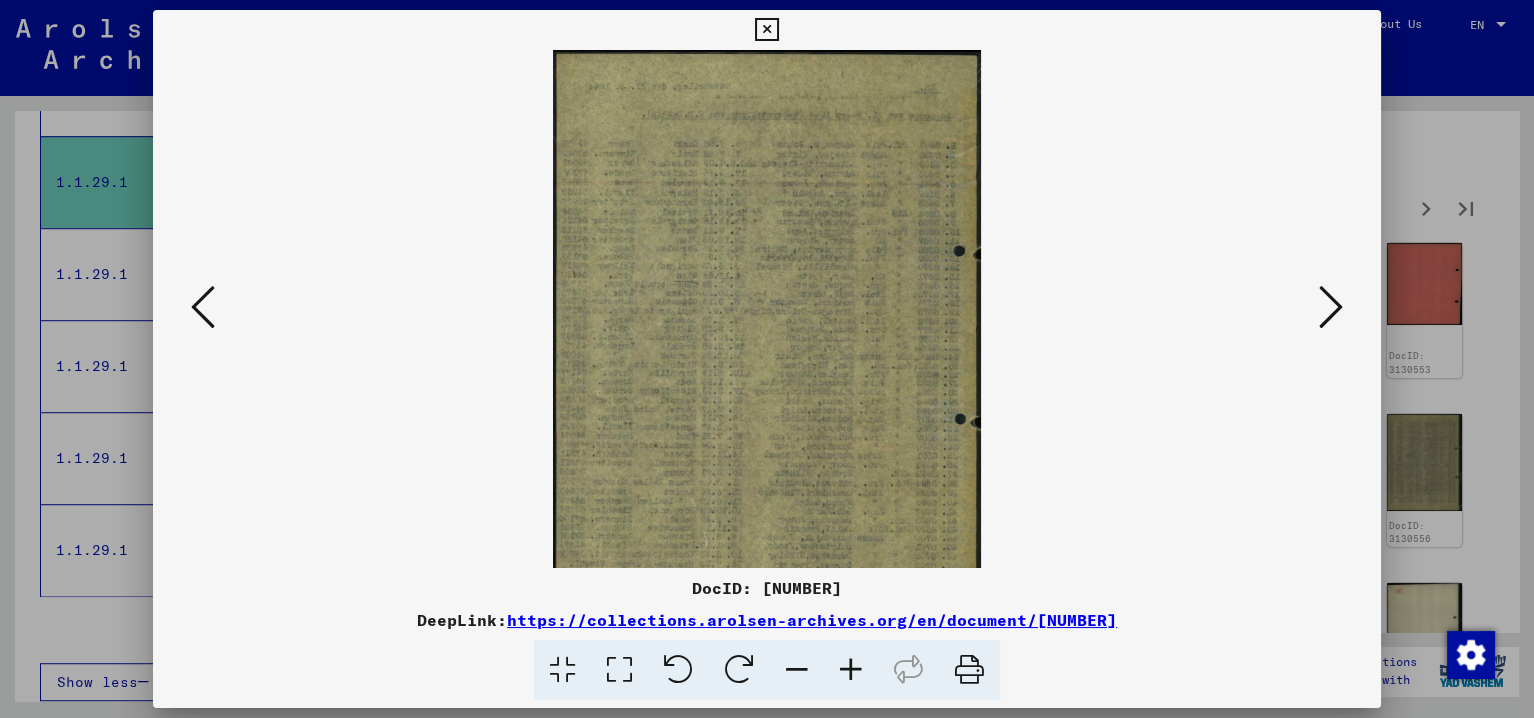 click at bounding box center (851, 670) 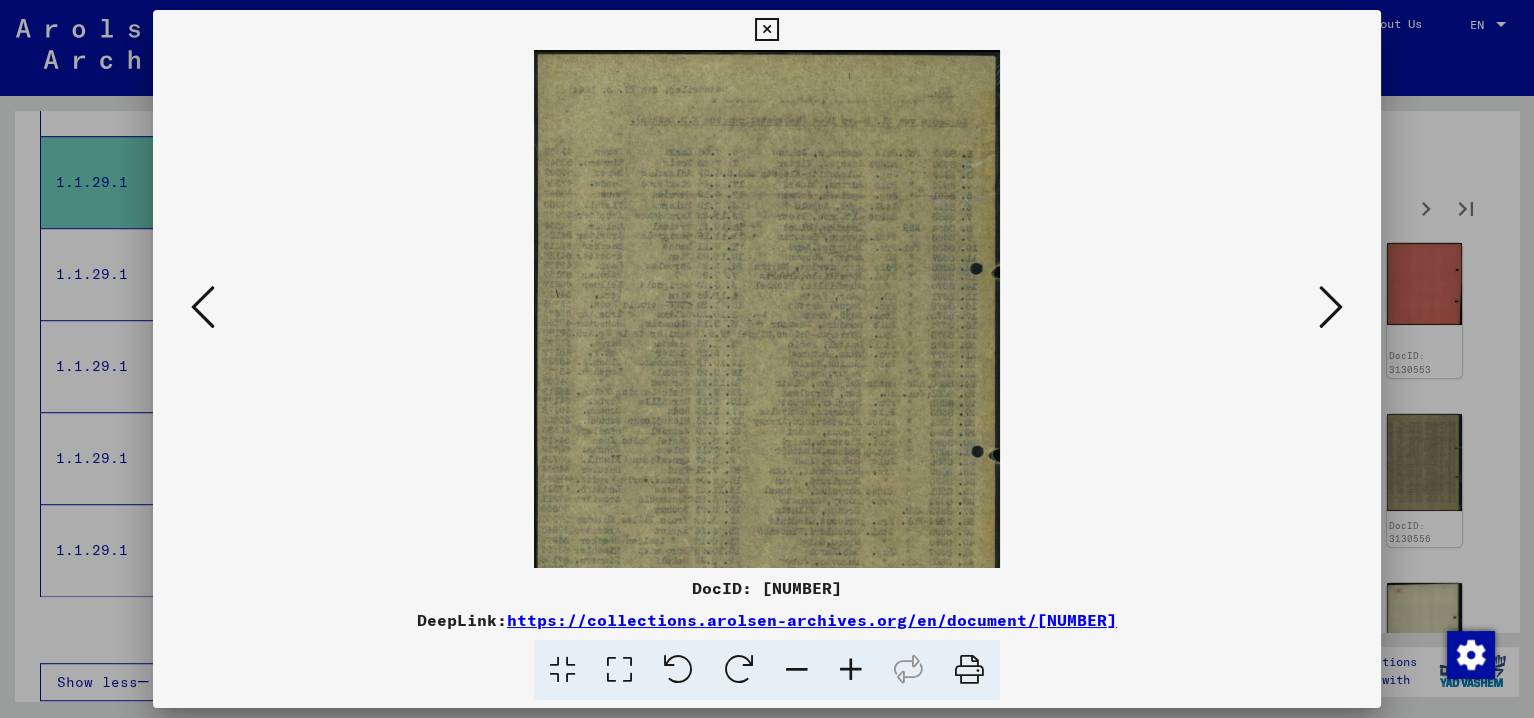 click at bounding box center [851, 670] 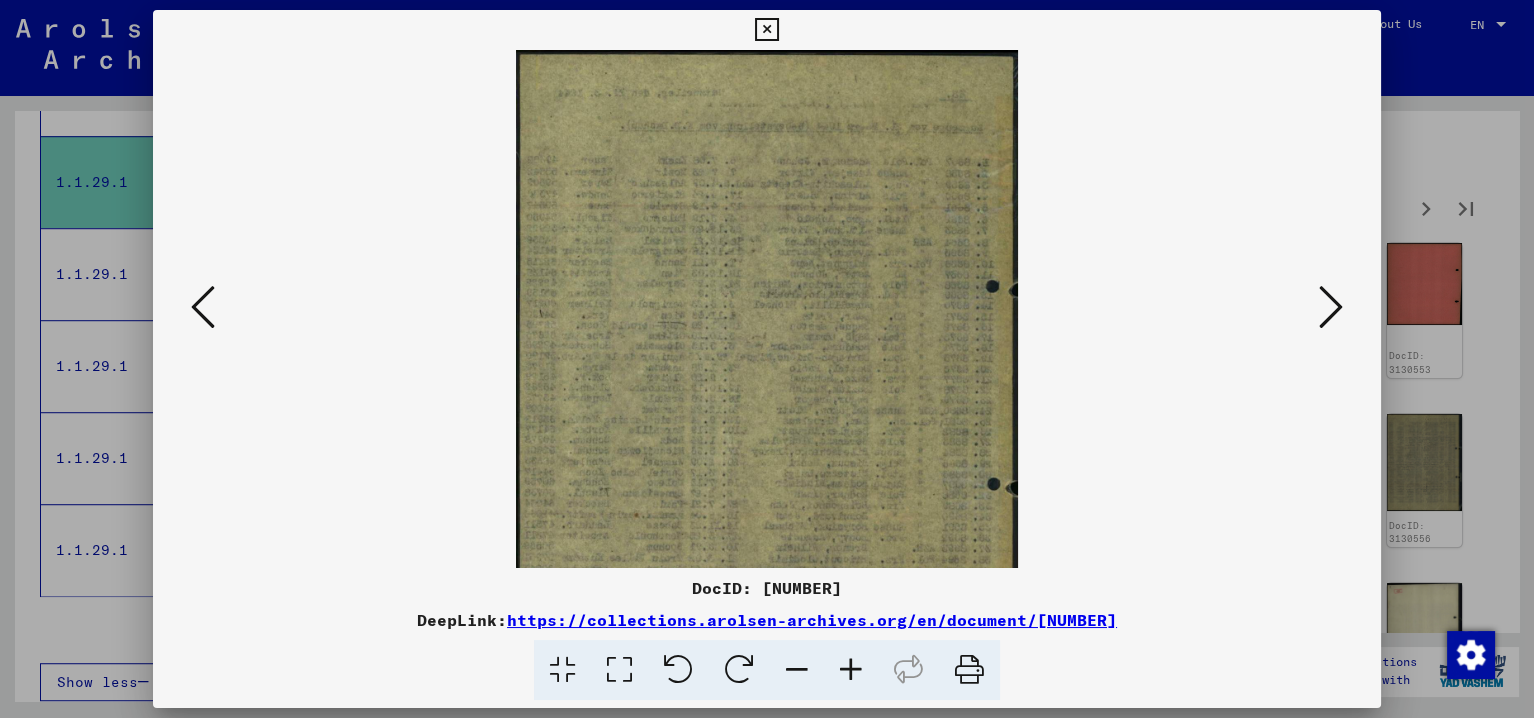click at bounding box center [851, 670] 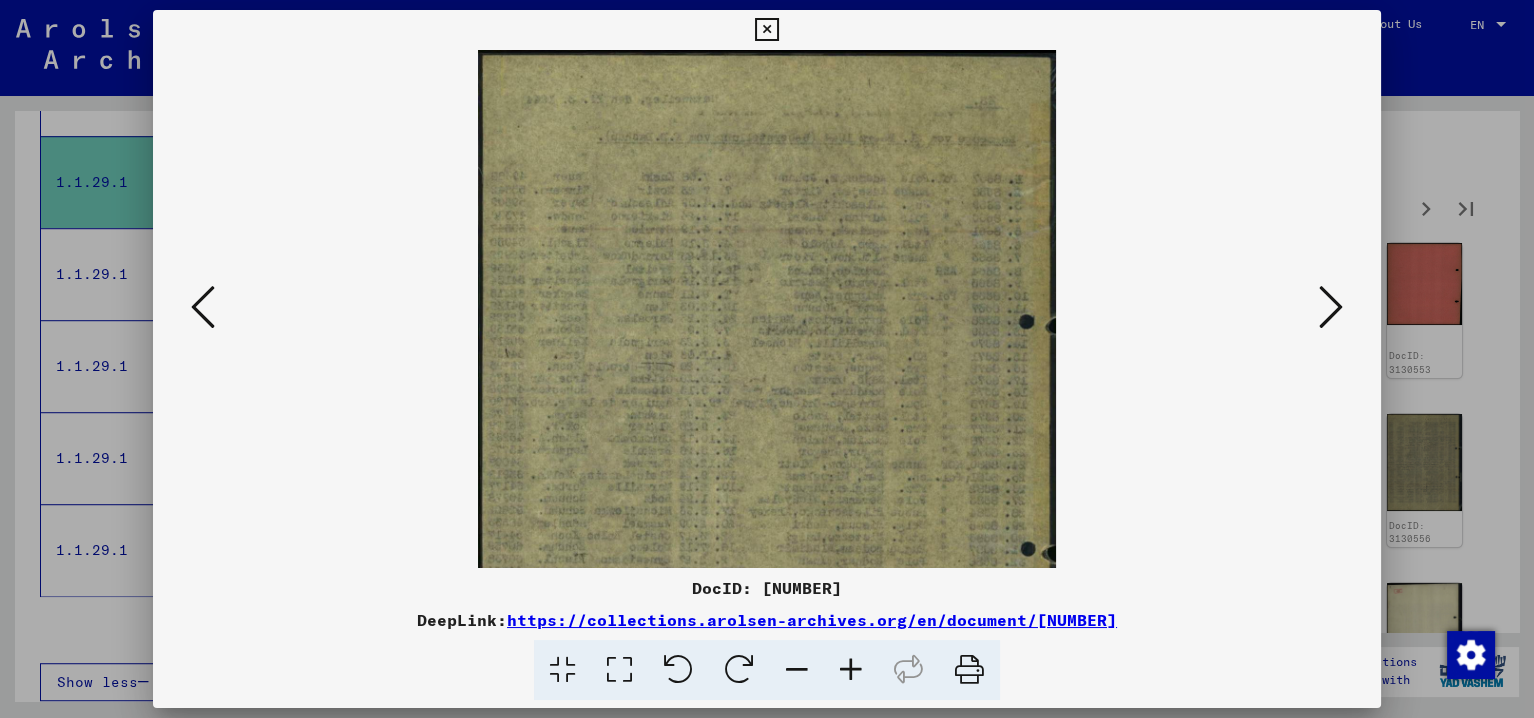 click at bounding box center (851, 670) 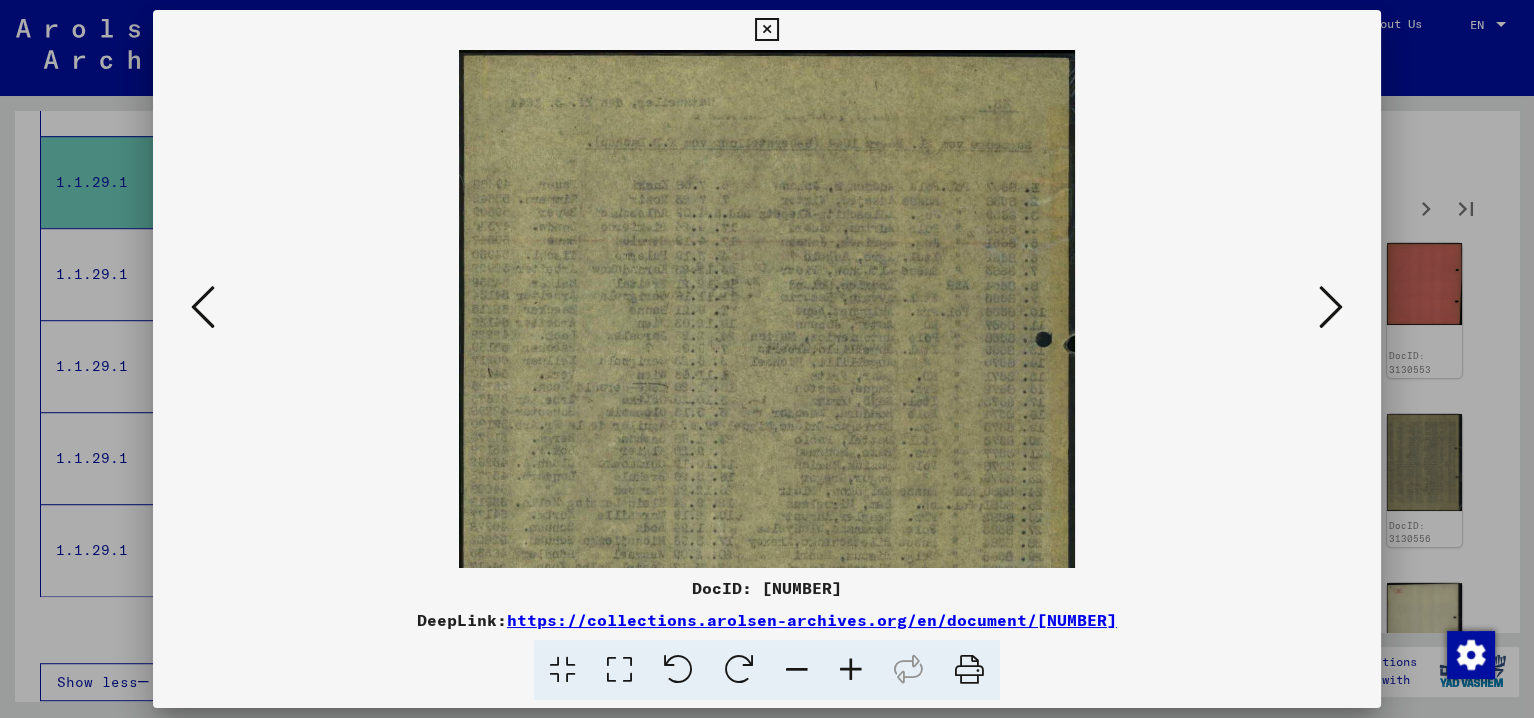 click at bounding box center [851, 670] 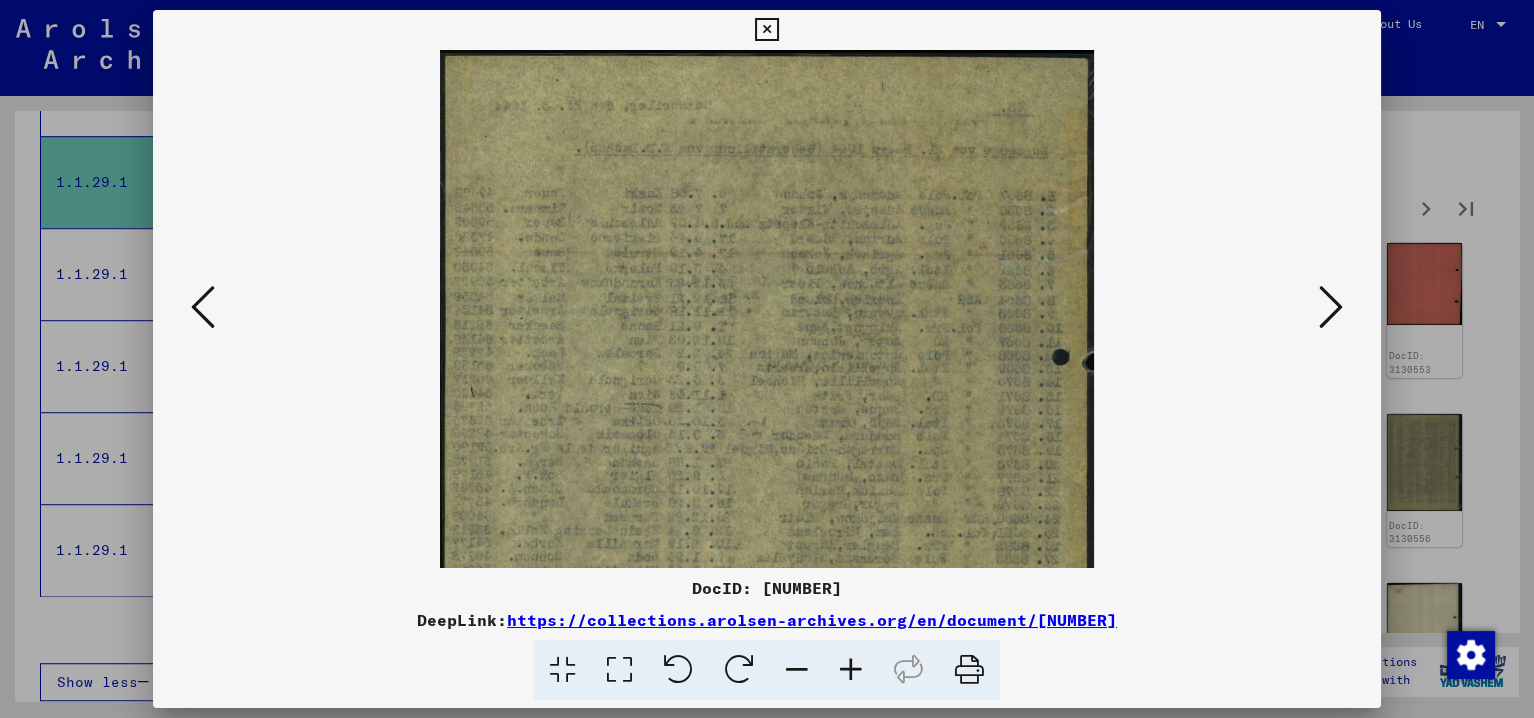 click at bounding box center [1331, 307] 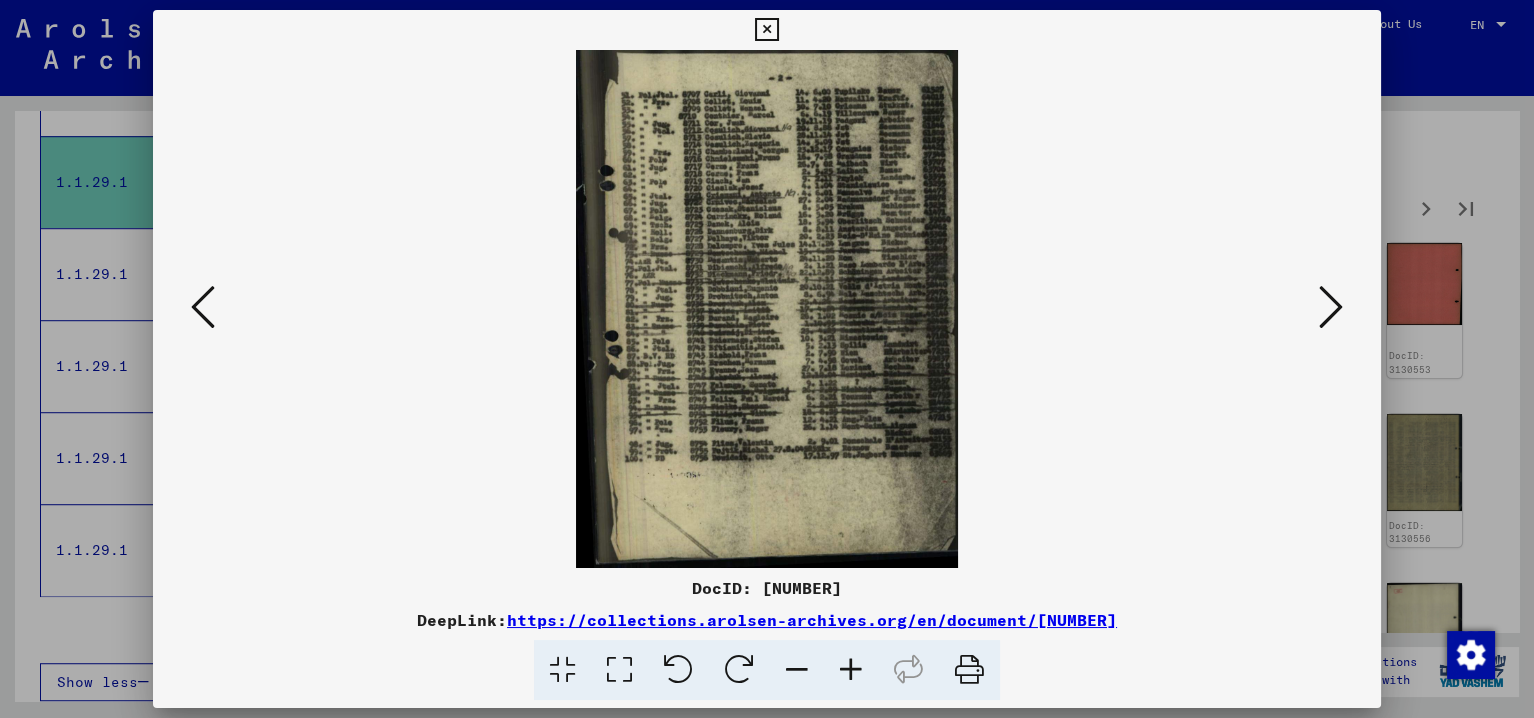 click at bounding box center (851, 670) 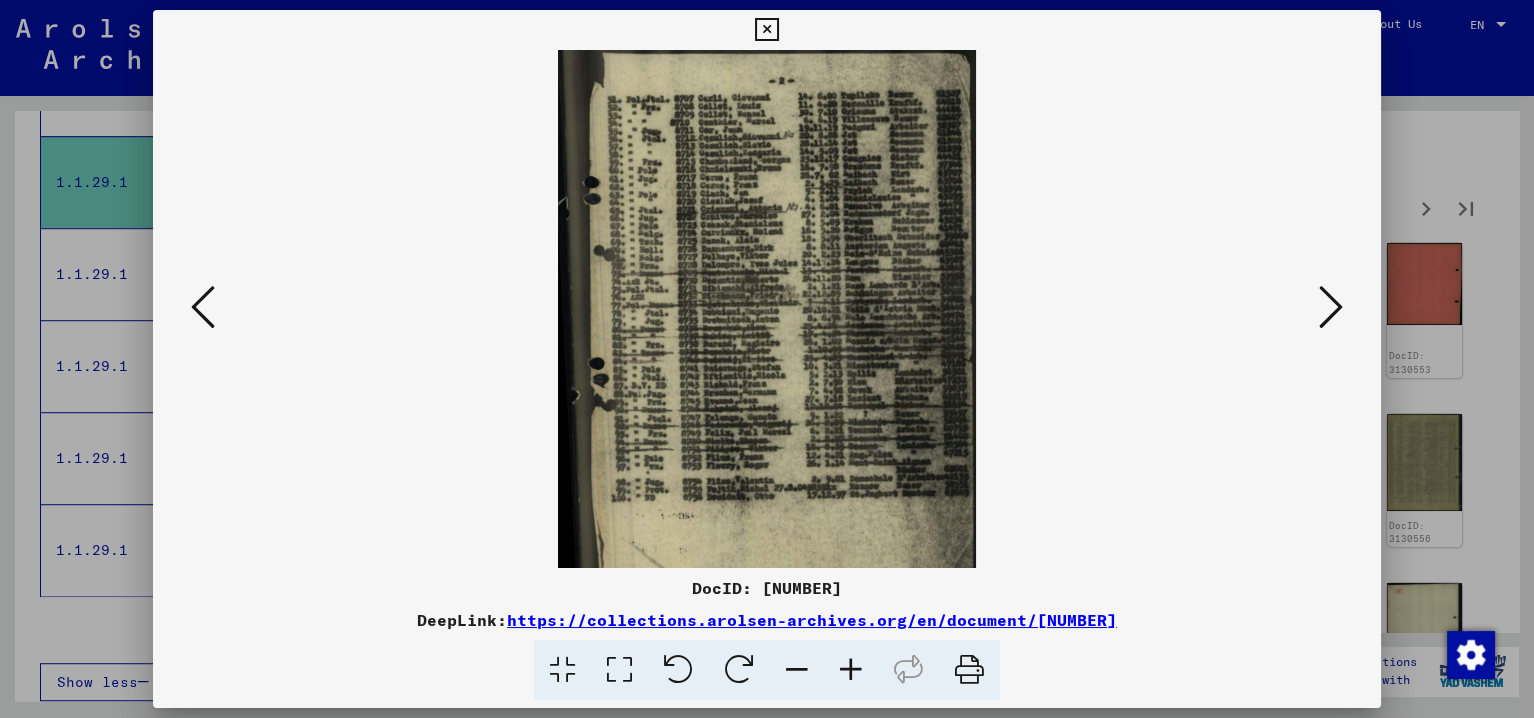 click at bounding box center [851, 670] 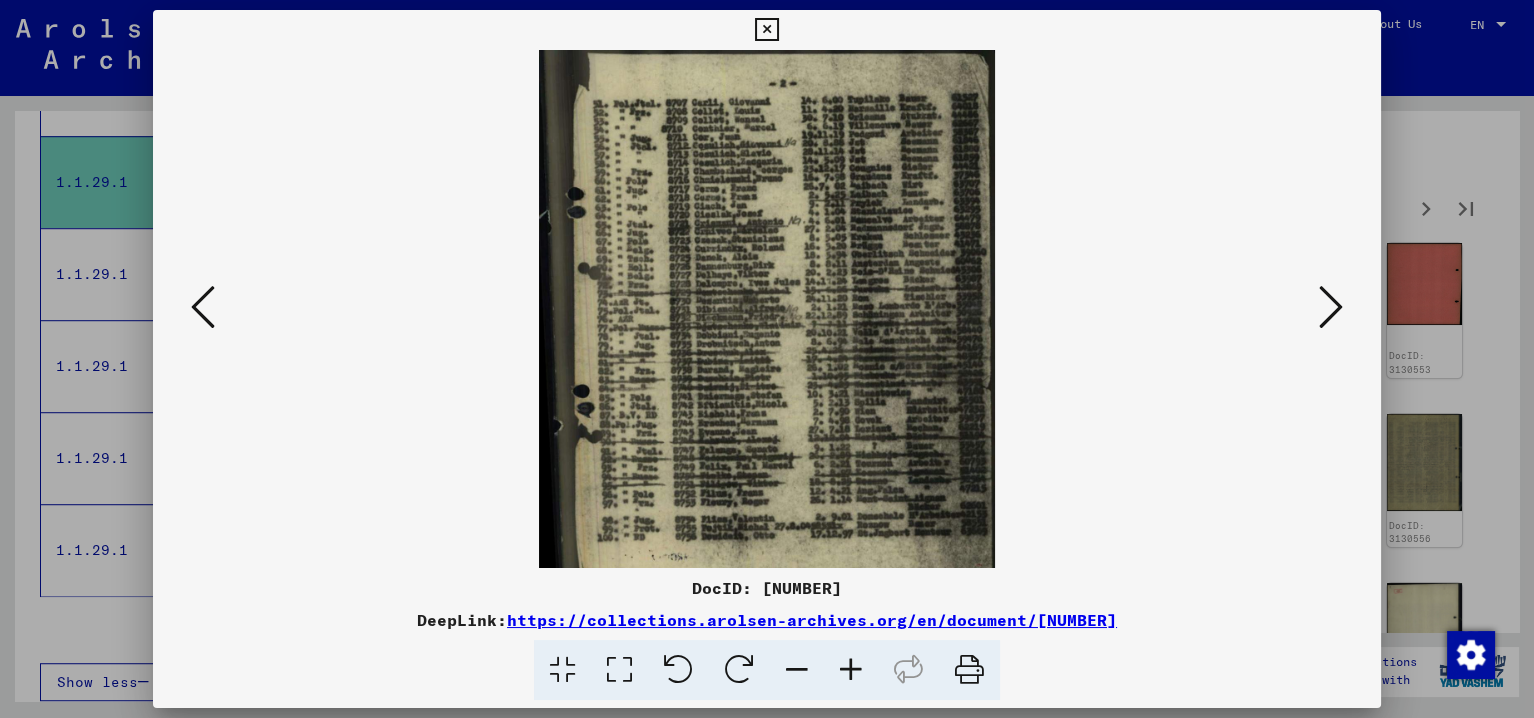 click at bounding box center [851, 670] 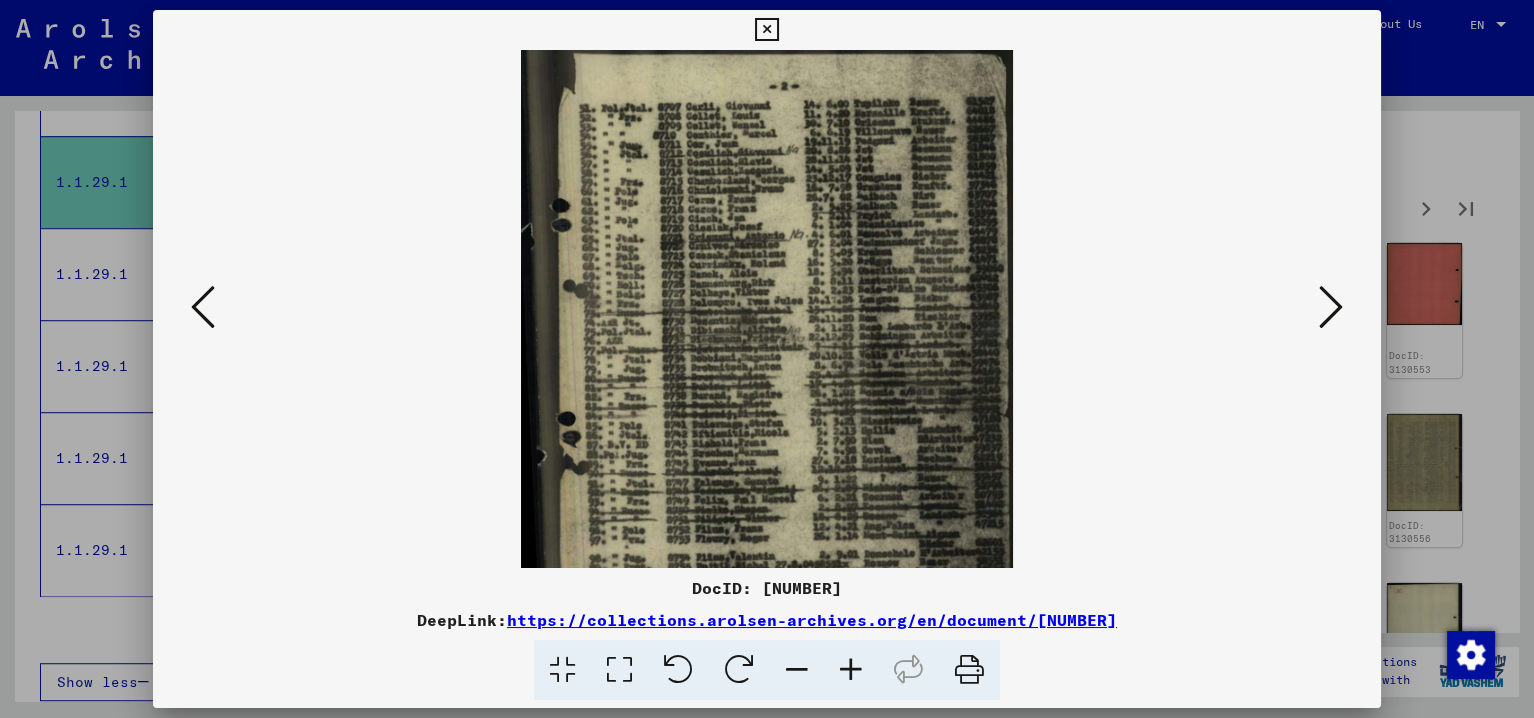 click at bounding box center (851, 670) 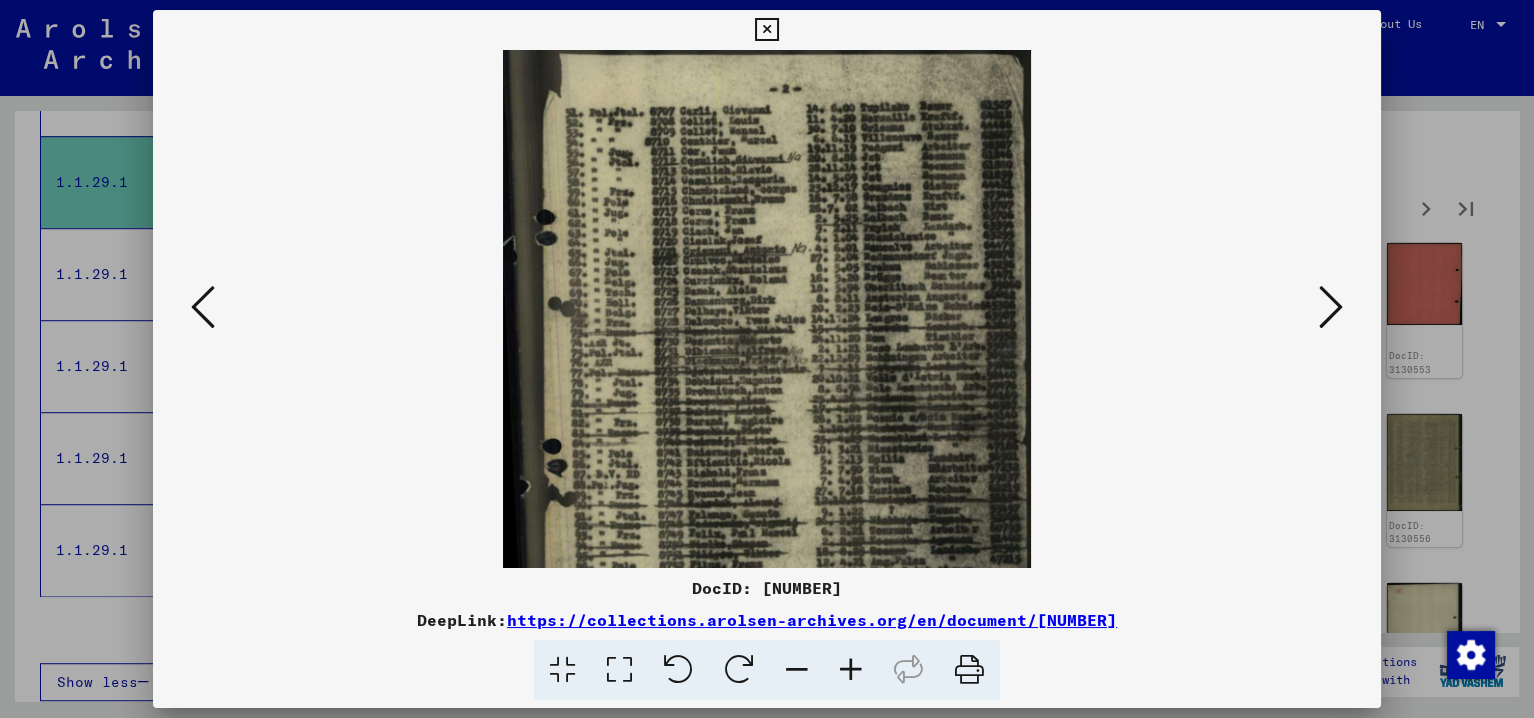 click at bounding box center (851, 670) 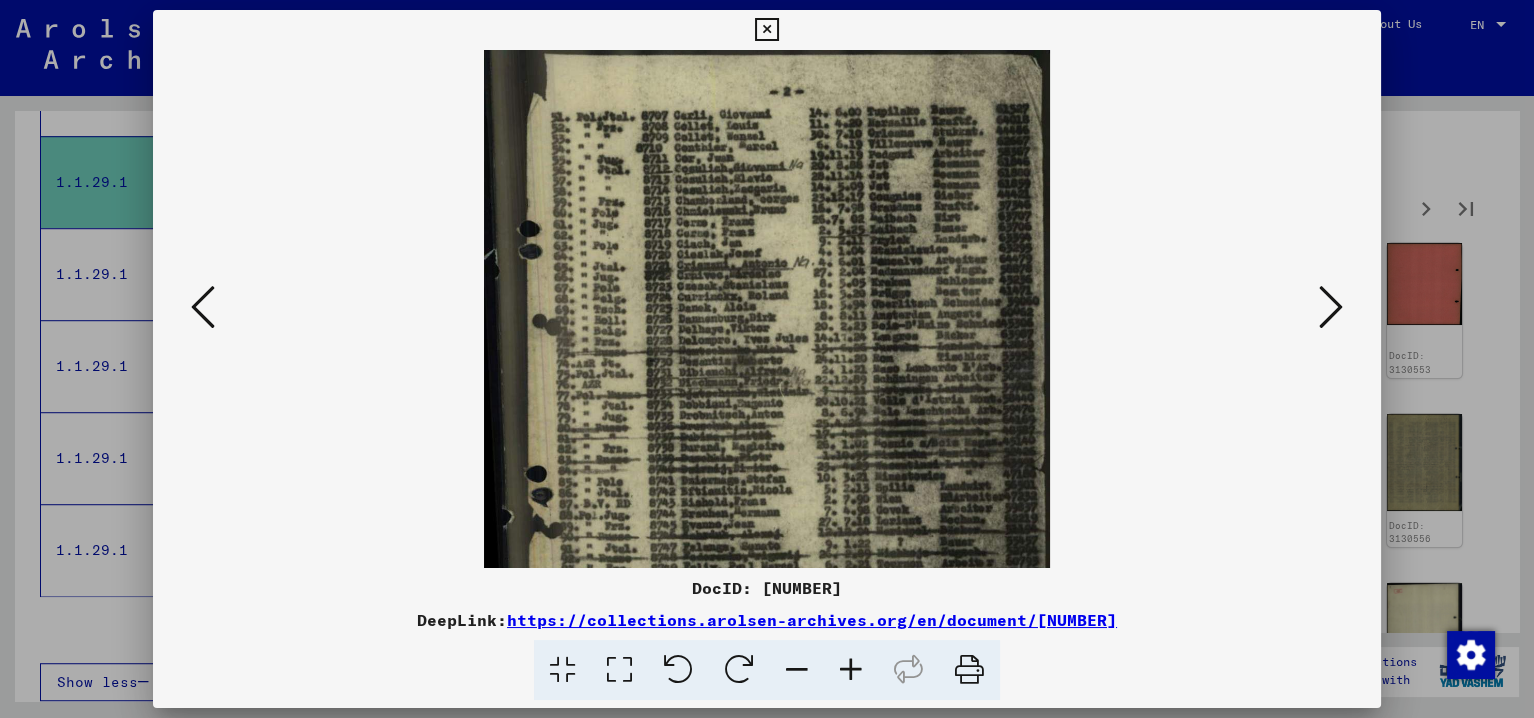 click at bounding box center (1331, 307) 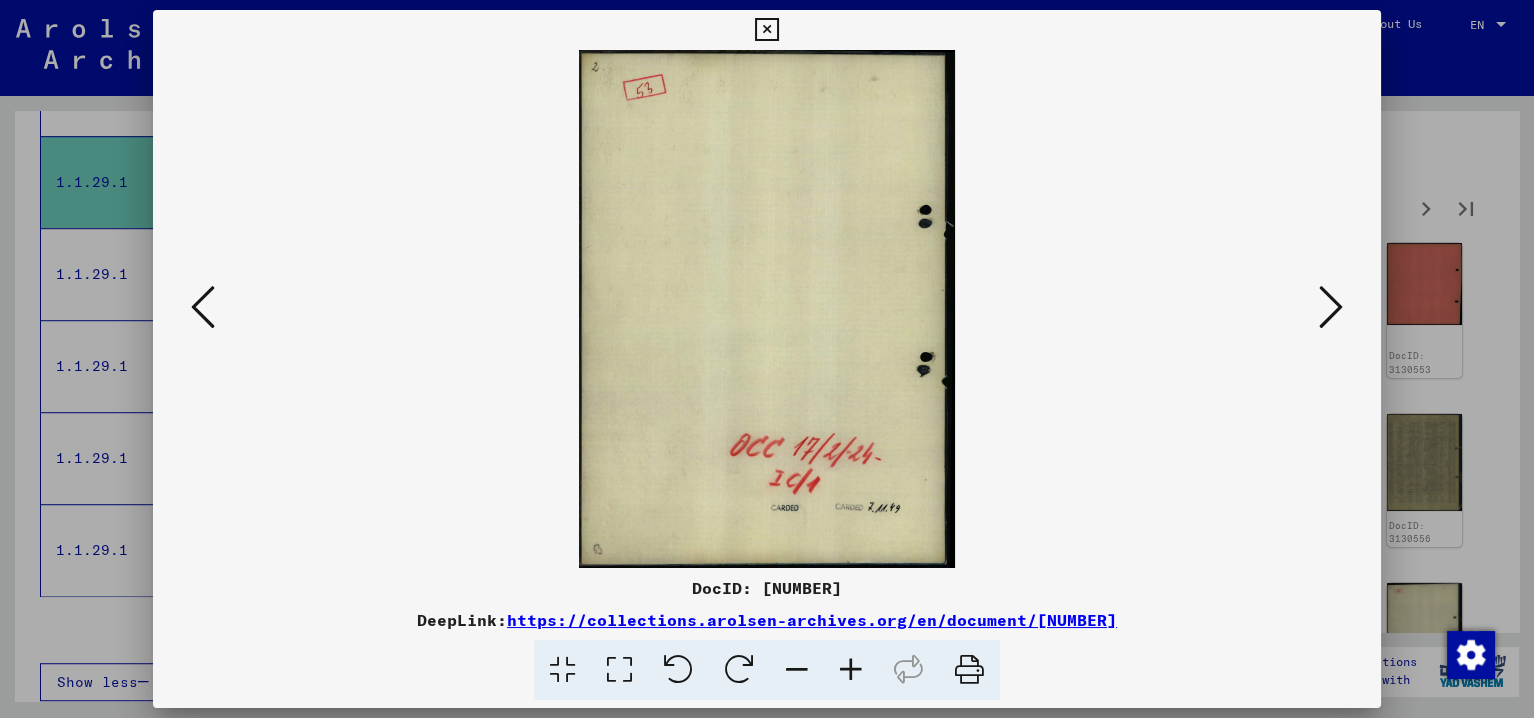 click at bounding box center (1331, 307) 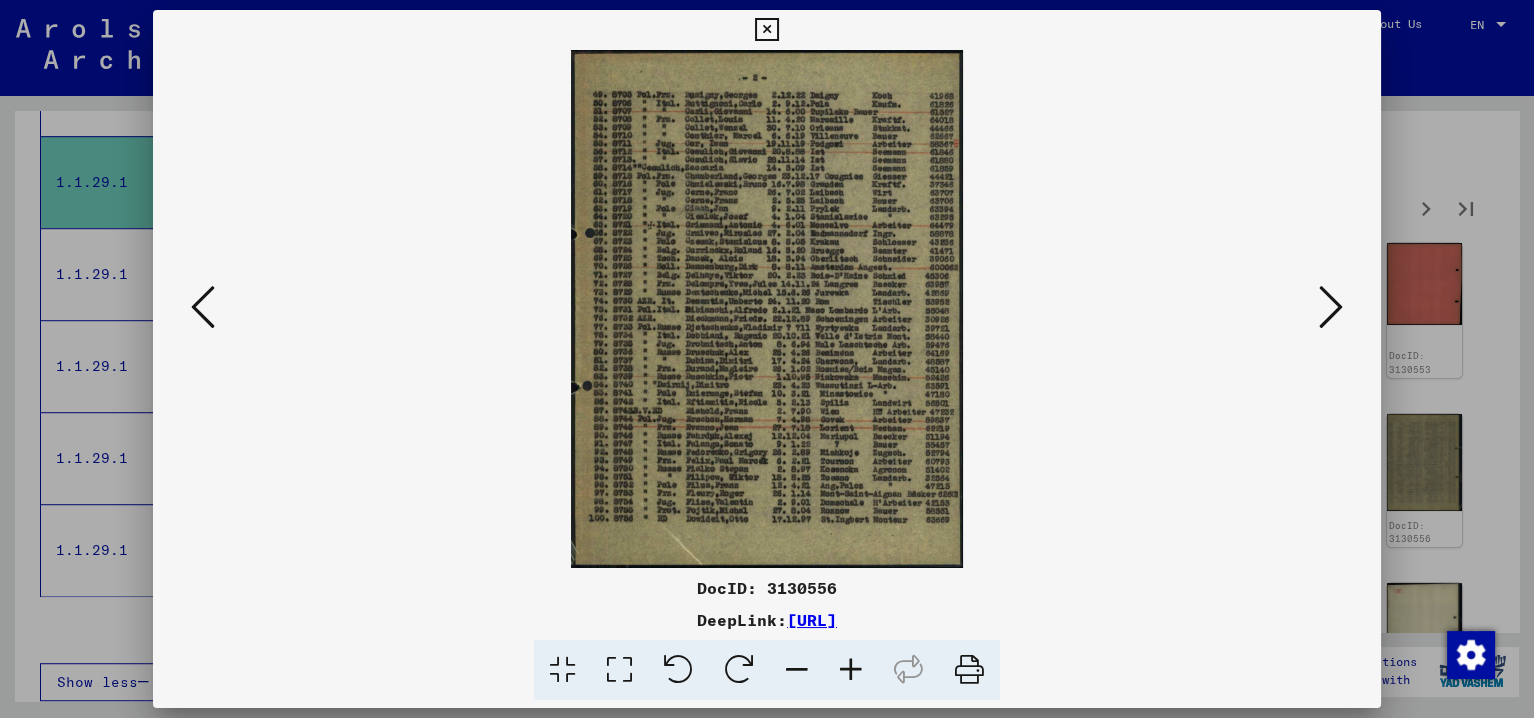 click at bounding box center (851, 670) 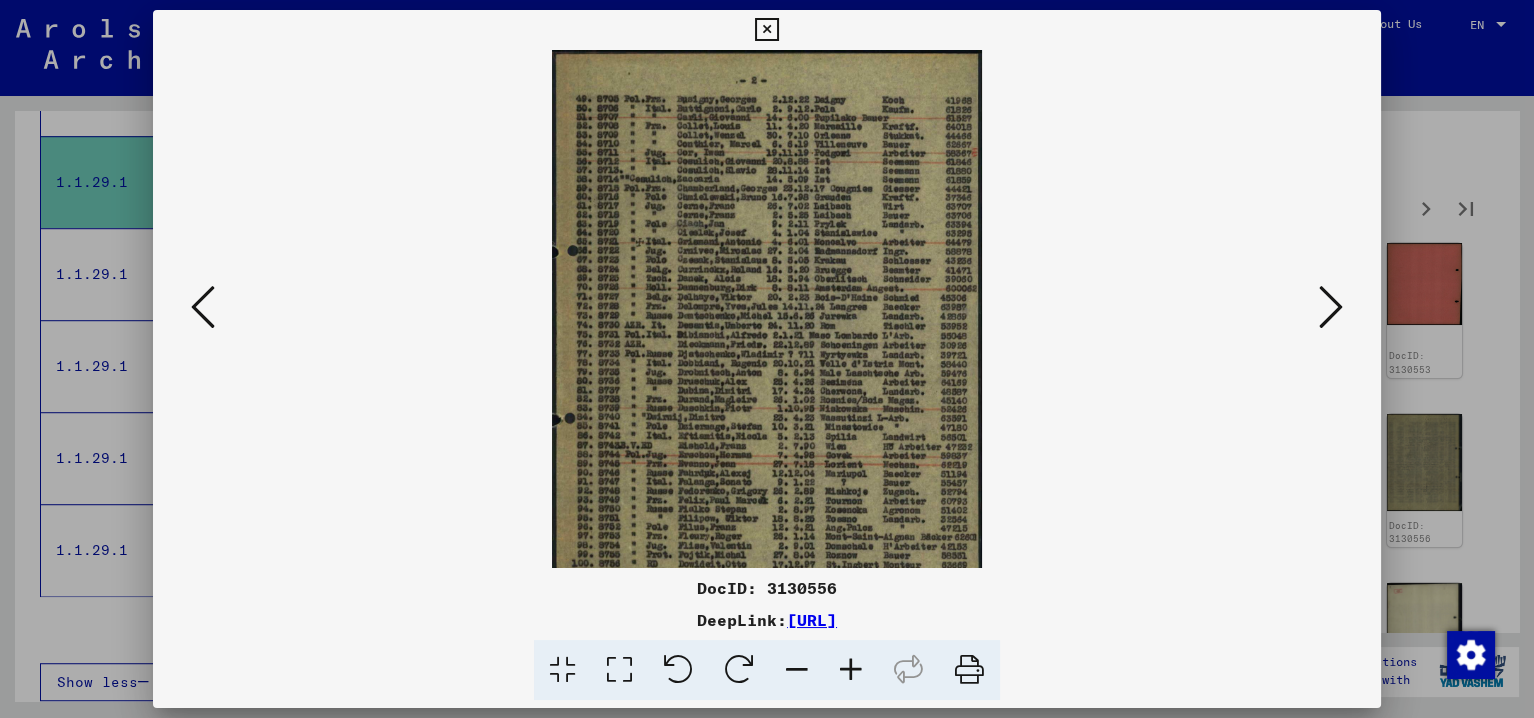 click at bounding box center (851, 670) 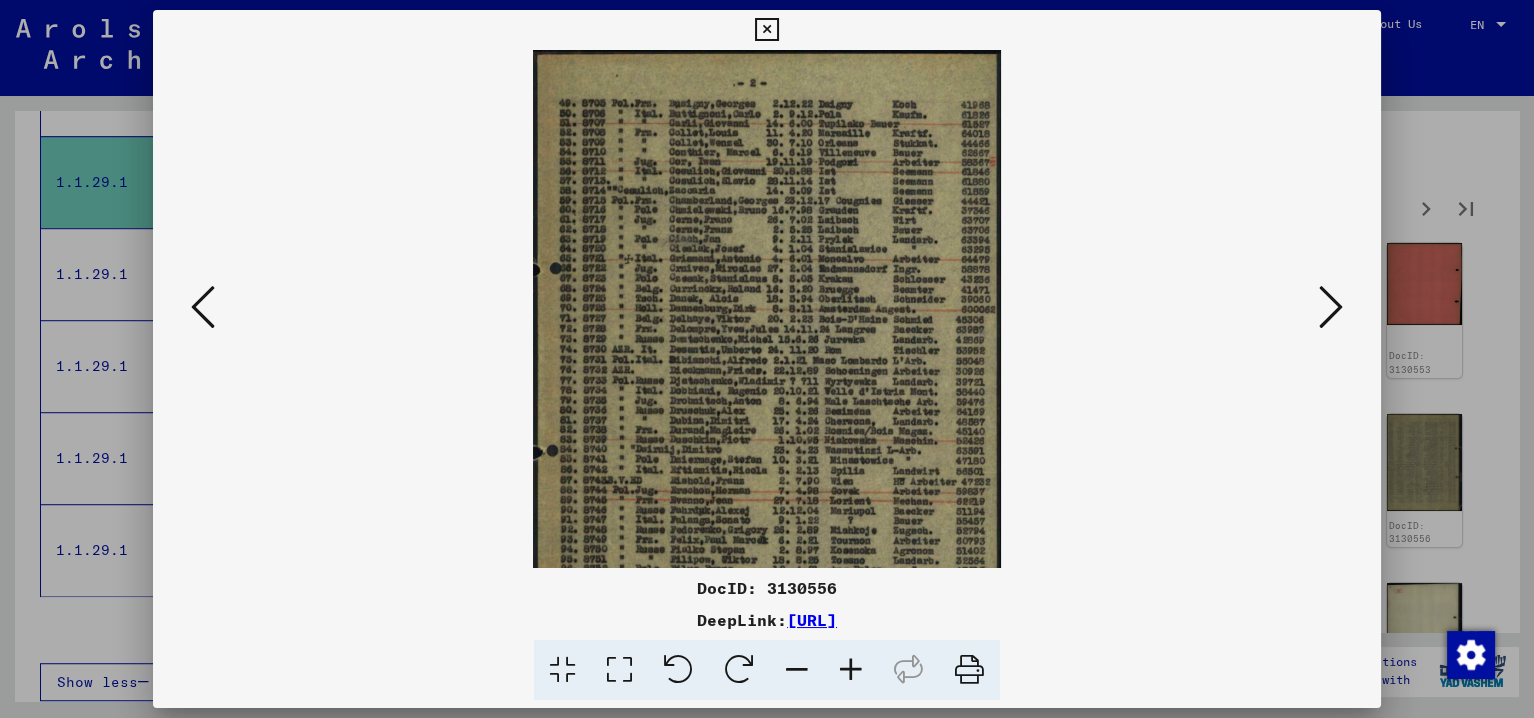 click at bounding box center (851, 670) 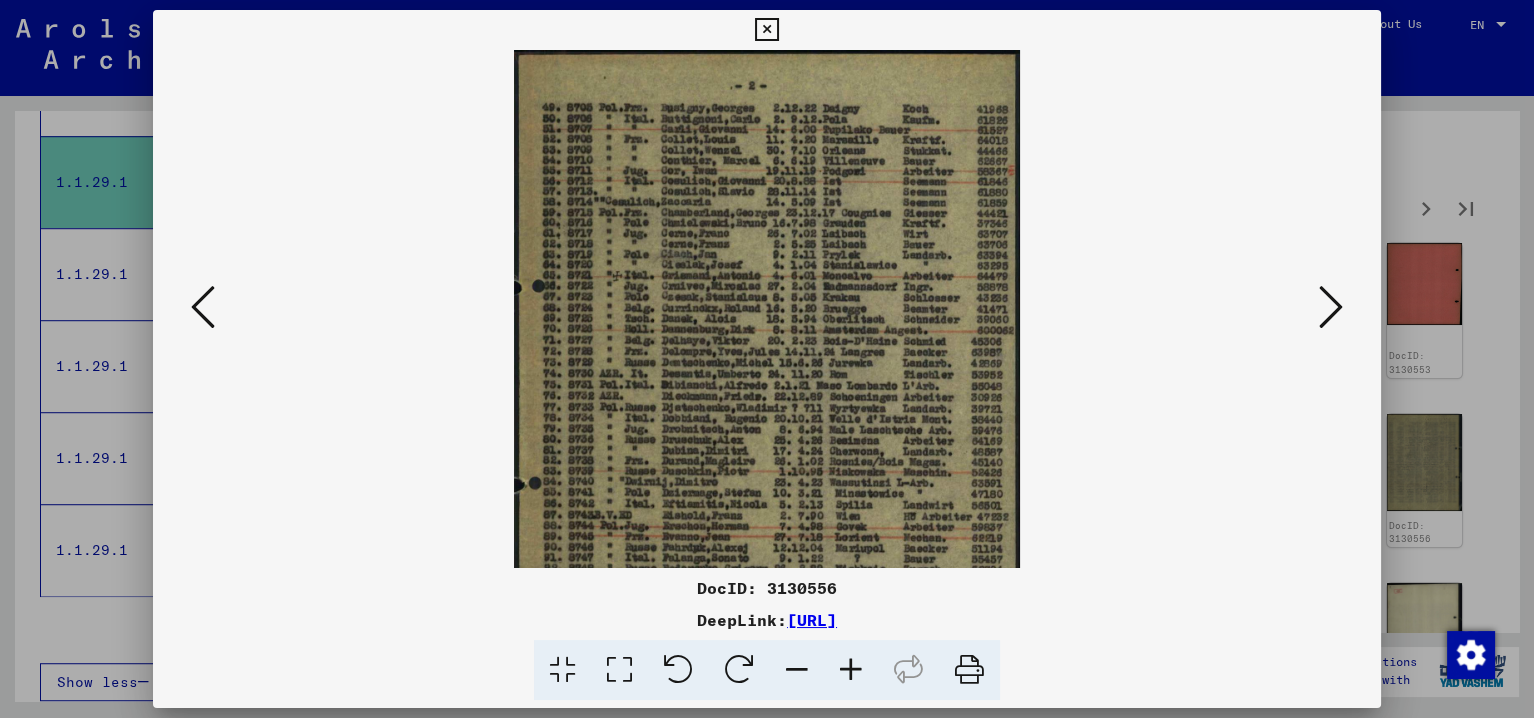 click at bounding box center [851, 670] 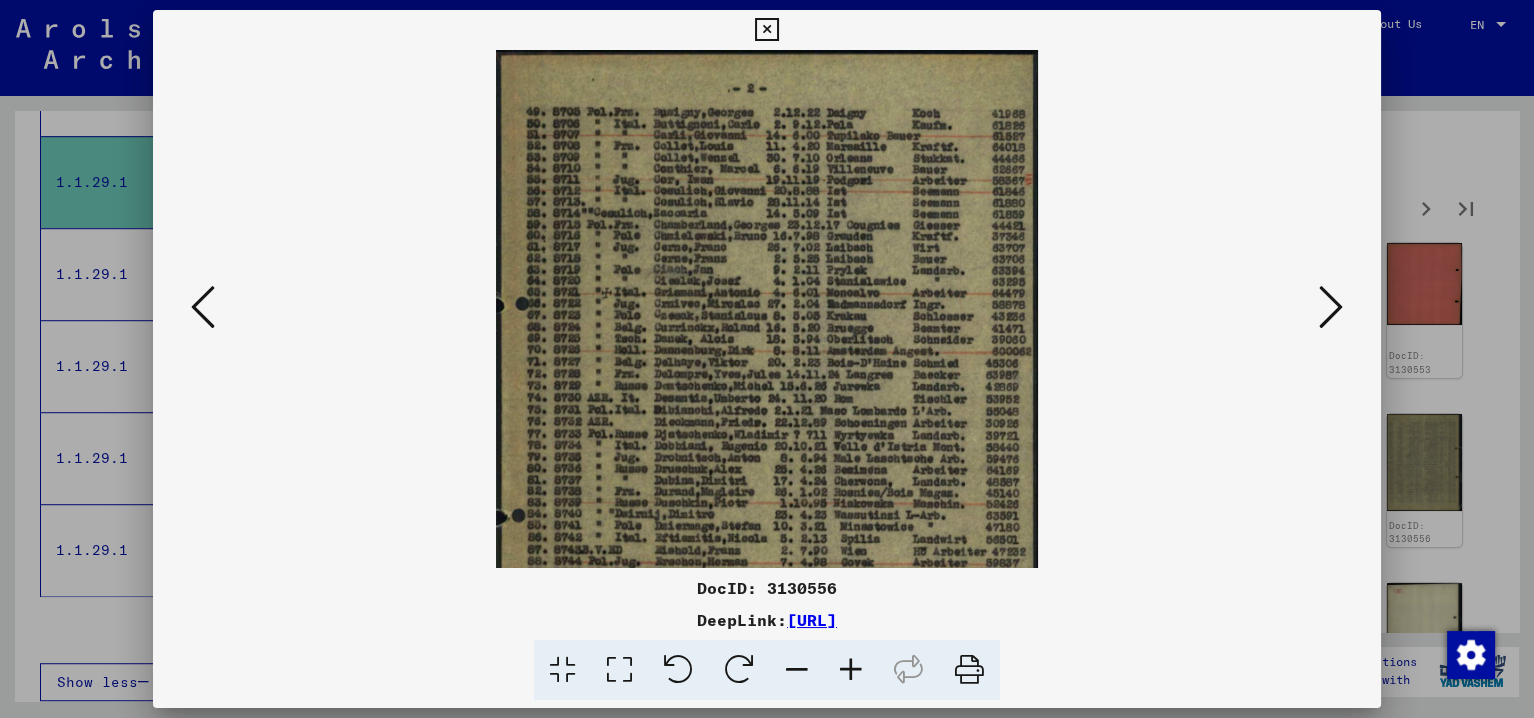 click at bounding box center (851, 670) 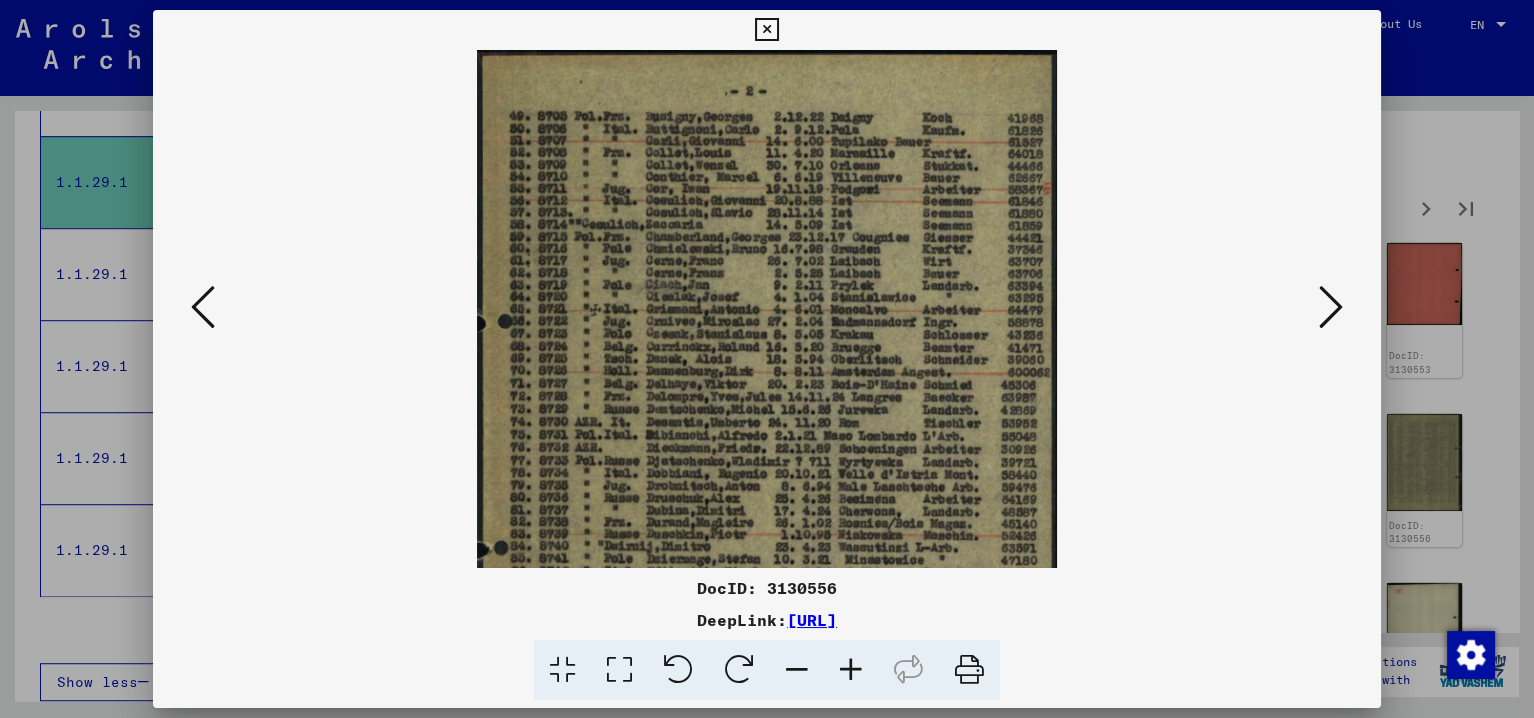 click at bounding box center (851, 670) 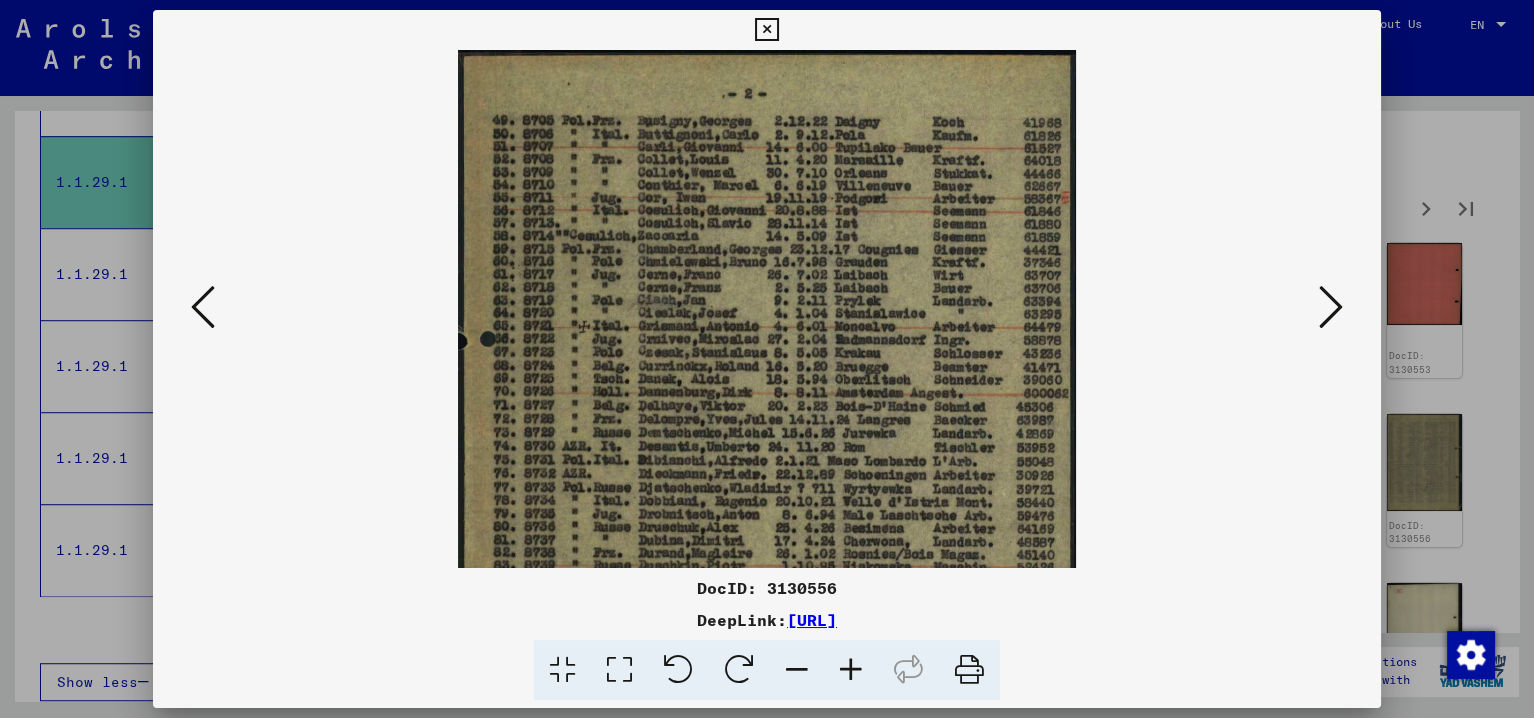 click at bounding box center (851, 670) 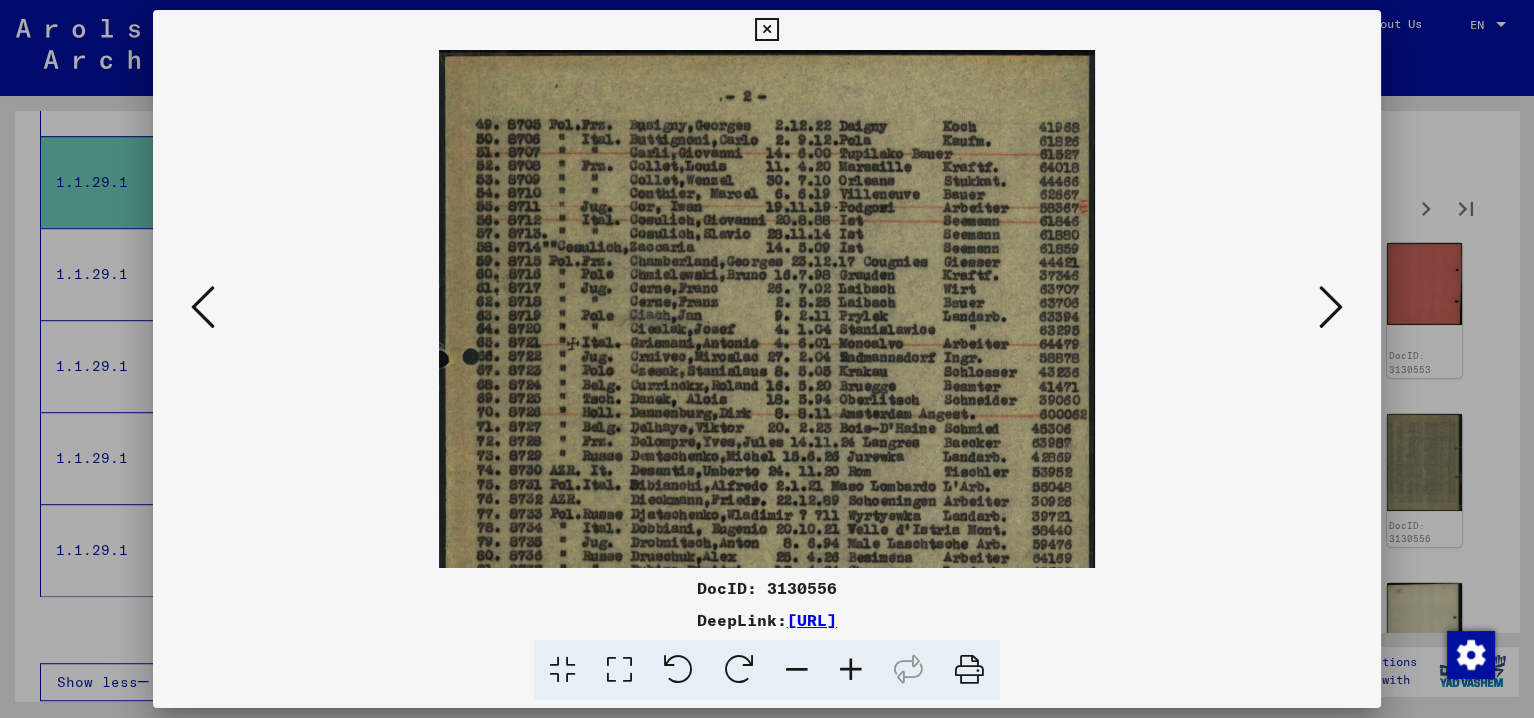 click at bounding box center [851, 670] 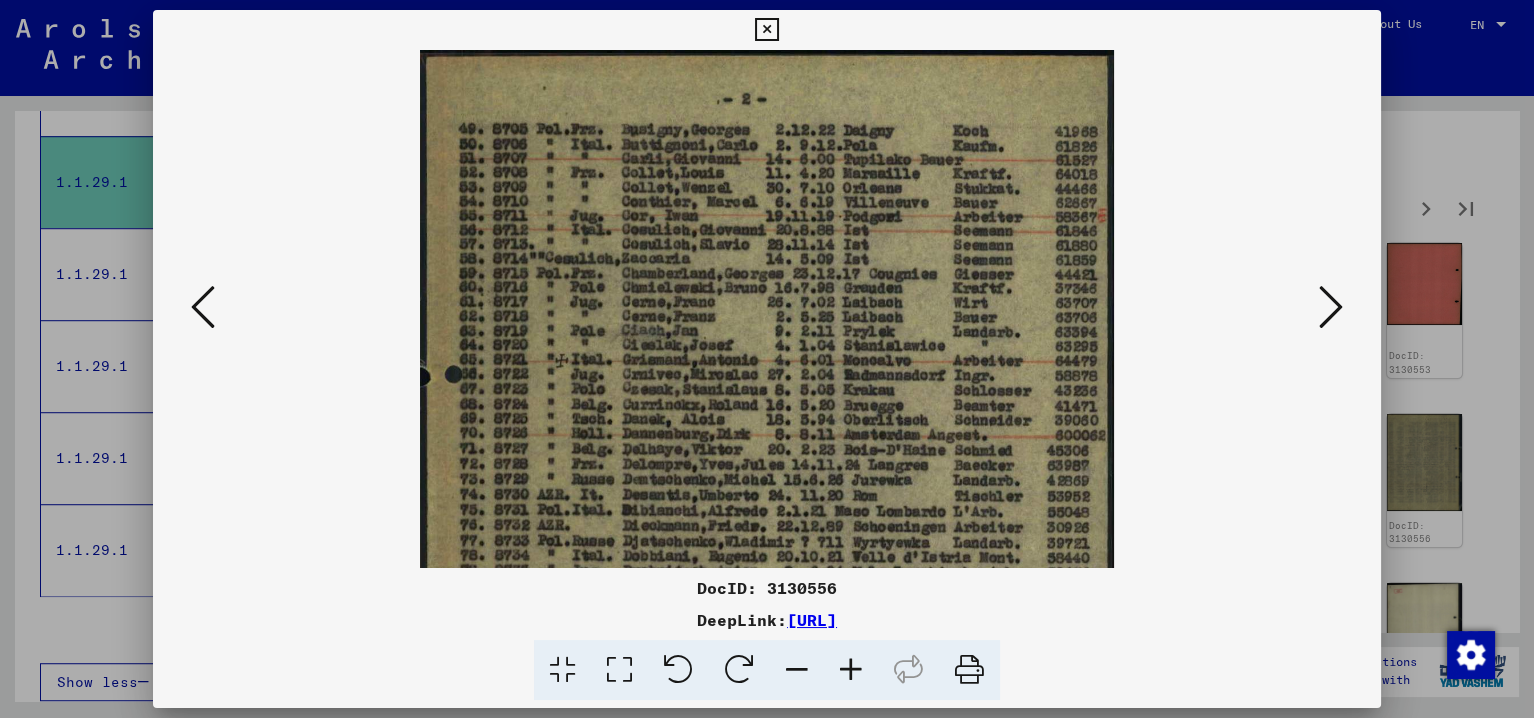 click at bounding box center [851, 670] 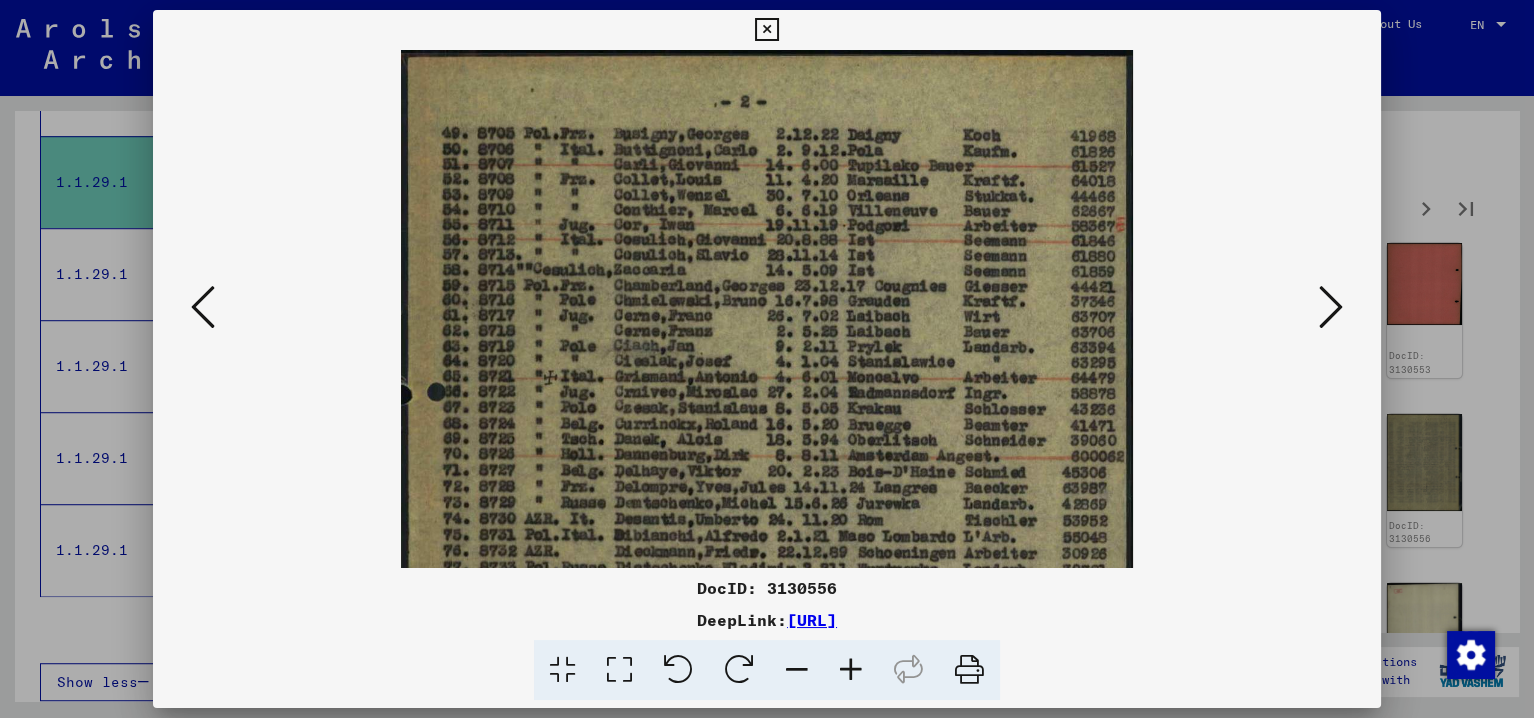 click at bounding box center (851, 670) 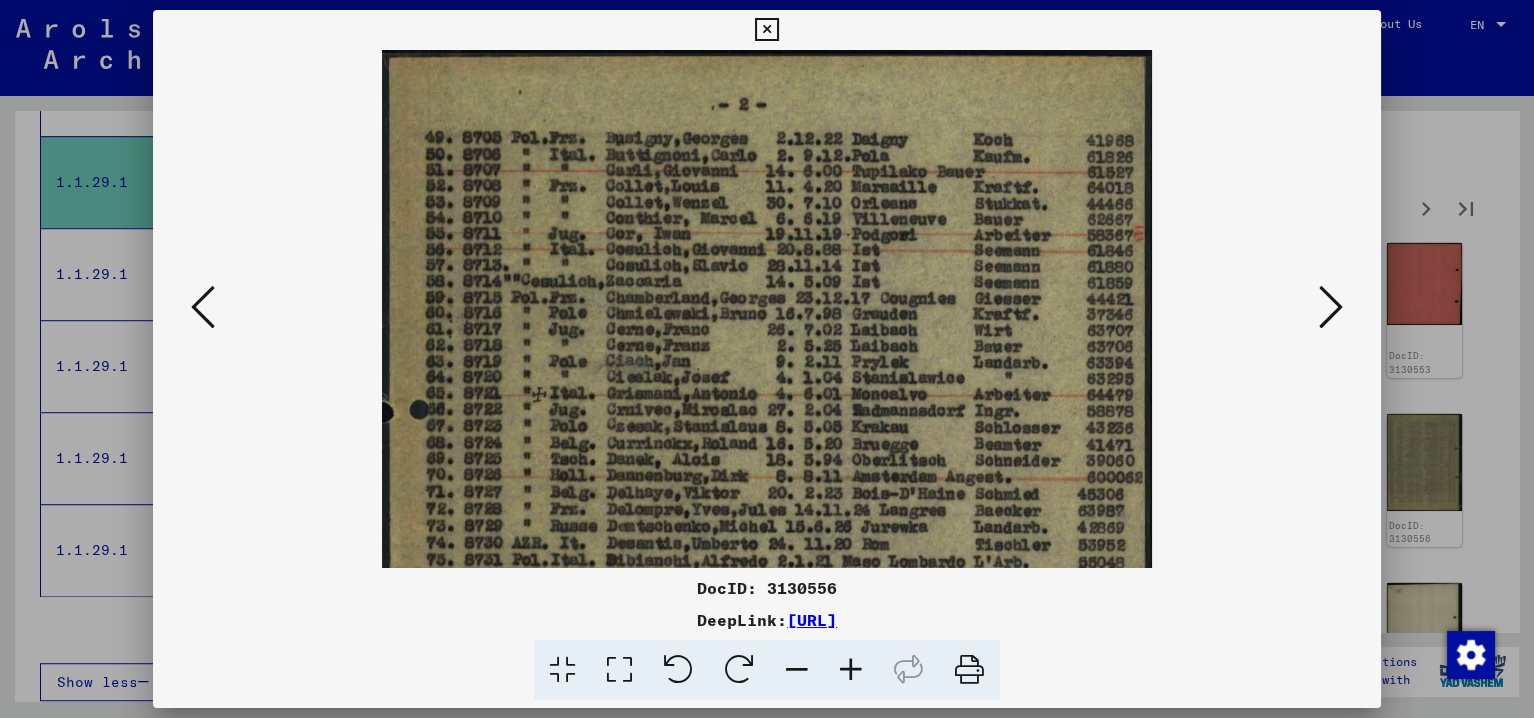 click at bounding box center [851, 670] 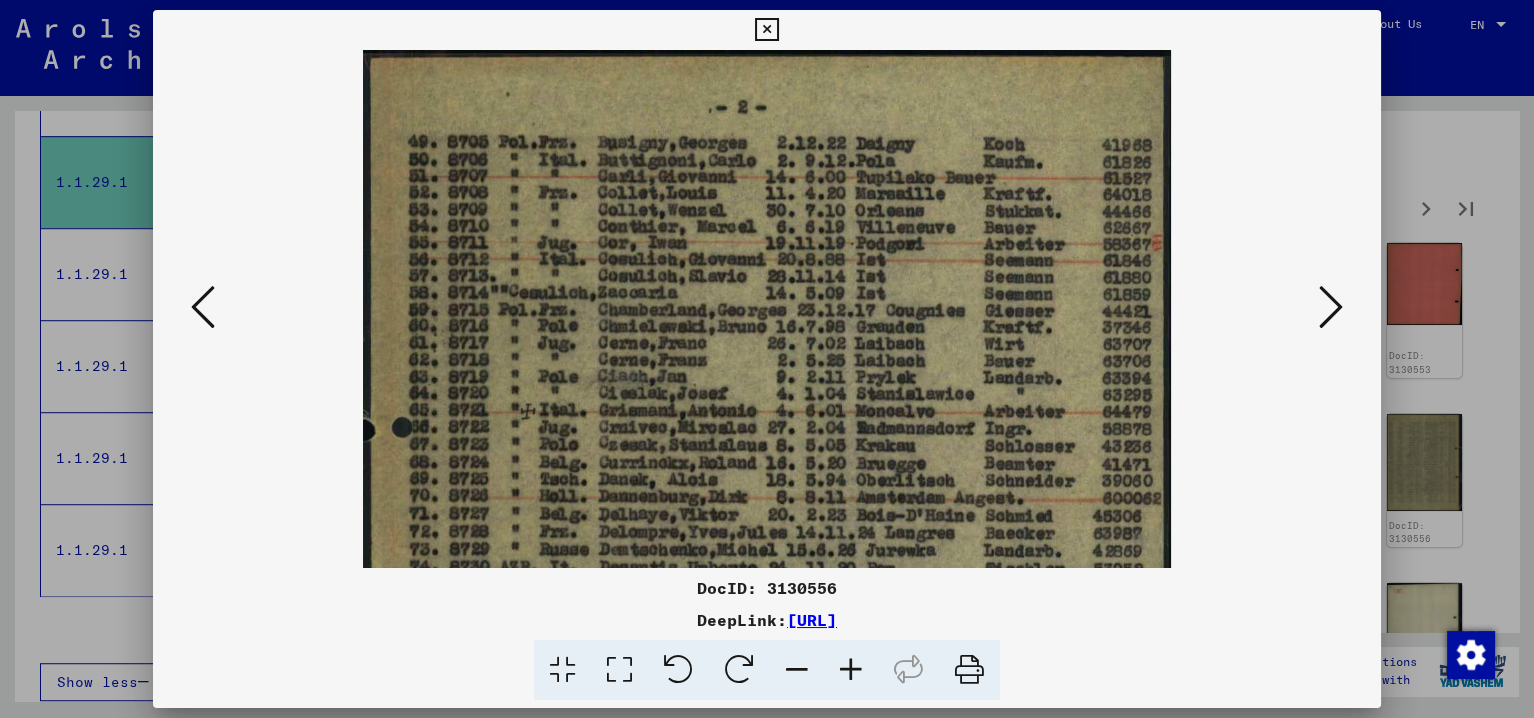 click at bounding box center (1331, 307) 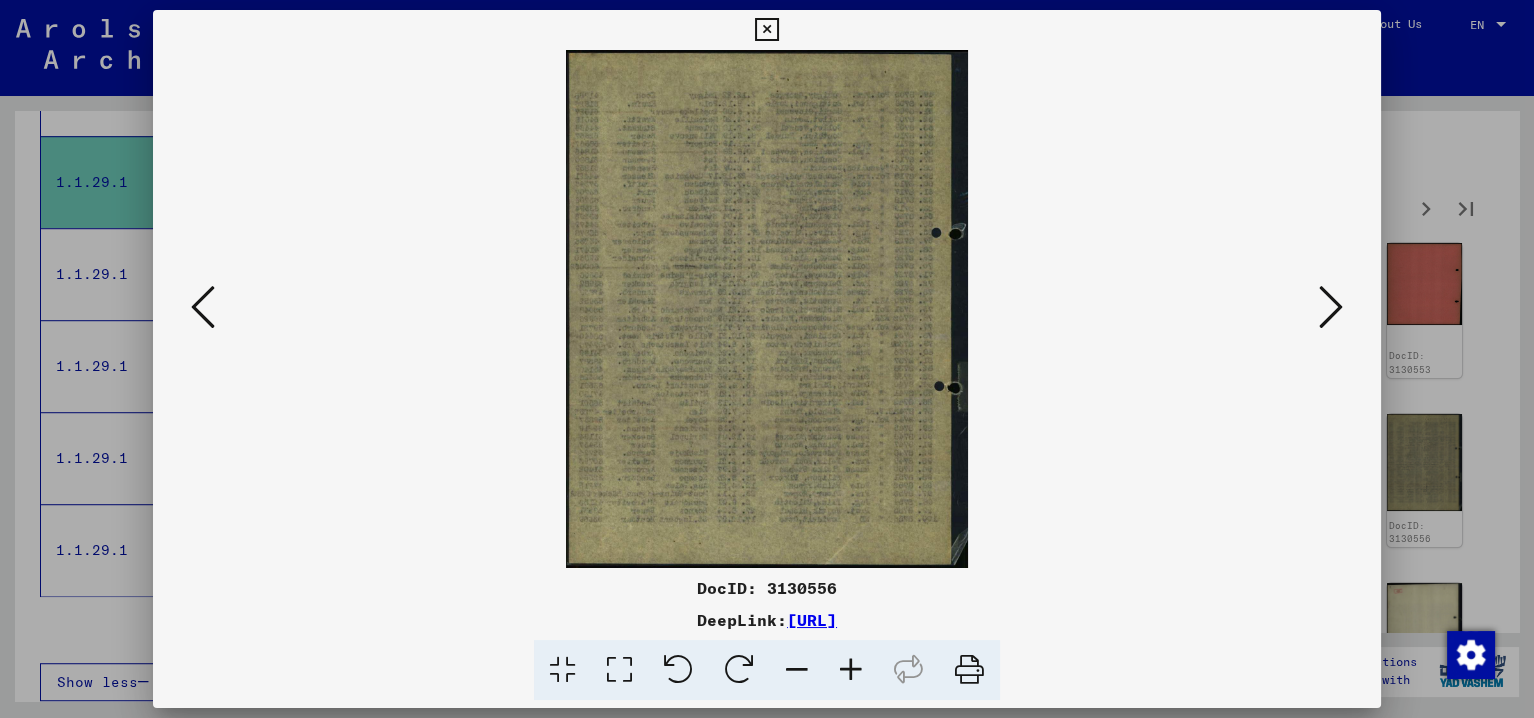 click at bounding box center [1331, 307] 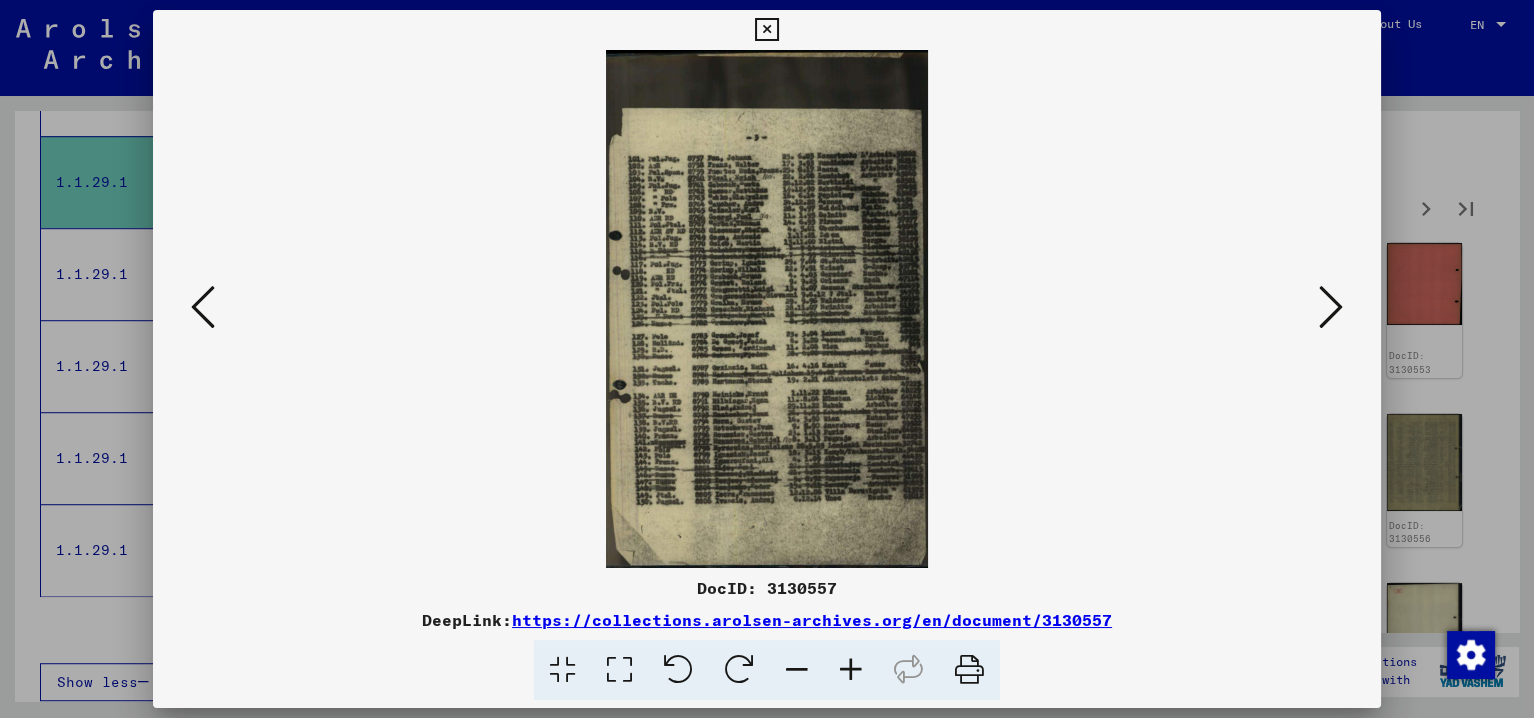 click at bounding box center (851, 670) 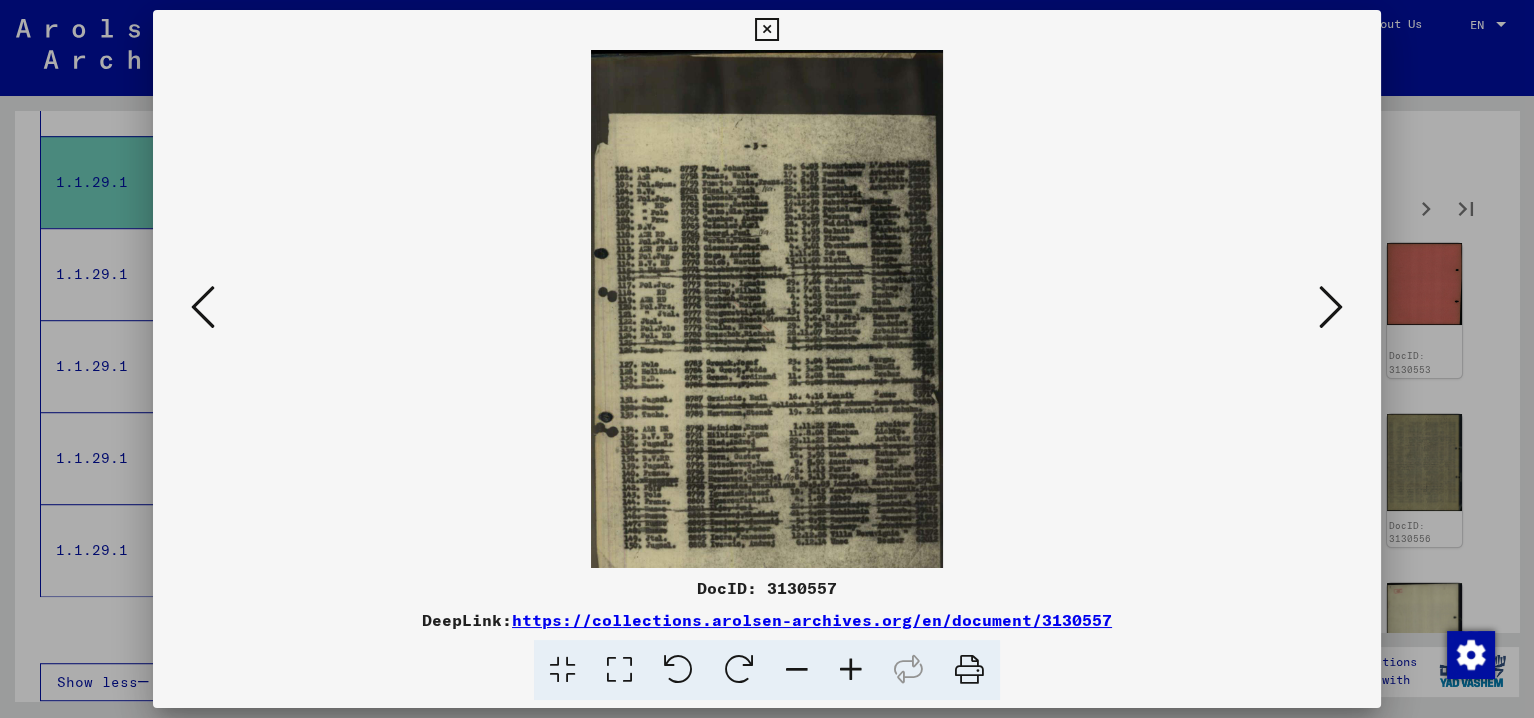 click at bounding box center [851, 670] 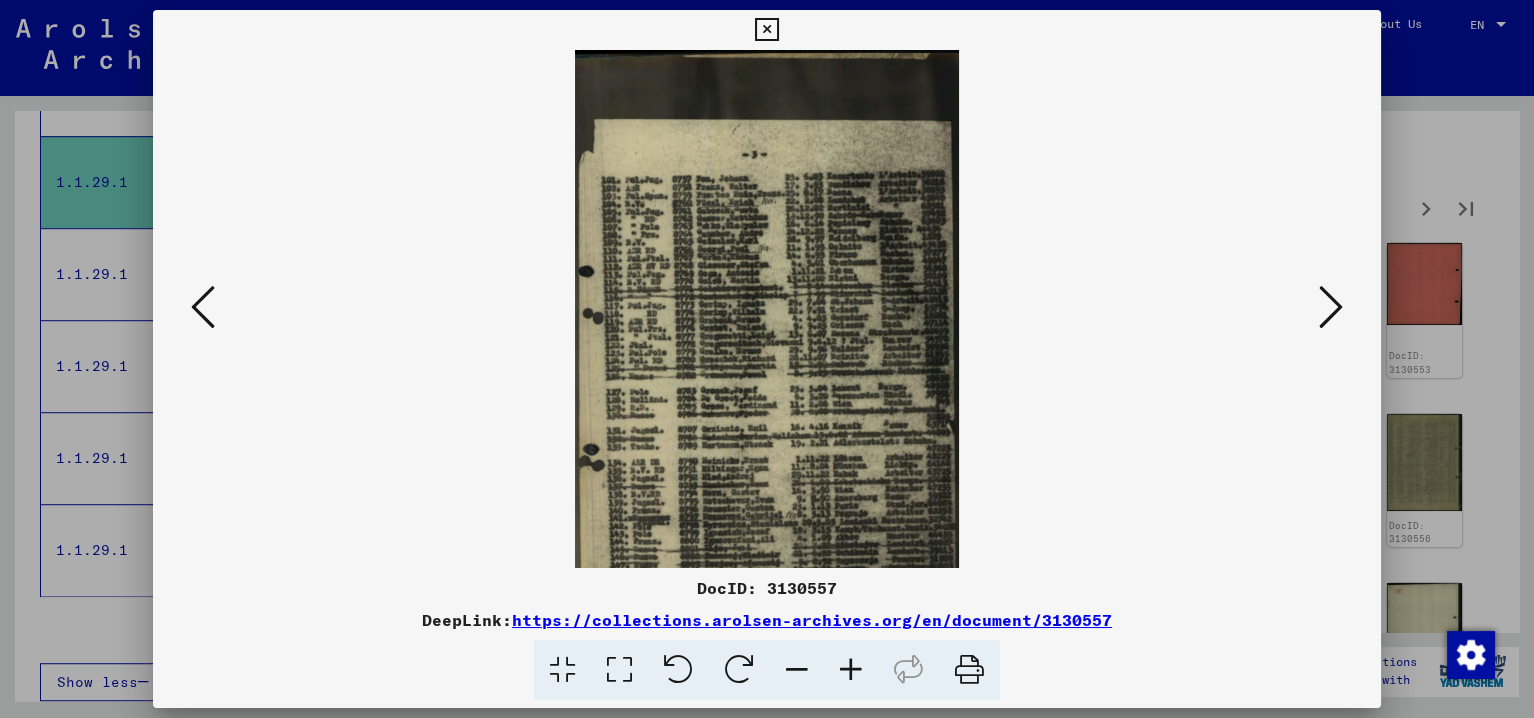 click at bounding box center [851, 670] 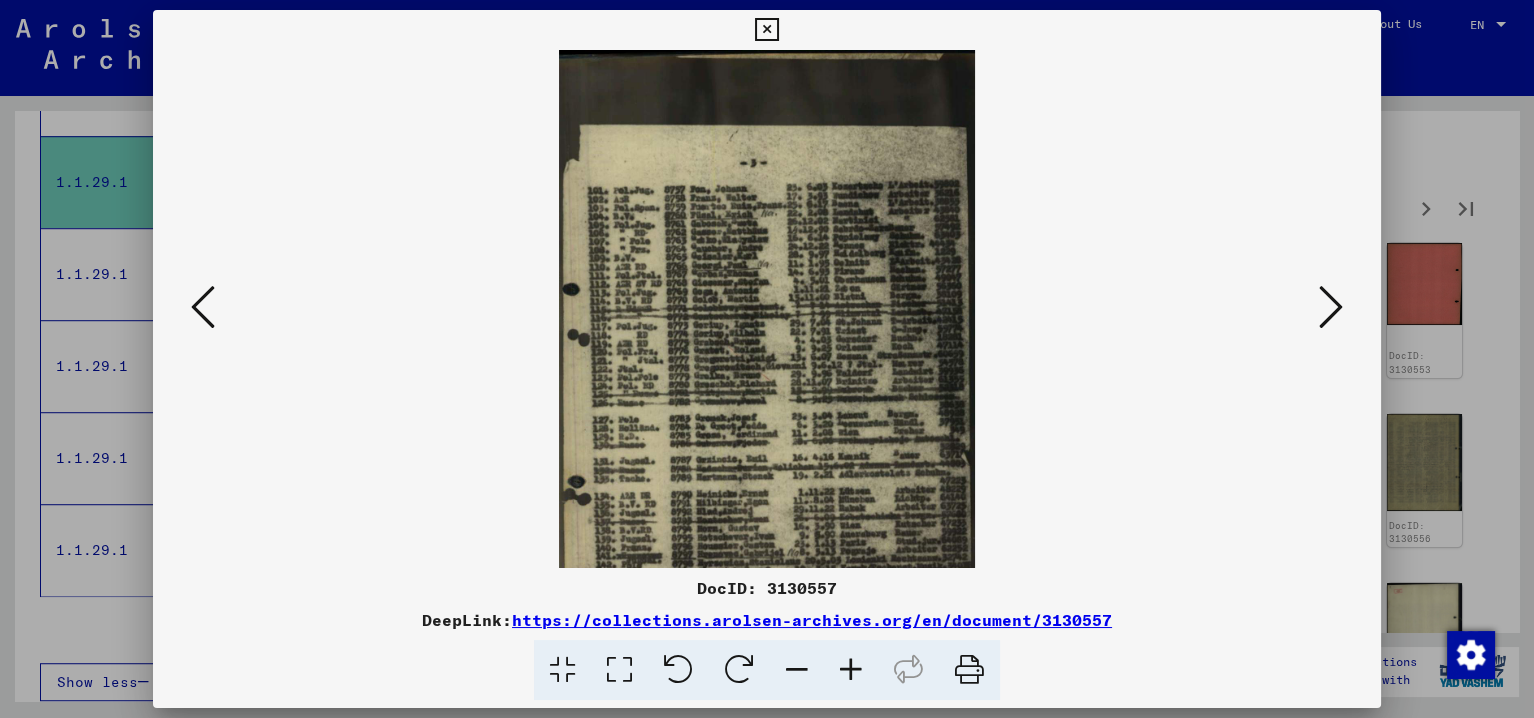 click at bounding box center [851, 670] 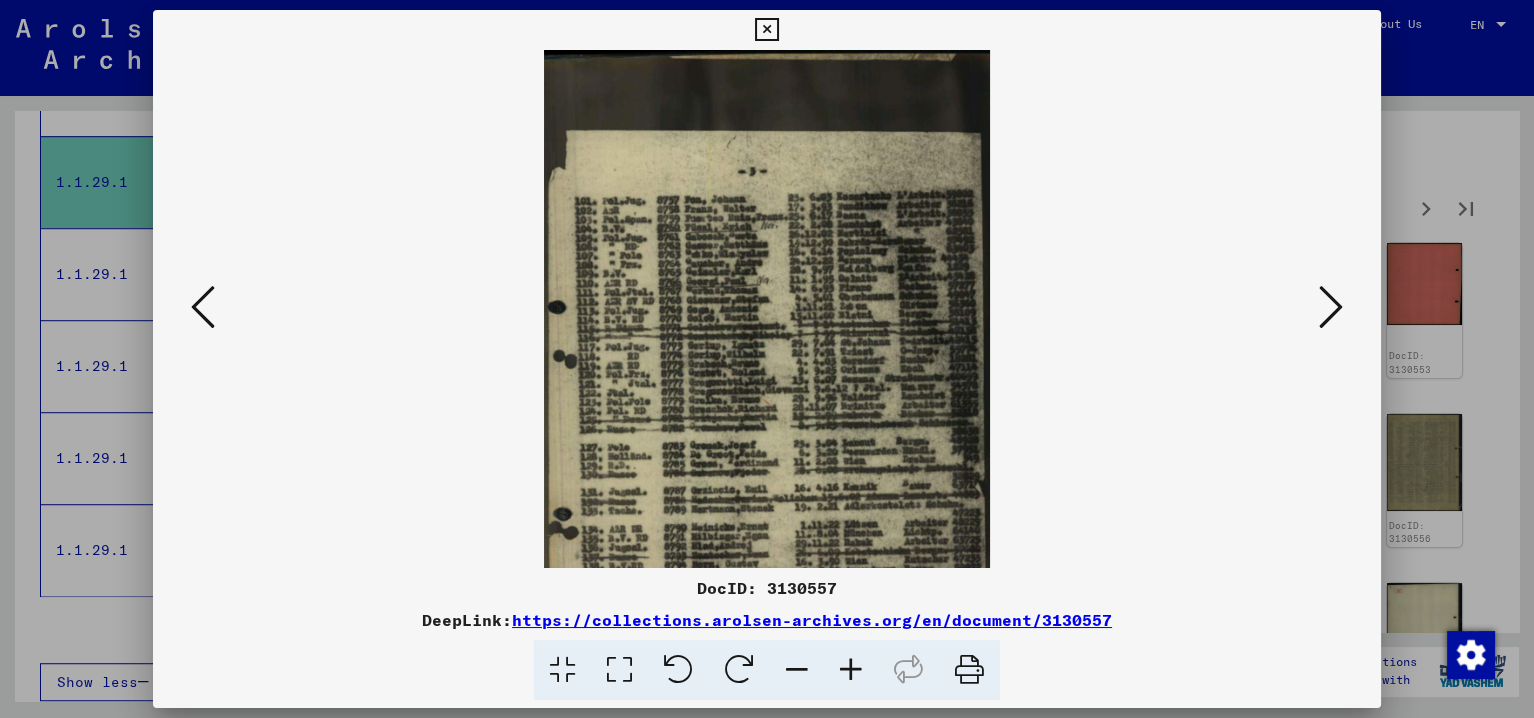 click at bounding box center [851, 670] 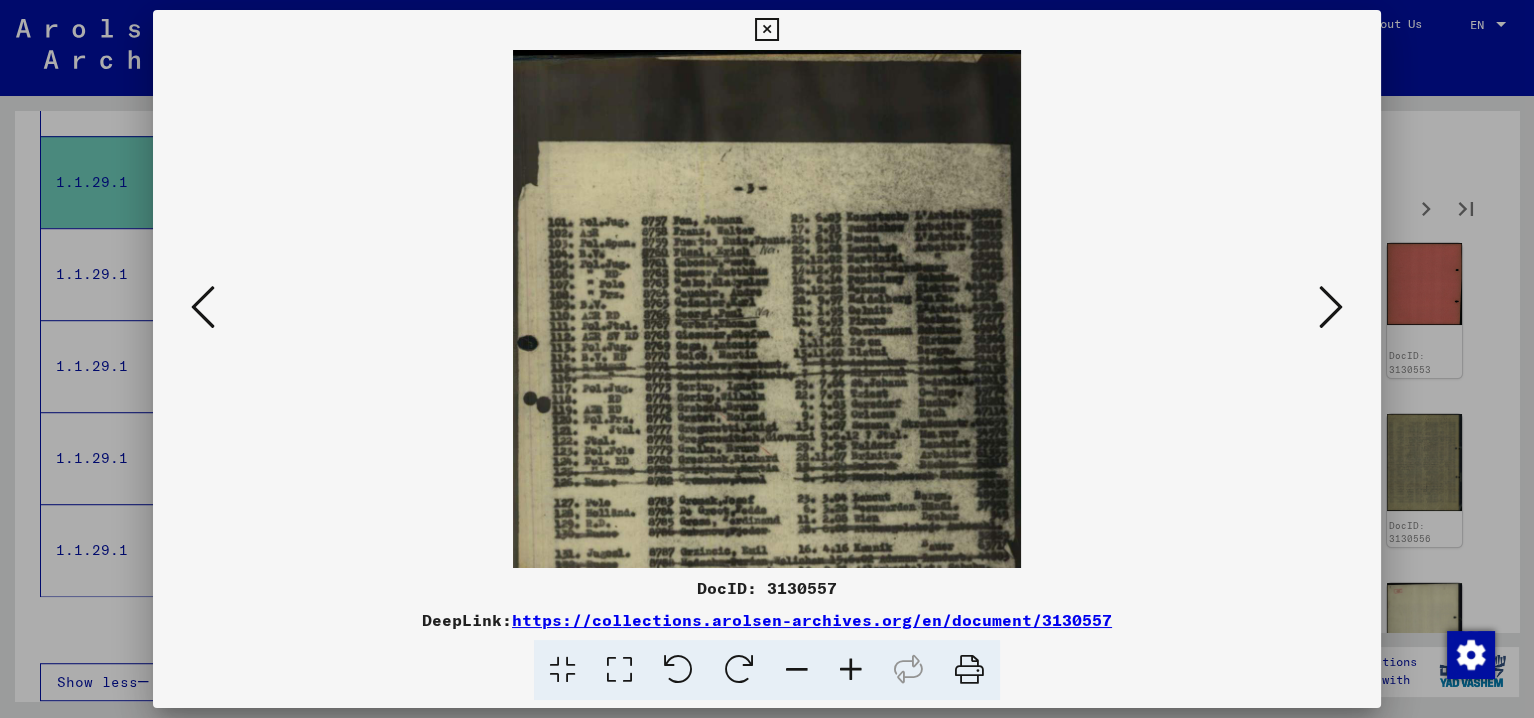 click at bounding box center (851, 670) 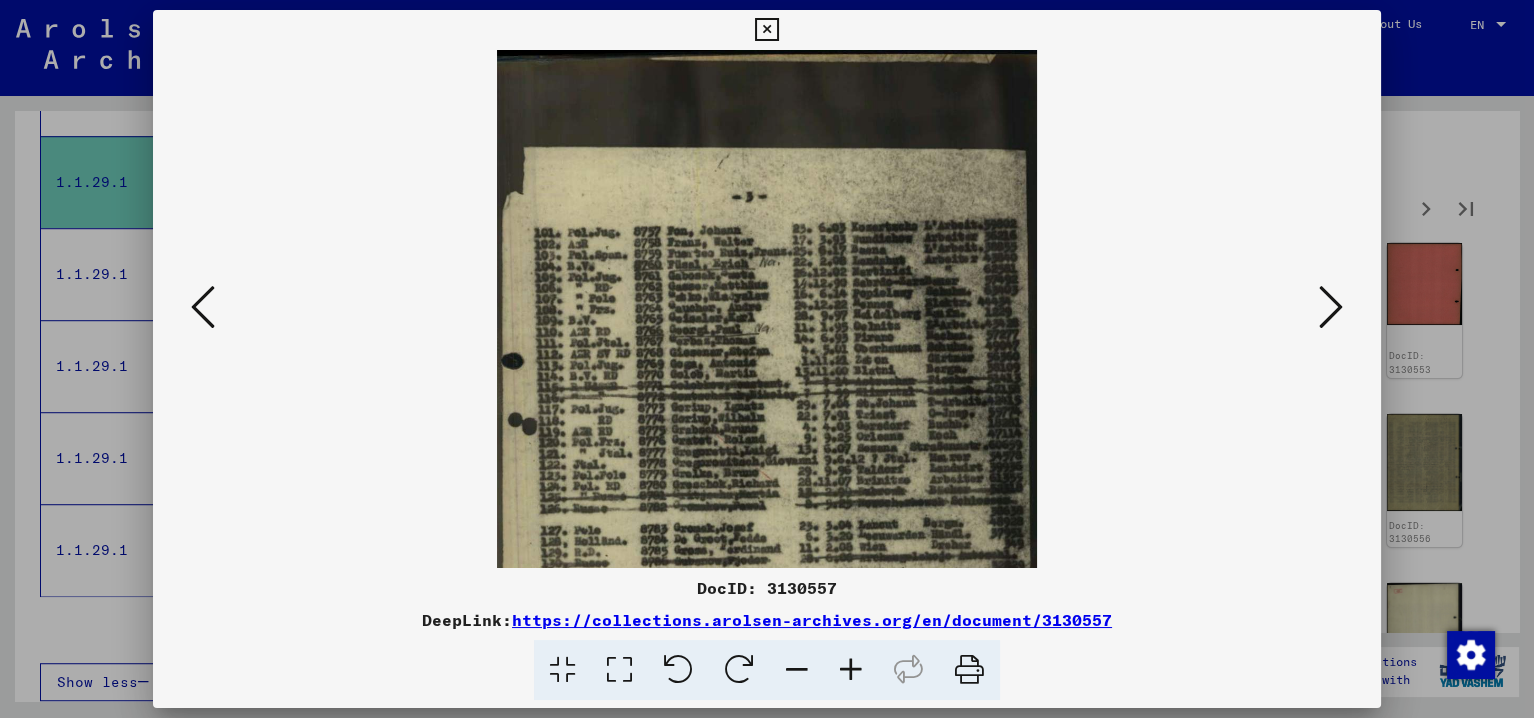 click at bounding box center (851, 670) 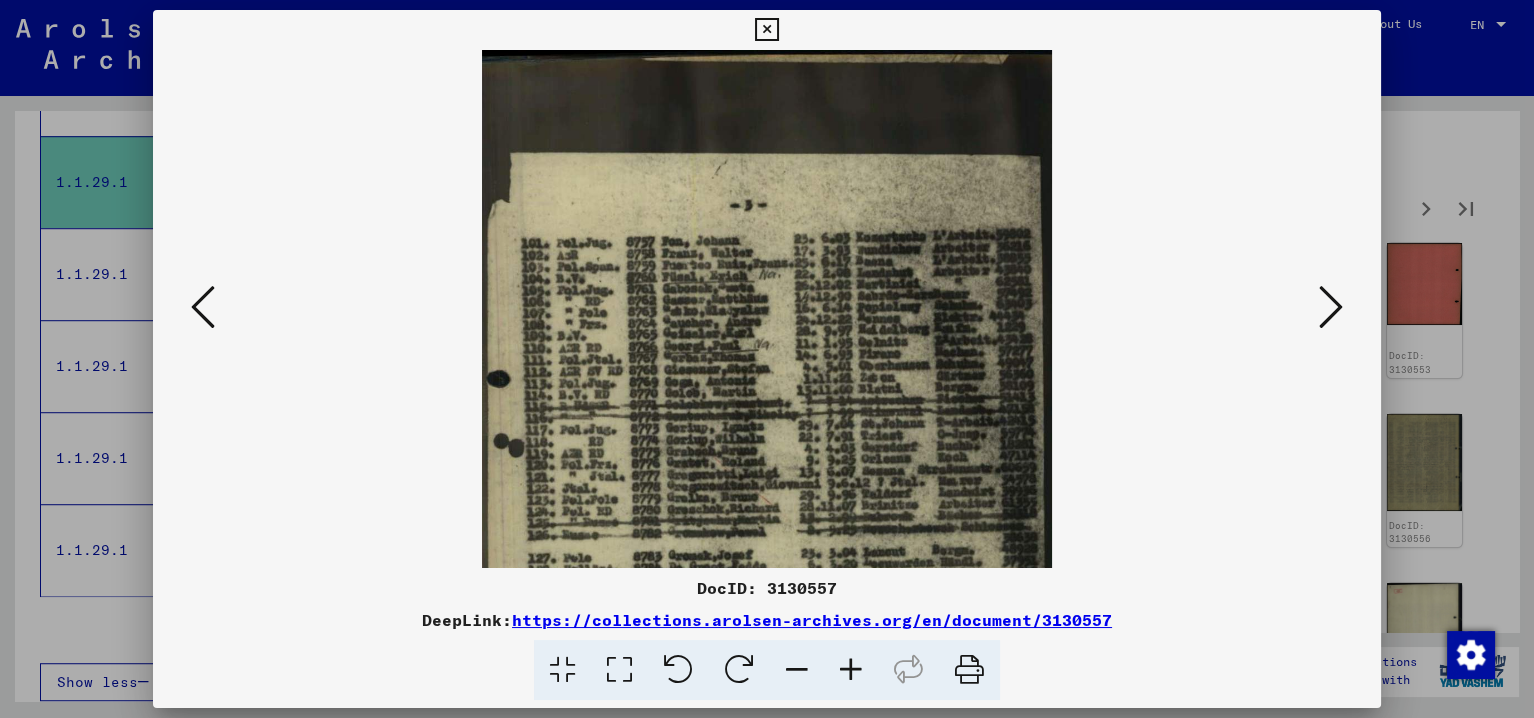 click at bounding box center (851, 670) 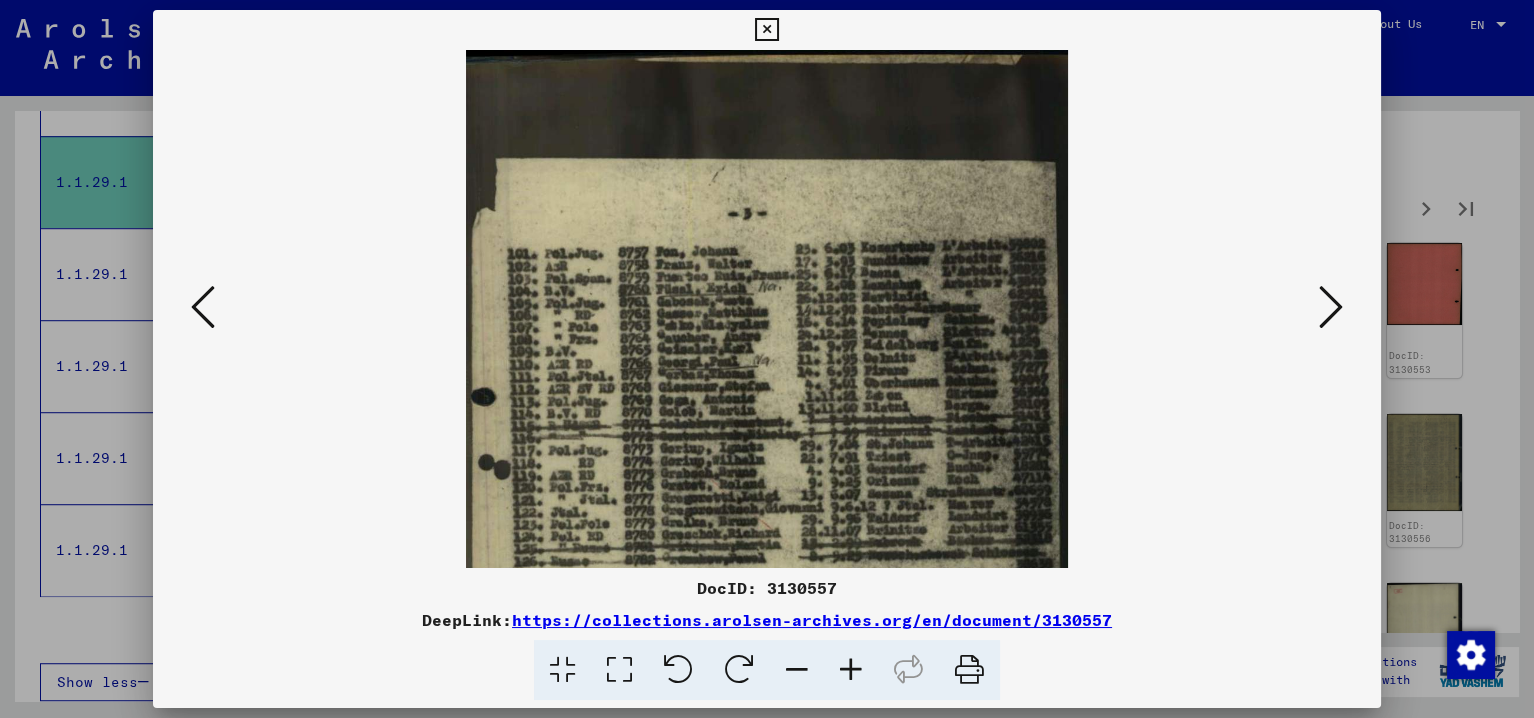 click at bounding box center [851, 670] 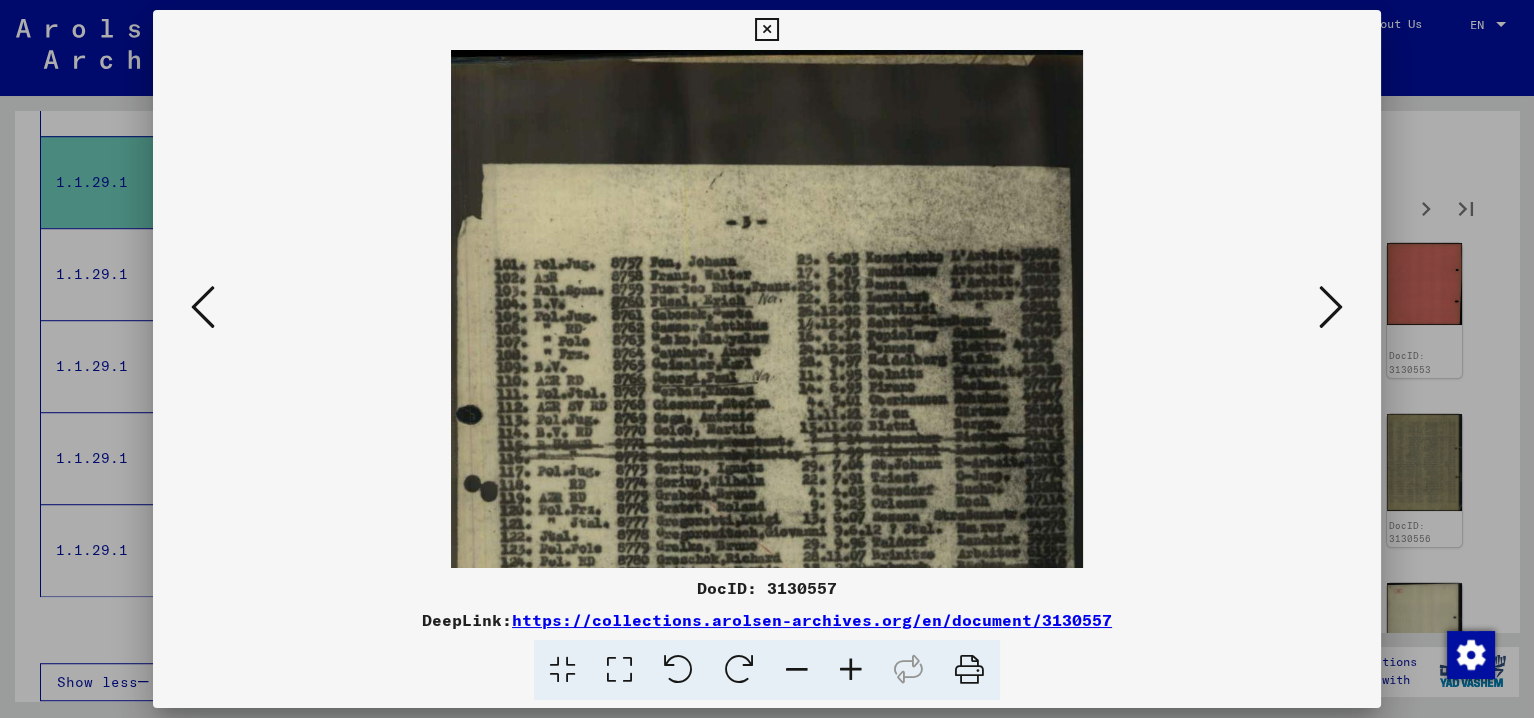 click at bounding box center (851, 670) 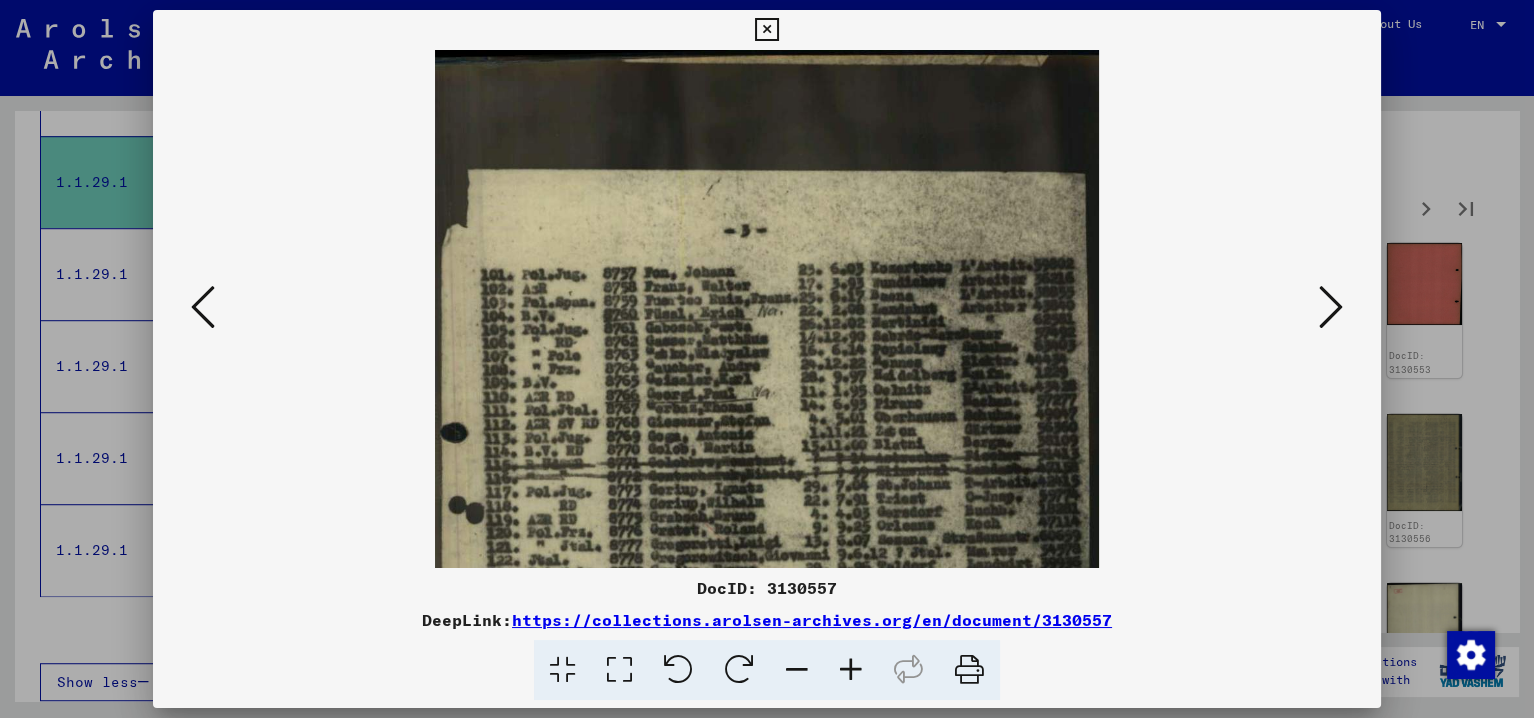 click at bounding box center [1331, 307] 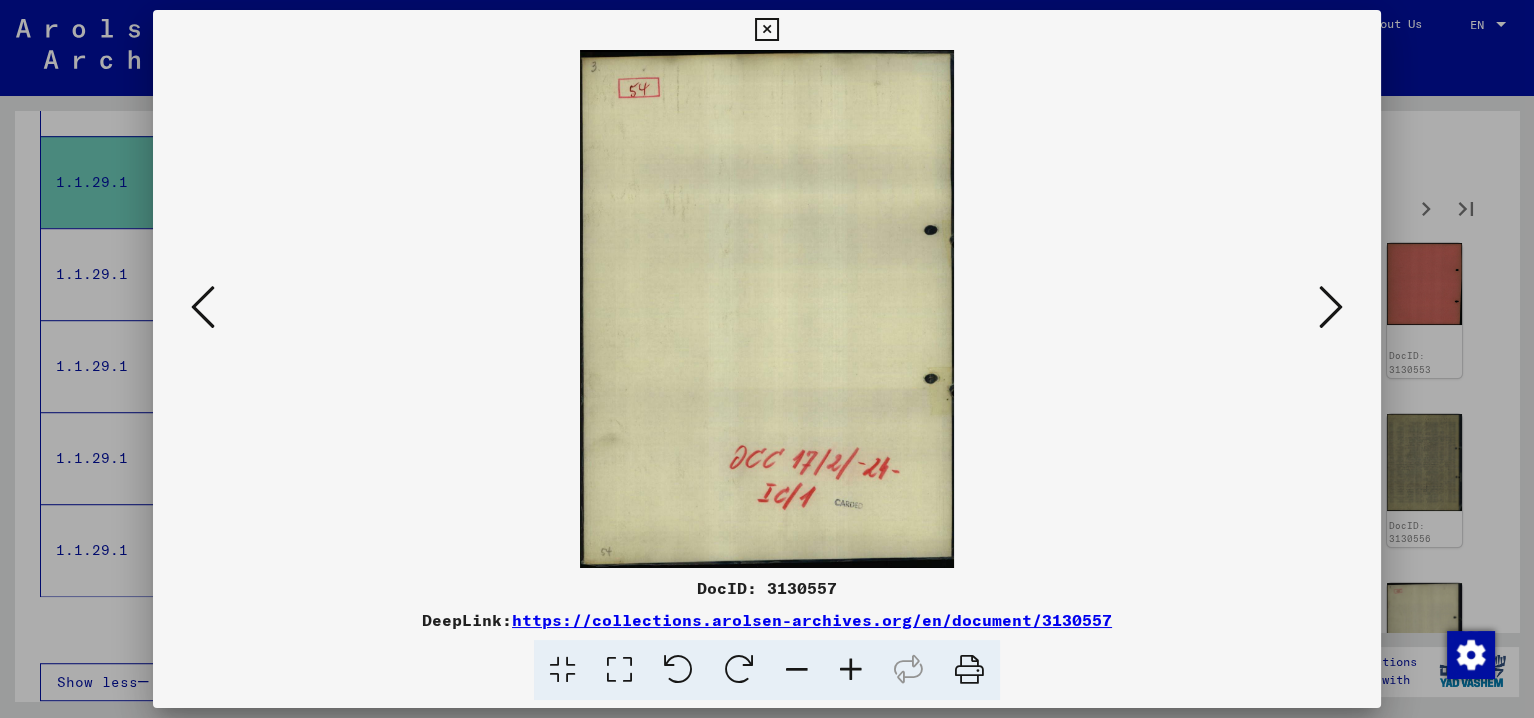 click at bounding box center [1331, 307] 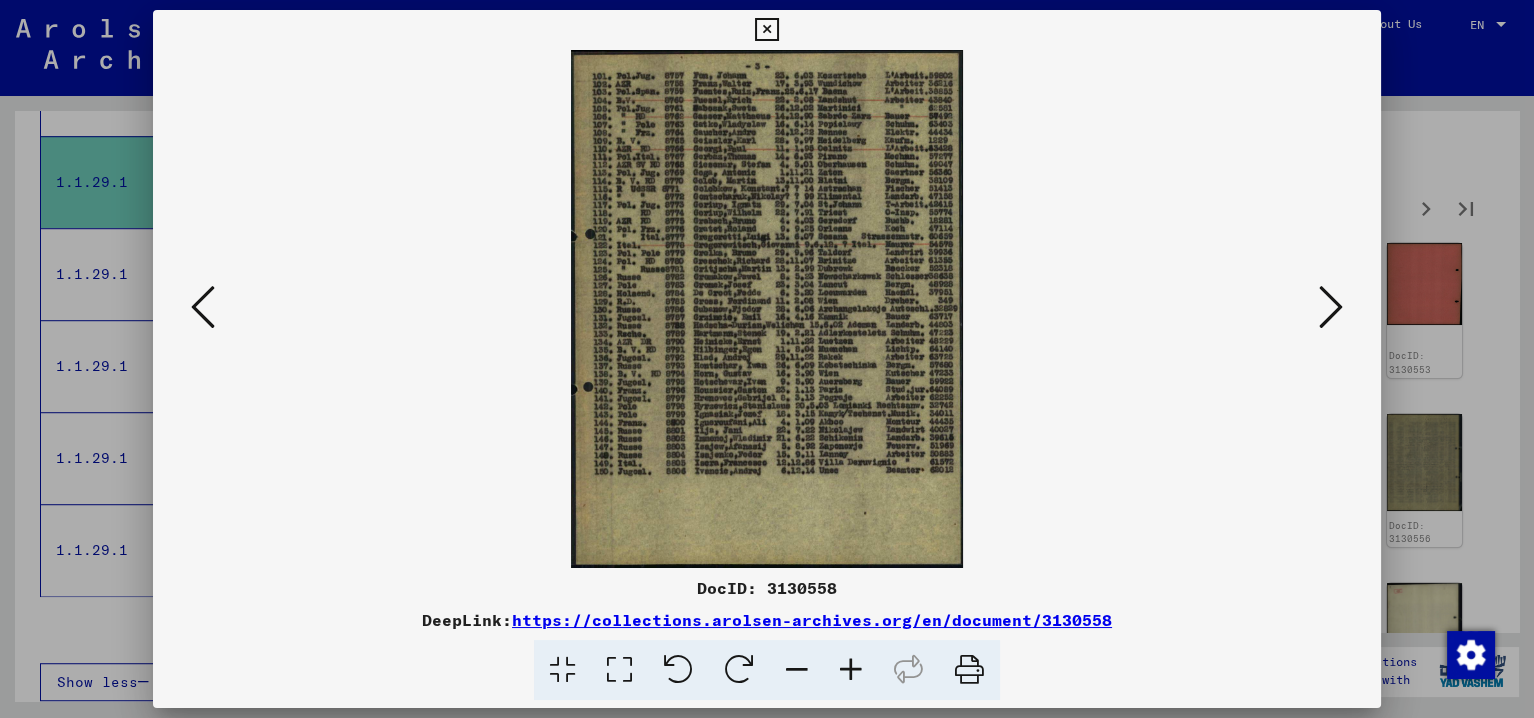 click at bounding box center [851, 670] 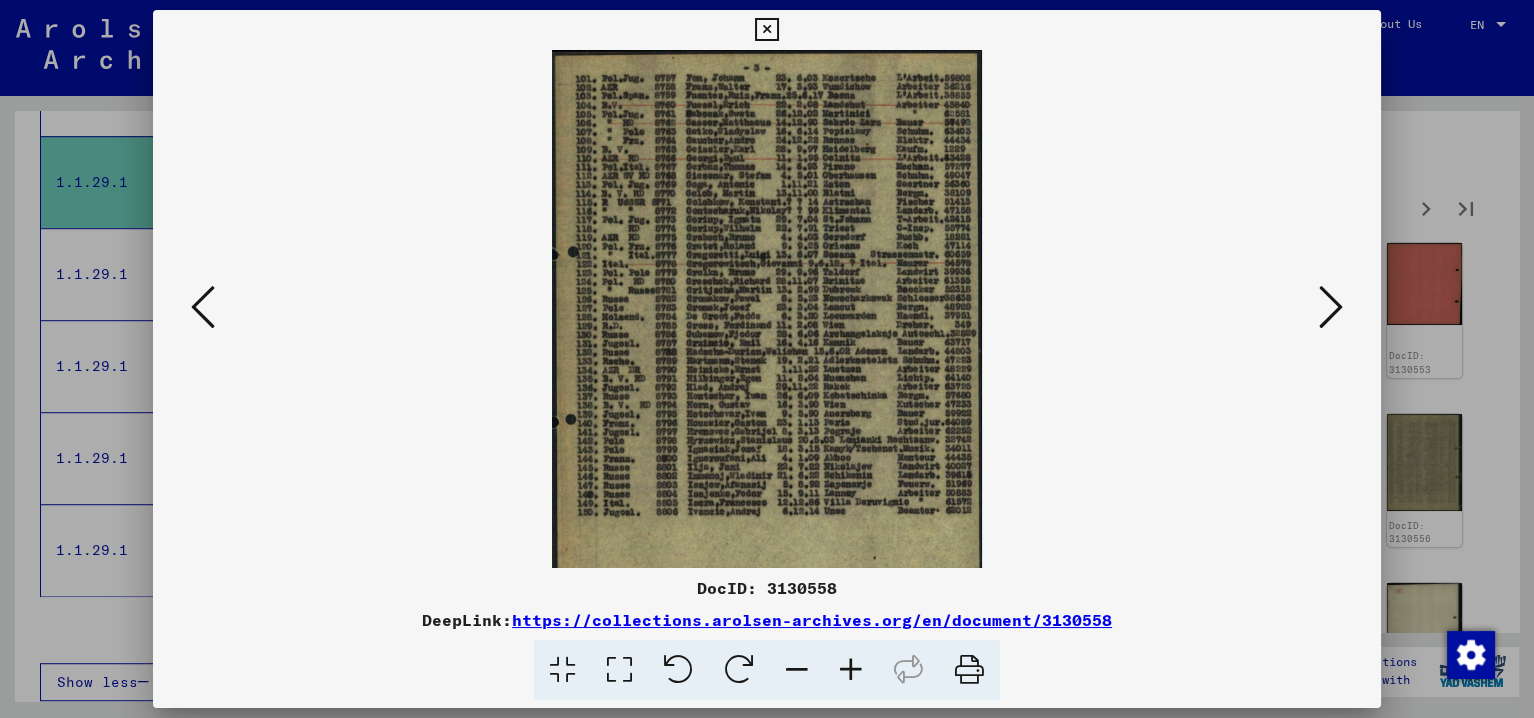 click at bounding box center [851, 670] 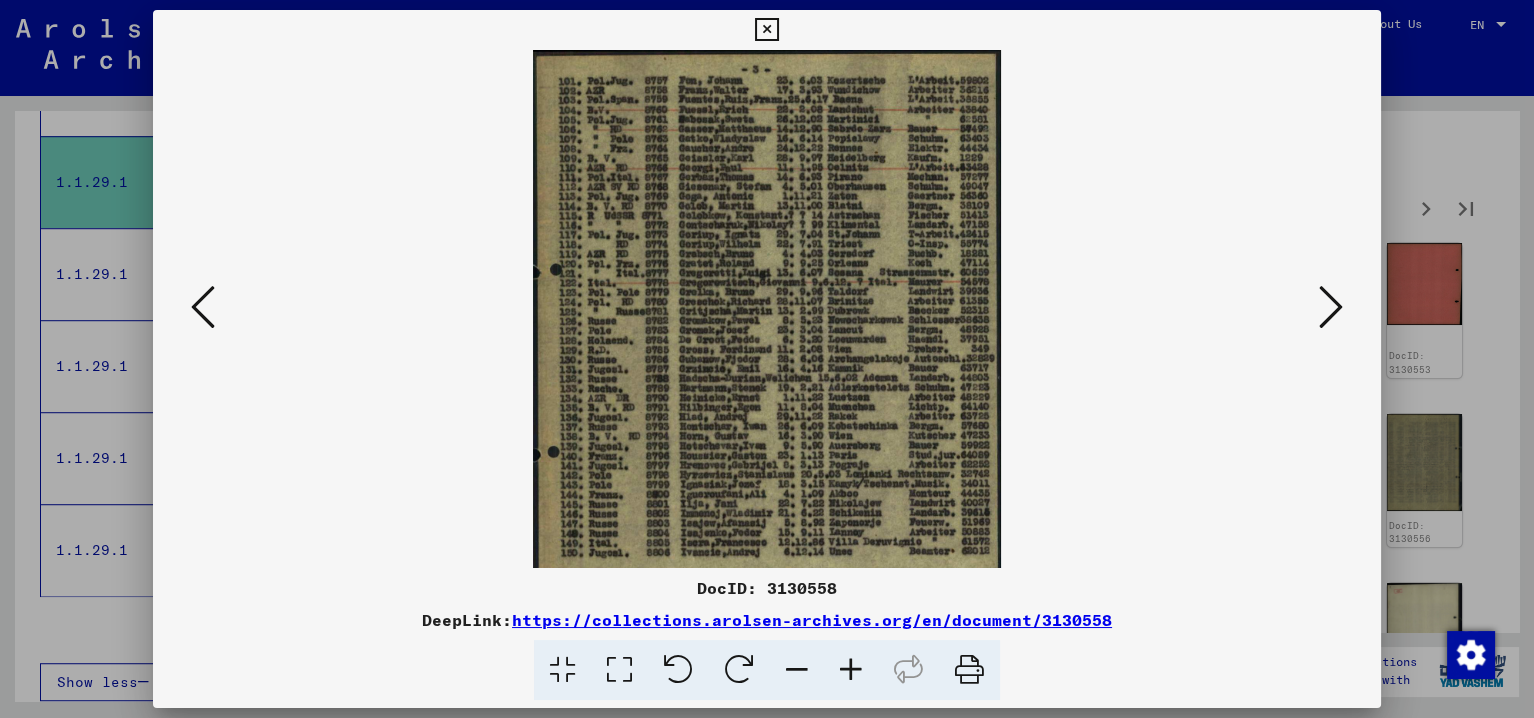 click at bounding box center (851, 670) 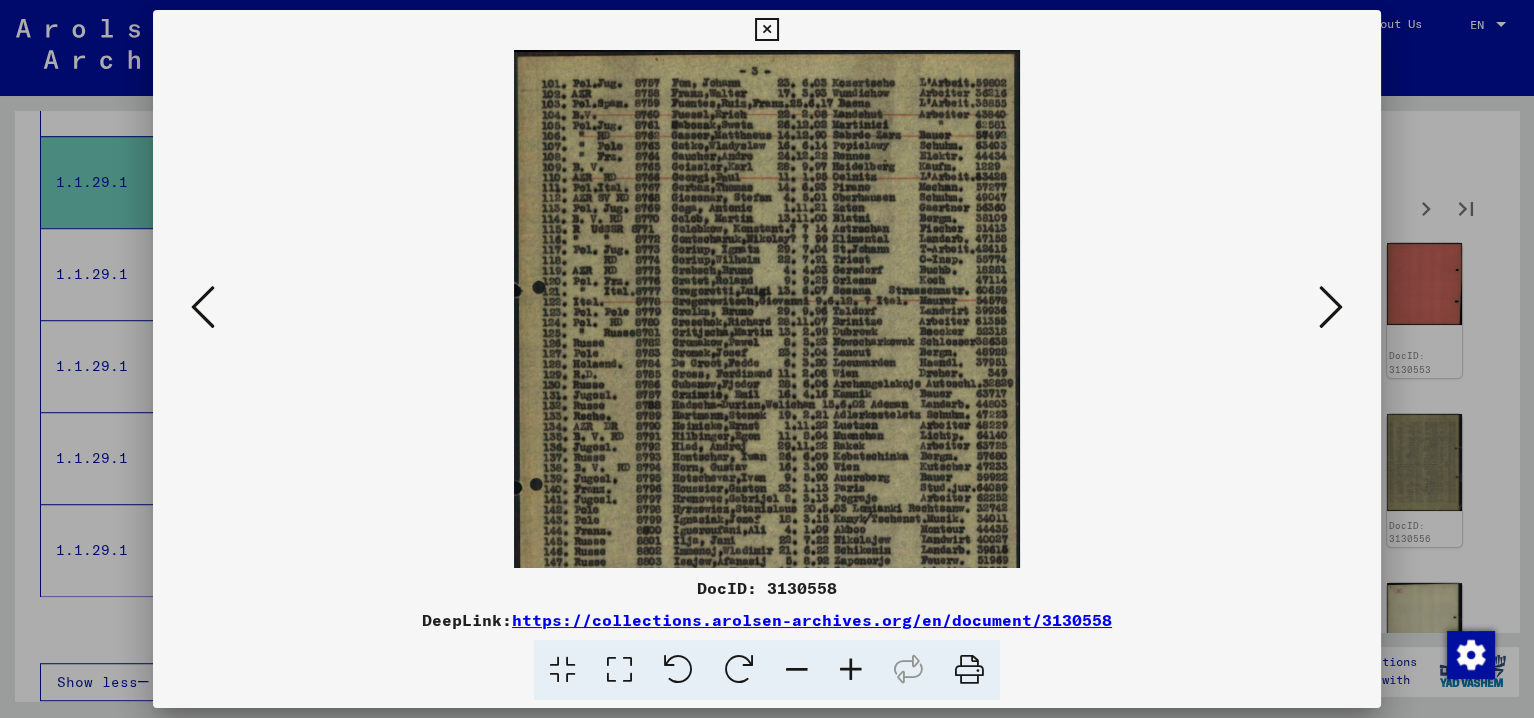 click at bounding box center (851, 670) 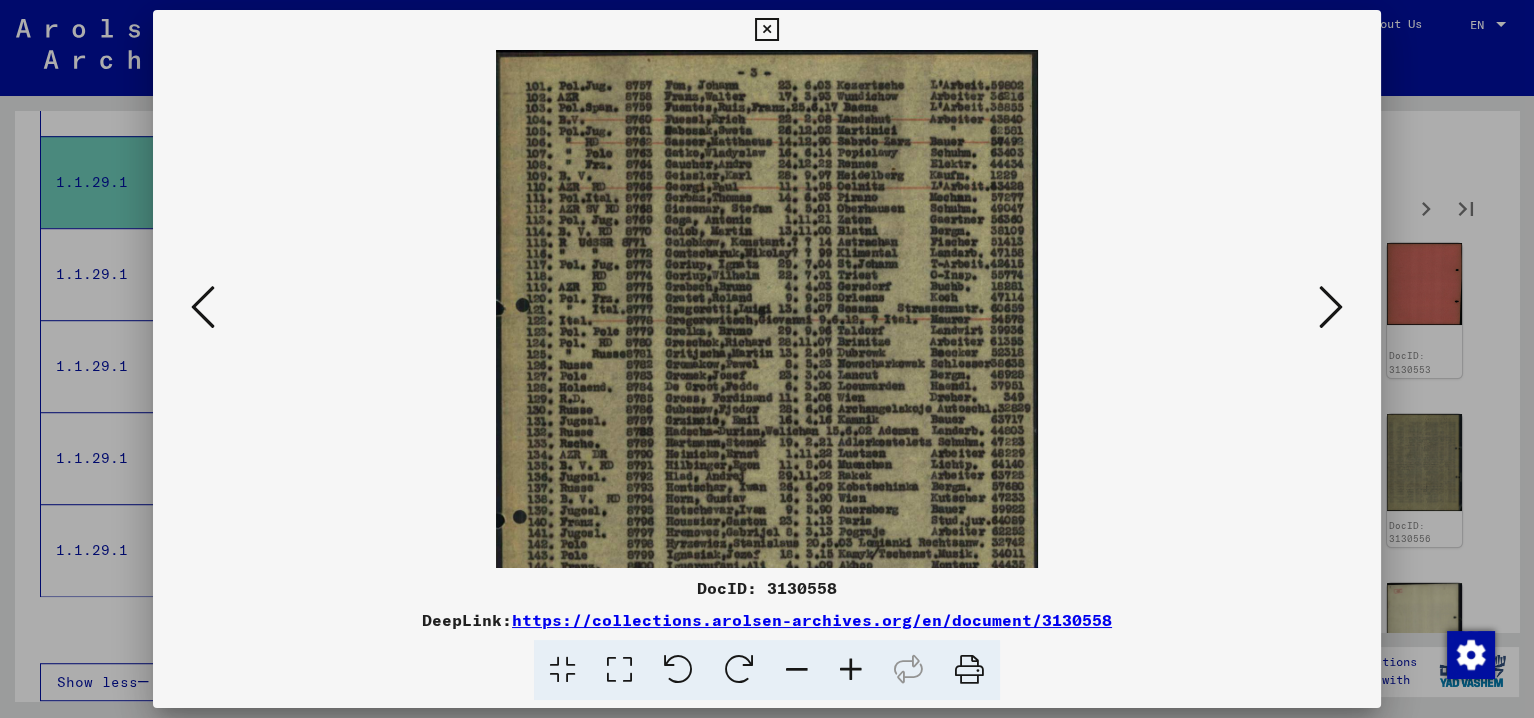 click at bounding box center (851, 670) 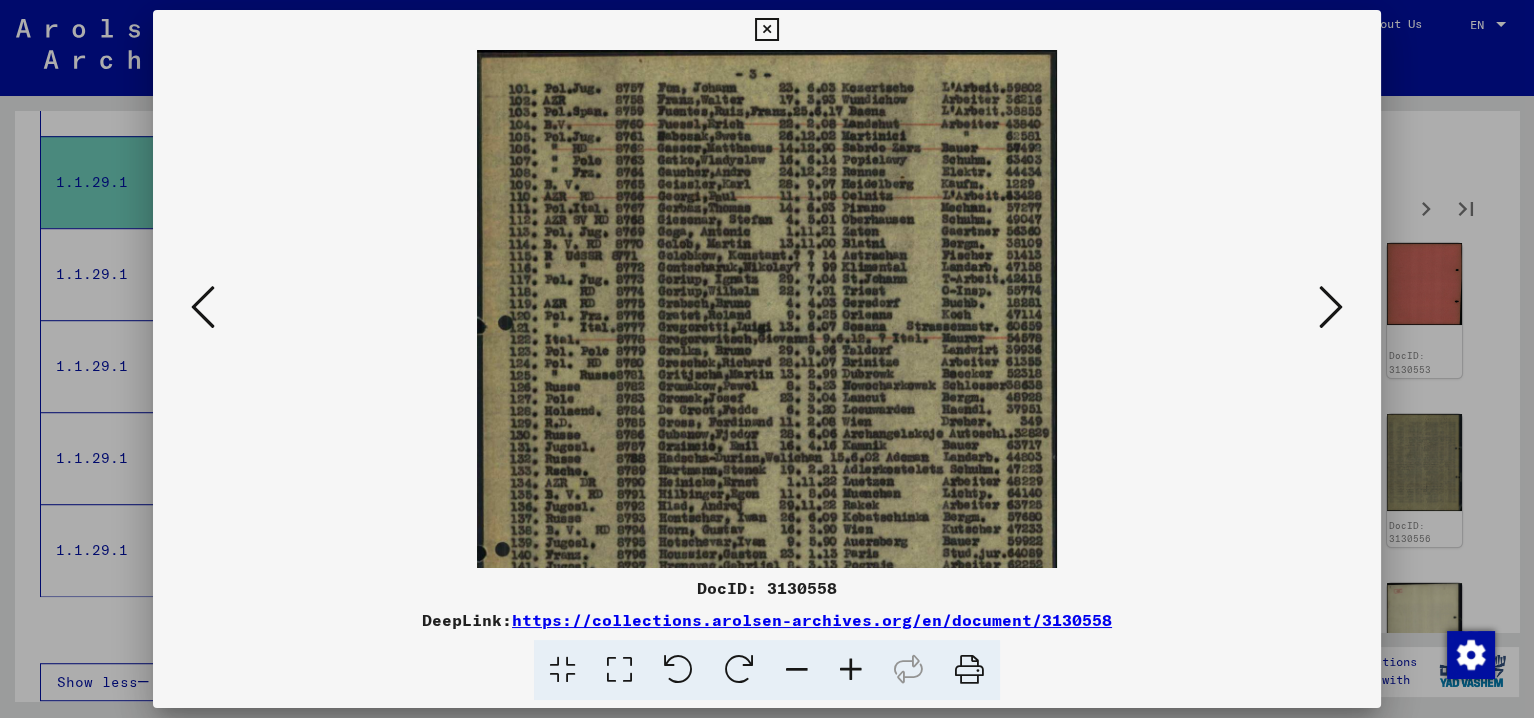 click at bounding box center (851, 670) 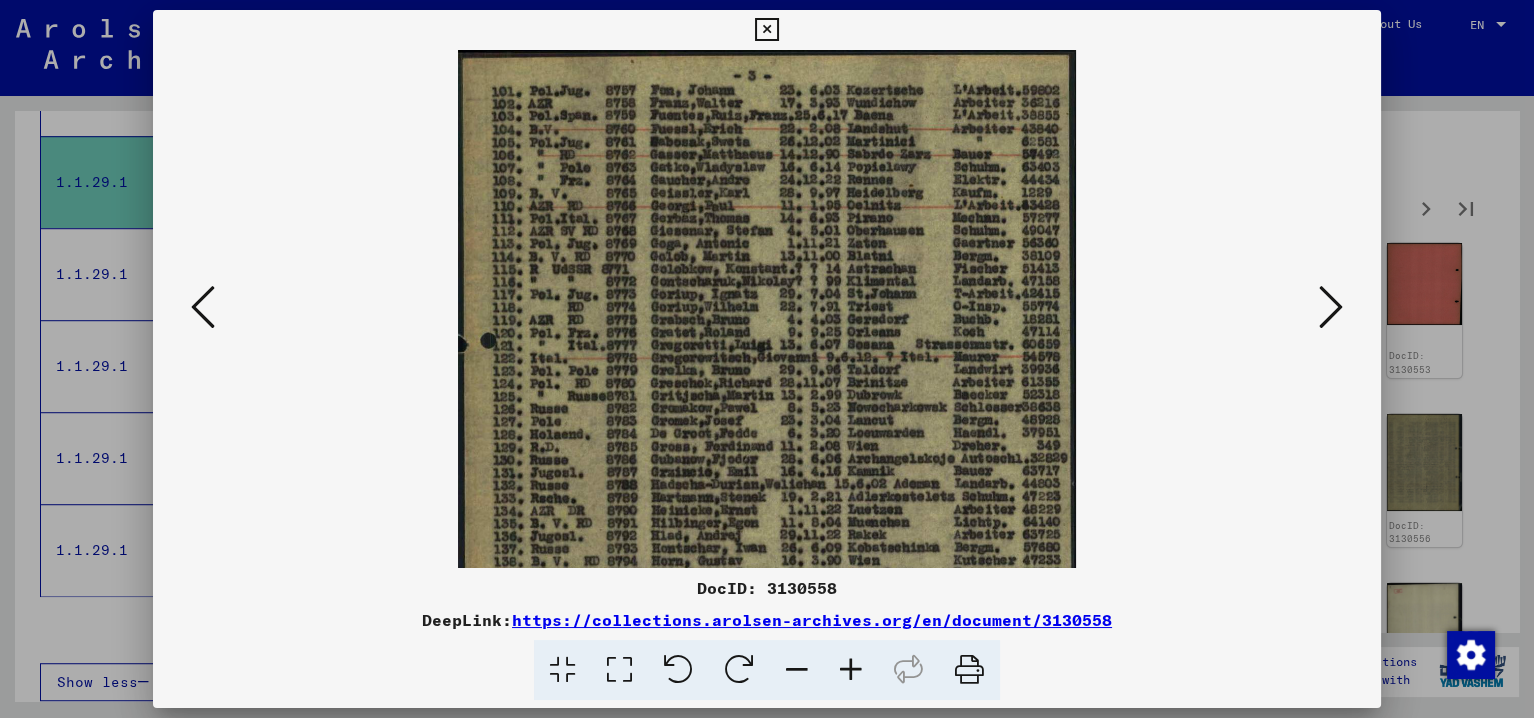 click at bounding box center (851, 670) 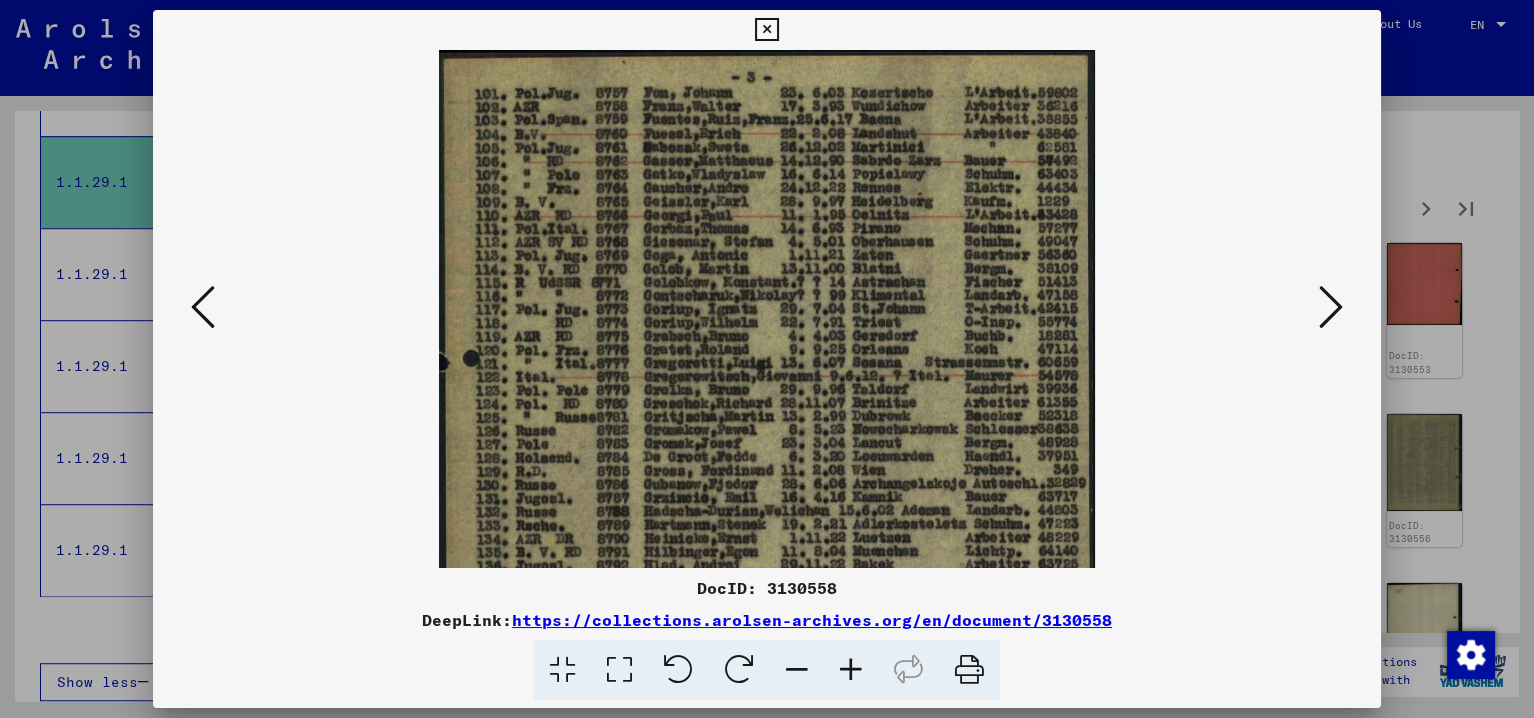 click at bounding box center (851, 670) 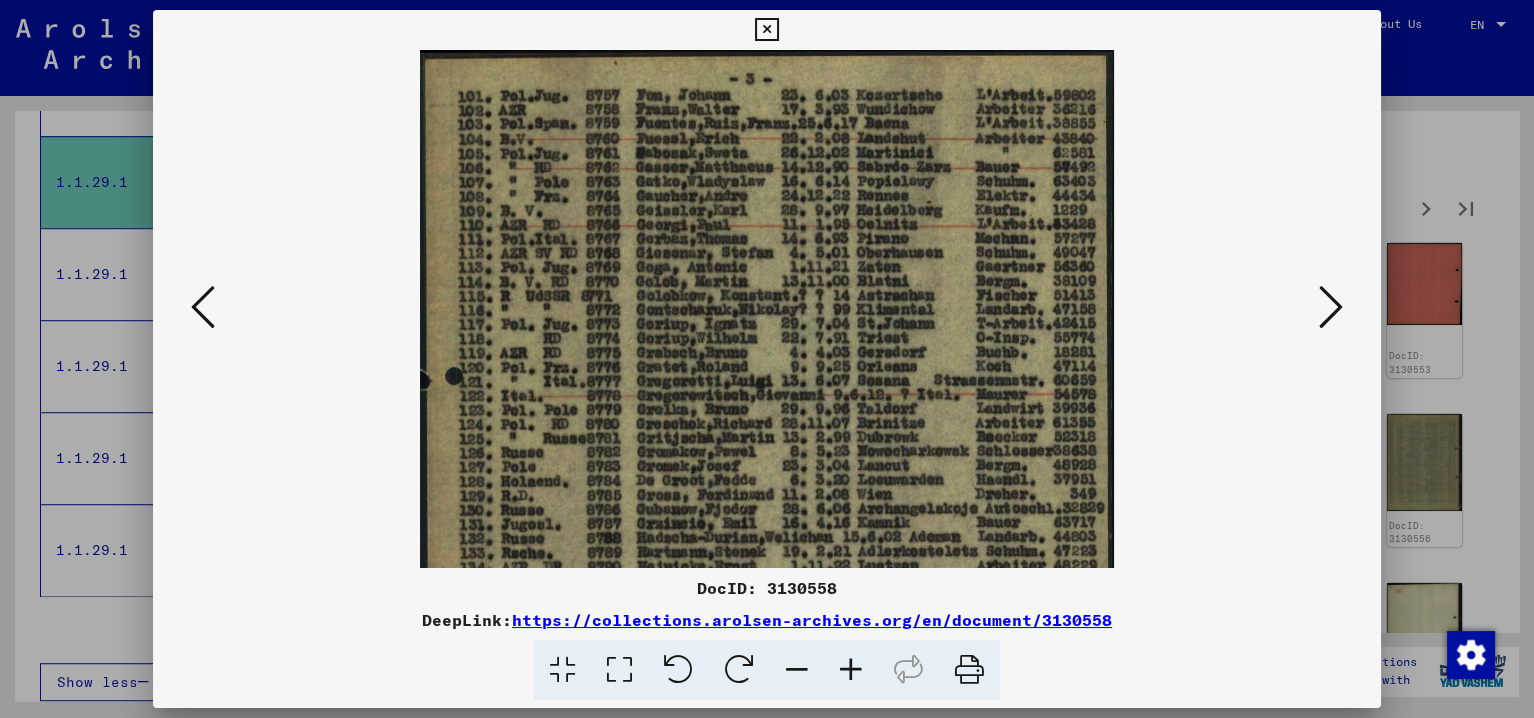 click at bounding box center [851, 670] 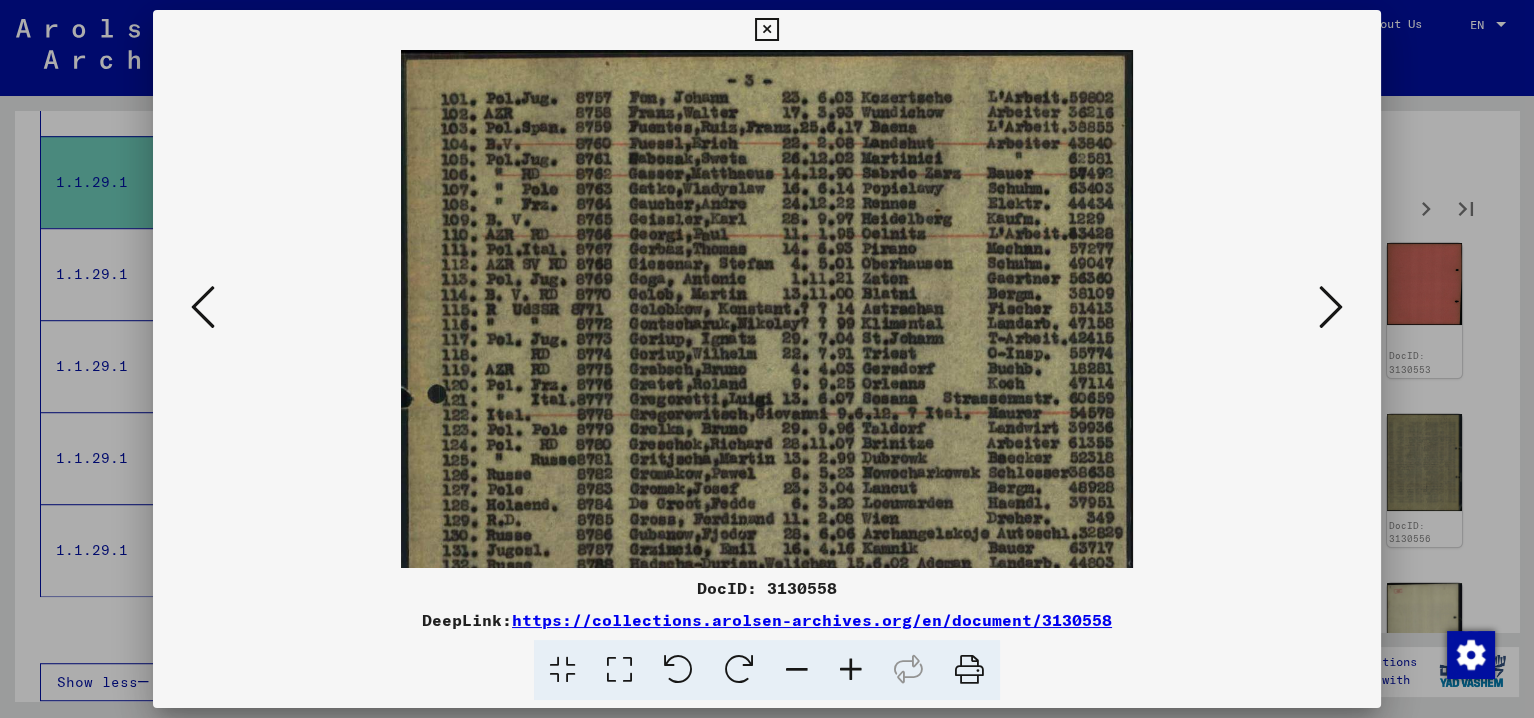 click at bounding box center (851, 670) 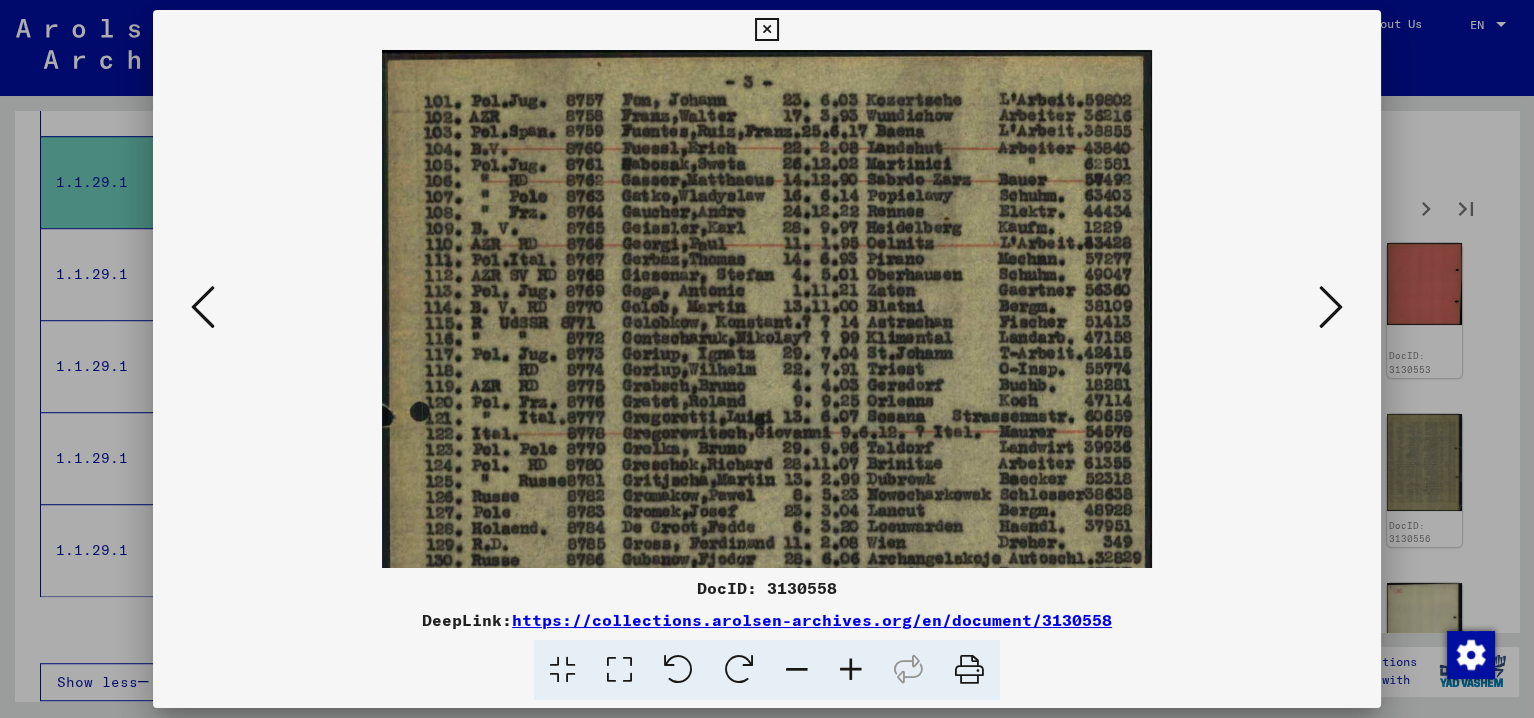 click at bounding box center (1331, 307) 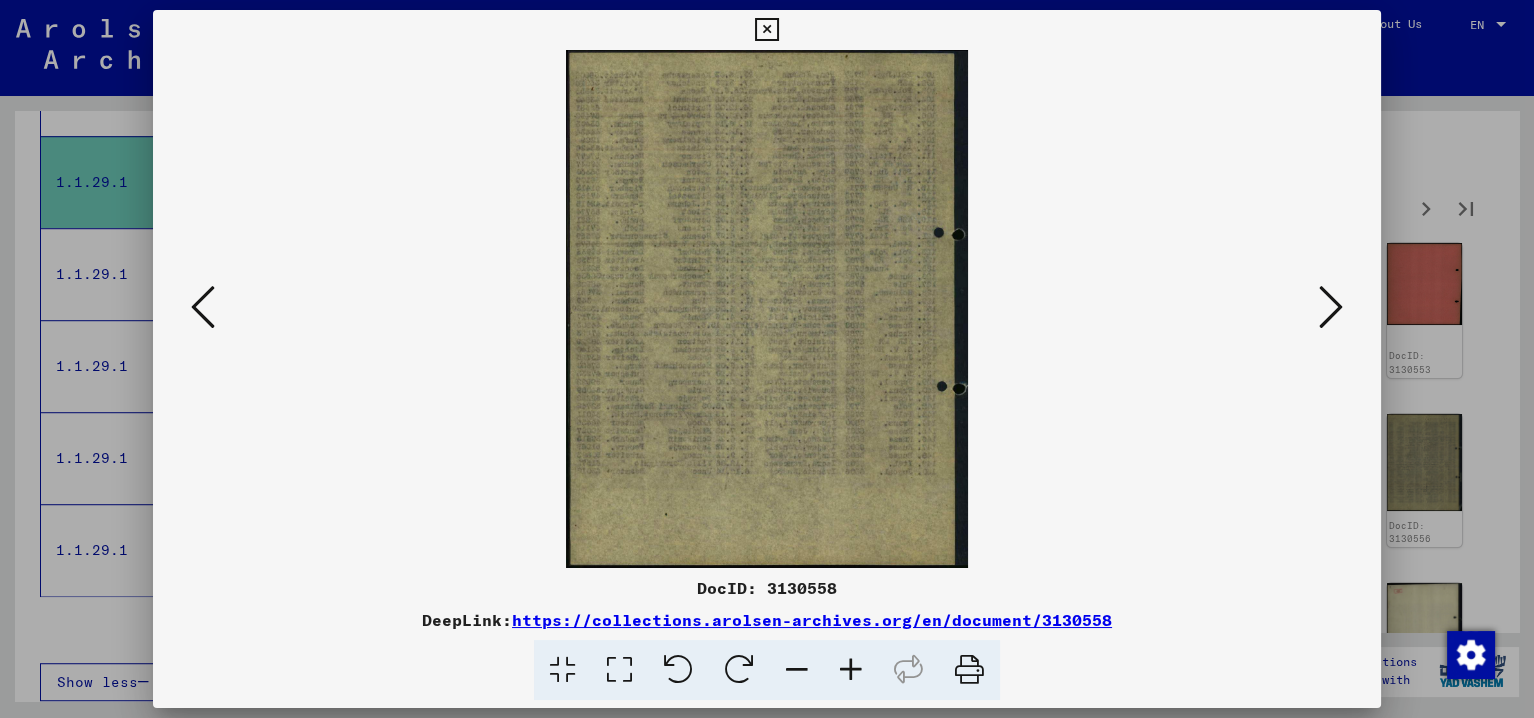 click at bounding box center [1331, 307] 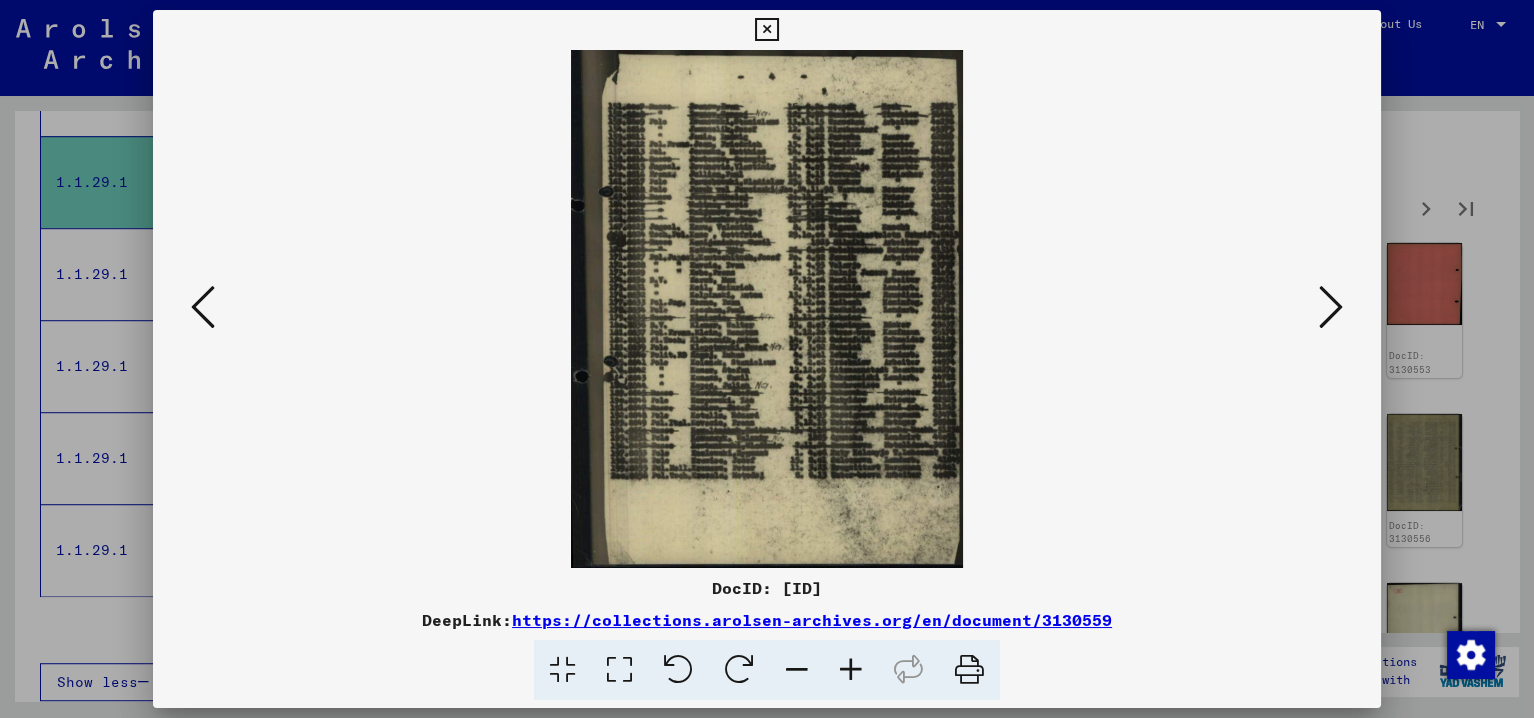 click at bounding box center (851, 670) 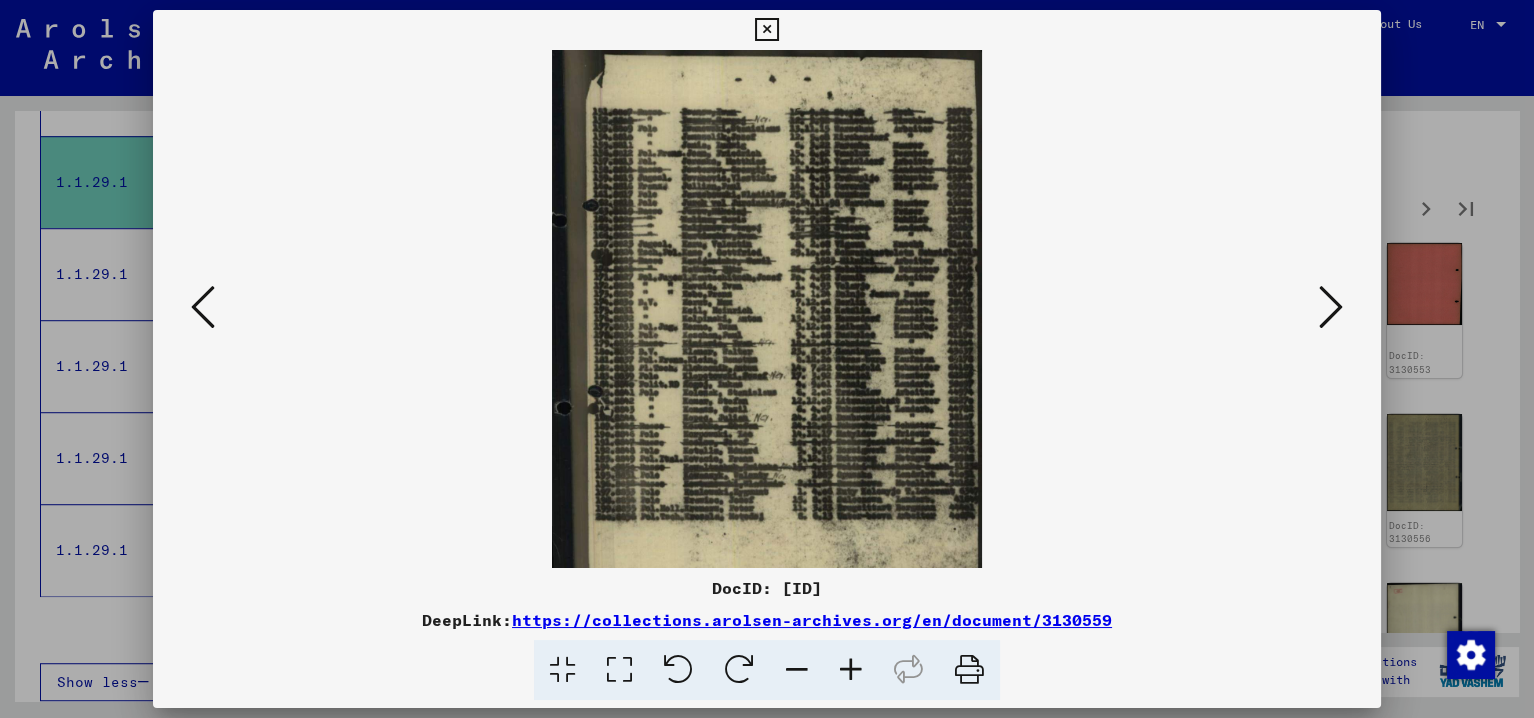 click at bounding box center (851, 670) 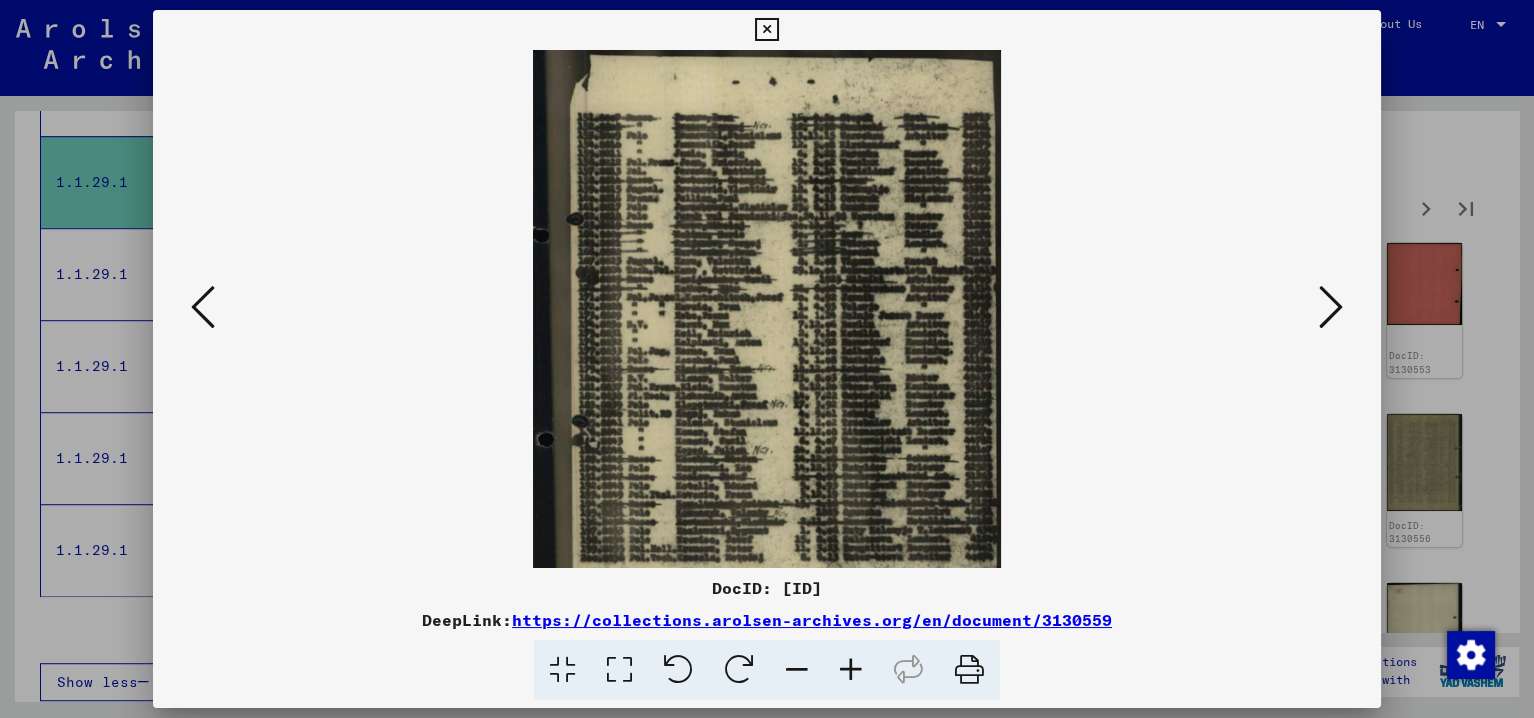 click at bounding box center (851, 670) 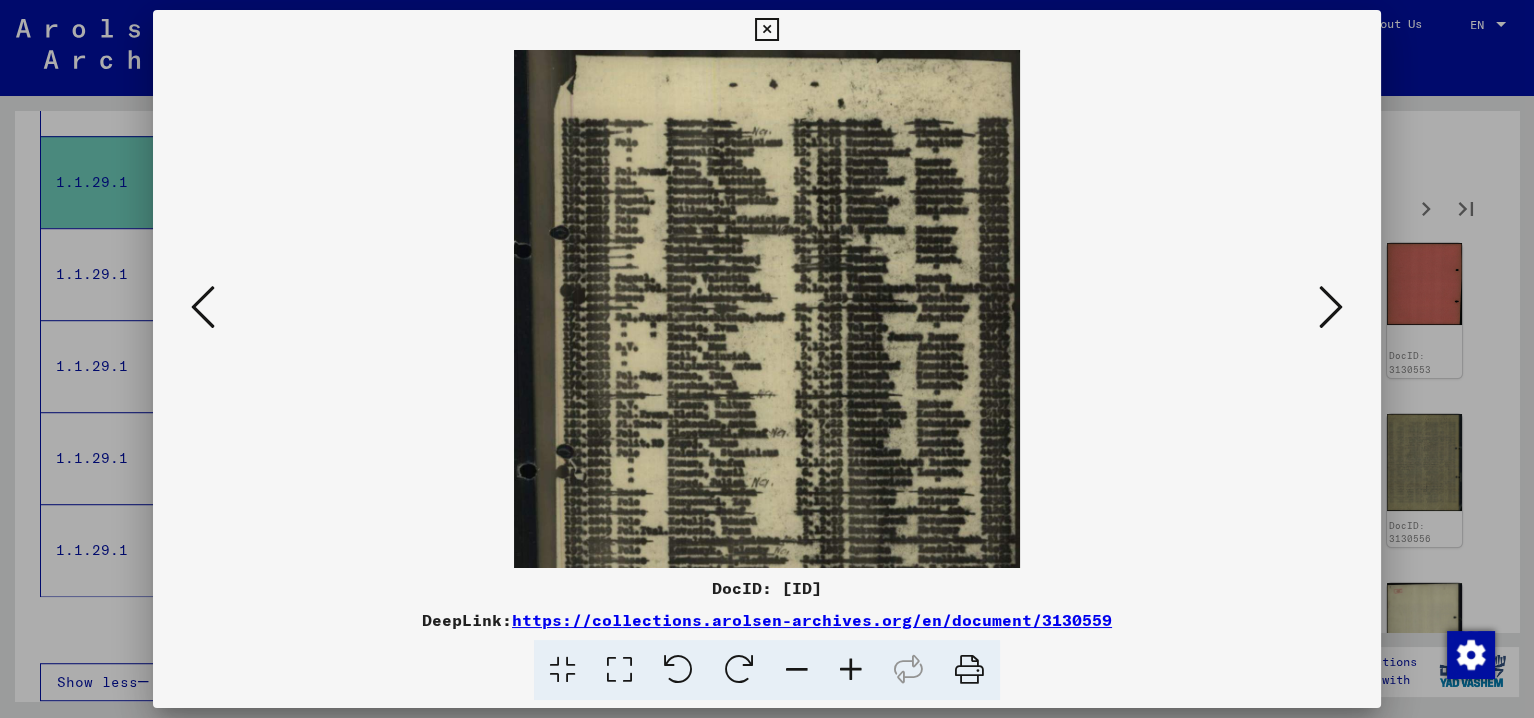 click at bounding box center [851, 670] 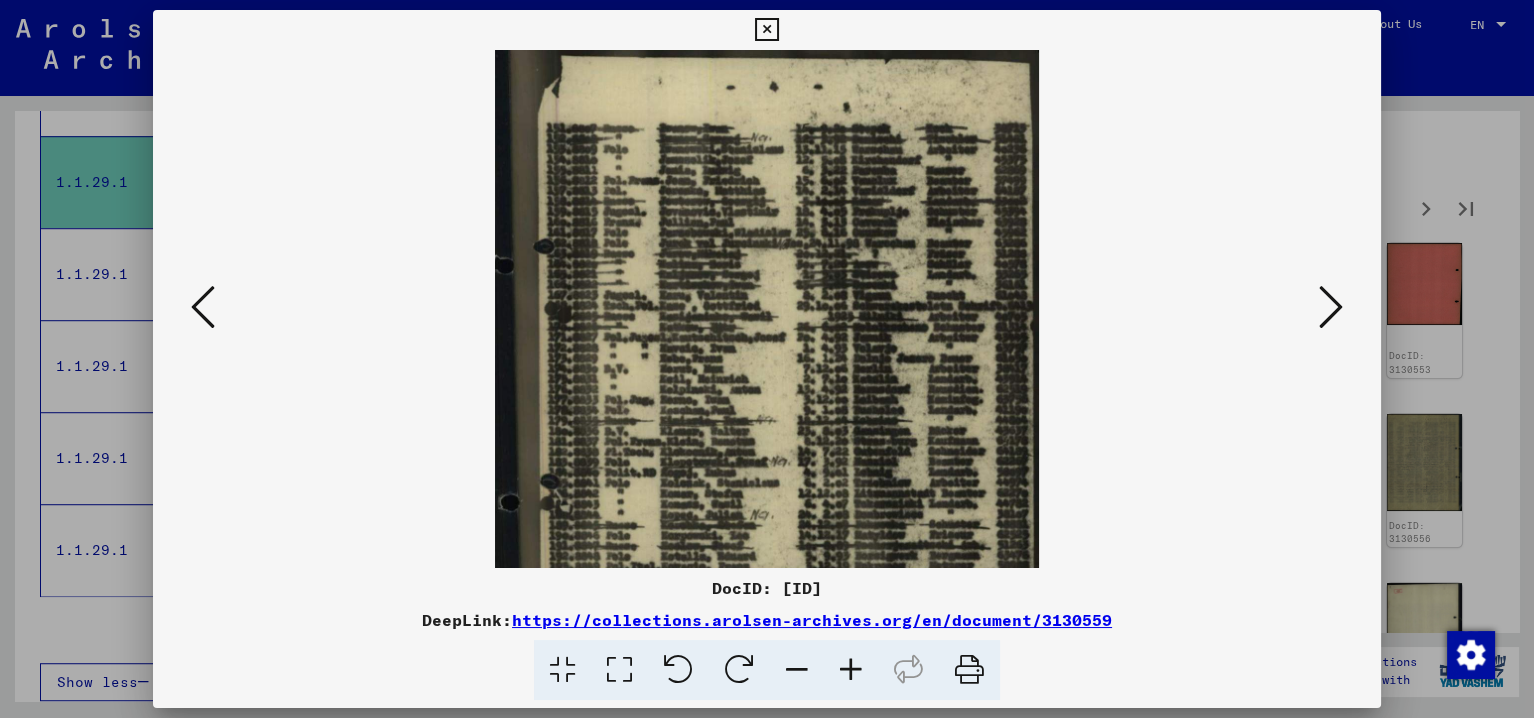 click at bounding box center [851, 670] 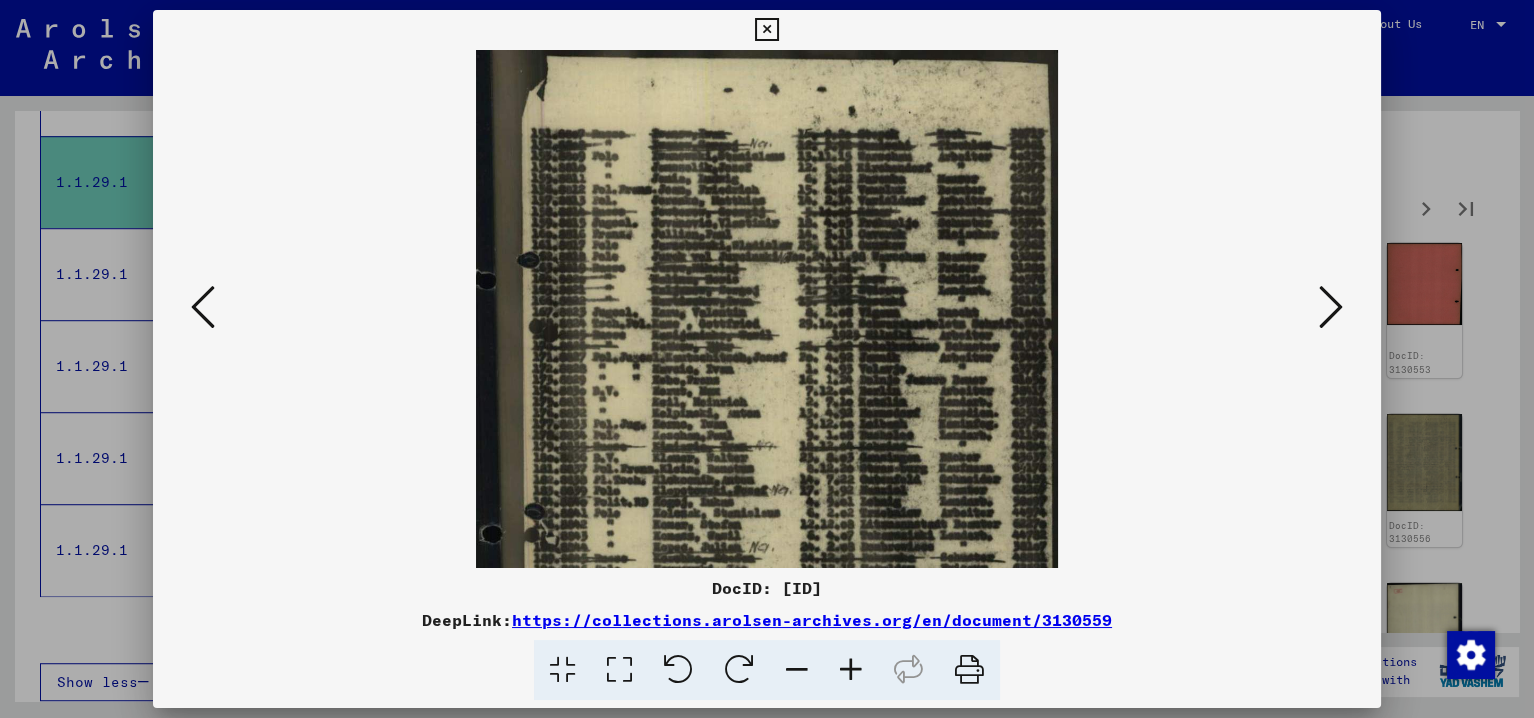 click at bounding box center [851, 670] 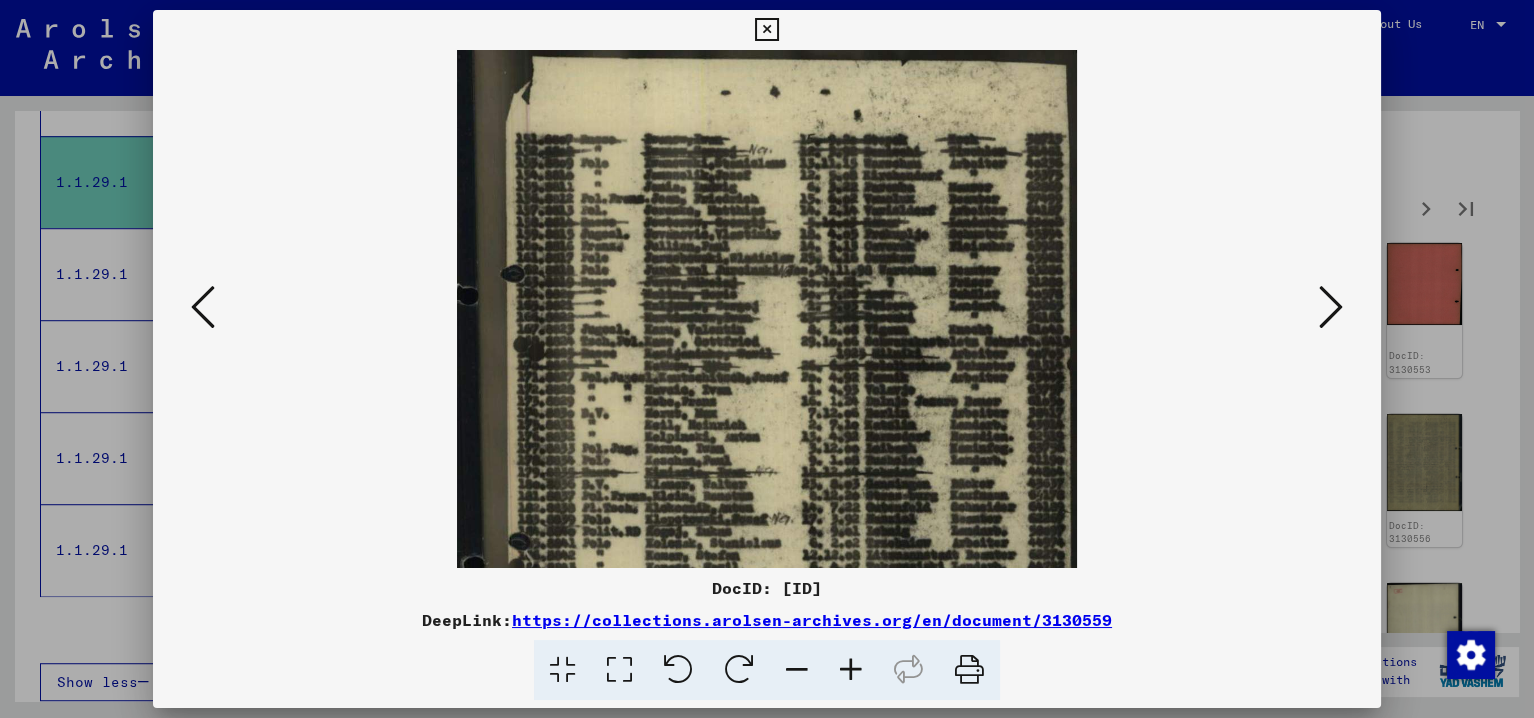 click at bounding box center [851, 670] 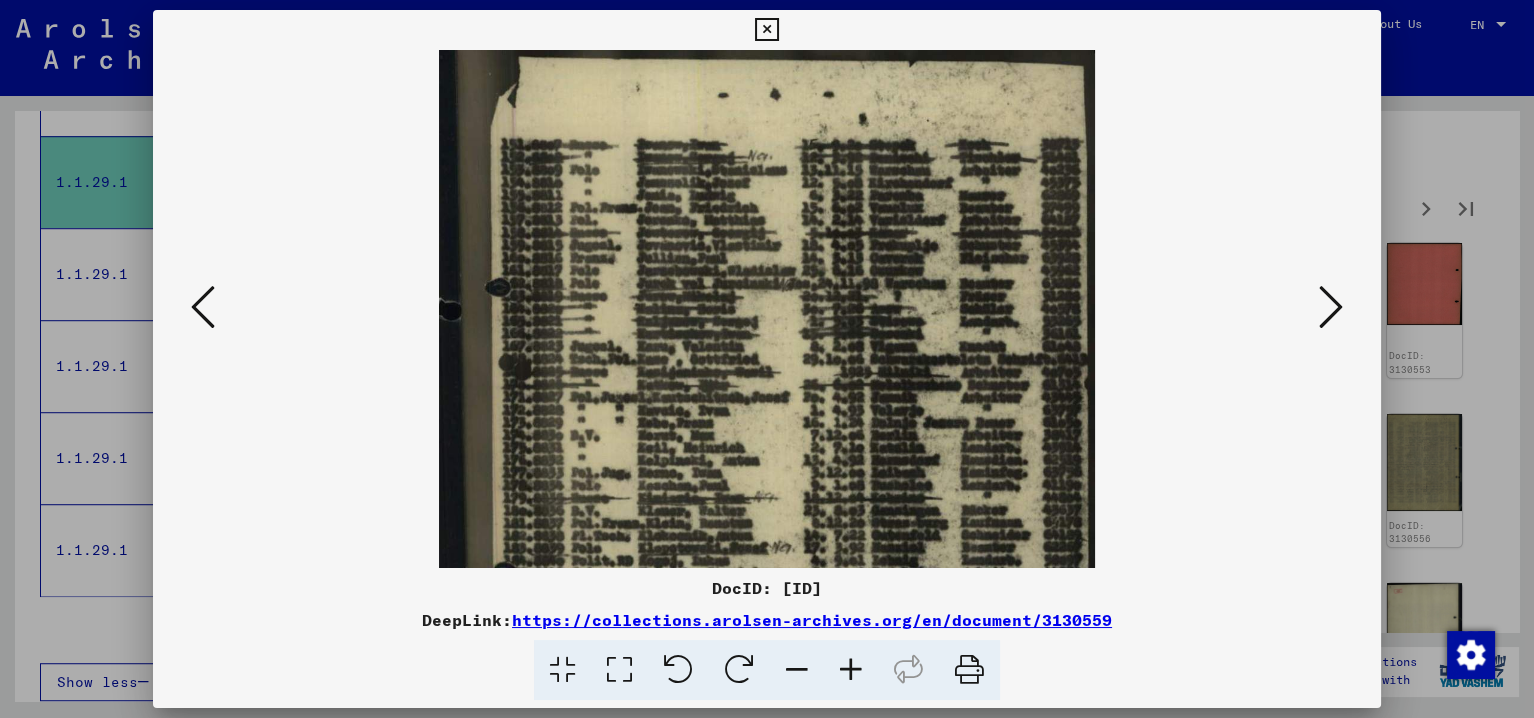 click at bounding box center [851, 670] 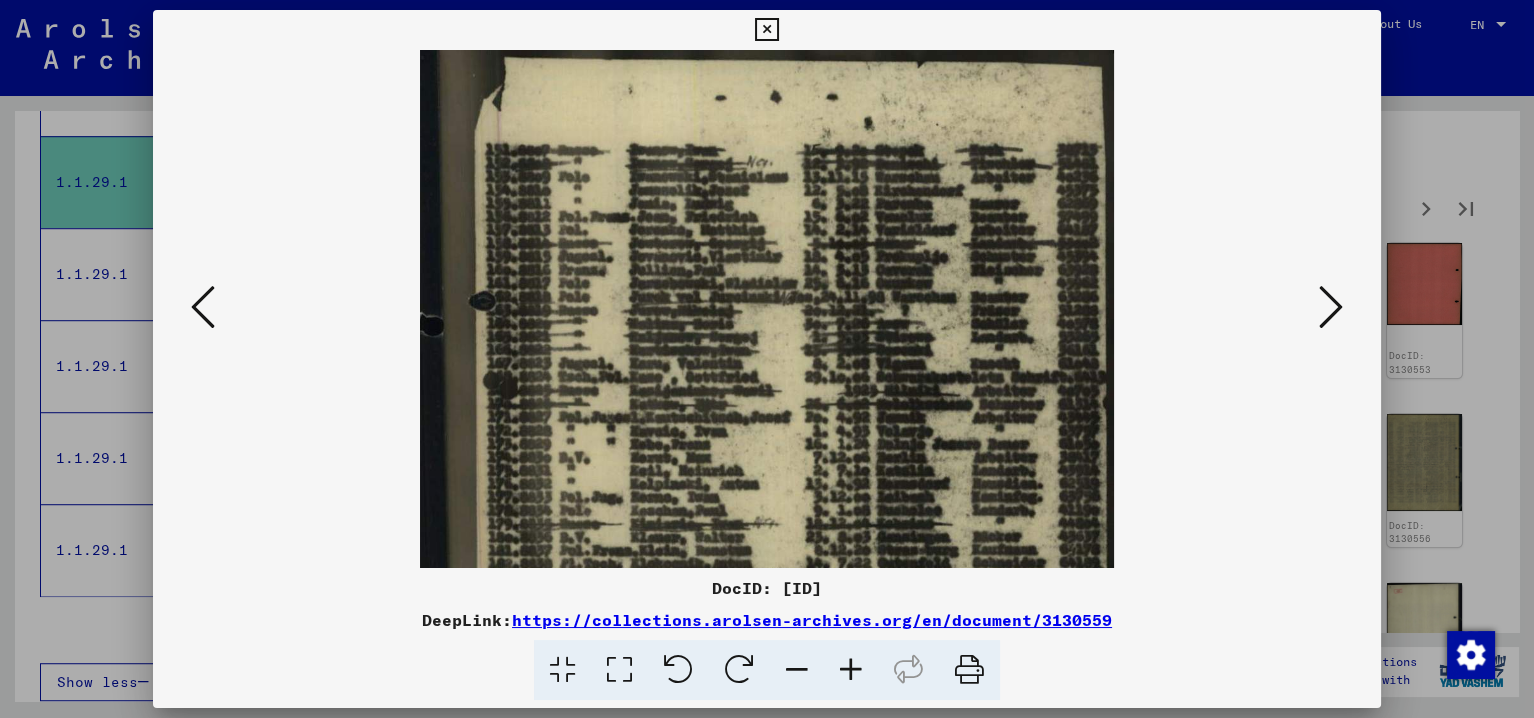 click at bounding box center [851, 670] 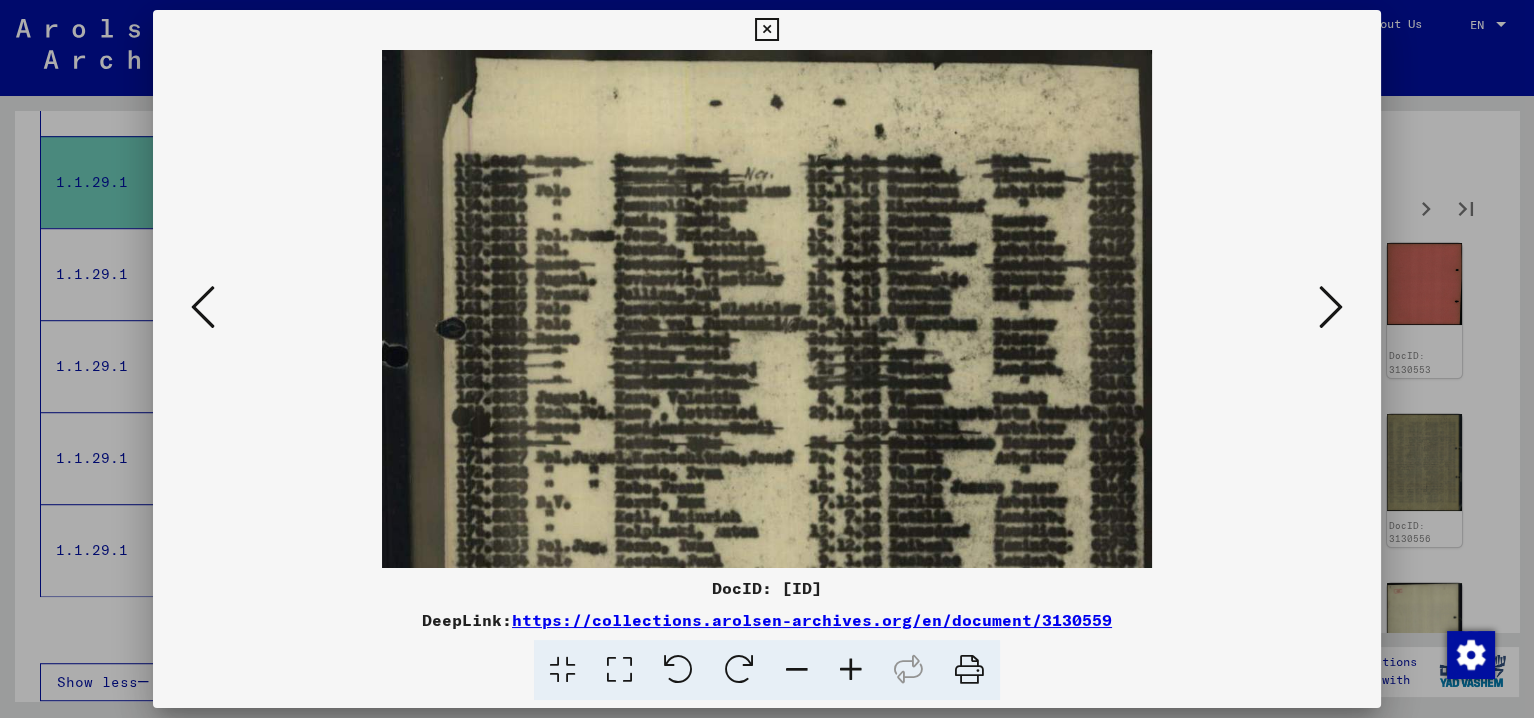 click at bounding box center (851, 670) 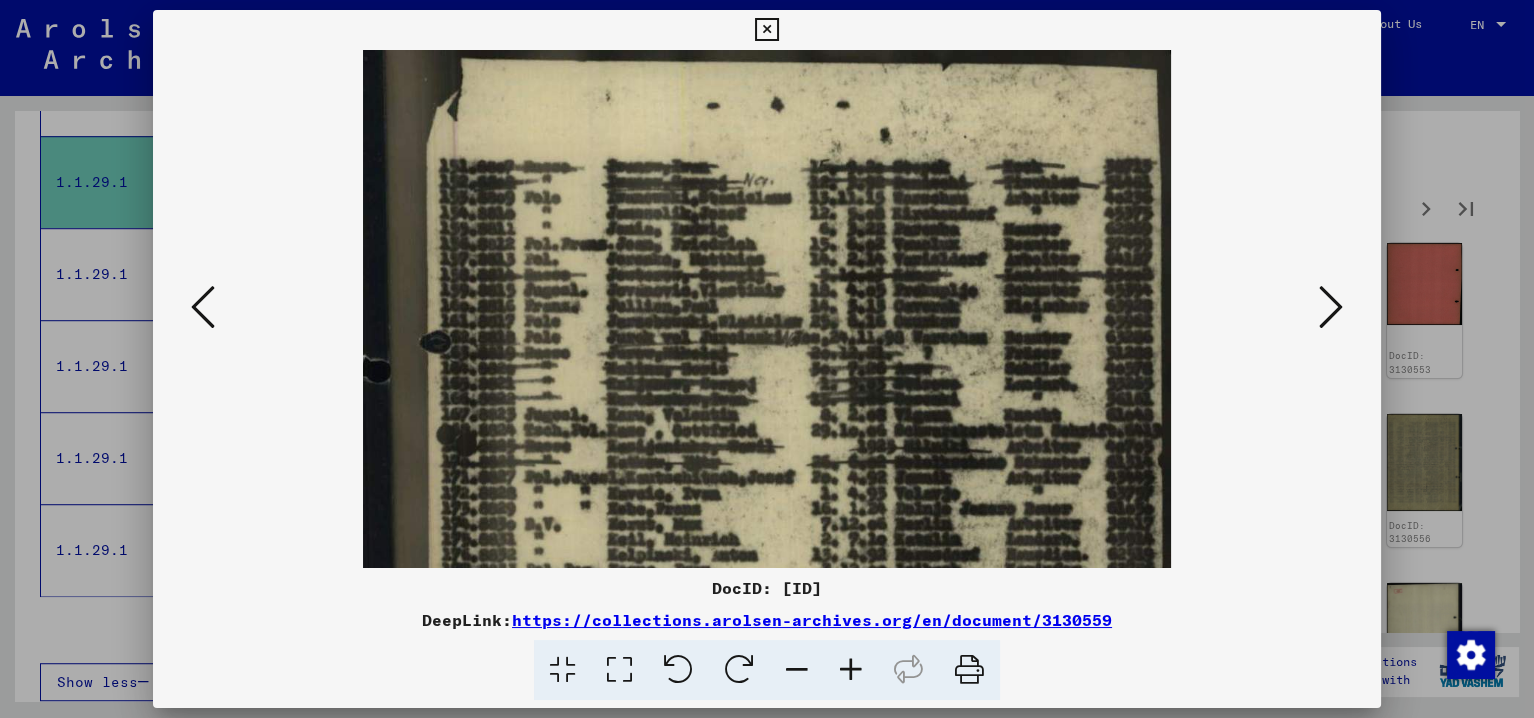 click at bounding box center [851, 670] 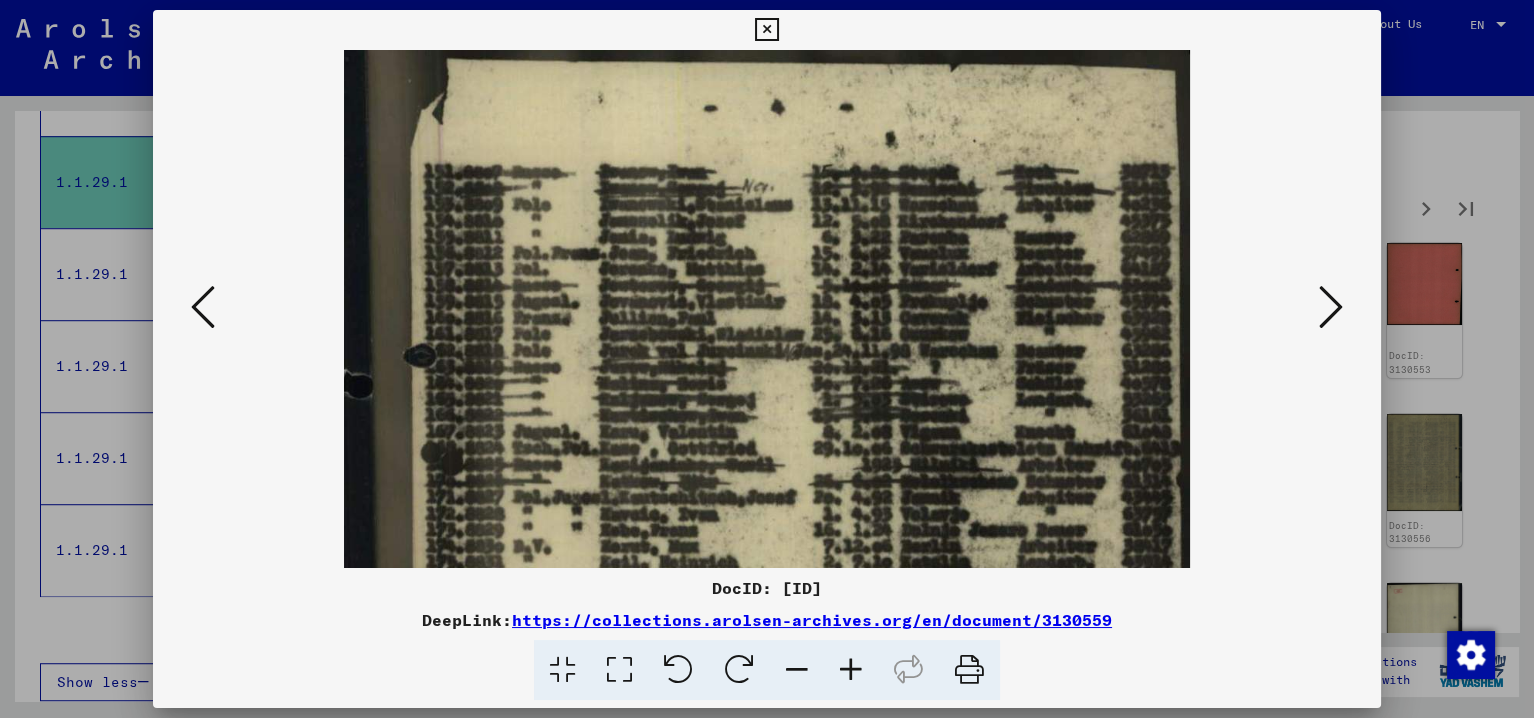 click at bounding box center (851, 670) 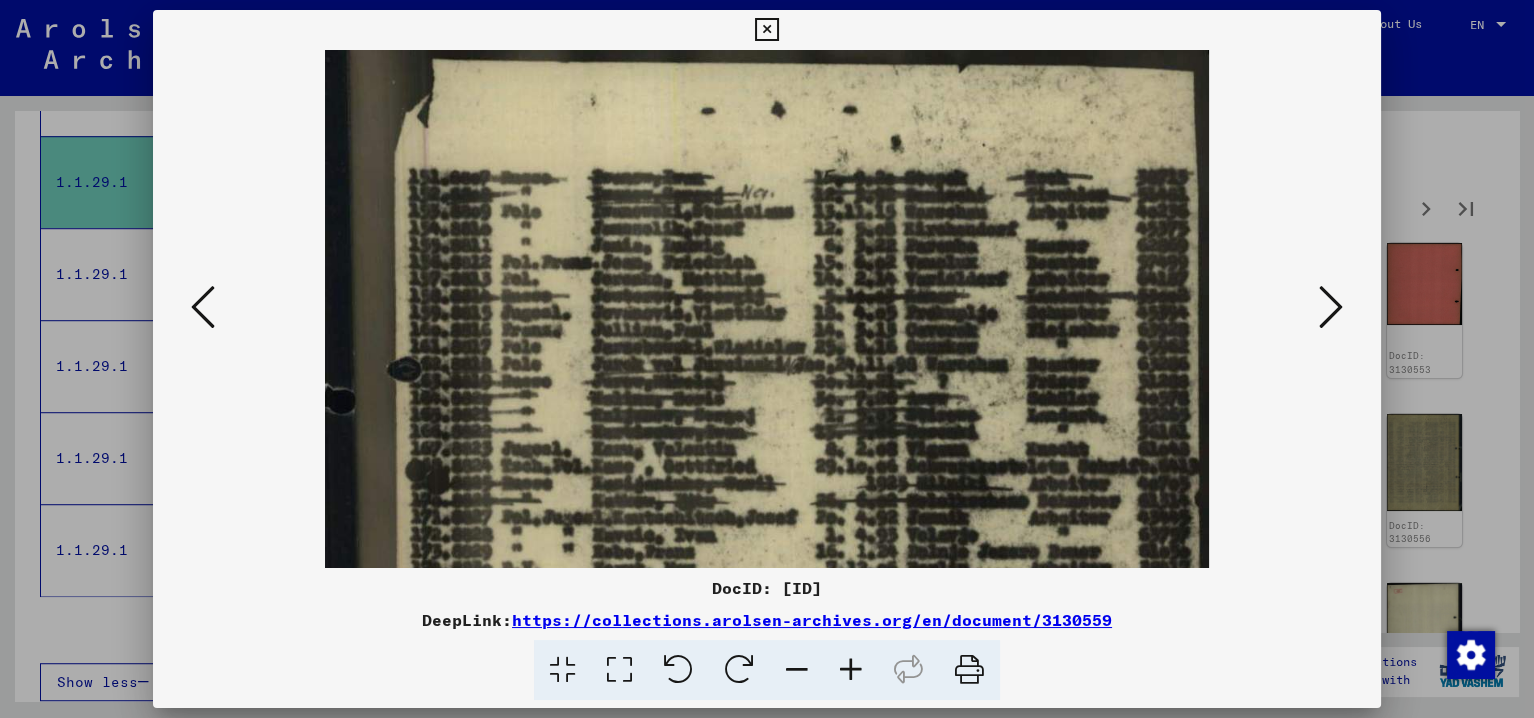 click at bounding box center (851, 670) 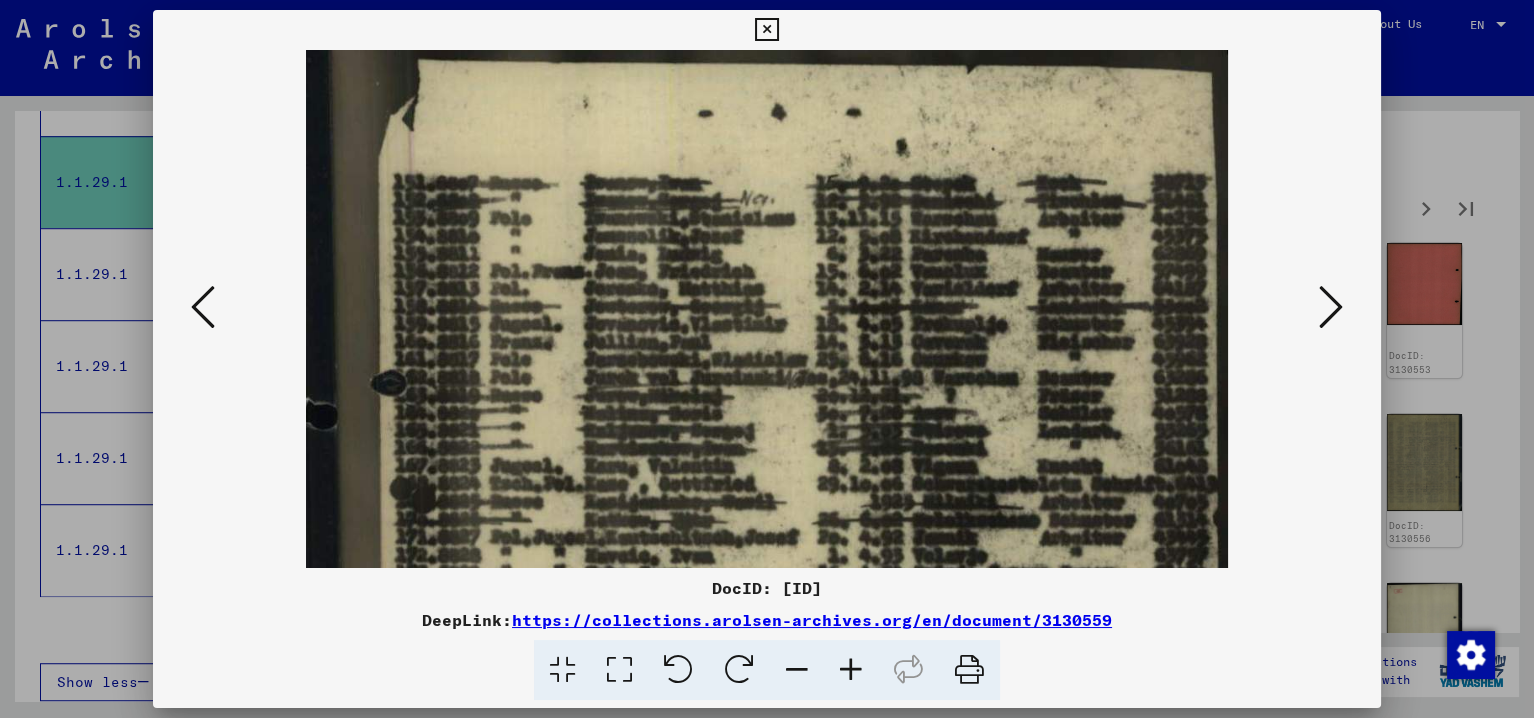 click at bounding box center [851, 670] 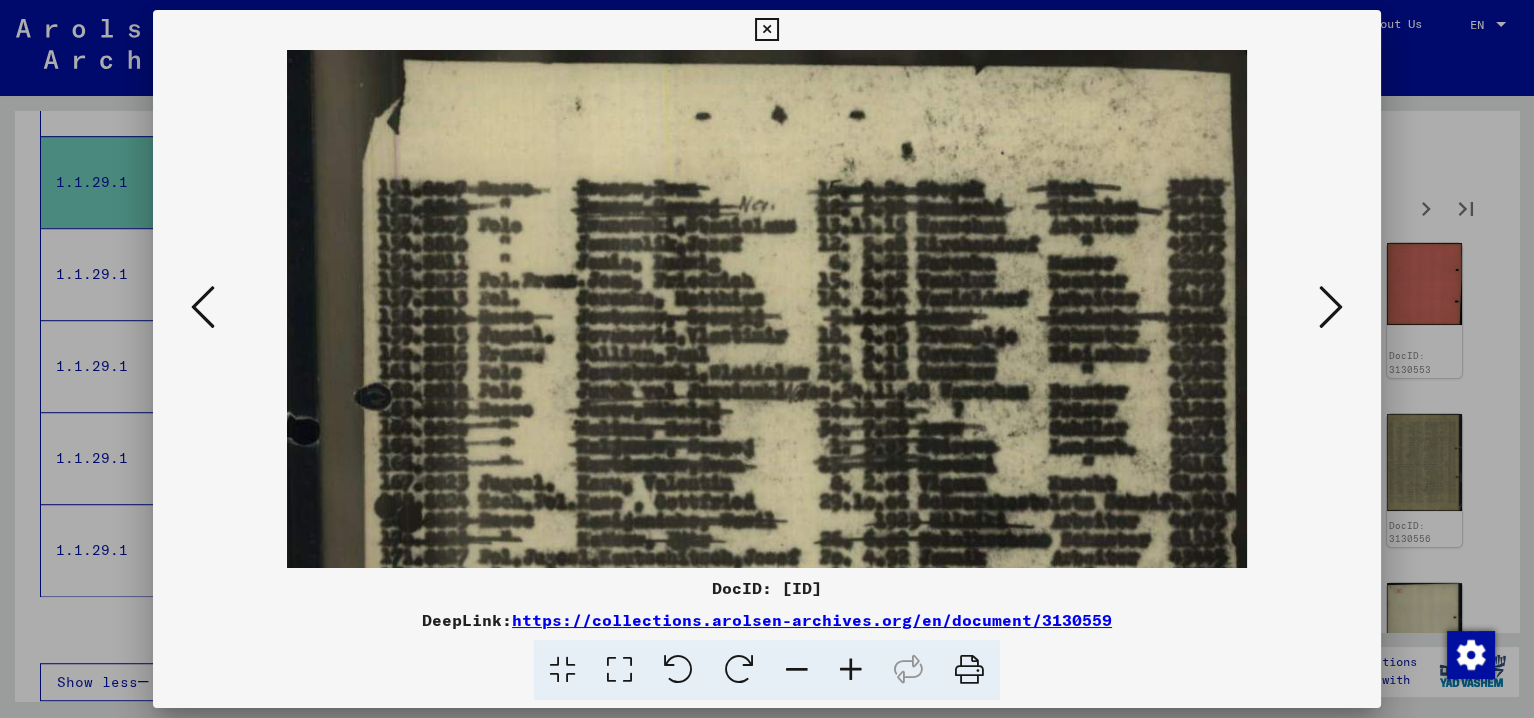 click at bounding box center [851, 670] 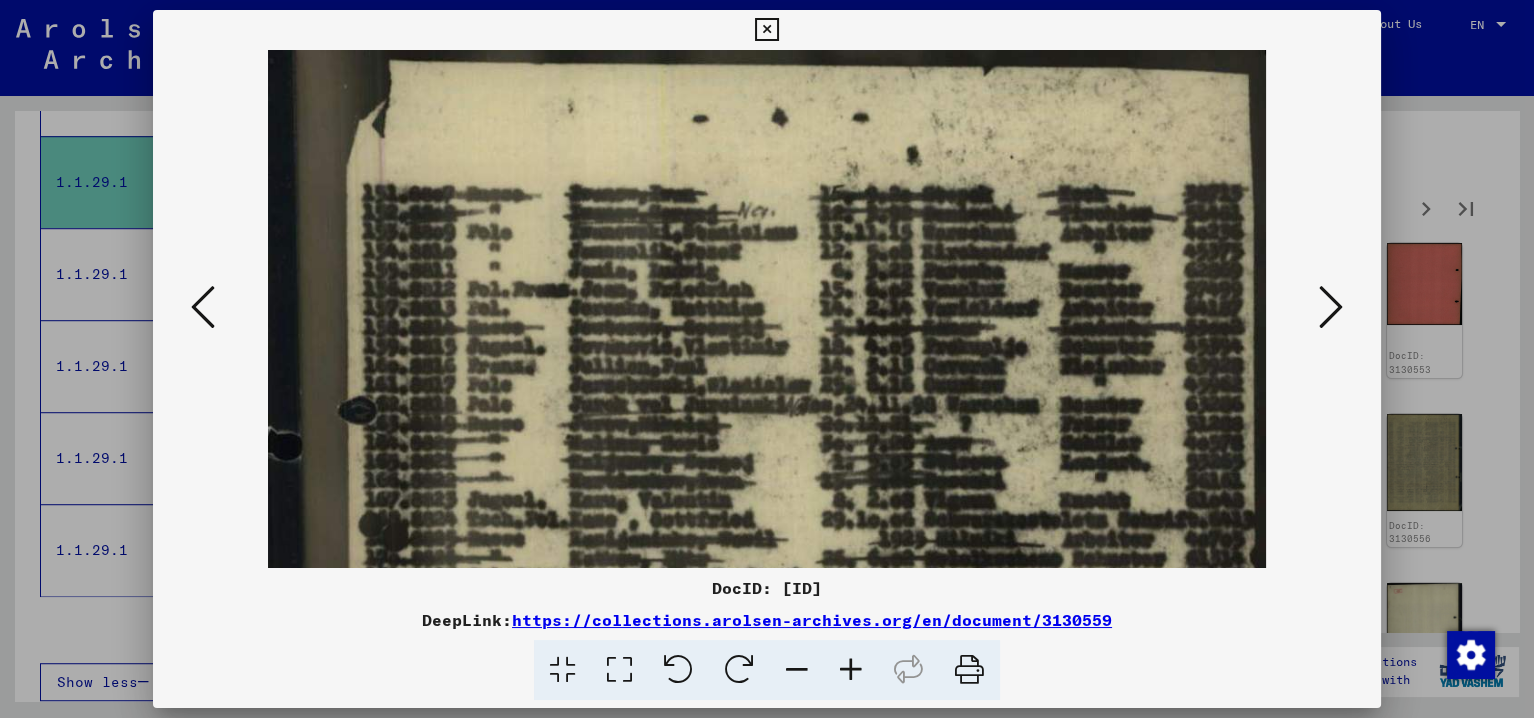 click at bounding box center [851, 670] 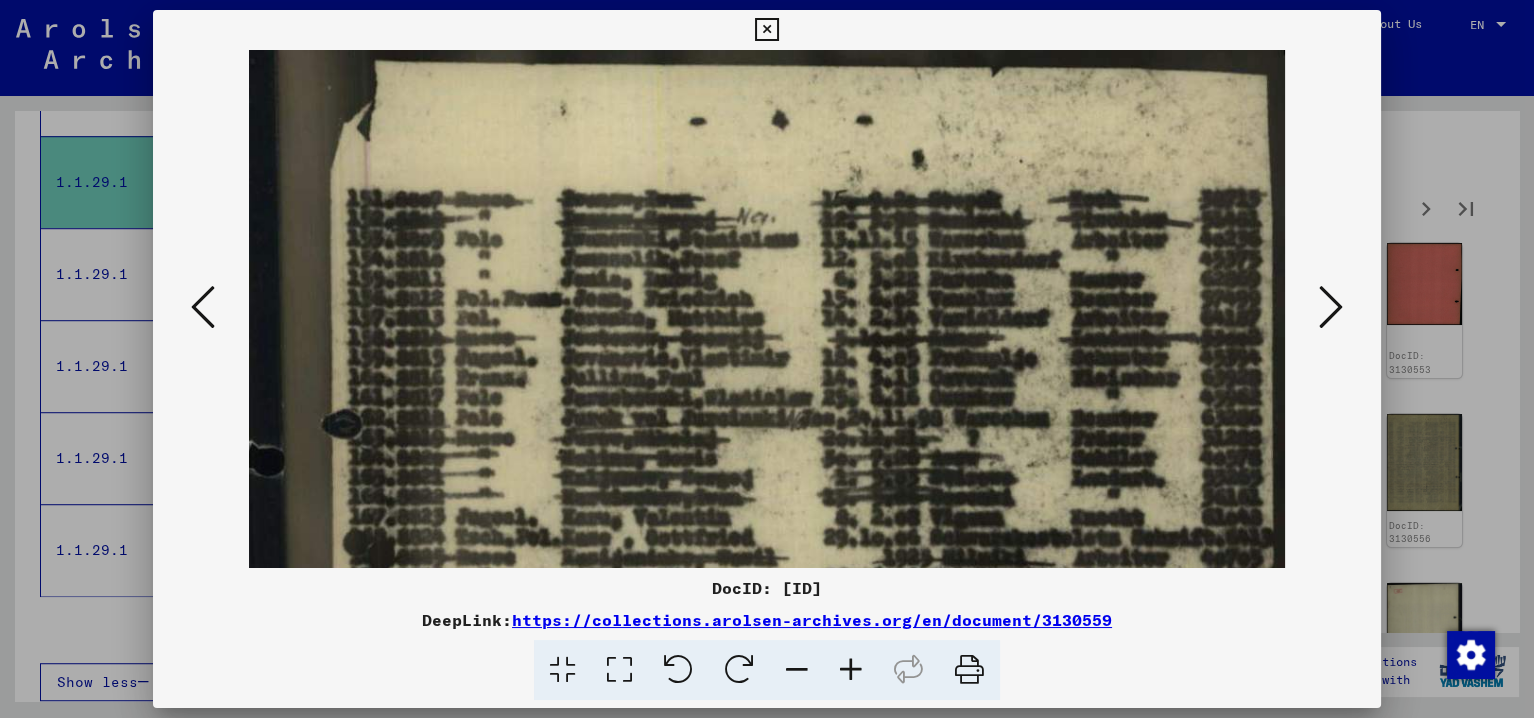 click at bounding box center [851, 670] 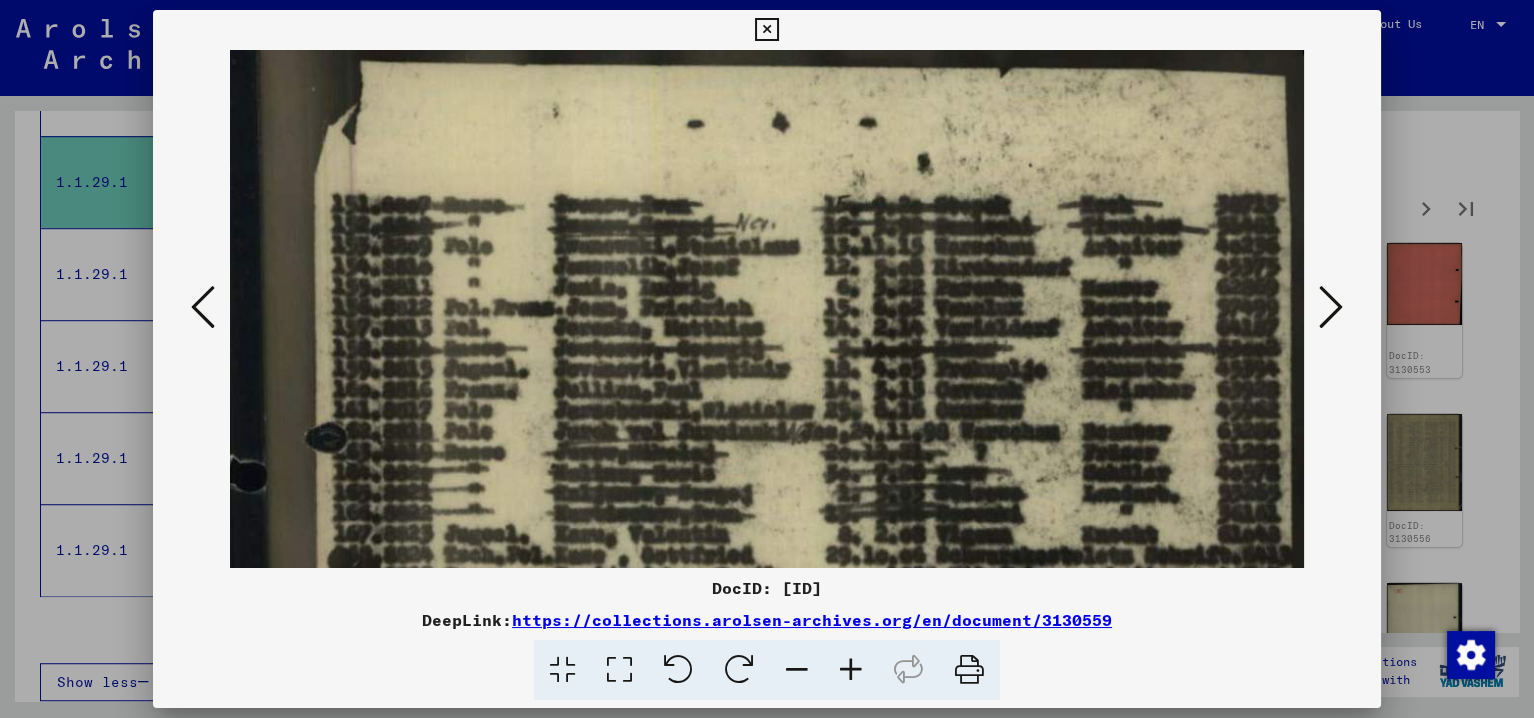 click at bounding box center (1331, 307) 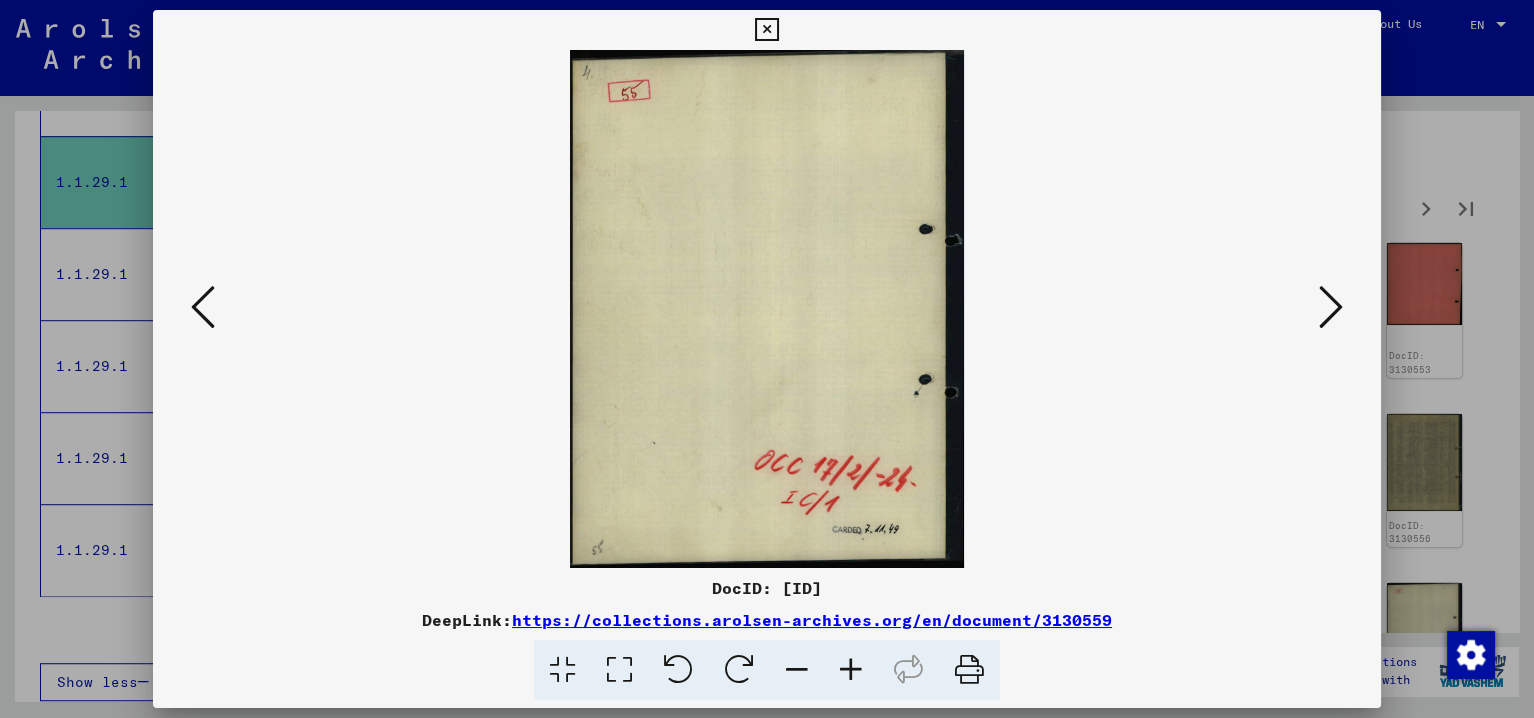 click at bounding box center [1331, 307] 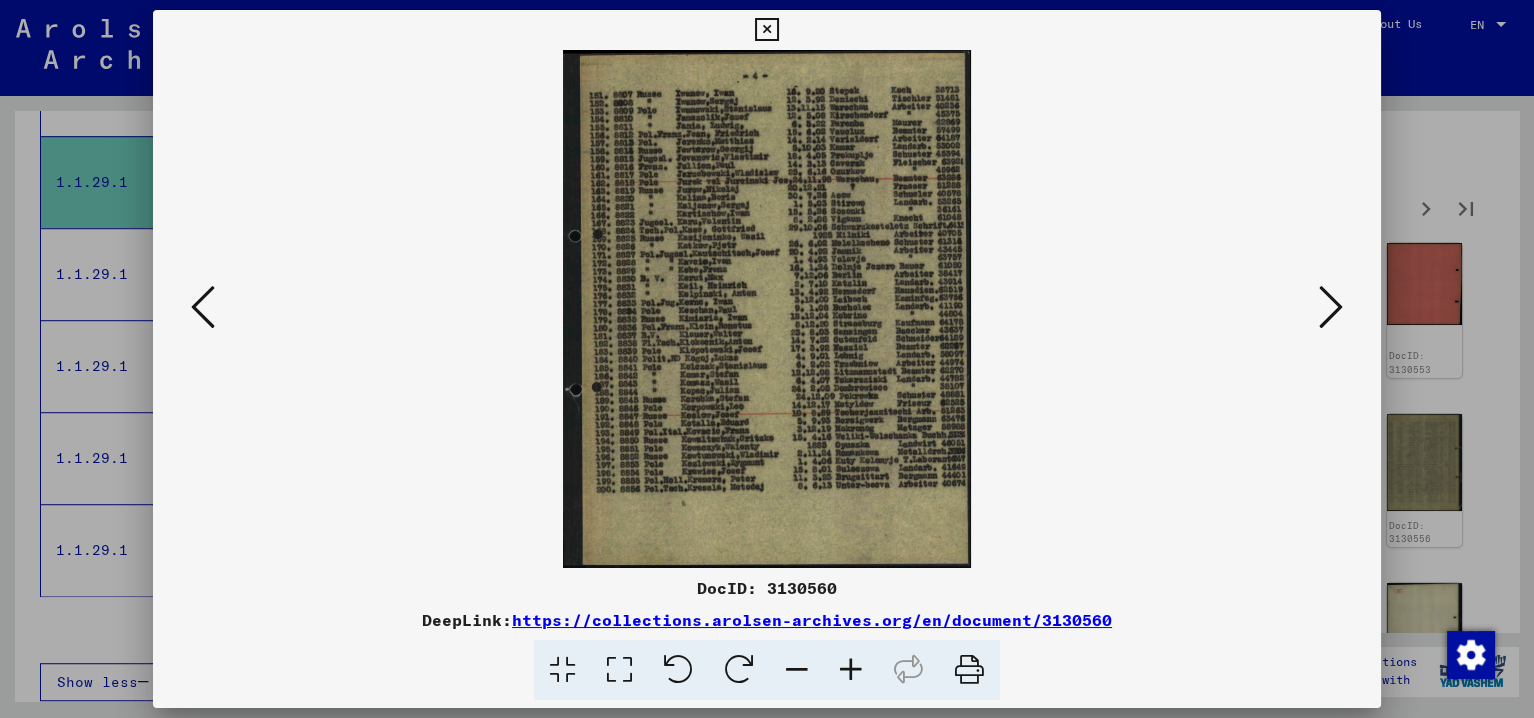 click at bounding box center (851, 670) 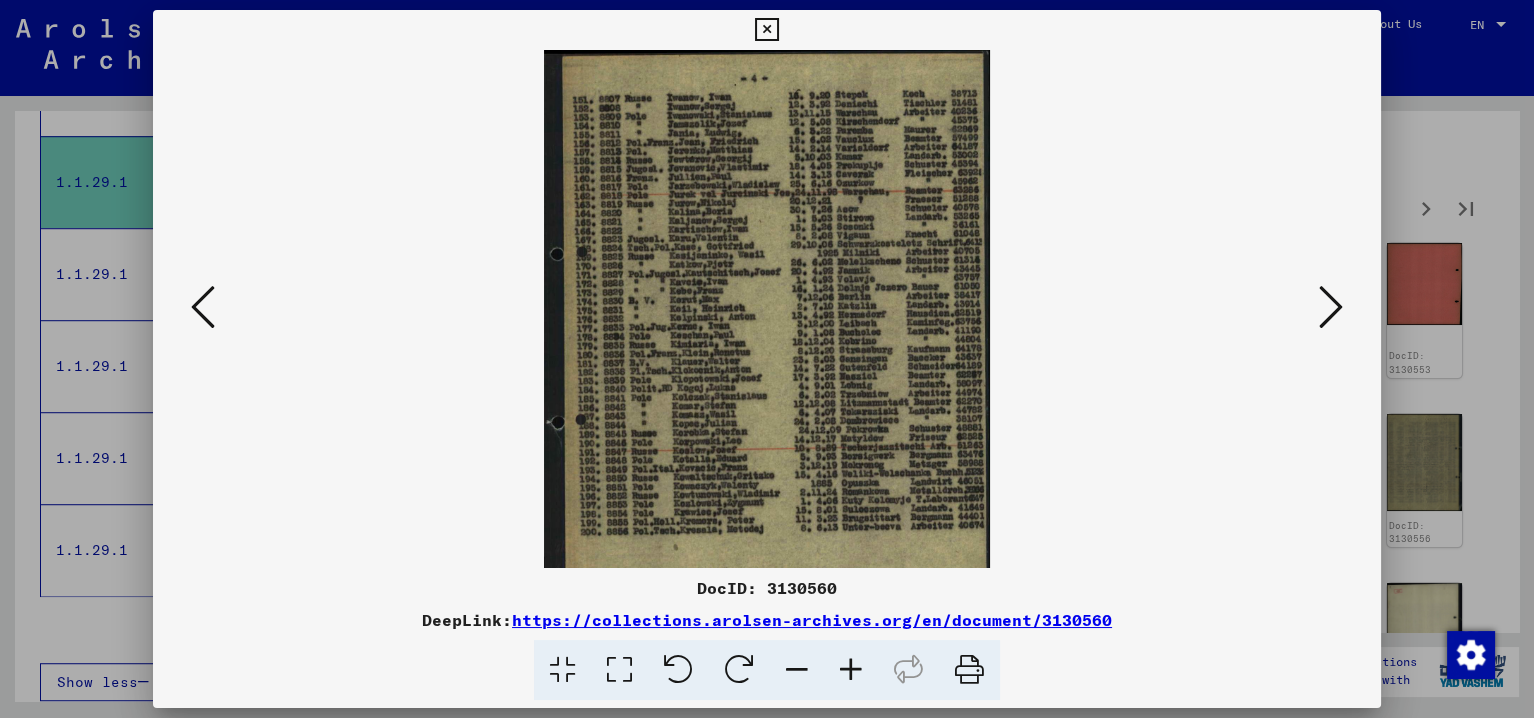 click at bounding box center (851, 670) 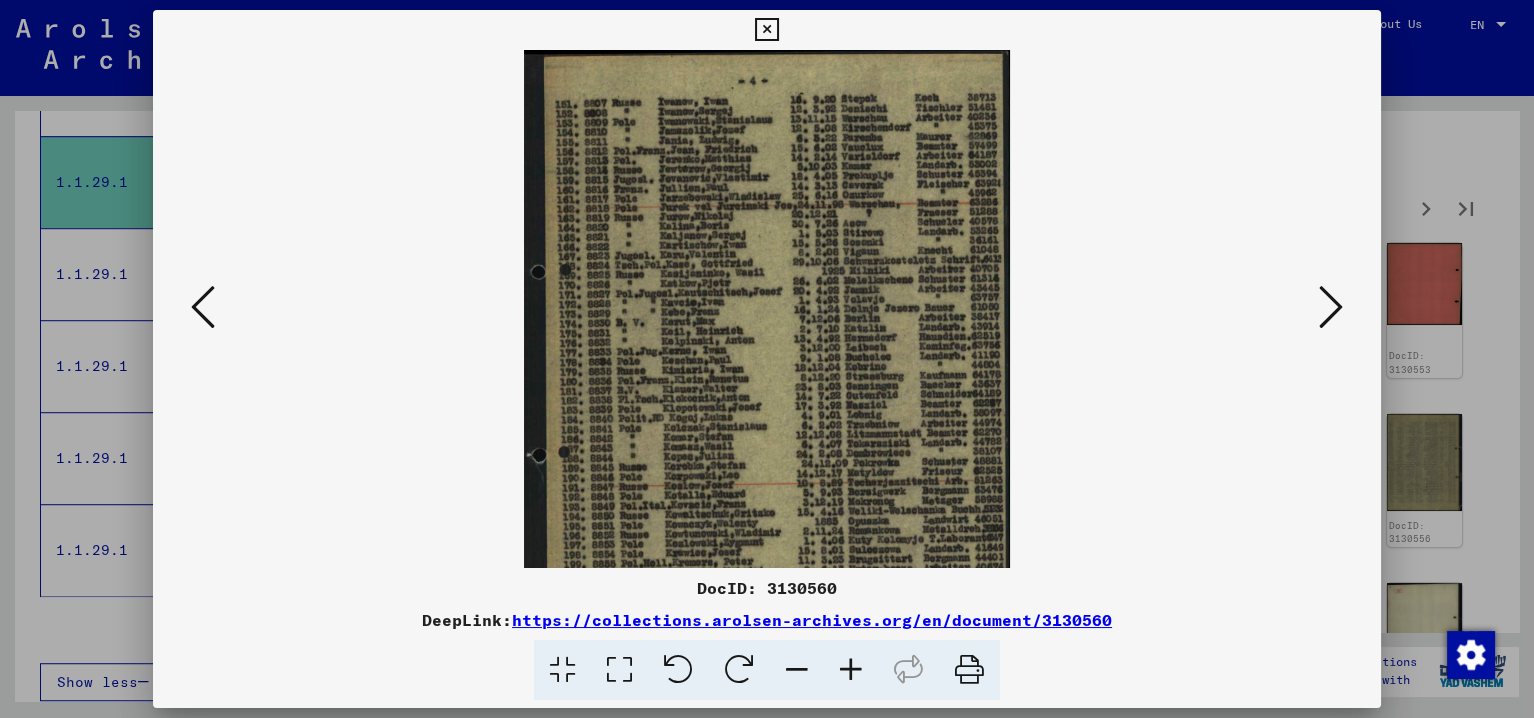 click at bounding box center [851, 670] 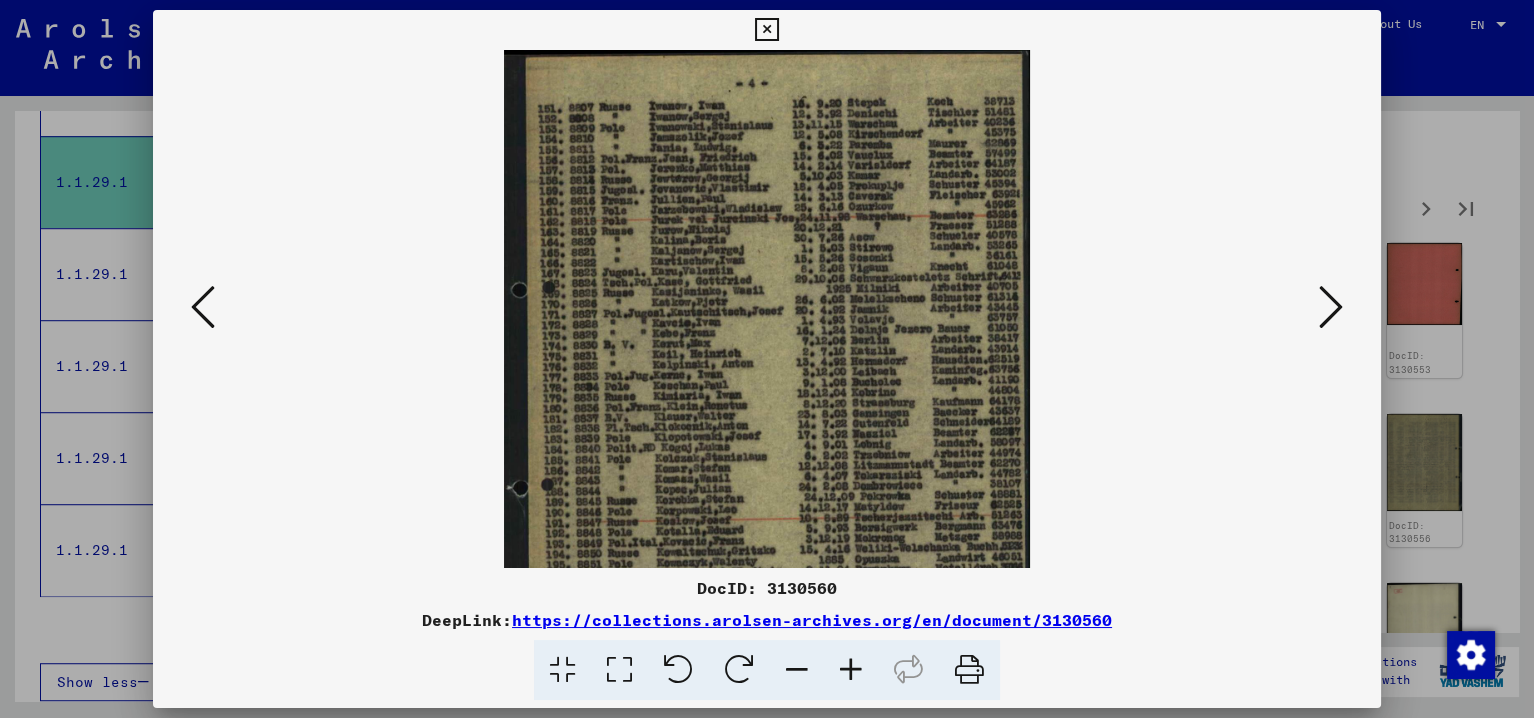 click at bounding box center (851, 670) 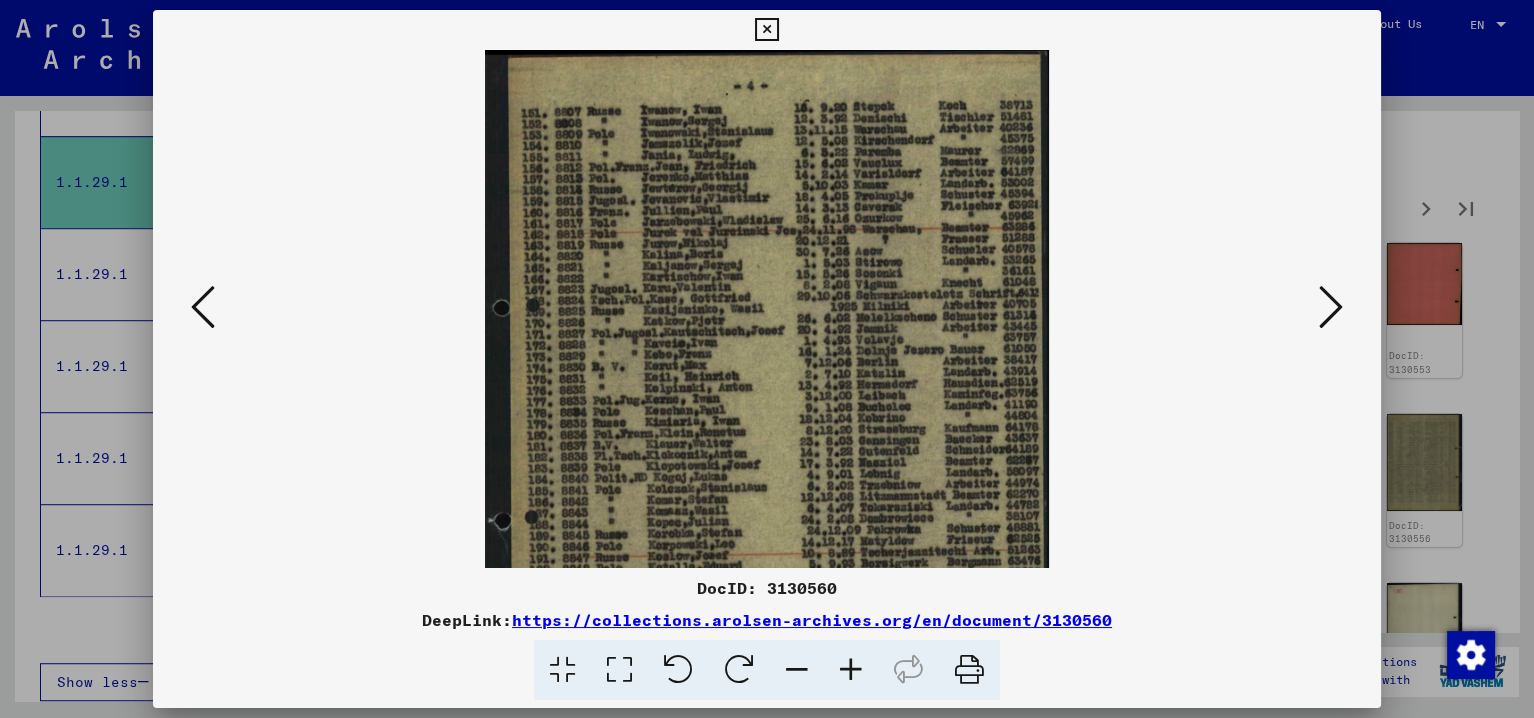 click at bounding box center [851, 670] 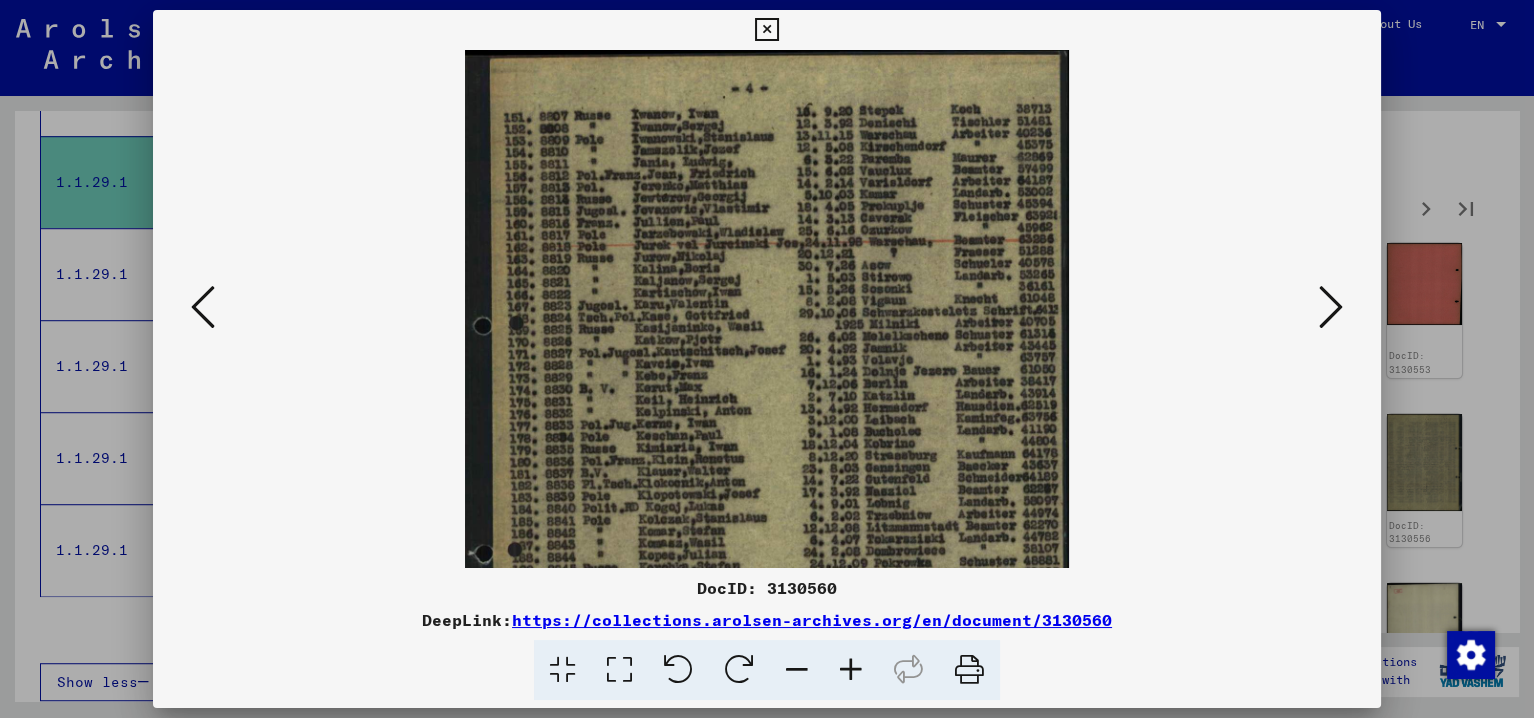 click at bounding box center [851, 670] 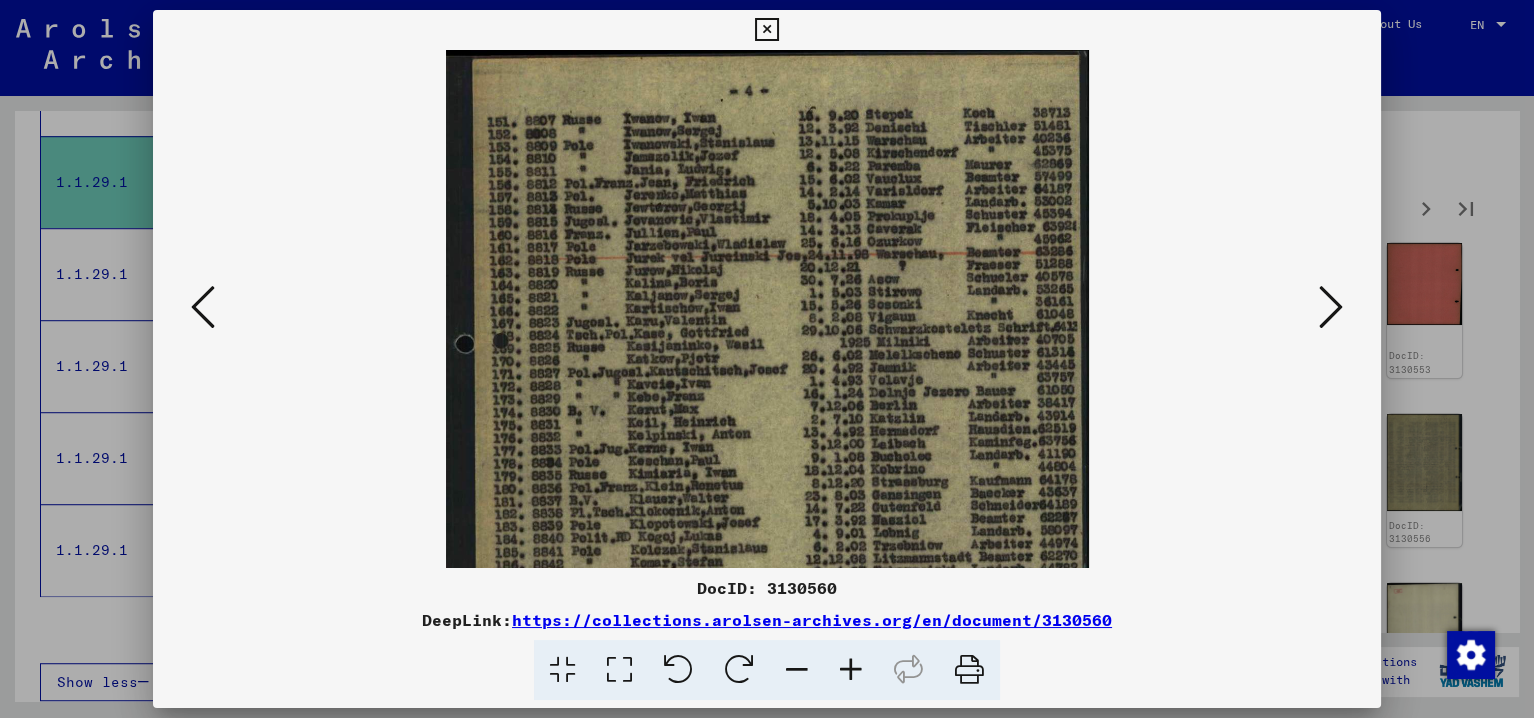 click at bounding box center (851, 670) 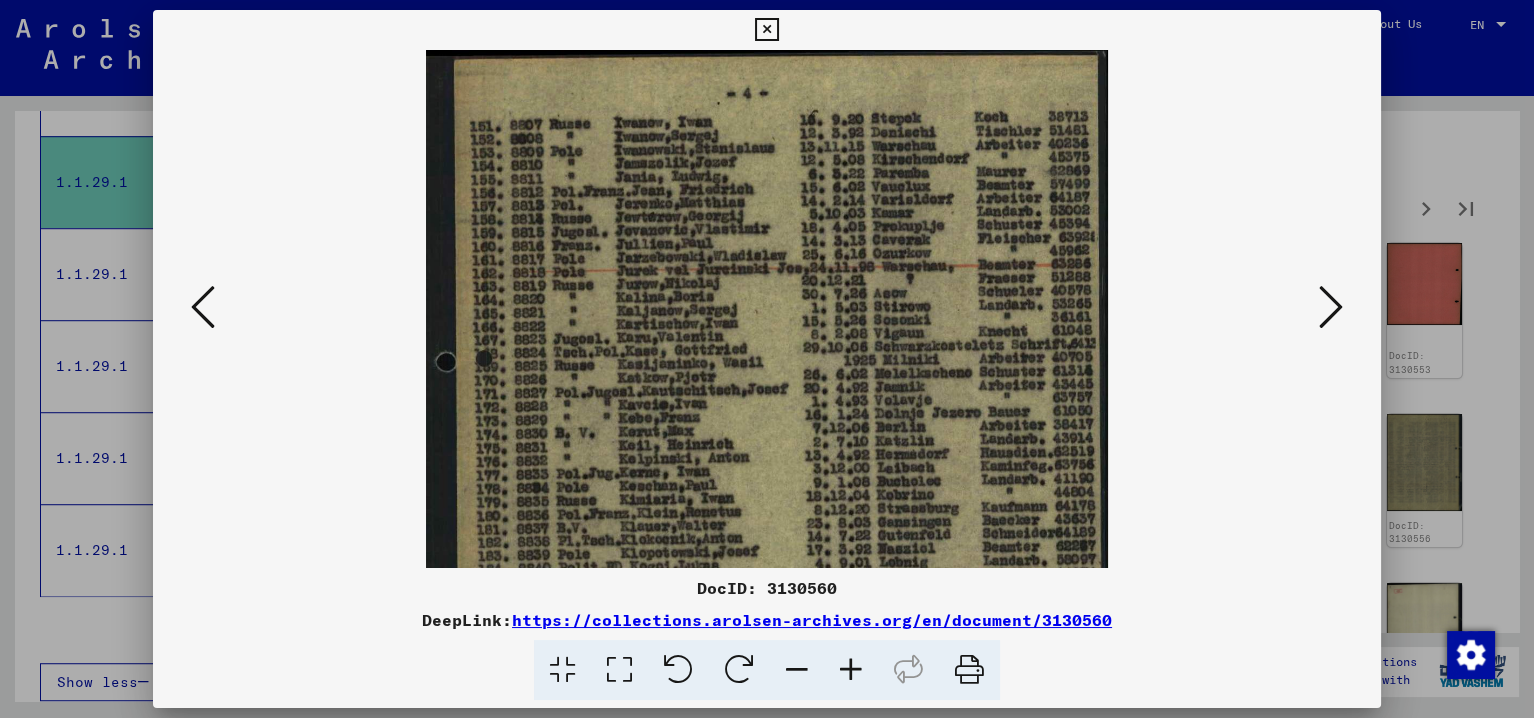 click at bounding box center (851, 670) 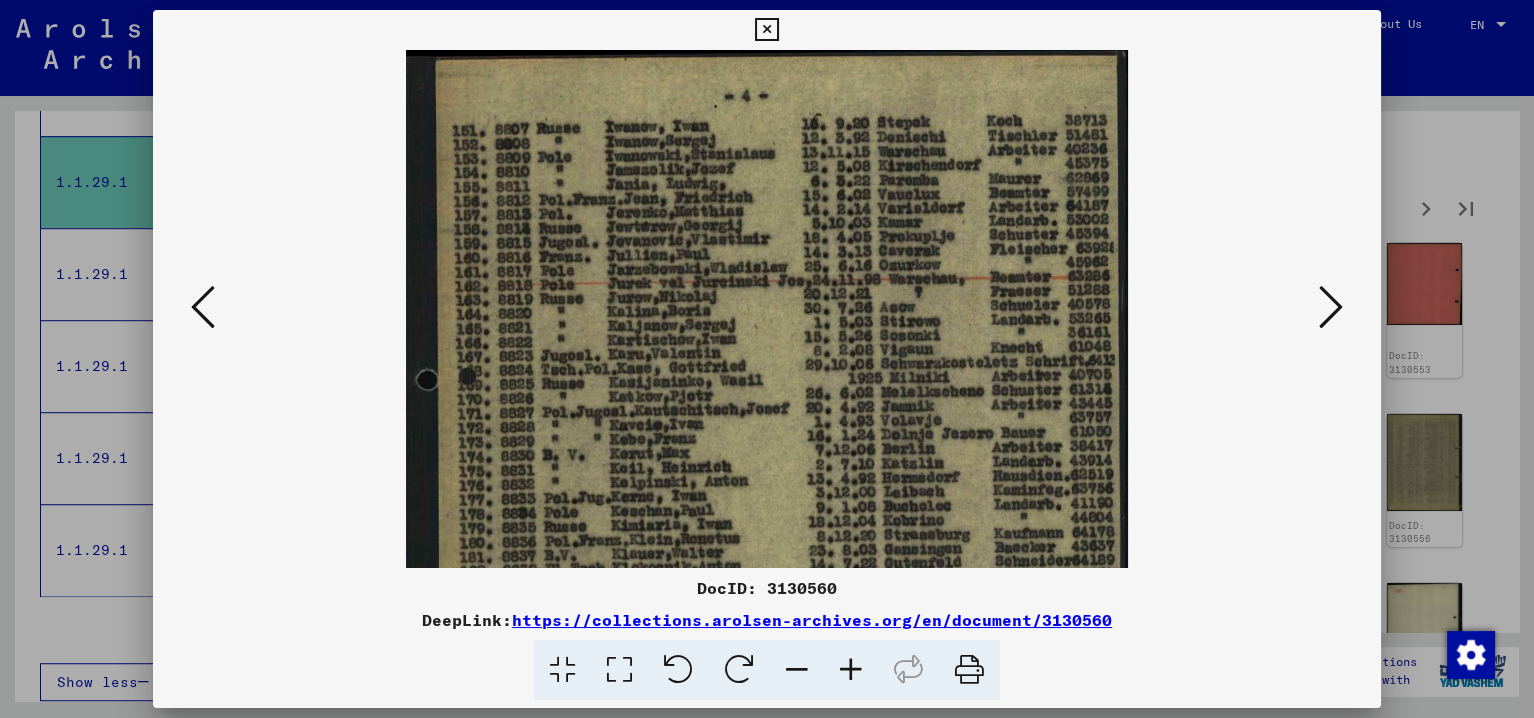 click at bounding box center [1331, 307] 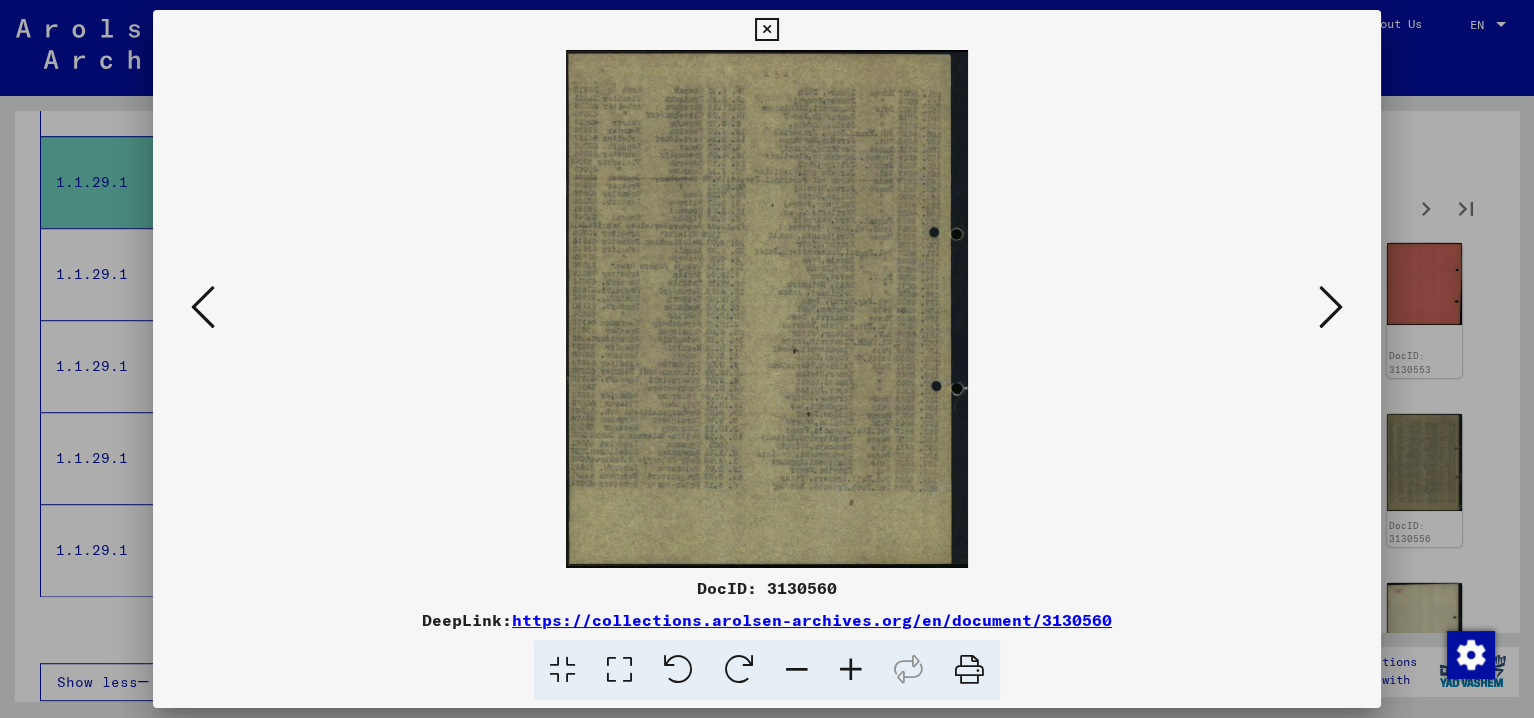 click at bounding box center [1331, 307] 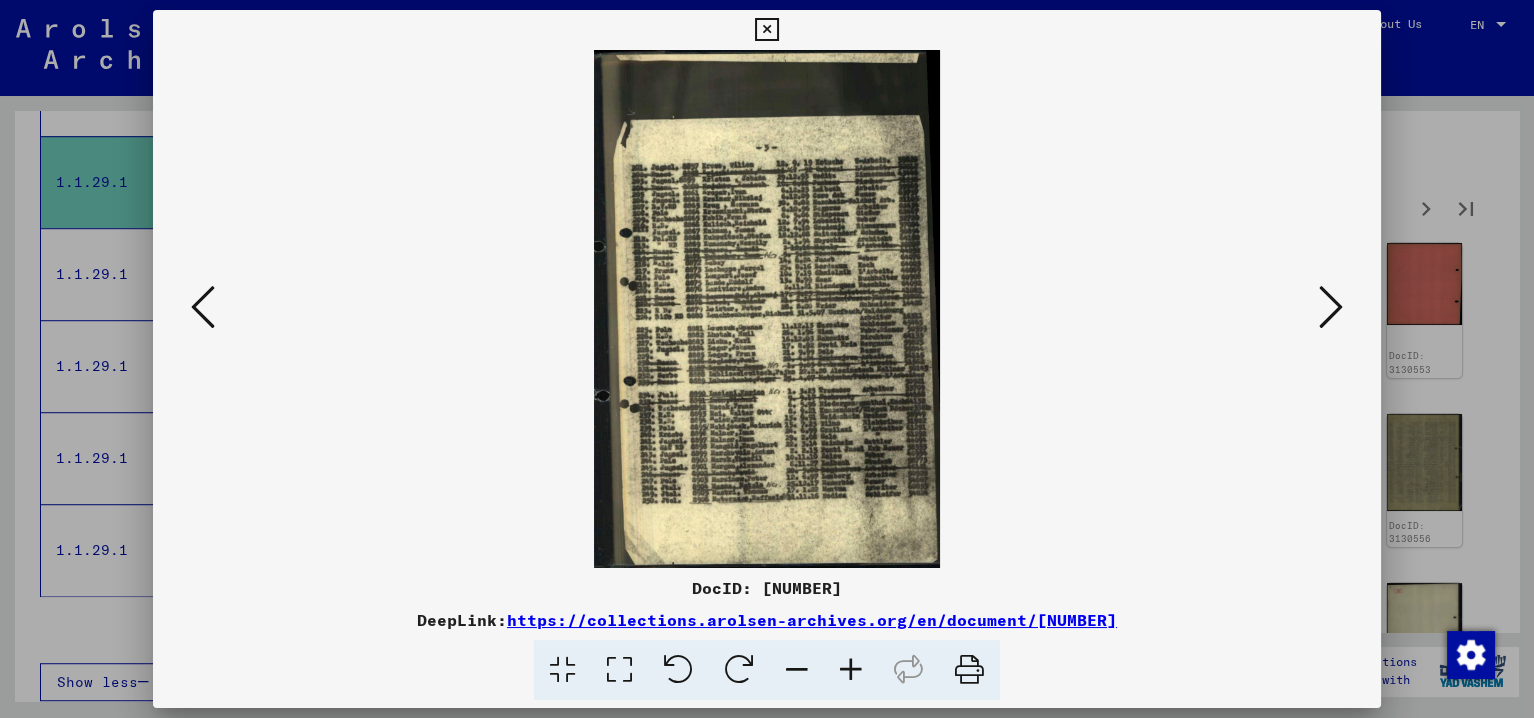 click at bounding box center [851, 670] 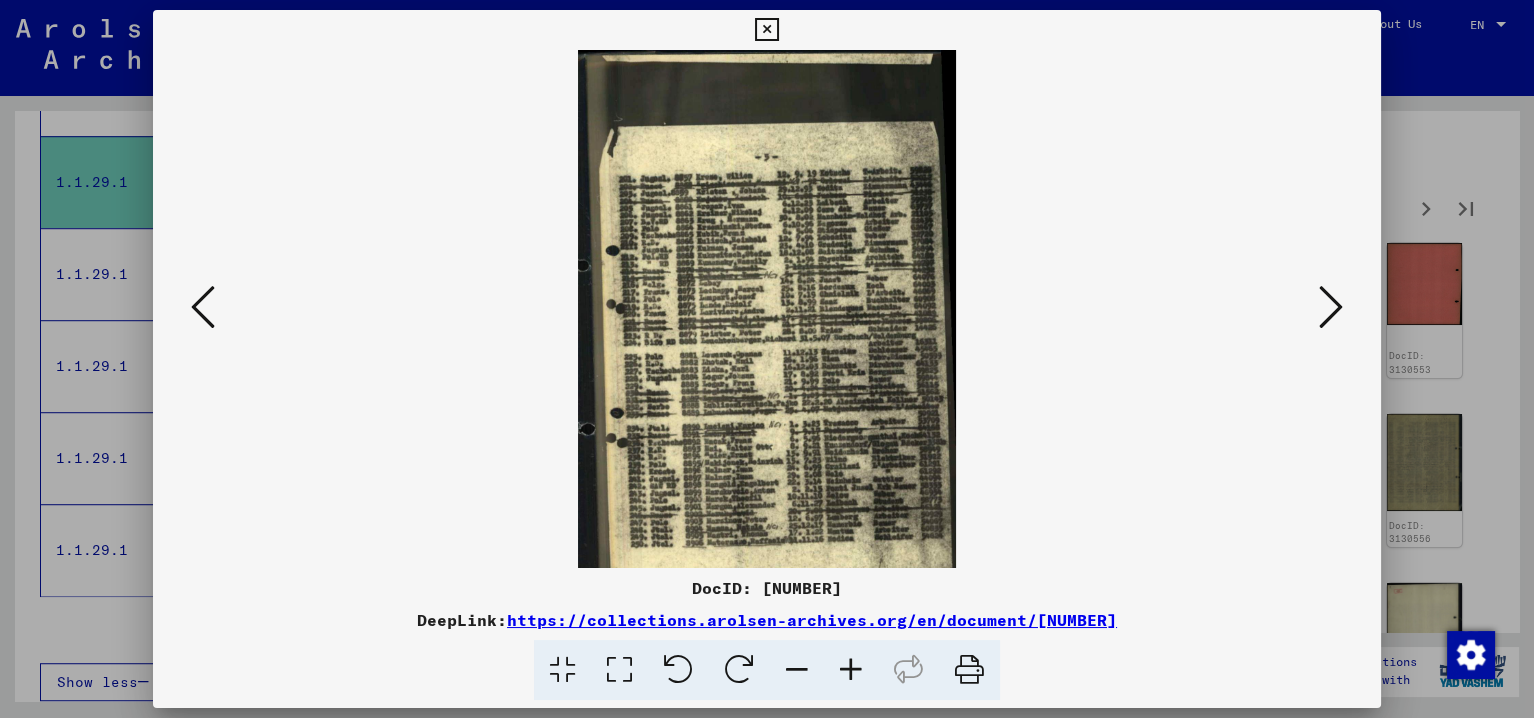 click at bounding box center (851, 670) 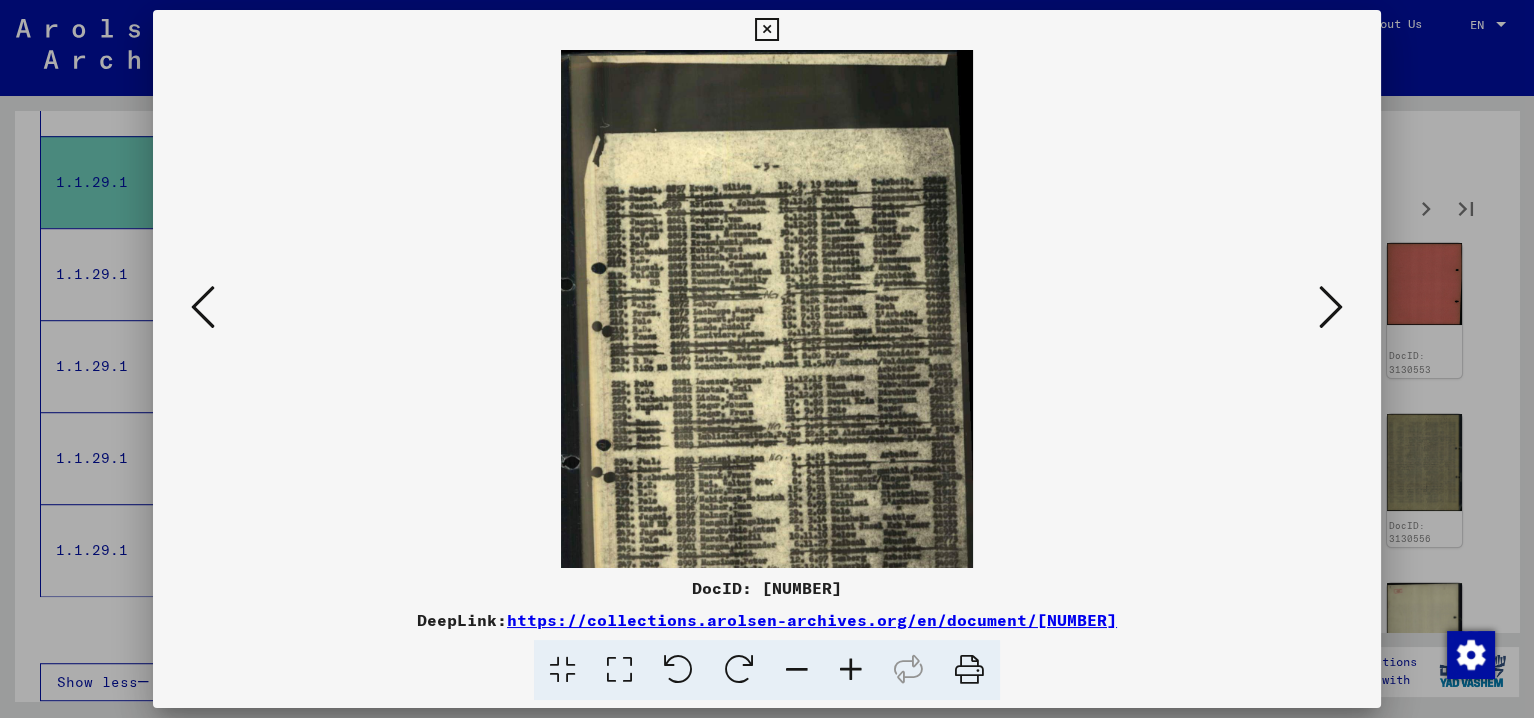 click at bounding box center (851, 670) 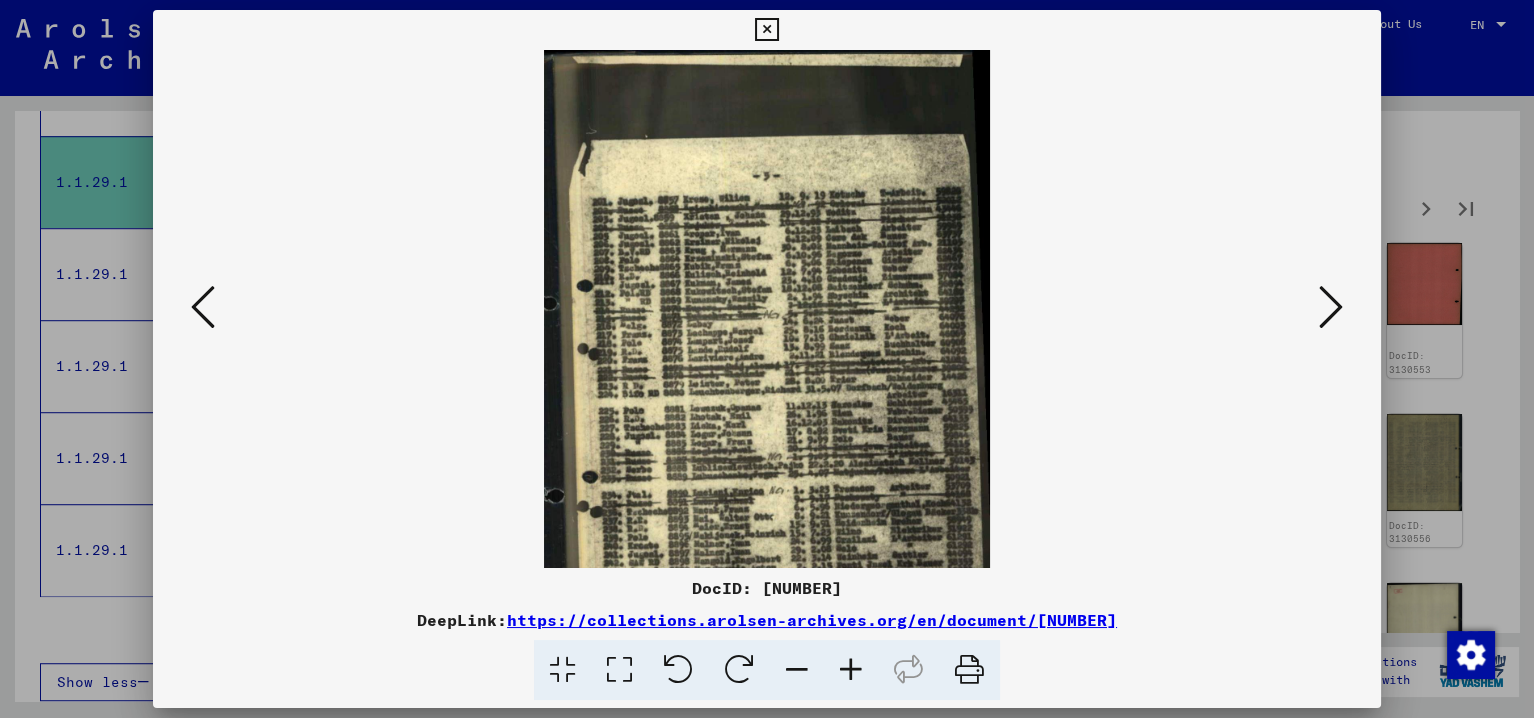 click at bounding box center (851, 670) 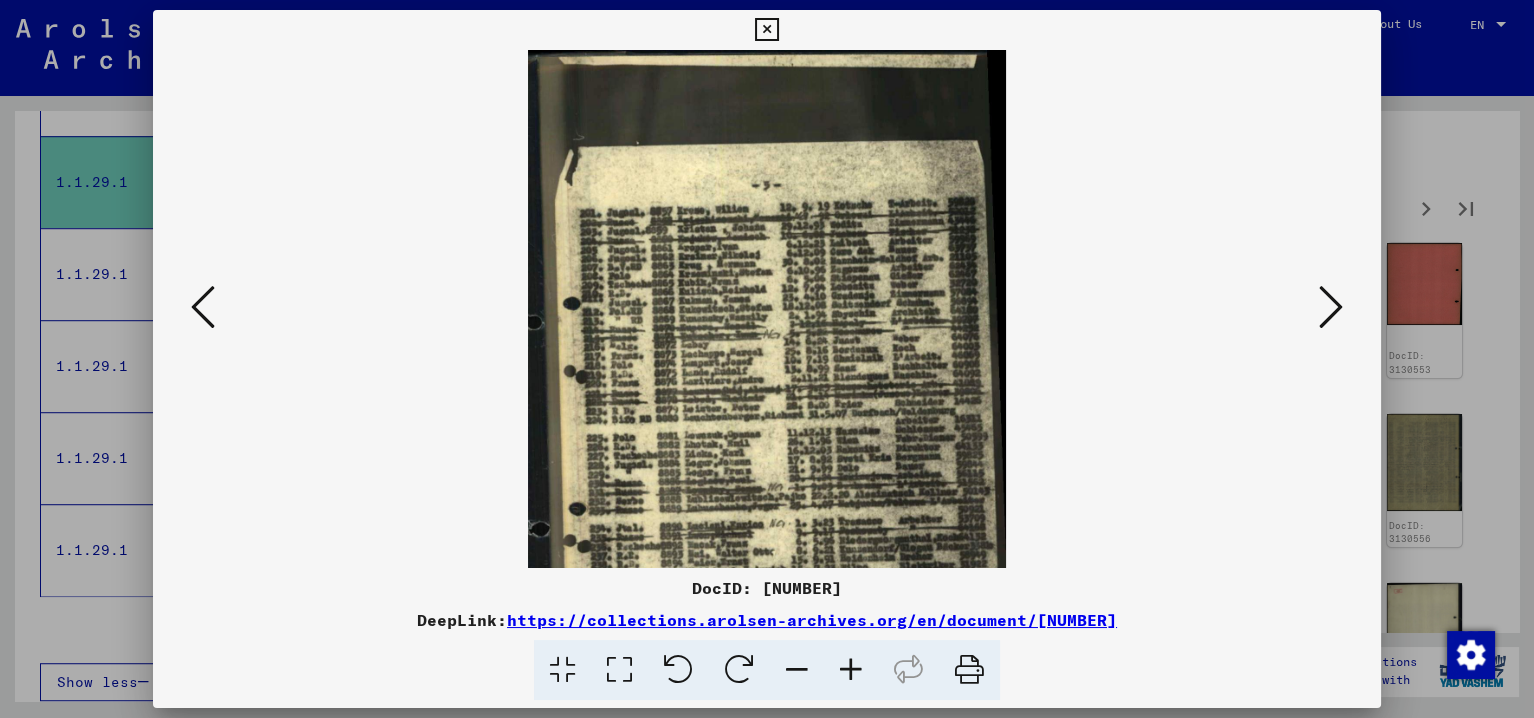 click at bounding box center [851, 670] 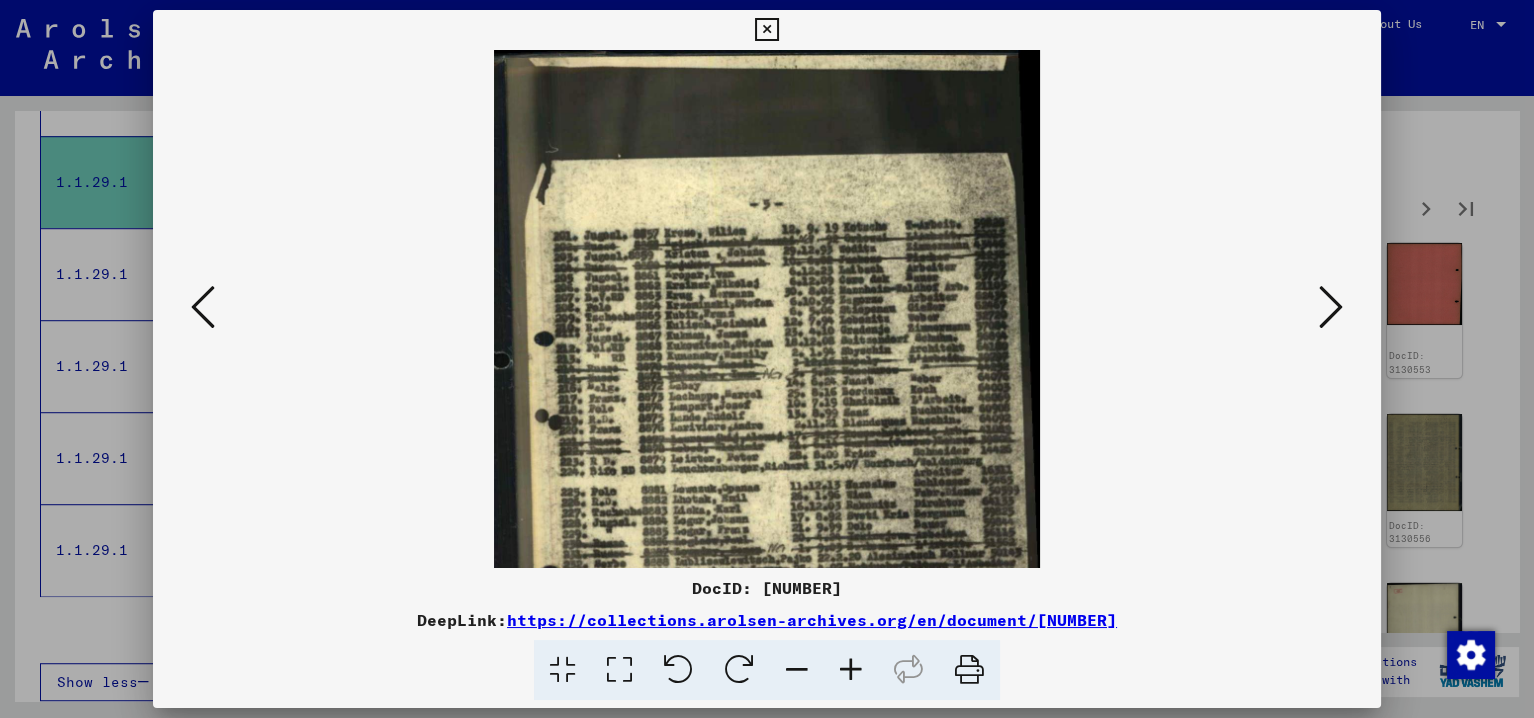 click at bounding box center (851, 670) 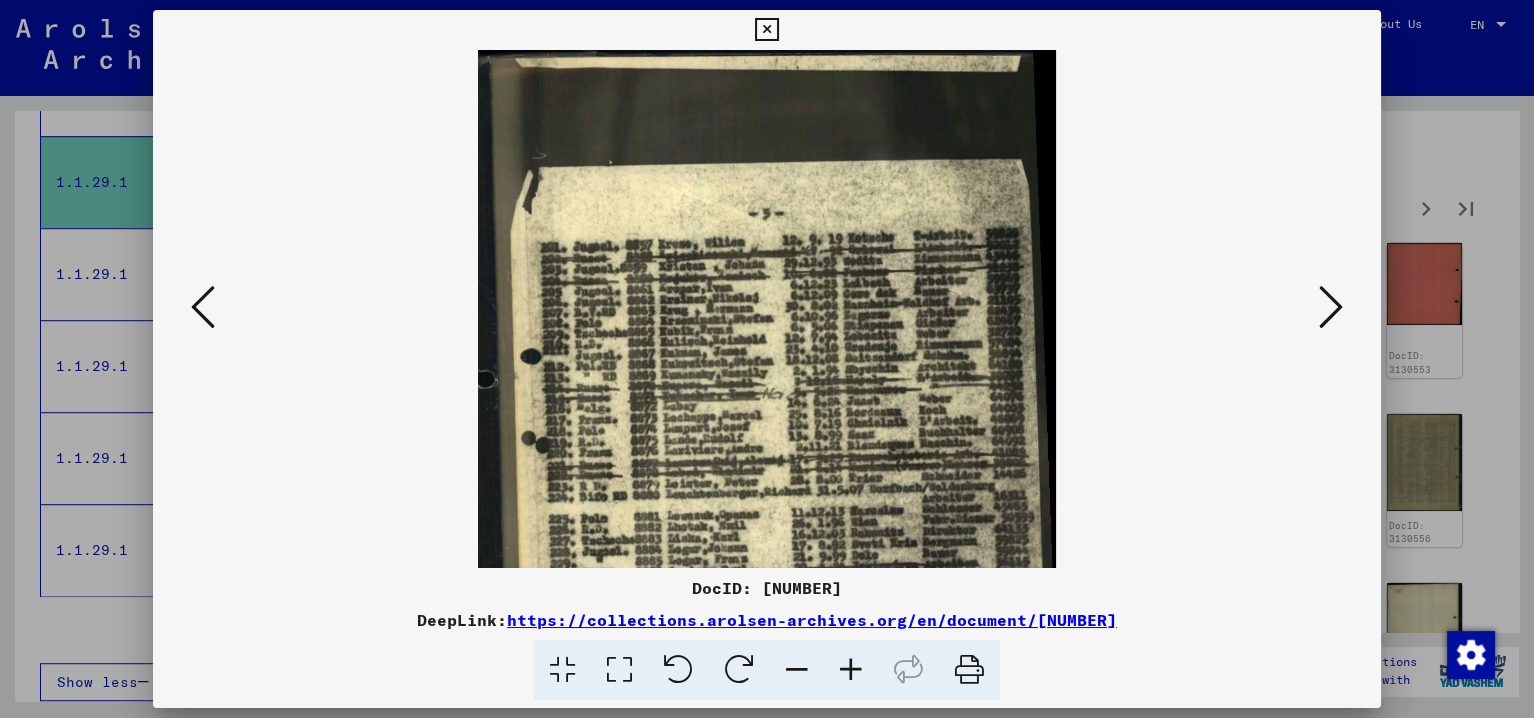click at bounding box center (851, 670) 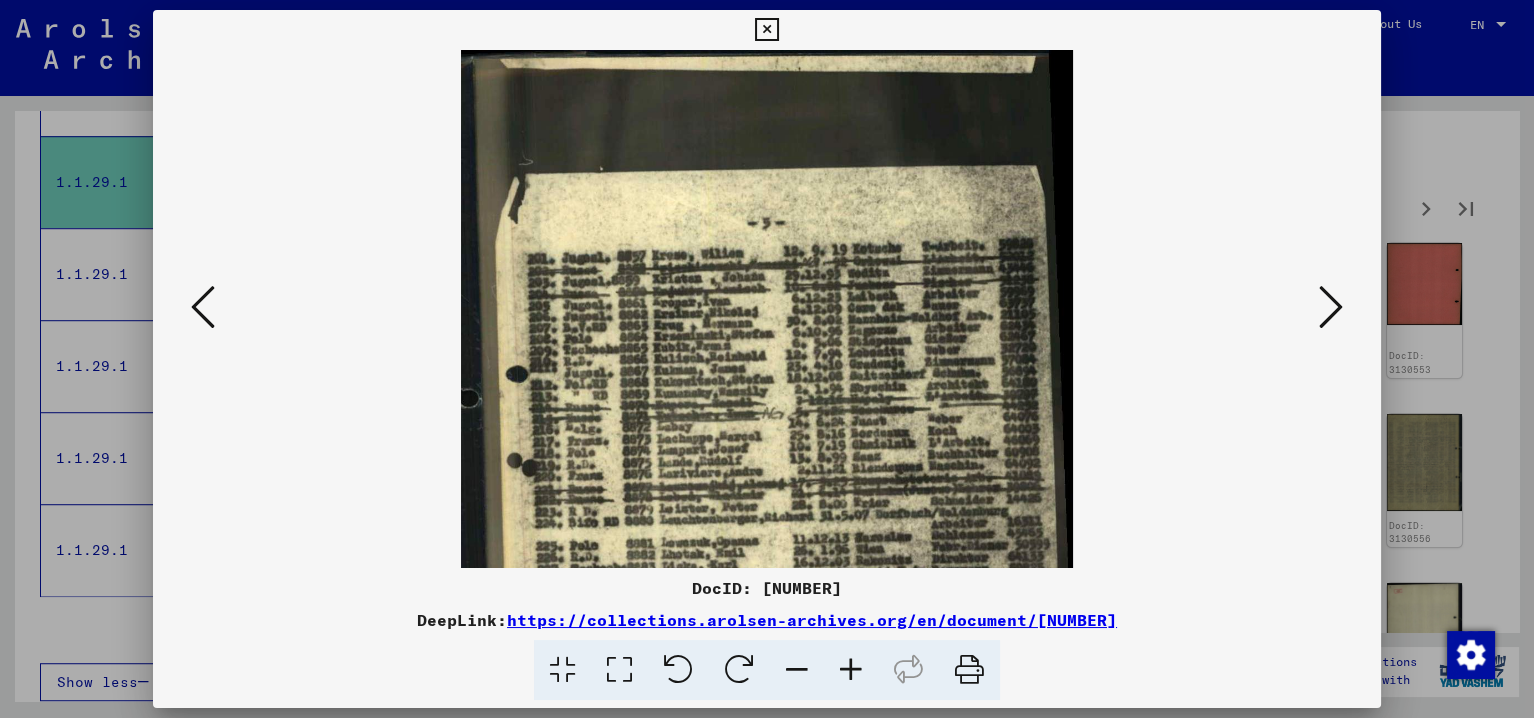 click at bounding box center [851, 670] 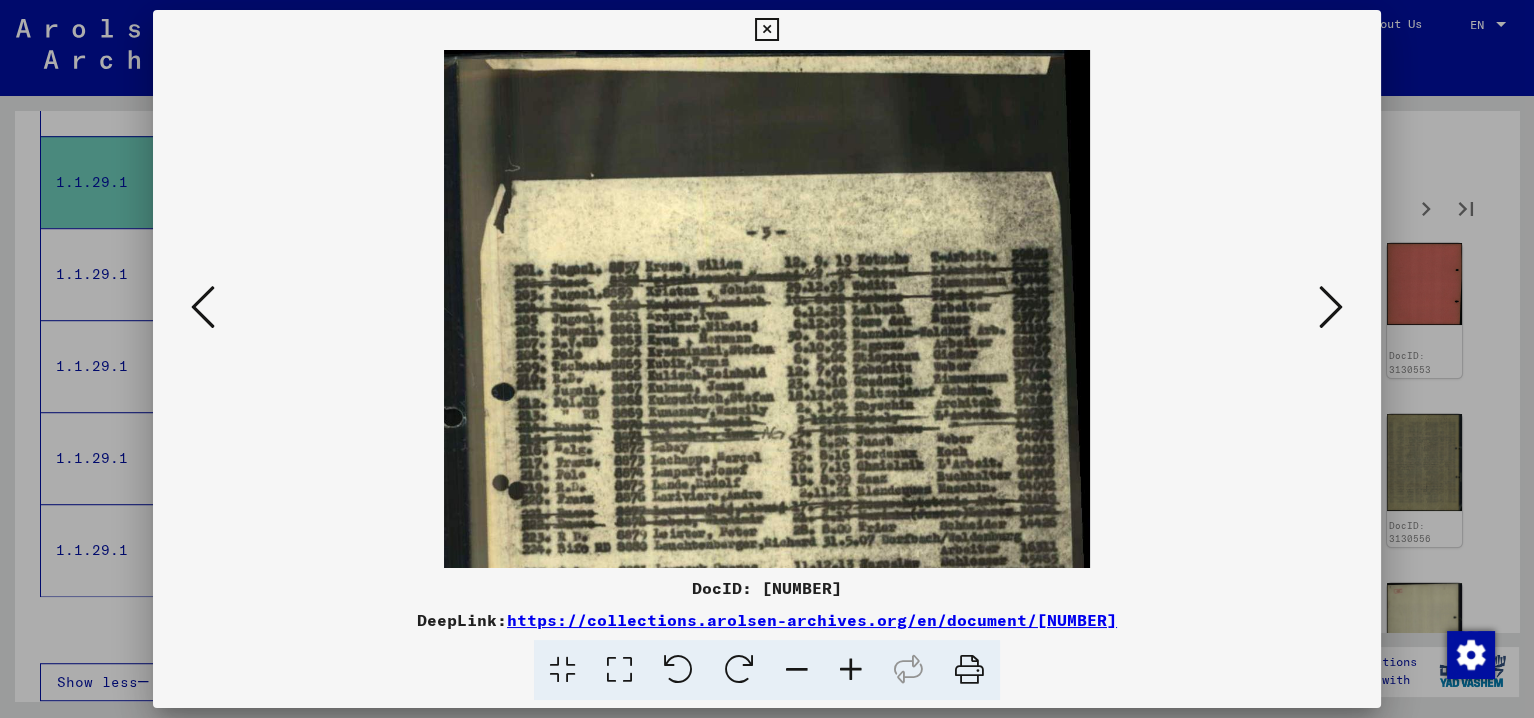 click at bounding box center [851, 670] 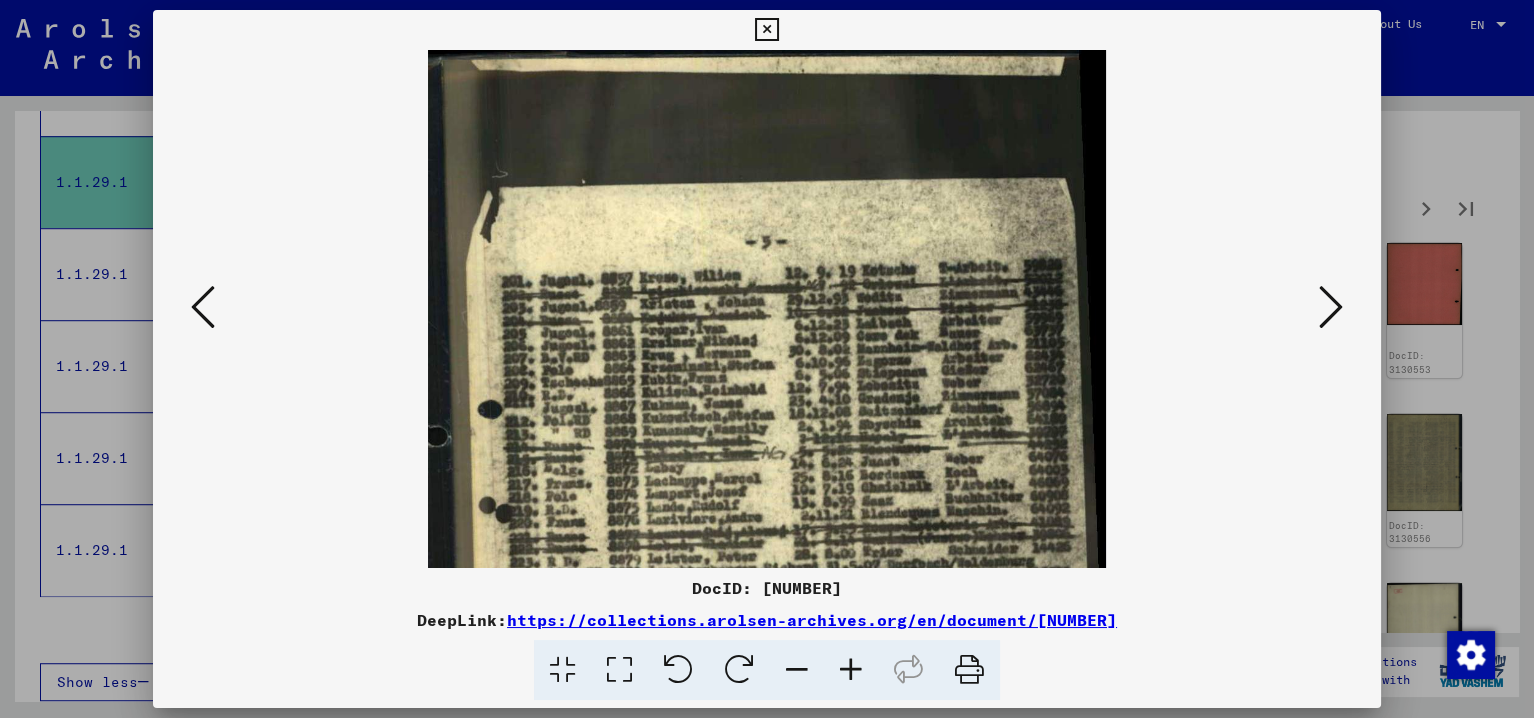 click at bounding box center (1331, 307) 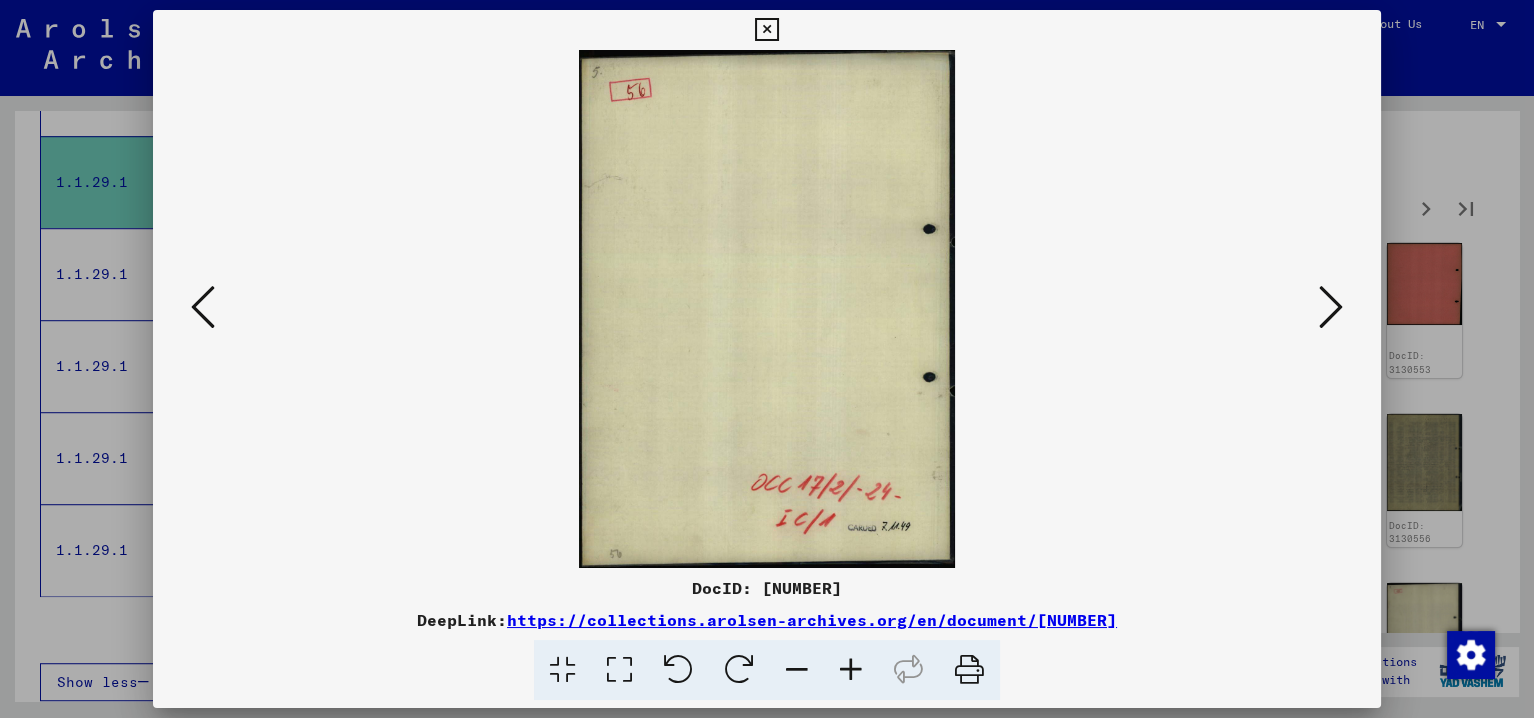 click at bounding box center (1331, 307) 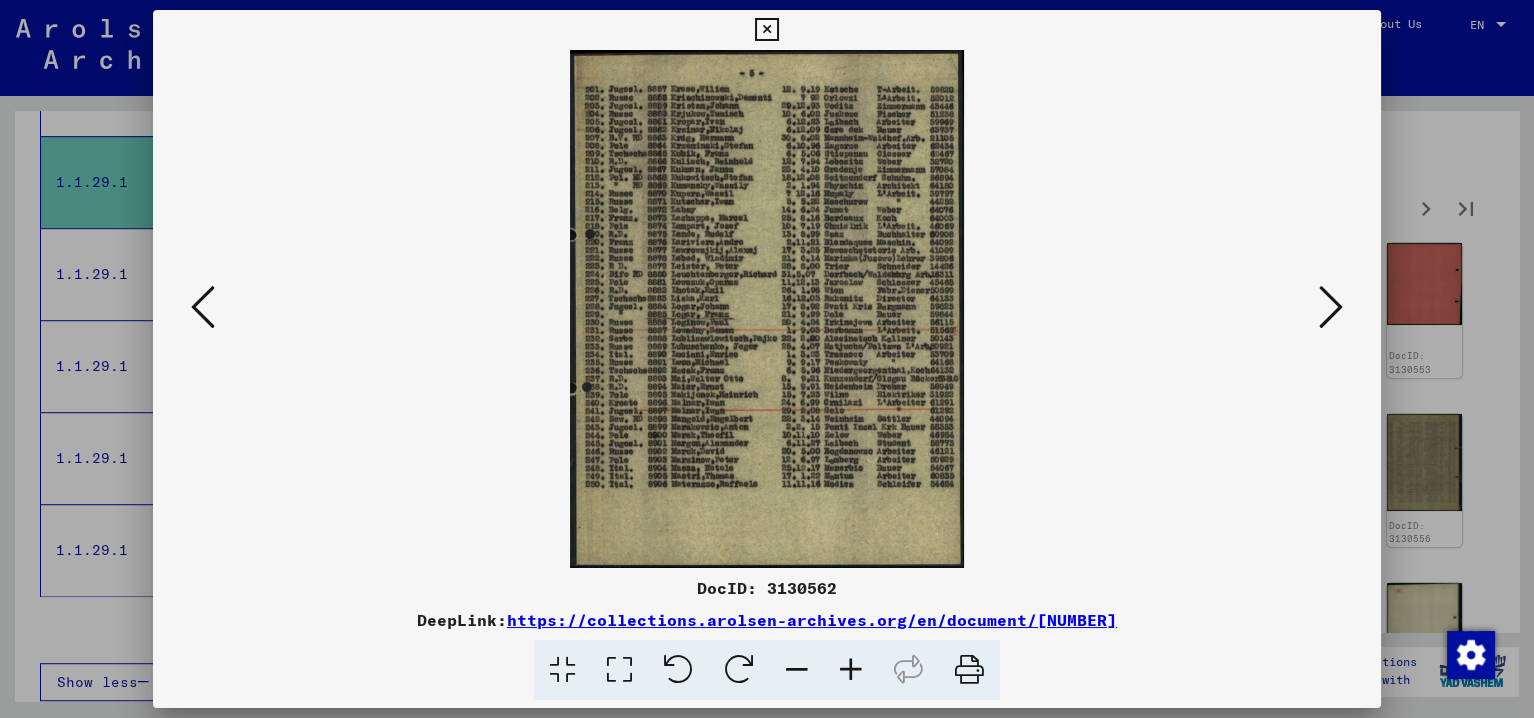 click at bounding box center (851, 670) 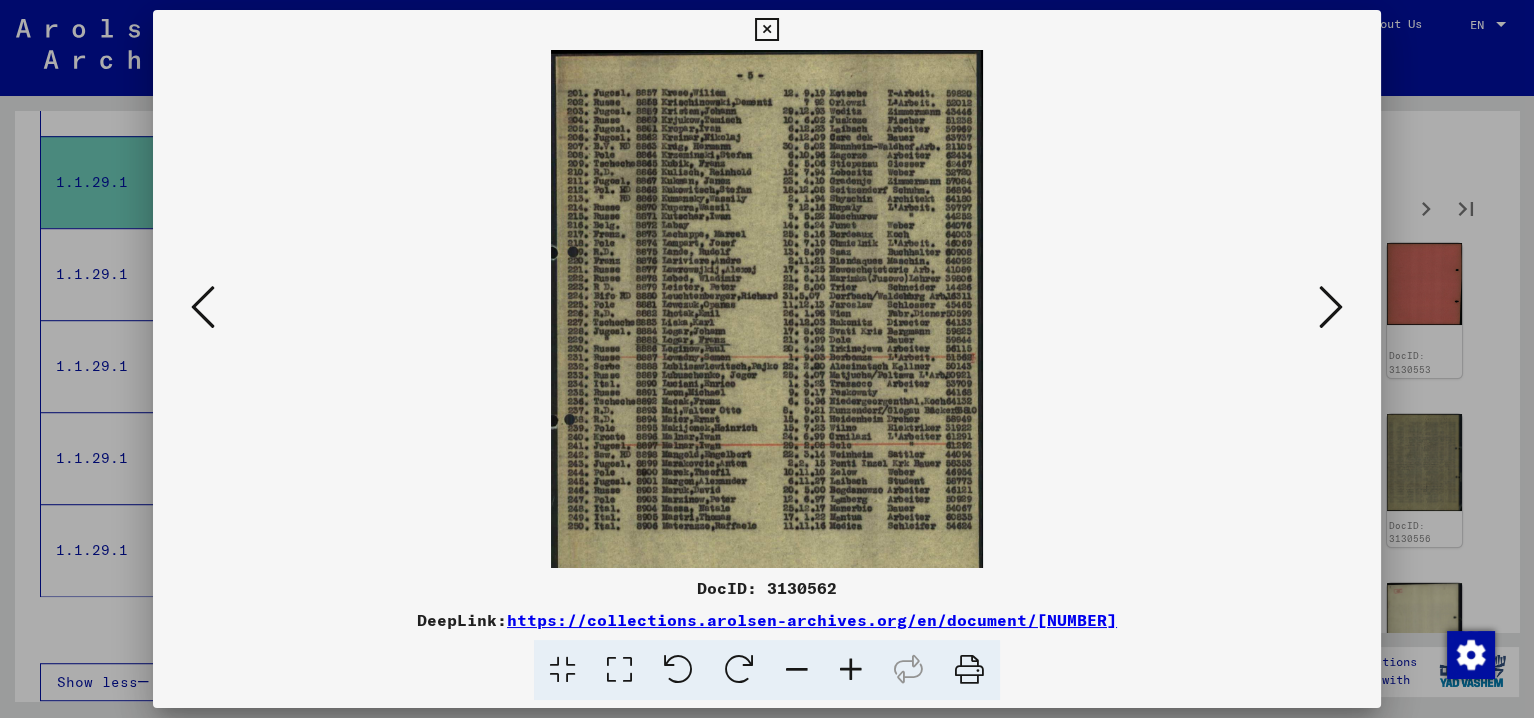 click at bounding box center [851, 670] 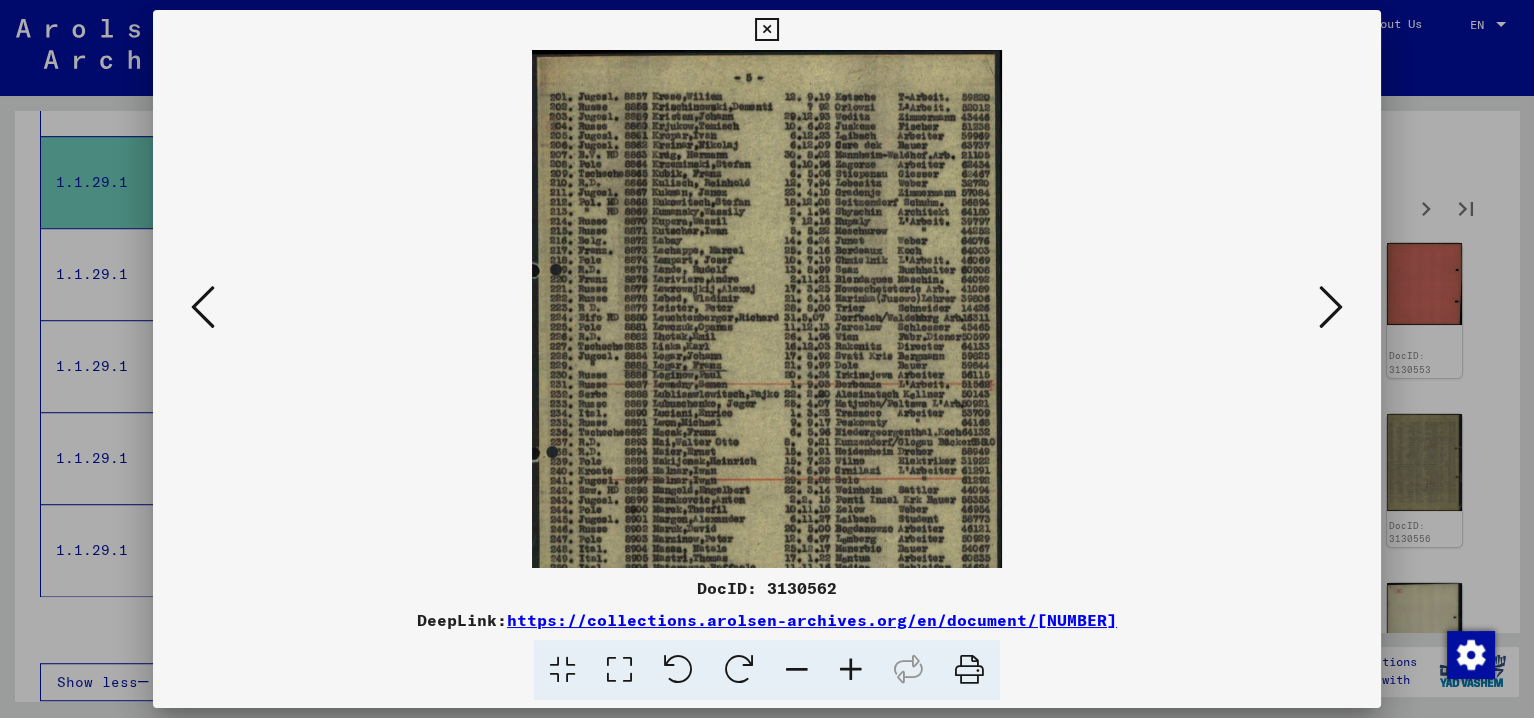 click at bounding box center (851, 670) 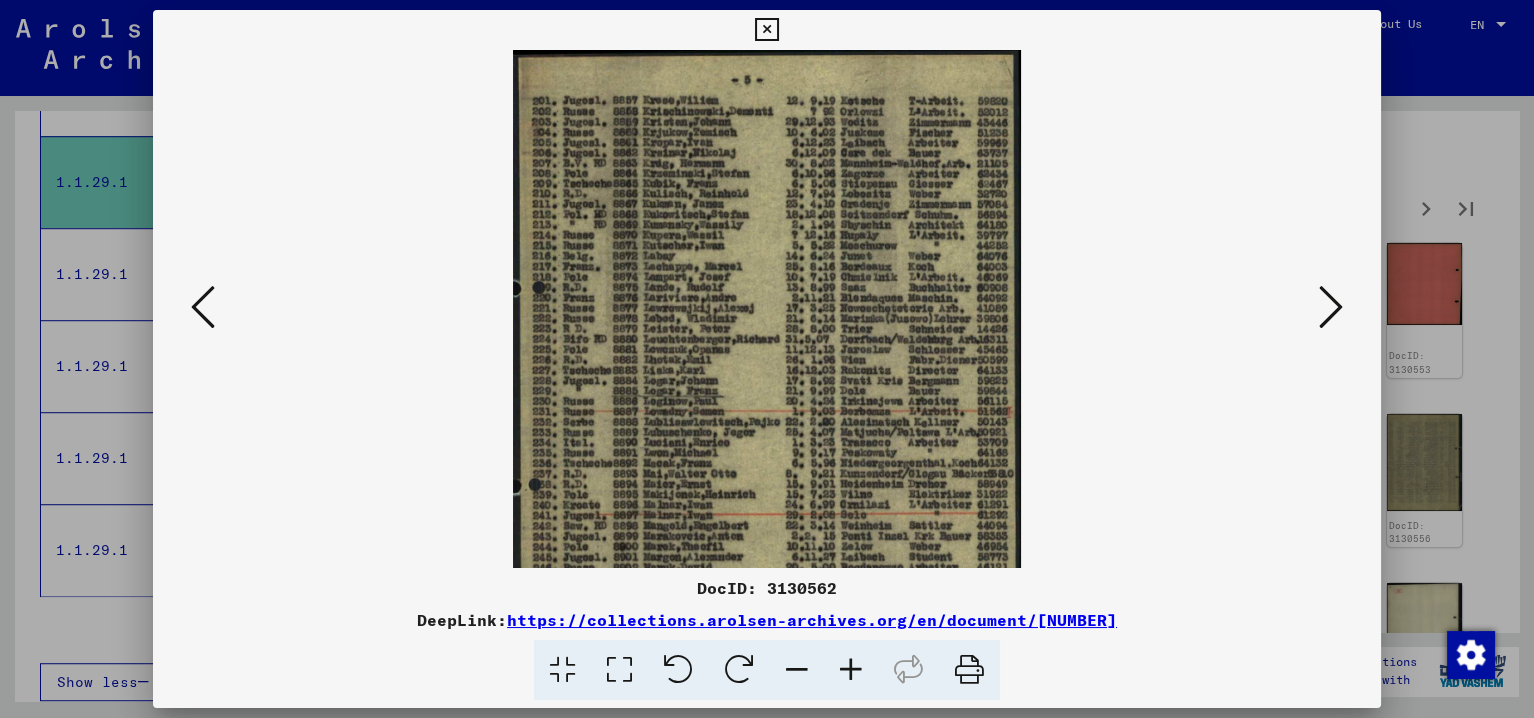 click at bounding box center (851, 670) 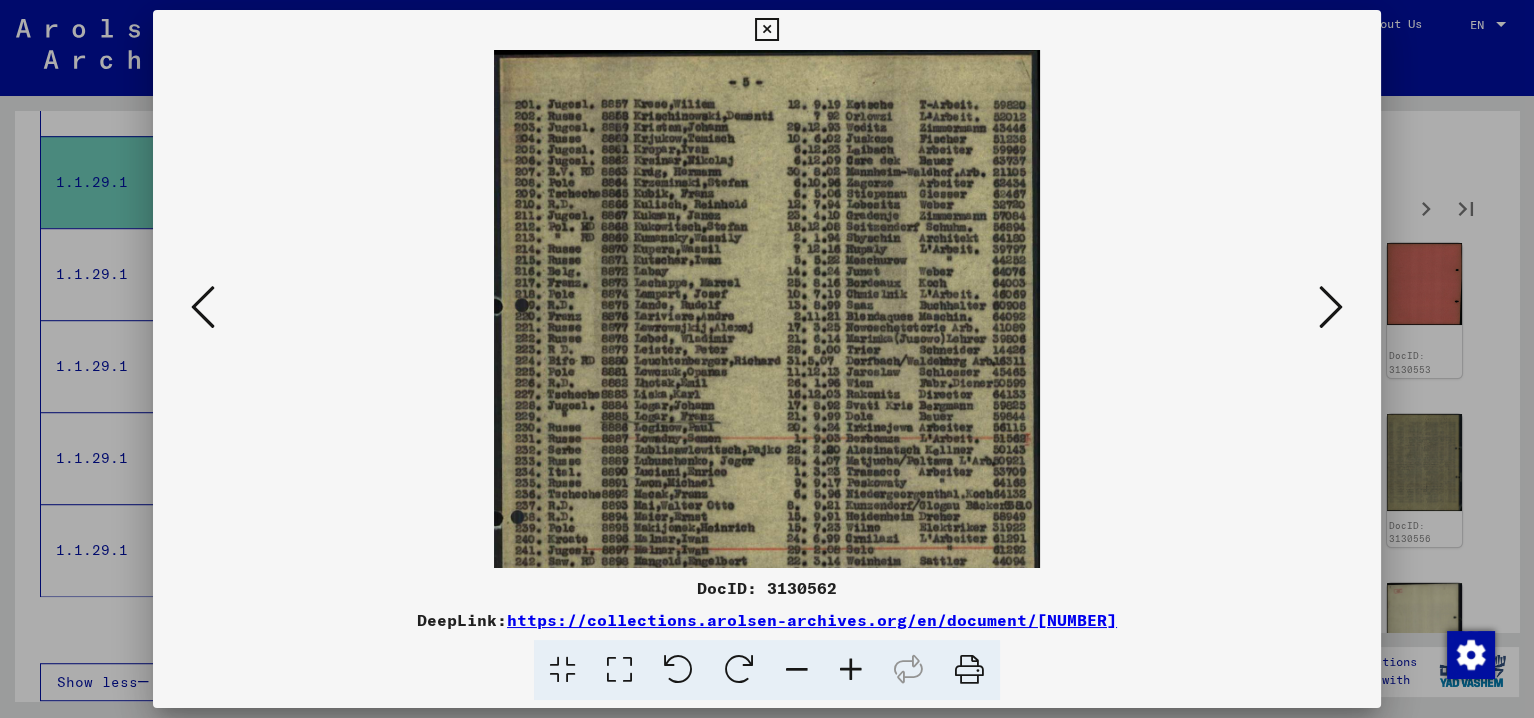 click at bounding box center (851, 670) 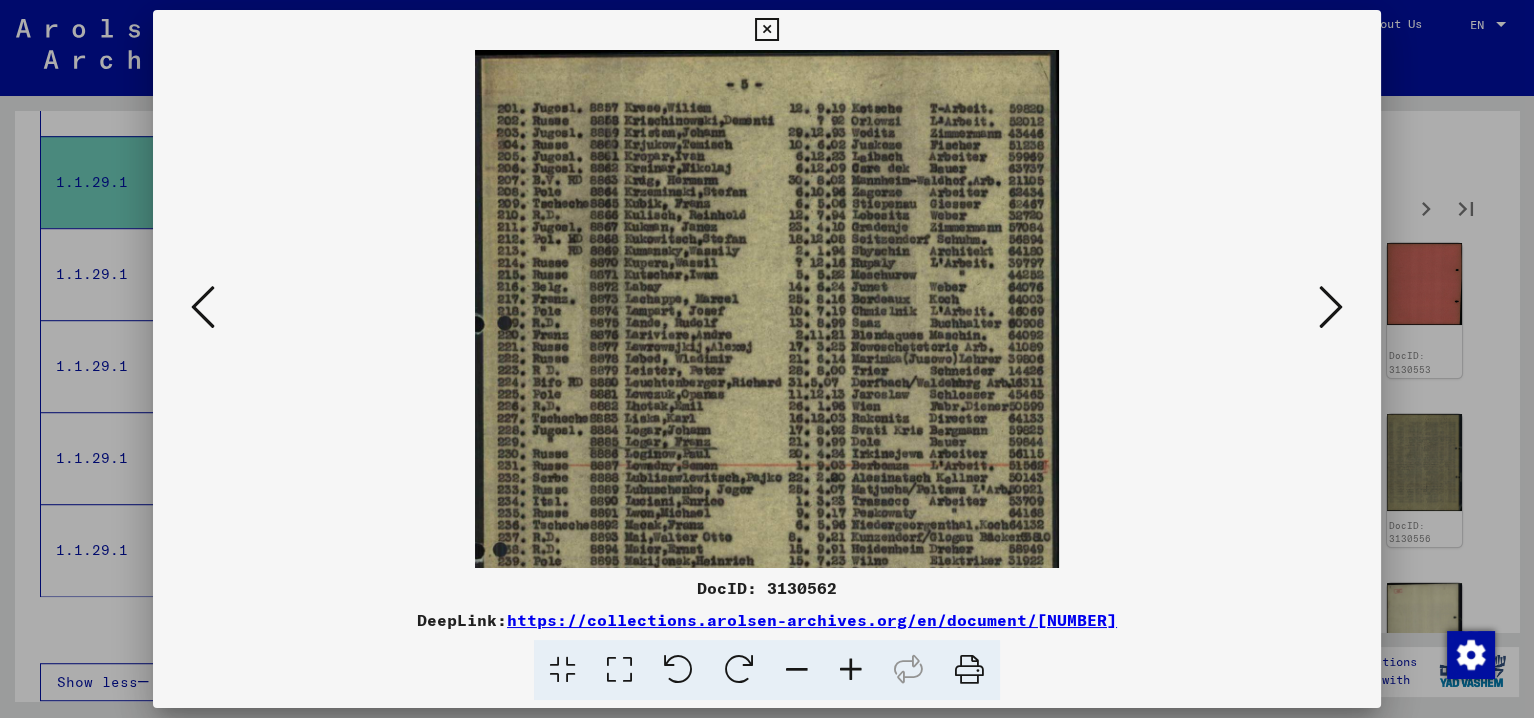 click at bounding box center [851, 670] 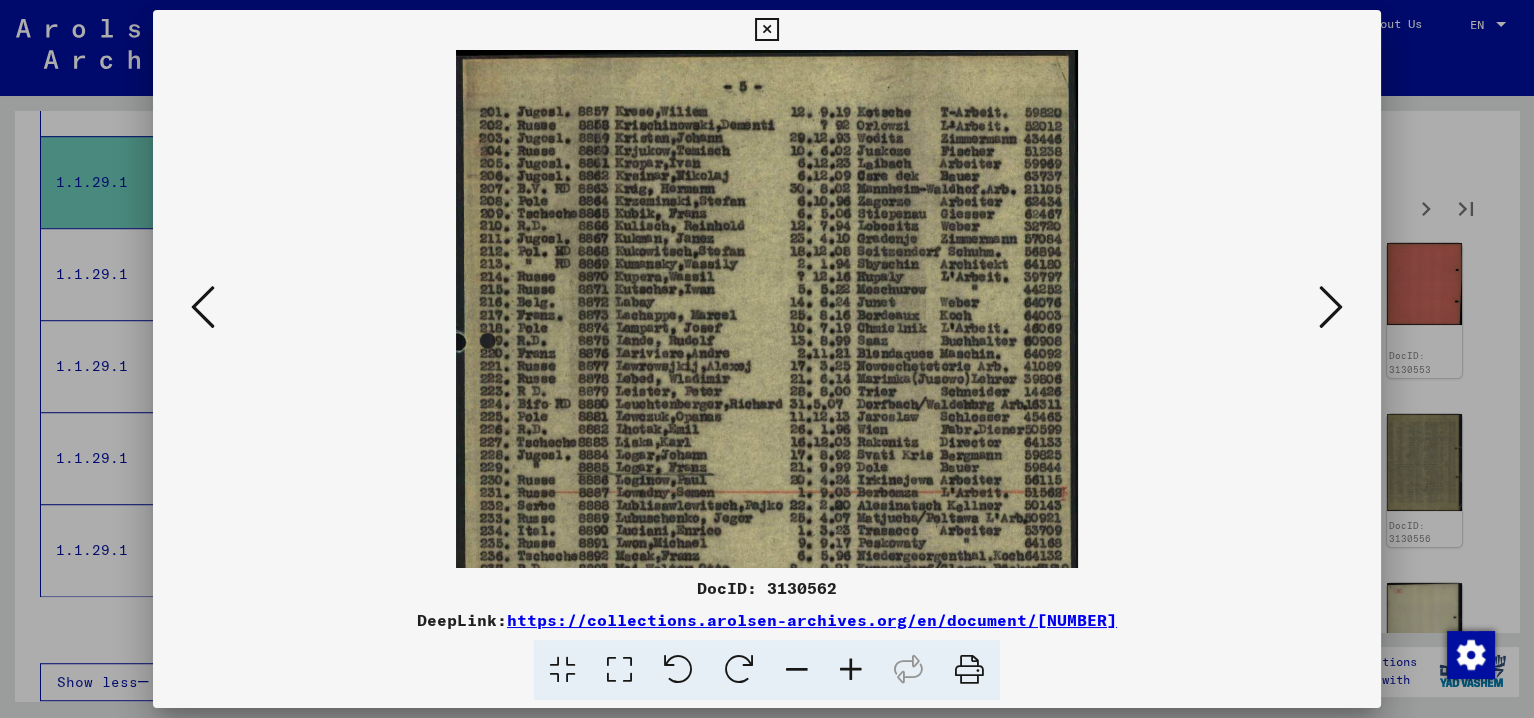 click at bounding box center (851, 670) 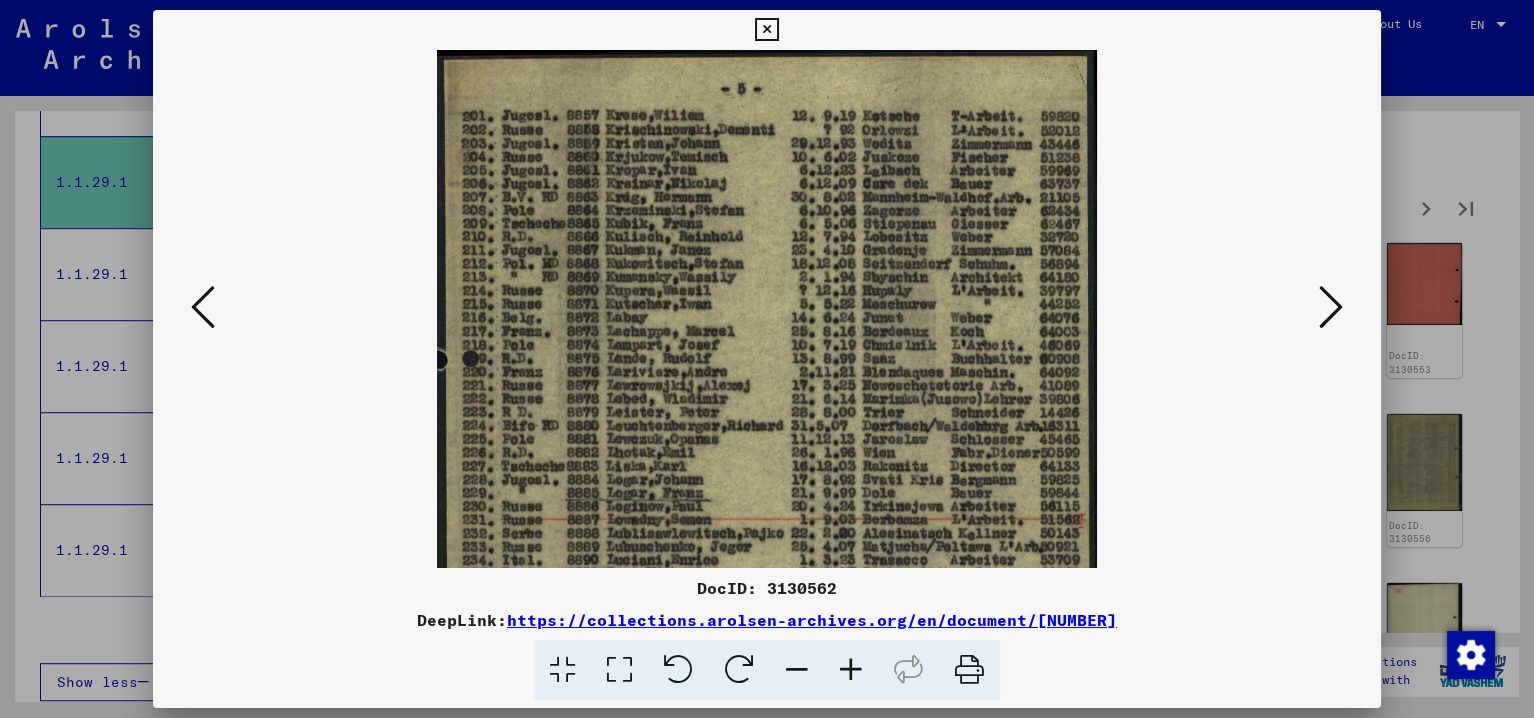 click at bounding box center [851, 670] 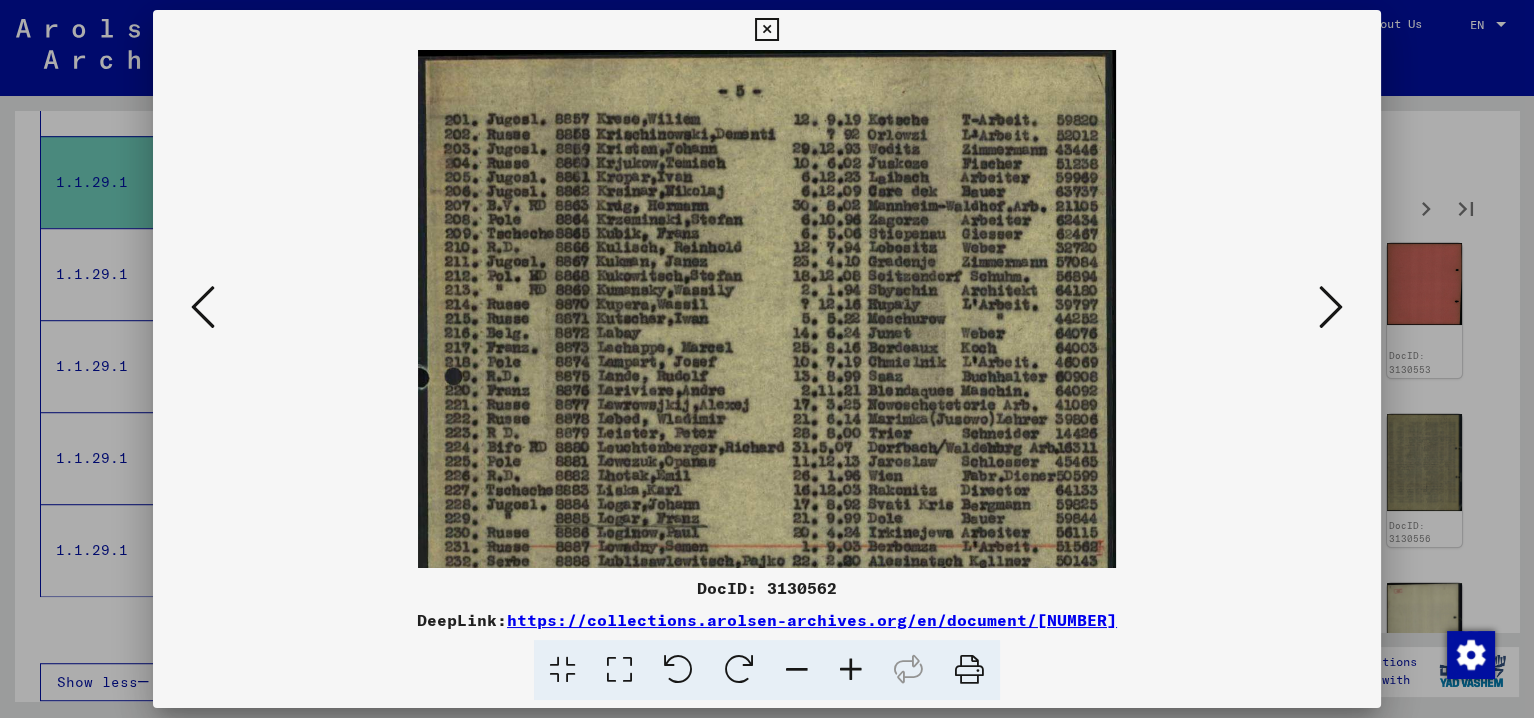 click at bounding box center [1331, 307] 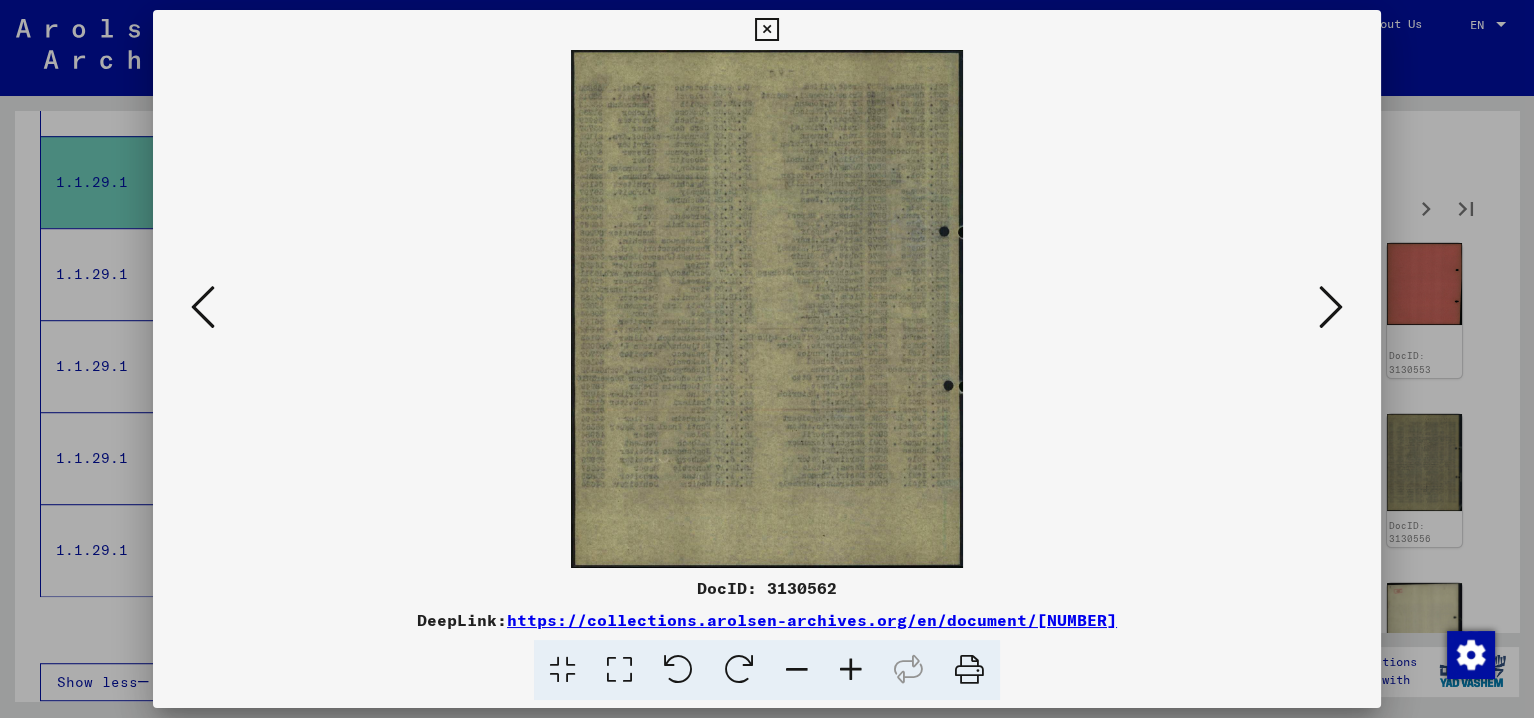 click at bounding box center (1331, 307) 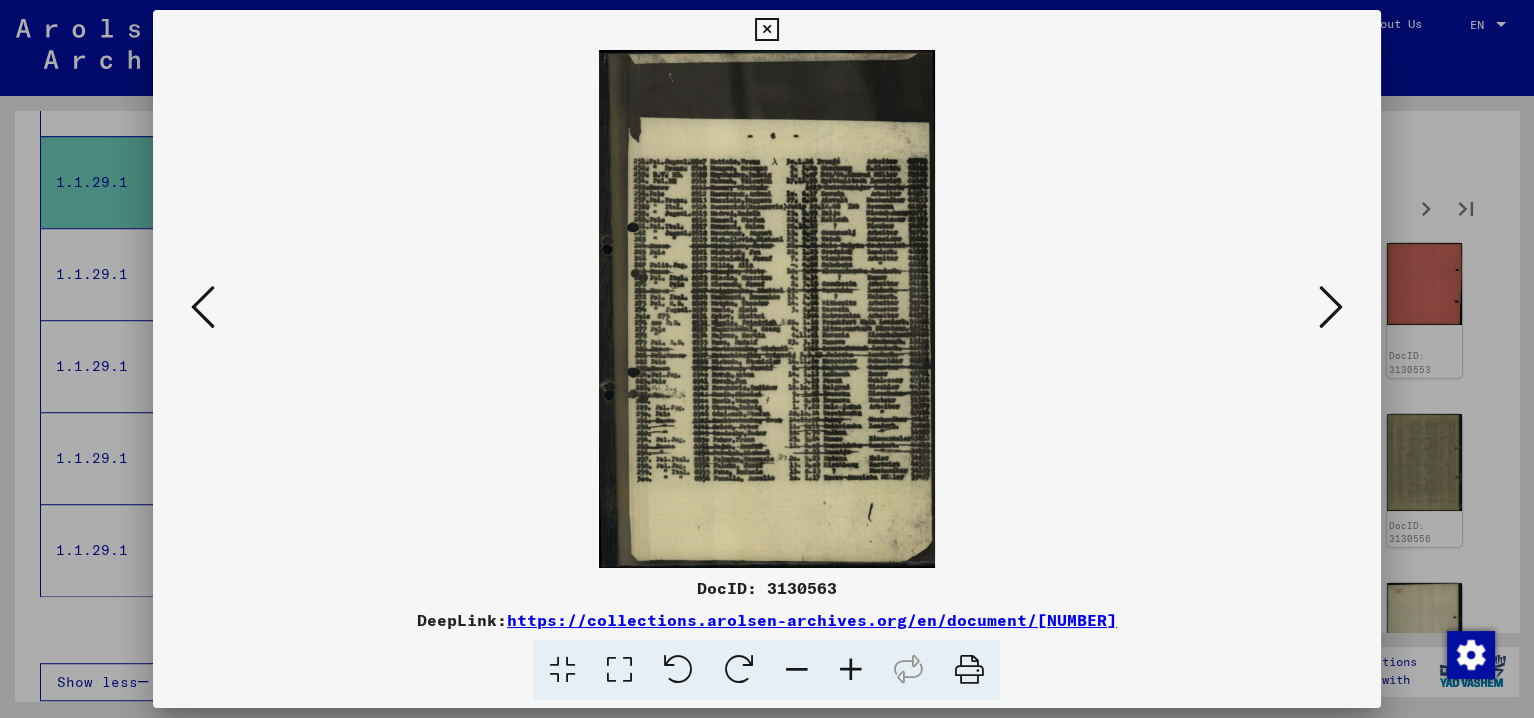 click at bounding box center [851, 670] 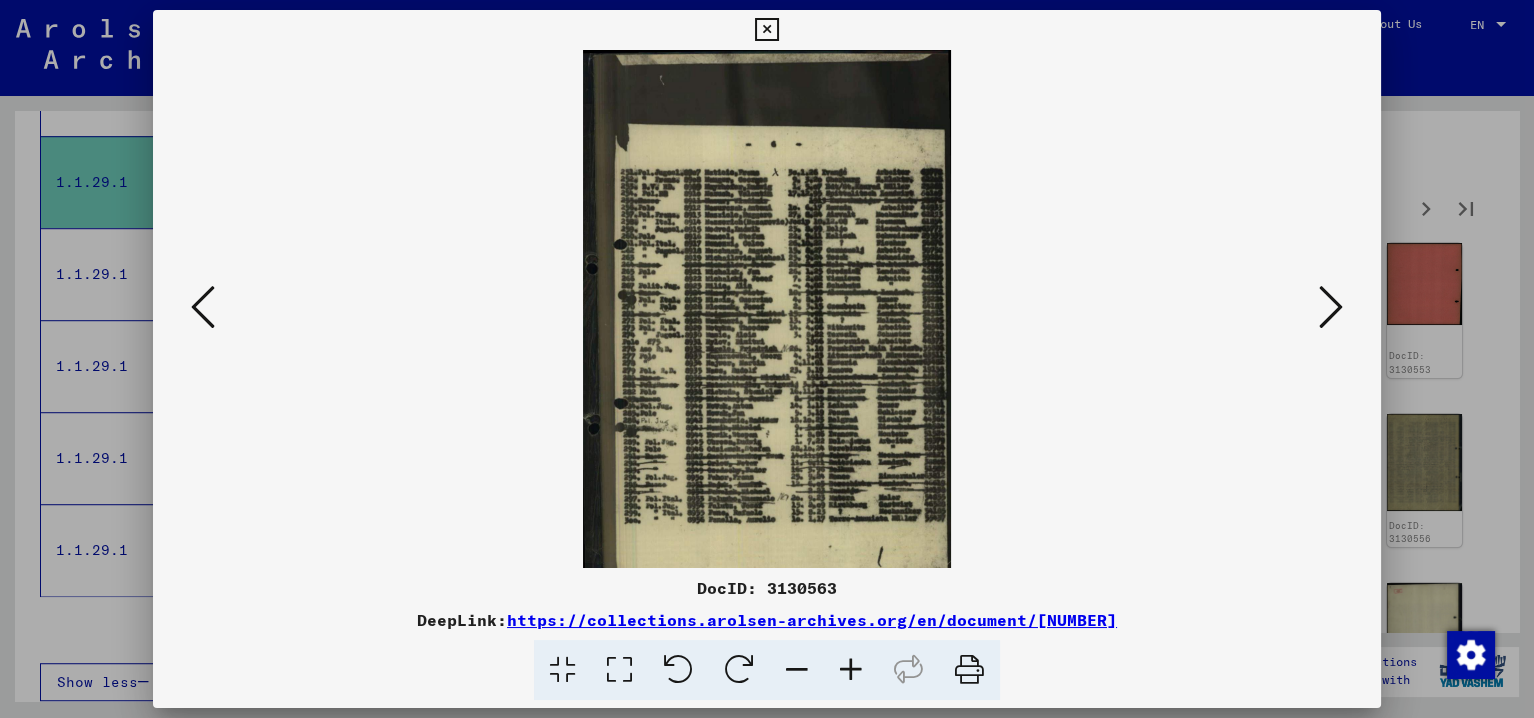 click at bounding box center (851, 670) 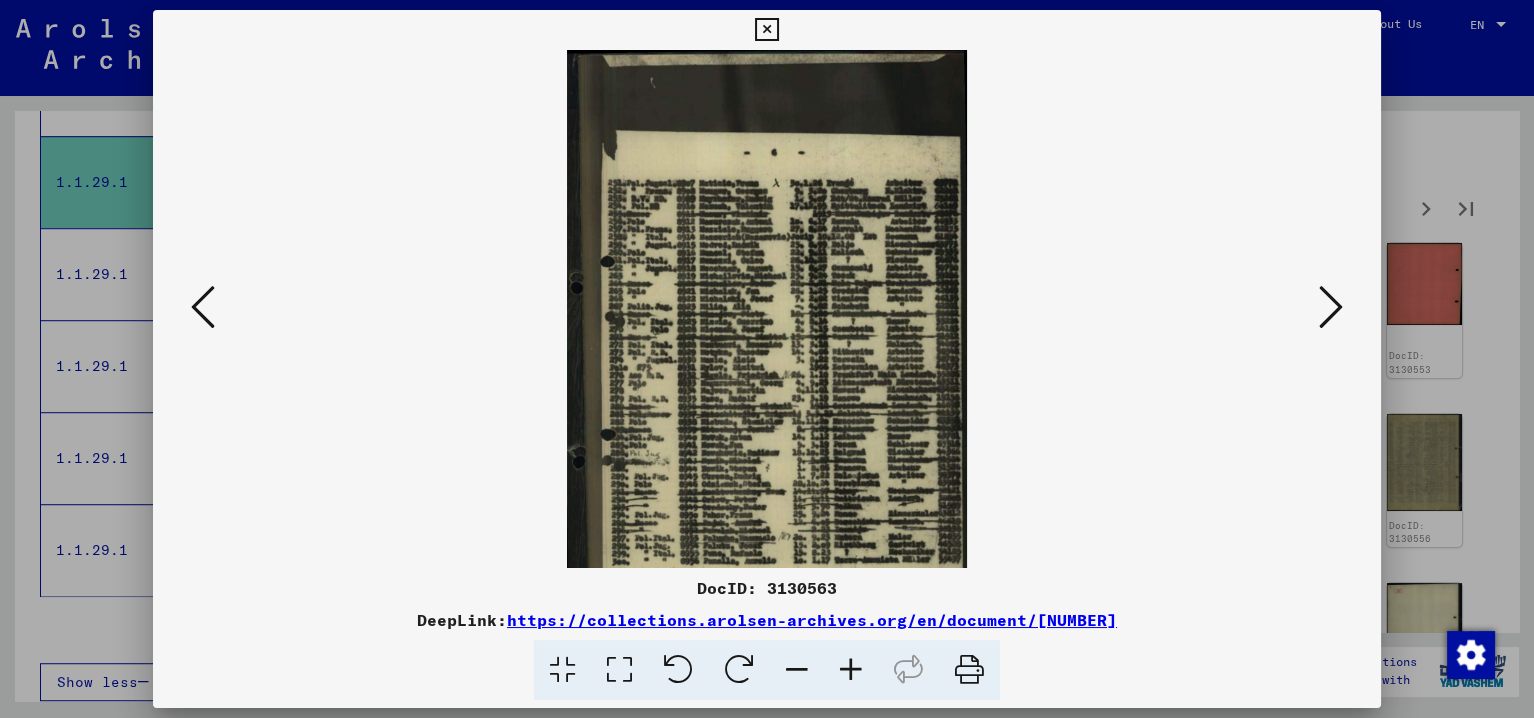 click at bounding box center (851, 670) 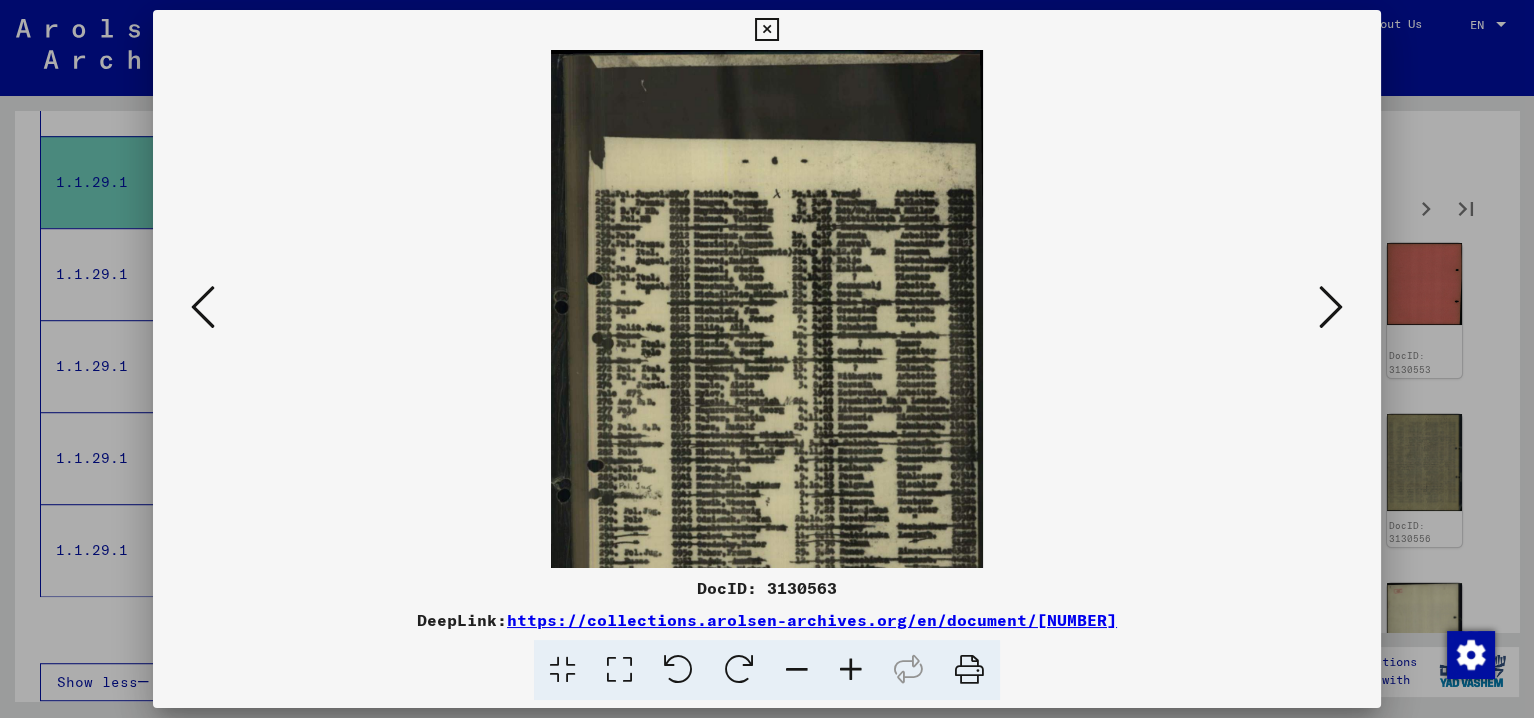 click at bounding box center (851, 670) 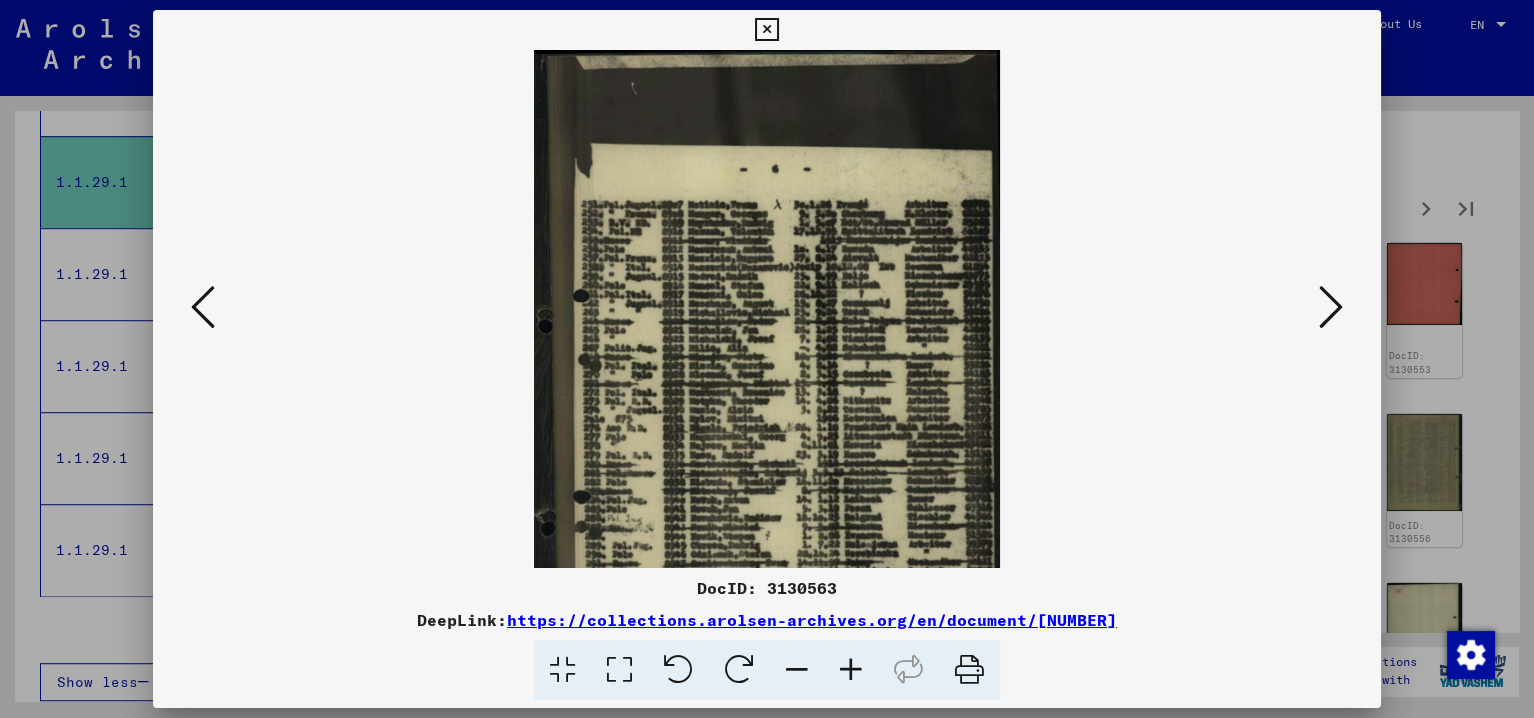 click at bounding box center [851, 670] 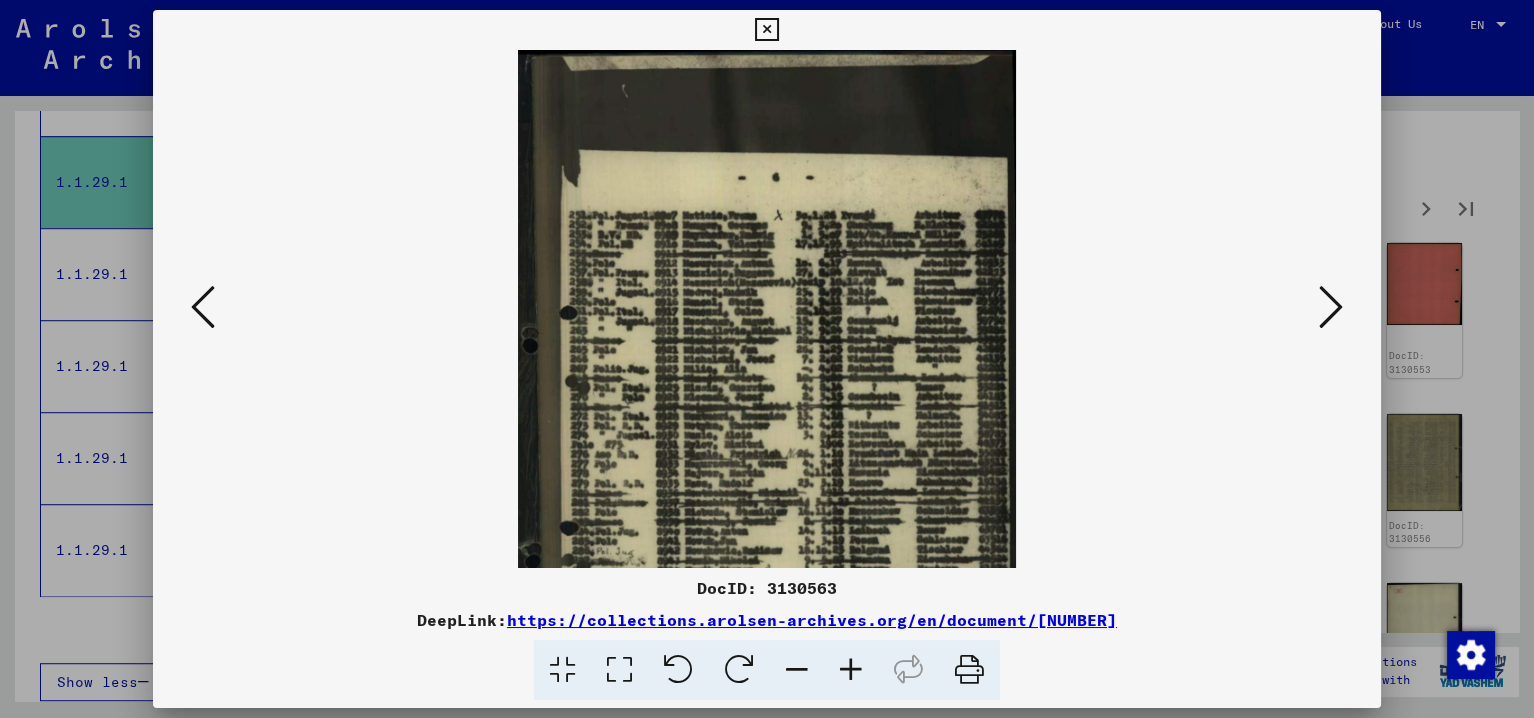 click at bounding box center (851, 670) 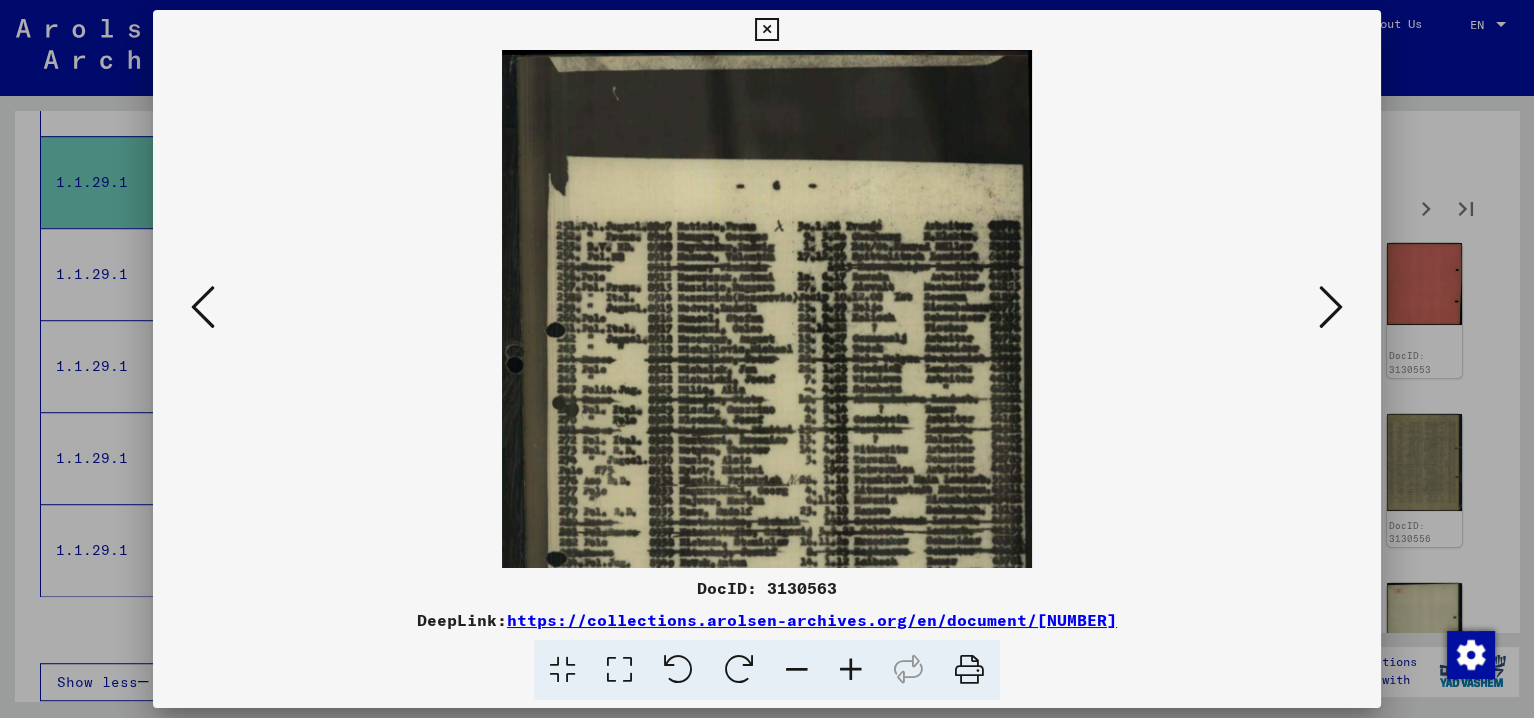 click at bounding box center (851, 670) 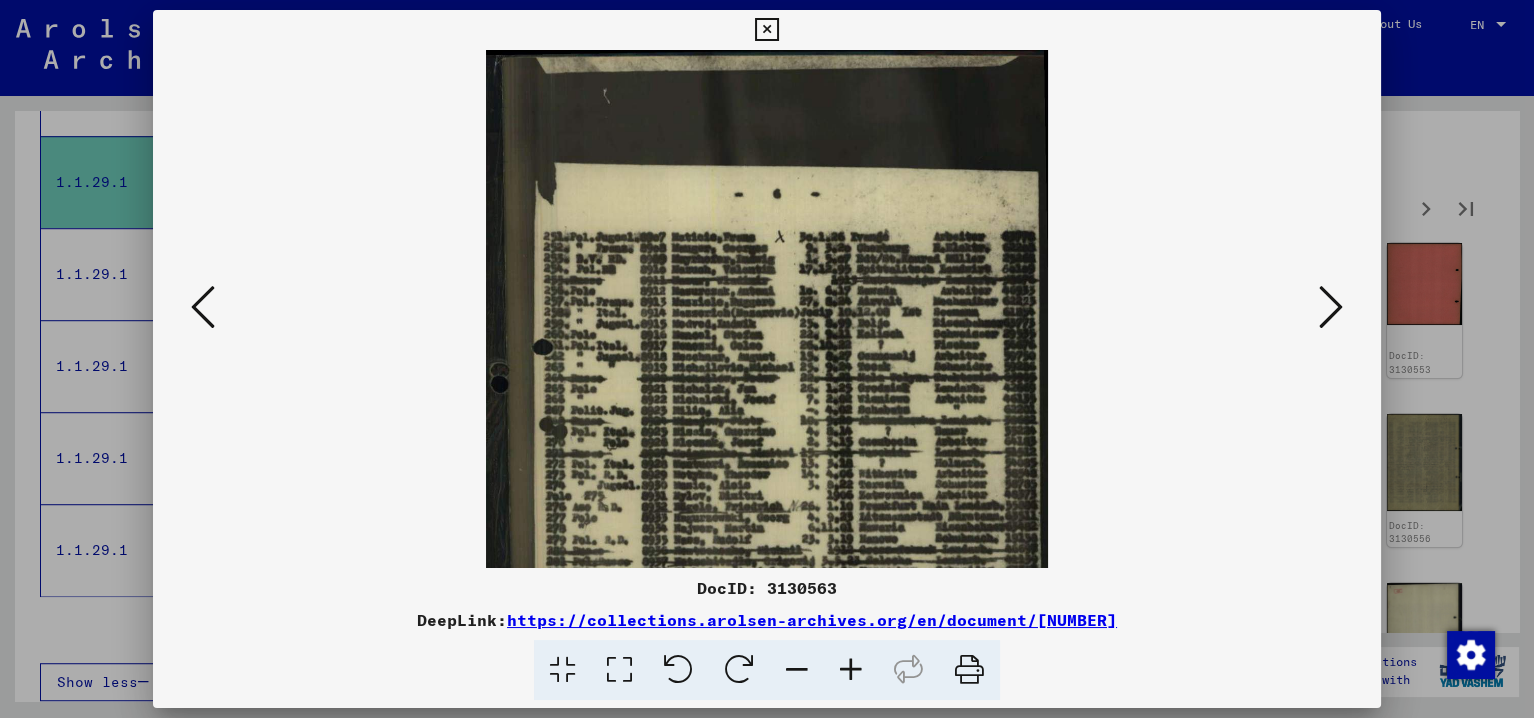 click at bounding box center [851, 670] 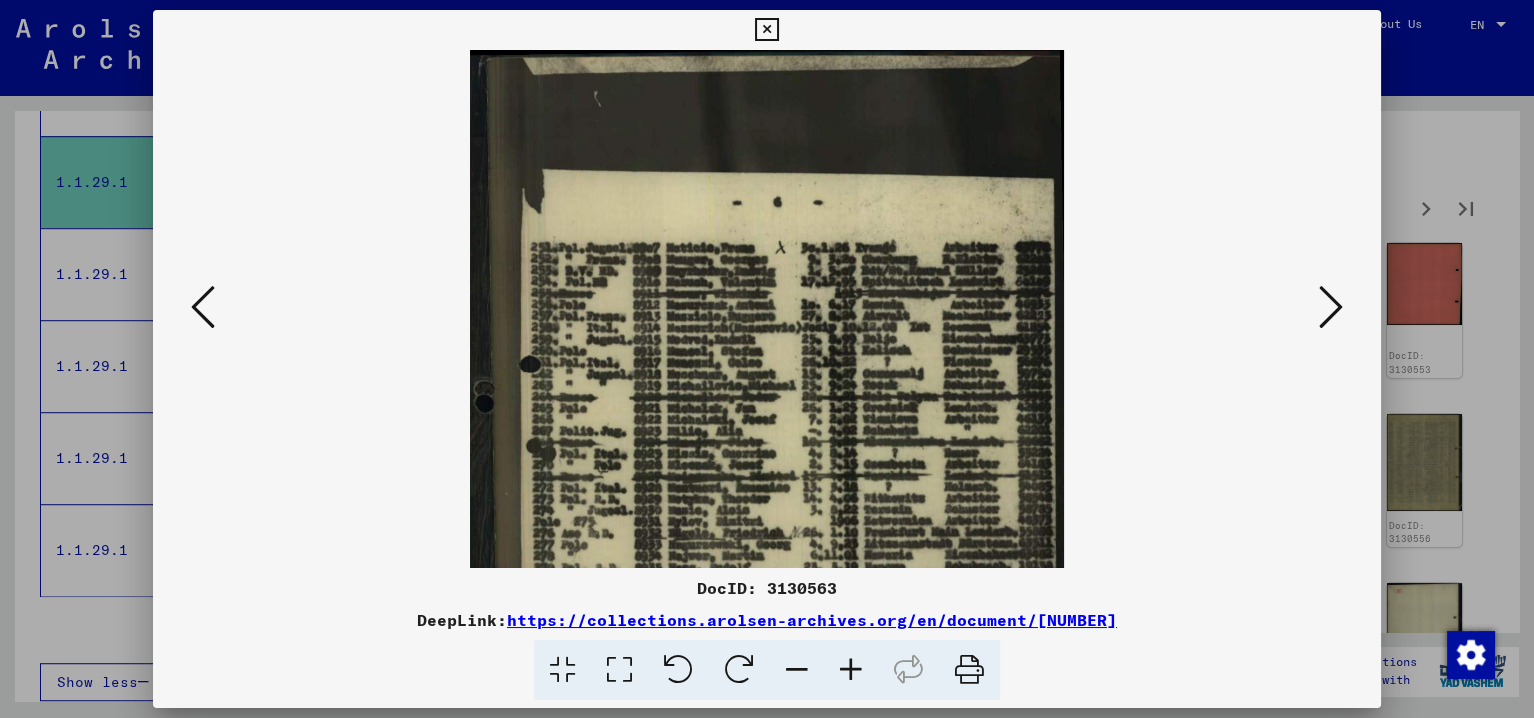 click at bounding box center [851, 670] 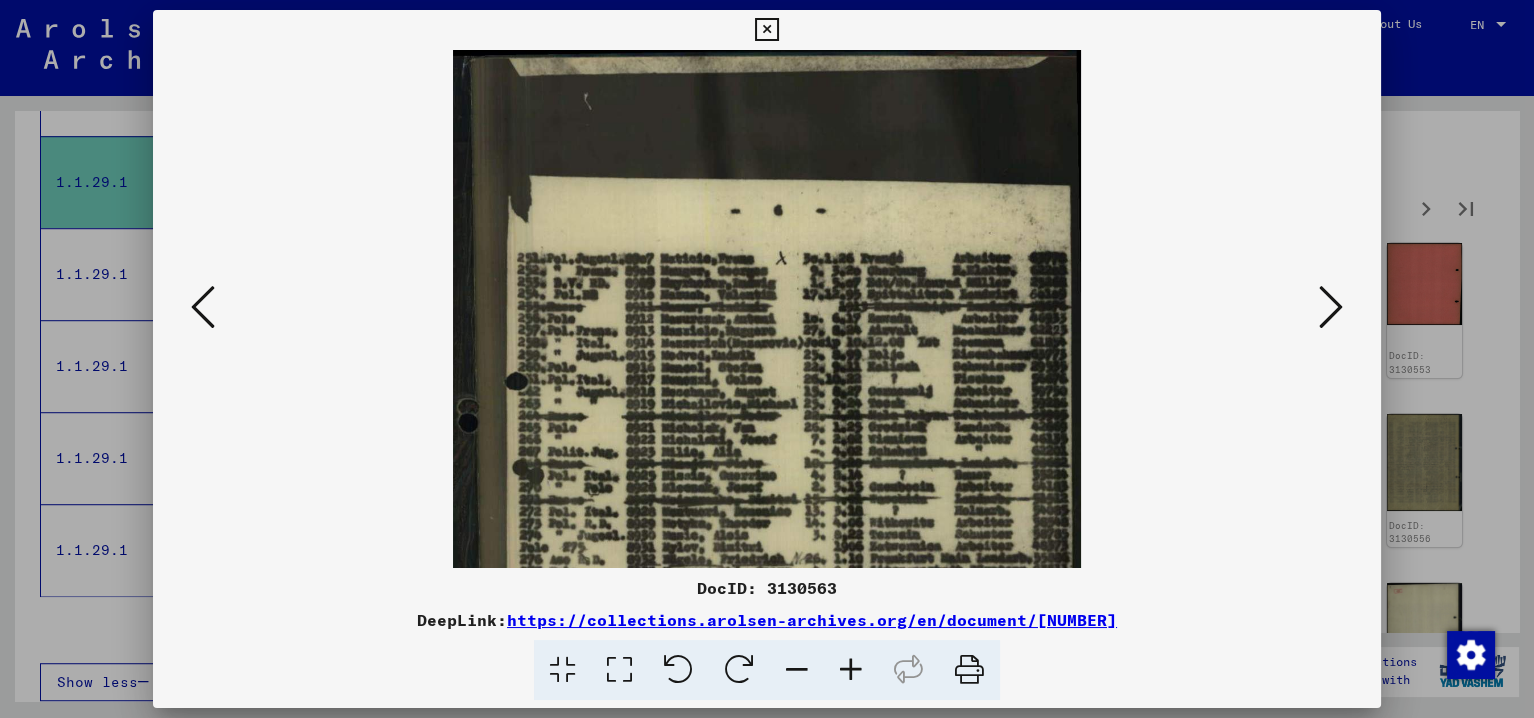 click at bounding box center (851, 670) 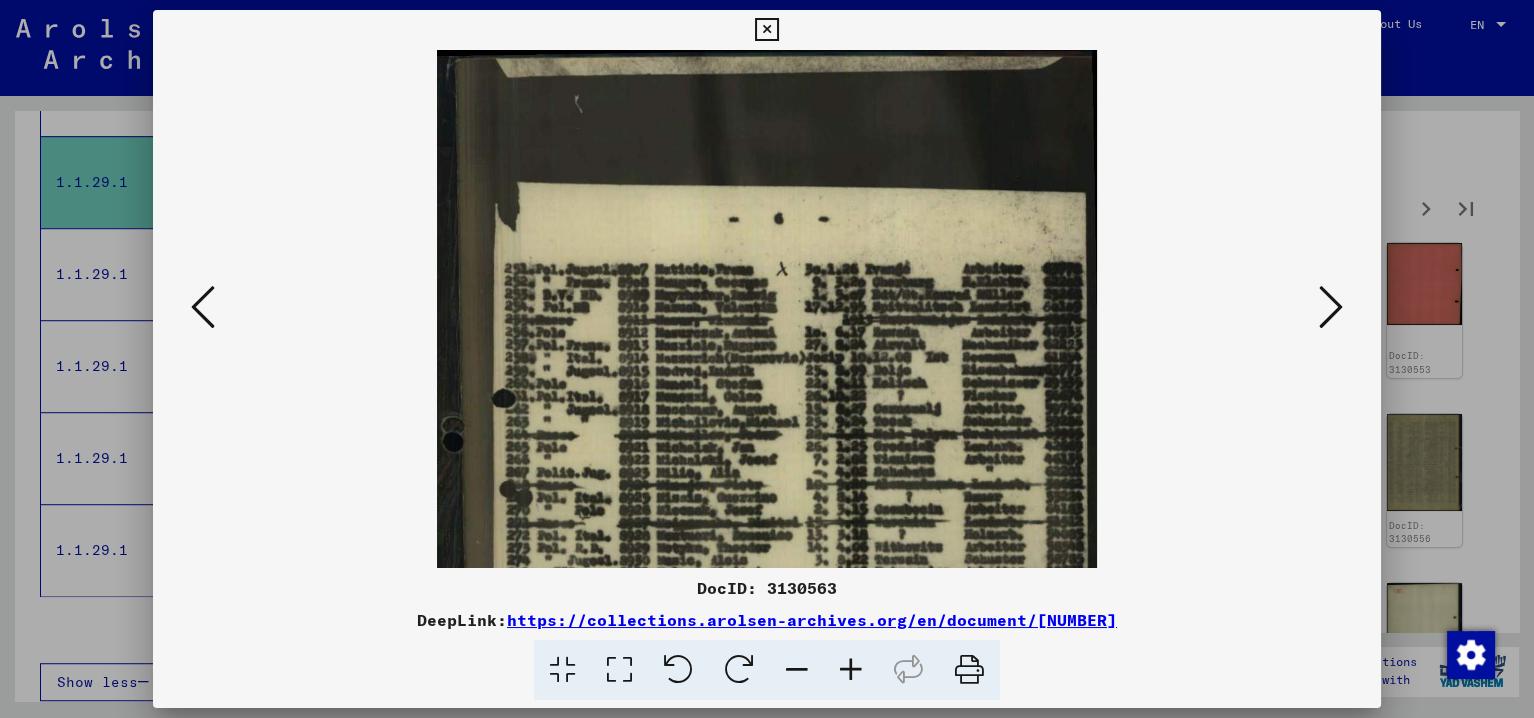 click at bounding box center [851, 670] 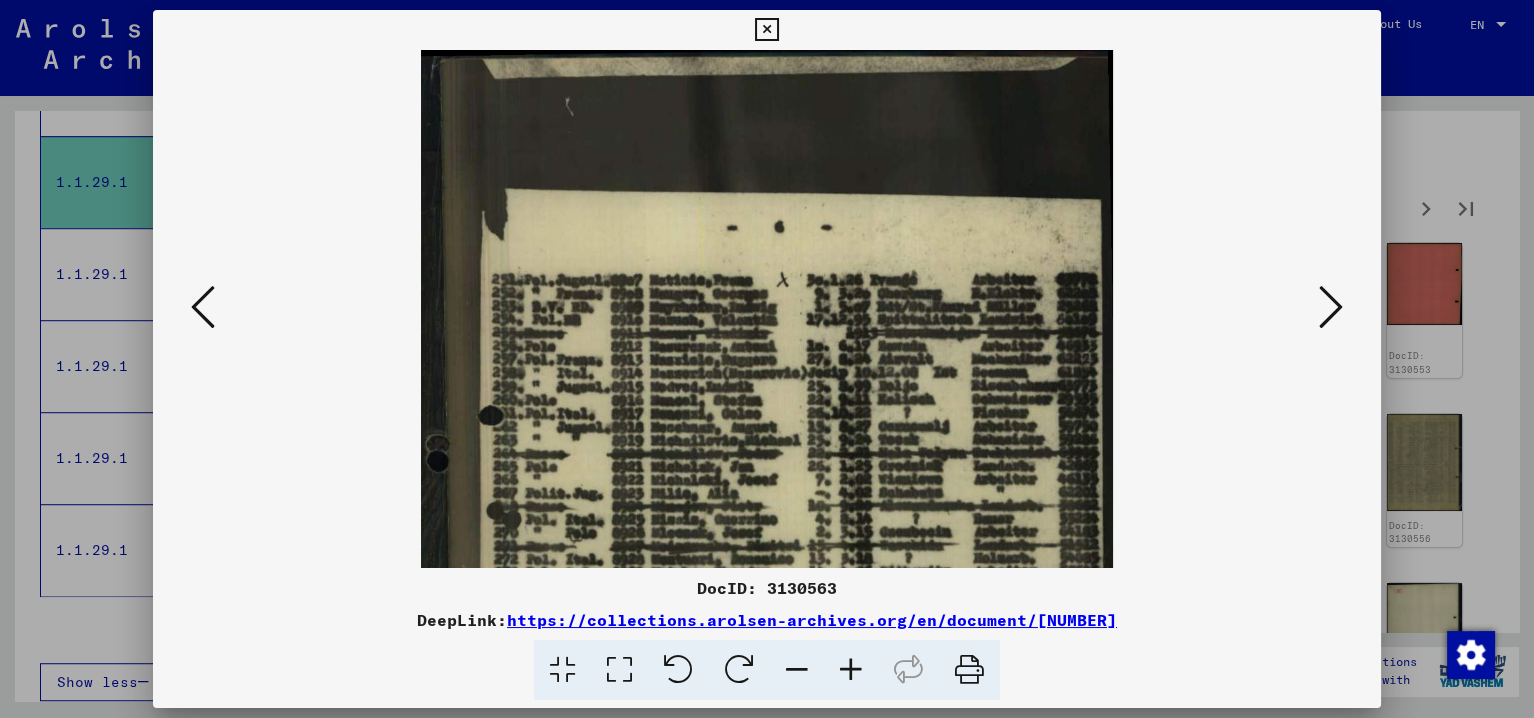 click at bounding box center (851, 670) 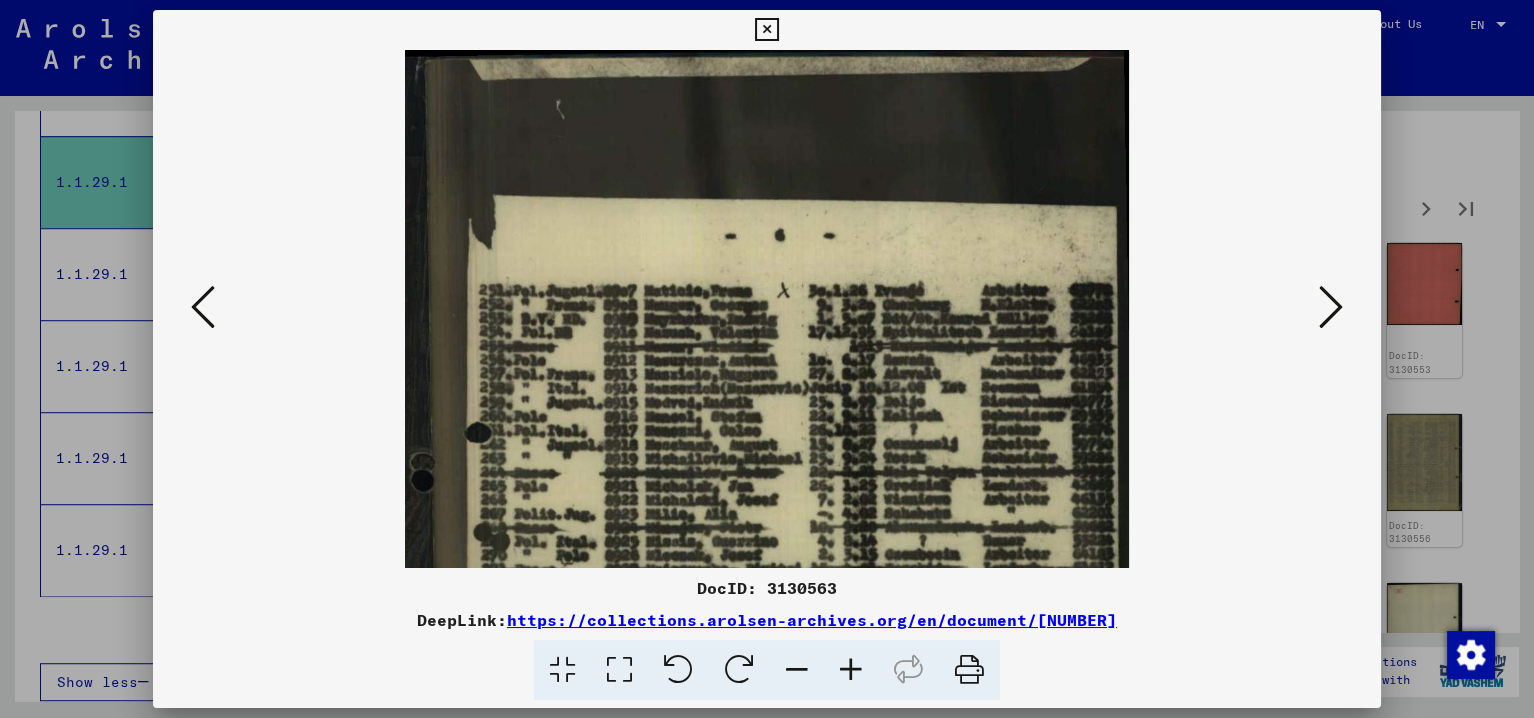 click at bounding box center (851, 670) 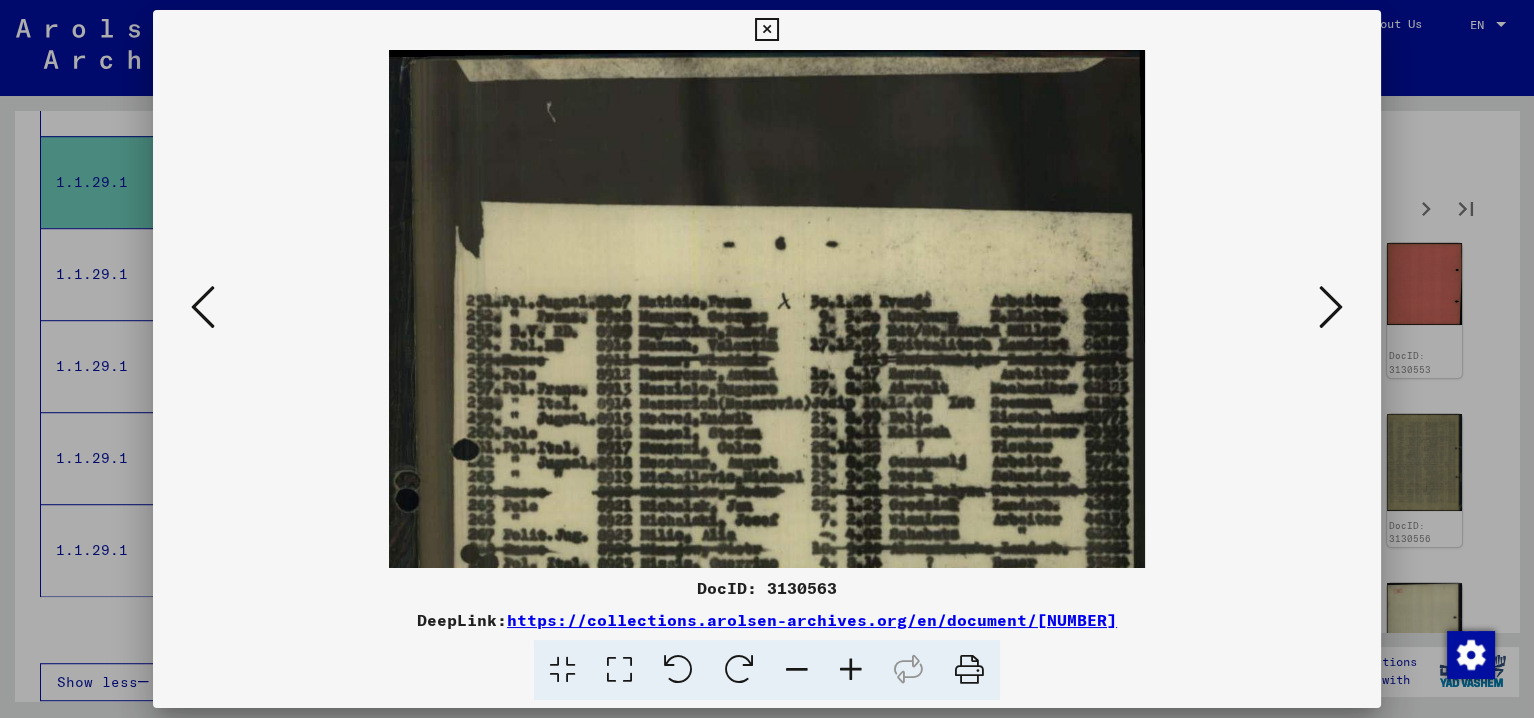 click at bounding box center [851, 670] 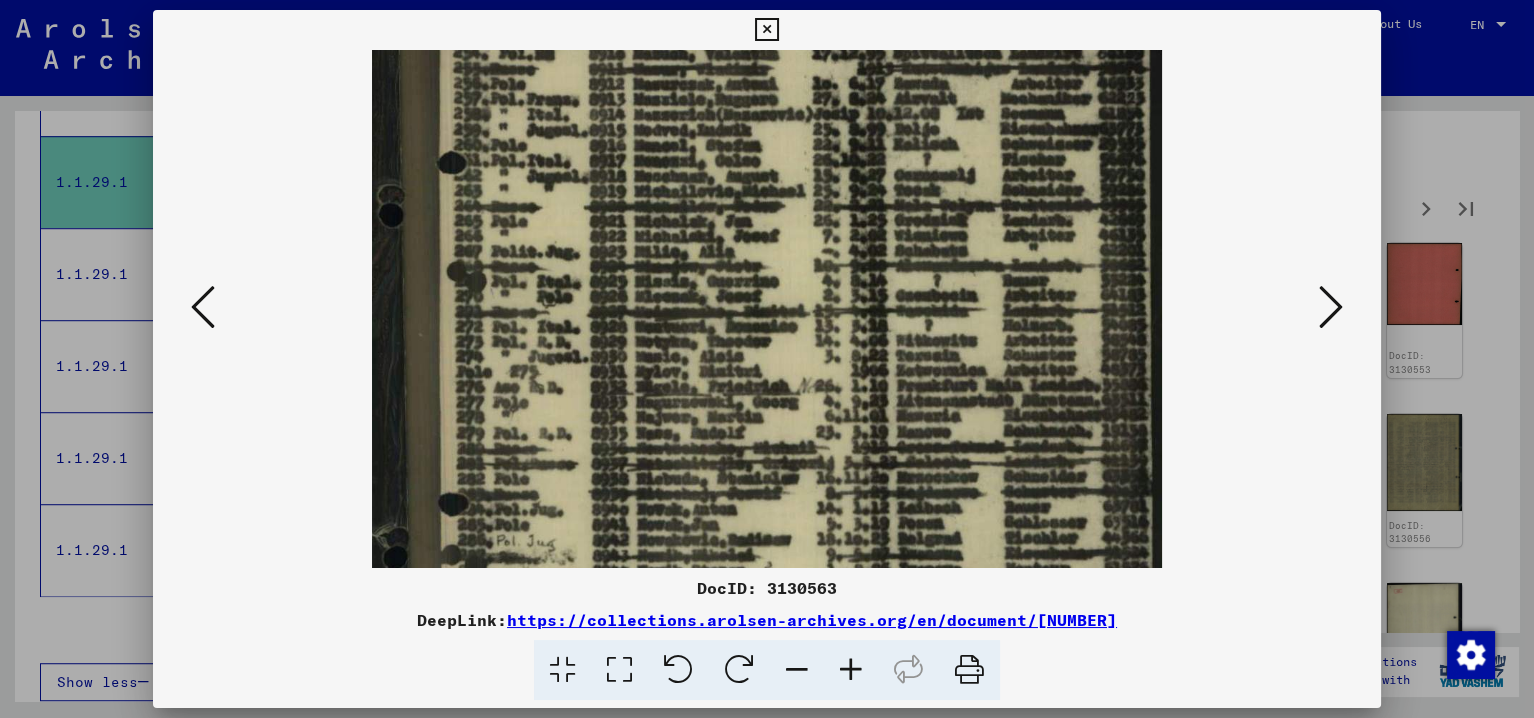 drag, startPoint x: 757, startPoint y: 508, endPoint x: 779, endPoint y: 175, distance: 333.72592 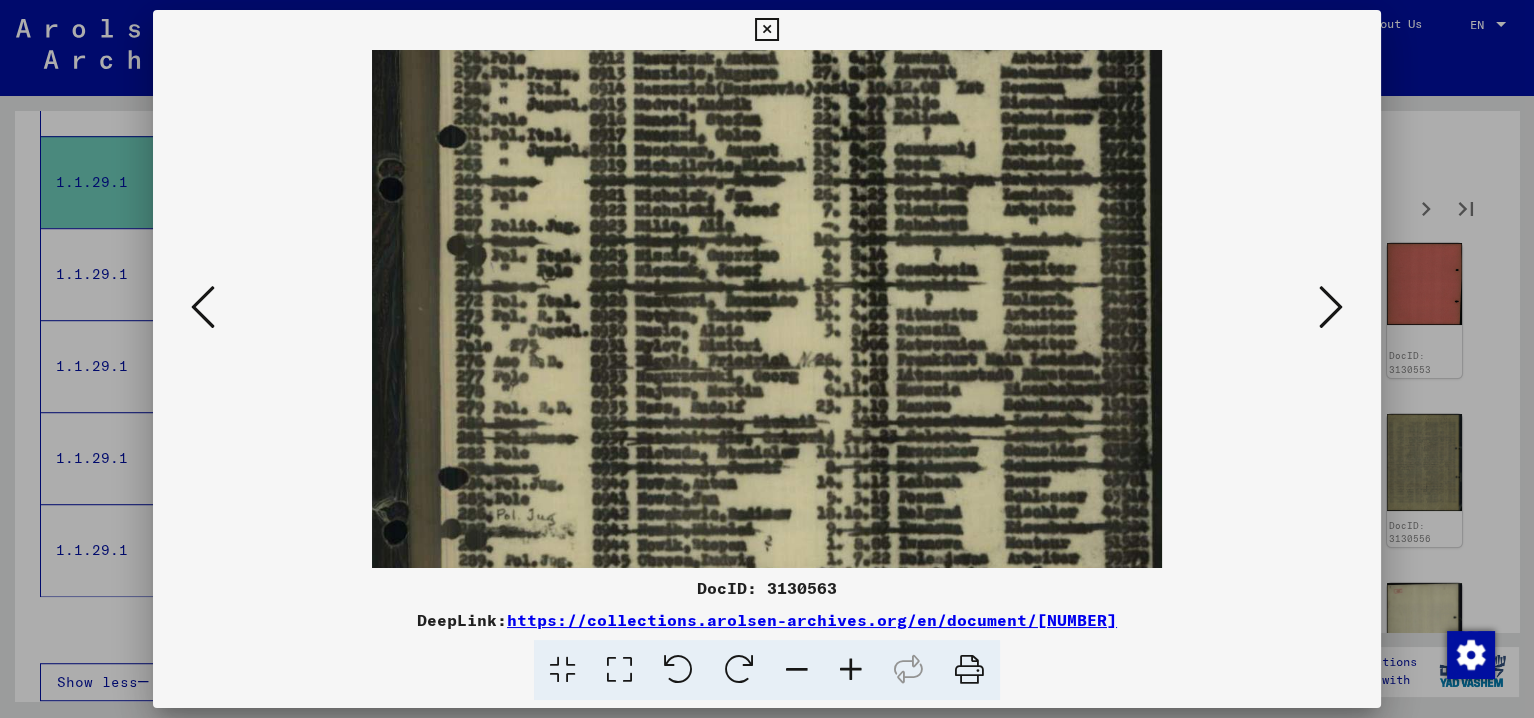 click at bounding box center [1331, 307] 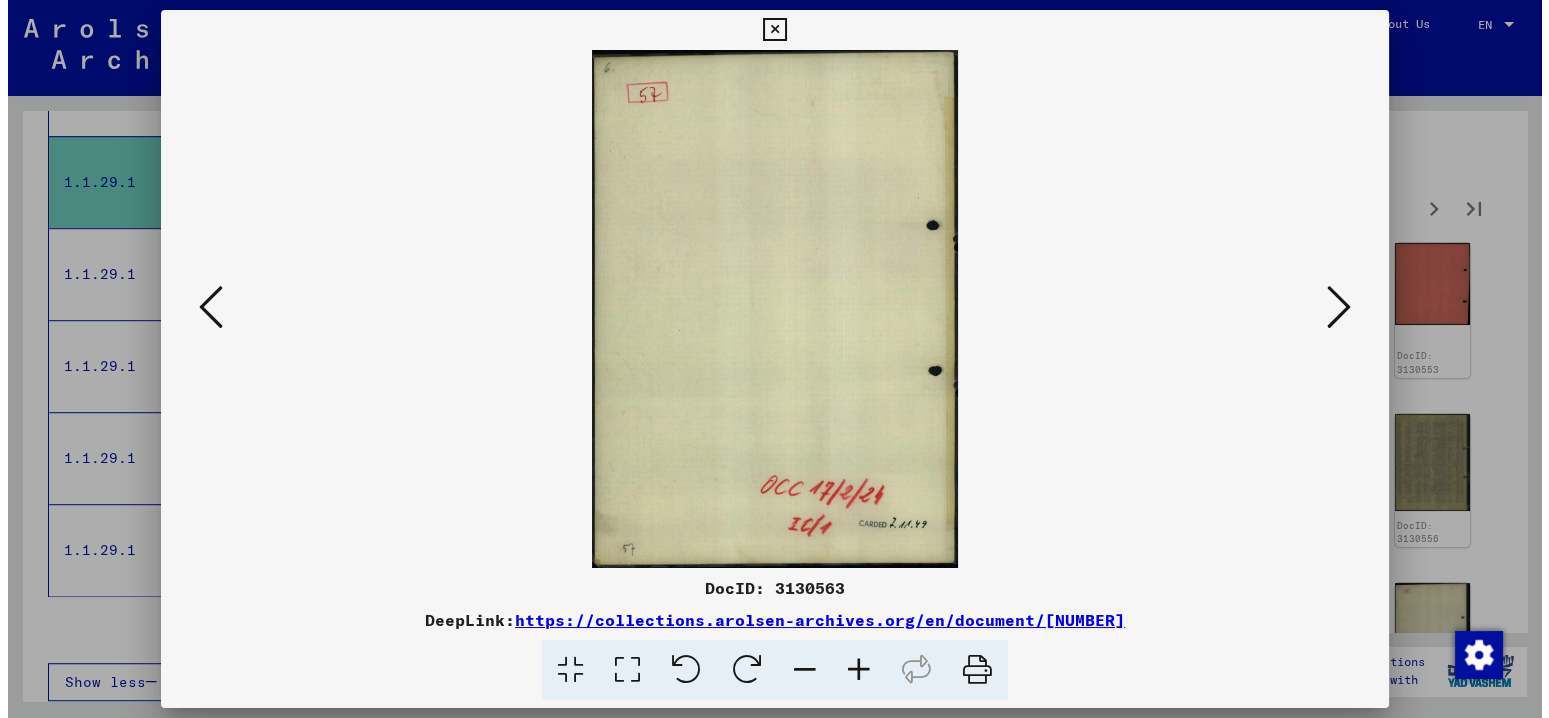 scroll, scrollTop: 0, scrollLeft: 0, axis: both 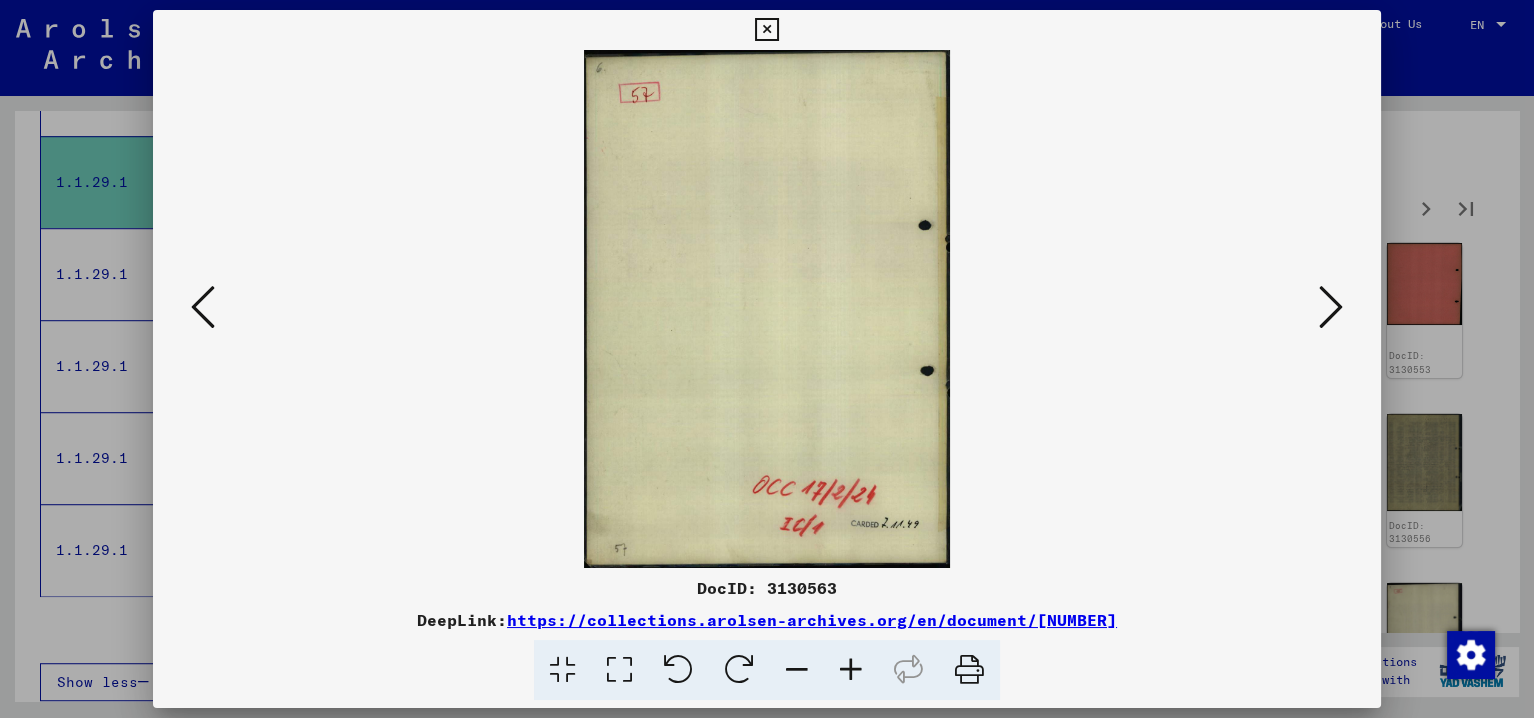 click at bounding box center (1331, 307) 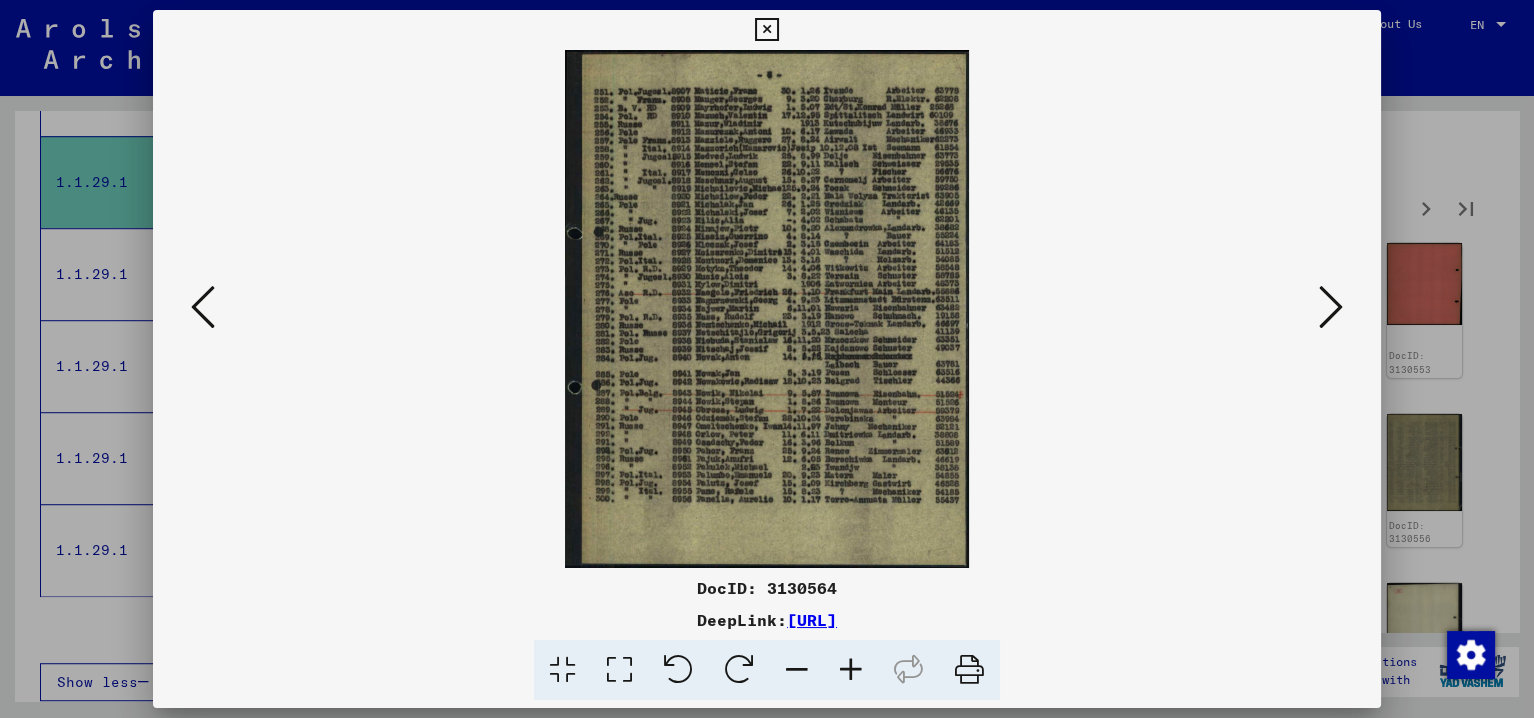 click at bounding box center [1331, 307] 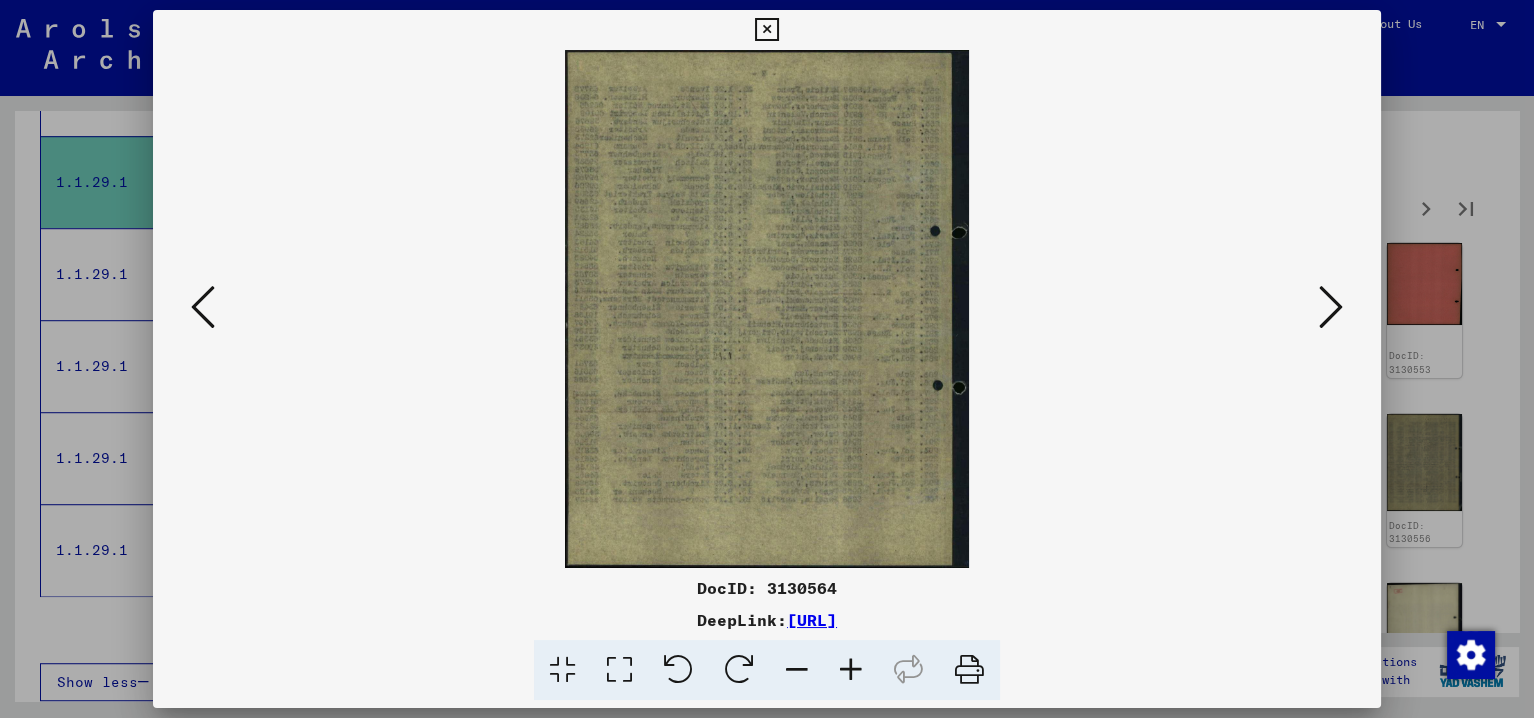 click at bounding box center [1331, 307] 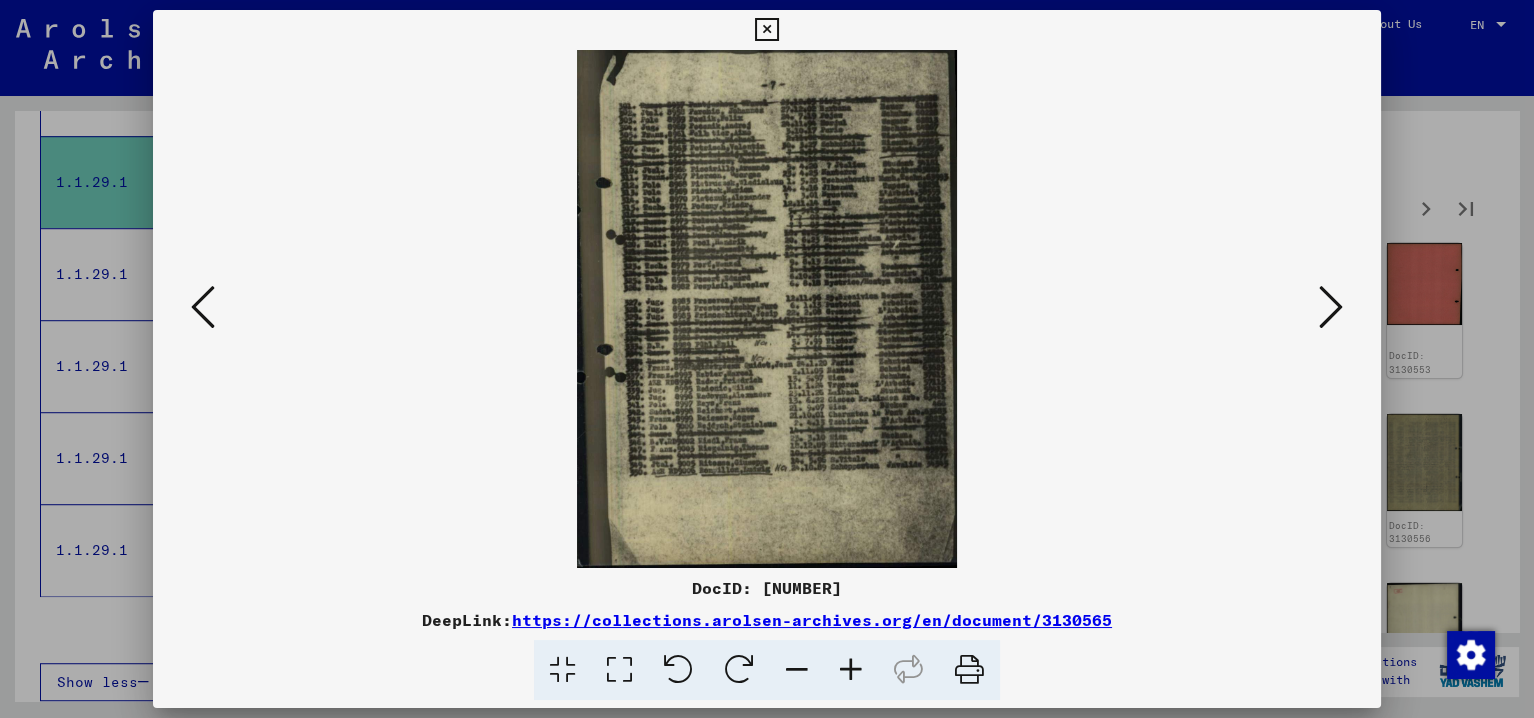 click at bounding box center [1331, 307] 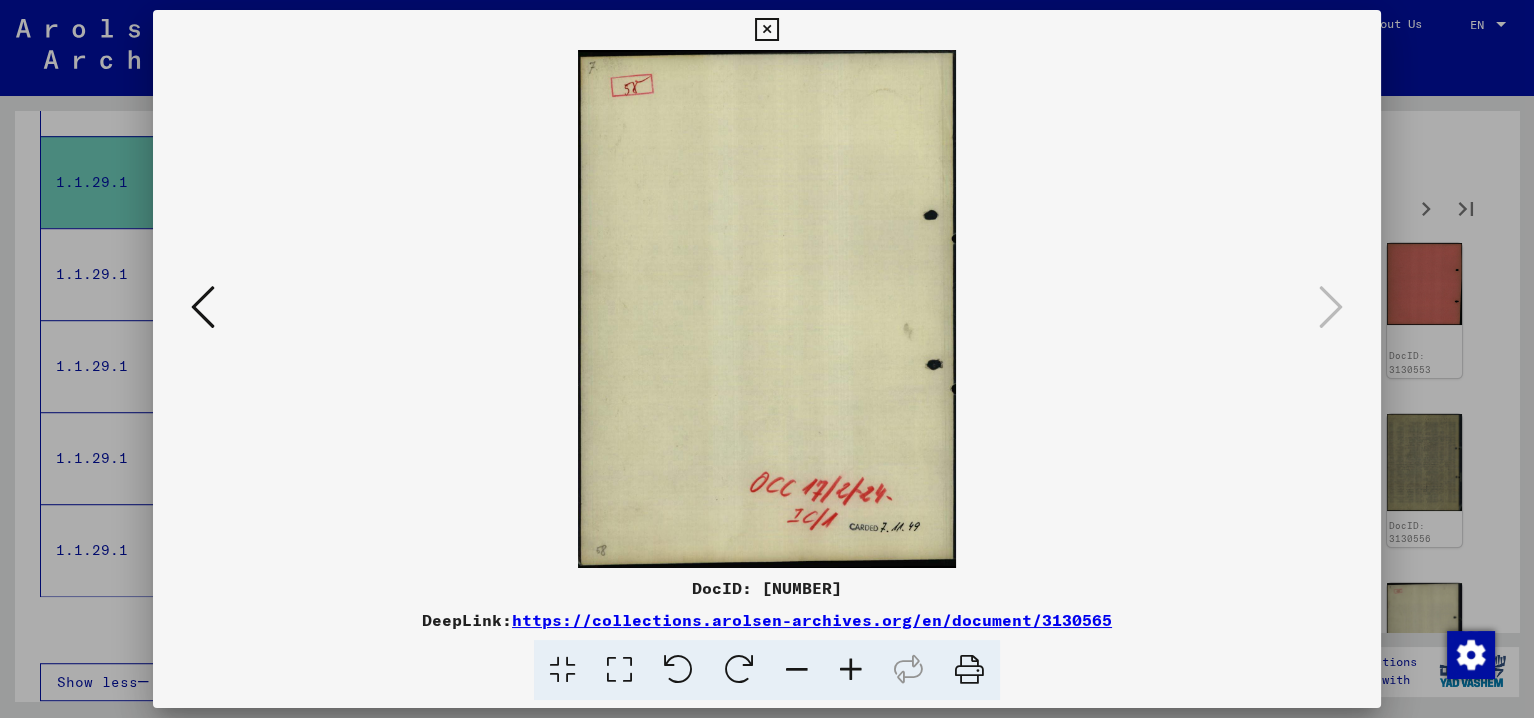 click at bounding box center [766, 30] 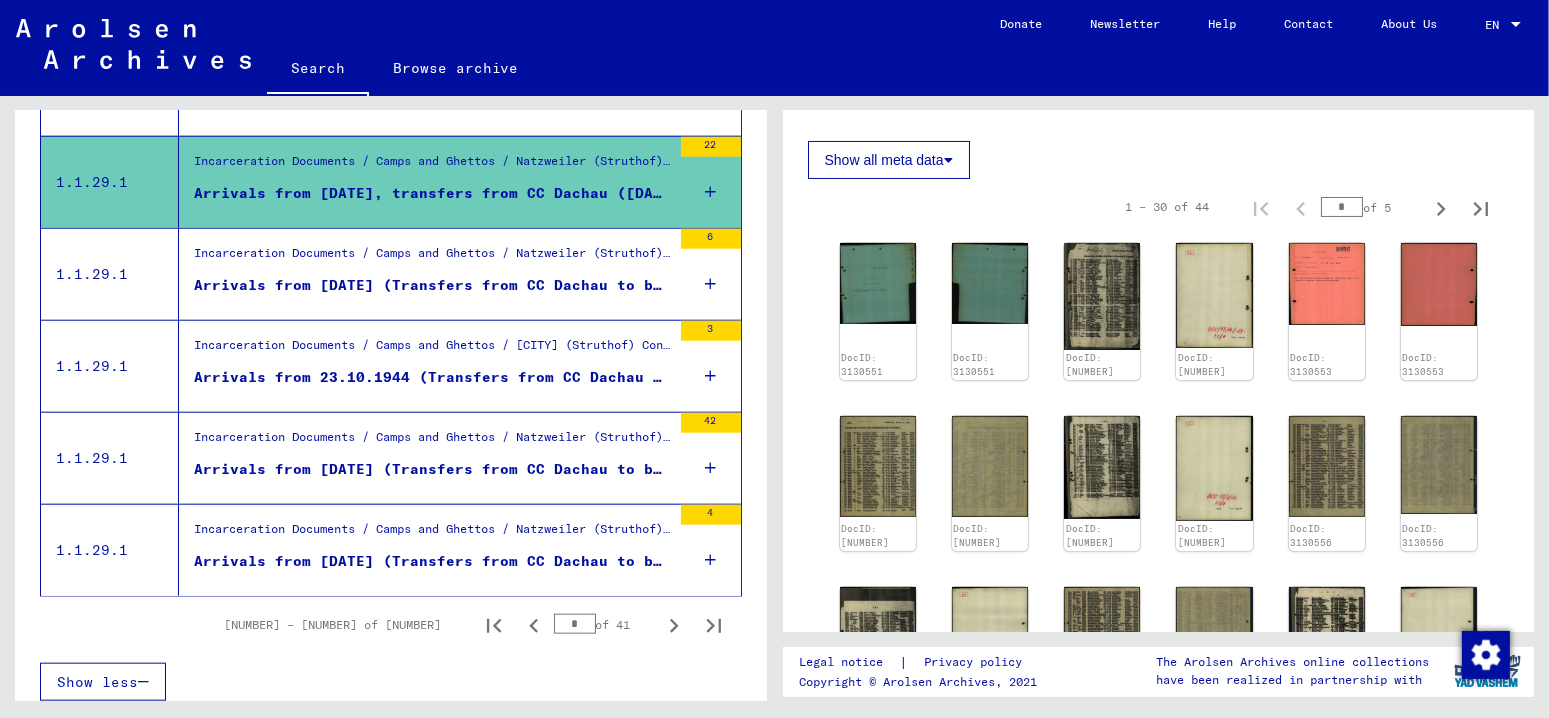 click on "Arrivals from [DATE] (Transfers from CC Dachau to branch camp Markirch)" at bounding box center (432, 285) 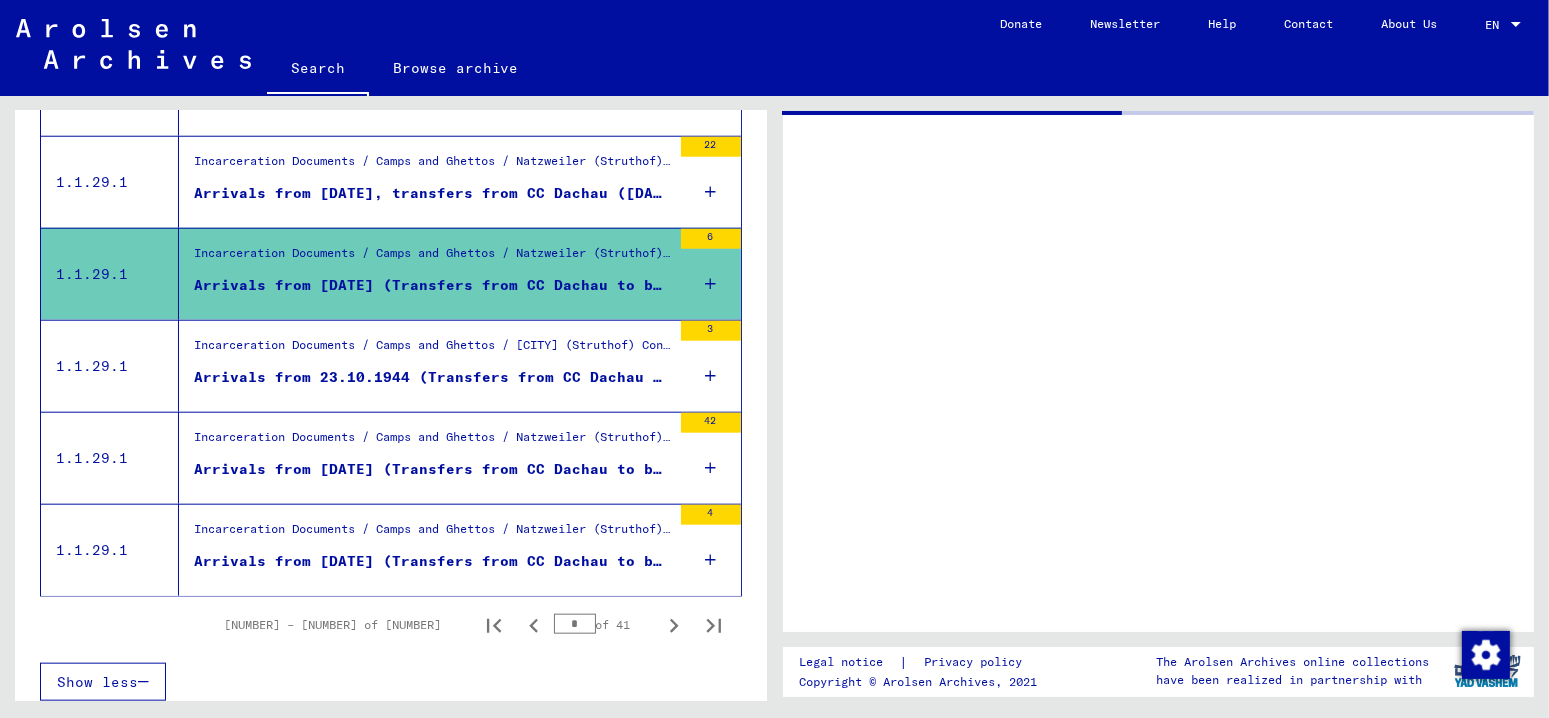 scroll, scrollTop: 0, scrollLeft: 0, axis: both 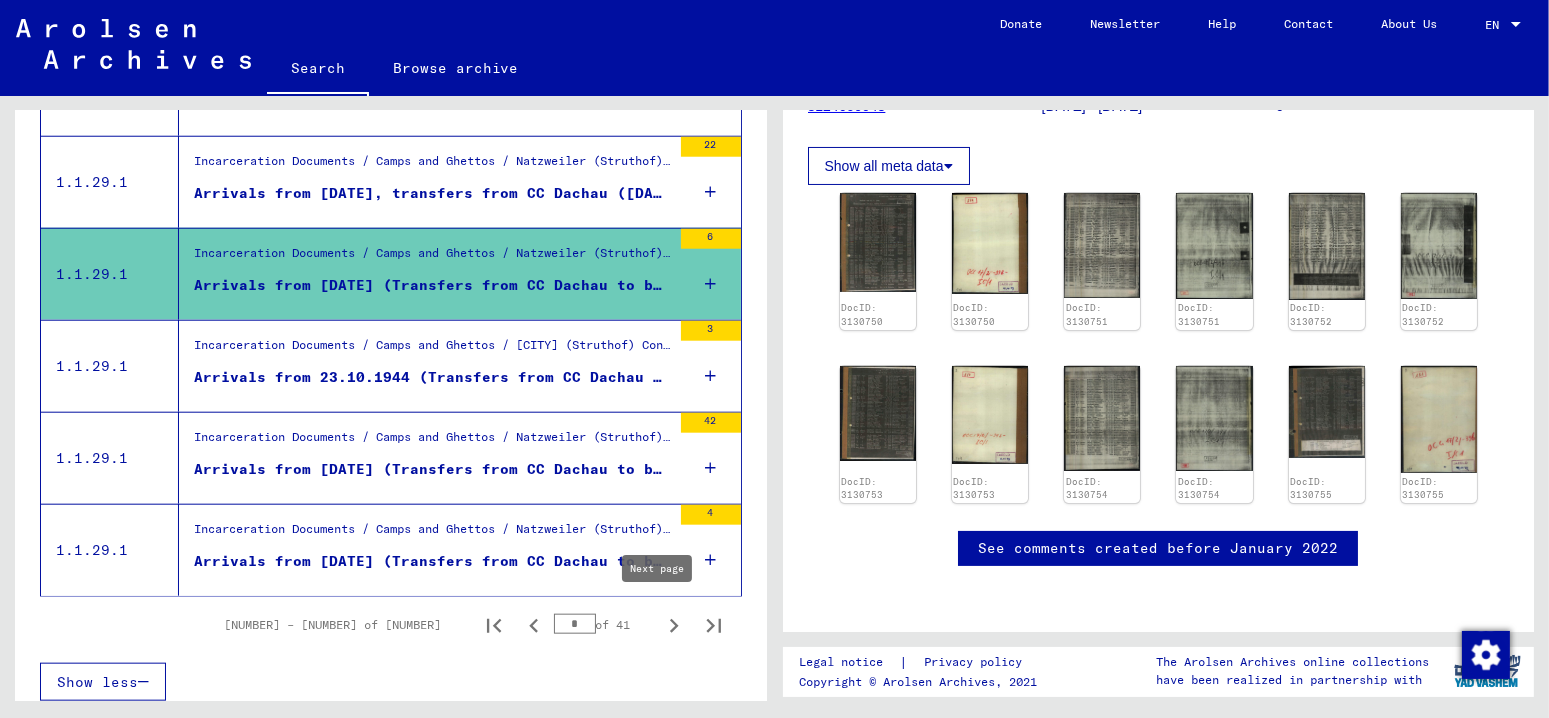 click 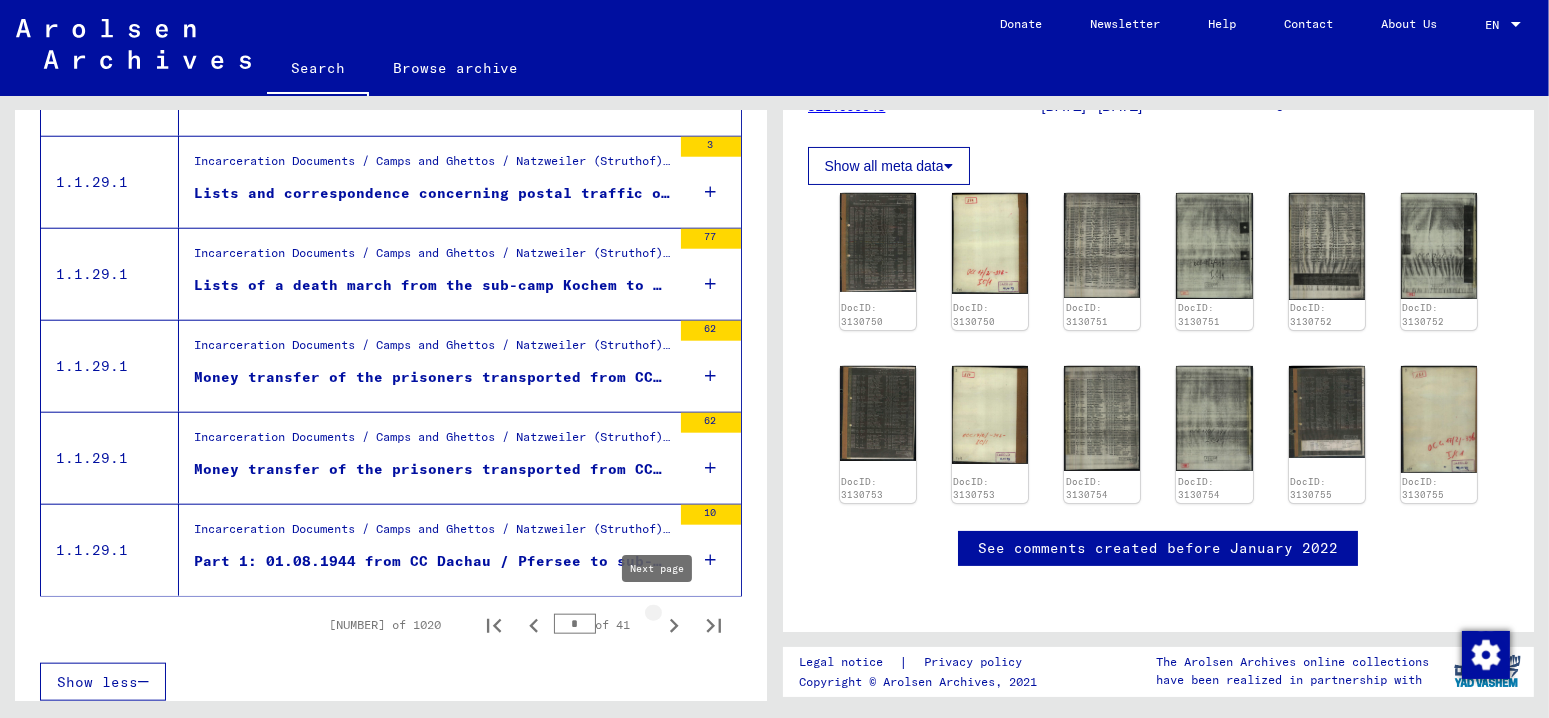 click 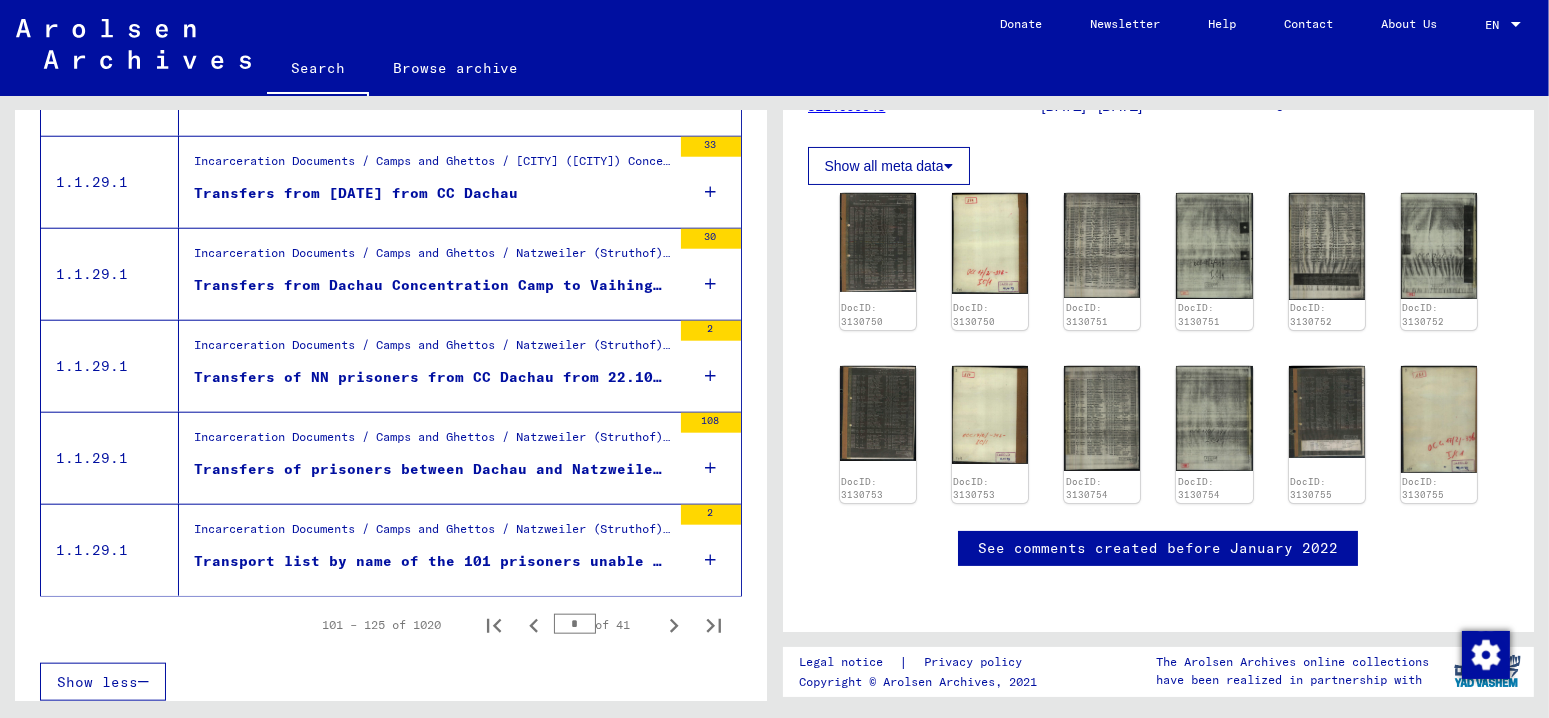 click on "Incarceration Documents / Camps and Ghettos / Natzweiler (Struthof) Concentration Camp / List Material Natzweiler / Transport lists from CCs Auschwitz, Buchenwald, Dachau, Lublin and      Sachsenhausen to CC Natzweiler or sub-camps from 10.12.1942 to 29.07.1944" at bounding box center (432, 350) 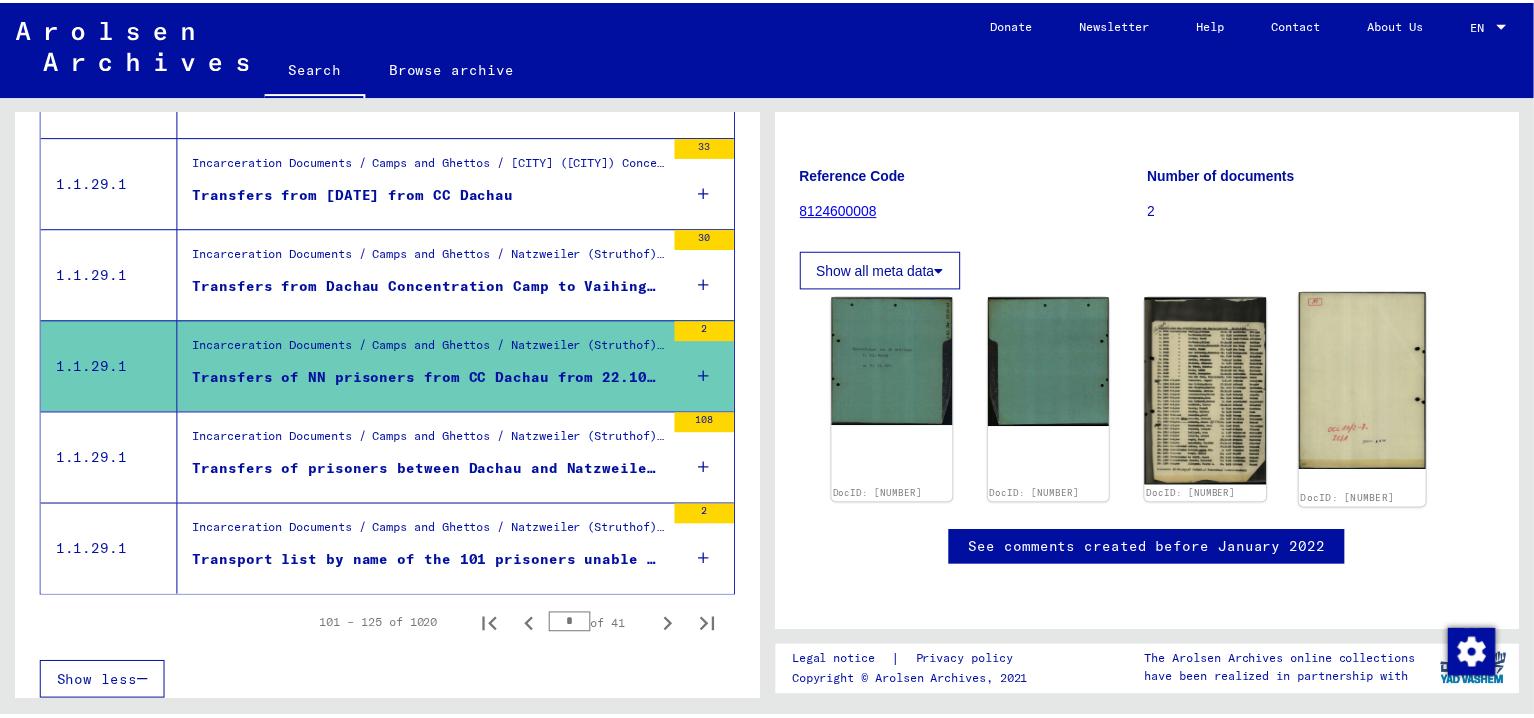 scroll, scrollTop: 300, scrollLeft: 0, axis: vertical 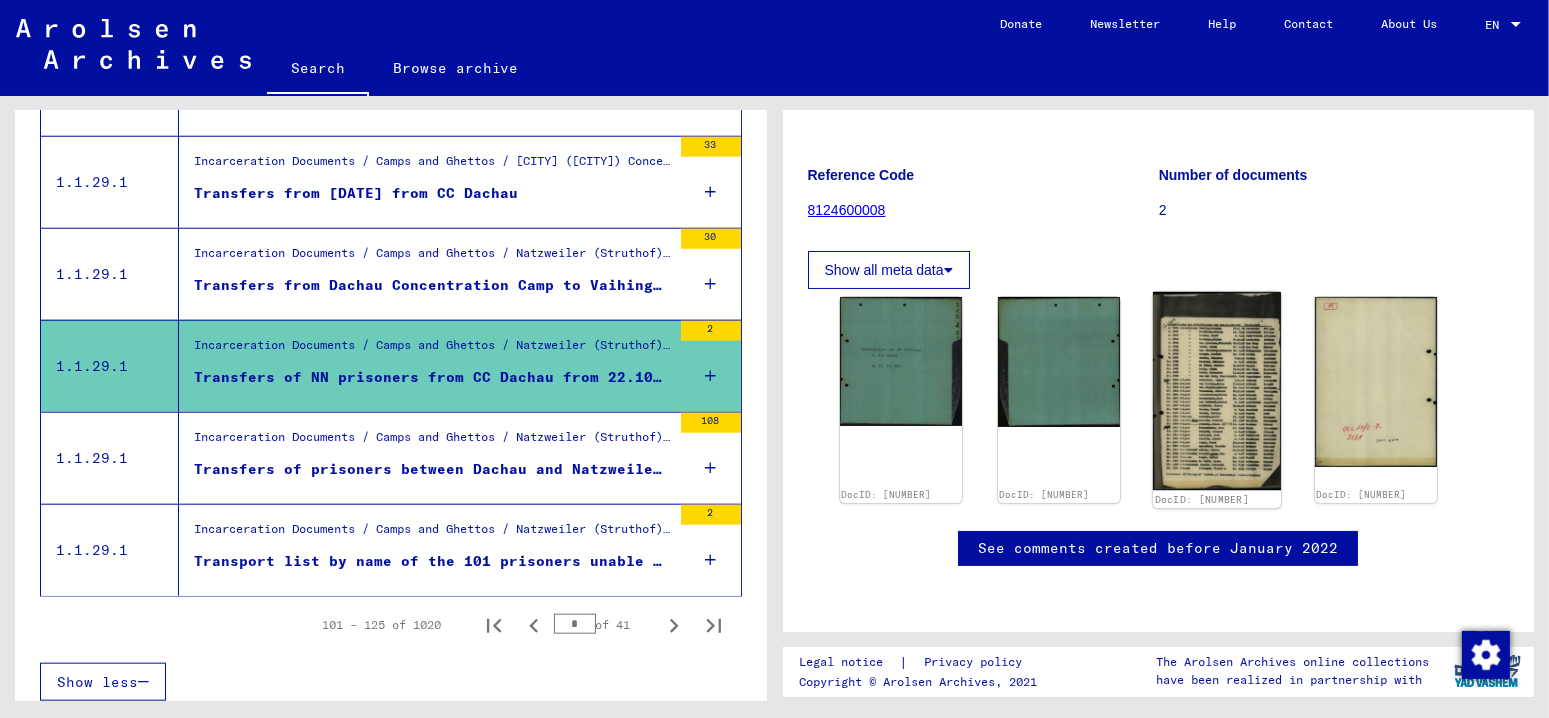 click 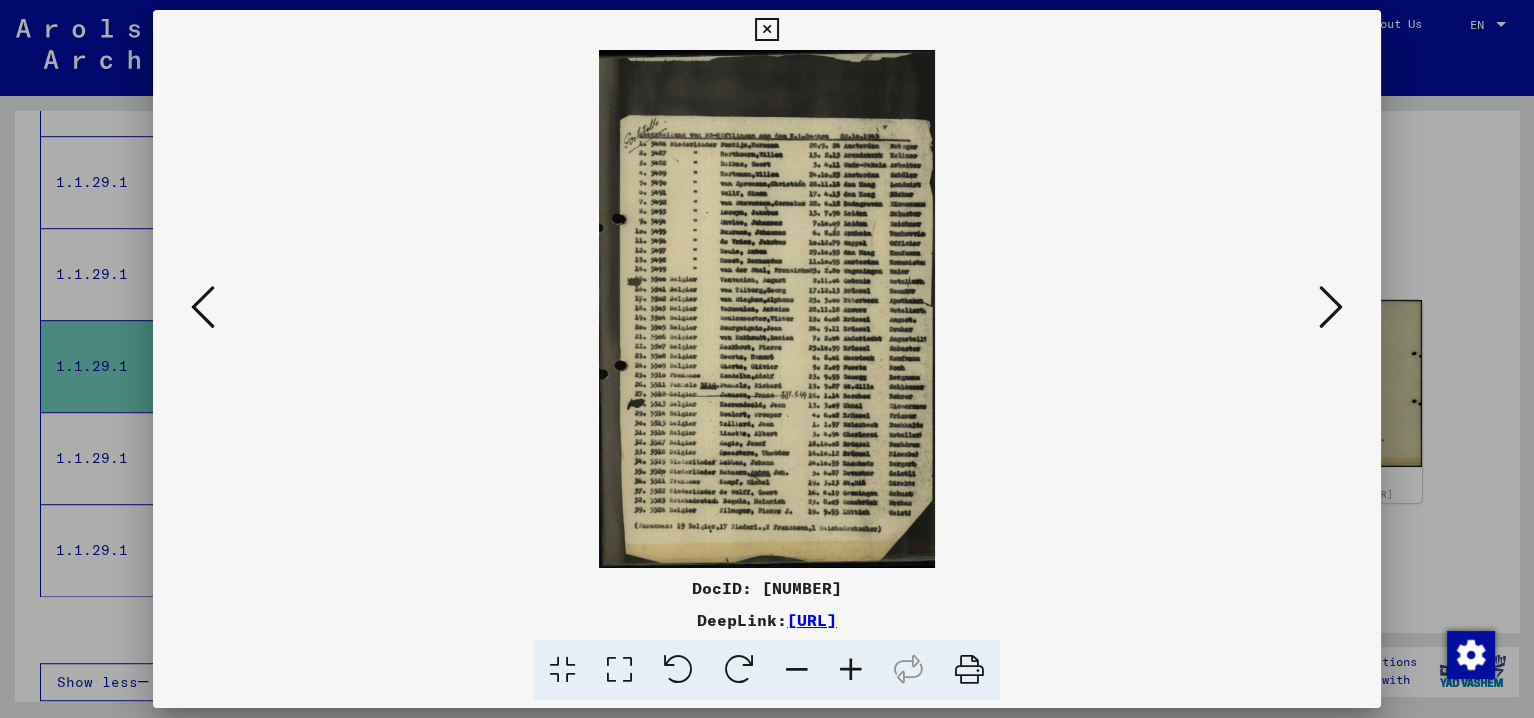 click at bounding box center (851, 670) 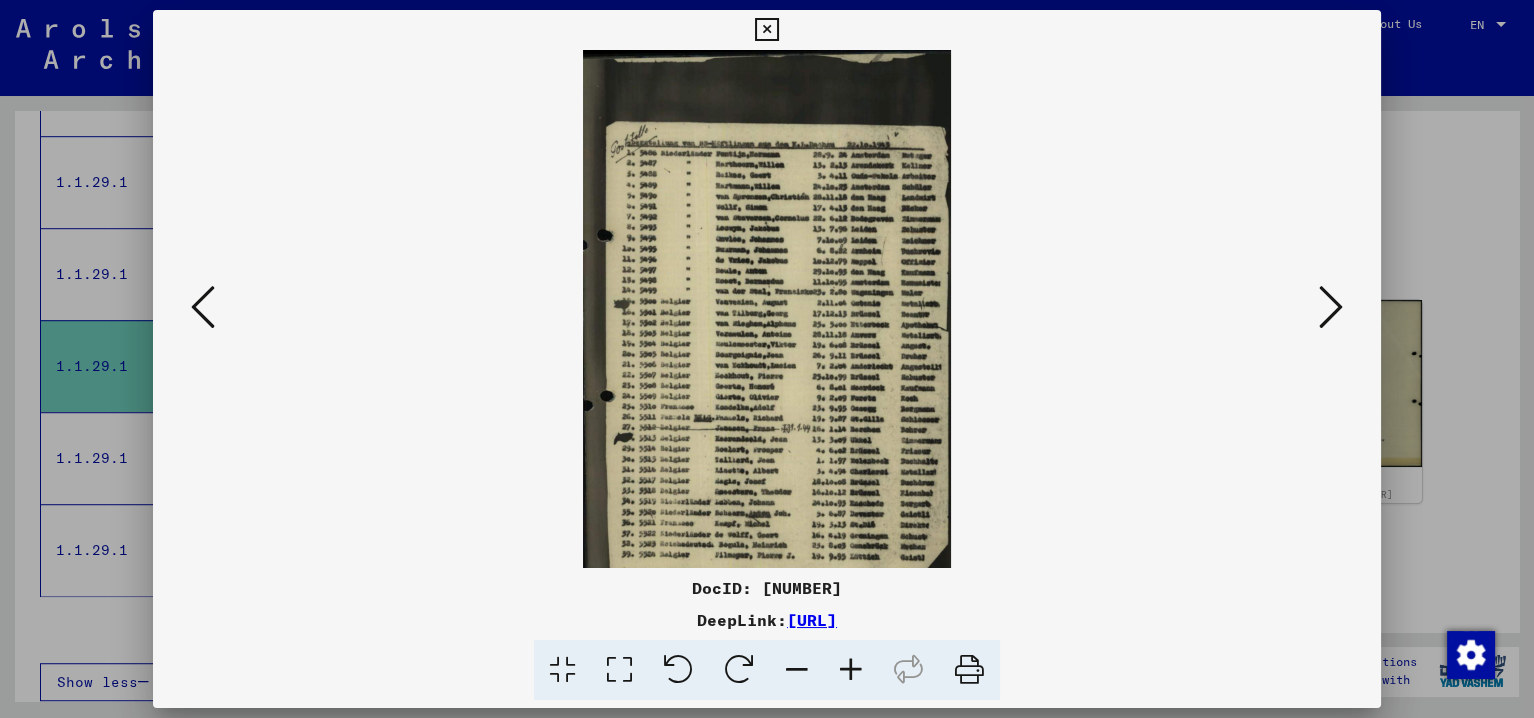 click at bounding box center [851, 670] 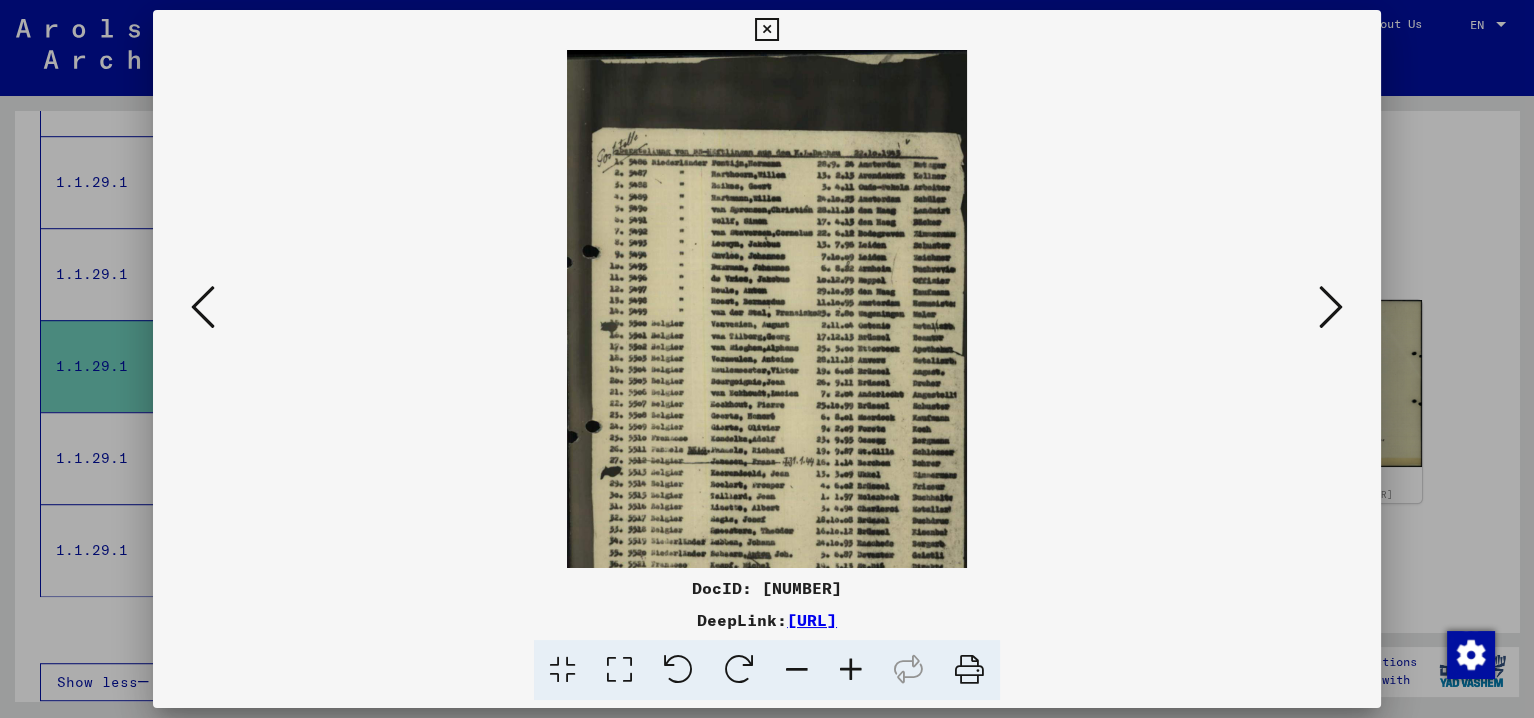 click at bounding box center (851, 670) 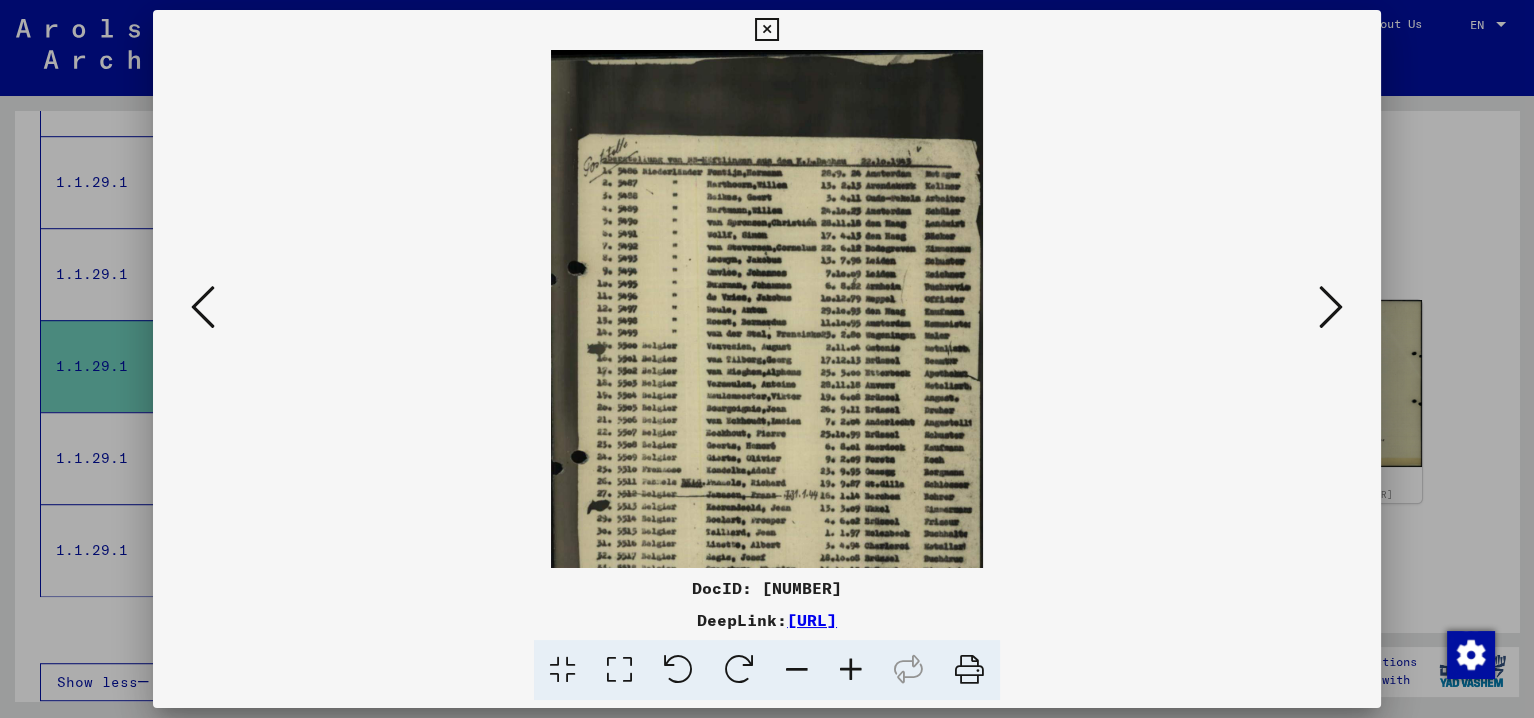 click at bounding box center (851, 670) 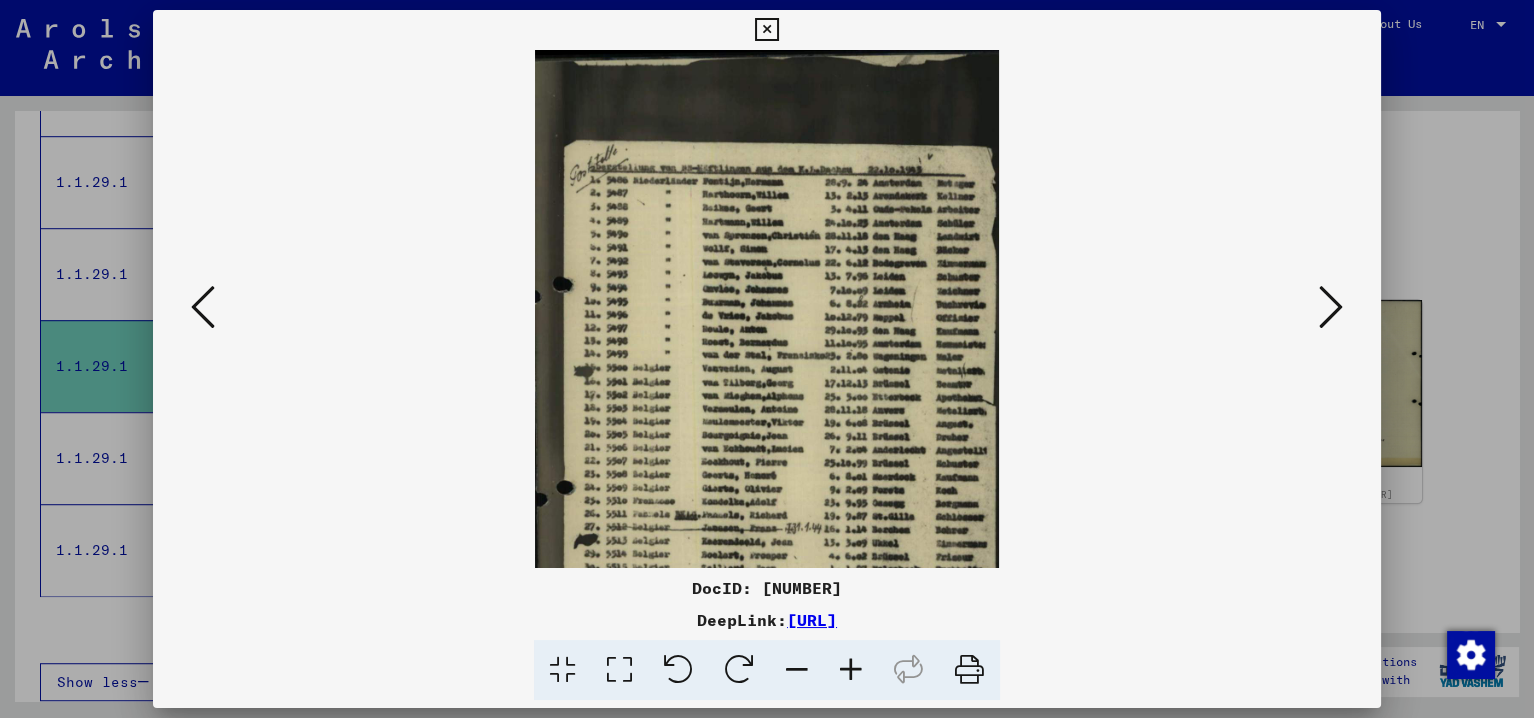 click at bounding box center [851, 670] 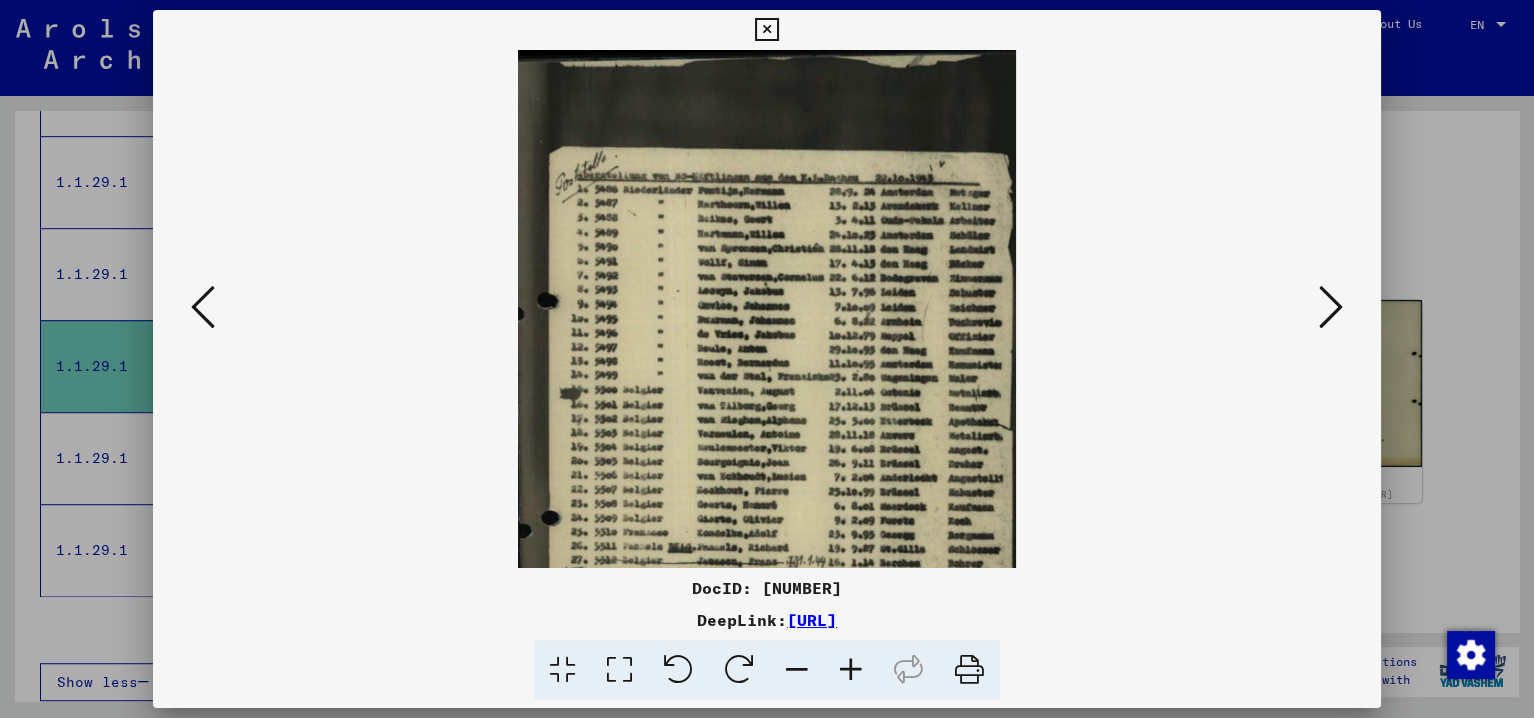 click at bounding box center [851, 670] 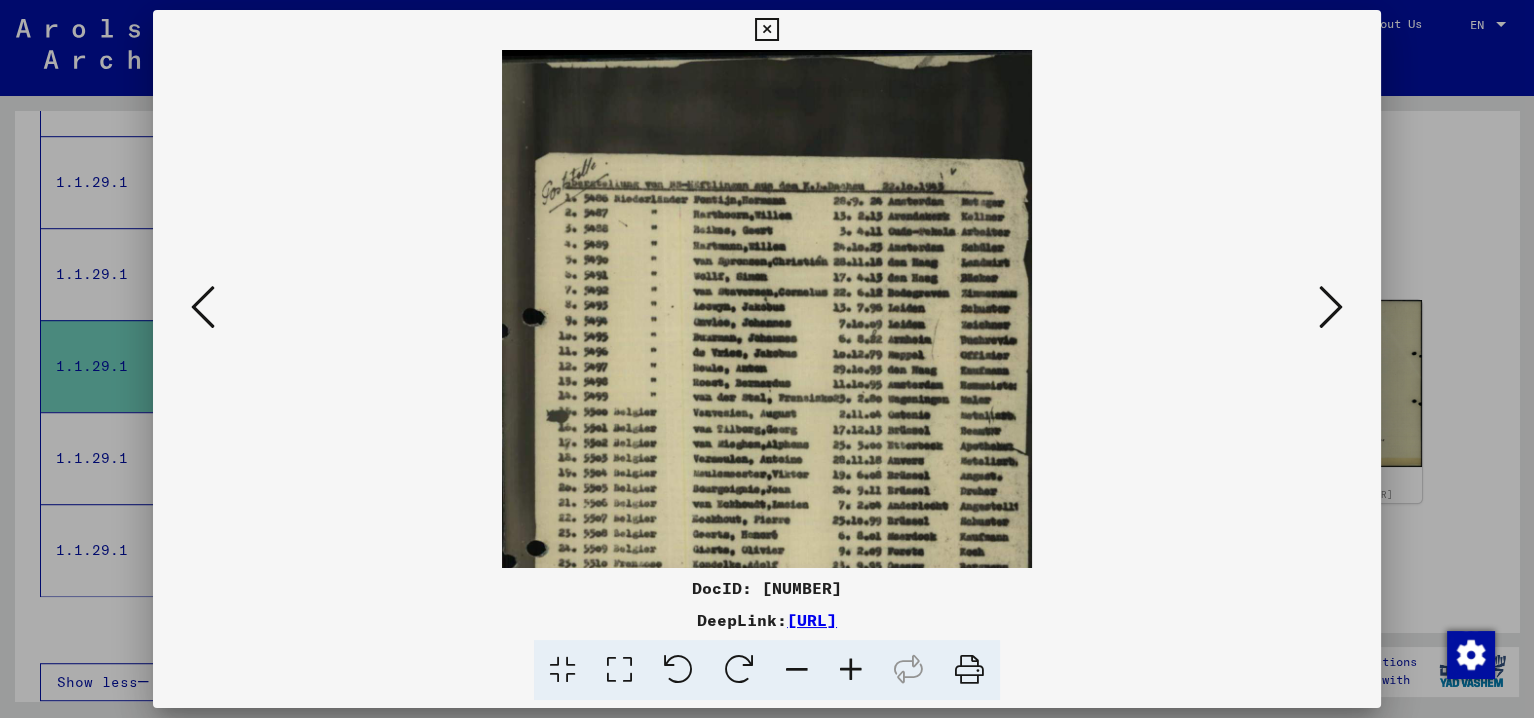click at bounding box center (851, 670) 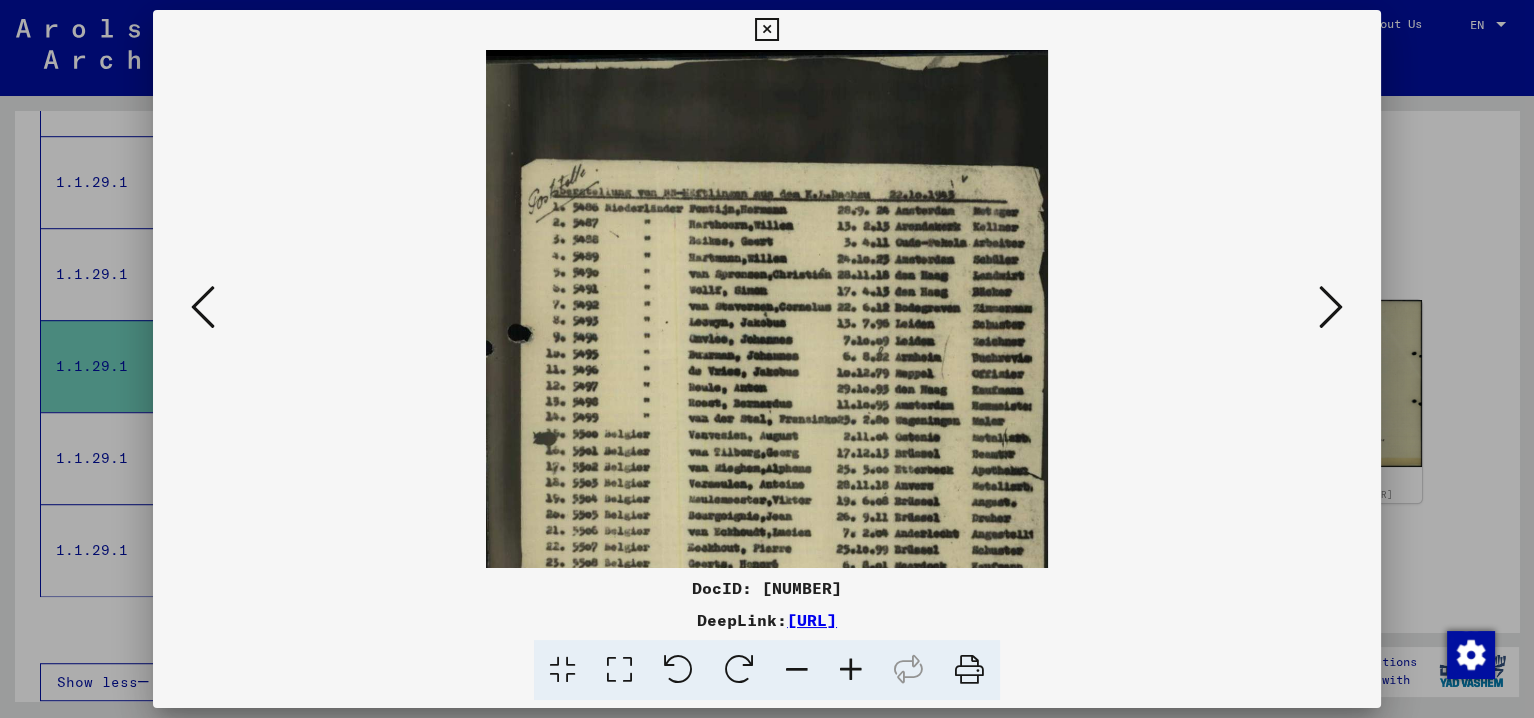 click at bounding box center (851, 670) 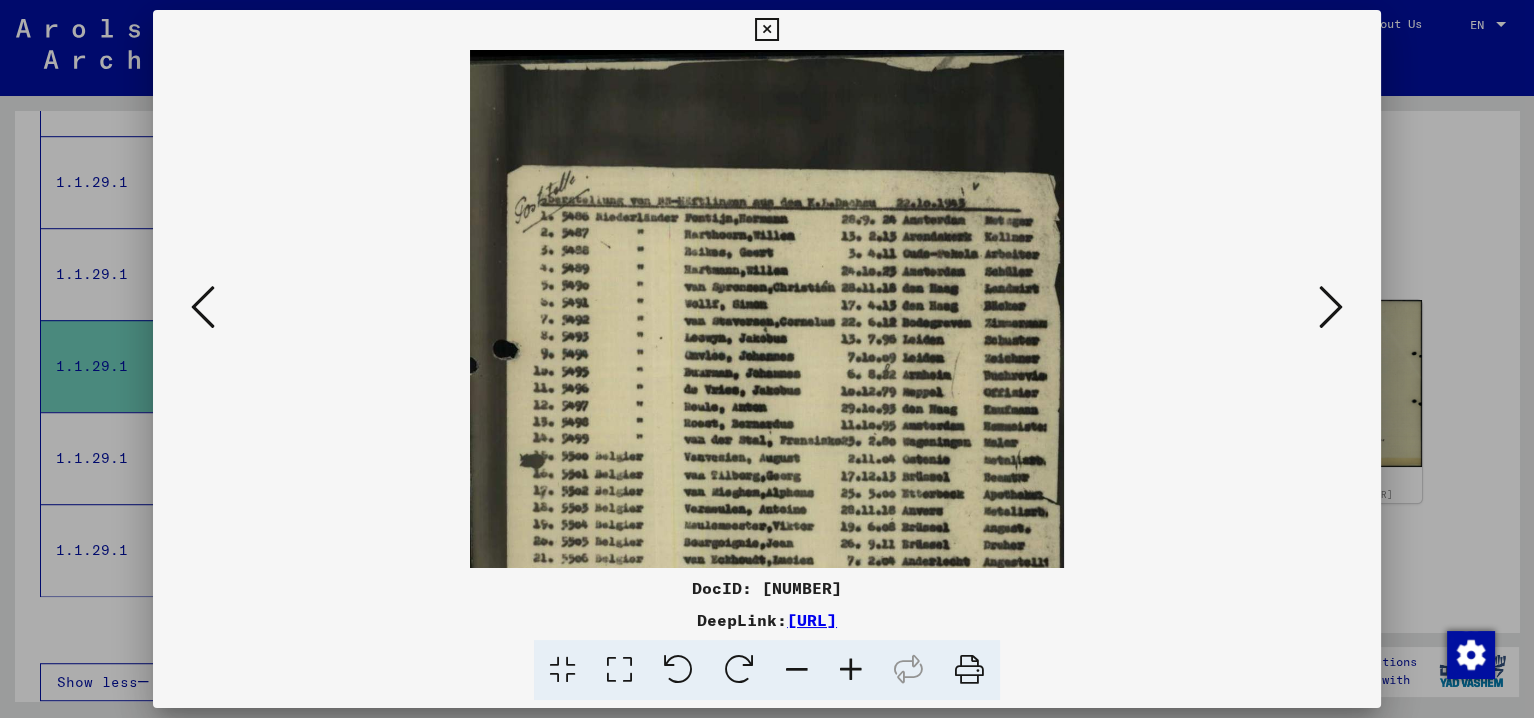 click at bounding box center (851, 670) 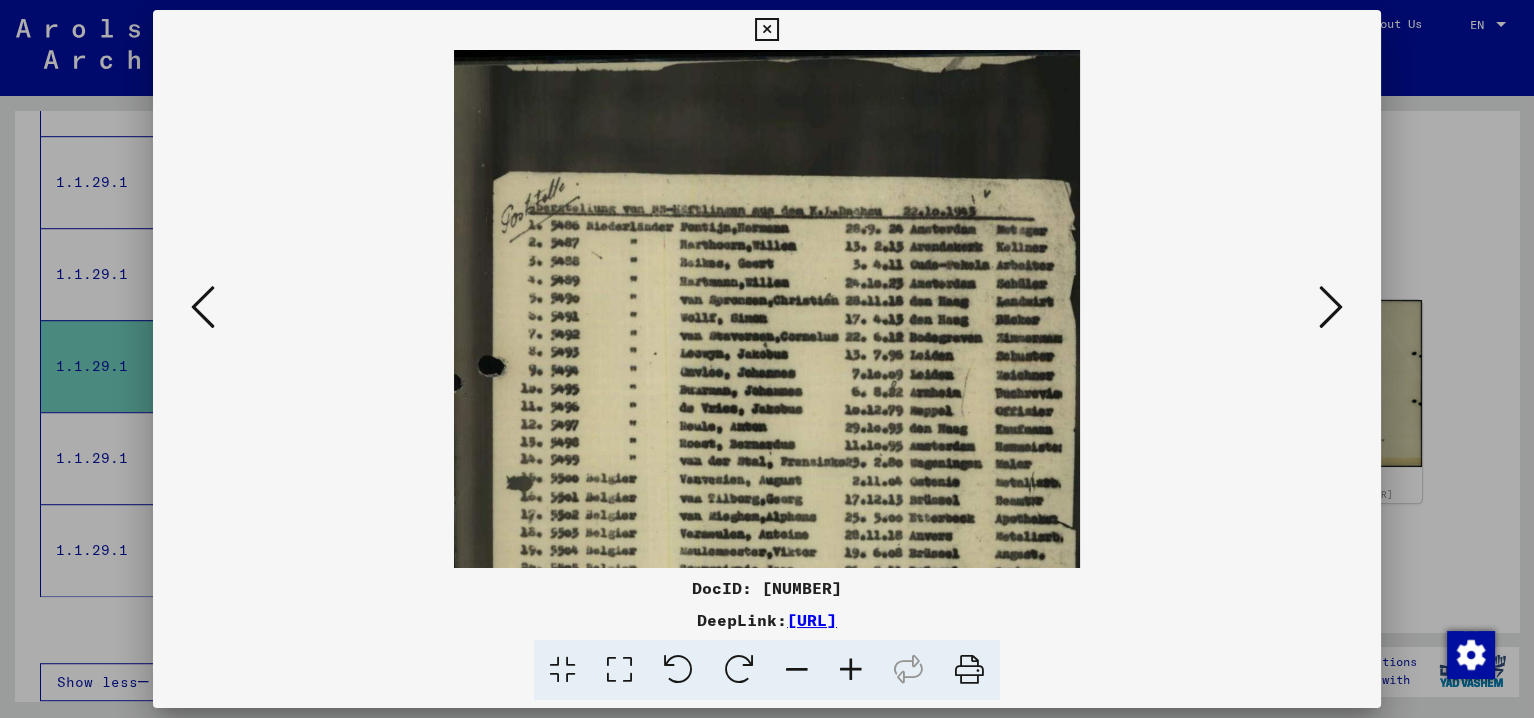 click at bounding box center [851, 670] 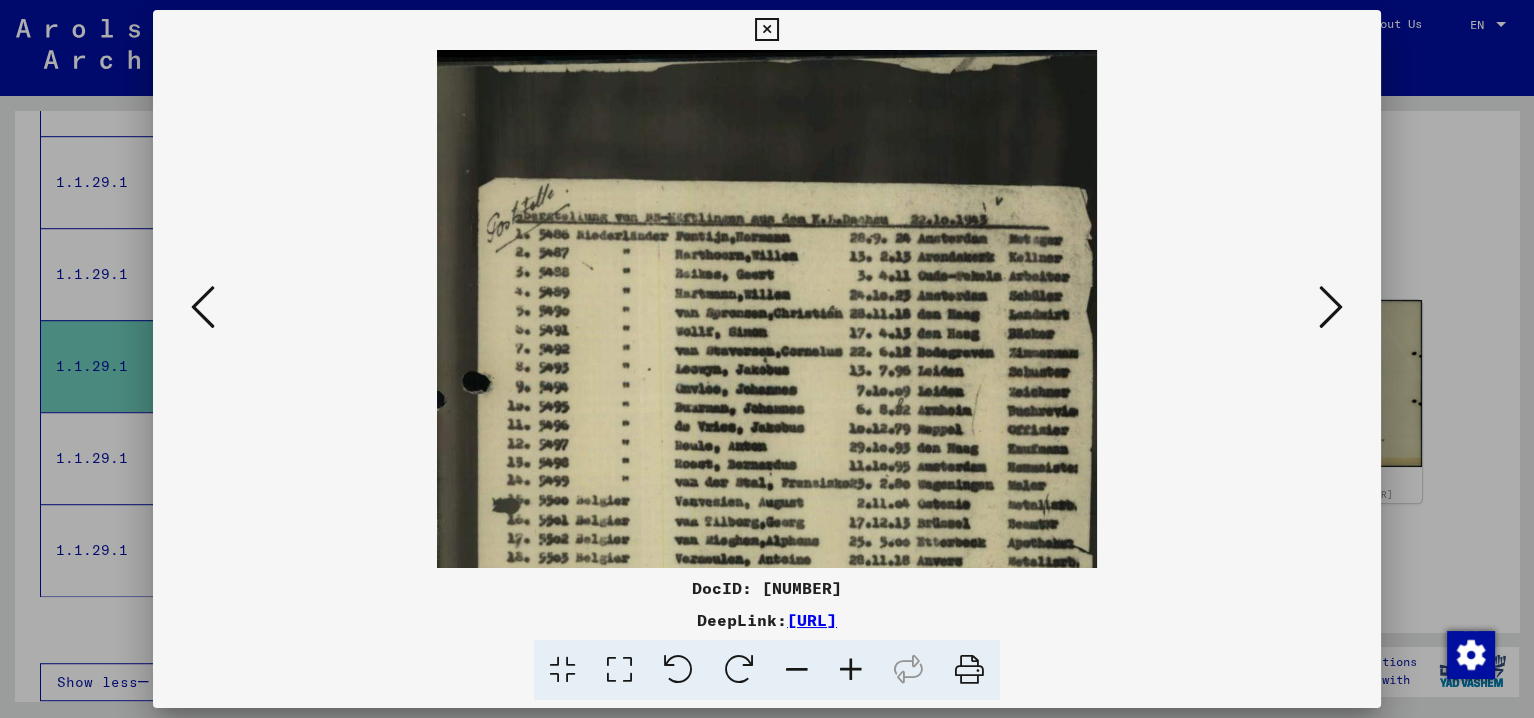click at bounding box center (851, 670) 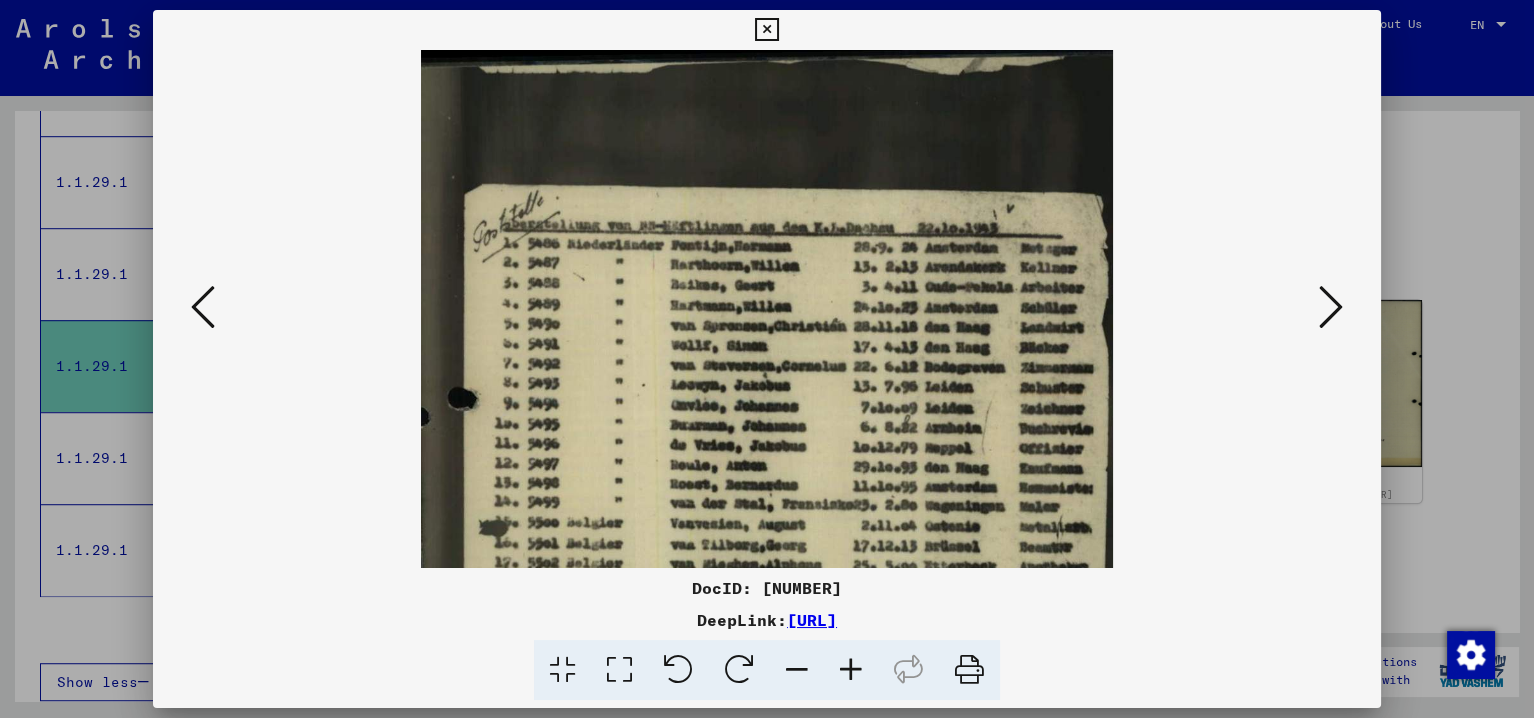 click 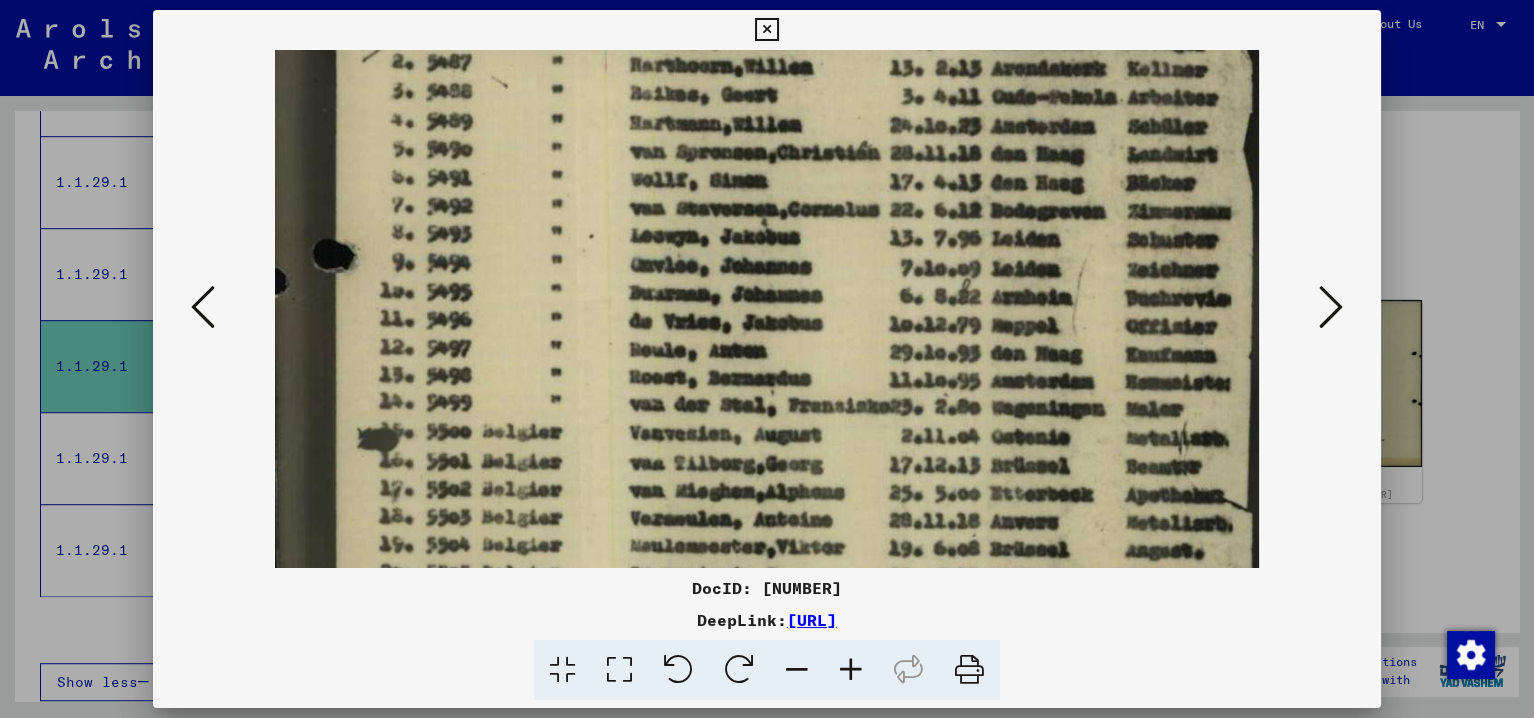 drag, startPoint x: 753, startPoint y: 481, endPoint x: 756, endPoint y: 179, distance: 302.0149 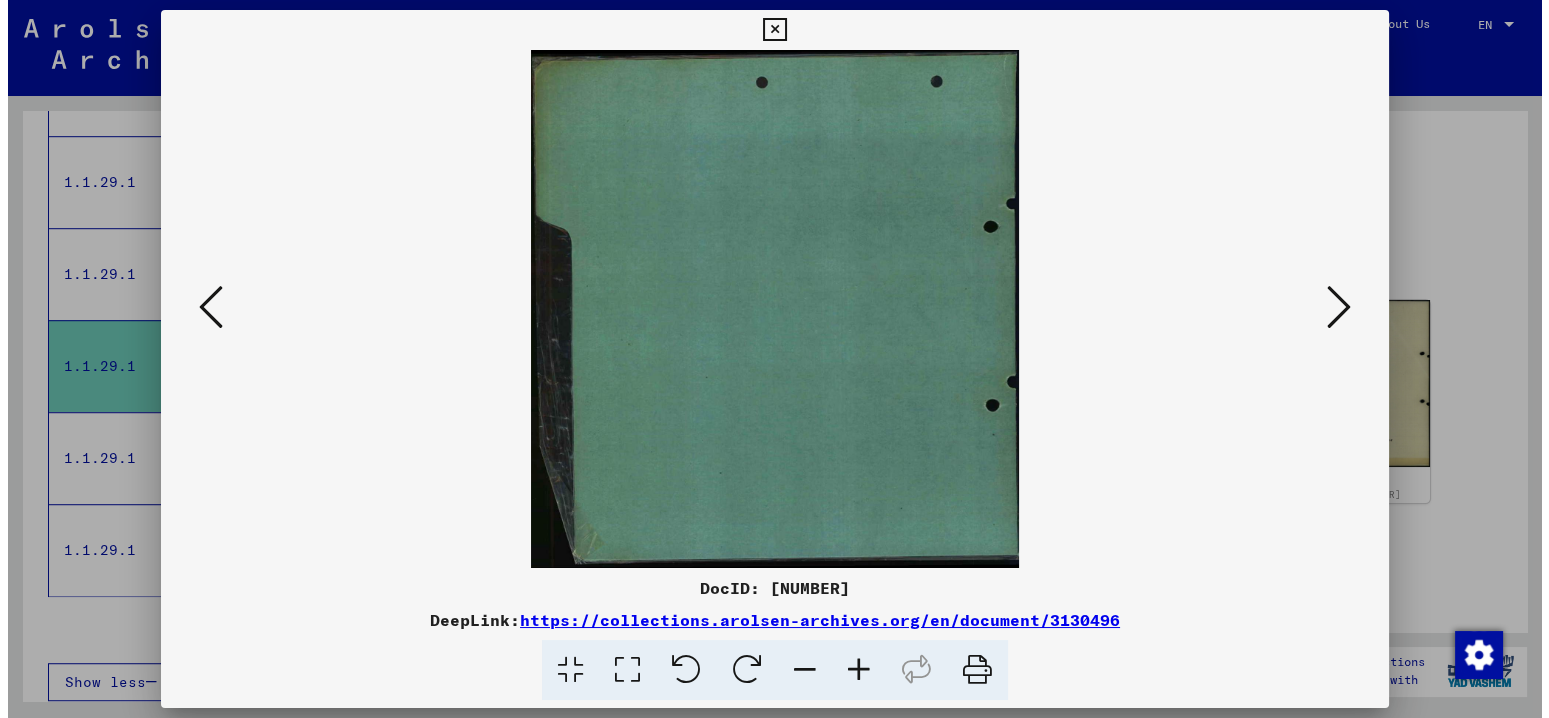 scroll, scrollTop: 0, scrollLeft: 0, axis: both 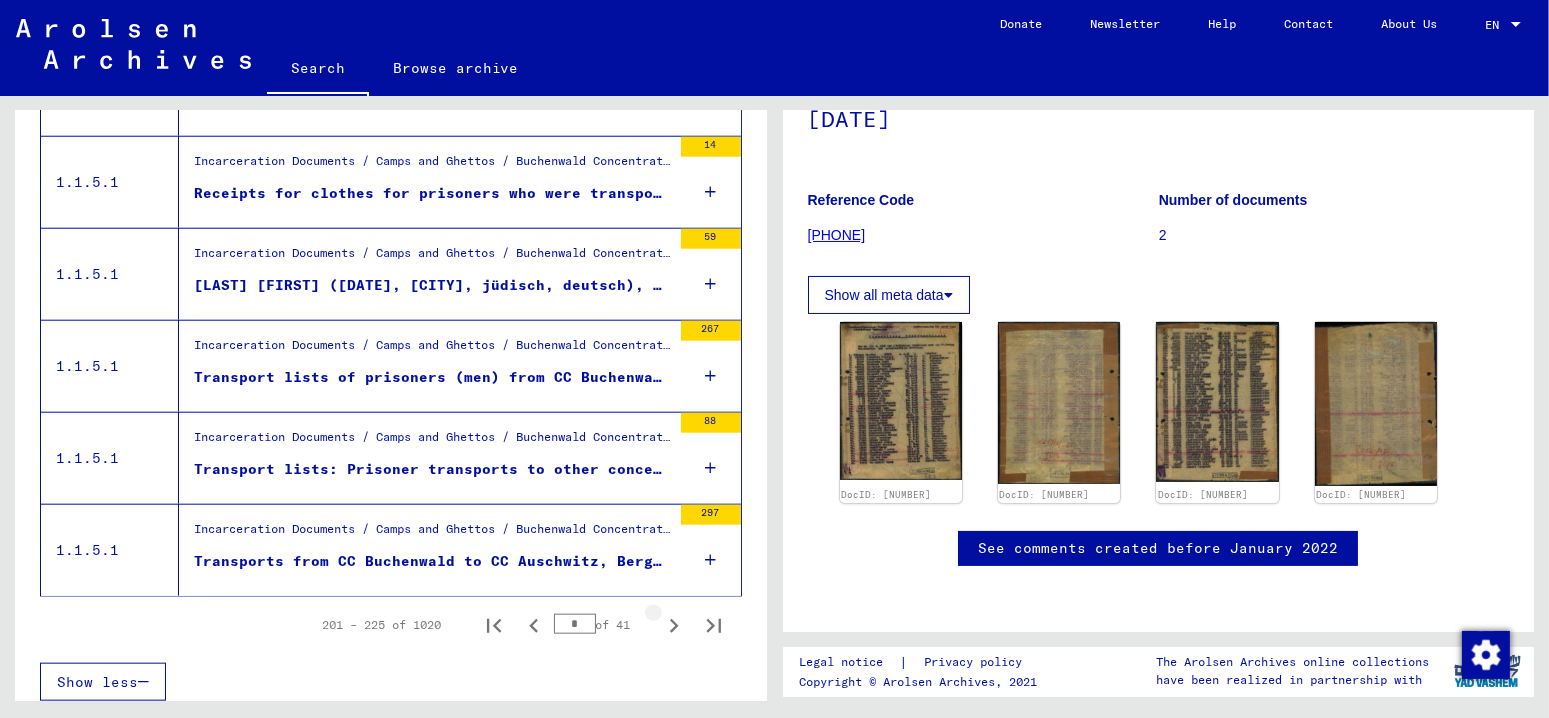 type on "**" 